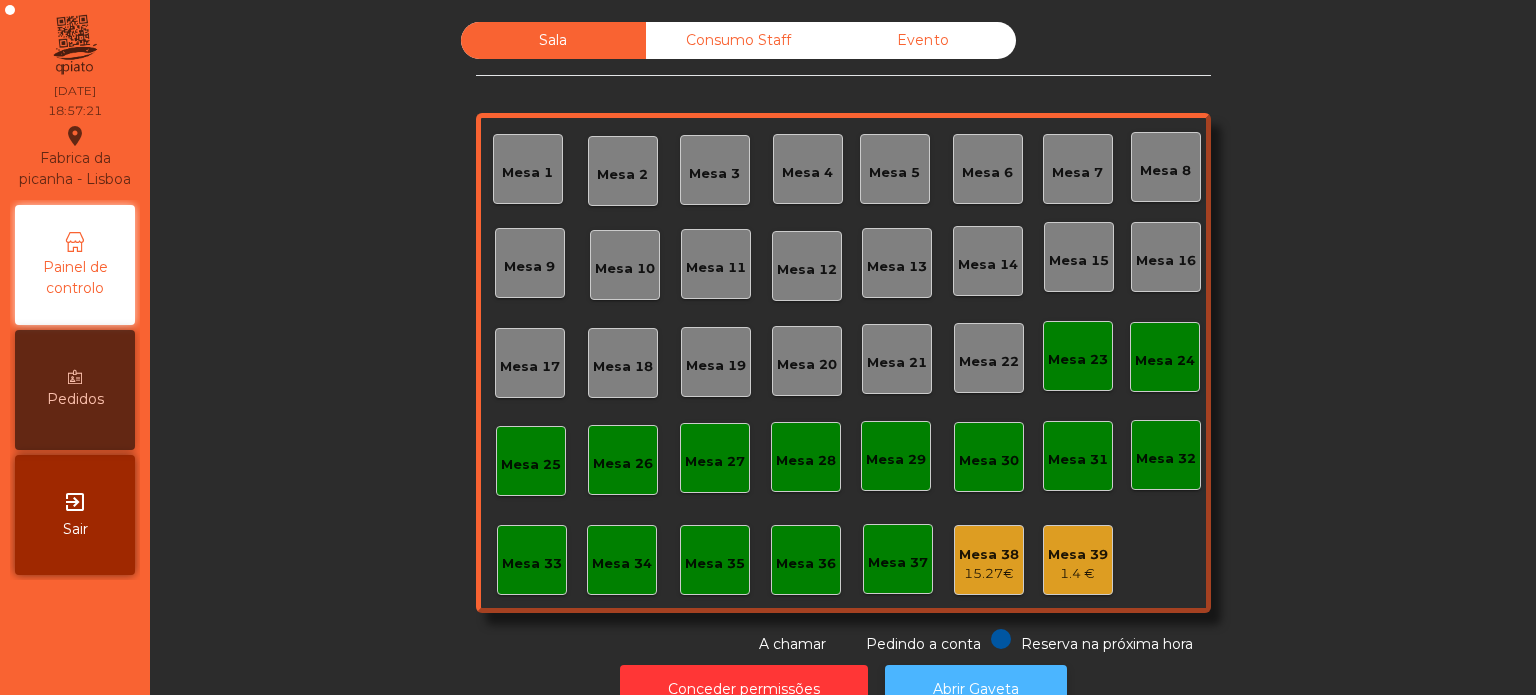 click on "Abrir Gaveta" 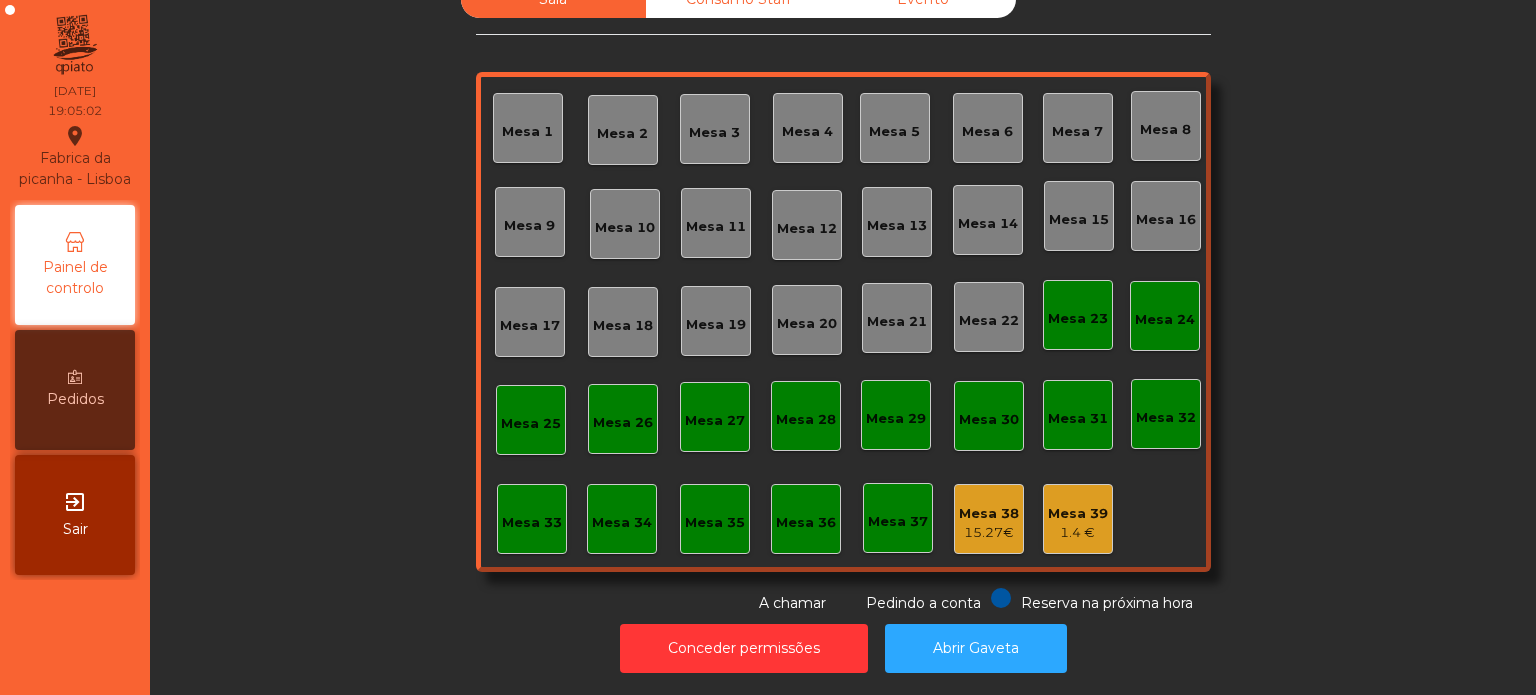 click on "Sala   Consumo Staff   Evento   Mesa 1   Mesa 2   Mesa 3   Mesa 4   Mesa 5   Mesa 6   Mesa 7   Mesa 8   Mesa 9   Mesa 10   Mesa 11   Mesa 12   Mesa 13   Mesa 14   Mesa 15   Mesa 16   Mesa 17   Mesa 18   Mesa 19   Mesa 20   Mesa 21   Mesa 22   Mesa 23   Mesa 24   Mesa 25   Mesa 26   Mesa 27   Mesa 28   Mesa 29   Mesa 30   Mesa 31   Mesa 32   Mesa 33   Mesa 34   Mesa 35   Mesa 36   Mesa 37   Mesa 38   15.27 €   Mesa 39   1.4 €  Reserva na próxima hora Pedindo a conta A chamar" 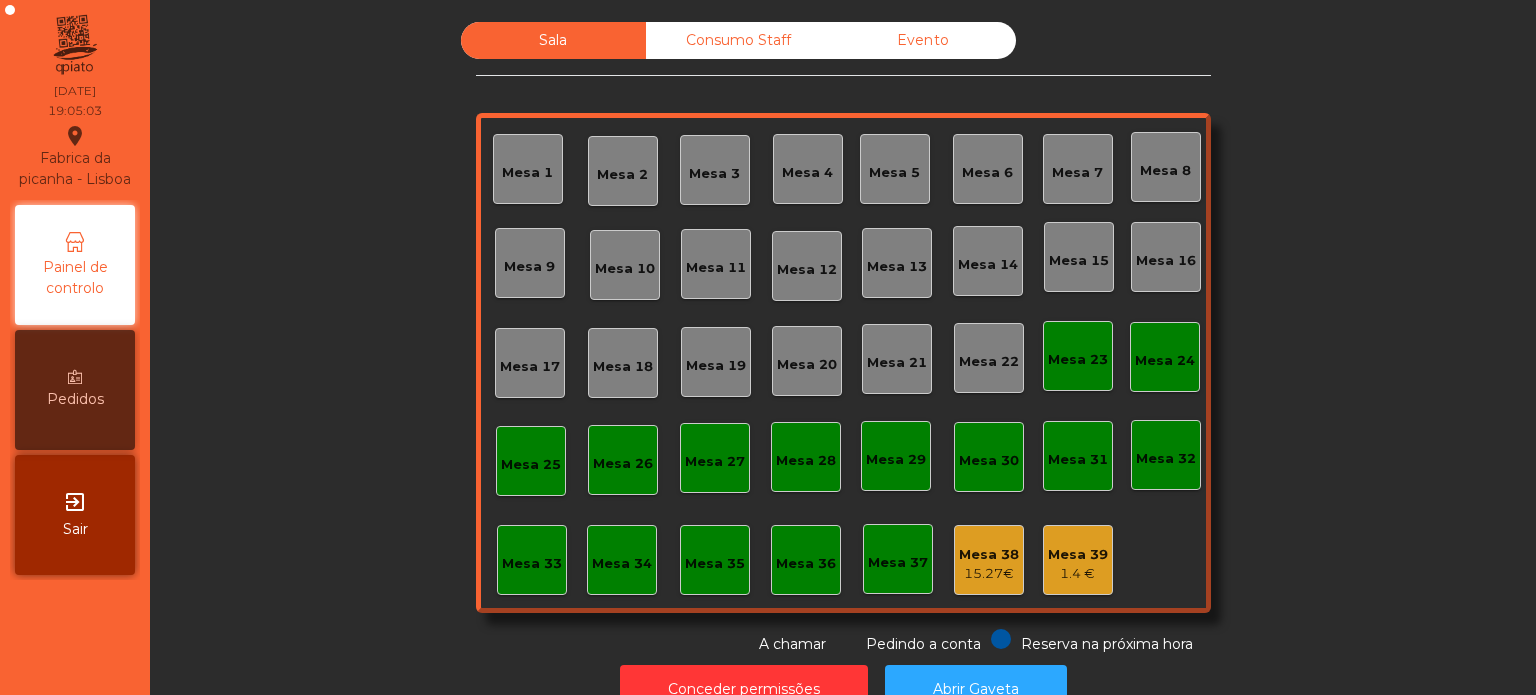 click on "Consumo Staff" 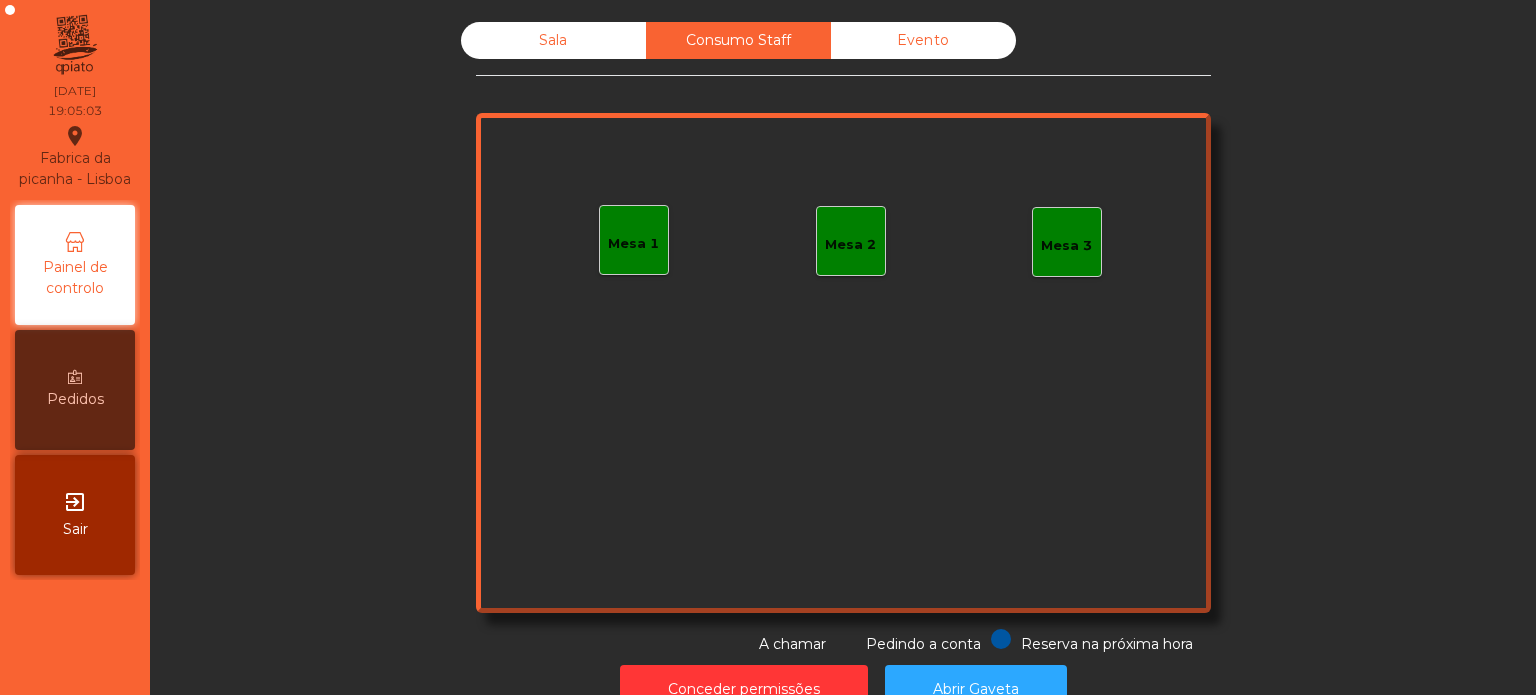 click on "Evento" 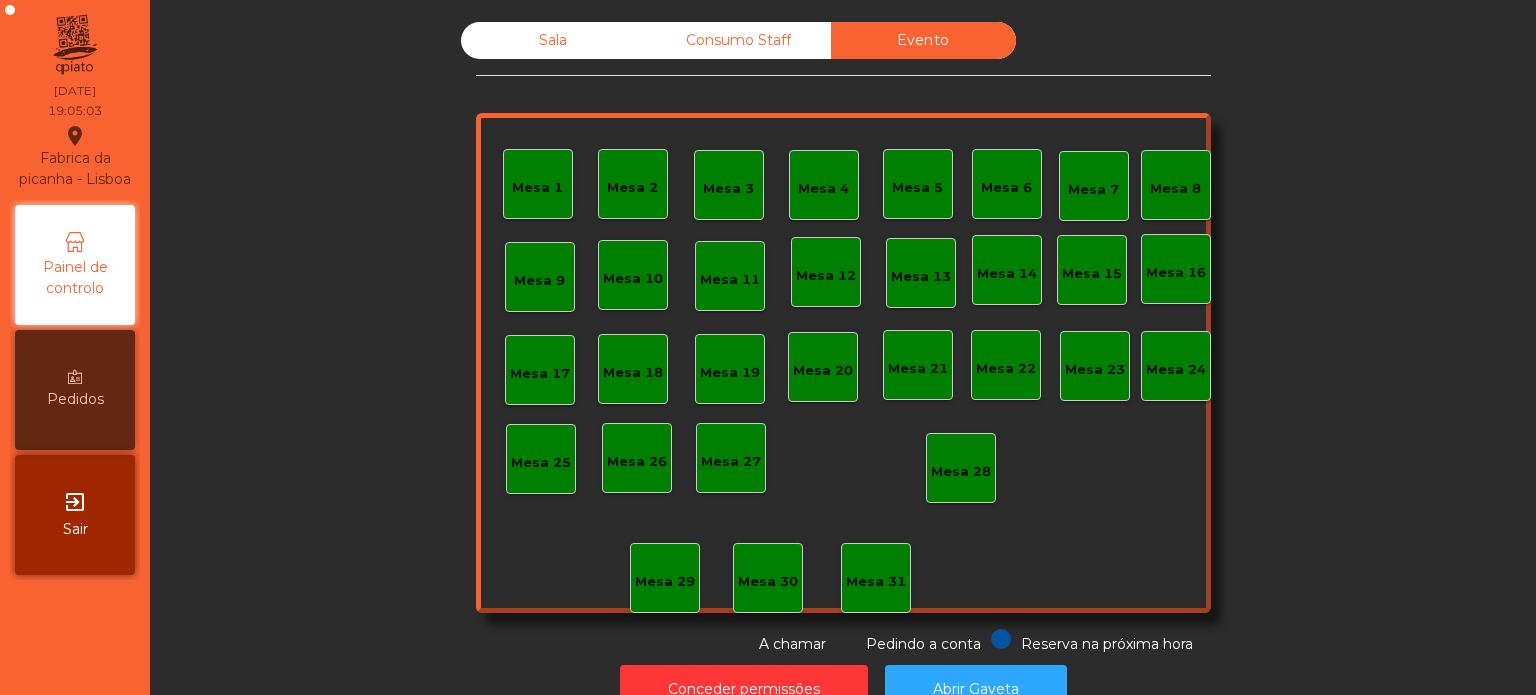 click on "Sala" 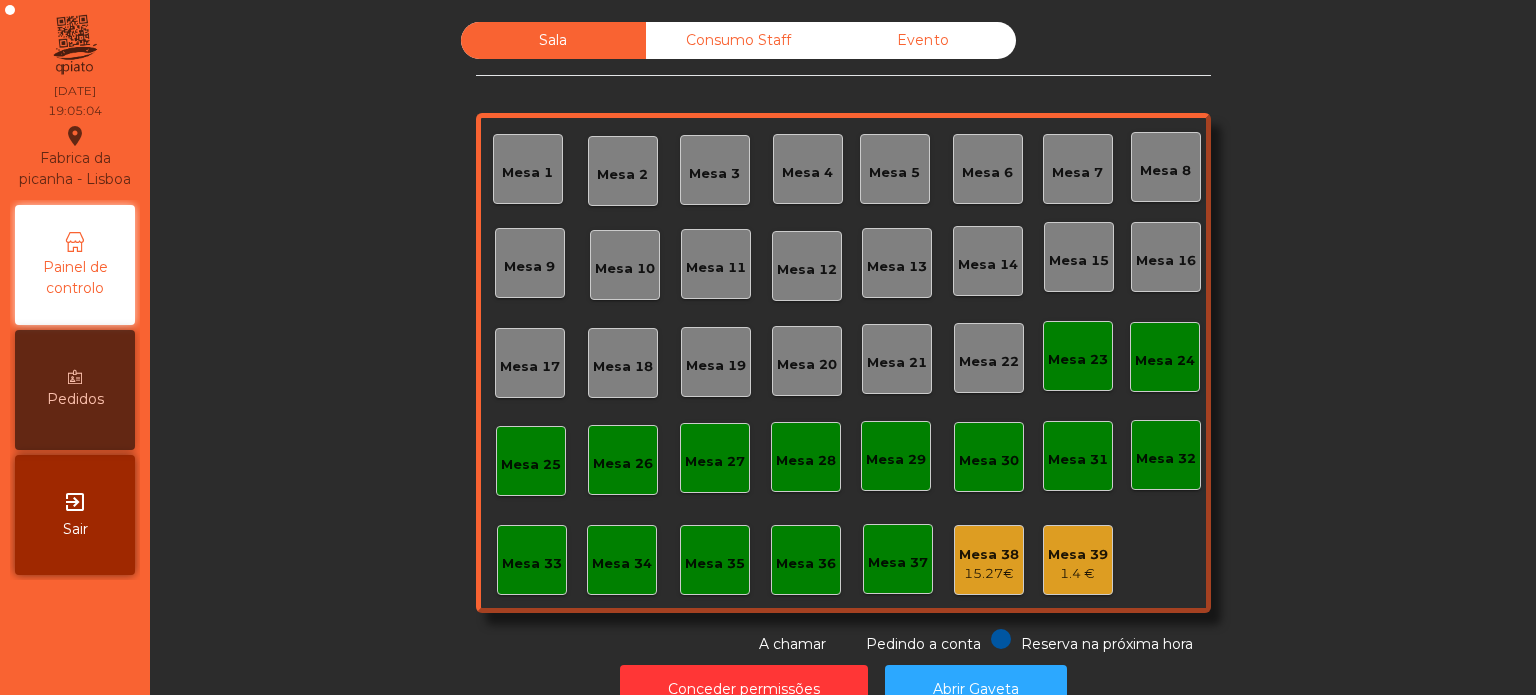 click on "15.27€" 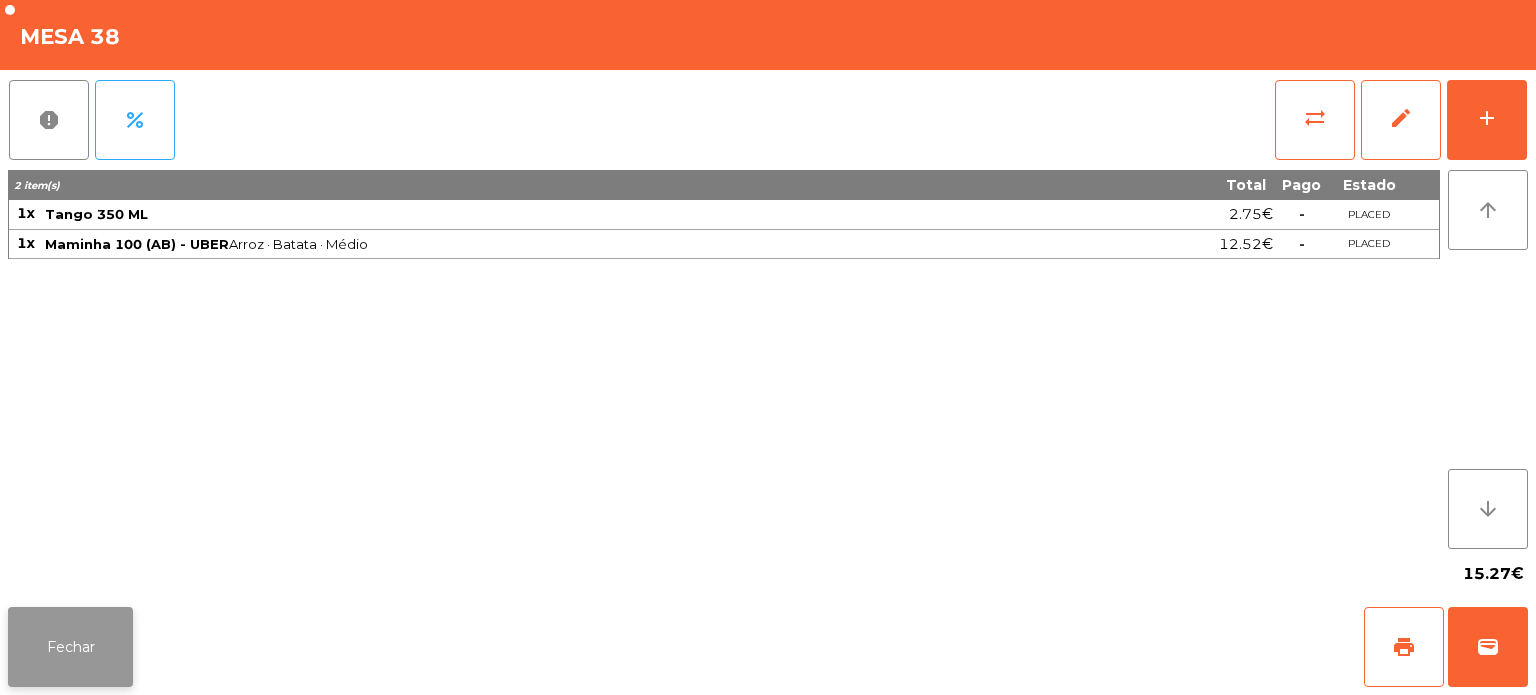 click on "Fechar" 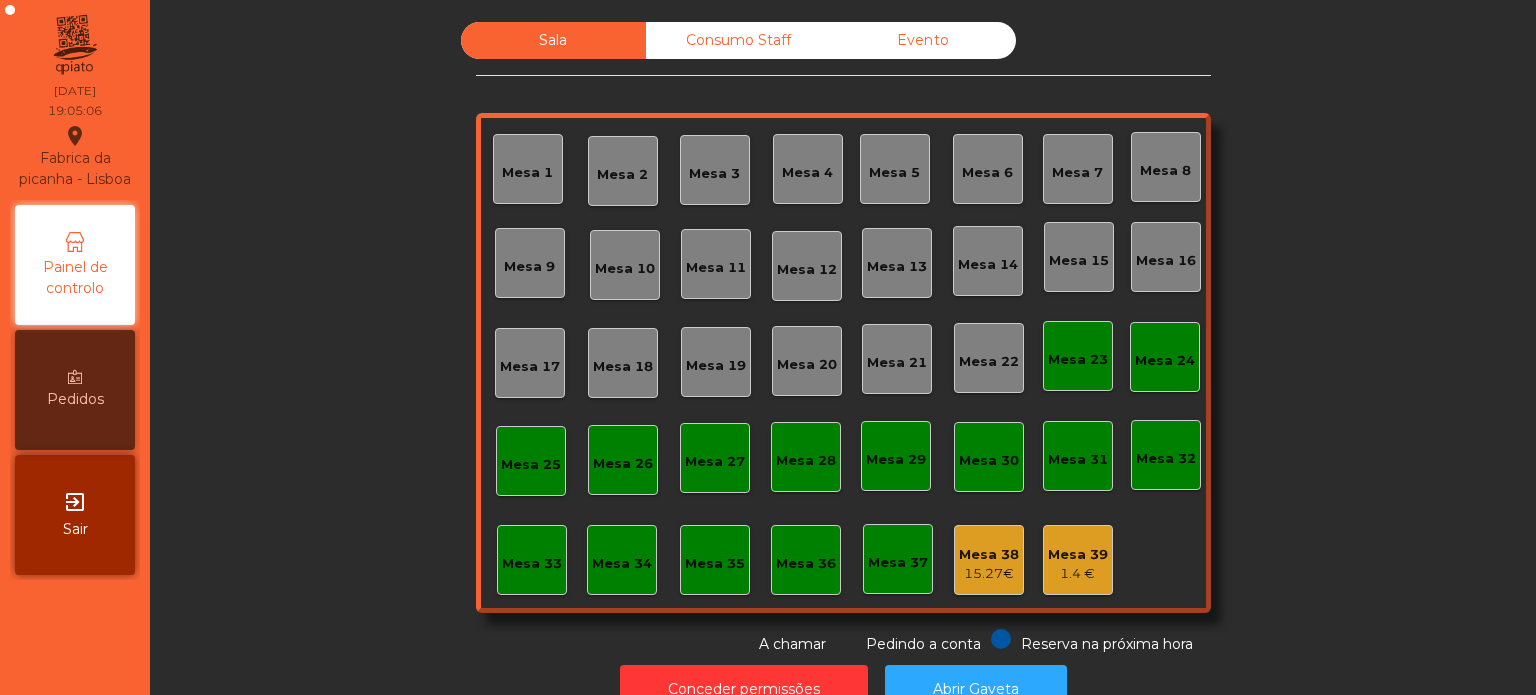 click on "15.27€" 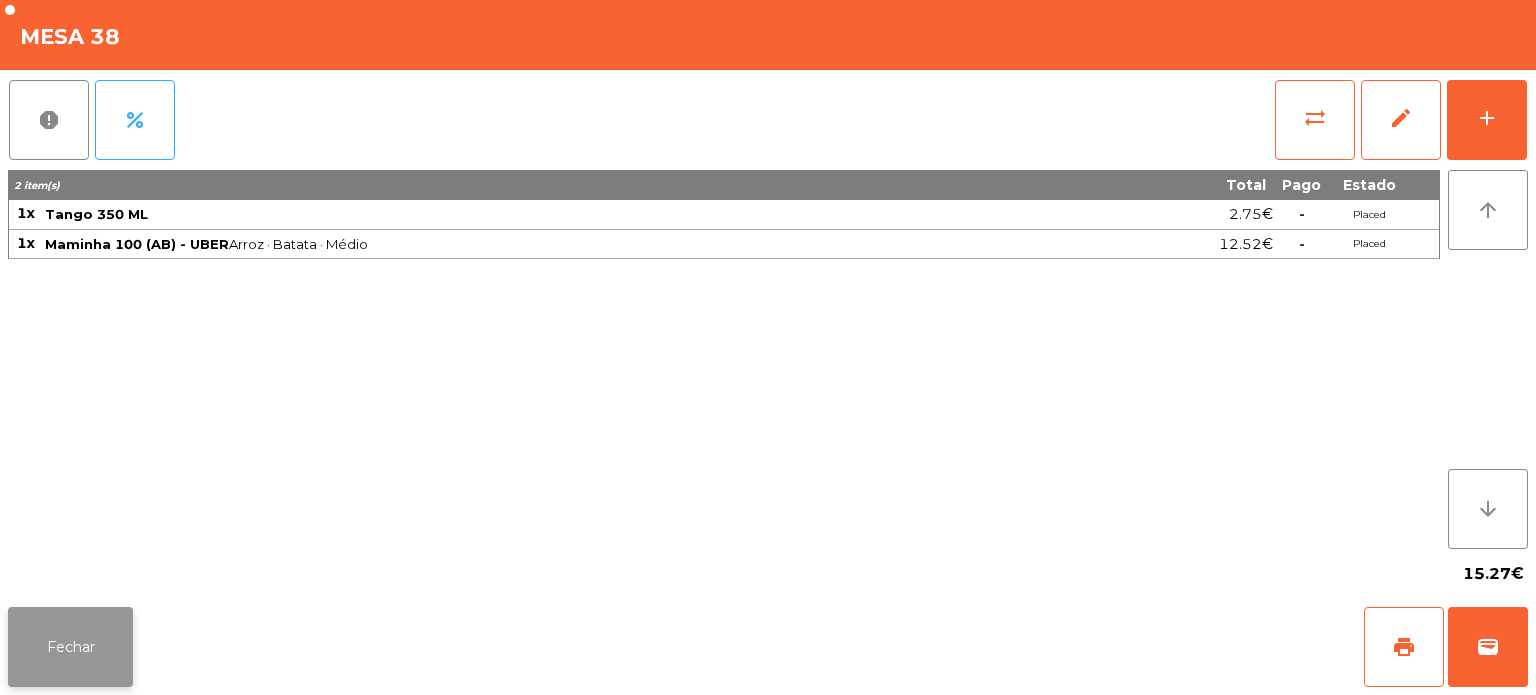 click on "Fechar" 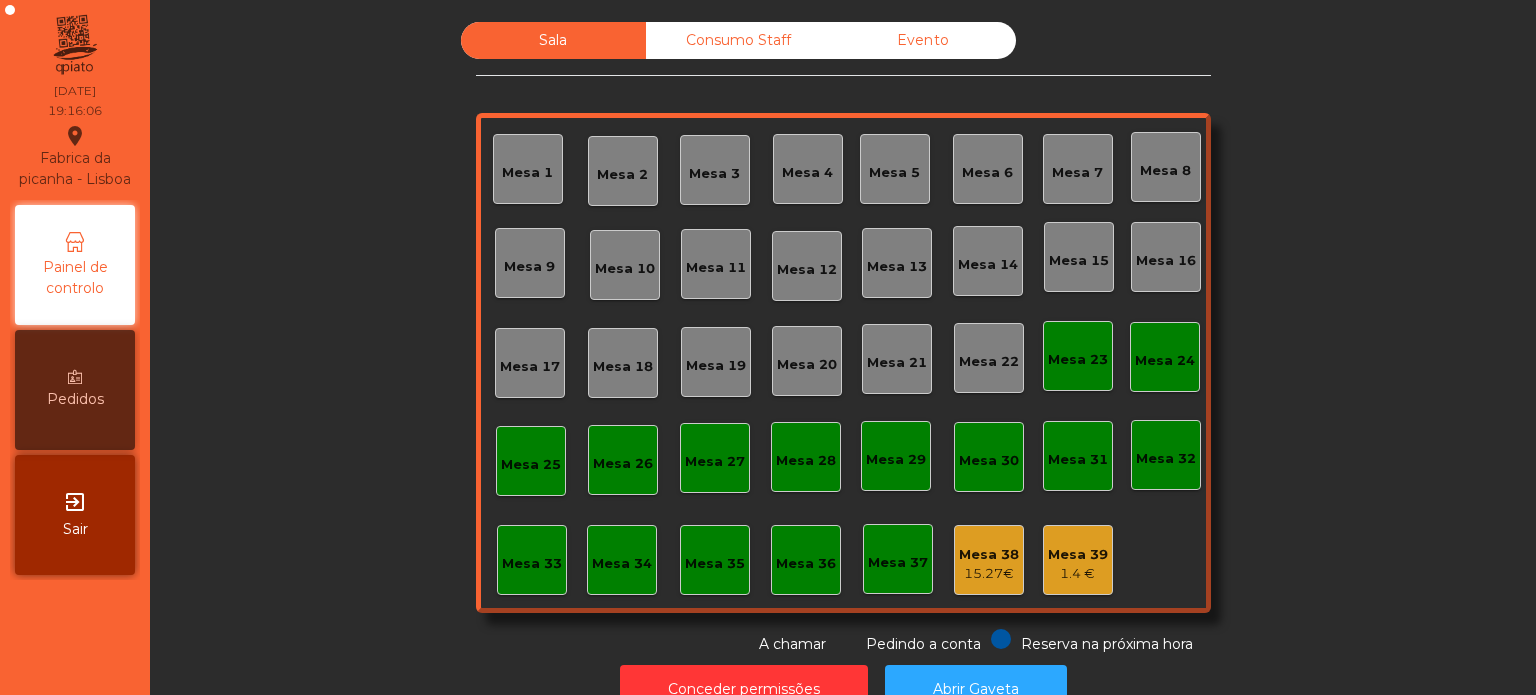 click on "Mesa 26" 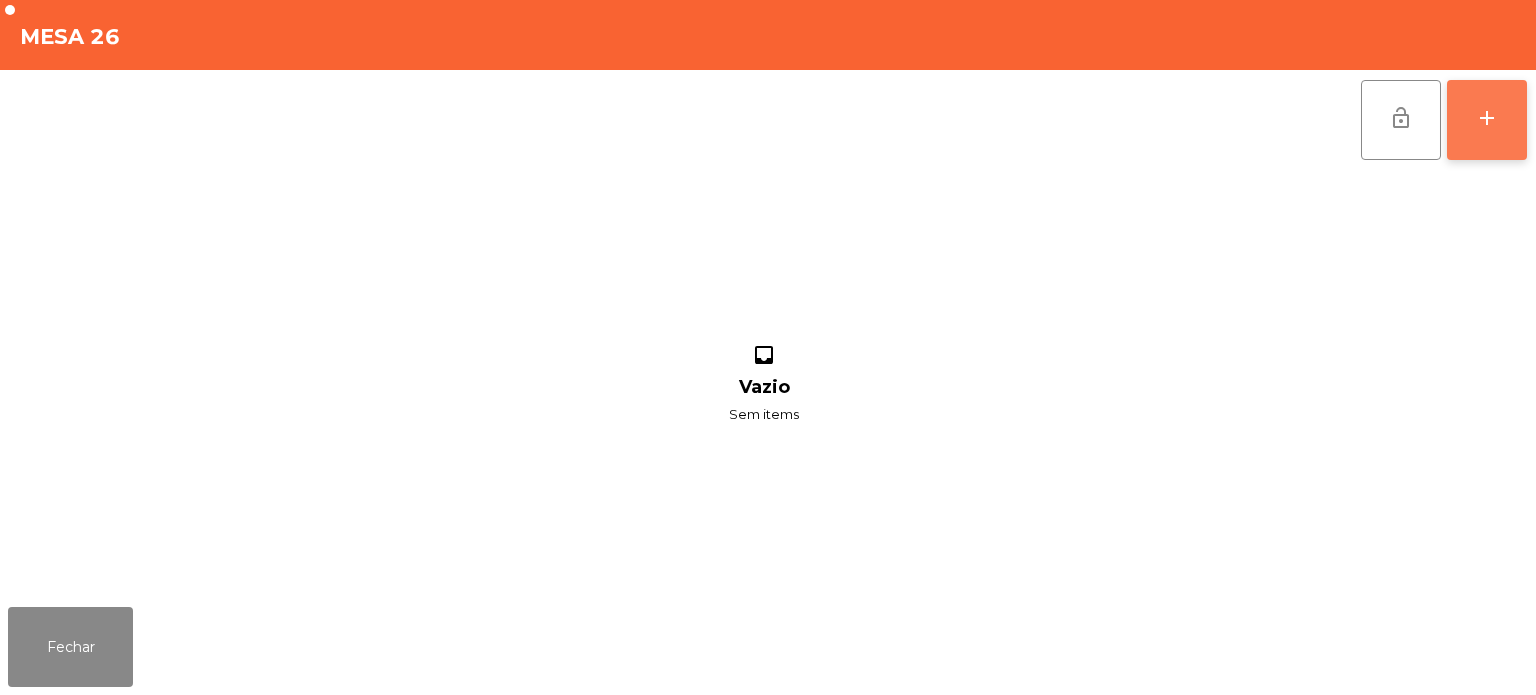 click on "add" 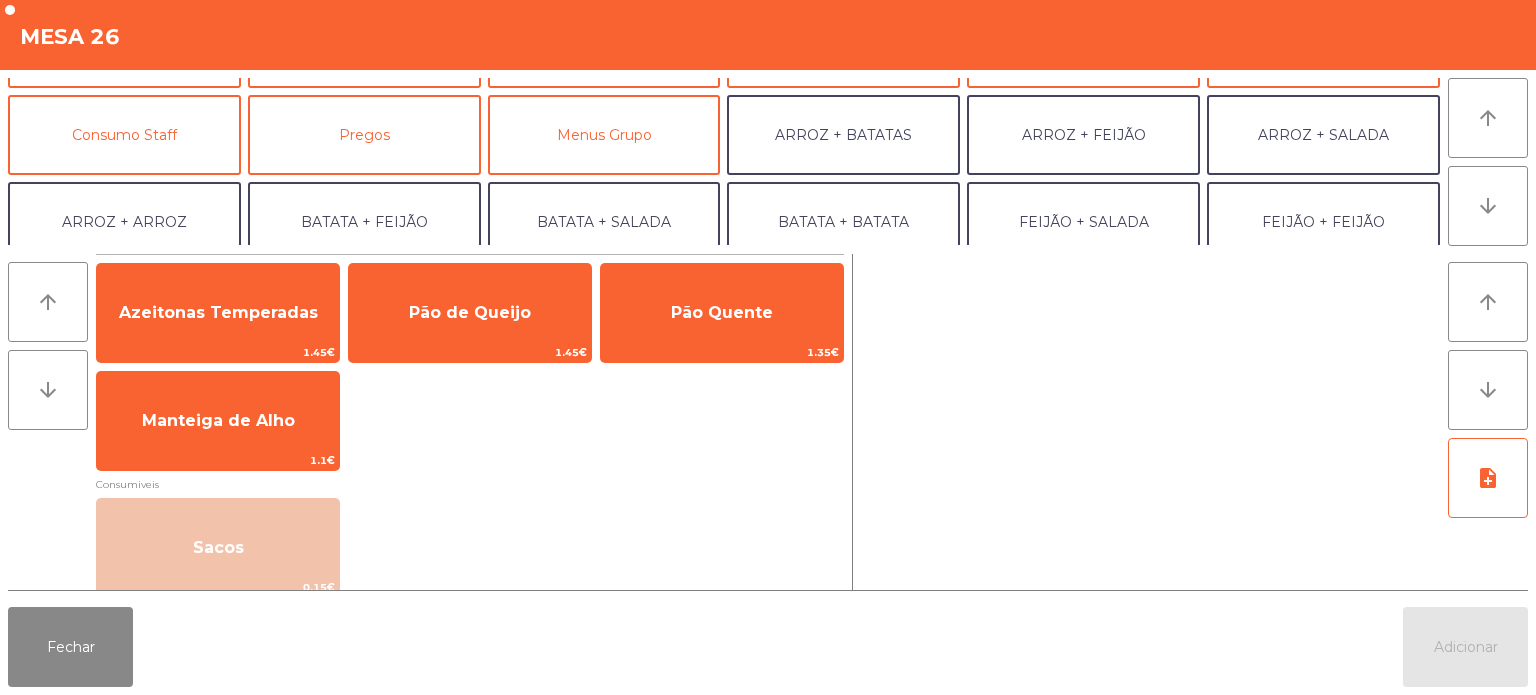 scroll, scrollTop: 150, scrollLeft: 0, axis: vertical 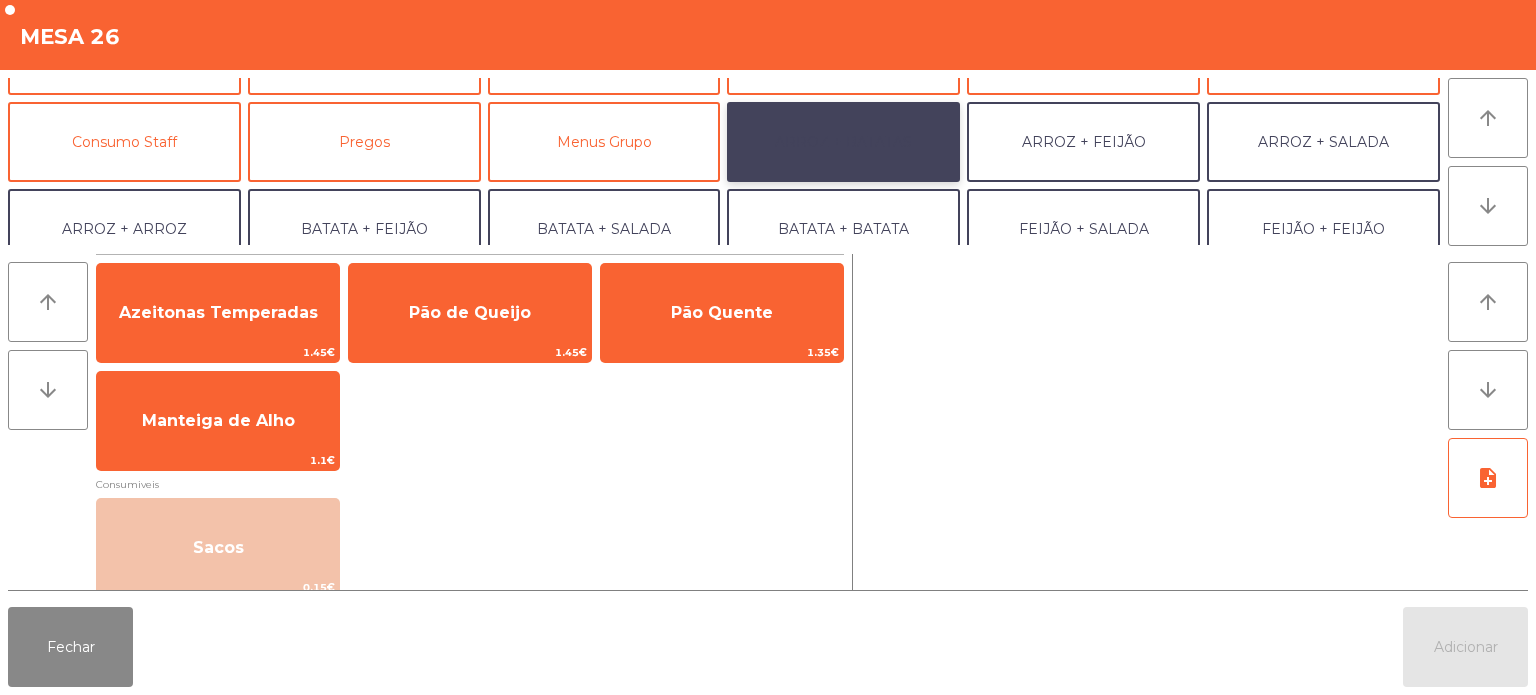 click on "ARROZ + BATATAS" 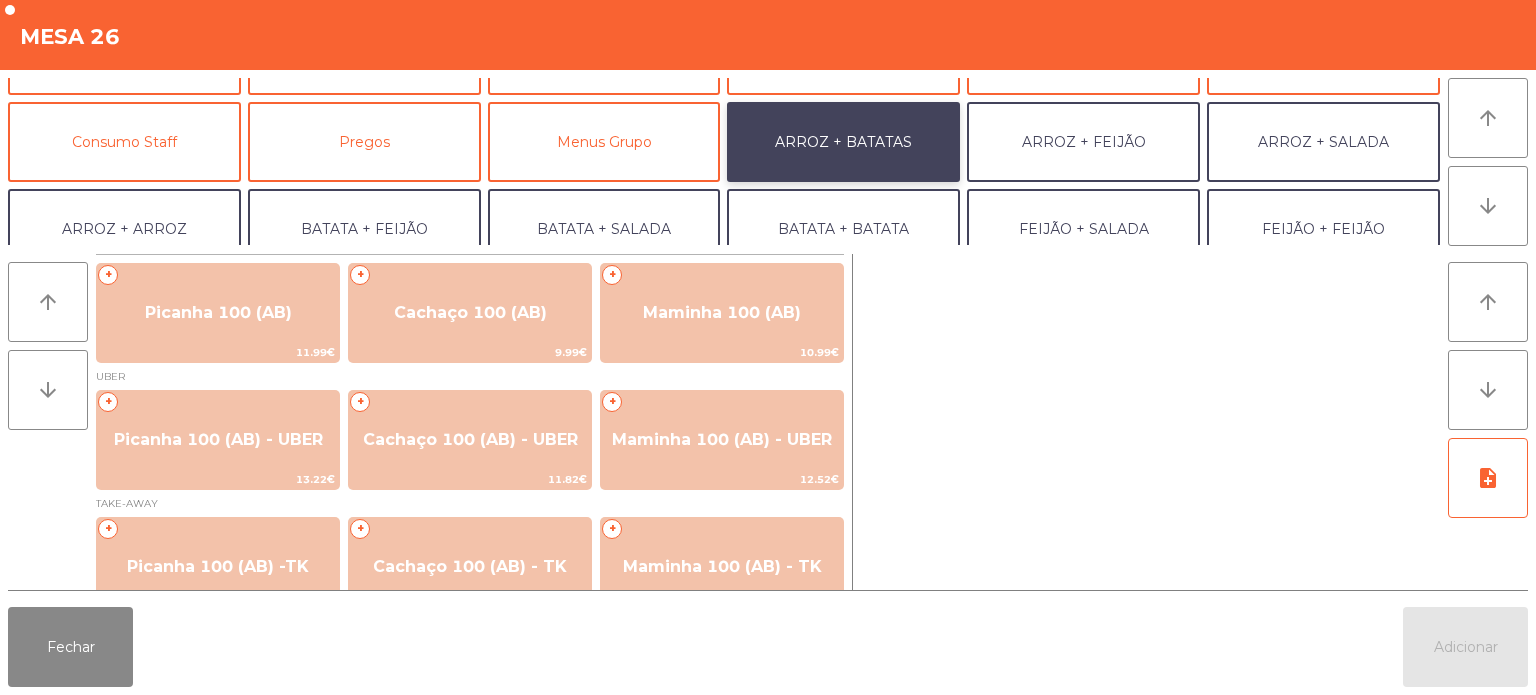 scroll, scrollTop: 34, scrollLeft: 0, axis: vertical 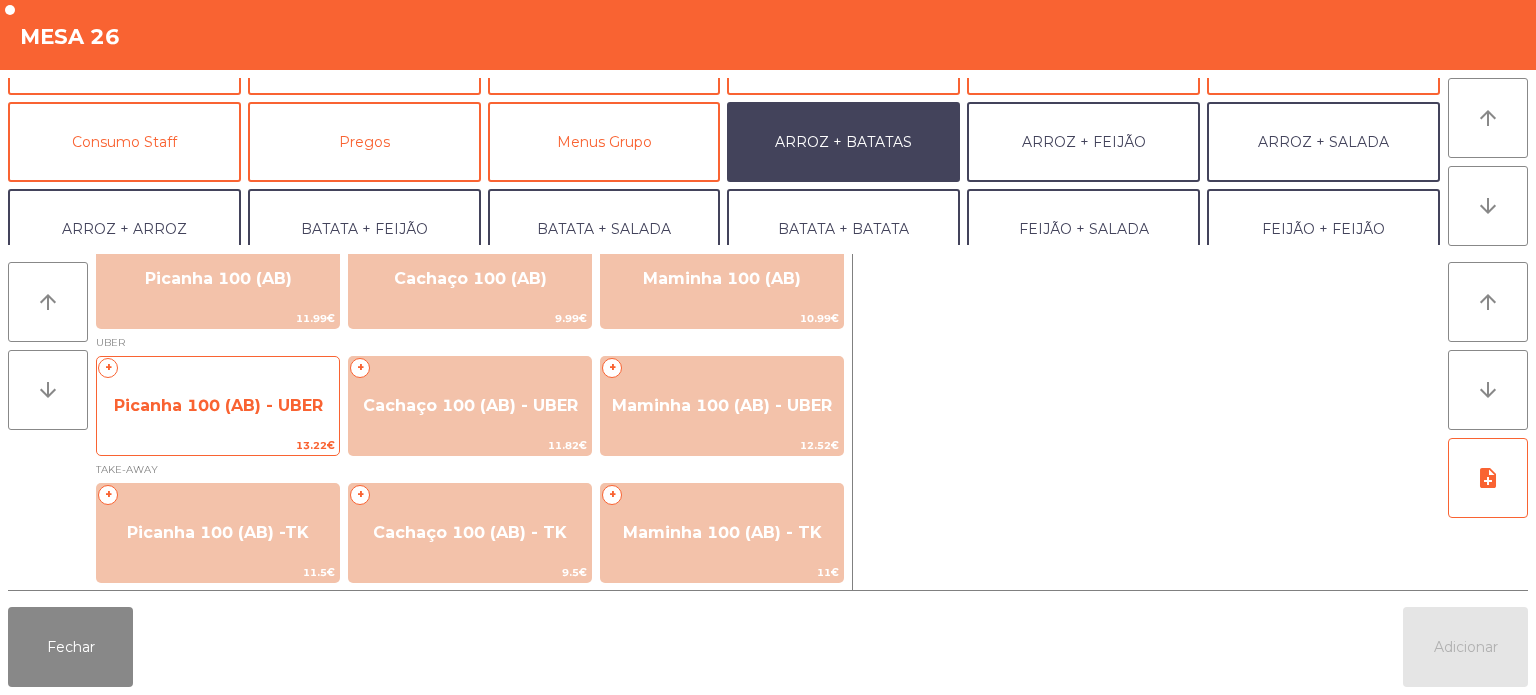 click on "Picanha 100 (AB) - UBER" 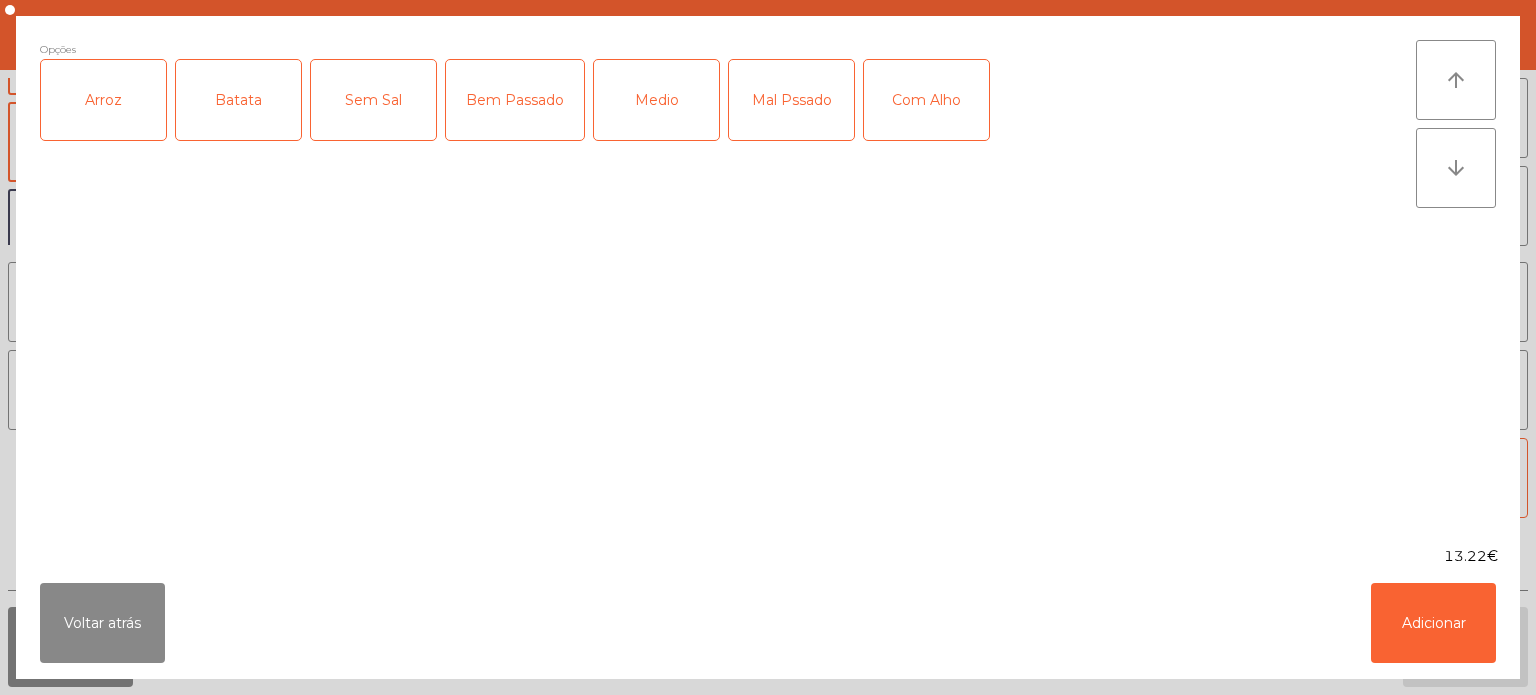 click on "Arroz" 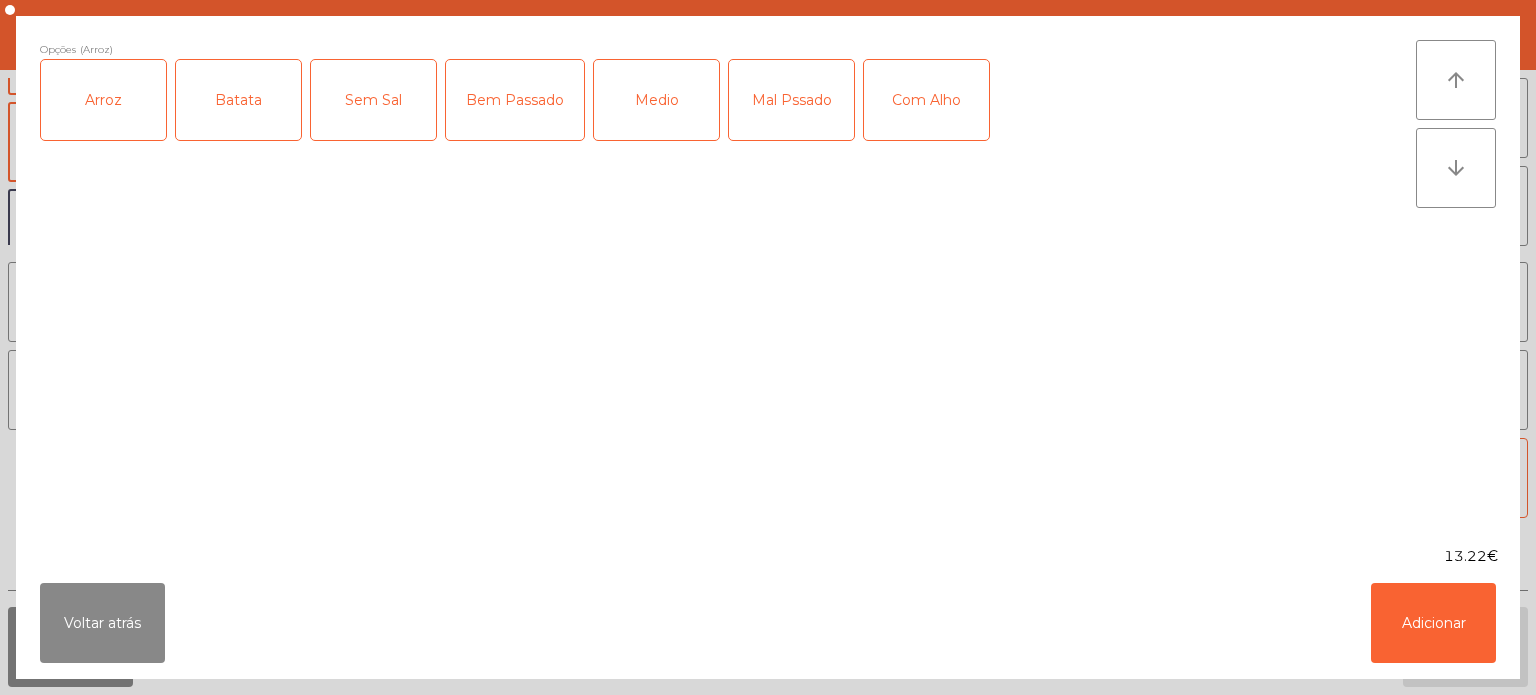 click on "Batata" 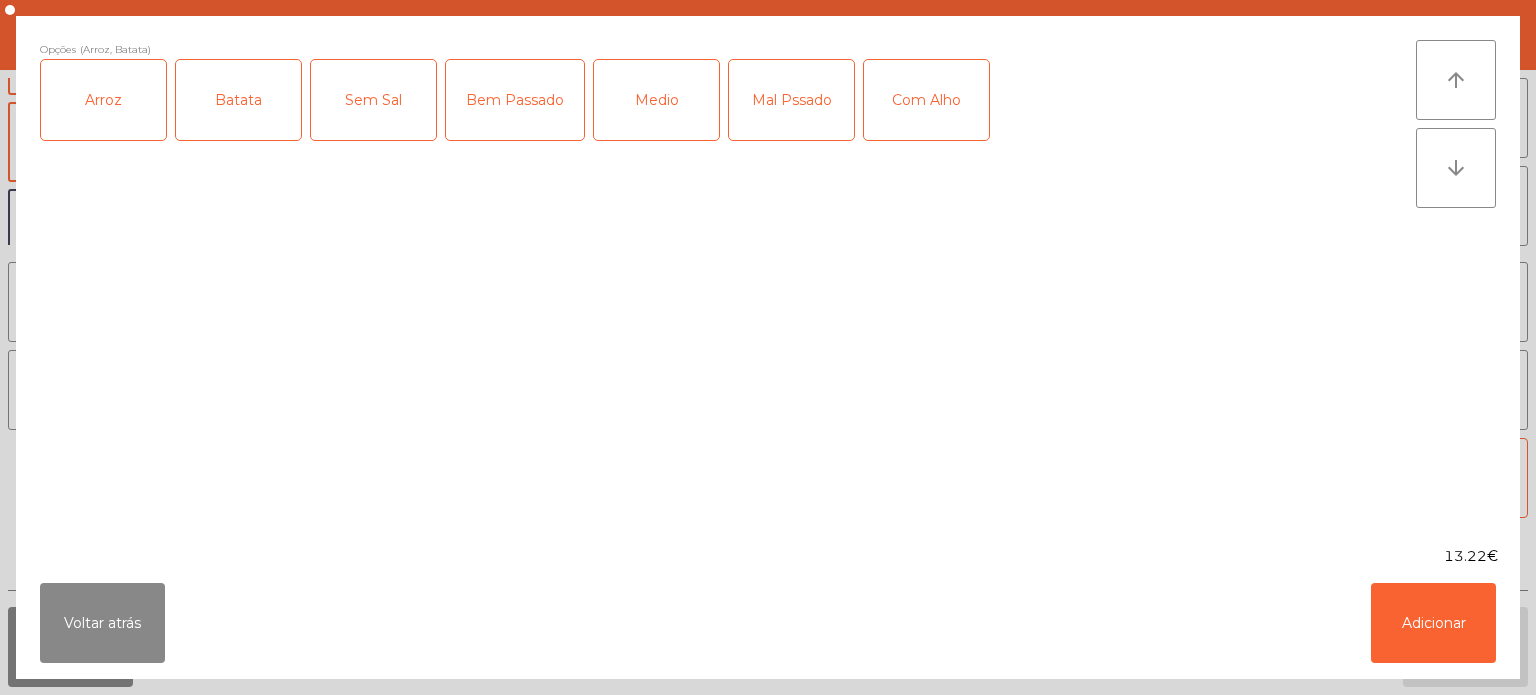 click on "Medio" 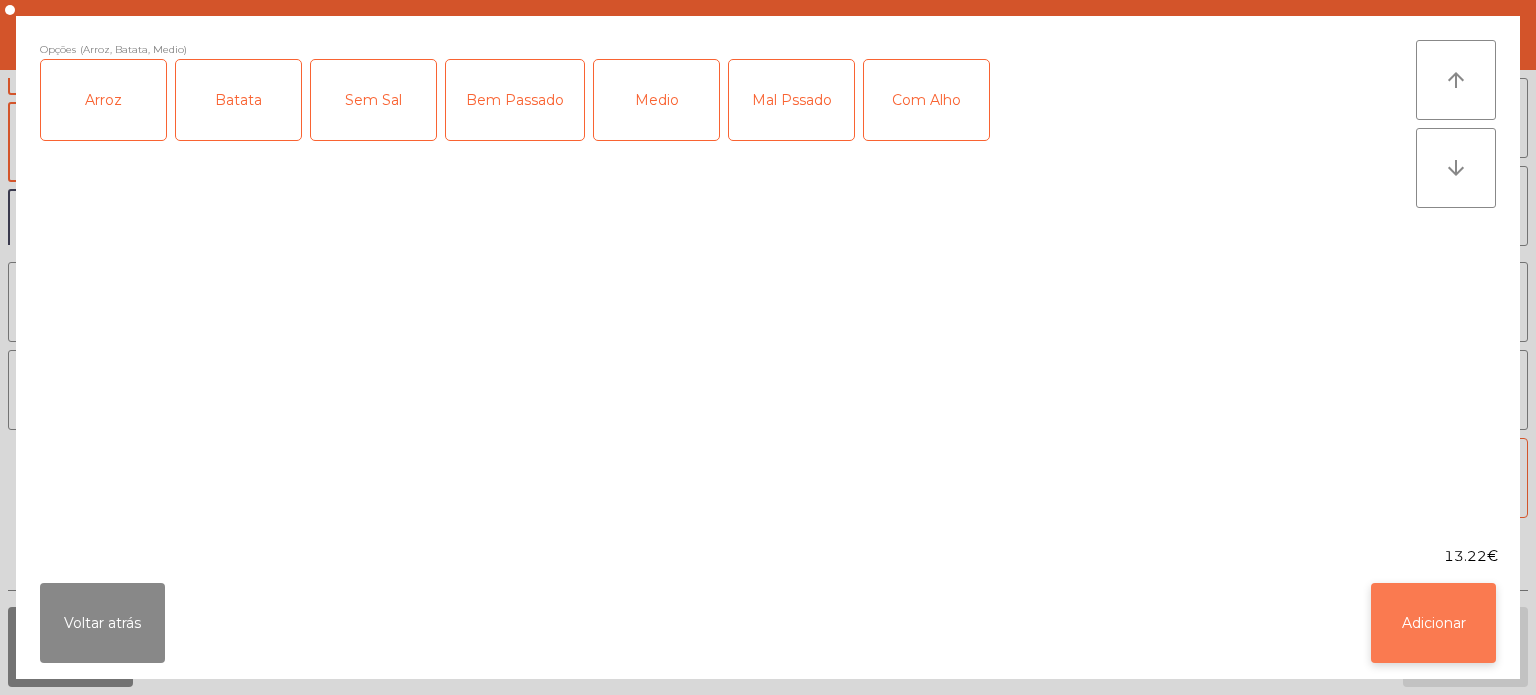 click on "Adicionar" 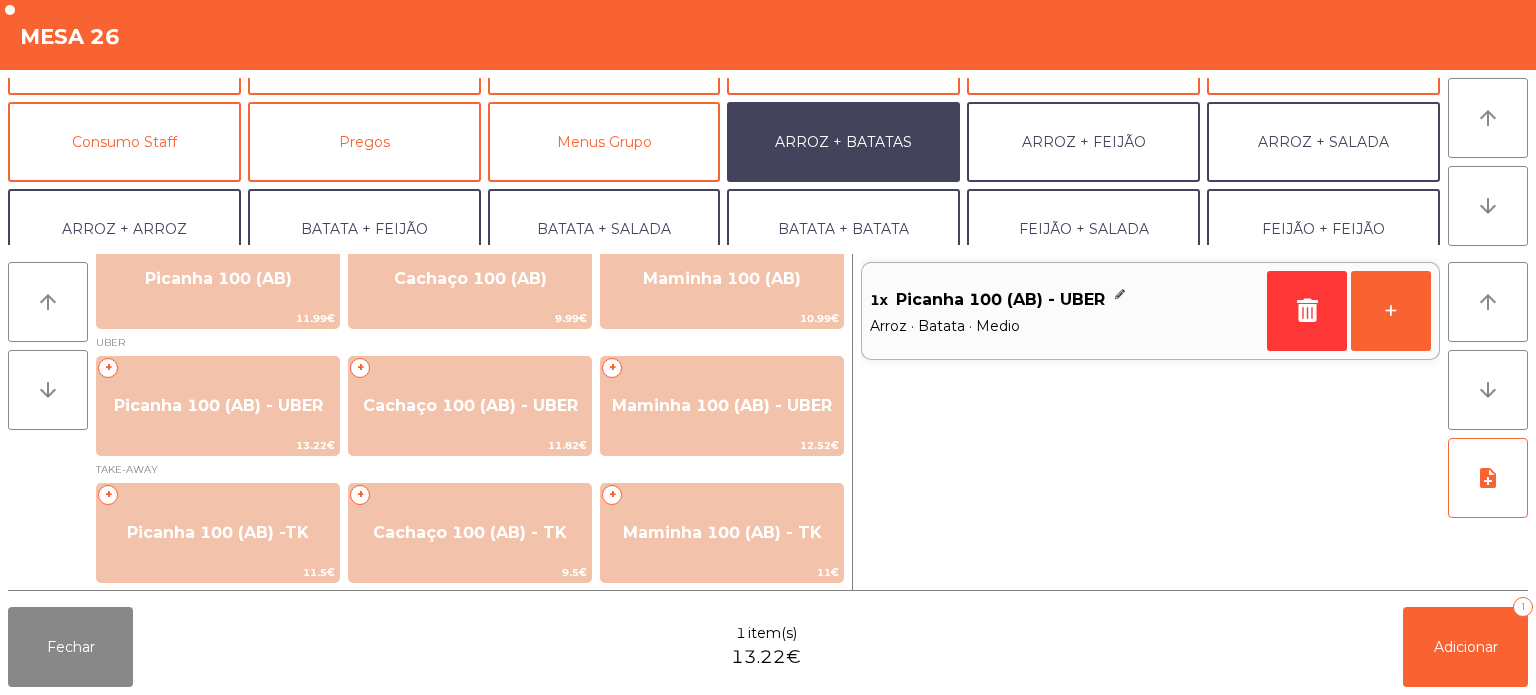 scroll, scrollTop: 260, scrollLeft: 0, axis: vertical 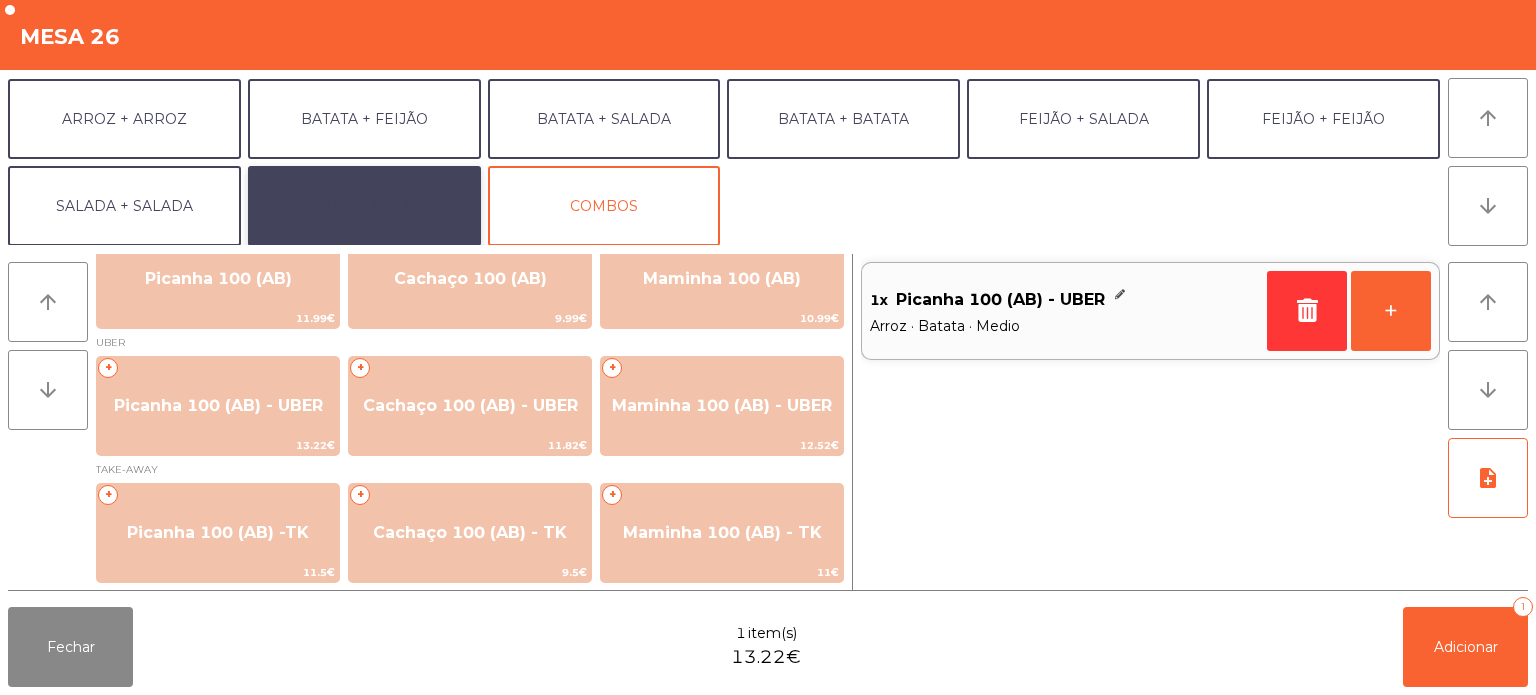 click on "EXTRAS UBER" 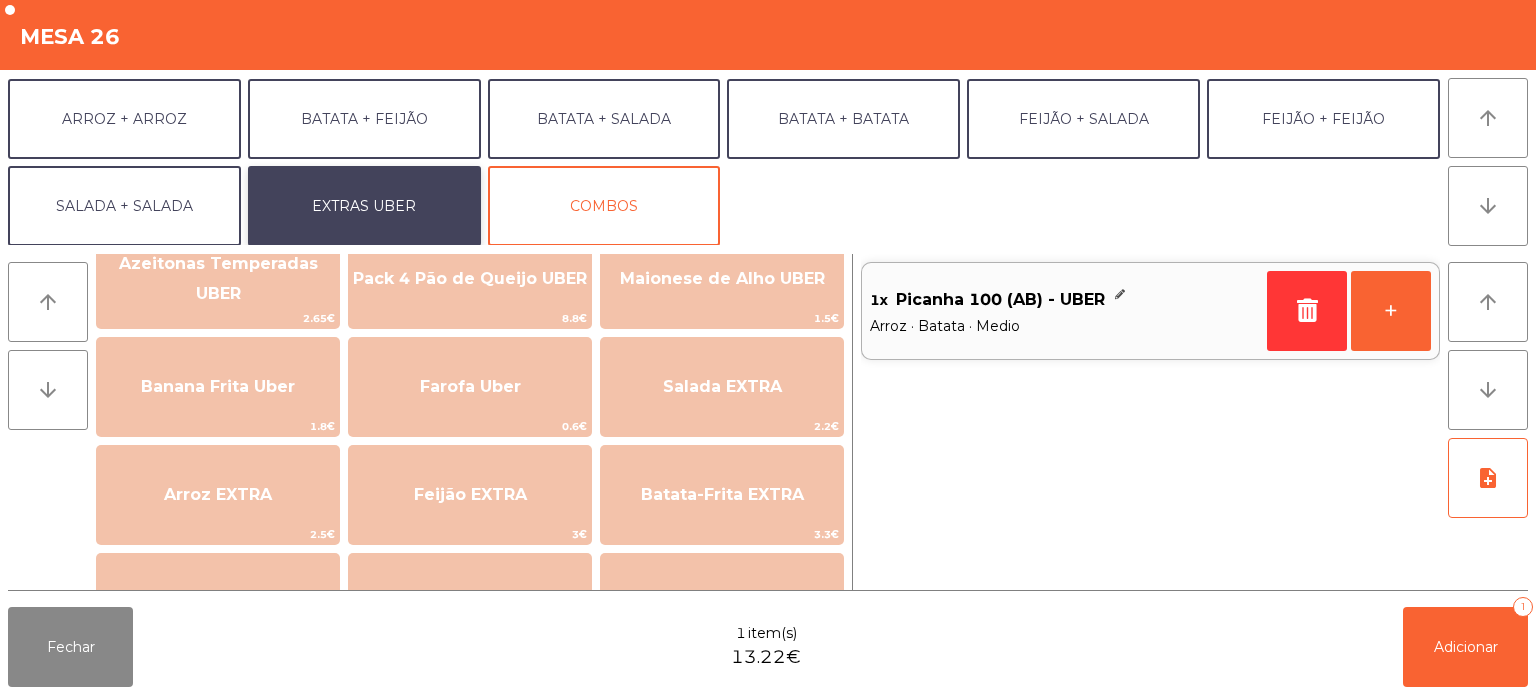 scroll, scrollTop: 52, scrollLeft: 0, axis: vertical 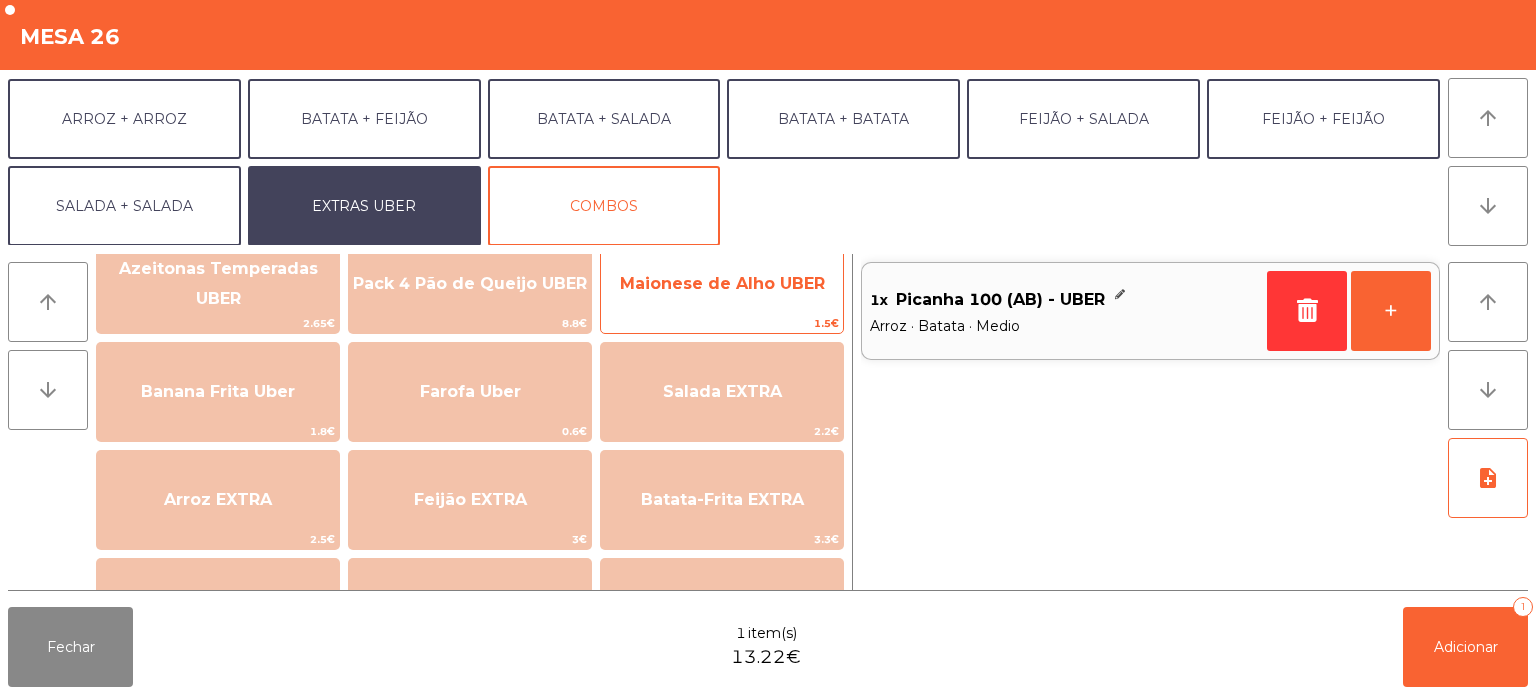 click on "Maionese de Alho UBER" 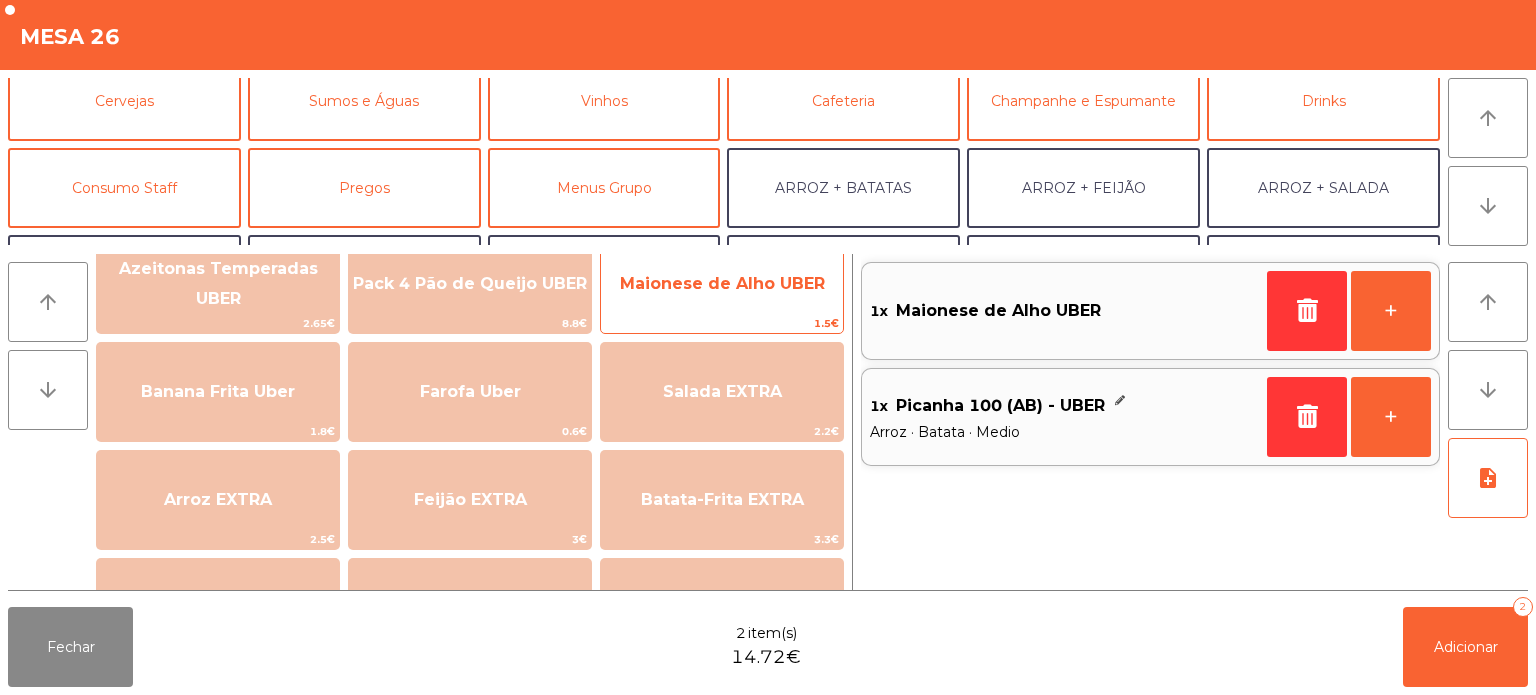 scroll, scrollTop: 0, scrollLeft: 0, axis: both 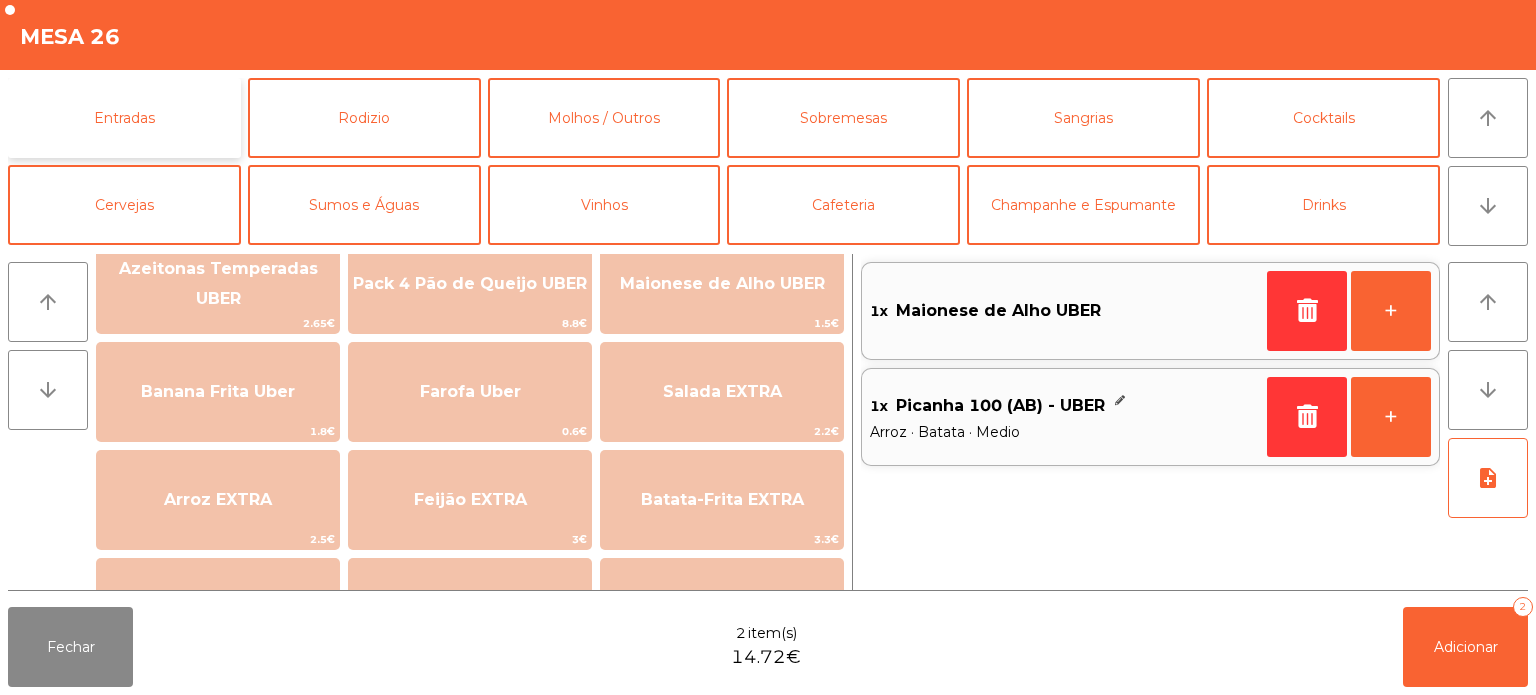 click on "Entradas" 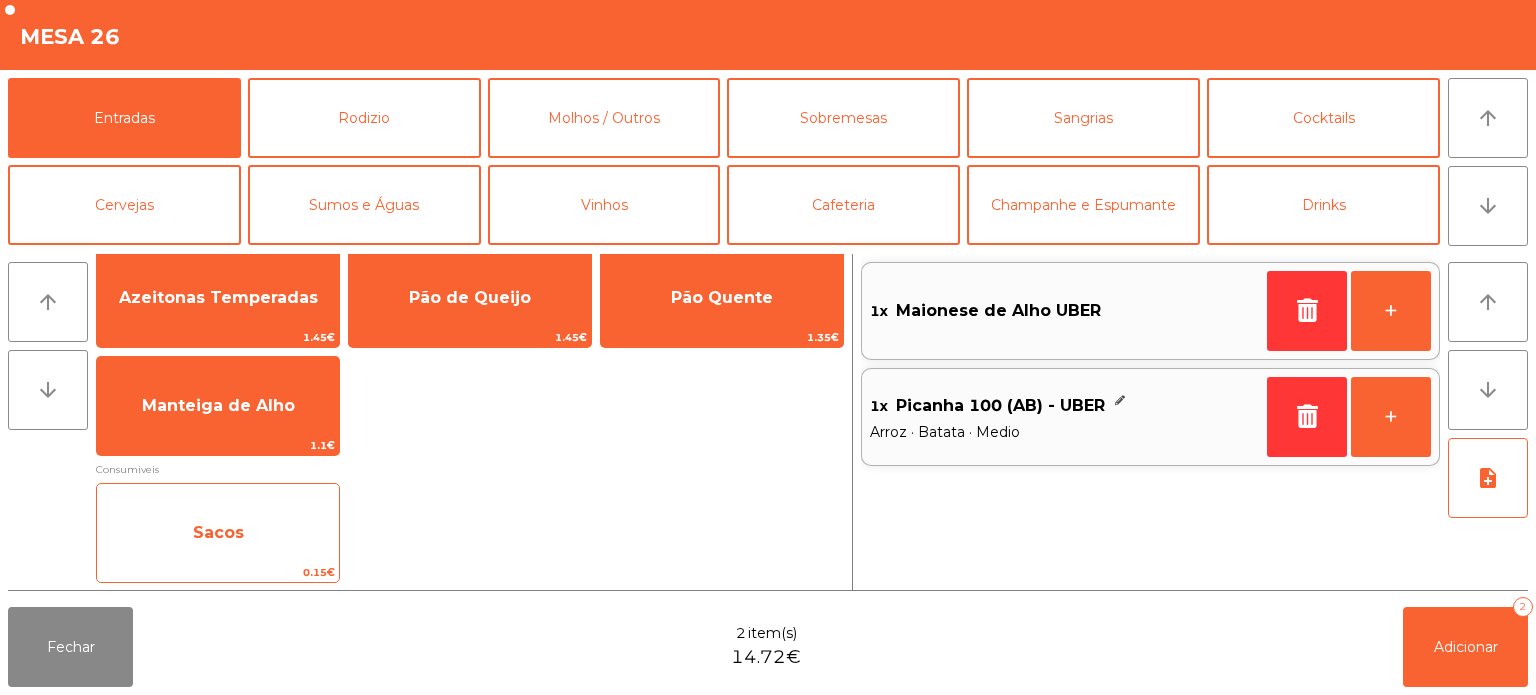click on "Sacos" 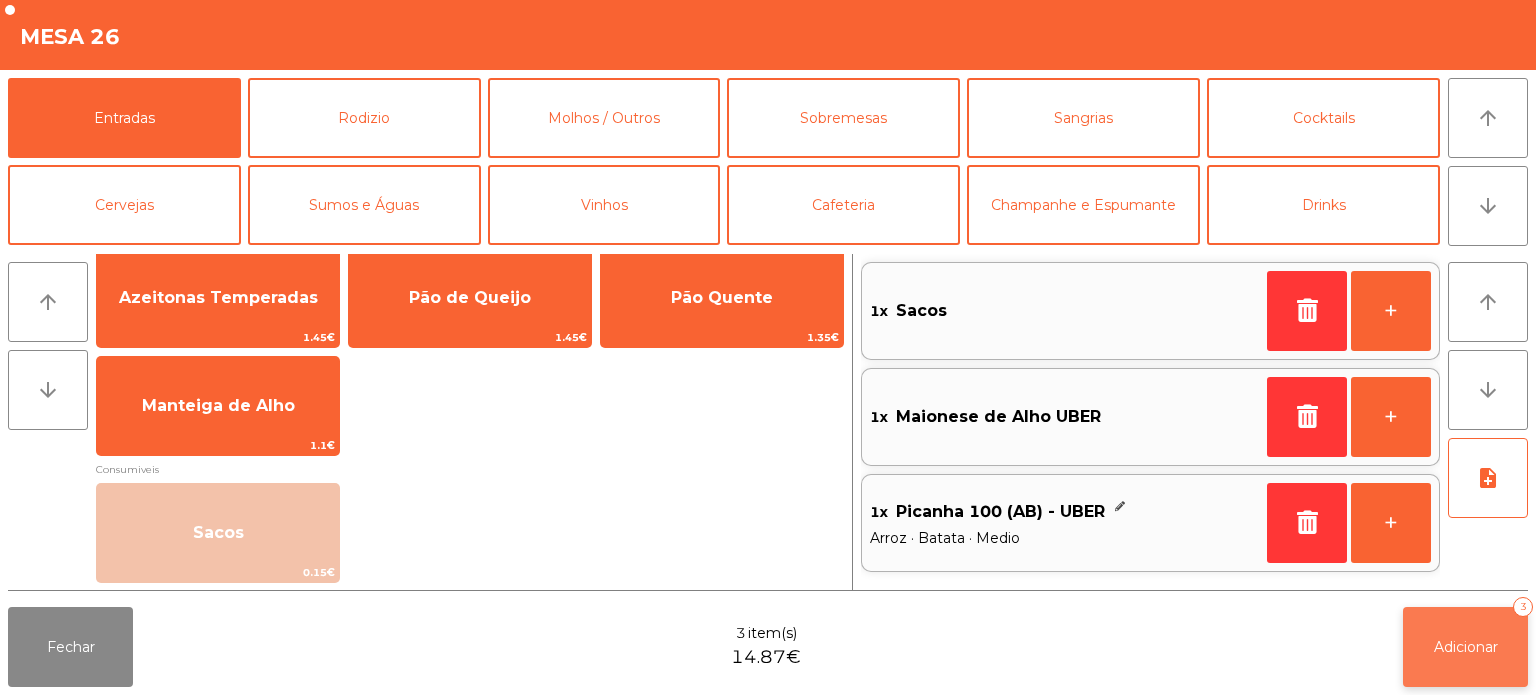 click on "Adicionar   3" 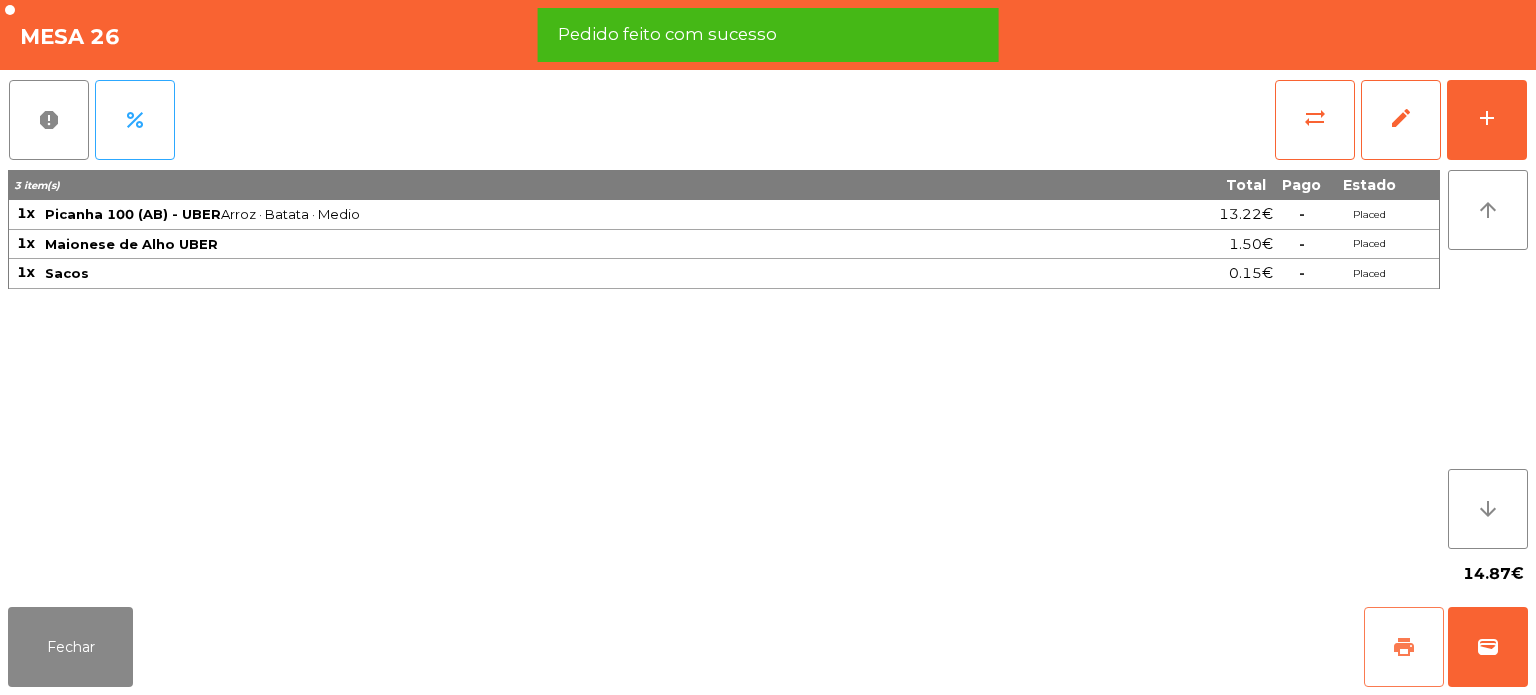 click on "print" 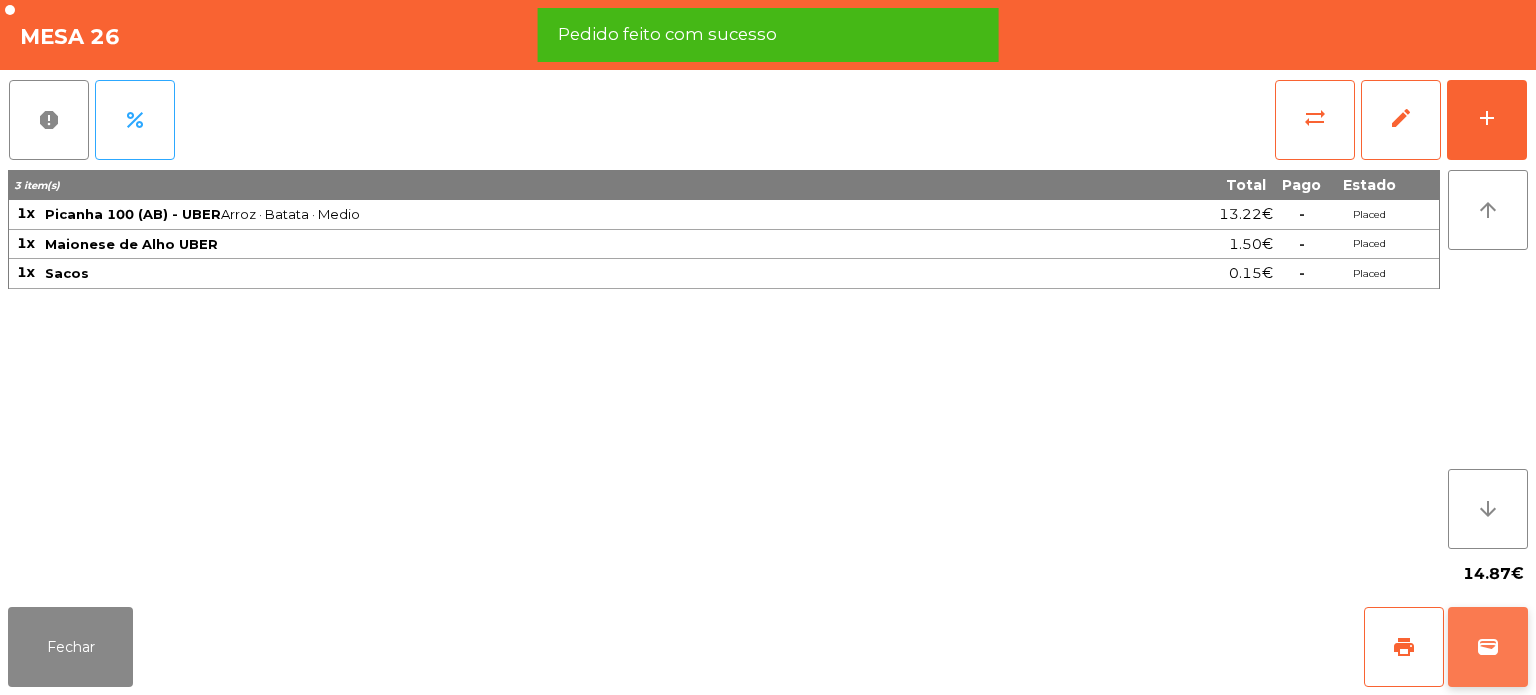 click on "wallet" 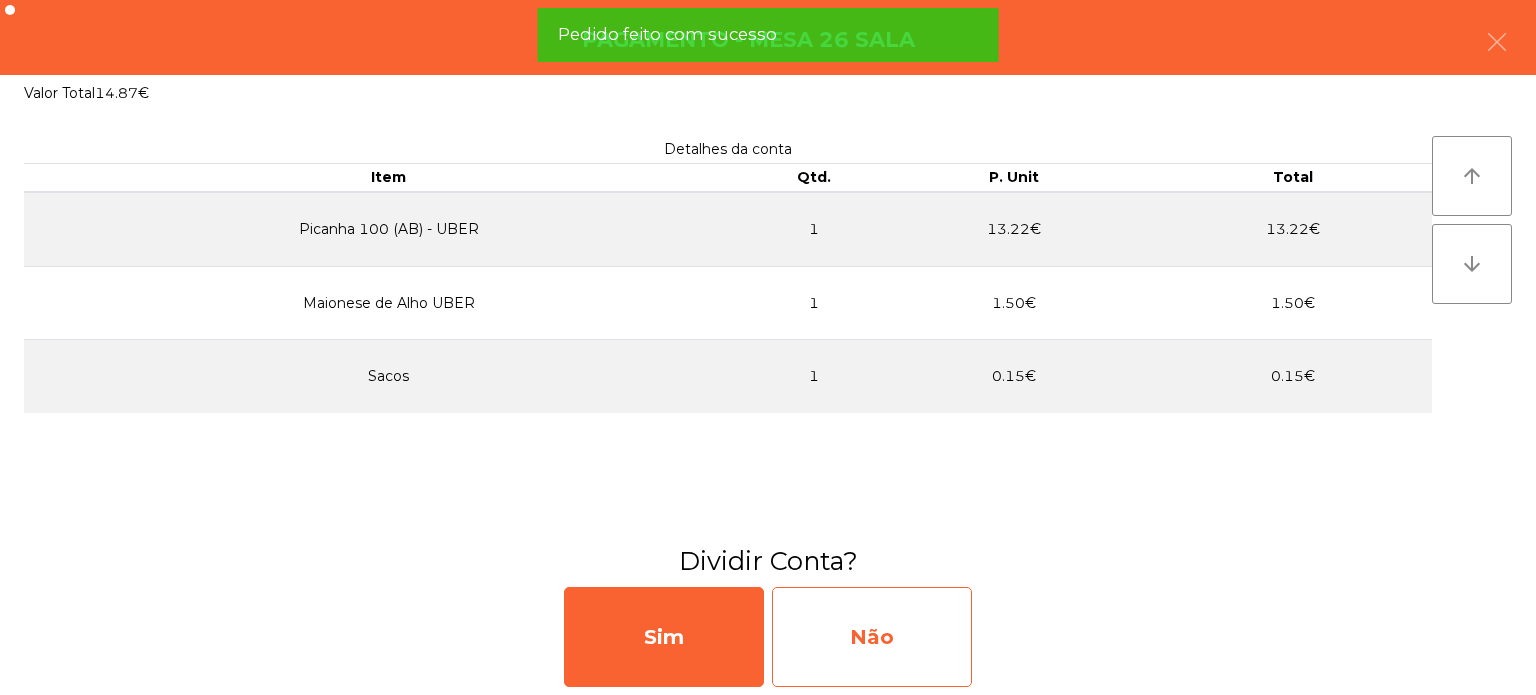 click on "Não" 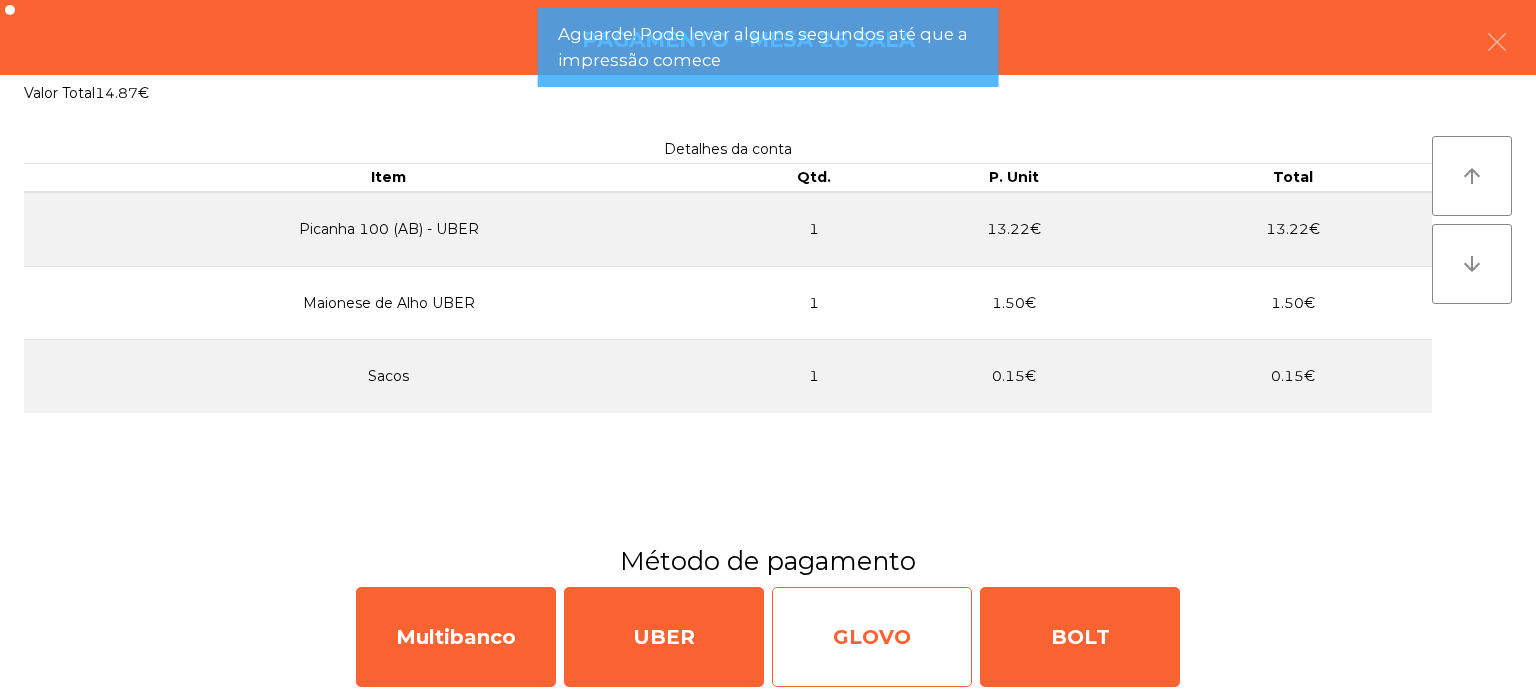 click on "GLOVO" 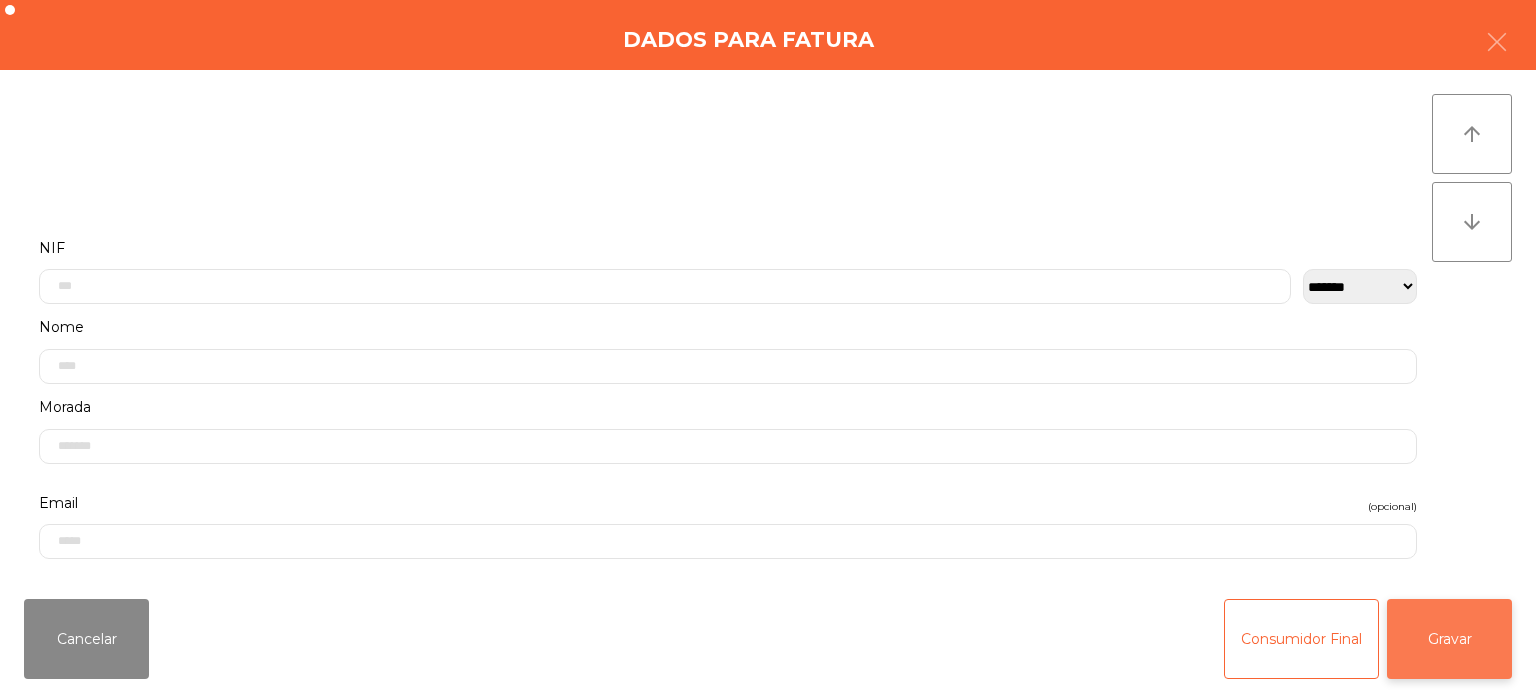 click on "Gravar" 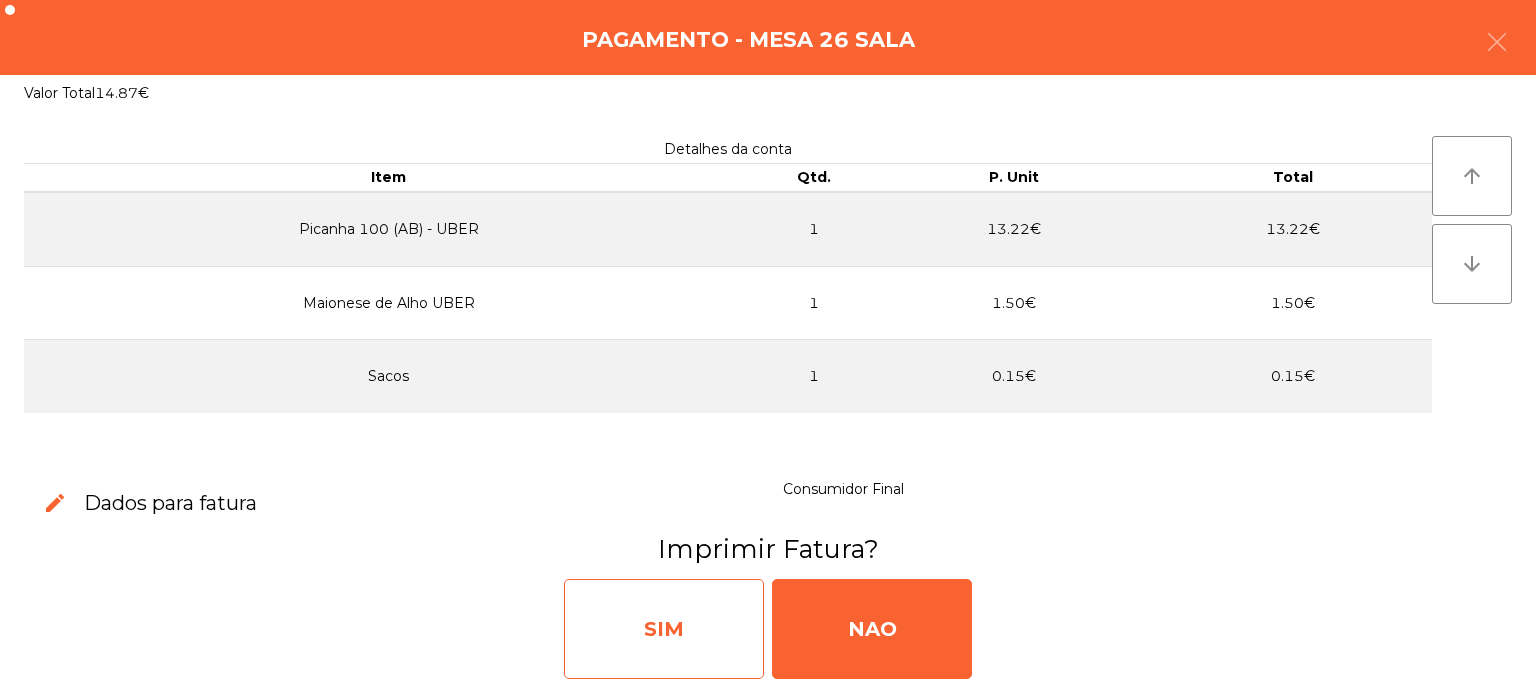 click on "SIM" 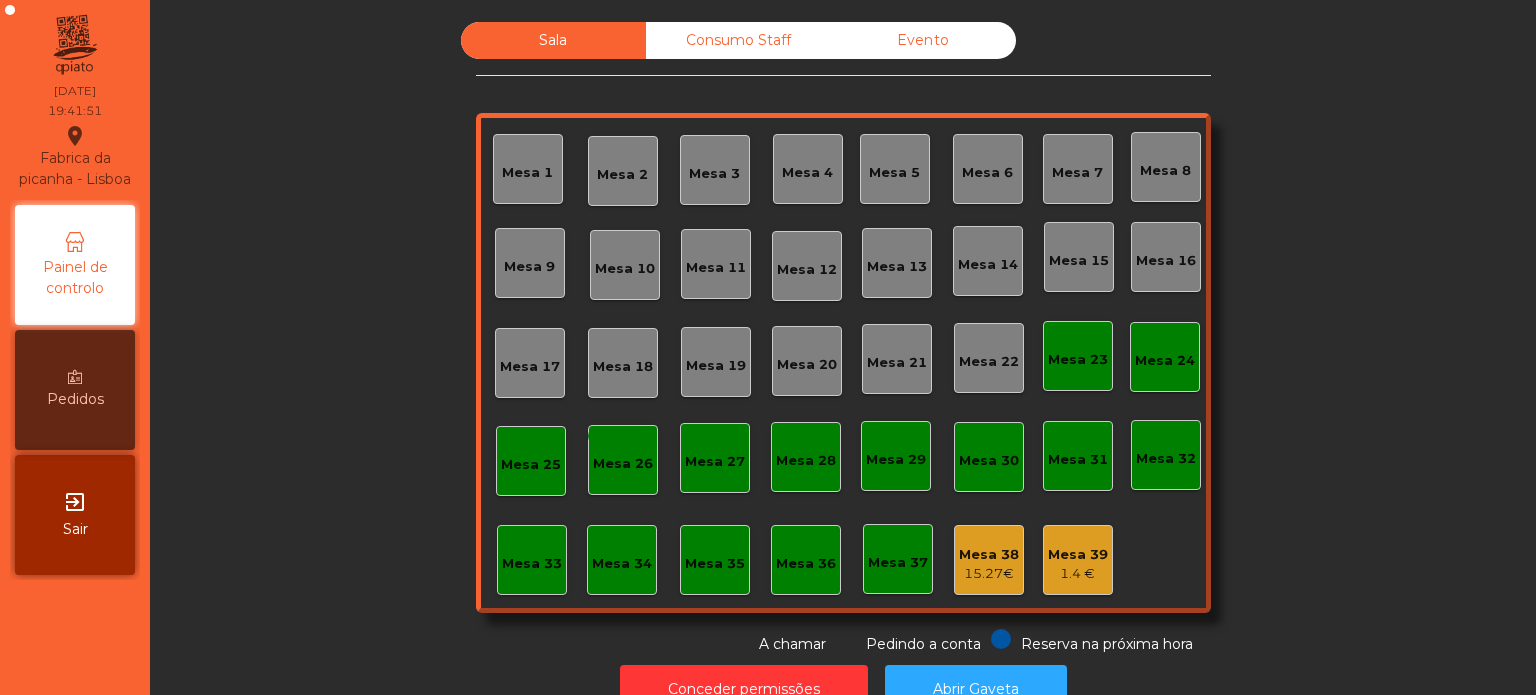click on "Mesa 31" 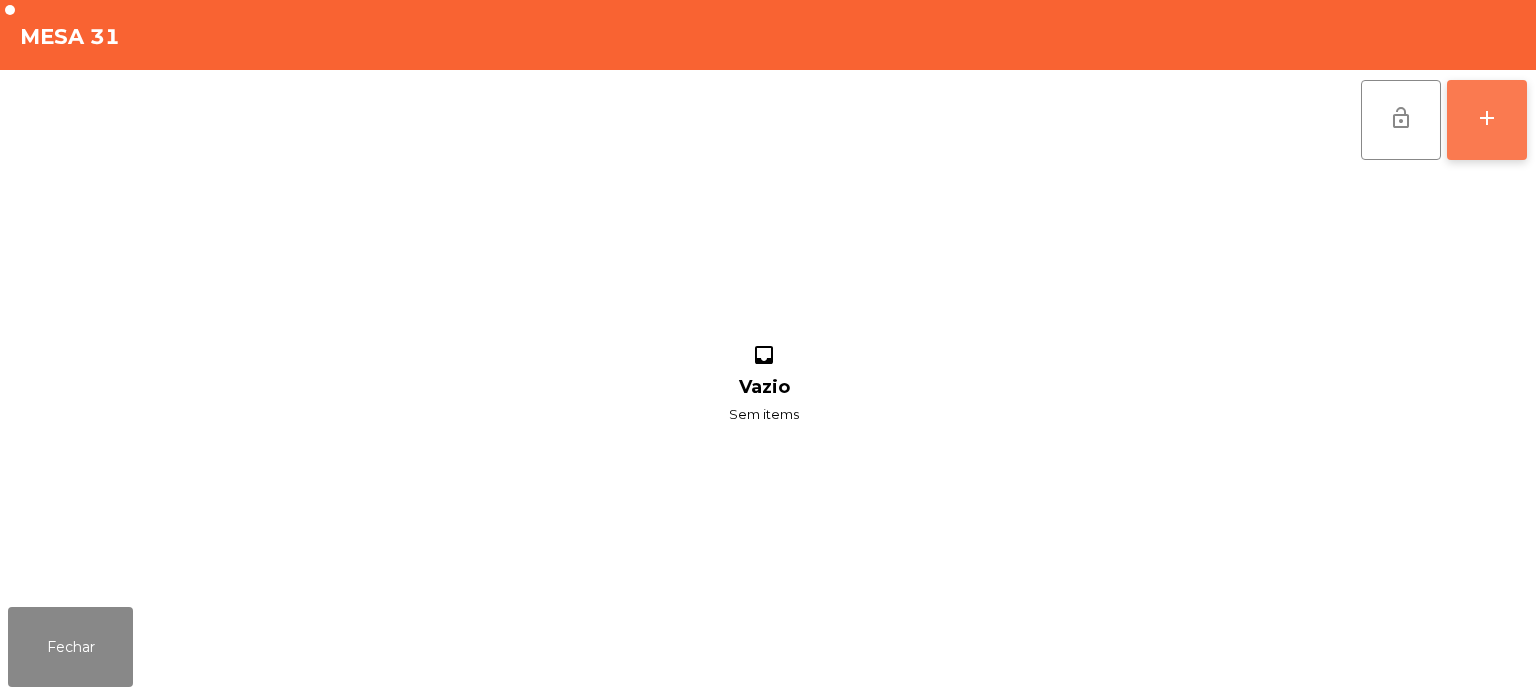 click on "add" 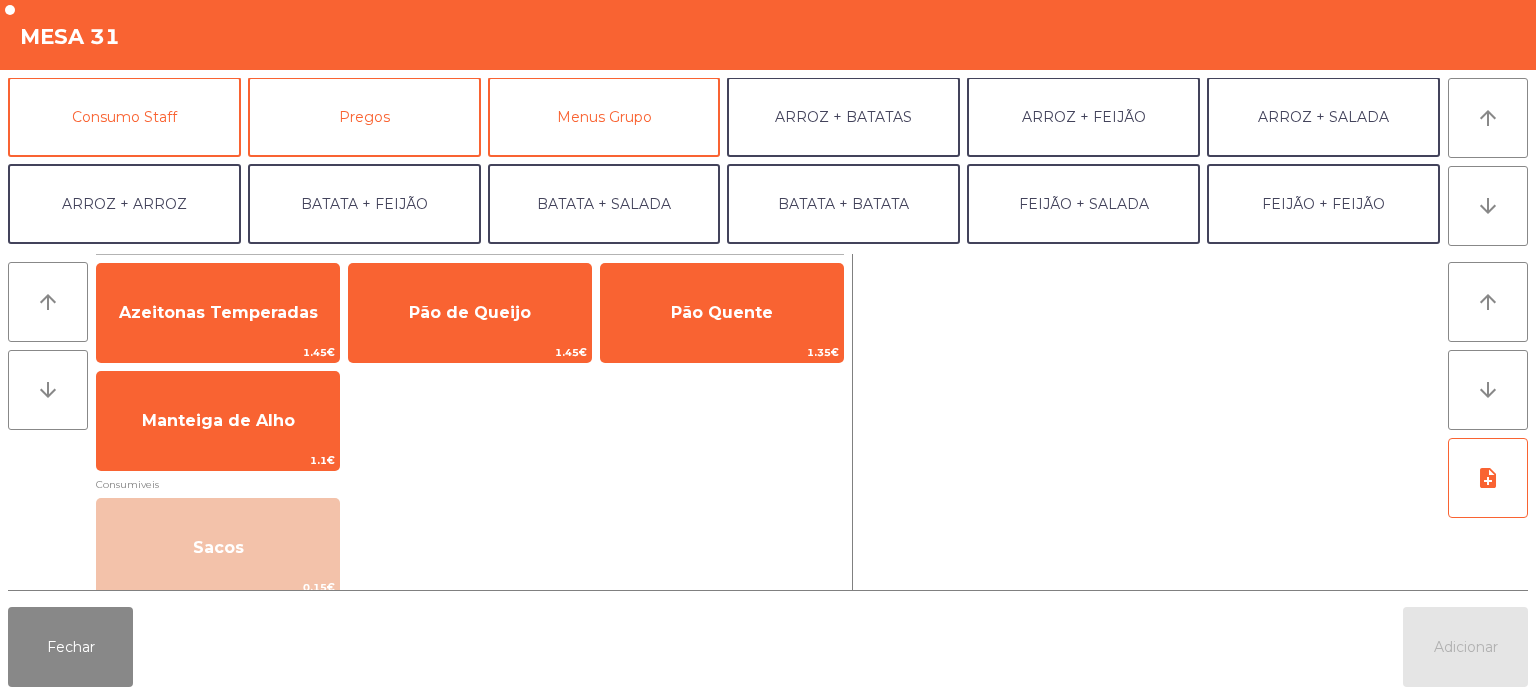 scroll, scrollTop: 176, scrollLeft: 0, axis: vertical 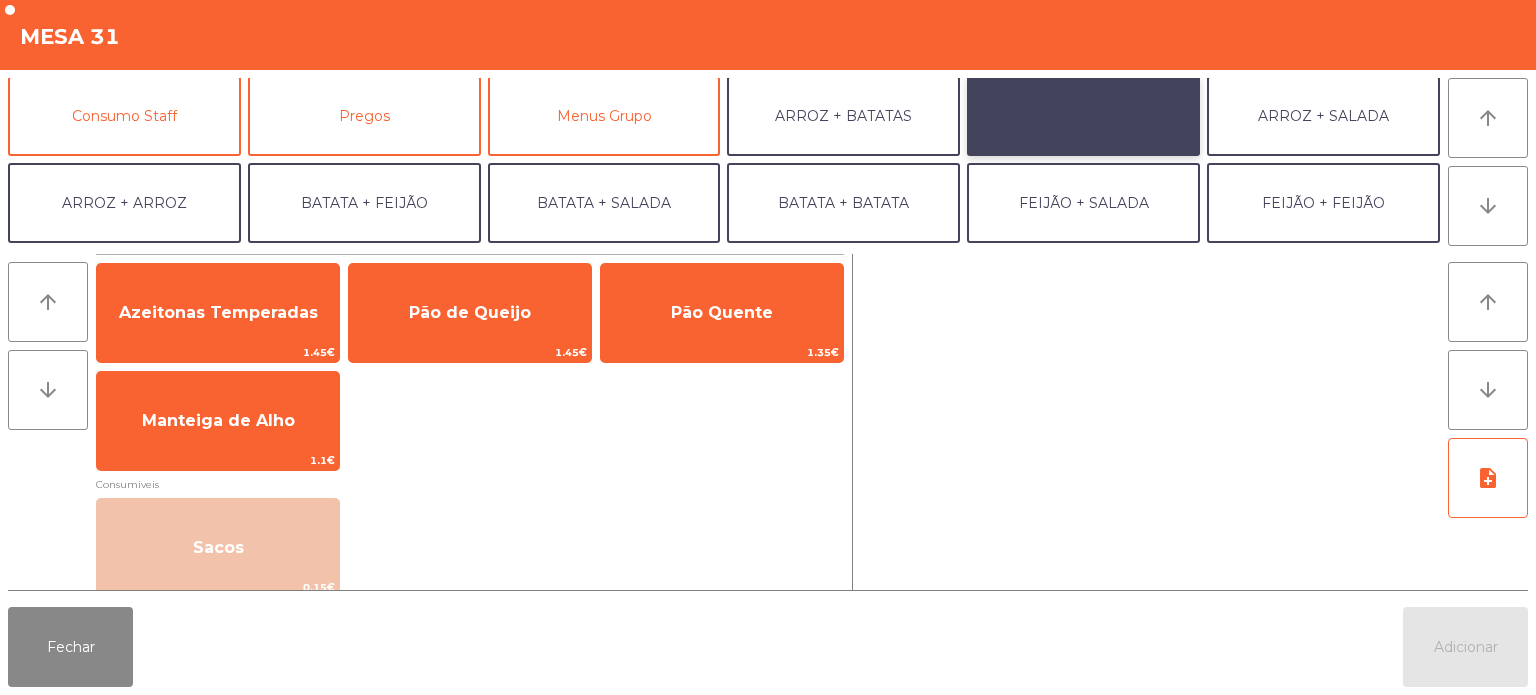 click on "ARROZ + FEIJÃO" 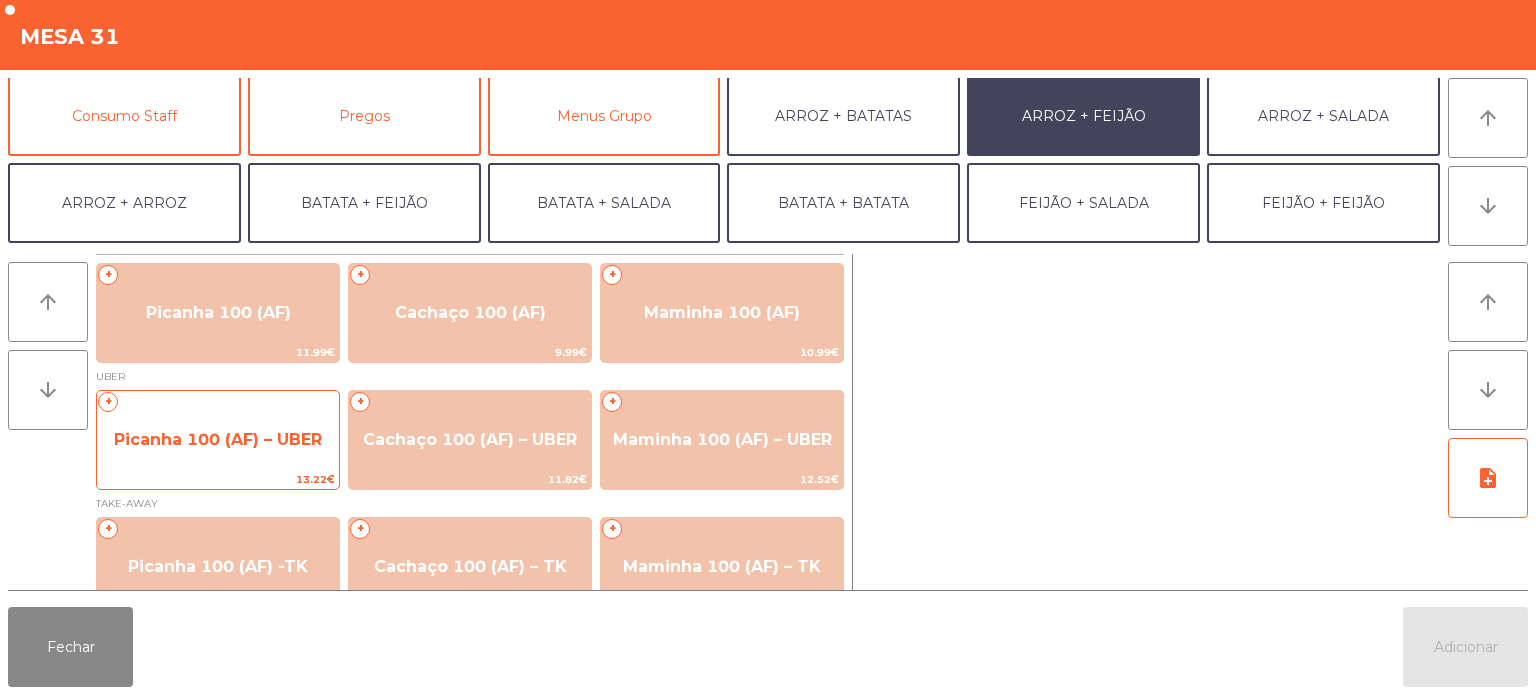 click on "Picanha 100 (AF) – UBER" 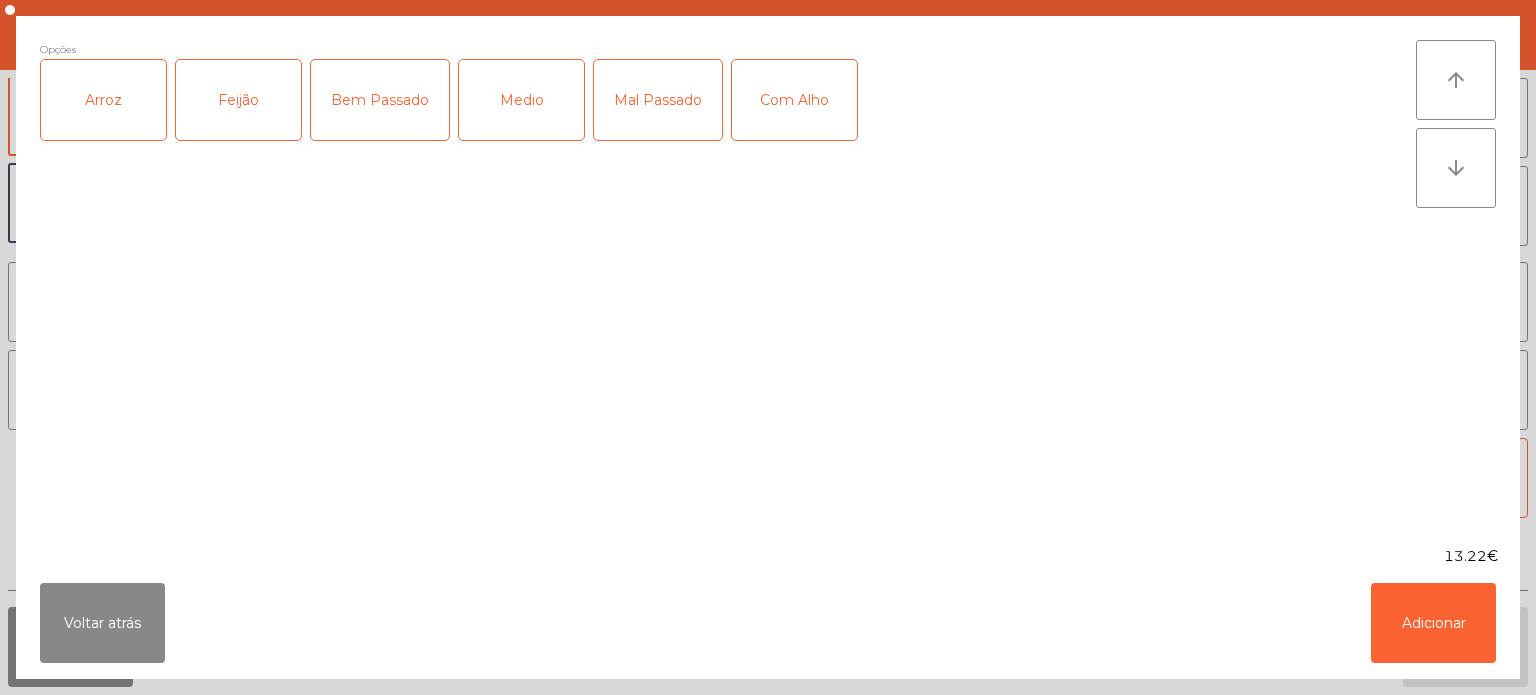 click on "Arroz" 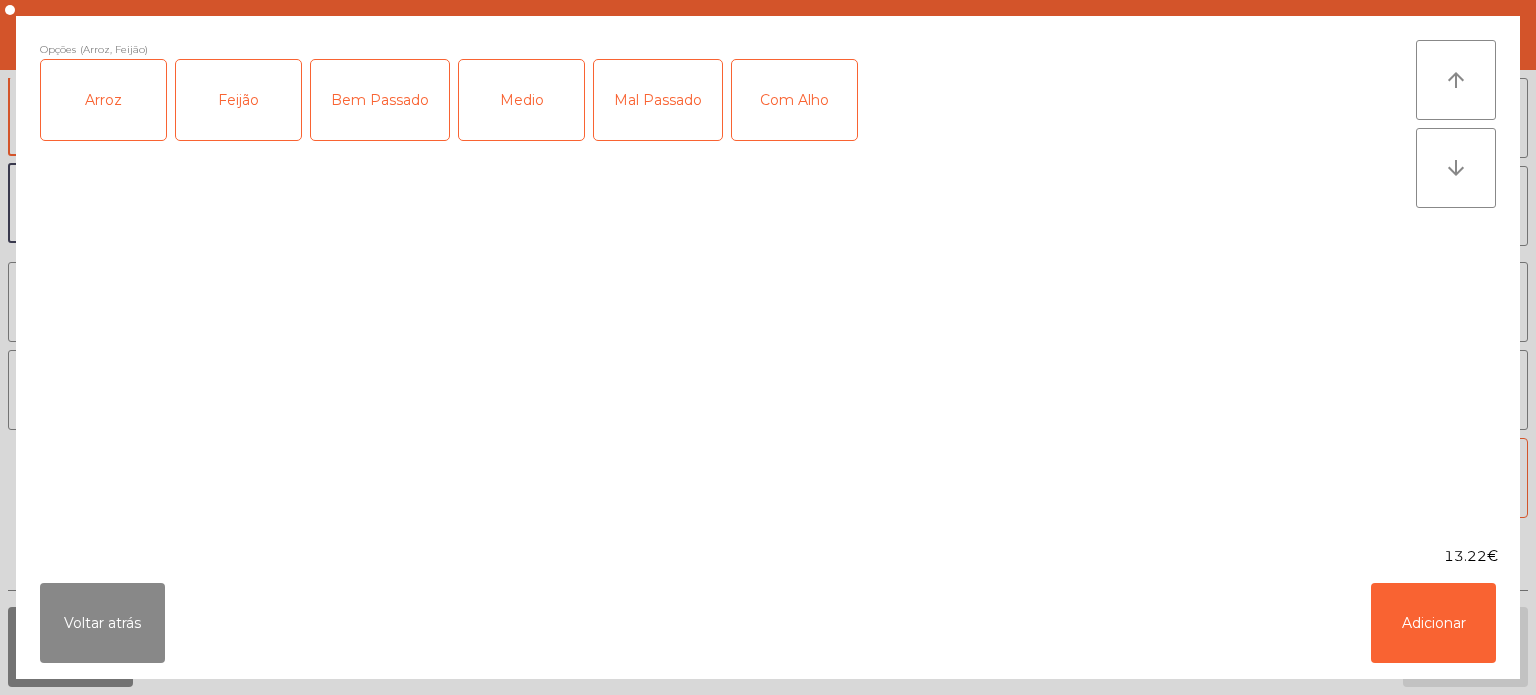 click on "Bem Passado" 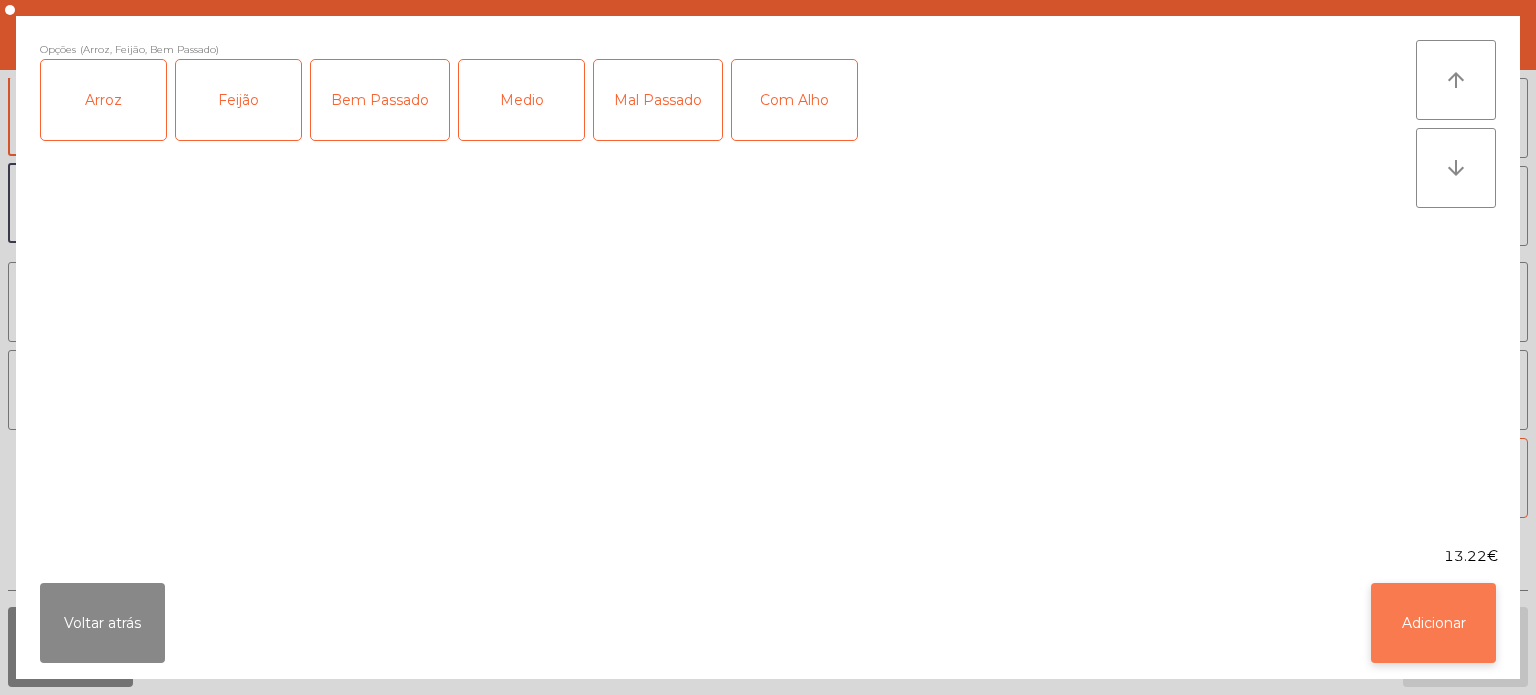 click on "Adicionar" 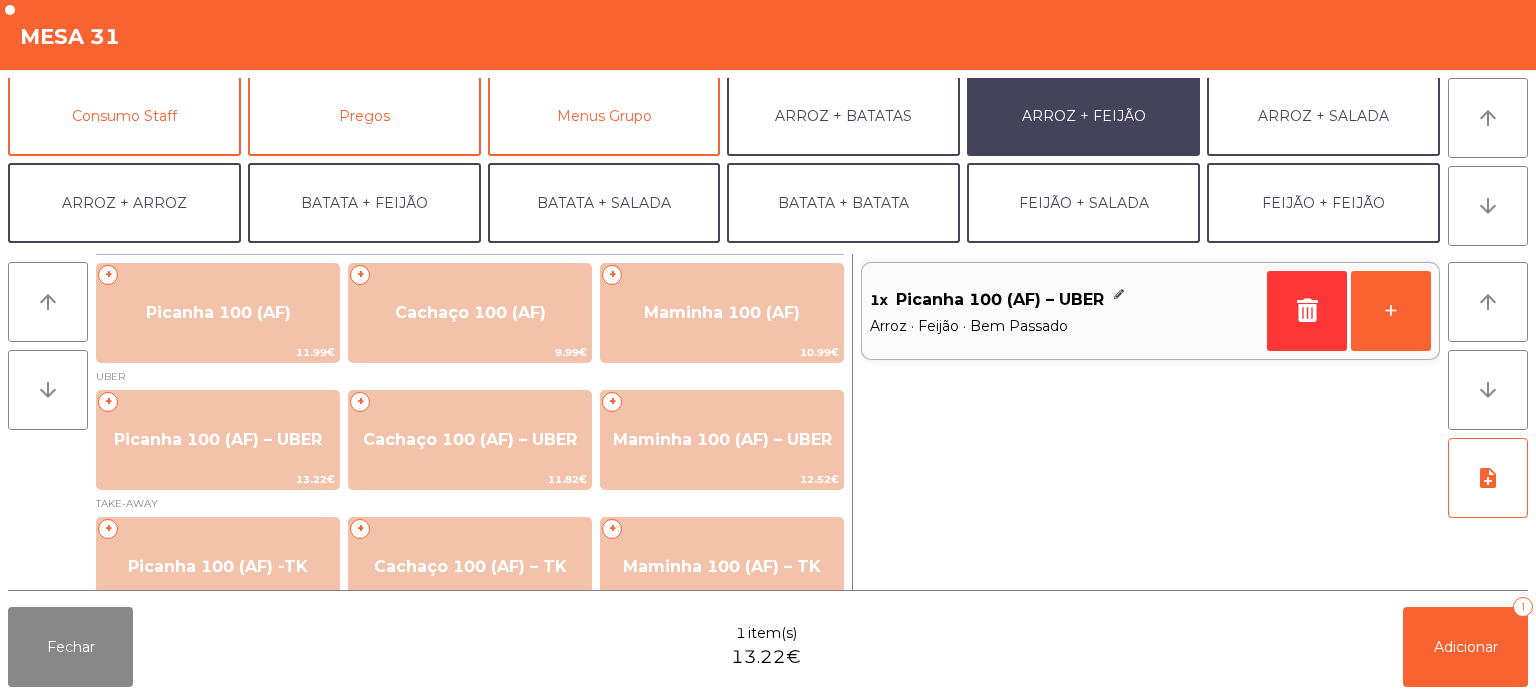 scroll, scrollTop: 260, scrollLeft: 0, axis: vertical 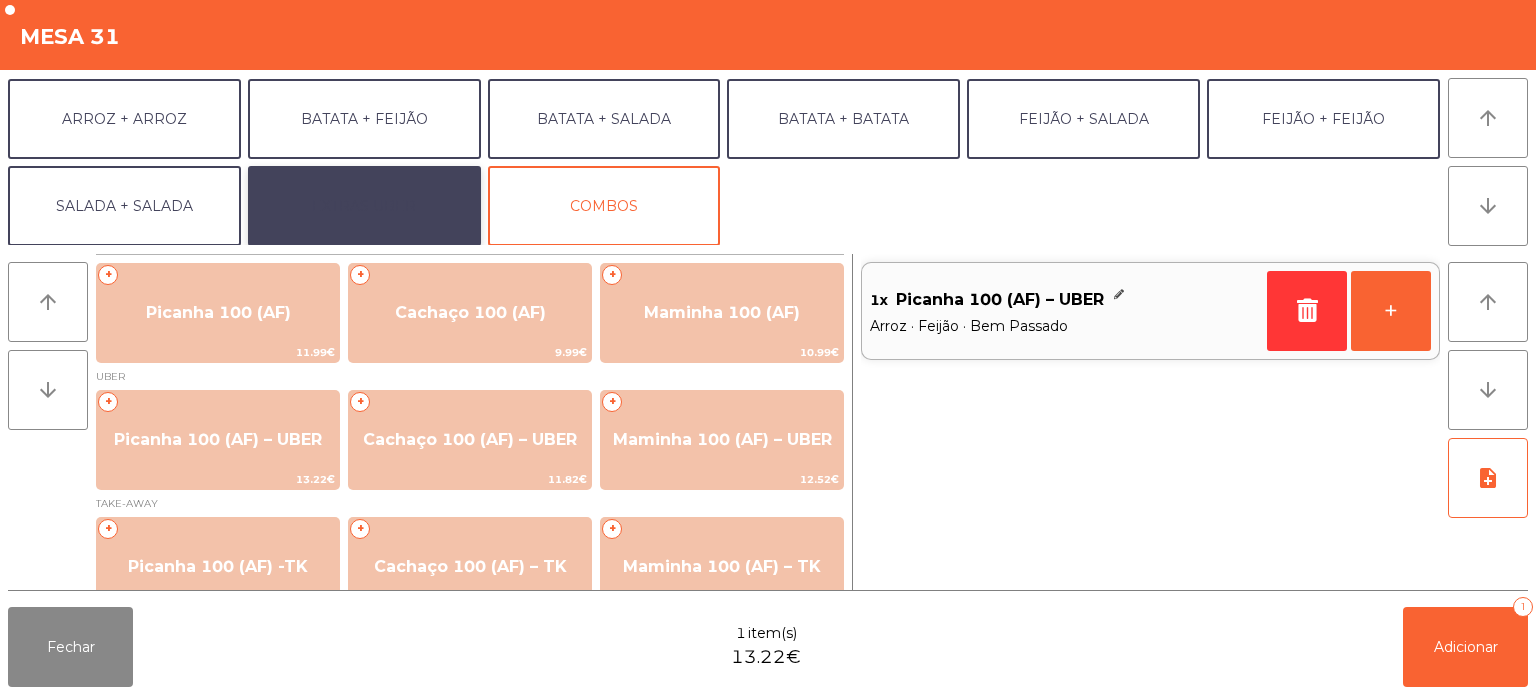 click on "EXTRAS UBER" 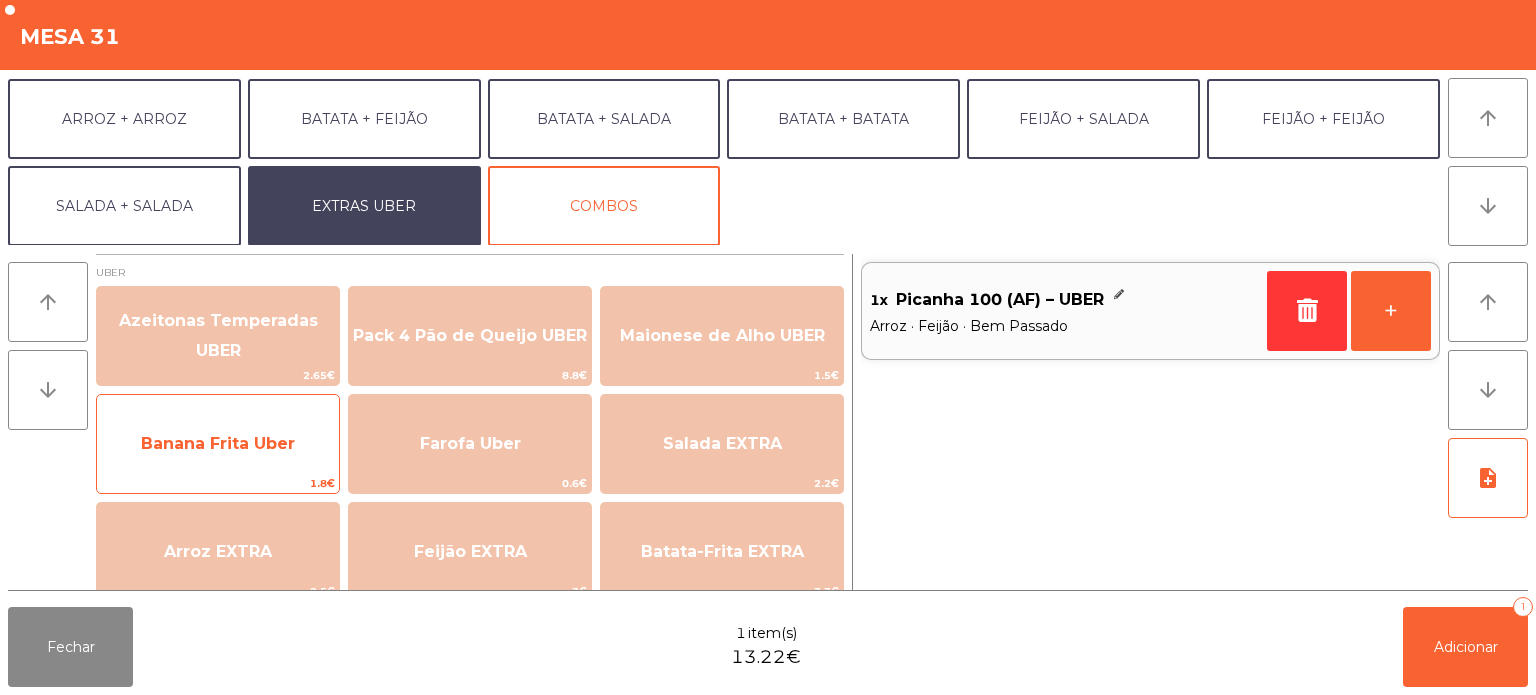 click on "Banana Frita Uber" 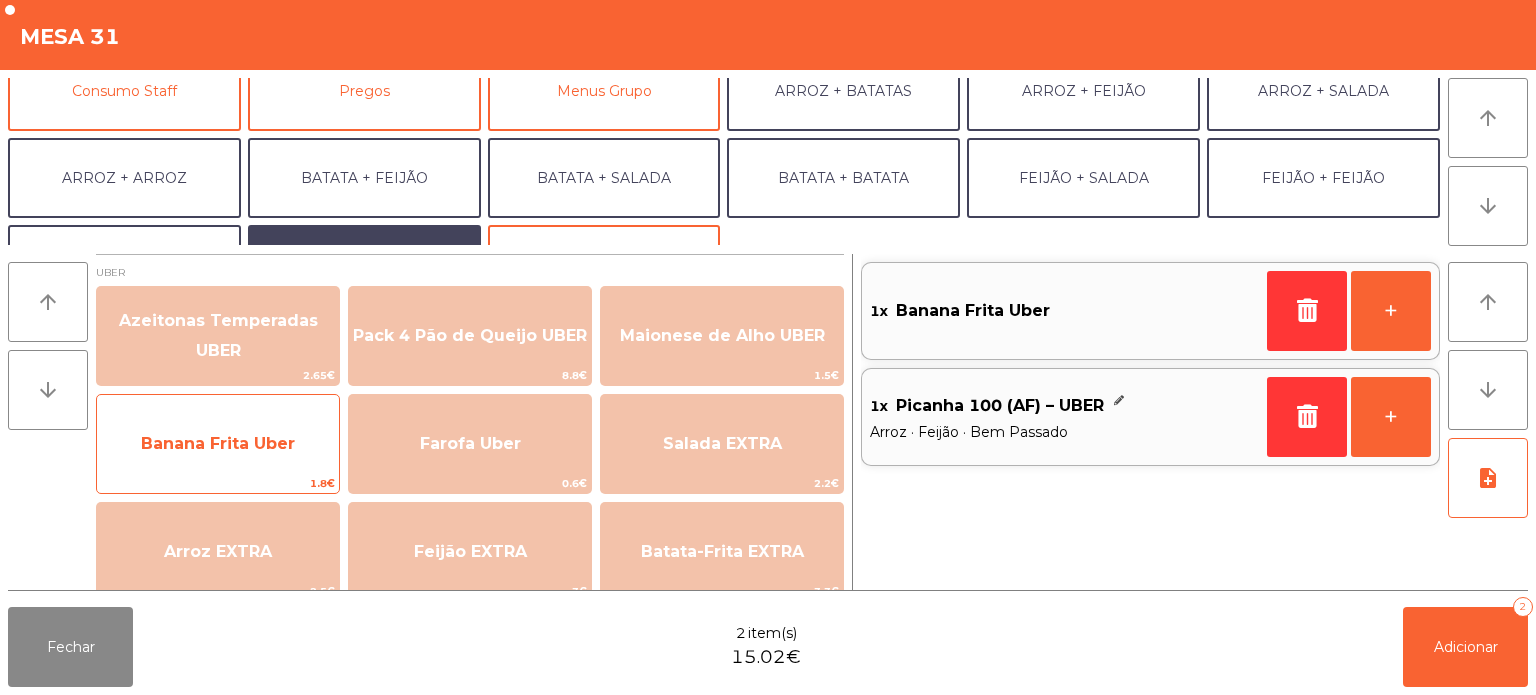 scroll, scrollTop: 197, scrollLeft: 0, axis: vertical 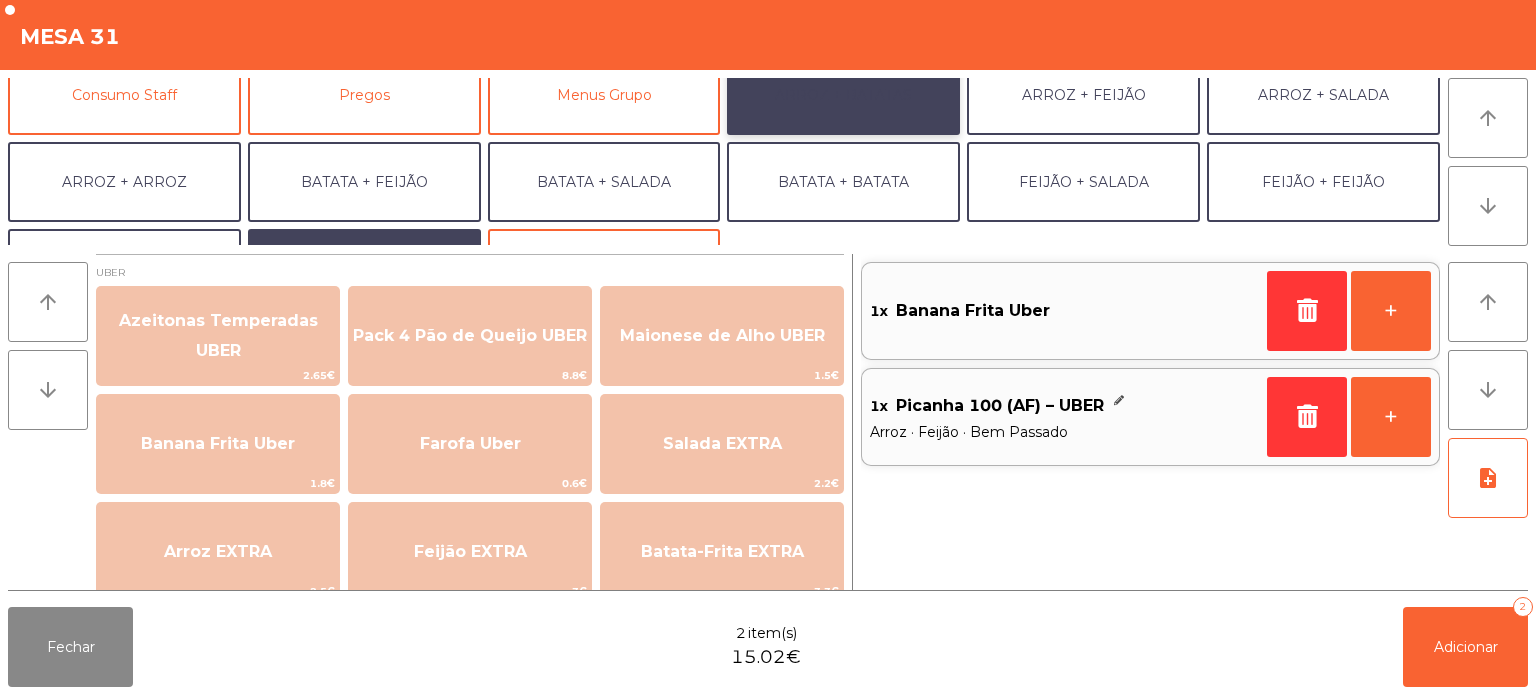 click on "ARROZ + BATATAS" 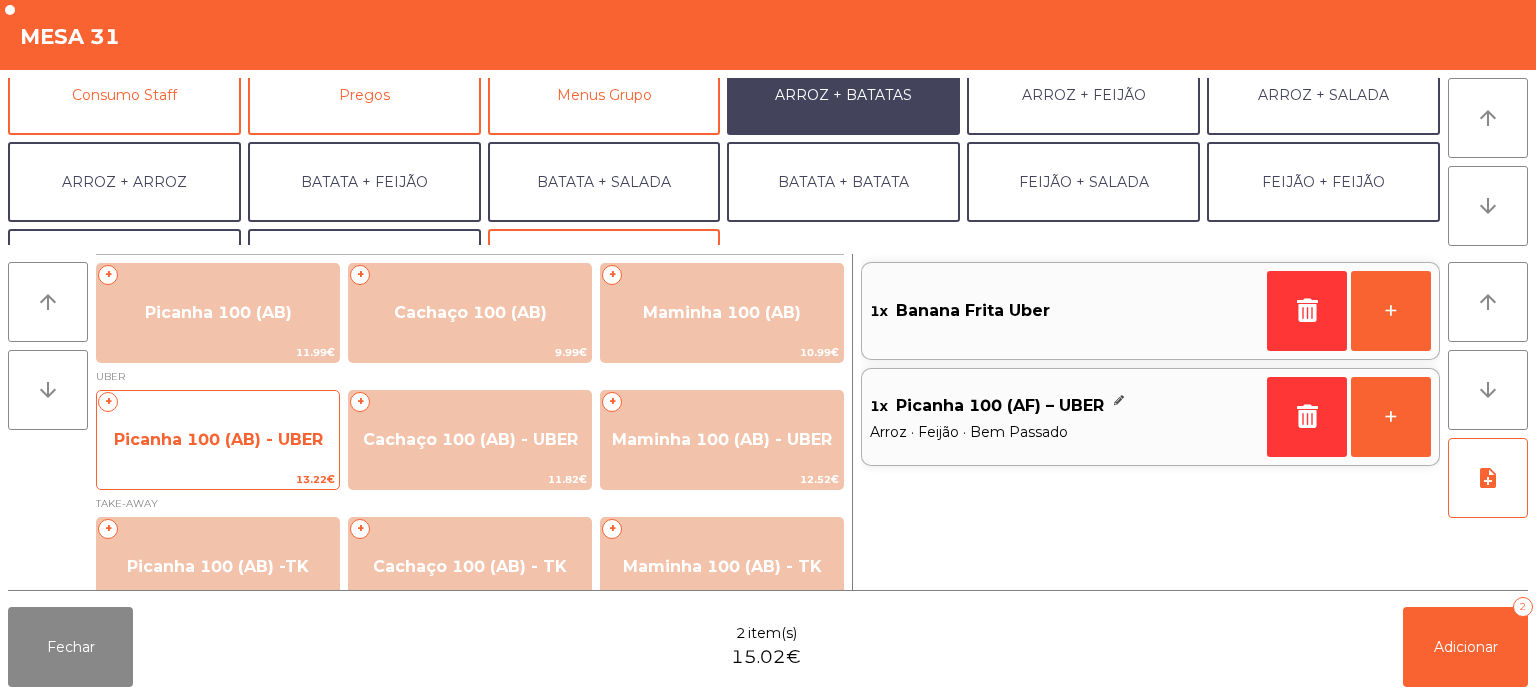 click on "Picanha 100 (AB) - UBER" 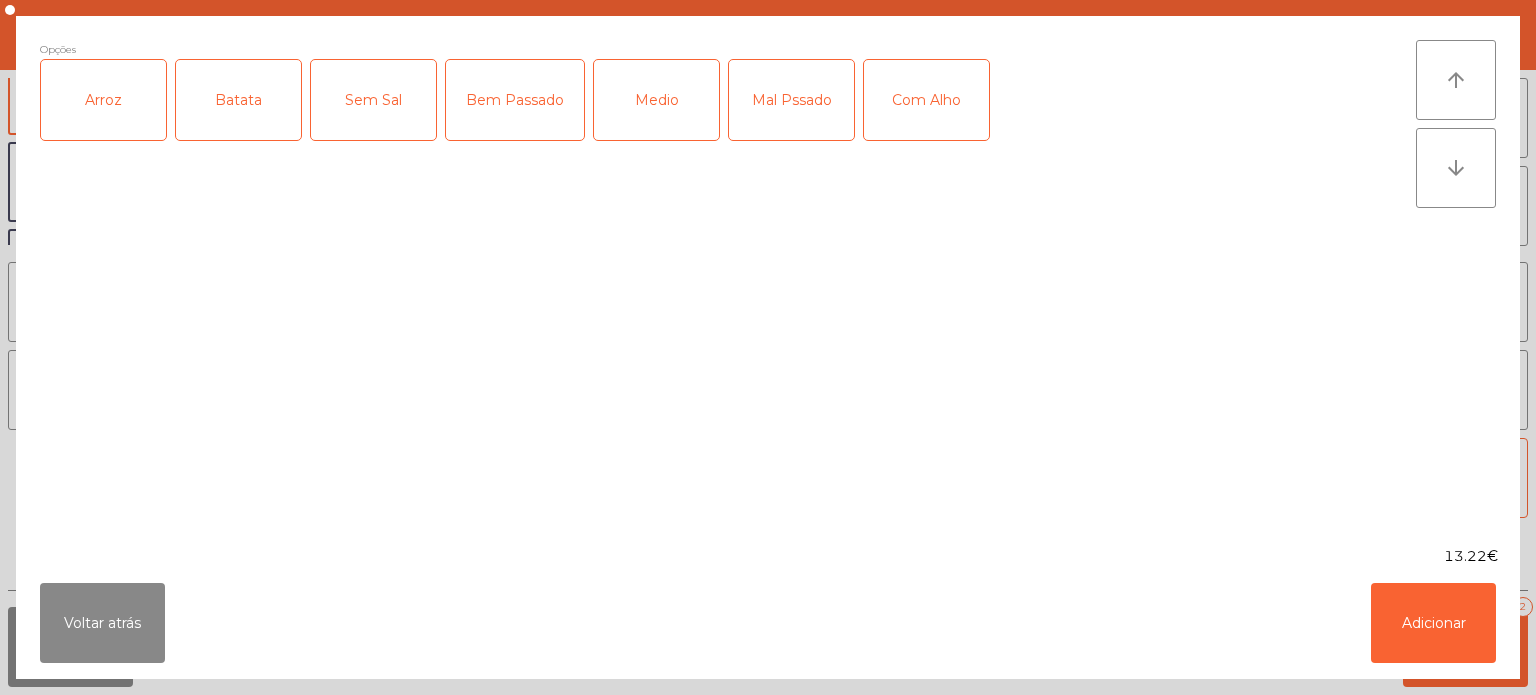 click on "Arroz" 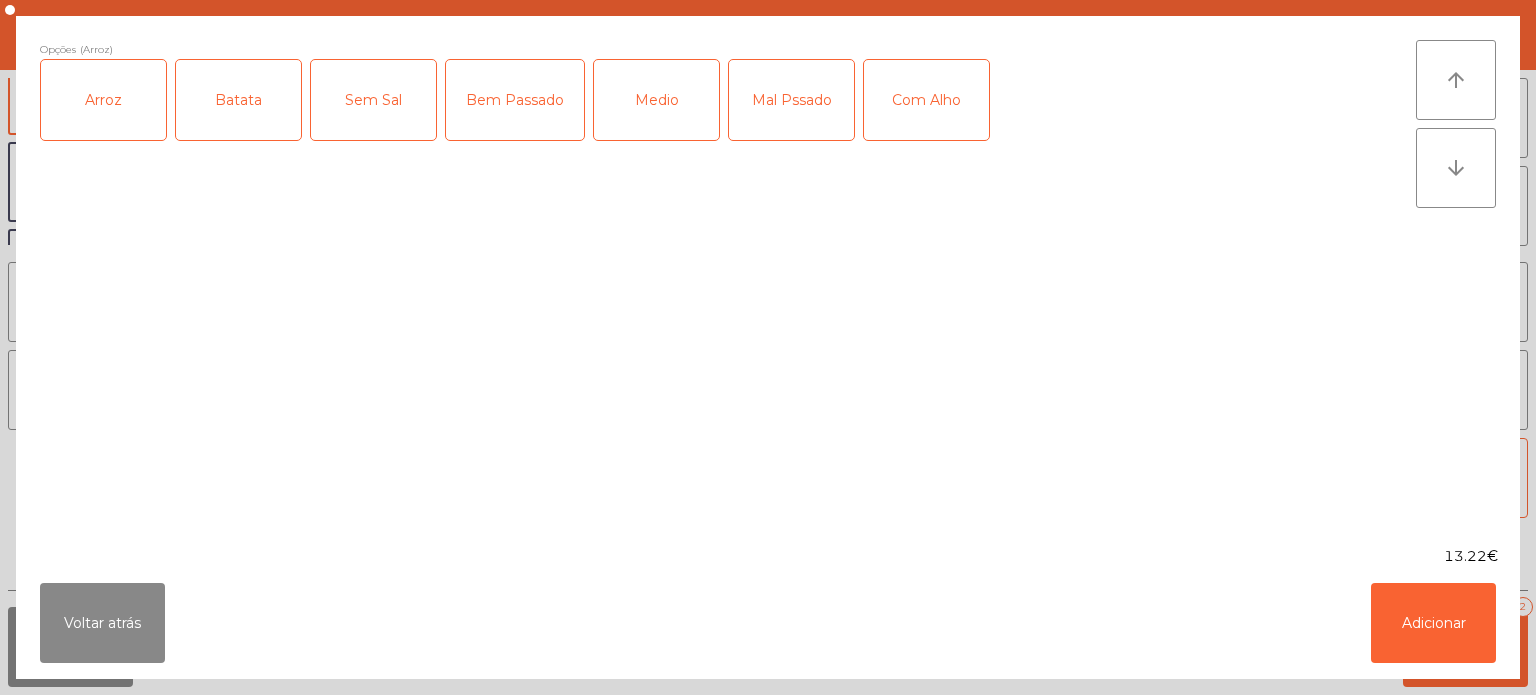 click on "Batata" 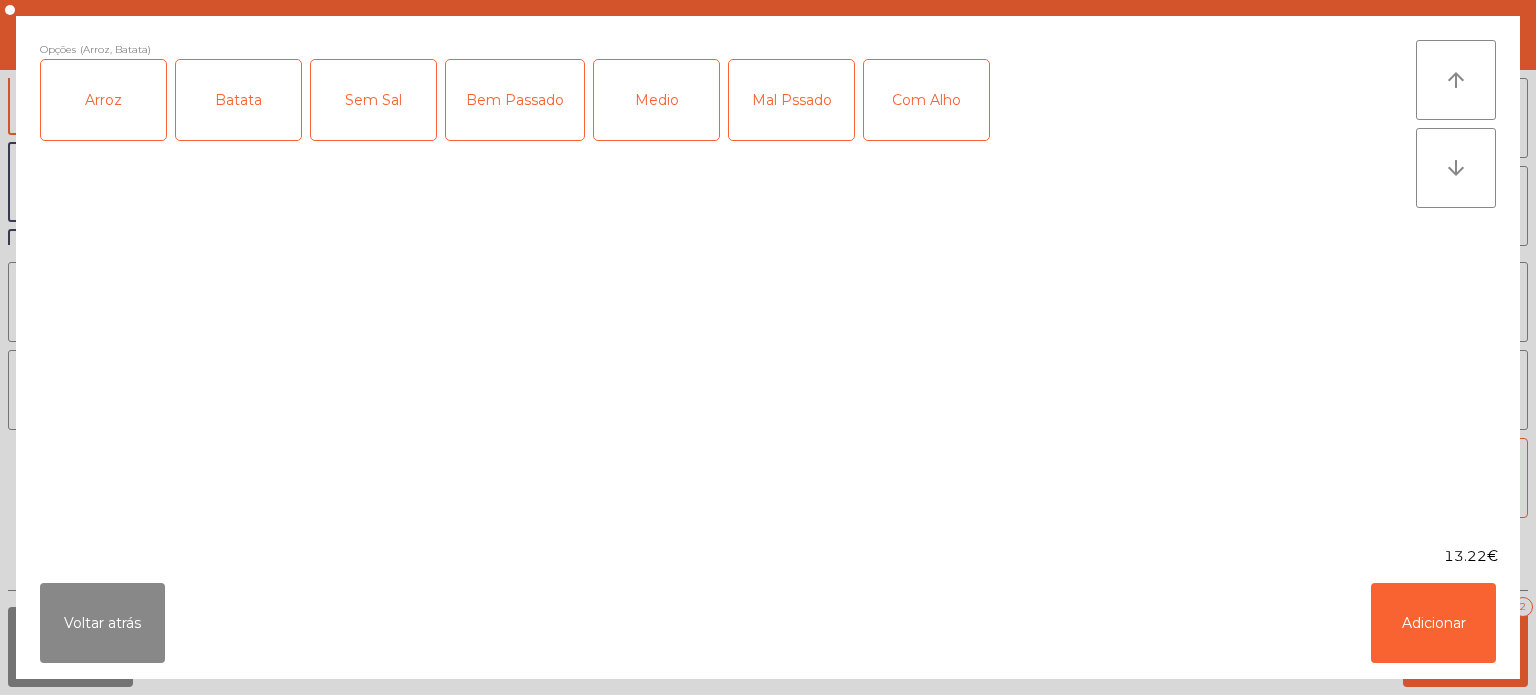click on "Bem Passado" 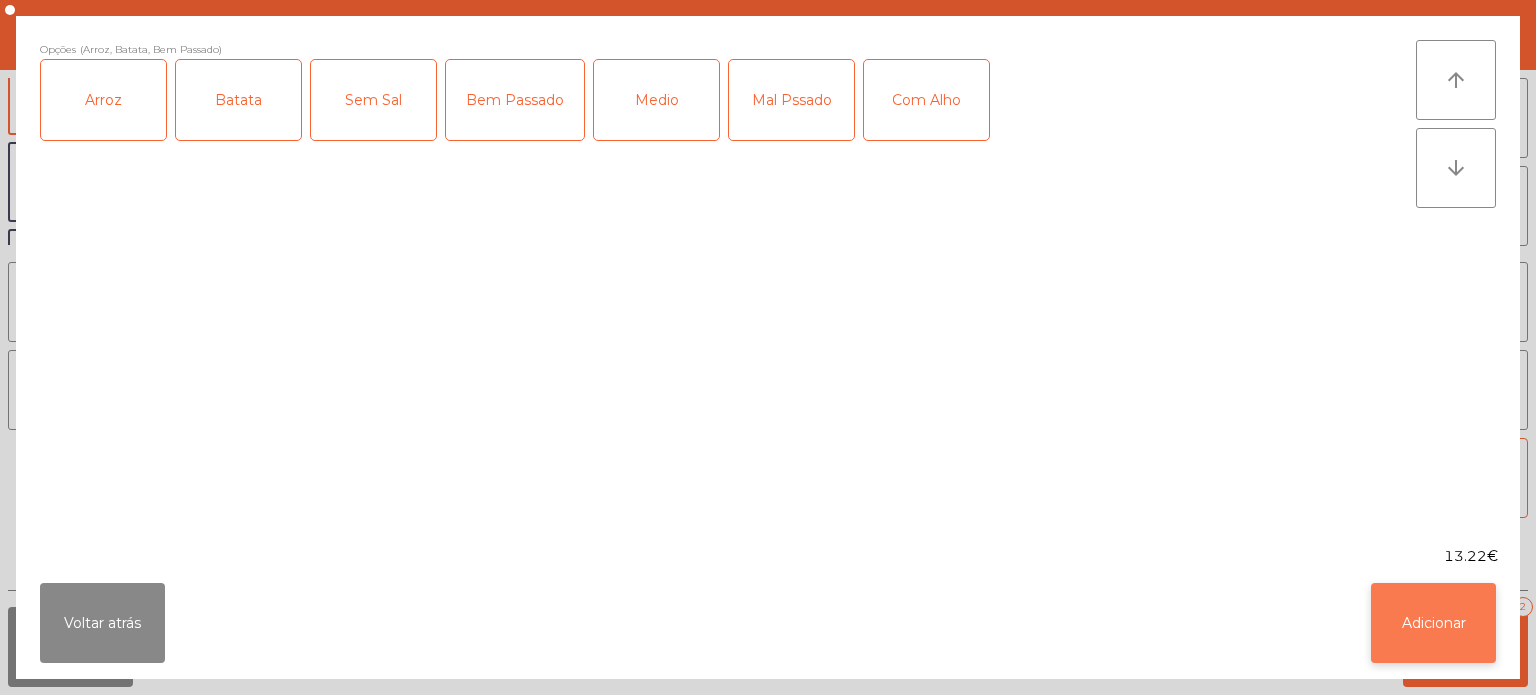 click on "Adicionar" 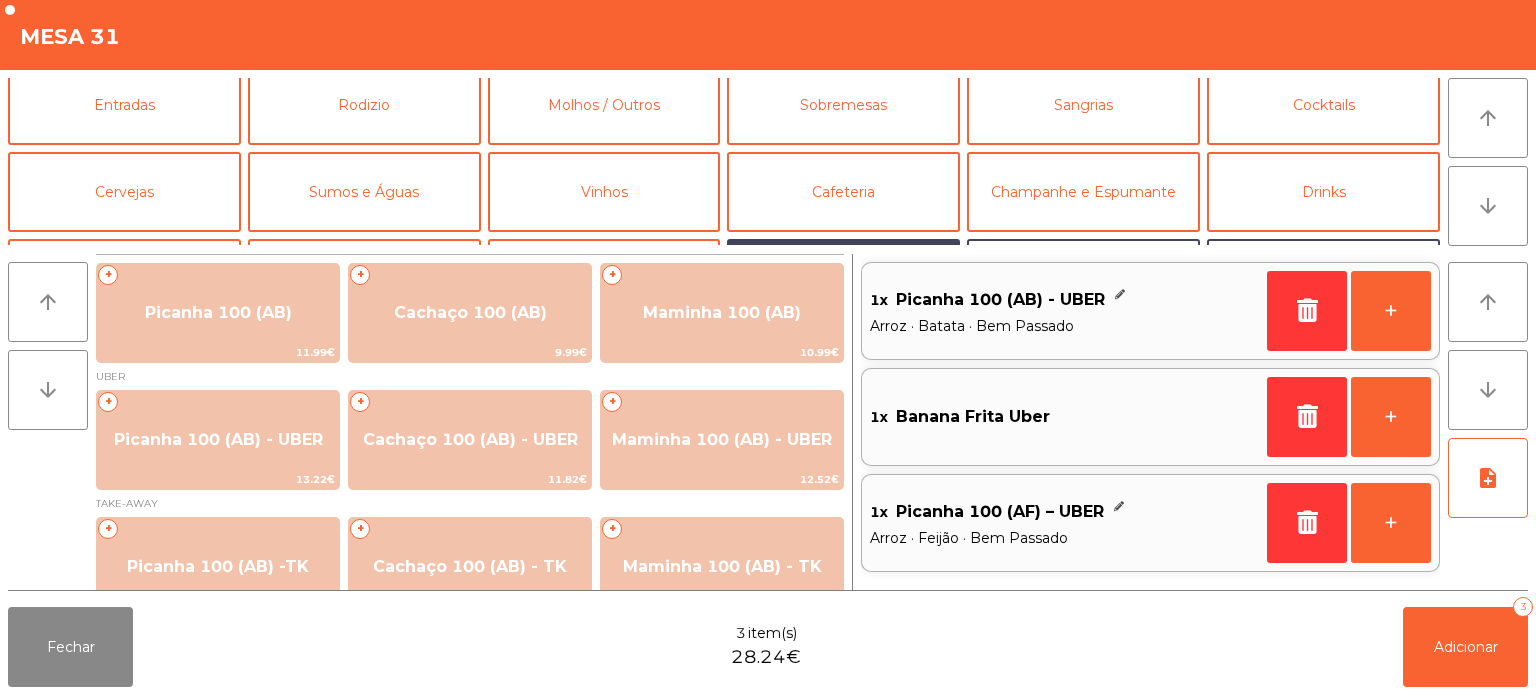 scroll, scrollTop: 0, scrollLeft: 0, axis: both 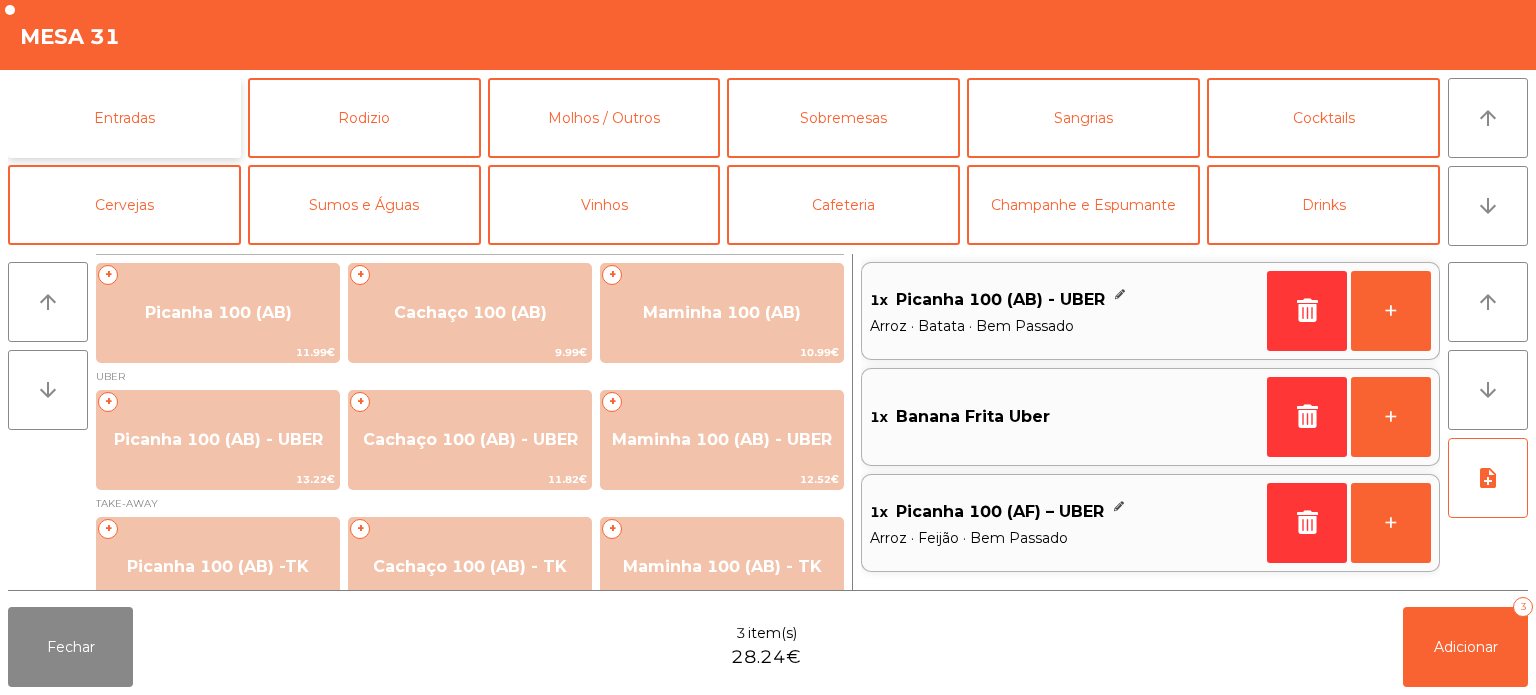 click on "Entradas" 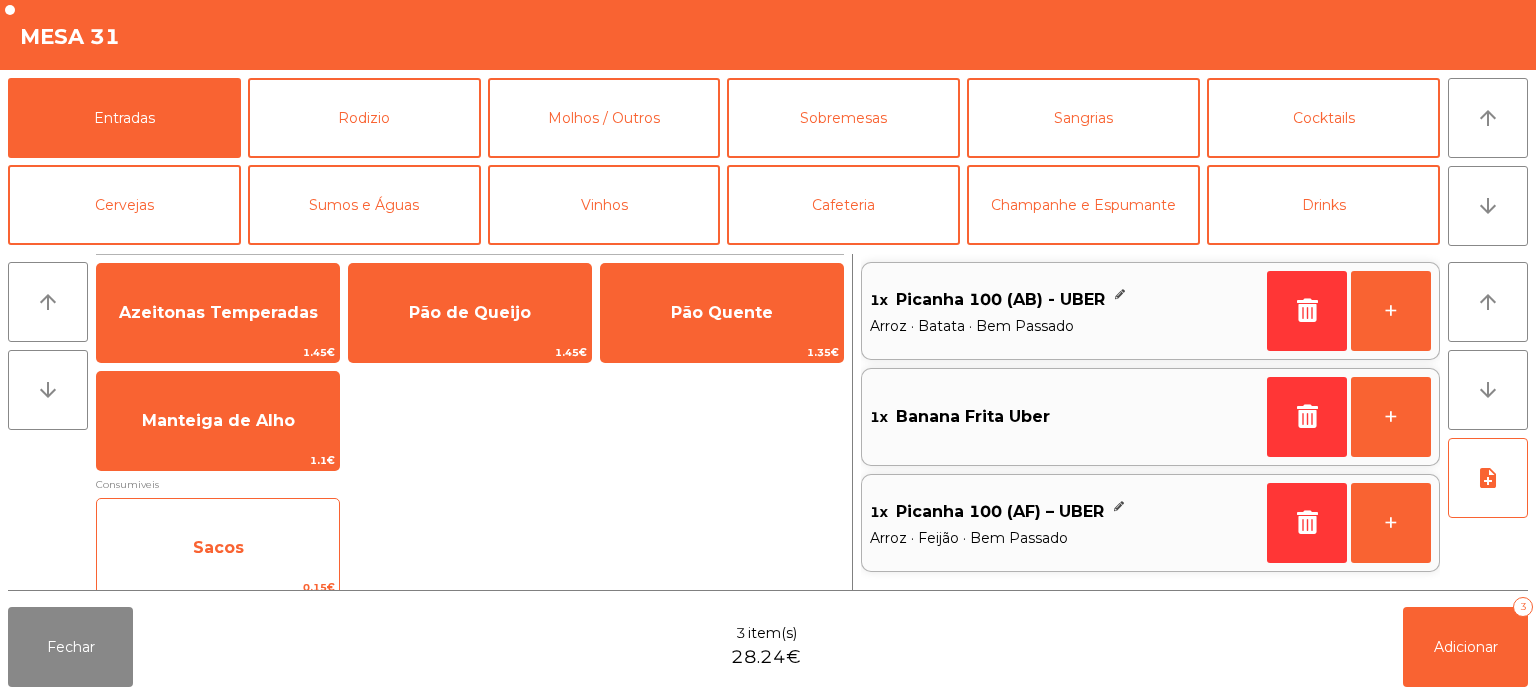 click on "Sacos" 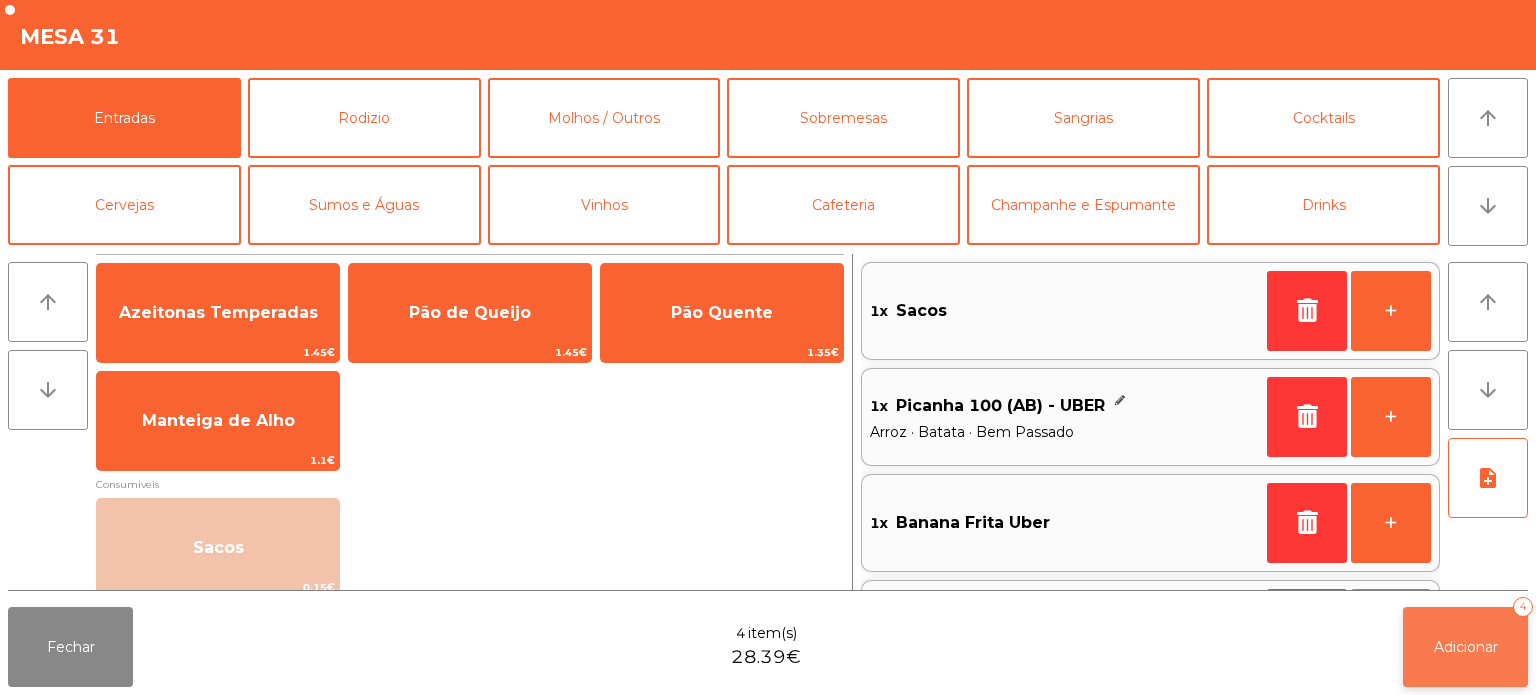 click on "Adicionar   4" 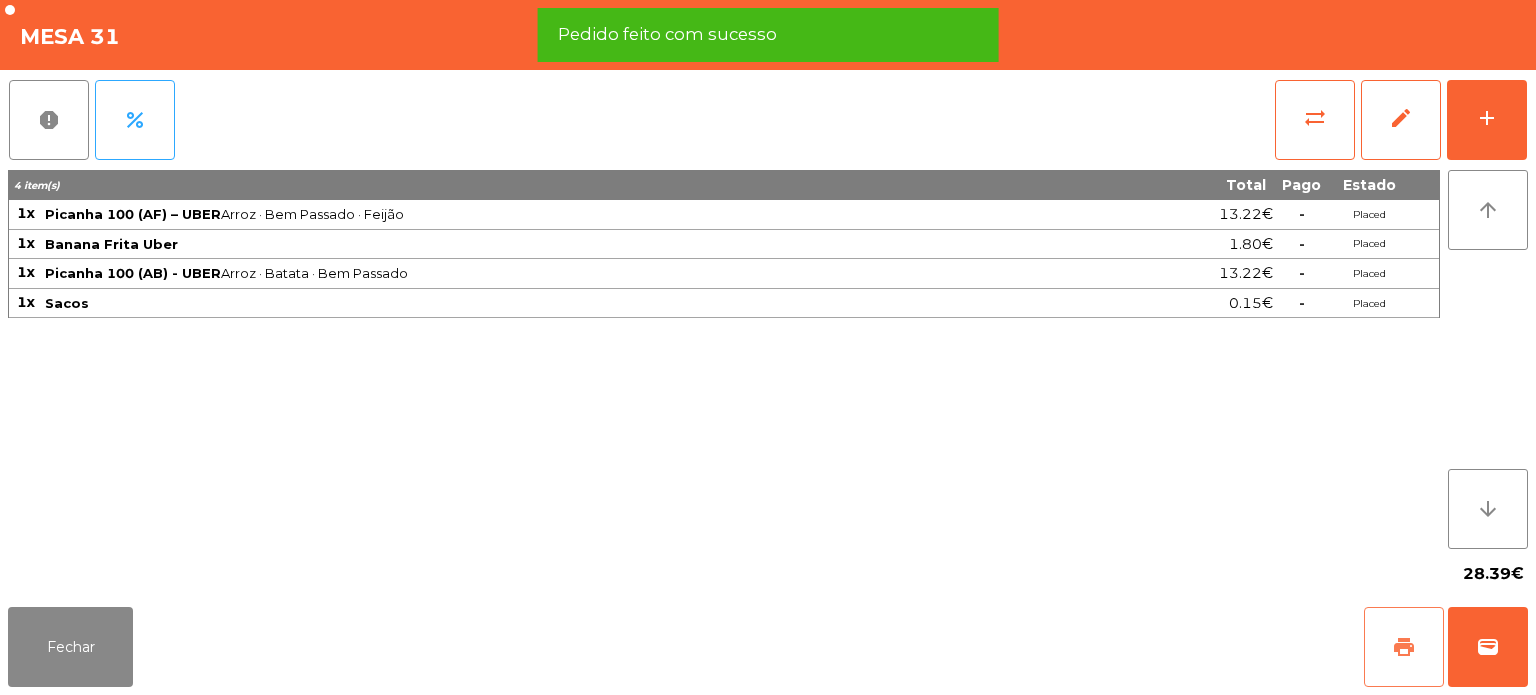 click on "print" 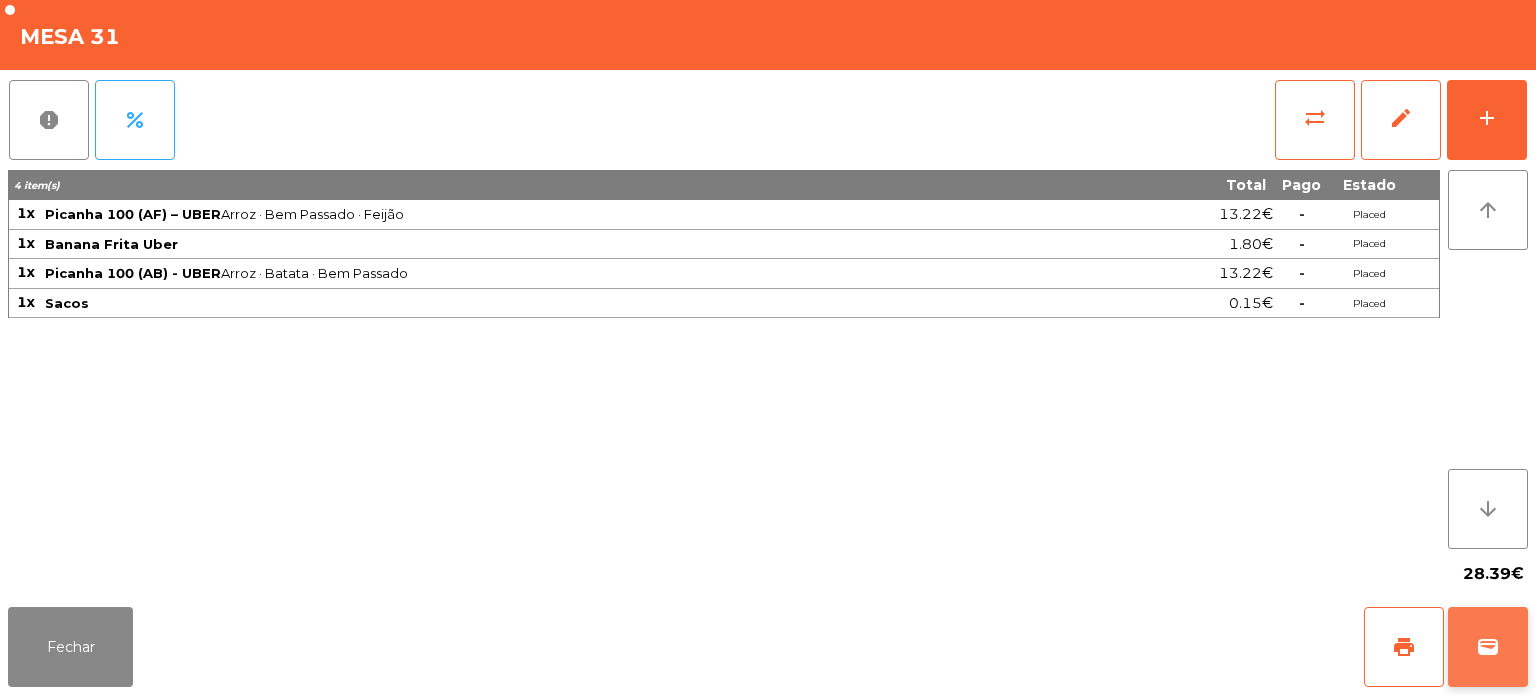 click on "wallet" 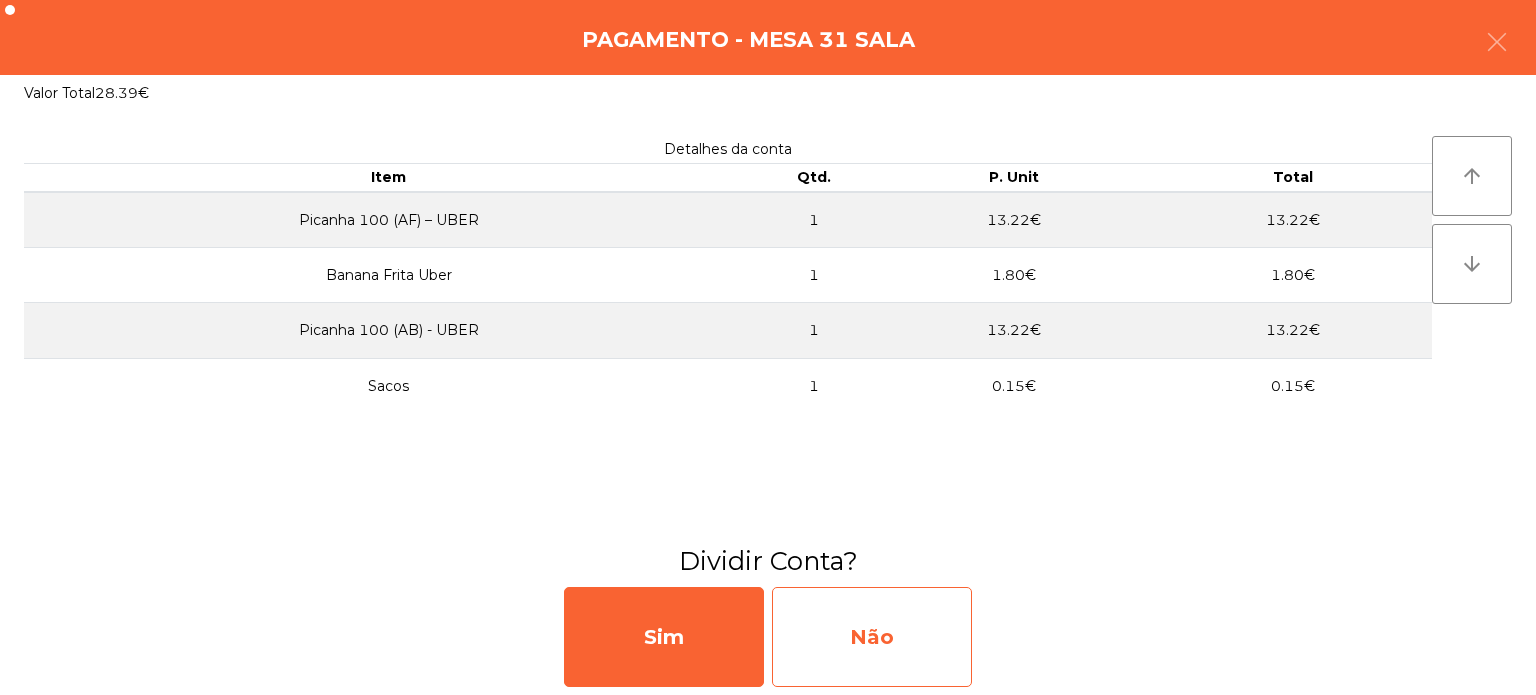 click on "Não" 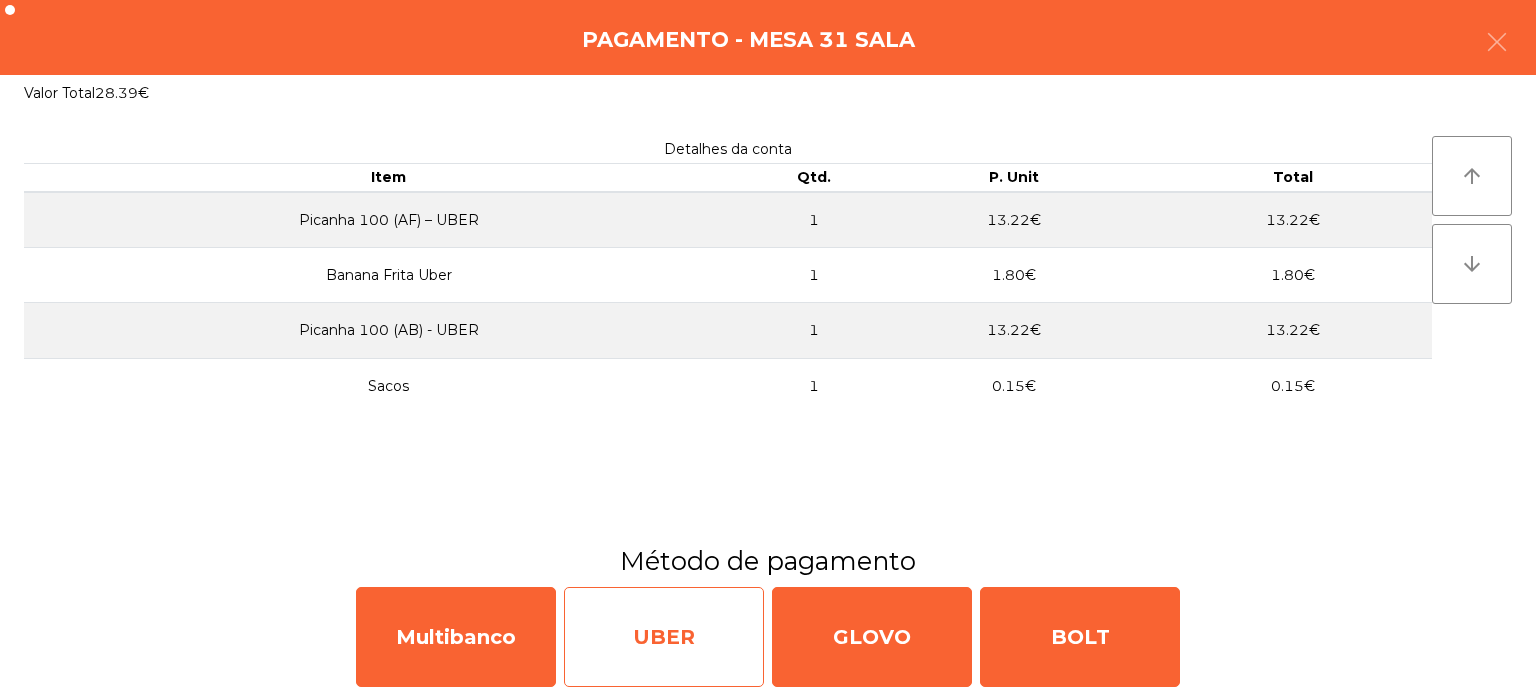 click on "UBER" 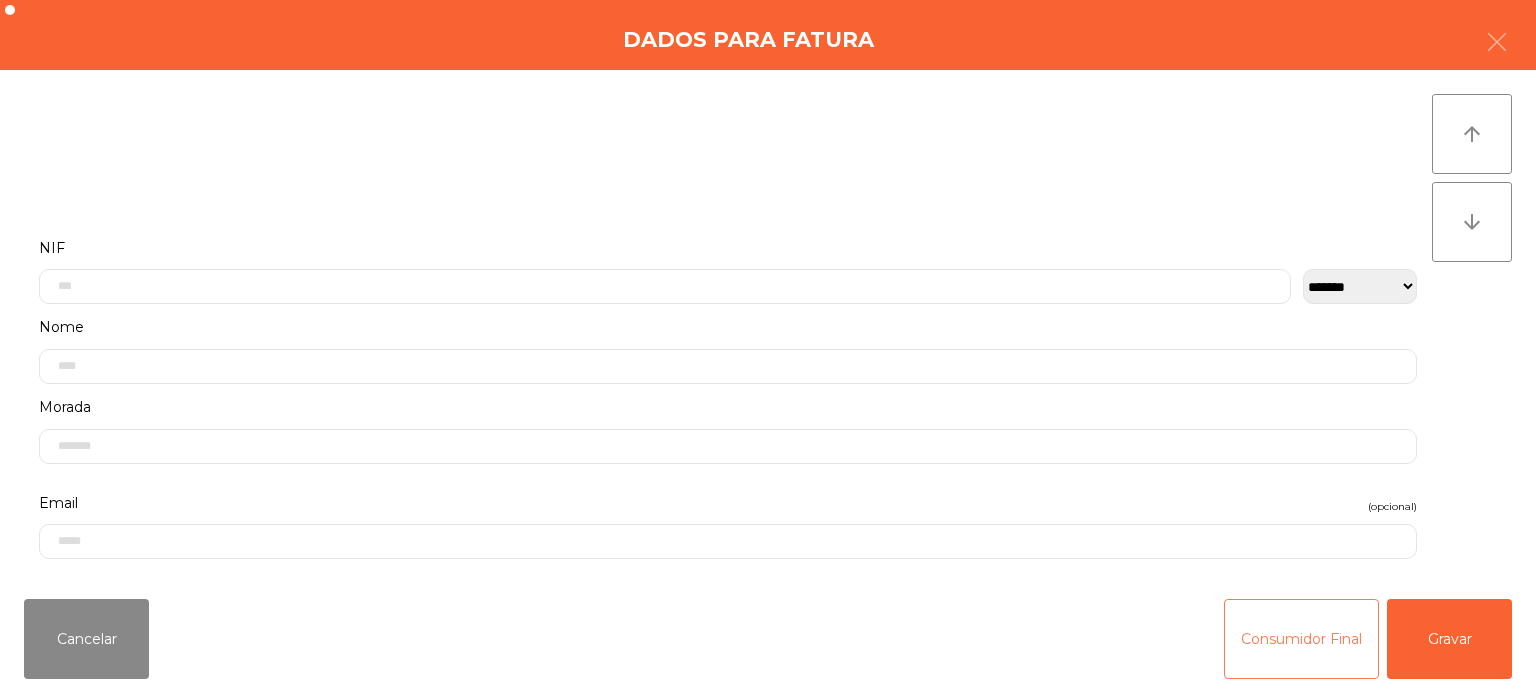 click on "Consumidor Final" 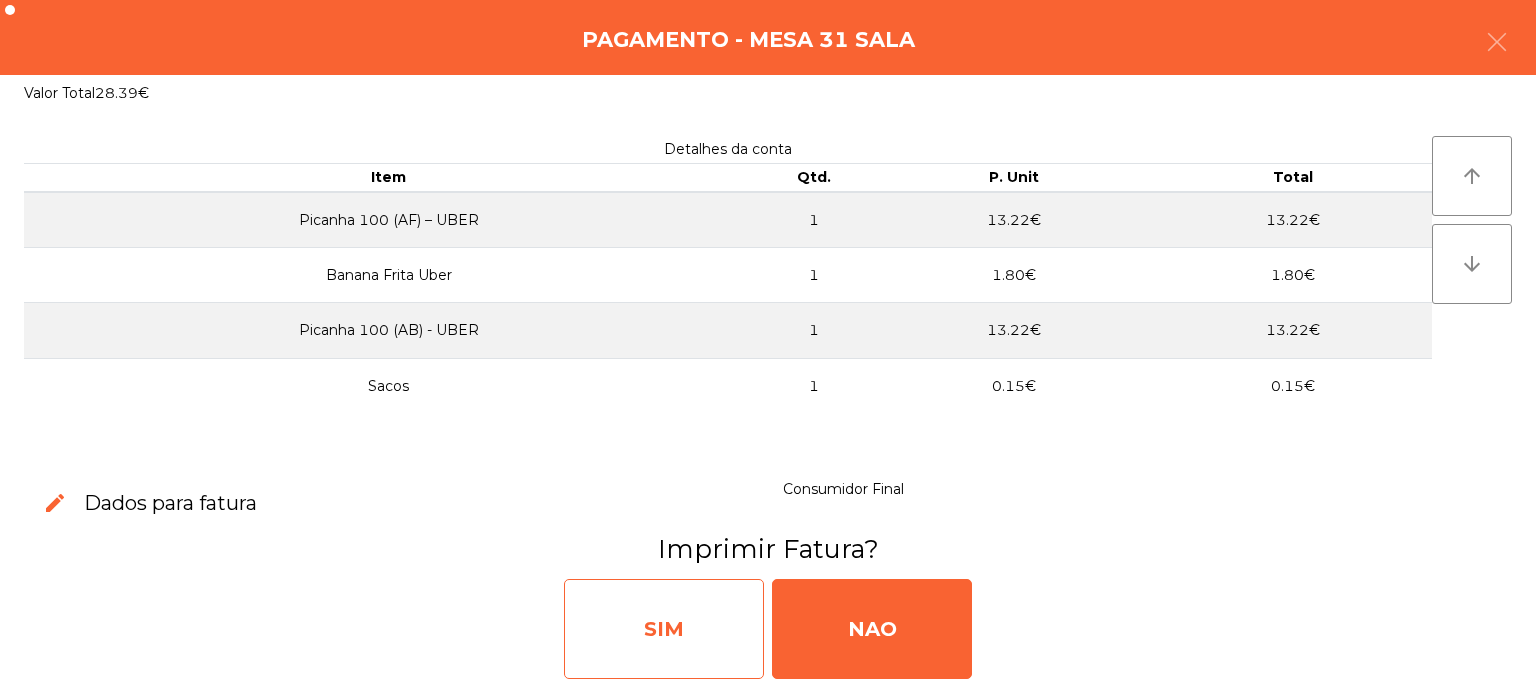 click on "SIM" 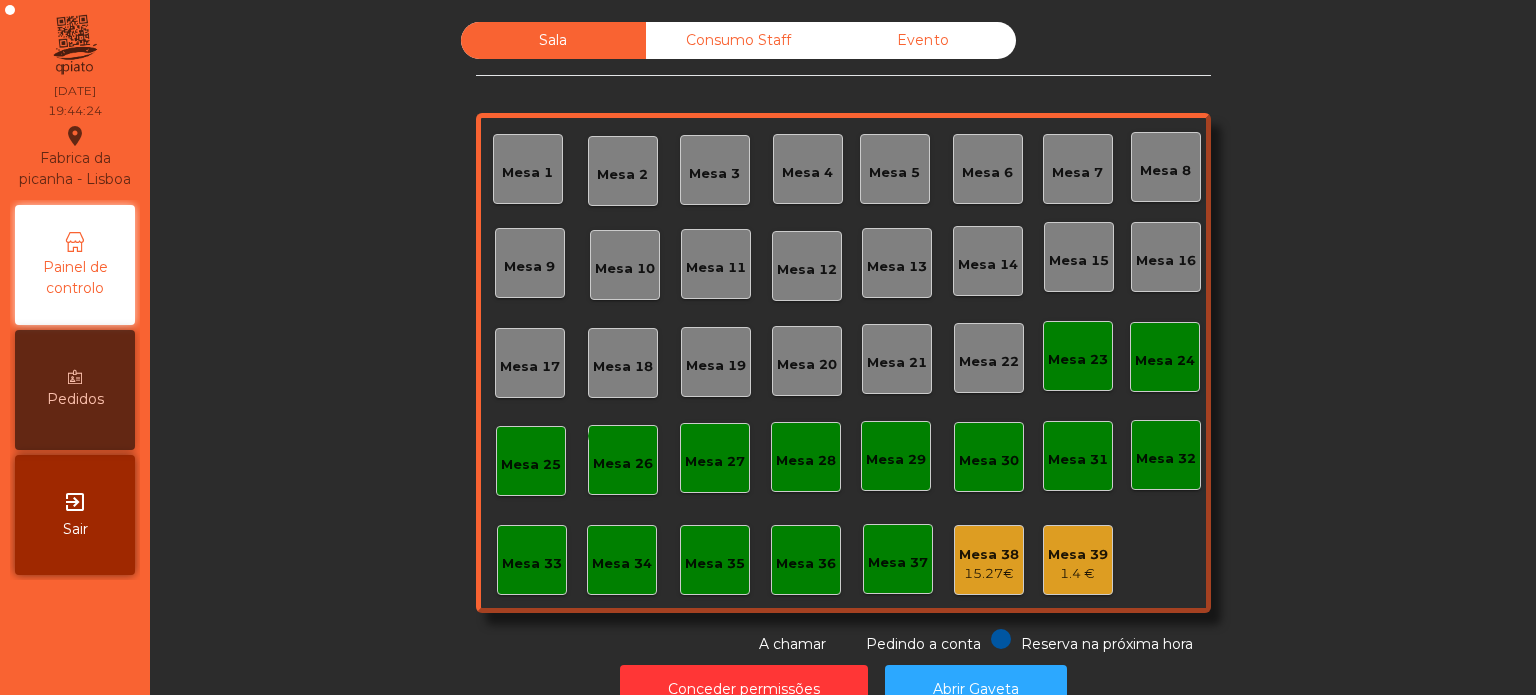 scroll, scrollTop: 55, scrollLeft: 0, axis: vertical 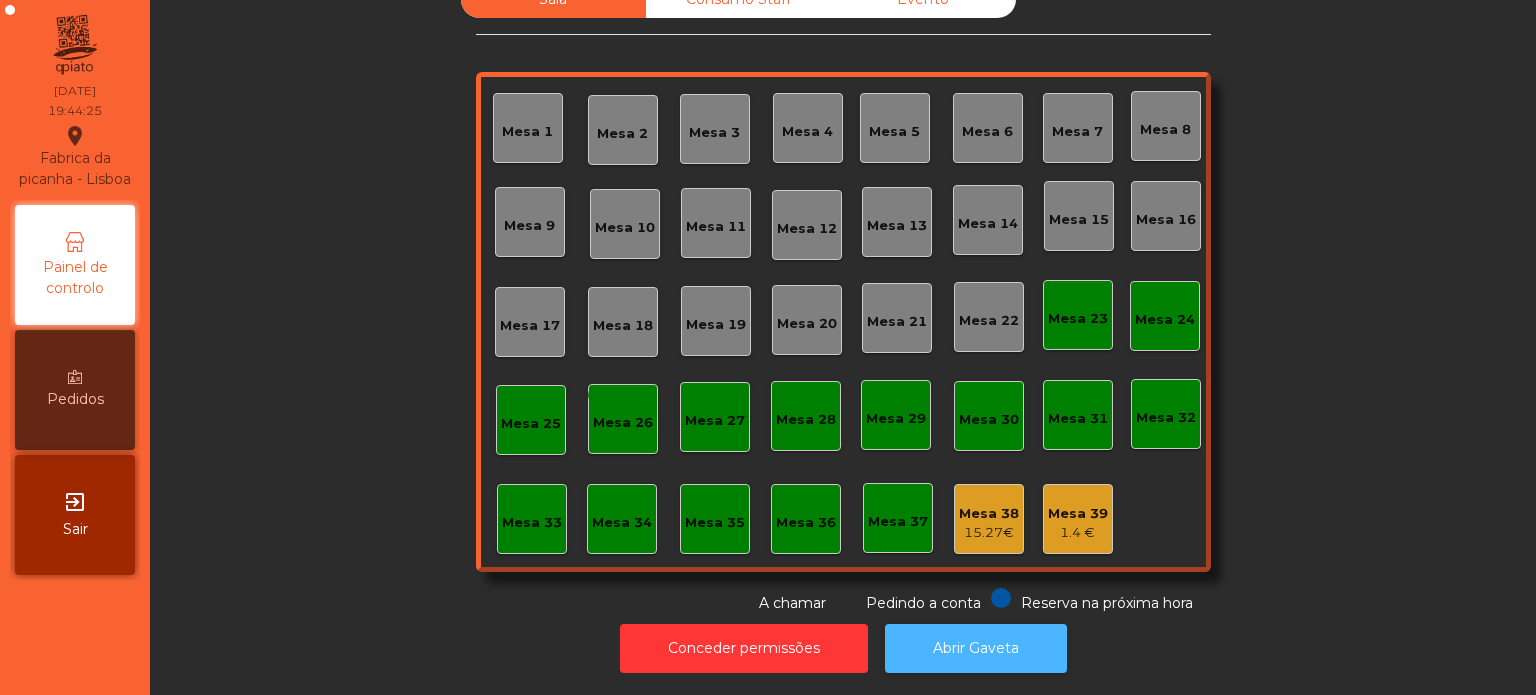 click on "Abrir Gaveta" 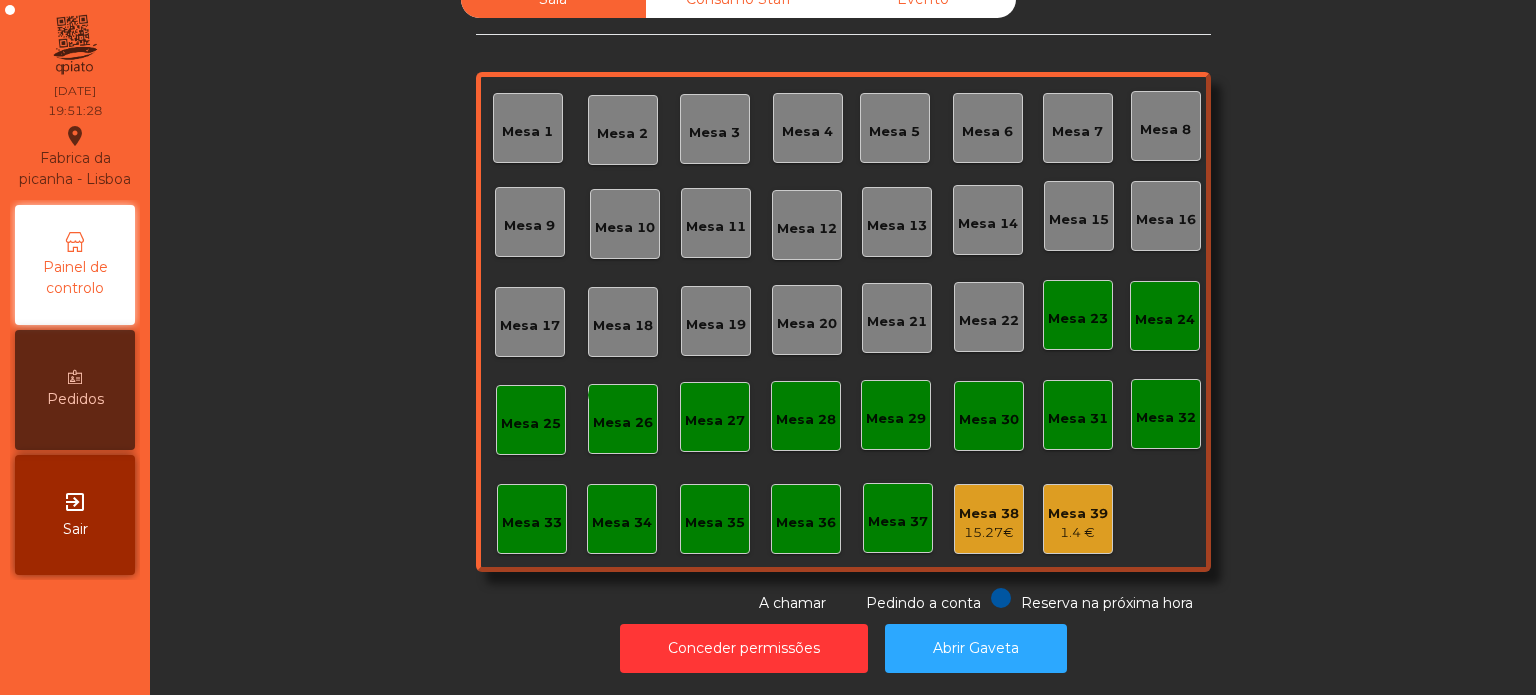 click on "Mesa 38" 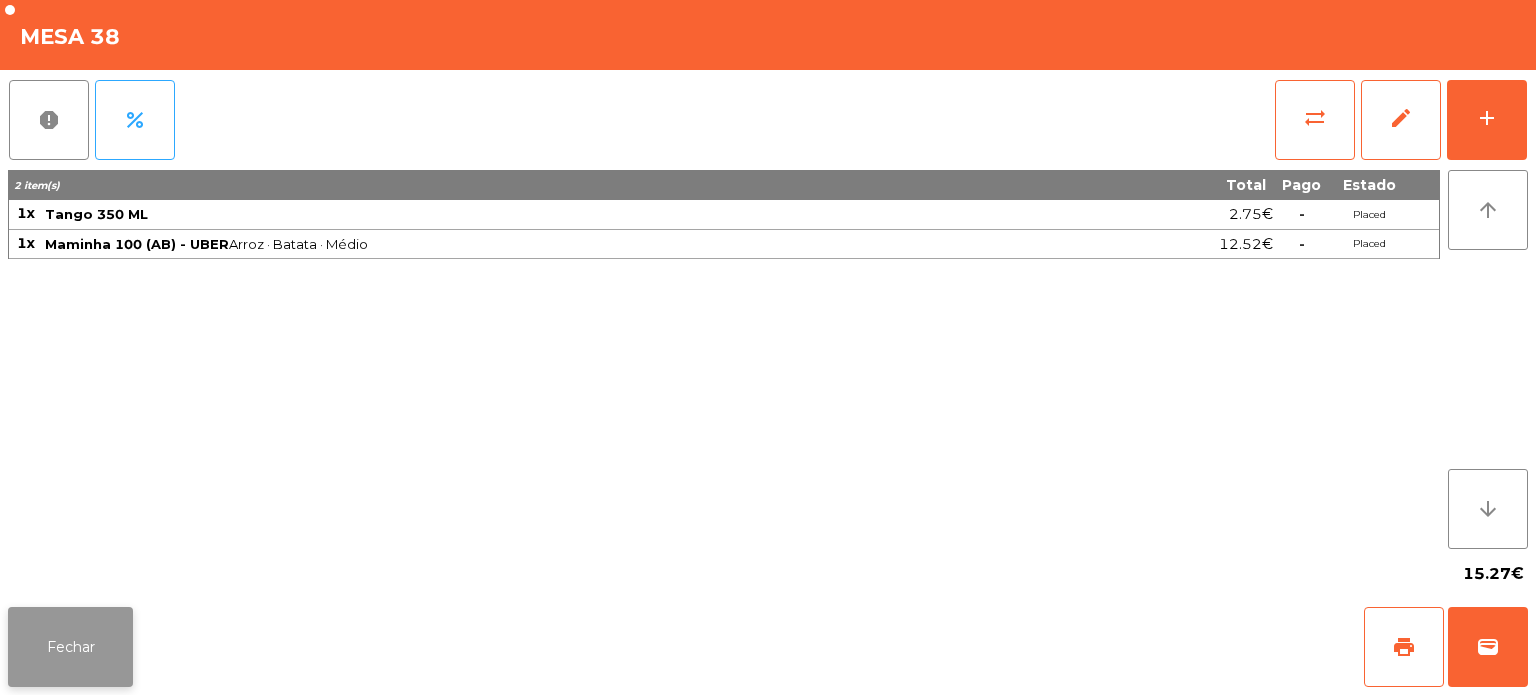 click on "Fechar" 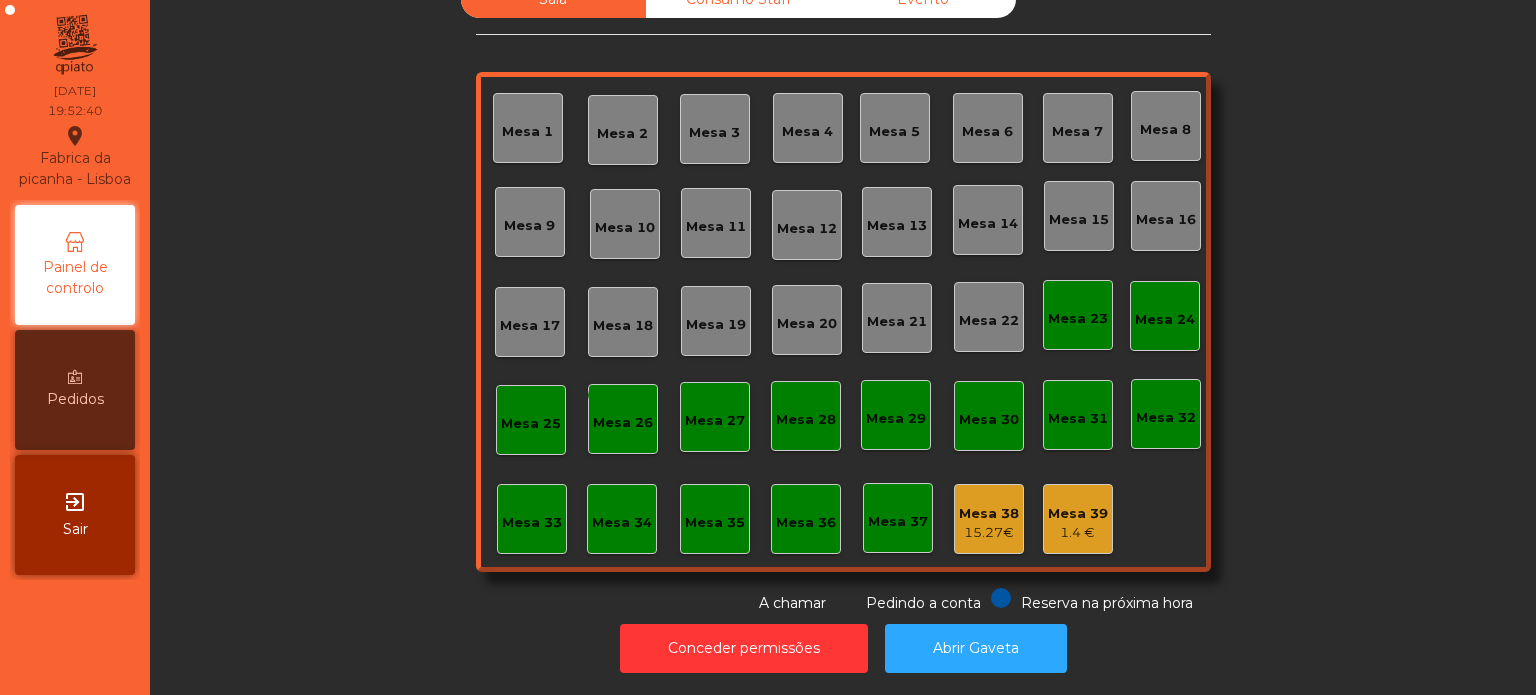 click on "Sala   Consumo Staff   Evento   Mesa 1   Mesa 2   Mesa 3   Mesa 4   Mesa 5   Mesa 6   Mesa 7   Mesa 8   Mesa 9   Mesa 10   Mesa 11   Mesa 12   Mesa 13   Mesa 14   Mesa 15   Mesa 16   Mesa 17   Mesa 18   Mesa 19   Mesa 20   Mesa 21   Mesa 22   Mesa 23   Mesa 24   Mesa 25  monetization_on done  Mesa 26   Mesa 27   Mesa 28   Mesa 29   Mesa 30   Mesa 31   Mesa 32   Mesa 33   Mesa 34   Mesa 35   Mesa 36   Mesa 37   Mesa 38   15.27 €   Mesa 39   1.4 €  Reserva na próxima hora Pedindo a conta A chamar" 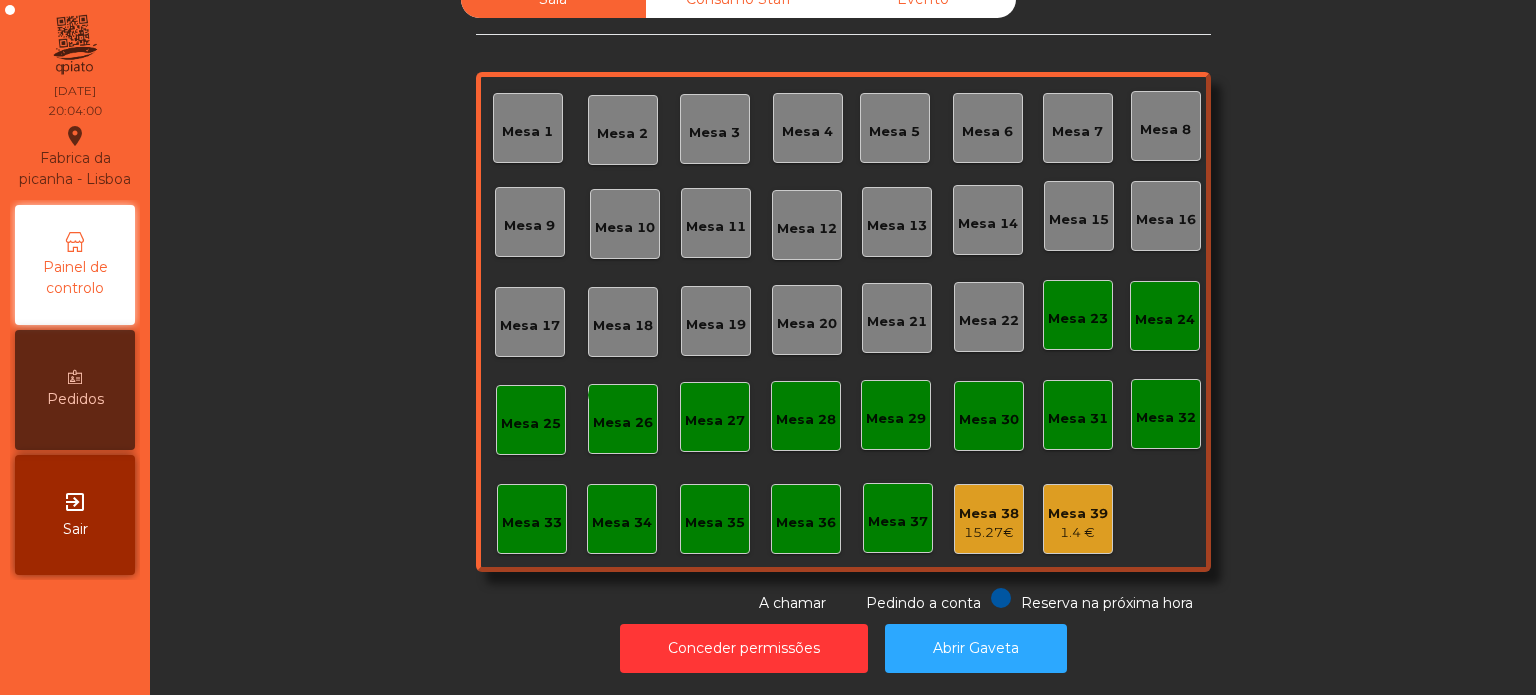 click on "Sala   Consumo Staff   Evento   Mesa 1   Mesa 2   Mesa 3   Mesa 4   Mesa 5   Mesa 6   Mesa 7   Mesa 8   Mesa 9   Mesa 10   Mesa 11   Mesa 12   Mesa 13   Mesa 14   Mesa 15   Mesa 16   Mesa 17   Mesa 18   Mesa 19   Mesa 20   Mesa 21   Mesa 22   Mesa 23   Mesa 24   Mesa 25  monetization_on done  Mesa 26   Mesa 27   Mesa 28   Mesa 29   Mesa 30   Mesa 31   Mesa 32   Mesa 33   Mesa 34   Mesa 35   Mesa 36   Mesa 37   Mesa 38   15.27 €   Mesa 39   1.4 €  Reserva na próxima hora Pedindo a conta A chamar" 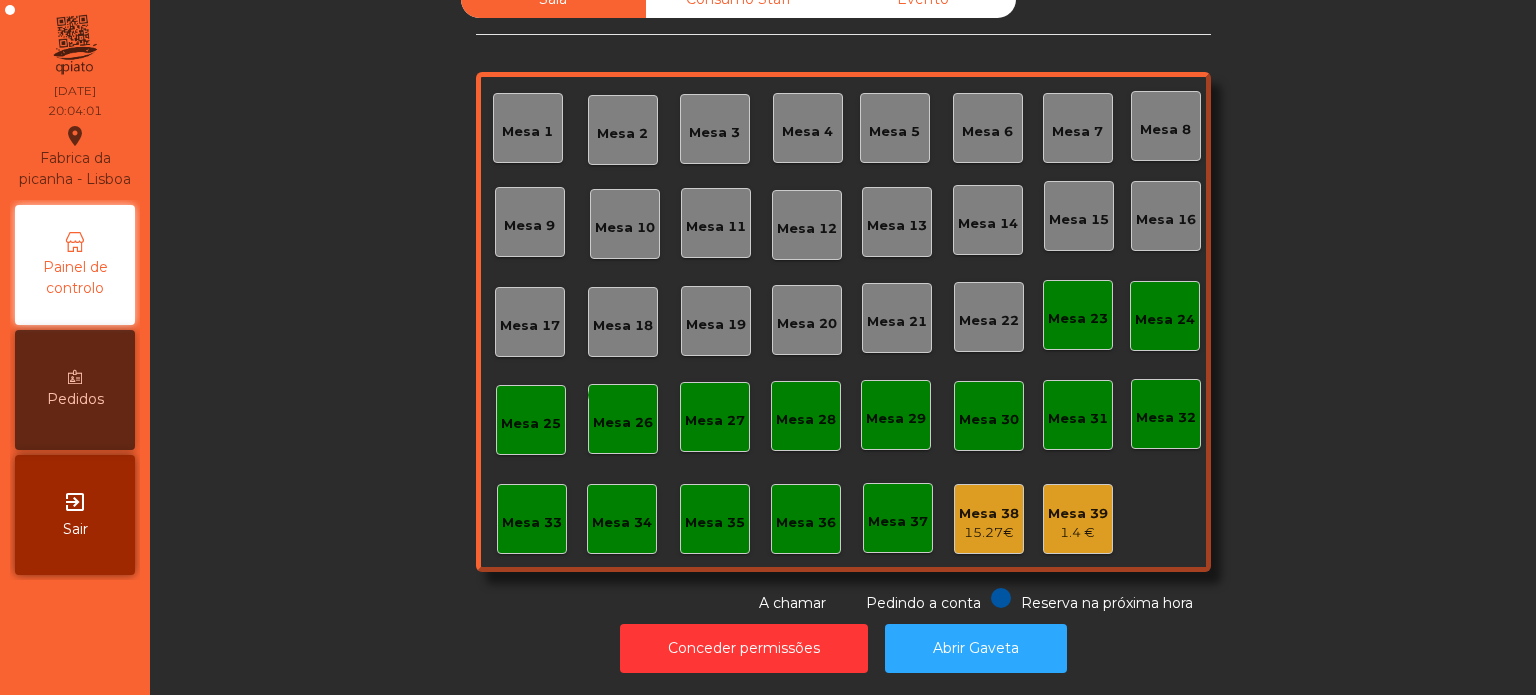 click on "Mesa 33" 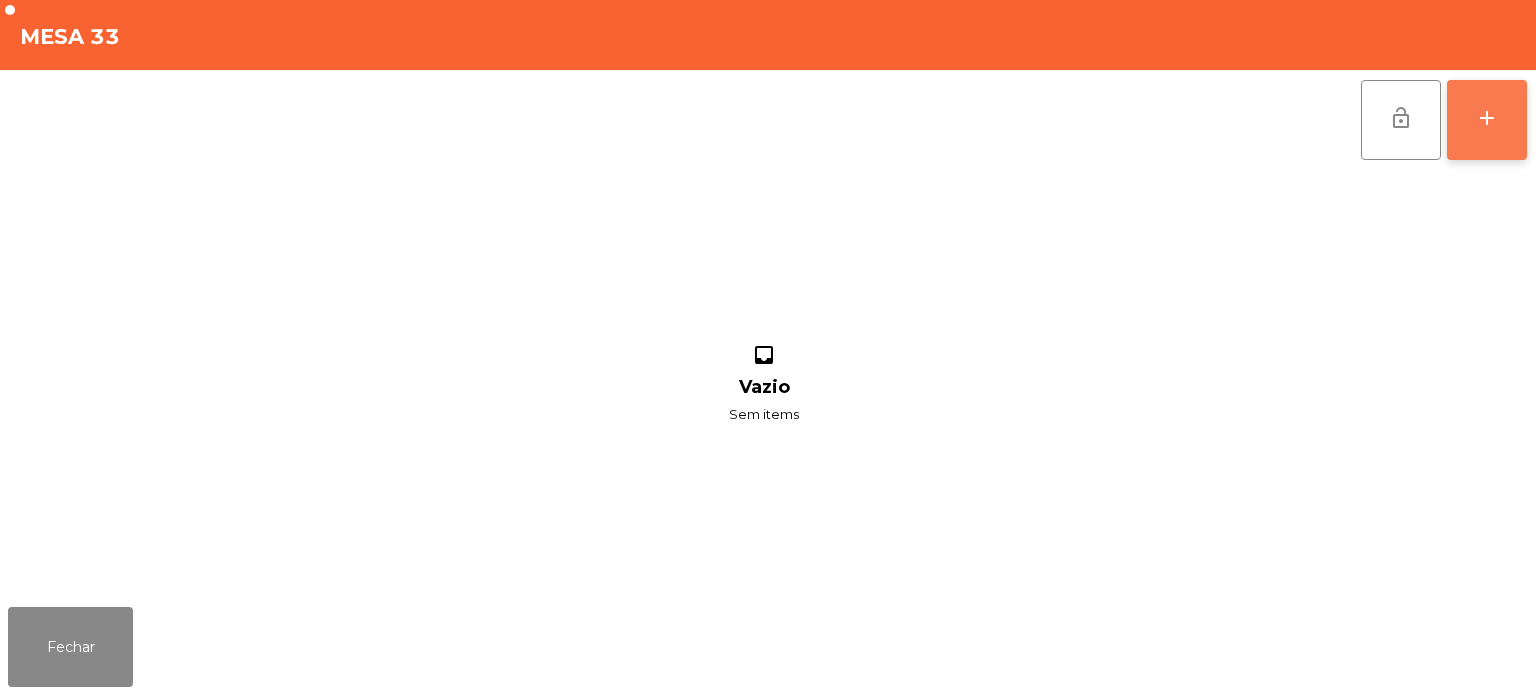 click on "add" 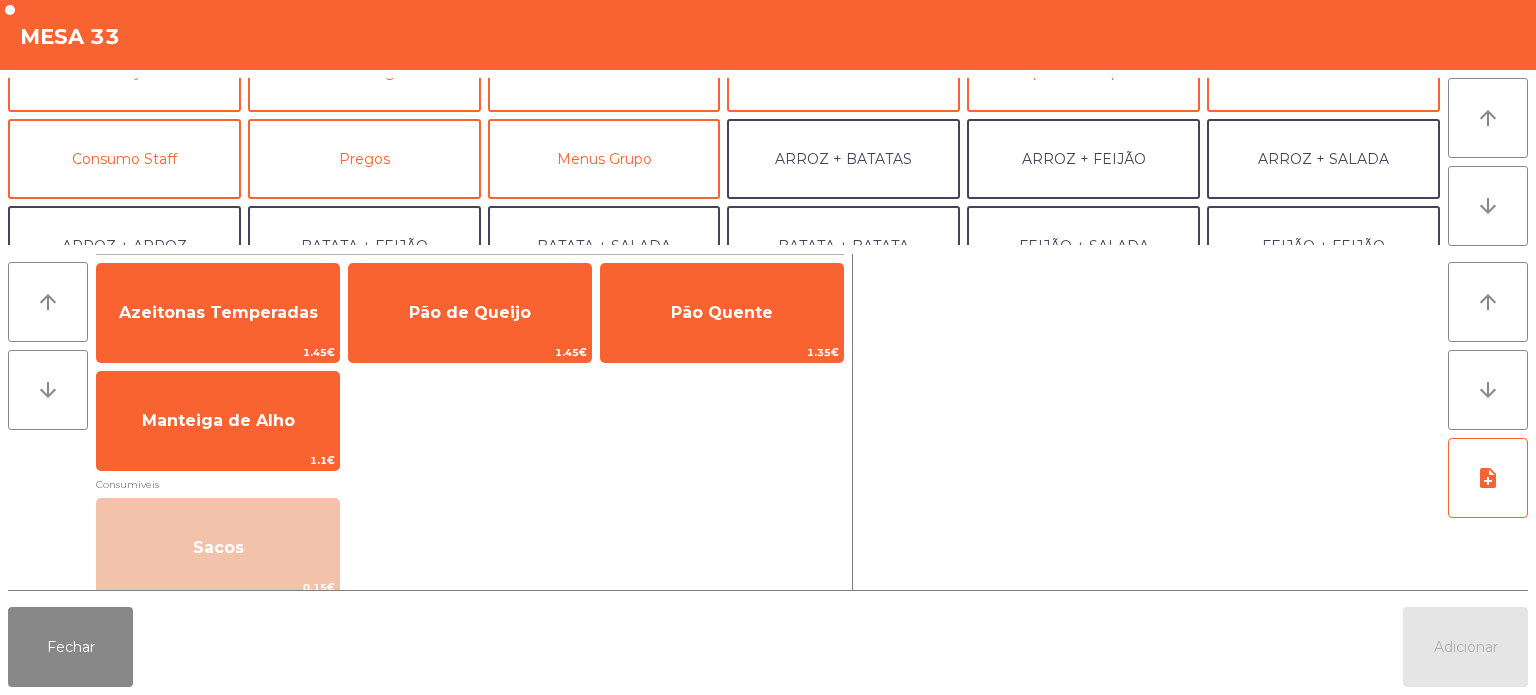 scroll, scrollTop: 135, scrollLeft: 0, axis: vertical 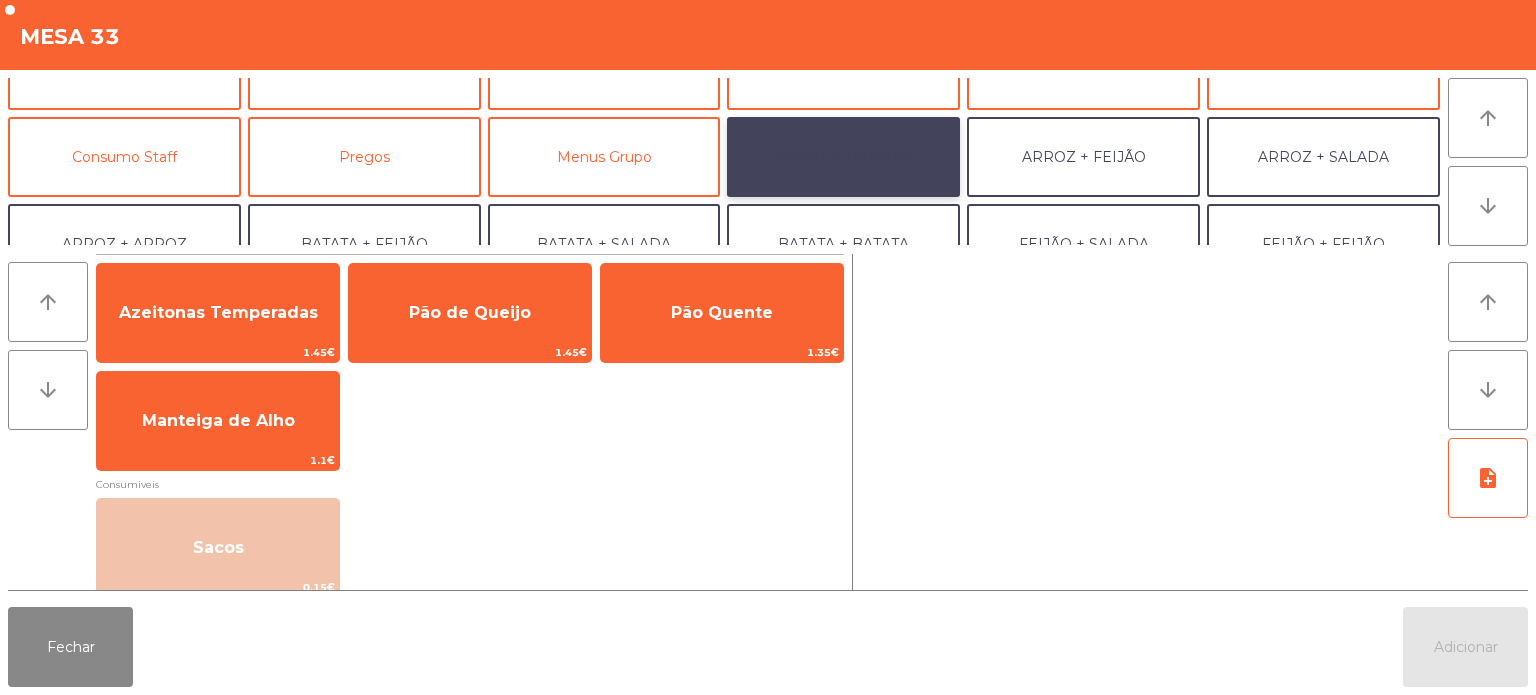 click on "ARROZ + BATATAS" 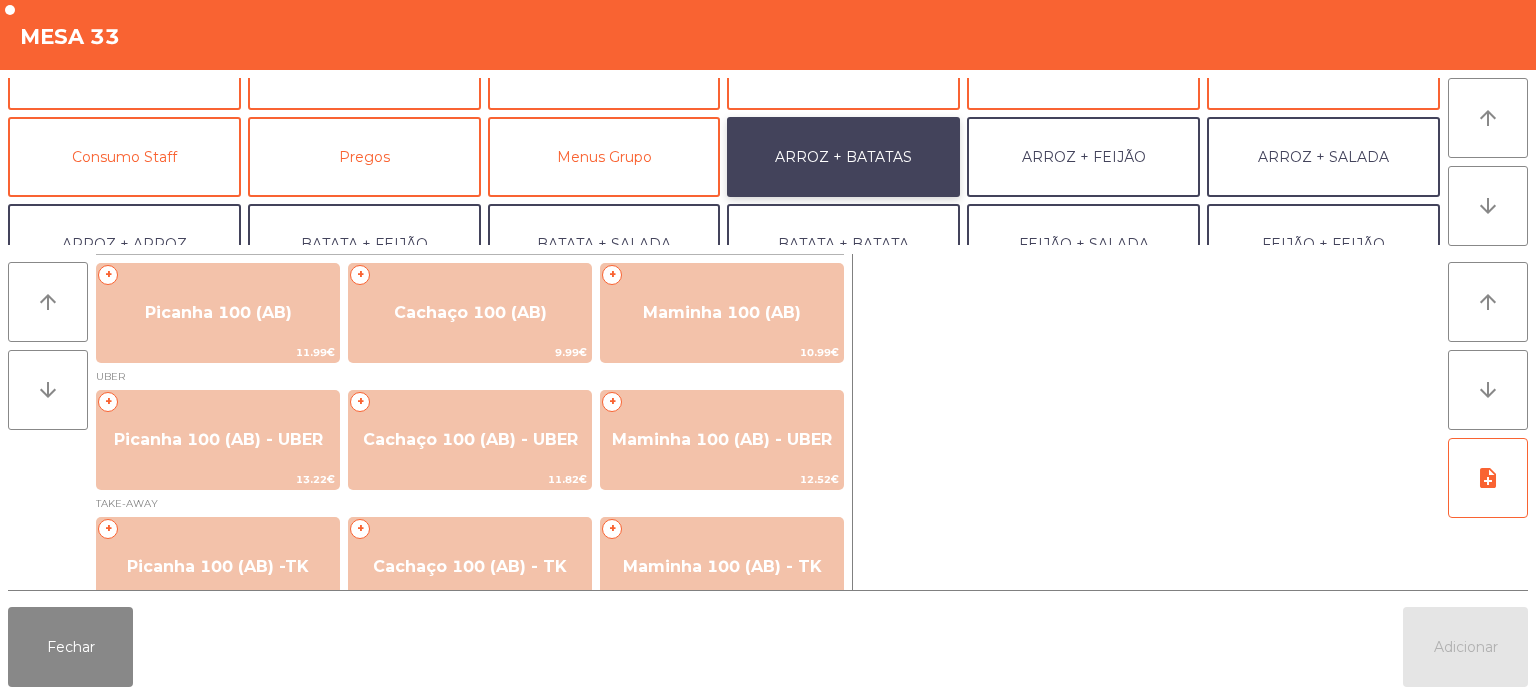 scroll, scrollTop: 34, scrollLeft: 0, axis: vertical 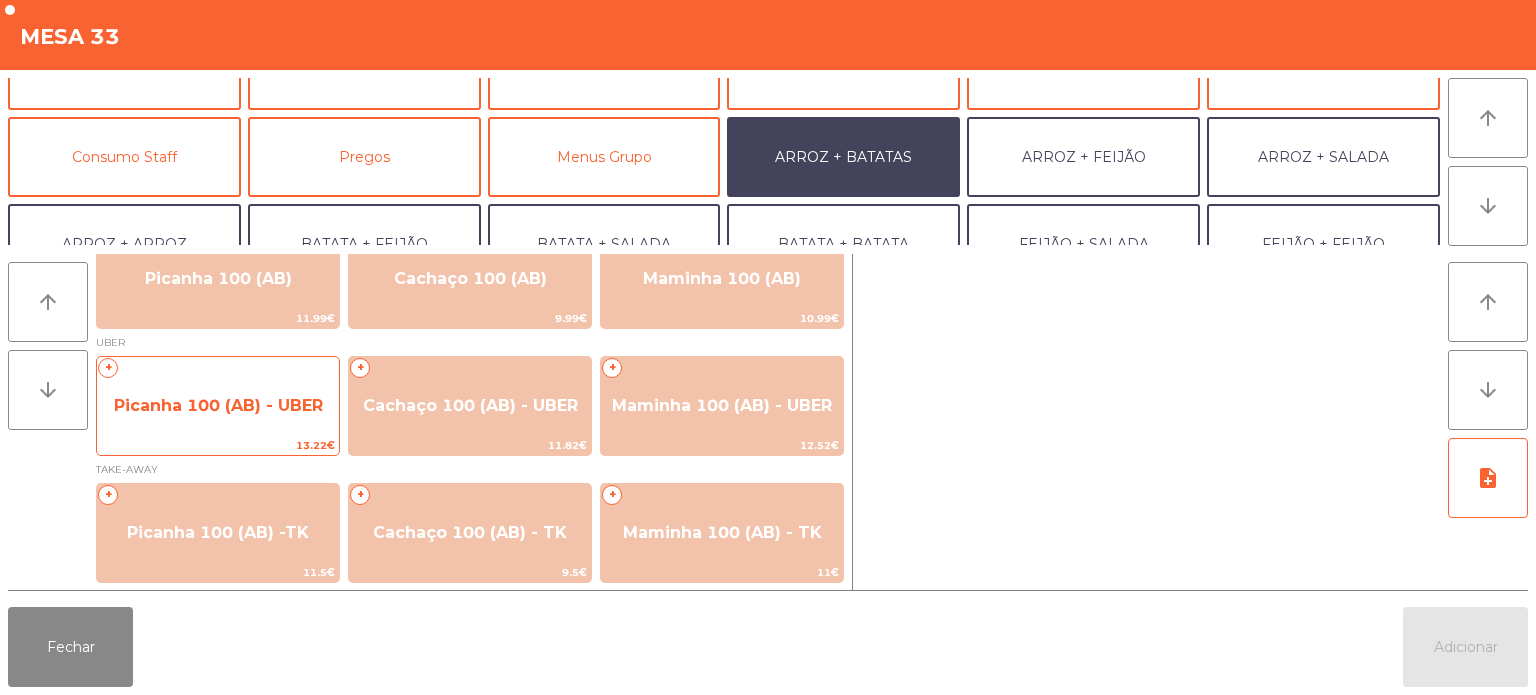 click on "Picanha 100 (AB) - UBER" 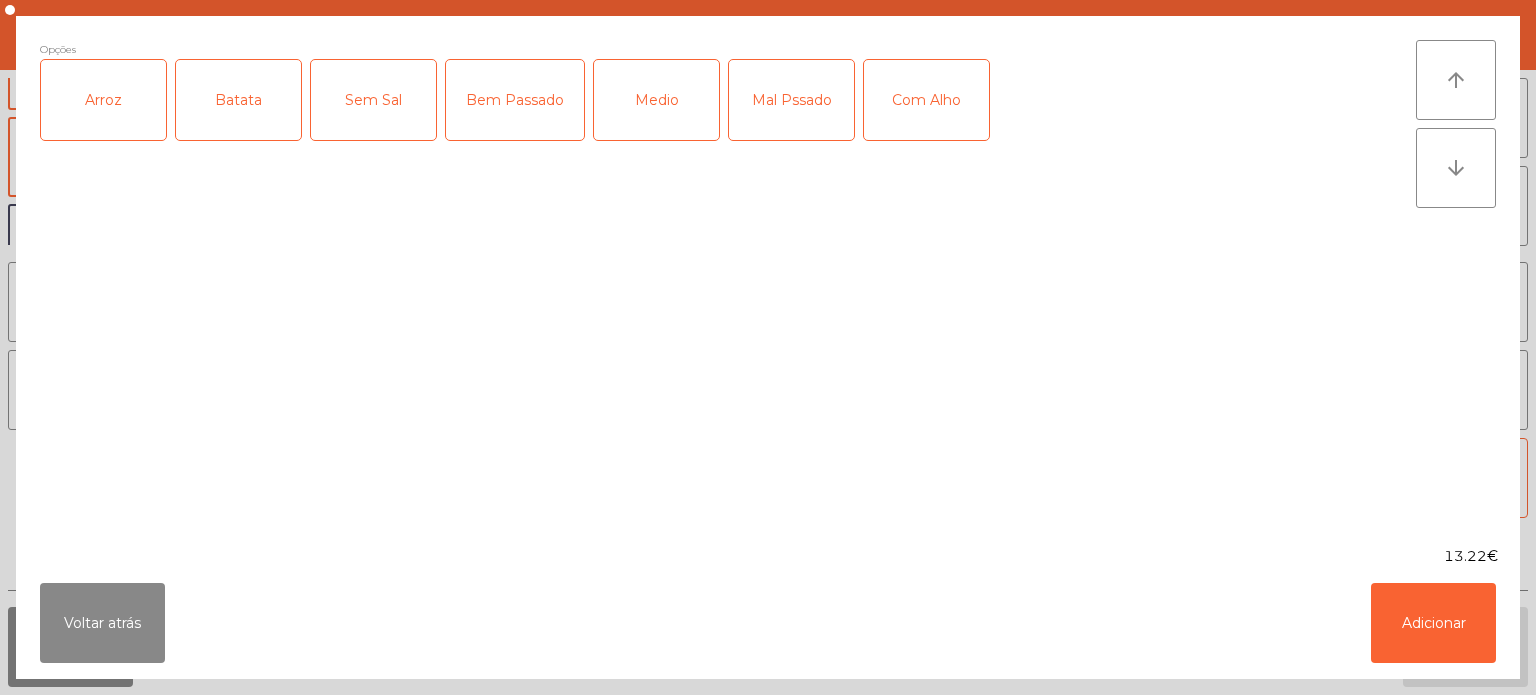 click on "Arroz" 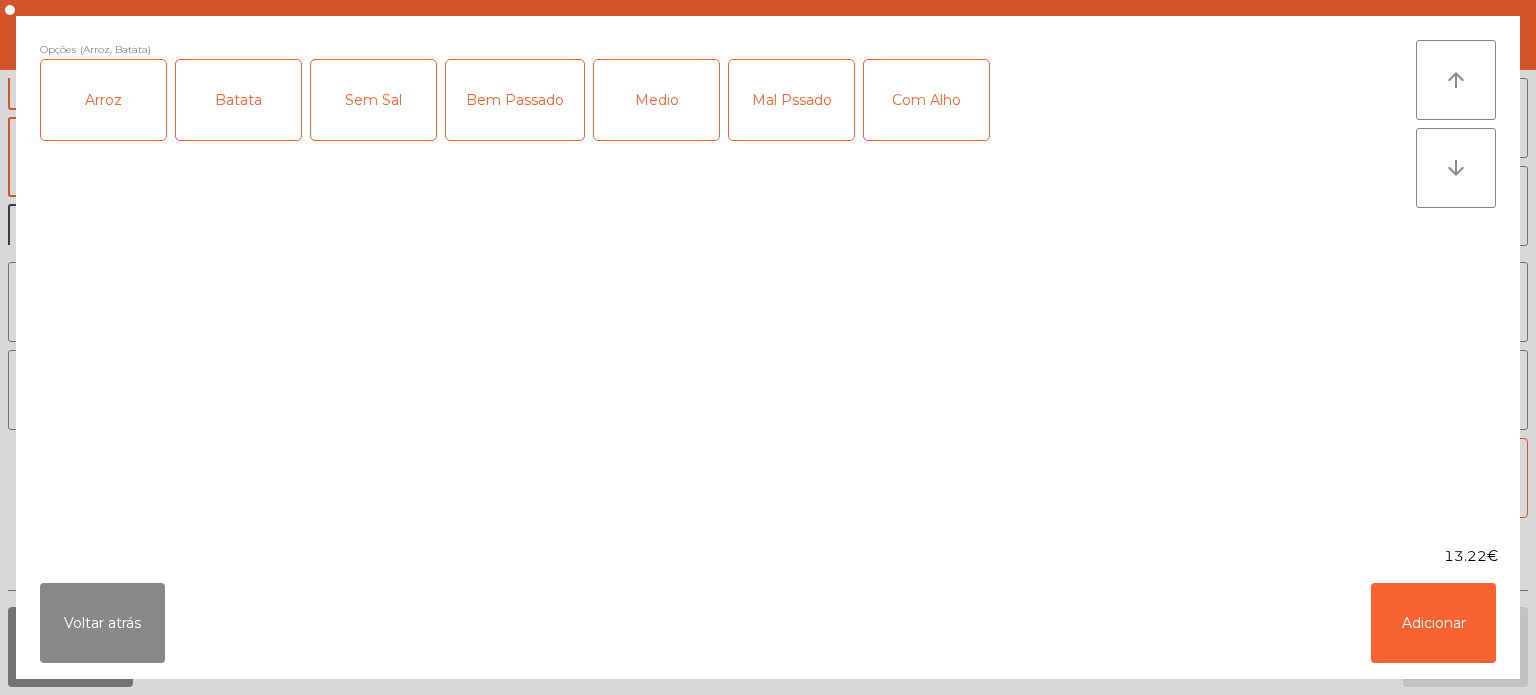 click on "Bem Passado" 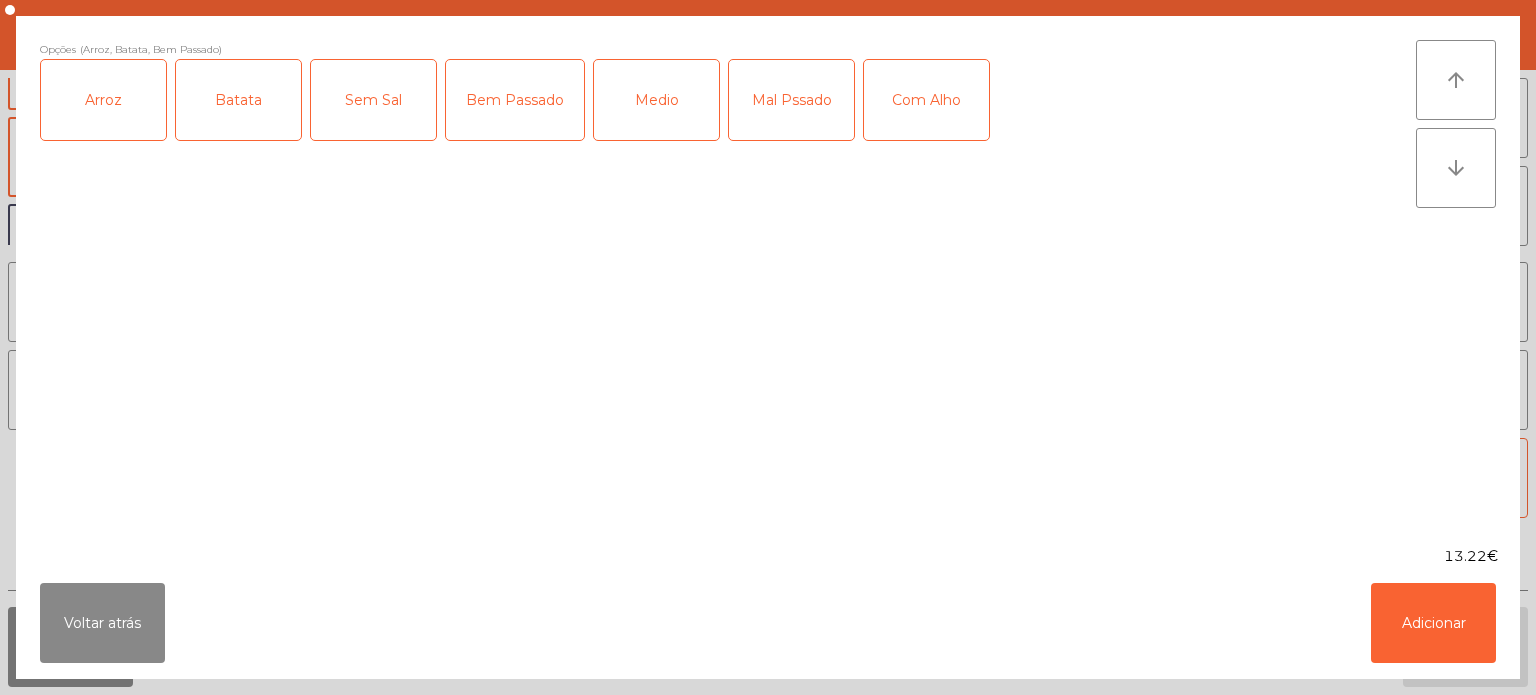 click on "Opções (Arroz, Batata, Bem Passado)  Arroz   Batata   Sem Sal   Bem Passado   Medio   Mal Pssado   Com Alho" 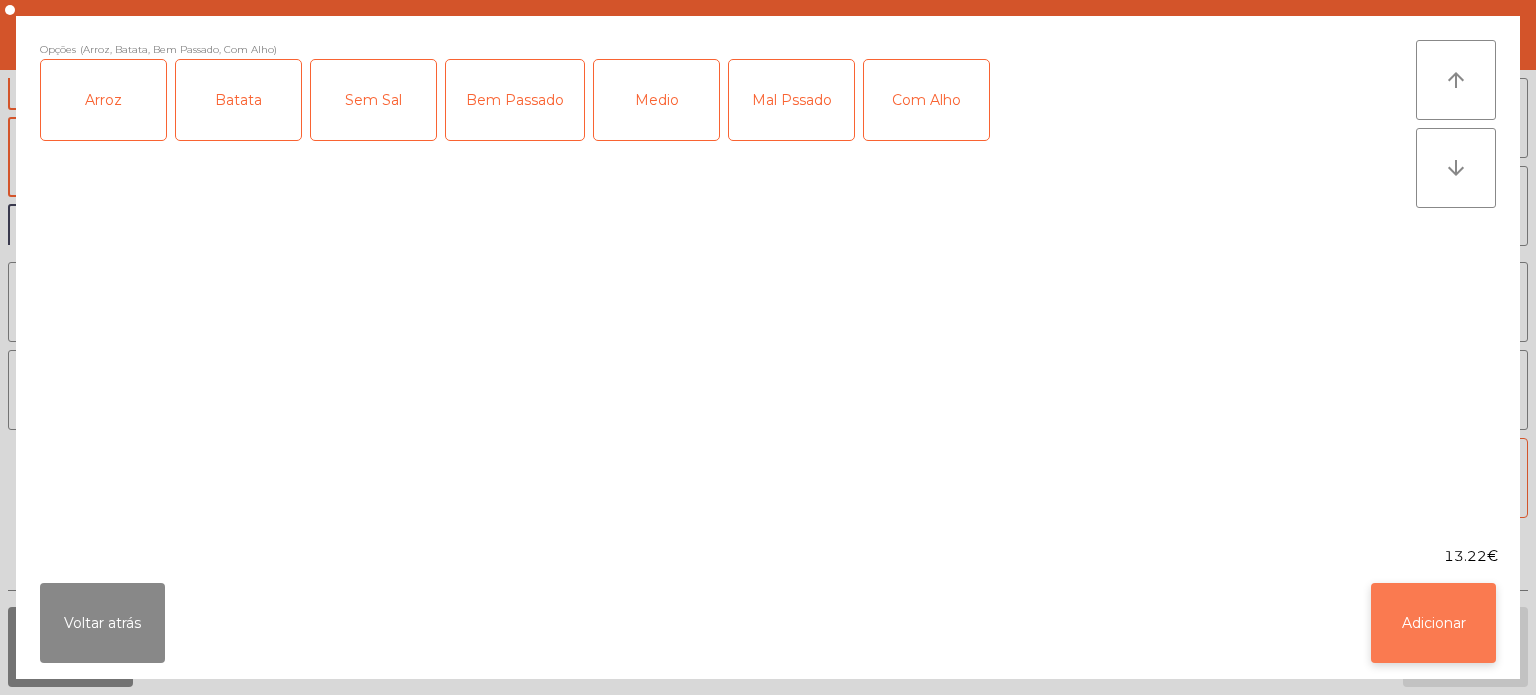 click on "Adicionar" 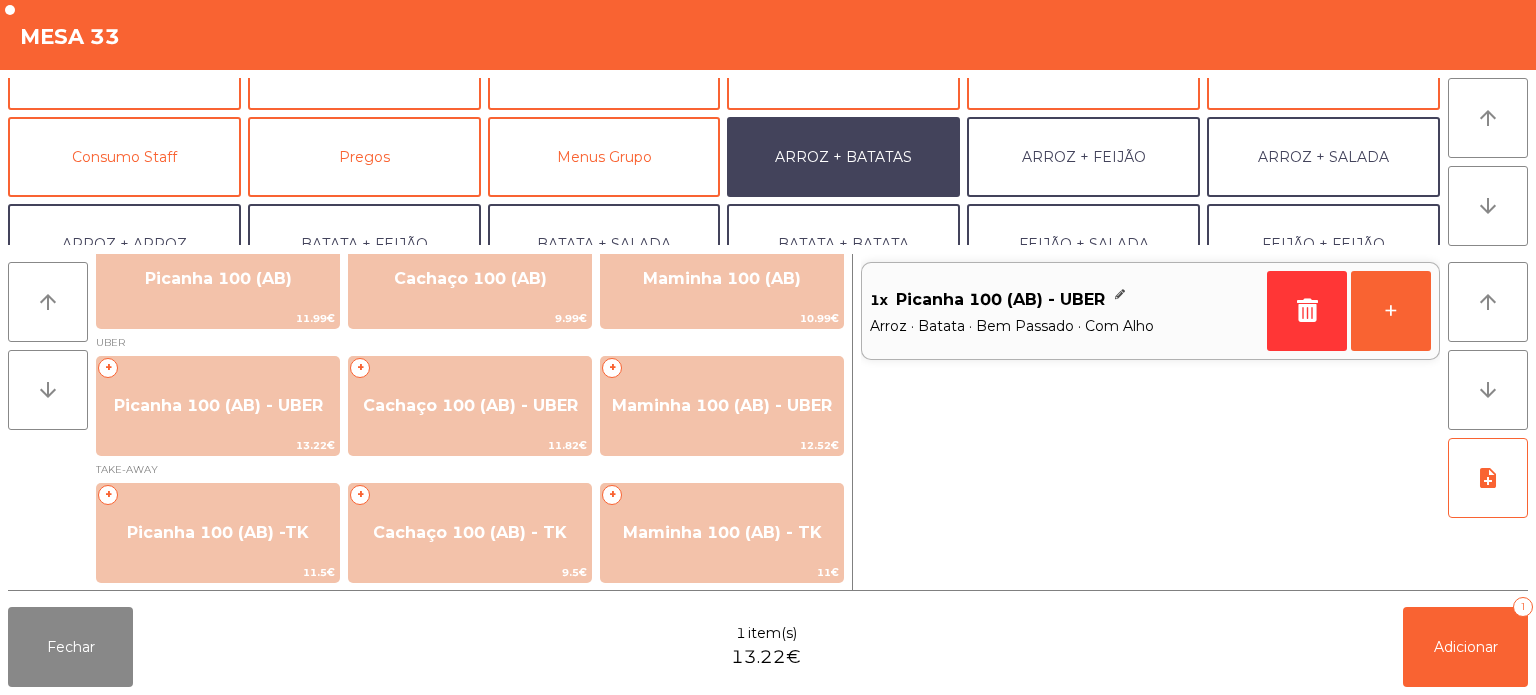 scroll, scrollTop: 260, scrollLeft: 0, axis: vertical 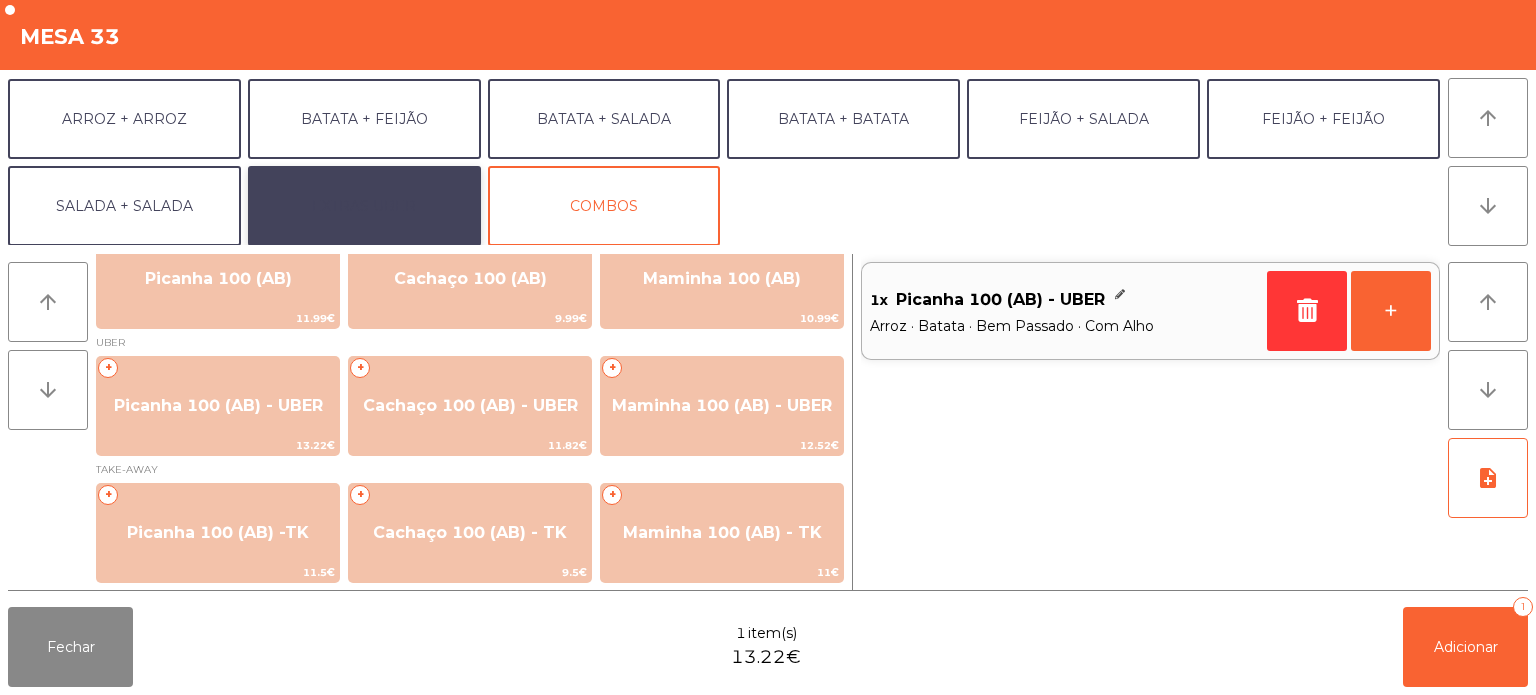 click on "EXTRAS UBER" 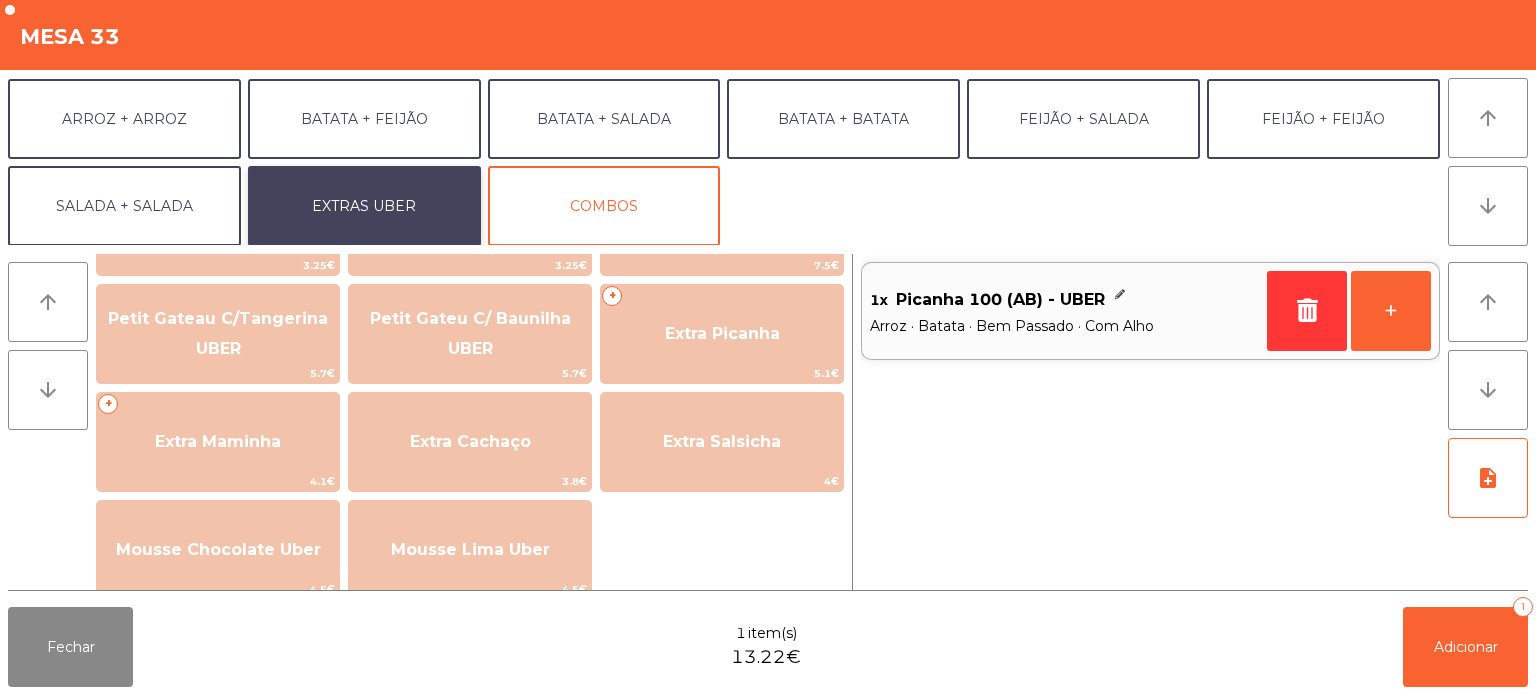 scroll, scrollTop: 453, scrollLeft: 0, axis: vertical 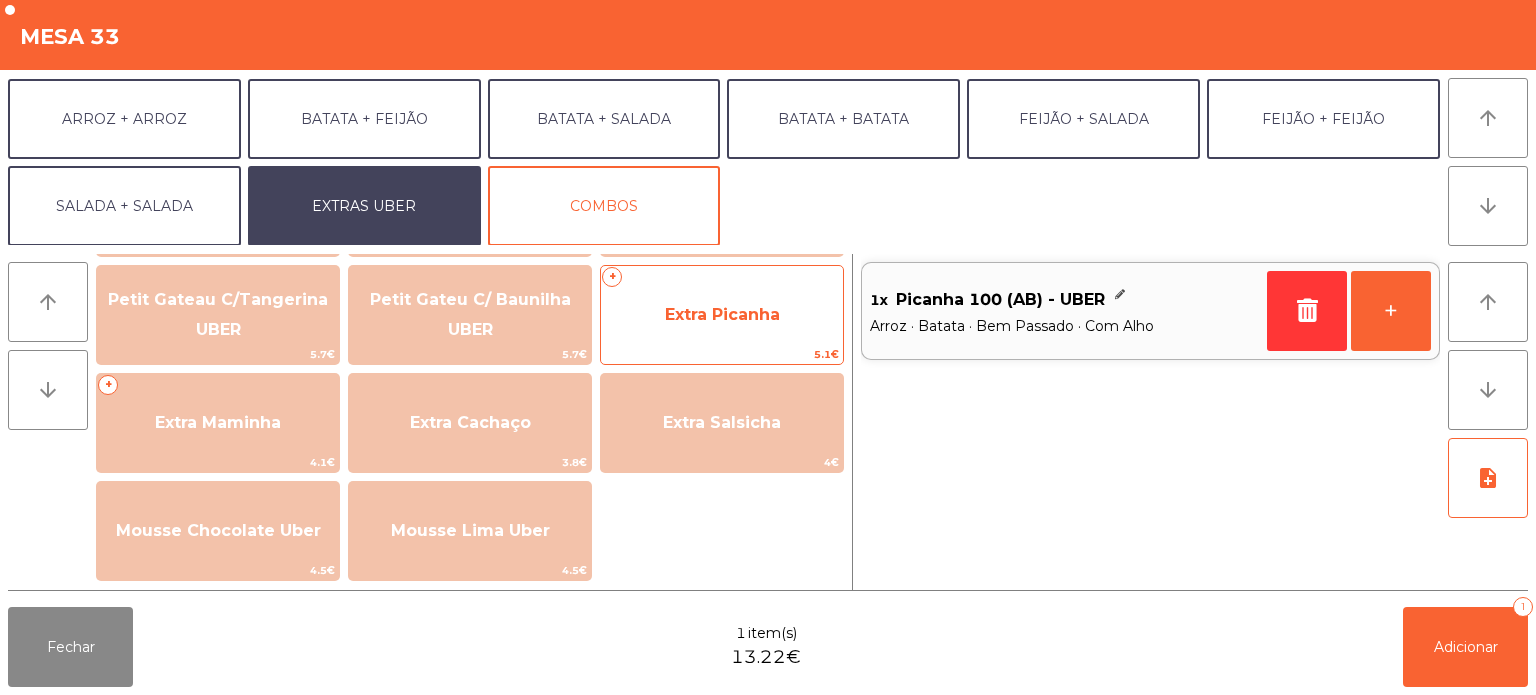 click on "+   Extra Picanha   5.1€" 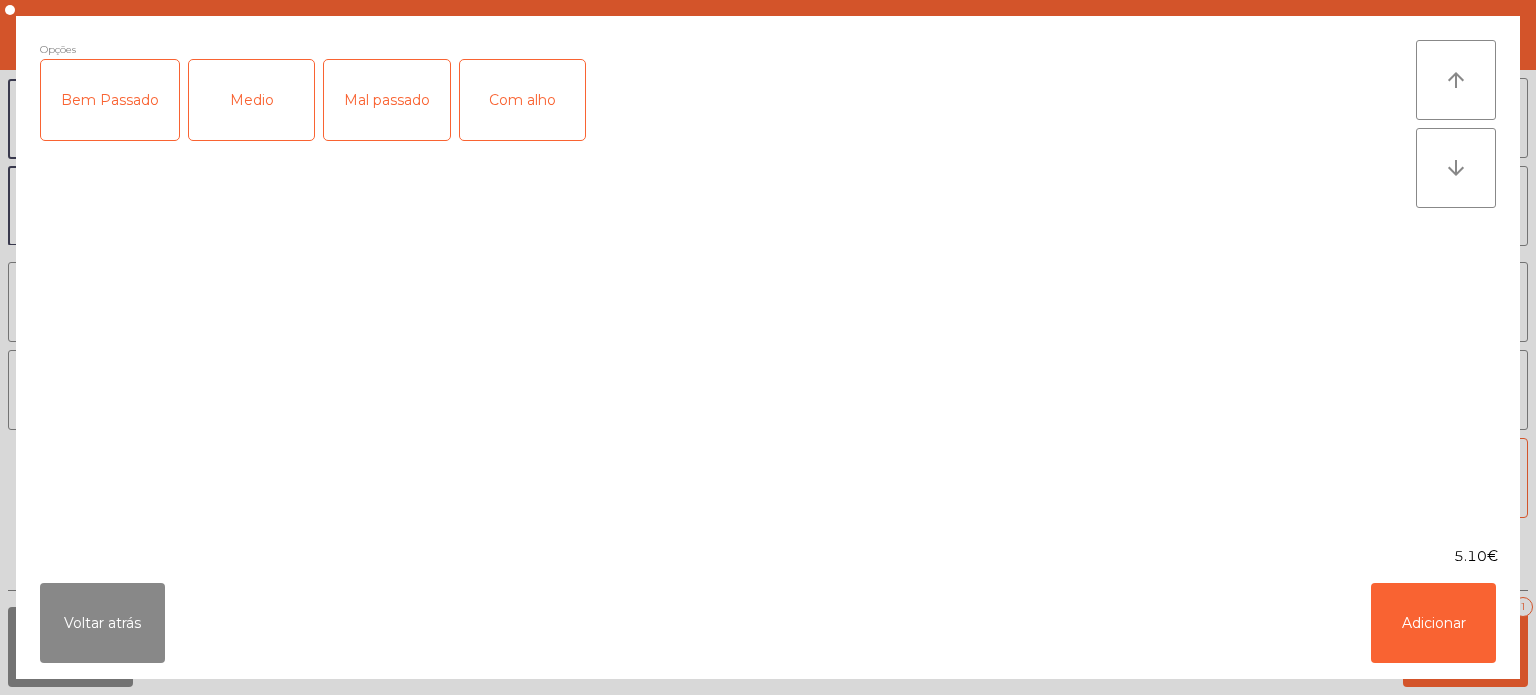 click on "Bem Passado" 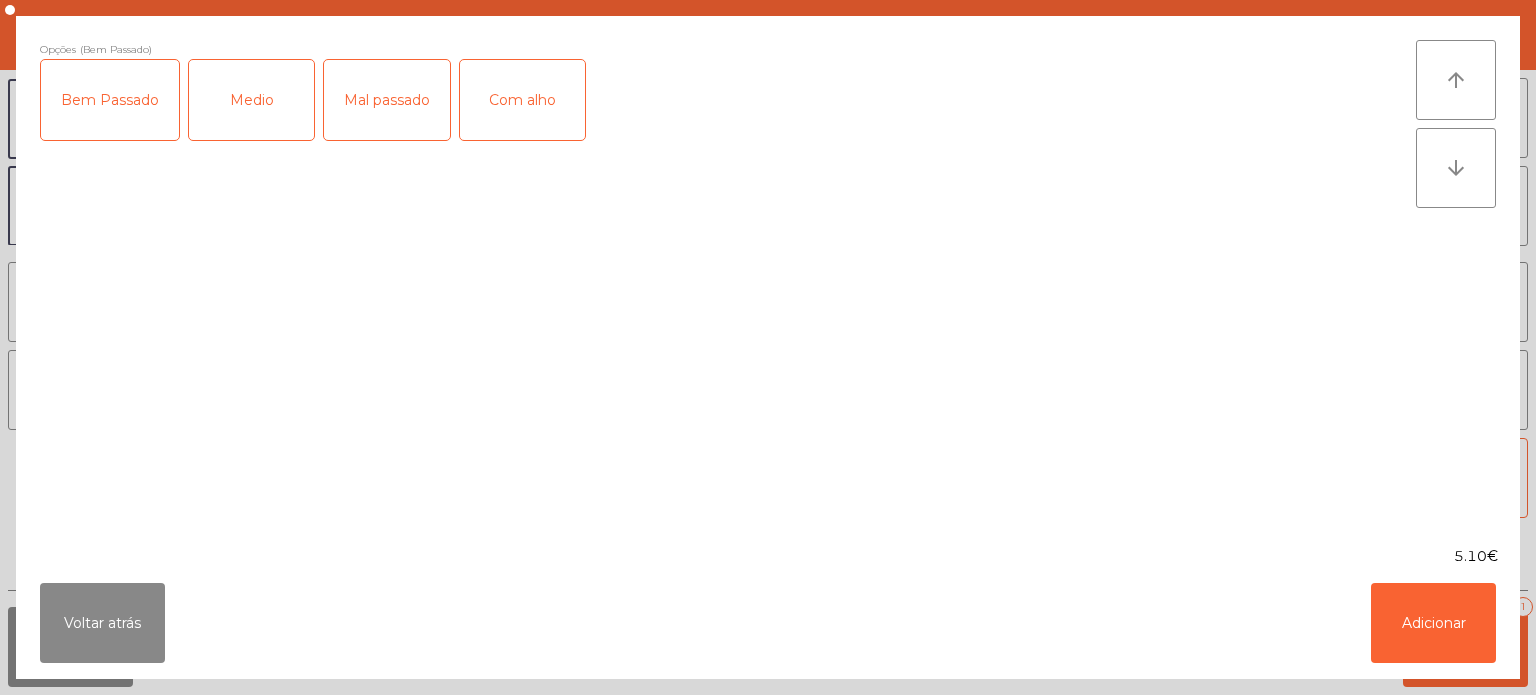 click on "Com alho" 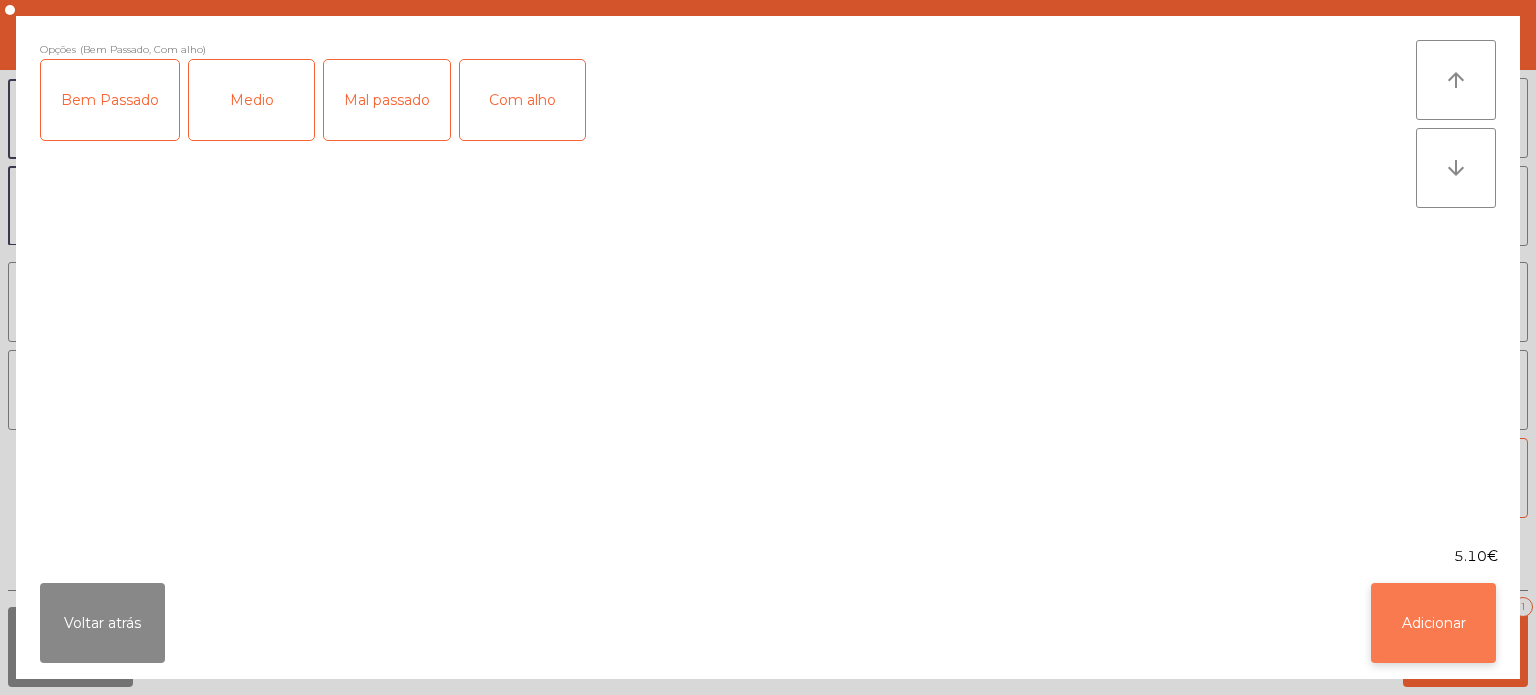 click on "Adicionar" 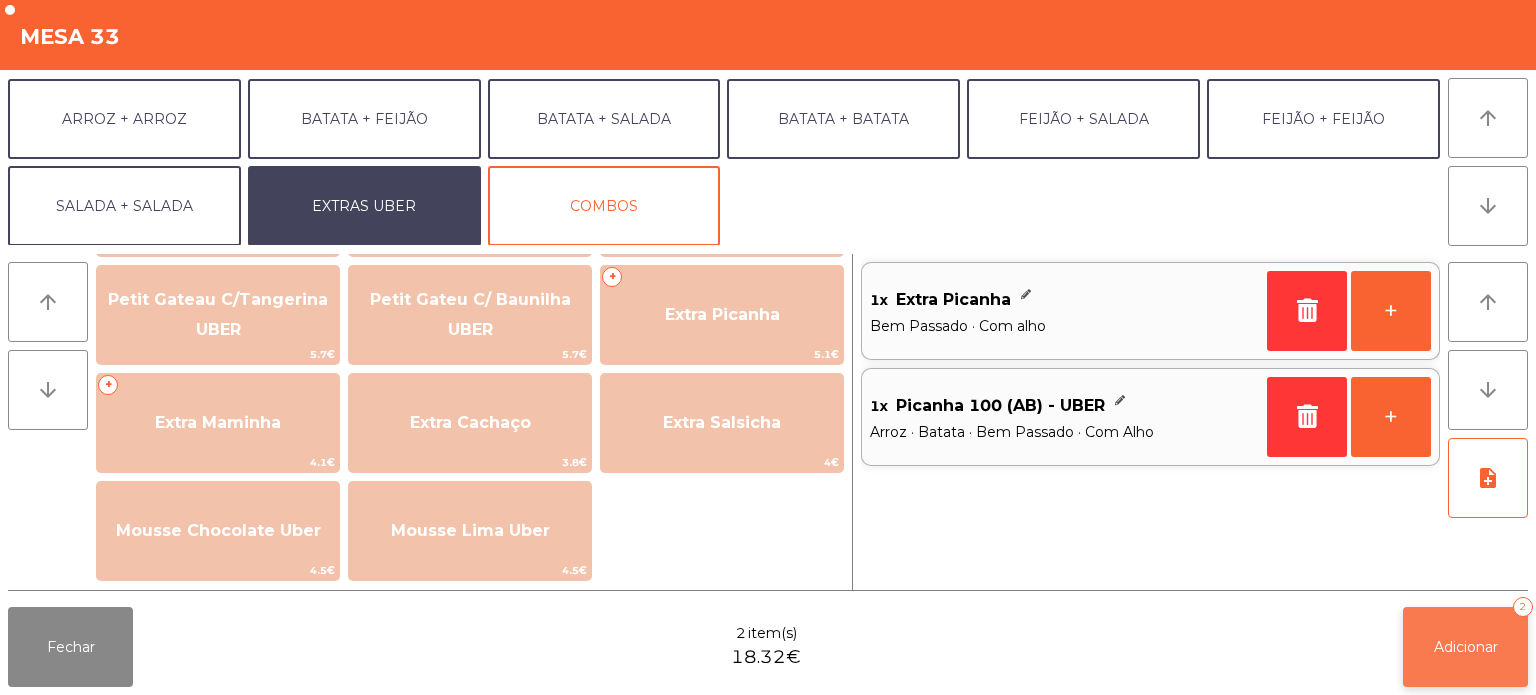 click on "Adicionar   2" 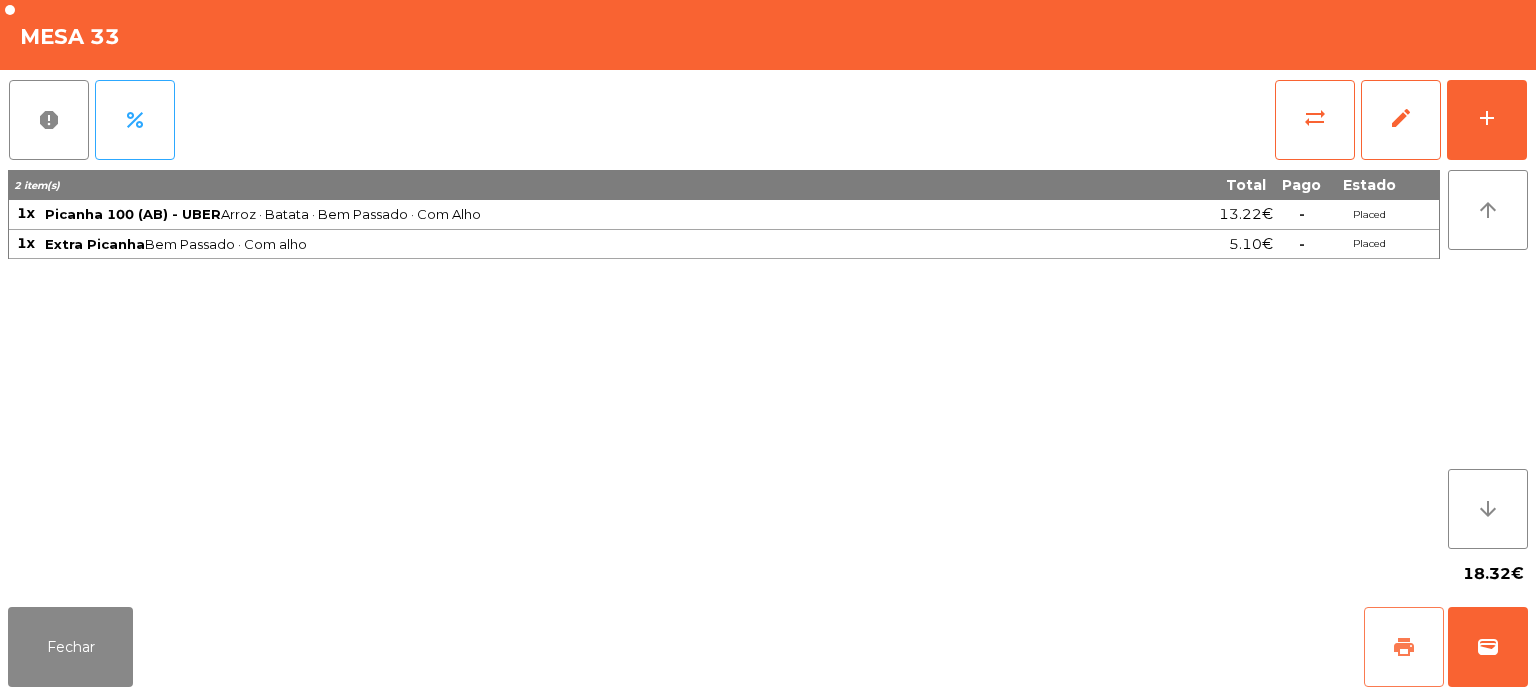 click on "print" 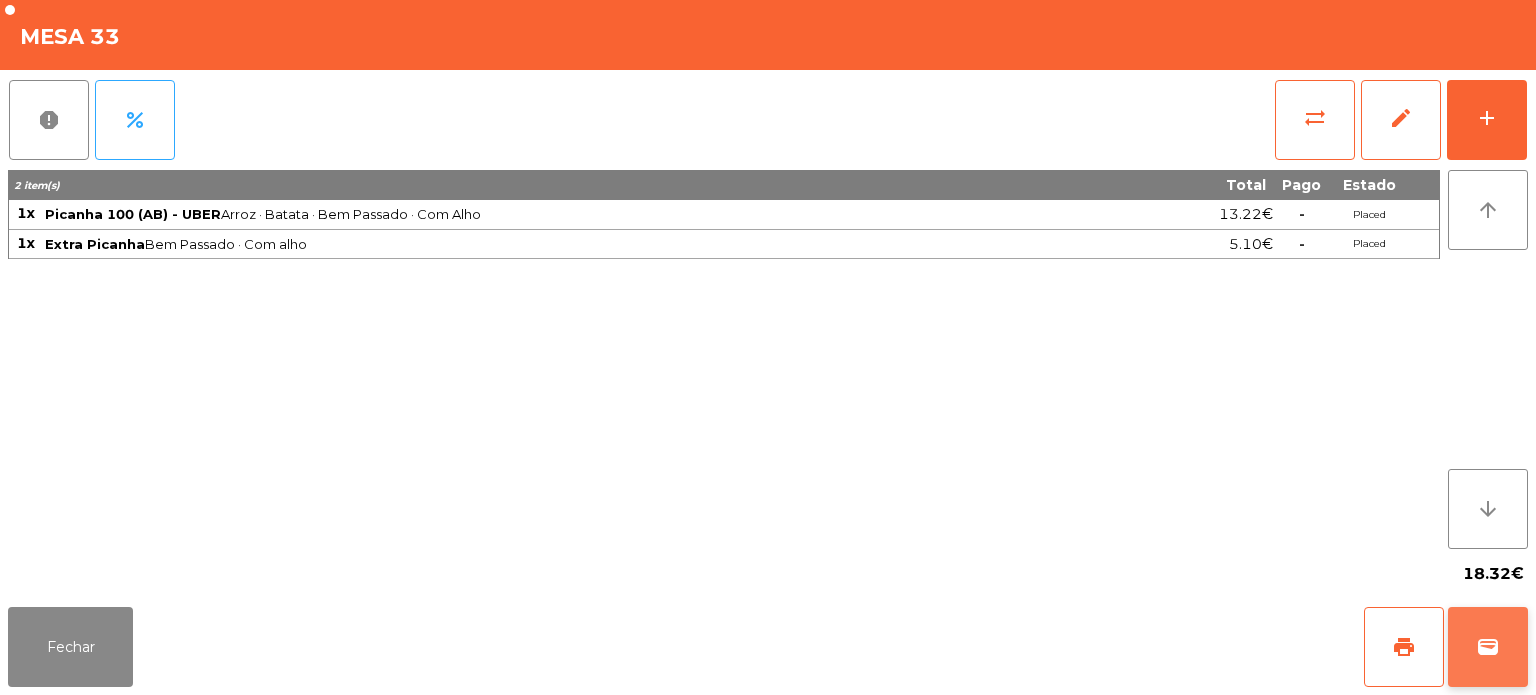 click on "wallet" 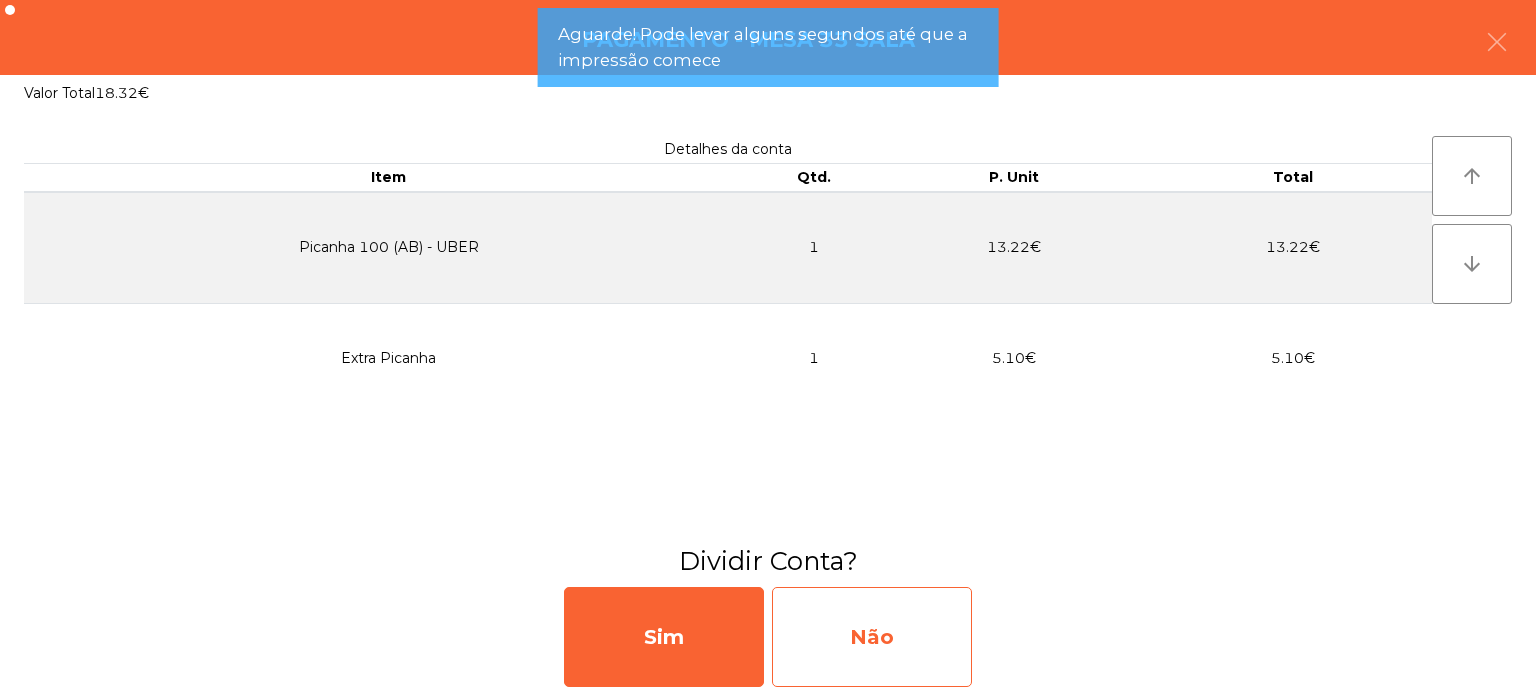 click on "Não" 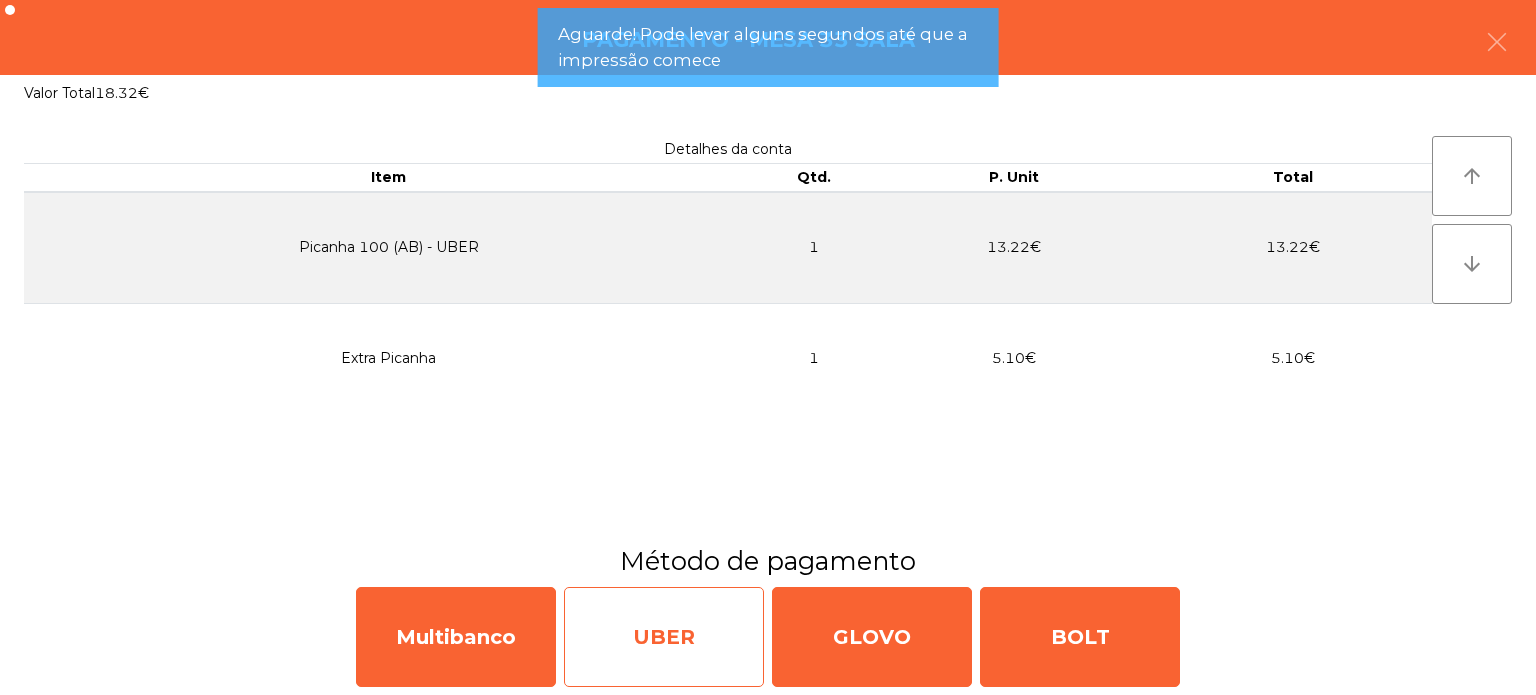 click on "UBER" 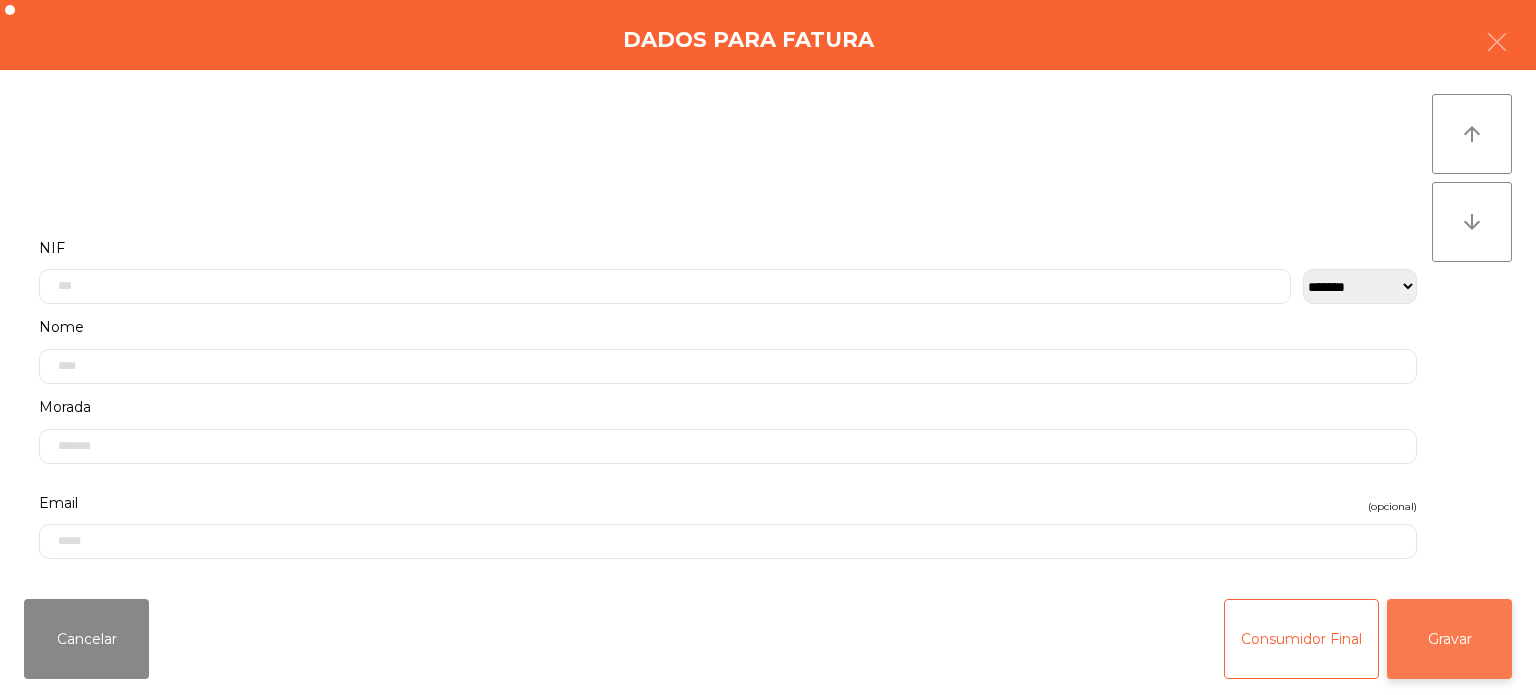 click on "Gravar" 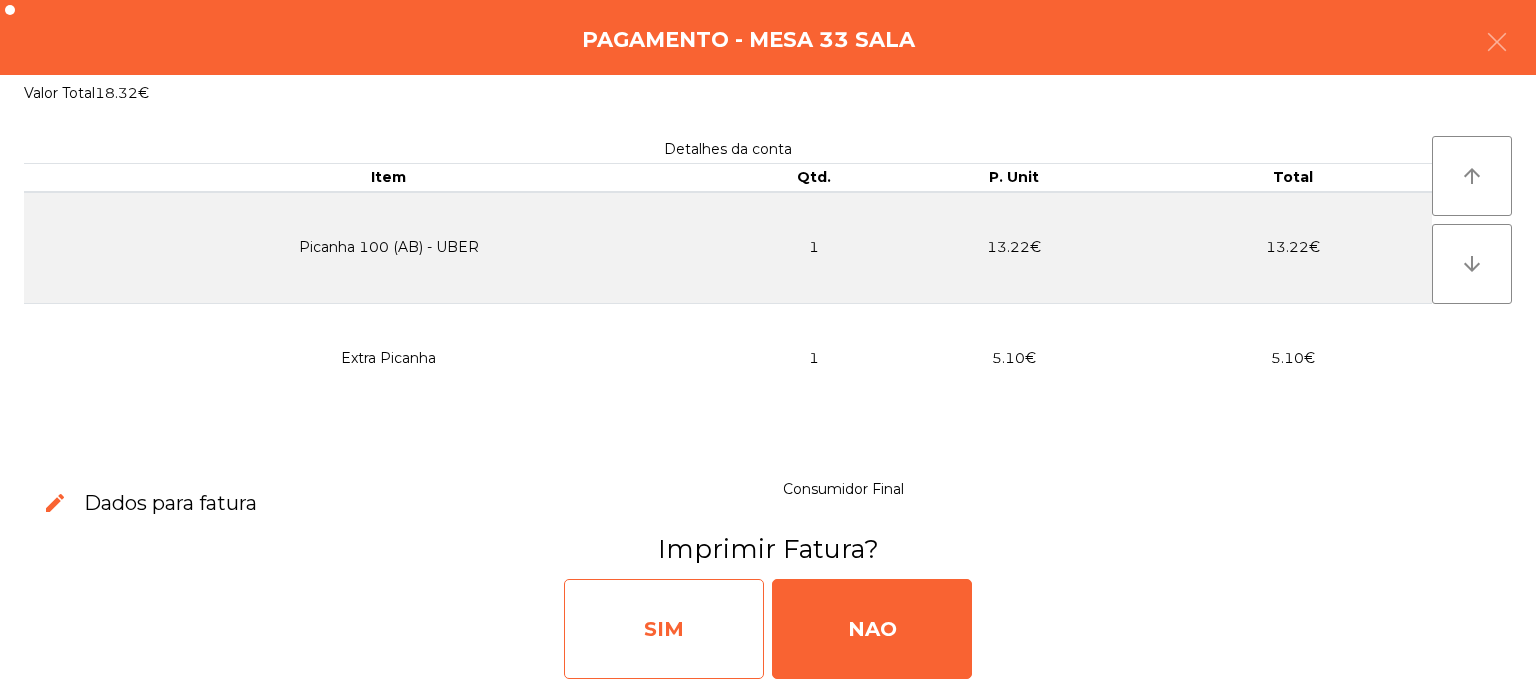 click on "SIM" 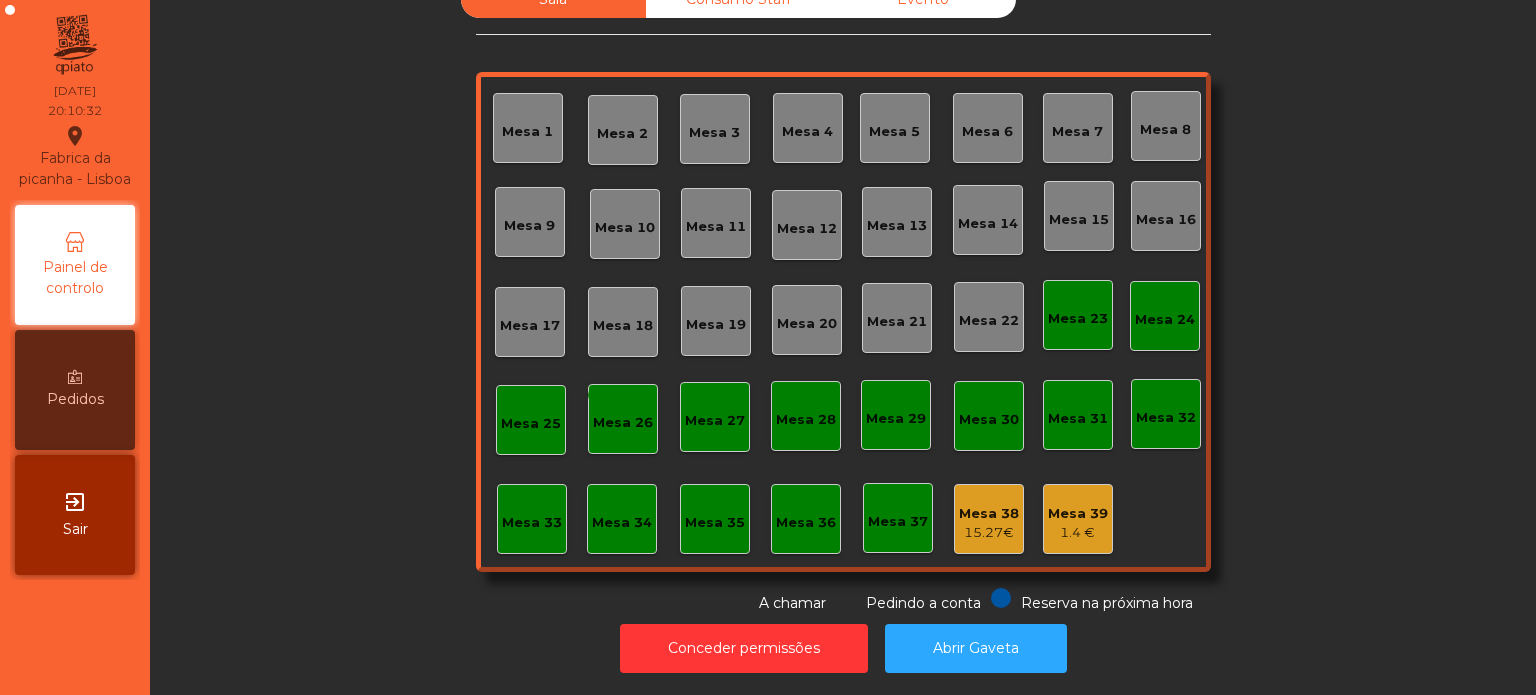 click on "Mesa 22" 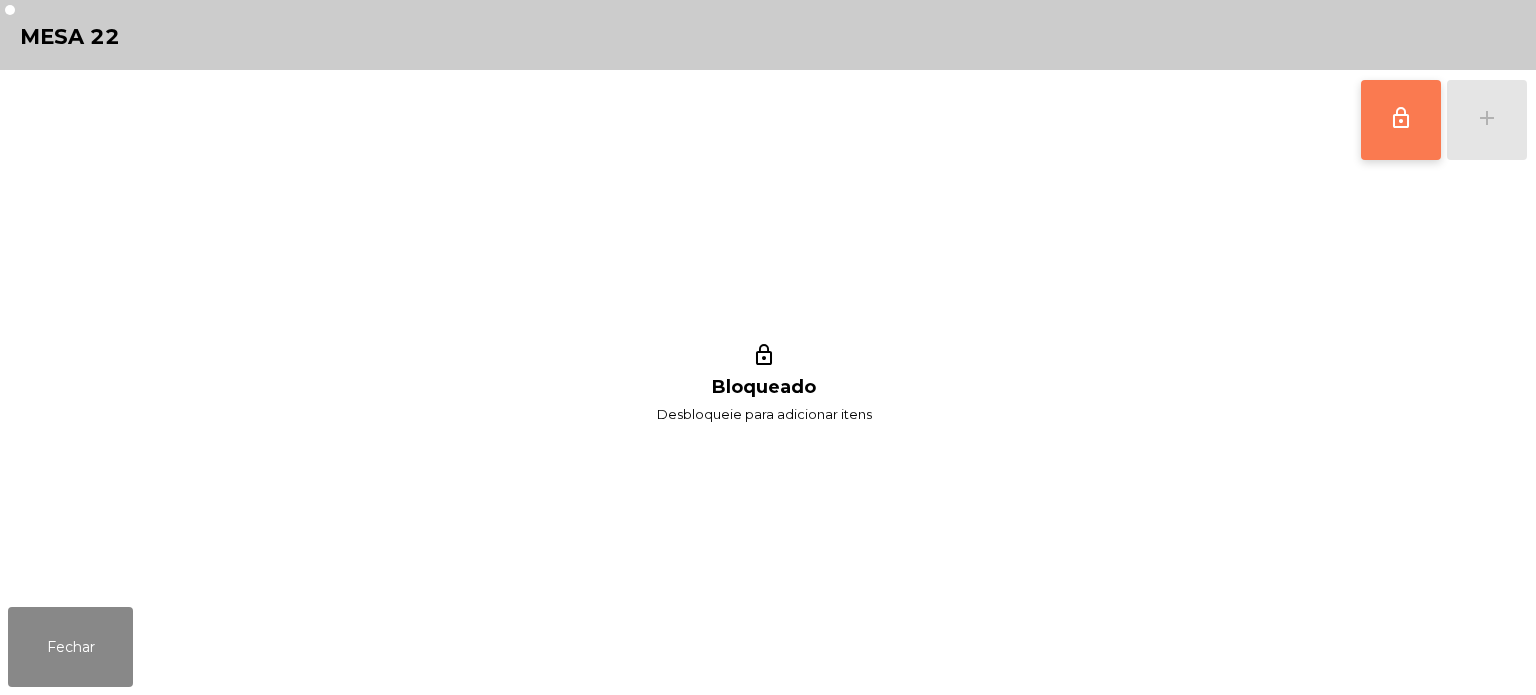 click on "lock_outline" 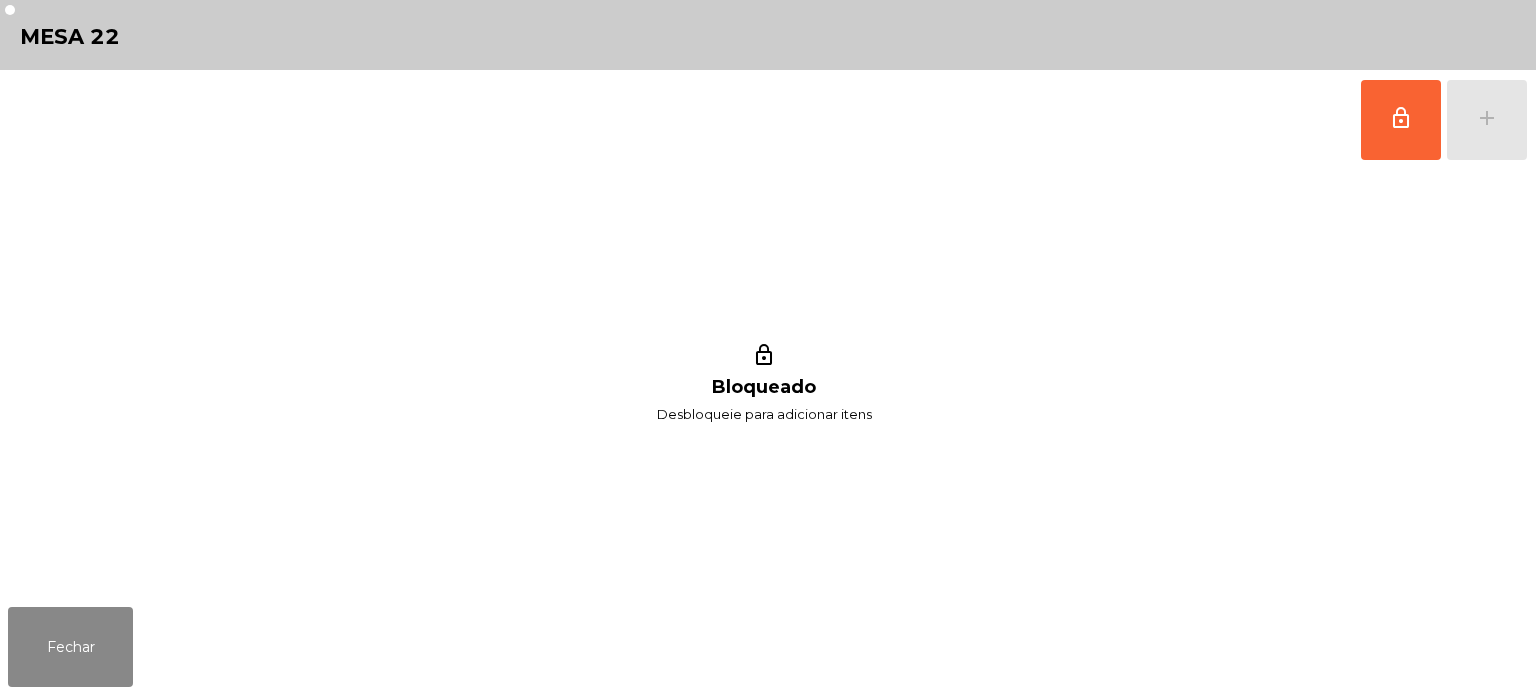 click on "lock_outline   add" 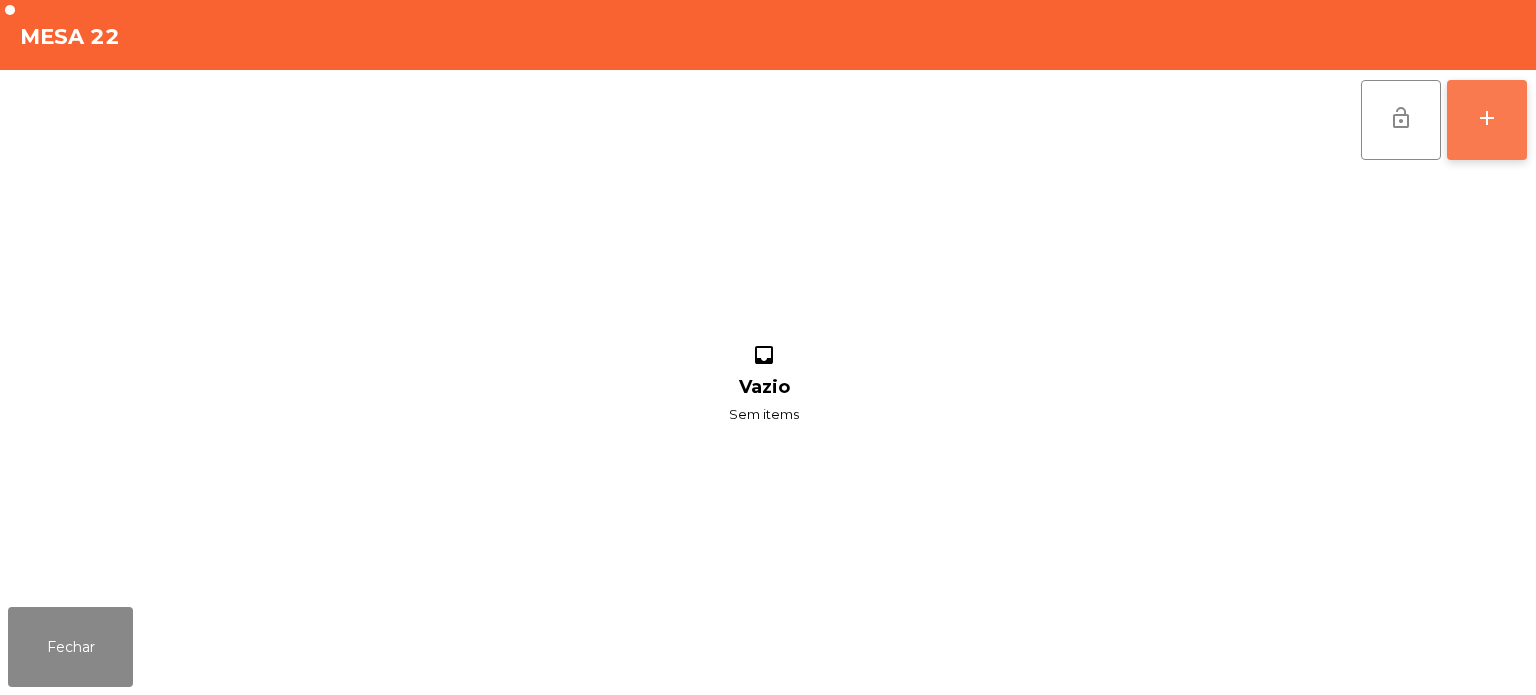 click on "add" 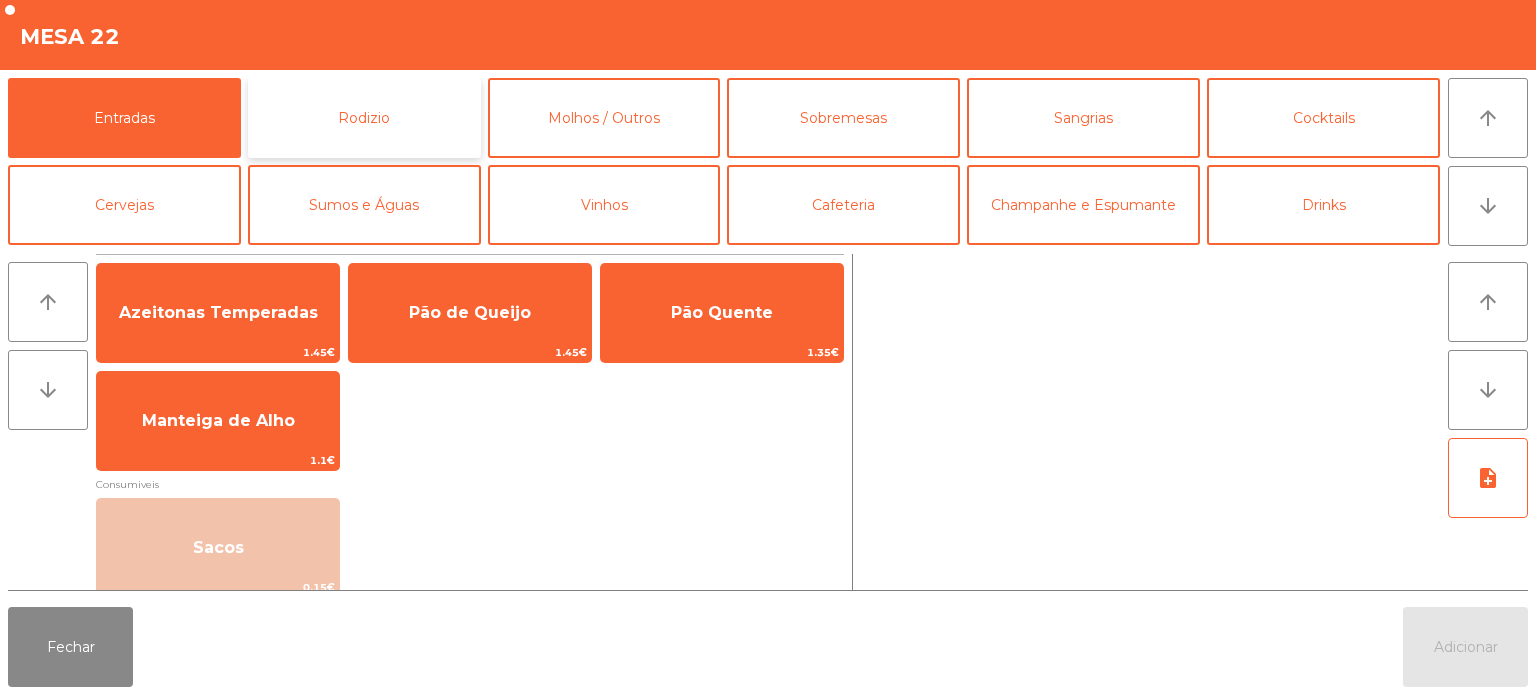 click on "Rodizio" 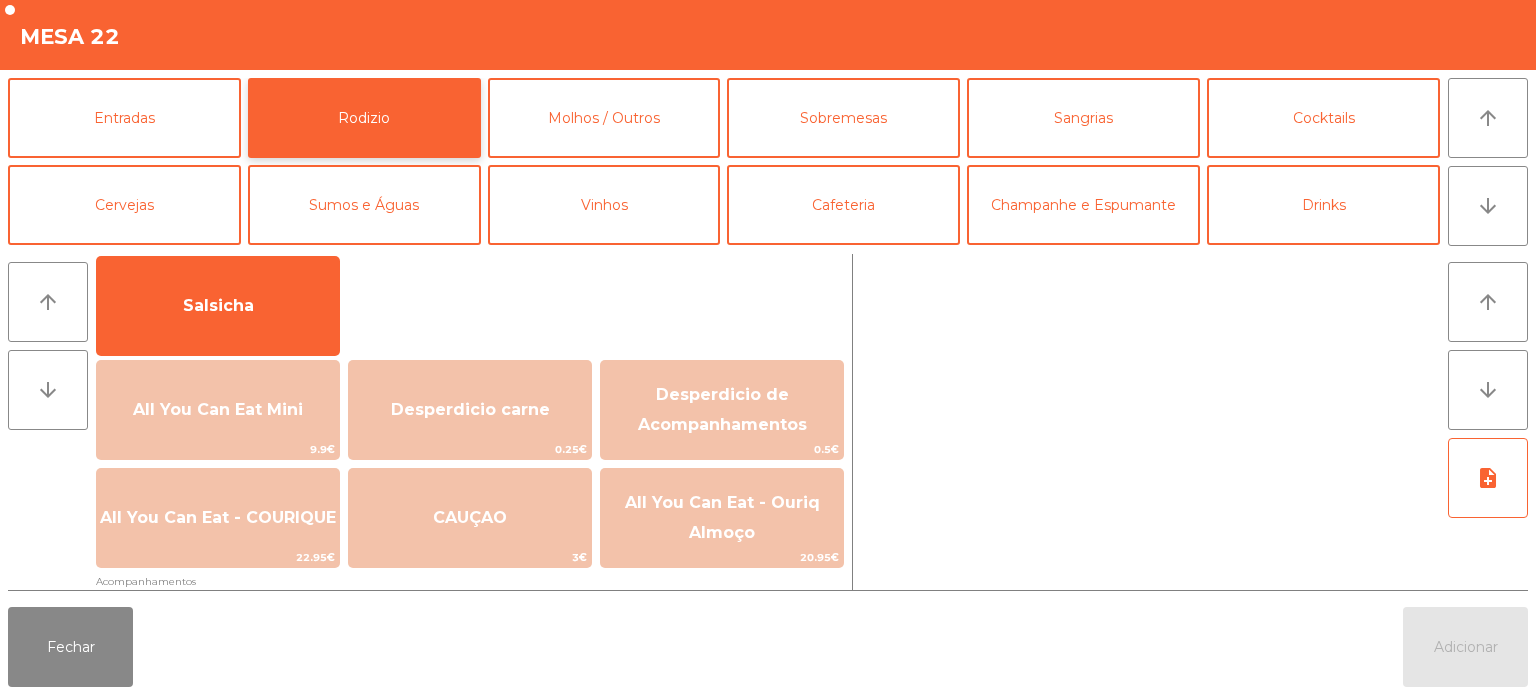 scroll, scrollTop: 162, scrollLeft: 0, axis: vertical 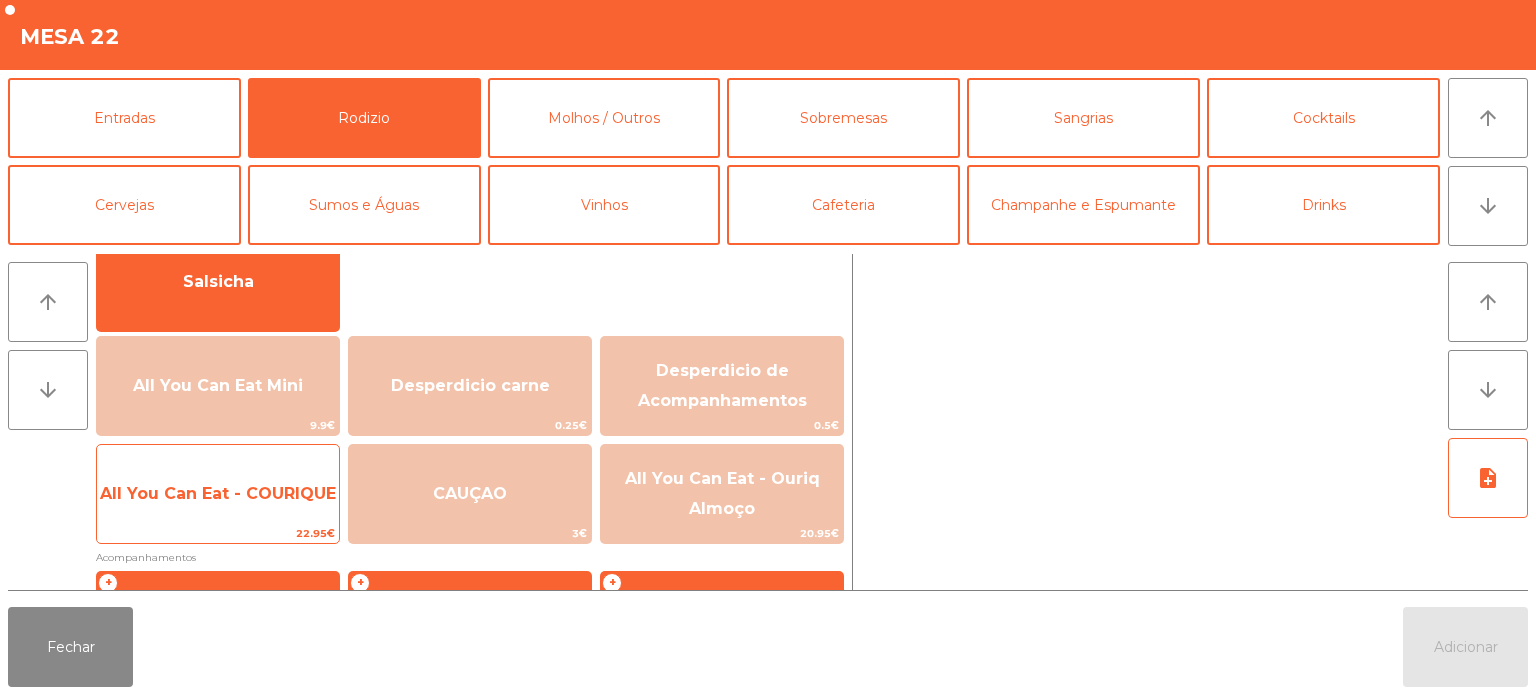 click on "All You Can Eat - COURIQUE" 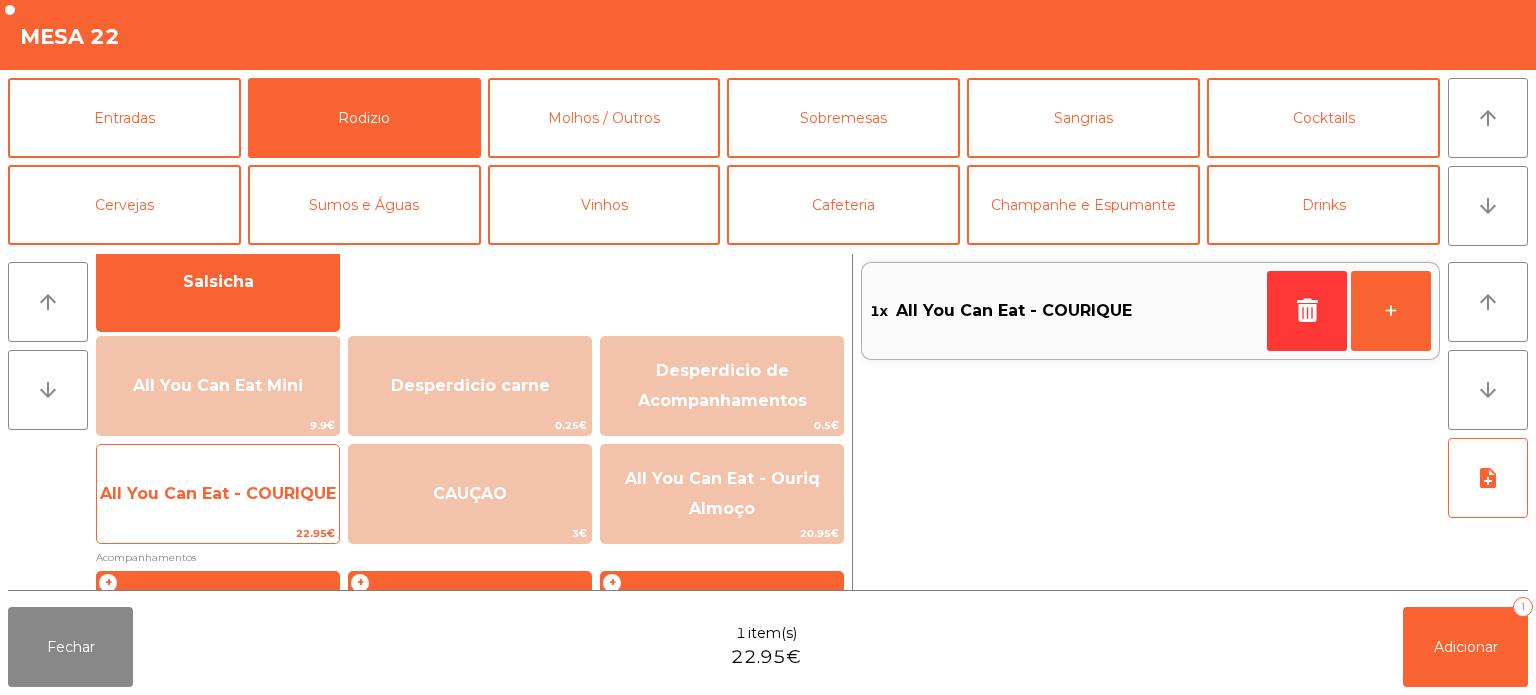 click on "All You Can Eat - COURIQUE" 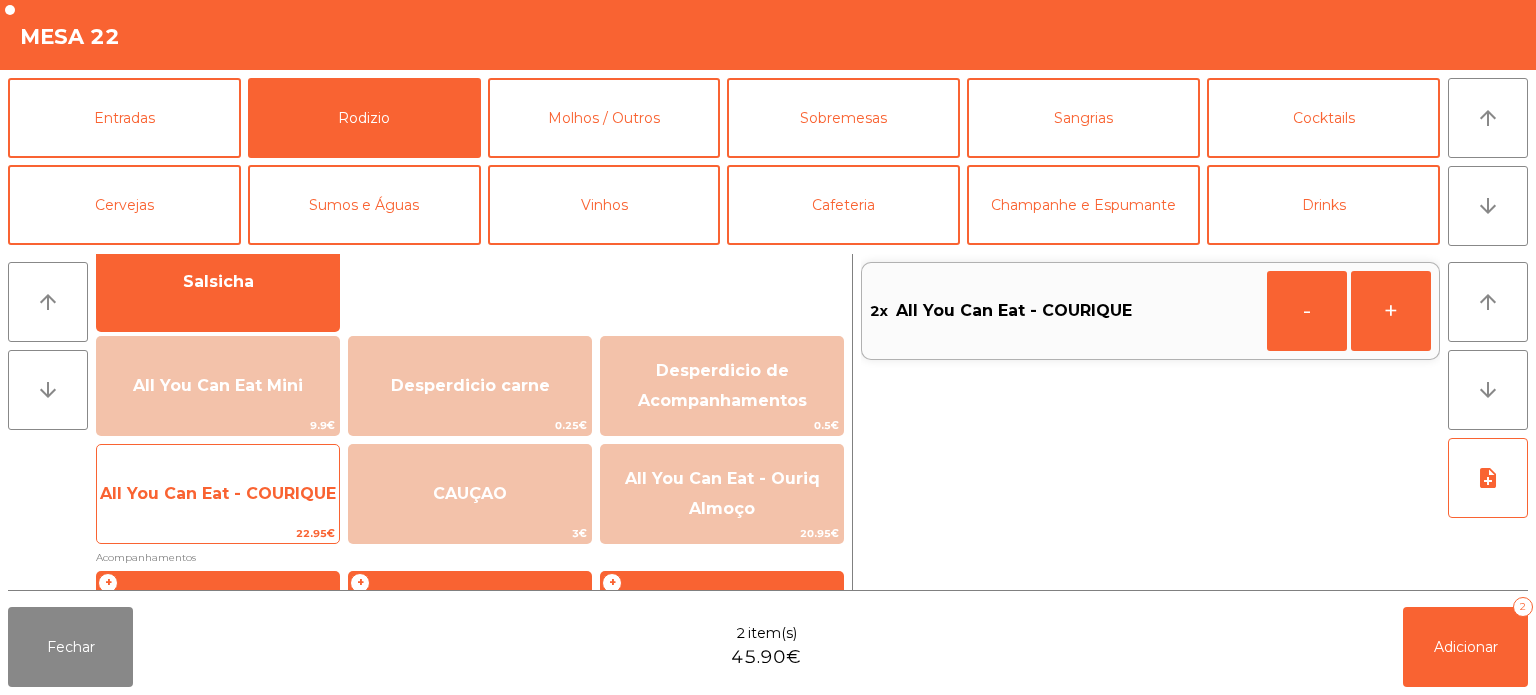 click on "All You Can Eat - COURIQUE" 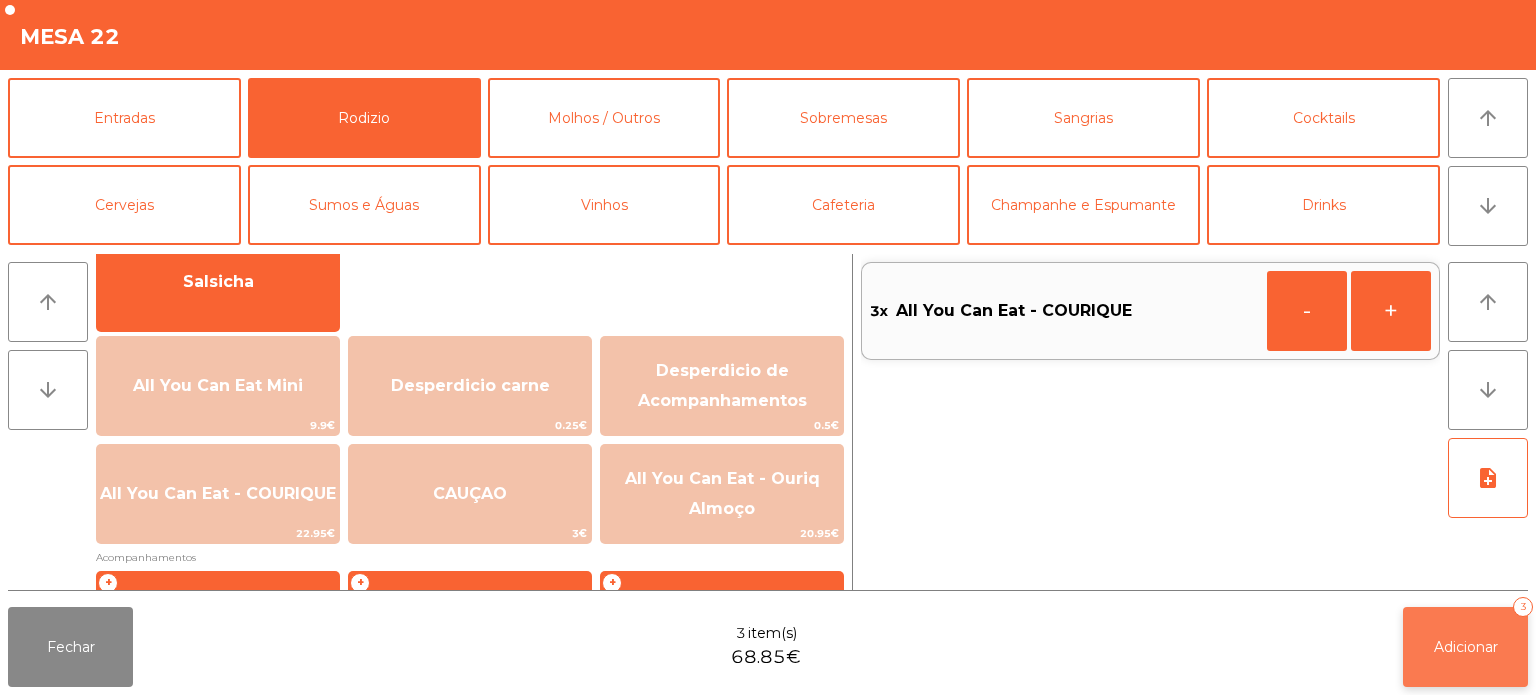 click on "Adicionar" 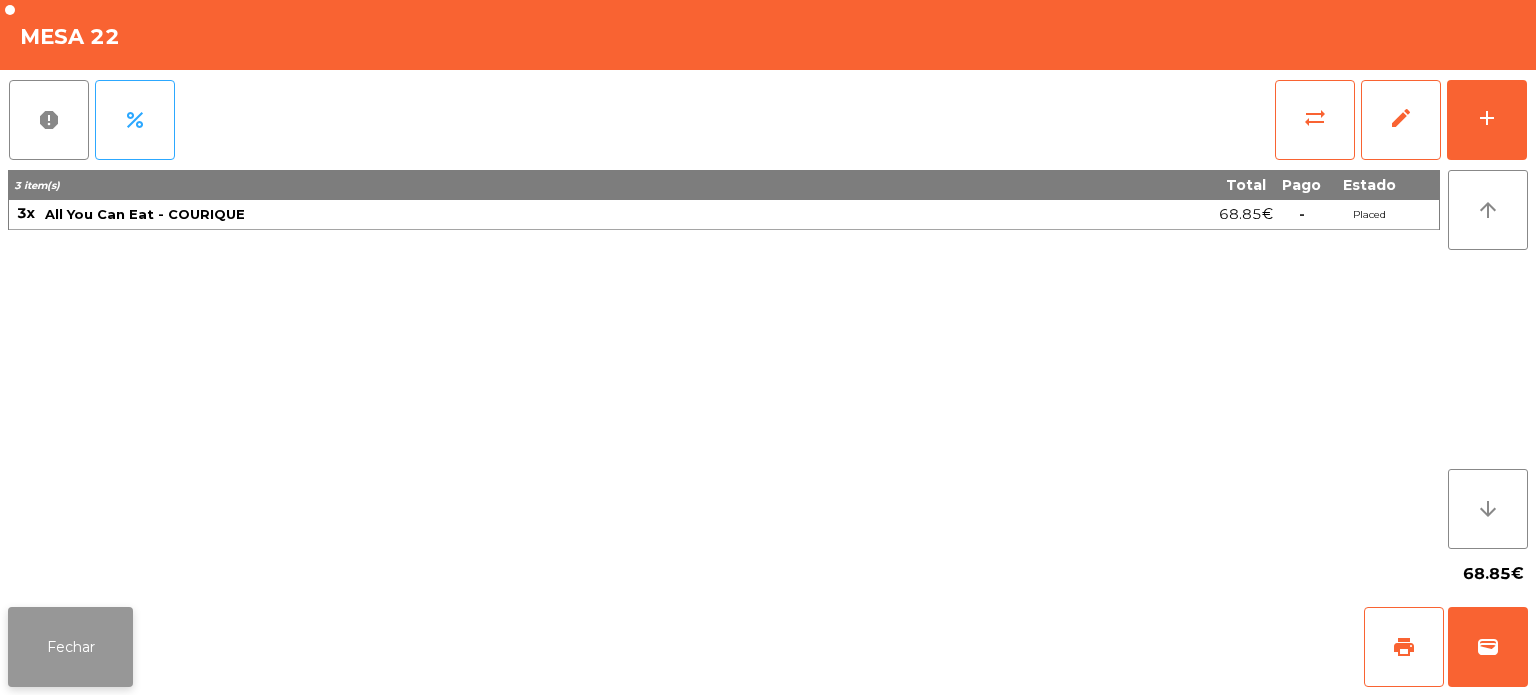 click on "Fechar" 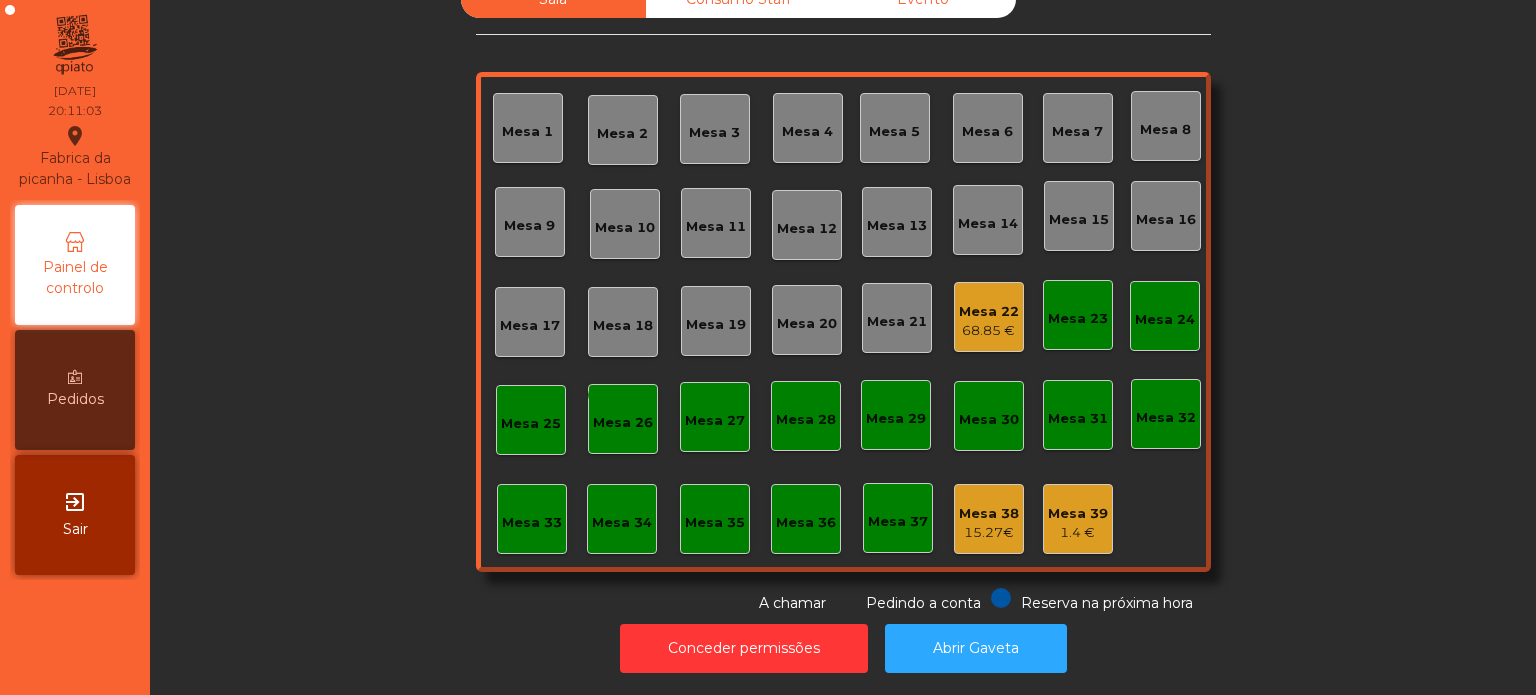 click on "Sala   Consumo Staff   Evento   Mesa 1   Mesa 2   Mesa 3   Mesa 4   Mesa 5   Mesa 6   Mesa 7   Mesa 8   Mesa 9   Mesa 10   Mesa 11   Mesa 12   Mesa 13   Mesa 14   Mesa 15   Mesa 16   Mesa 17   Mesa 18   Mesa 19   Mesa 20   Mesa 21   Mesa 22   68.85 €   Mesa 23   Mesa 24   Mesa 25  monetization_on done  Mesa 26   Mesa 27   Mesa 28   Mesa 29   Mesa 30   Mesa 31   Mesa 32   Mesa 33   Mesa 34   Mesa 35   Mesa 36   Mesa 37   Mesa 38   15.27 €   Mesa 39   1.4 €  Reserva na próxima hora Pedindo a conta A chamar" 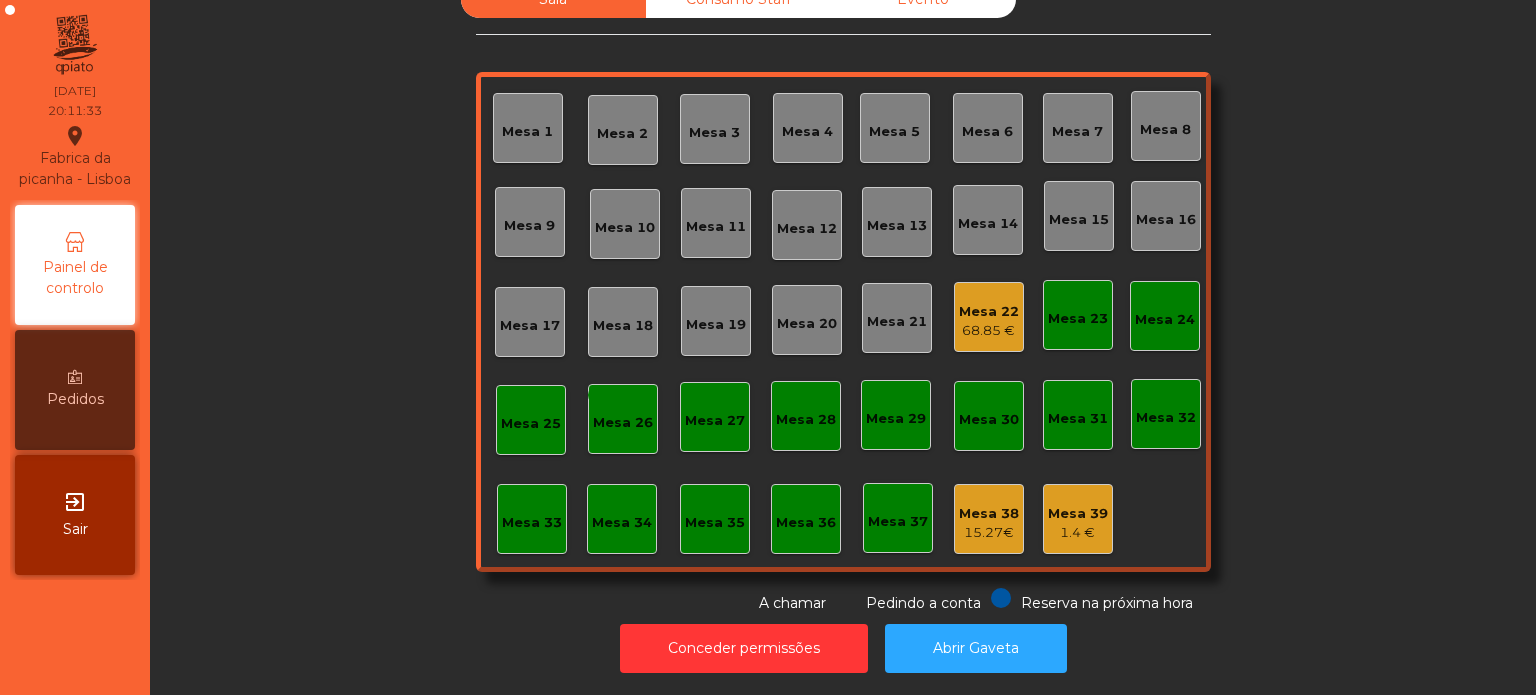 click on "Mesa 13" 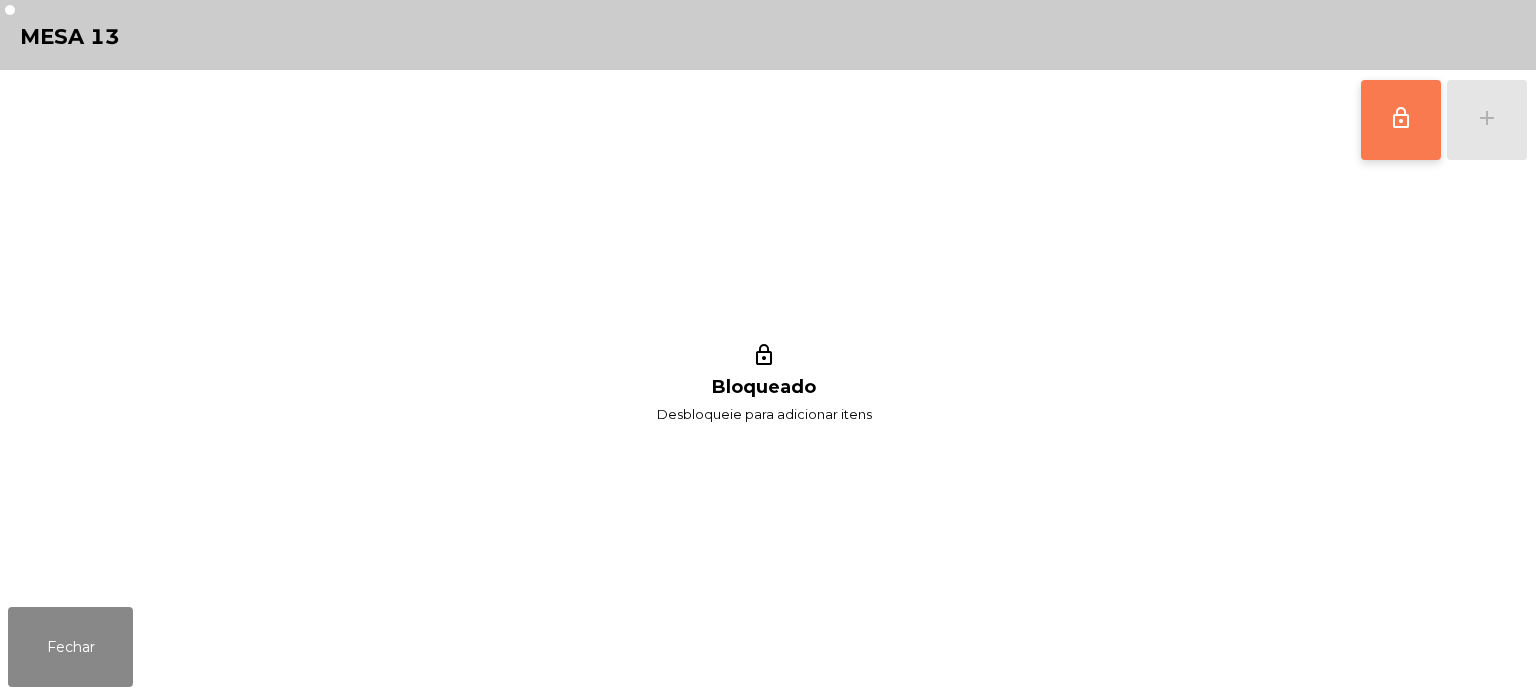 click on "lock_outline" 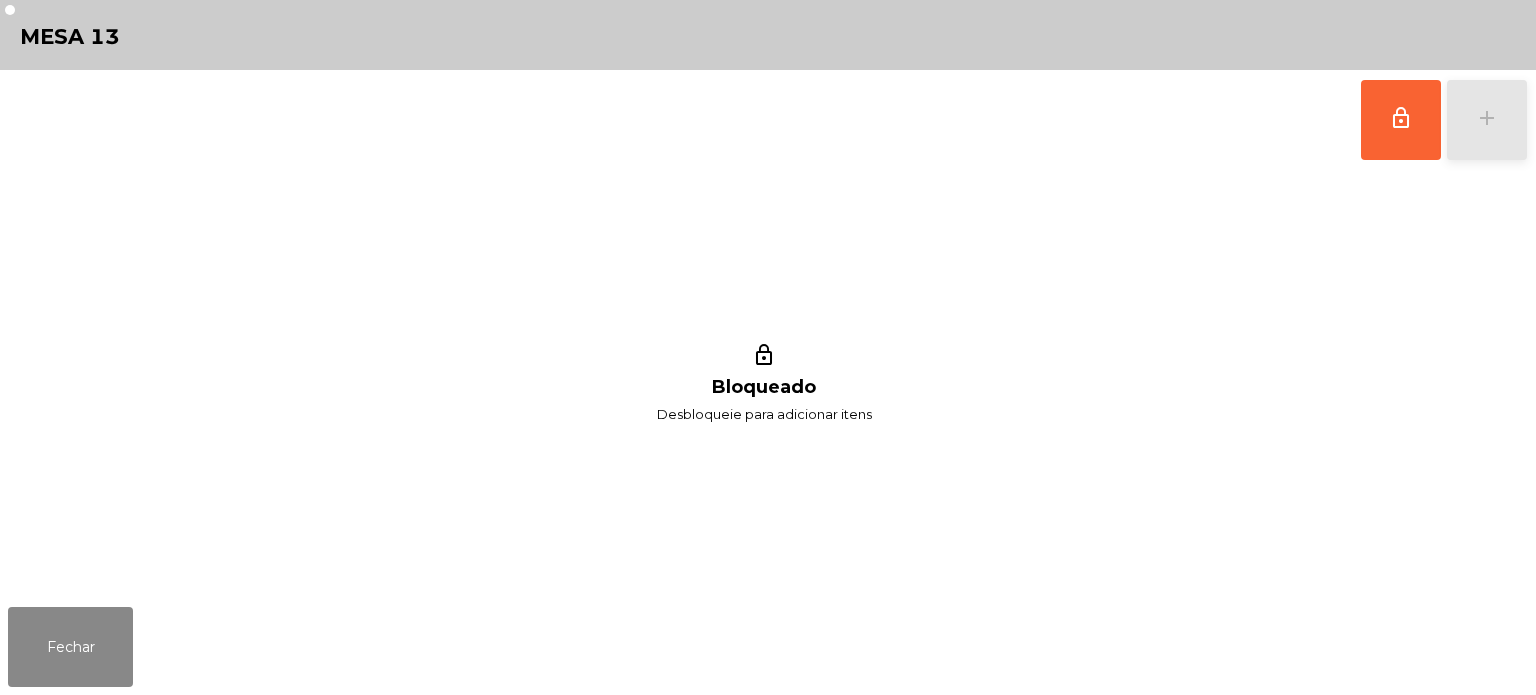 click on "add" 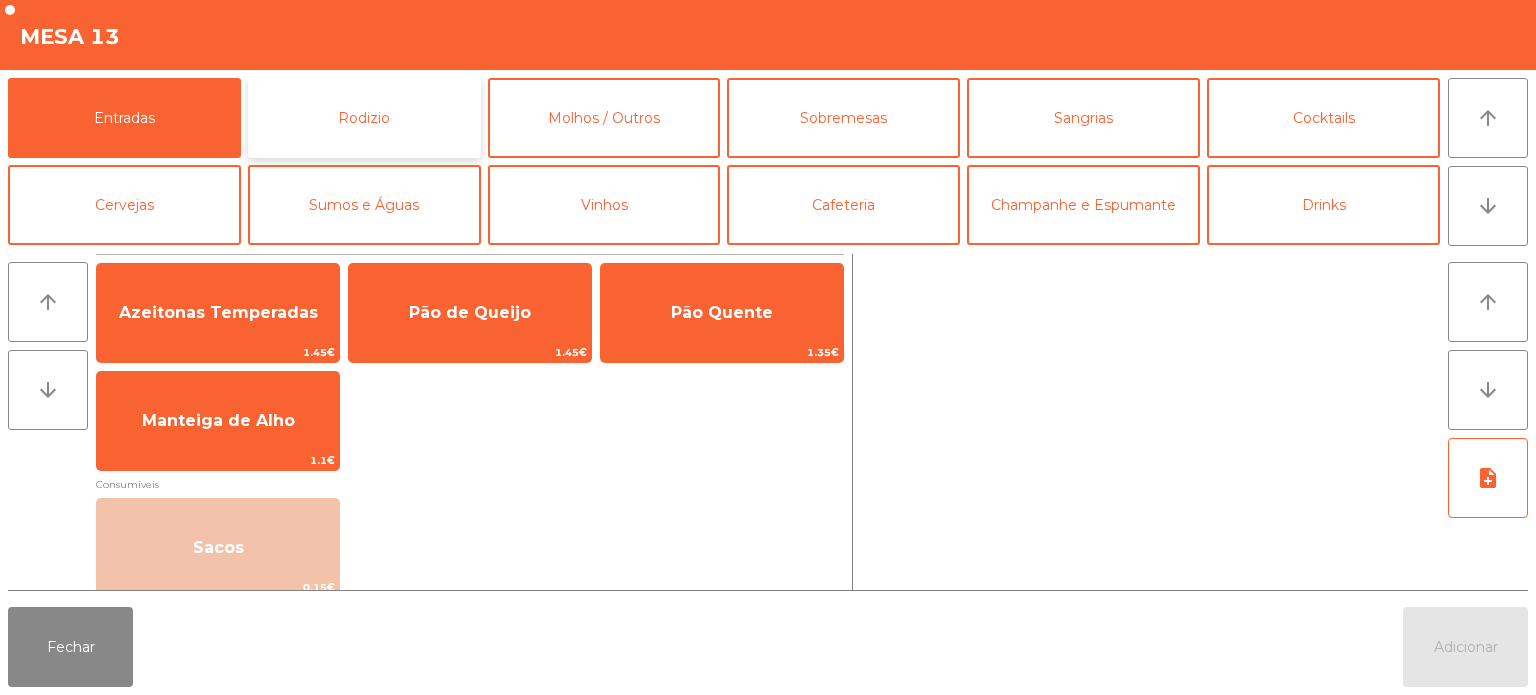 click on "Rodizio" 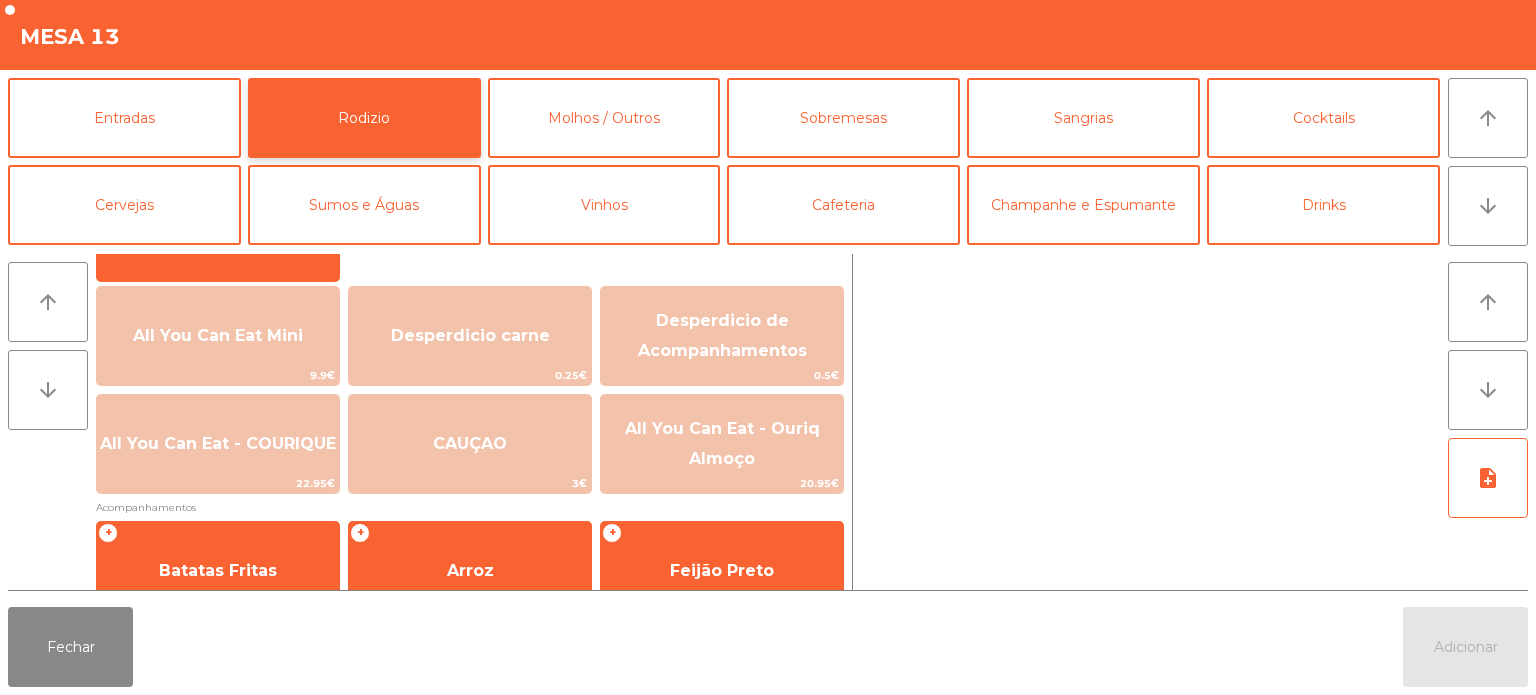 scroll, scrollTop: 226, scrollLeft: 0, axis: vertical 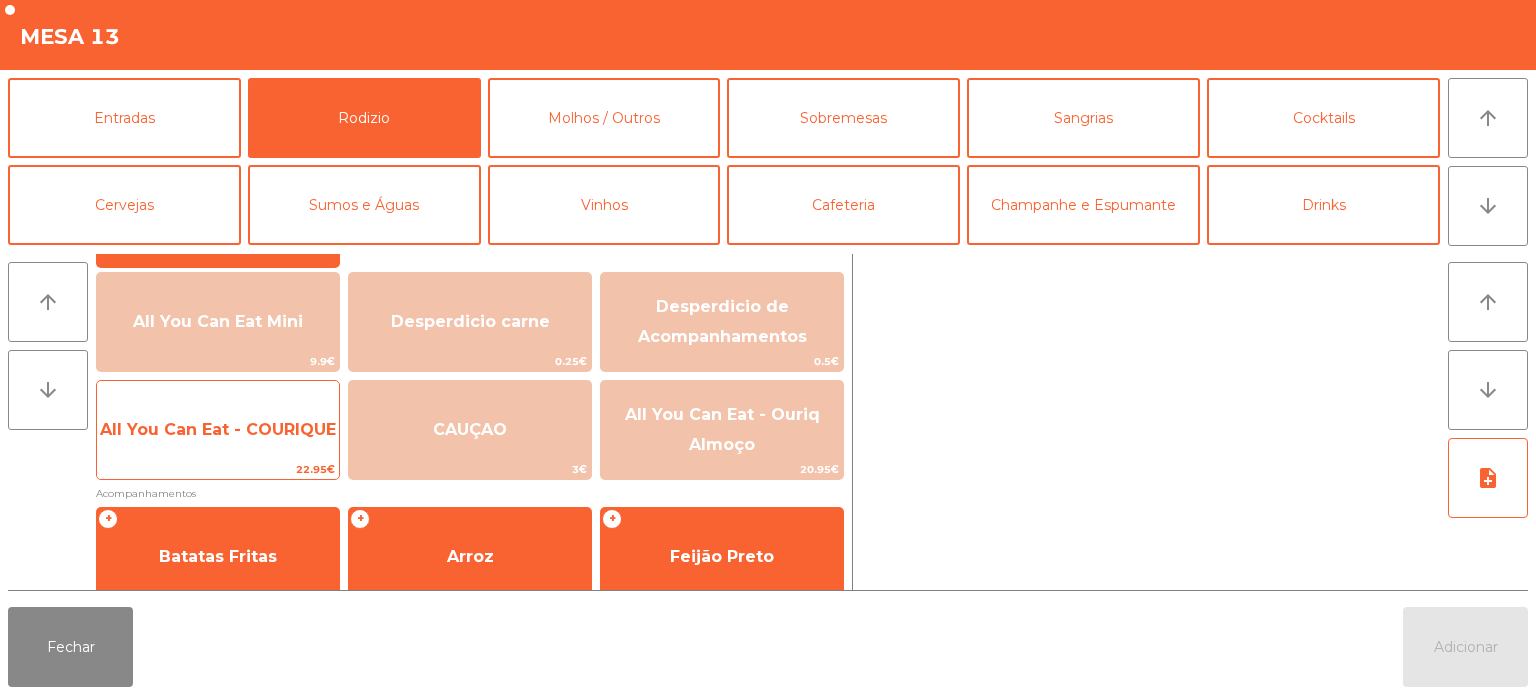 click on "All You Can Eat - COURIQUE   22.95€" 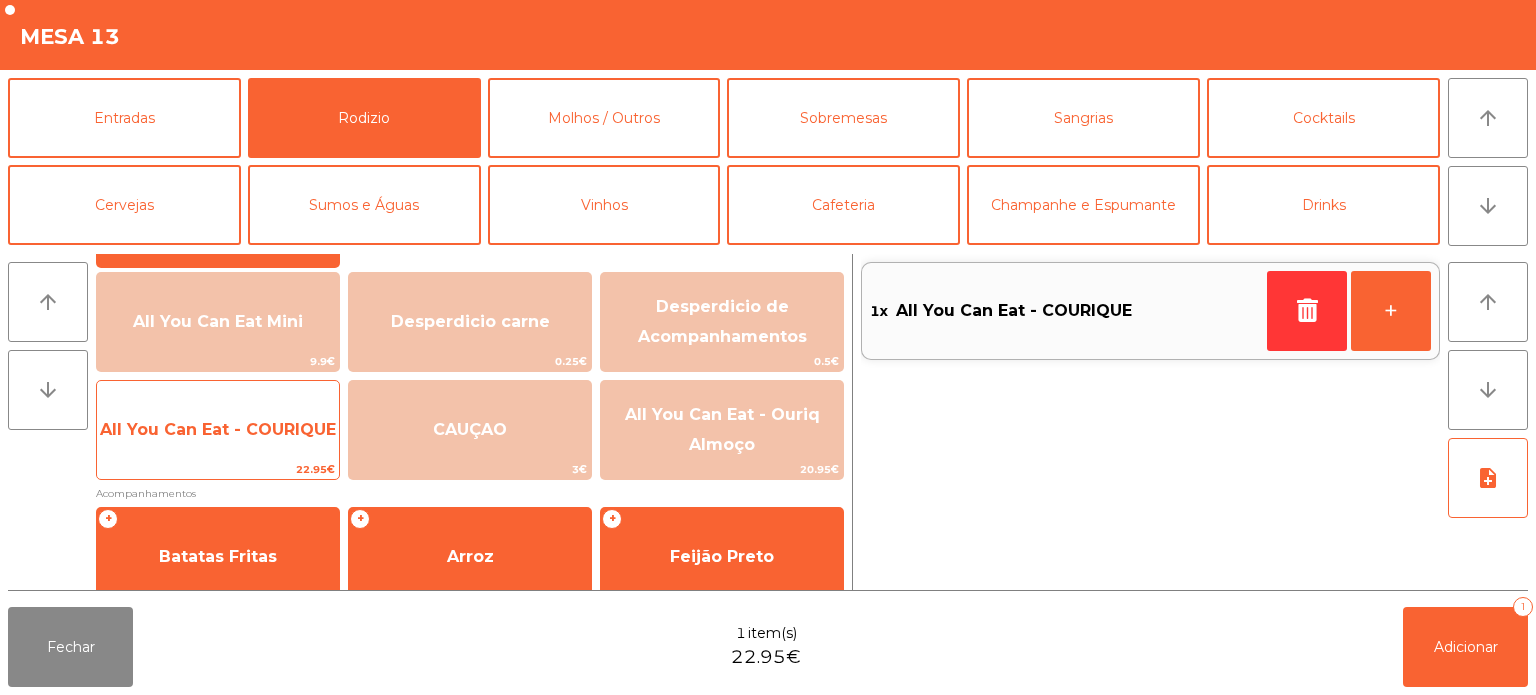 click on "All You Can Eat - COURIQUE" 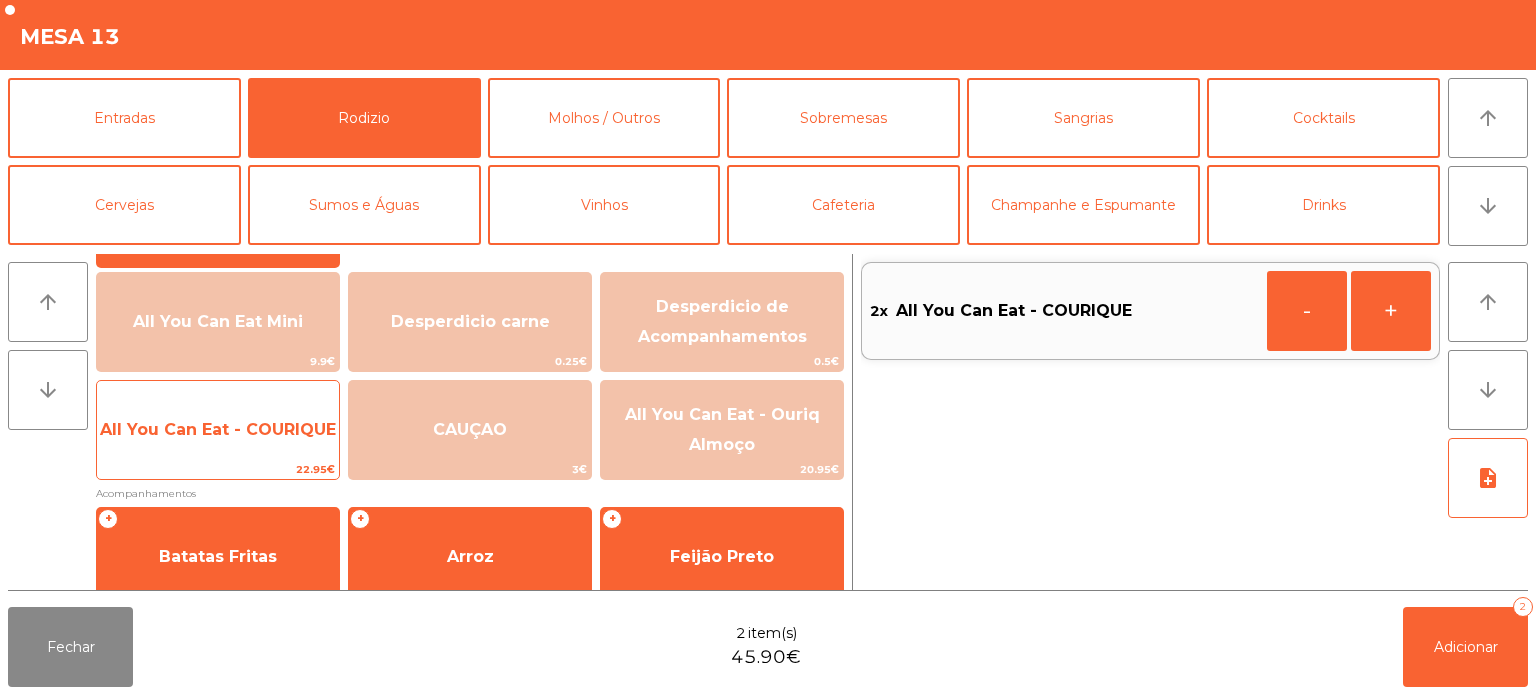 click on "All You Can Eat - COURIQUE" 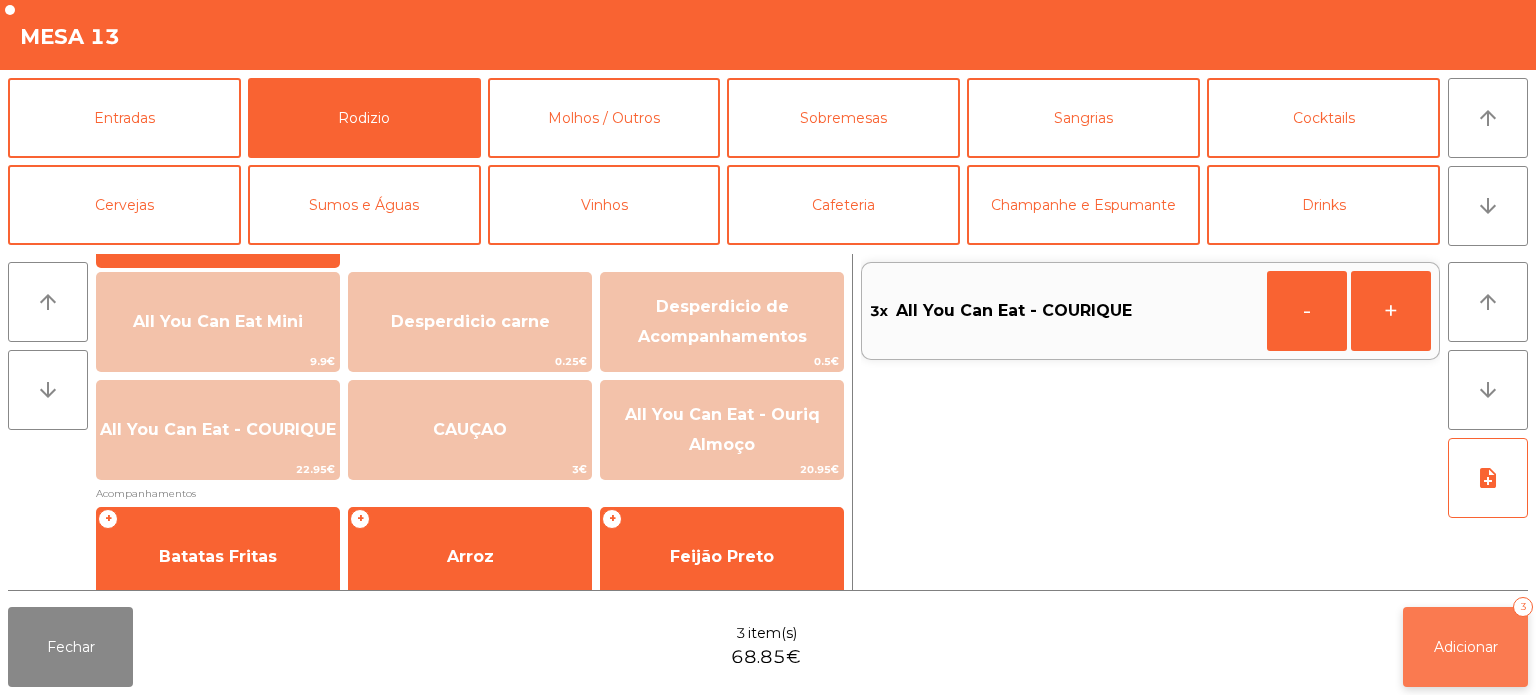 click on "Adicionar" 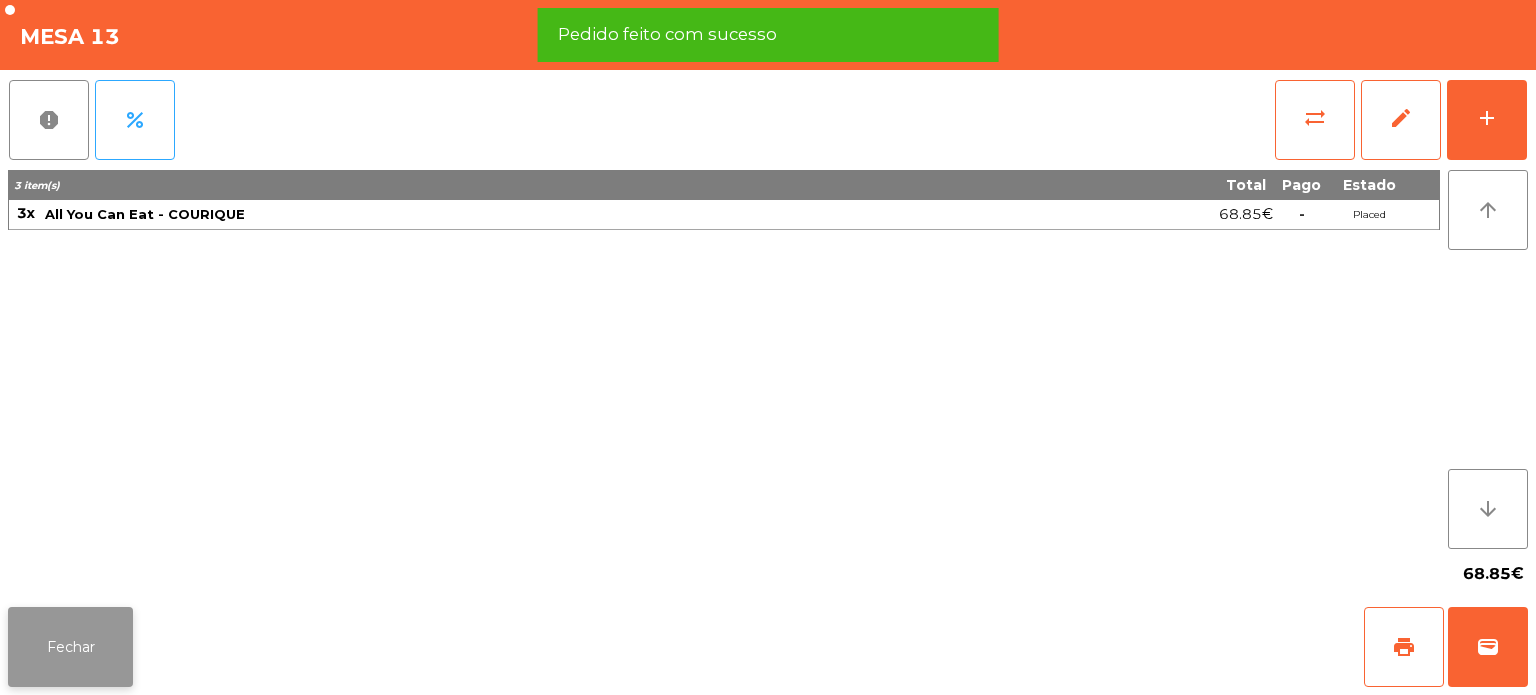 click on "Fechar" 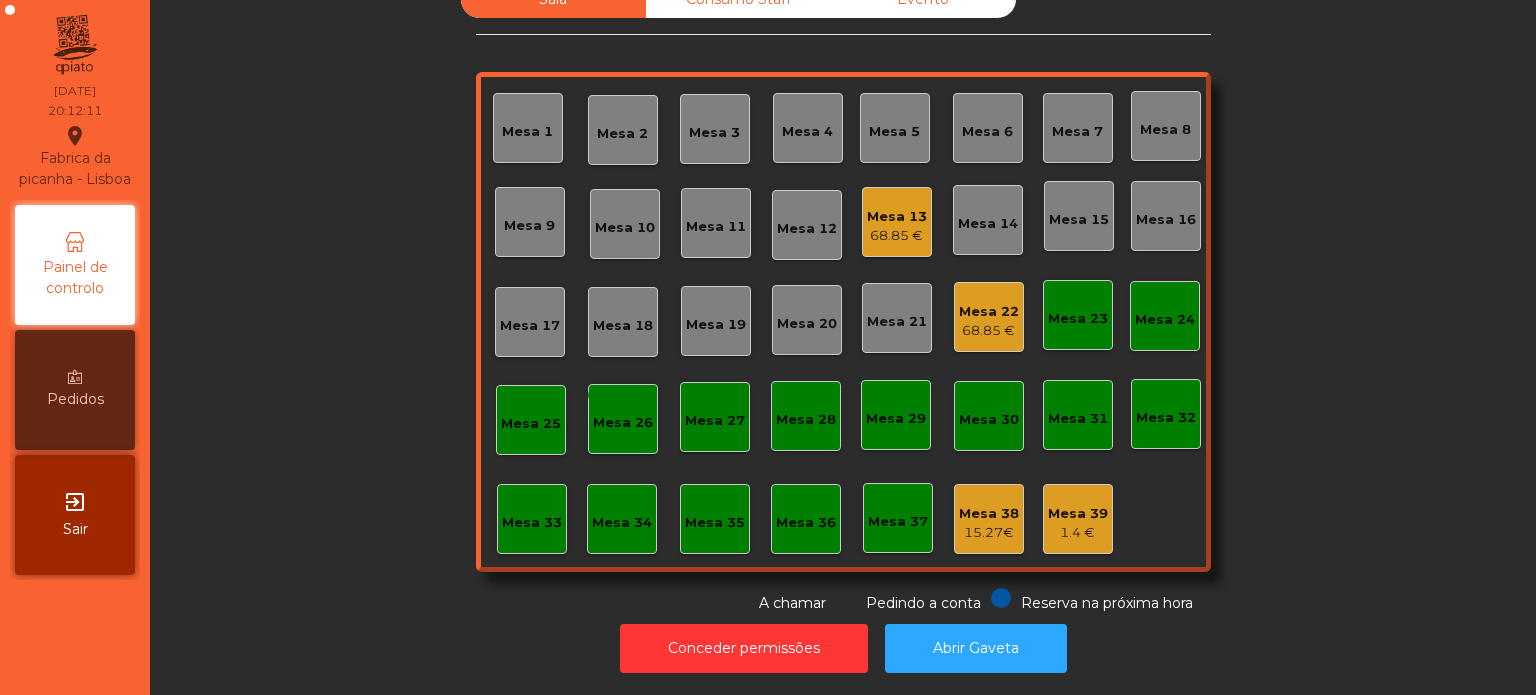 click on "Mesa 13   68.85 €" 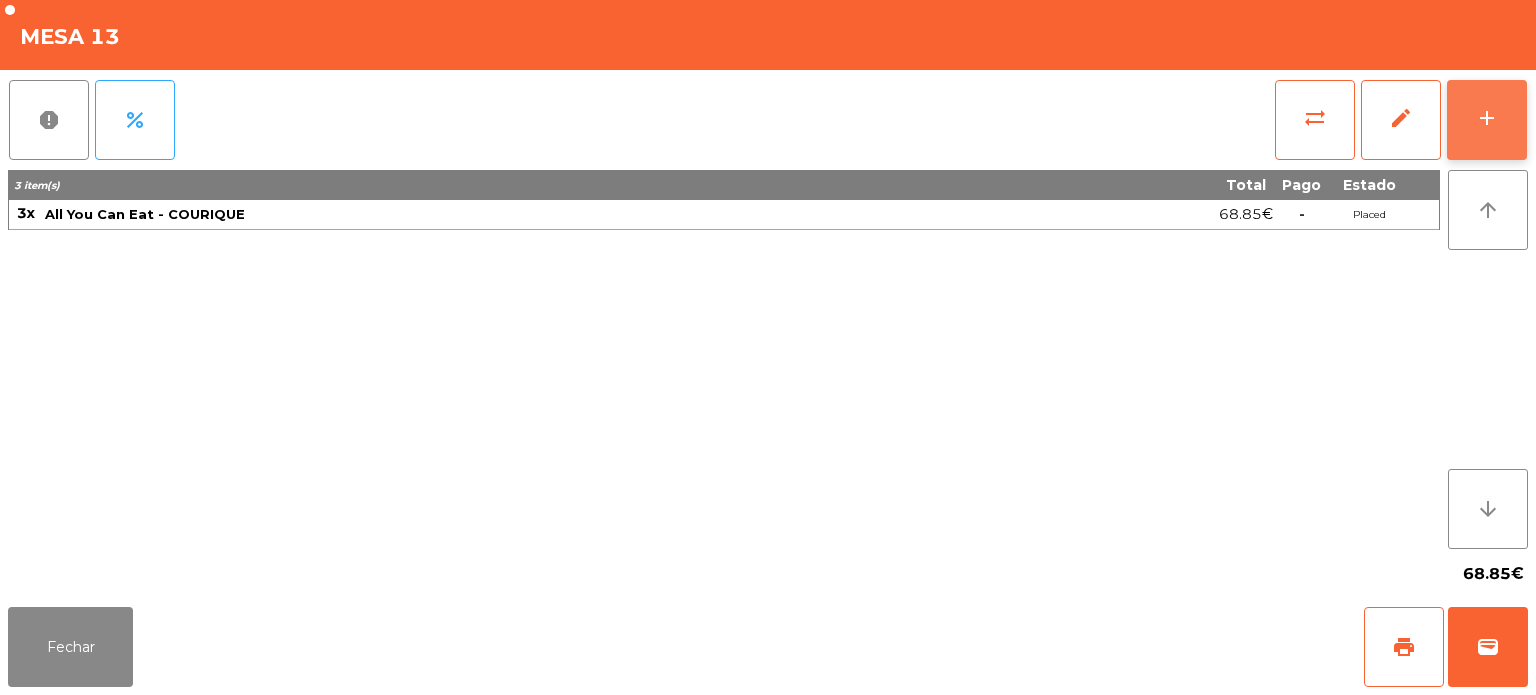 click on "add" 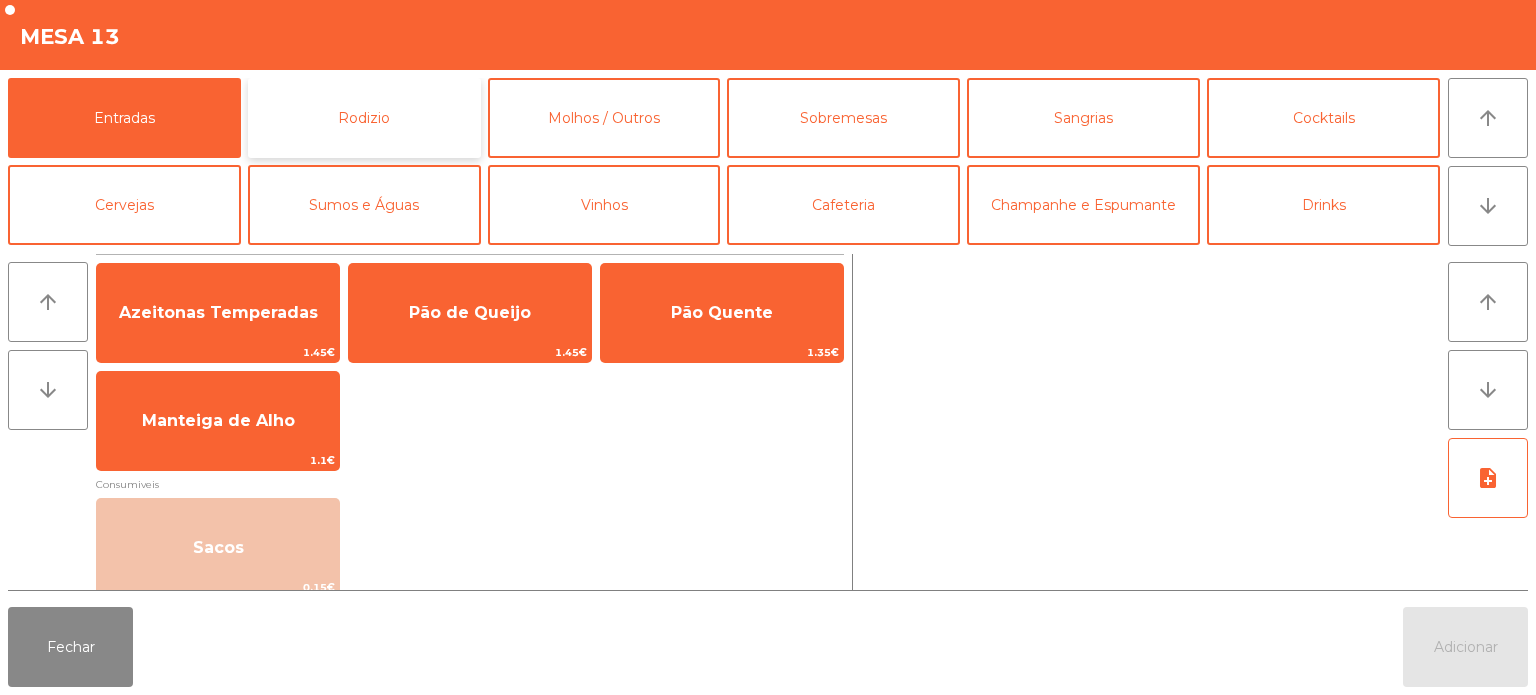 click on "Rodizio" 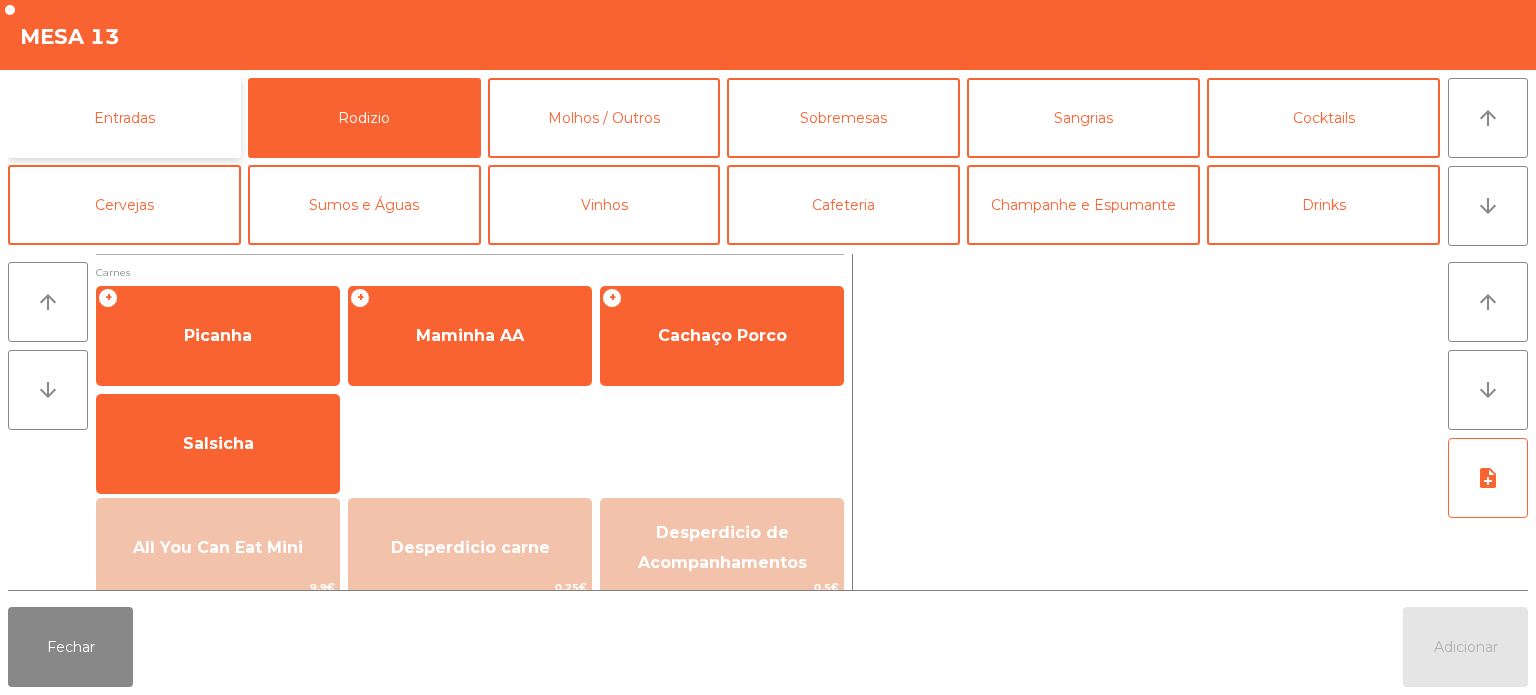 click on "Entradas" 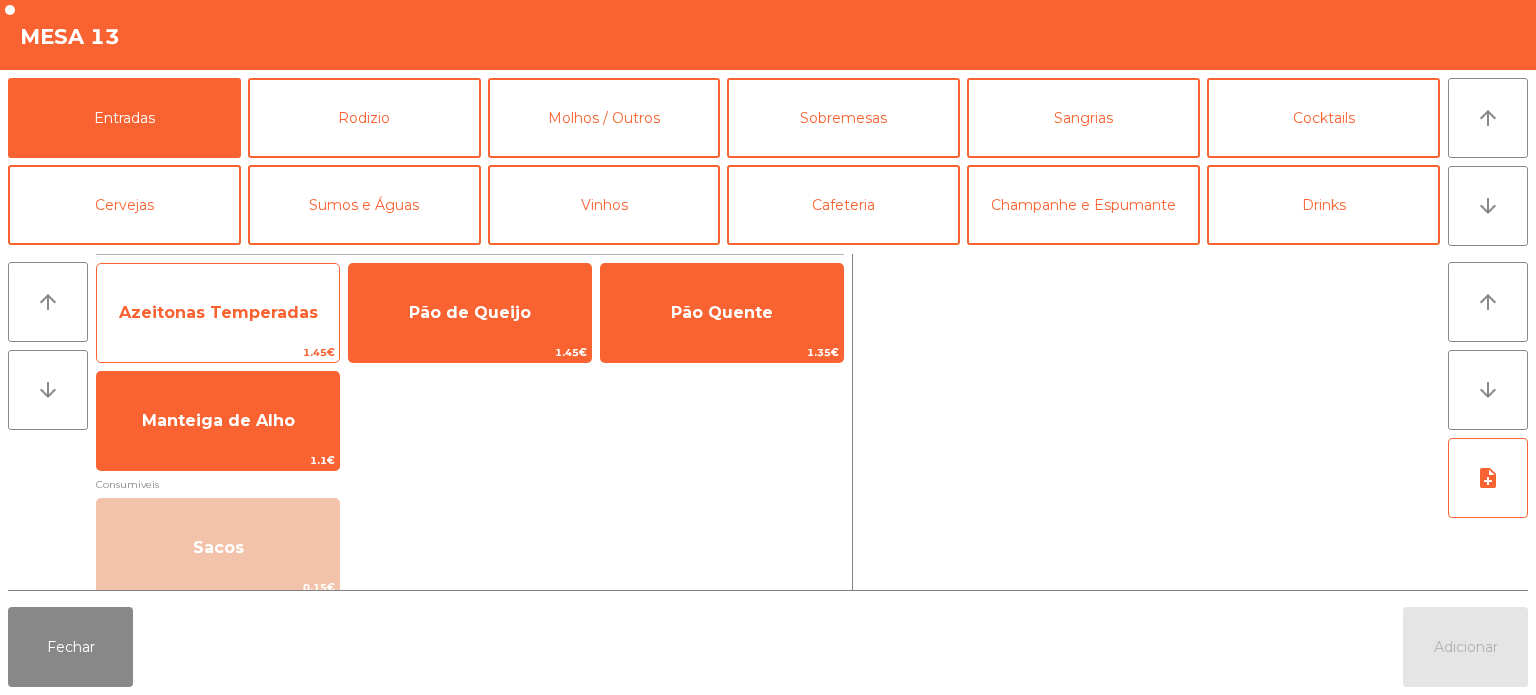 click on "Azeitonas Temperadas" 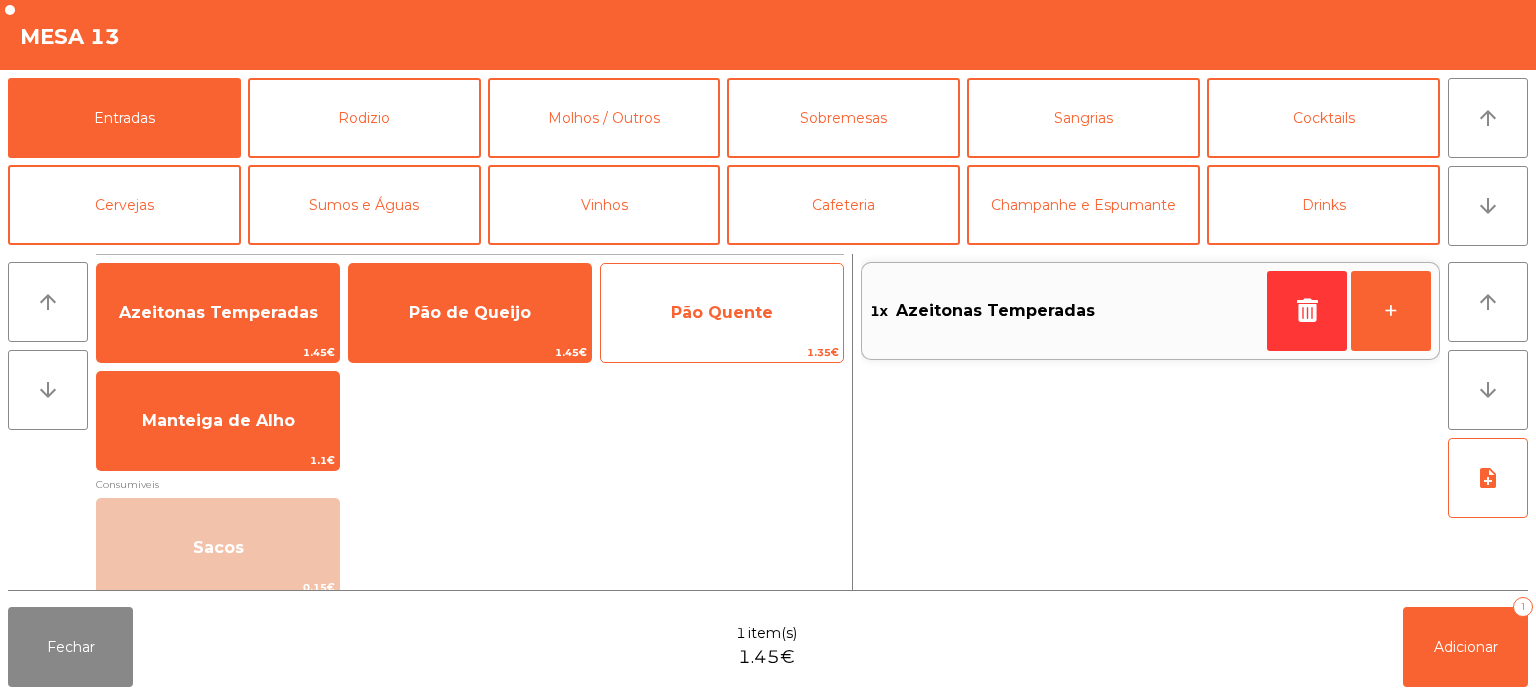 click on "Pão Quente" 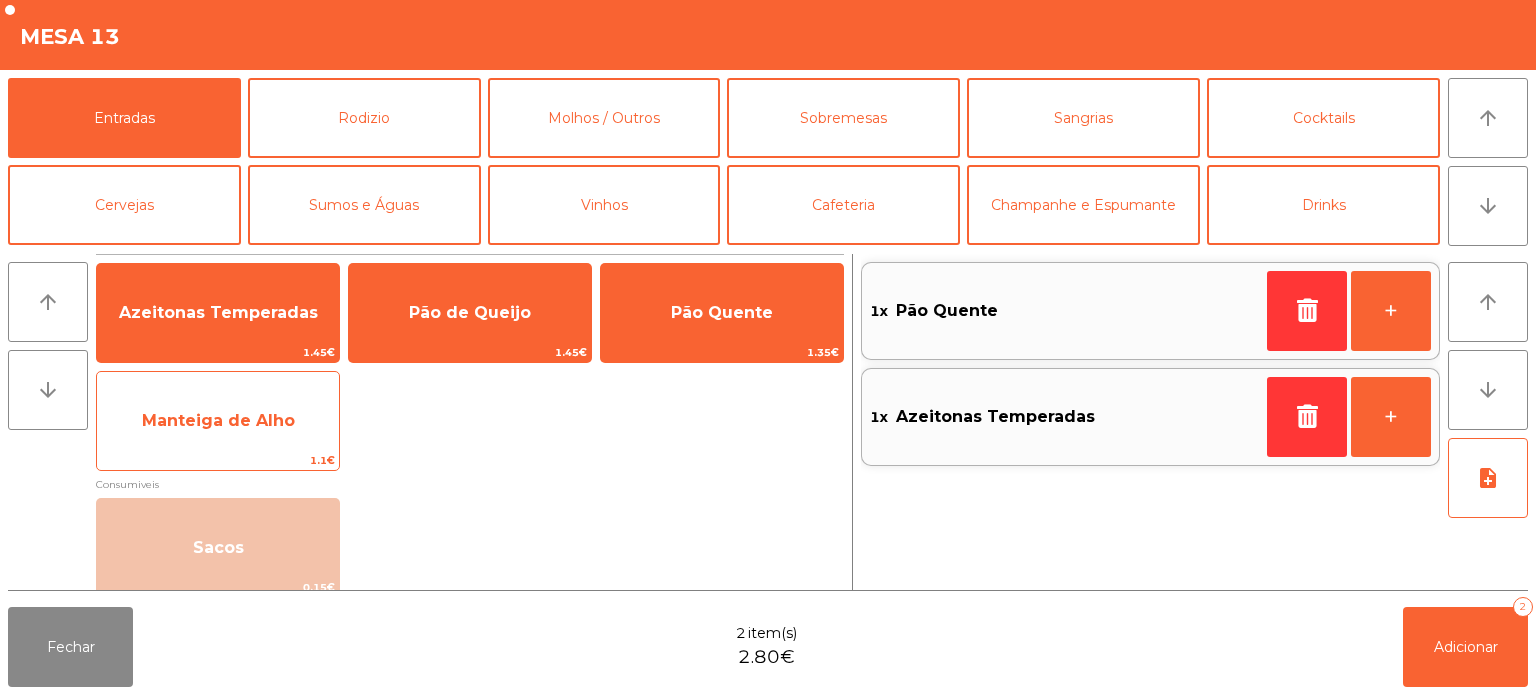 click on "Manteiga de Alho" 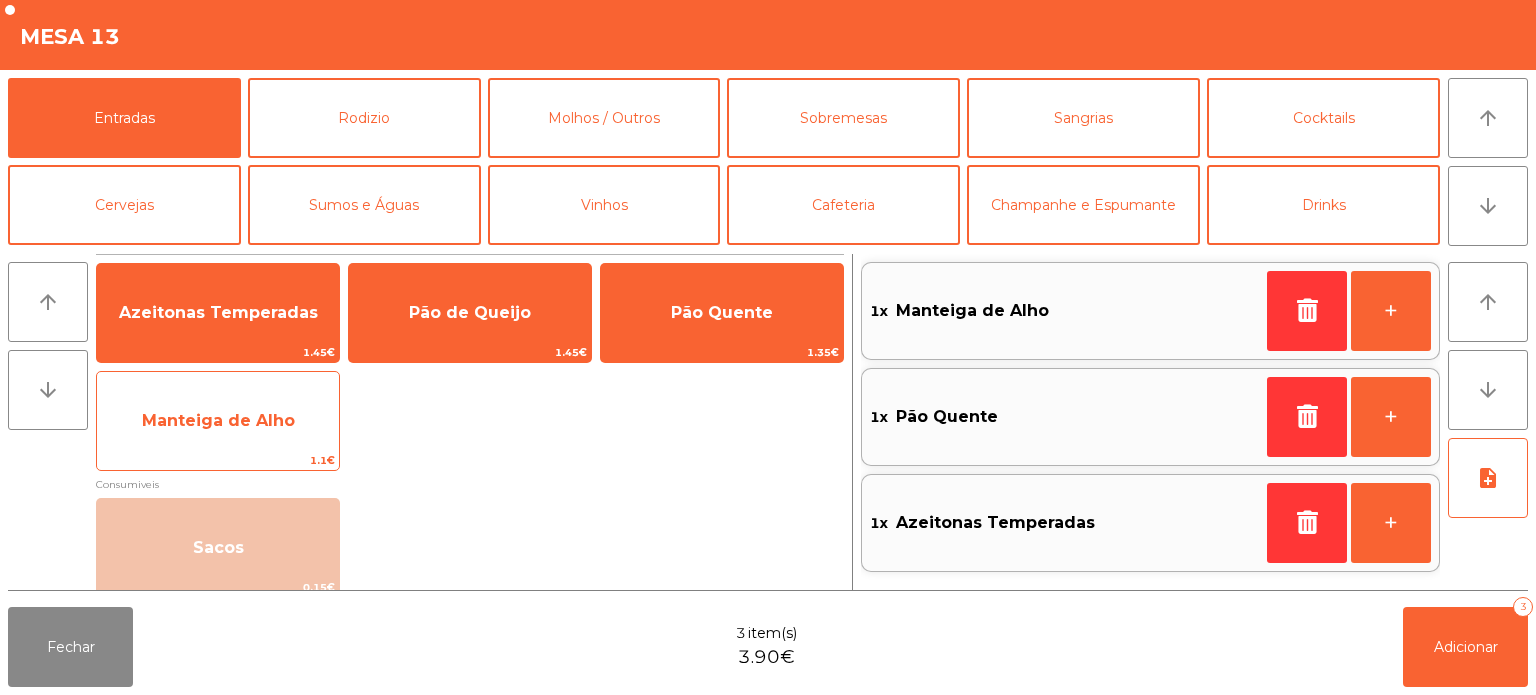 click on "Manteiga de Alho" 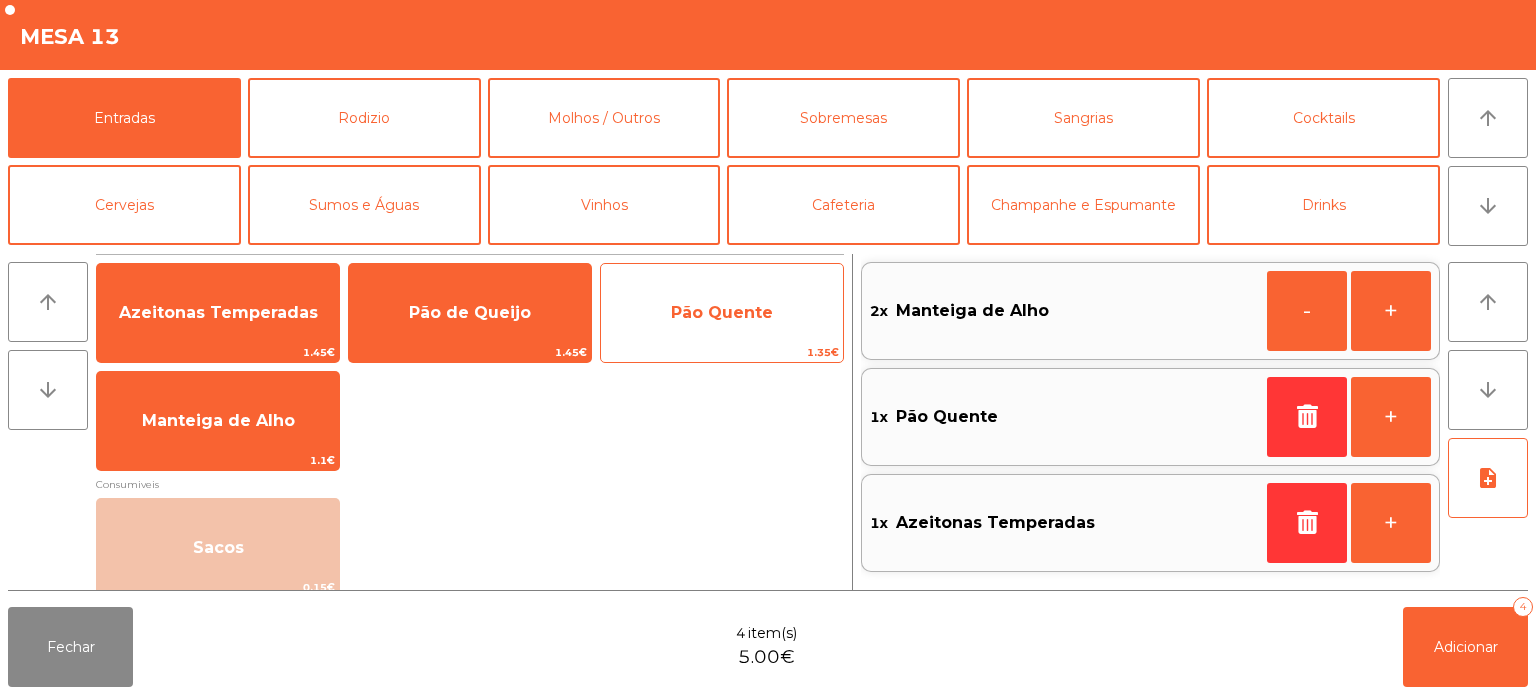 click on "Pão Quente" 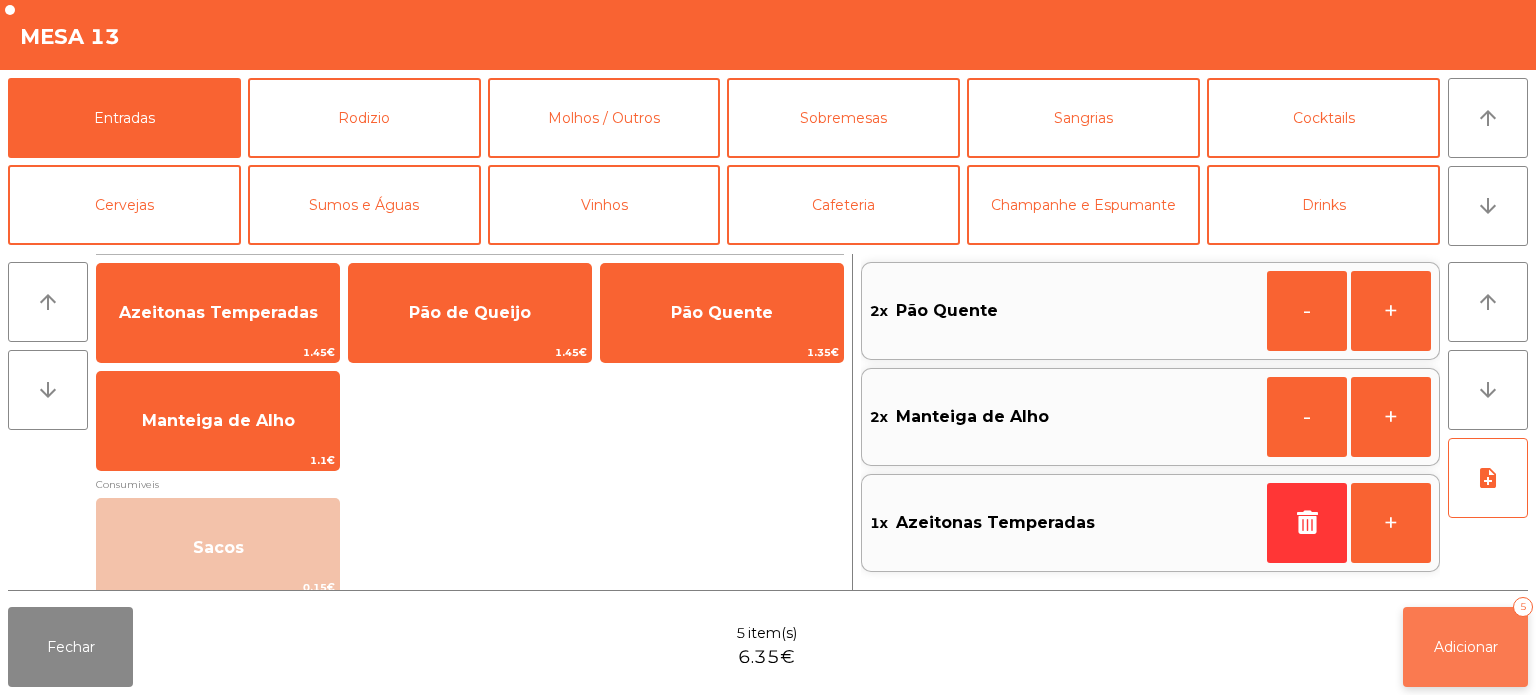 click on "Adicionar" 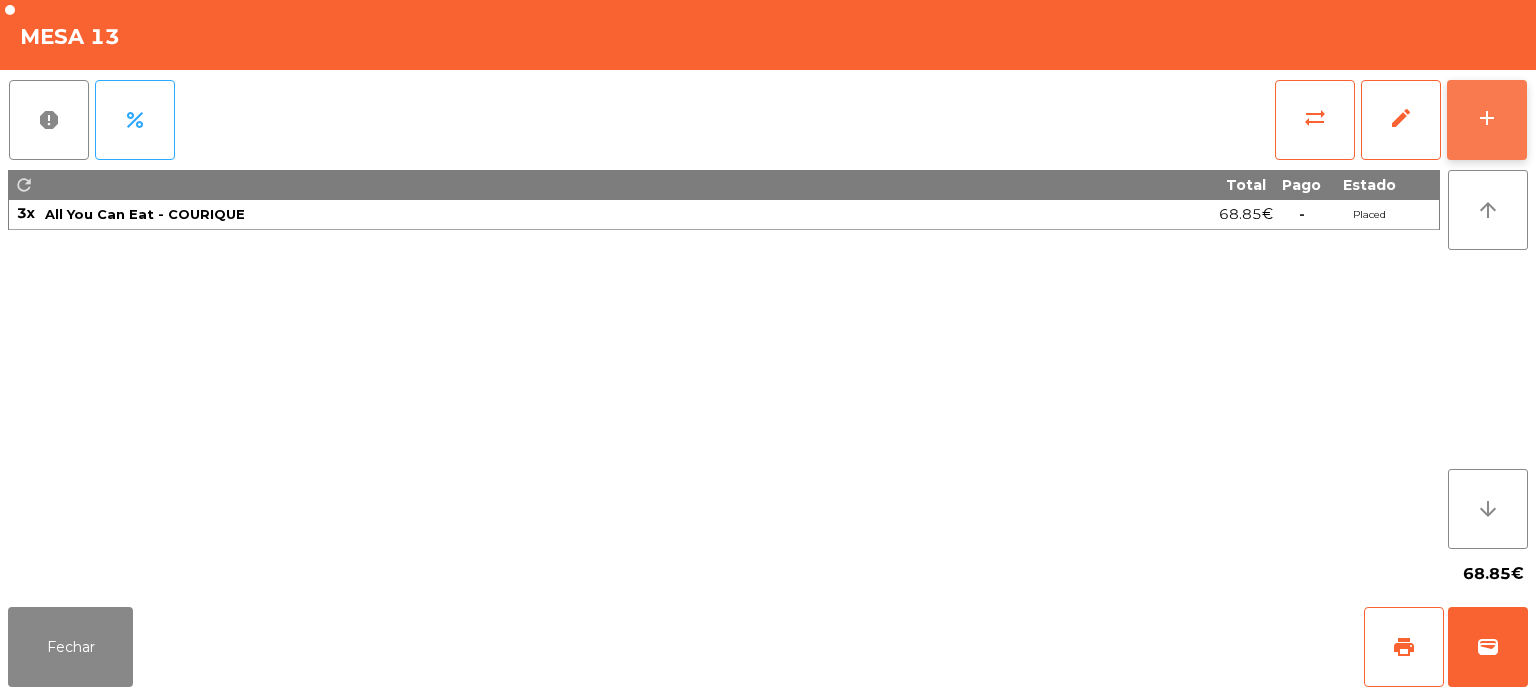 click on "add" 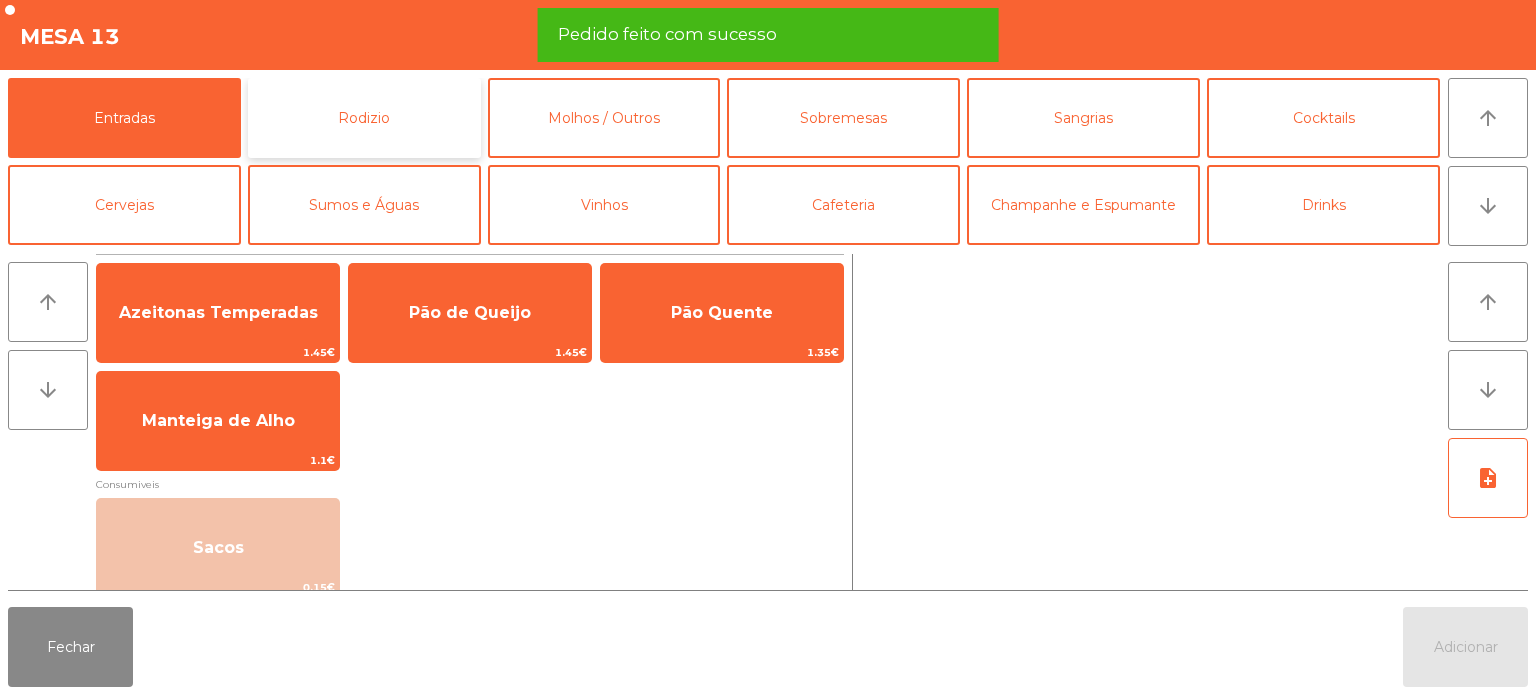click on "Rodizio" 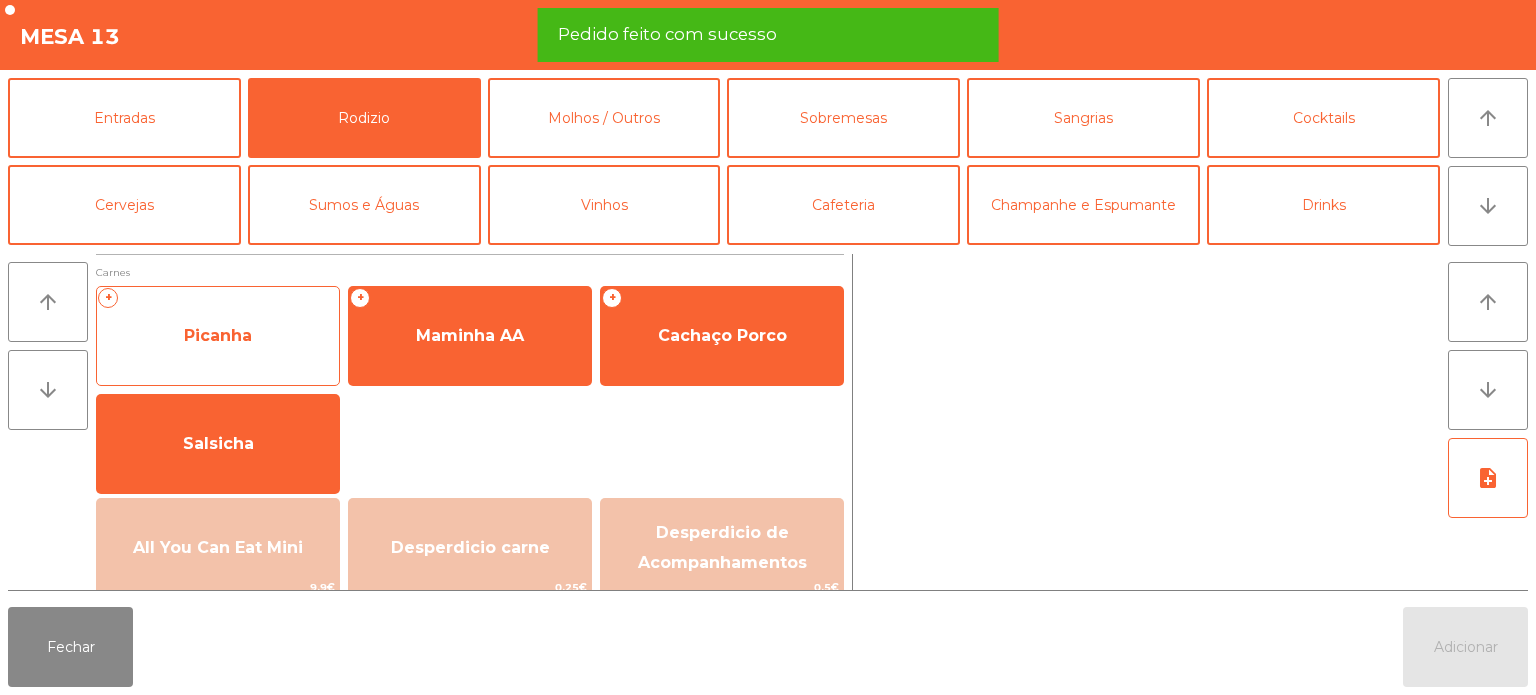 click on "Picanha" 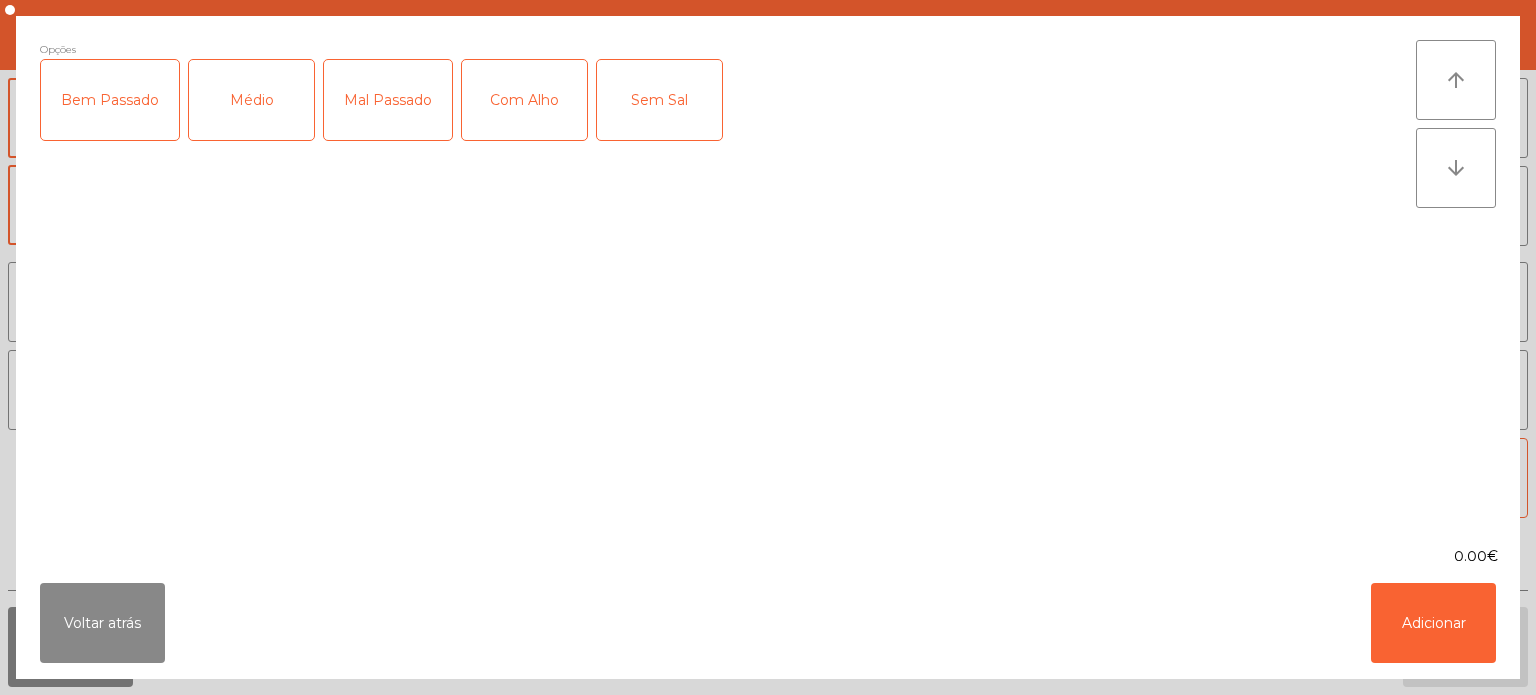 click on "Médio" 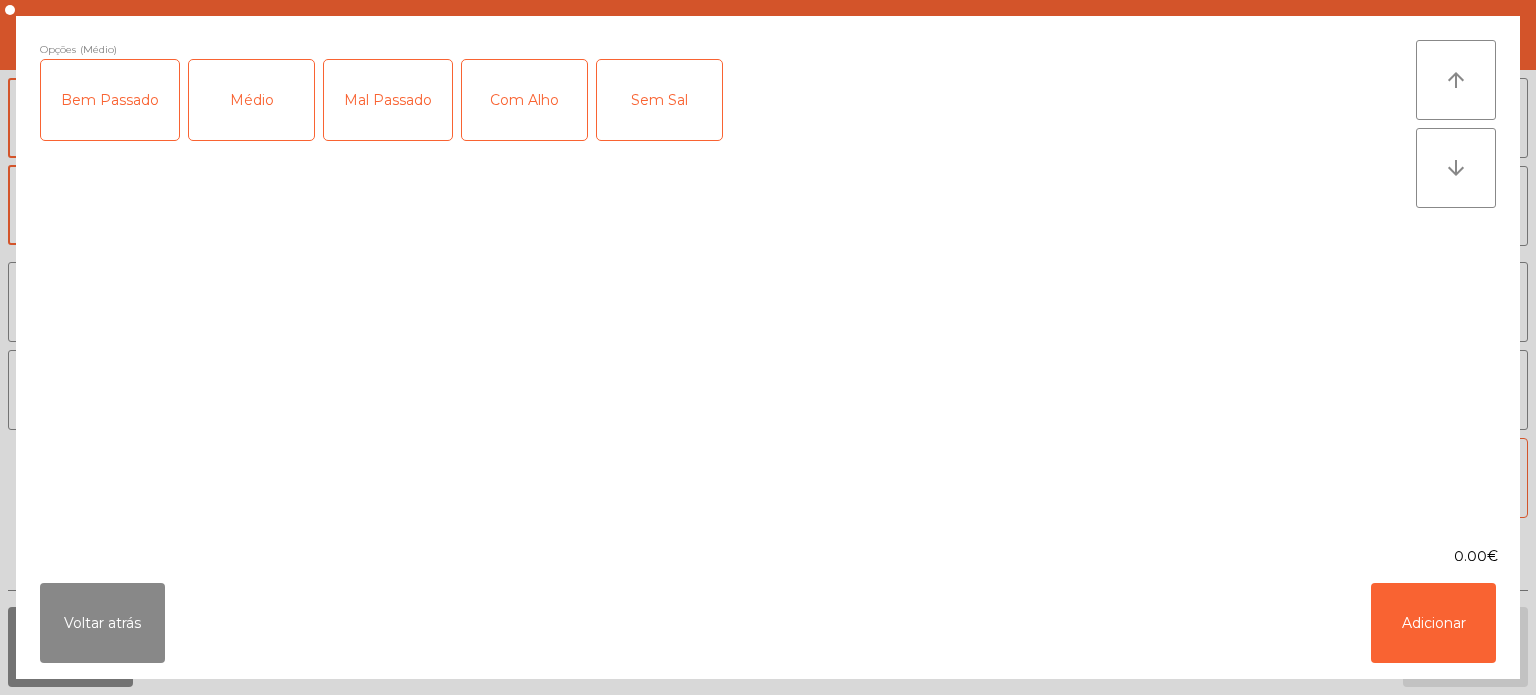 click on "Com Alho" 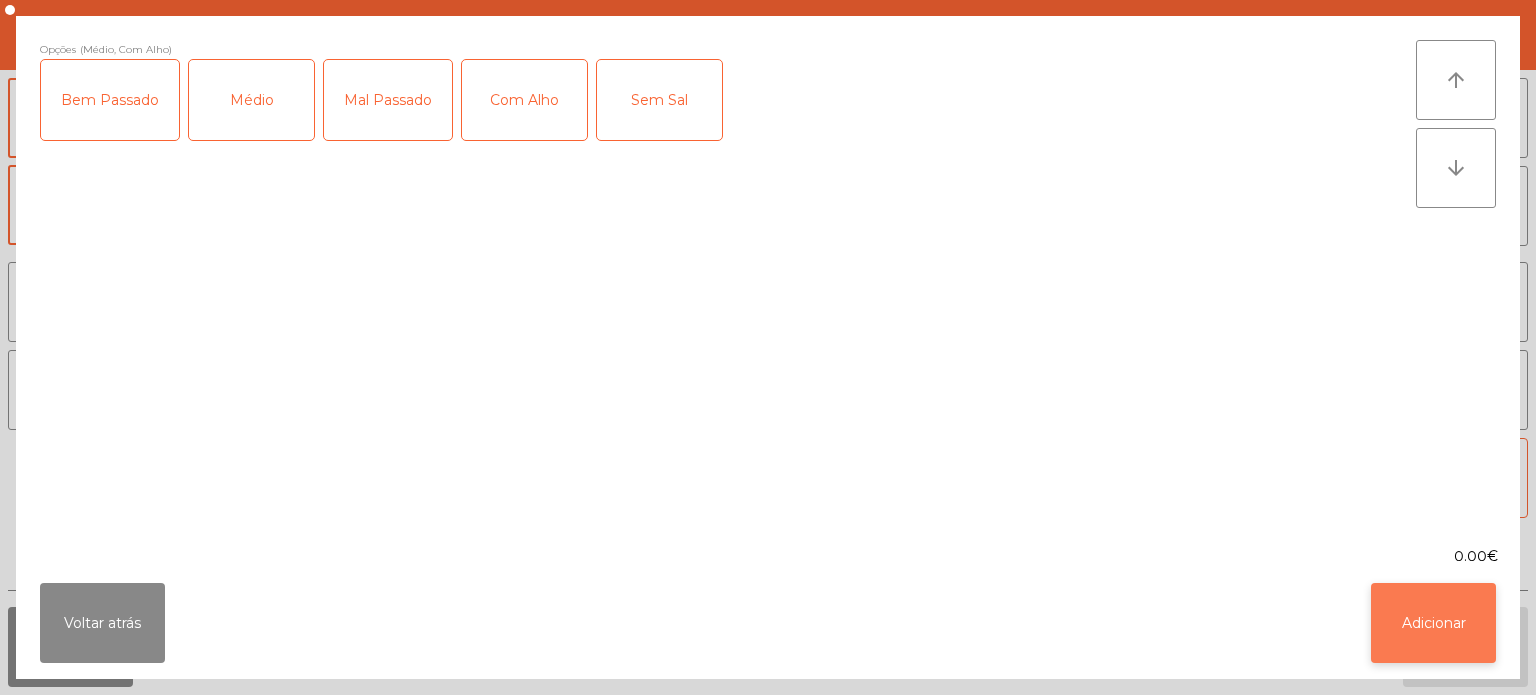 click on "Adicionar" 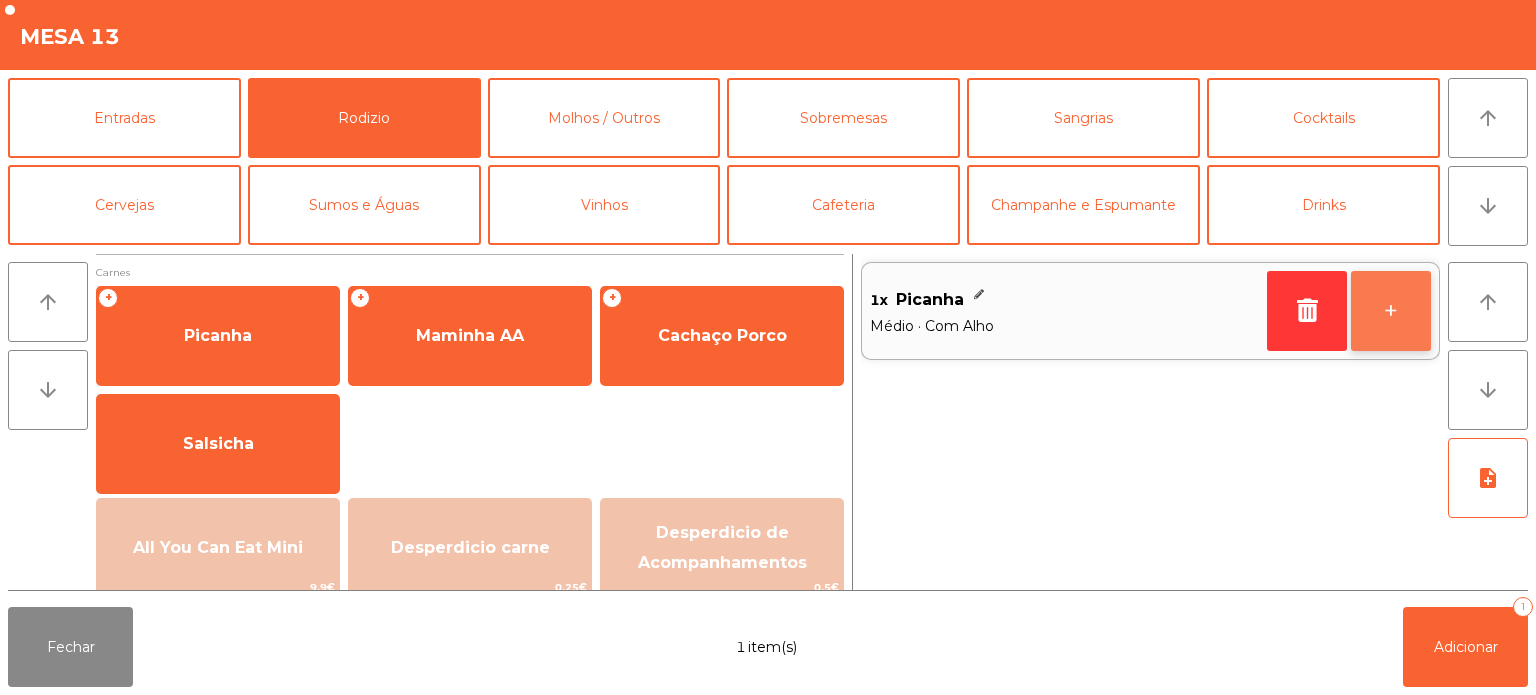 click on "+" 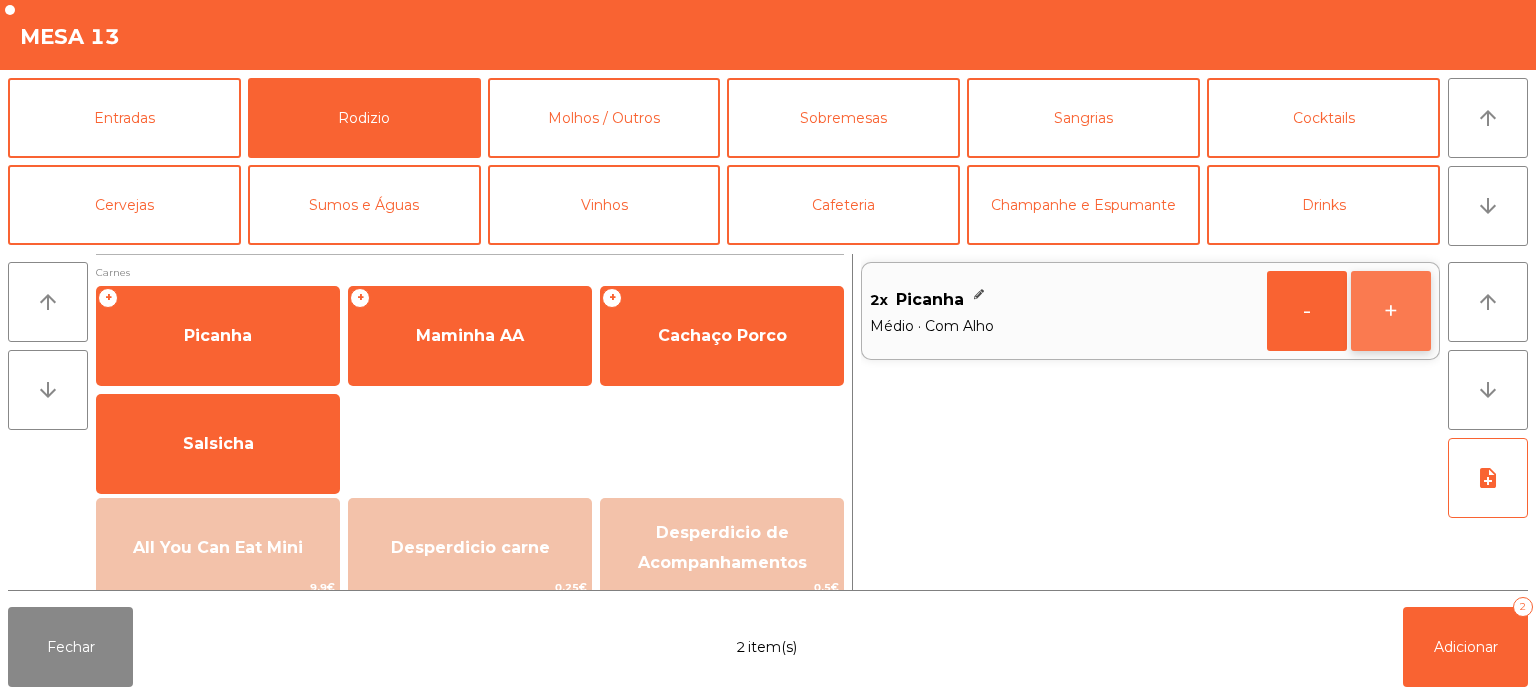 click on "+" 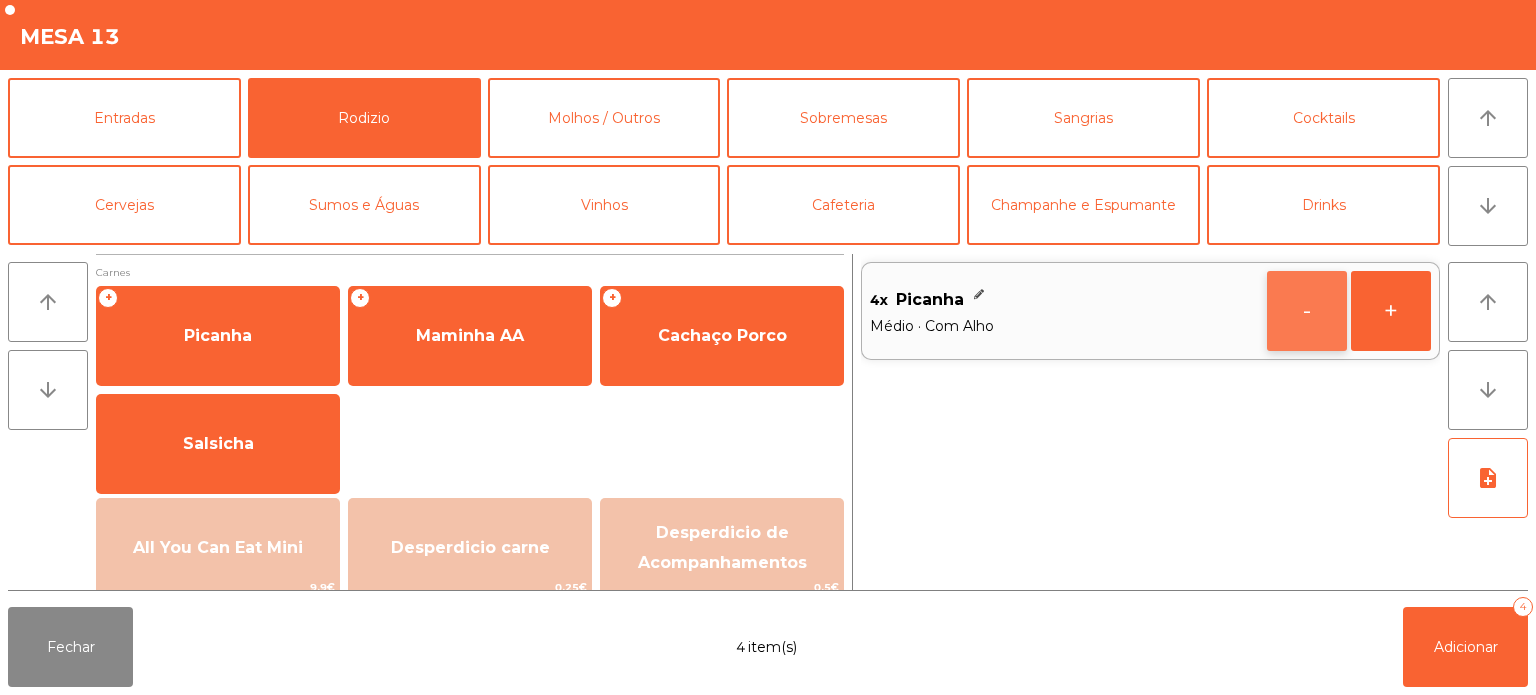click on "-" 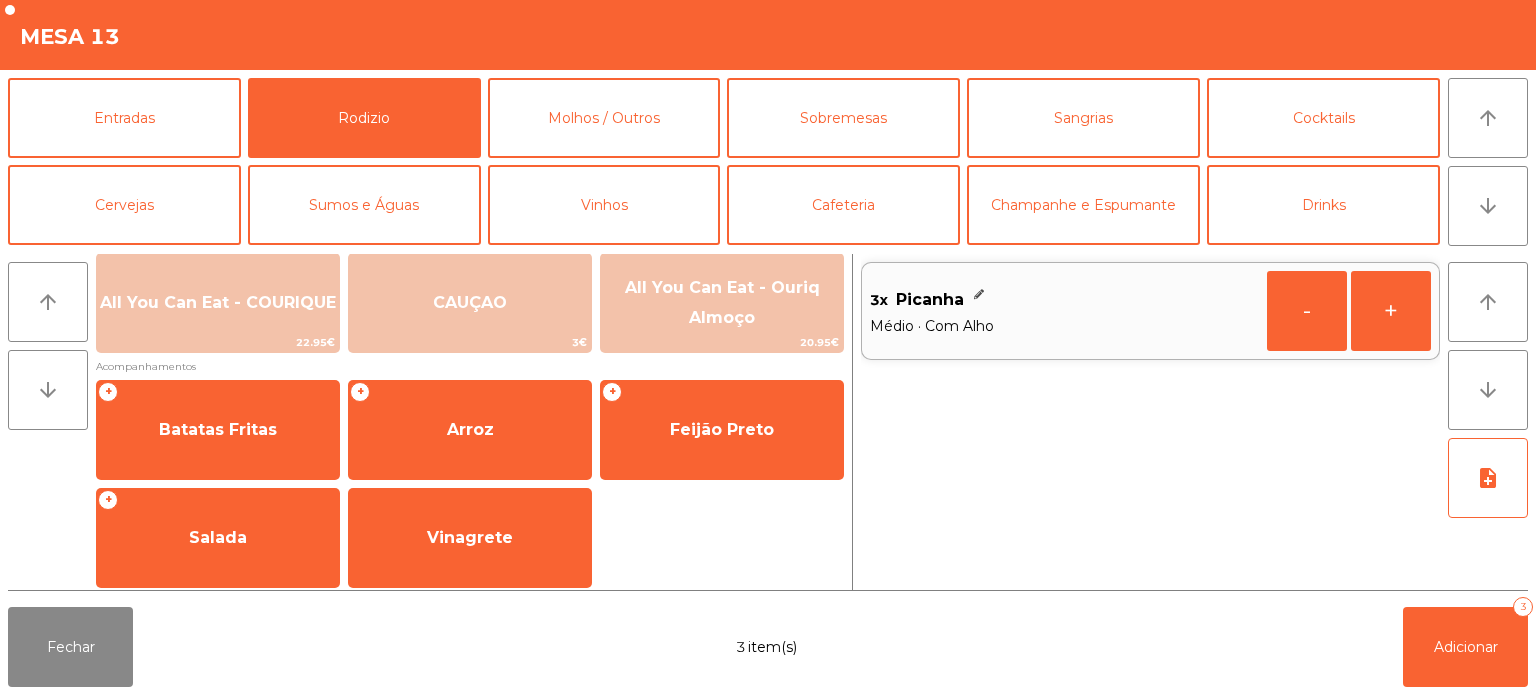 scroll, scrollTop: 358, scrollLeft: 0, axis: vertical 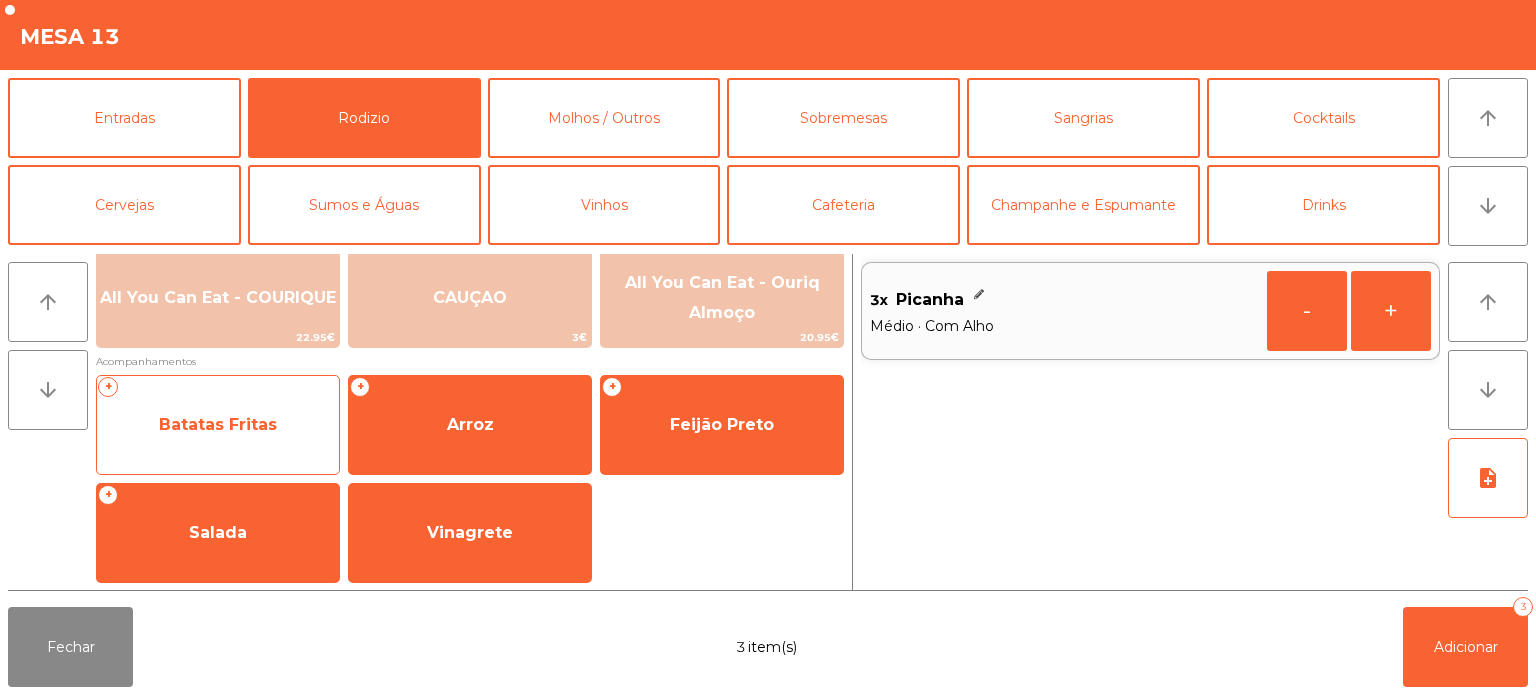 click on "Batatas Fritas" 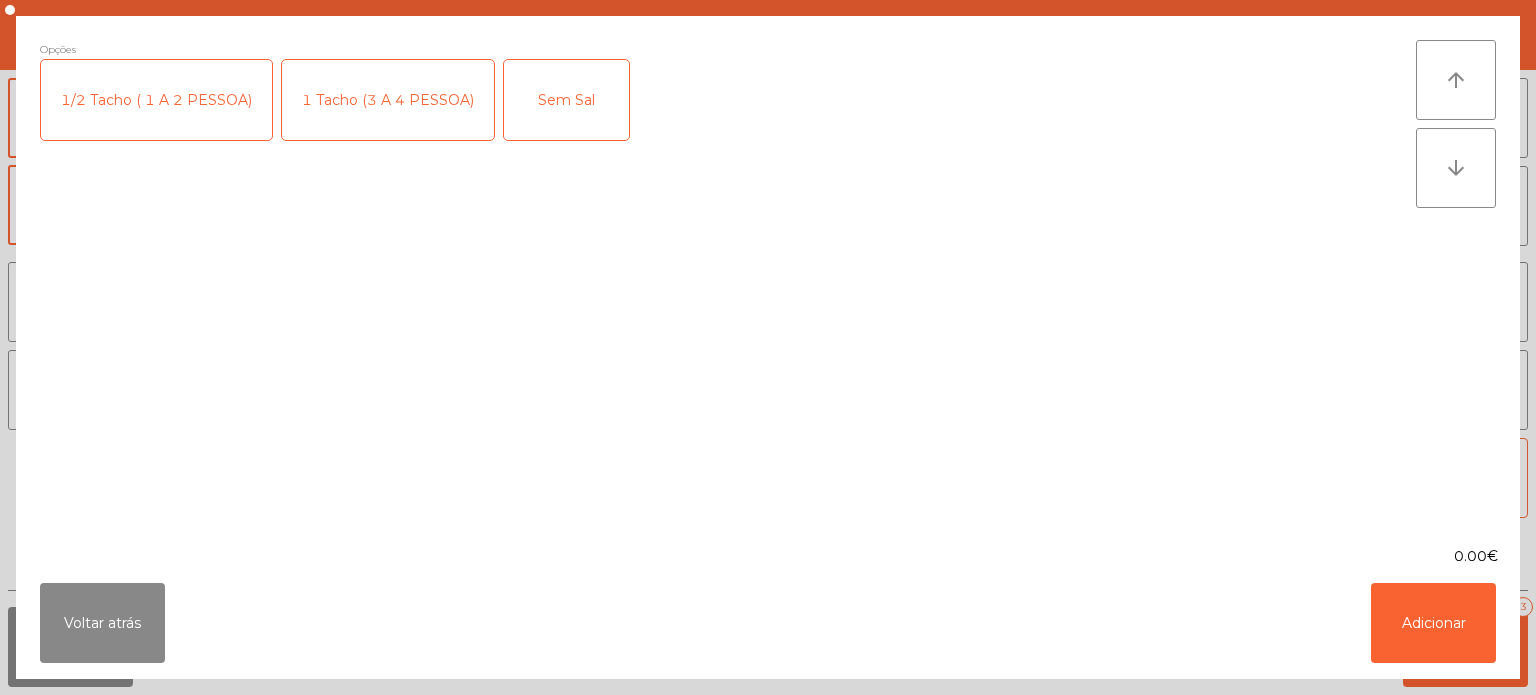 click on "1/2 Tacho ( 1 A 2 PESSOA)" 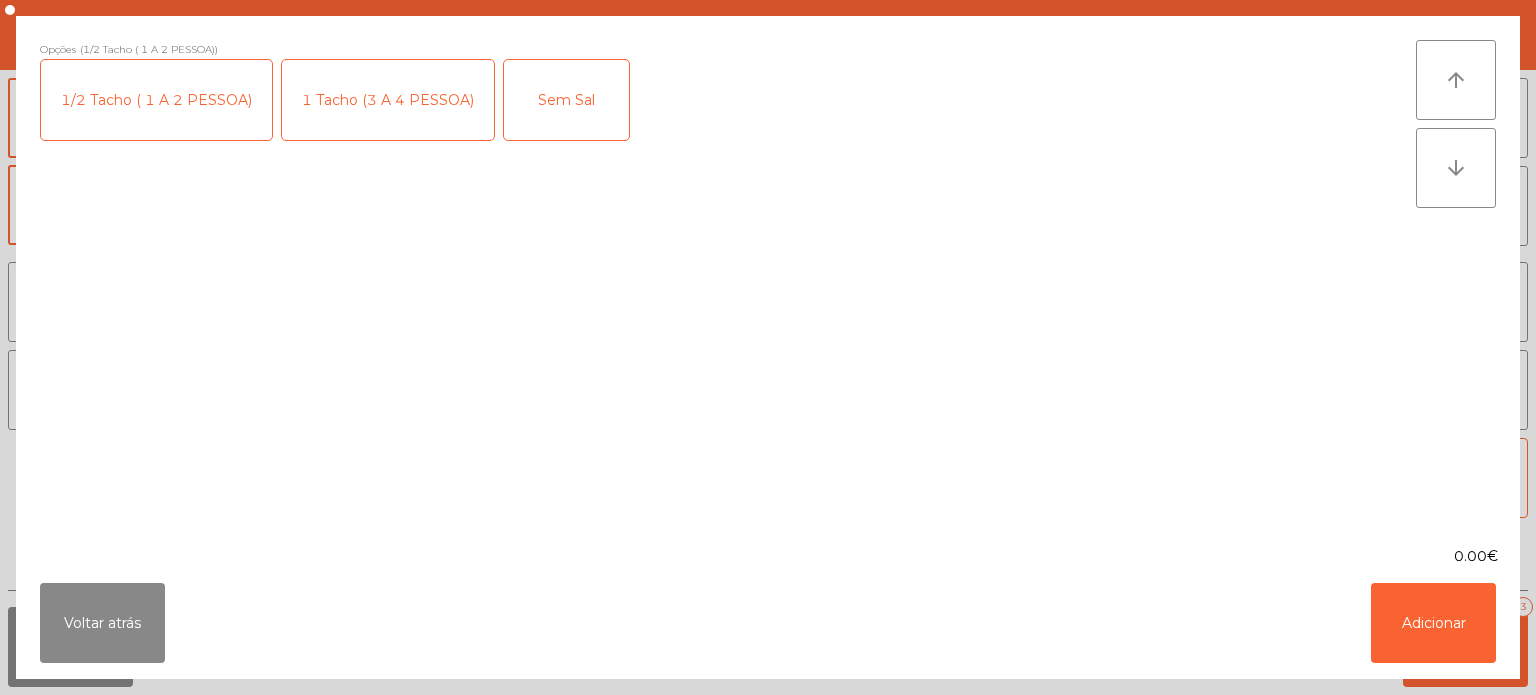 click on "1/2 Tacho ( 1 A 2 PESSOA)" 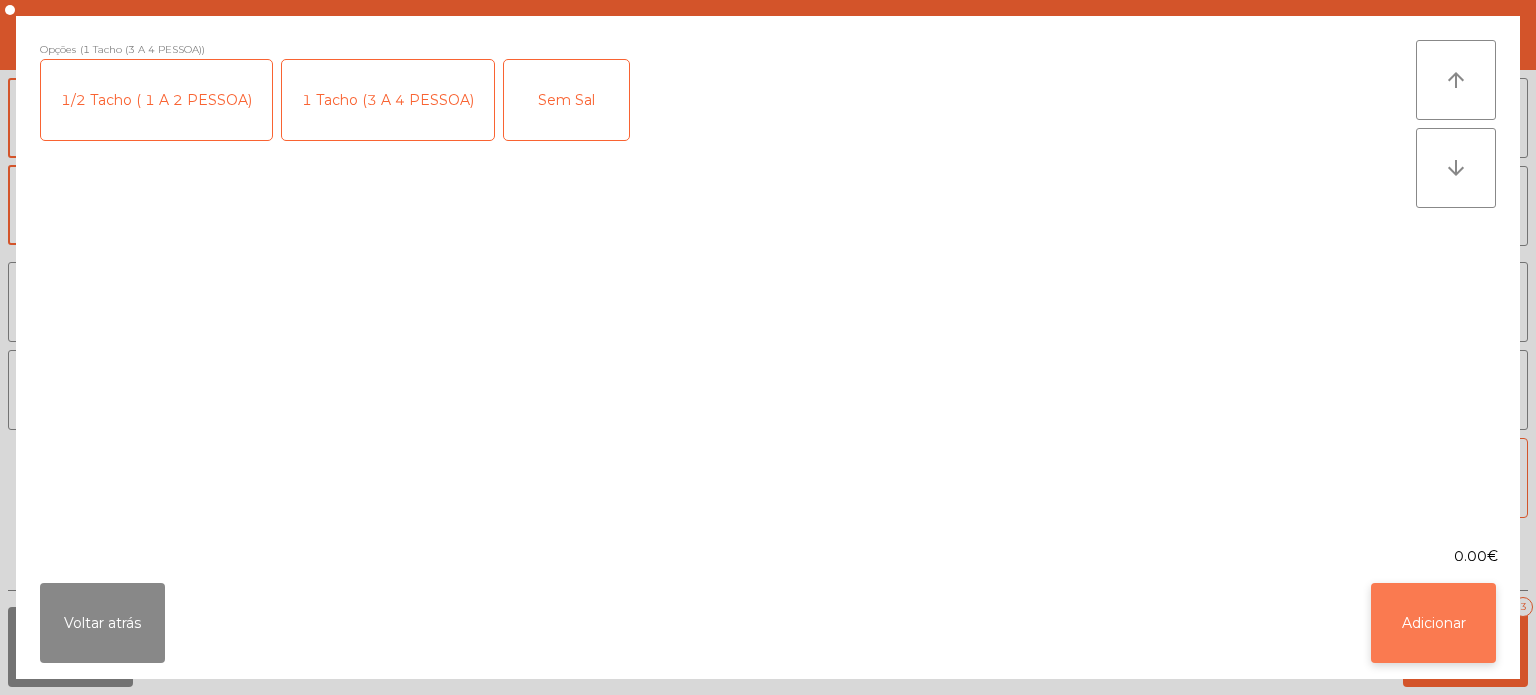 click on "Adicionar" 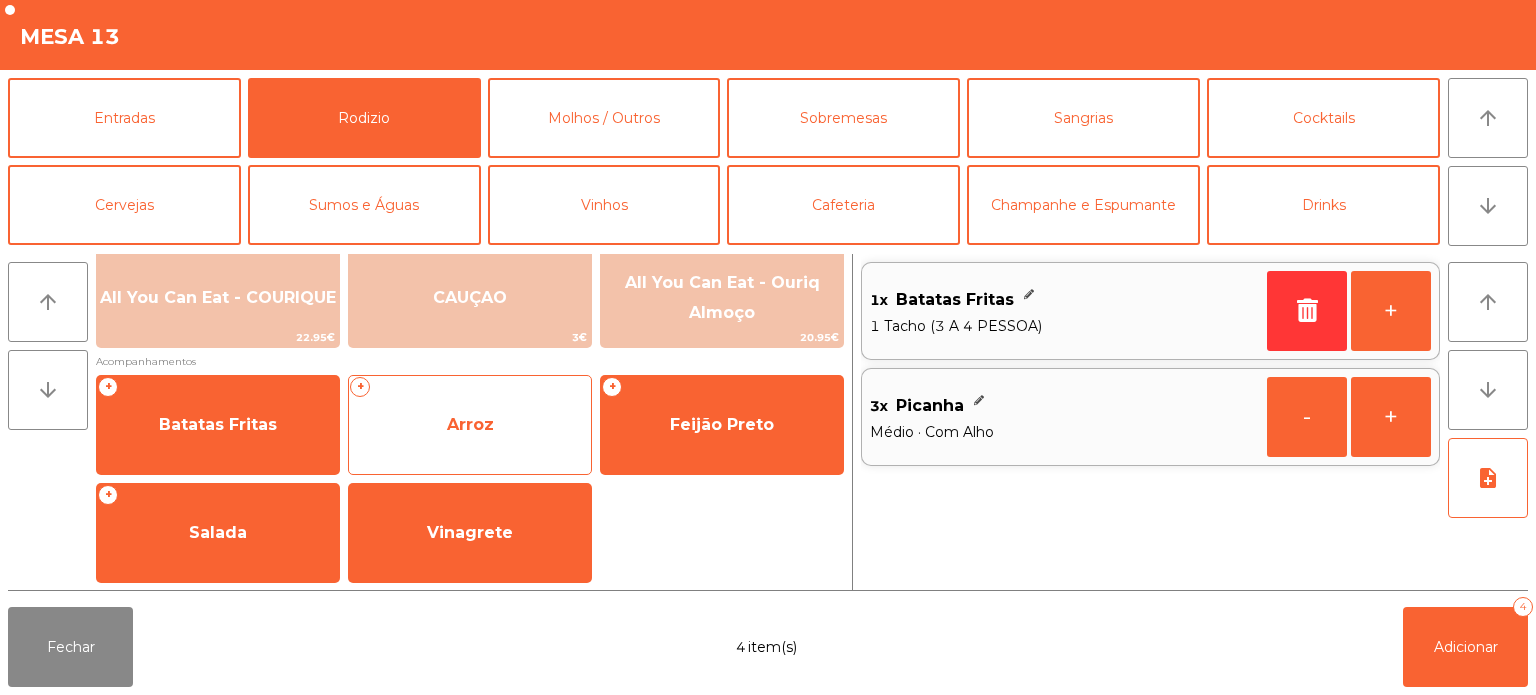 click on "Arroz" 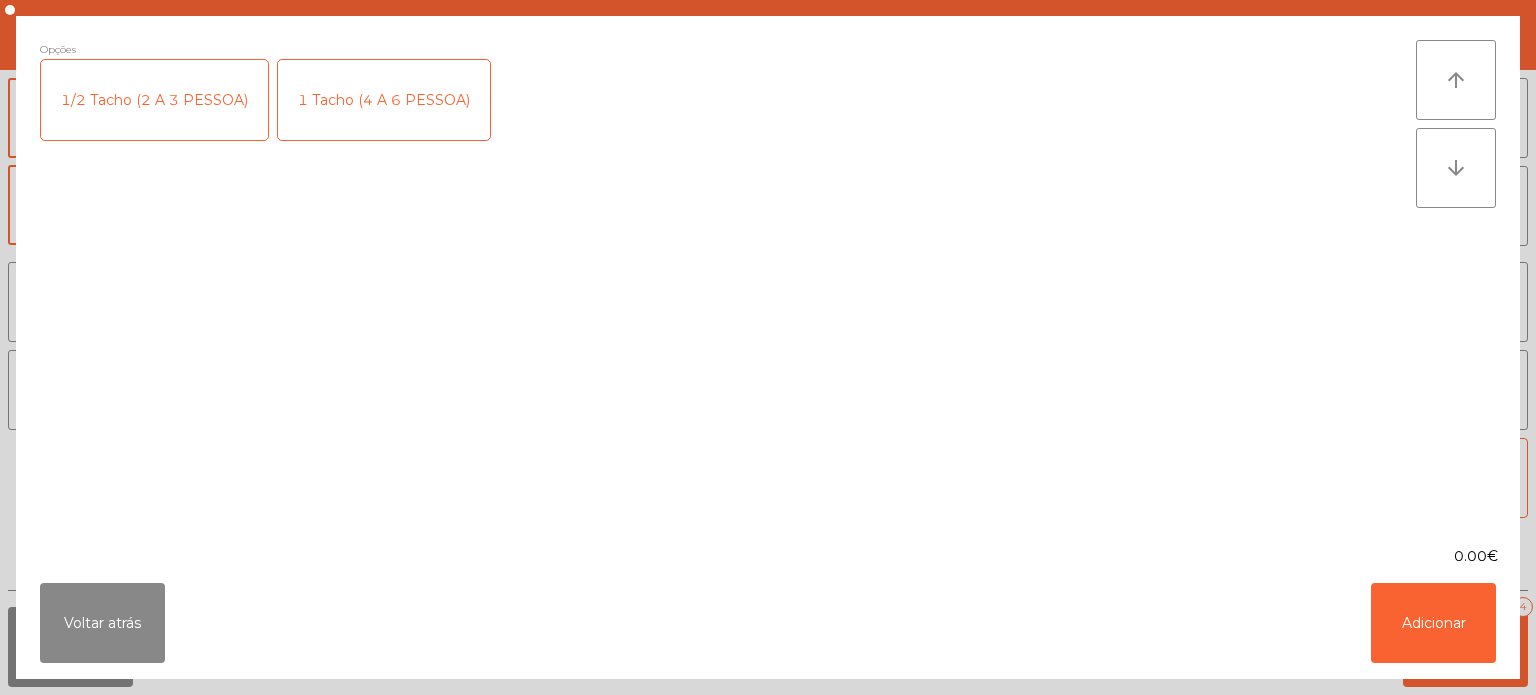 click on "1 Tacho (4 A 6 PESSOA)" 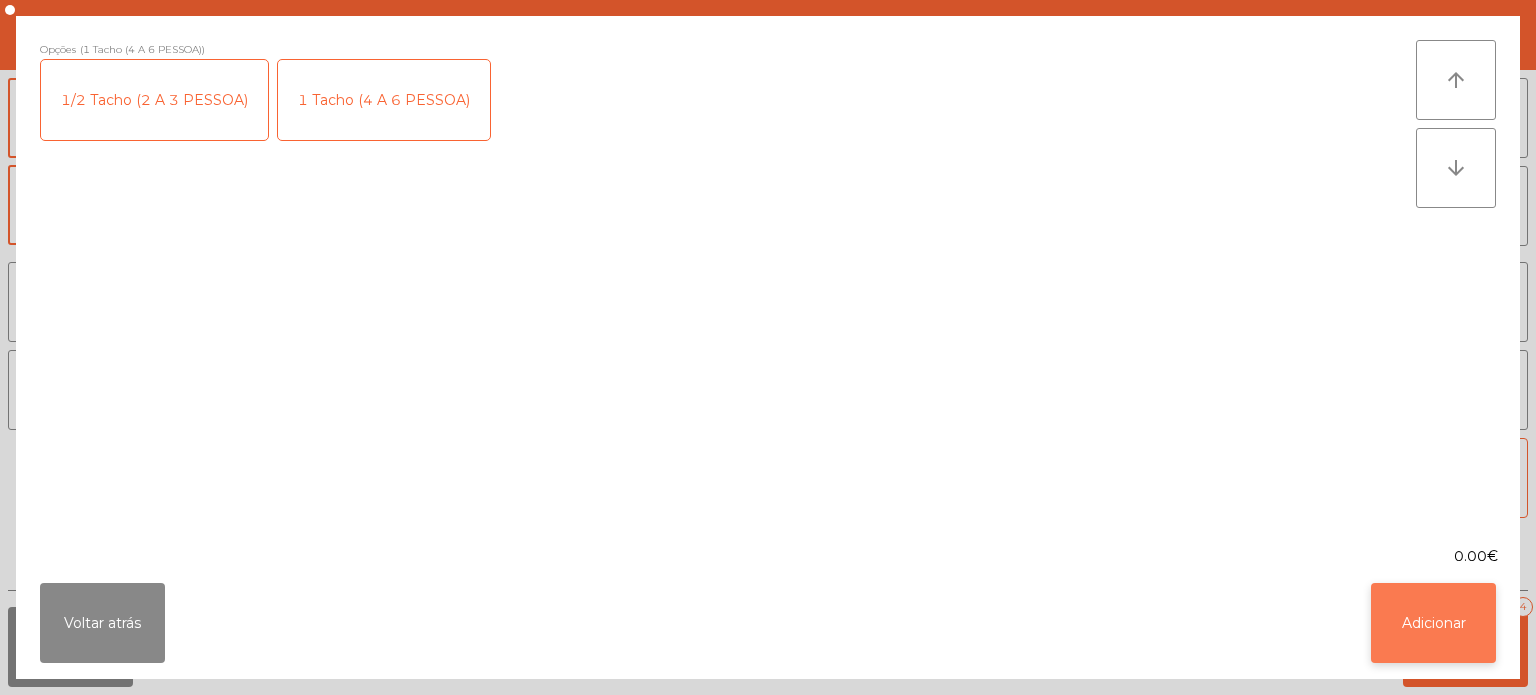 click on "Adicionar" 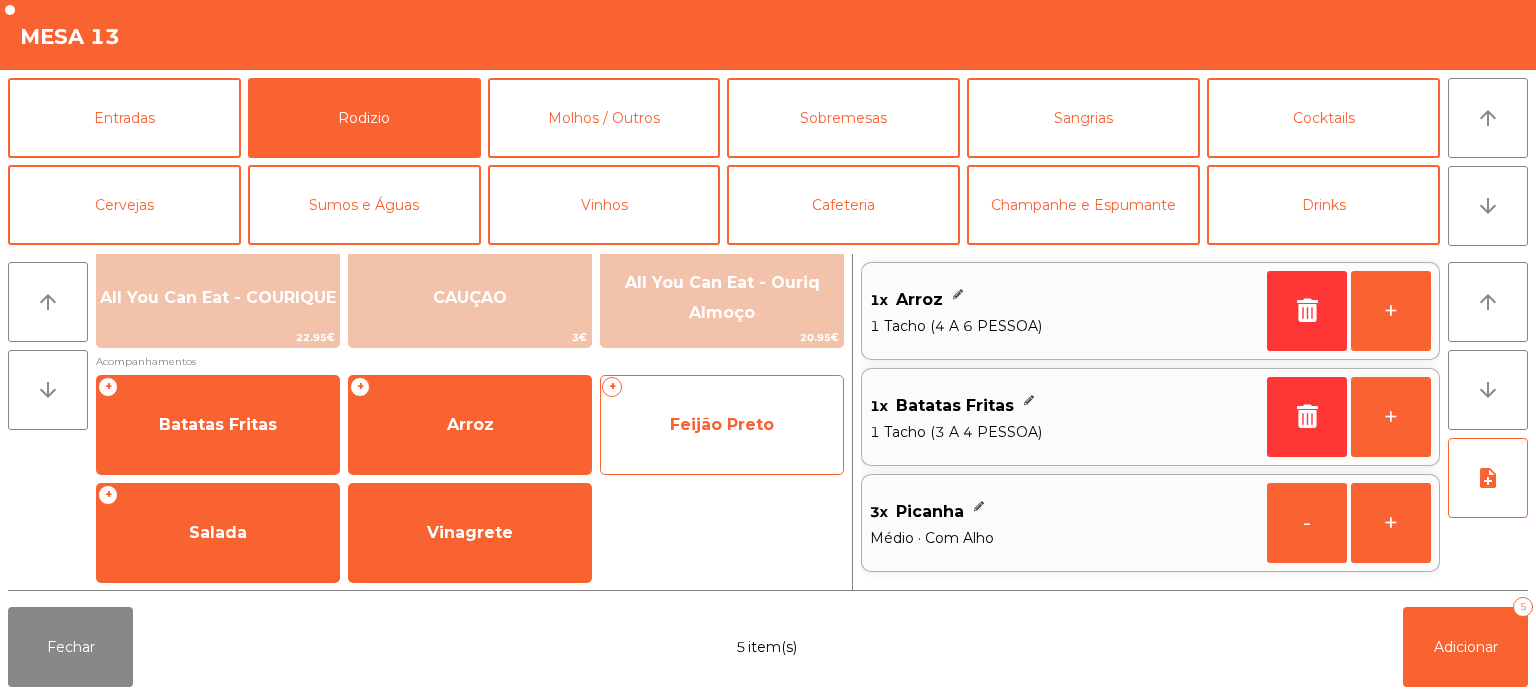 click on "Feijão Preto" 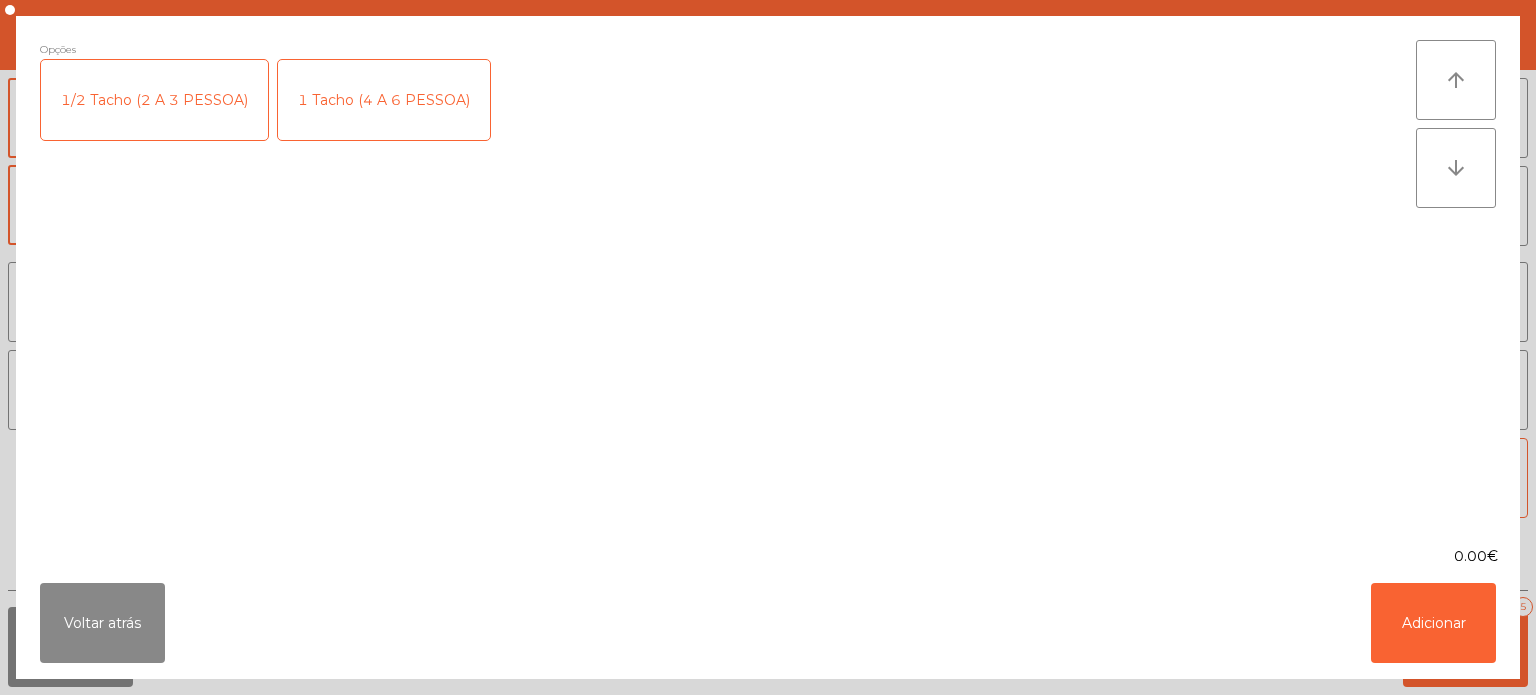 click on "1/2 Tacho (2 A 3 PESSOA)" 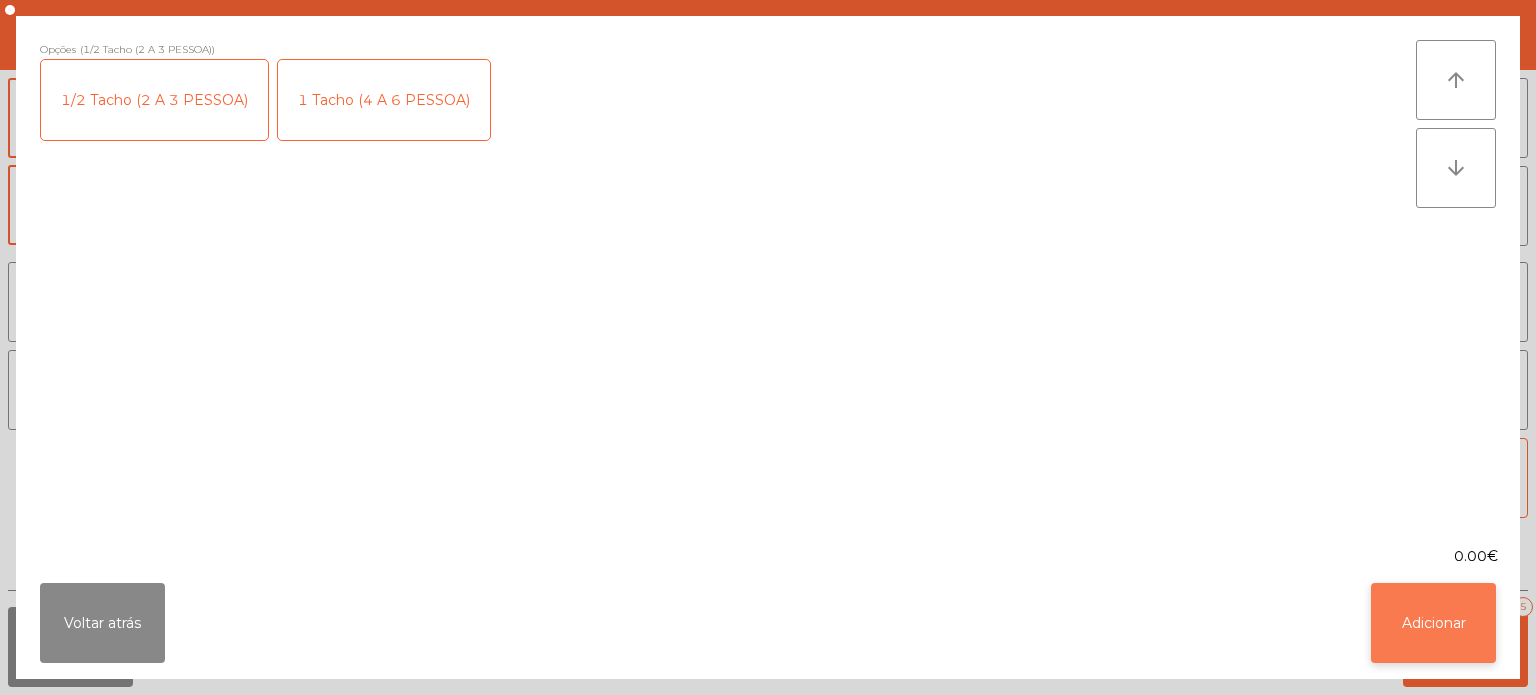 click on "Adicionar" 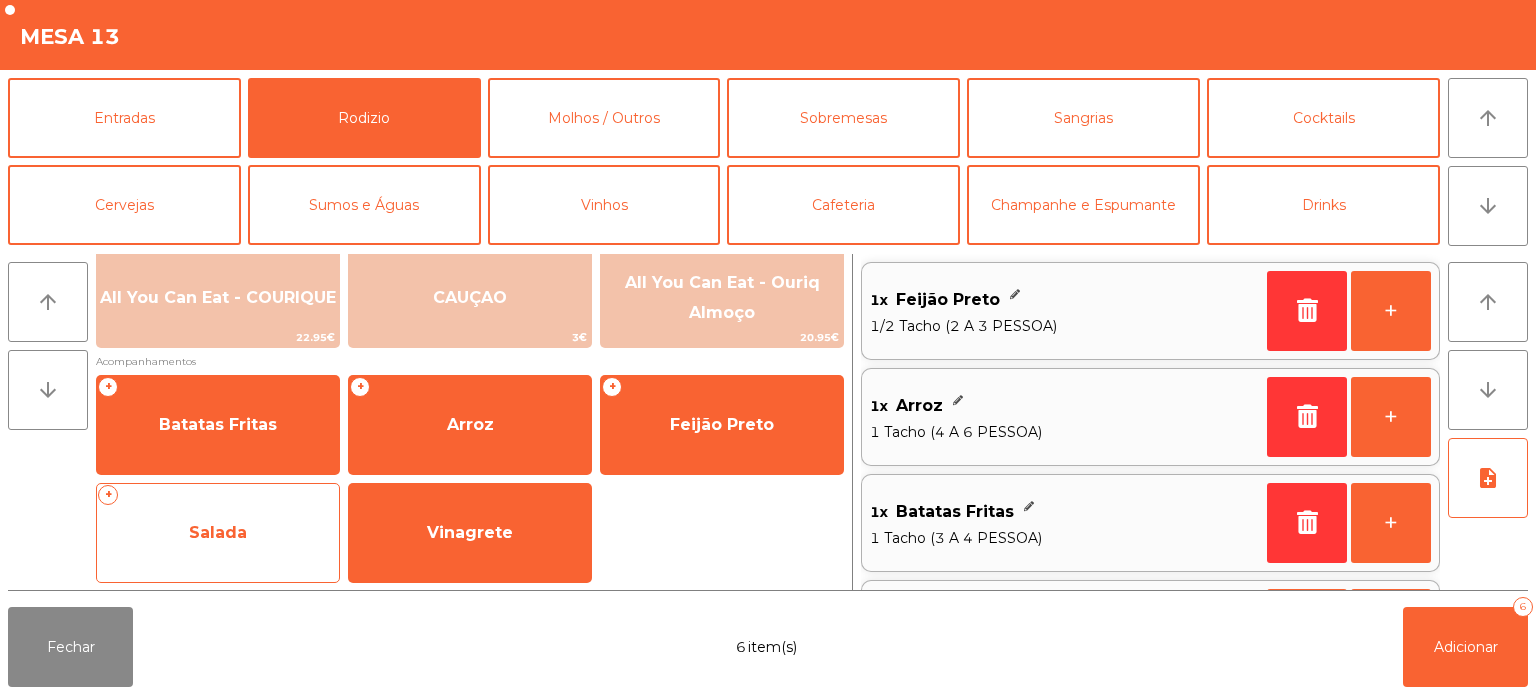 click on "Salada" 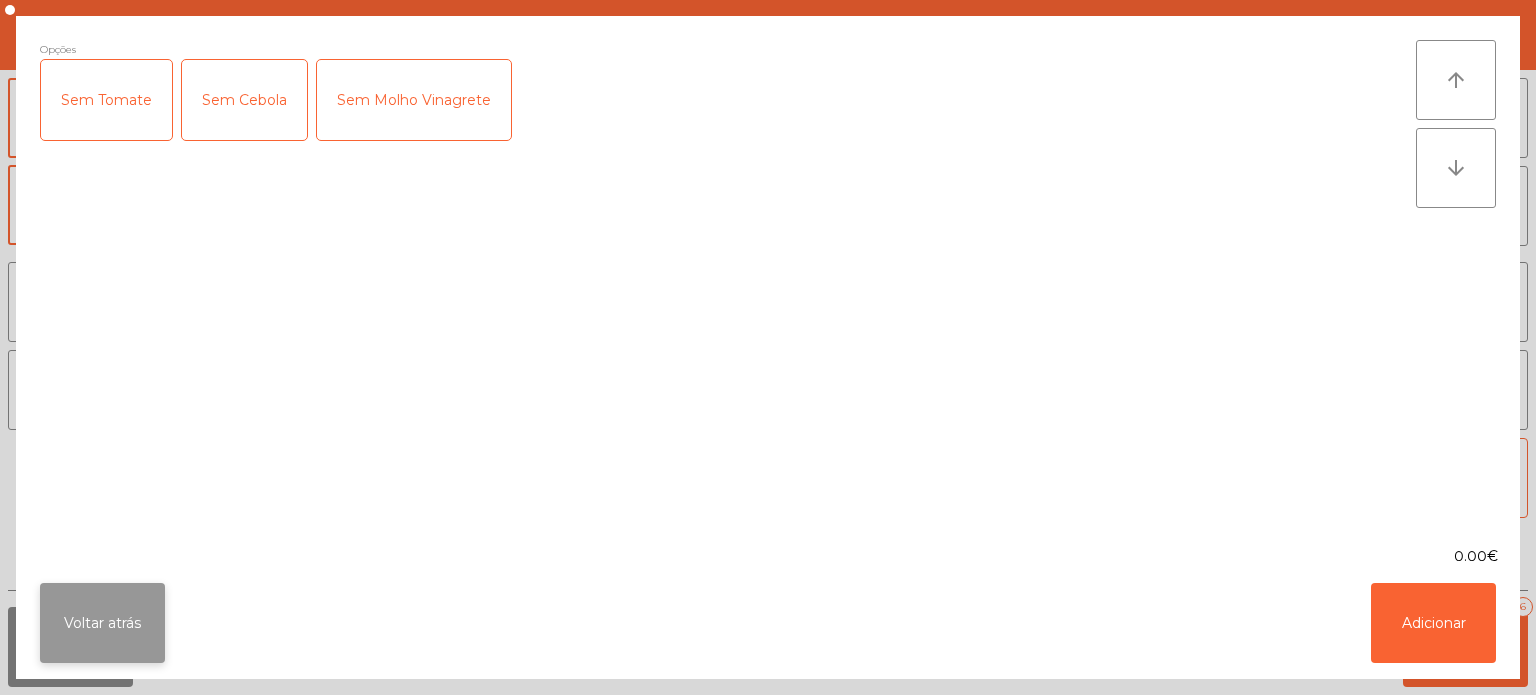 click on "Voltar atrás" 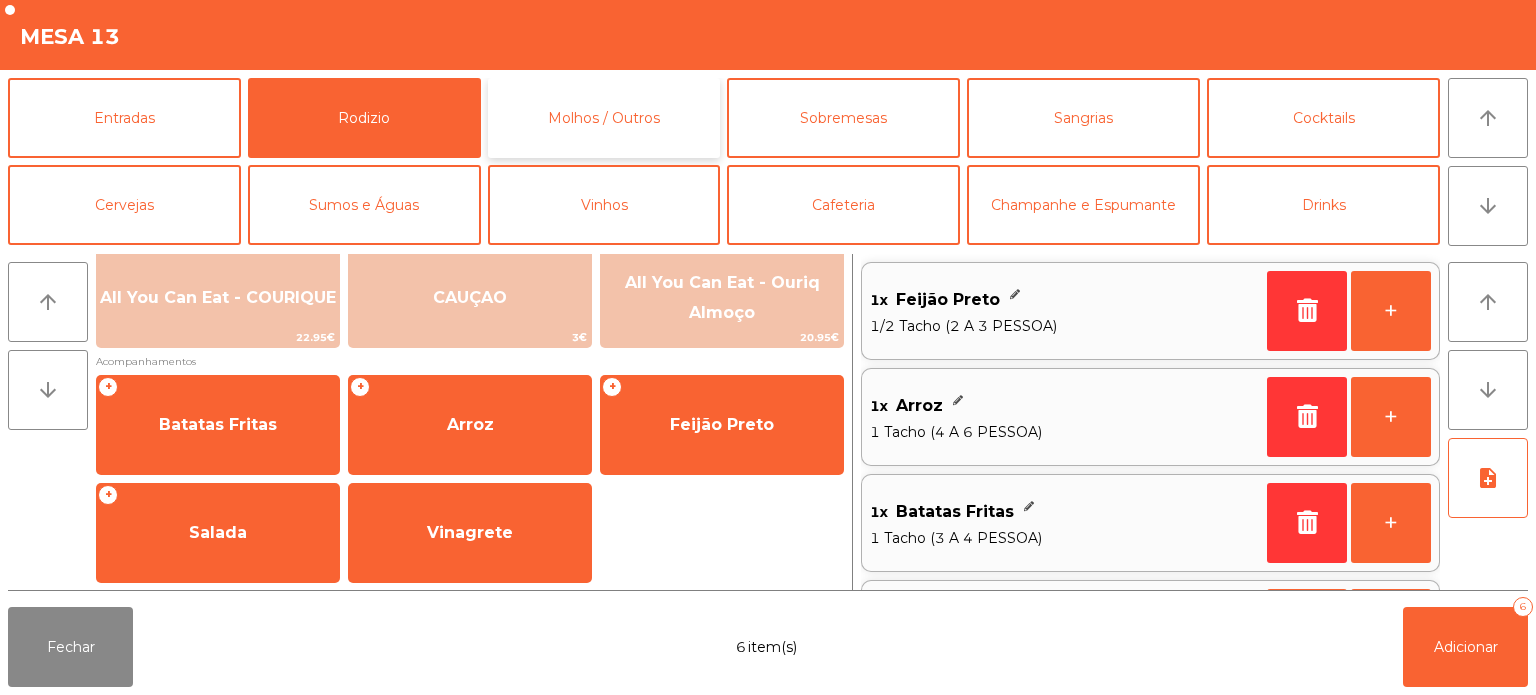 click on "Molhos / Outros" 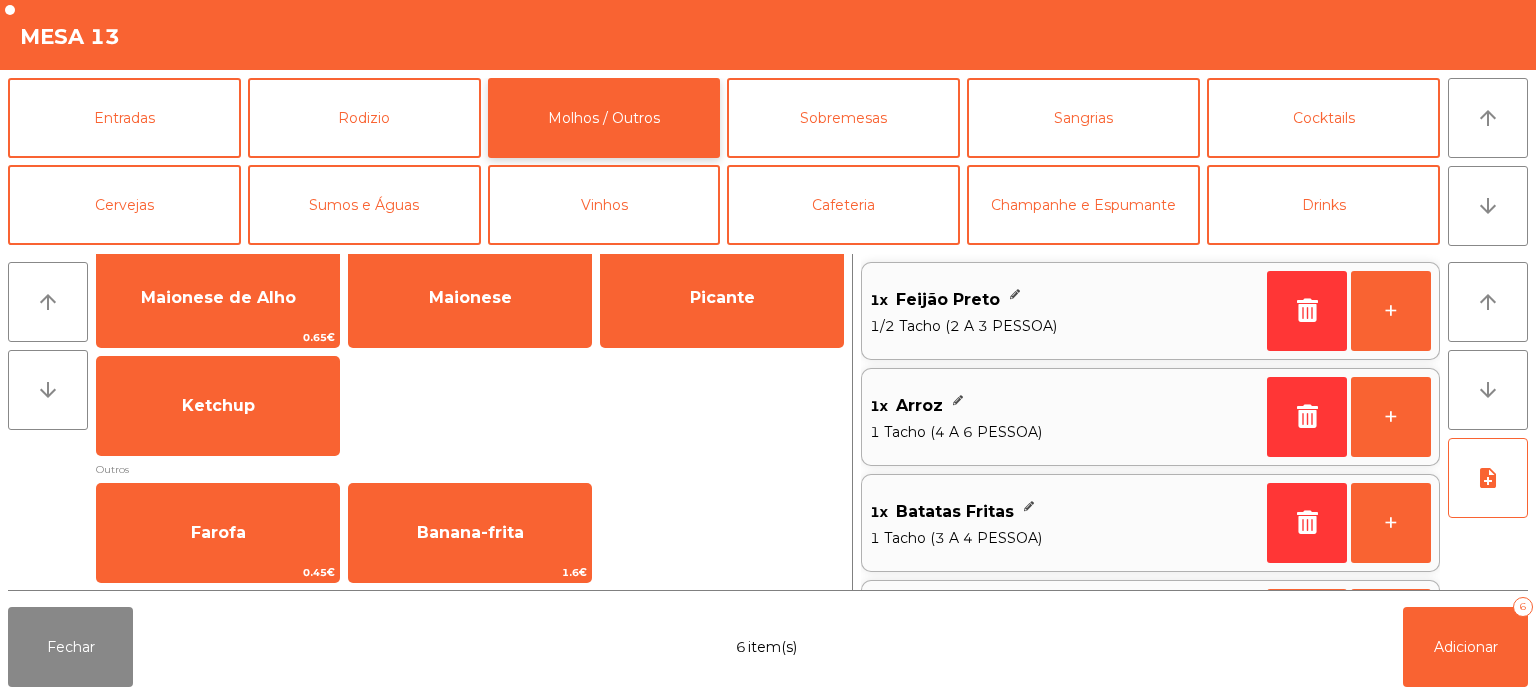 scroll, scrollTop: 0, scrollLeft: 0, axis: both 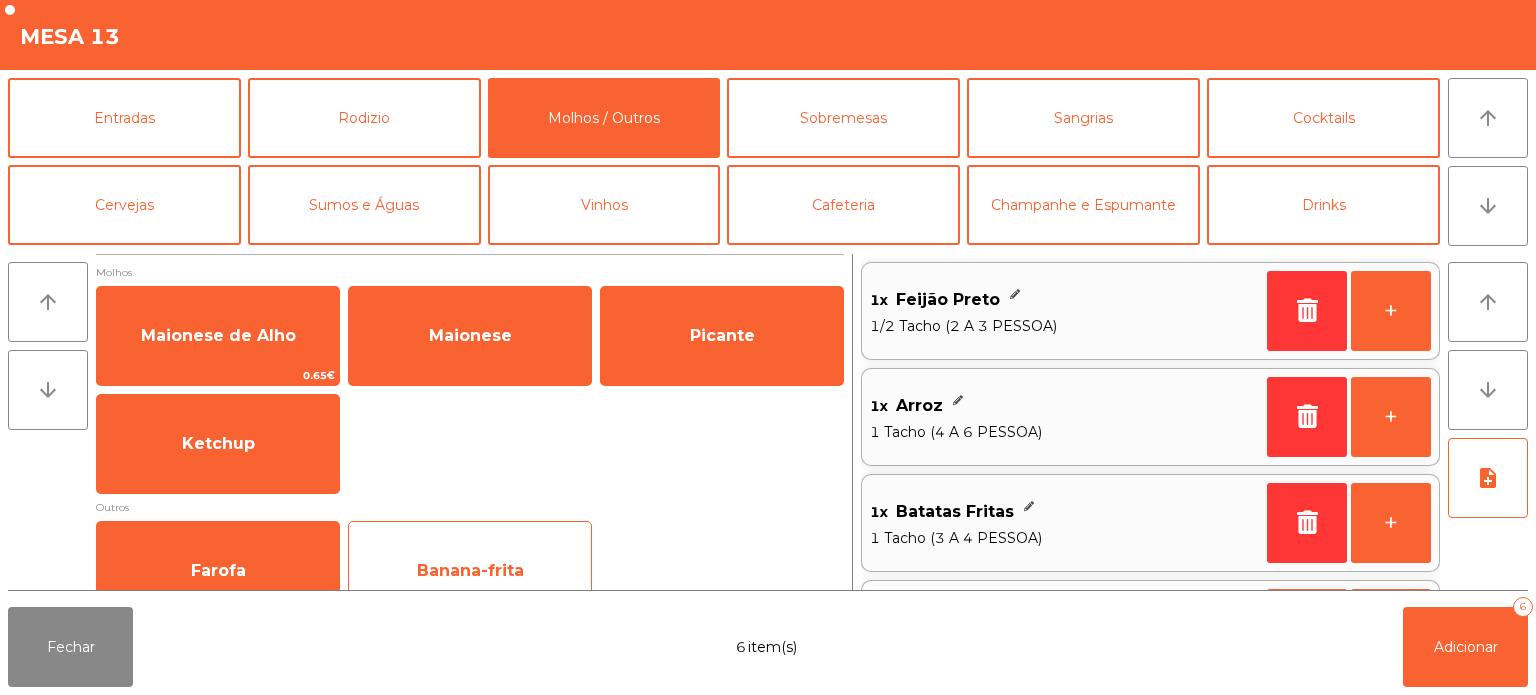 click on "Banana-frita   1.6€" 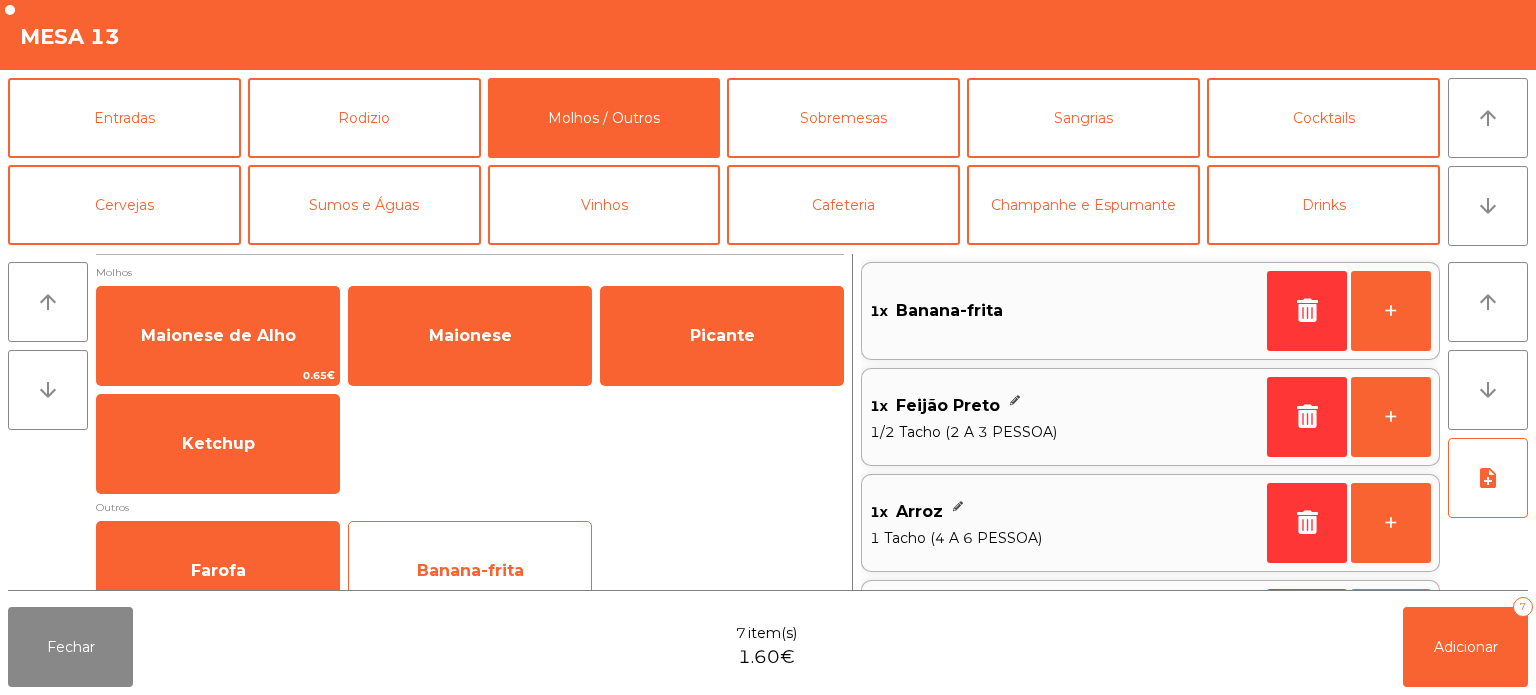 scroll, scrollTop: 8, scrollLeft: 0, axis: vertical 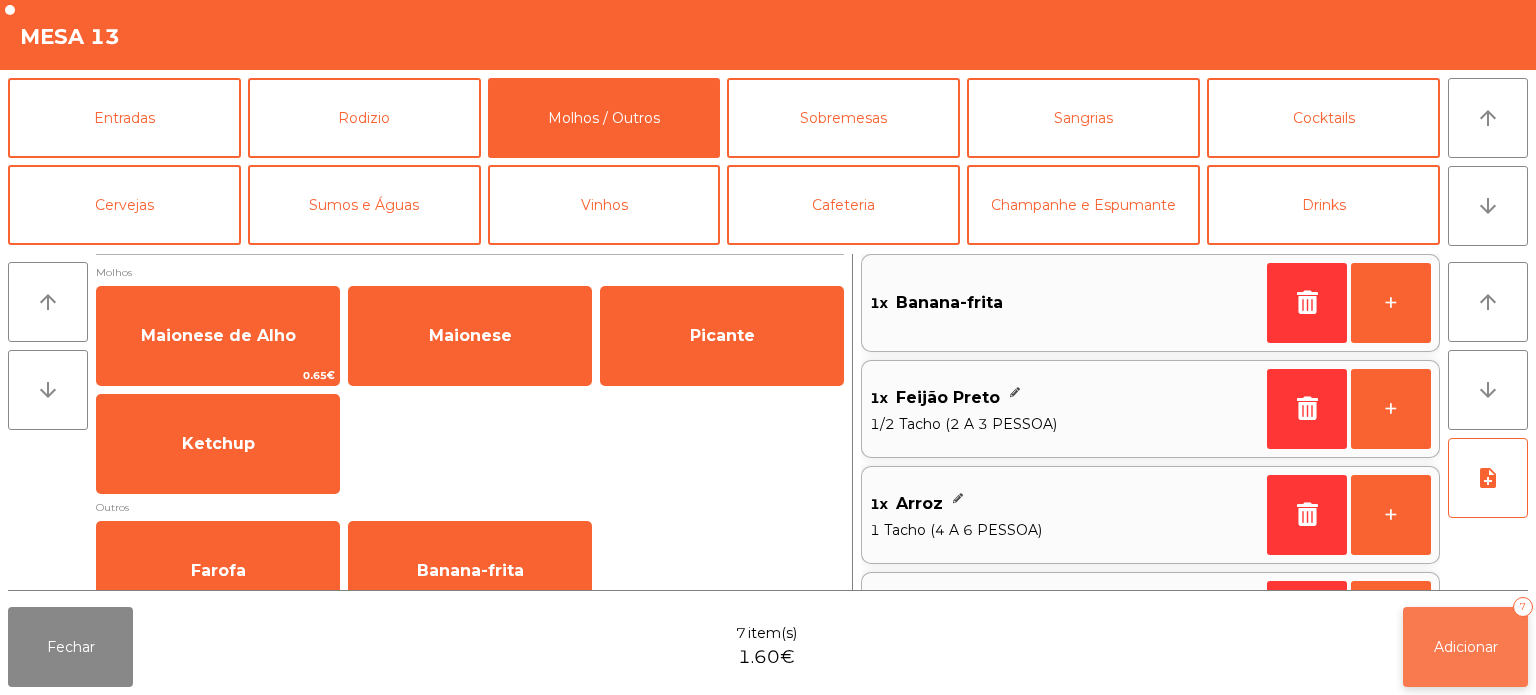 click on "Adicionar   7" 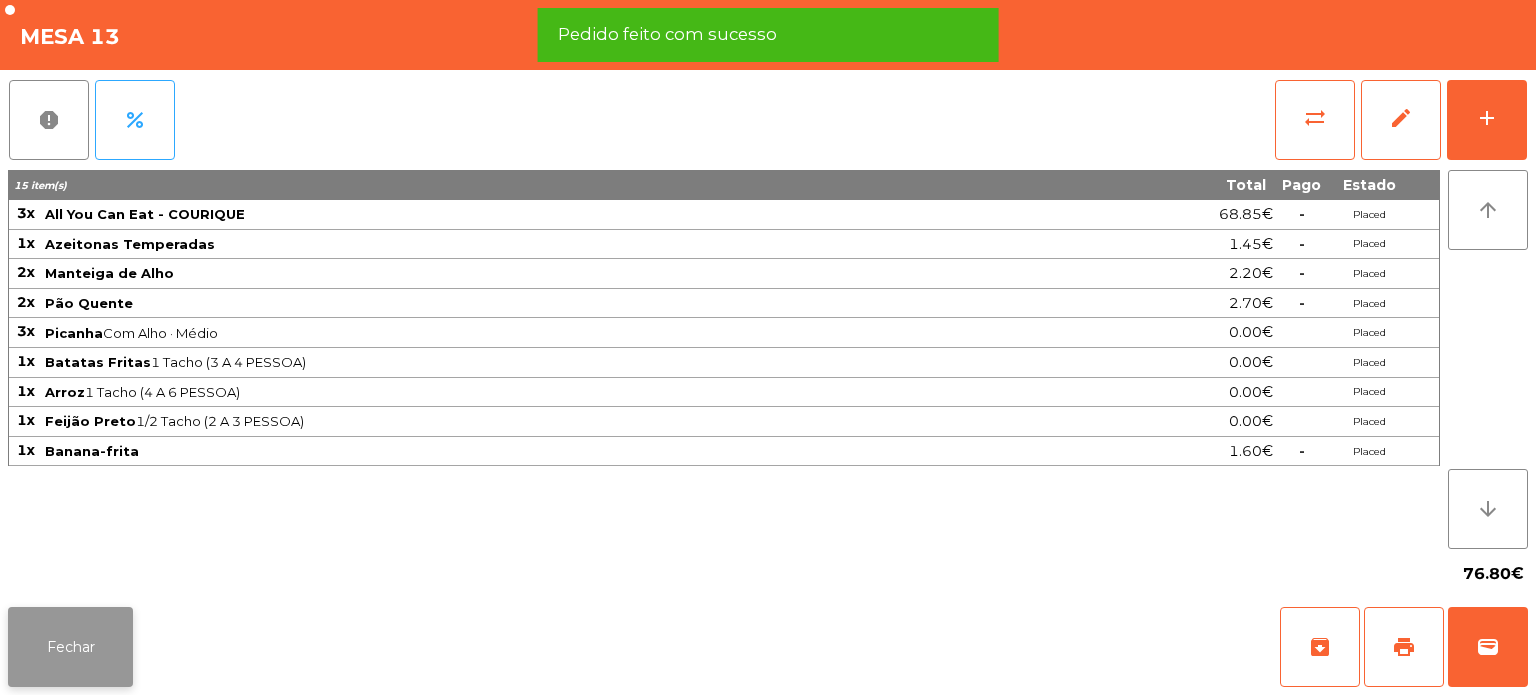 click on "Fechar" 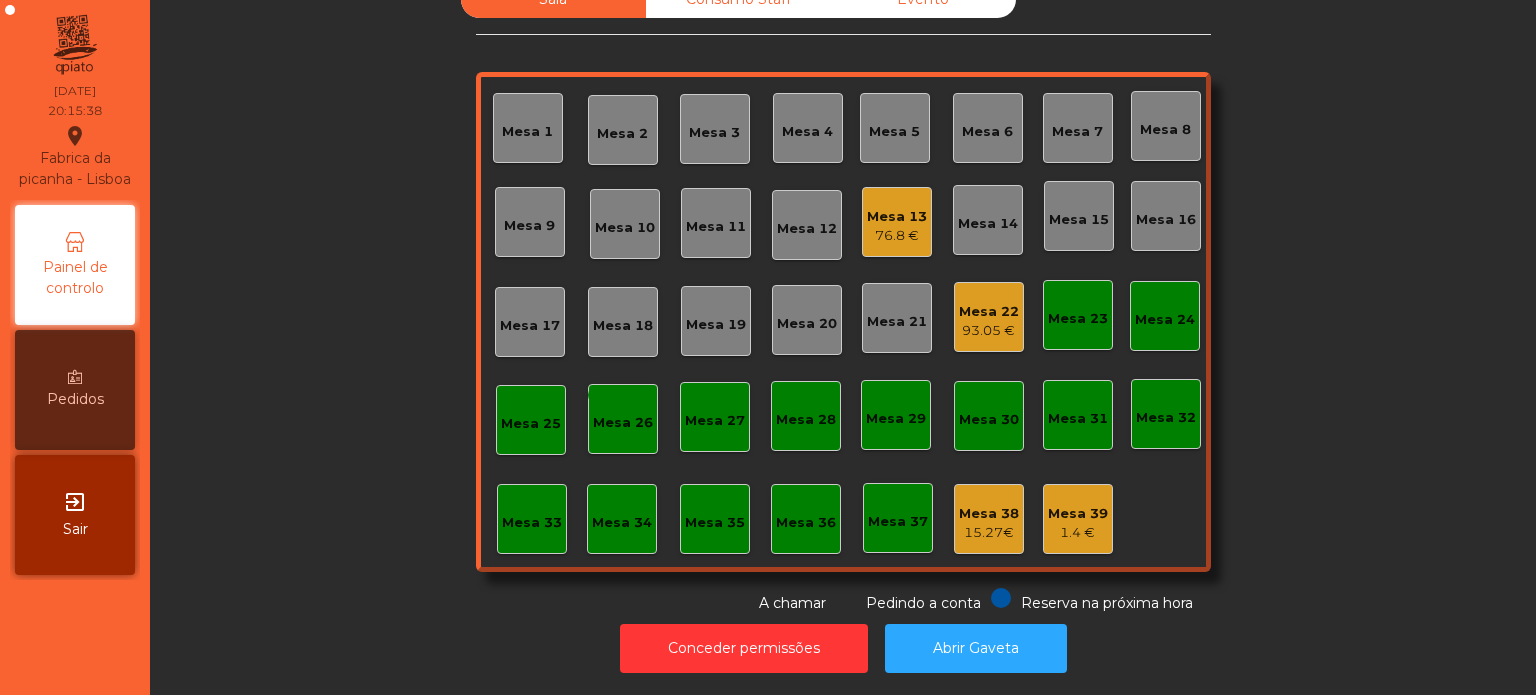 click on "76.8 €" 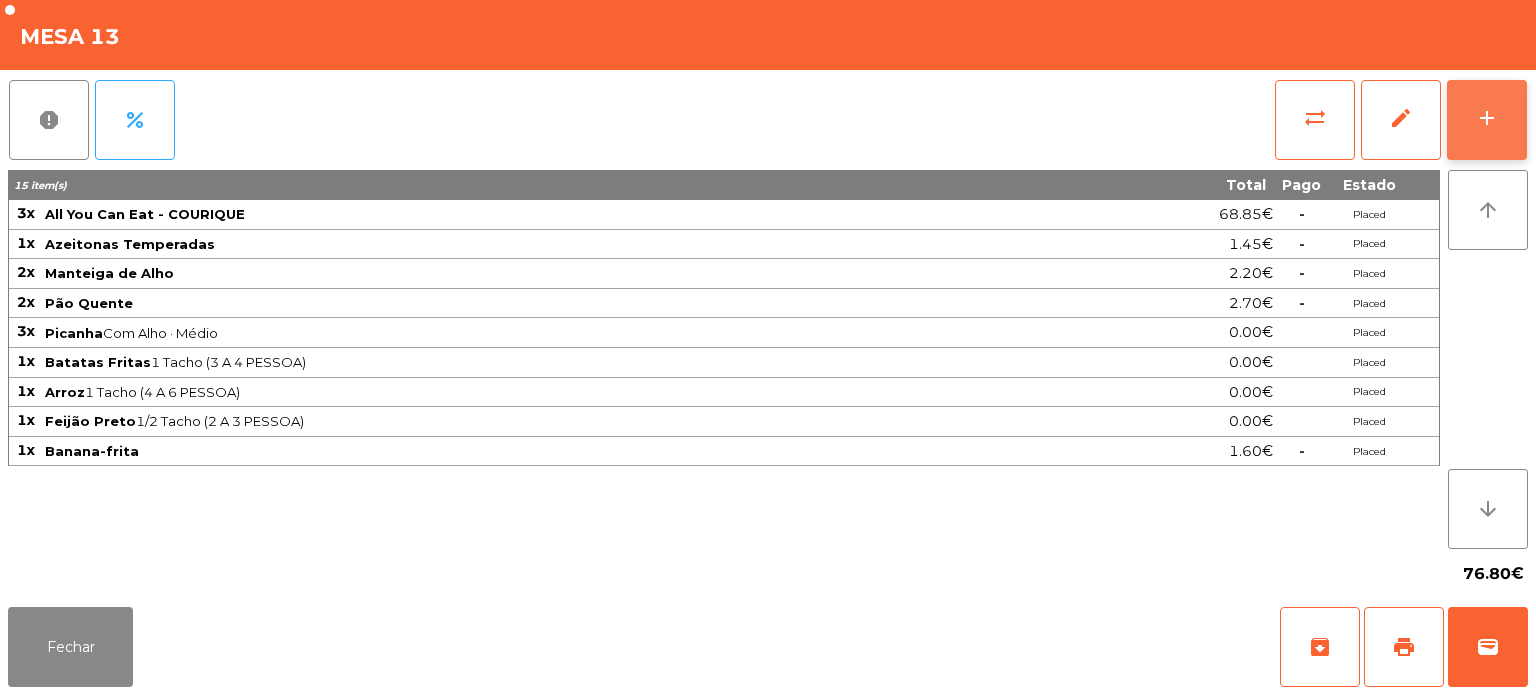 click on "add" 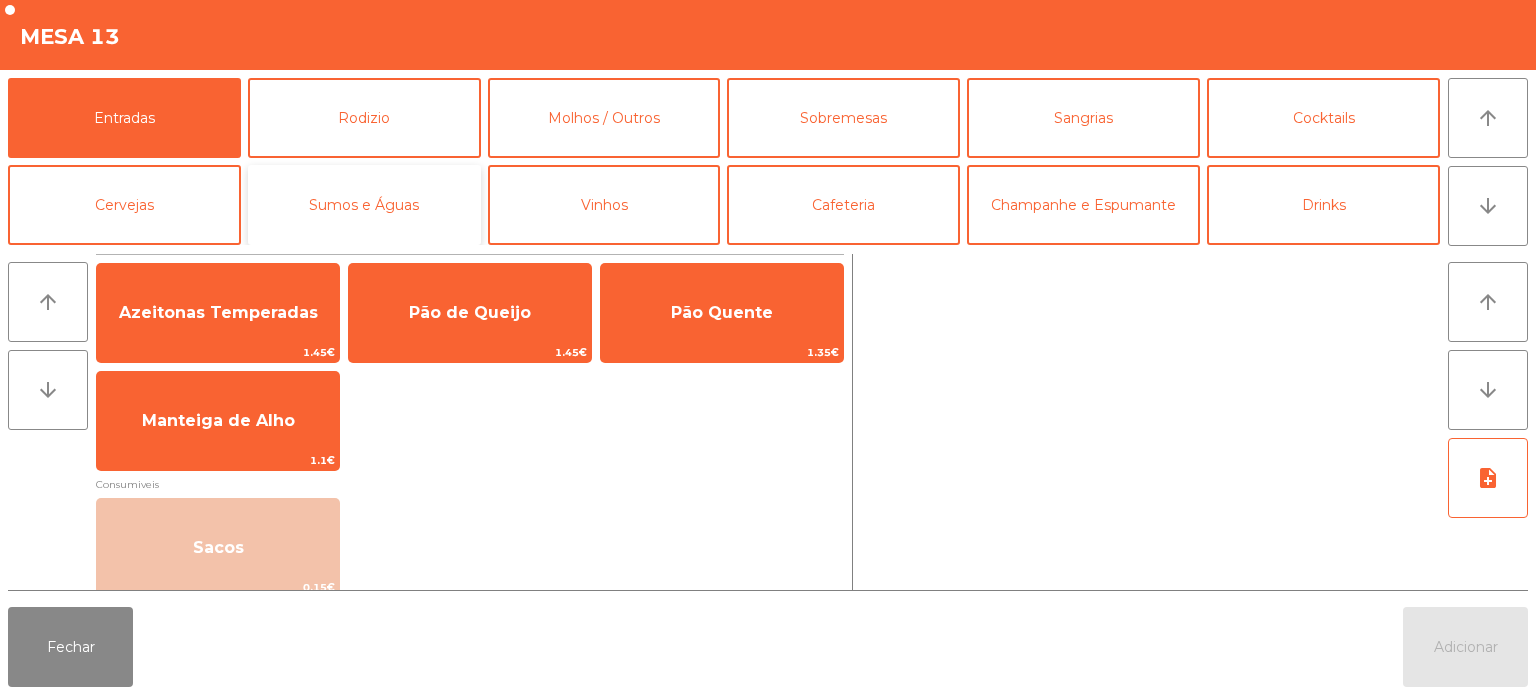 click on "Sumos e Águas" 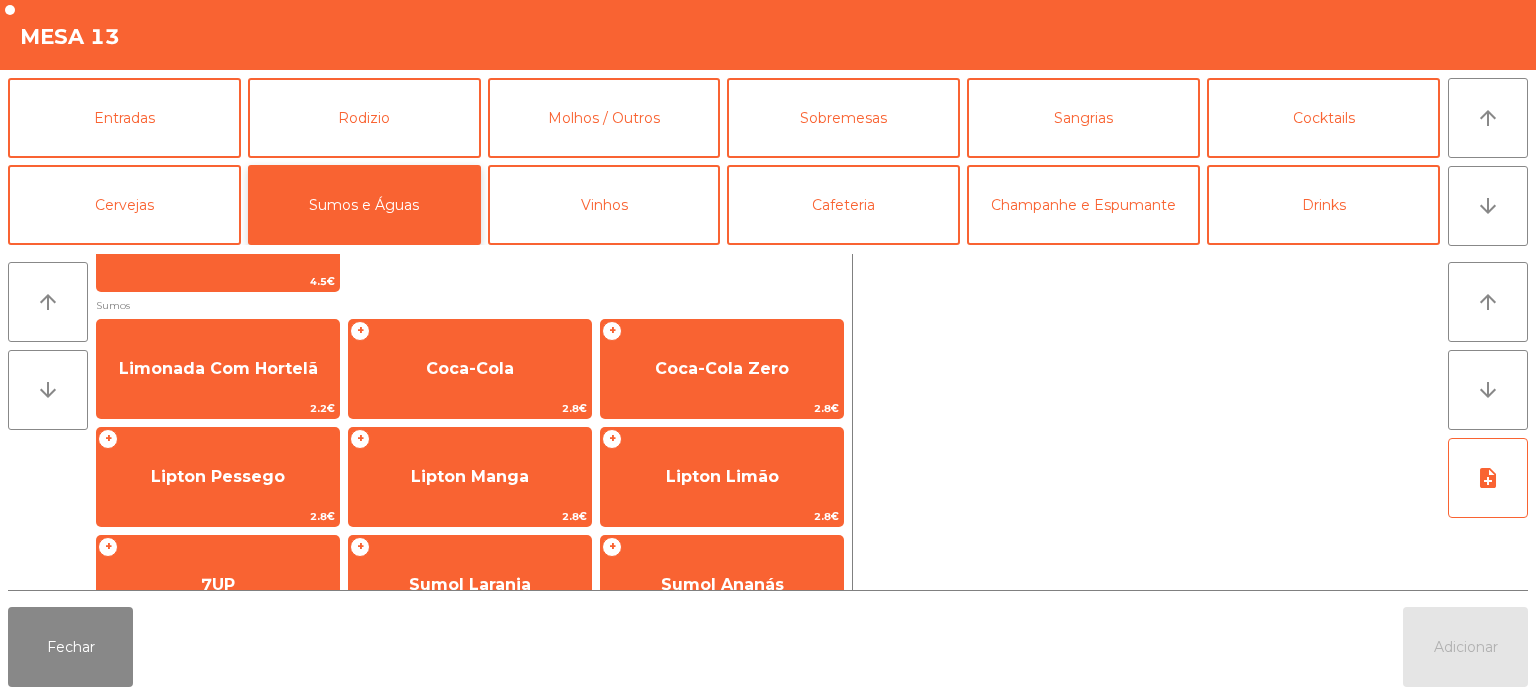 scroll, scrollTop: 94, scrollLeft: 0, axis: vertical 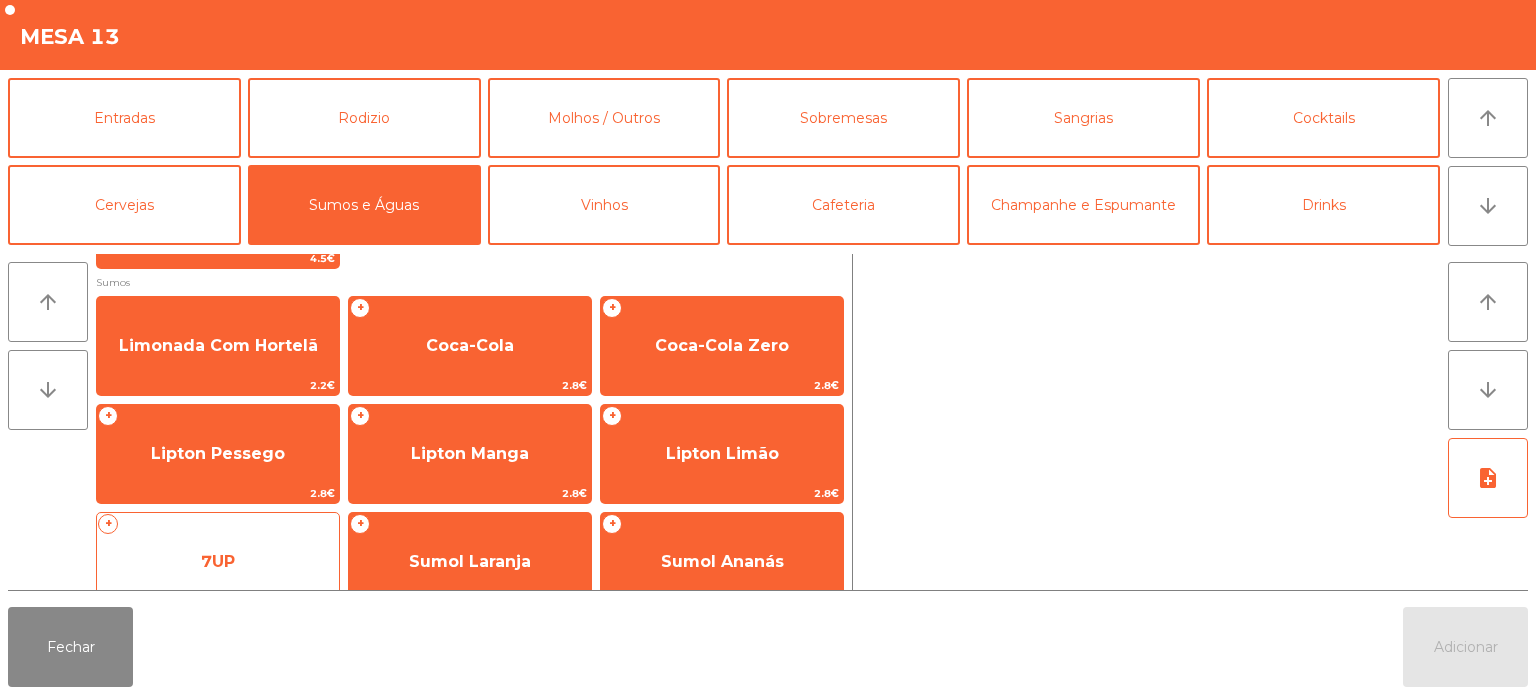 click on "7UP" 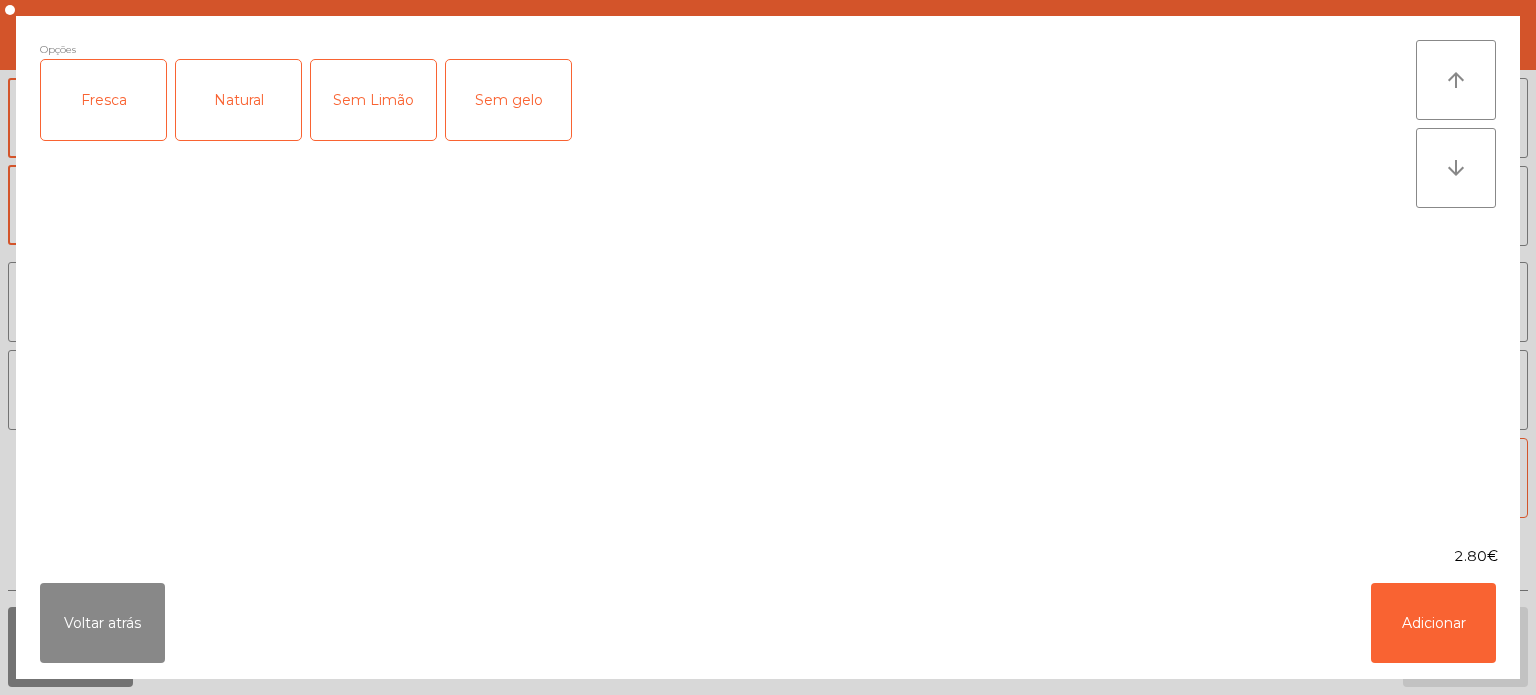 click on "Fresca" 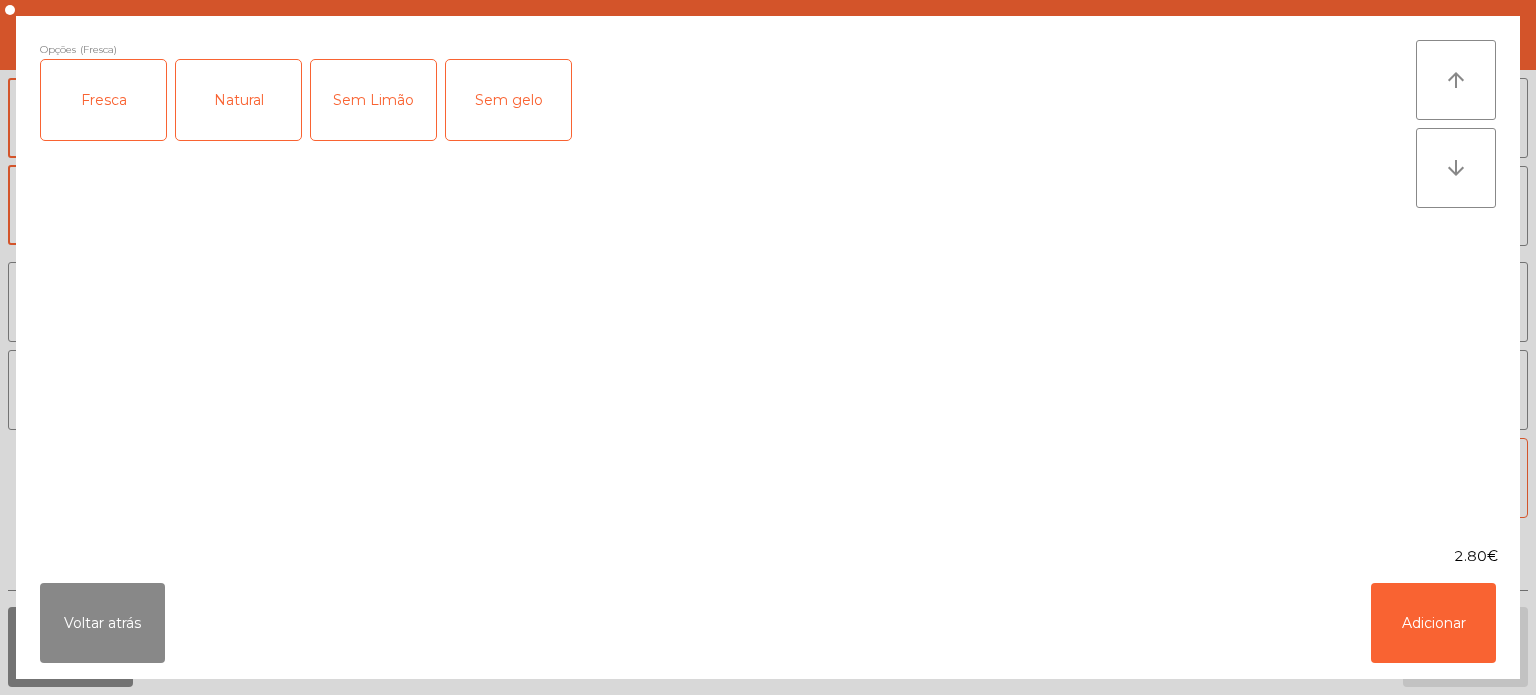 click on "Sem gelo" 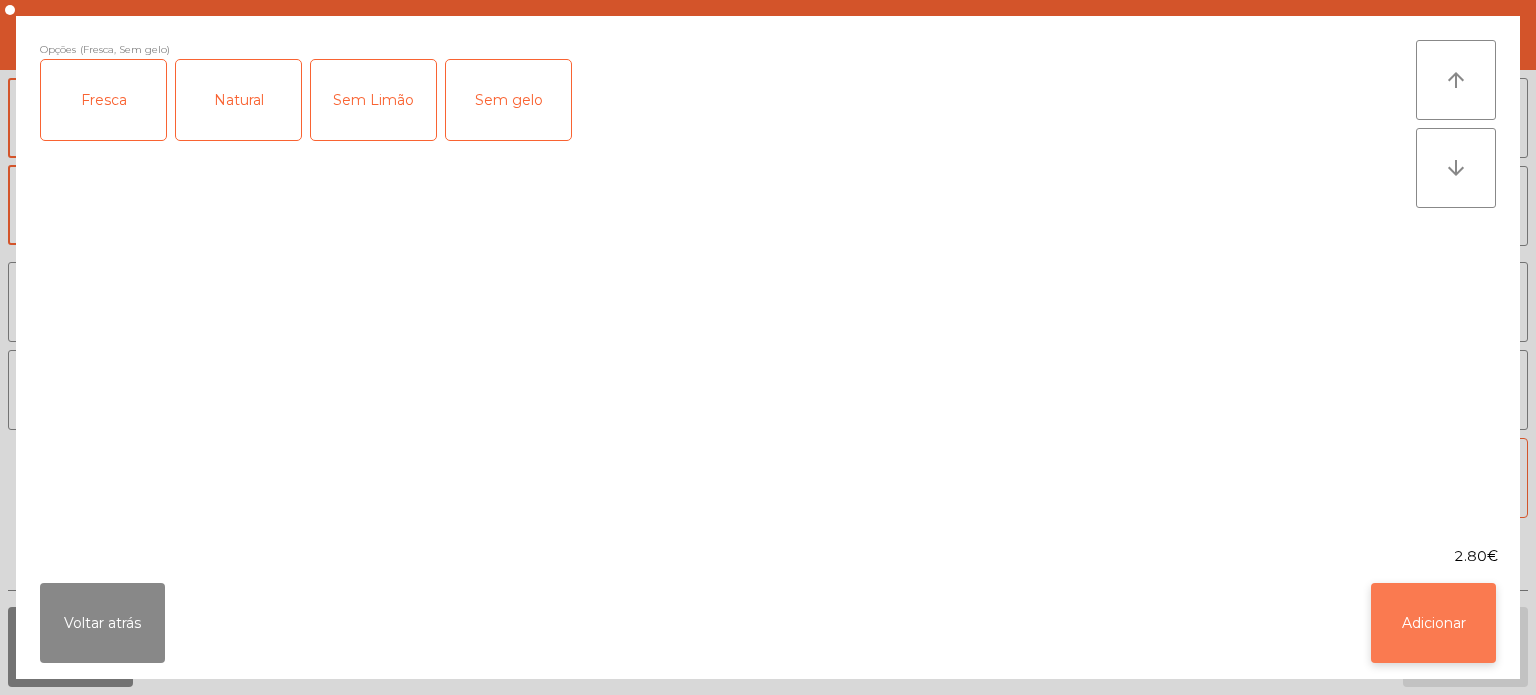 click on "Adicionar" 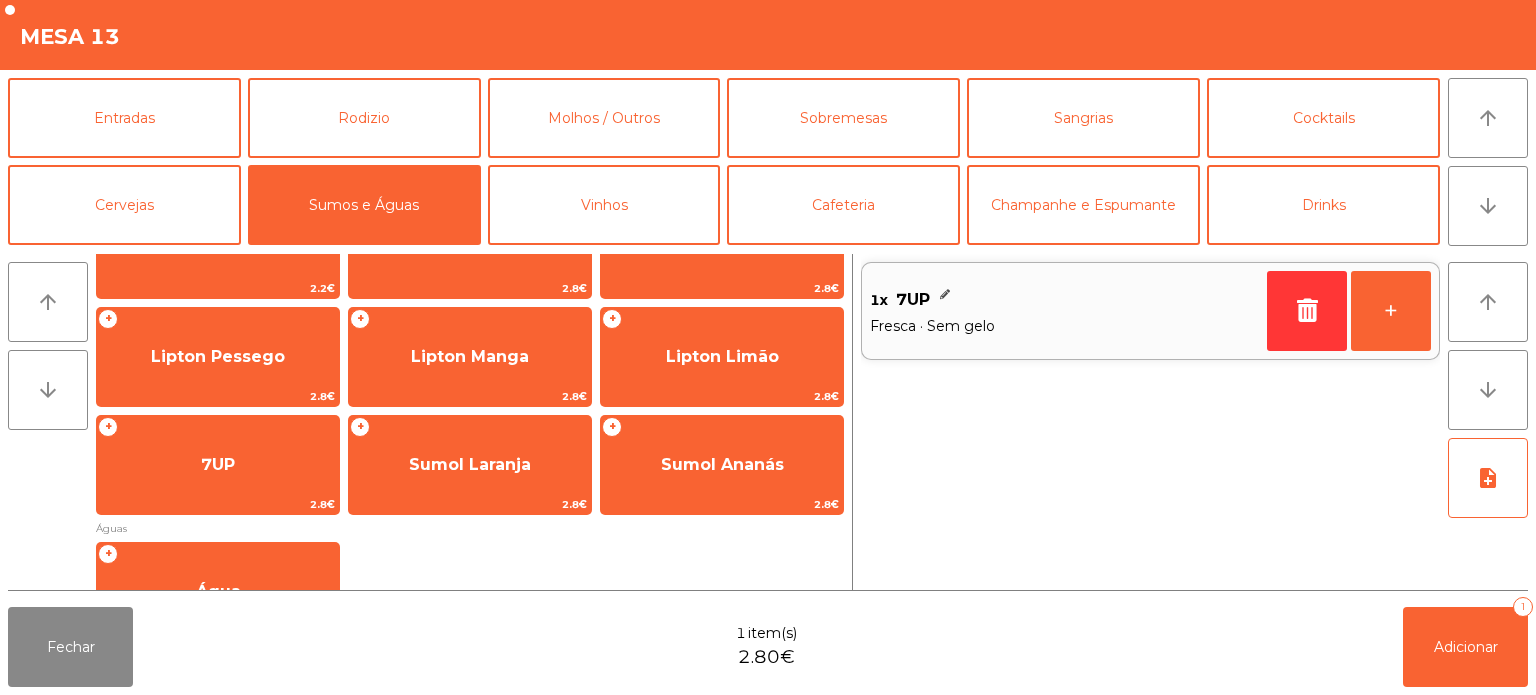 scroll, scrollTop: 203, scrollLeft: 0, axis: vertical 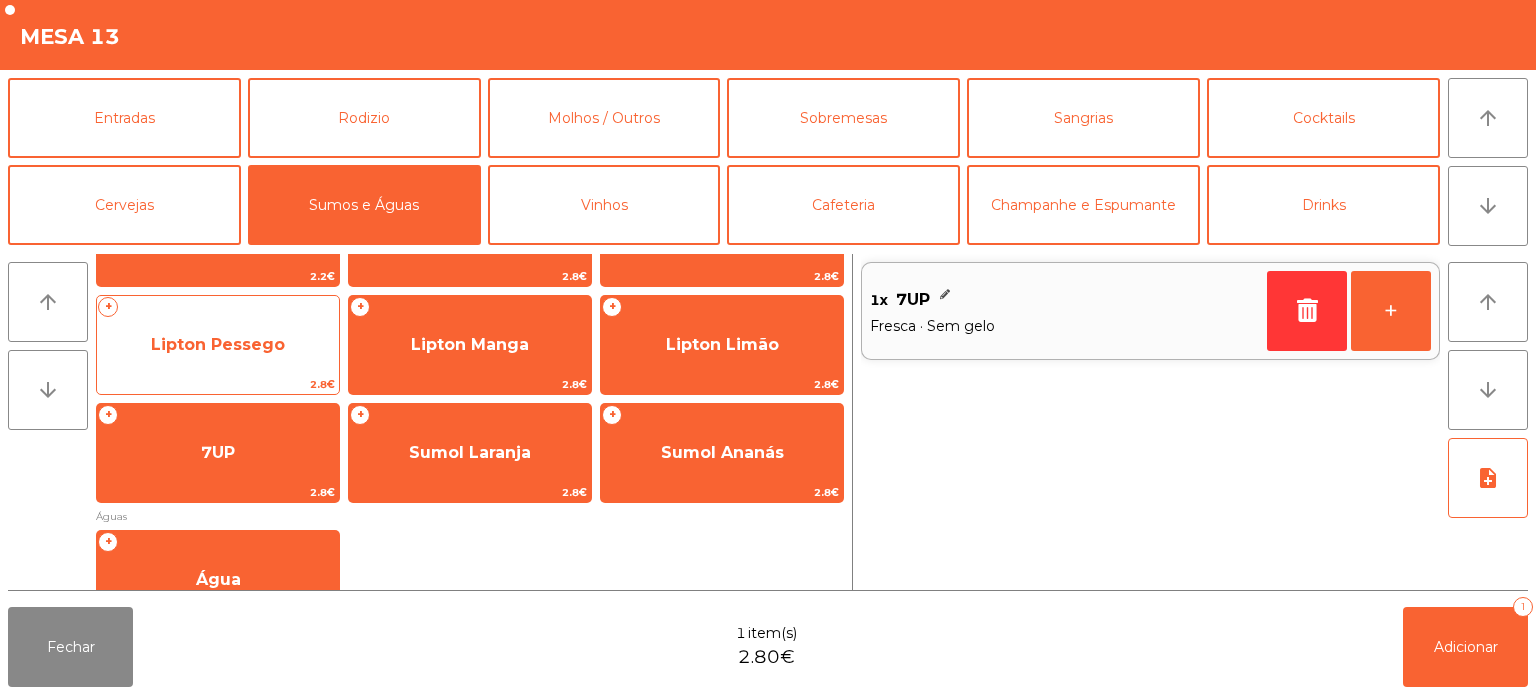 click on "Lipton Pessego" 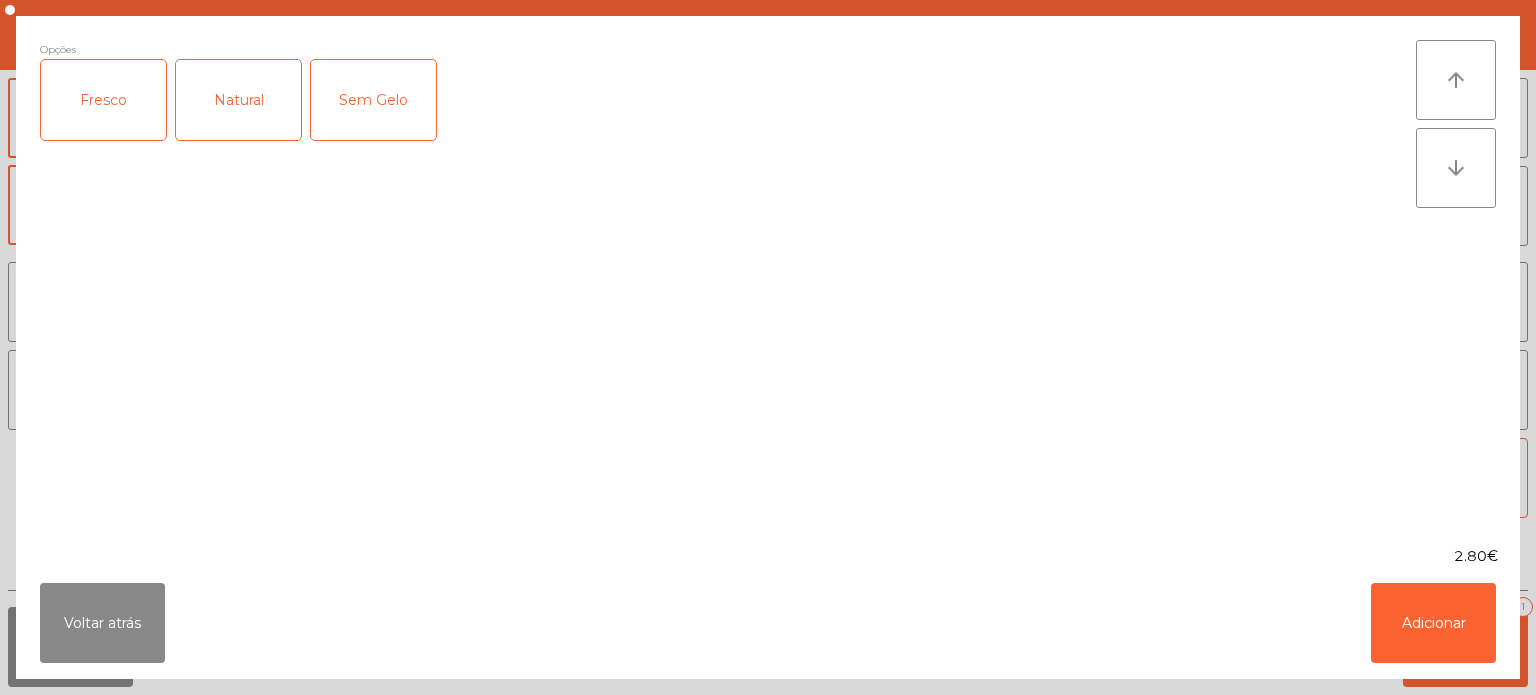 click on "Fresco" 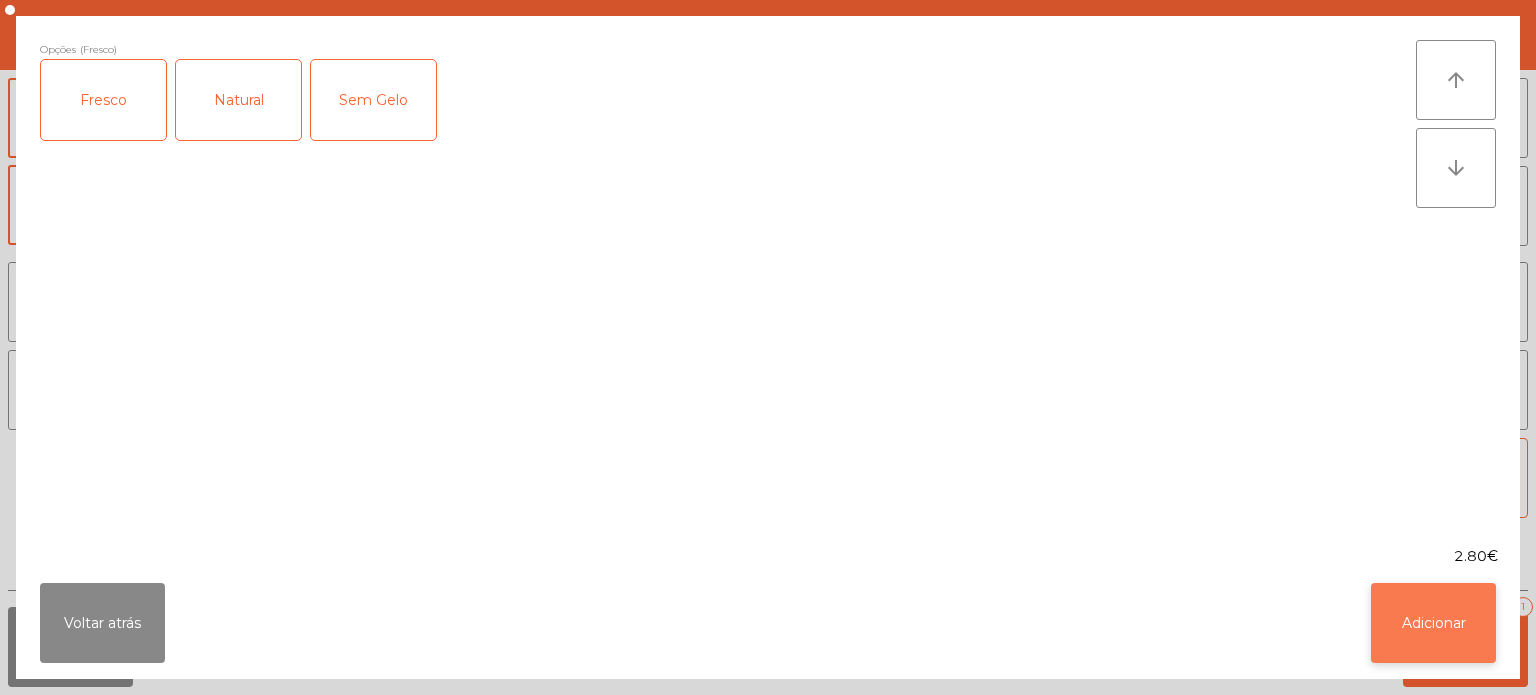 click on "Adicionar" 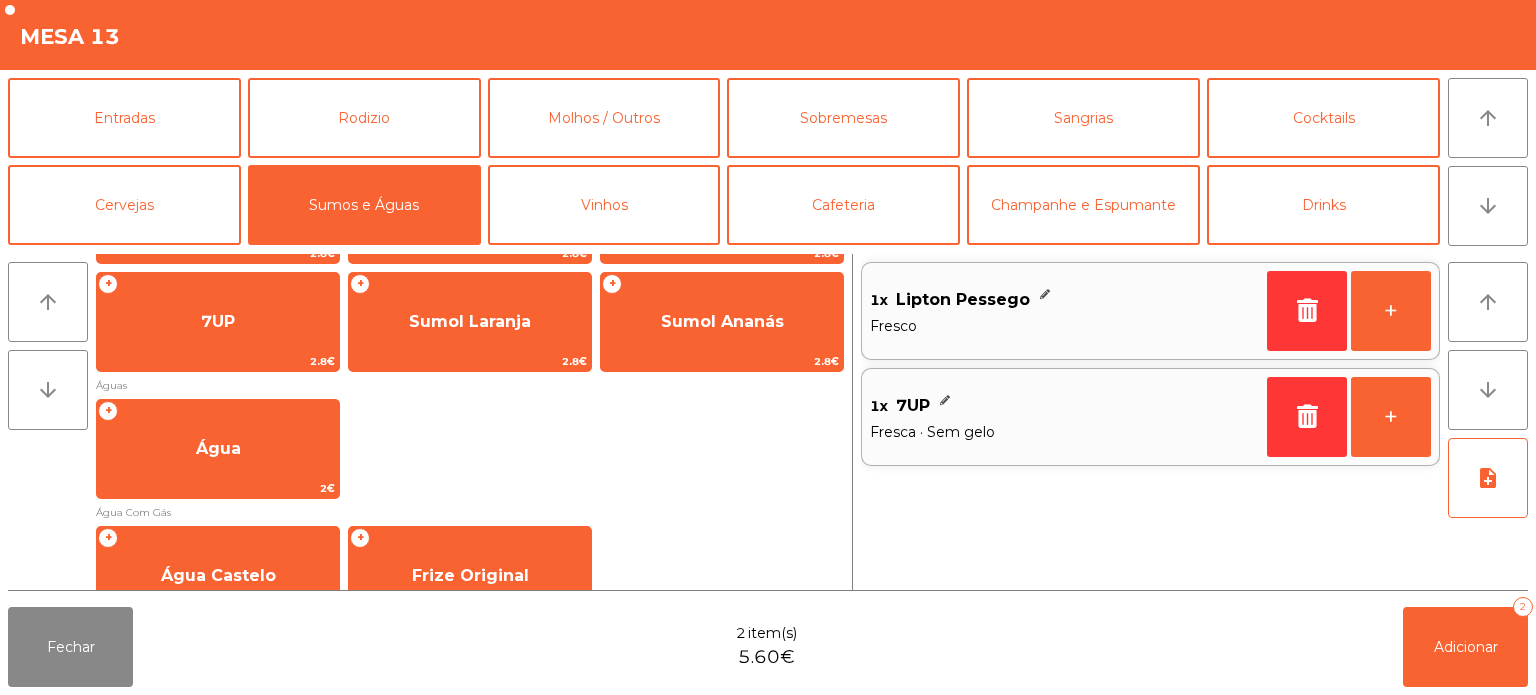 scroll, scrollTop: 336, scrollLeft: 0, axis: vertical 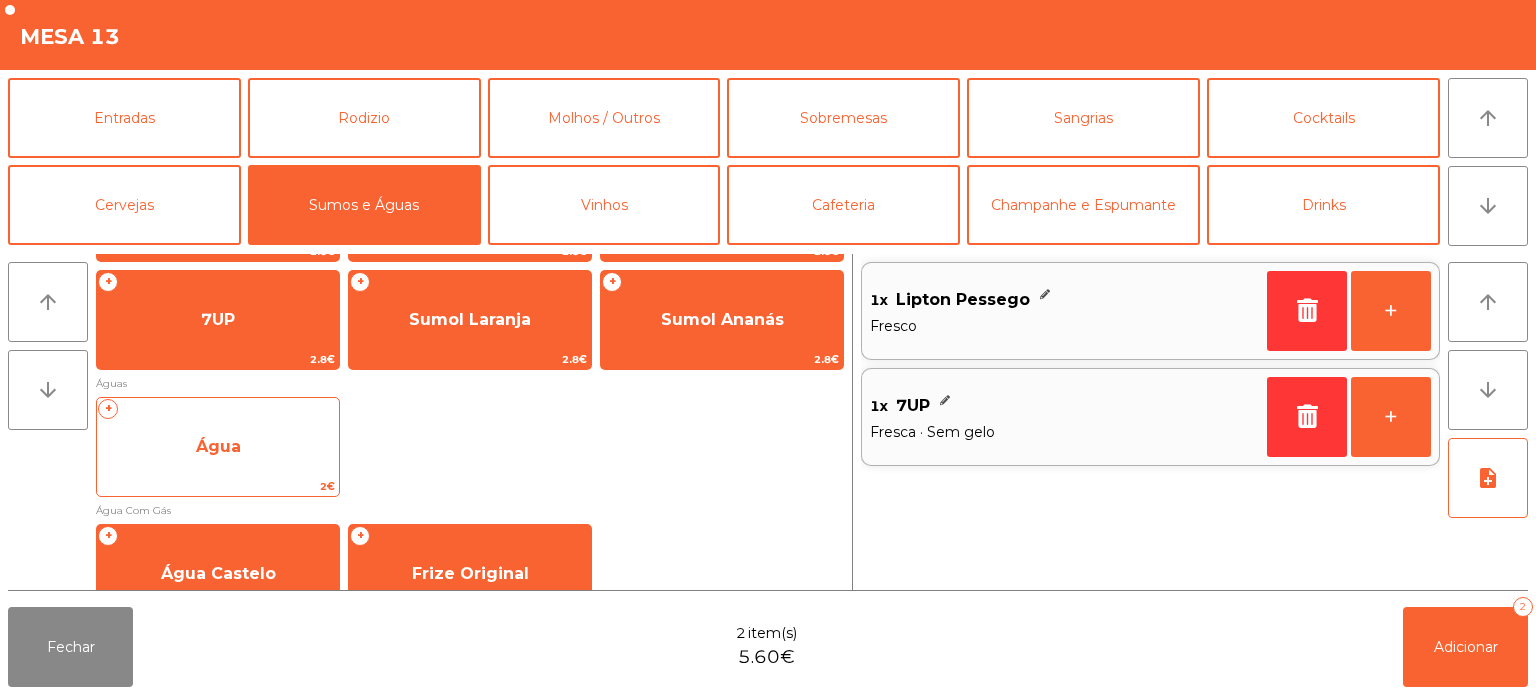 click on "2€" 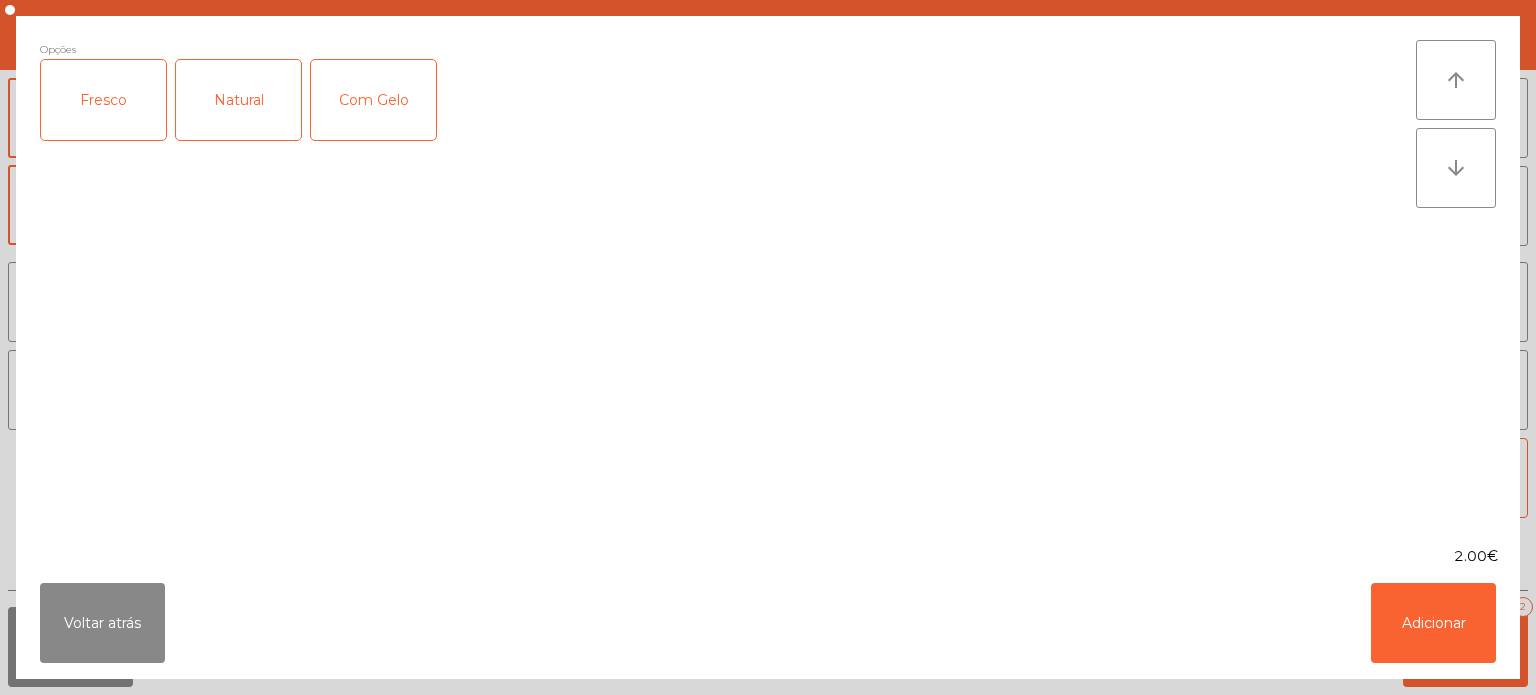 click on "Fresco" 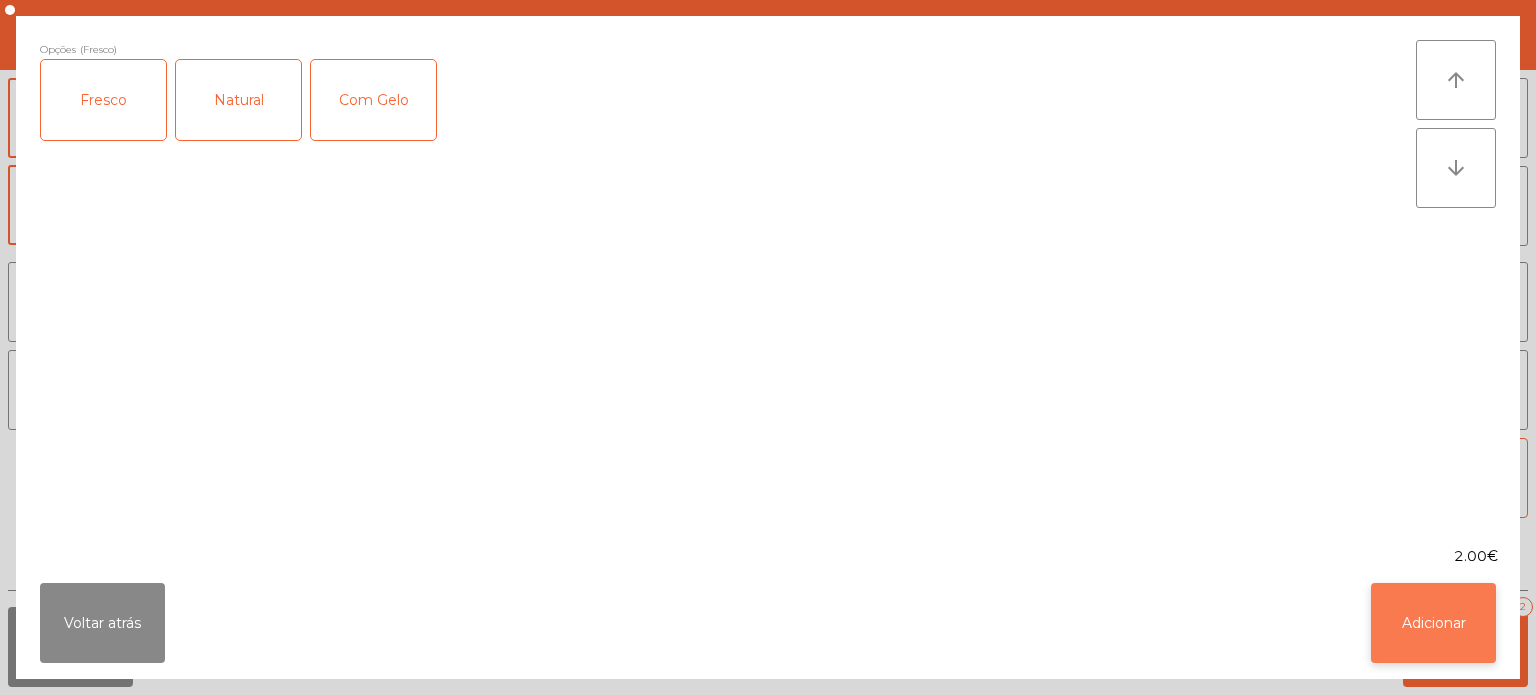 click on "Adicionar" 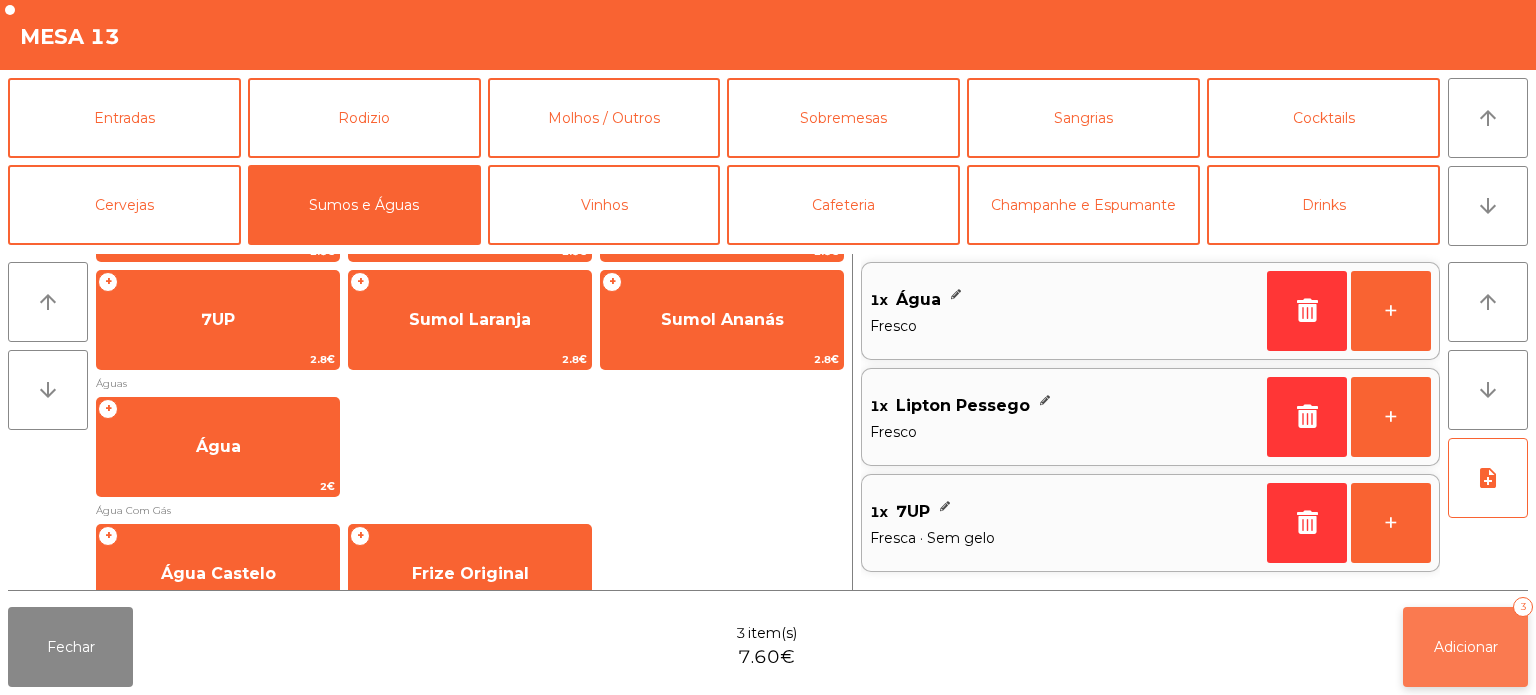 click on "Adicionar" 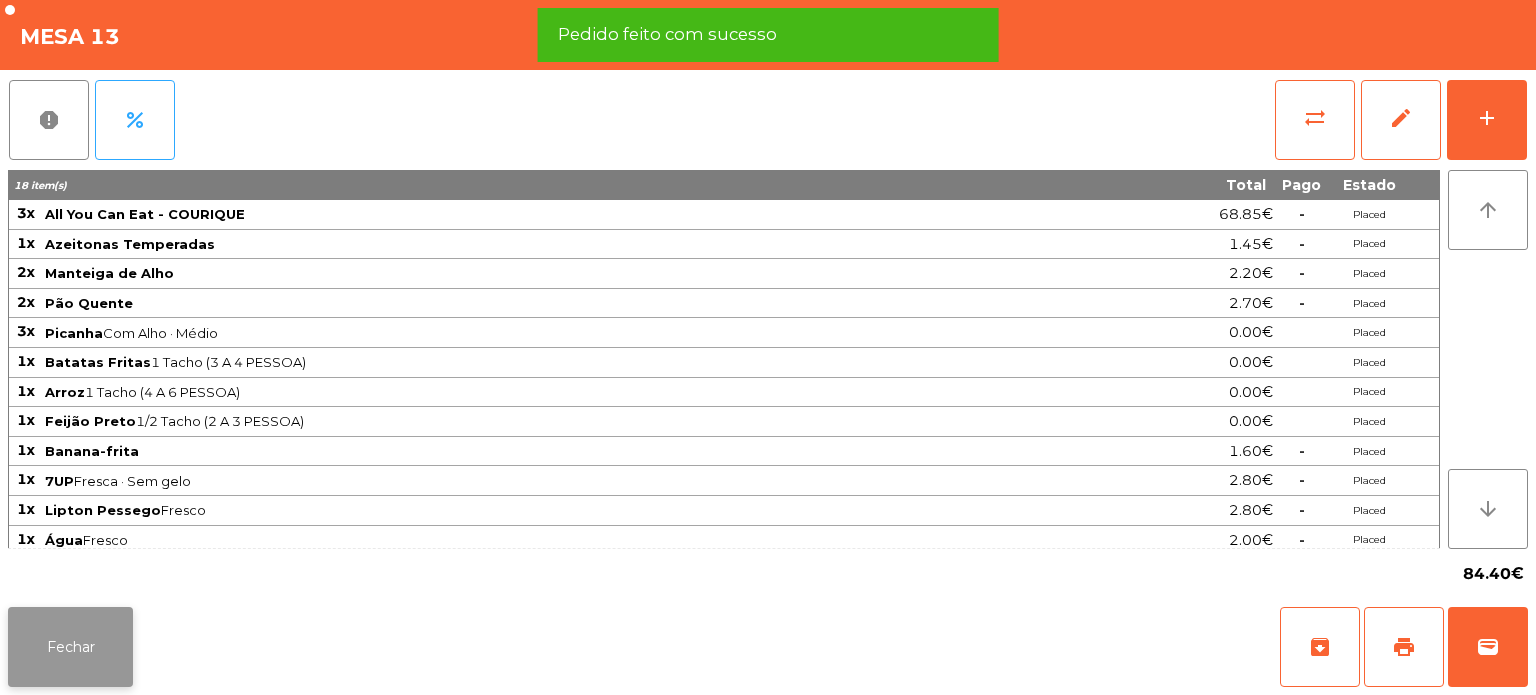 click on "Fechar" 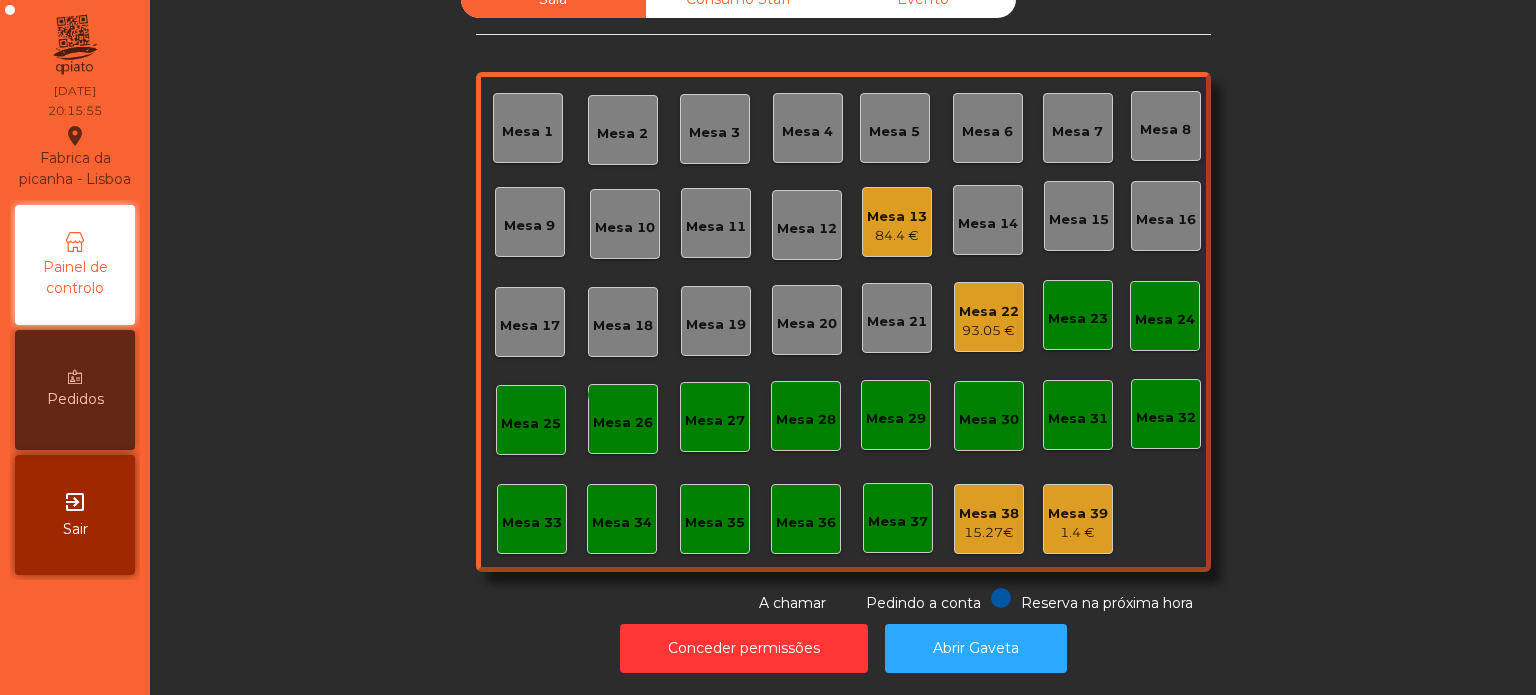 click on "Sala   Consumo Staff   Evento   Mesa 1   Mesa 2   Mesa 3   Mesa 4   Mesa 5   Mesa 6   Mesa 7   Mesa 8   Mesa 9   Mesa 10   Mesa 11   Mesa 12   Mesa 13   84.4 €   Mesa 14   Mesa 15   Mesa 16   Mesa 17   Mesa 18   Mesa 19   Mesa 20   Mesa 21   Mesa 22   93.05 €   Mesa 23   Mesa 24   Mesa 25  monetization_on done  Mesa 26   Mesa 27   Mesa 28   Mesa 29   Mesa 30   Mesa 31   Mesa 32   Mesa 33   Mesa 34   Mesa 35   Mesa 36   Mesa 37   Mesa 38   15.27 €   Mesa 39   1.4 €  Reserva na próxima hora Pedindo a conta A chamar" 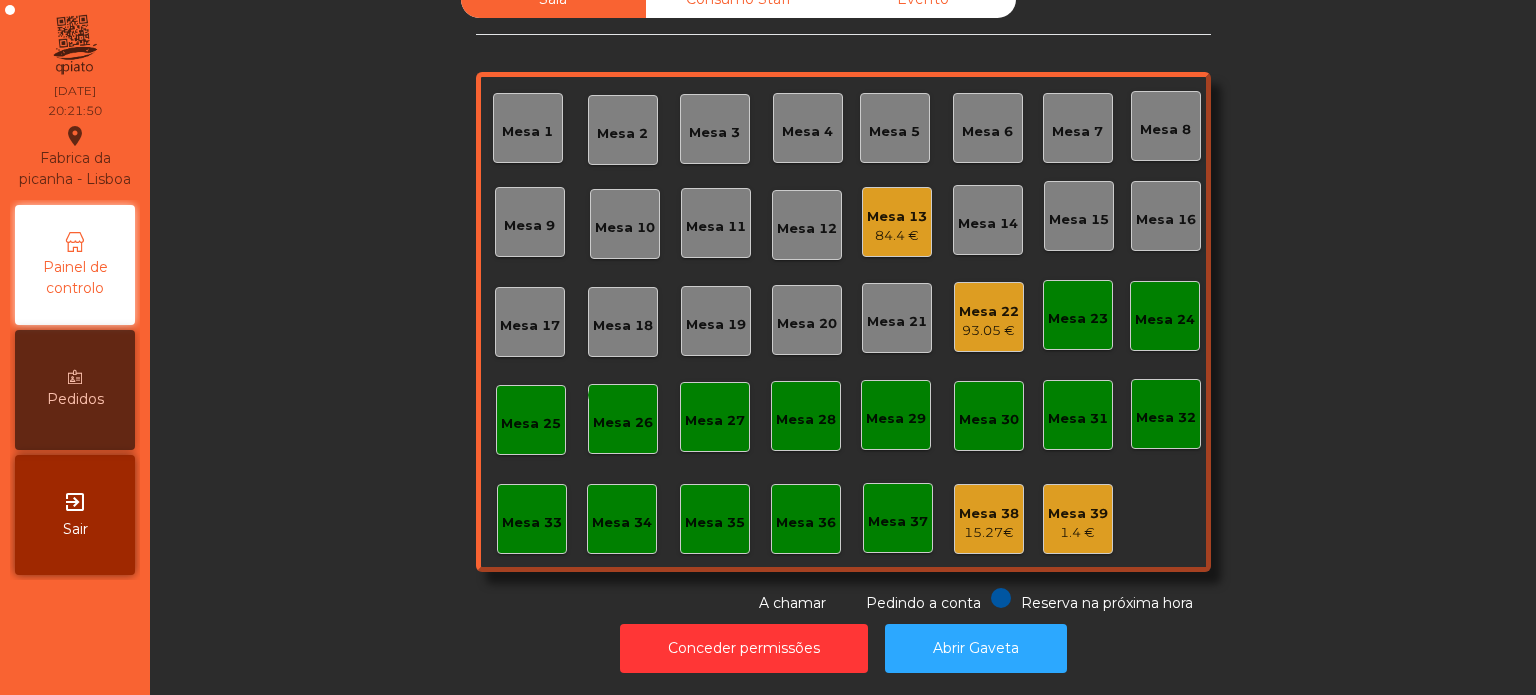 click on "93.05 €" 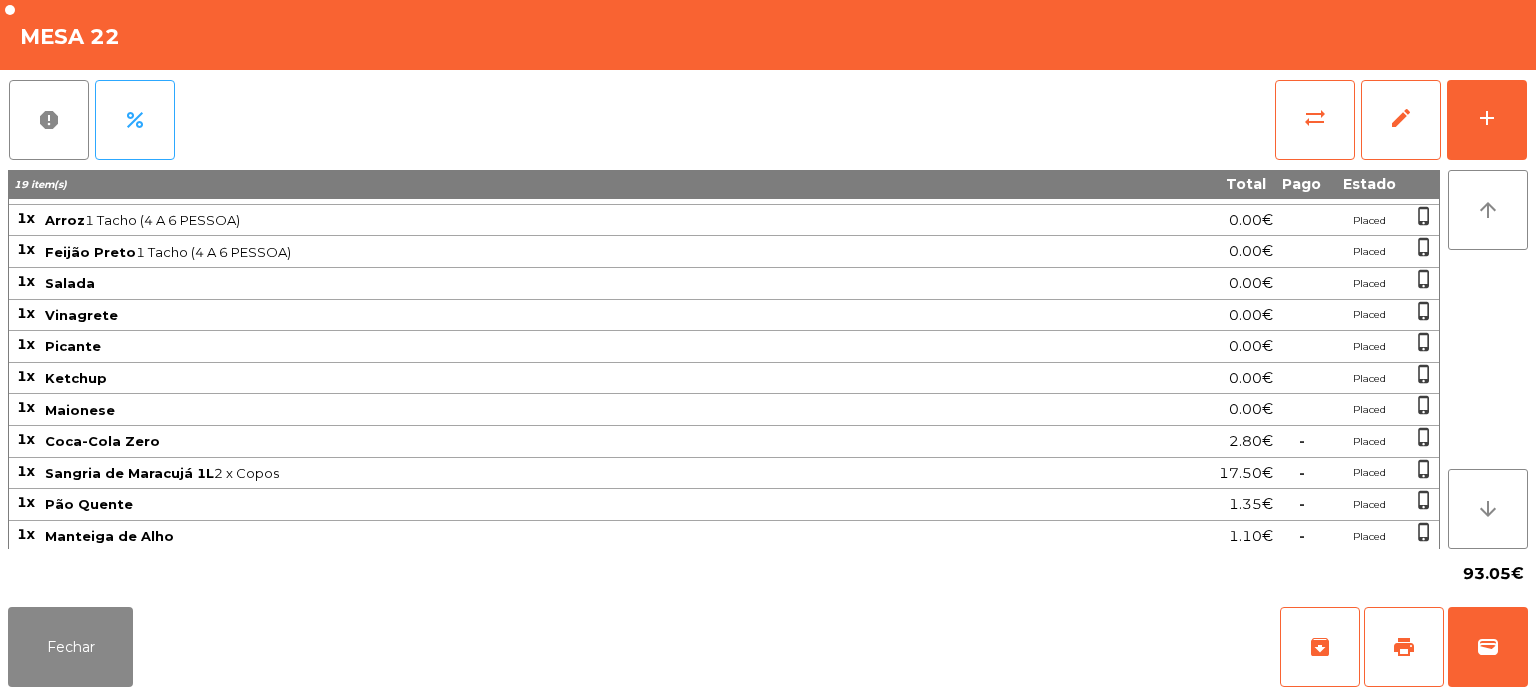 scroll, scrollTop: 113, scrollLeft: 0, axis: vertical 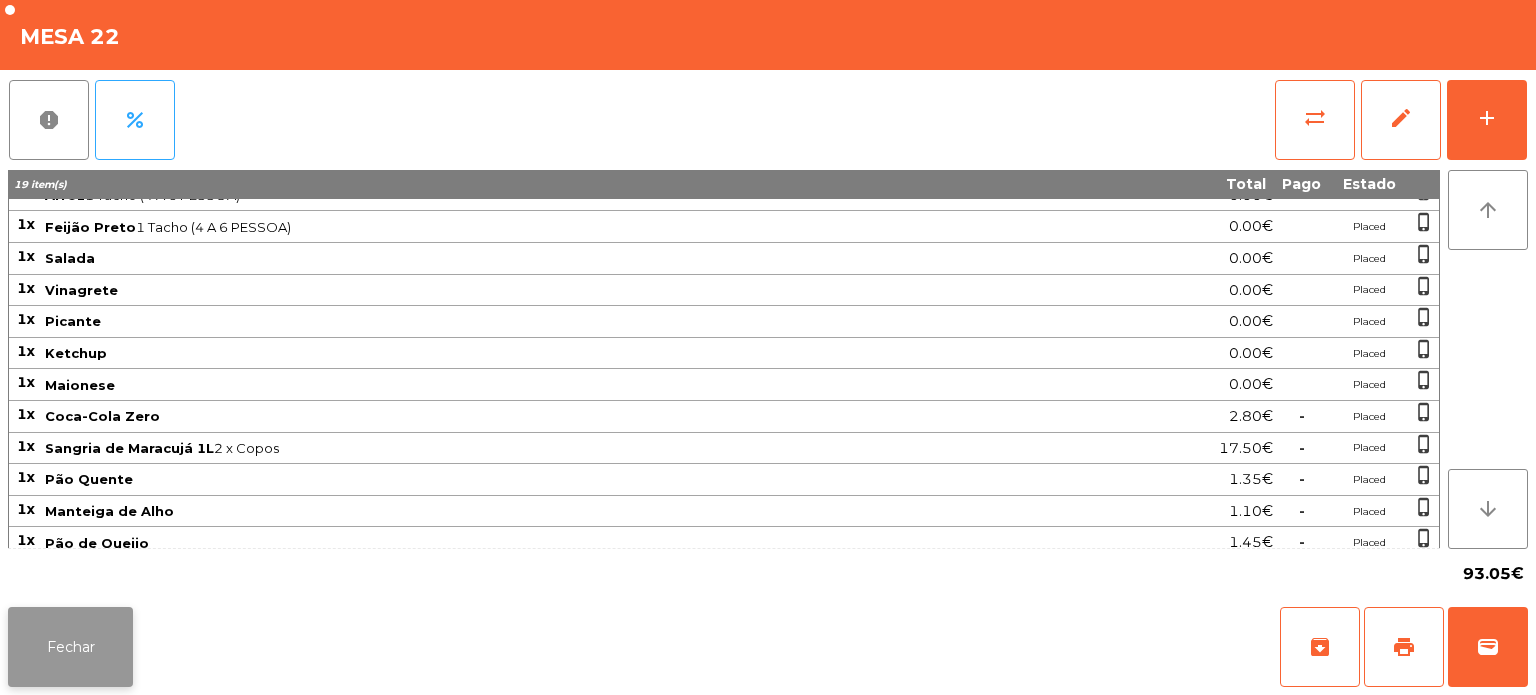 click on "Fechar" 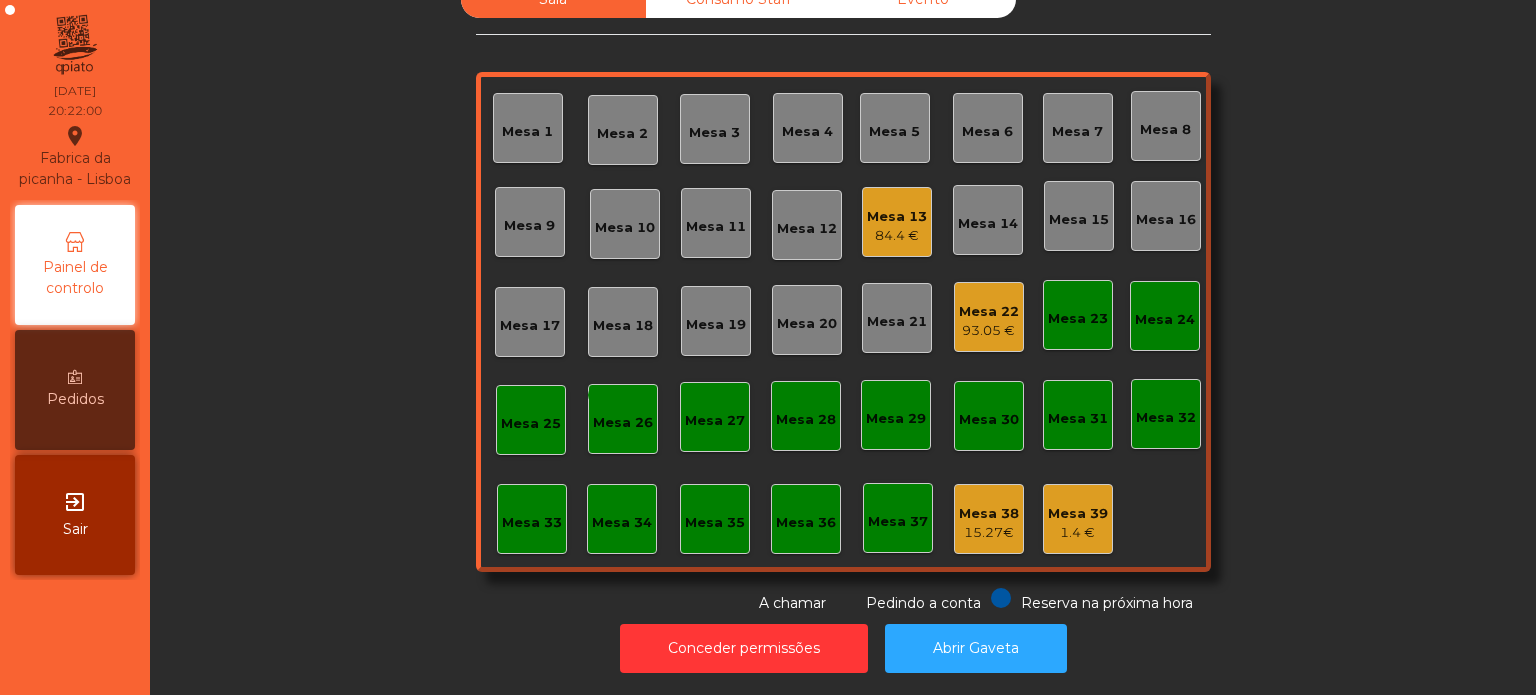 click on "Sala   Consumo Staff   Evento   Mesa 1   Mesa 2   Mesa 3   Mesa 4   Mesa 5   Mesa 6   Mesa 7   Mesa 8   Mesa 9   Mesa 10   Mesa 11   Mesa 12   Mesa 13   84.4 €   Mesa 14   Mesa 15   Mesa 16   Mesa 17   Mesa 18   Mesa 19   Mesa 20   Mesa 21   Mesa 22   93.05 €   Mesa 23   Mesa 24   Mesa 25  monetization_on done  Mesa 26   Mesa 27   Mesa 28   Mesa 29   Mesa 30   Mesa 31   Mesa 32   Mesa 33   Mesa 34   Mesa 35   Mesa 36   Mesa 37   Mesa 38   15.27 €   Mesa 39   1.4 €  Reserva na próxima hora Pedindo a conta A chamar" 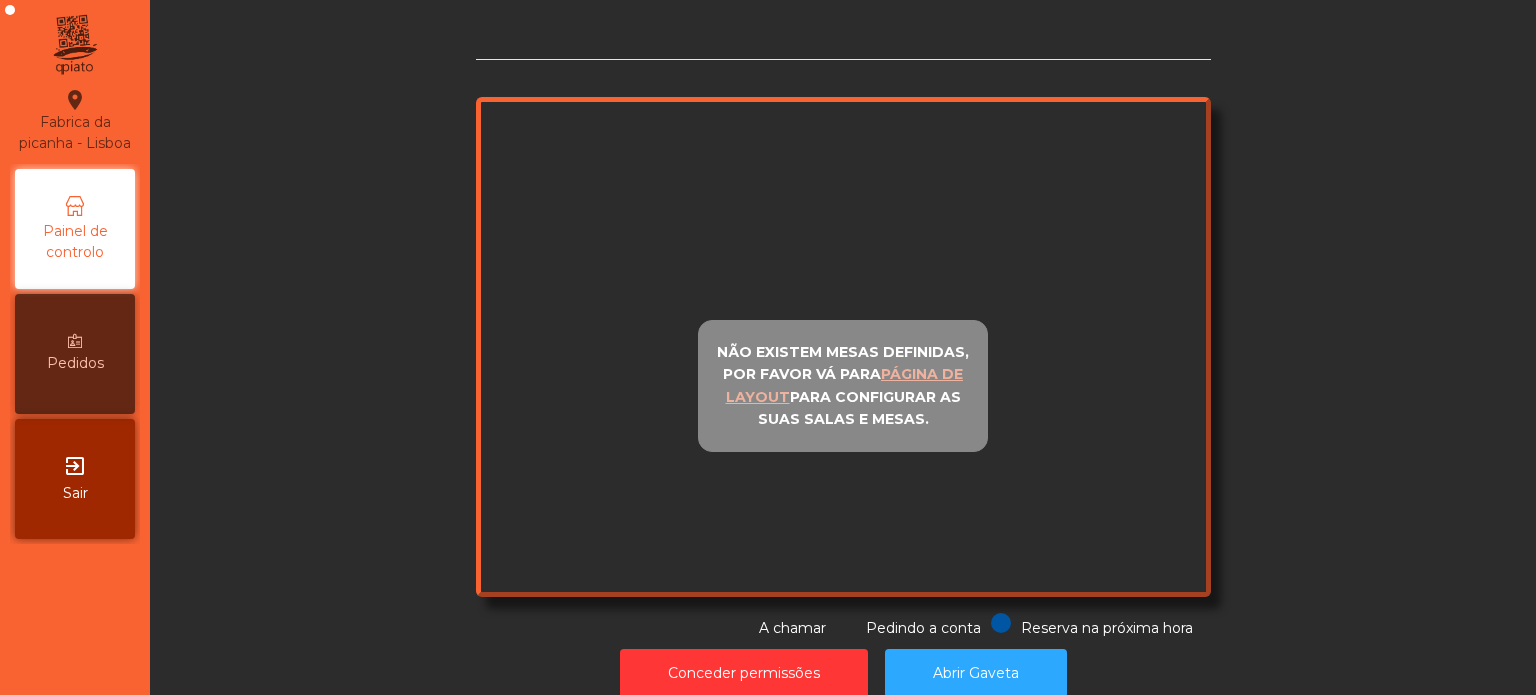 scroll, scrollTop: 0, scrollLeft: 0, axis: both 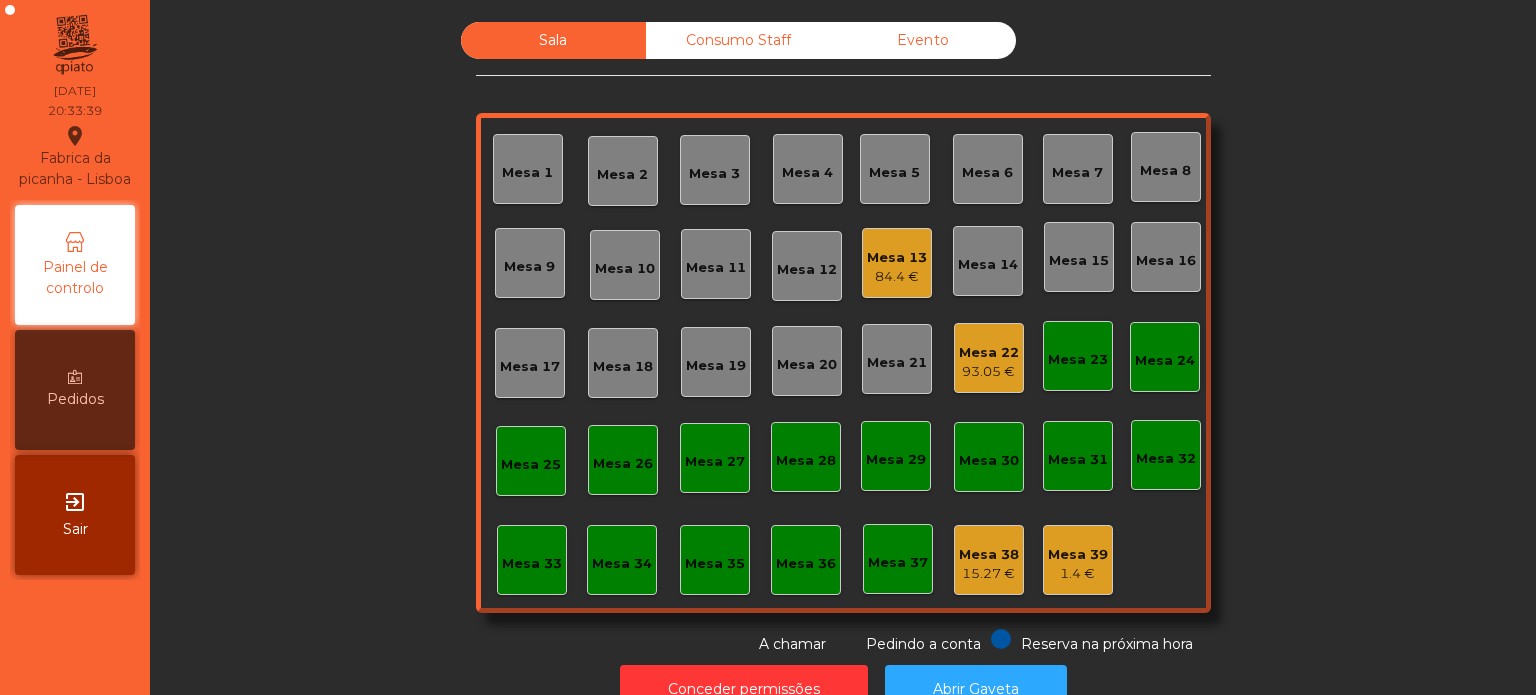click on "Mesa 33" 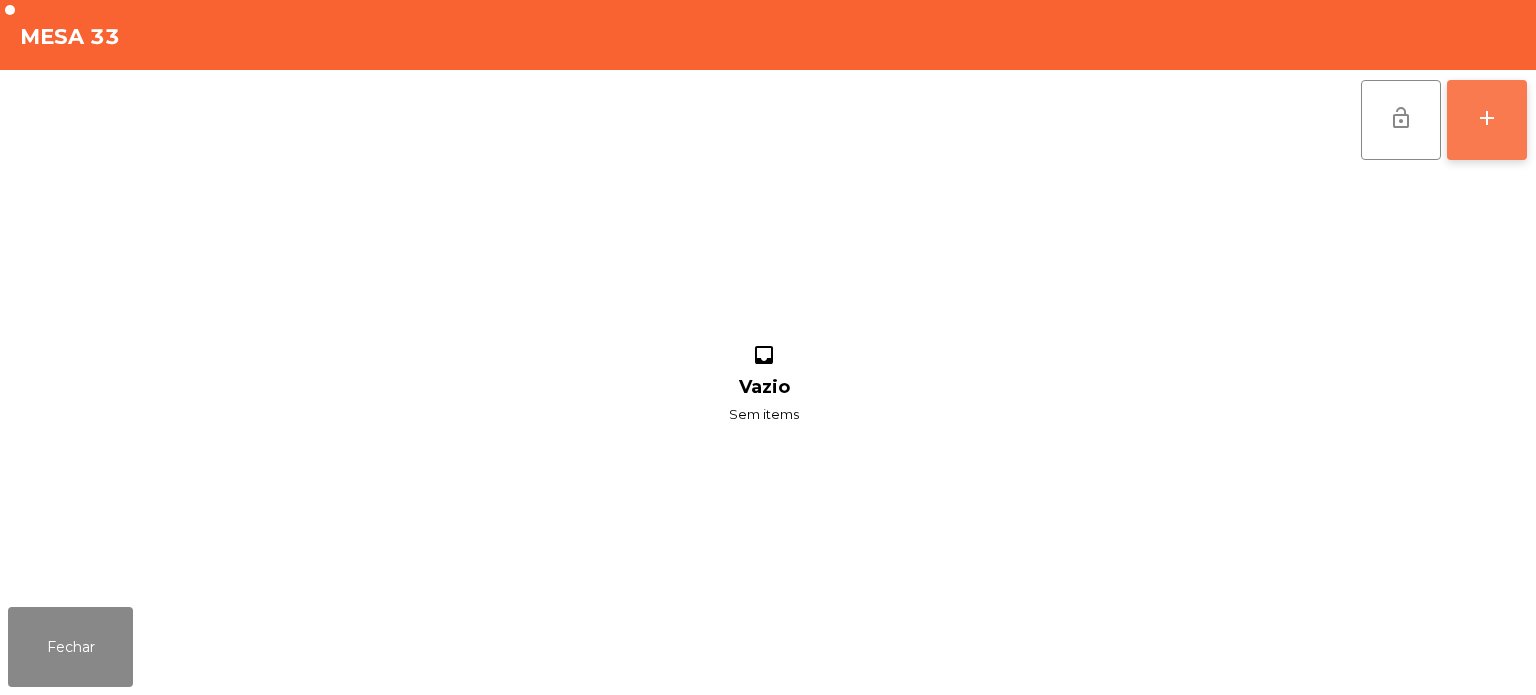 click on "add" 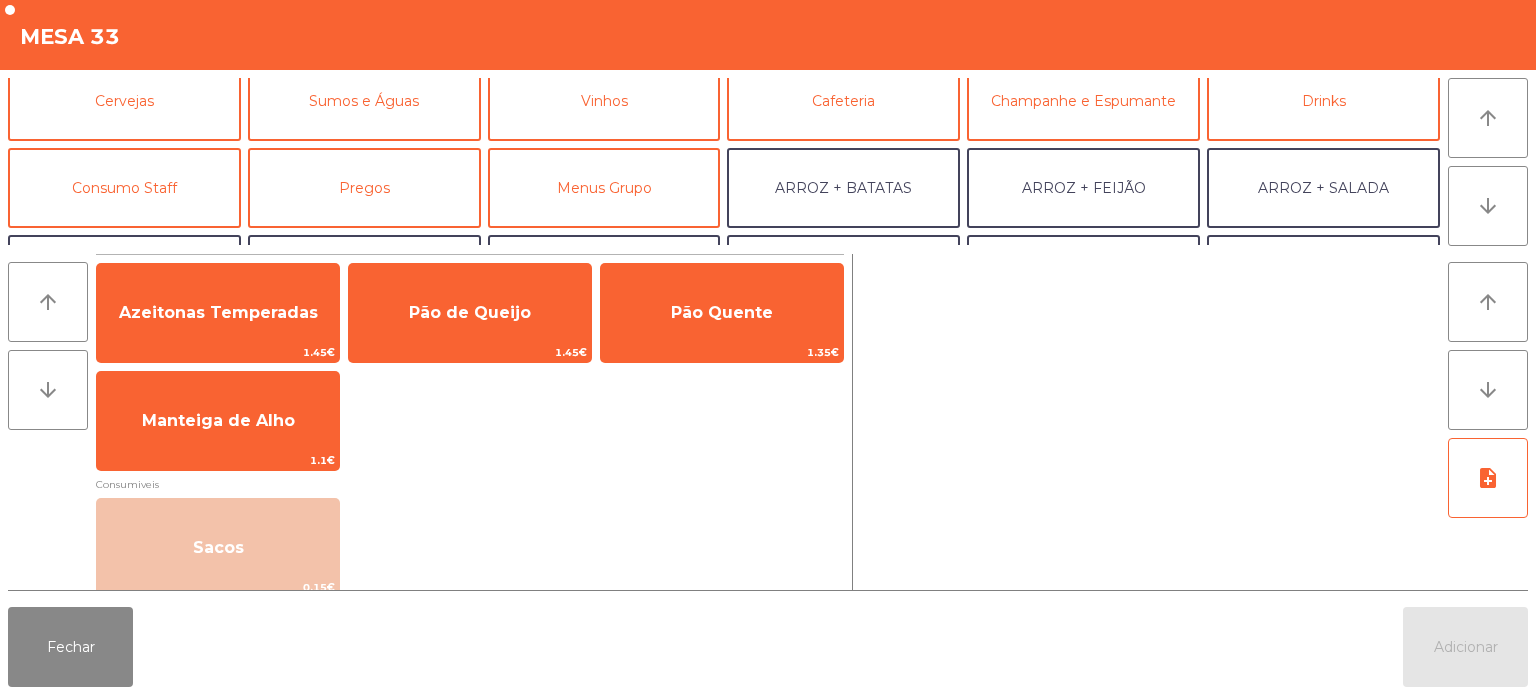 scroll, scrollTop: 110, scrollLeft: 0, axis: vertical 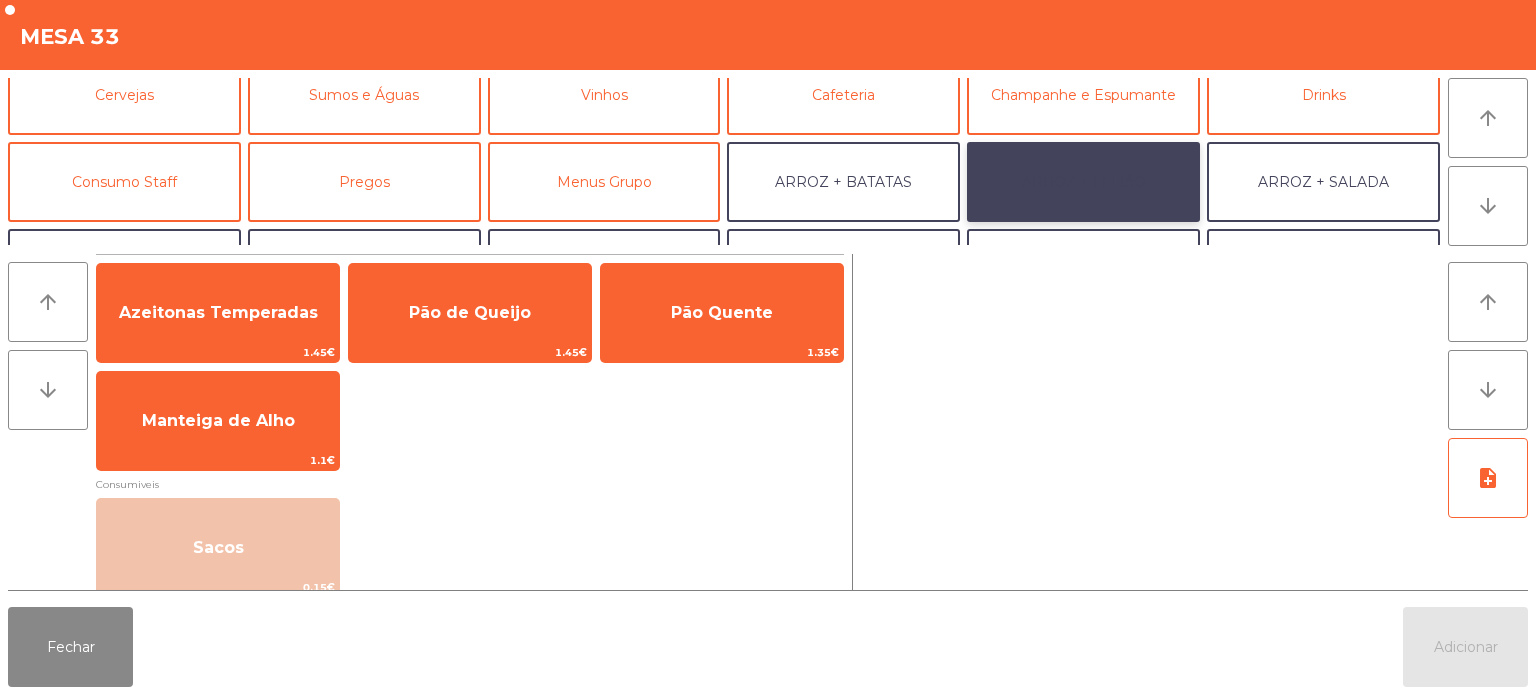 click on "ARROZ + FEIJÃO" 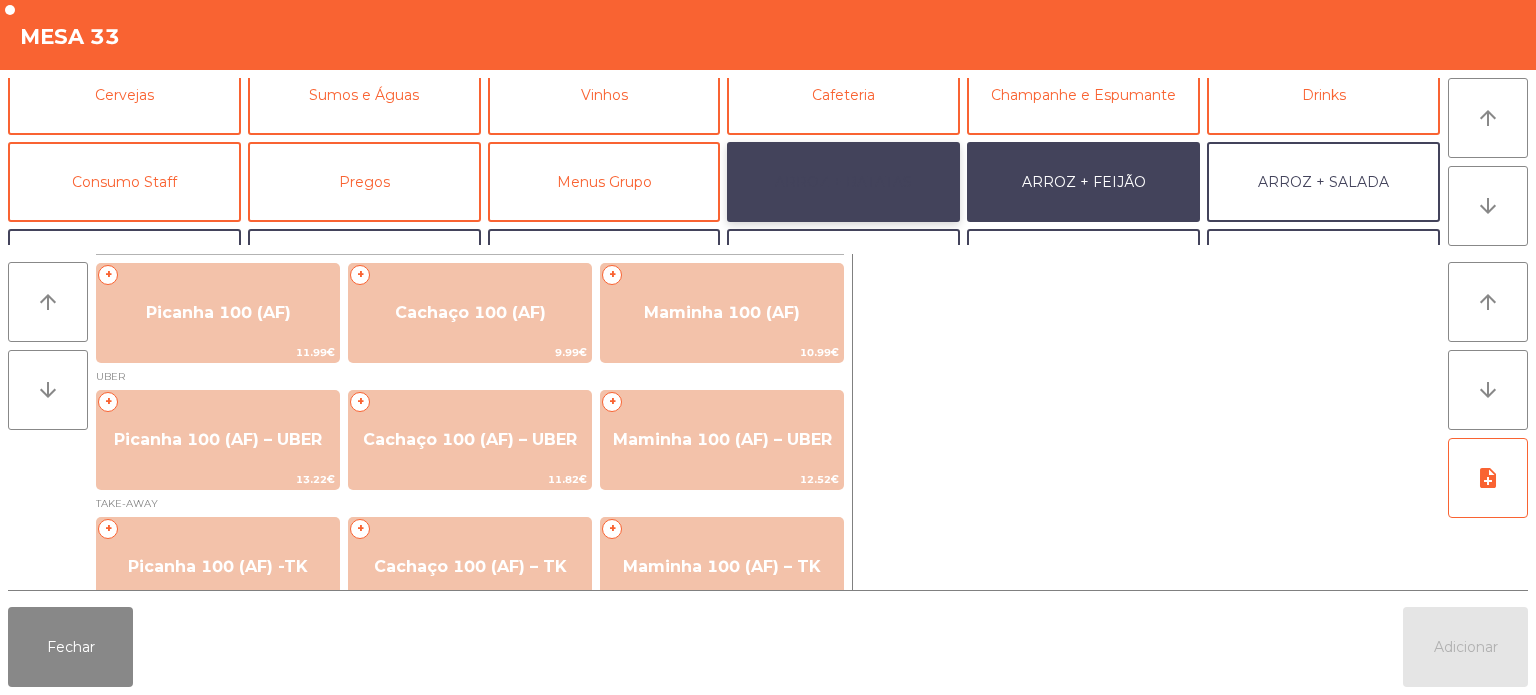 click on "ARROZ + BATATAS" 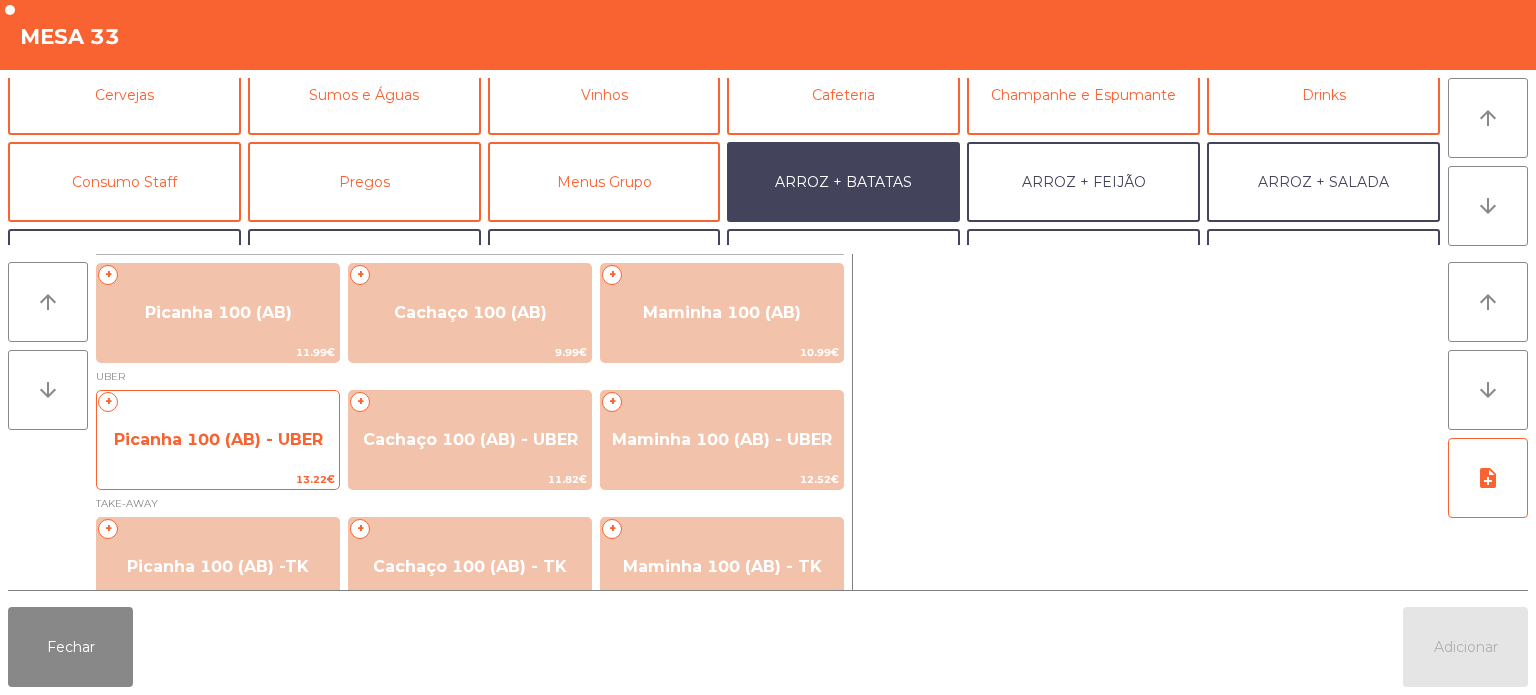 click on "Picanha 100 (AB) - UBER" 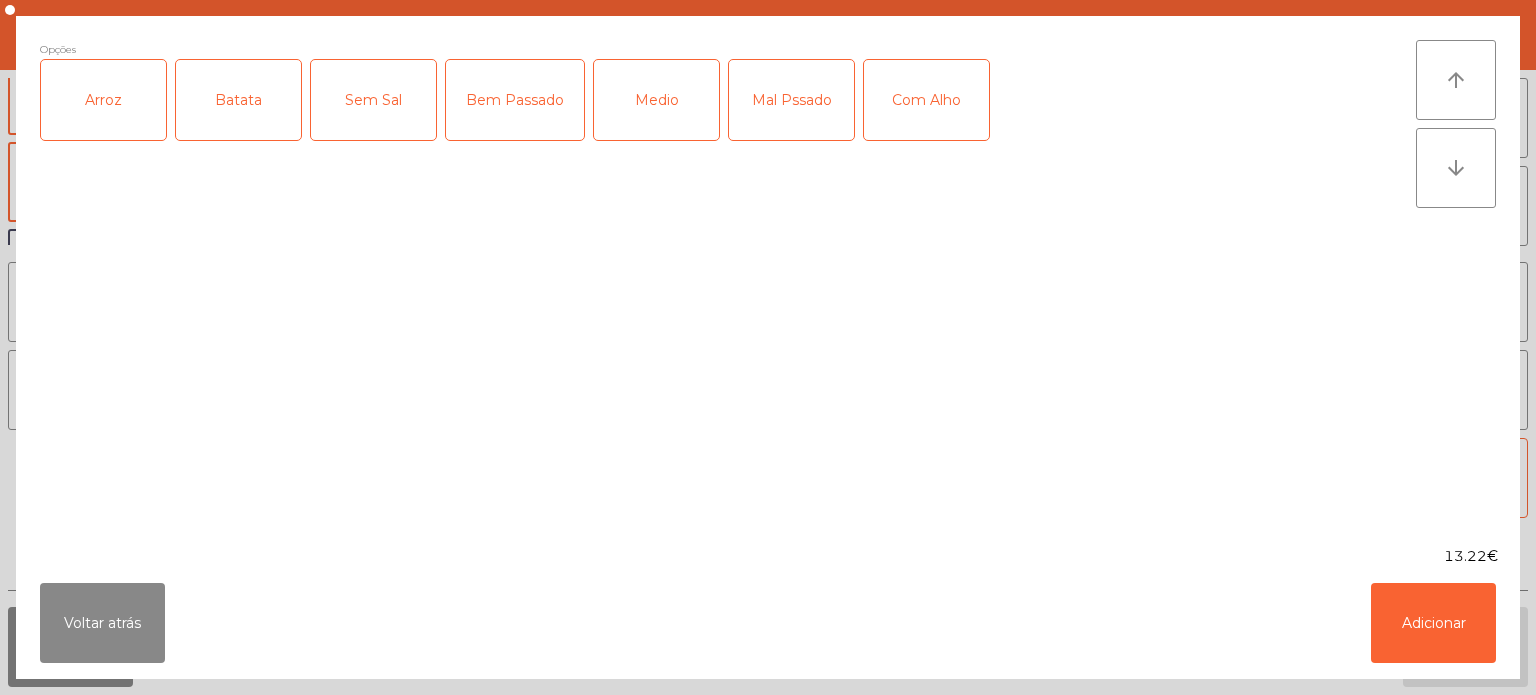 click on "Arroz" 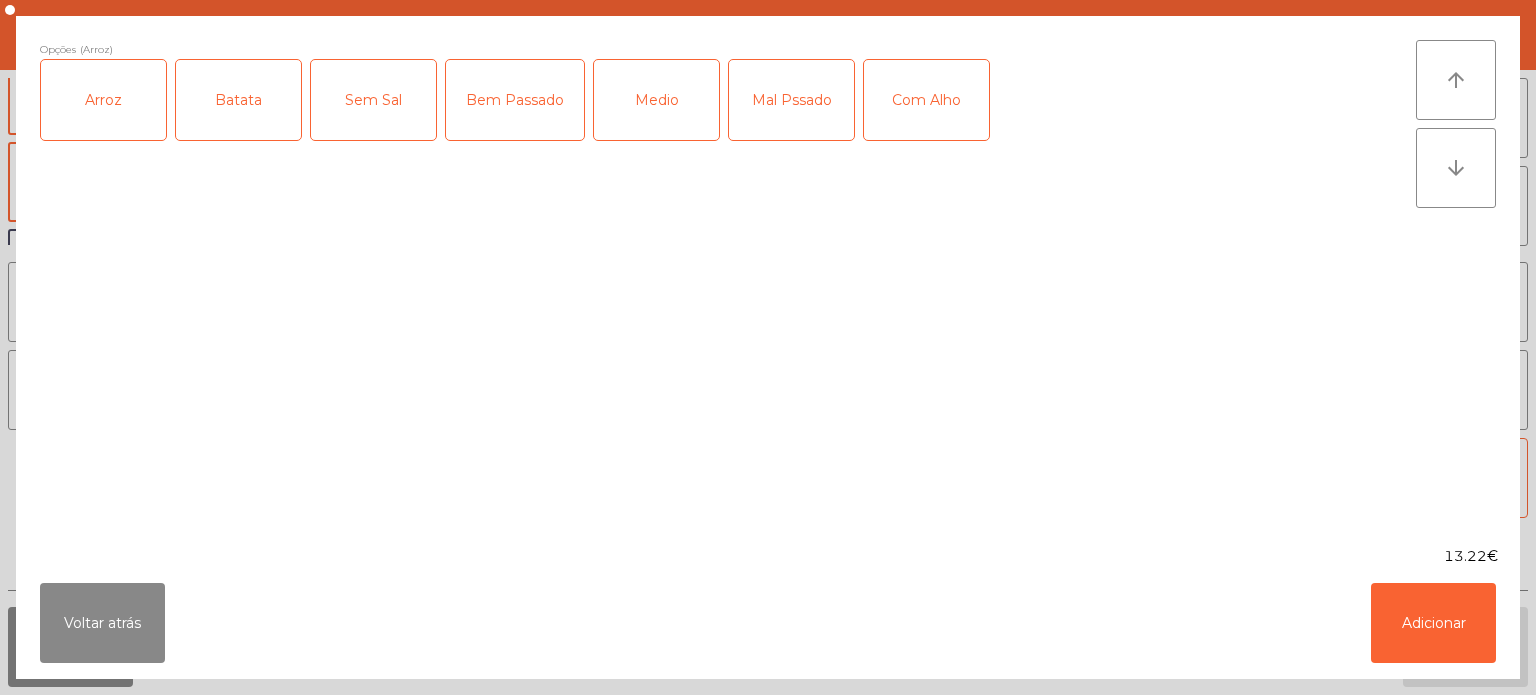 click on "Batata" 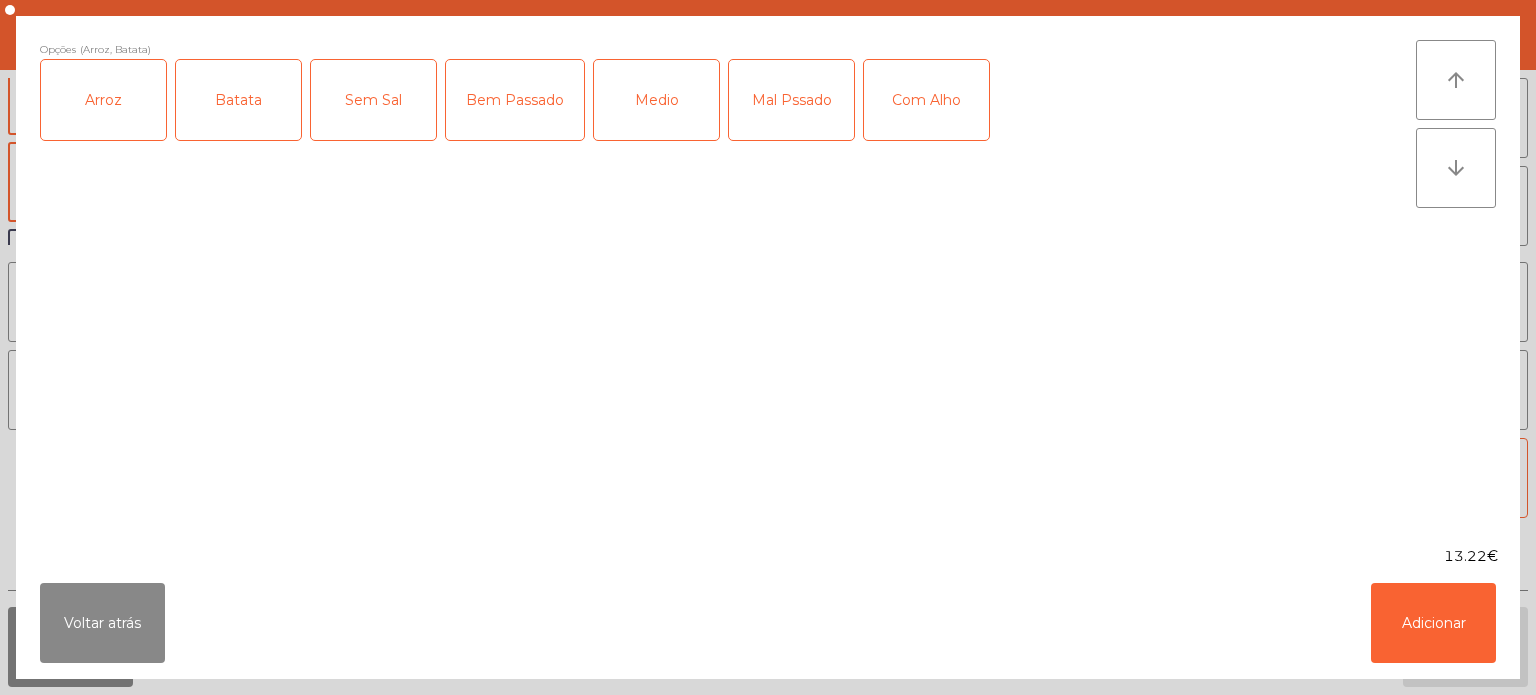 click on "Medio" 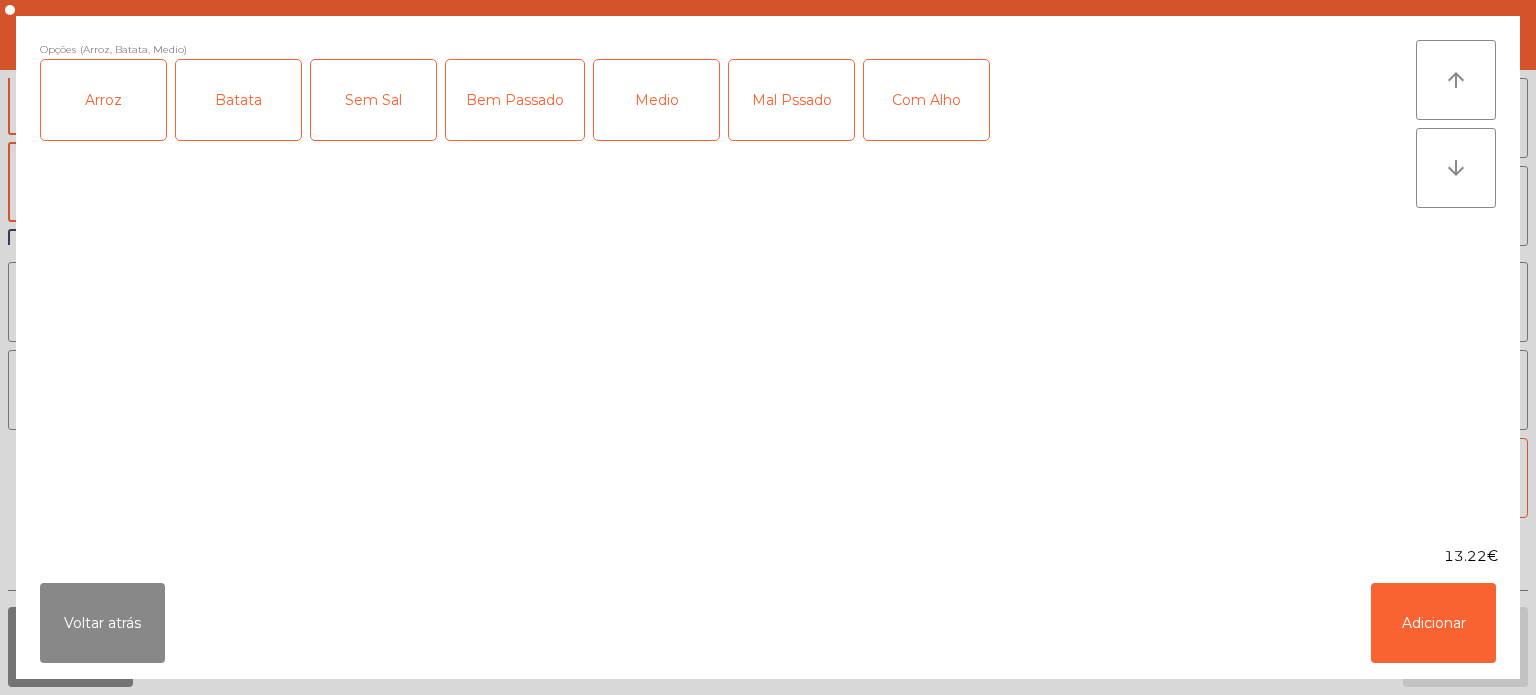 click on "Opções (Arroz, Batata, Medio)  Arroz   Batata   Sem Sal   Bem Passado   Medio   Mal Pssado   Com Alho  arrow_upward arrow_downward  13.22€
Voltar atrás   Adicionar" 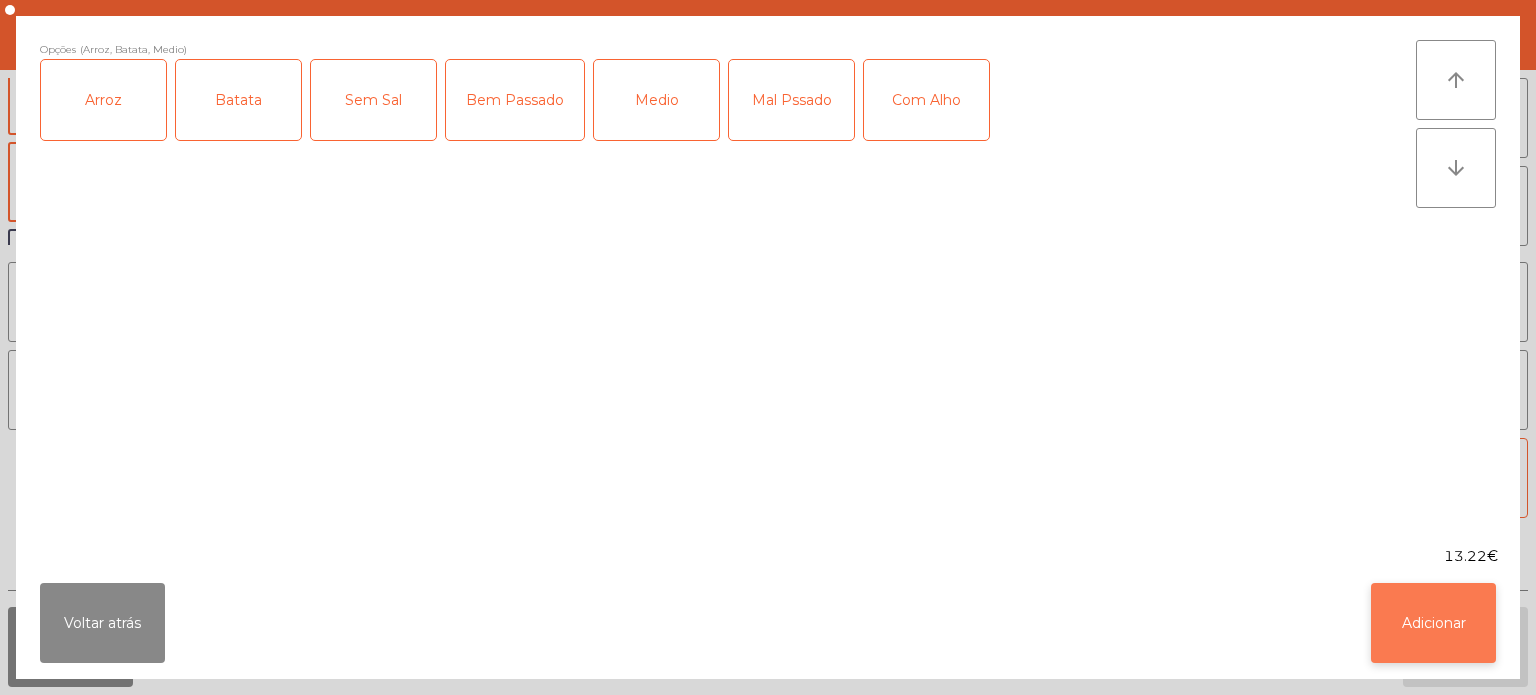 click on "Adicionar" 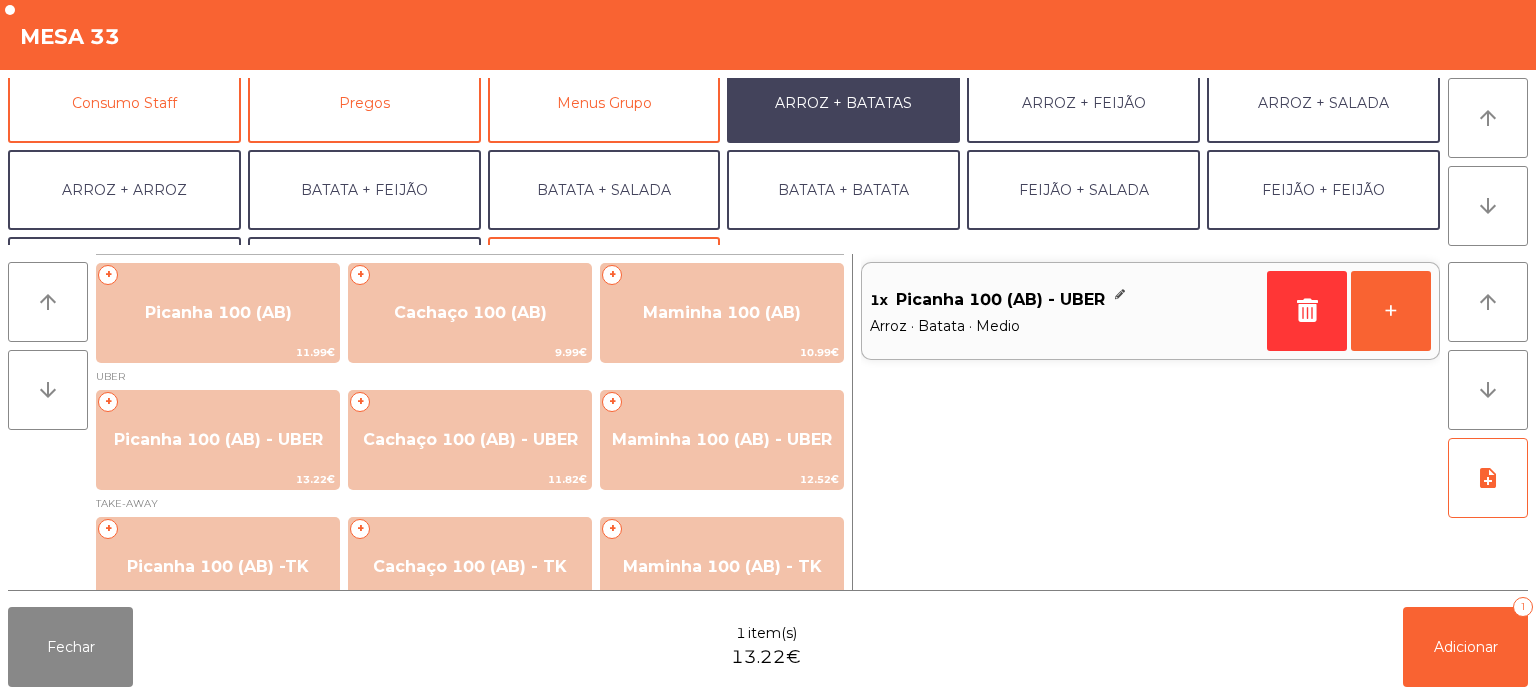 scroll, scrollTop: 210, scrollLeft: 0, axis: vertical 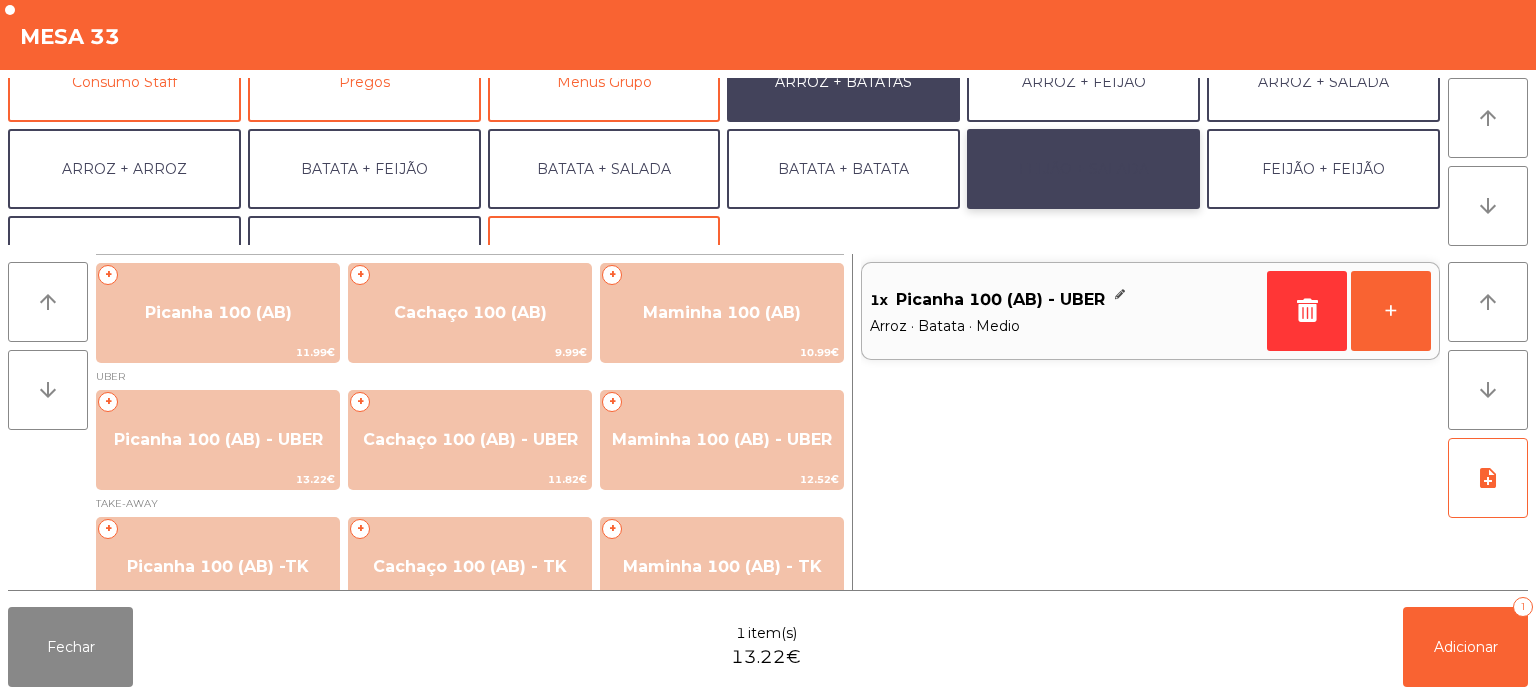 click on "FEIJÃO + SALADA" 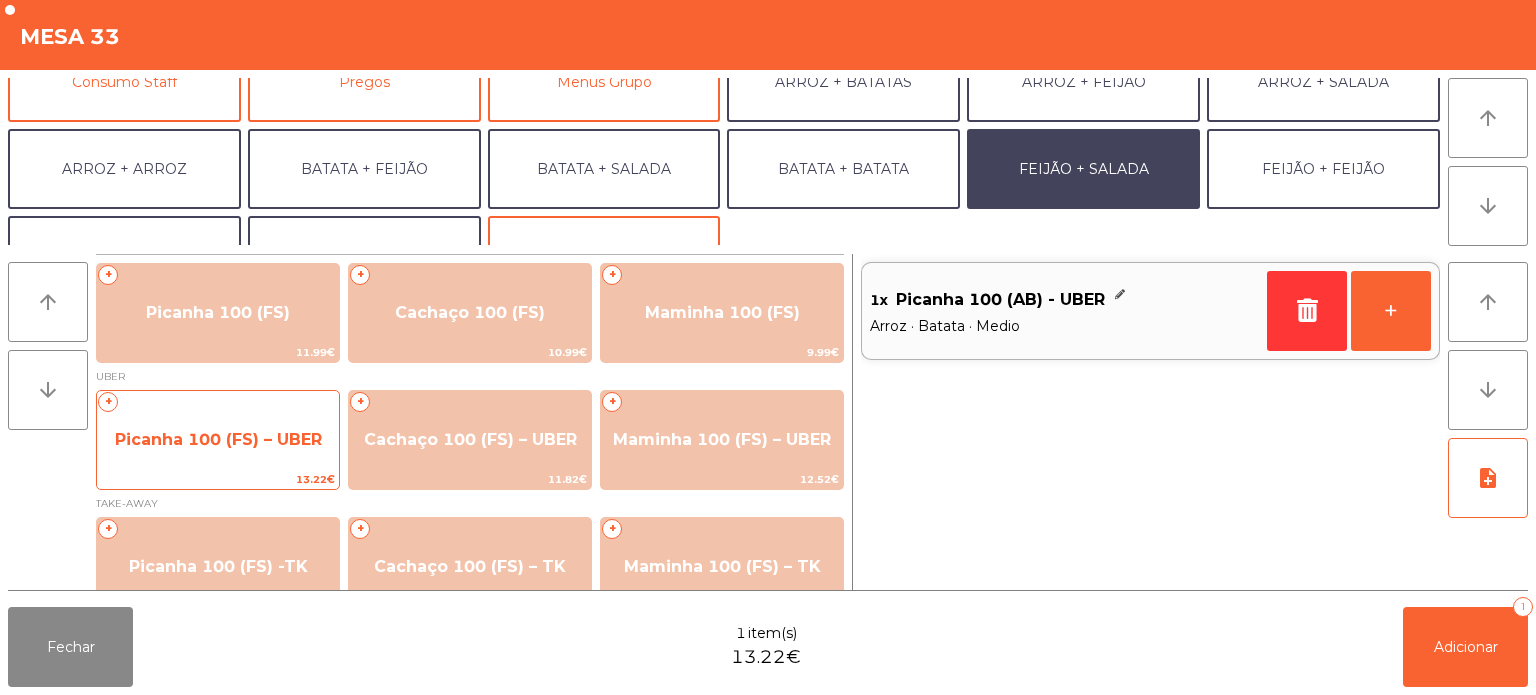 click on "Picanha 100 (FS) – UBER" 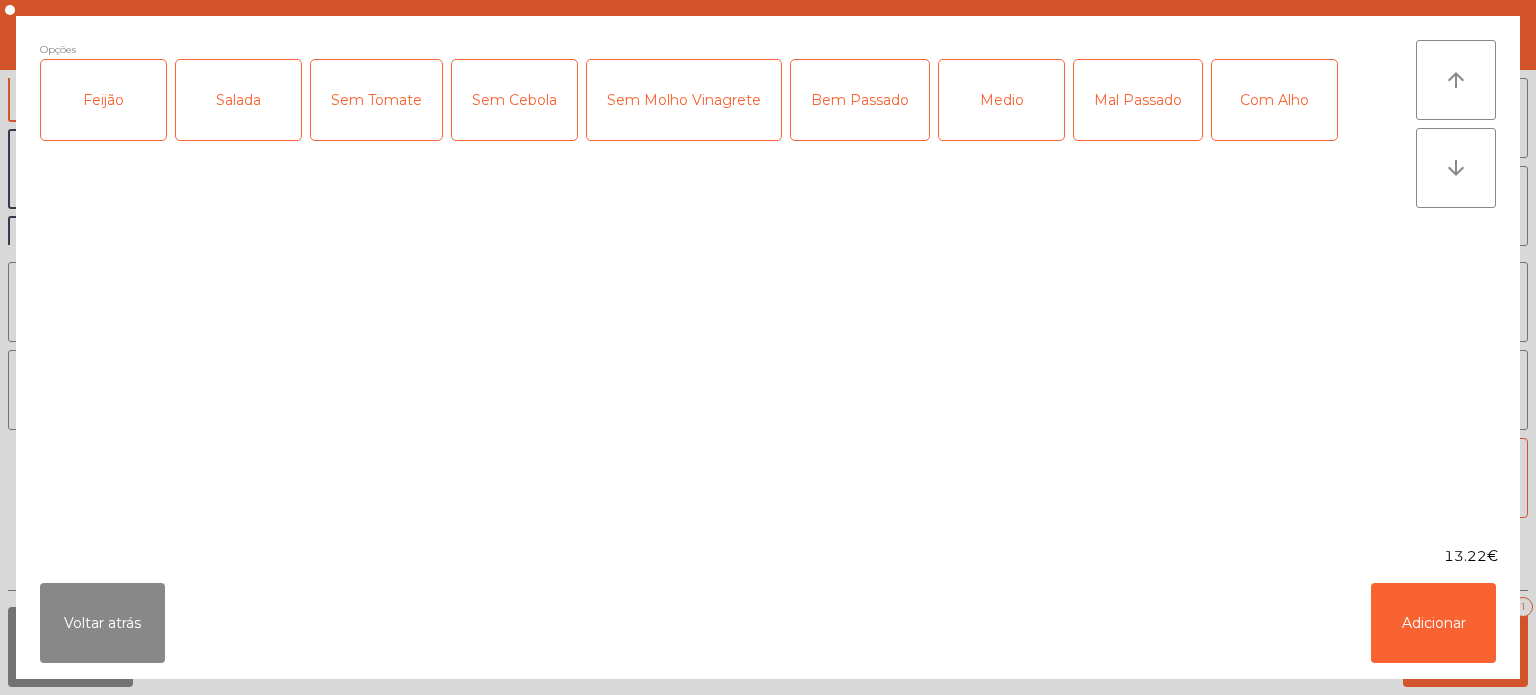 click on "Feijão" 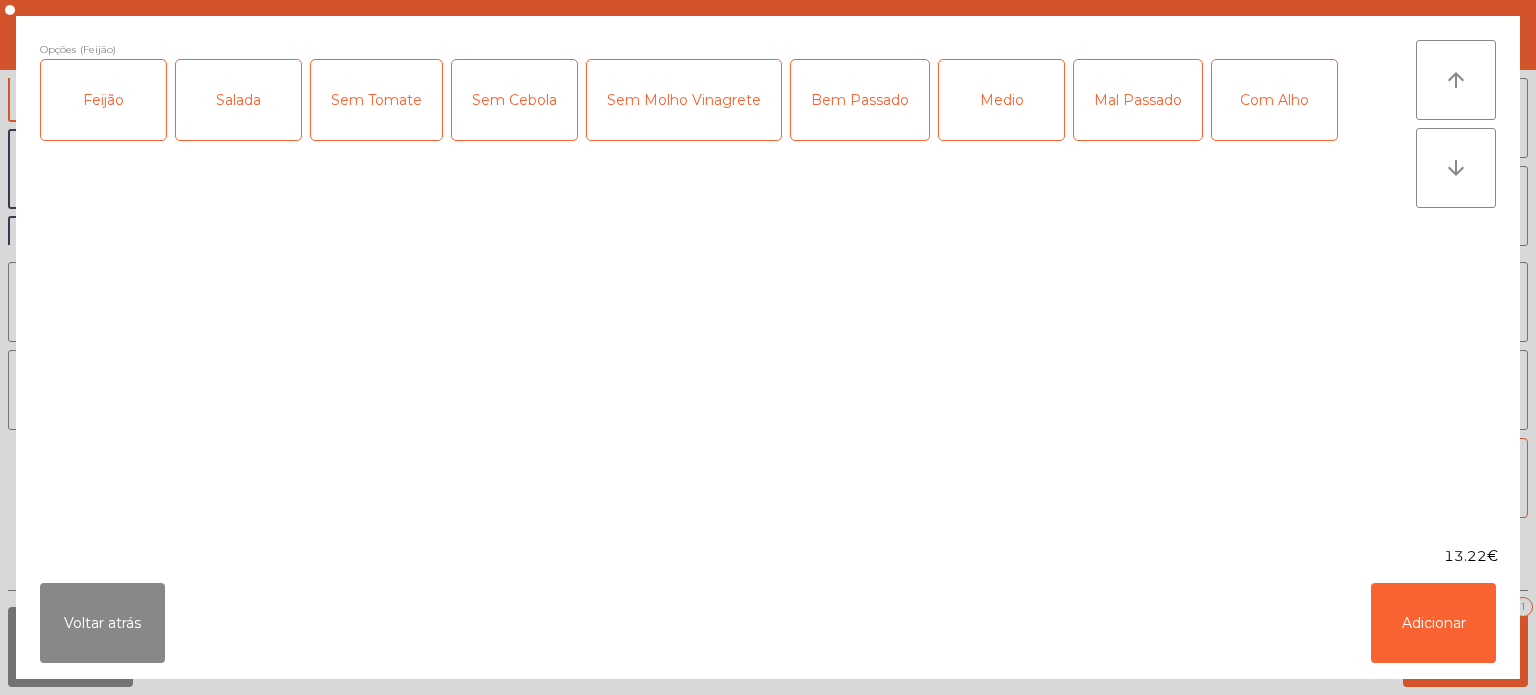 click on "Salada" 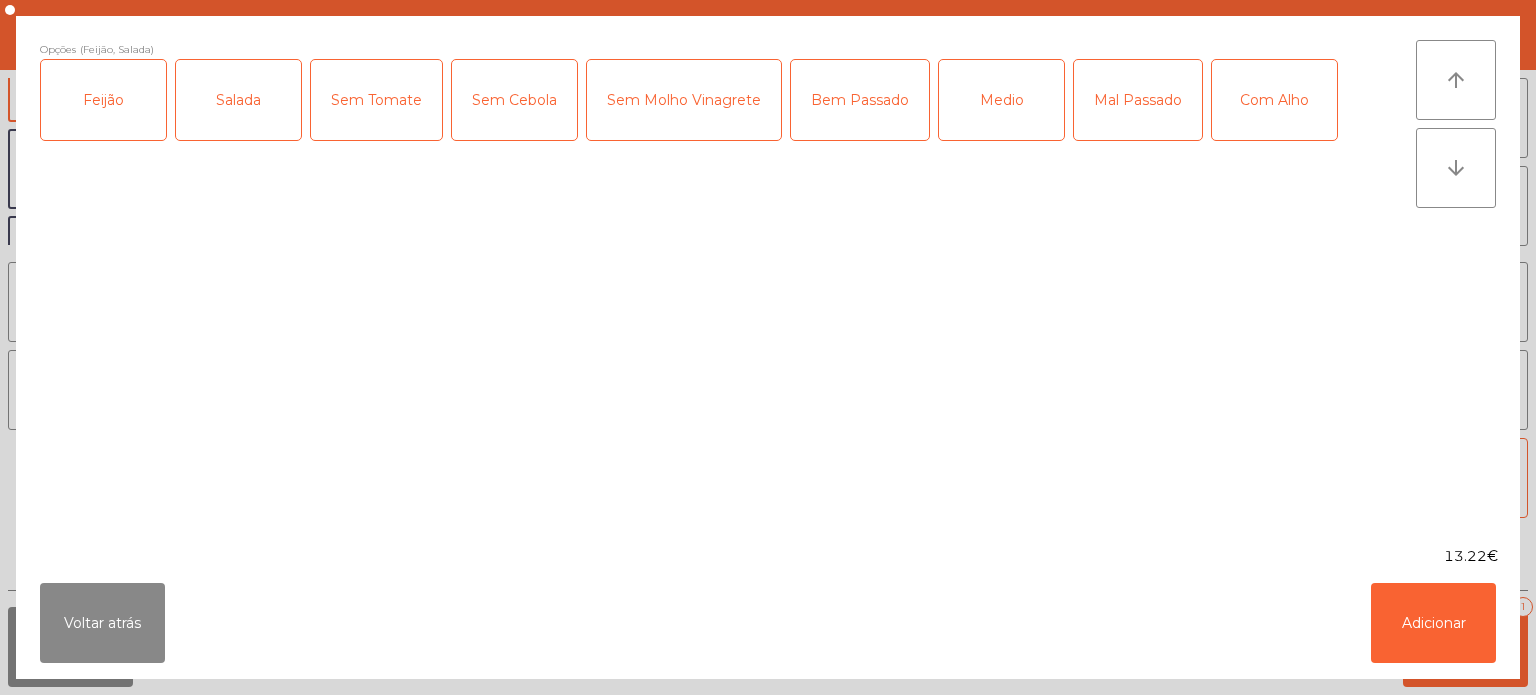 click on "Bem Passado" 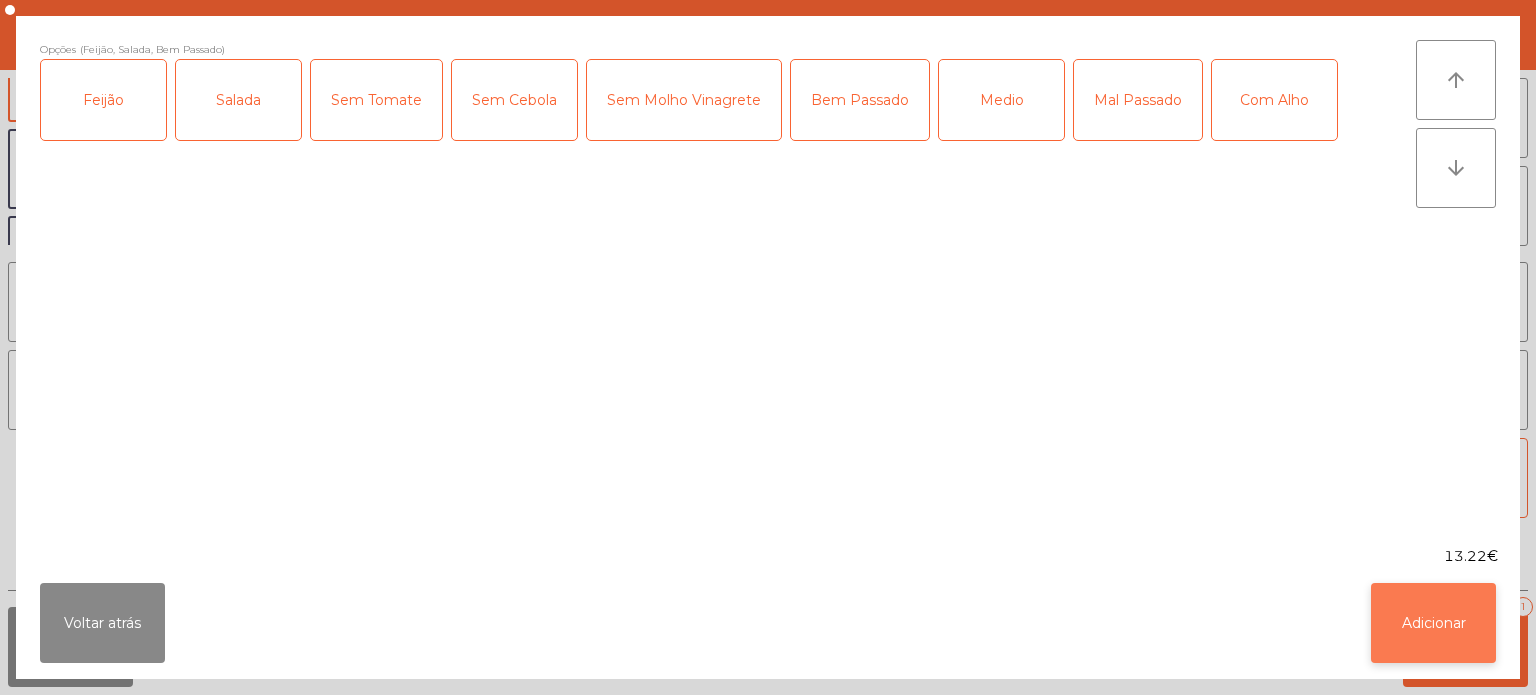 click on "Adicionar" 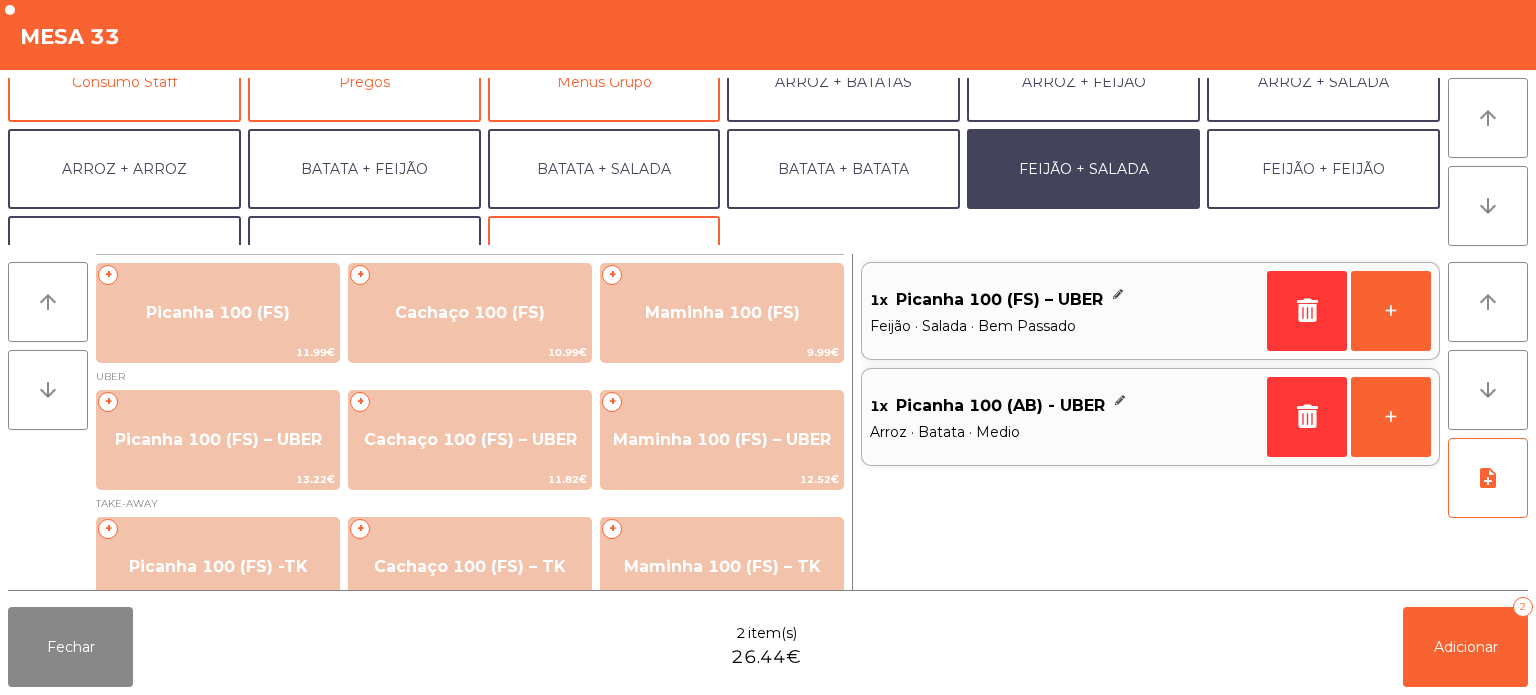 scroll, scrollTop: 260, scrollLeft: 0, axis: vertical 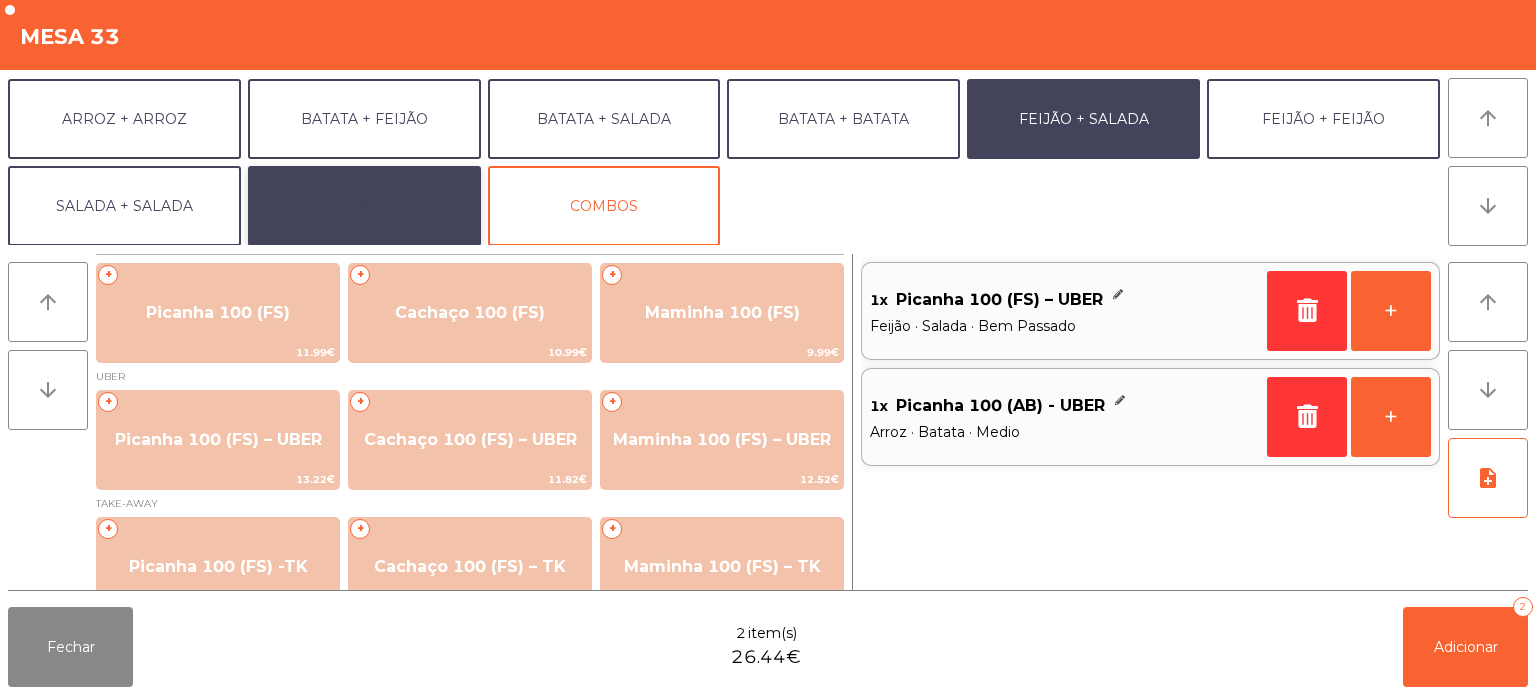 click on "EXTRAS UBER" 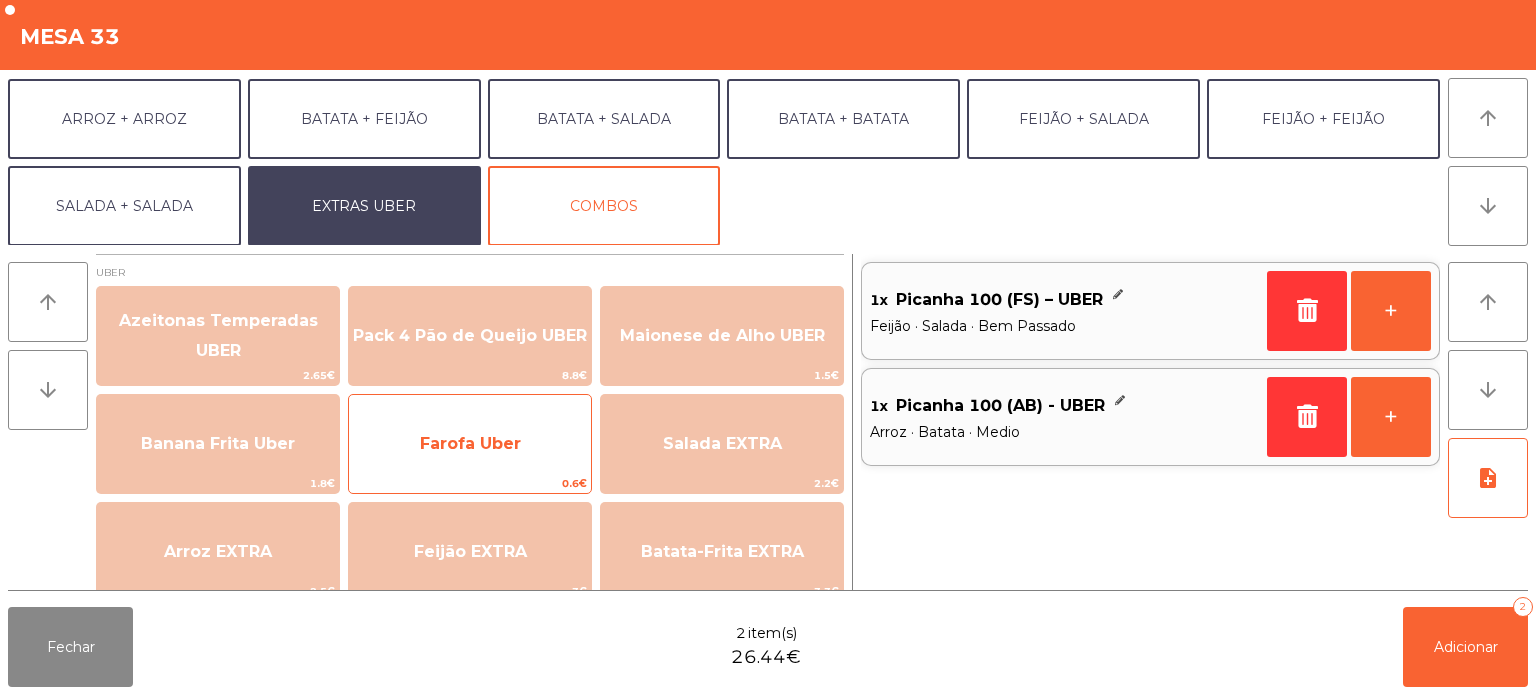 click on "Farofa Uber" 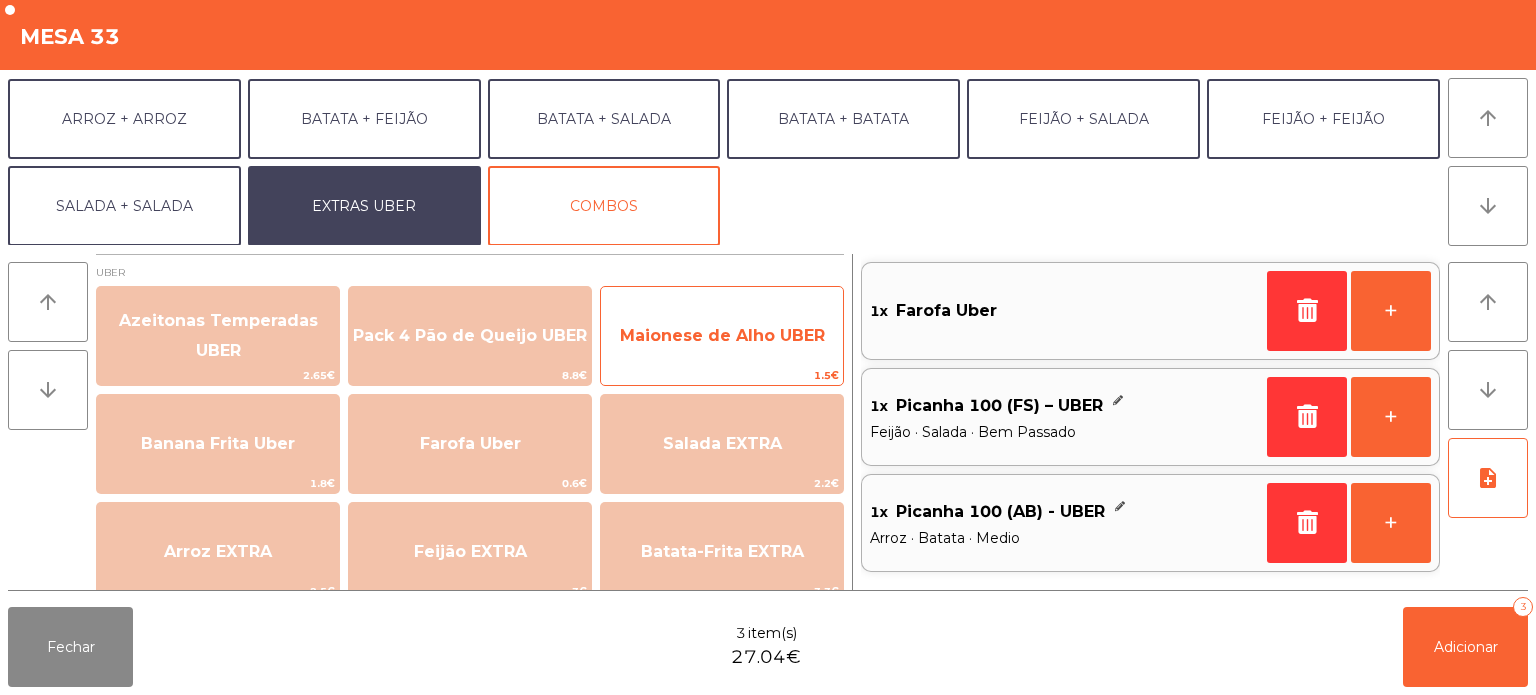 click on "Maionese de Alho UBER" 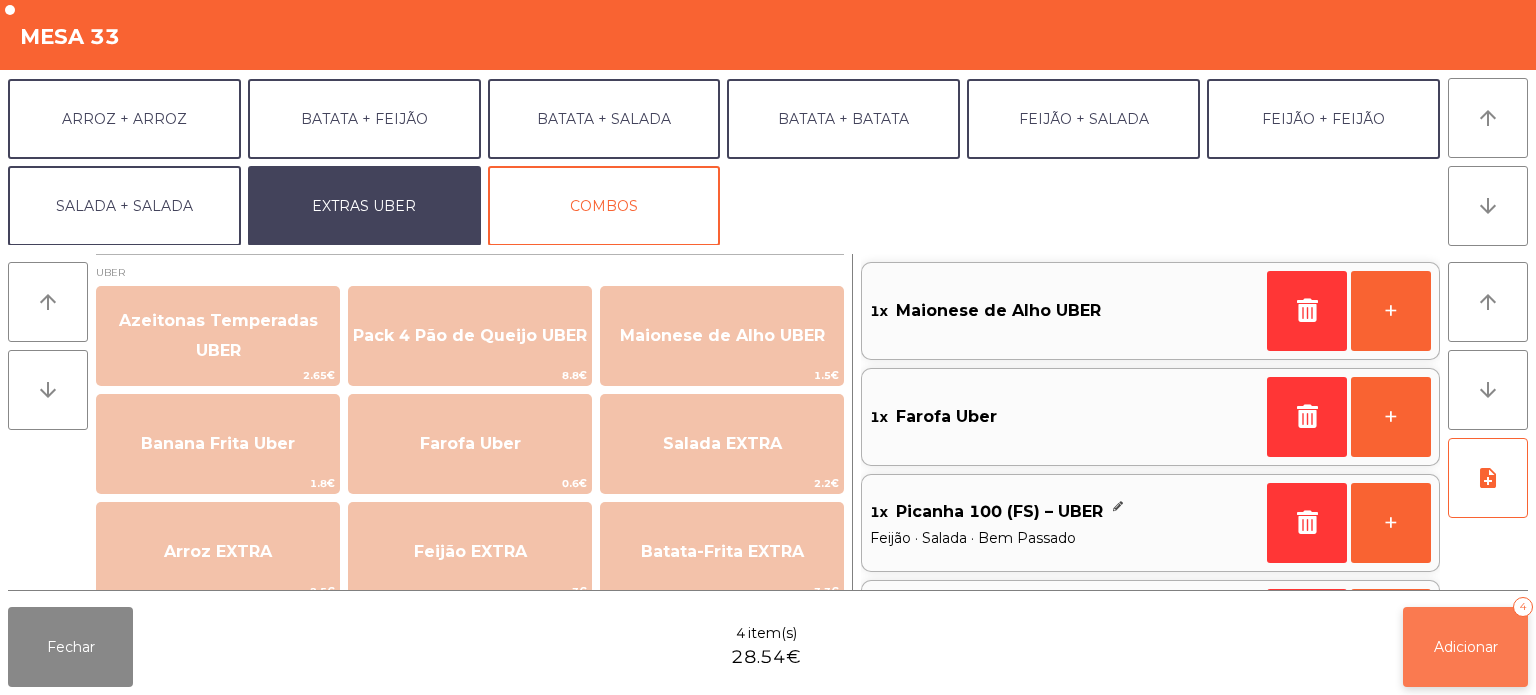 click on "Adicionar" 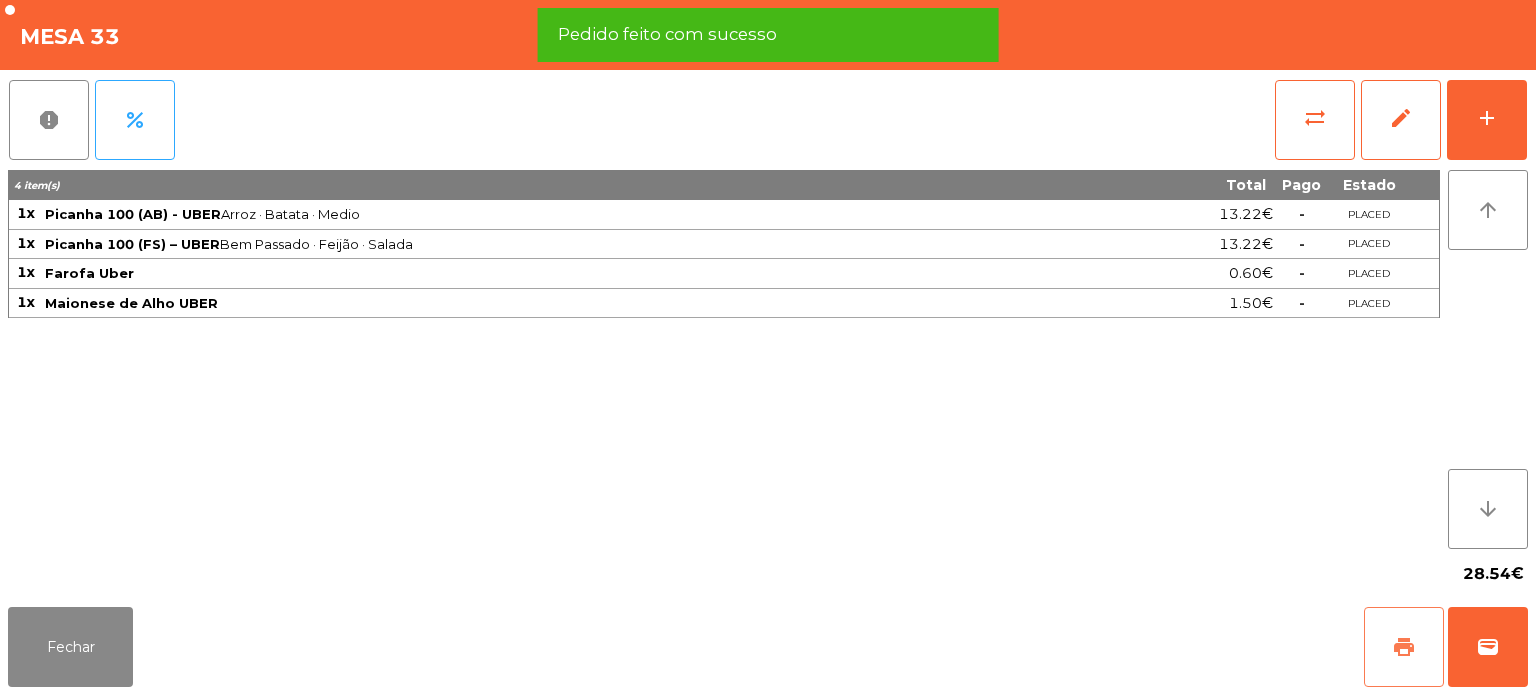 click on "print" 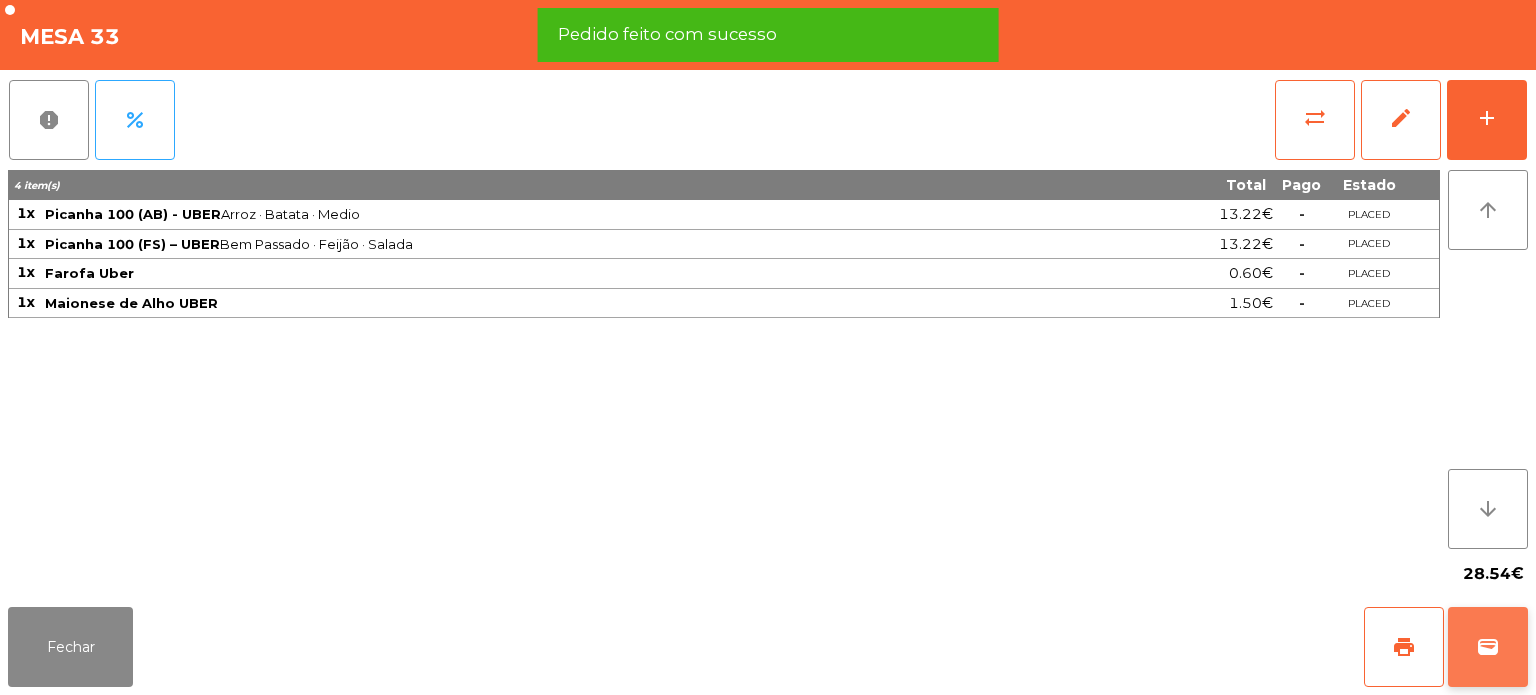 click on "wallet" 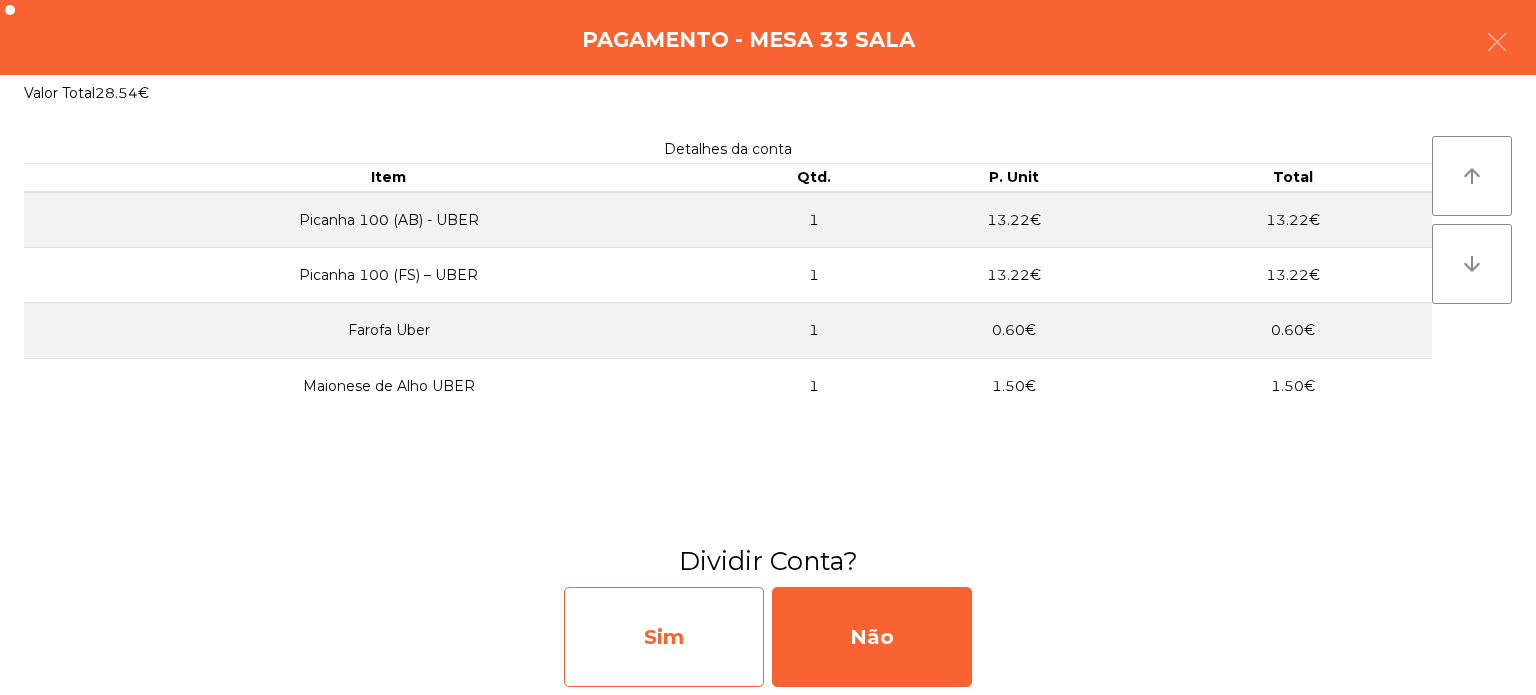 click on "Sim" 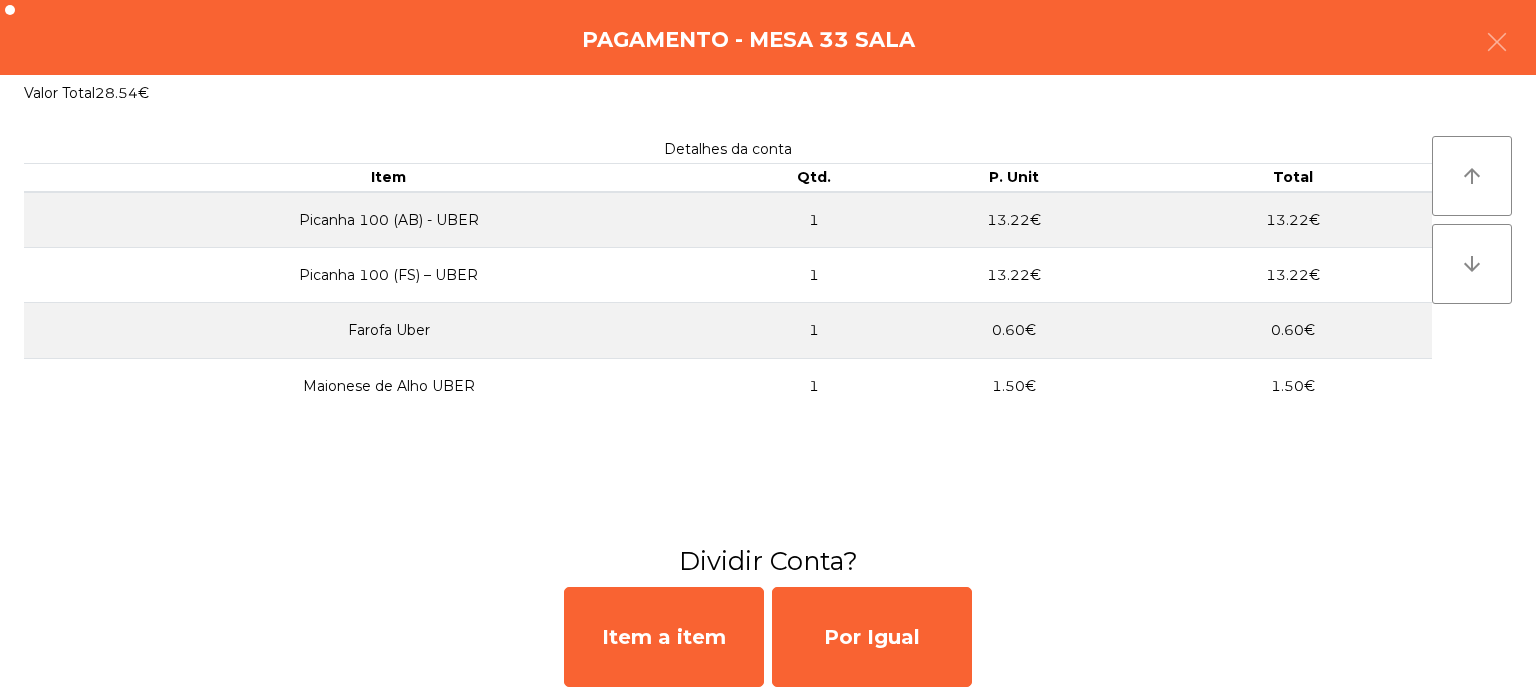 click on "Pagamento - Mesa 33 Sala" 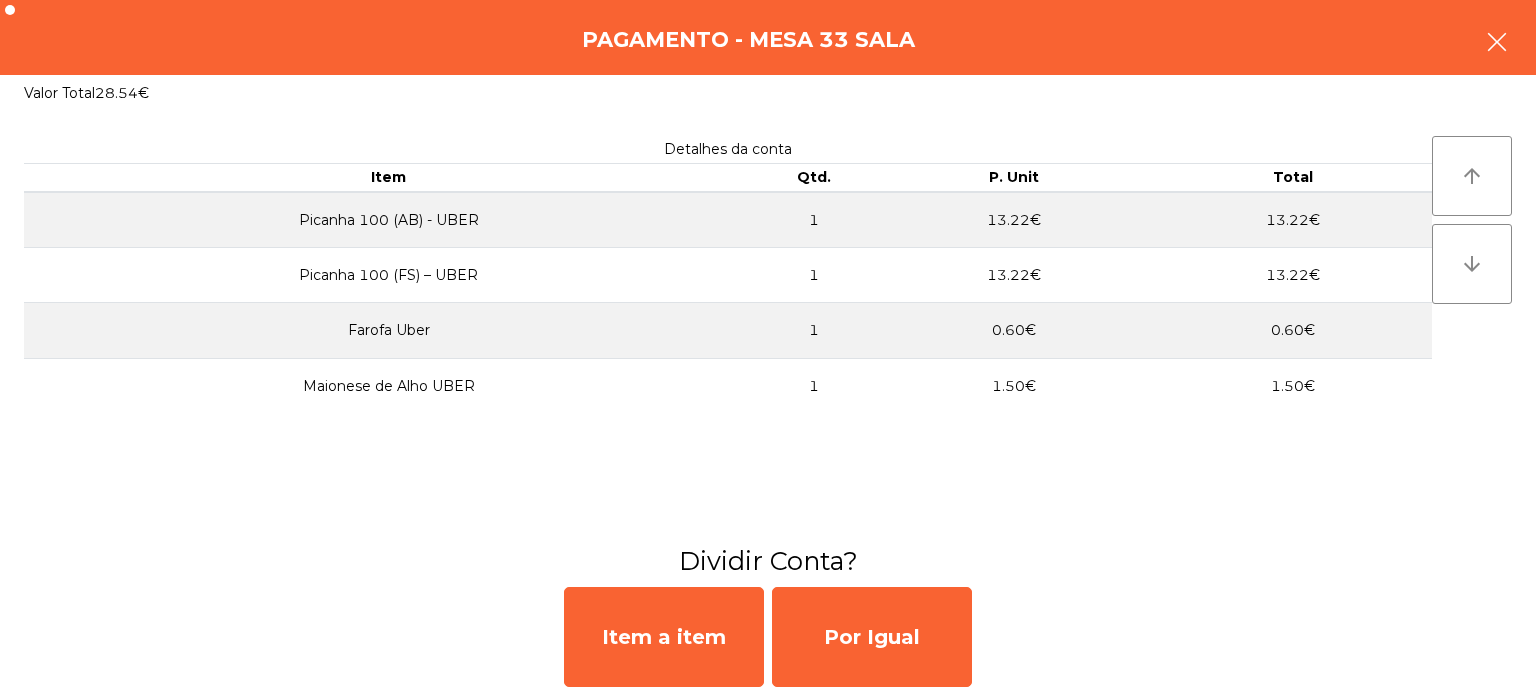 click 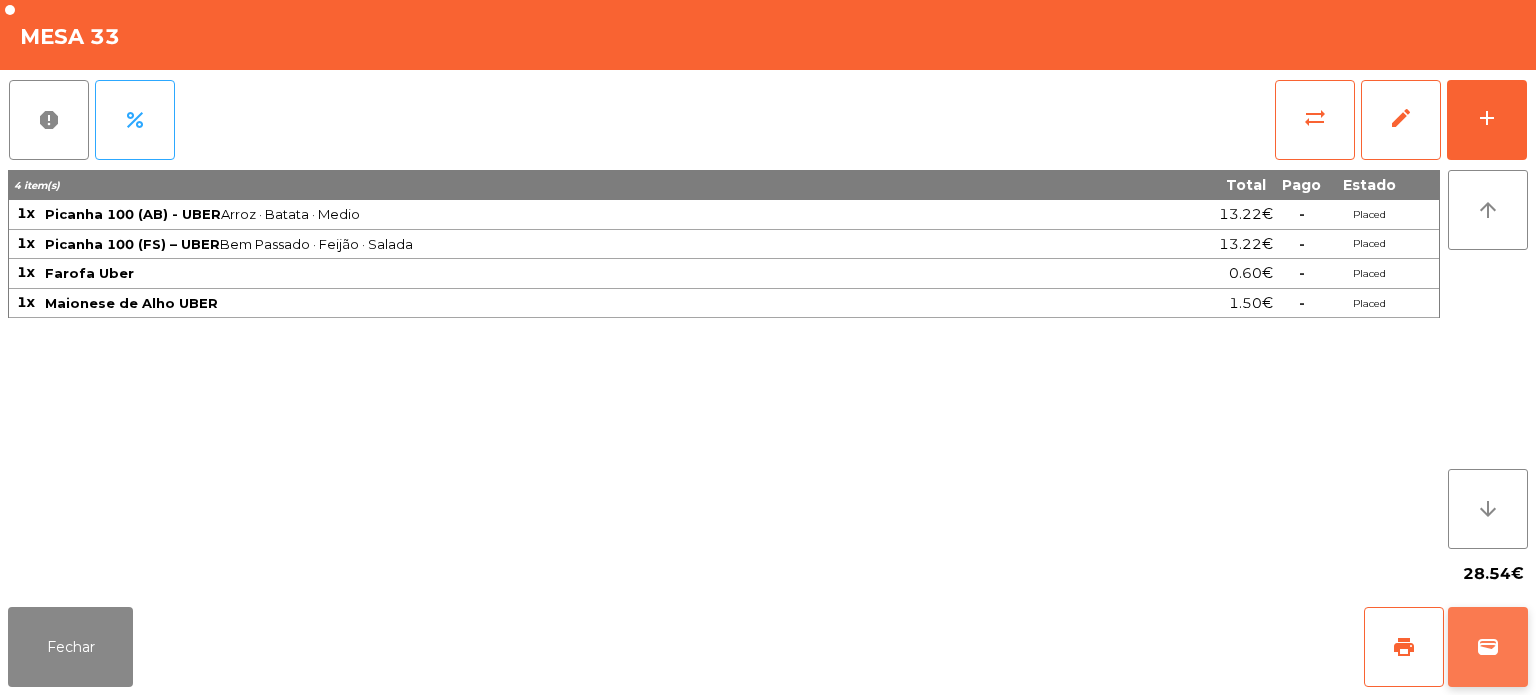 click on "wallet" 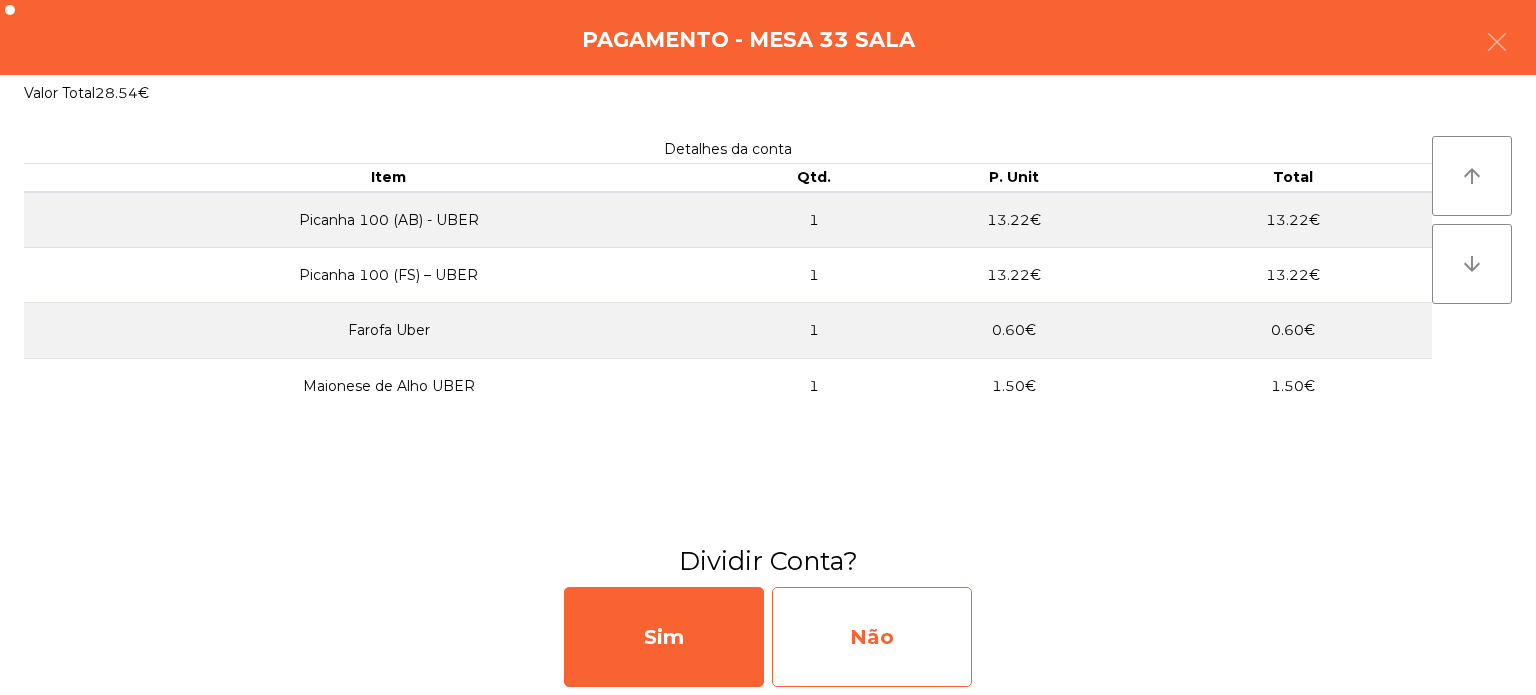 click on "Não" 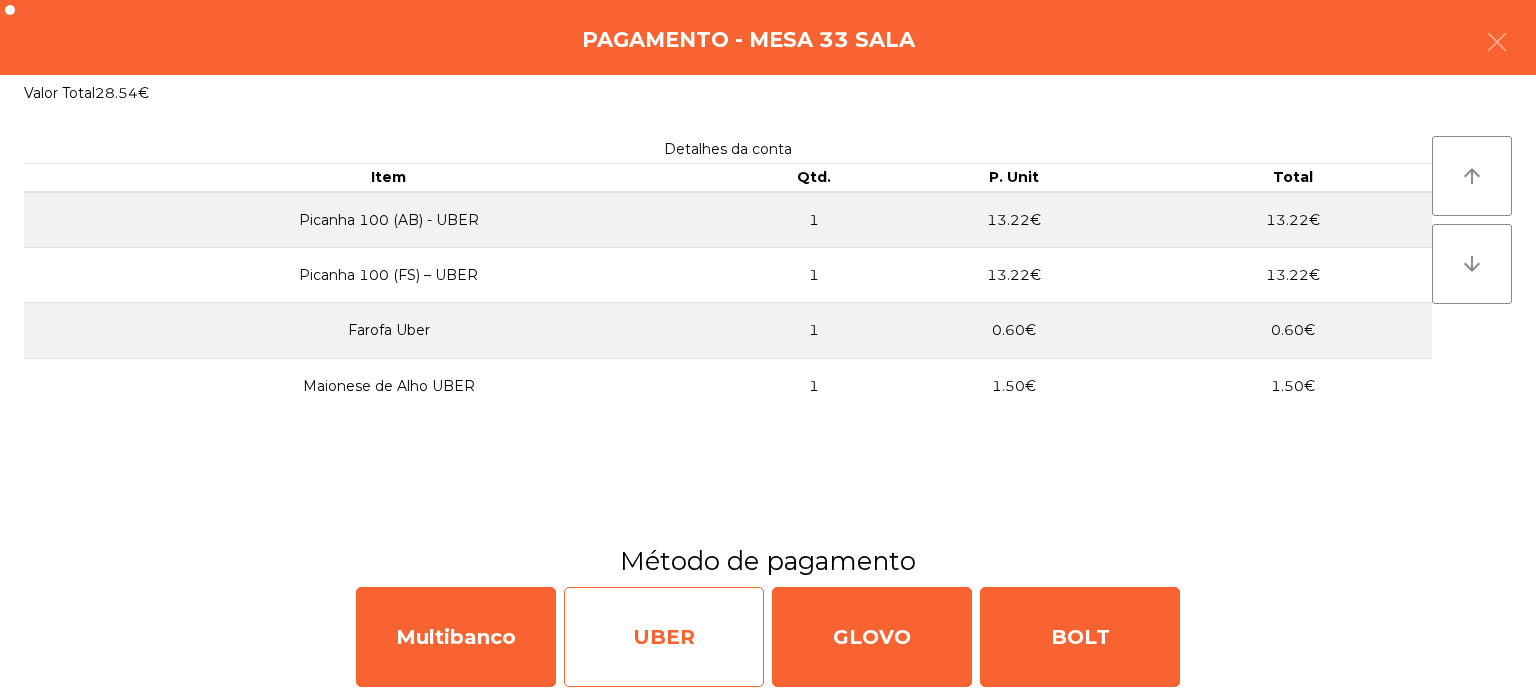 click on "UBER" 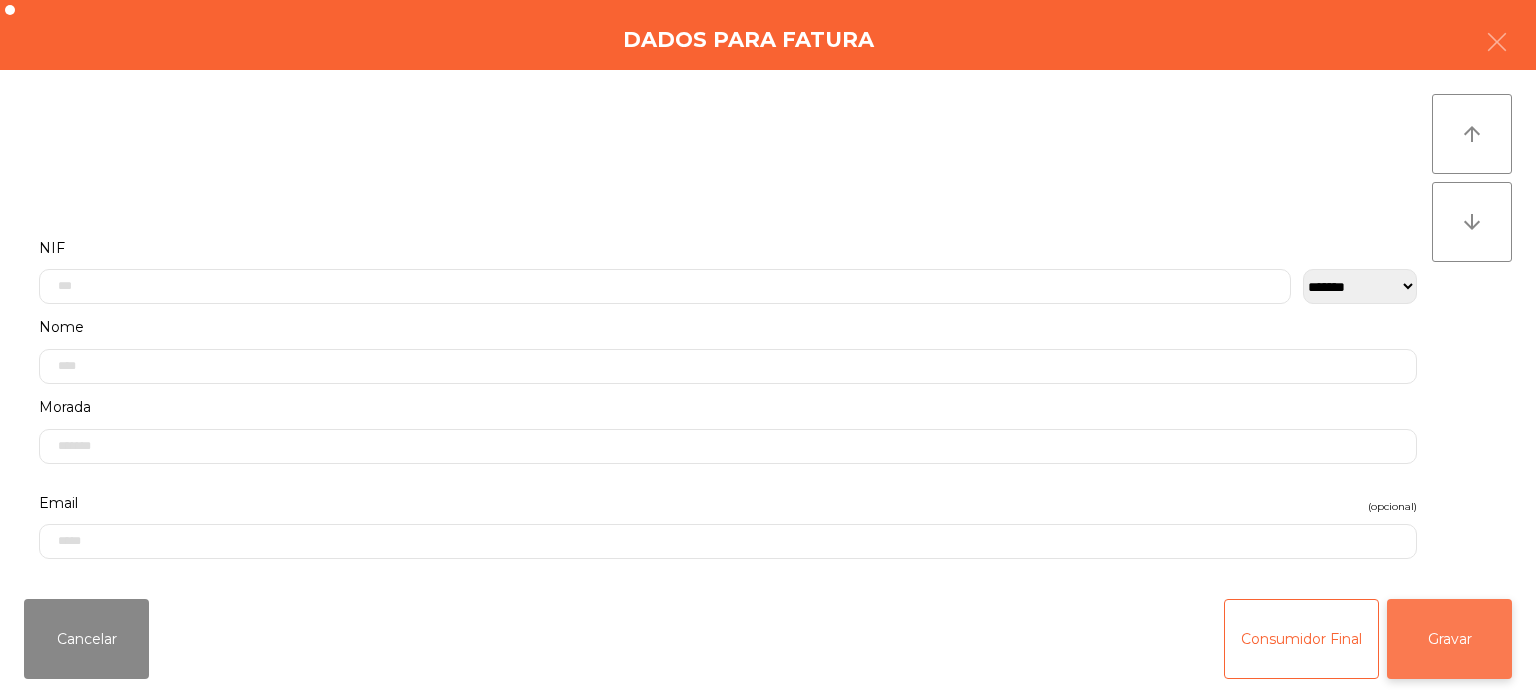 click on "Gravar" 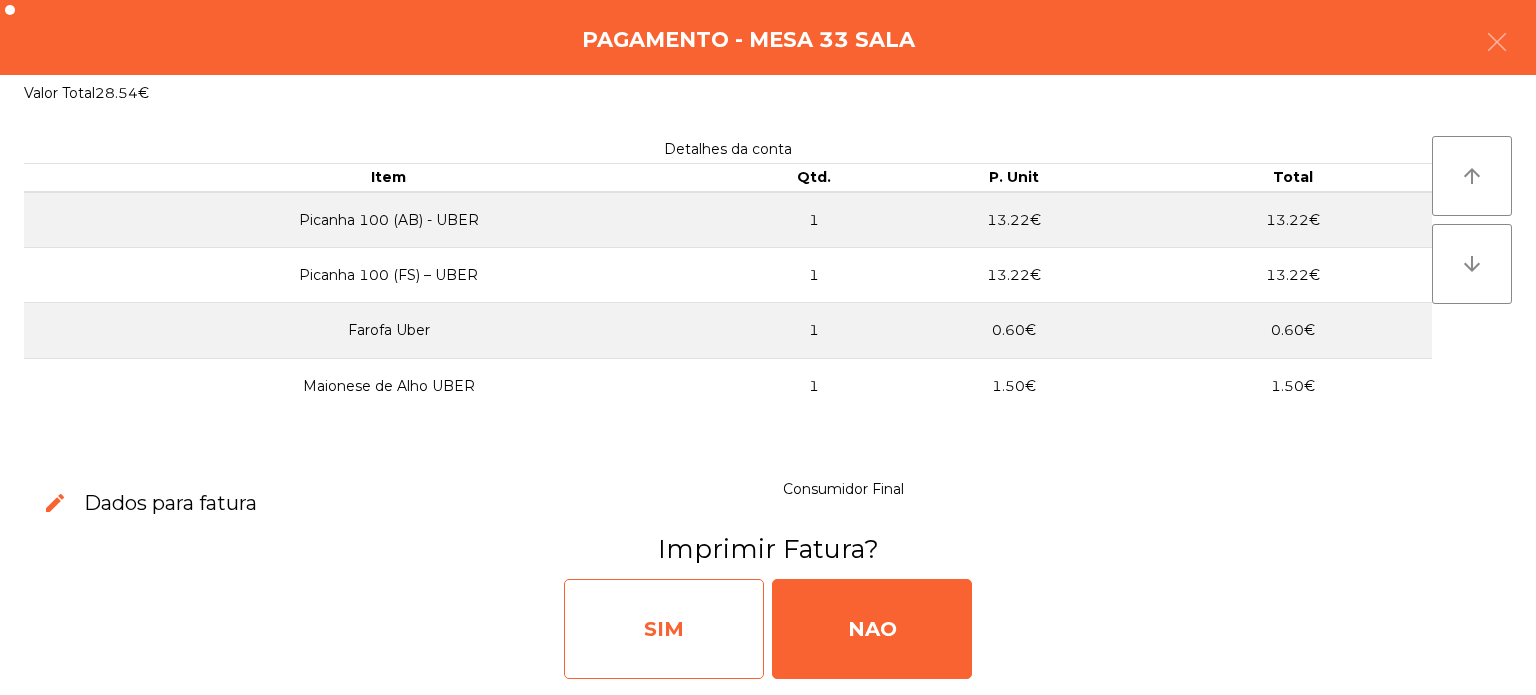 click on "SIM" 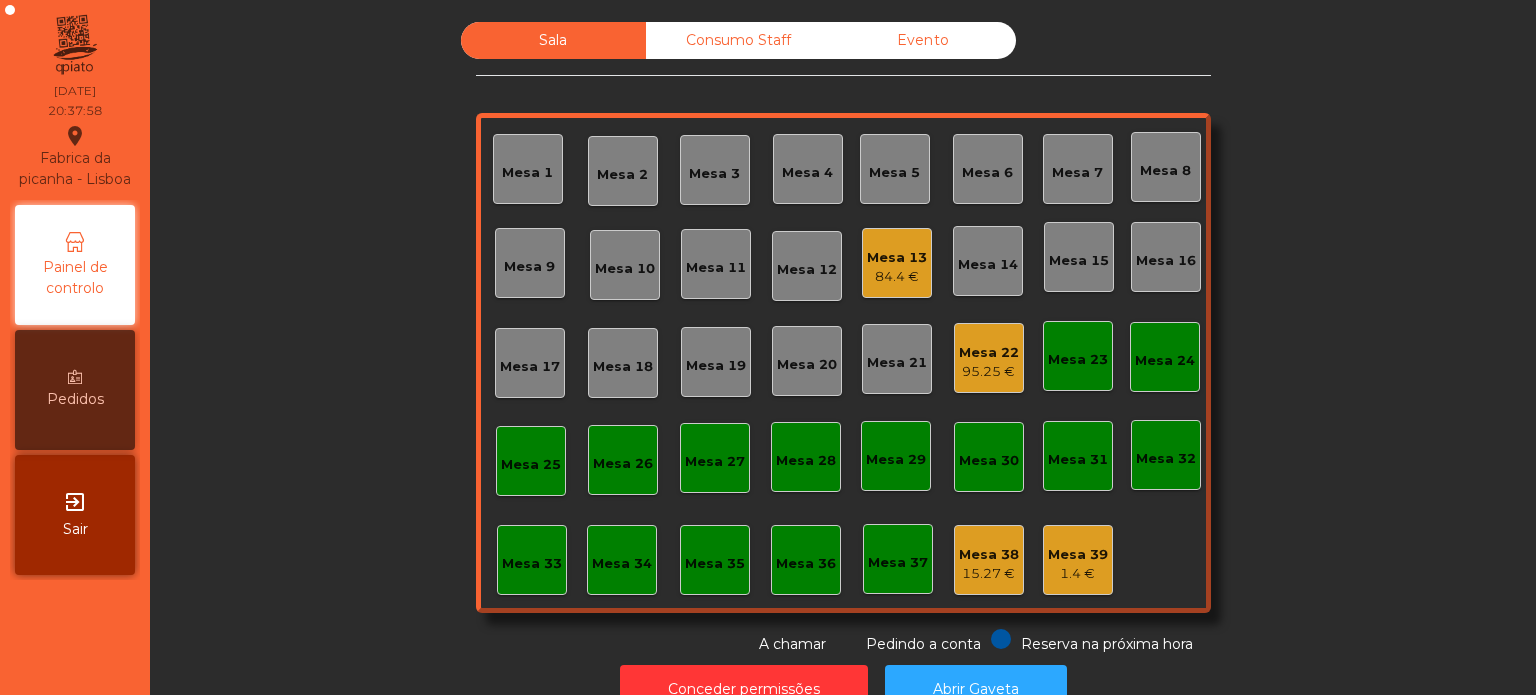 click on "Mesa 13" 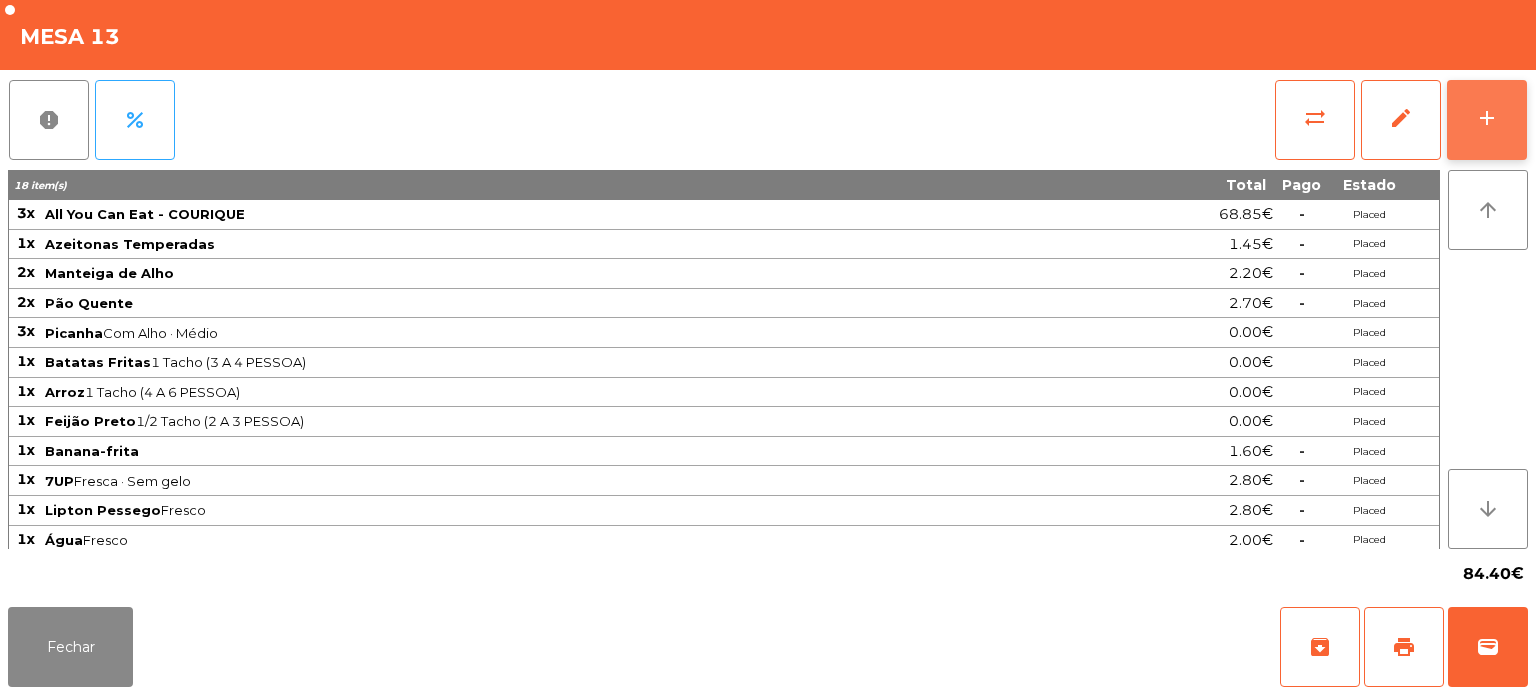 click on "add" 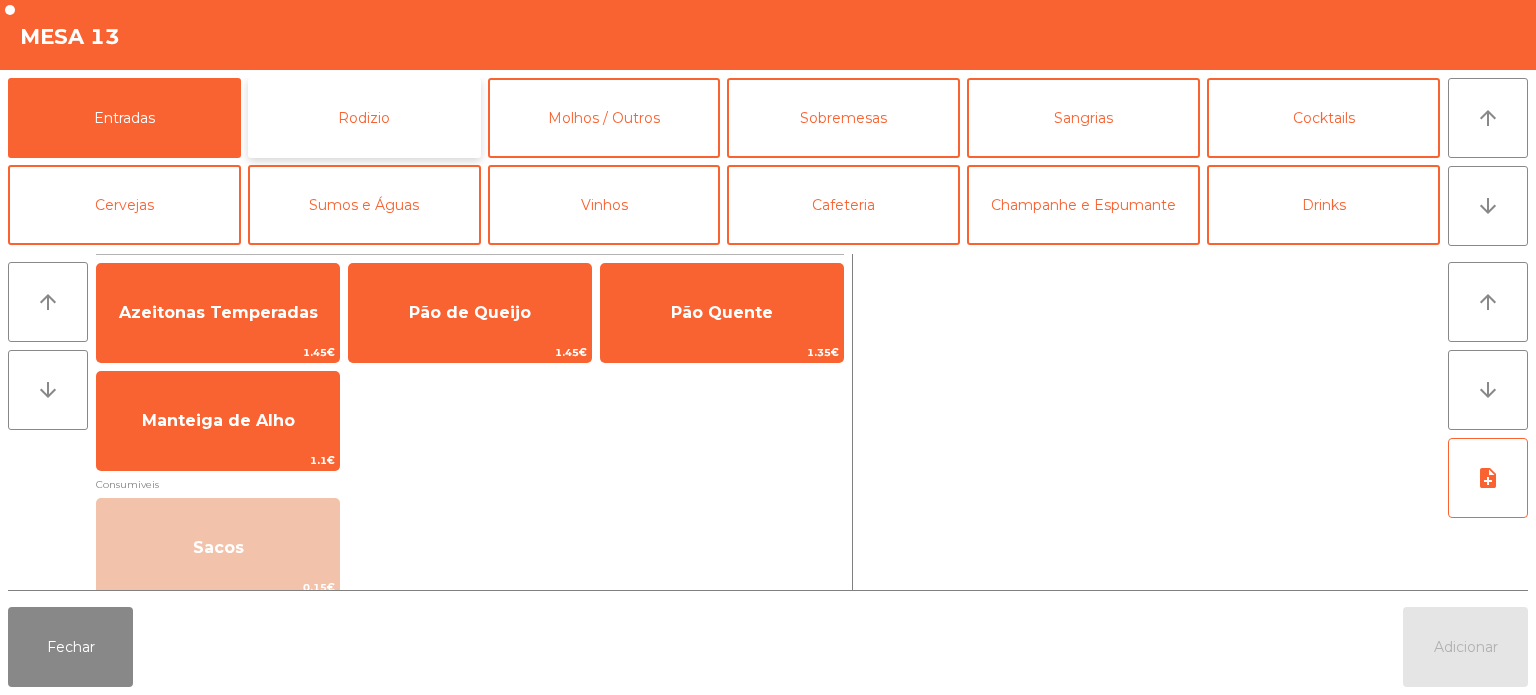 click on "Rodizio" 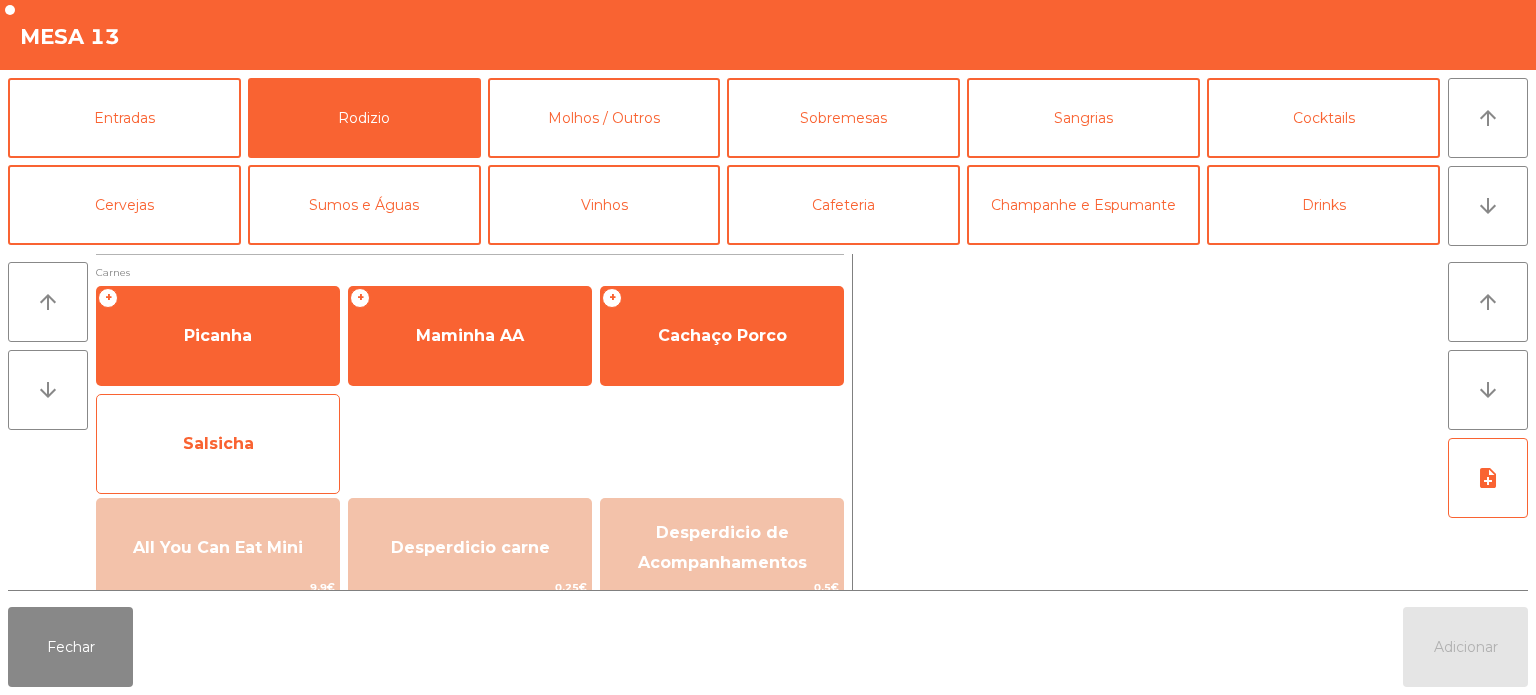 click on "Salsicha" 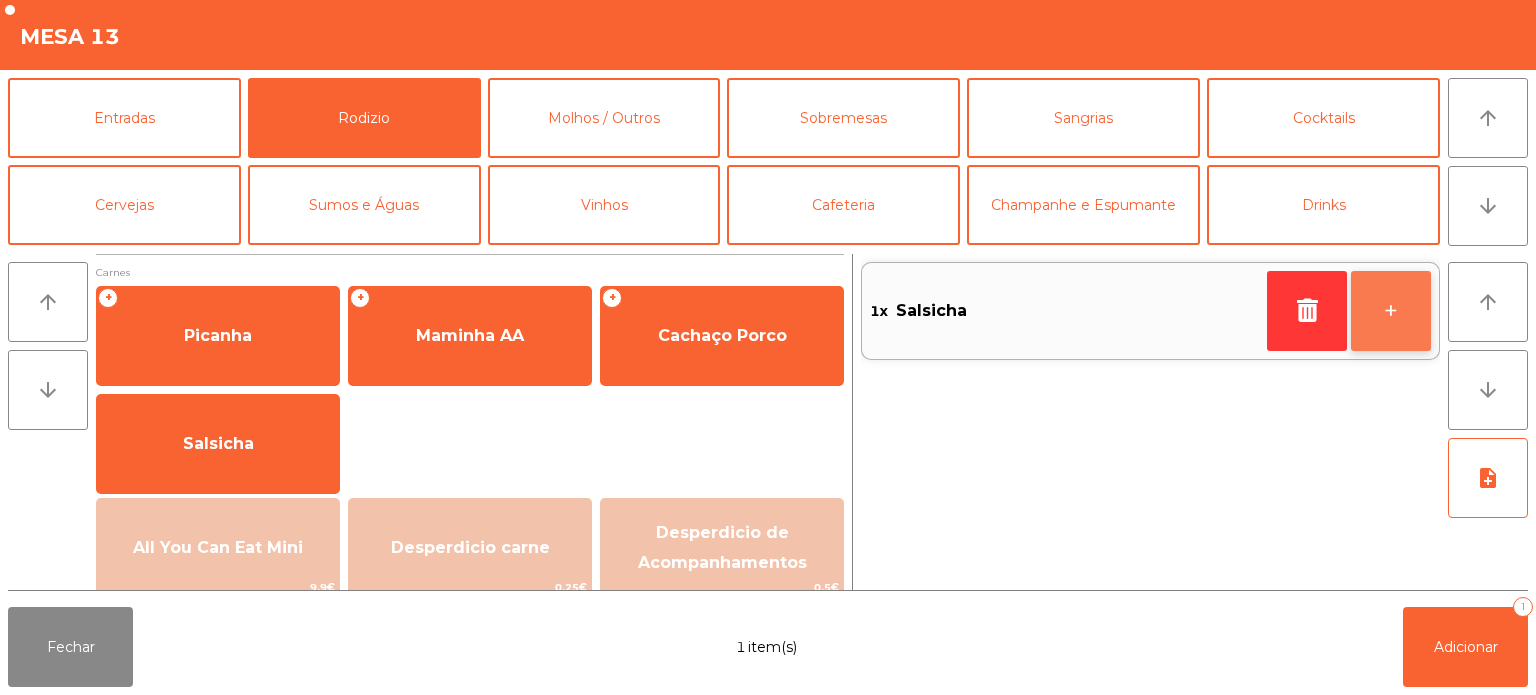 click on "+" 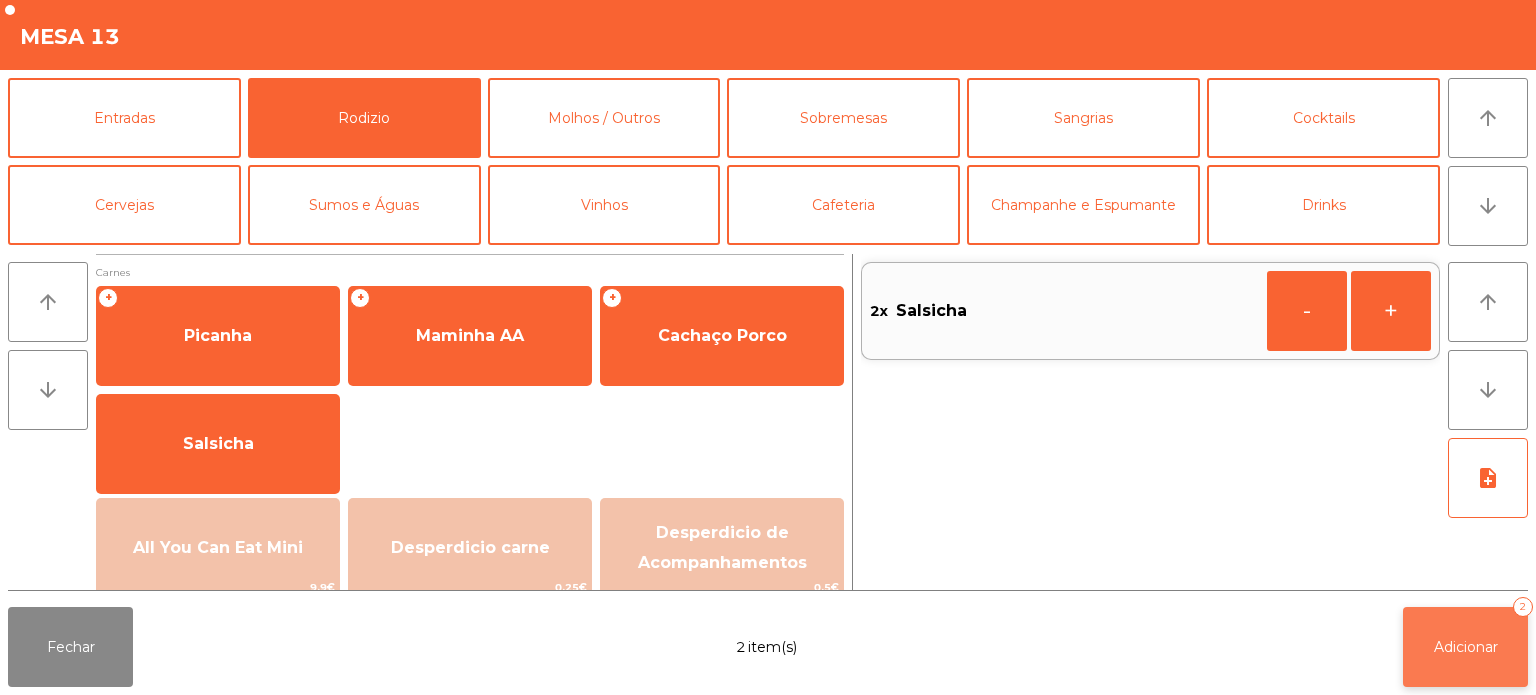 click on "Adicionar   2" 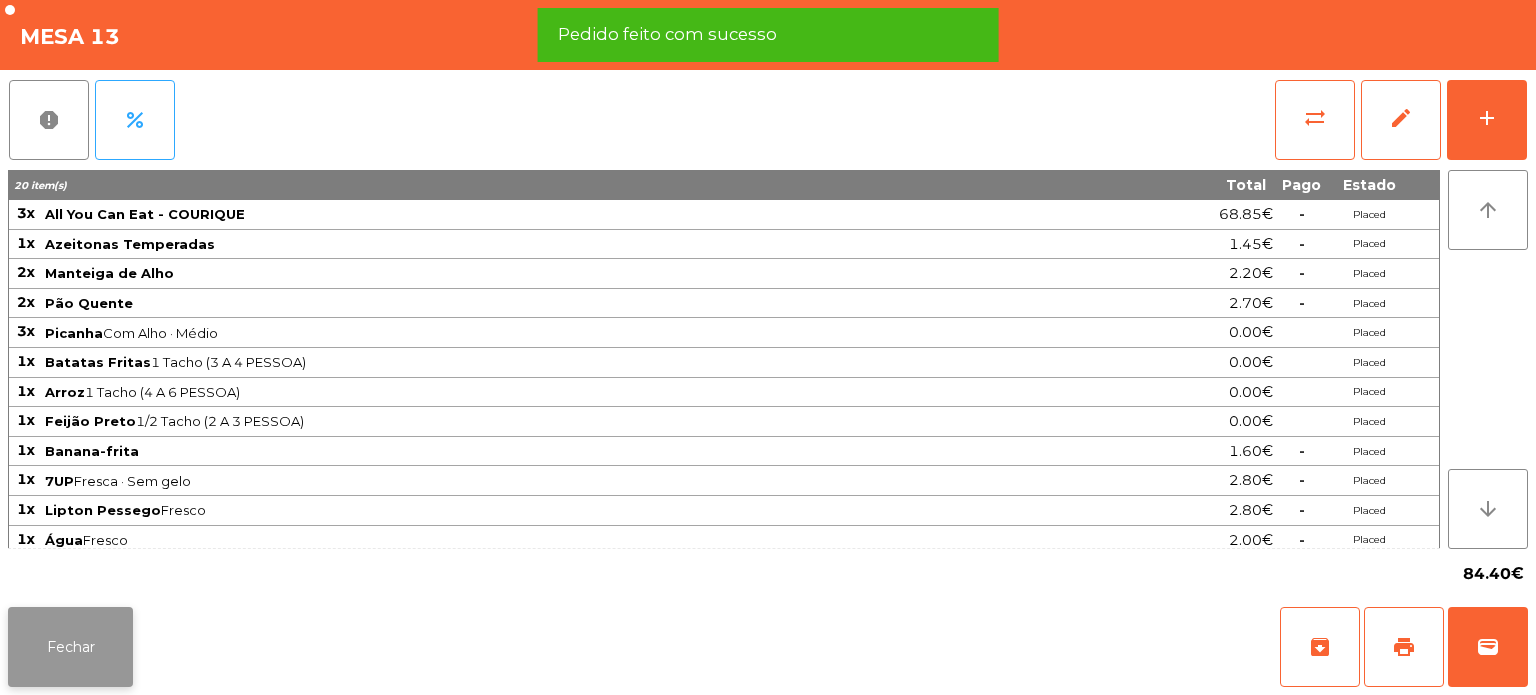 click on "Fechar" 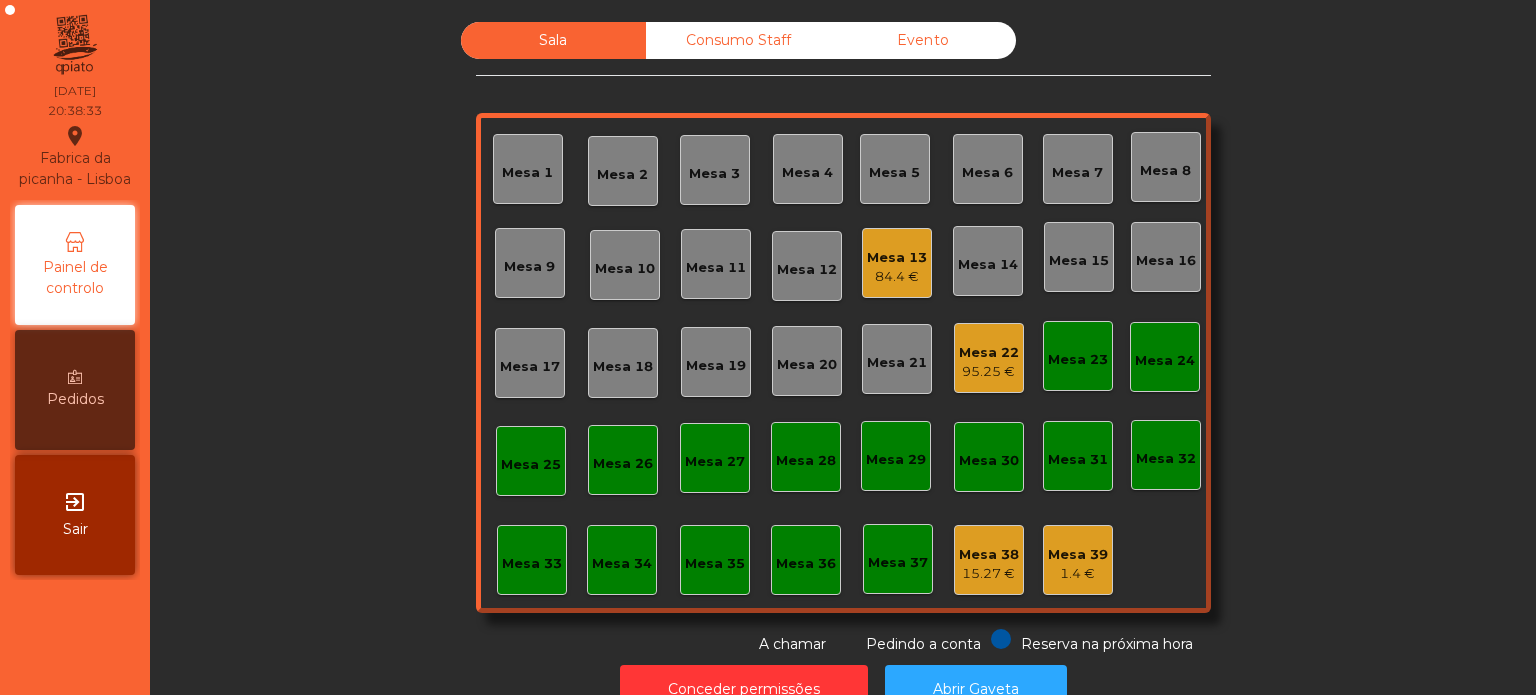 click on "Mesa 13" 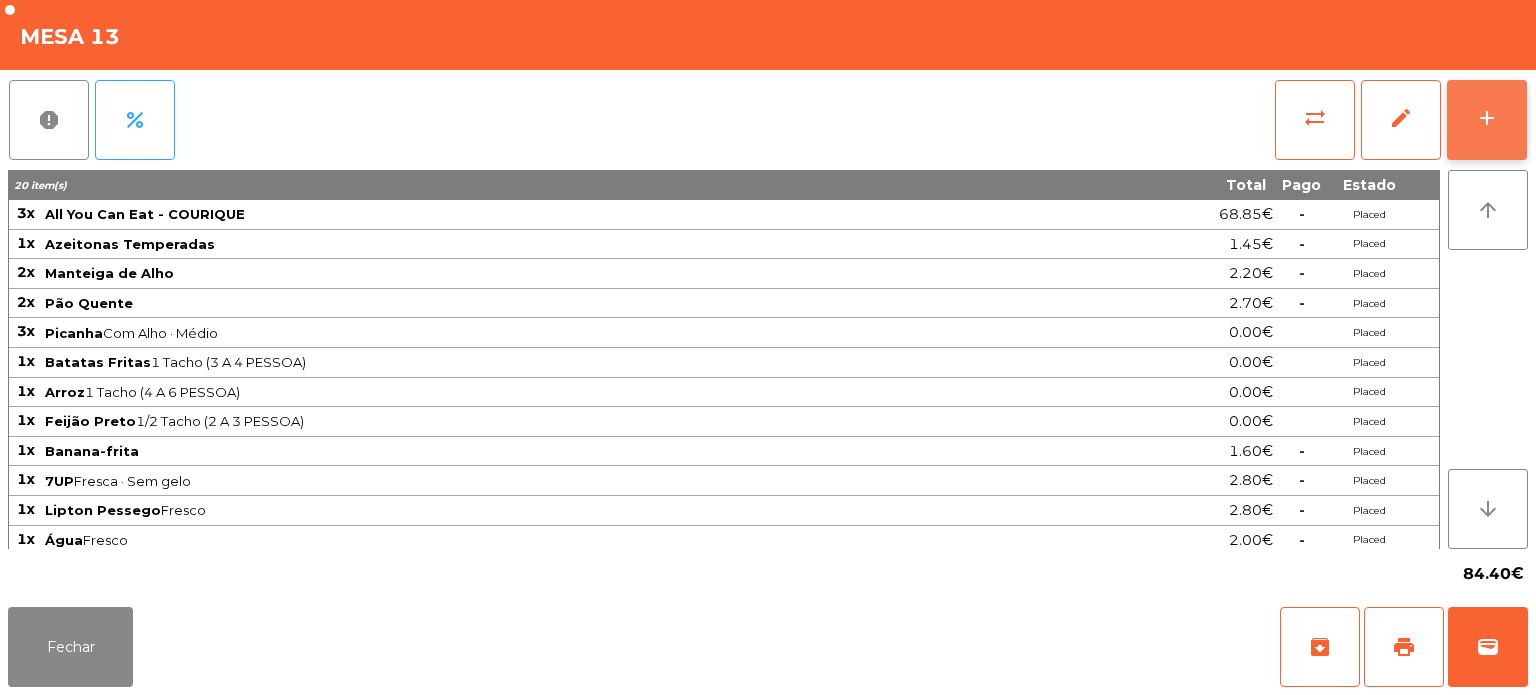 click on "add" 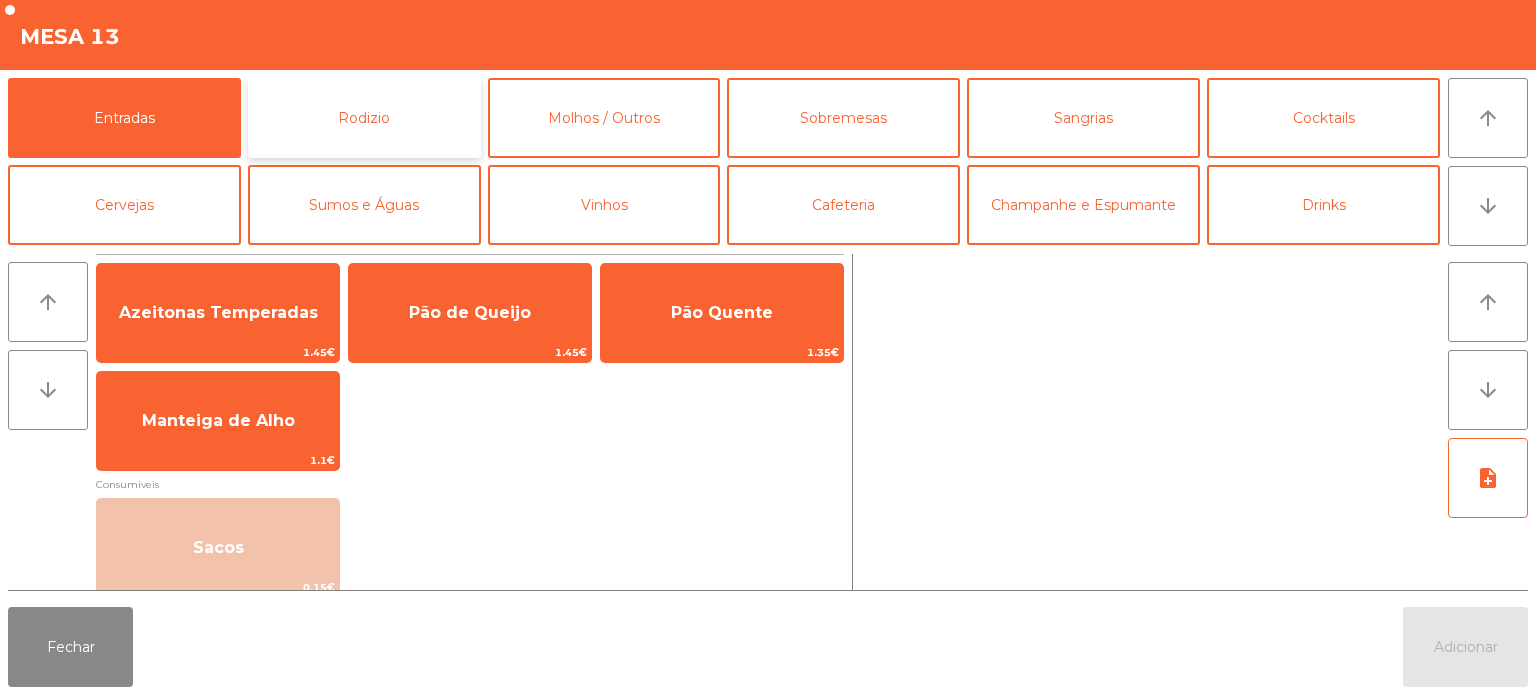 click on "Rodizio" 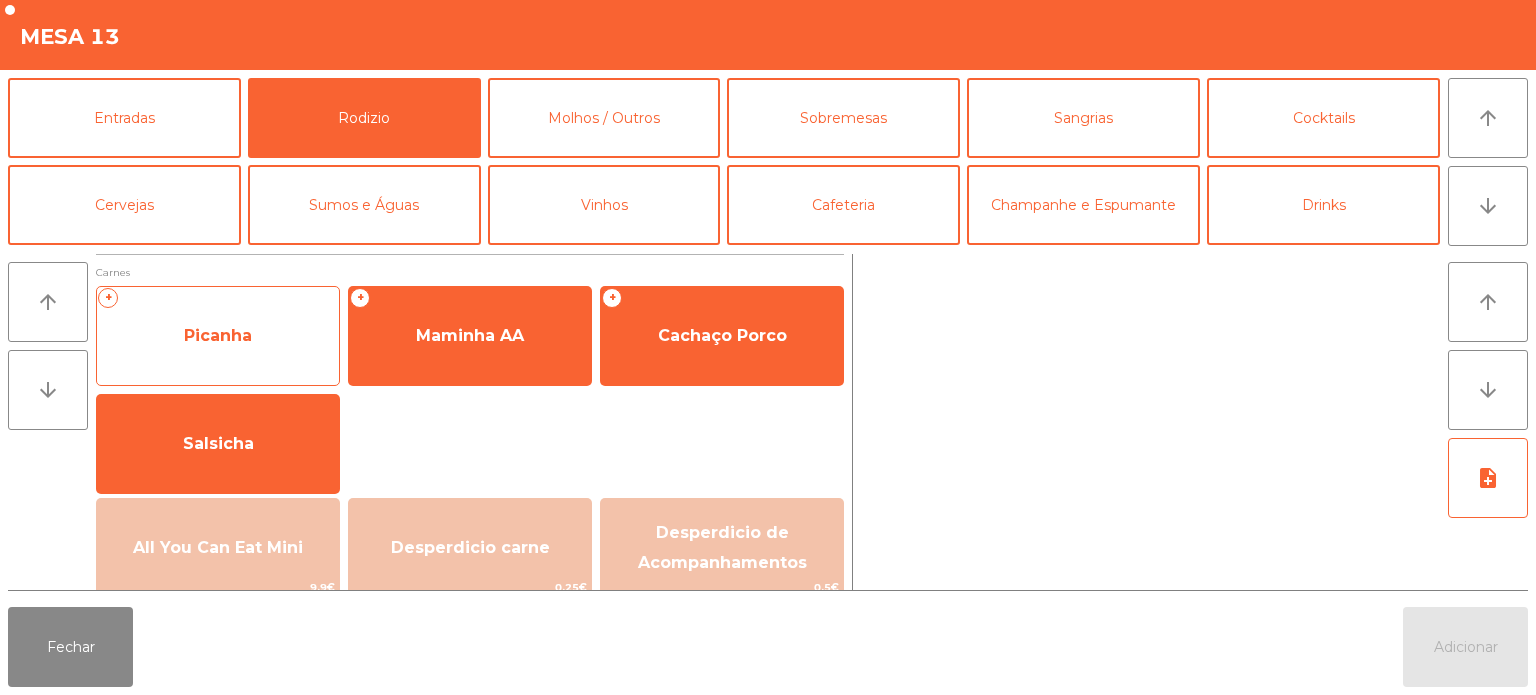 click on "Picanha" 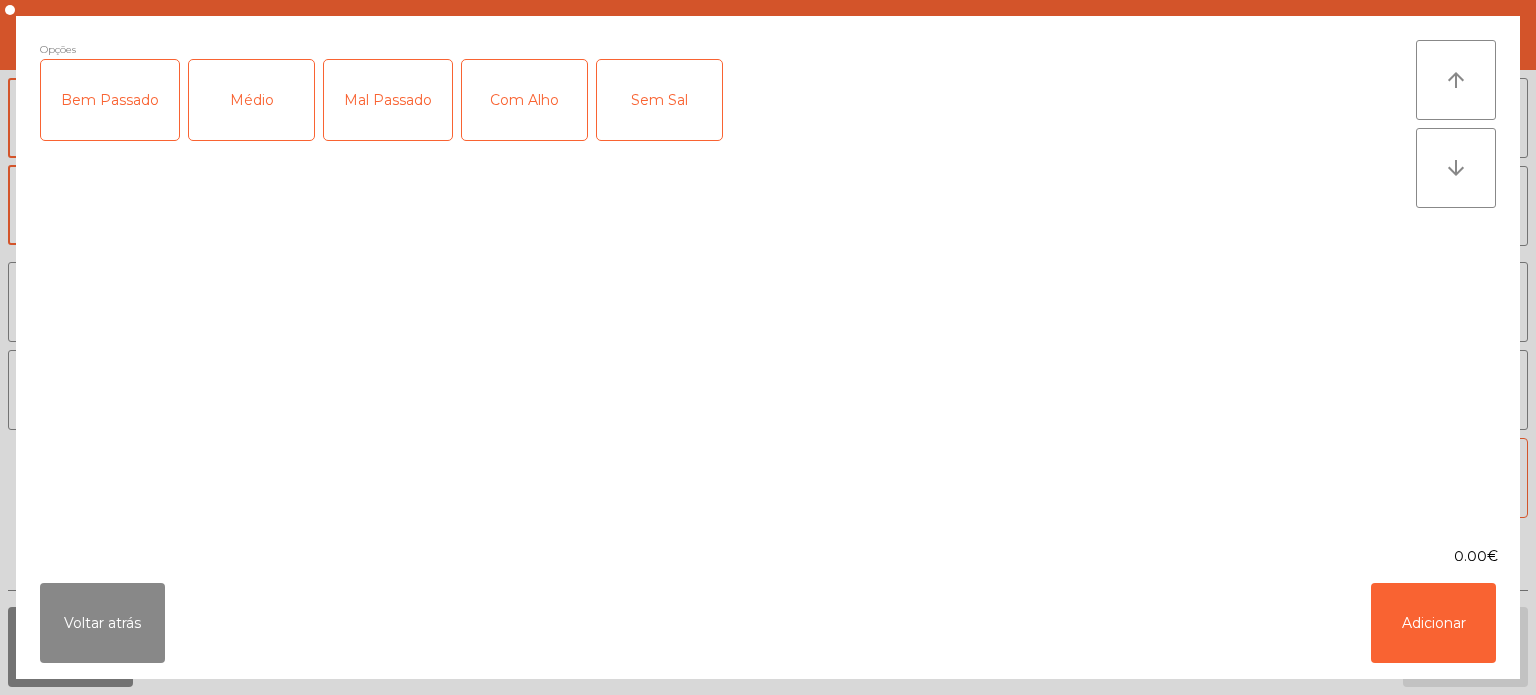 click on "Médio" 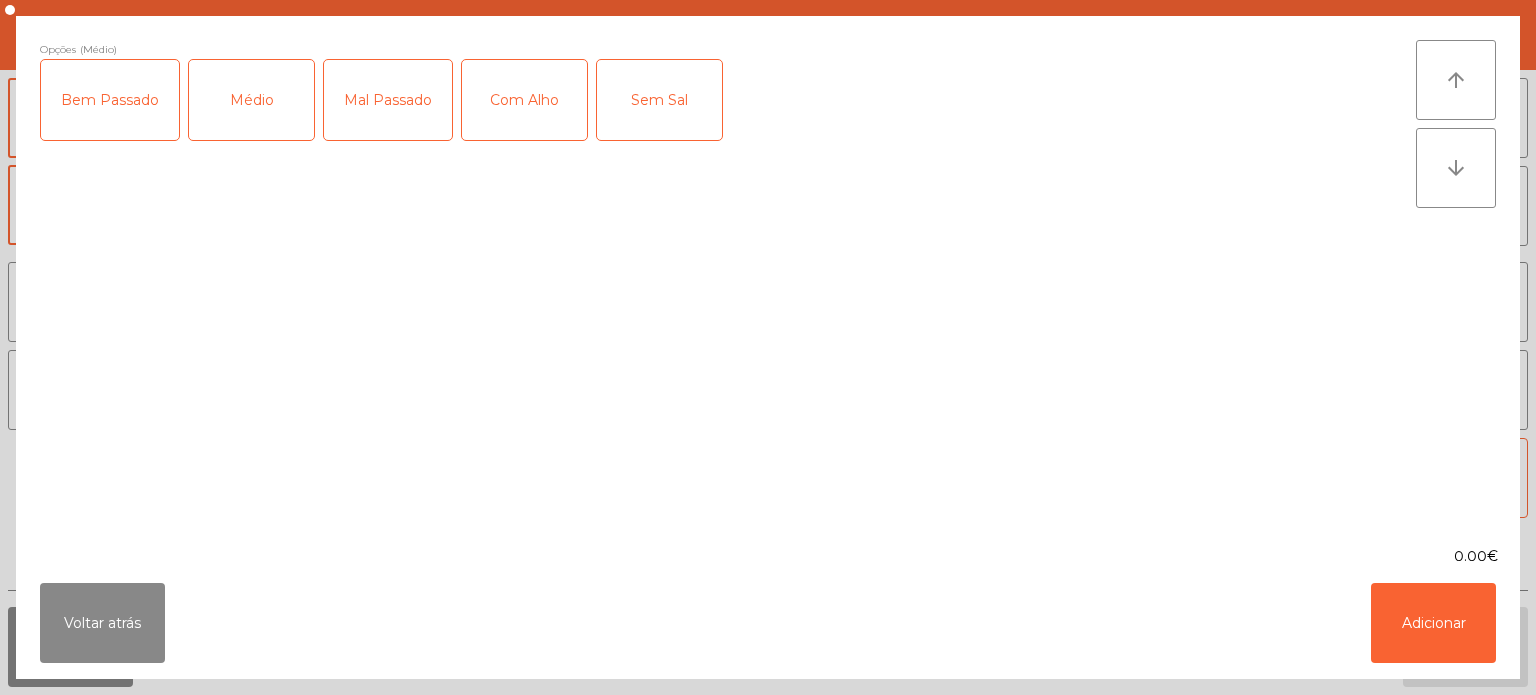 click on "Com Alho" 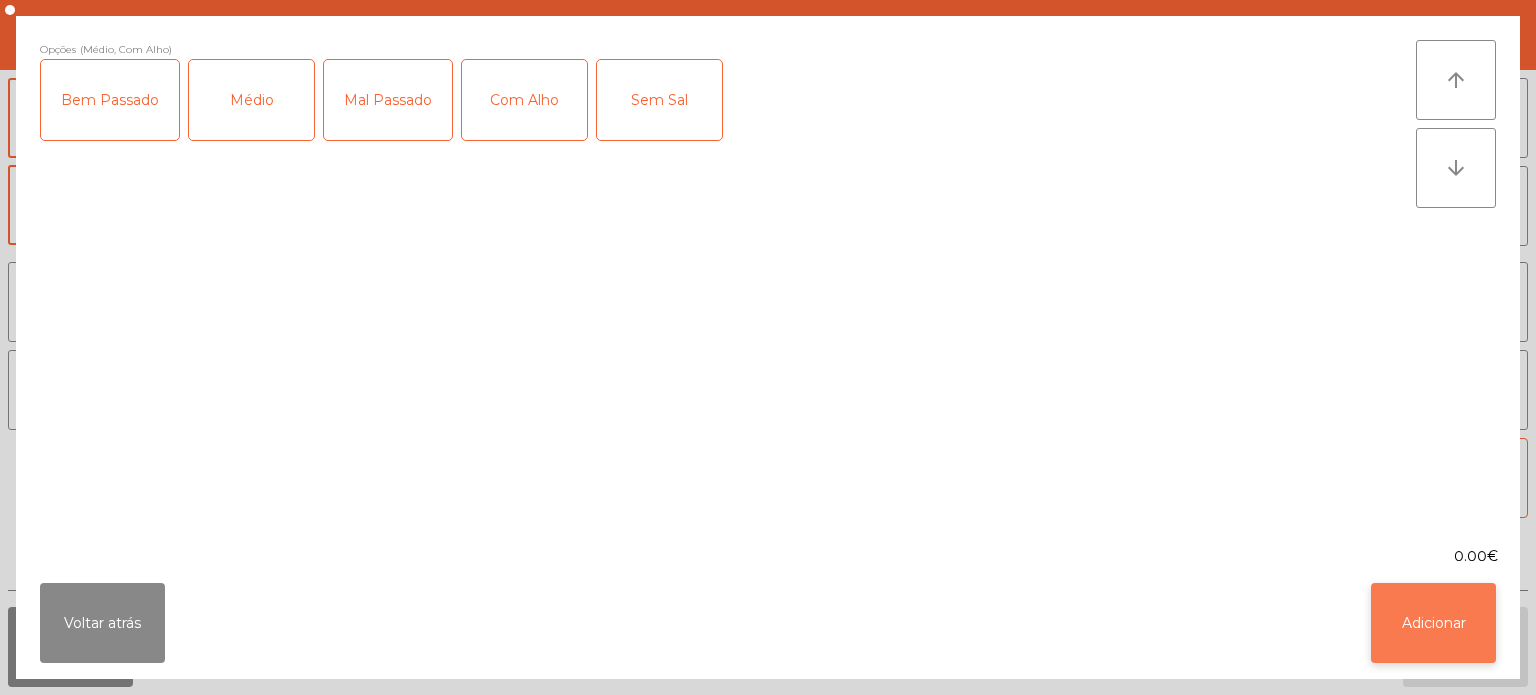 click on "Adicionar" 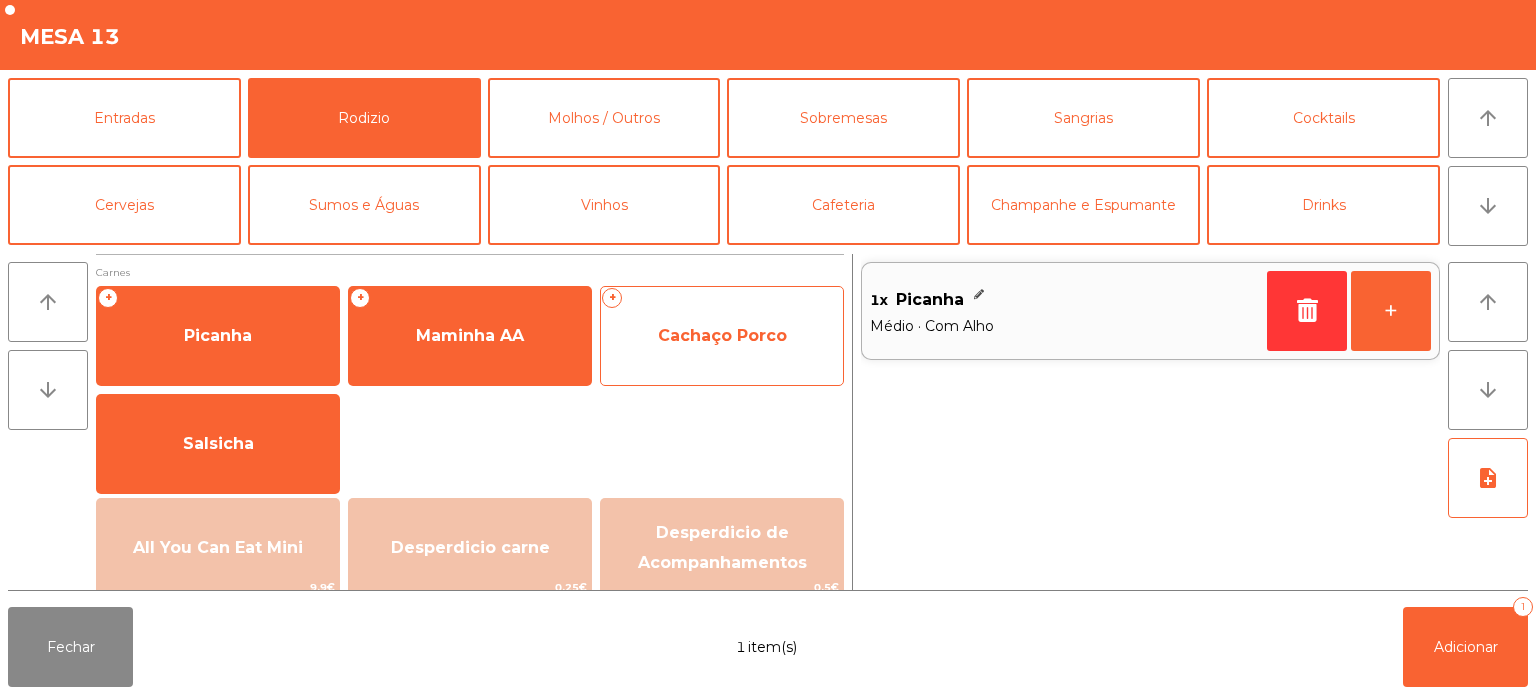 click on "Cachaço Porco" 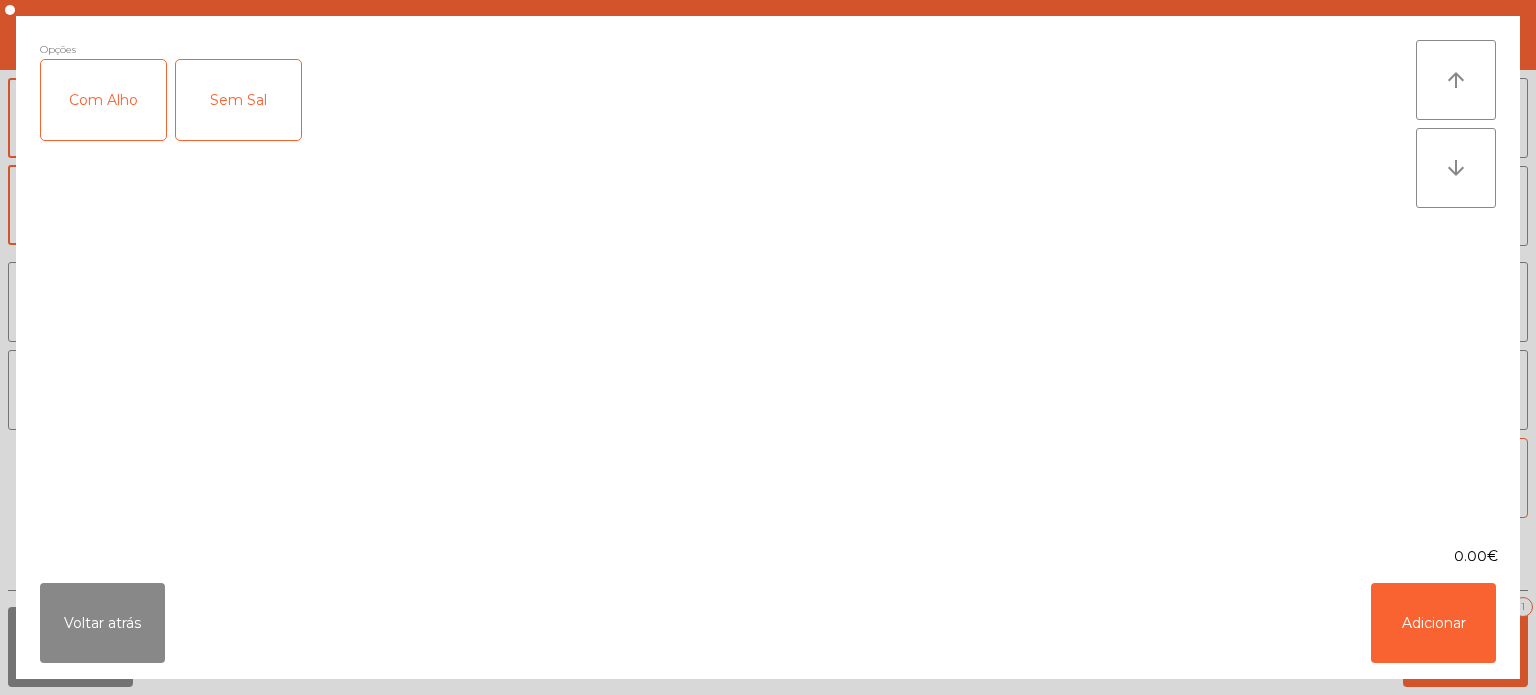click on "Com Alho" 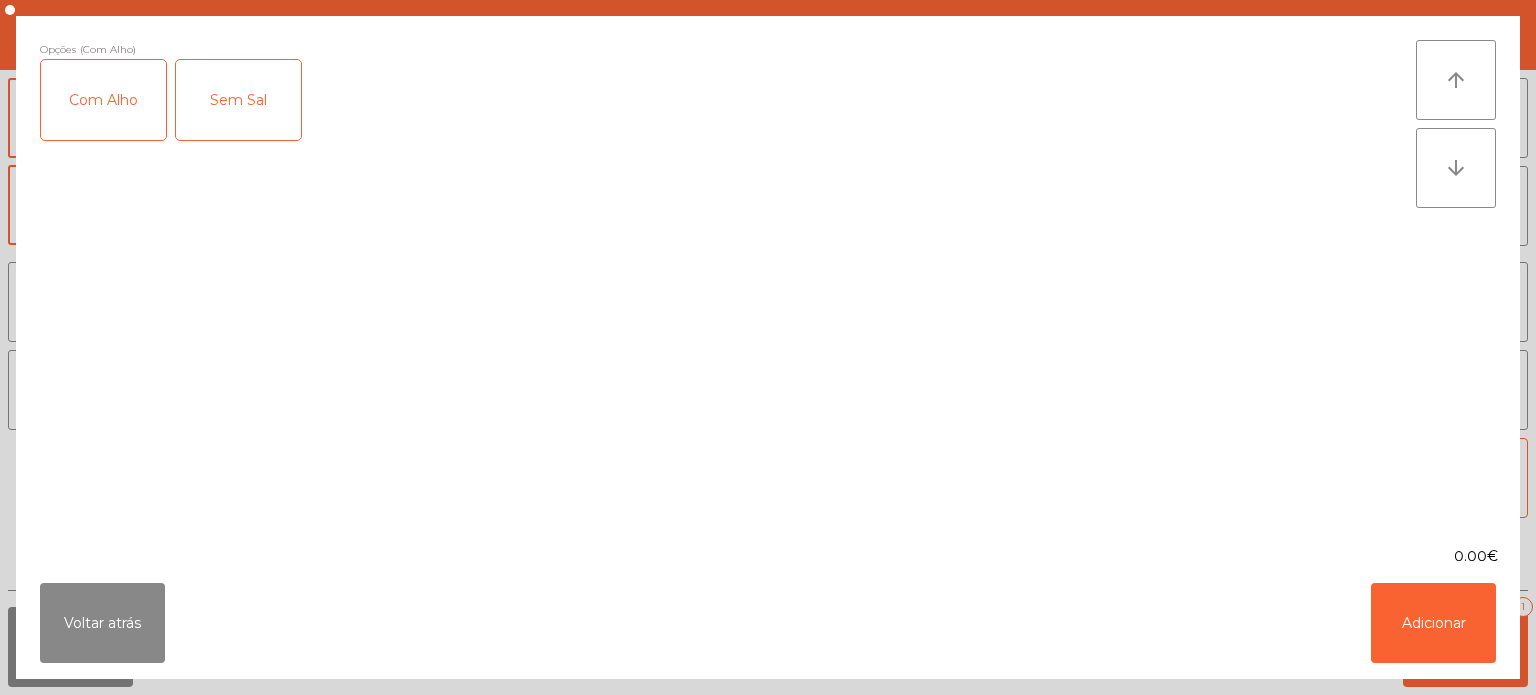 click on "Opções (Com Alho)  Com Alho   Sem Sal  arrow_upward arrow_downward  0.00€
Voltar atrás   Adicionar" 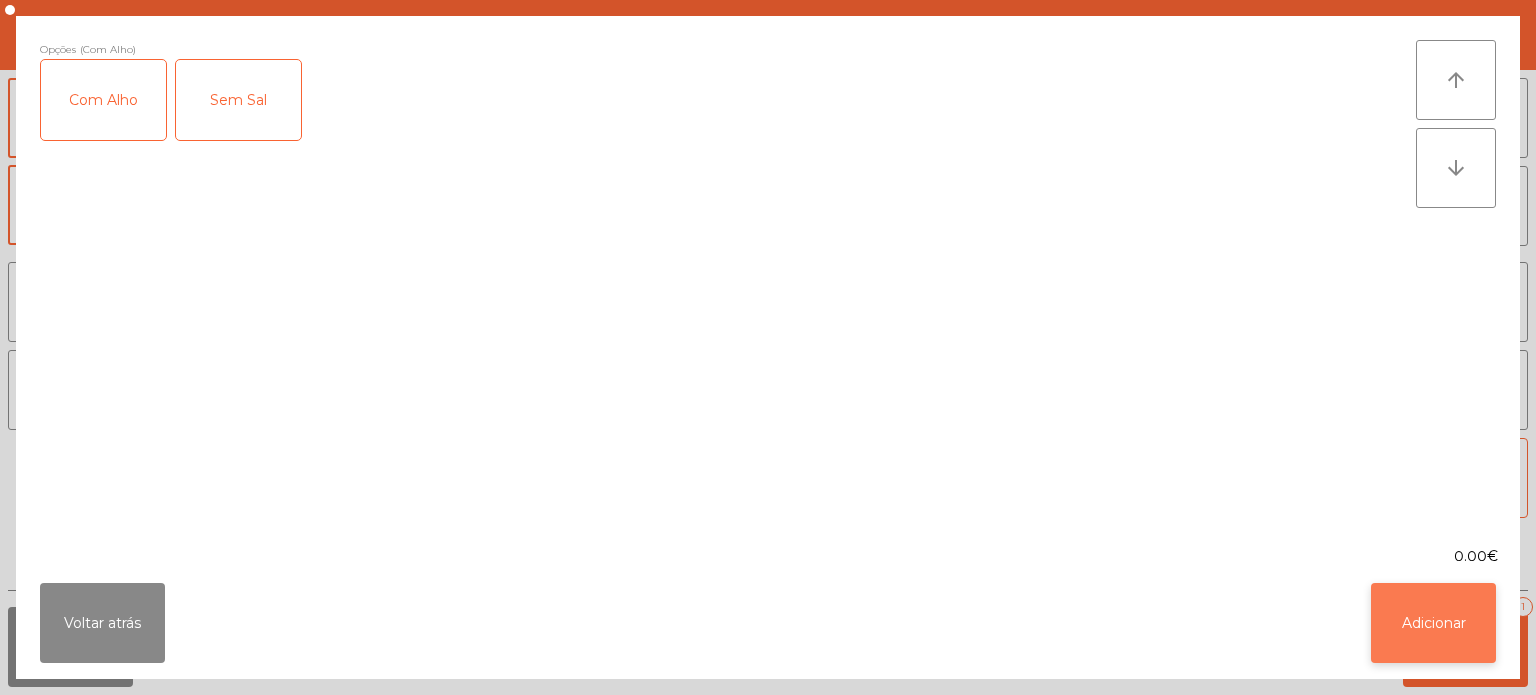 click on "Adicionar" 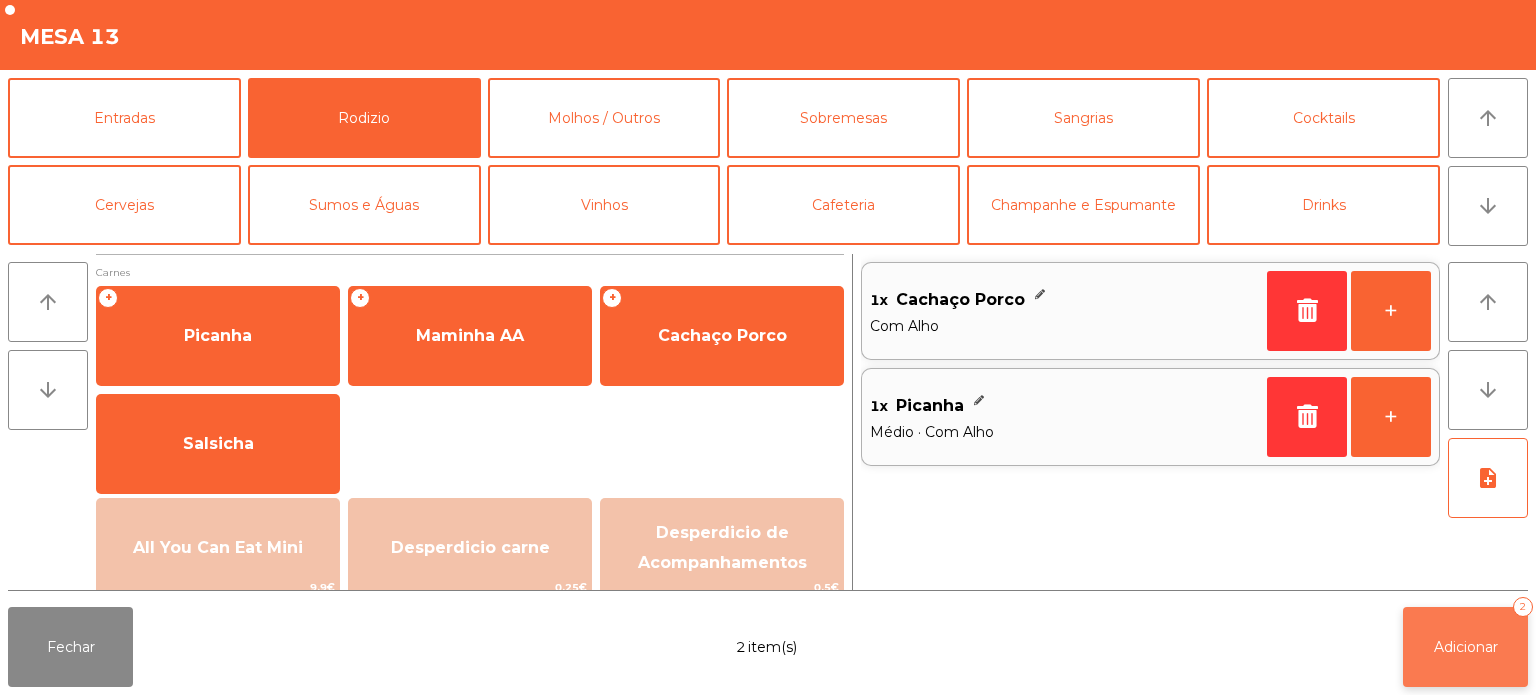 click on "Adicionar   2" 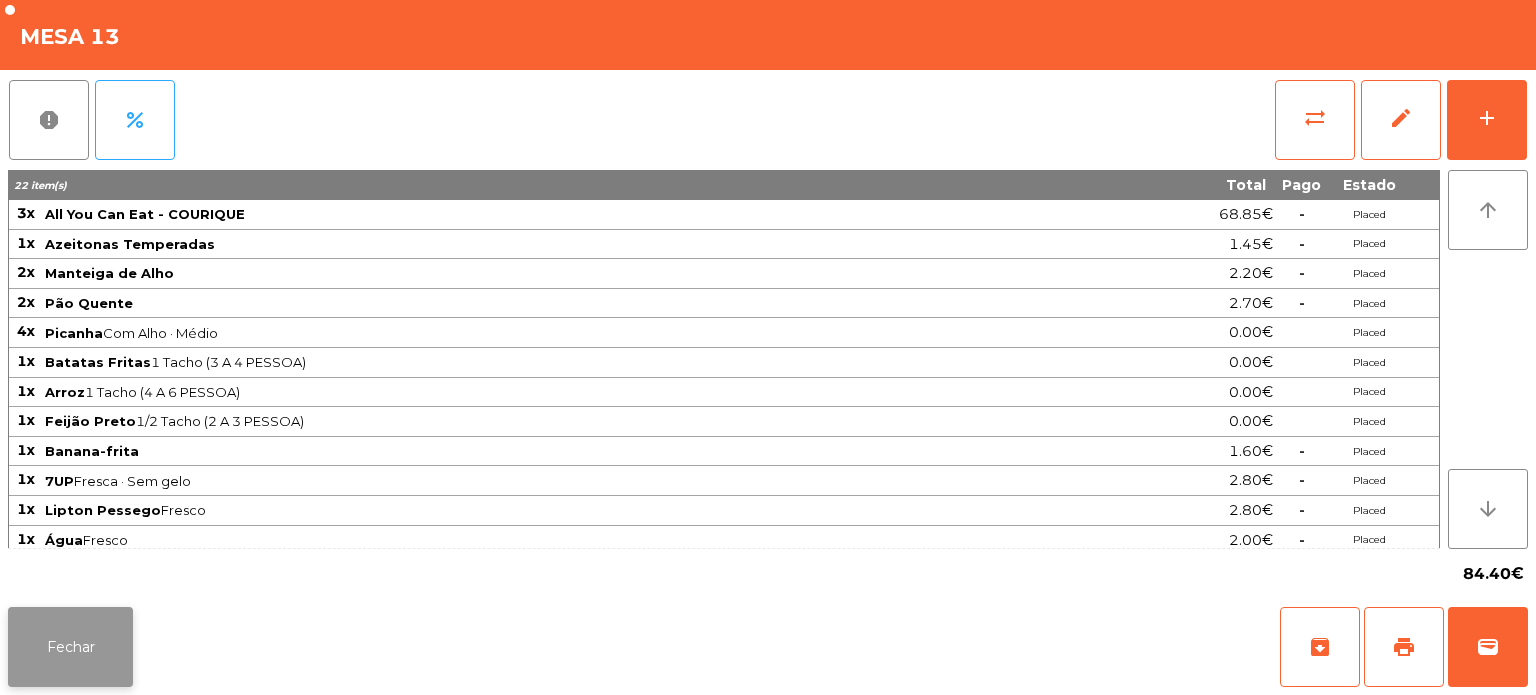 click on "Fechar" 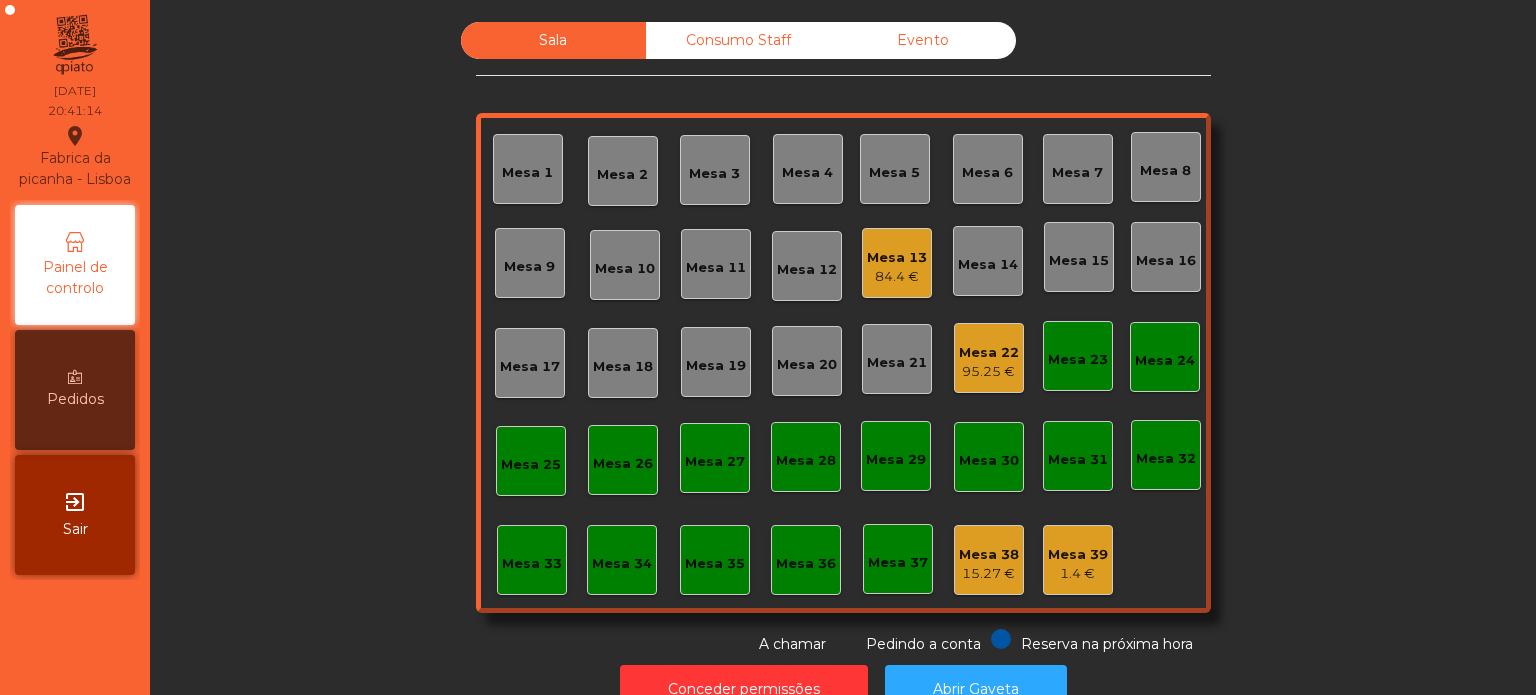 click on "Sala   Consumo Staff   Evento   Mesa 1   Mesa 2   Mesa 3   Mesa 4   Mesa 5   Mesa 6   Mesa 7   Mesa 8   Mesa 9   Mesa 10   Mesa 11   Mesa 12   Mesa 13   84.4 €   Mesa 14   Mesa 15   Mesa 16   Mesa 17   Mesa 18   Mesa 19   Mesa 20   Mesa 21   Mesa 22   95.25 €   Mesa 23   Mesa 24   Mesa 25   Mesa 26   Mesa 27   Mesa 28   Mesa 29   Mesa 30   Mesa 31   Mesa 32   Mesa 33   Mesa 34   Mesa 35   Mesa 36   Mesa 37   Mesa 38   15.27 €   Mesa 39   1.4 €  Reserva na próxima hora Pedindo a conta A chamar" 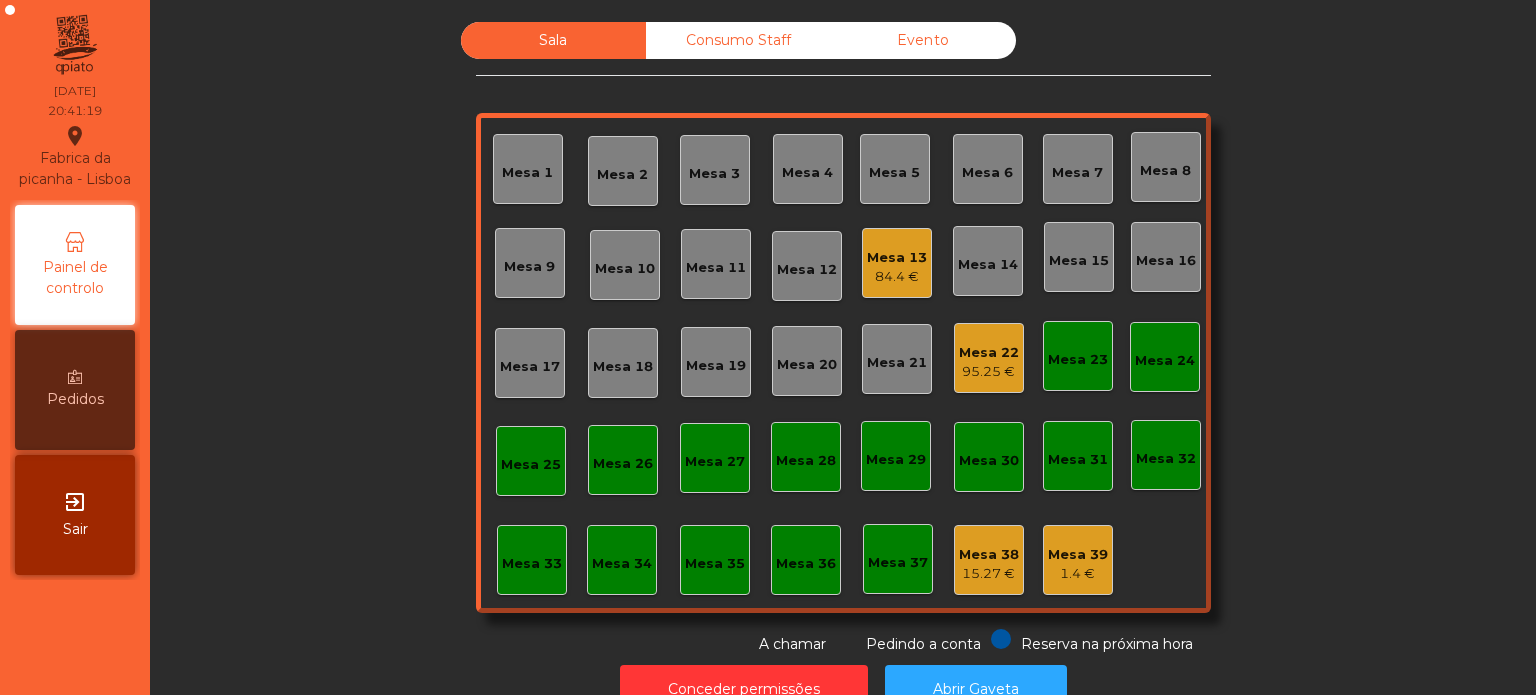 click on "Mesa 7" 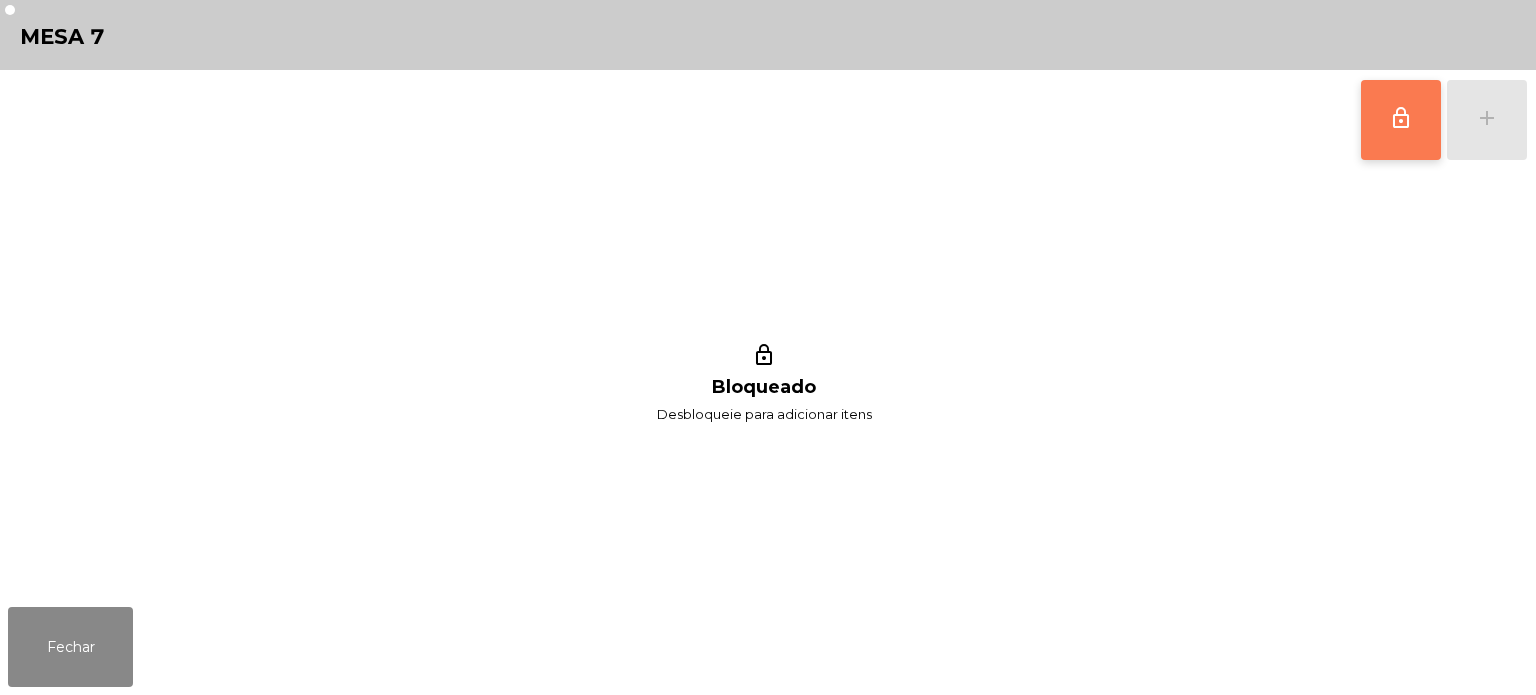 click on "lock_outline" 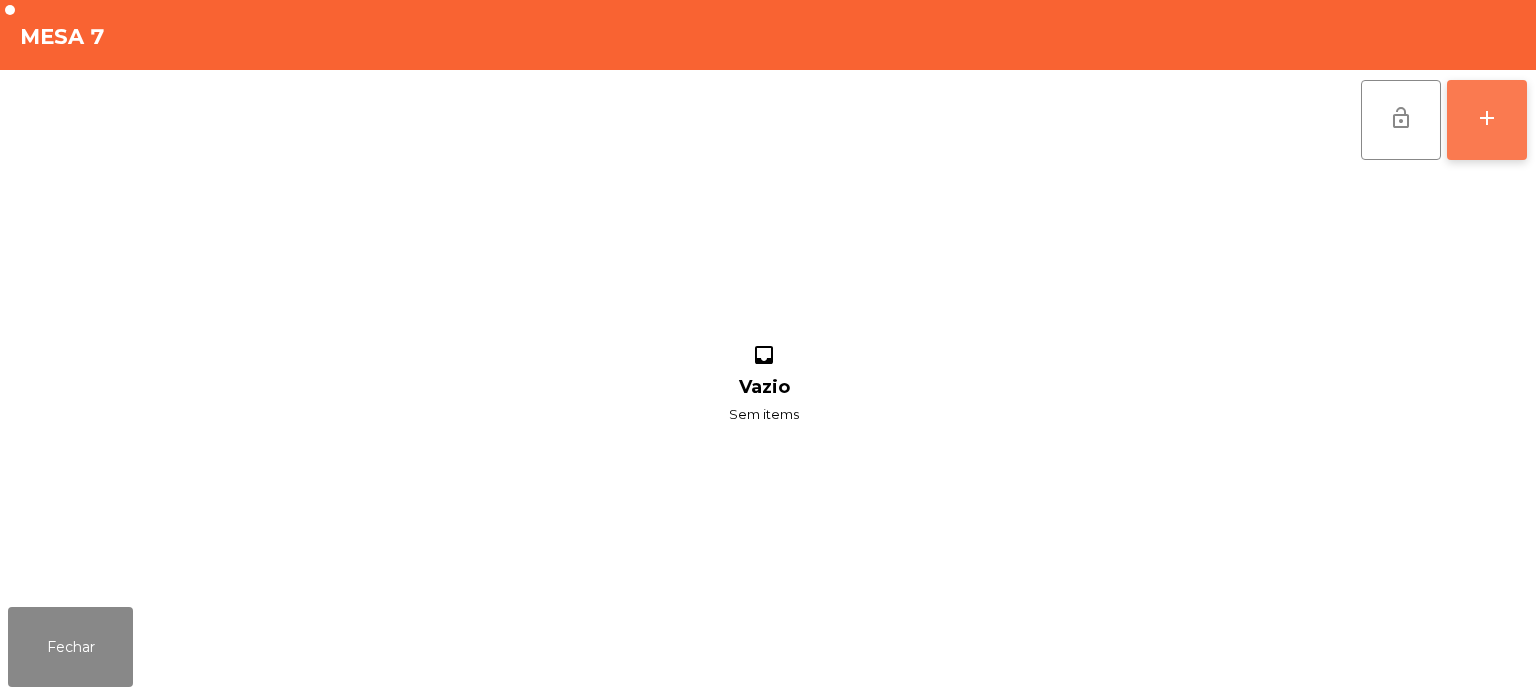 click on "add" 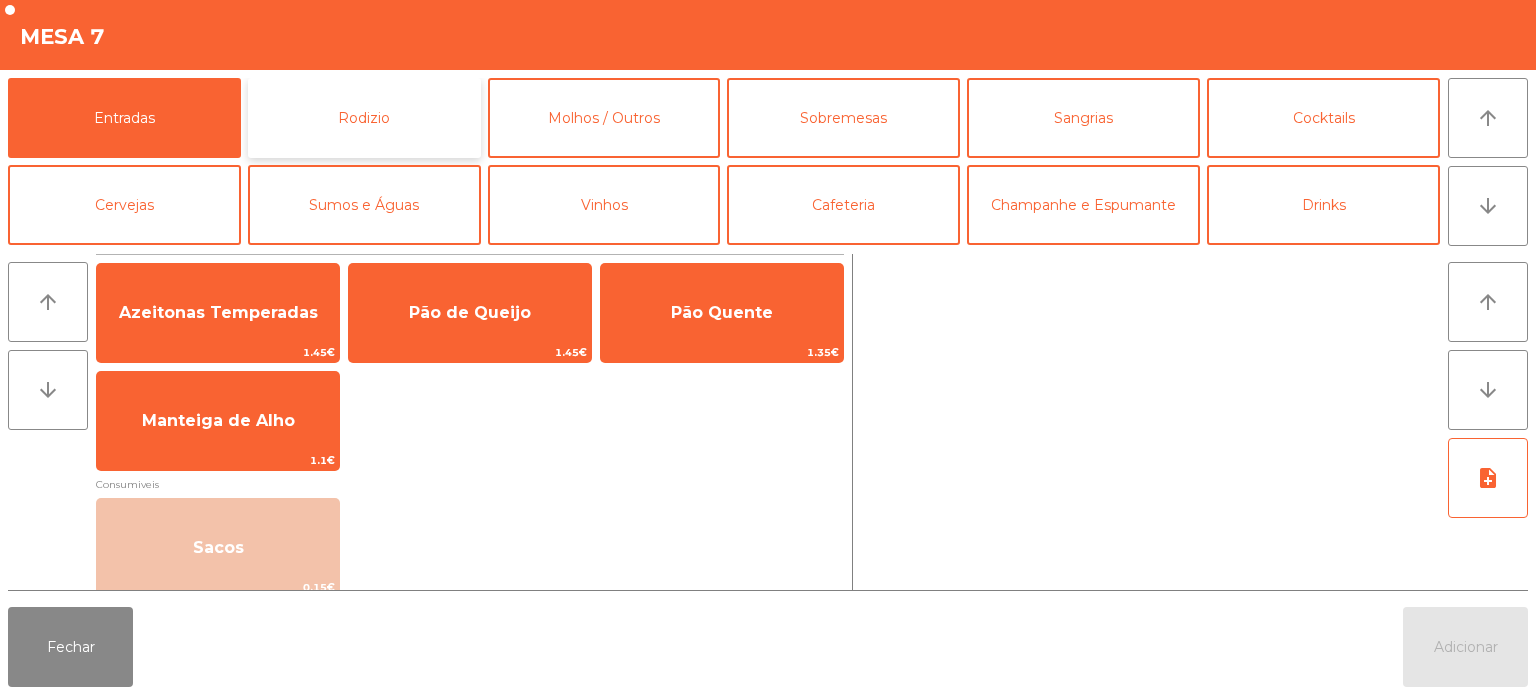 click on "Rodizio" 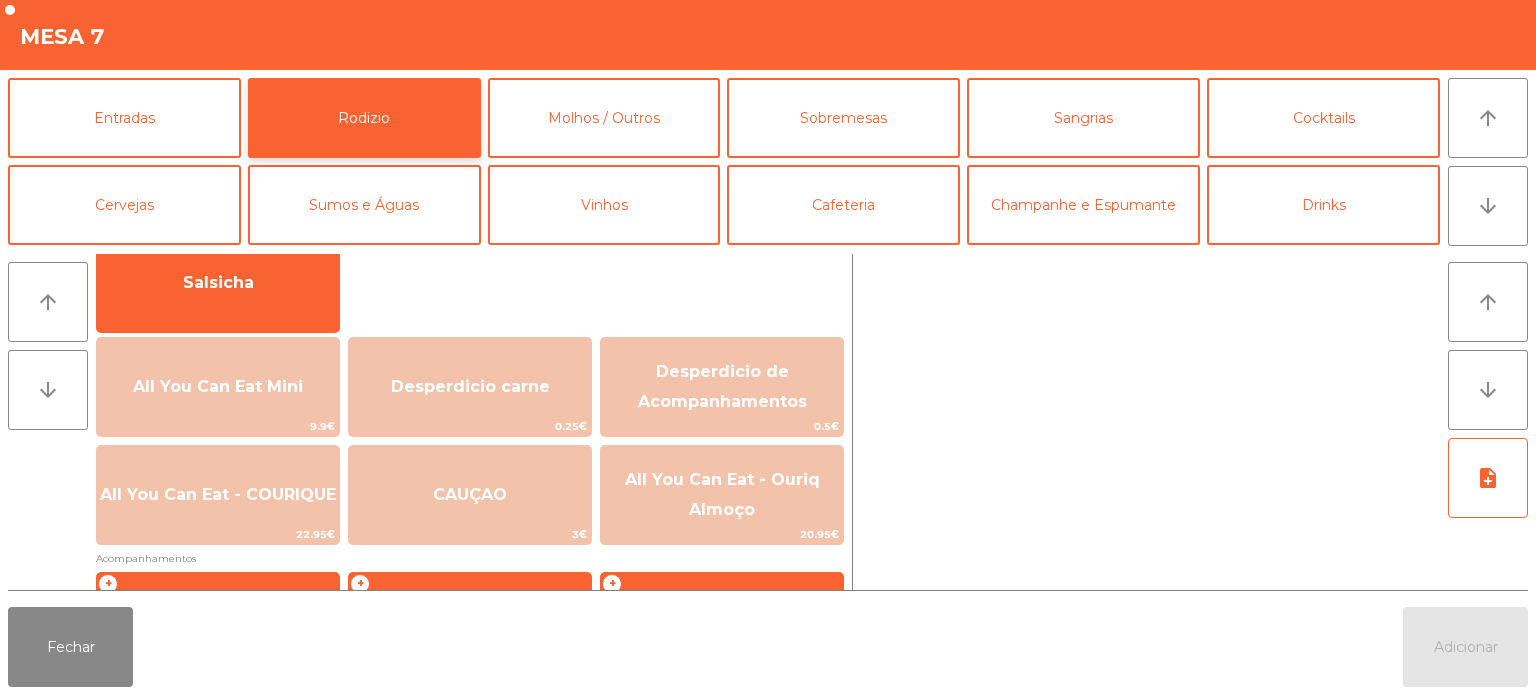 scroll, scrollTop: 172, scrollLeft: 0, axis: vertical 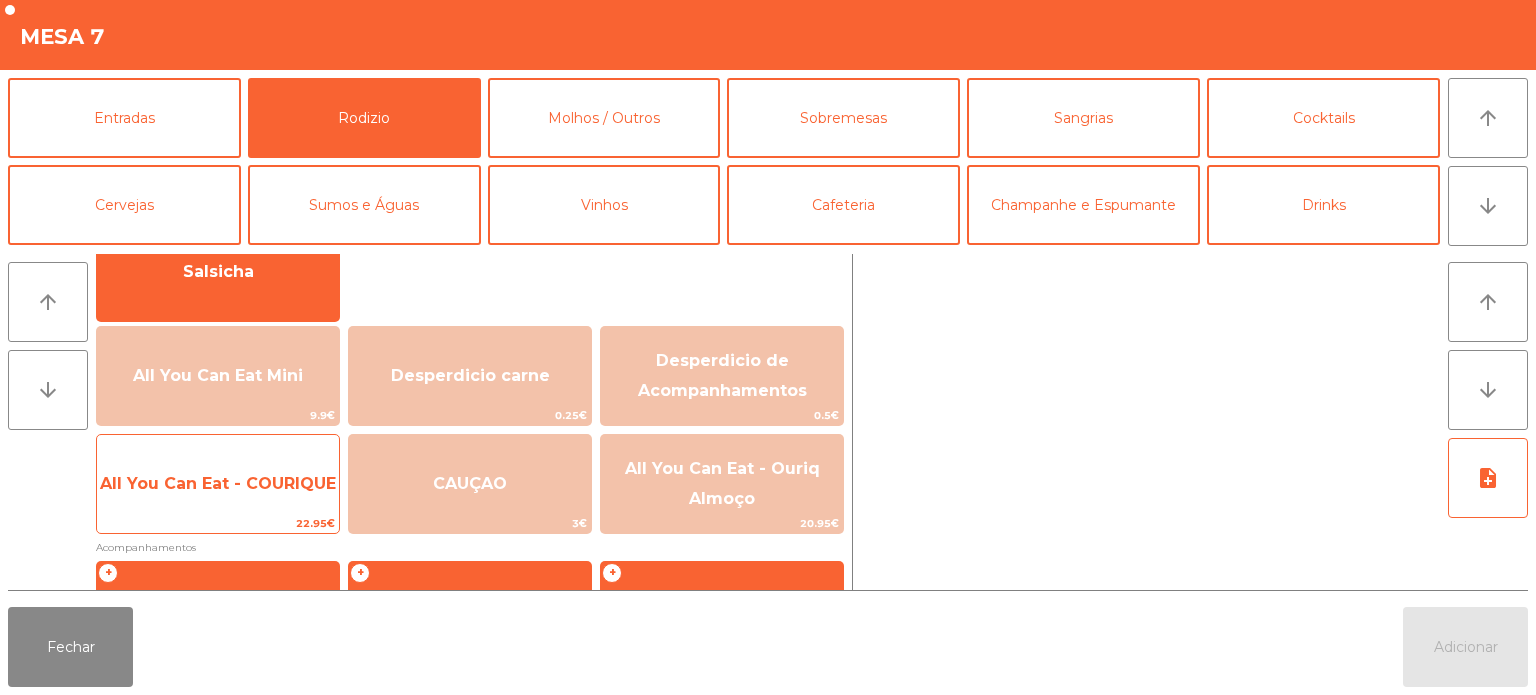 click on "All You Can Eat - COURIQUE" 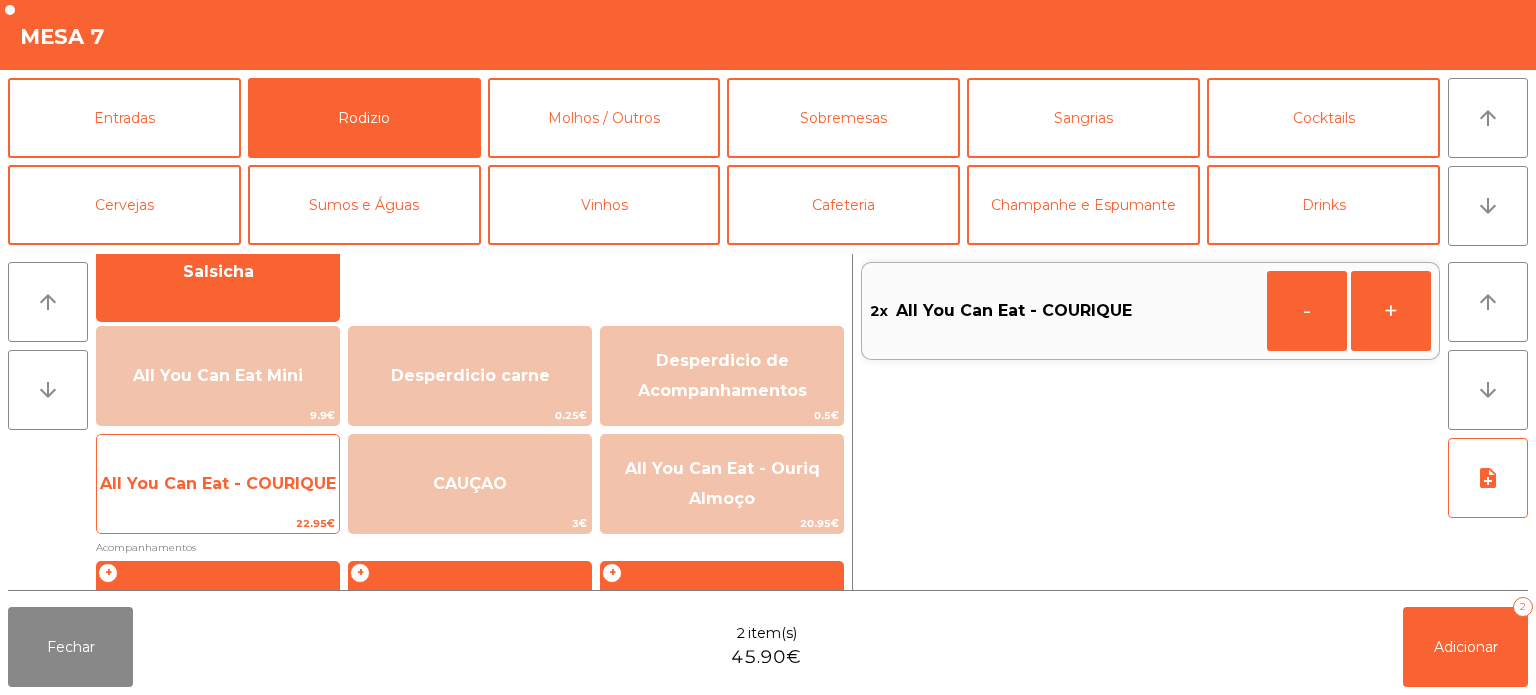 click on "All You Can Eat - COURIQUE" 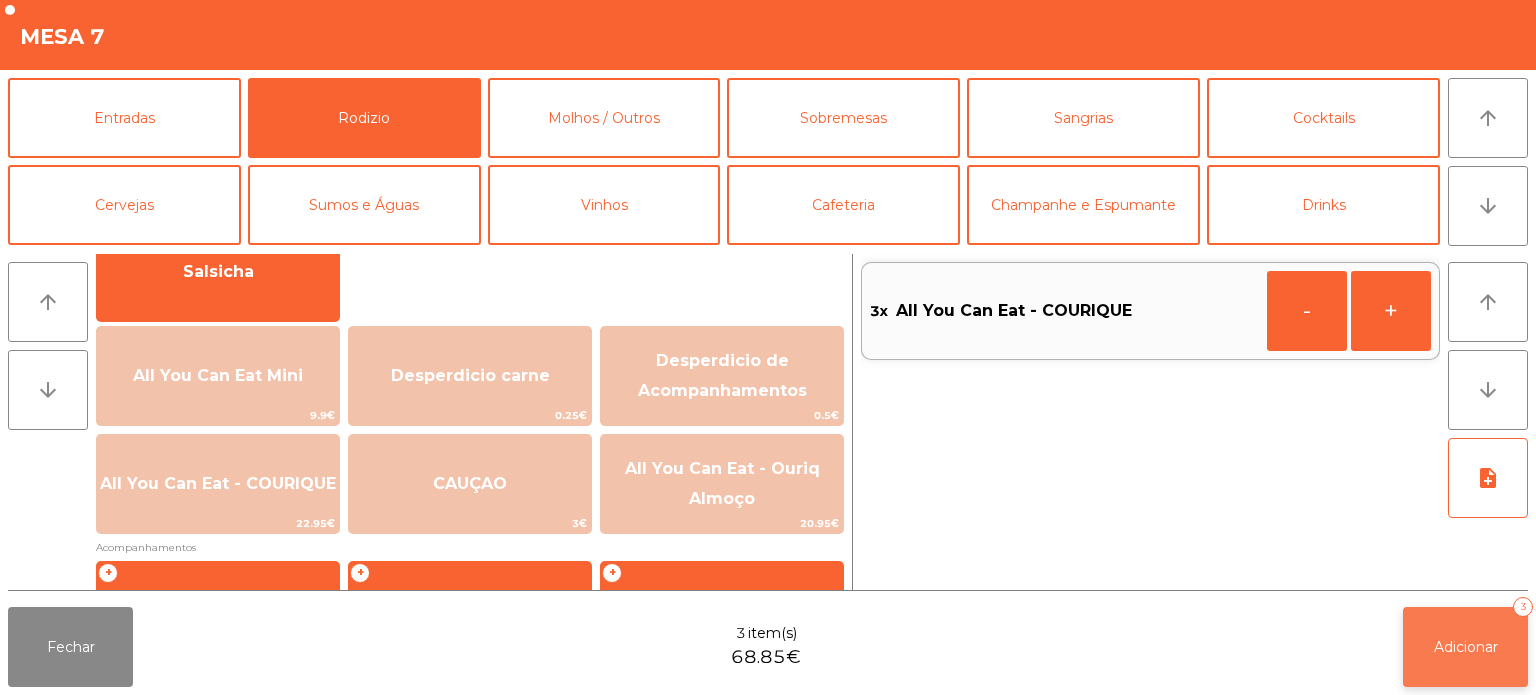 click on "Adicionar   3" 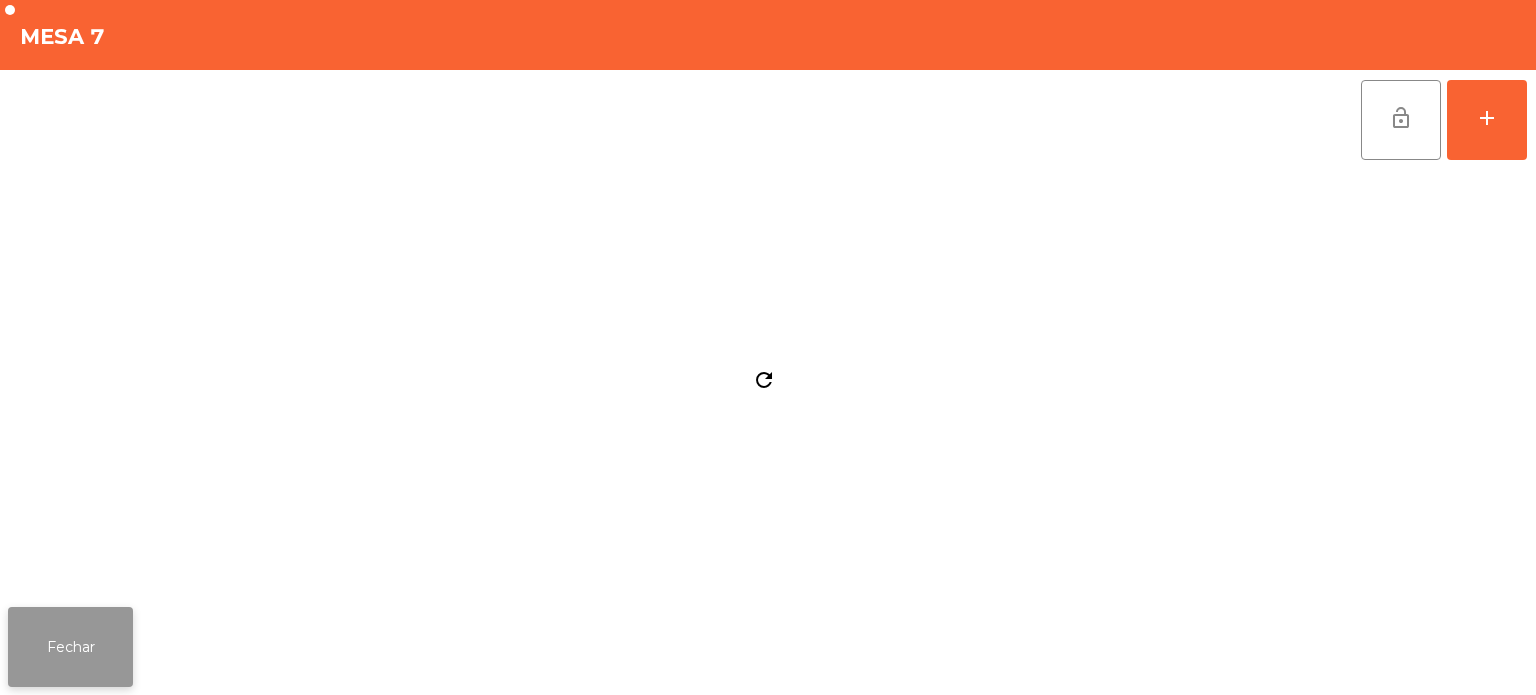 click on "Fechar" 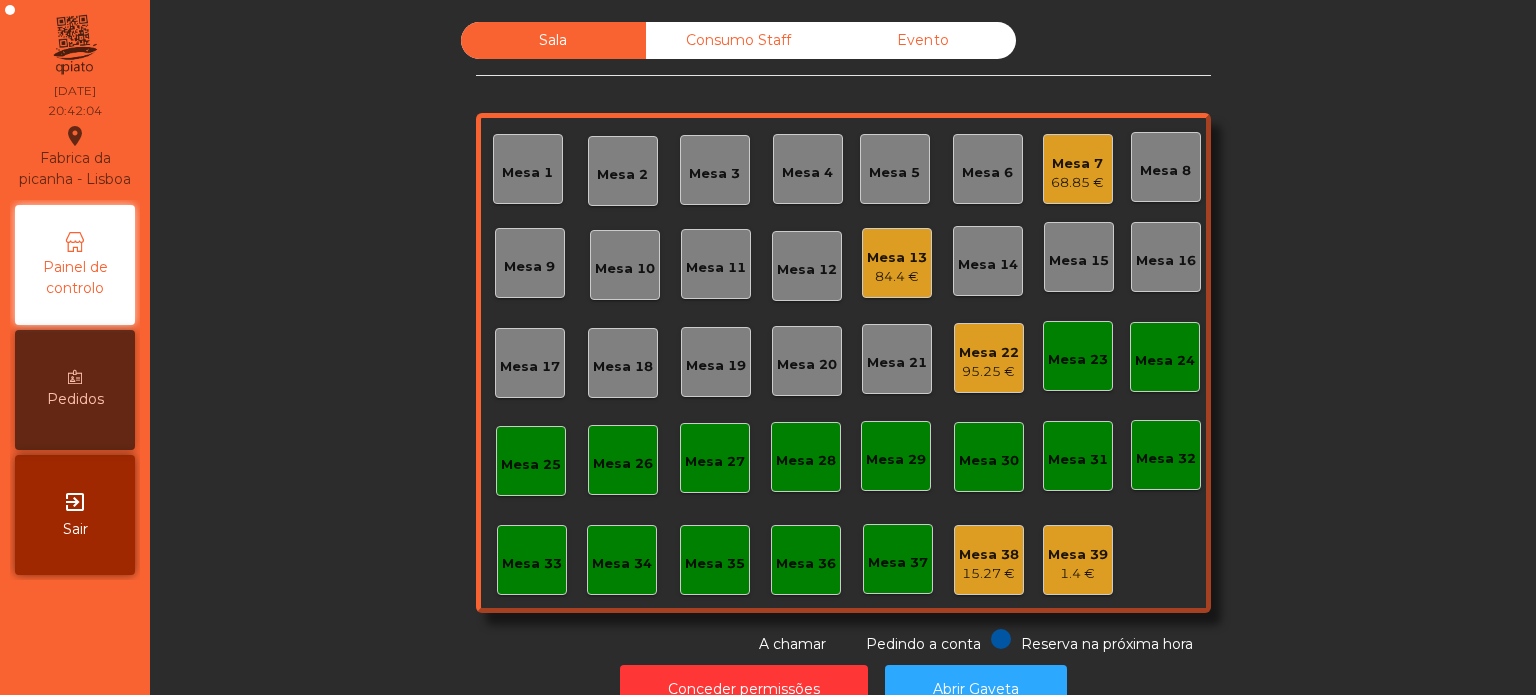click on "Mesa 7" 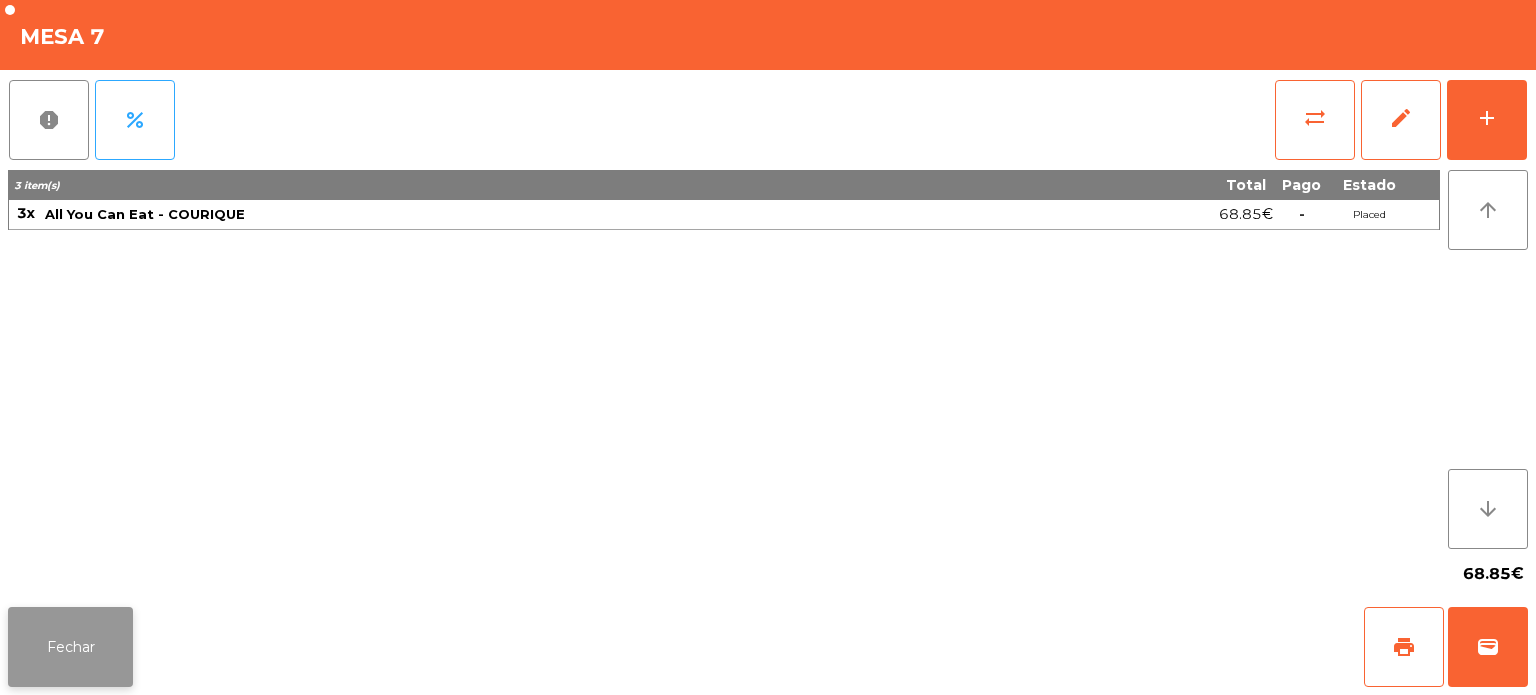 click on "Fechar" 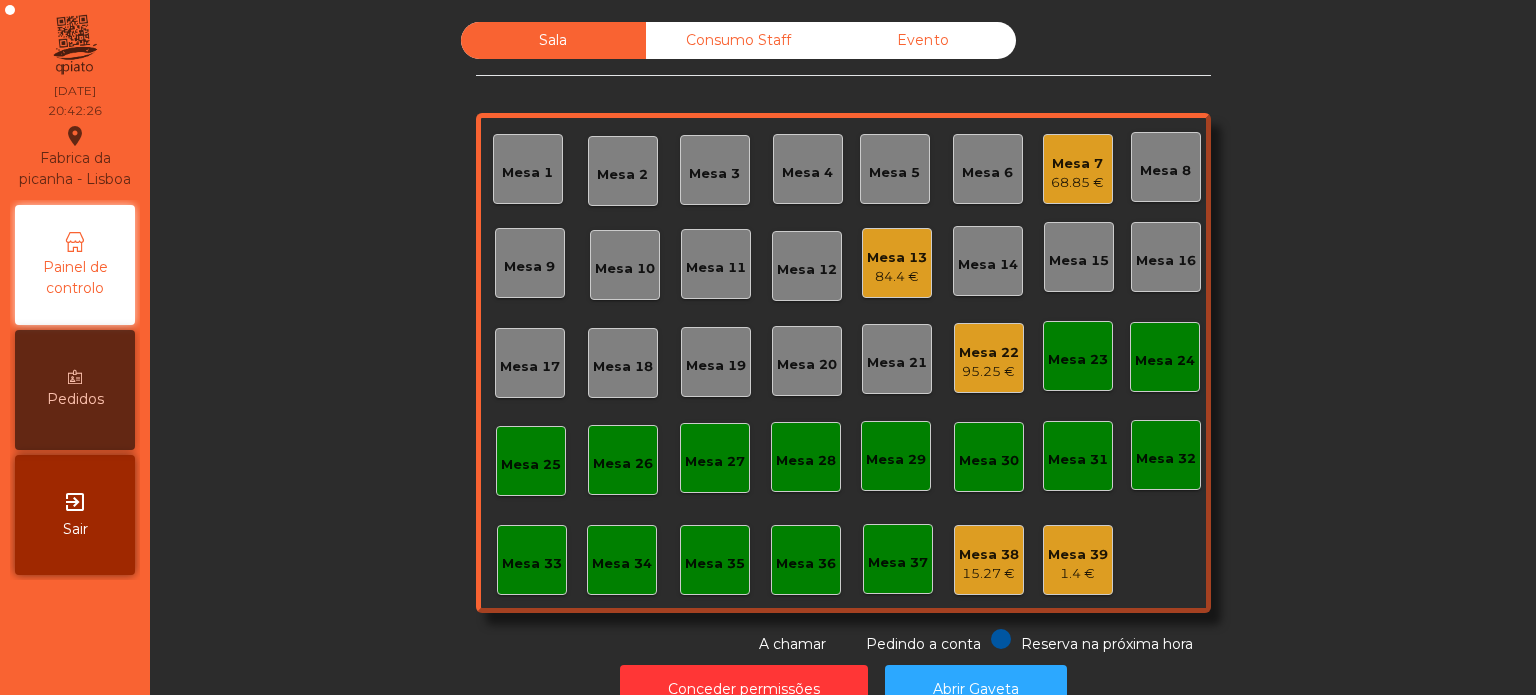 click on "Mesa 5" 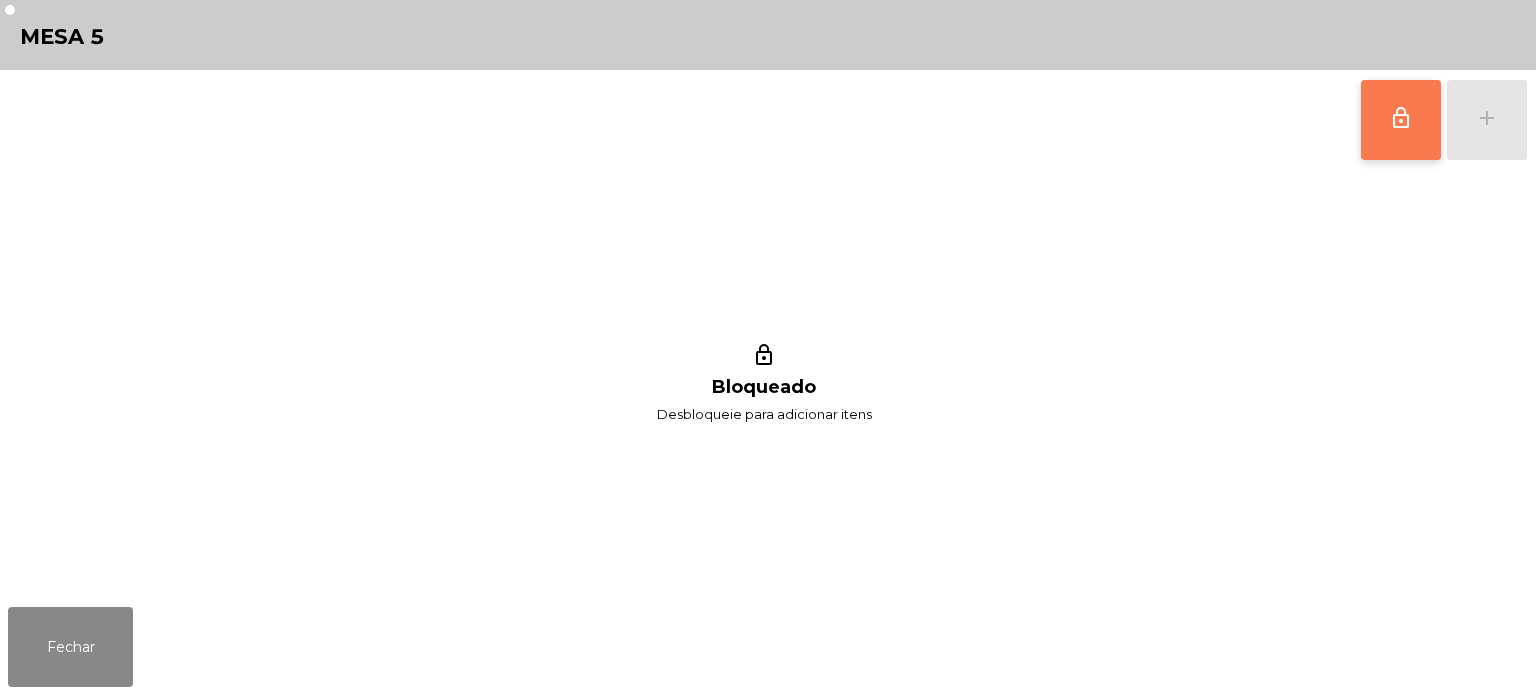 click on "lock_outline" 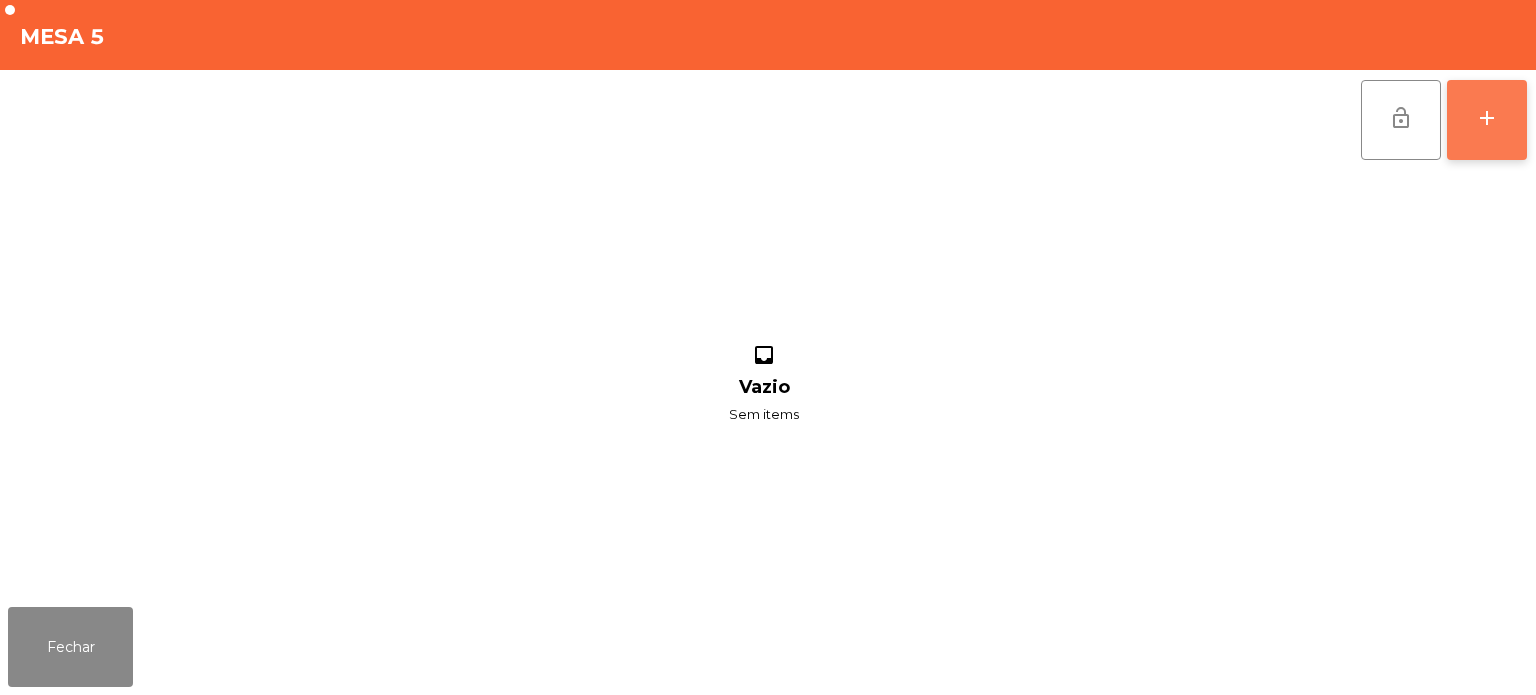 click on "add" 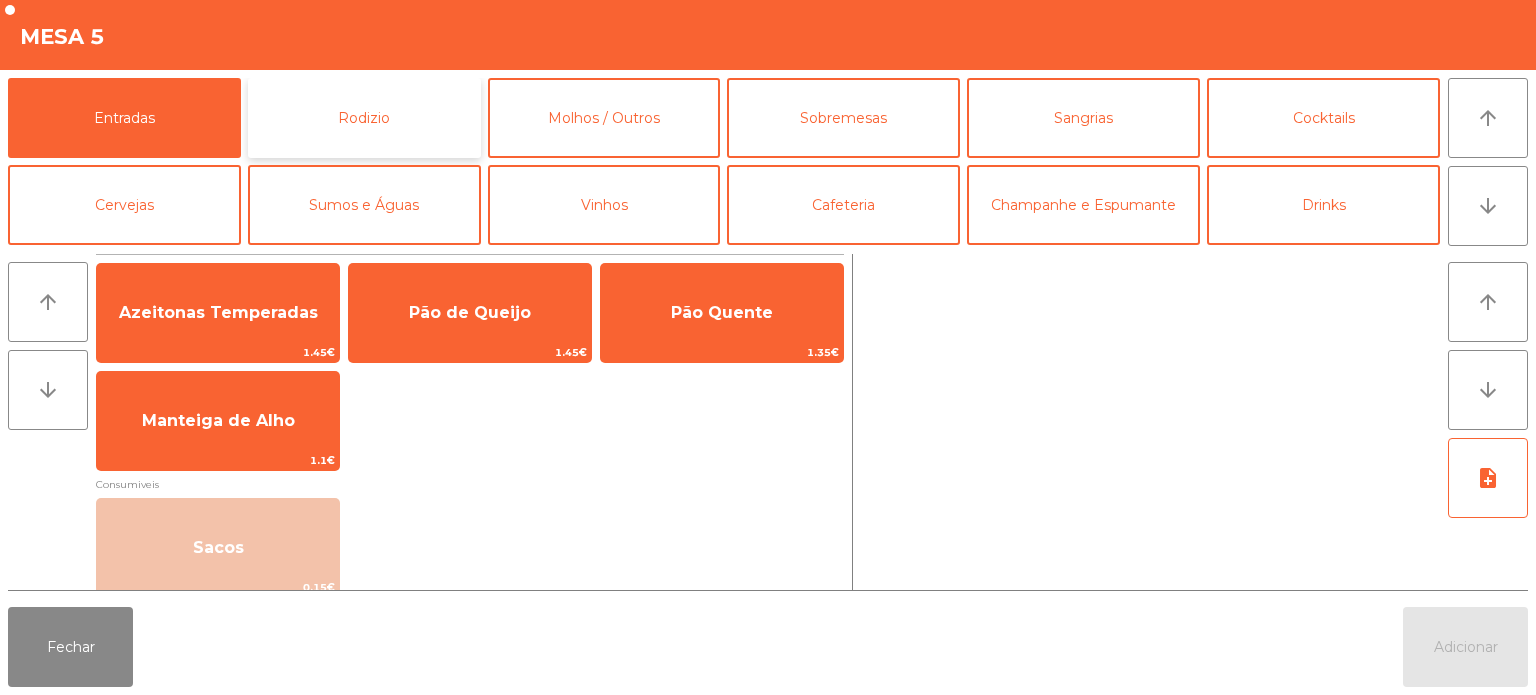 click on "Rodizio" 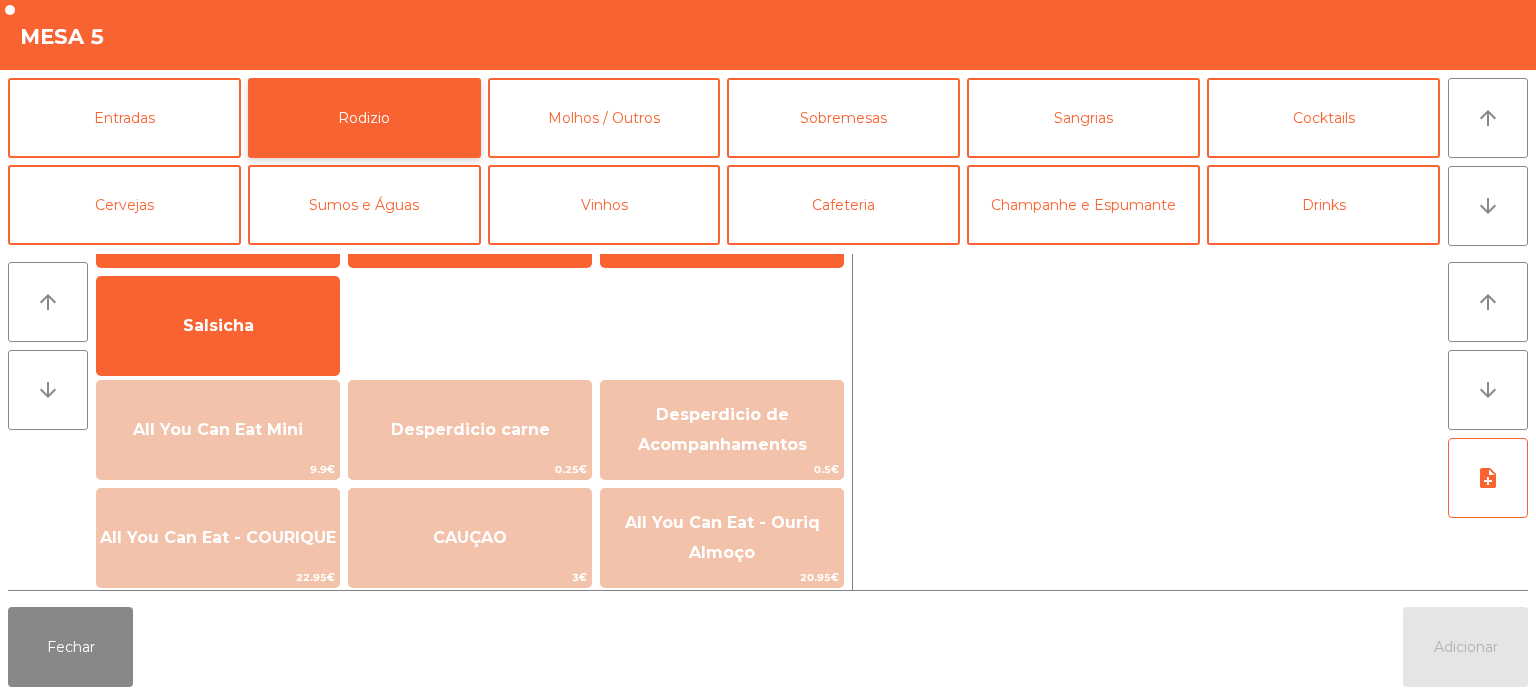 scroll, scrollTop: 125, scrollLeft: 0, axis: vertical 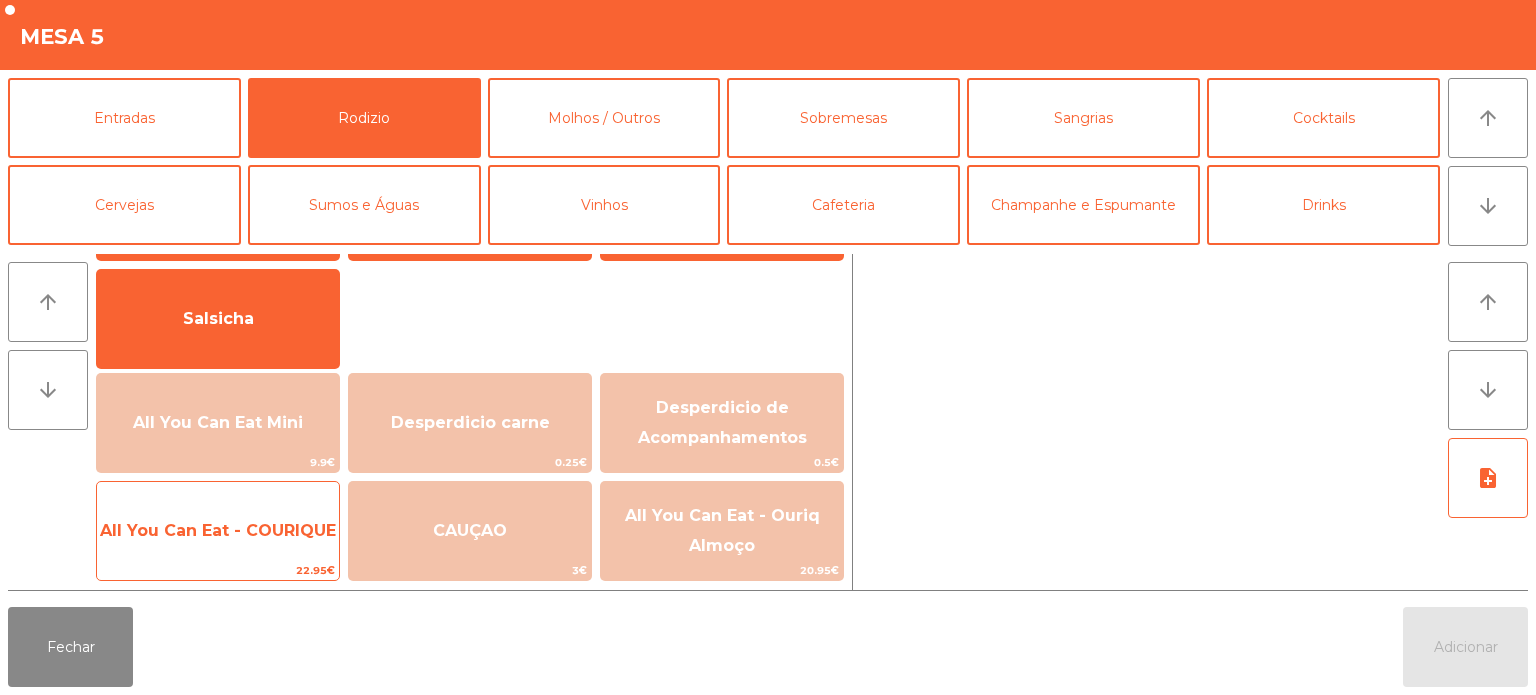 click on "All You Can Eat - COURIQUE" 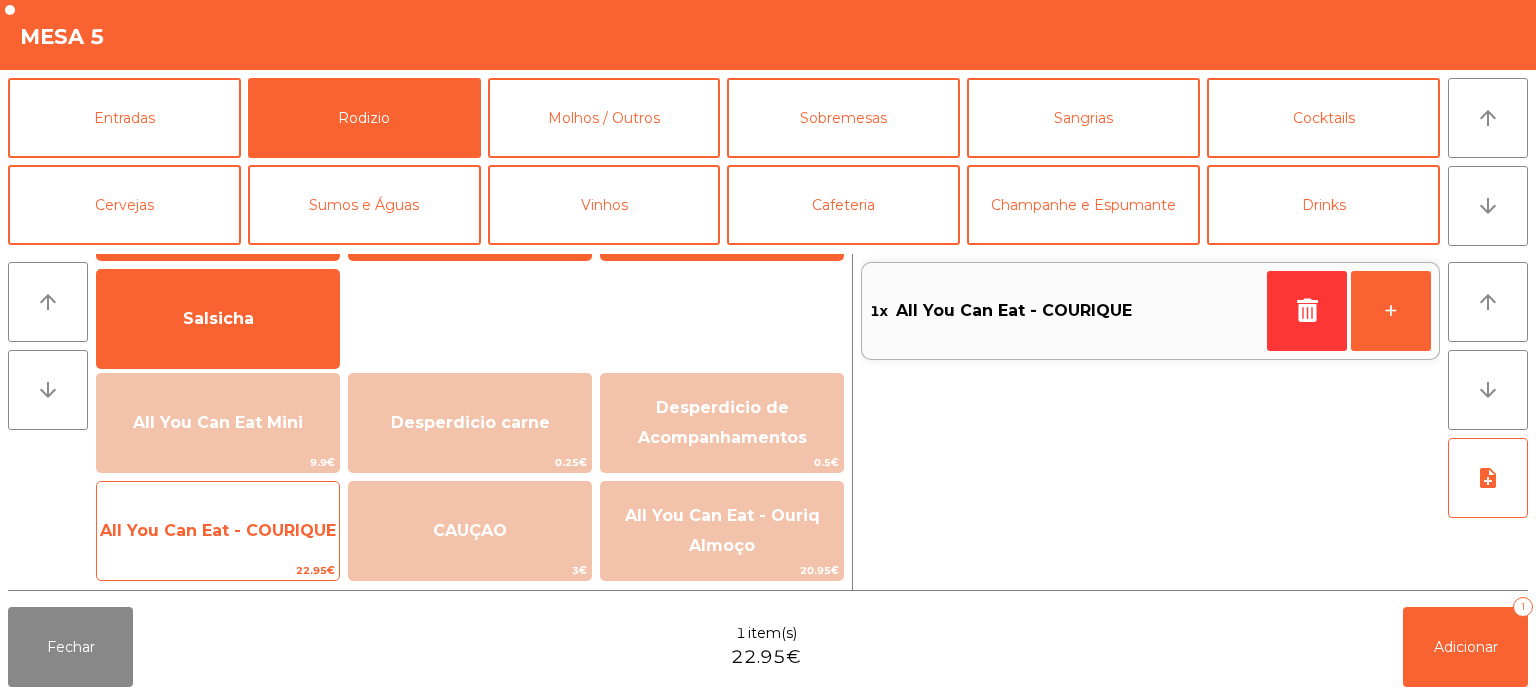 click on "All You Can Eat - COURIQUE" 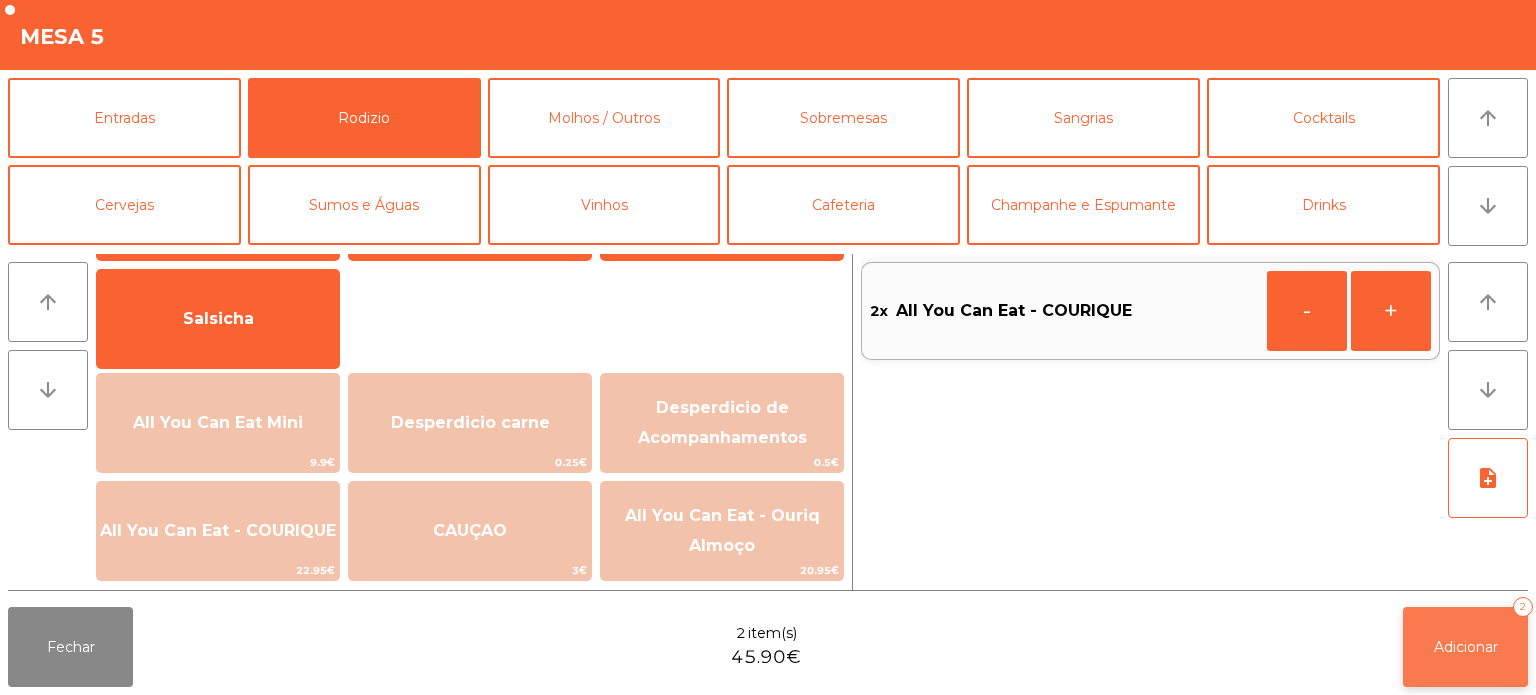 click on "Adicionar   2" 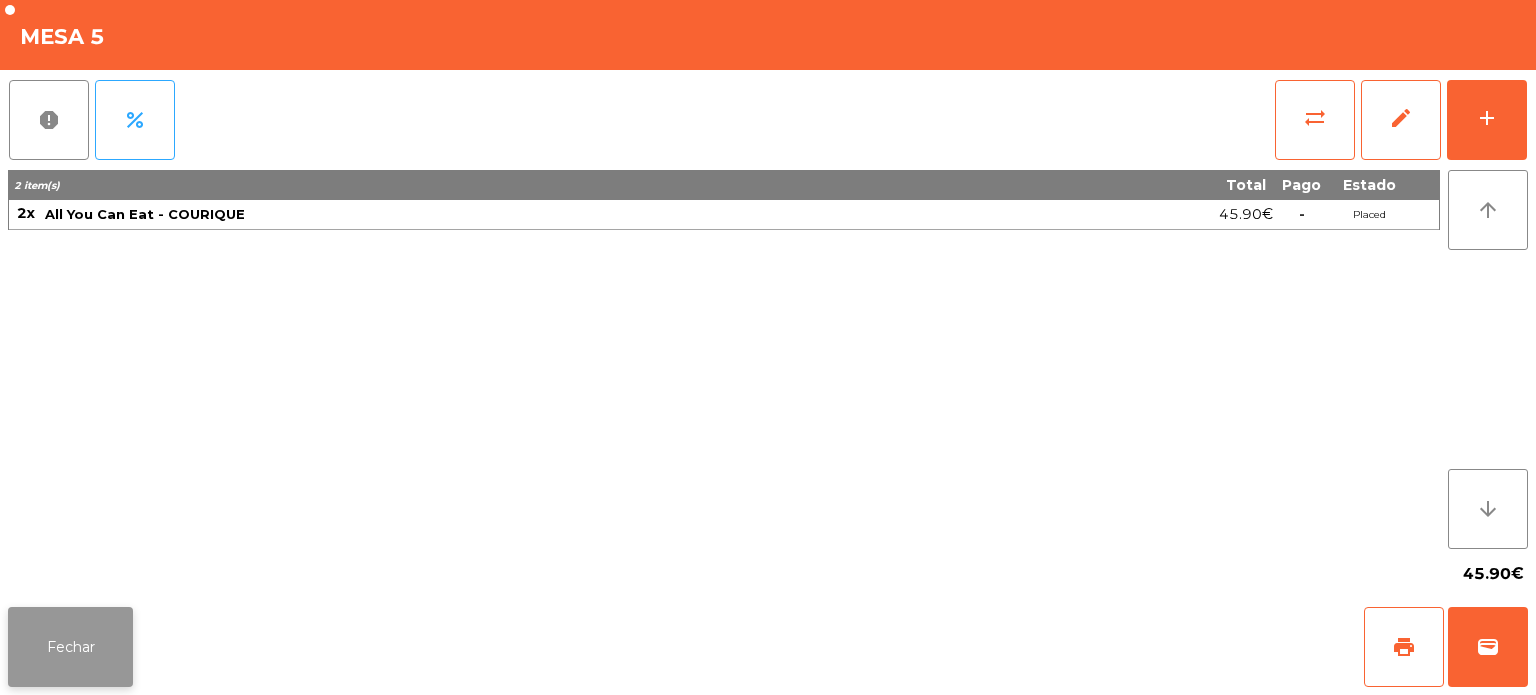 click on "Fechar" 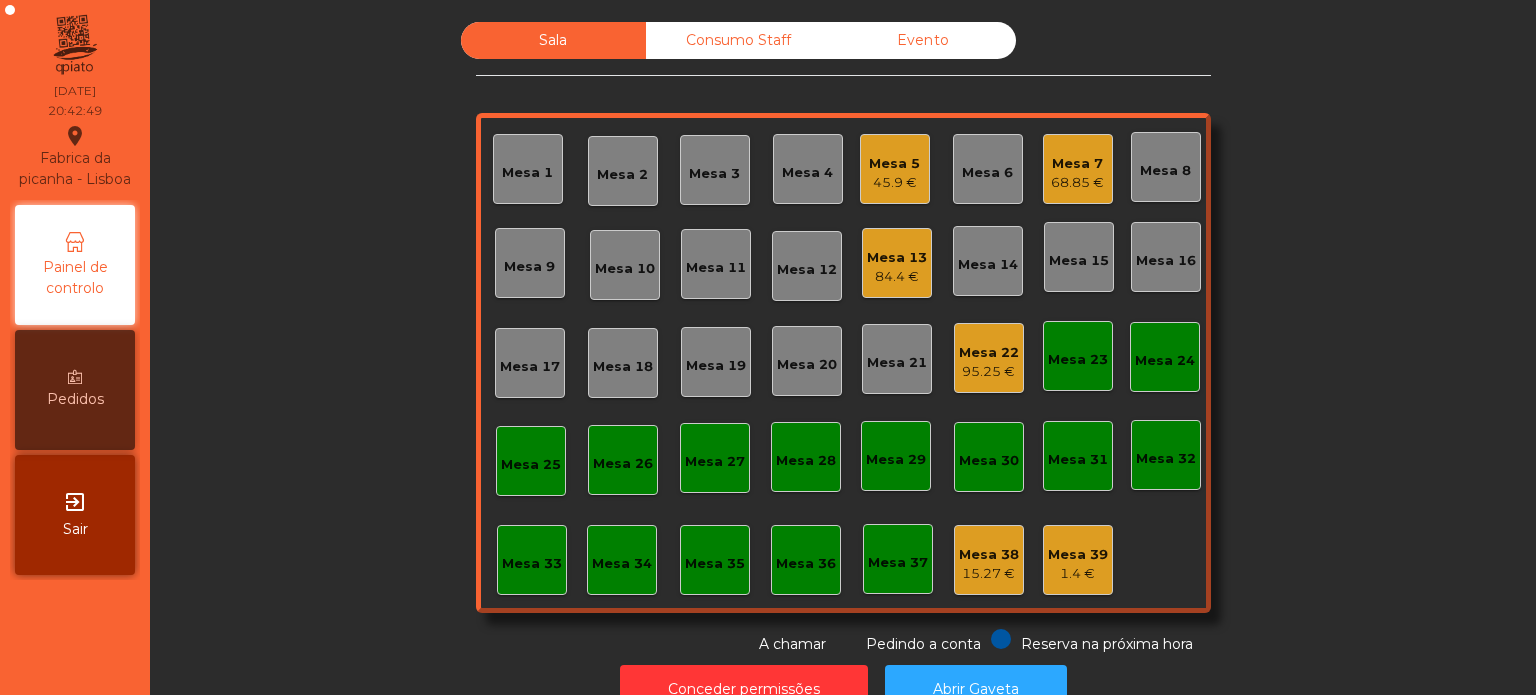 click on "Sala   Consumo Staff   Evento   Mesa 1   Mesa 2   Mesa 3   Mesa 4   Mesa 5   45.9 €   Mesa 6   Mesa 7   68.85 €   Mesa 8   Mesa 9   Mesa 10   Mesa 11   Mesa 12   Mesa 13   84.4 €   Mesa 14   Mesa 15   Mesa 16   Mesa 17   Mesa 18   Mesa 19   Mesa 20   Mesa 21   Mesa 22   95.25 €   Mesa 23   Mesa 24   Mesa 25   Mesa 26   Mesa 27   Mesa 28   Mesa 29   Mesa 30   Mesa 31   Mesa 32   Mesa 33   Mesa 34   Mesa 35   Mesa 36   Mesa 37   Mesa 38   15.27 €   Mesa 39   1.4 €  Reserva na próxima hora Pedindo a conta A chamar" 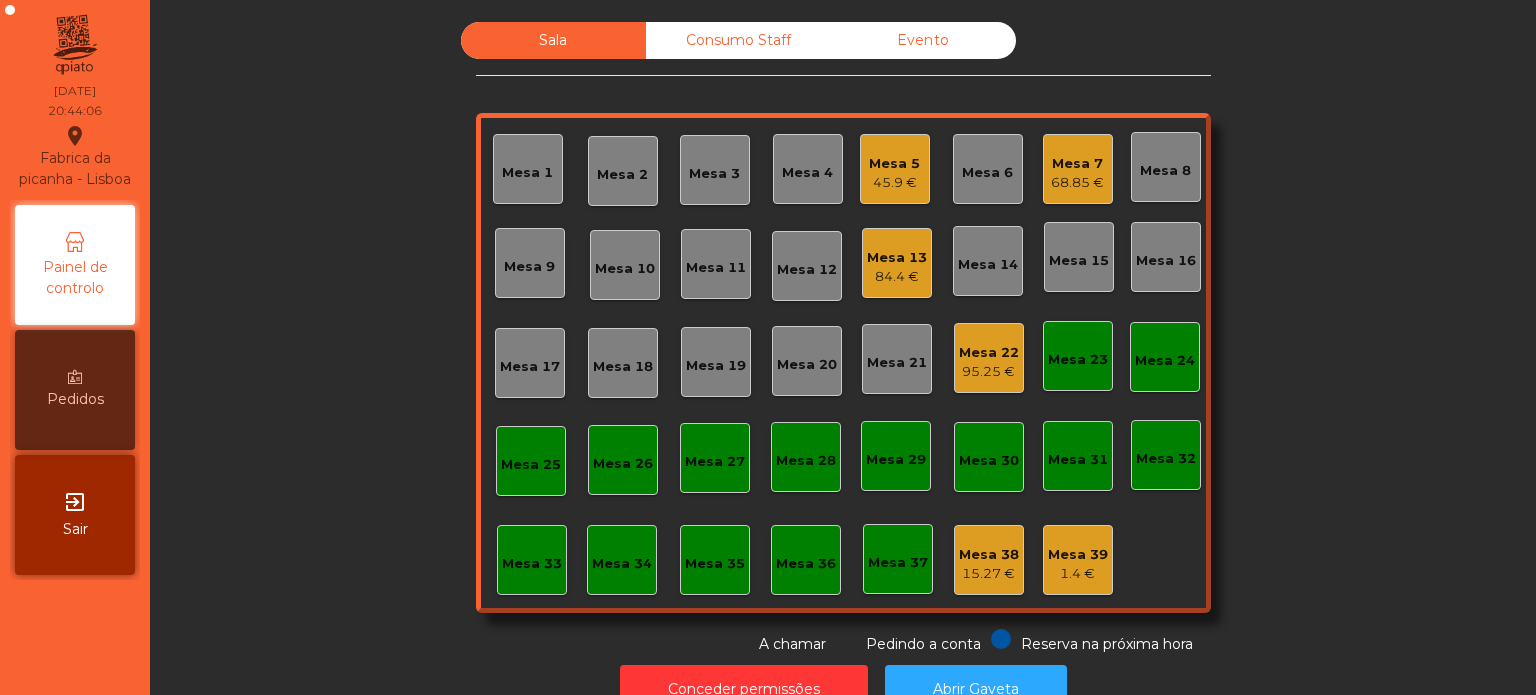 click on "45.9 €" 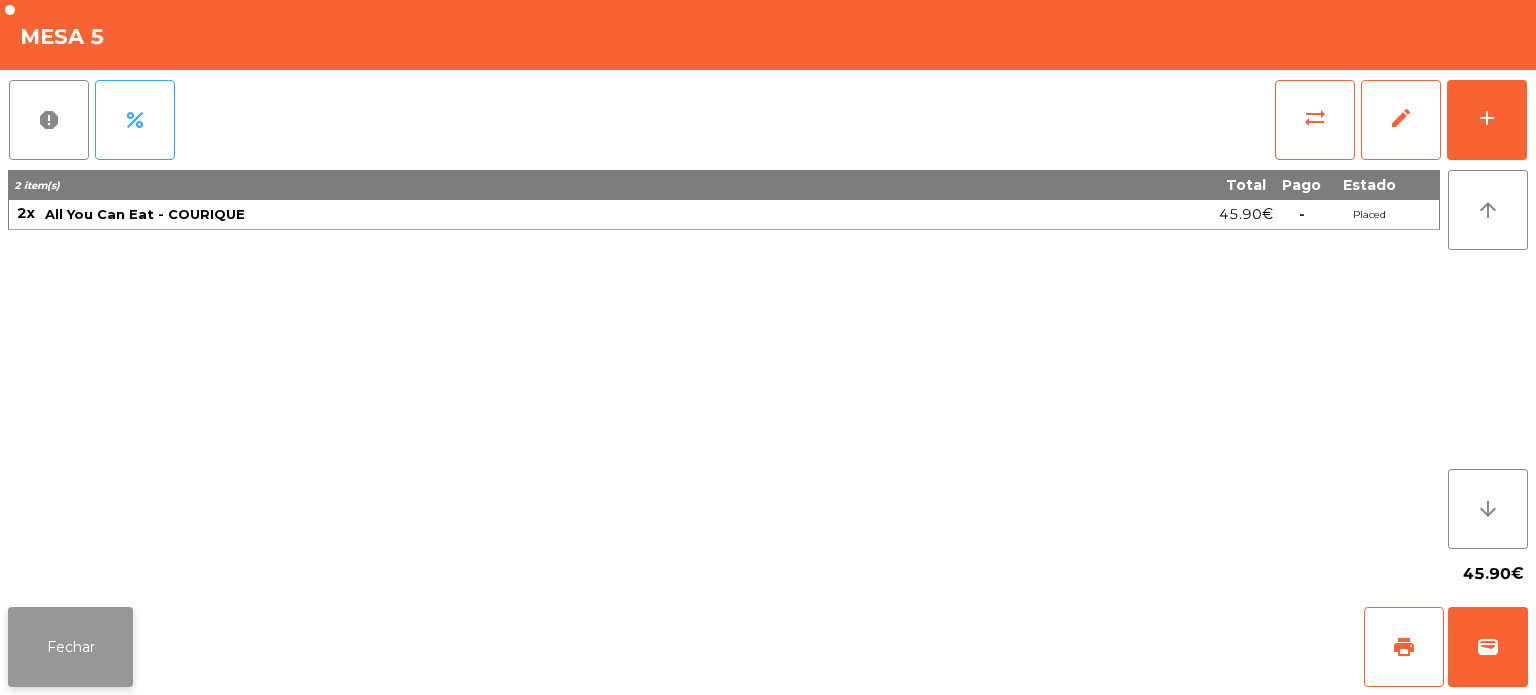 click on "Fechar" 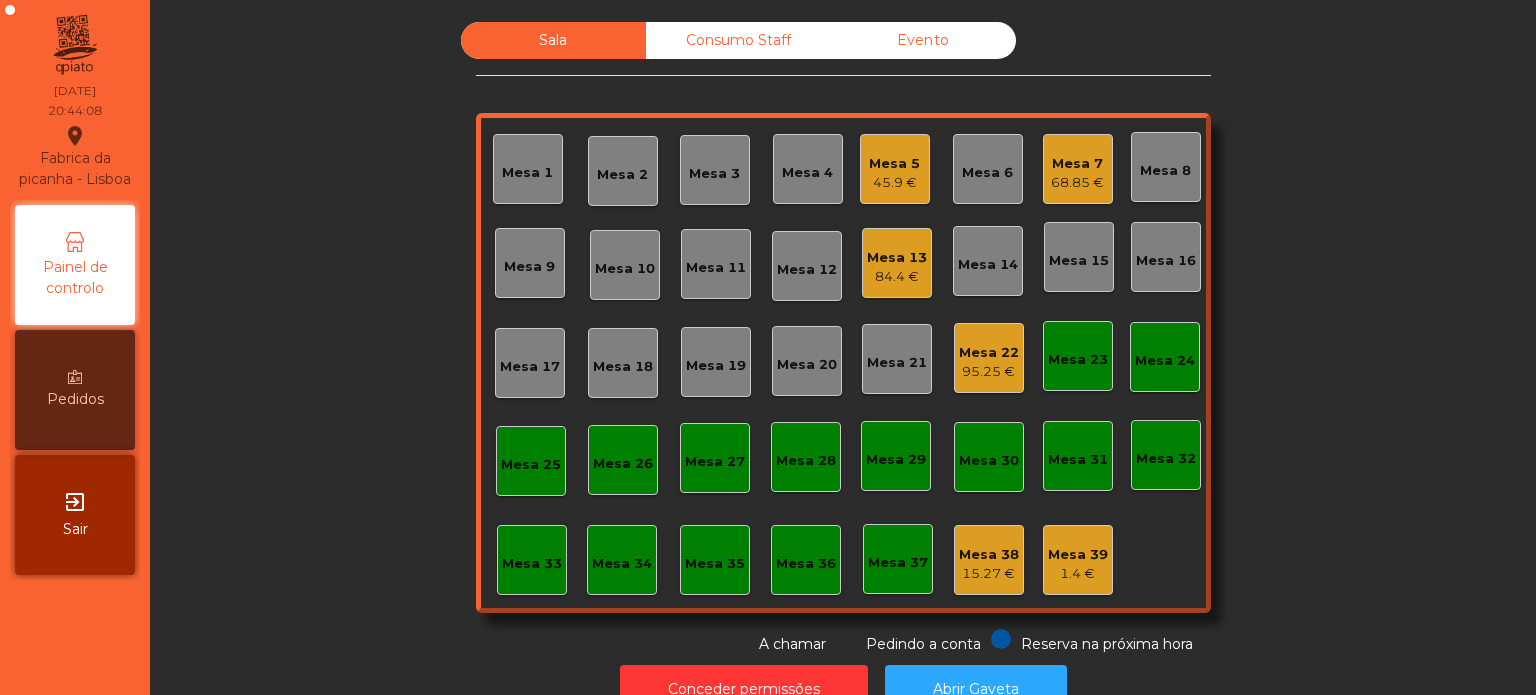 click on "Mesa 7" 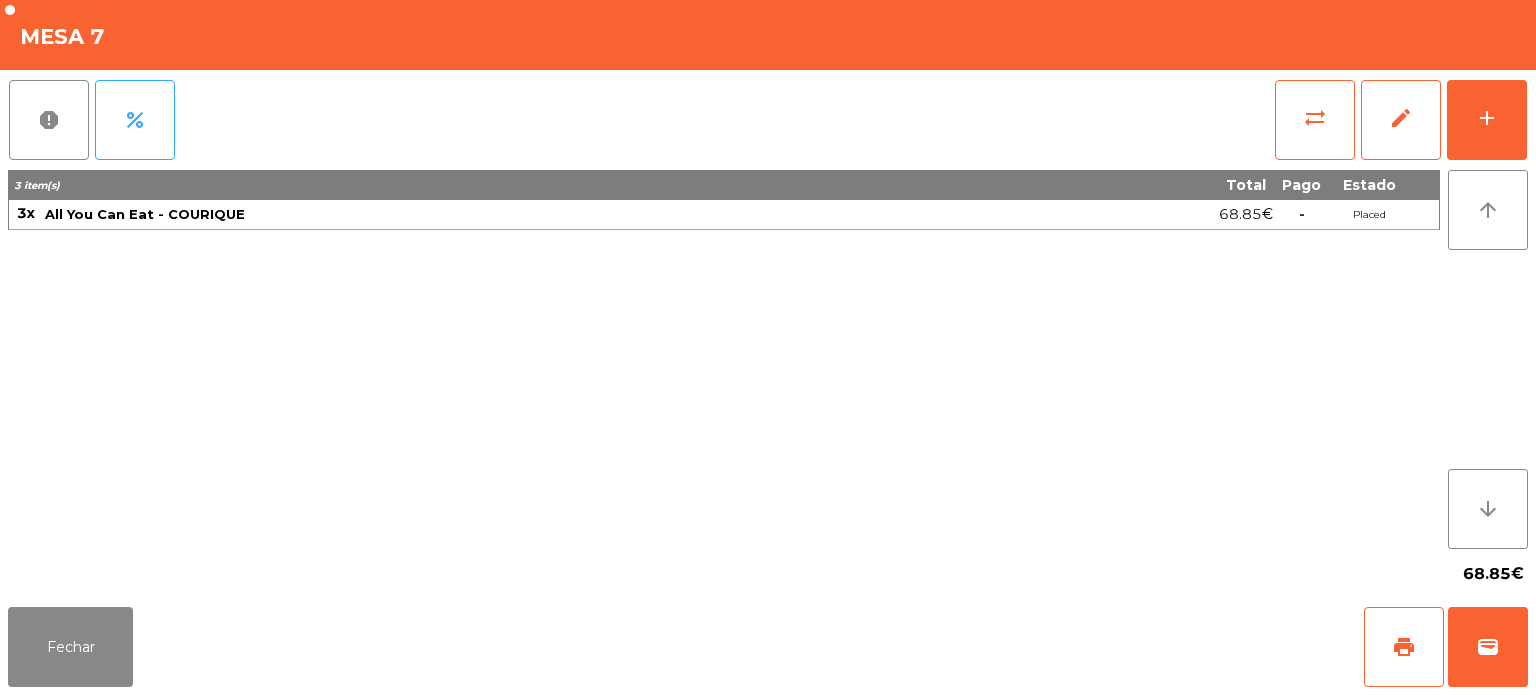 click on "68.85€" 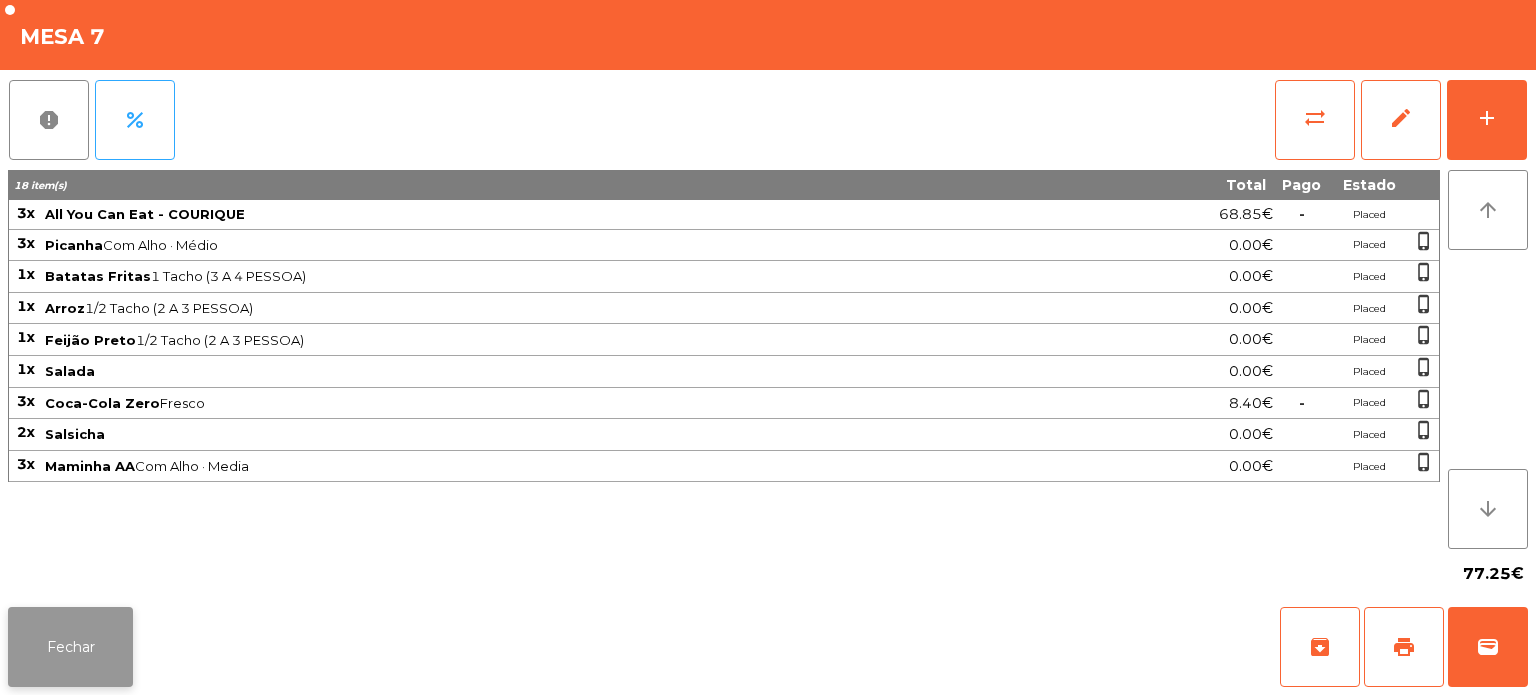 click on "Fechar" 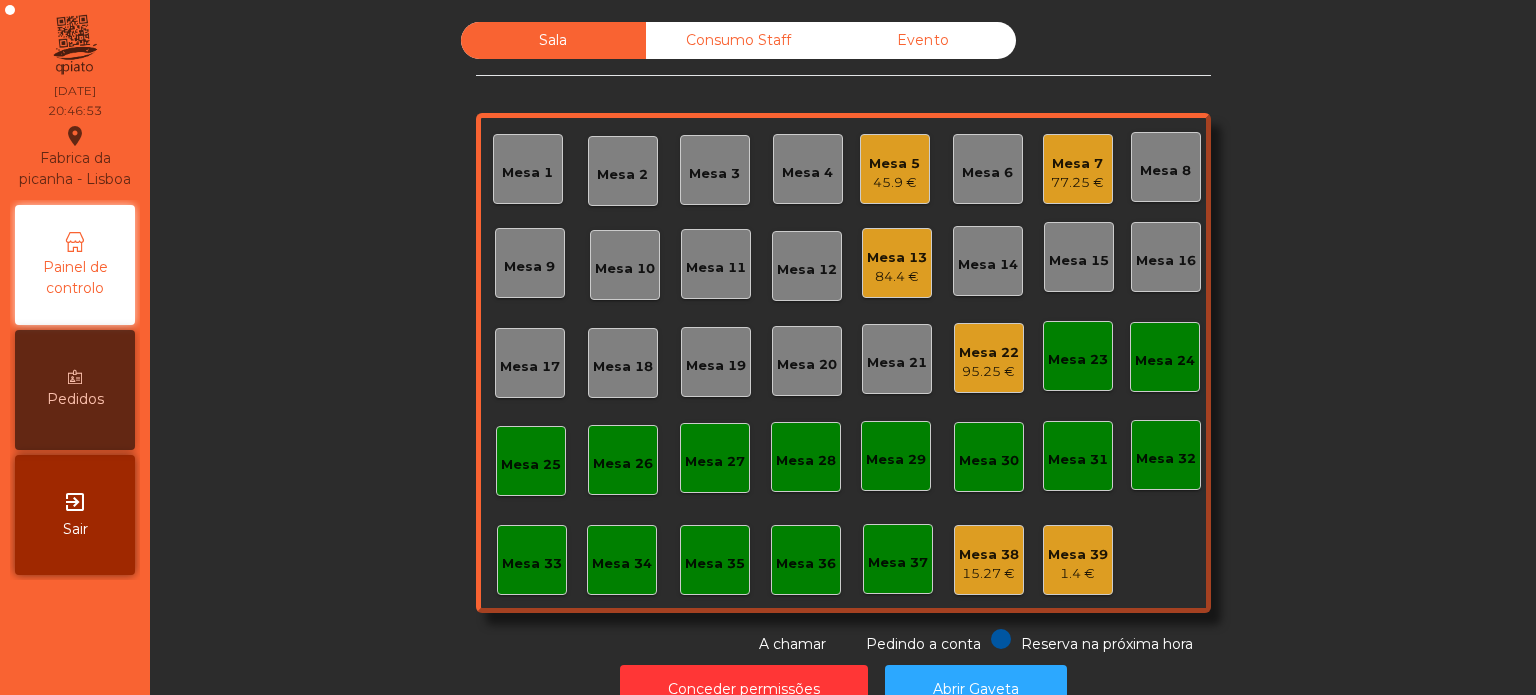 click on "Sala   Consumo Staff   Evento   Mesa 1   Mesa 2   Mesa 3   Mesa 4   Mesa 5   45.9 €   Mesa 6   Mesa 7   77.25 €   Mesa 8   Mesa 9   Mesa 10   Mesa 11   Mesa 12   Mesa 13   84.4 €   Mesa 14   Mesa 15   Mesa 16   Mesa 17   Mesa 18   Mesa 19   Mesa 20   Mesa 21   Mesa 22   95.25 €   Mesa 23   Mesa 24   Mesa 25   Mesa 26   Mesa 27   Mesa 28   Mesa 29   Mesa 30   Mesa 31   Mesa 32   Mesa 33   Mesa 34   Mesa 35   Mesa 36   Mesa 37   Mesa 38   15.27 €   Mesa 39   1.4 €  Reserva na próxima hora Pedindo a conta A chamar" 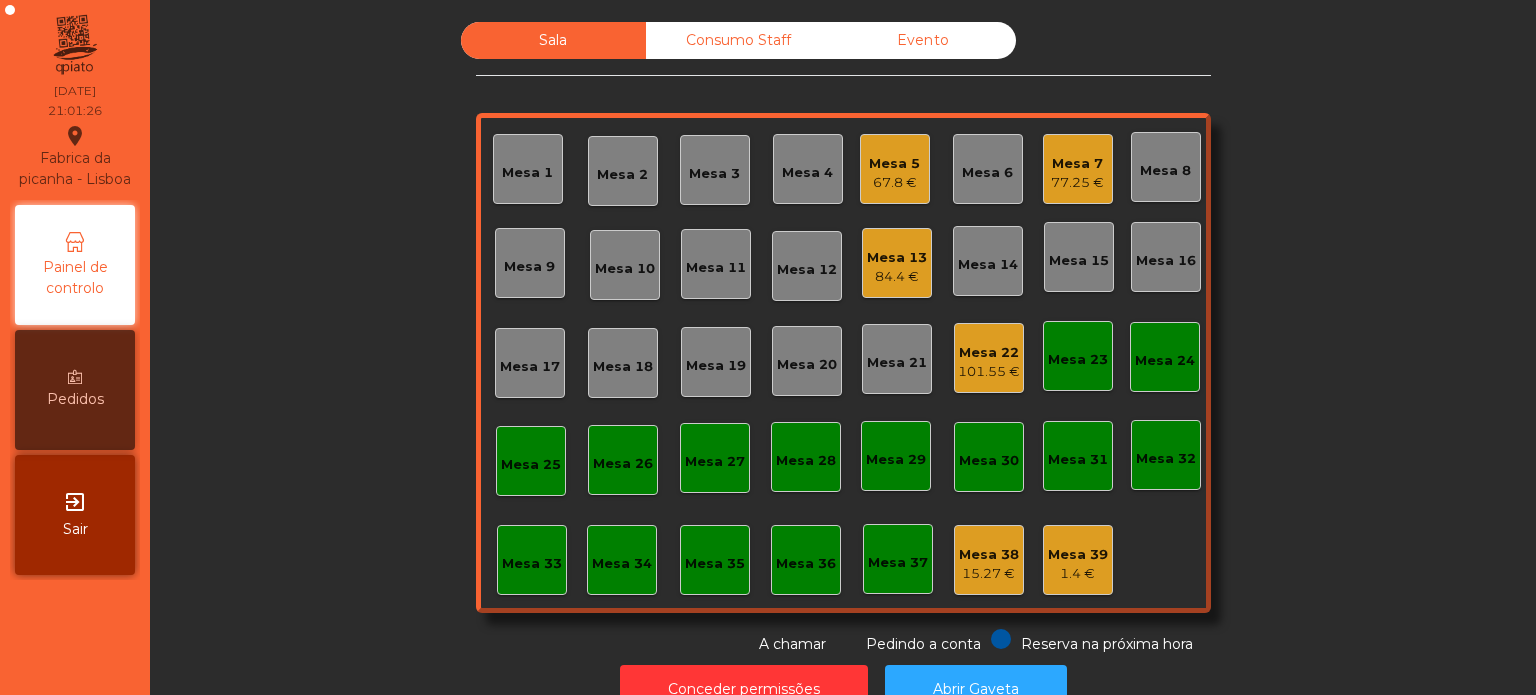 click on "84.4 €" 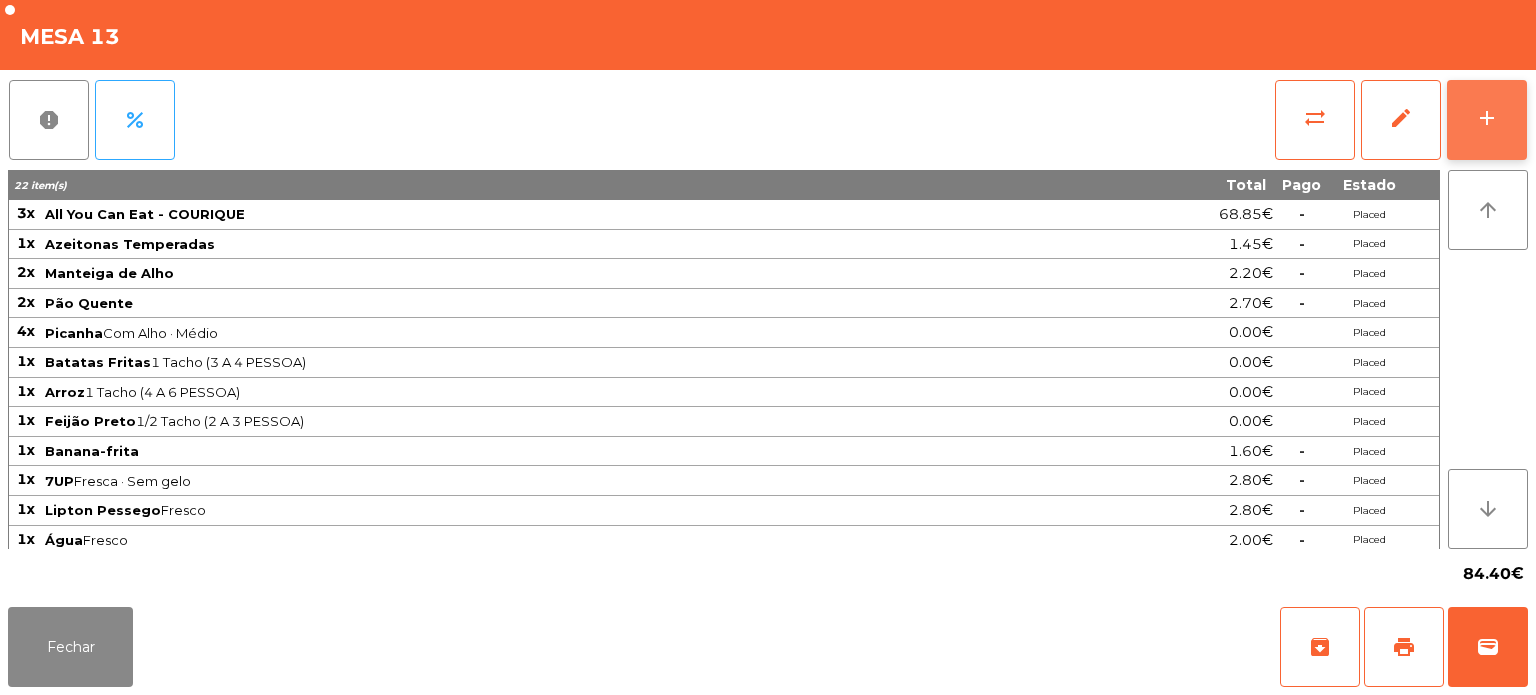 click on "add" 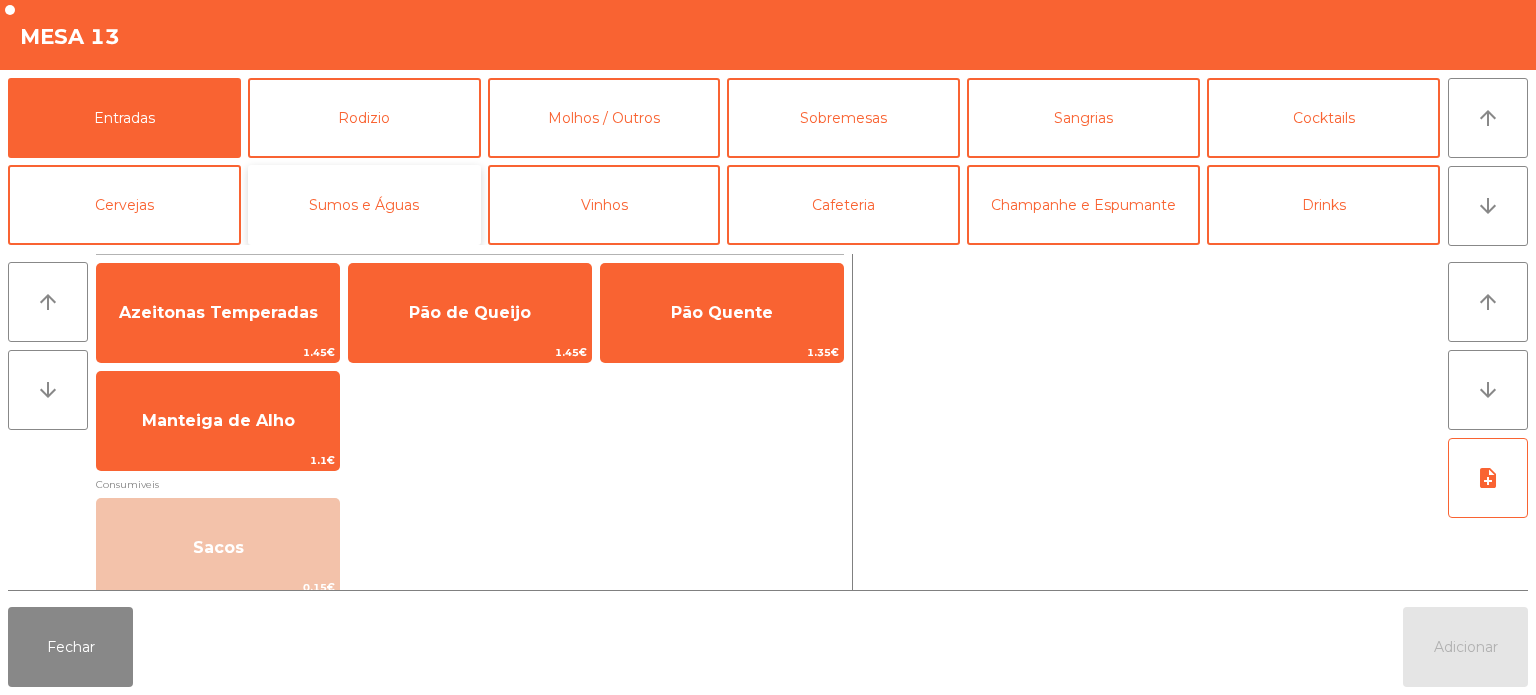 click on "Sumos e Águas" 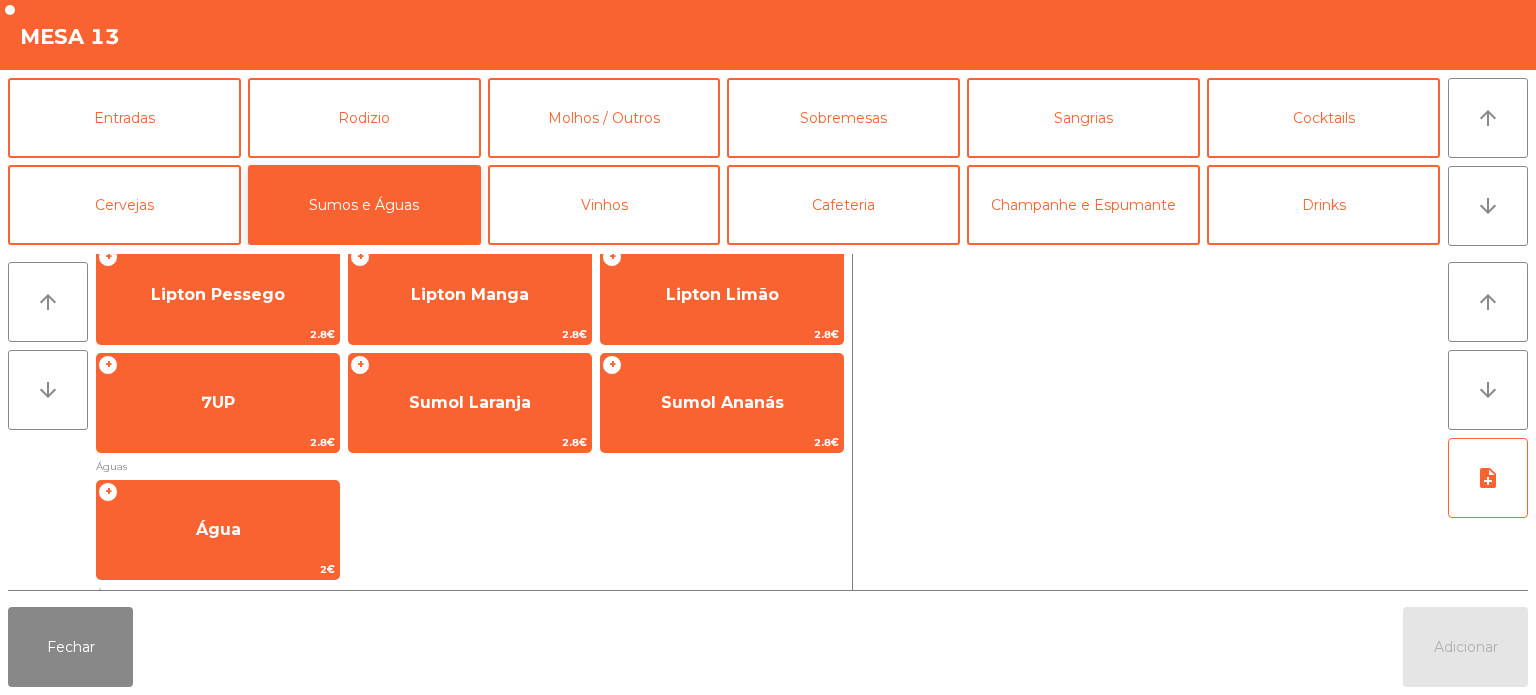 scroll, scrollTop: 256, scrollLeft: 0, axis: vertical 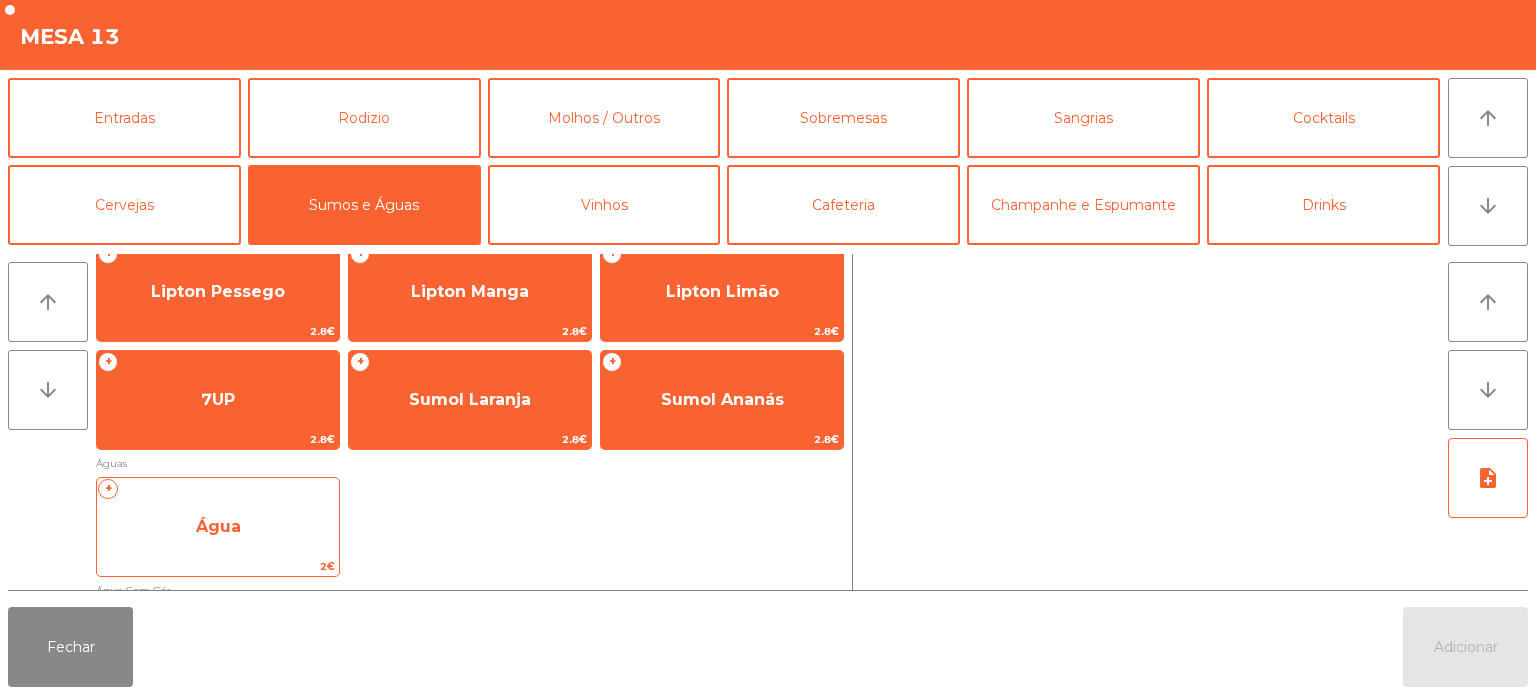 click on "Água" 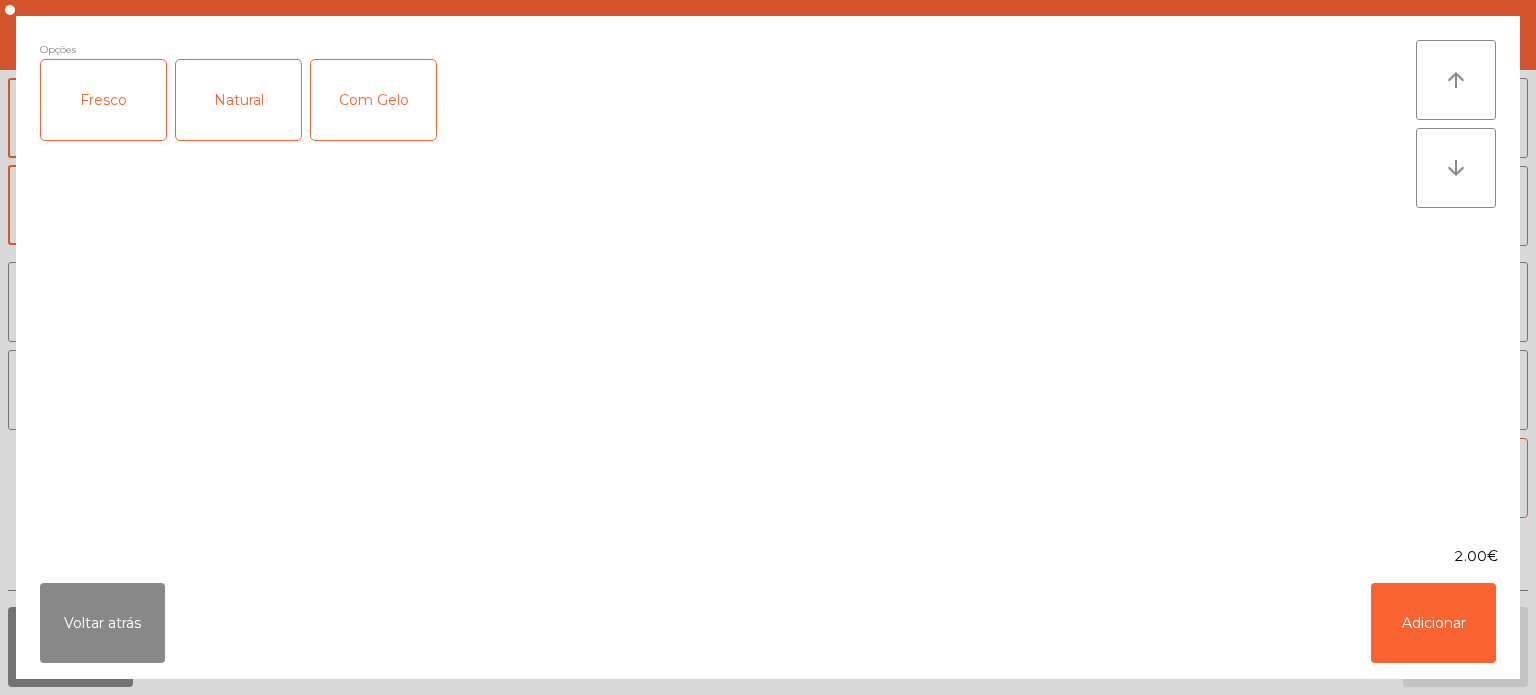 click on "Fresco" 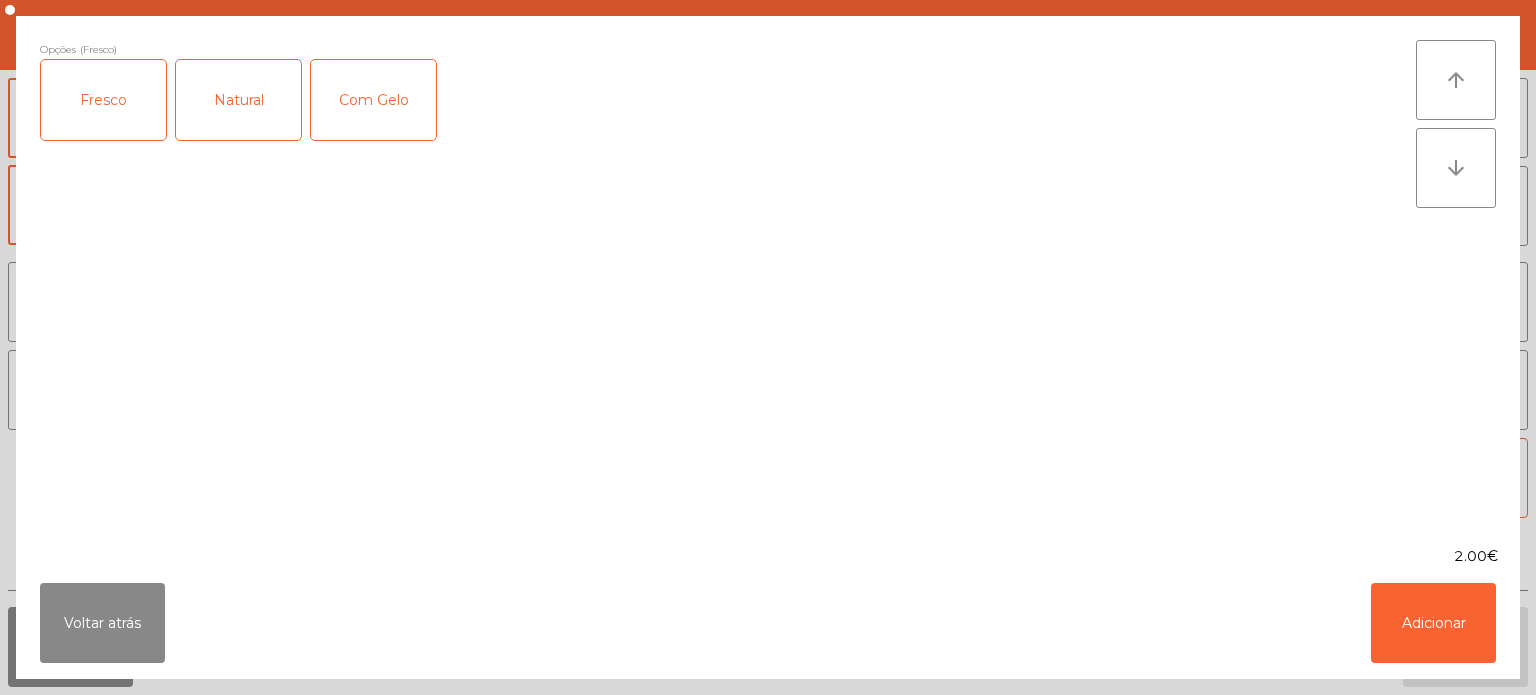 click on "Opções (Fresco)  Fresco   Natural   Com Gelo  arrow_upward arrow_downward  2.00€
Voltar atrás   Adicionar" 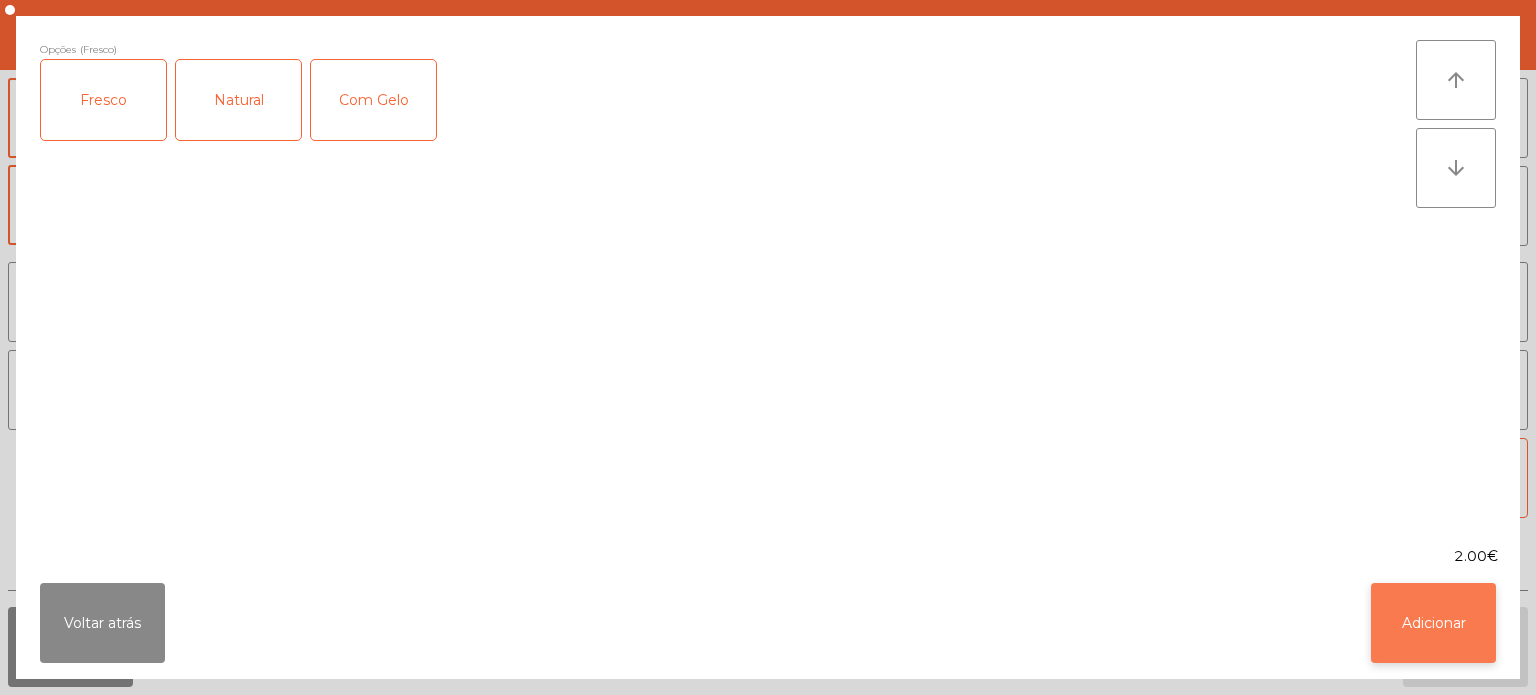 click on "Adicionar" 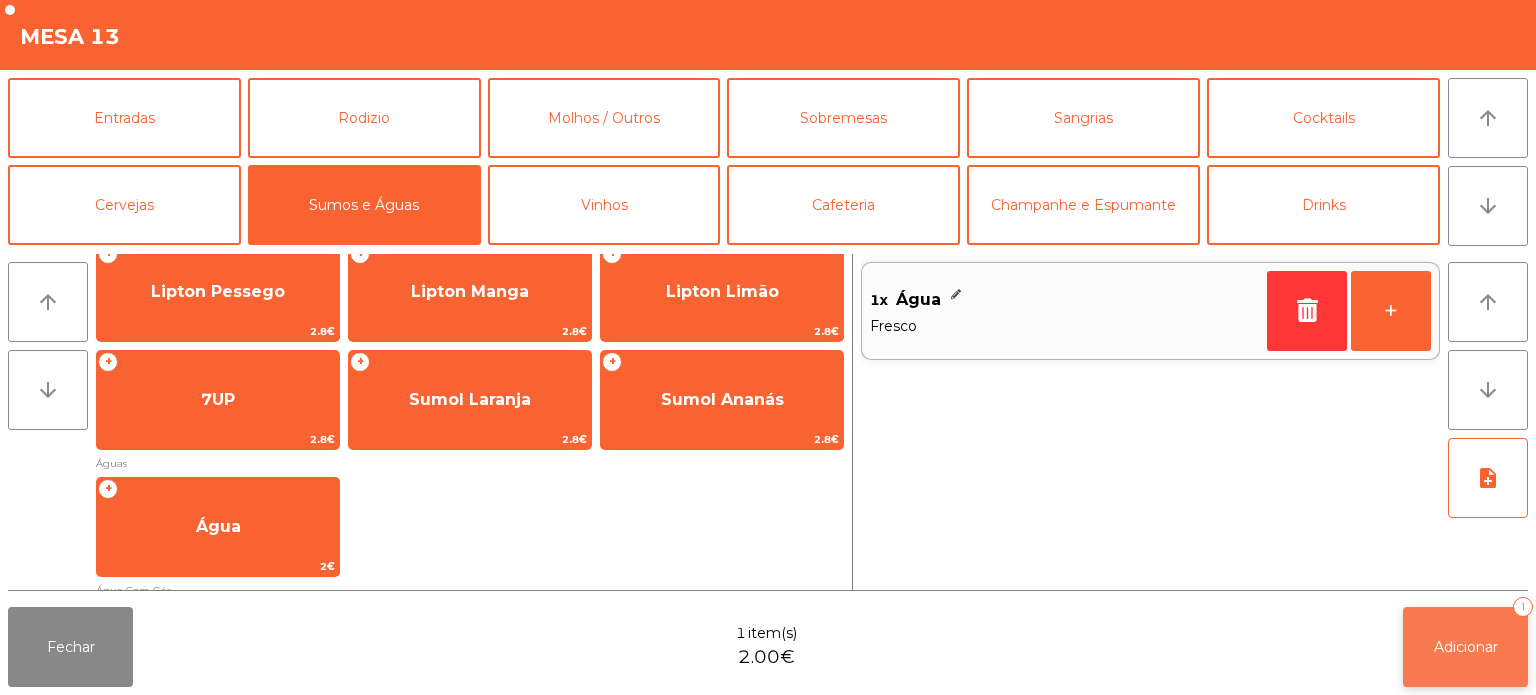 click on "Adicionar" 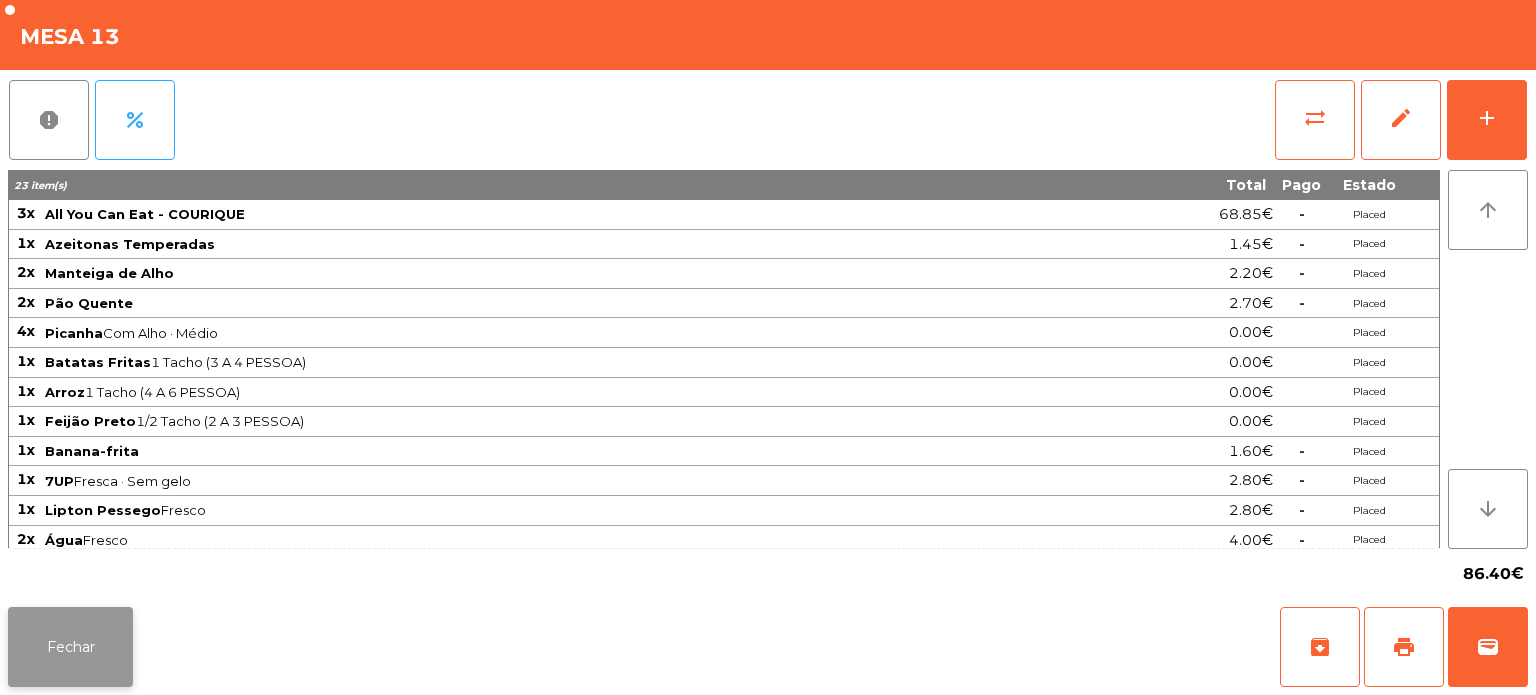 click on "Fechar" 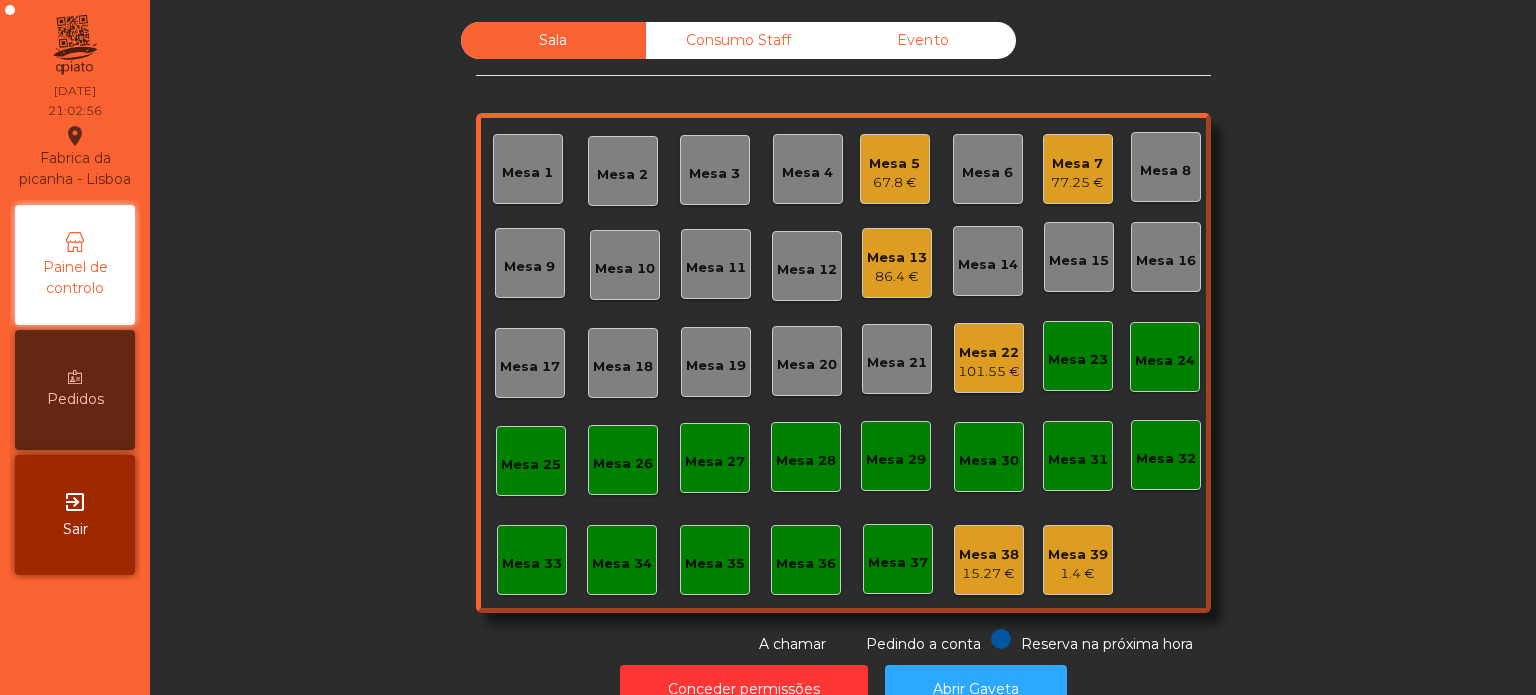 click on "Sala   Consumo Staff   Evento   Mesa 1   Mesa 2   Mesa 3   Mesa 4   Mesa 5   67.8 €   Mesa 6   Mesa 7   77.25 €   Mesa 8   Mesa 9   Mesa 10   Mesa 11   Mesa 12   Mesa 13   86.4 €   Mesa 14   Mesa 15   Mesa 16   Mesa 17   Mesa 18   Mesa 19   Mesa 20   Mesa 21   Mesa 22   101.55 €   Mesa 23   Mesa 24   Mesa 25   Mesa 26   Mesa 27   Mesa 28   Mesa 29   Mesa 30   Mesa 31   Mesa 32   Mesa 33   Mesa 34   Mesa 35   Mesa 36   Mesa 37   Mesa 38   15.27 €   Mesa 39   1.4 €  Reserva na próxima hora Pedindo a conta A chamar" 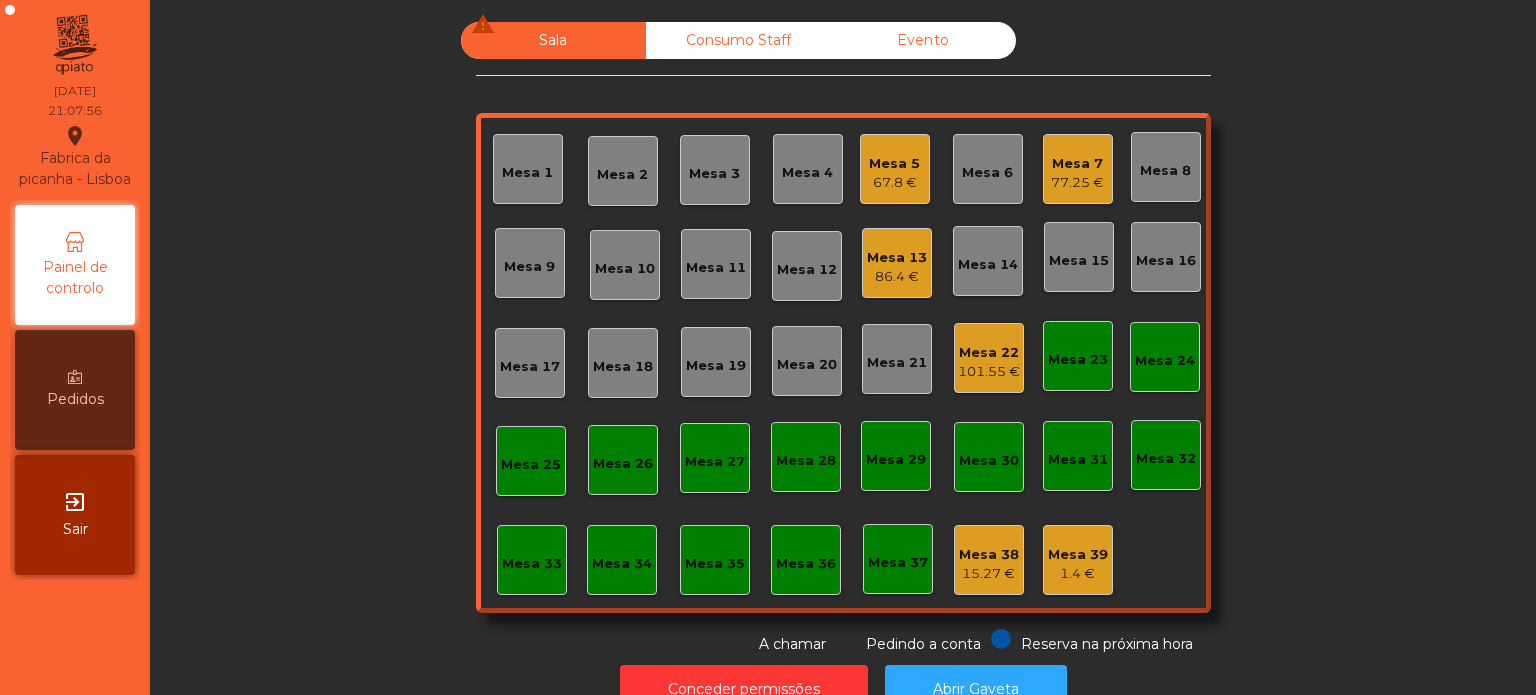 click on "Mesa 4" 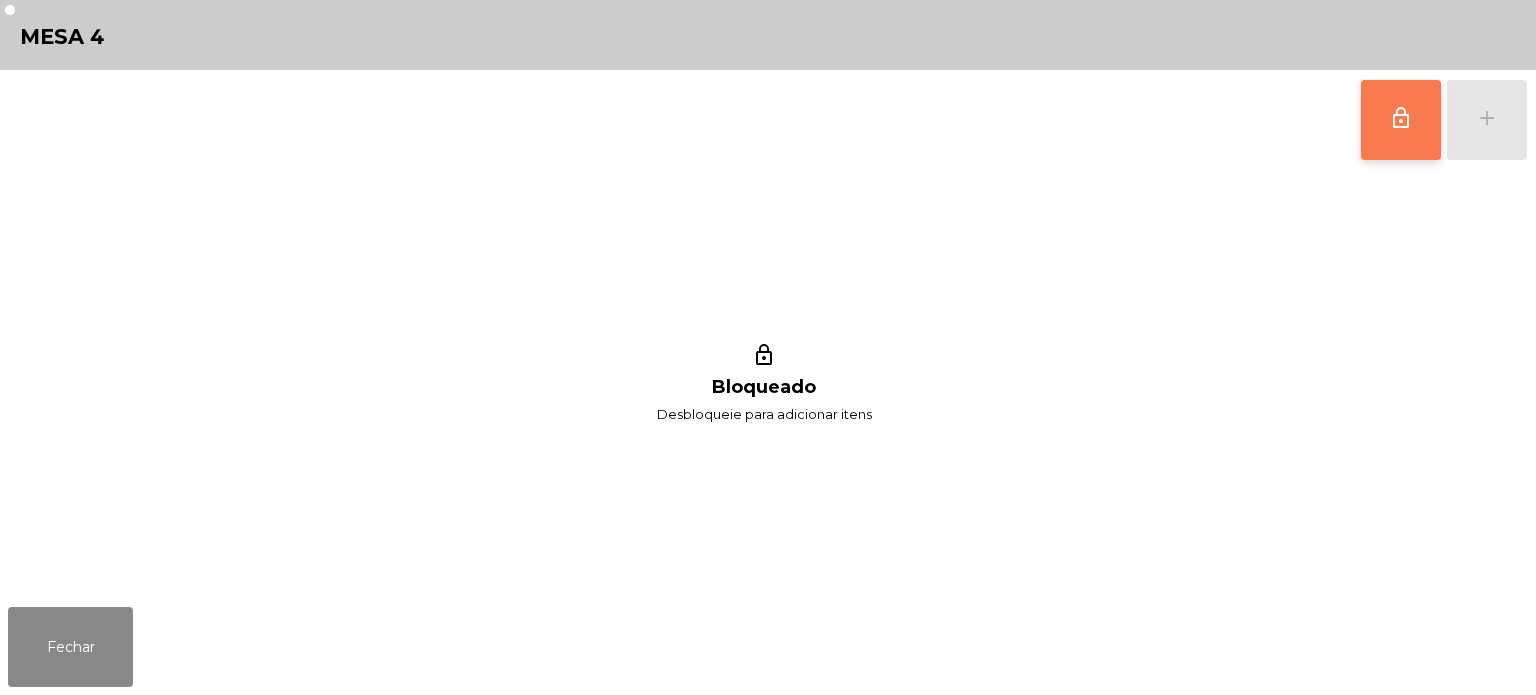 click on "lock_outline" 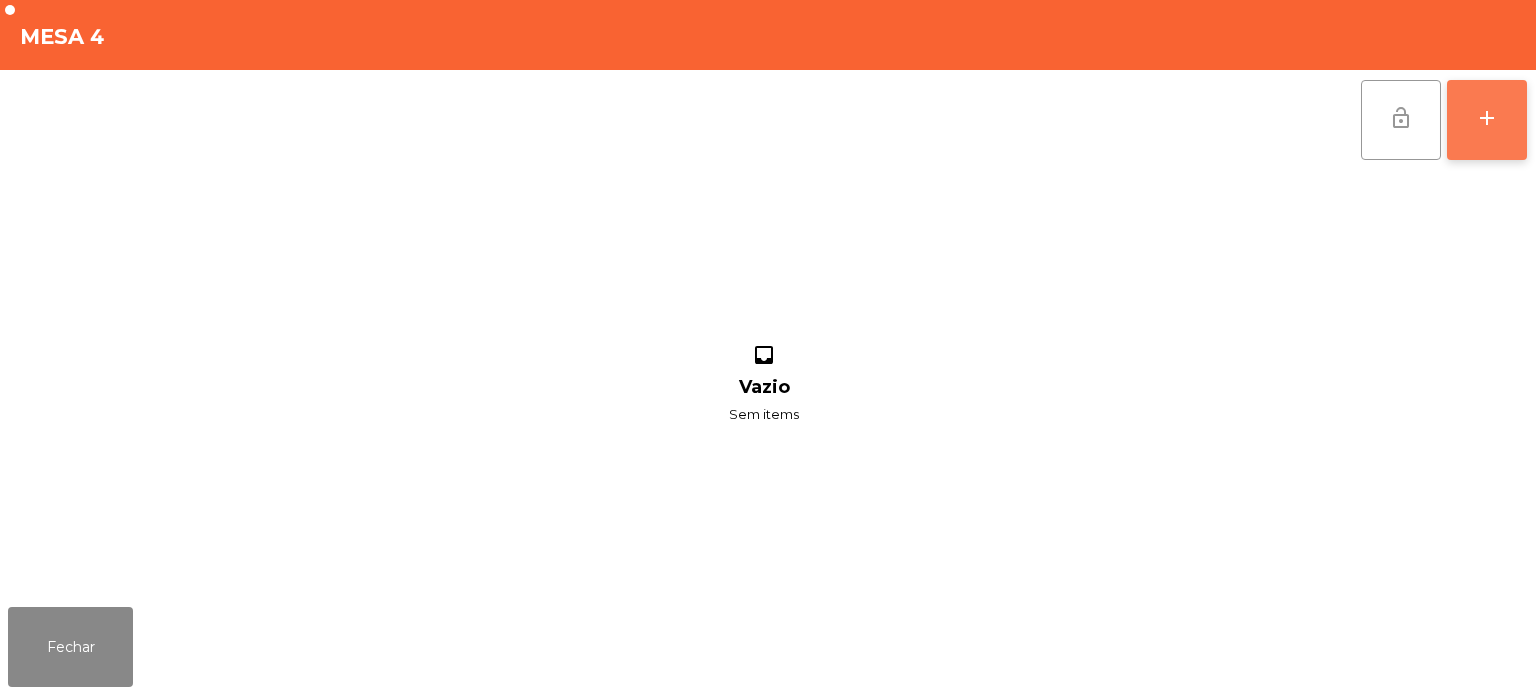 click on "add" 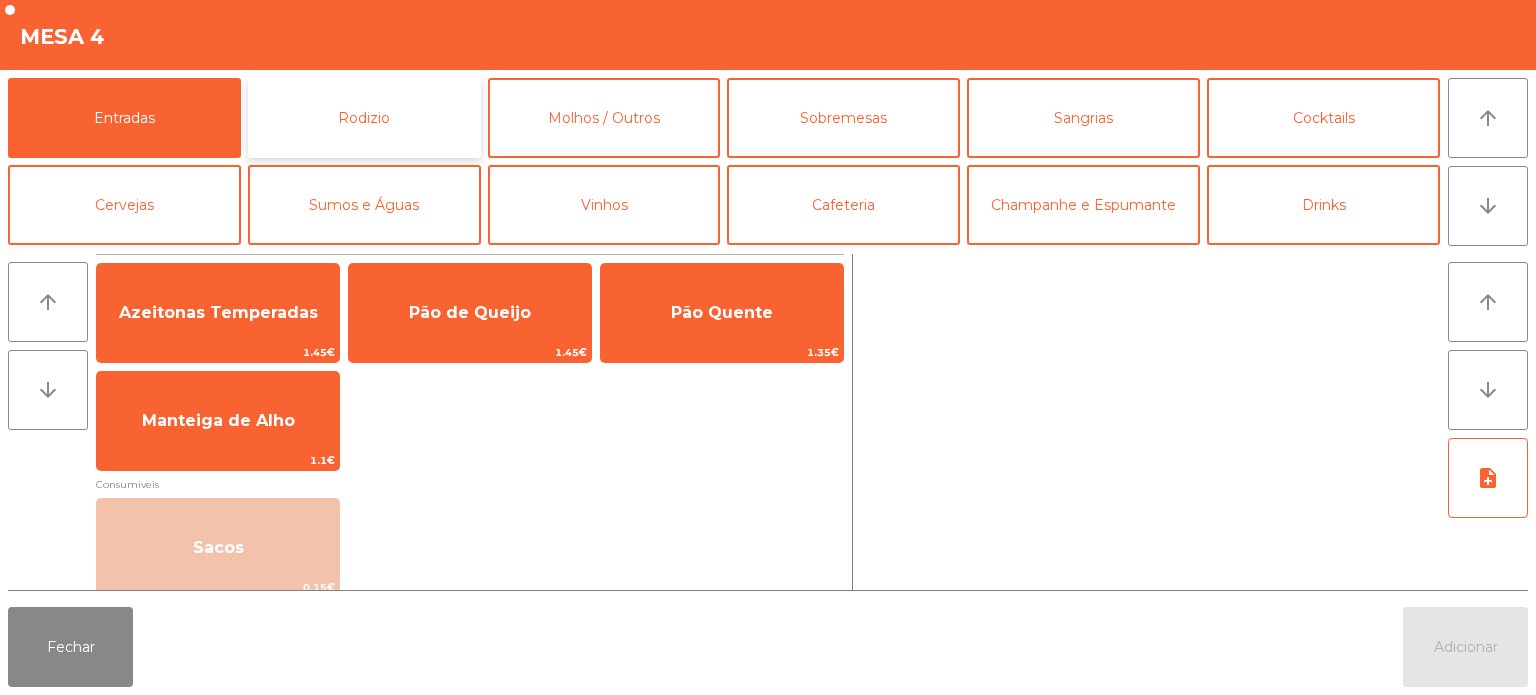 click on "Rodizio" 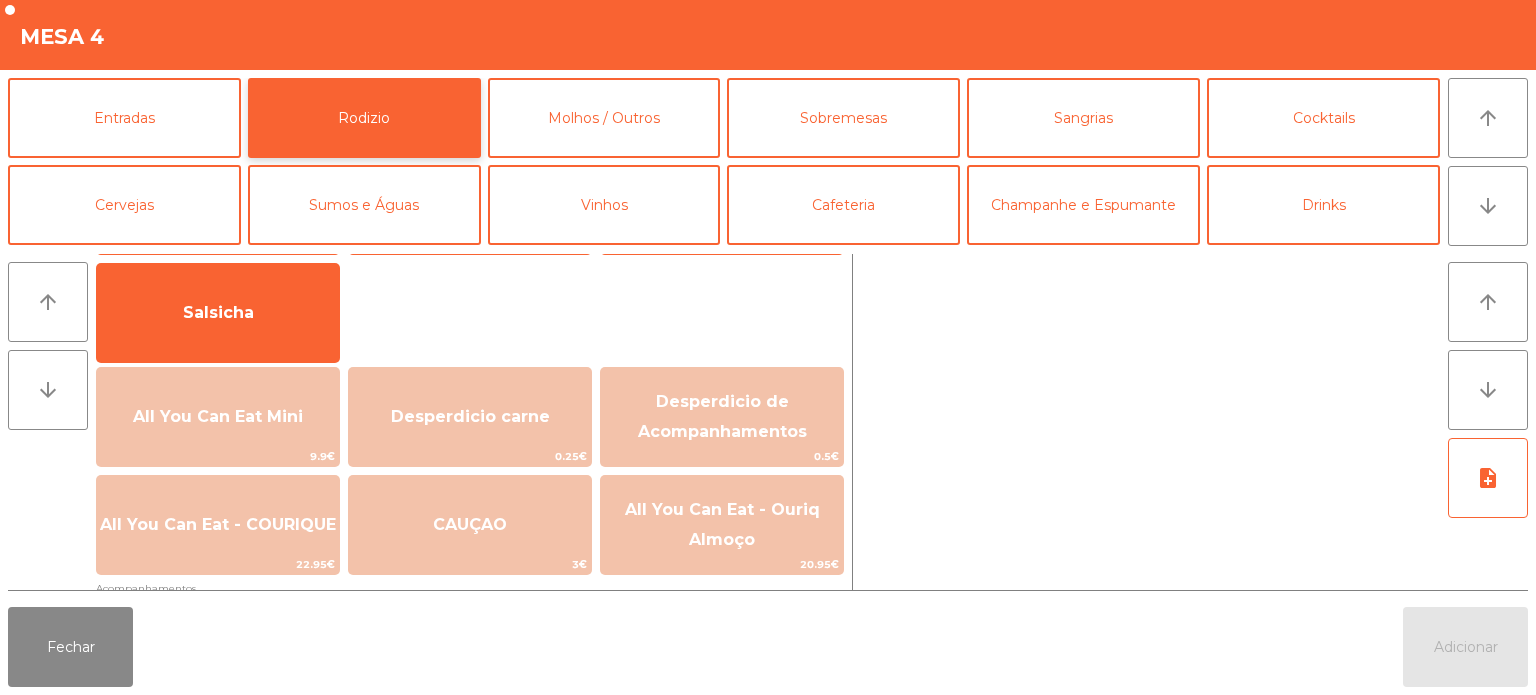 scroll, scrollTop: 137, scrollLeft: 0, axis: vertical 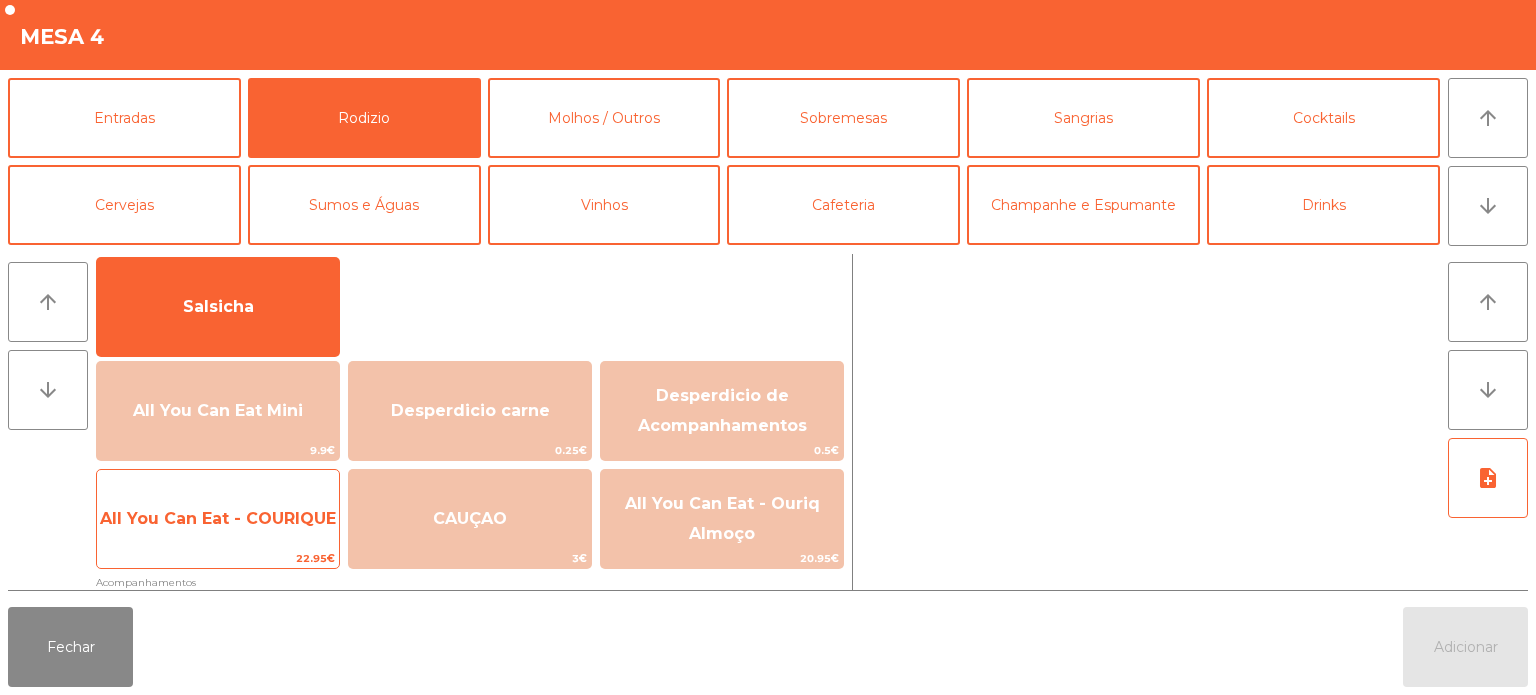click on "All You Can Eat - COURIQUE" 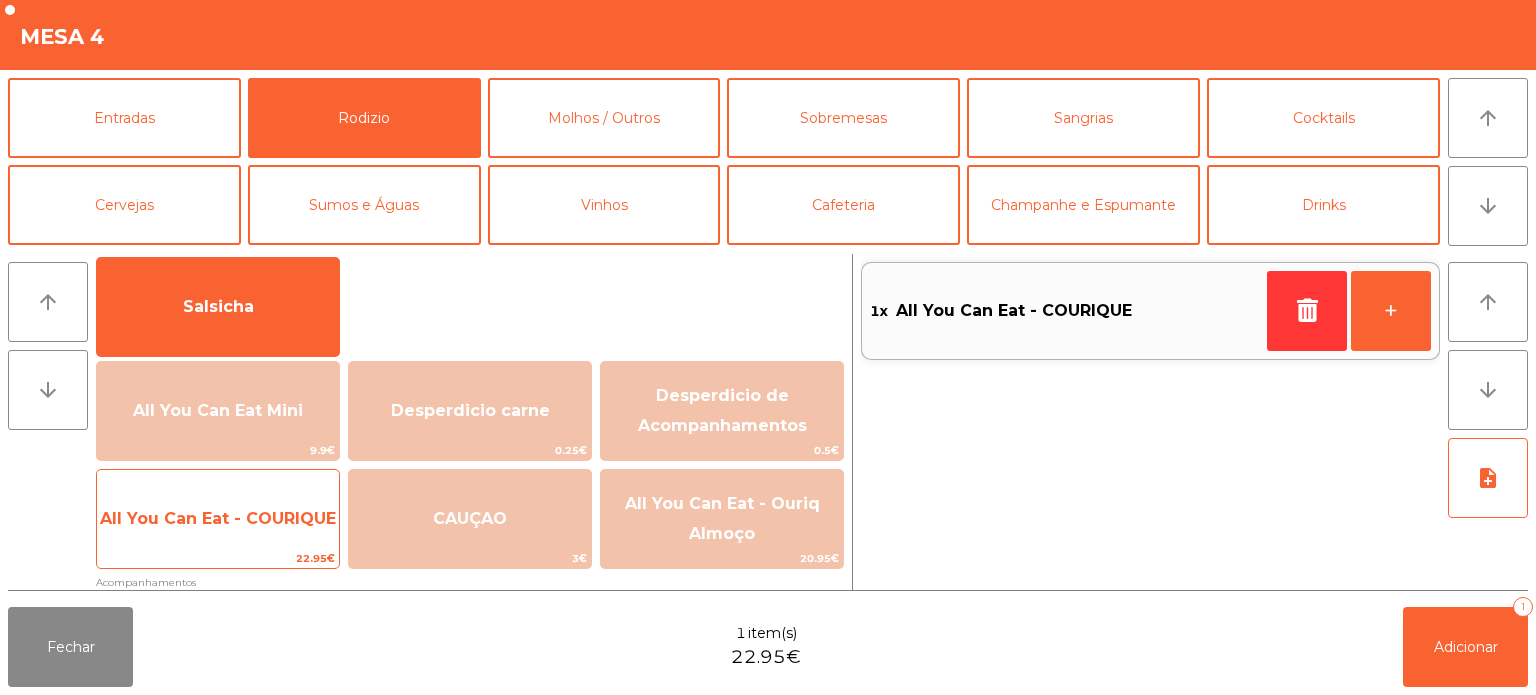 click on "All You Can Eat - COURIQUE" 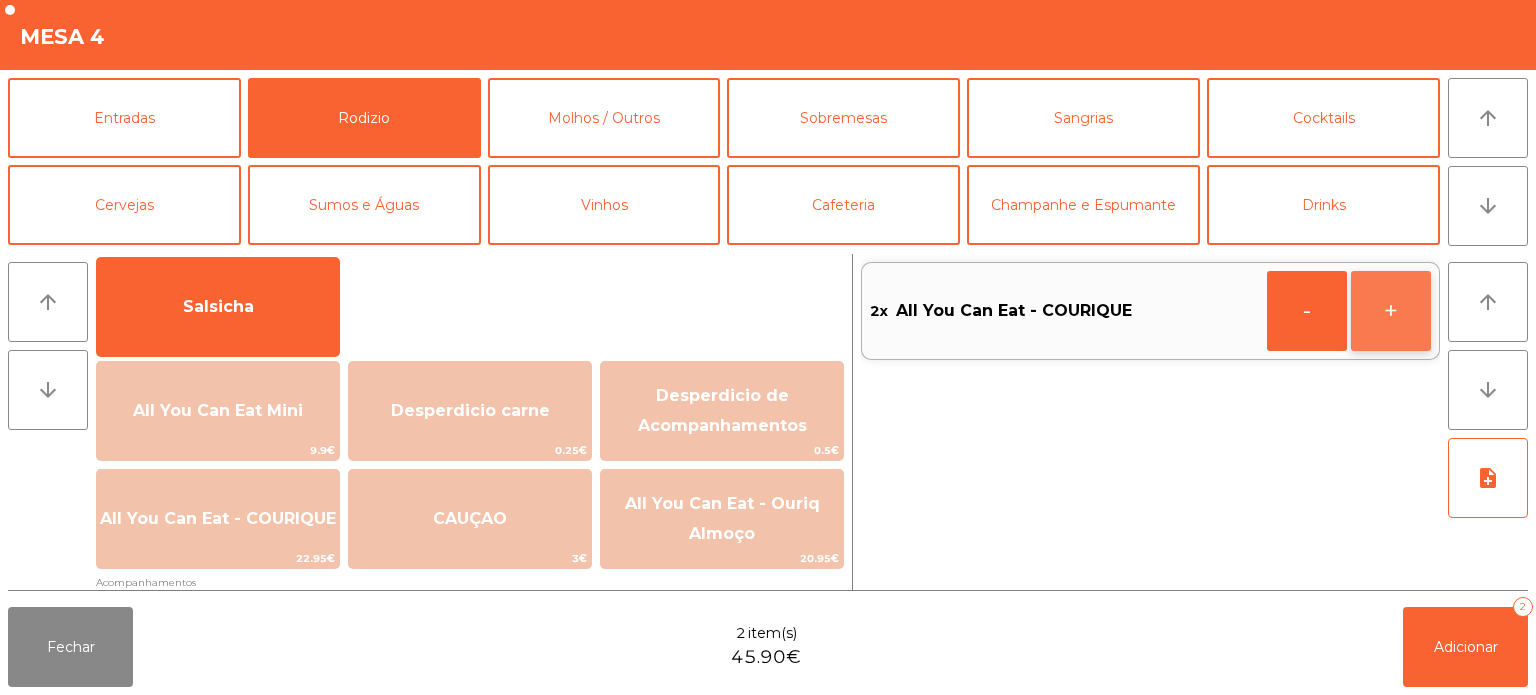 click on "+" 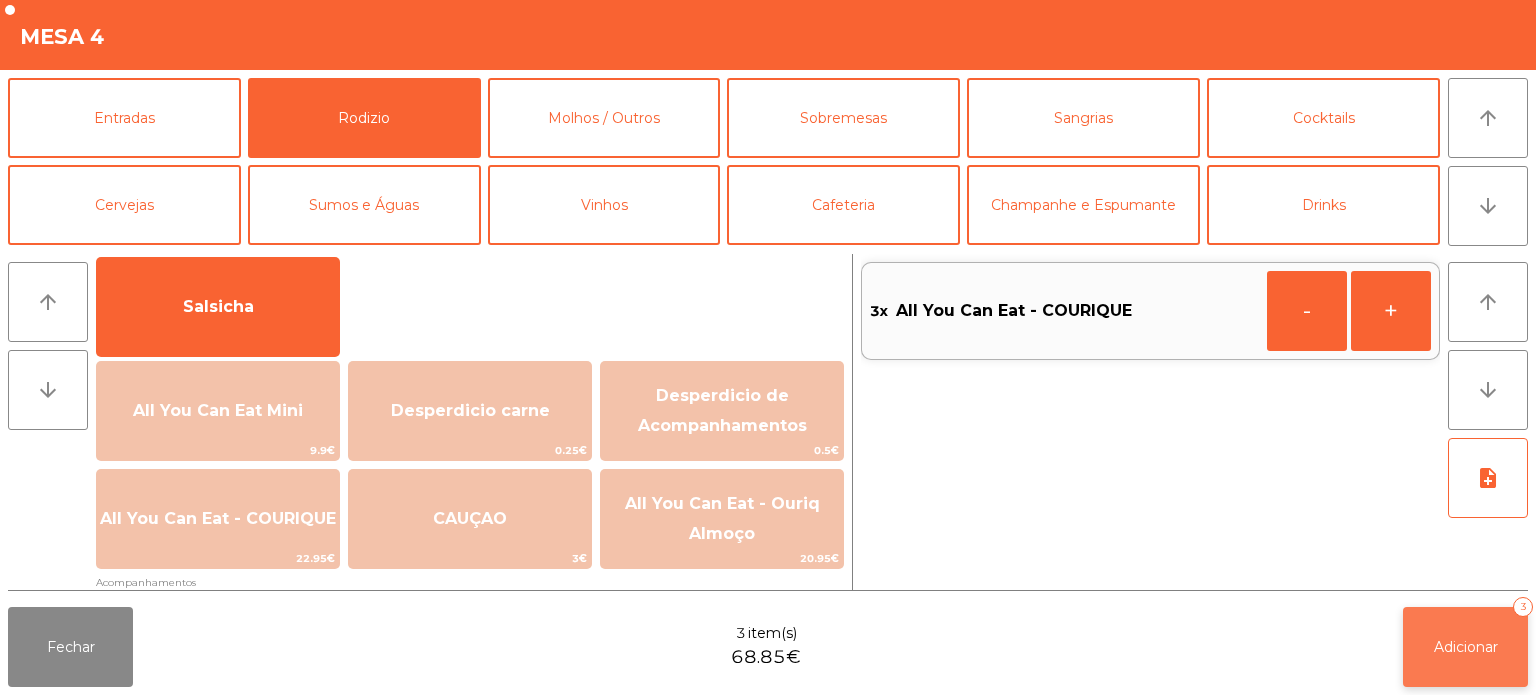 click on "Adicionar   3" 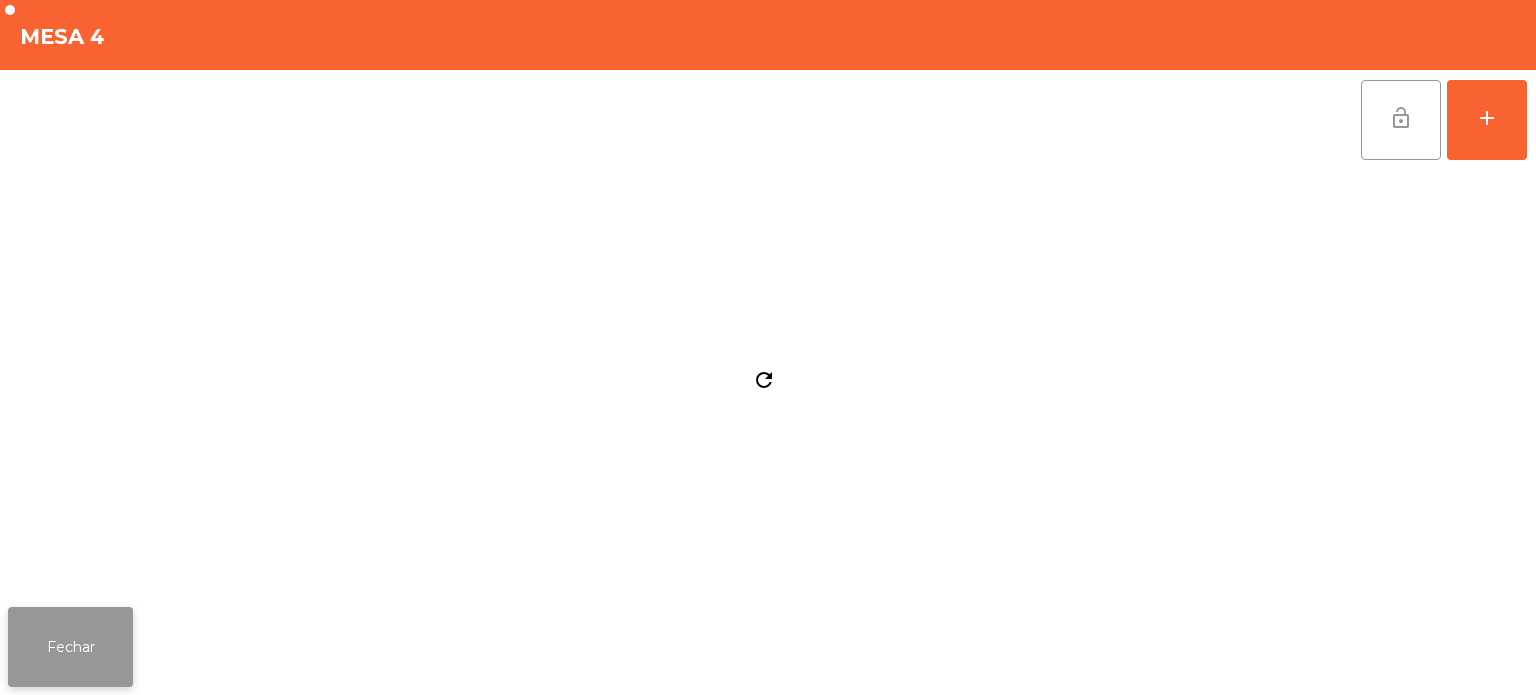 click on "Fechar" 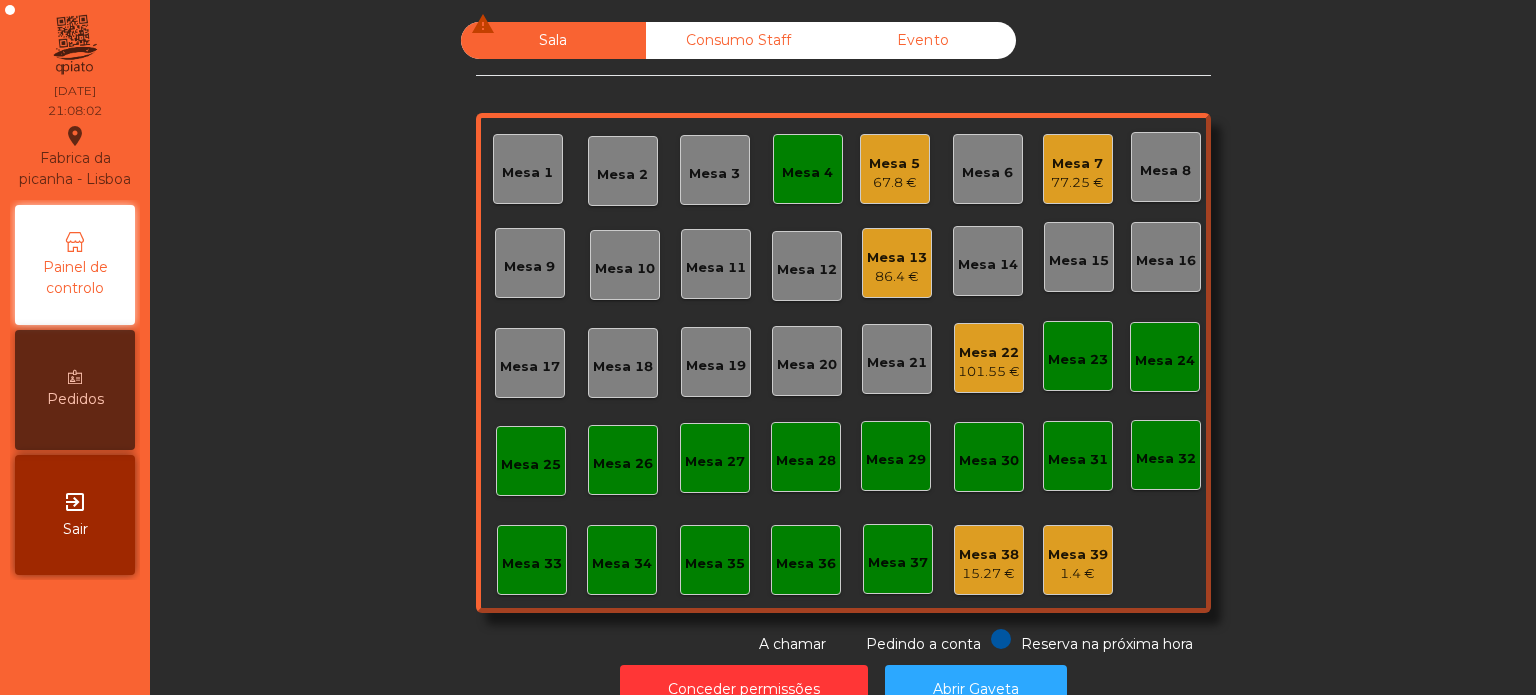 click on "101.55 €" 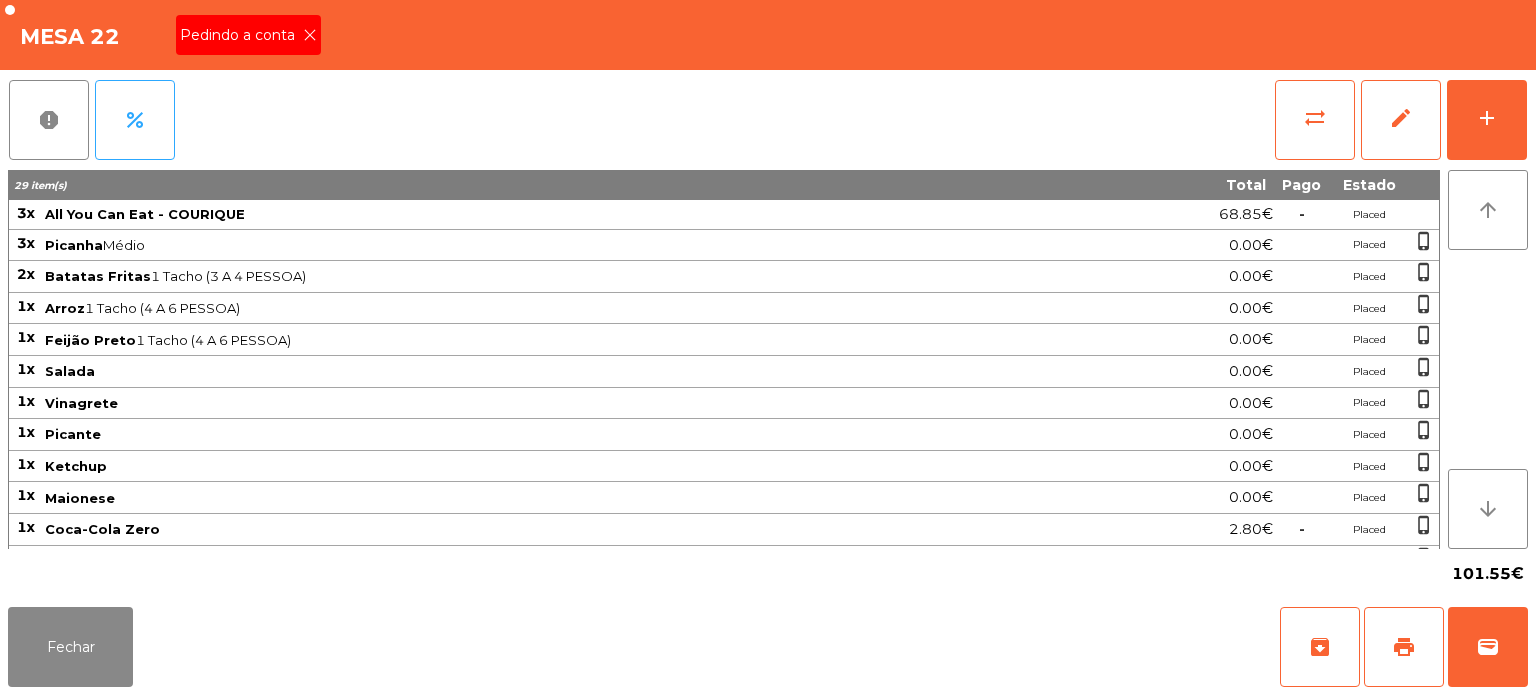 click 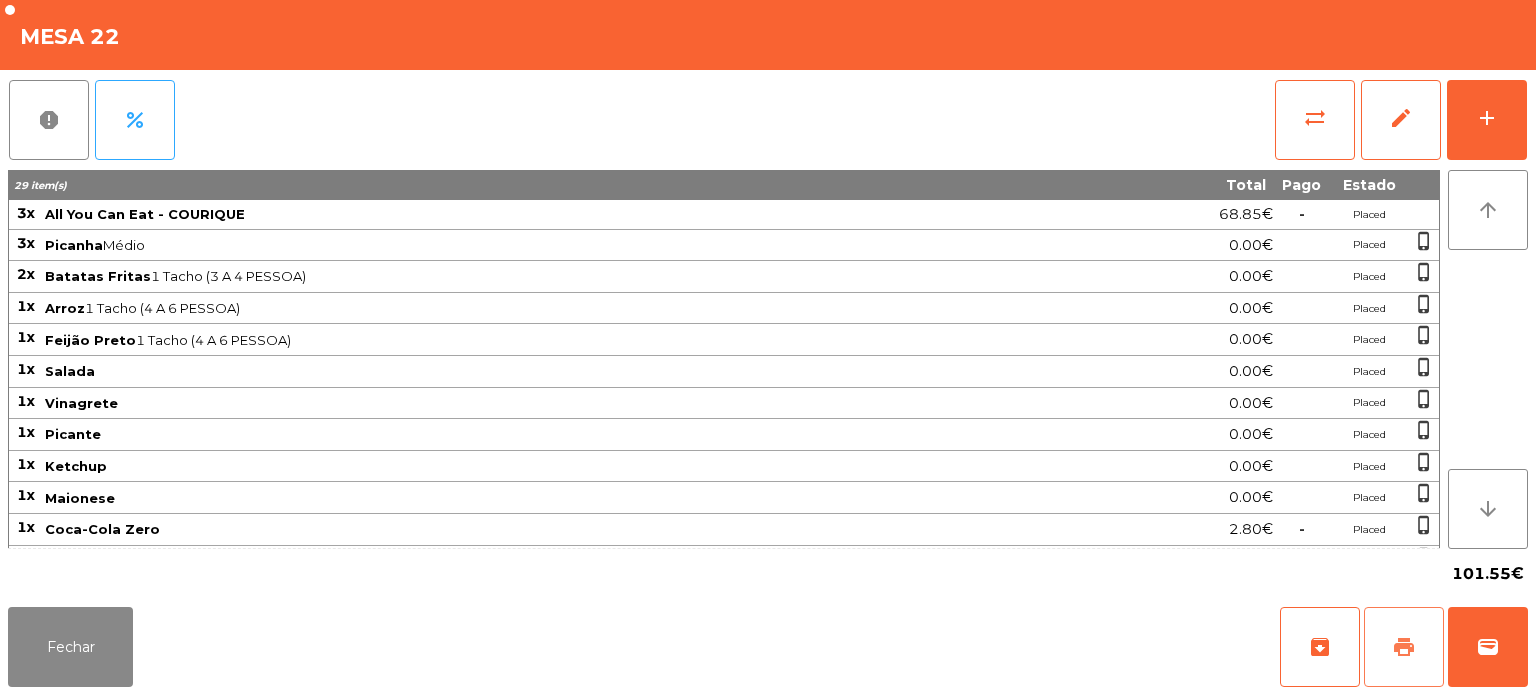 click on "print" 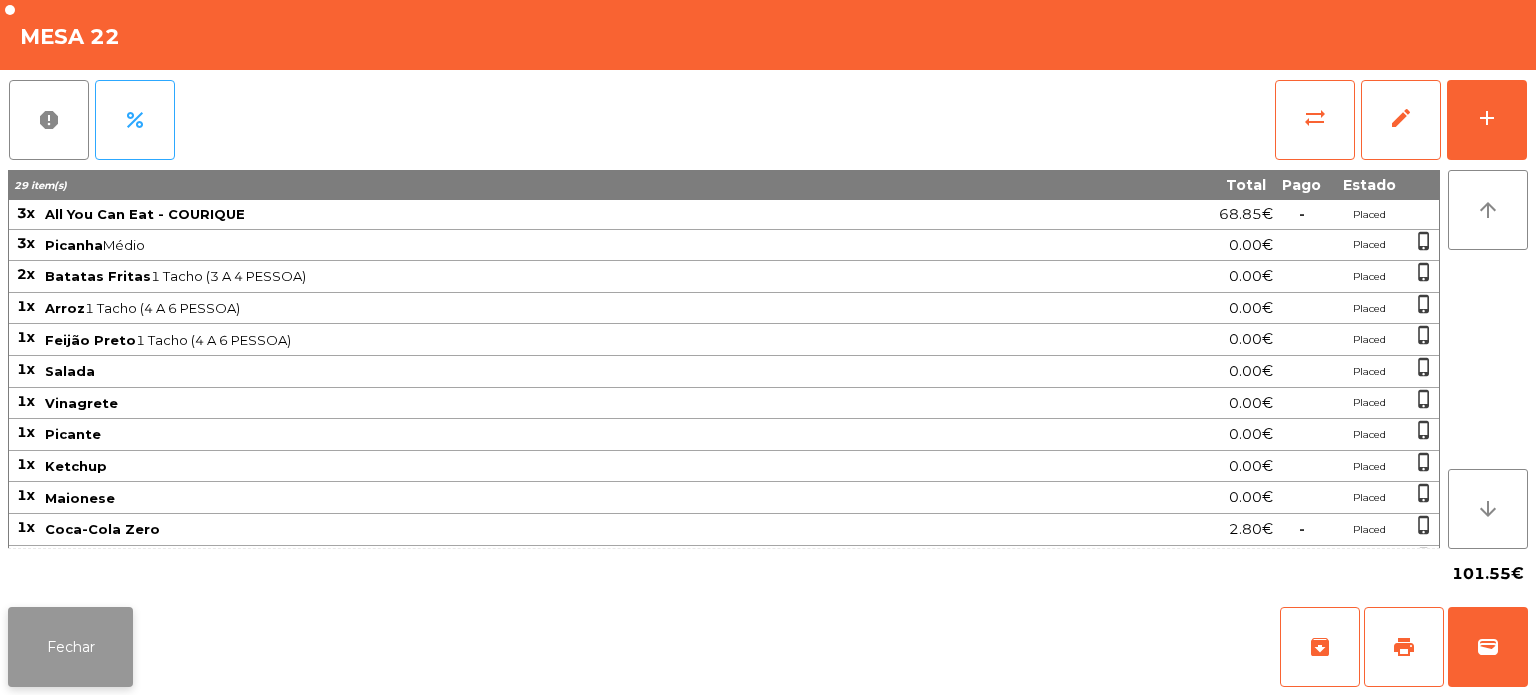 click on "Fechar" 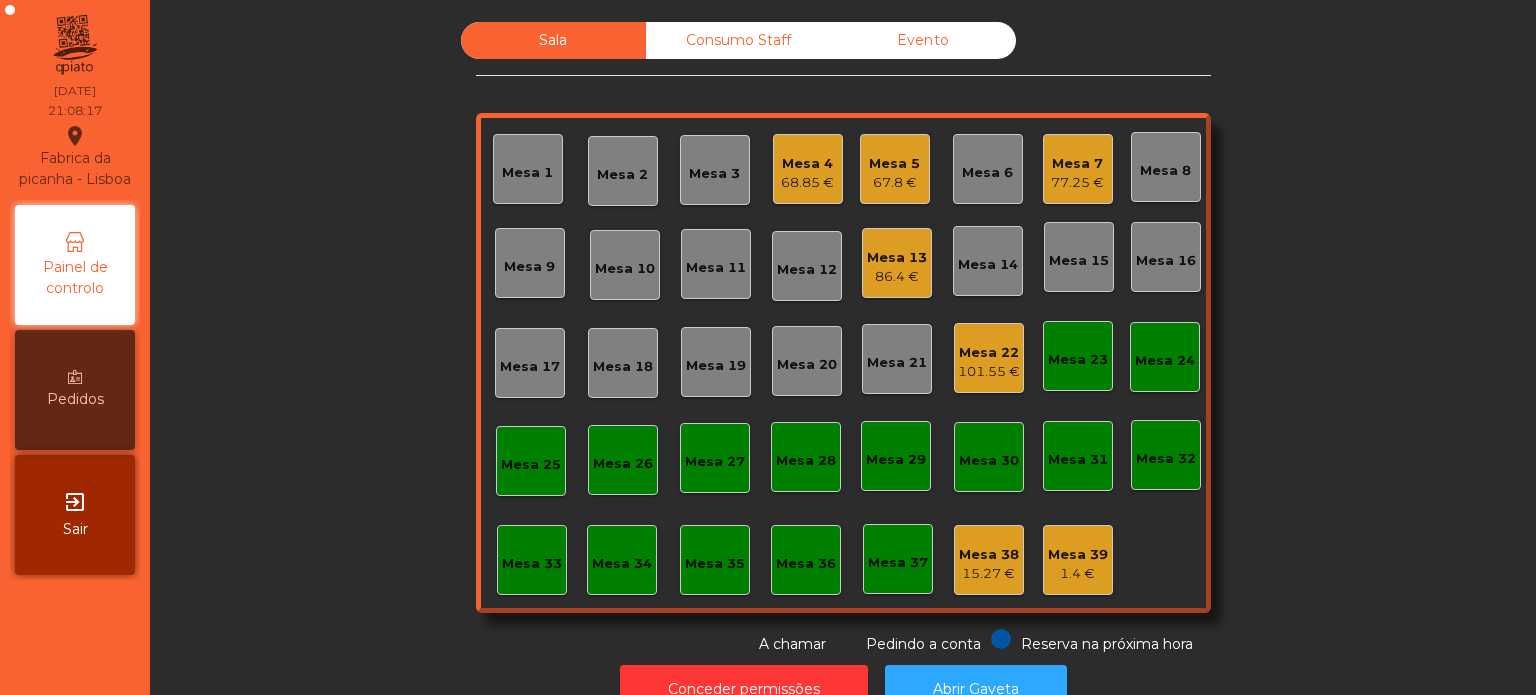 click on "Mesa 4   68.85 €" 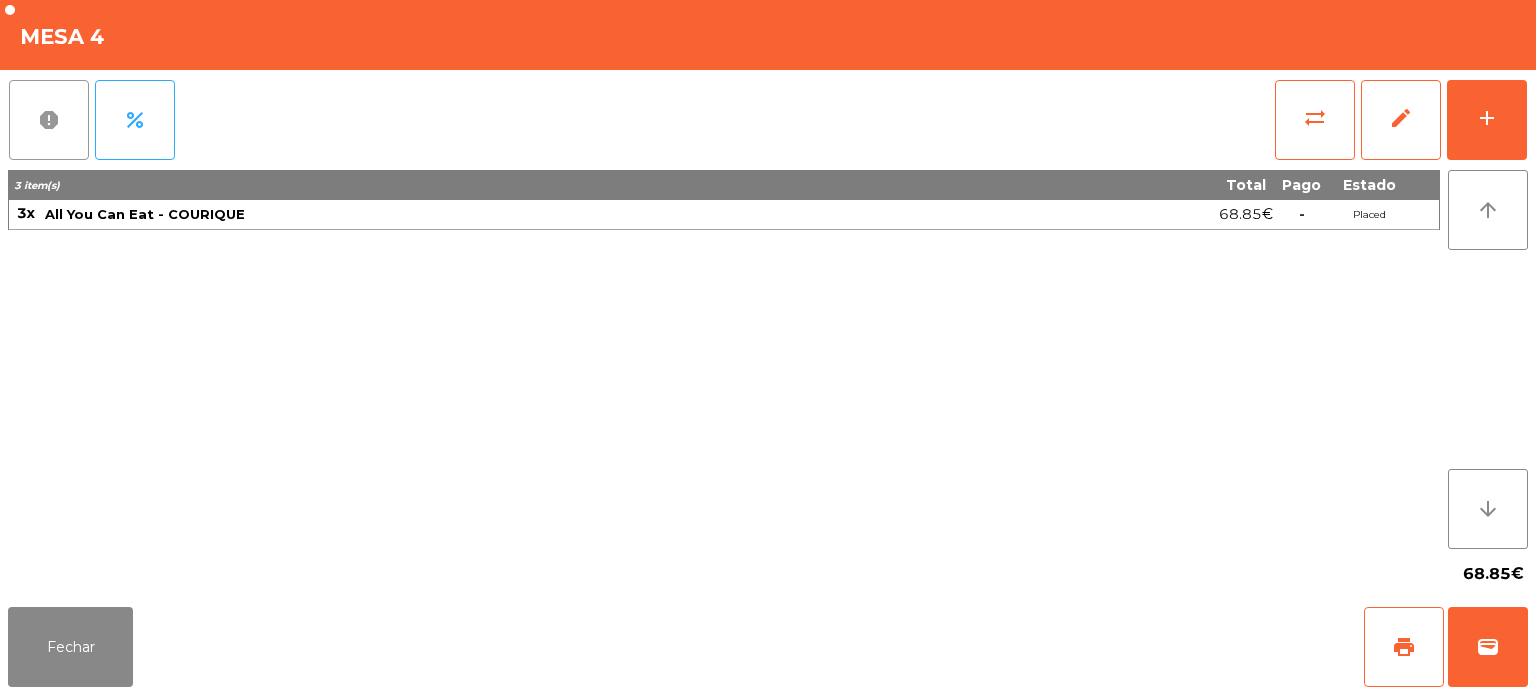 click on "report" 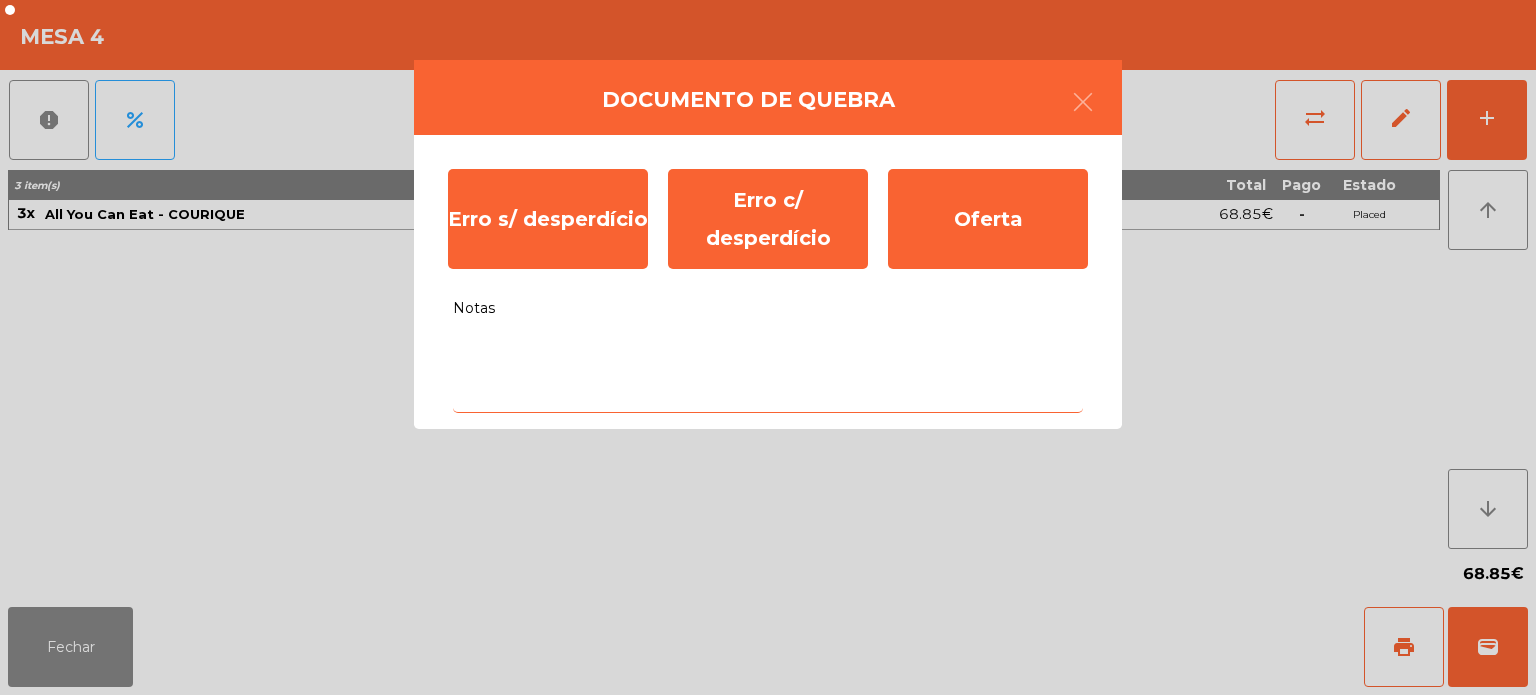 click on "Notas" at bounding box center (768, 371) 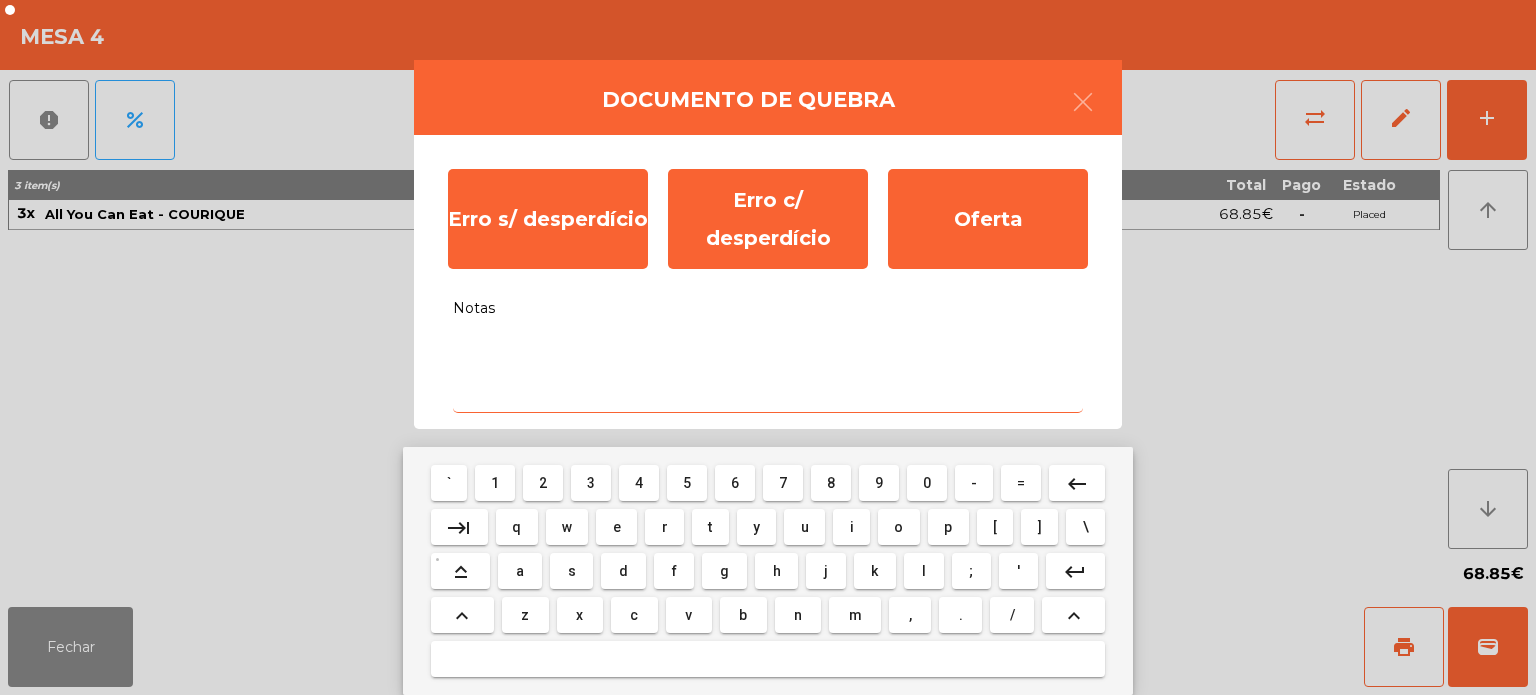 click on "keyboard_arrow_up" at bounding box center (462, 615) 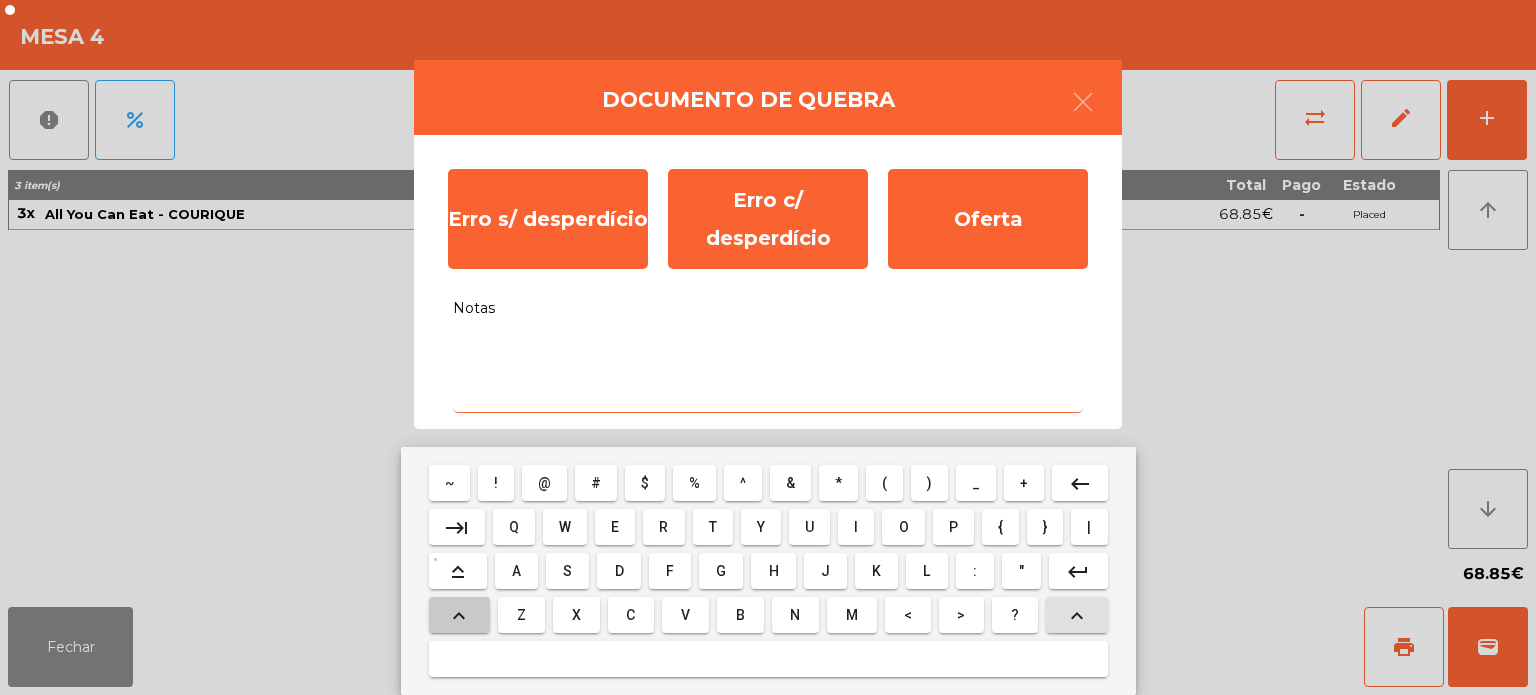 click on "Z" at bounding box center (521, 615) 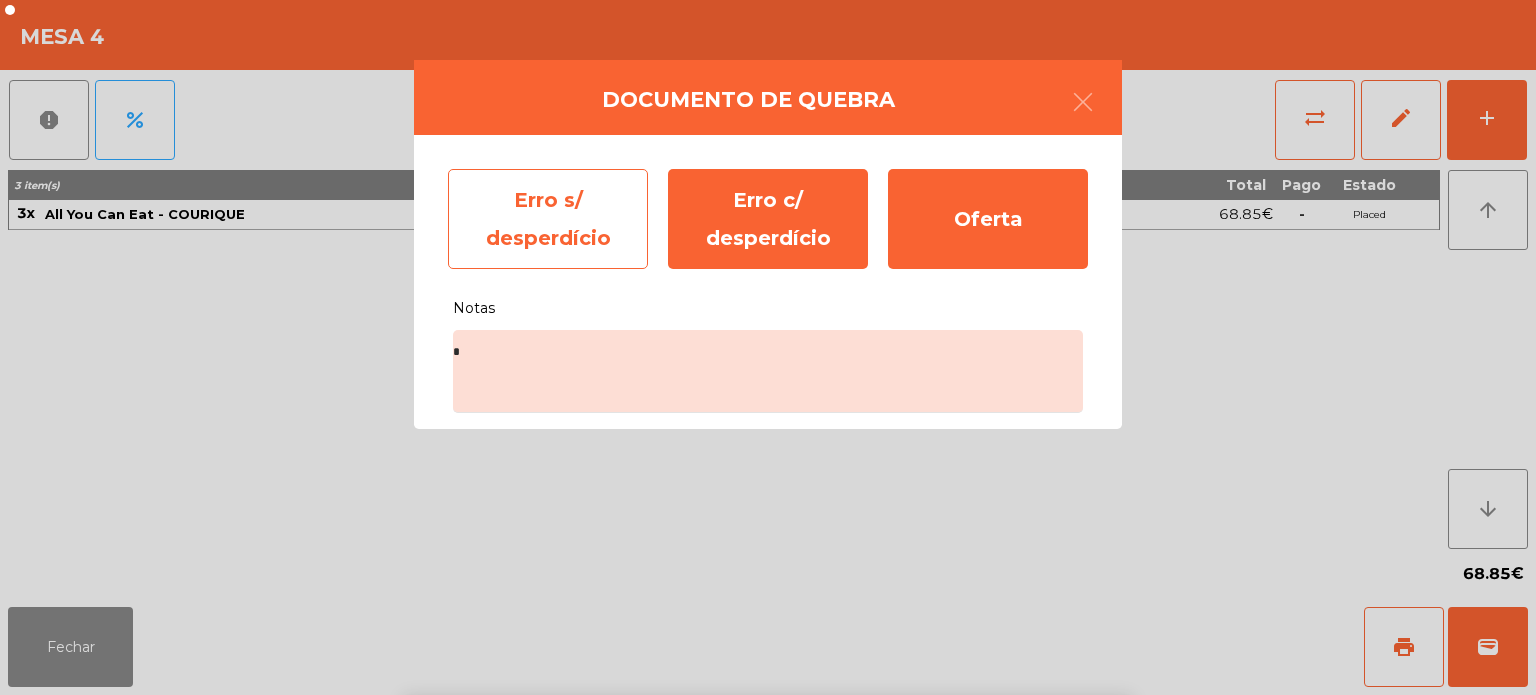 click on "Erro s/ desperdício" 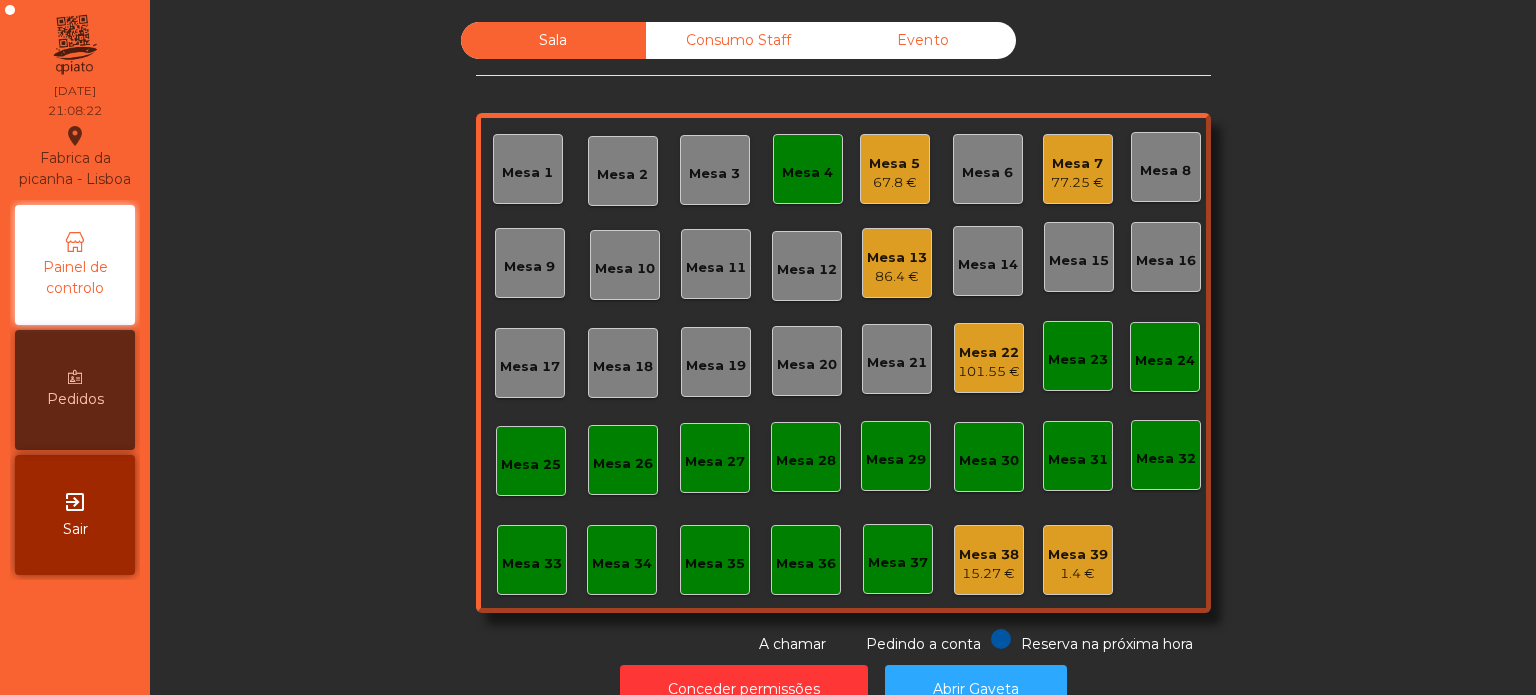 click on "Mesa 38" 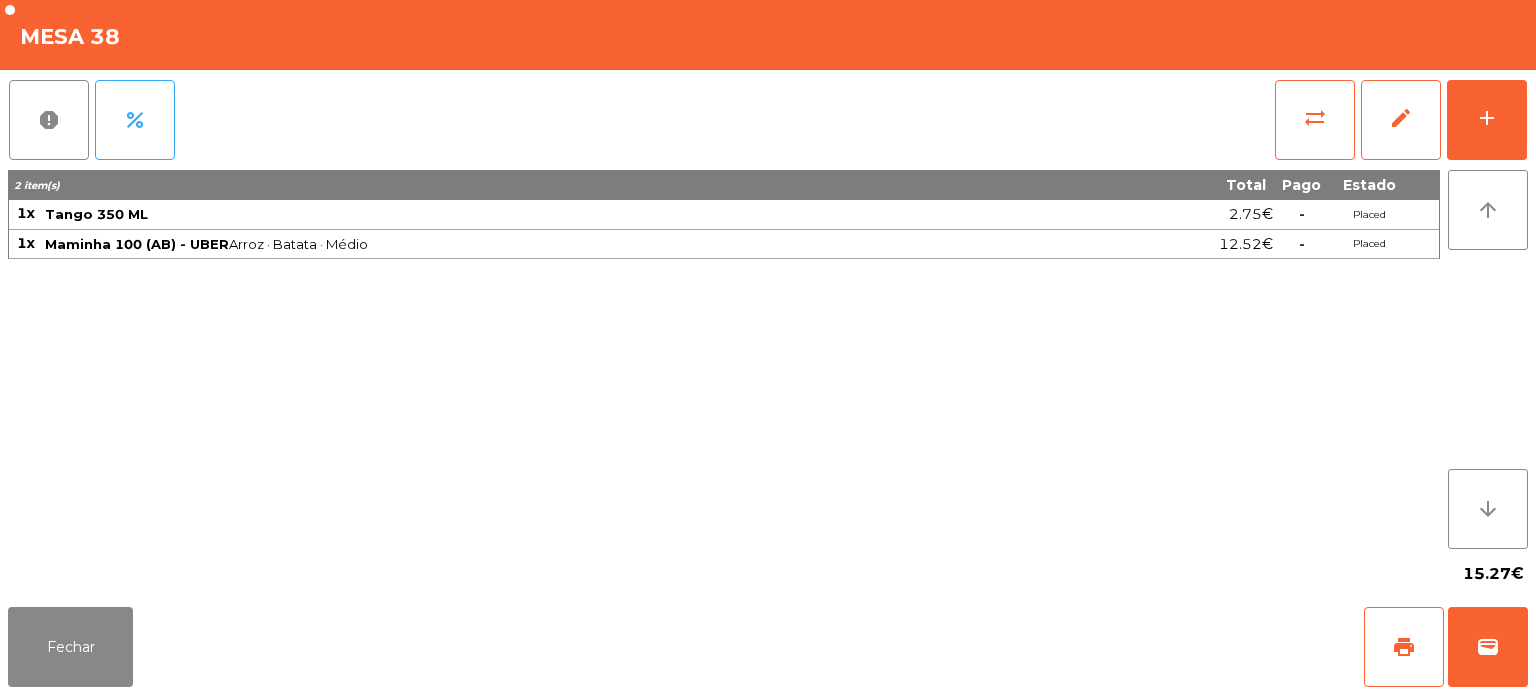 click on "2 item(s) Total Pago Estado 1x Tango 350 ML 2.75€  -  Placed 1x Maminha 100 (AB) - UBER  Arroz · Batata · Médio  12.52€  -  Placed" 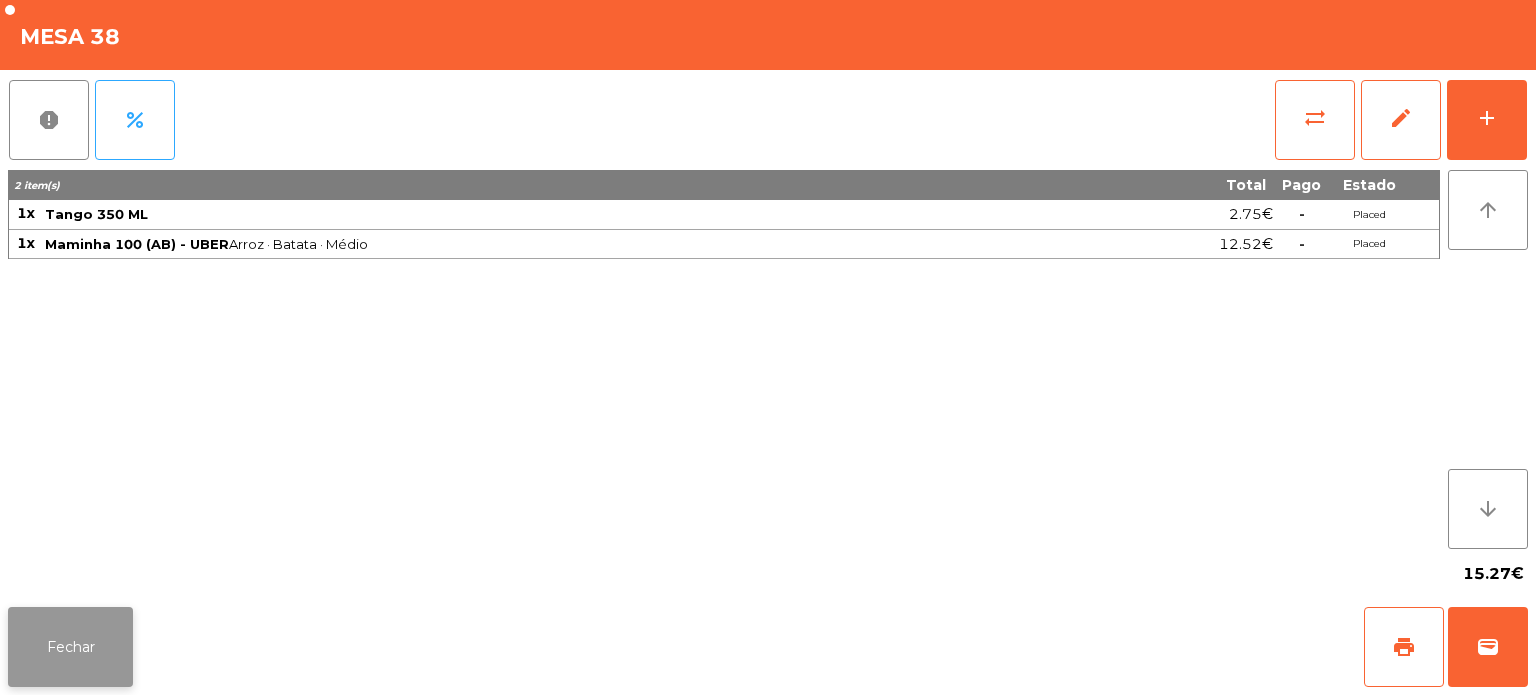 click on "Fechar" 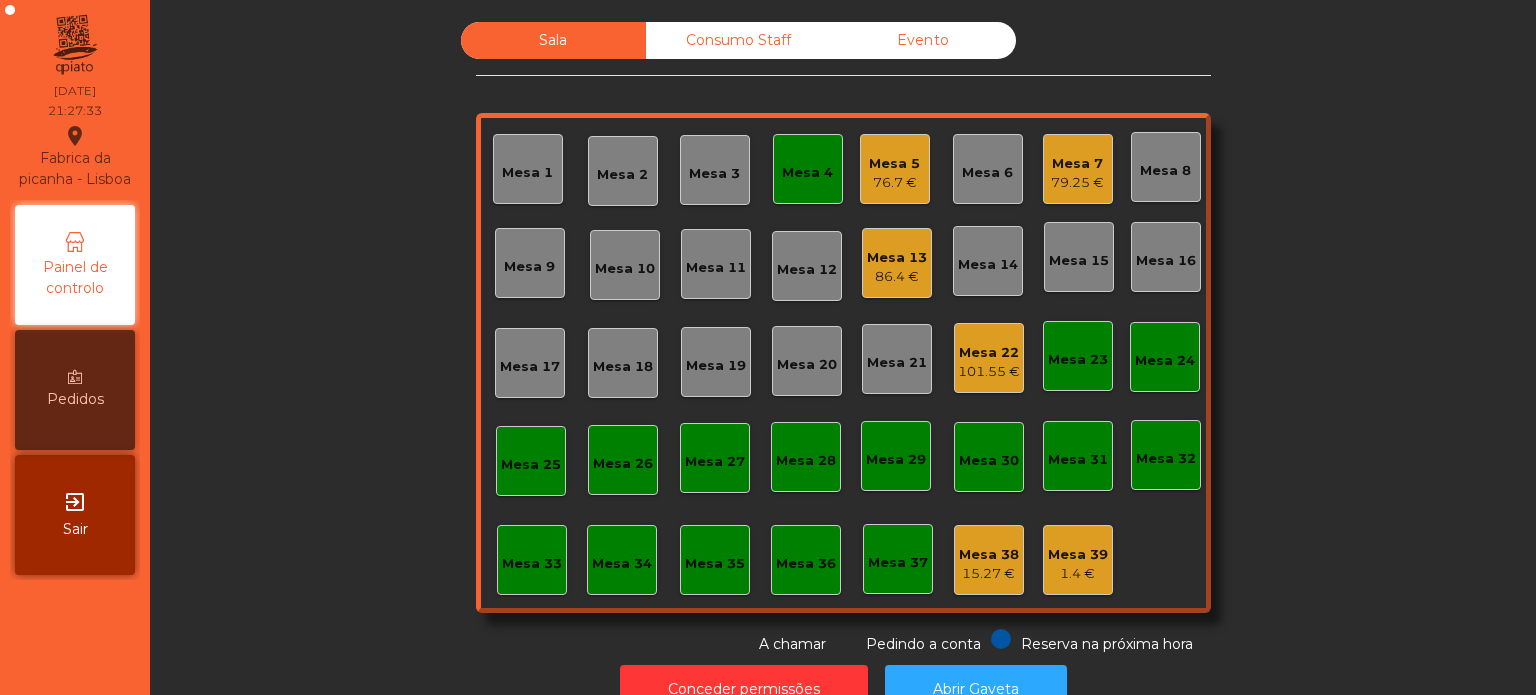 click on "Mesa 13   86.4 €" 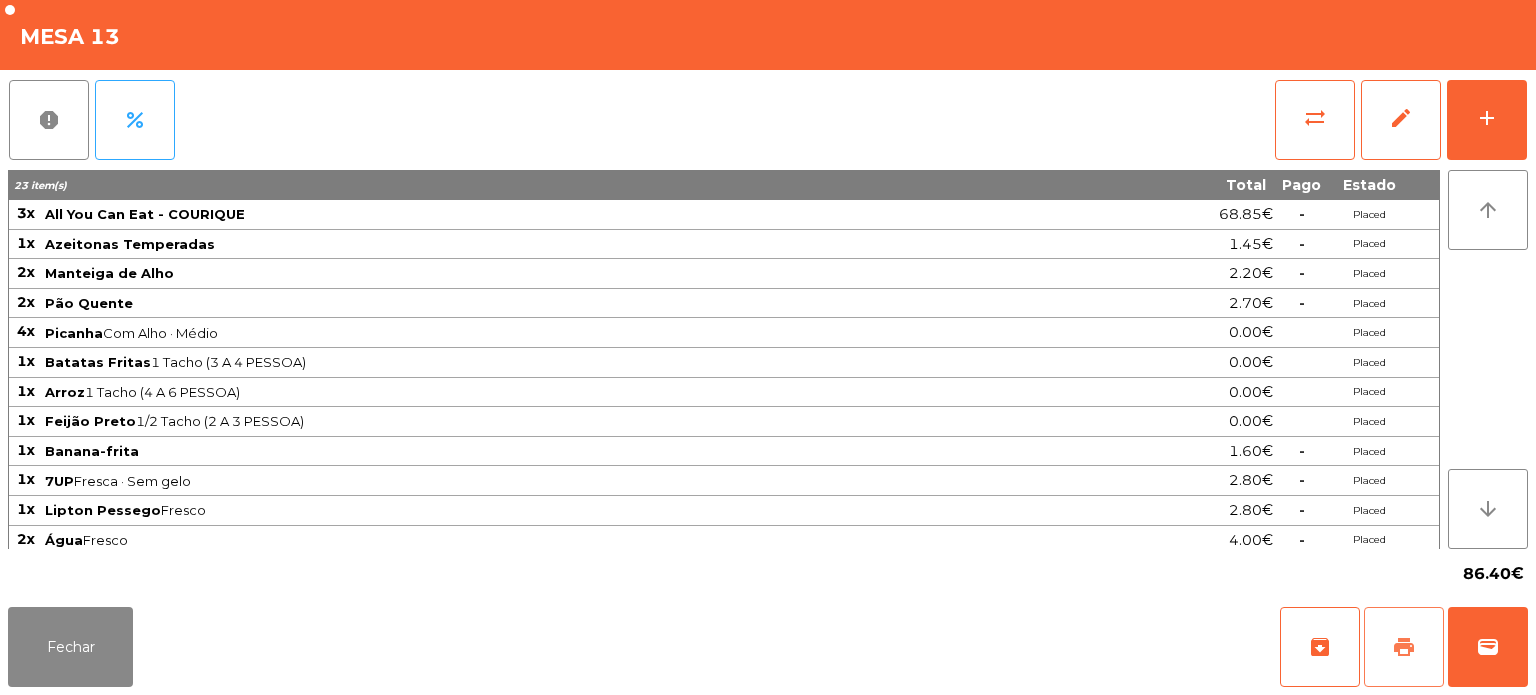 click on "print" 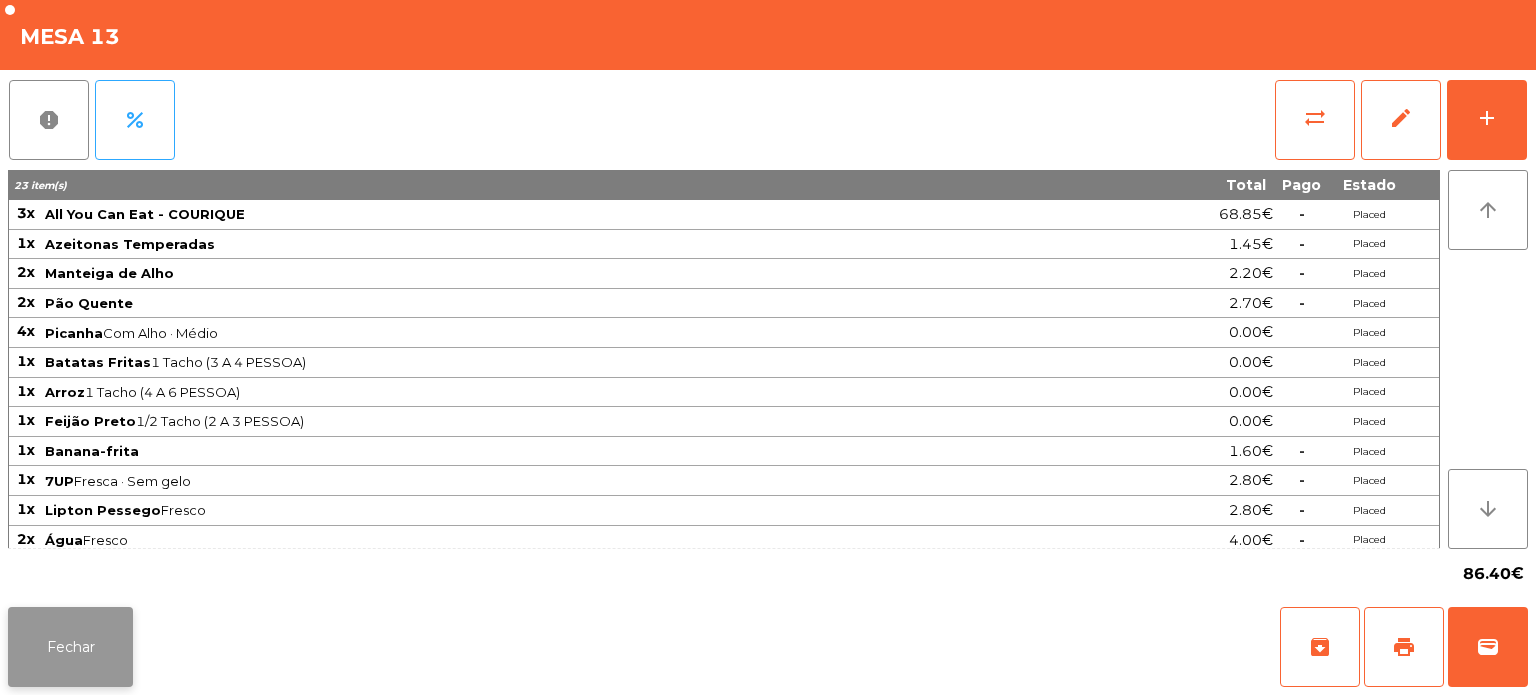 click on "Fechar" 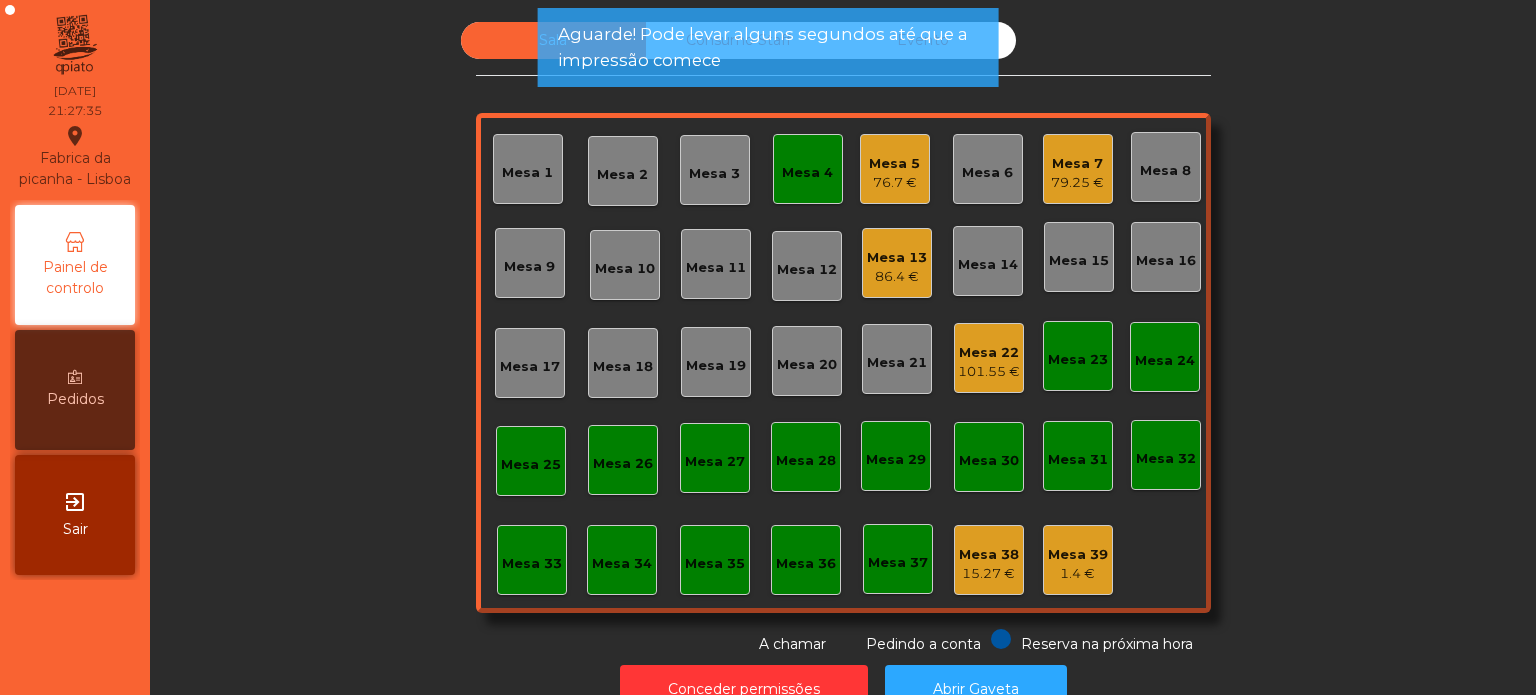 click on "Mesa 4" 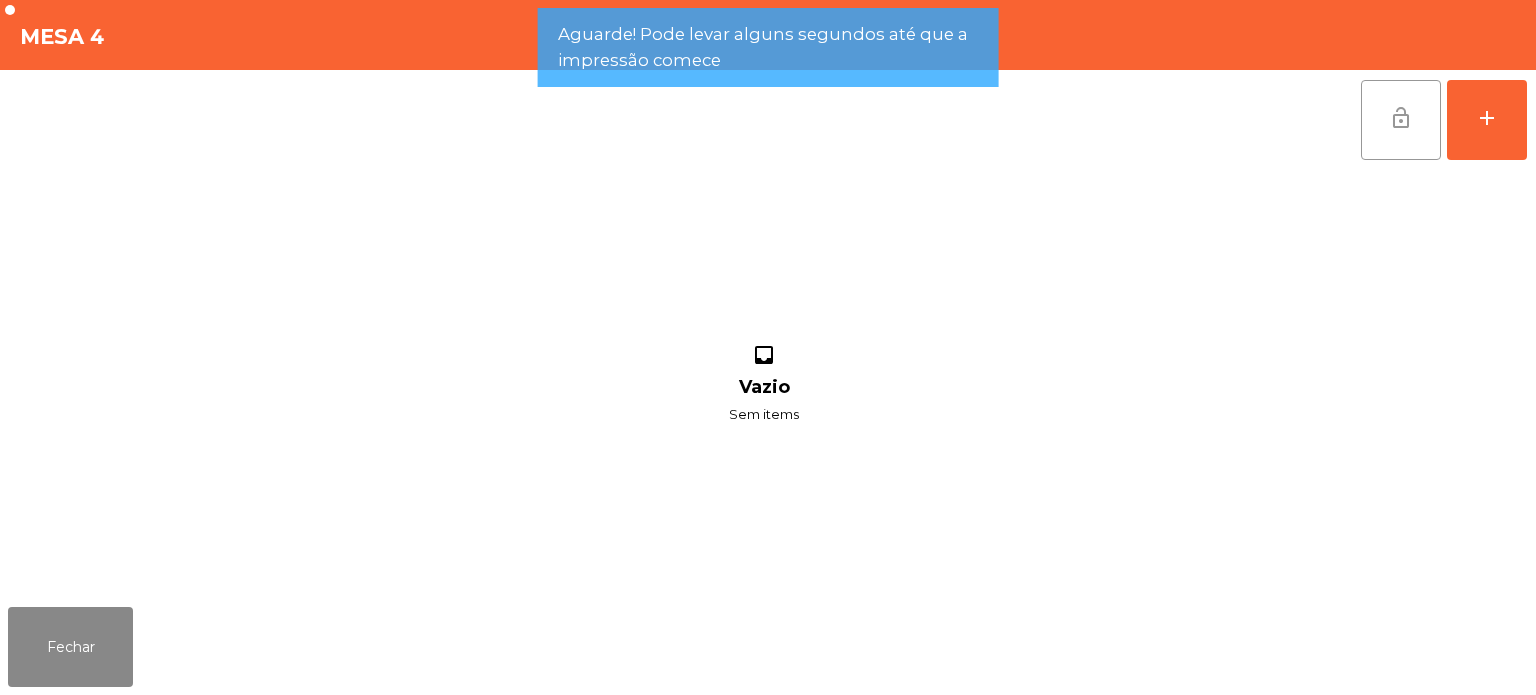 click on "lock_open" 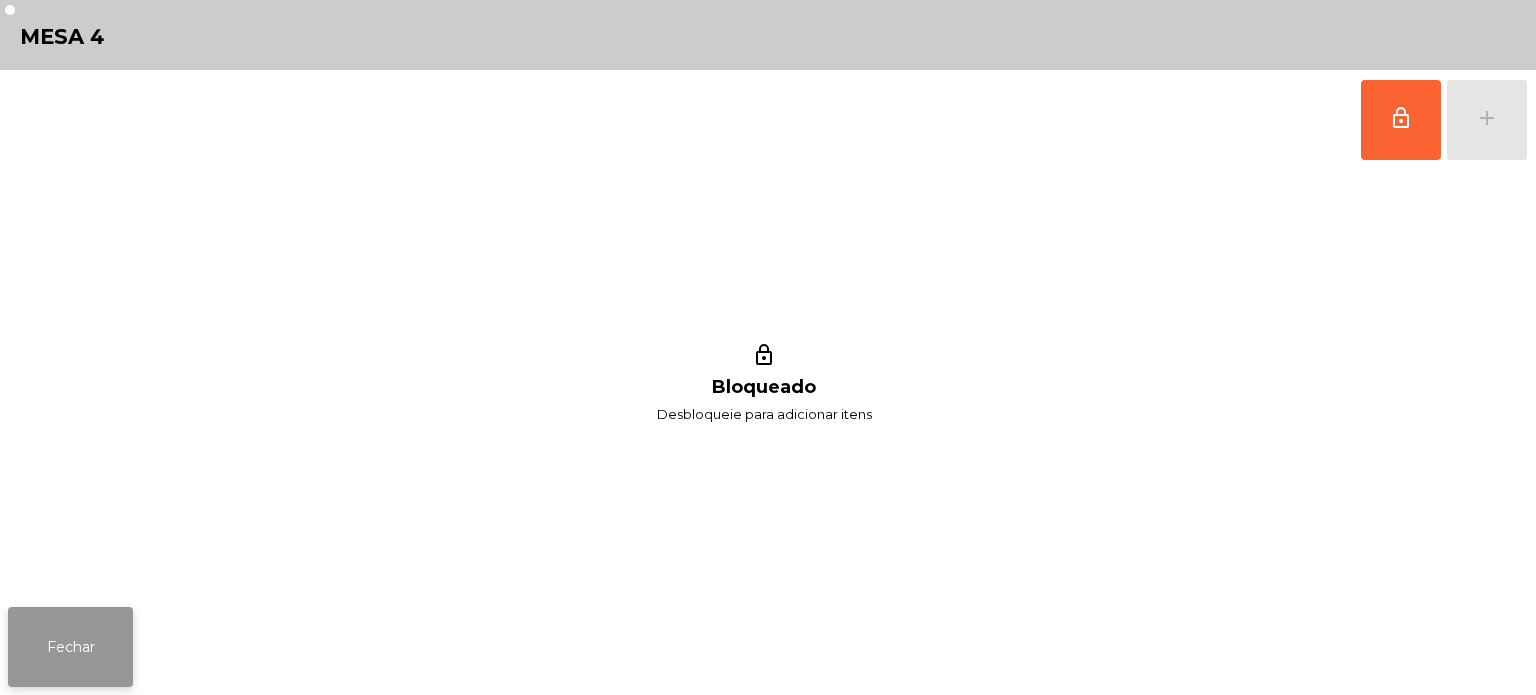 click on "Fechar" 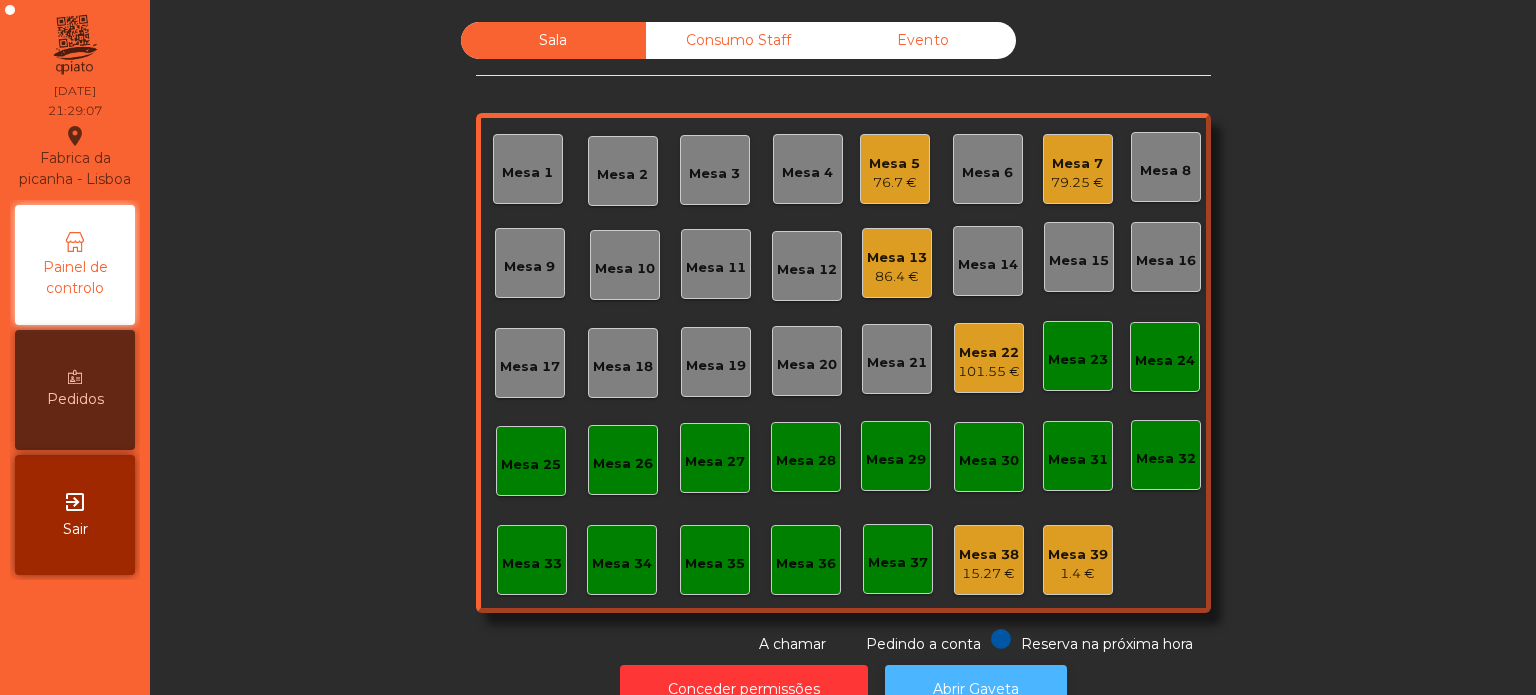 click on "Abrir Gaveta" 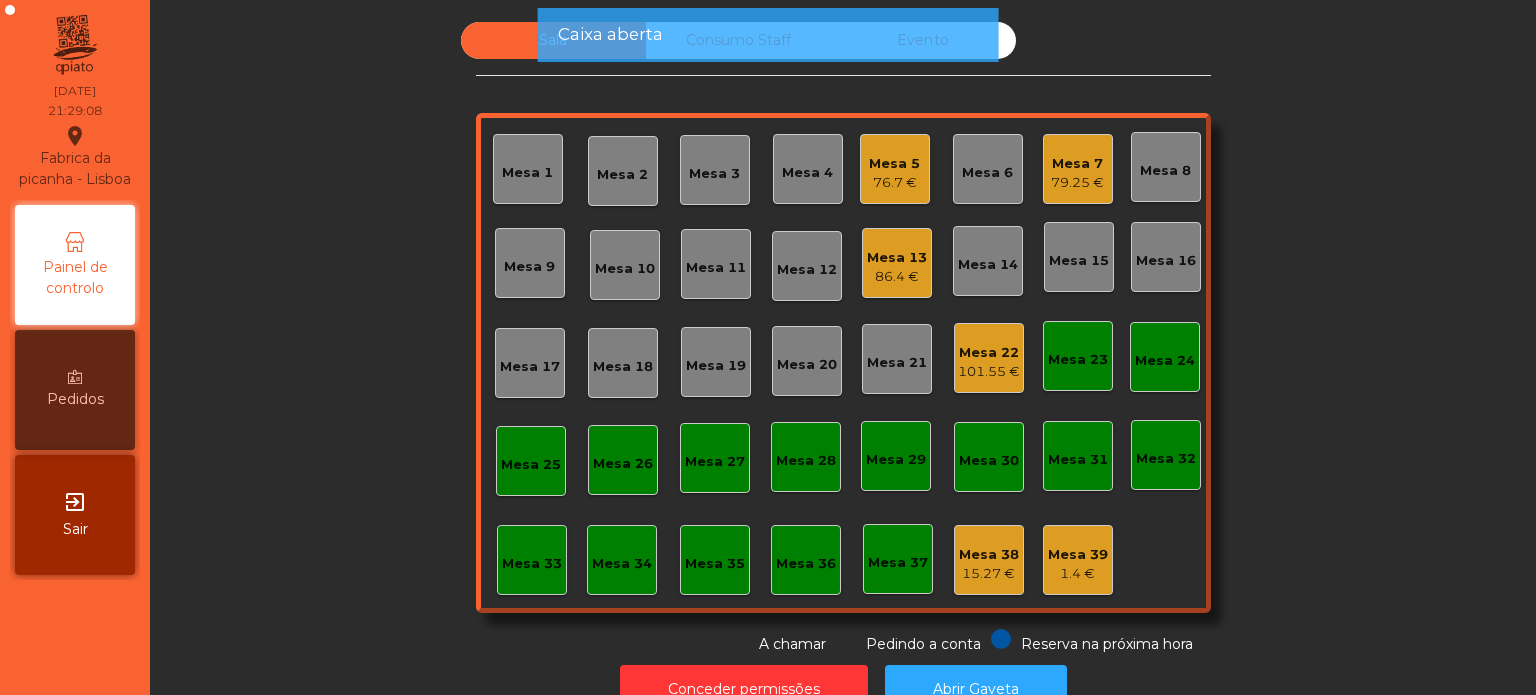 click on "Mesa 5" 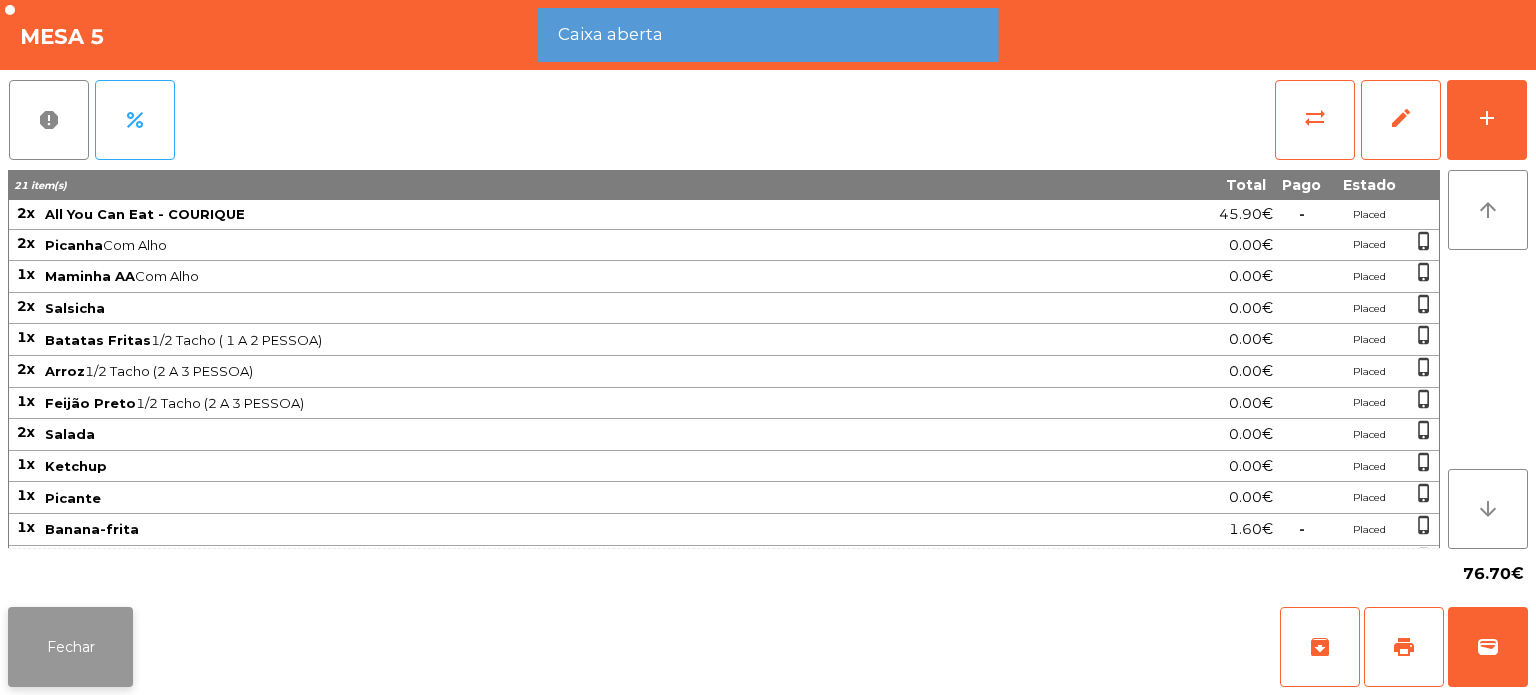 click on "Fechar" 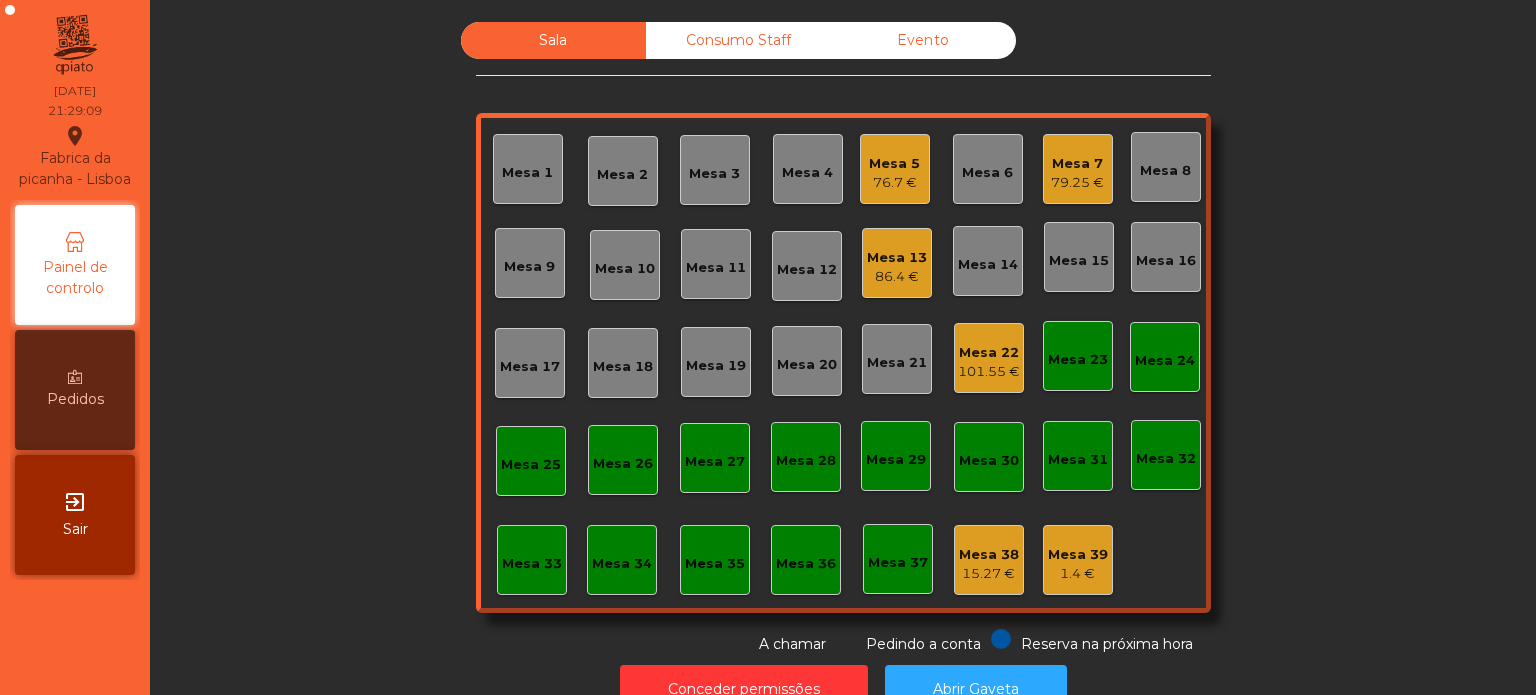 click on "Mesa 13" 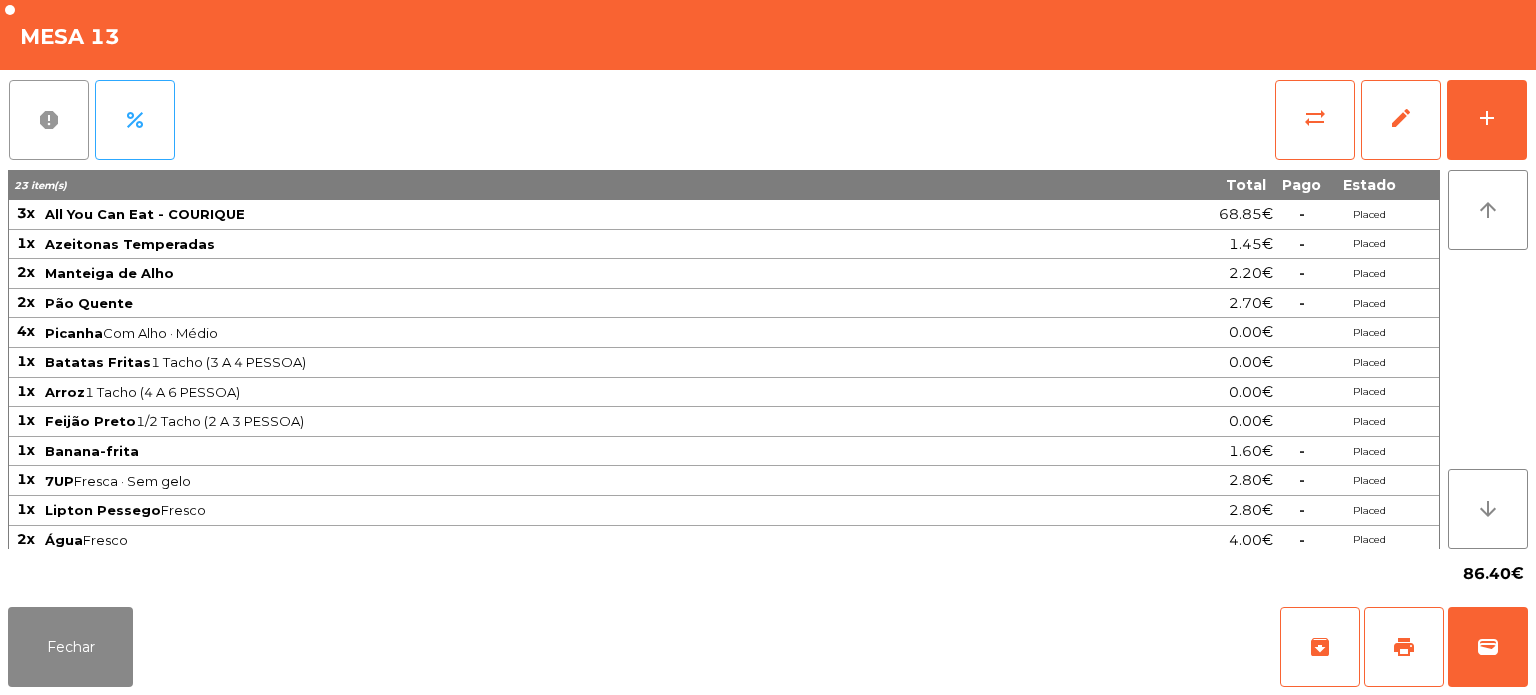 scroll, scrollTop: 62, scrollLeft: 0, axis: vertical 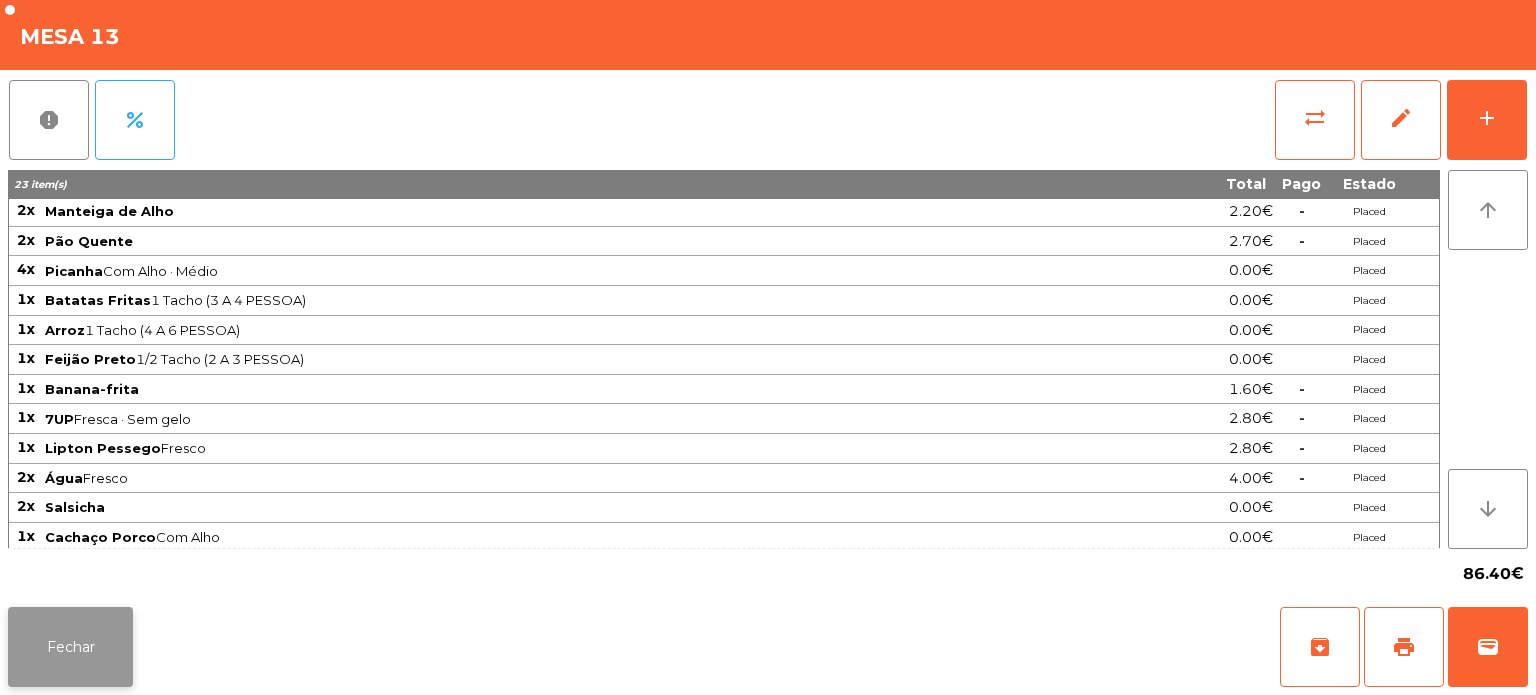 click on "Fechar" 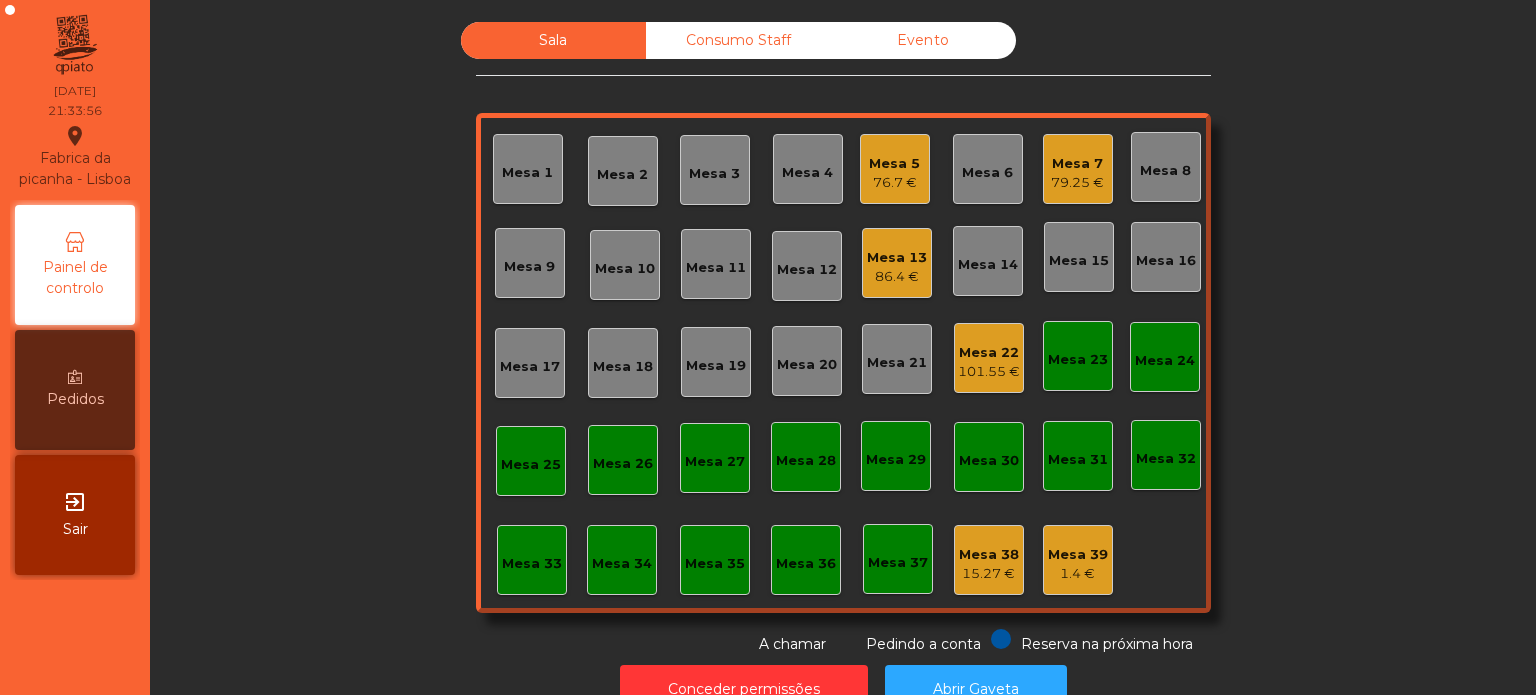 click on "Mesa 3" 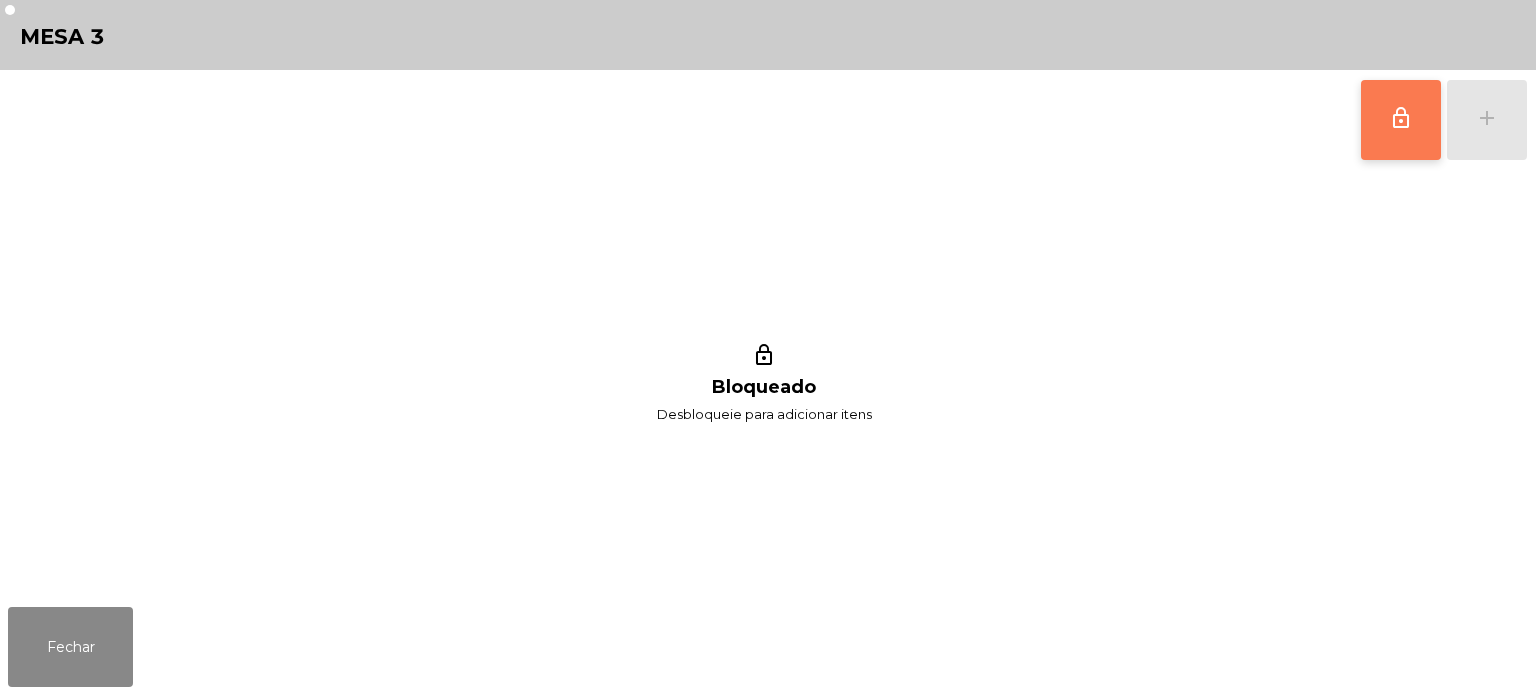 click on "lock_outline" 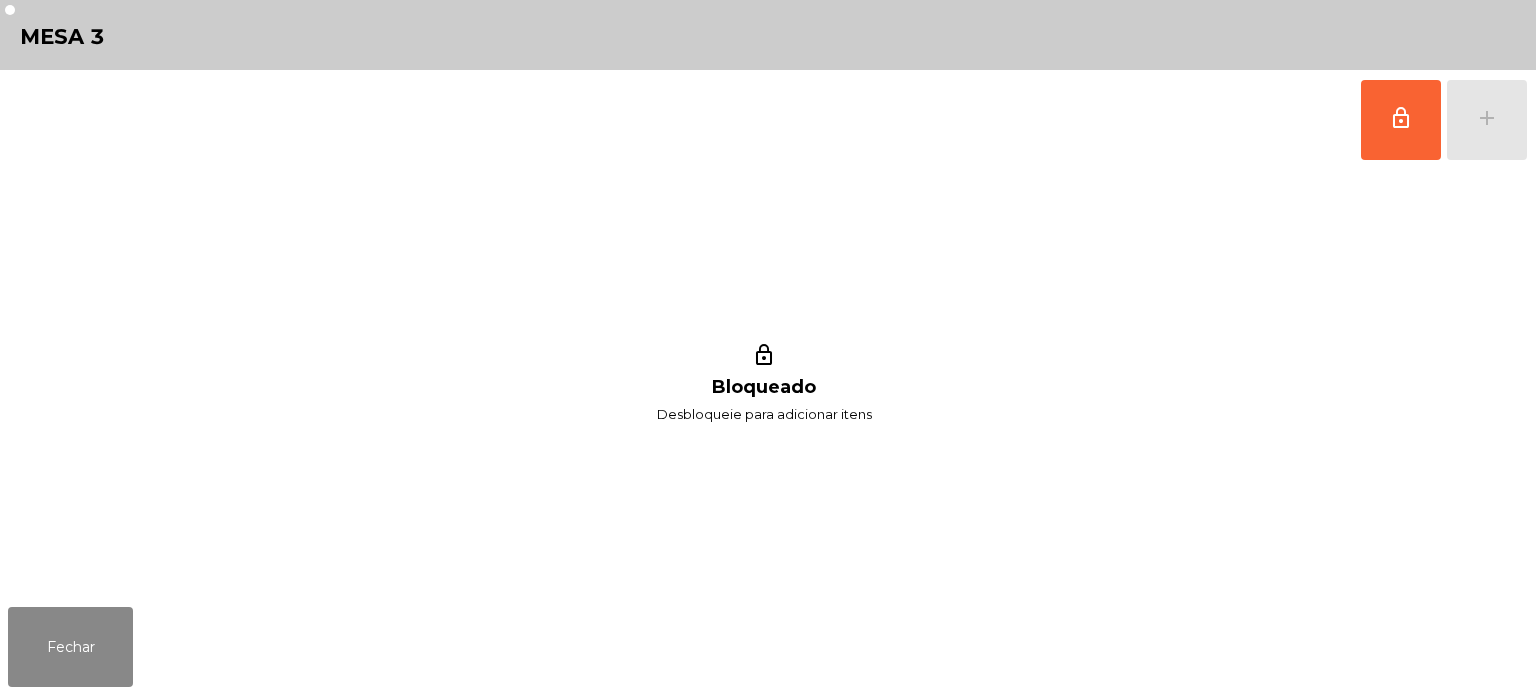click on "lock_outline   add" 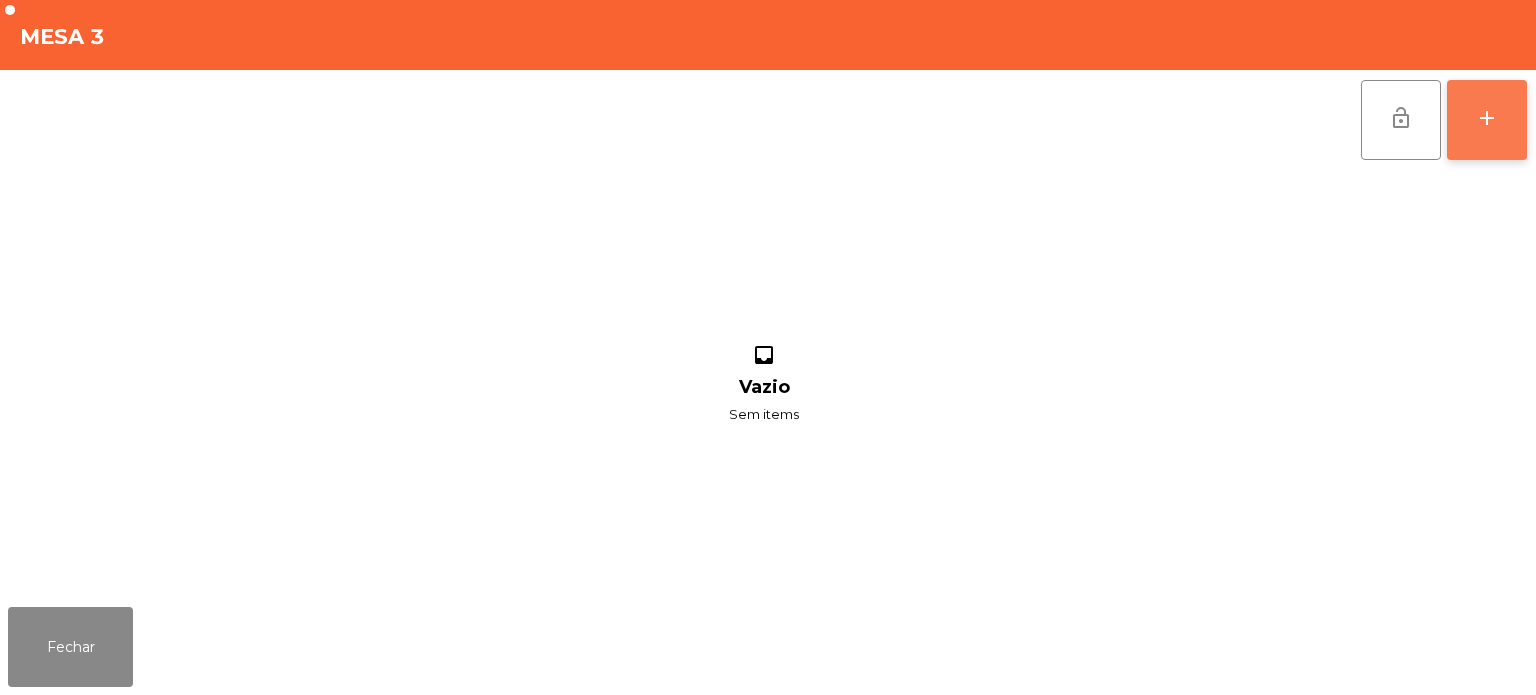 click on "add" 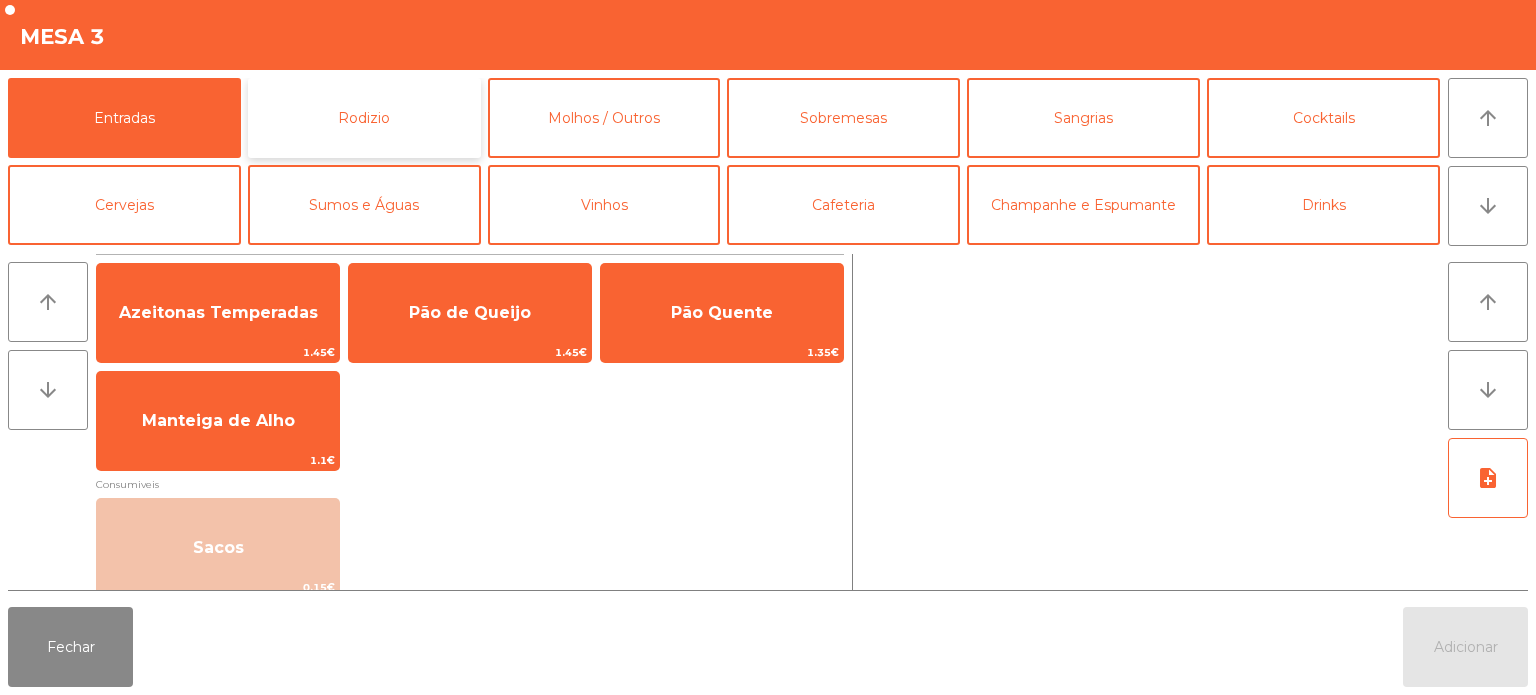 click on "Rodizio" 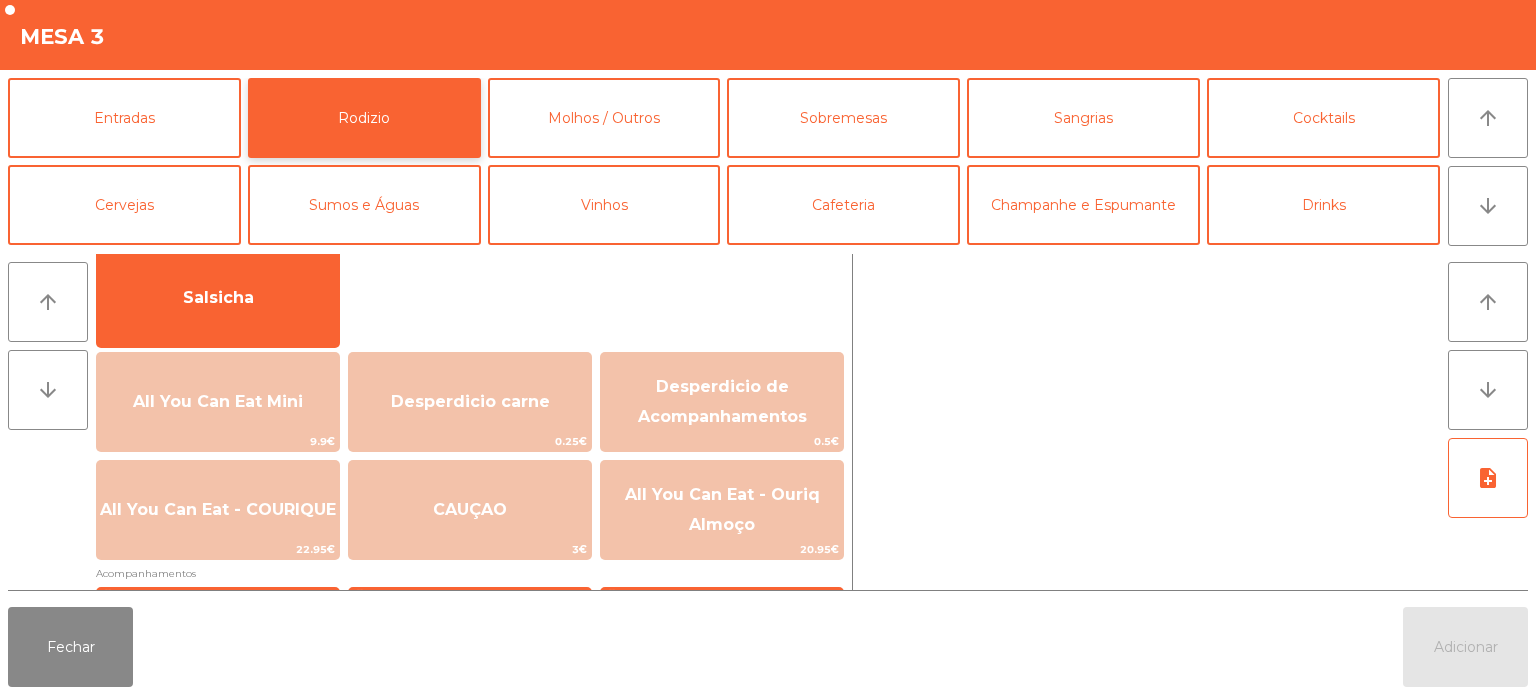 scroll, scrollTop: 161, scrollLeft: 0, axis: vertical 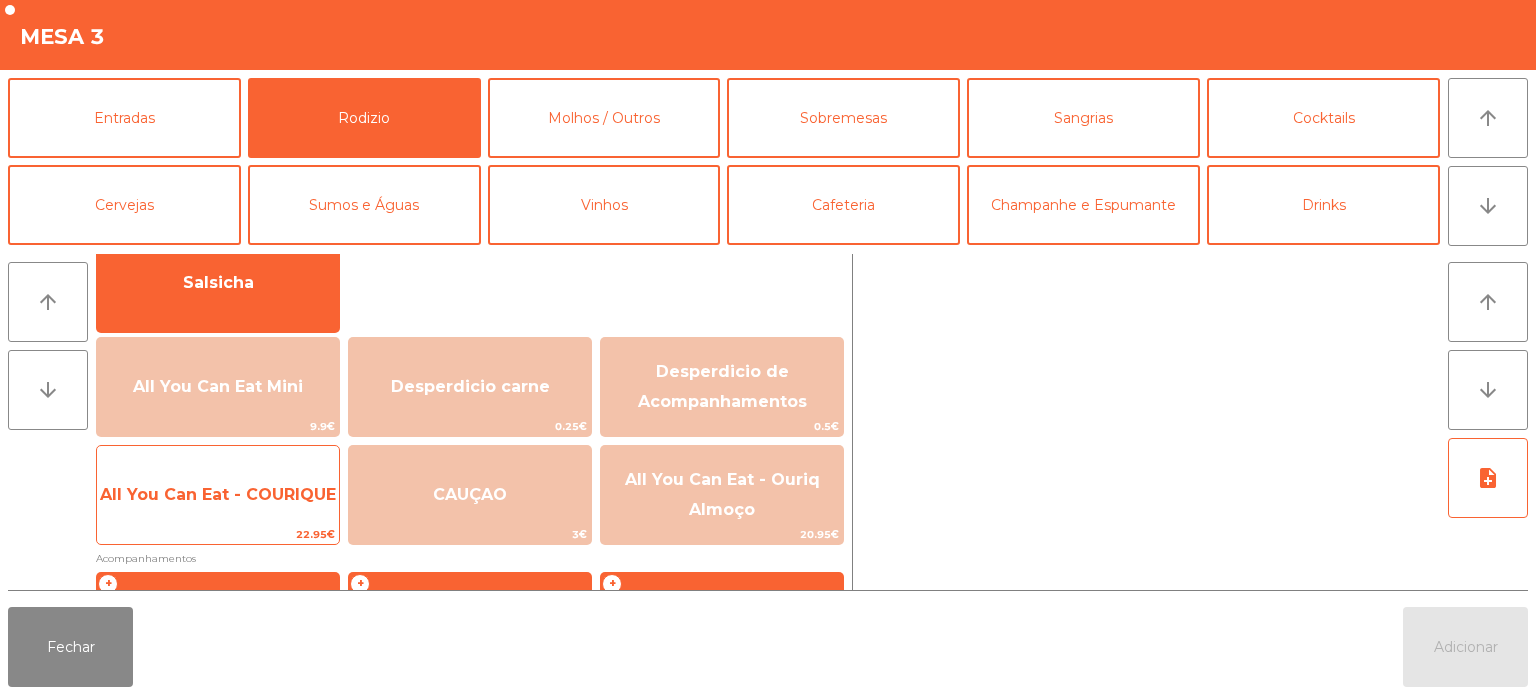 click on "All You Can Eat - COURIQUE" 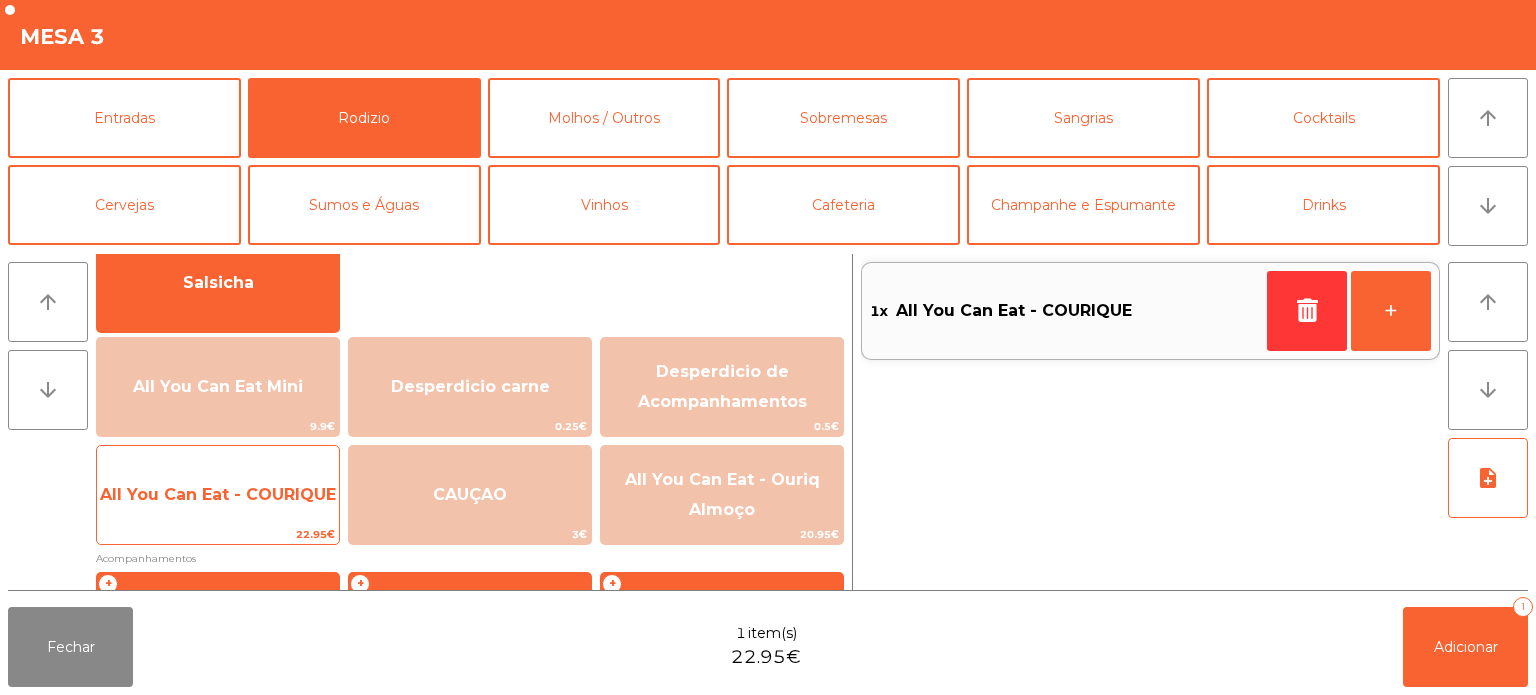 click on "All You Can Eat - COURIQUE" 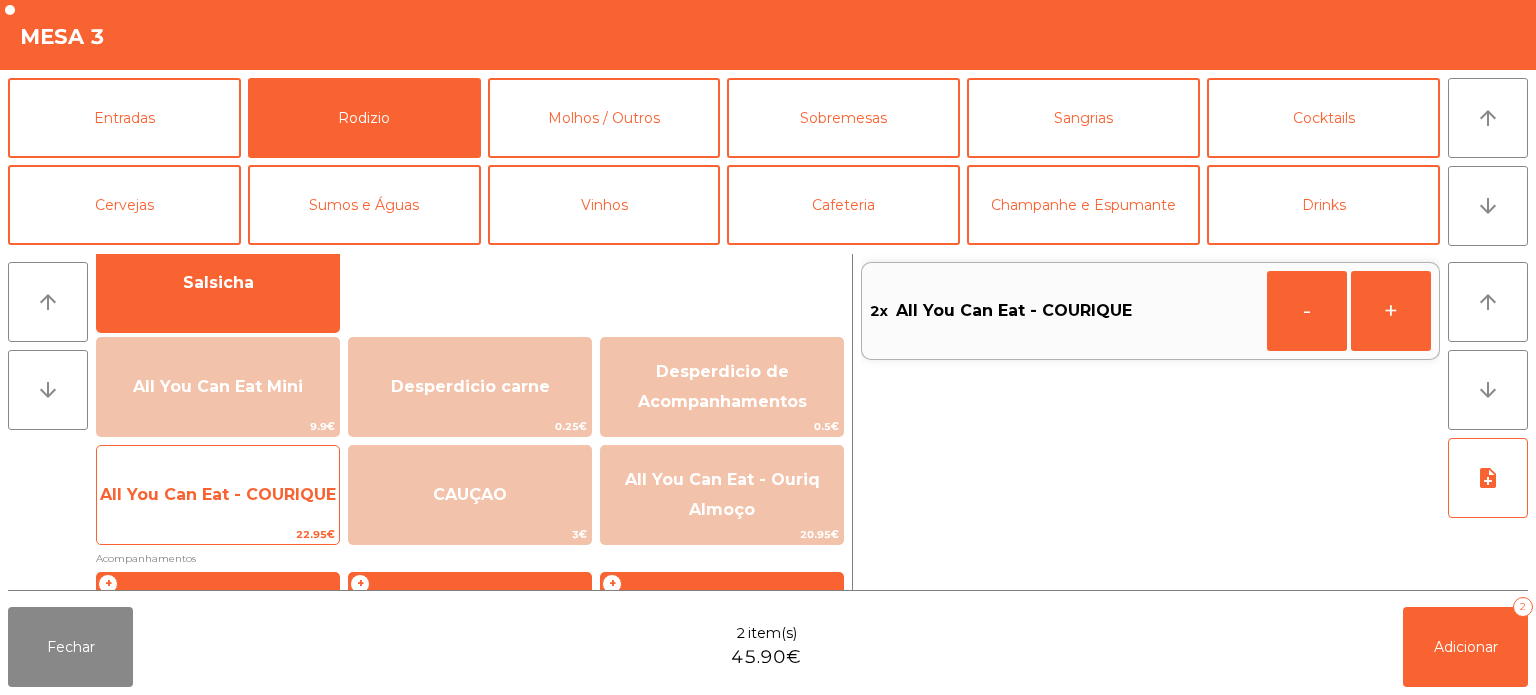 click on "All You Can Eat - COURIQUE" 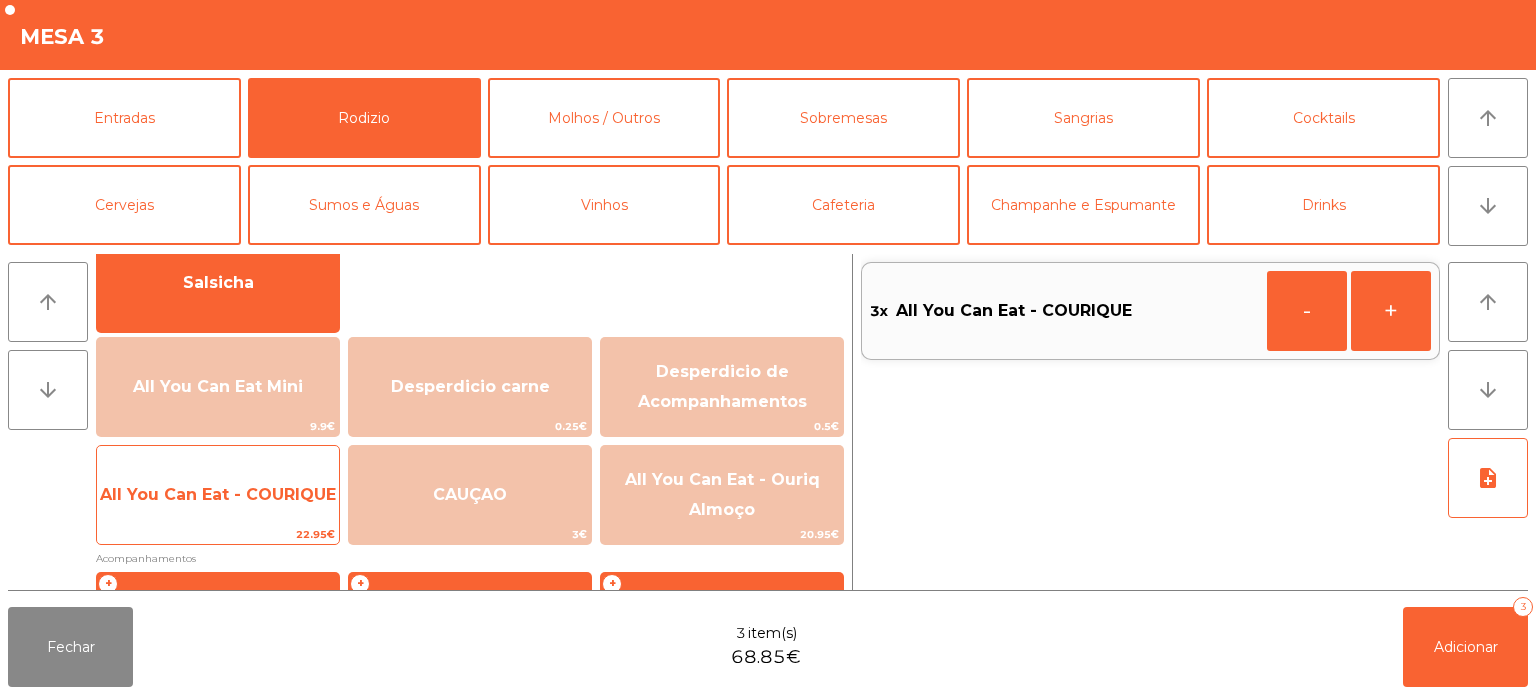 click on "All You Can Eat - COURIQUE   22.95€" 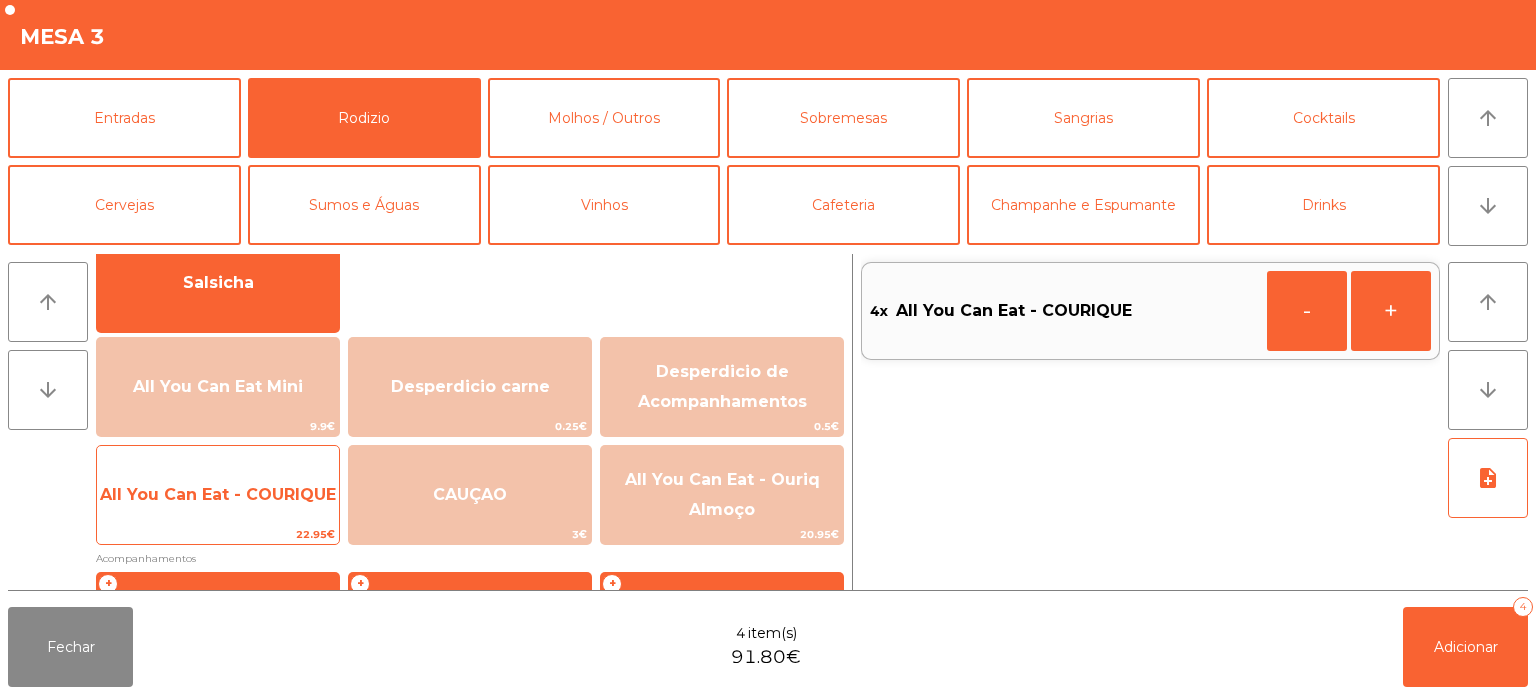 click on "All You Can Eat - COURIQUE" 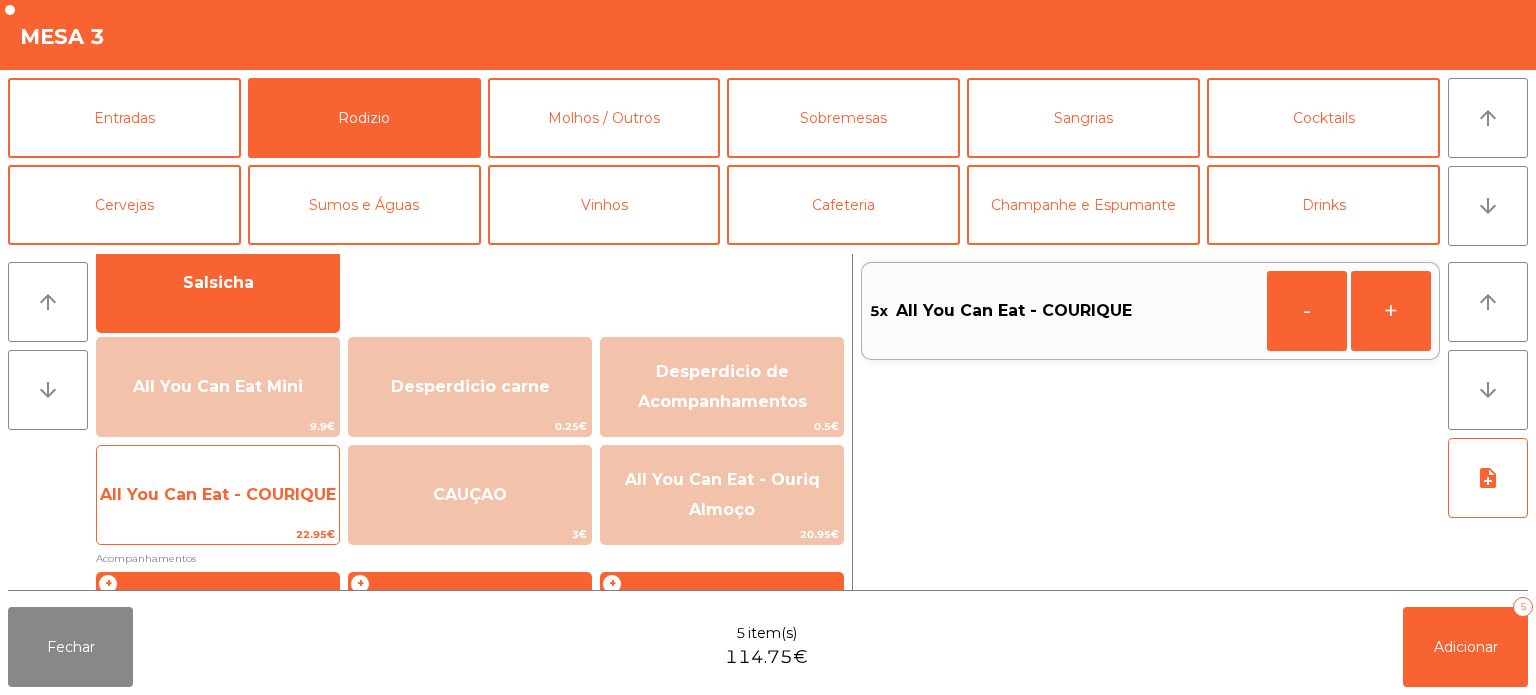 click on "All You Can Eat - COURIQUE" 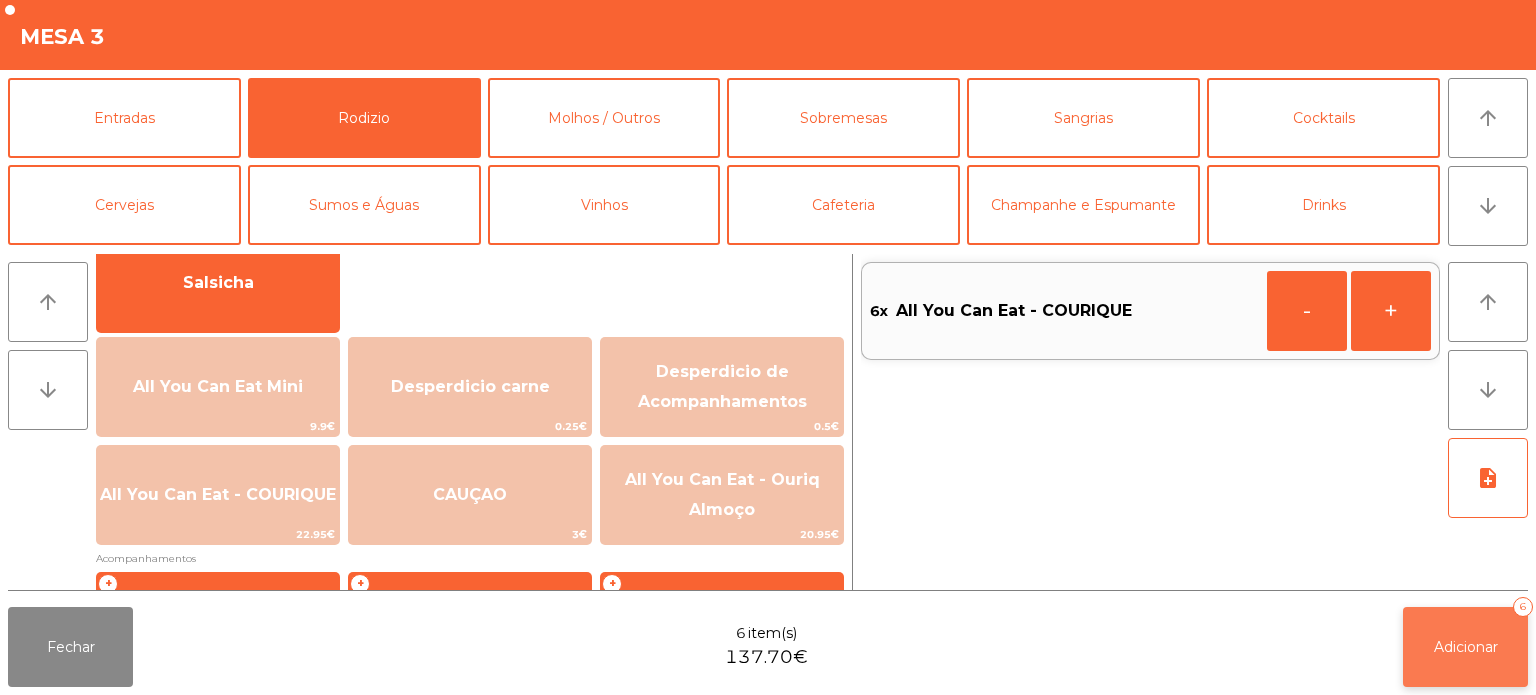 click on "Adicionar   6" 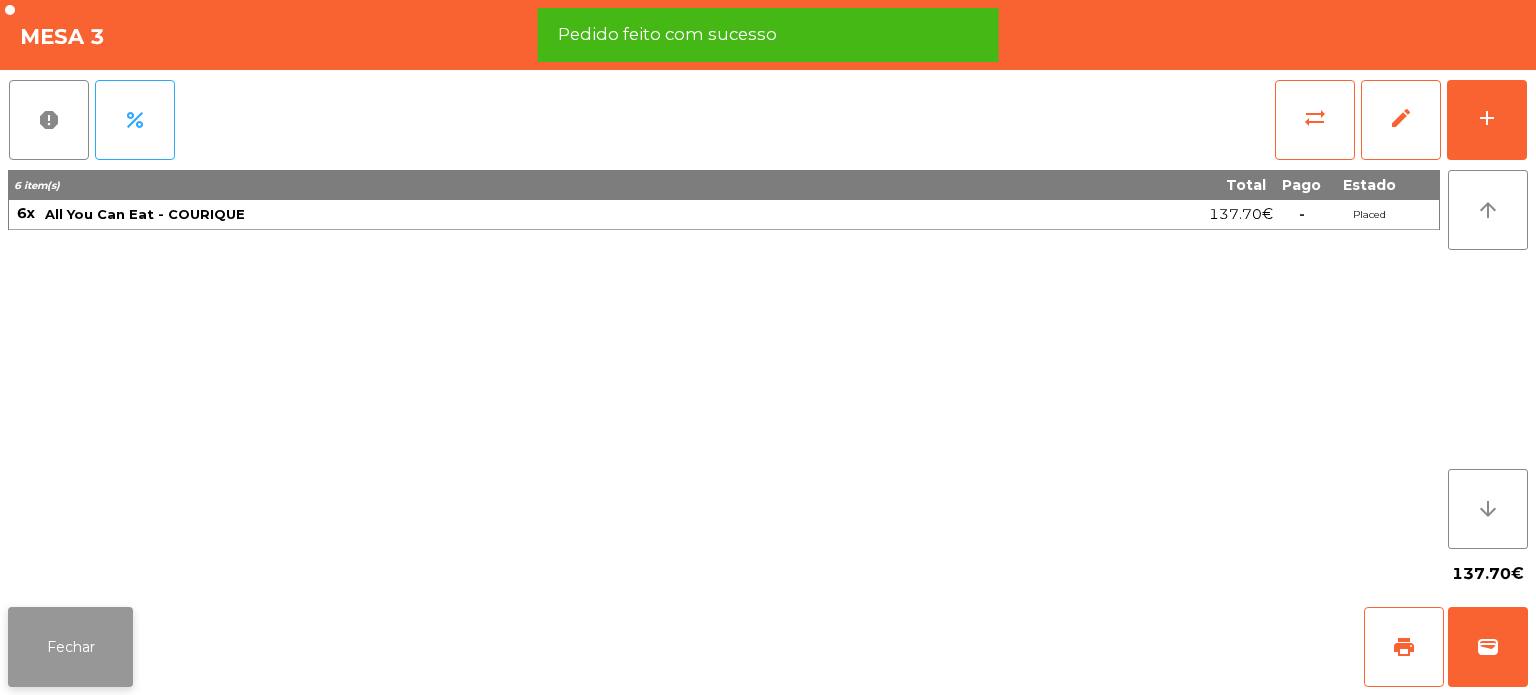 click on "Fechar" 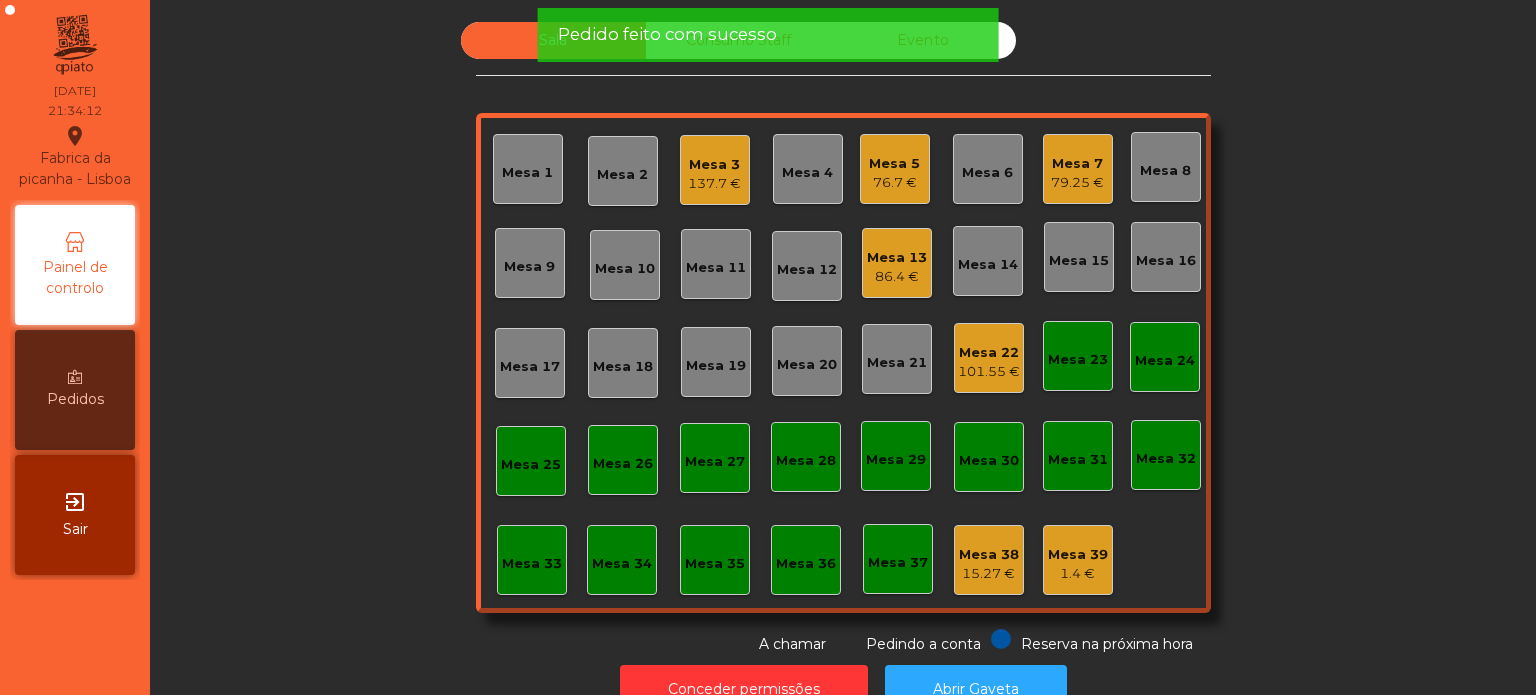 click on "Sala   Consumo Staff   Evento   Mesa 1   Mesa 2   Mesa 3   137.7 €   Mesa 4   Mesa 5   76.7 €   Mesa 6   Mesa 7   79.25 €   Mesa 8   Mesa 9   Mesa 10   Mesa 11   Mesa 12   Mesa 13   86.4 €   Mesa 14   Mesa 15   Mesa 16   Mesa 17   Mesa 18   Mesa 19   Mesa 20   Mesa 21   Mesa 22   101.55 €   Mesa 23   Mesa 24   Mesa 25   Mesa 26   Mesa 27   Mesa 28   Mesa 29   Mesa 30   Mesa 31   Mesa 32   Mesa 33   Mesa 34   Mesa 35   Mesa 36   Mesa 37   Mesa 38   15.27 €   Mesa 39   1.4 €  Reserva na próxima hora Pedindo a conta A chamar" 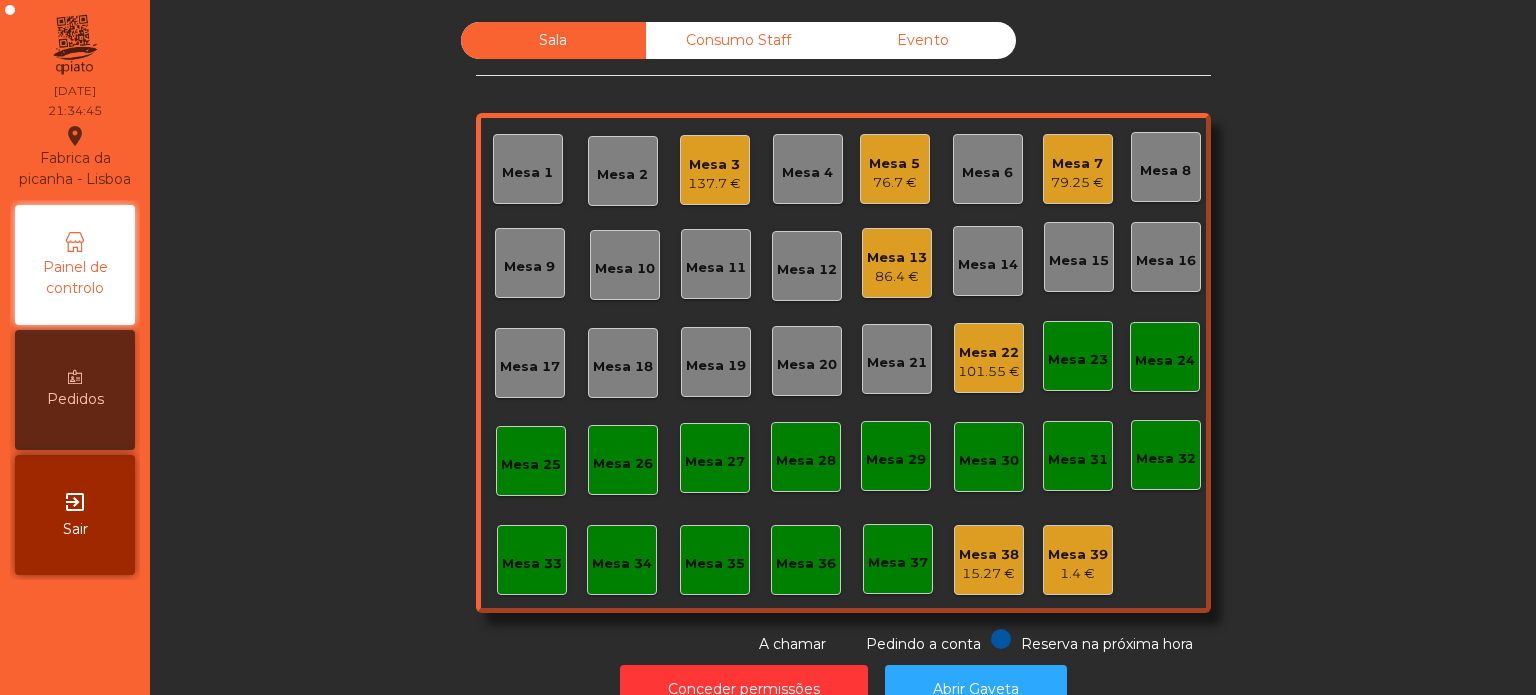 click on "79.25 €" 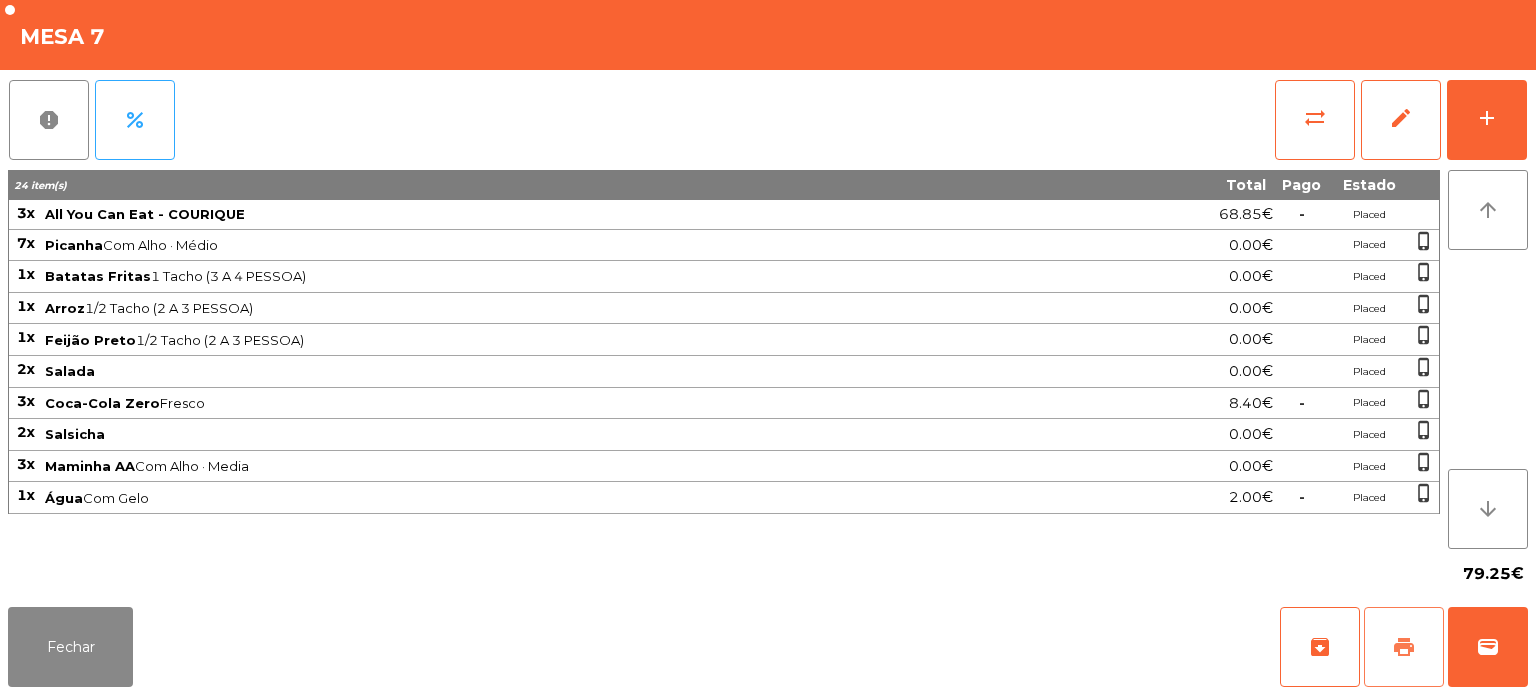 click on "print" 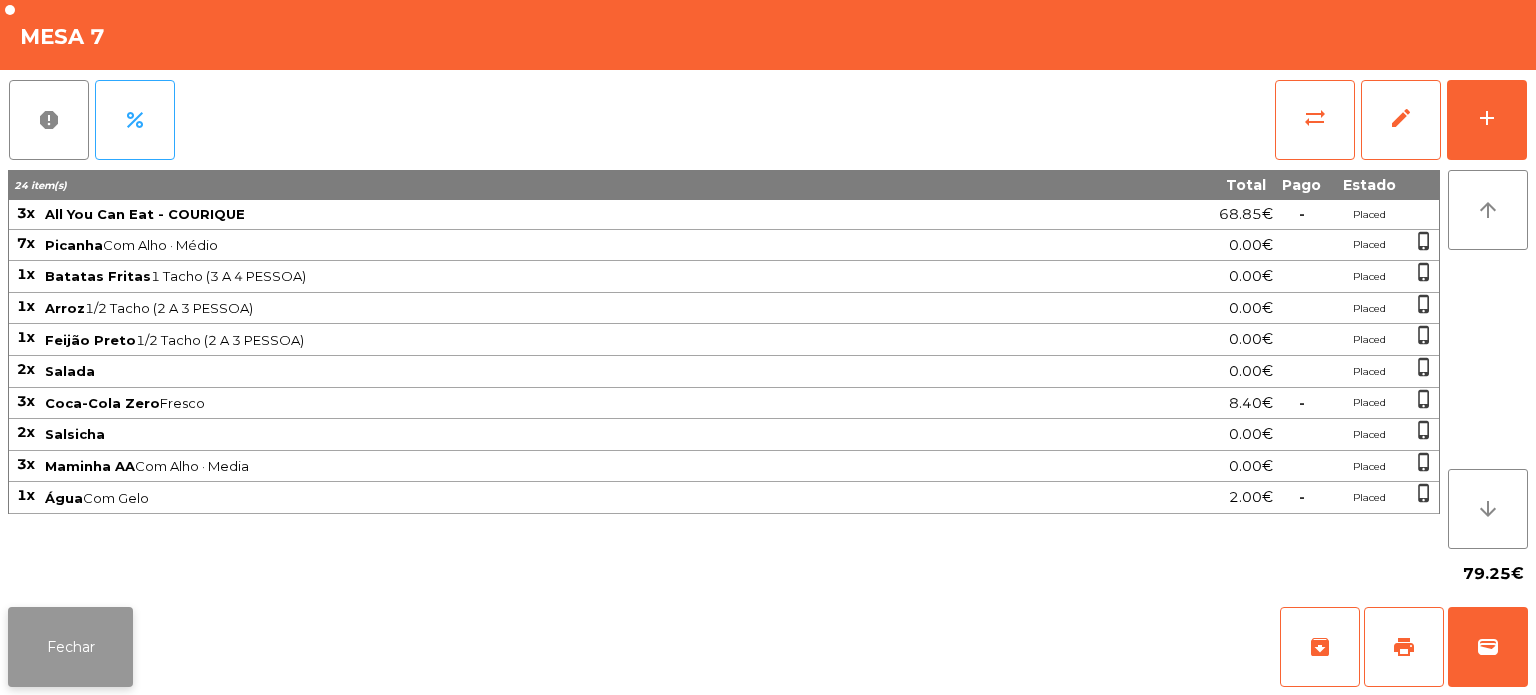 click on "Fechar" 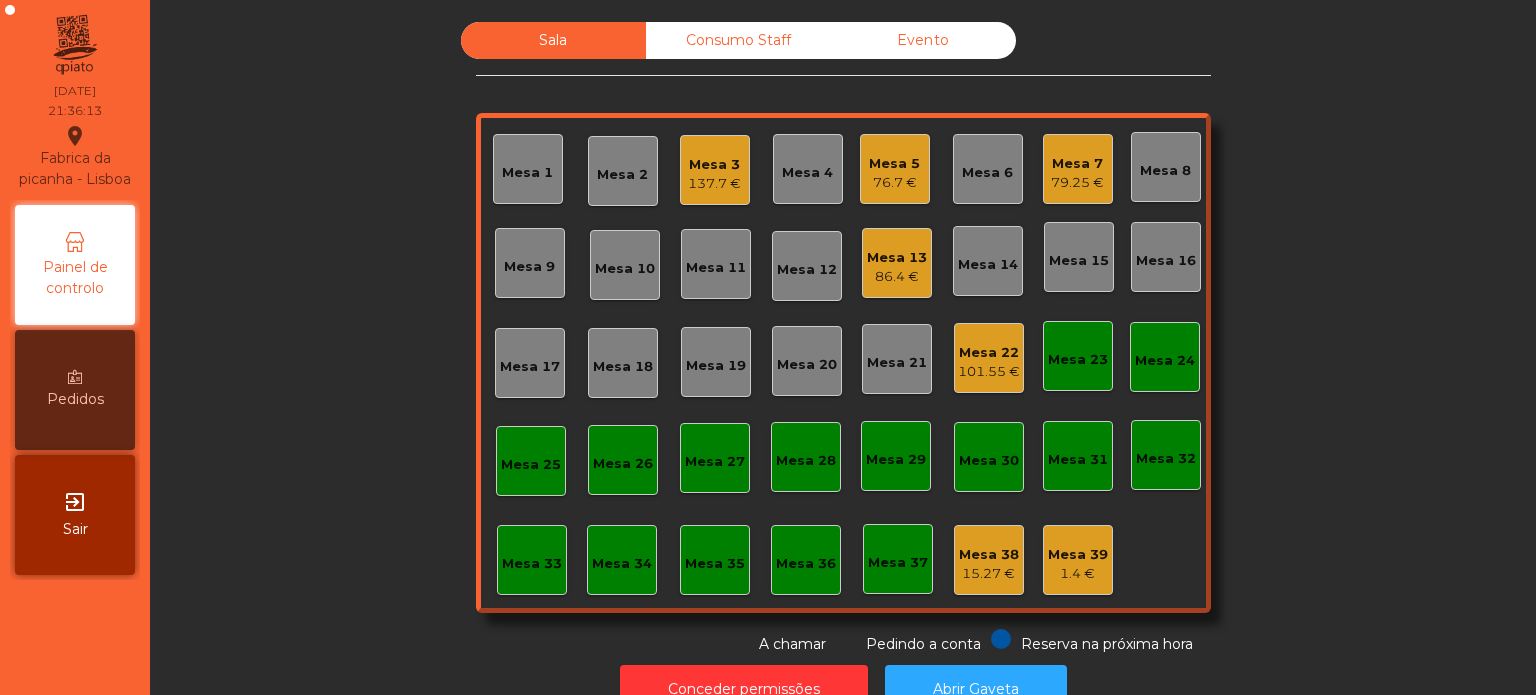 click on "Mesa 12" 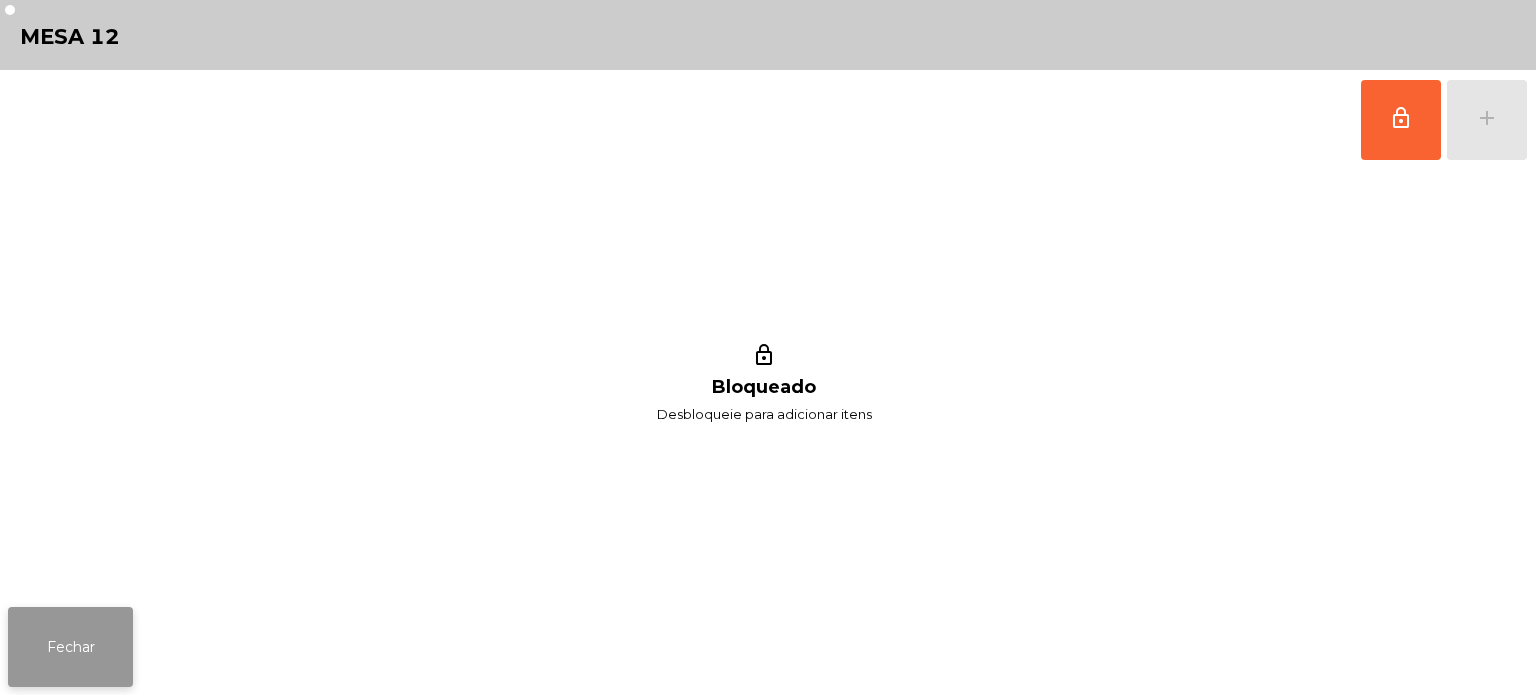 click on "Fechar" 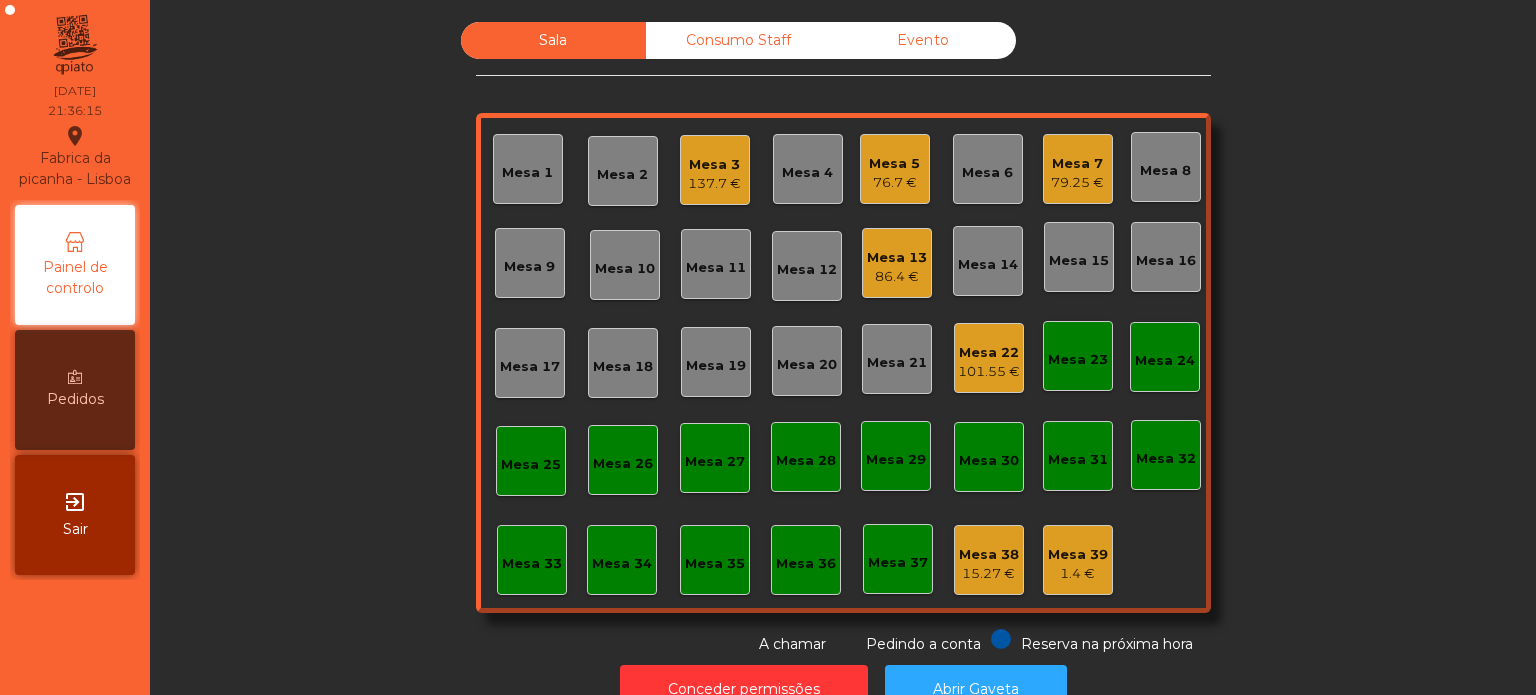 click on "Mesa 13   86.4 €" 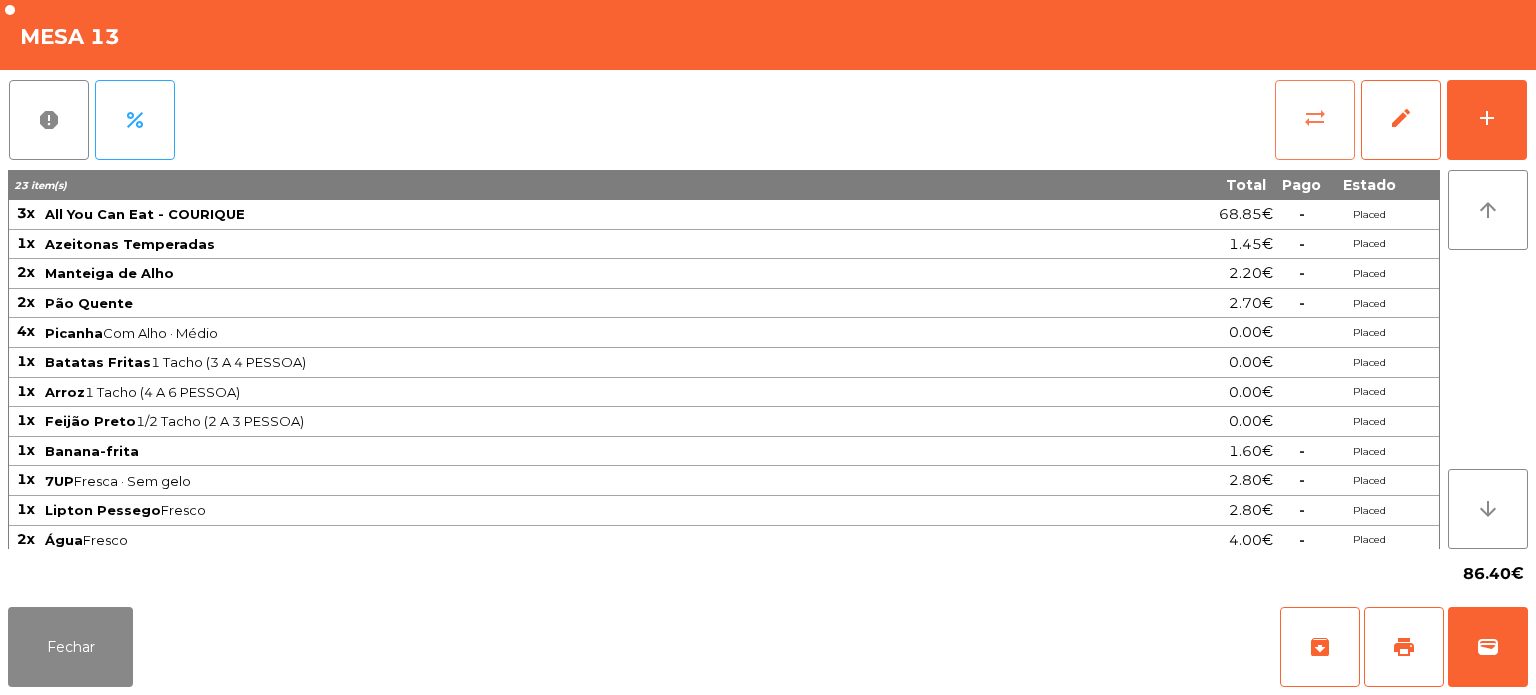click on "sync_alt" 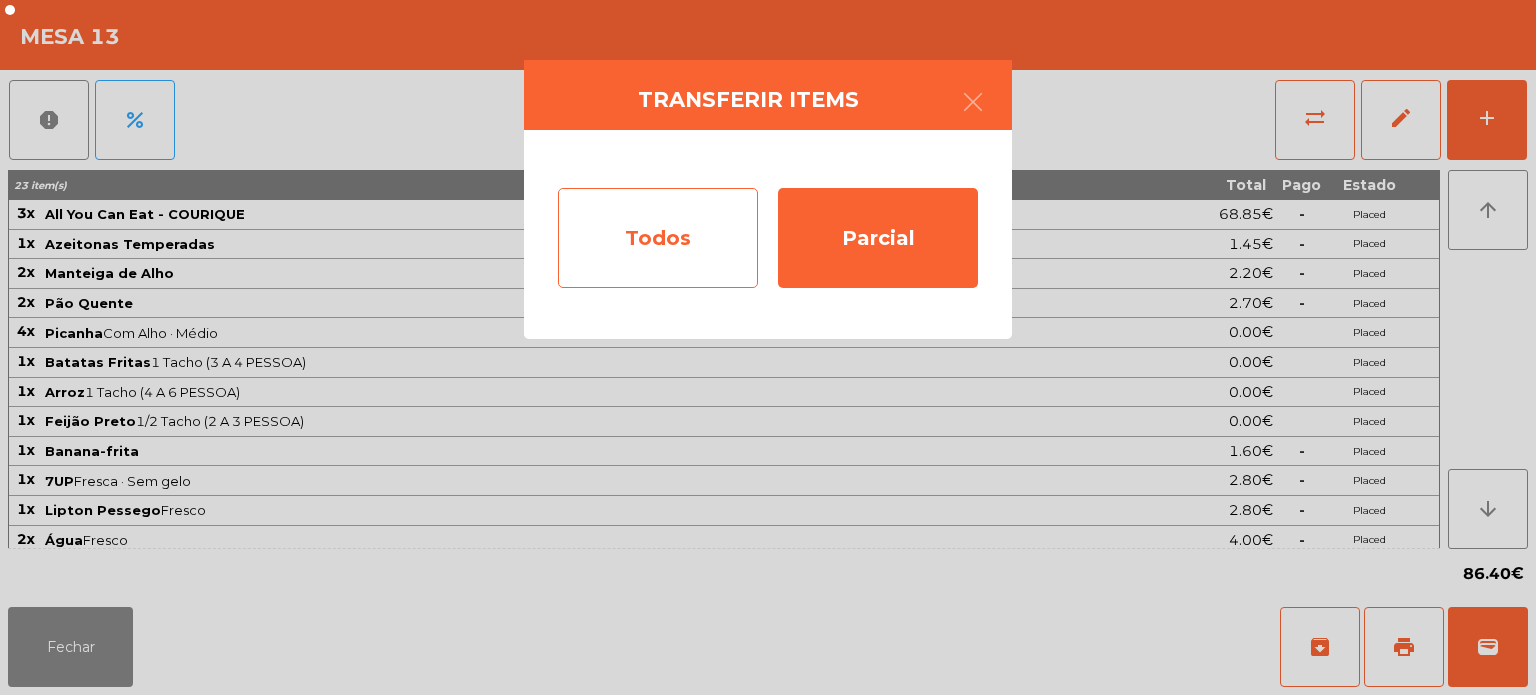 click on "Todos" 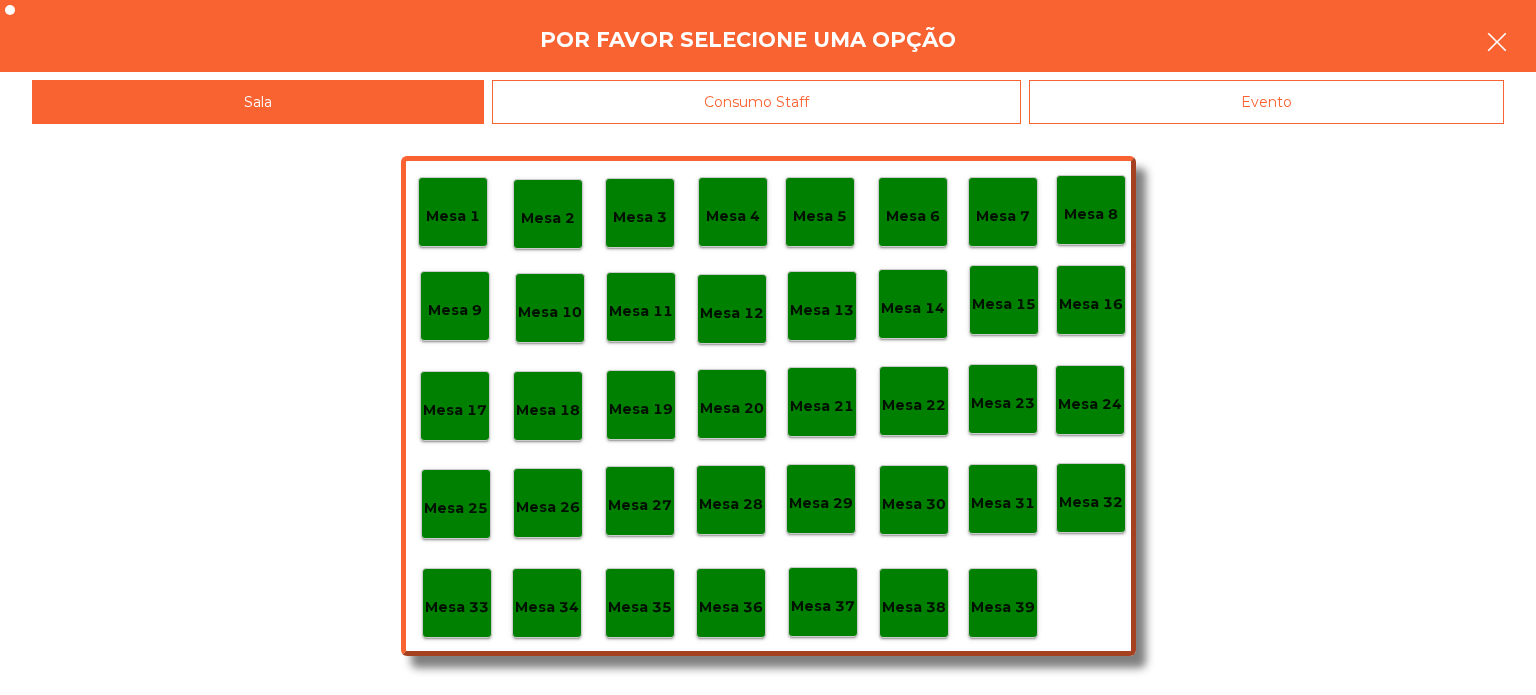 click 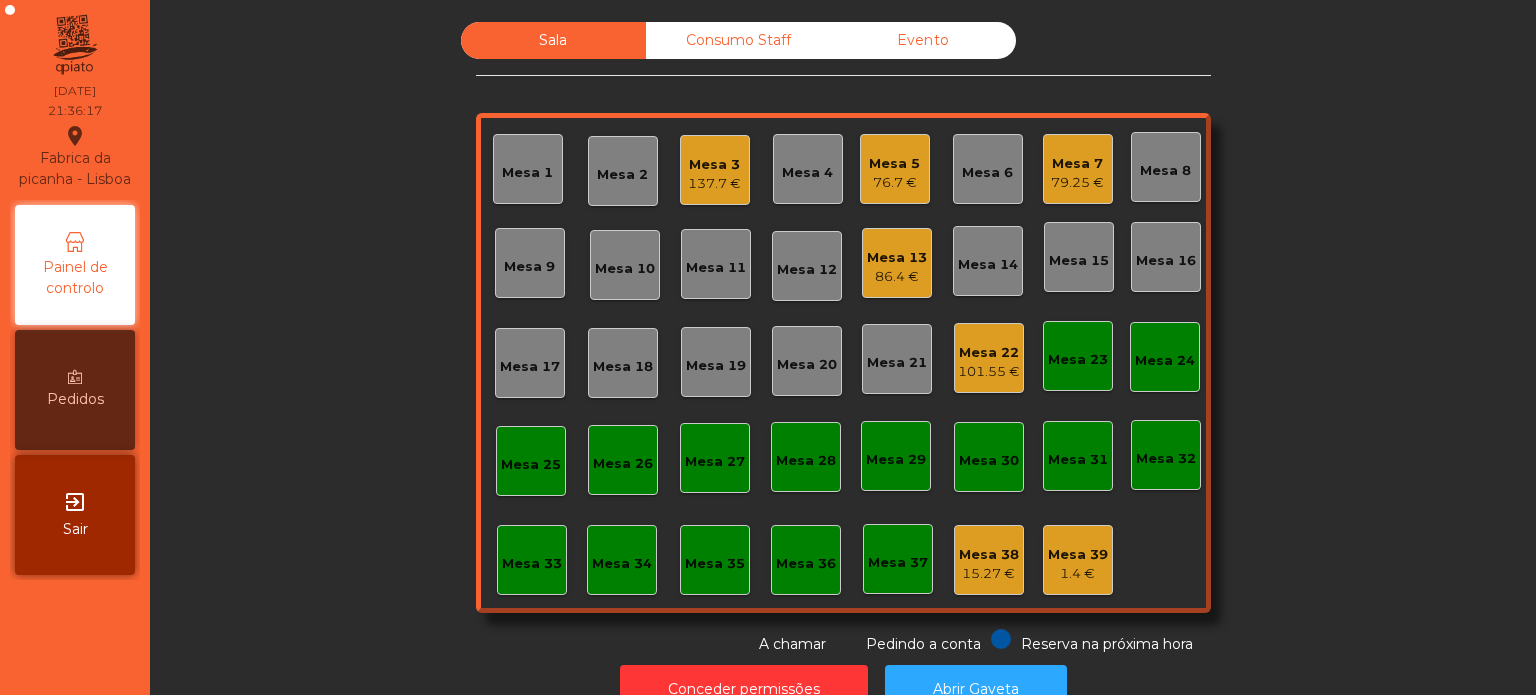 click on "Mesa 13" 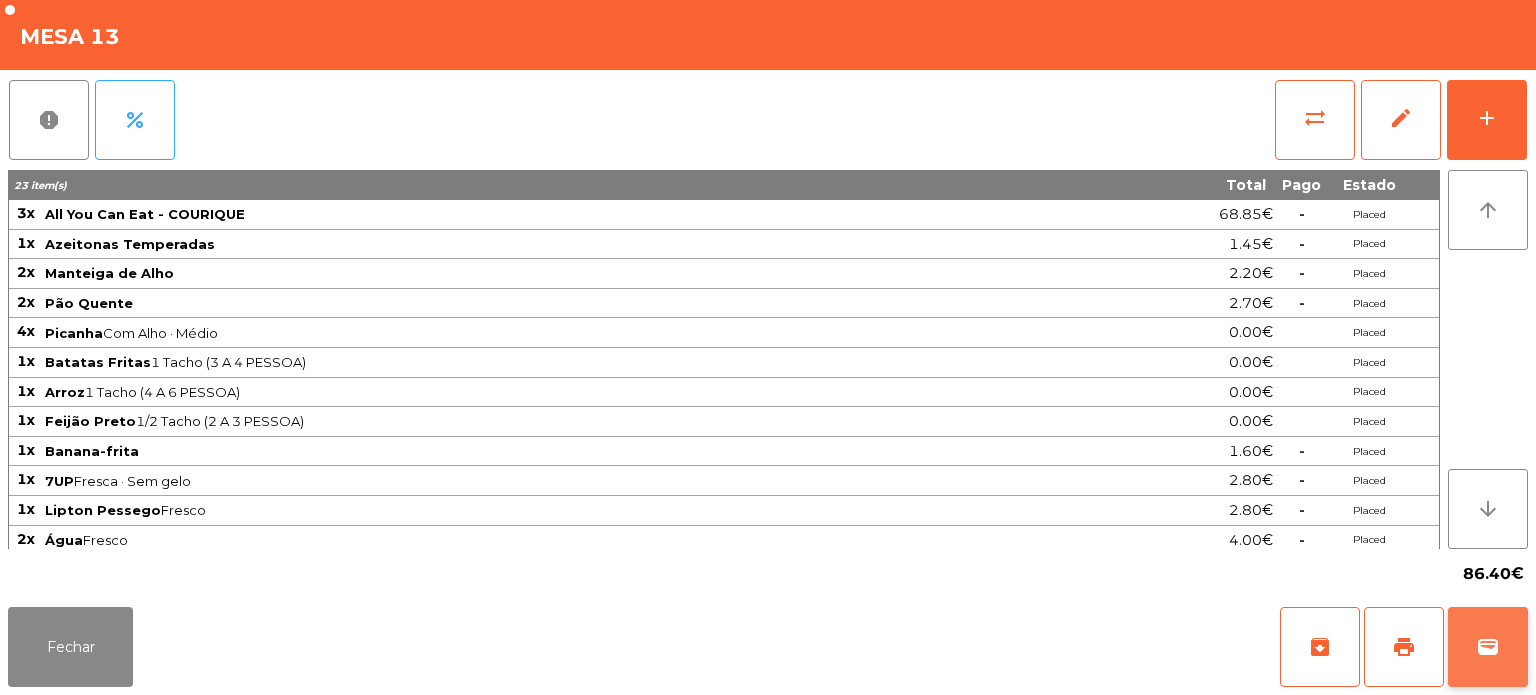 click on "wallet" 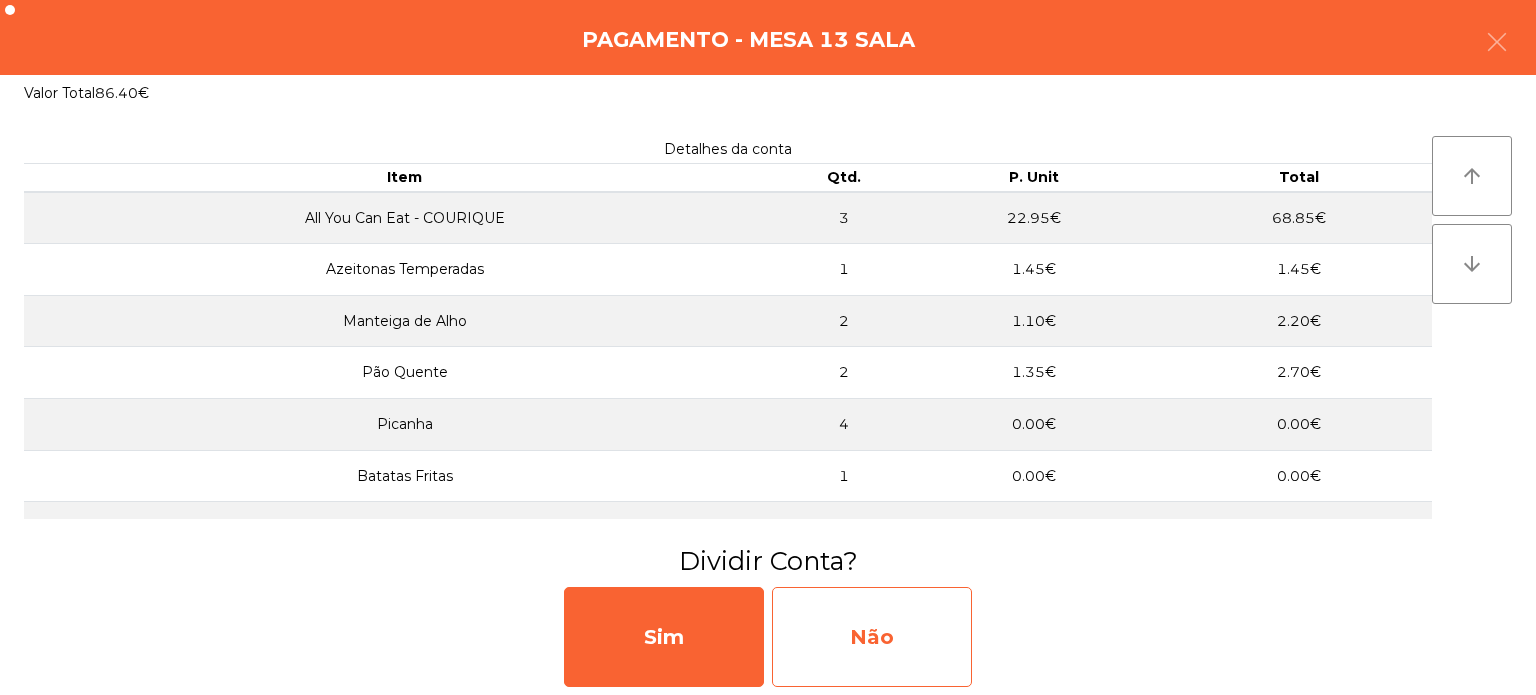 click on "Não" 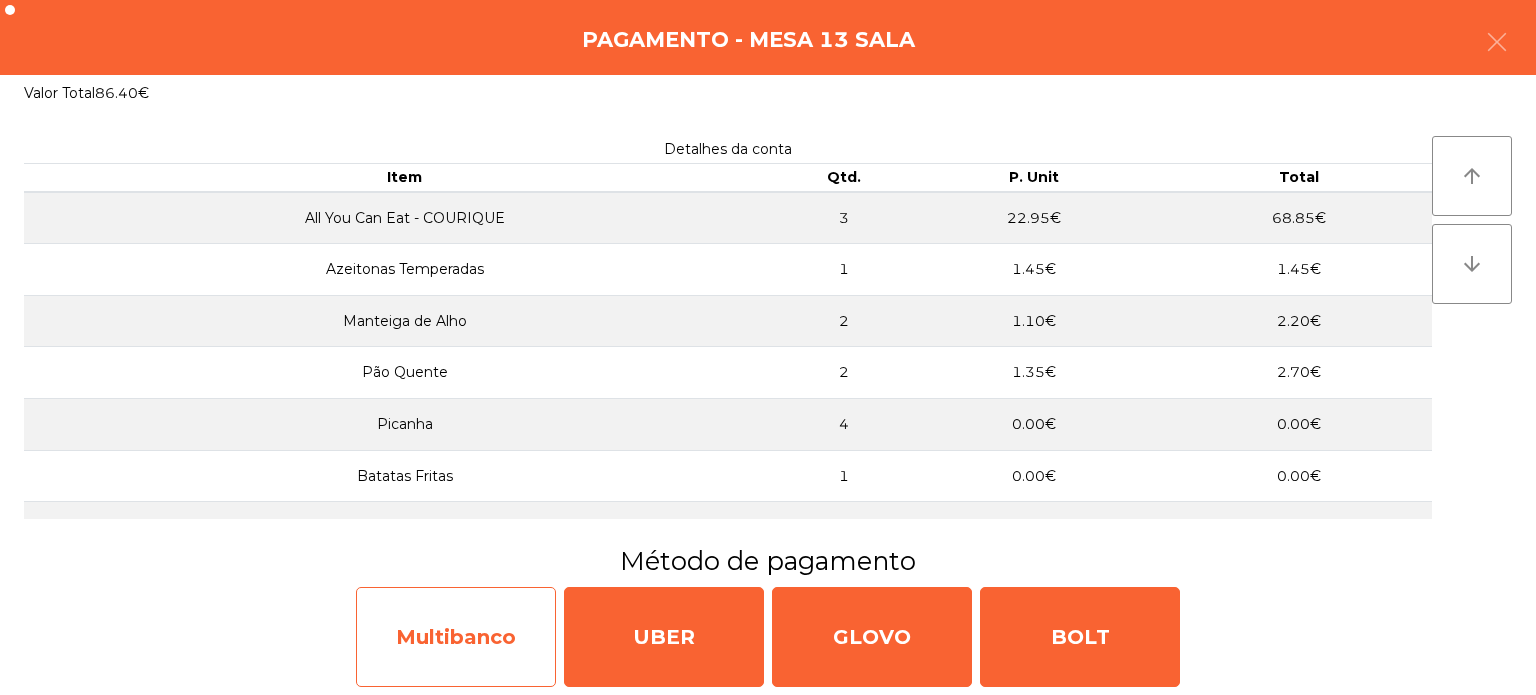 click on "Multibanco" 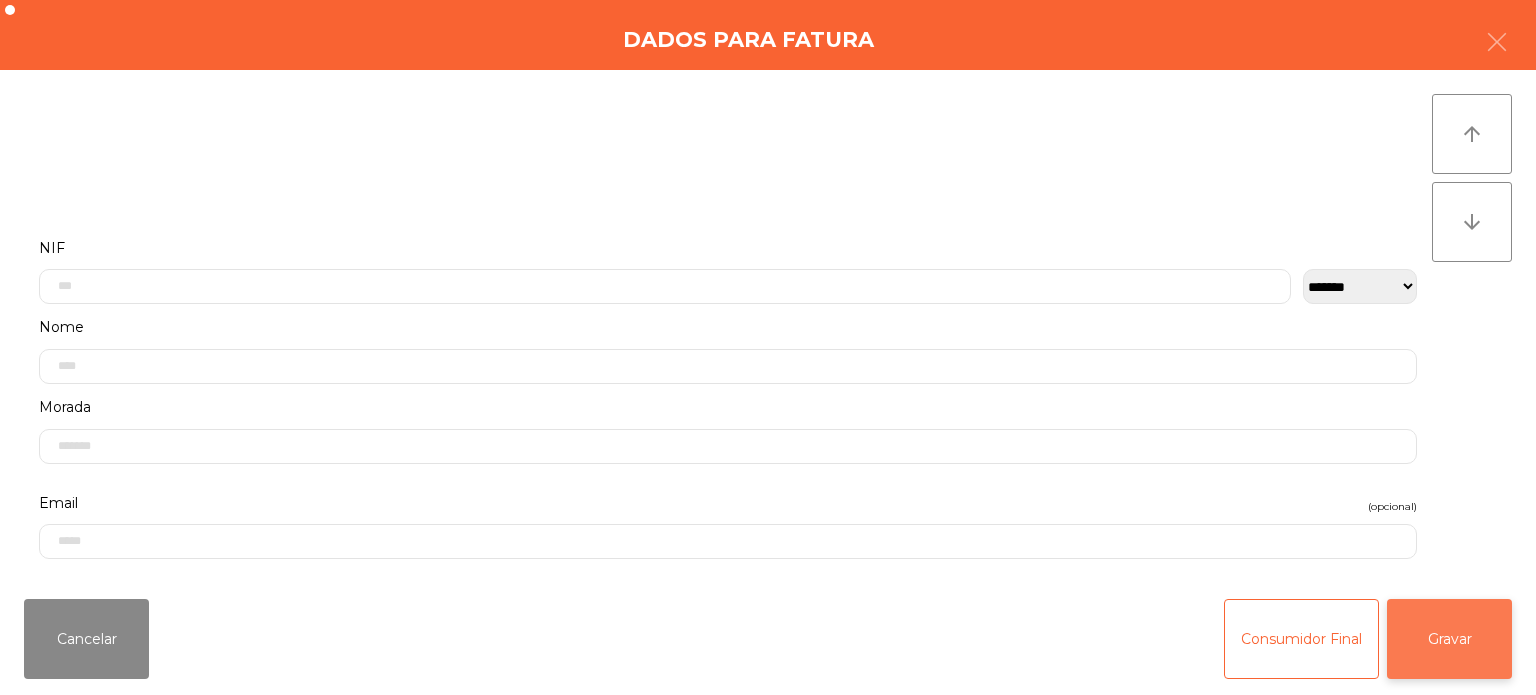 click on "Gravar" 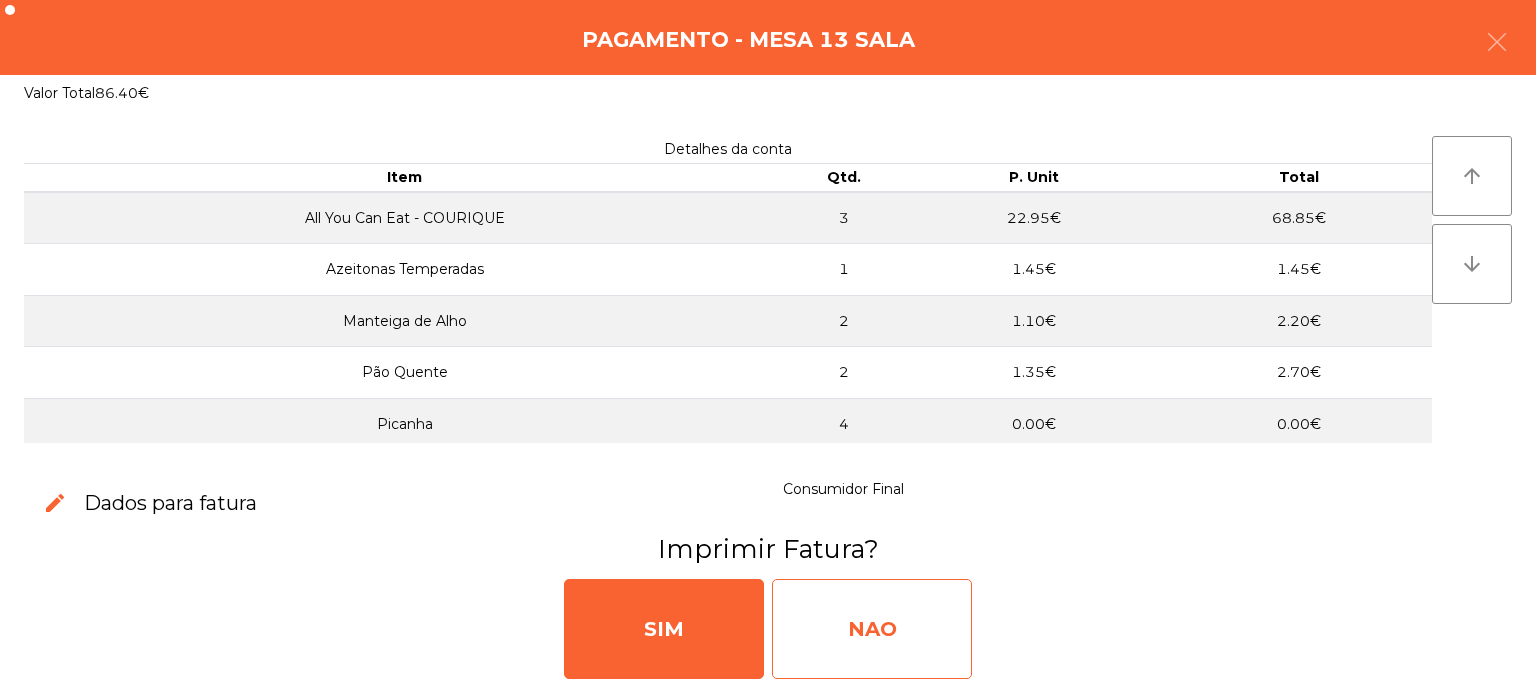 click on "NAO" 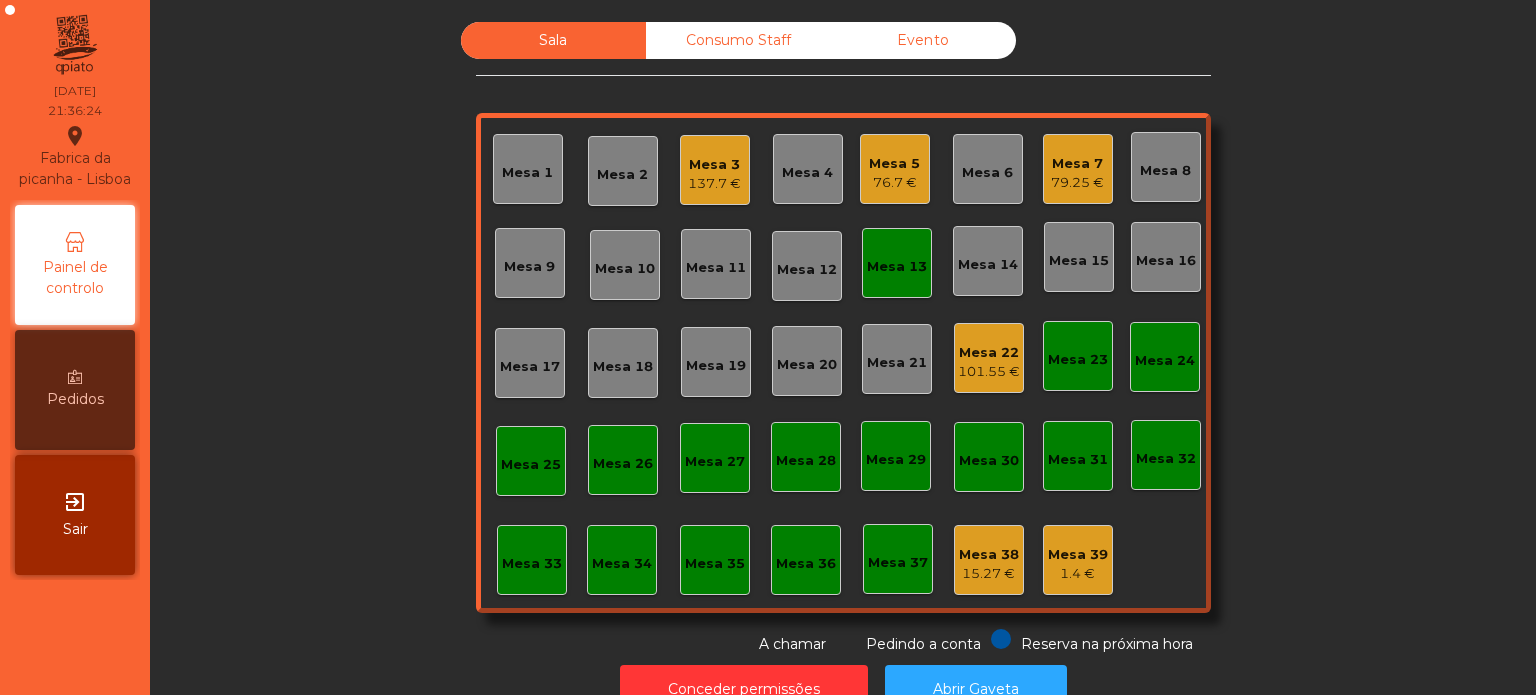 click on "Mesa 13" 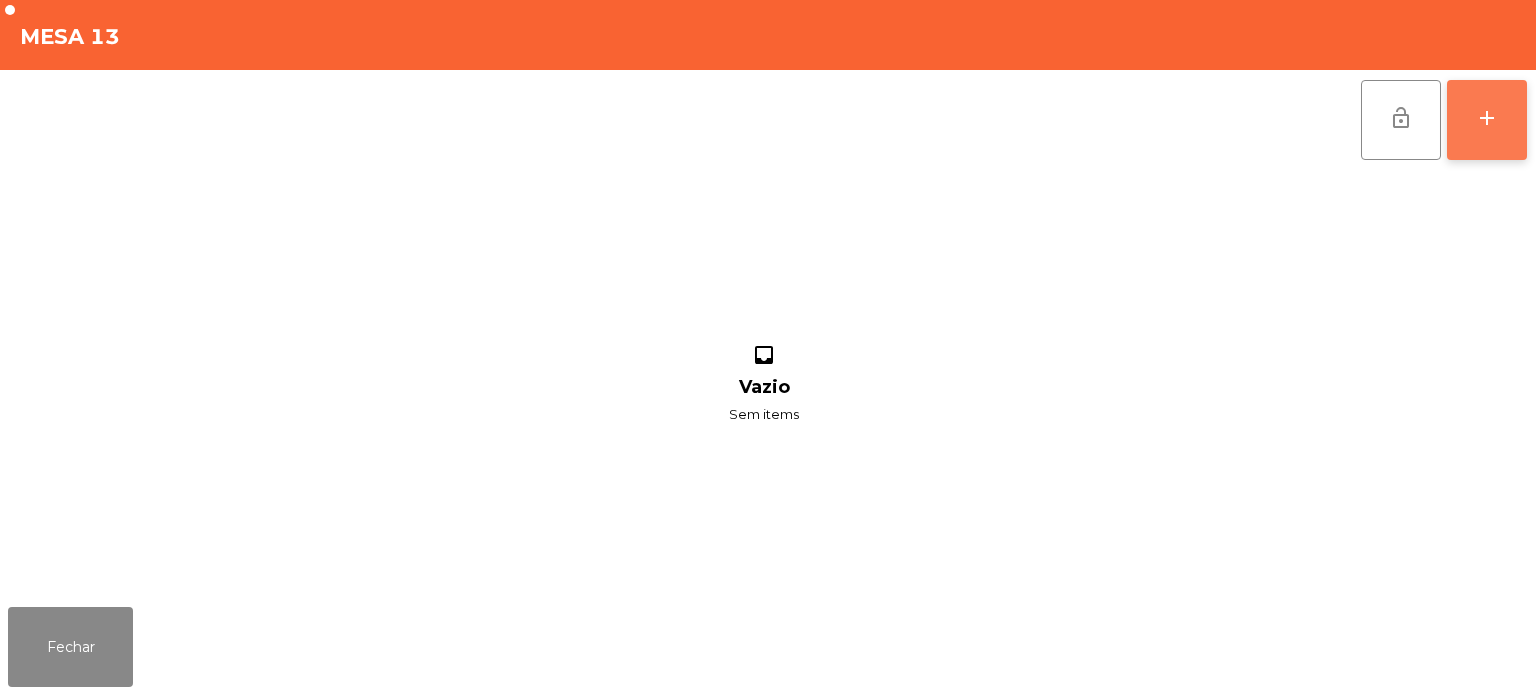 click on "add" 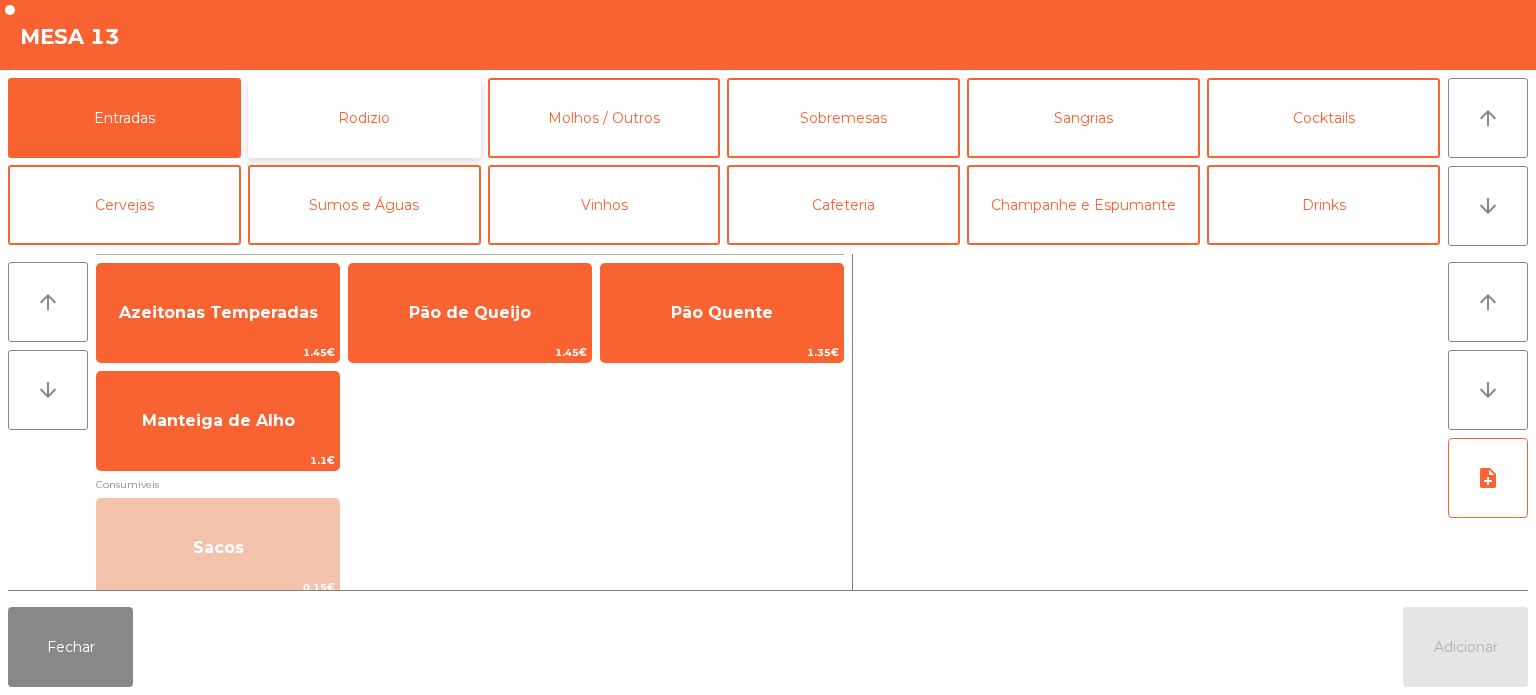 click on "Rodizio" 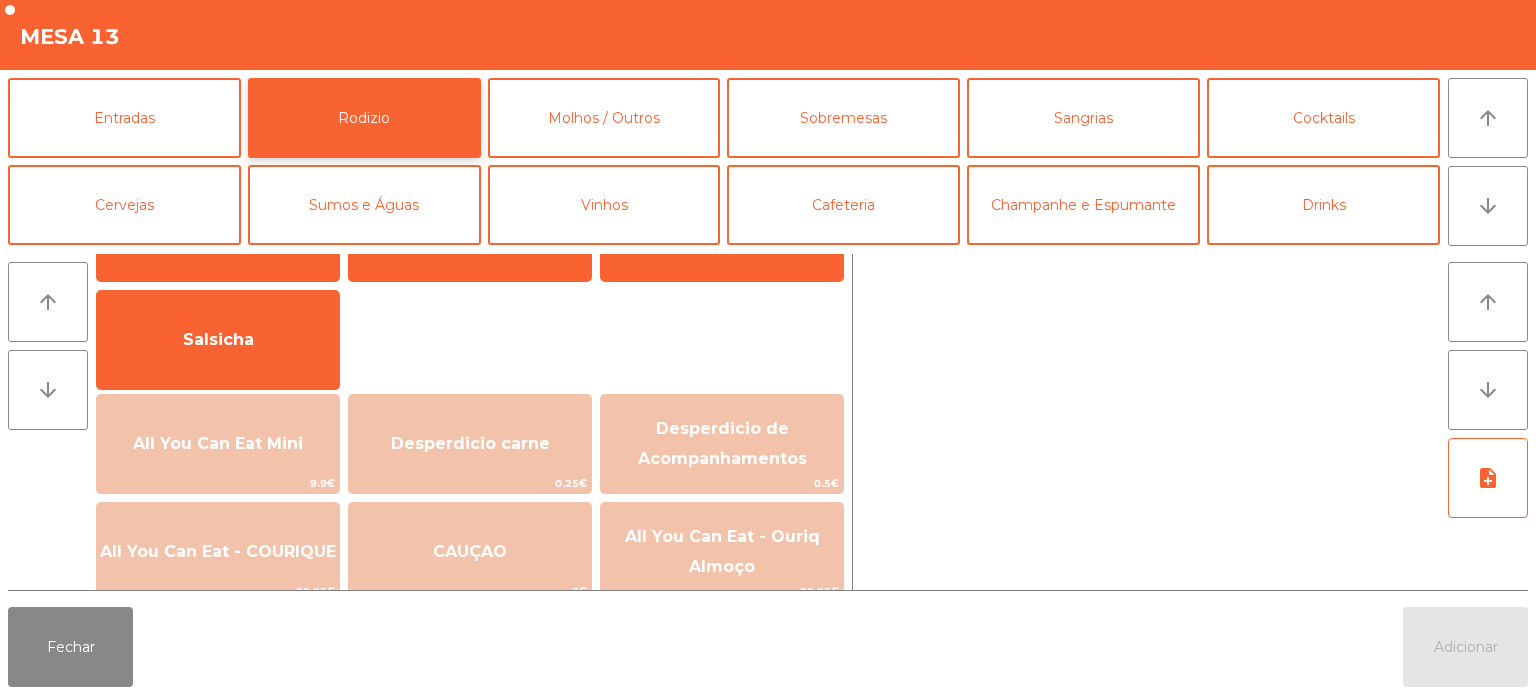 scroll, scrollTop: 113, scrollLeft: 0, axis: vertical 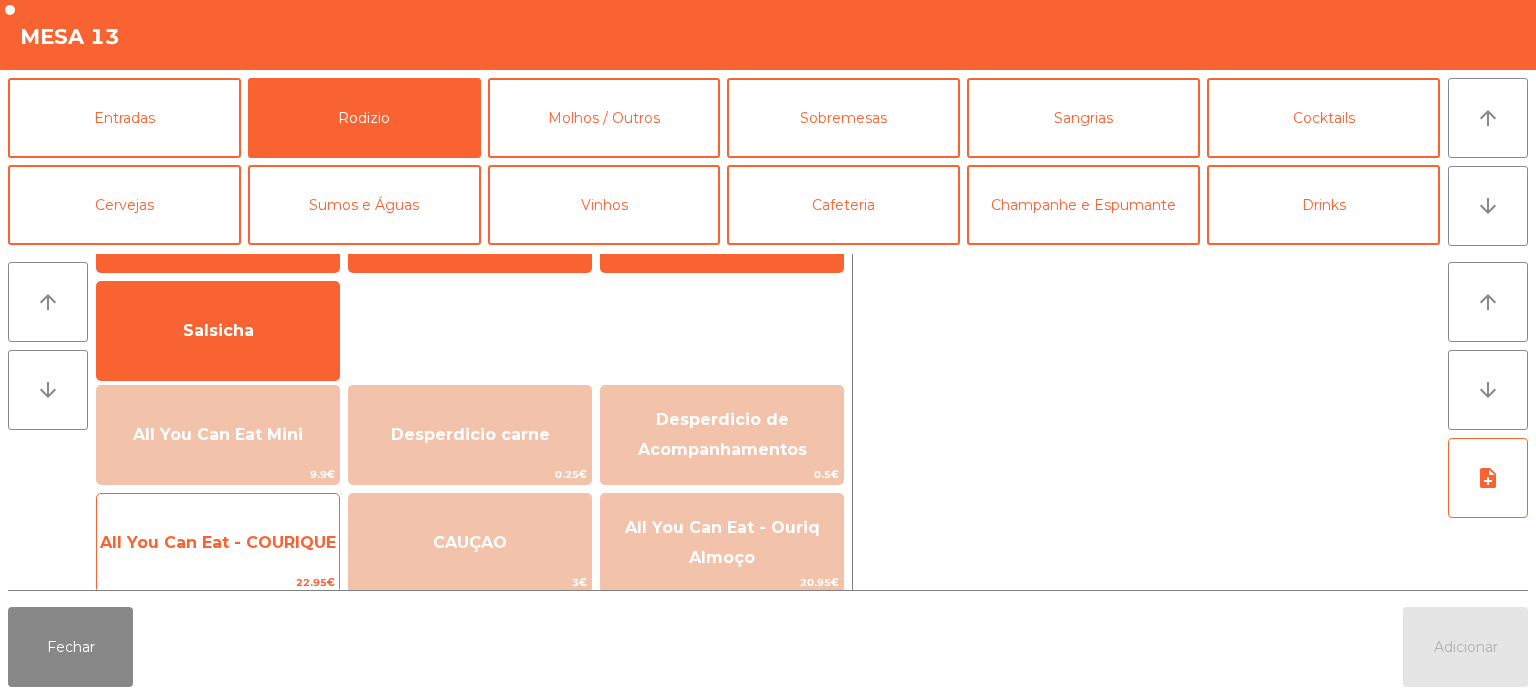 click on "All You Can Eat - COURIQUE   22.95€" 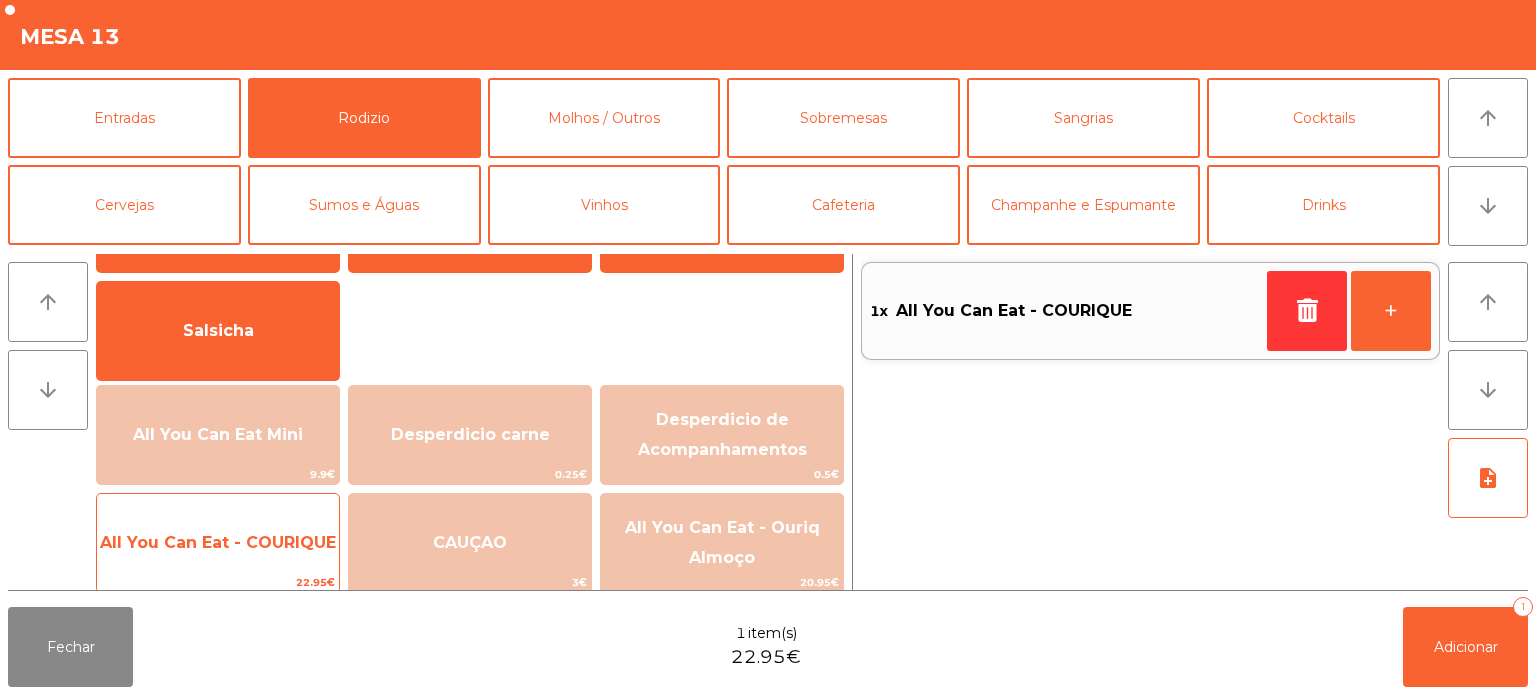 click on "All You Can Eat - COURIQUE" 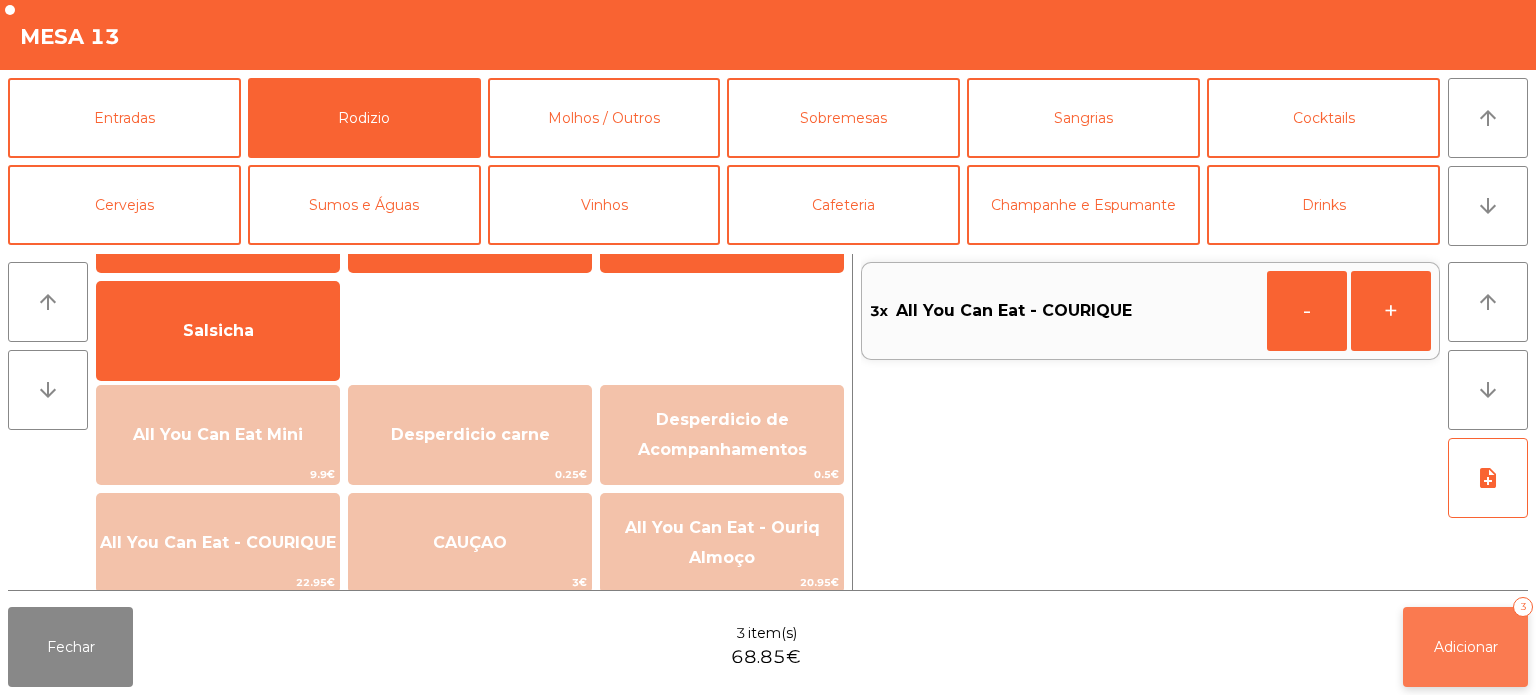 click on "Adicionar   3" 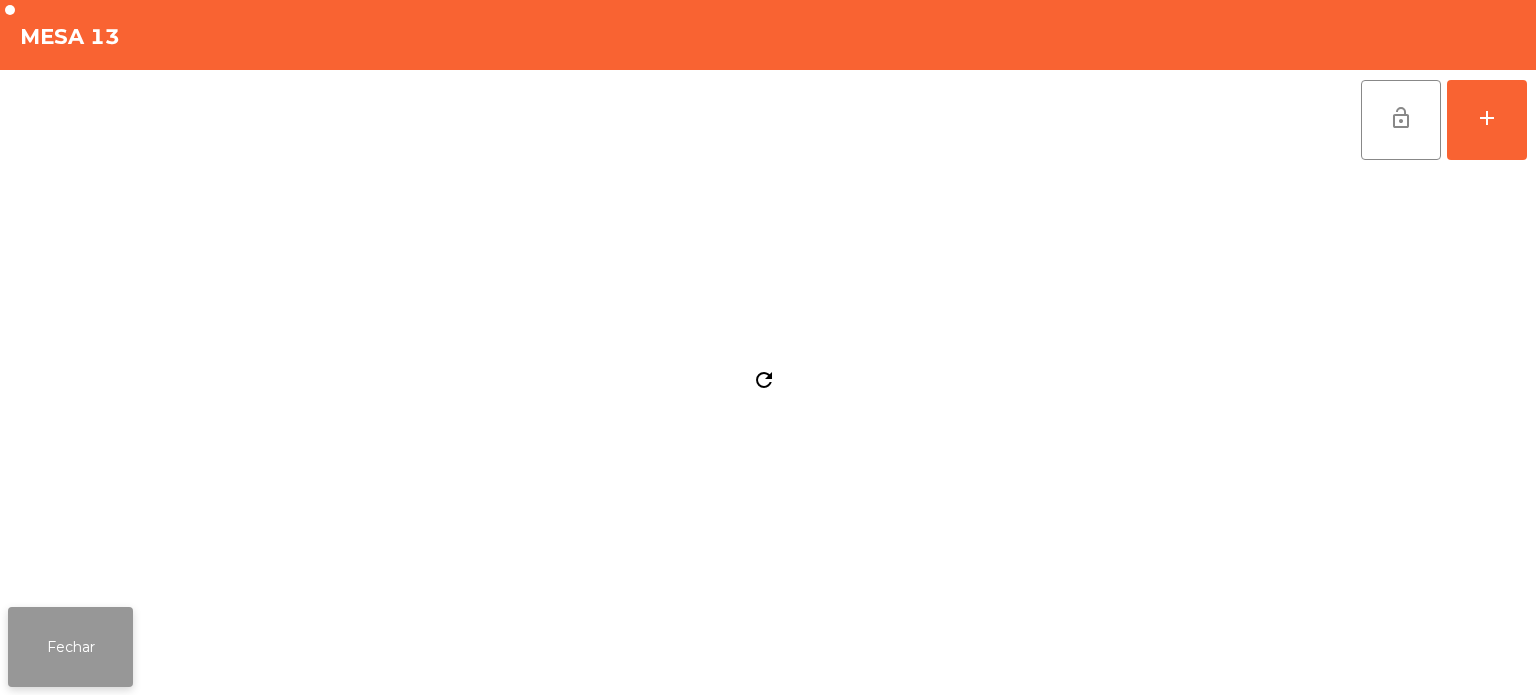 click on "Fechar" 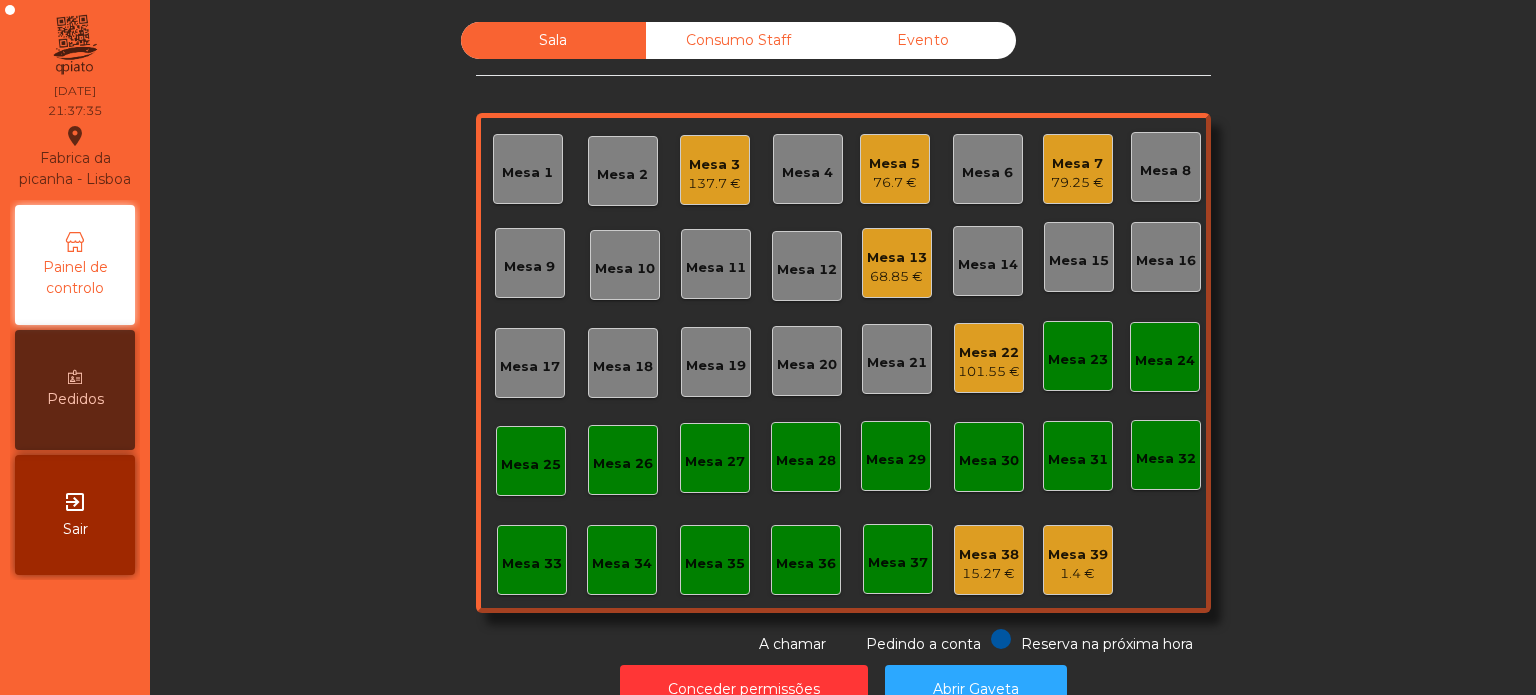 click on "79.25 €" 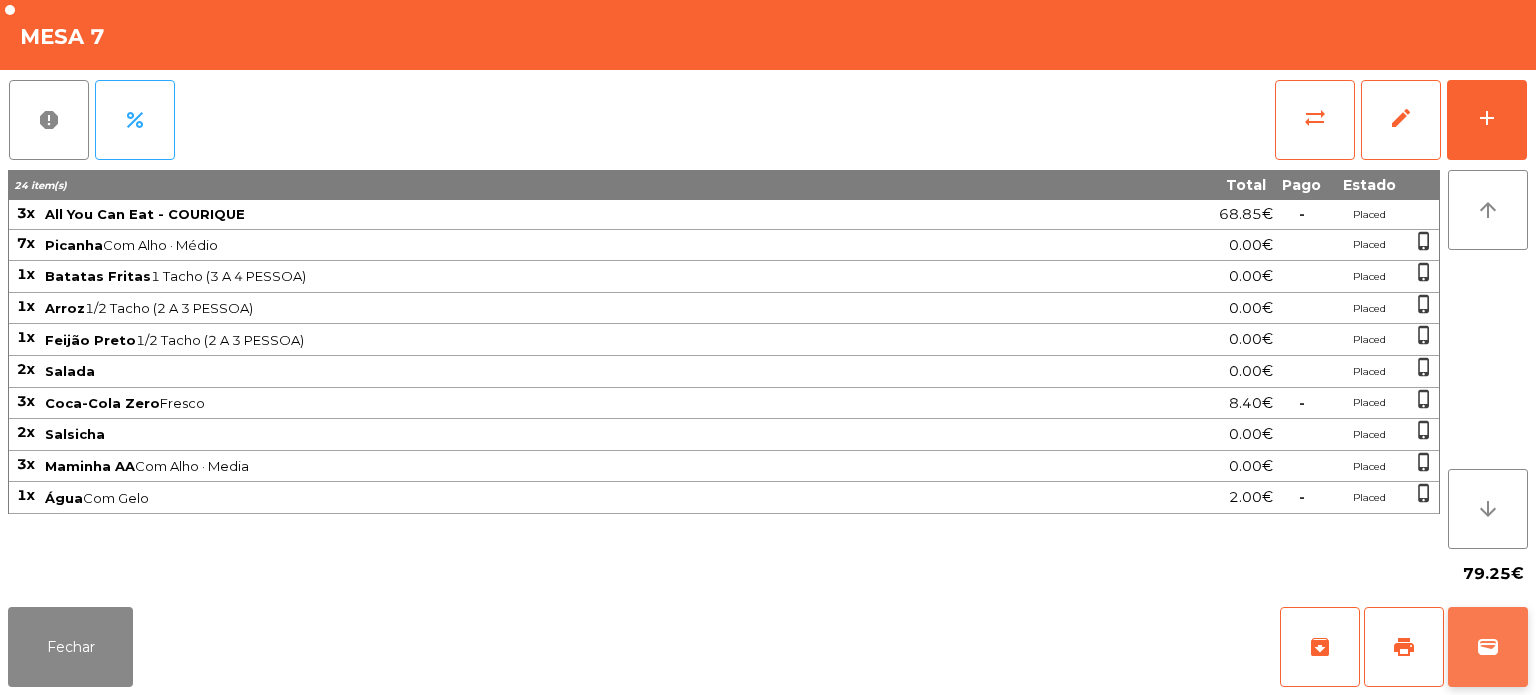 click on "wallet" 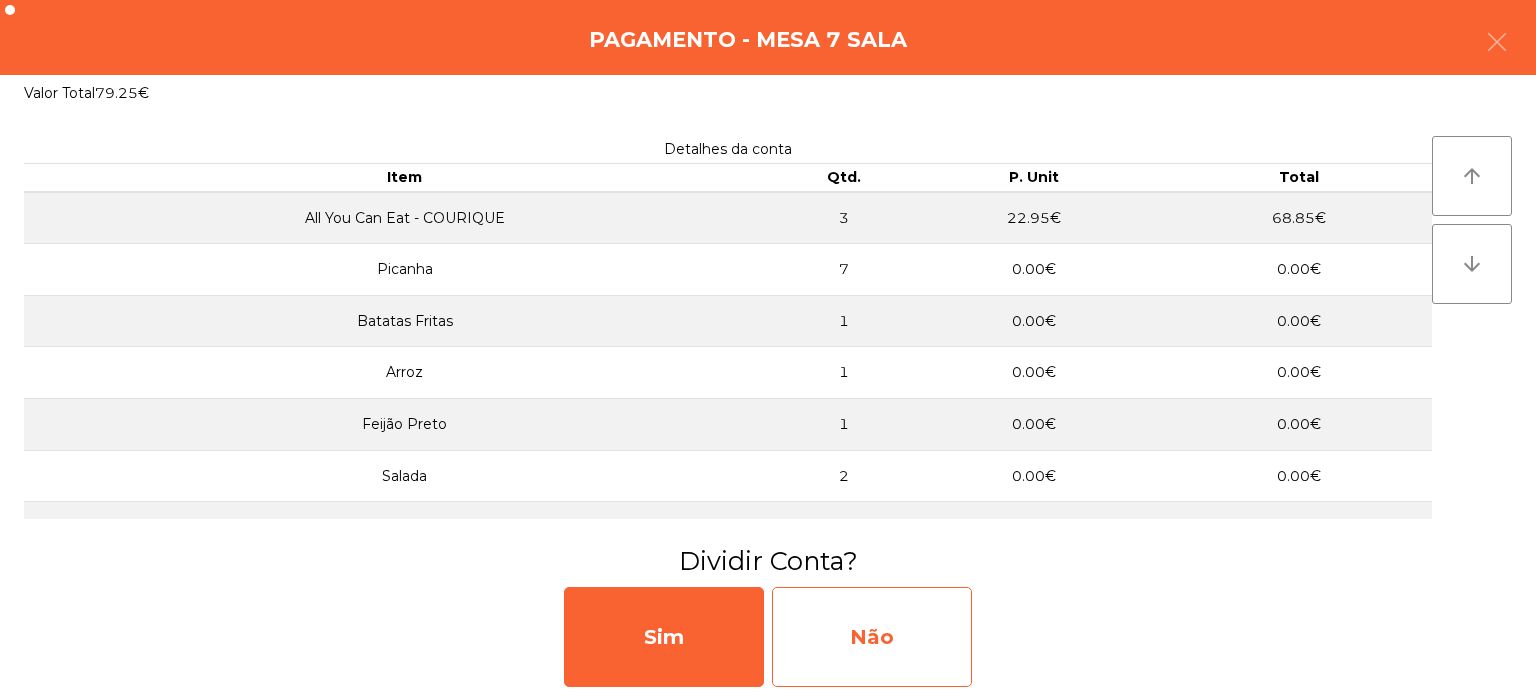 click on "Não" 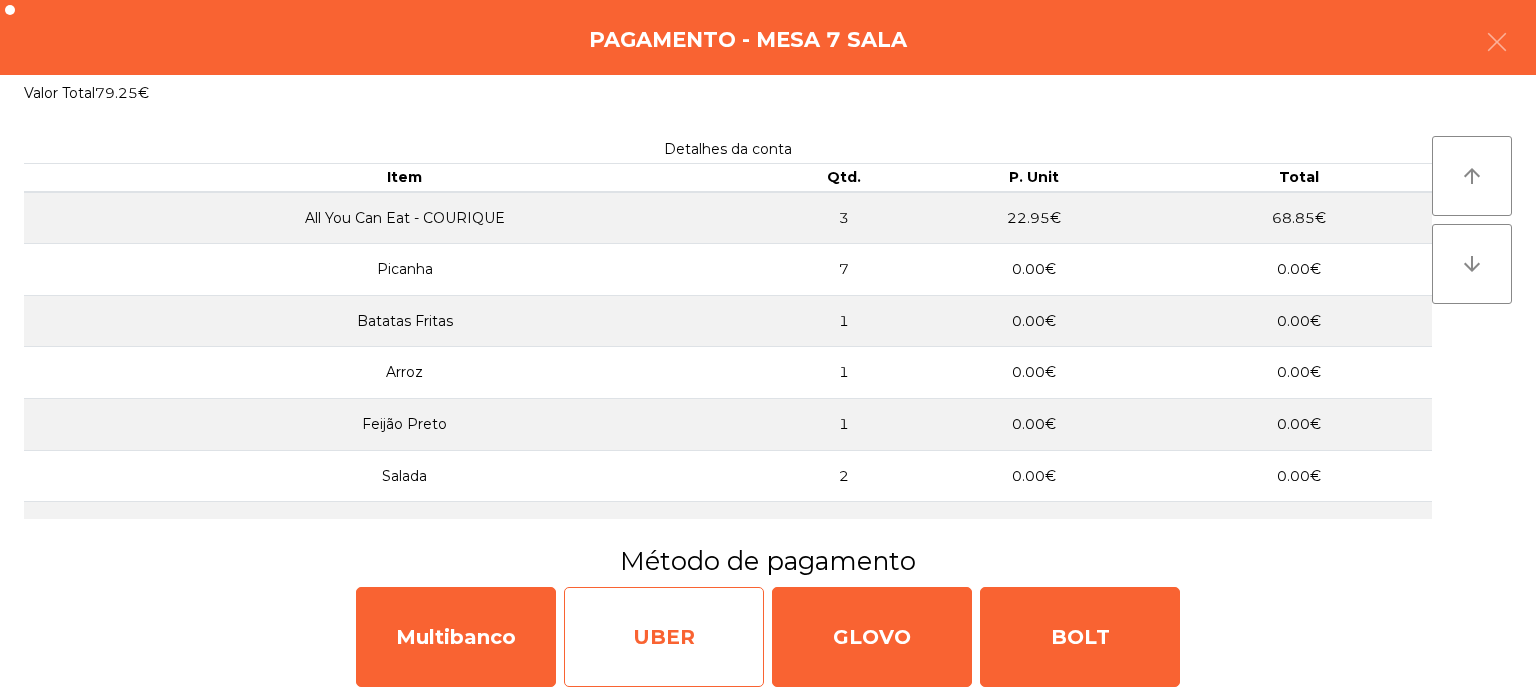 click on "UBER" 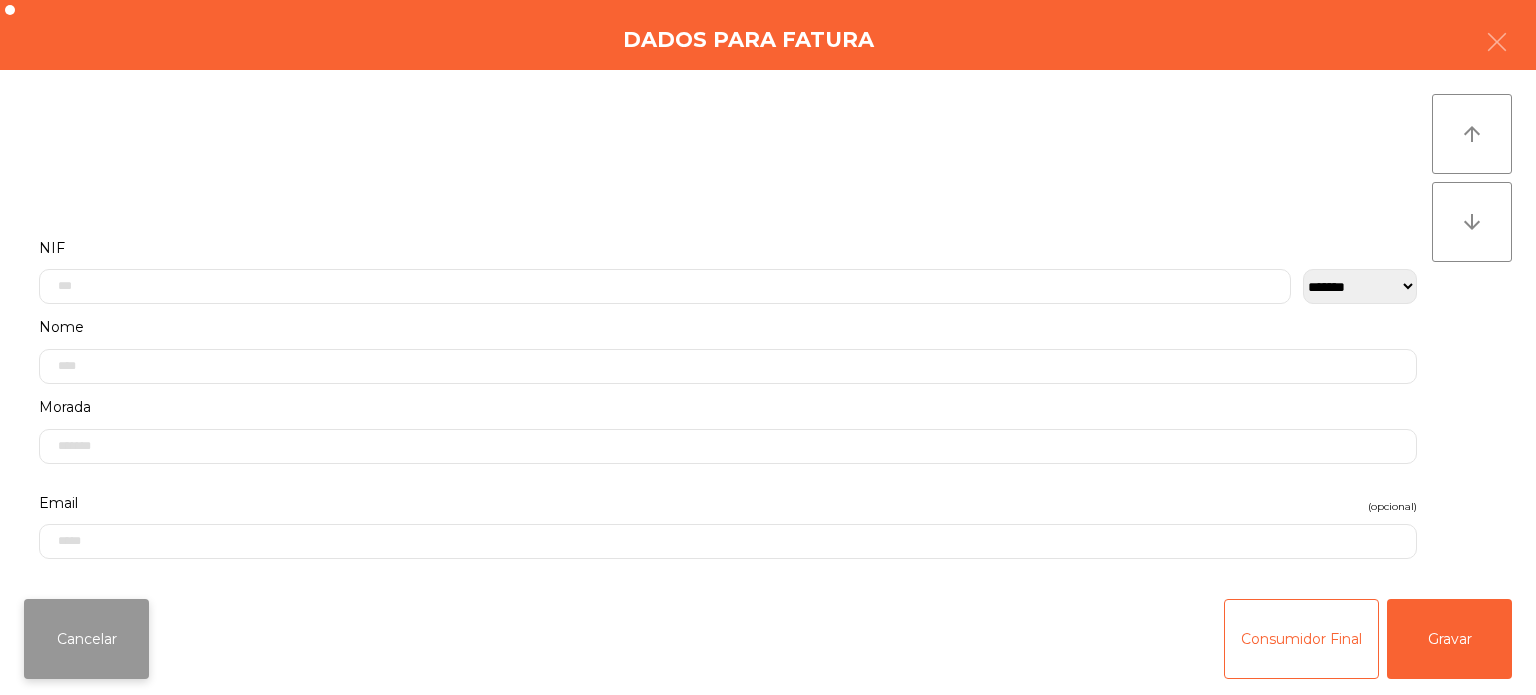 click on "Cancelar" 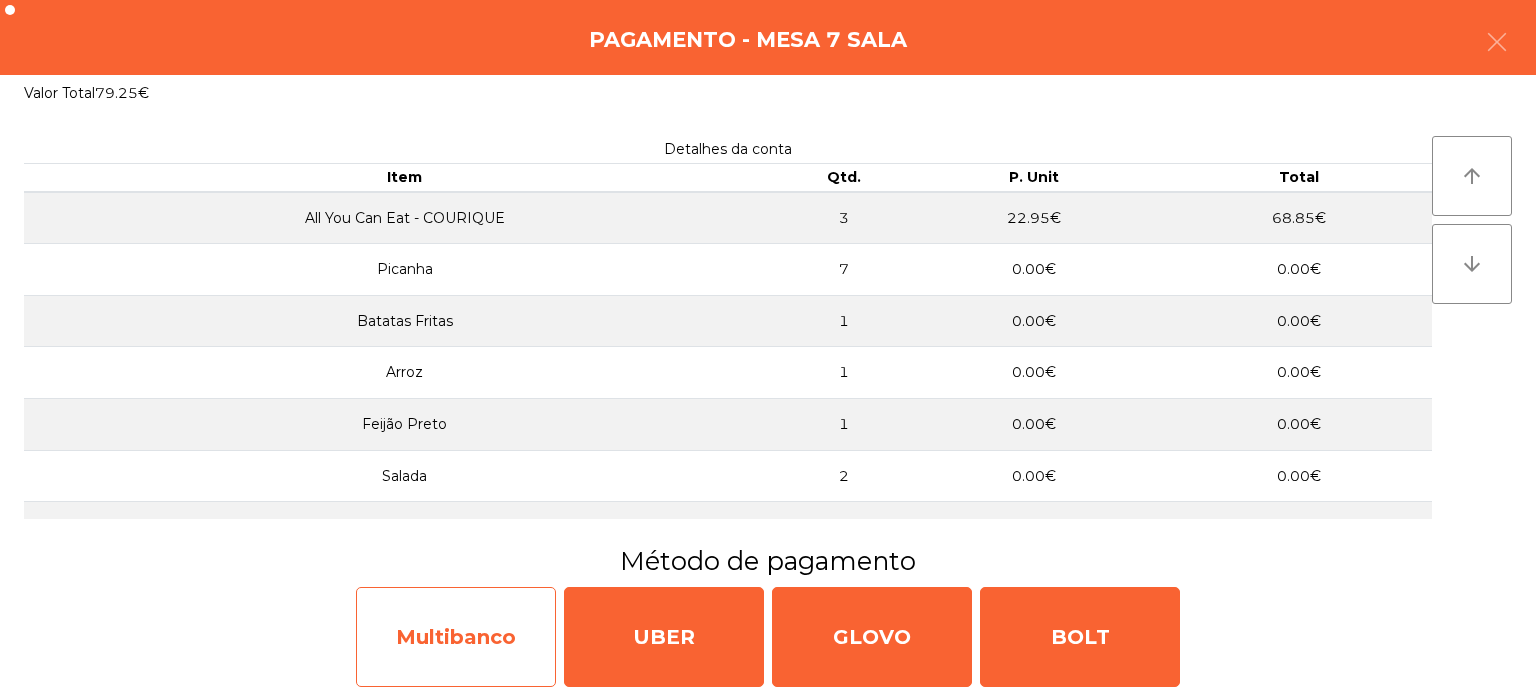 click on "Multibanco" 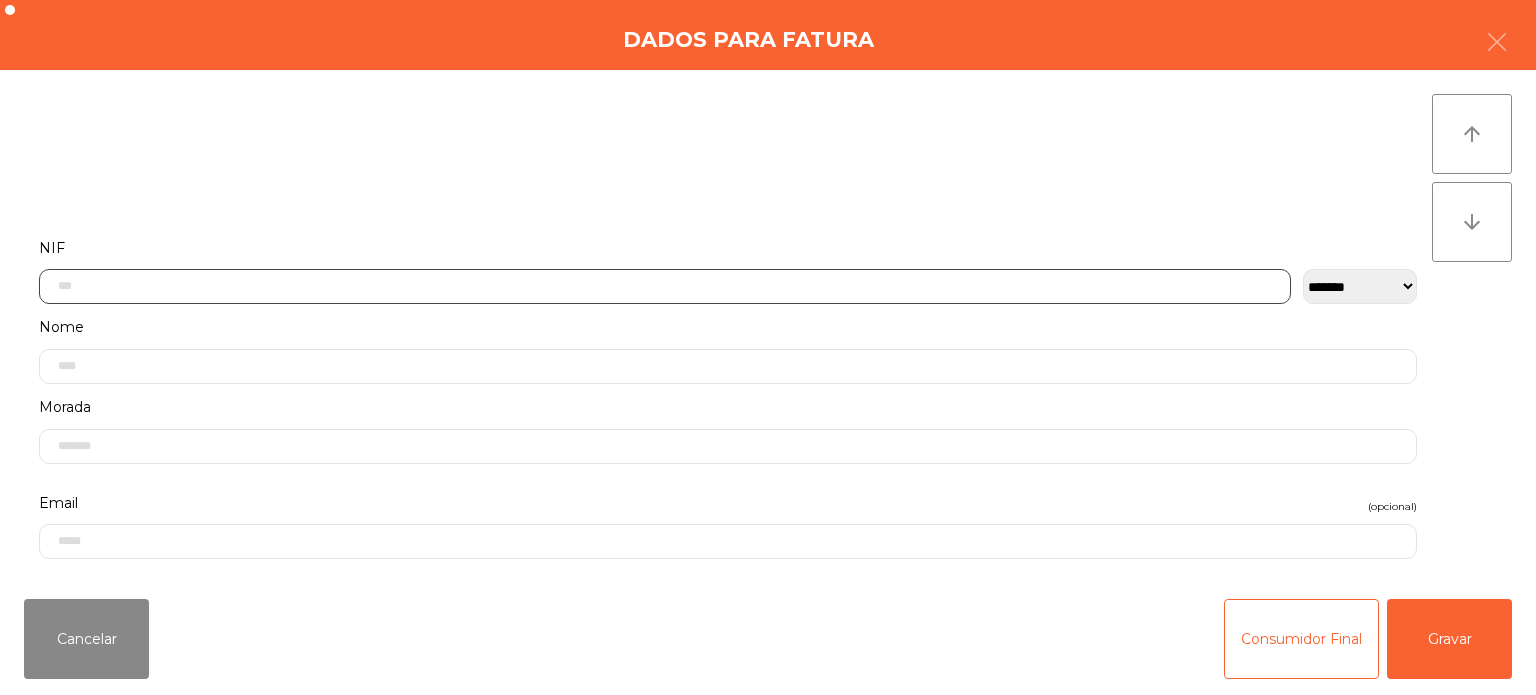 click 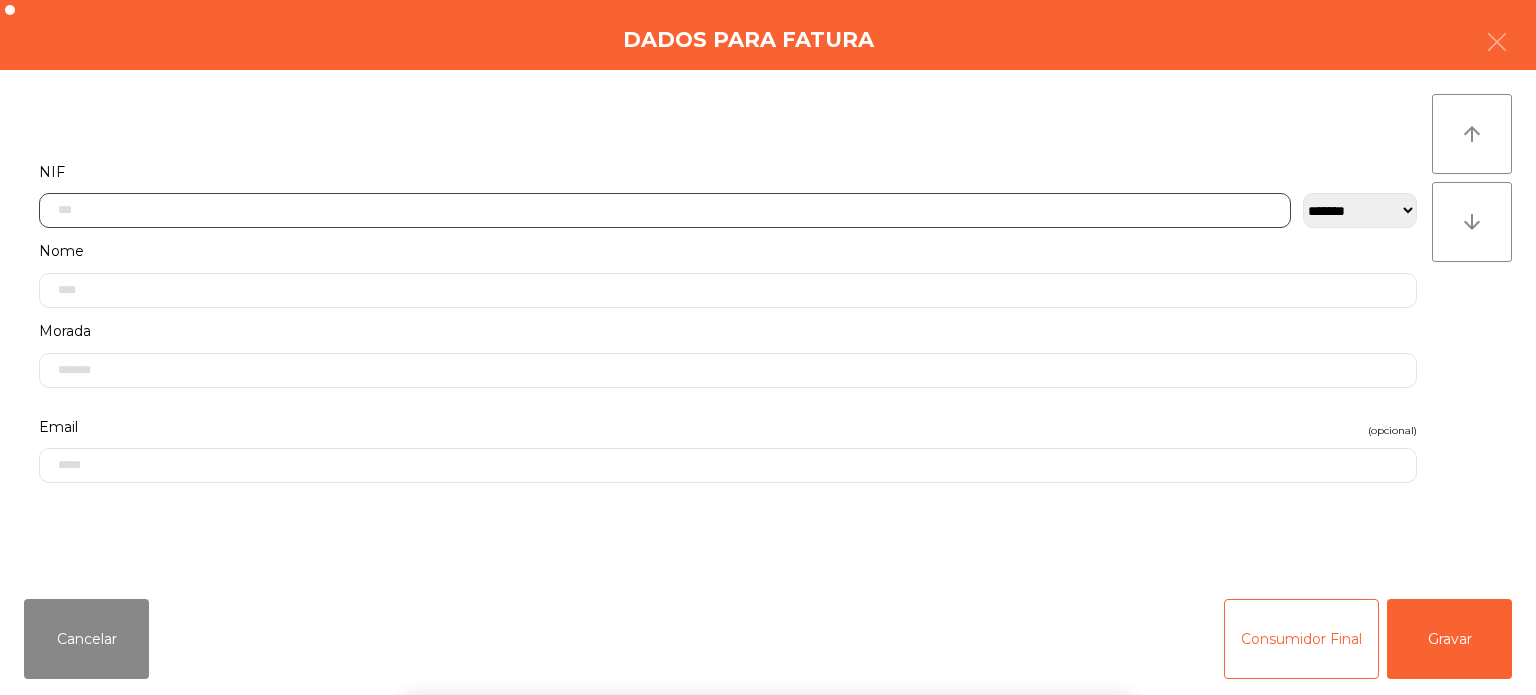 scroll, scrollTop: 139, scrollLeft: 0, axis: vertical 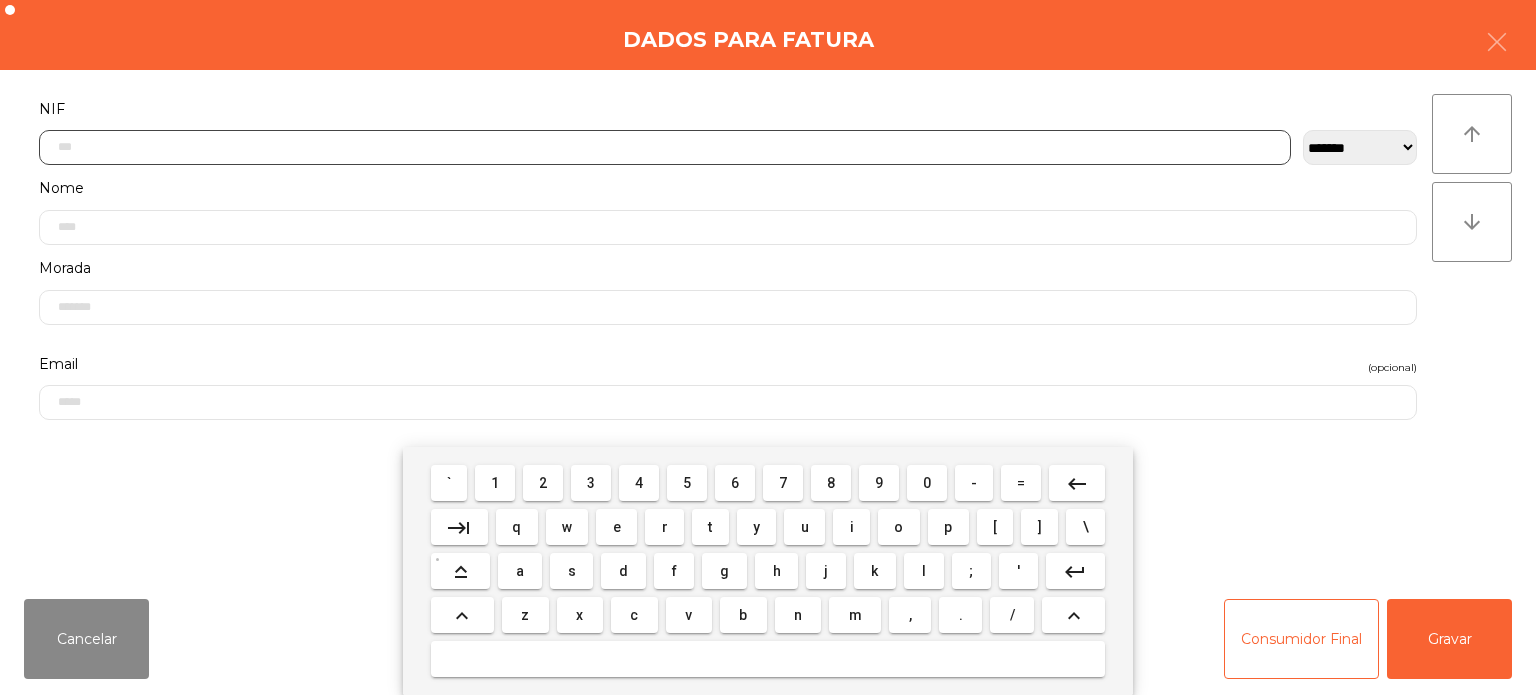 click on "2" at bounding box center [543, 483] 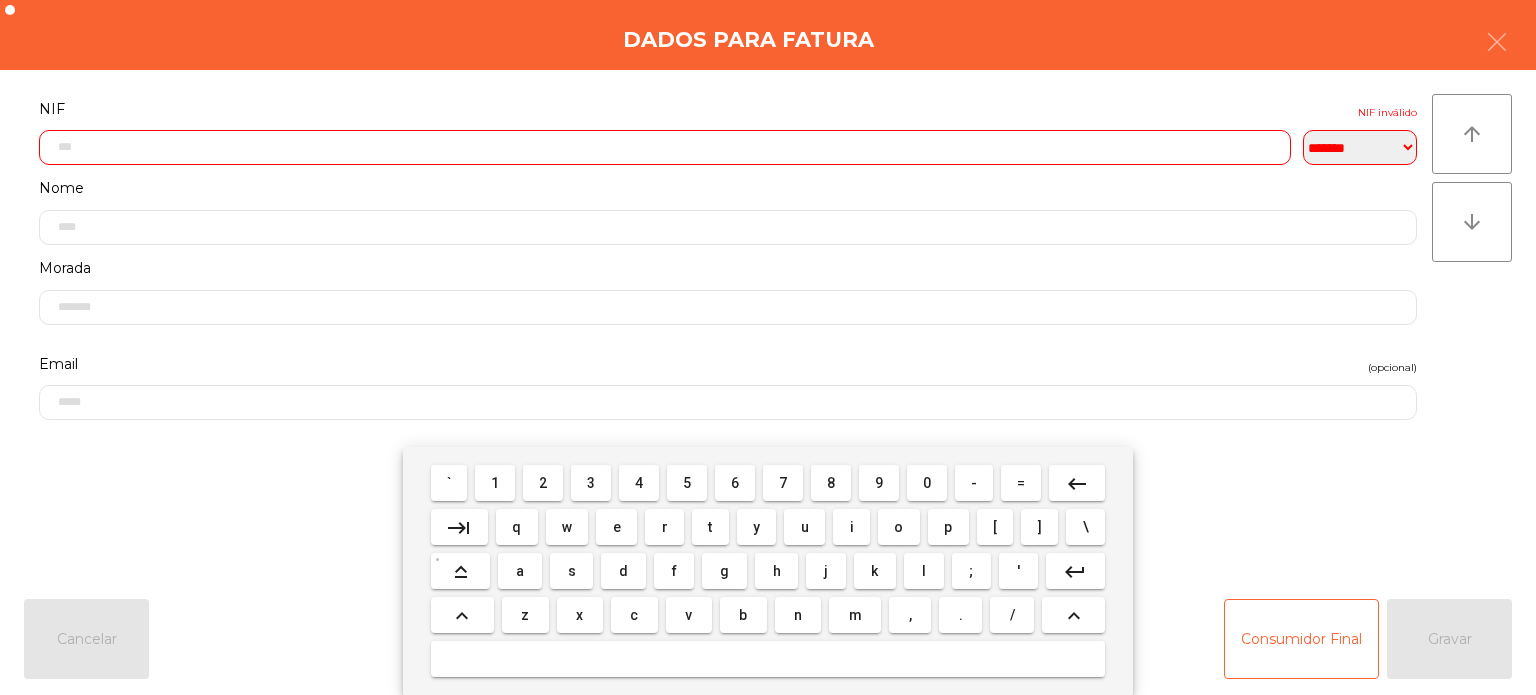 click on "7" at bounding box center (783, 483) 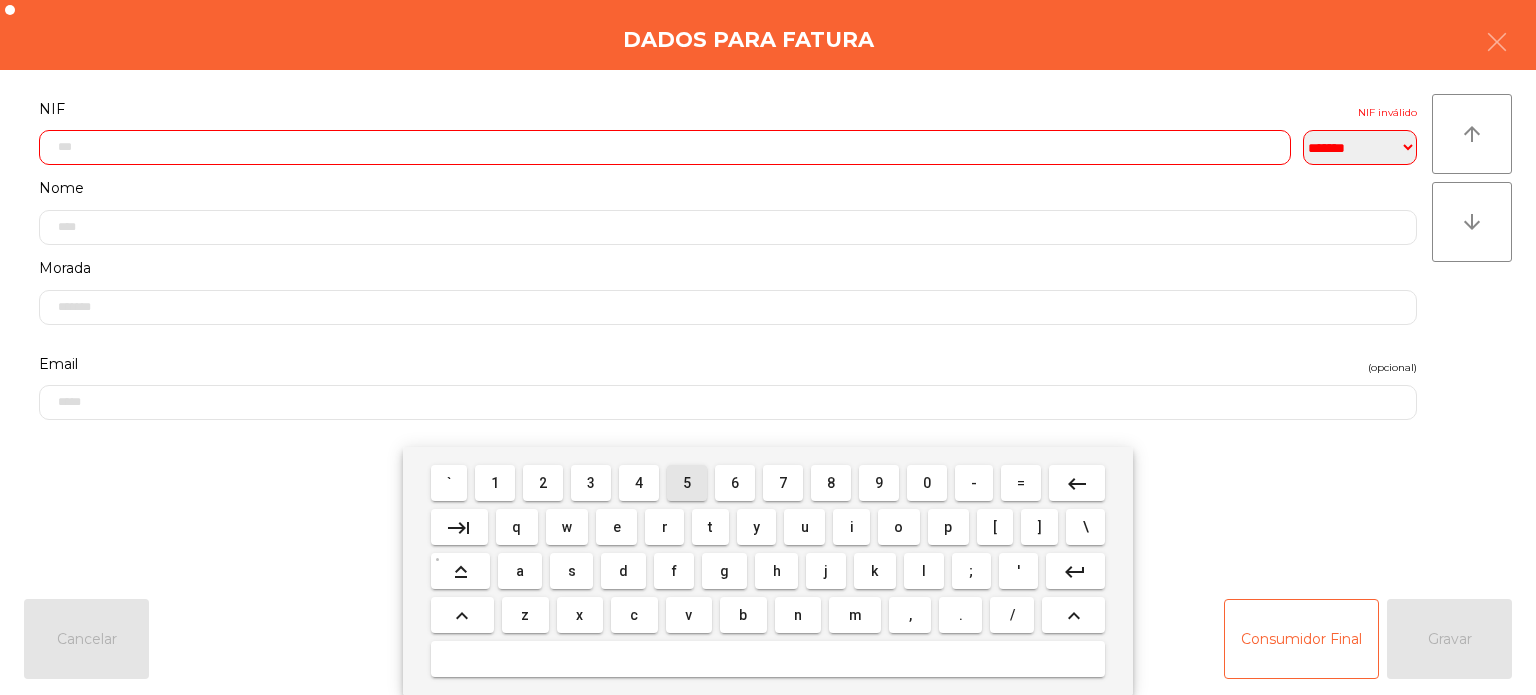 click on "7" at bounding box center [783, 483] 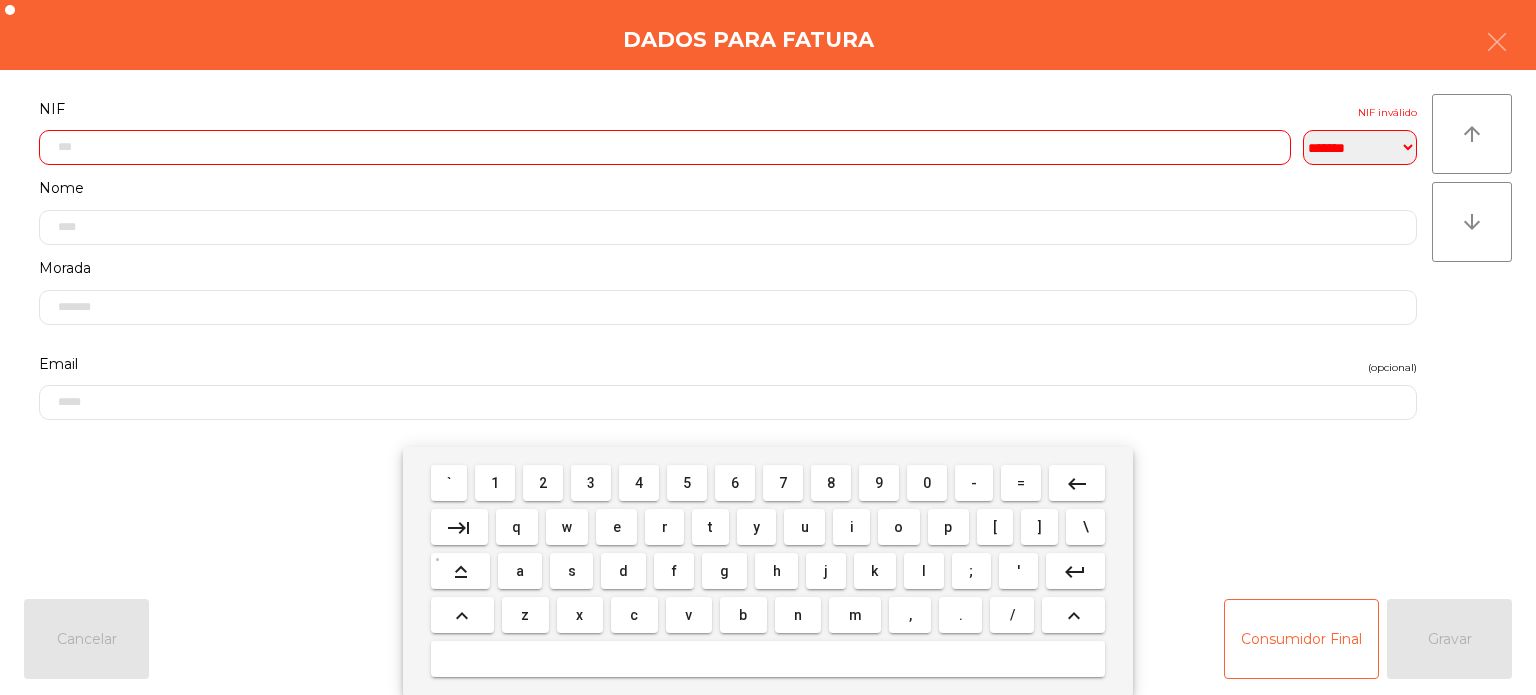click on "5" at bounding box center (687, 483) 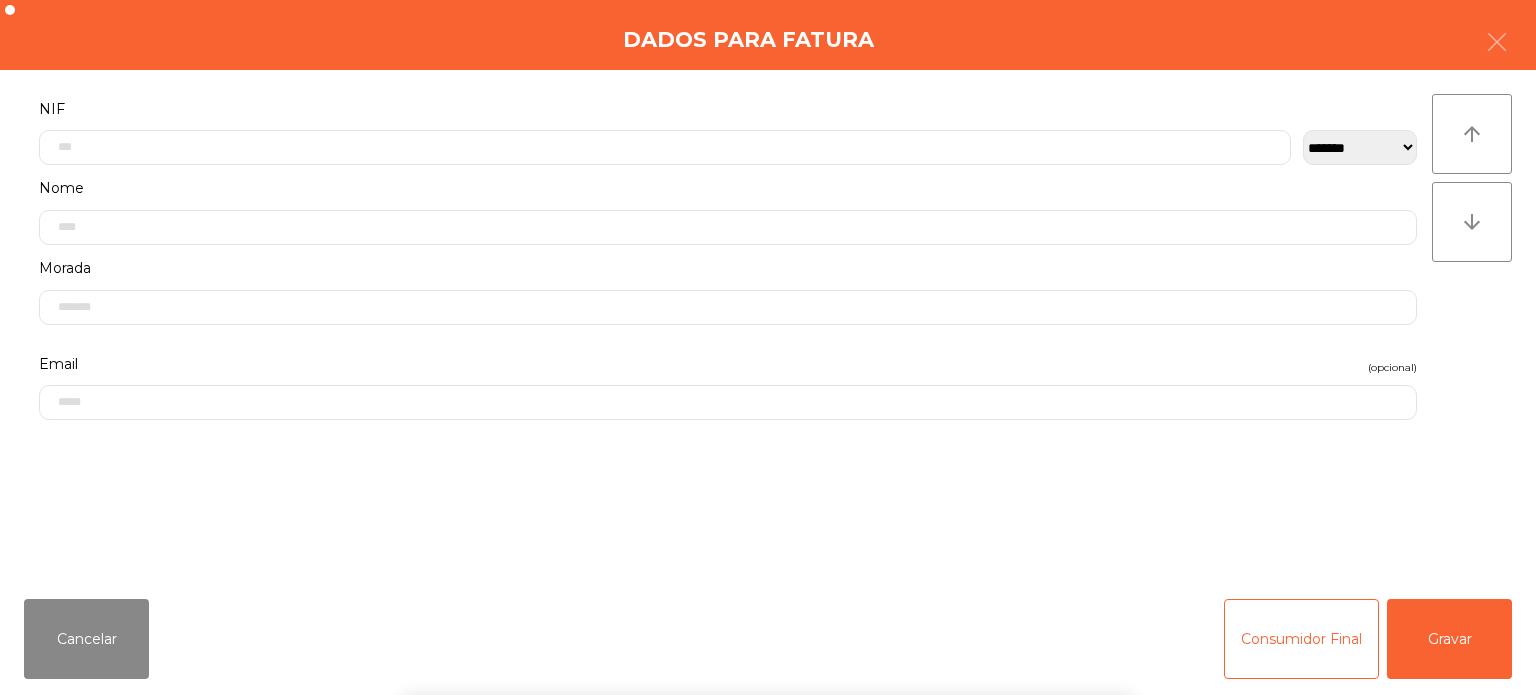 click on "Dados para Fatura" 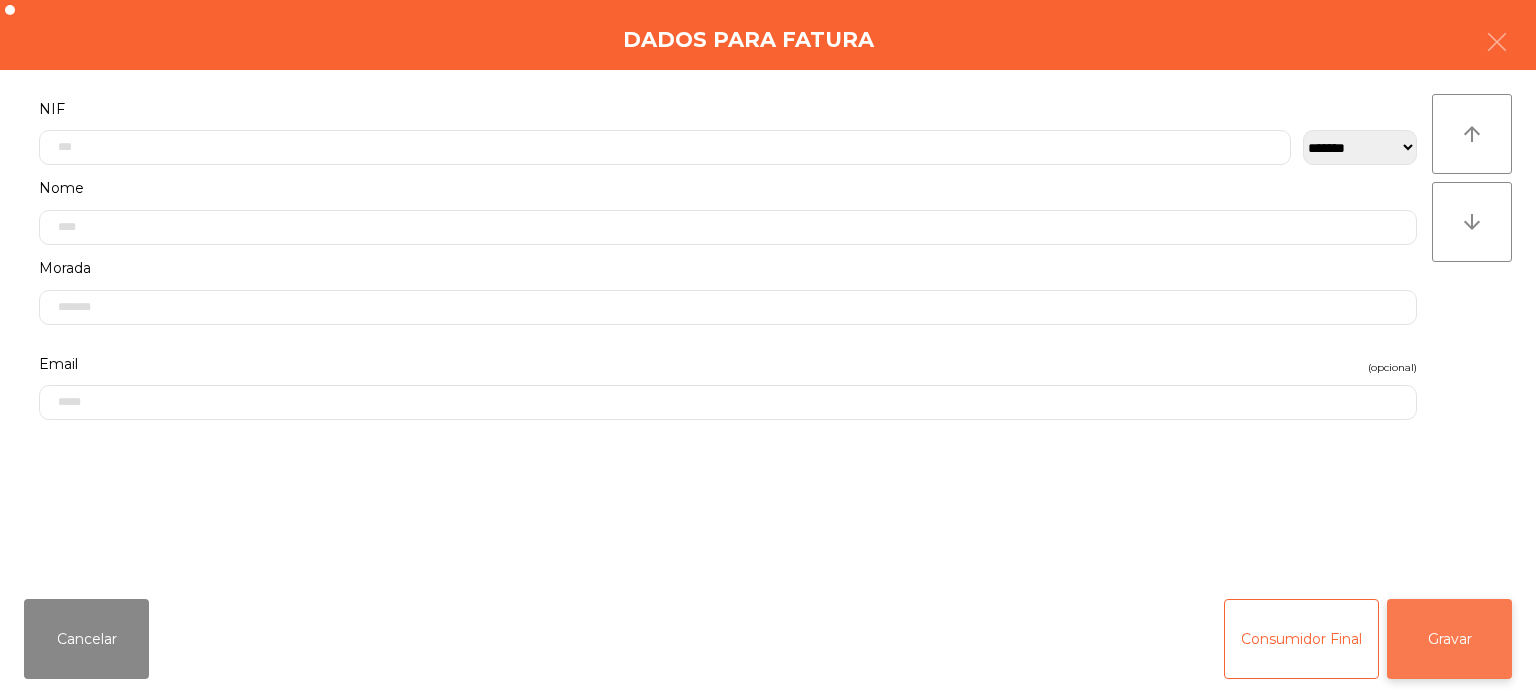 click on "Gravar" 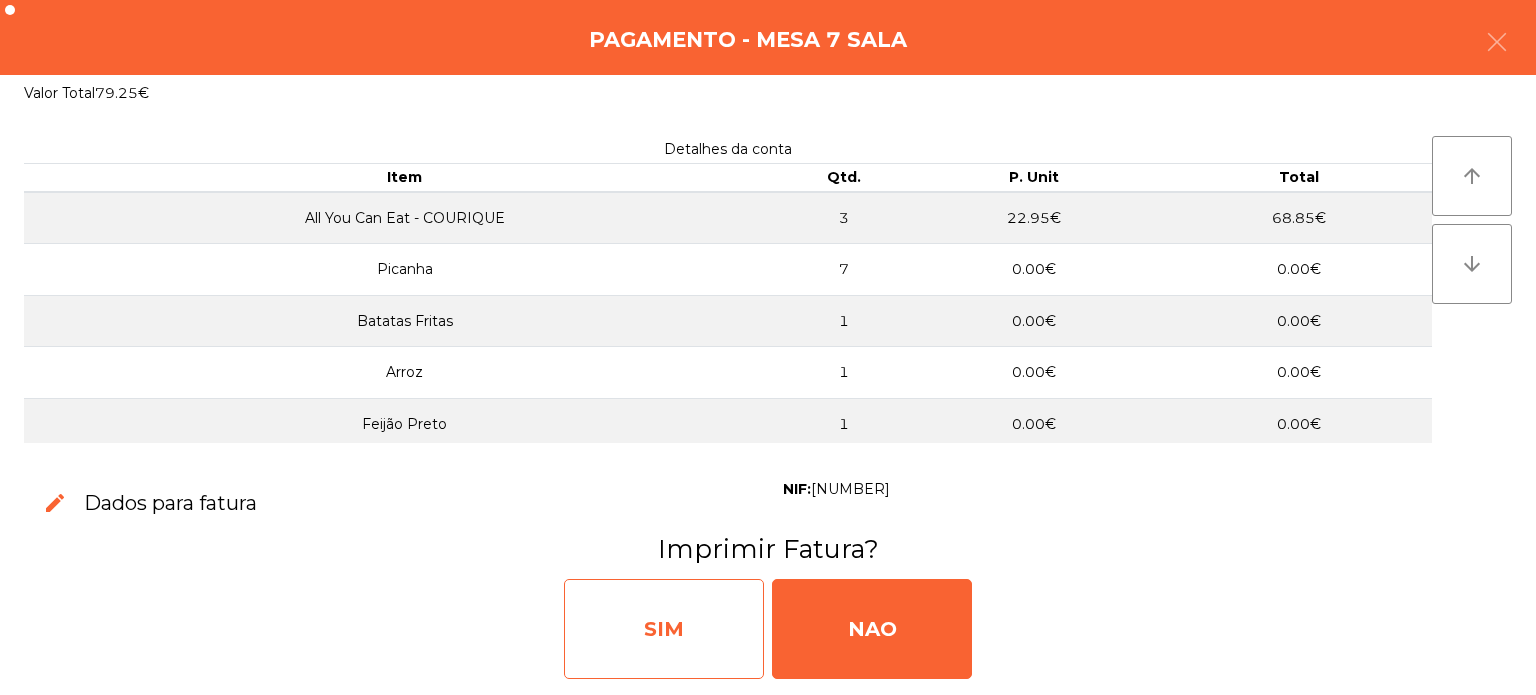 click on "SIM" 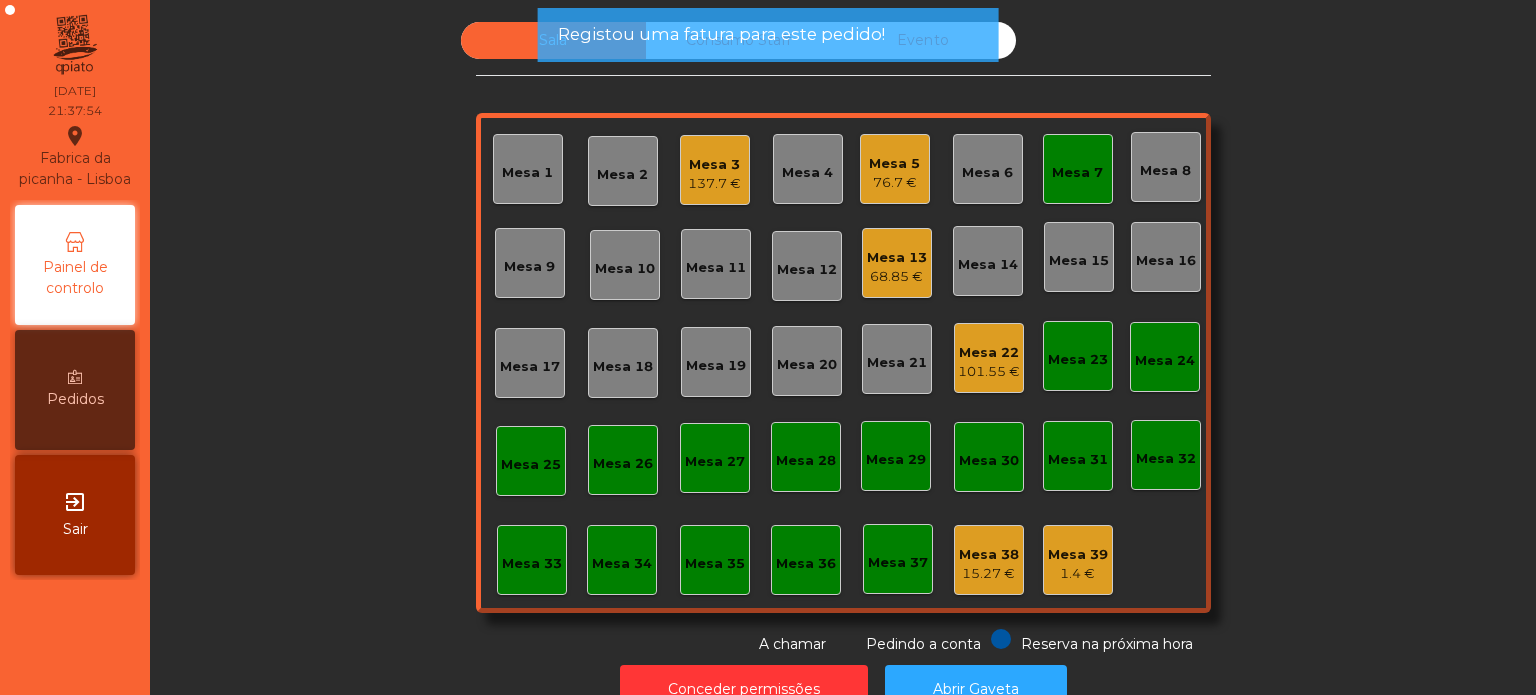 click on "Mesa 7" 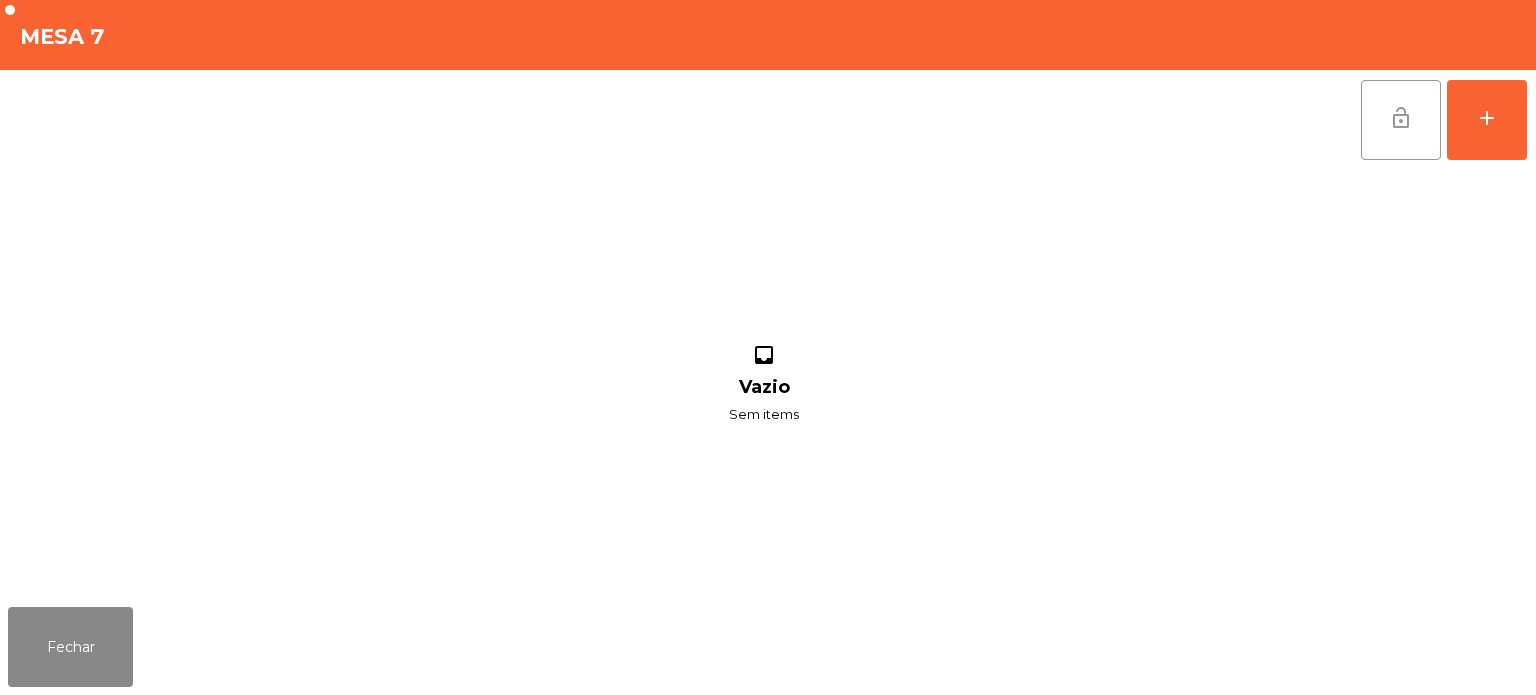 click on "lock_open" 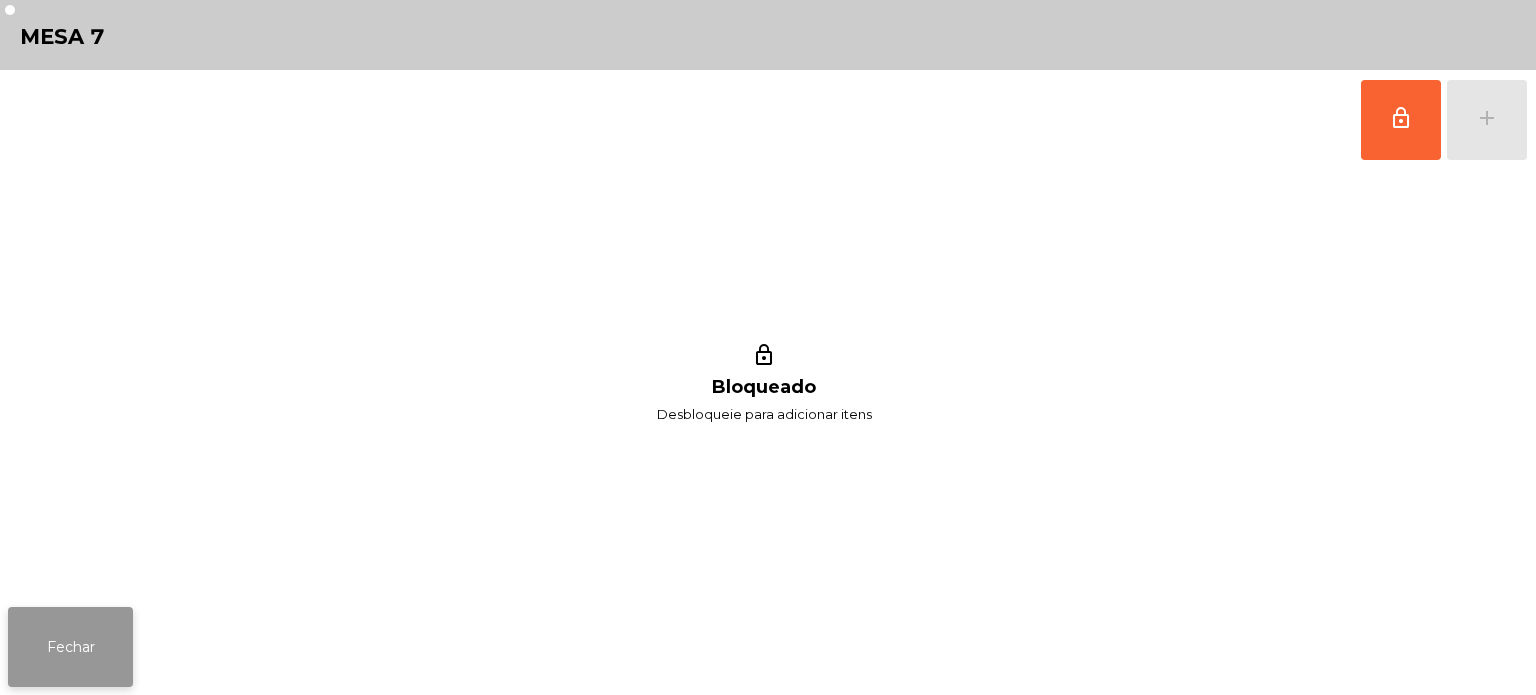 click on "Fechar" 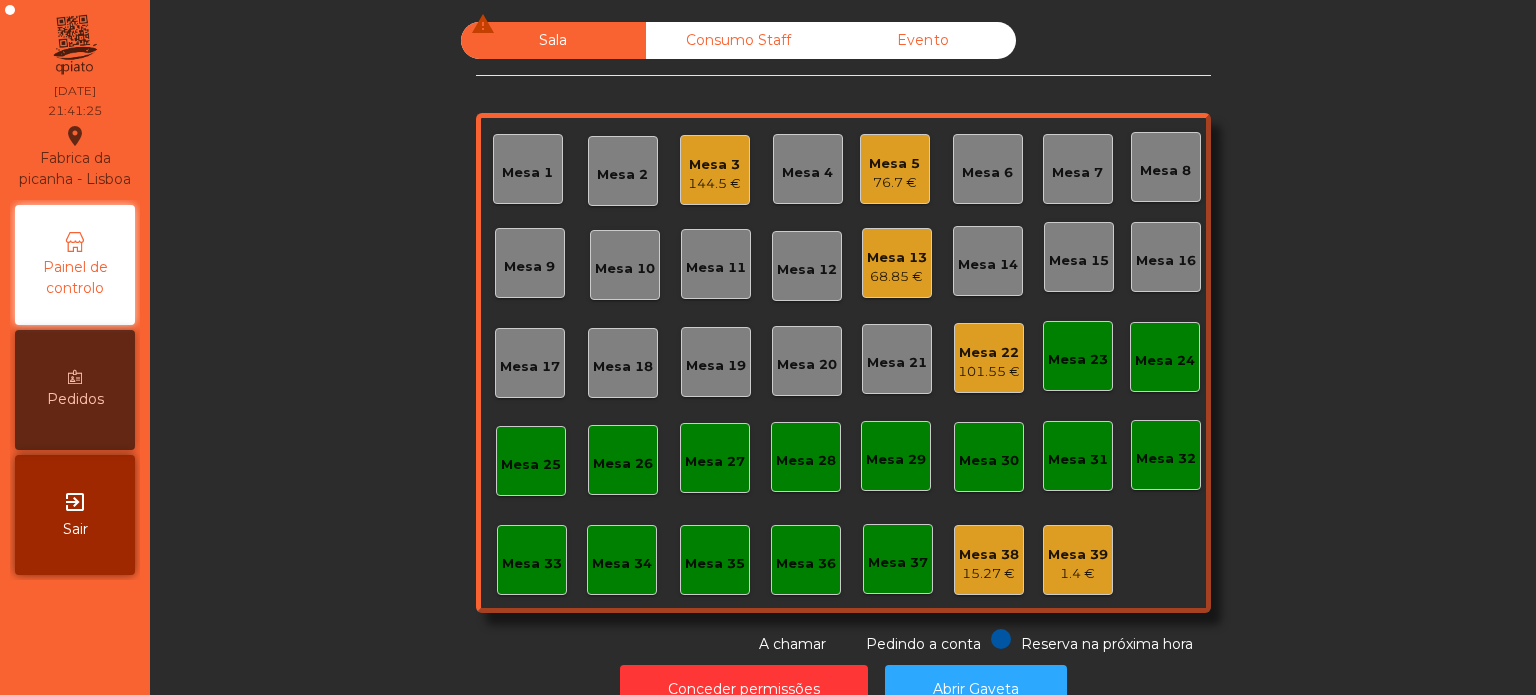 click on "76.7 €" 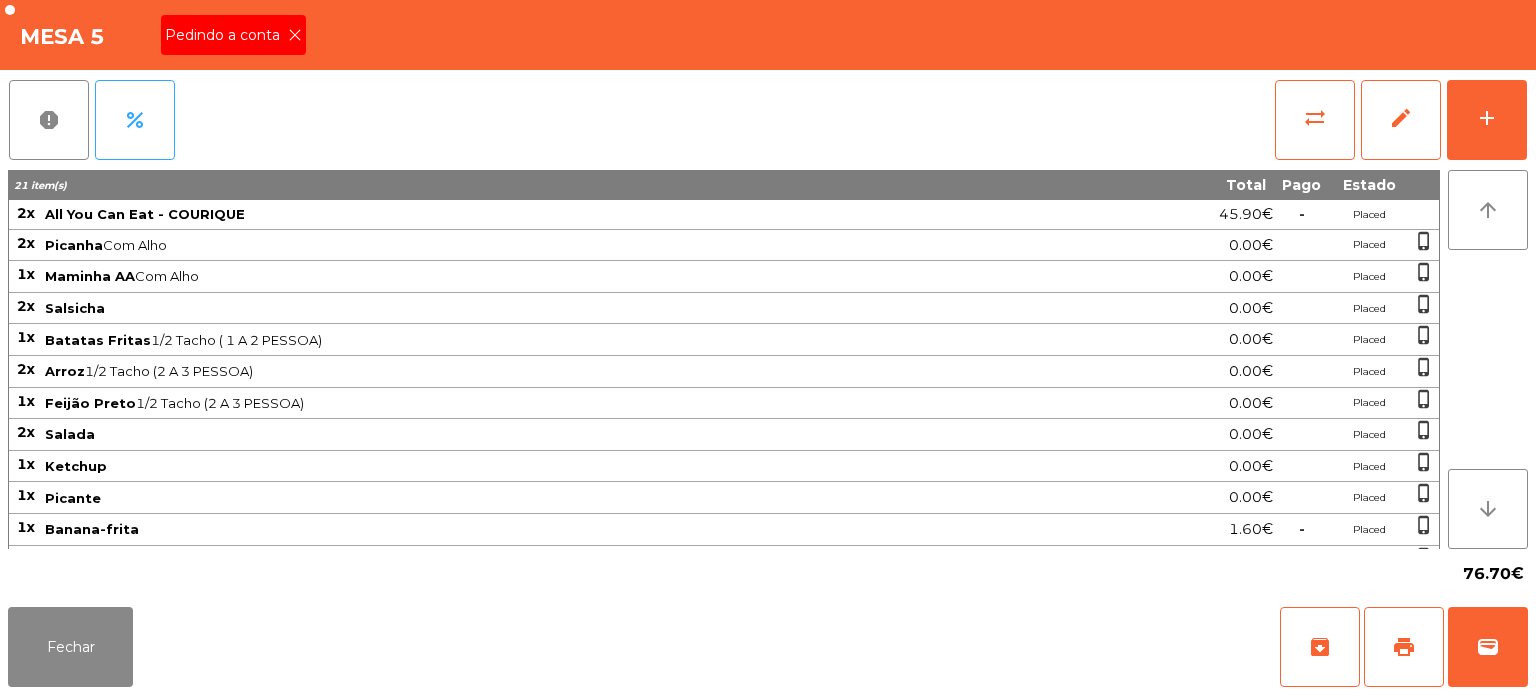 click 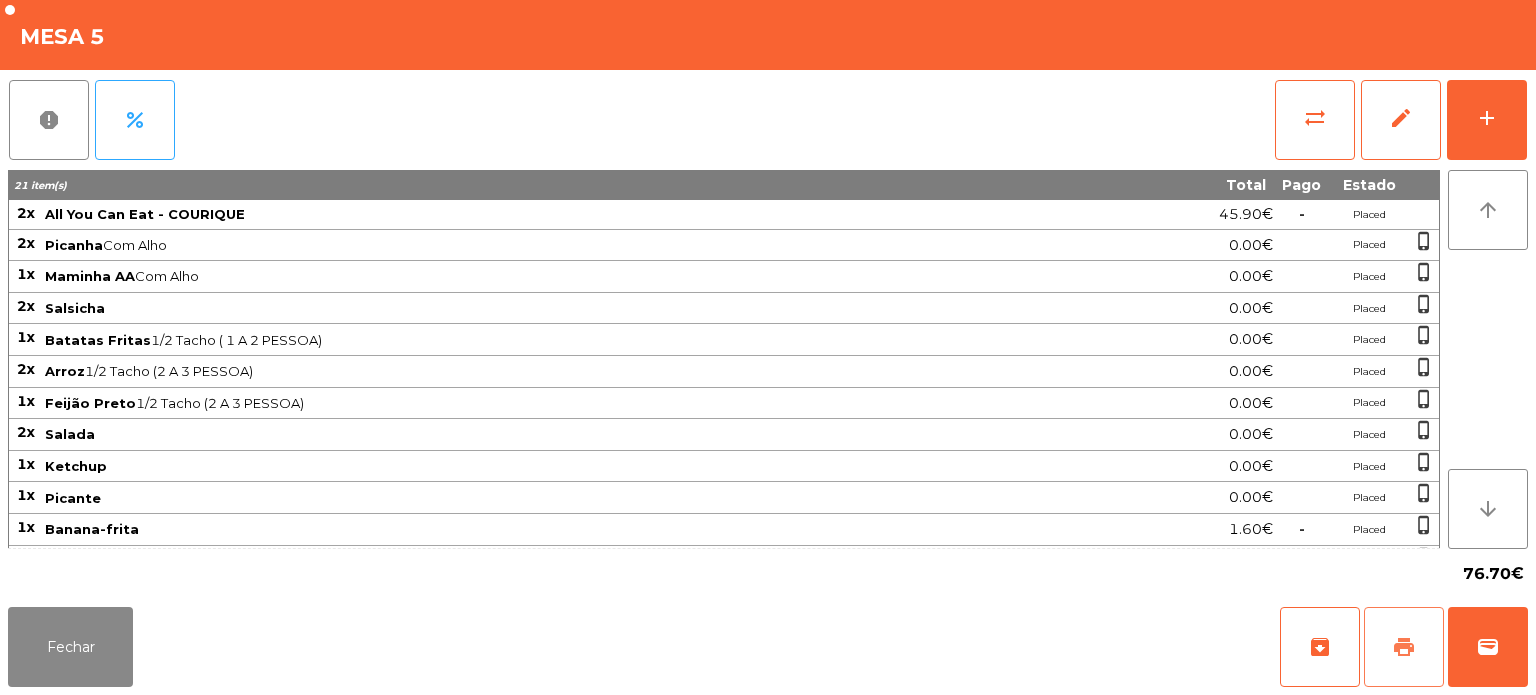 click on "print" 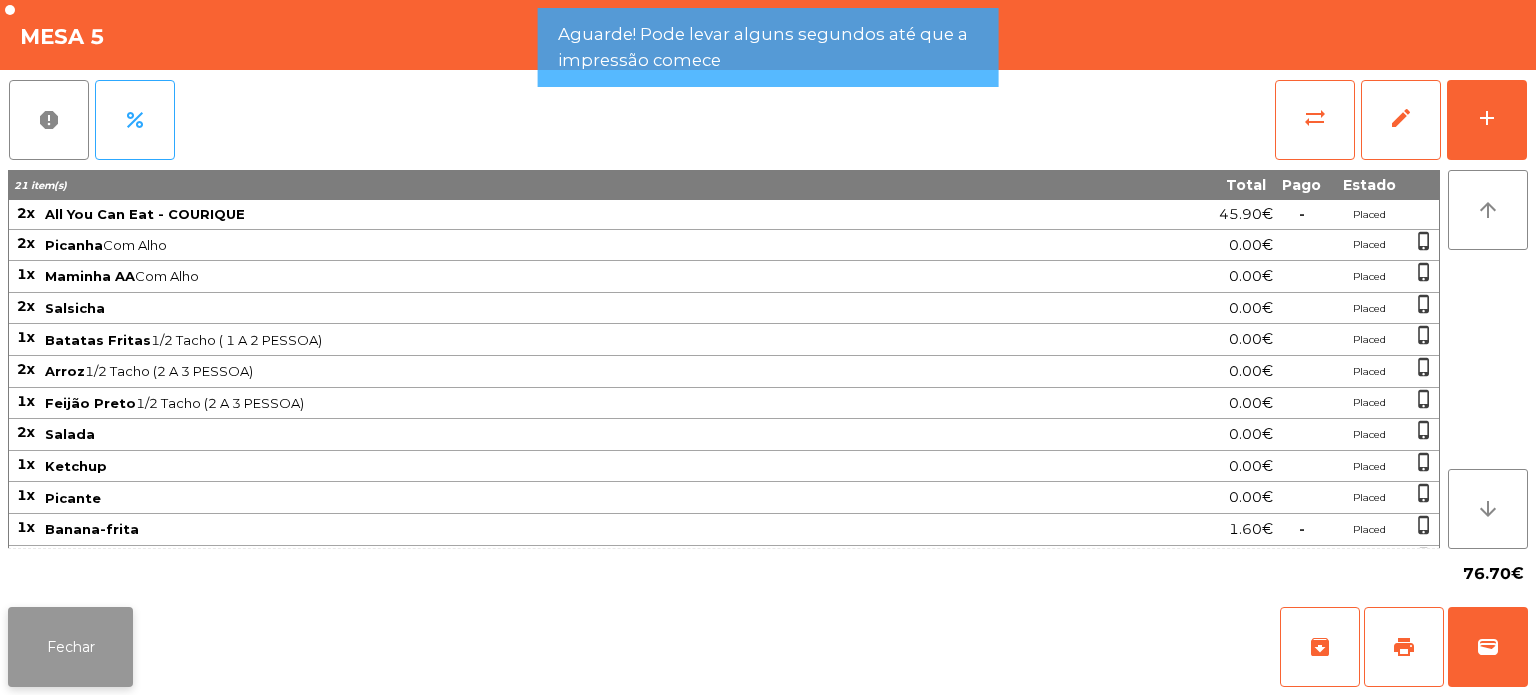 click on "Fechar" 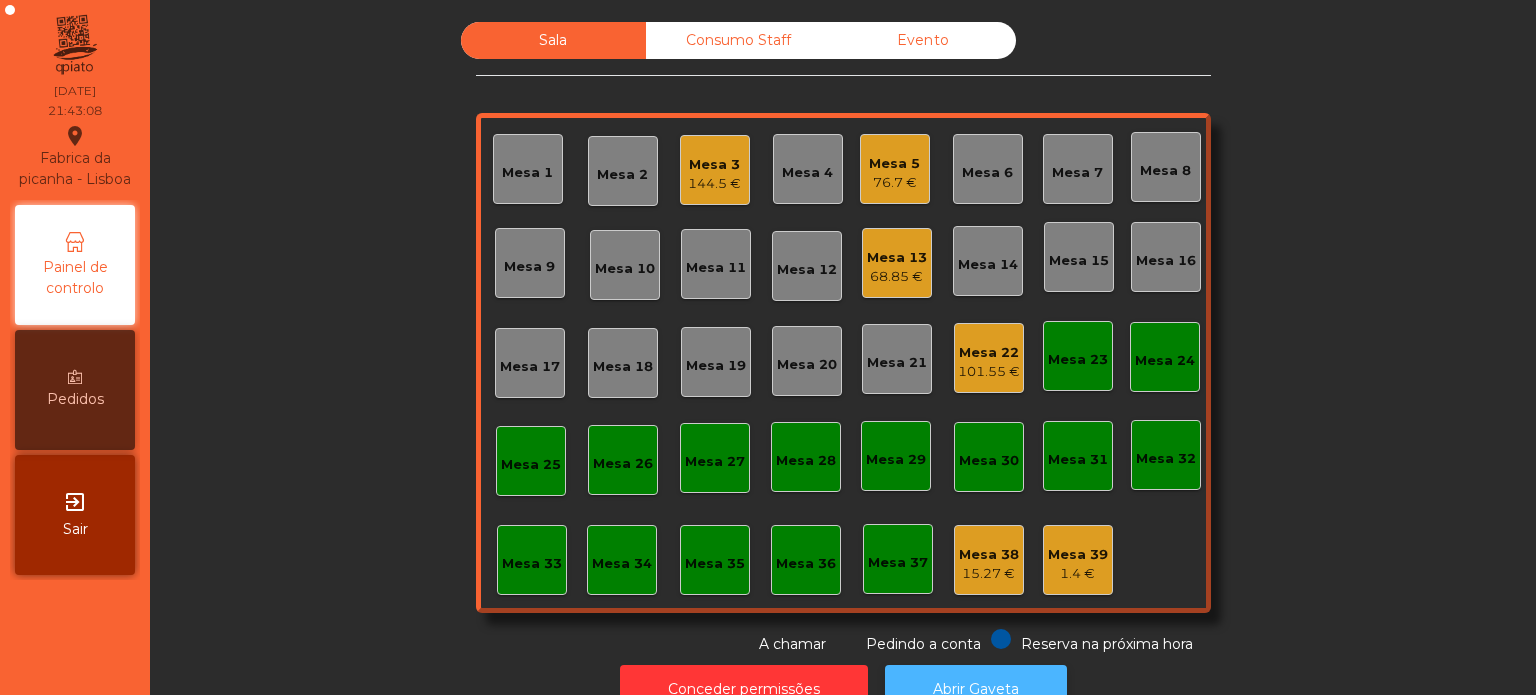 click on "Abrir Gaveta" 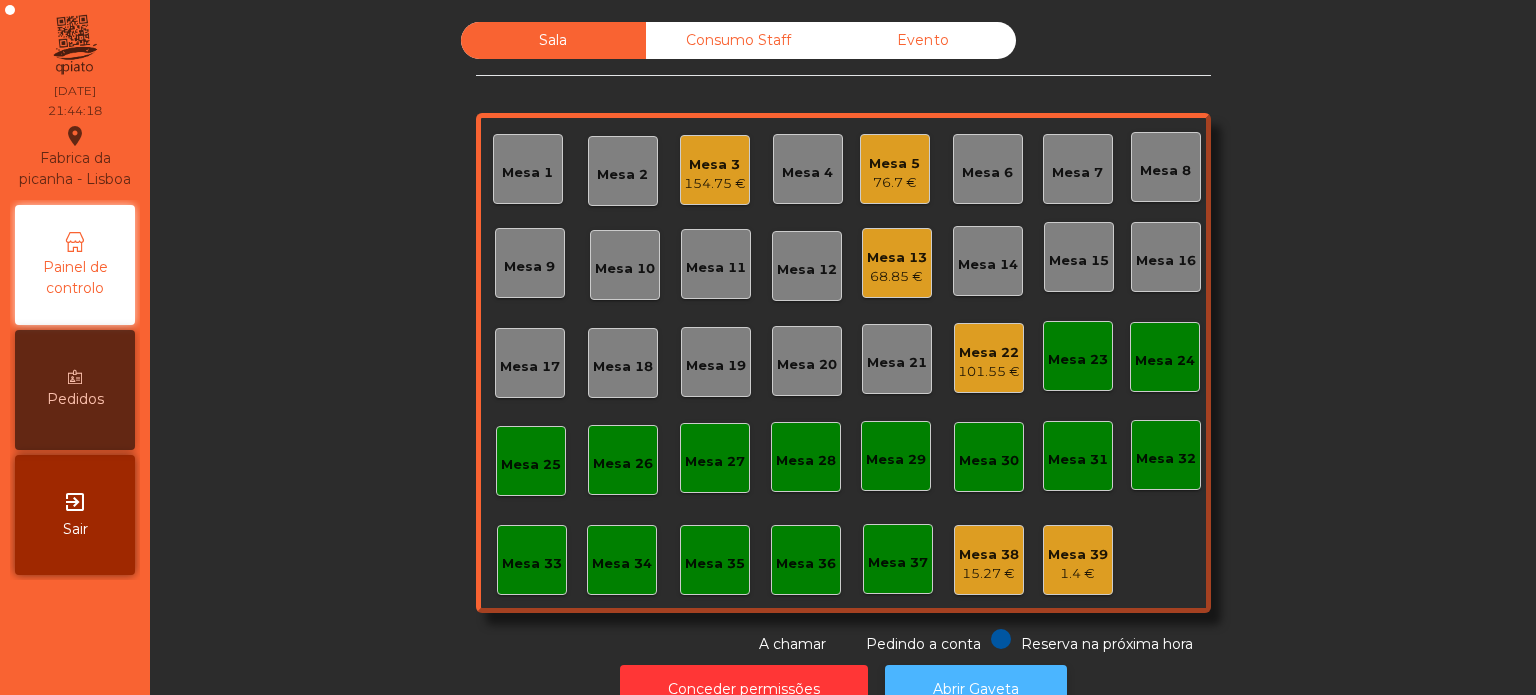 click on "Abrir Gaveta" 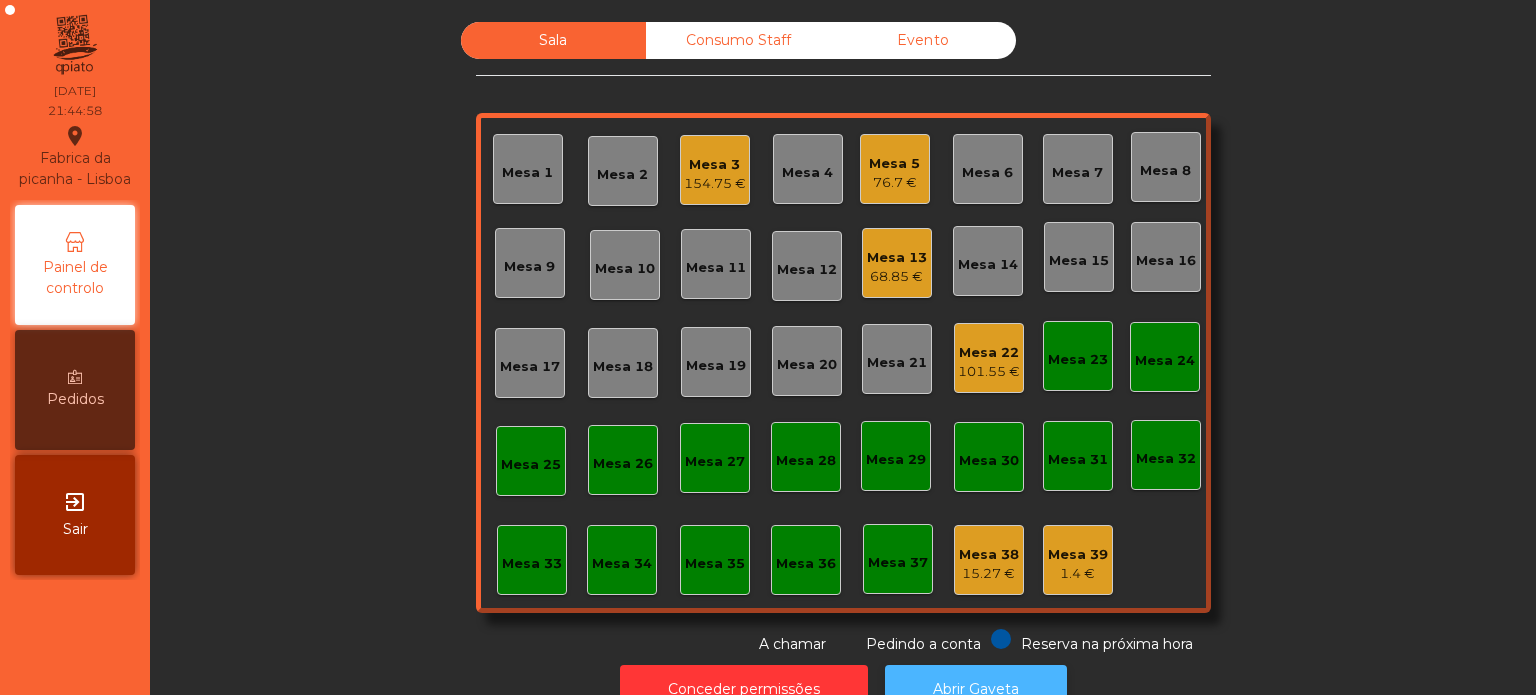 click on "Abrir Gaveta" 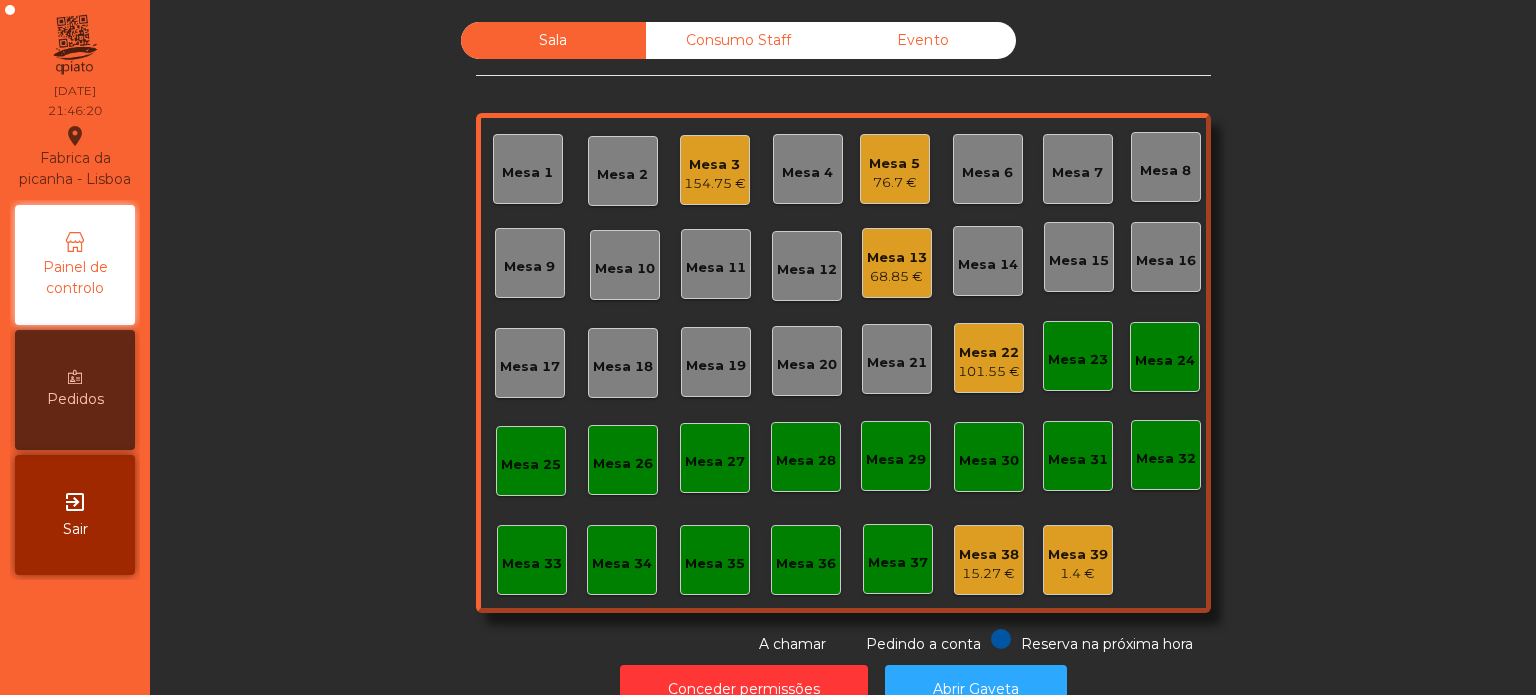 click on "Evento" 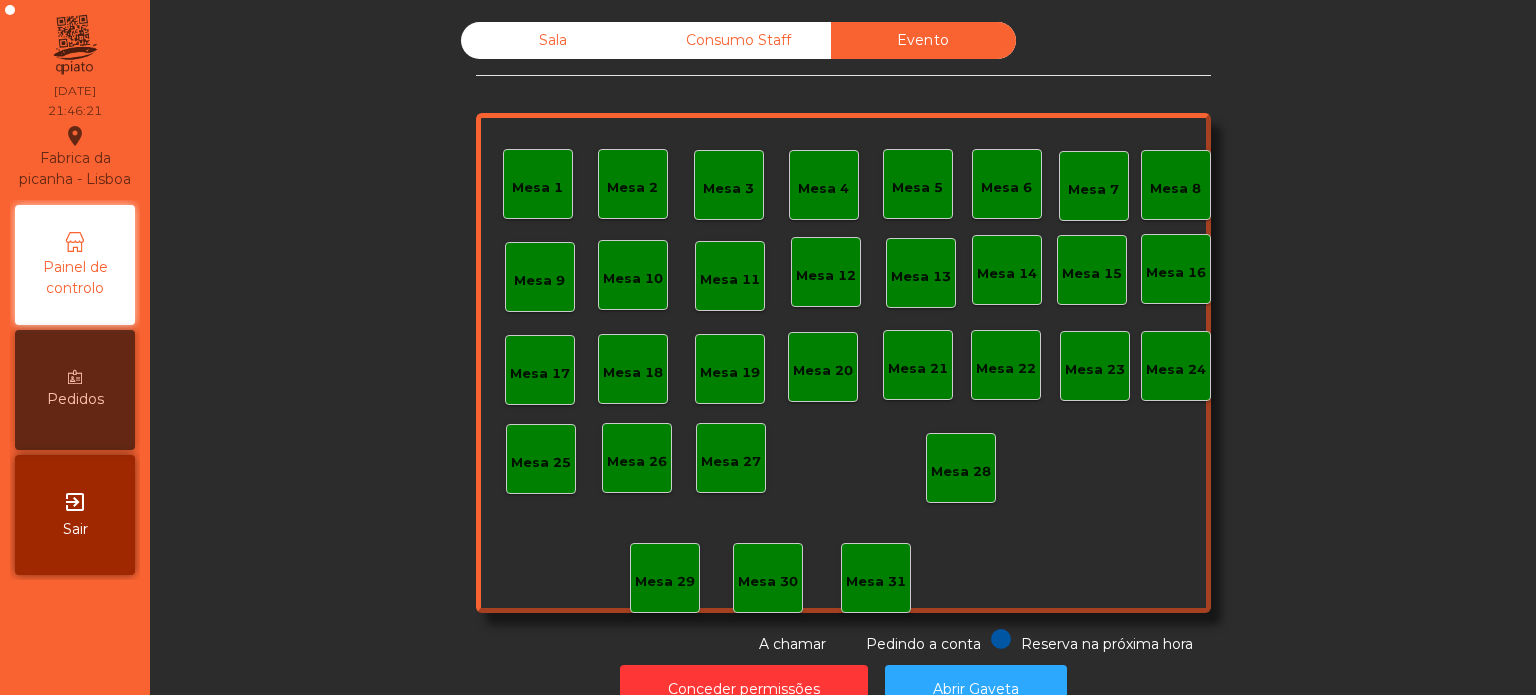 click on "Consumo Staff" 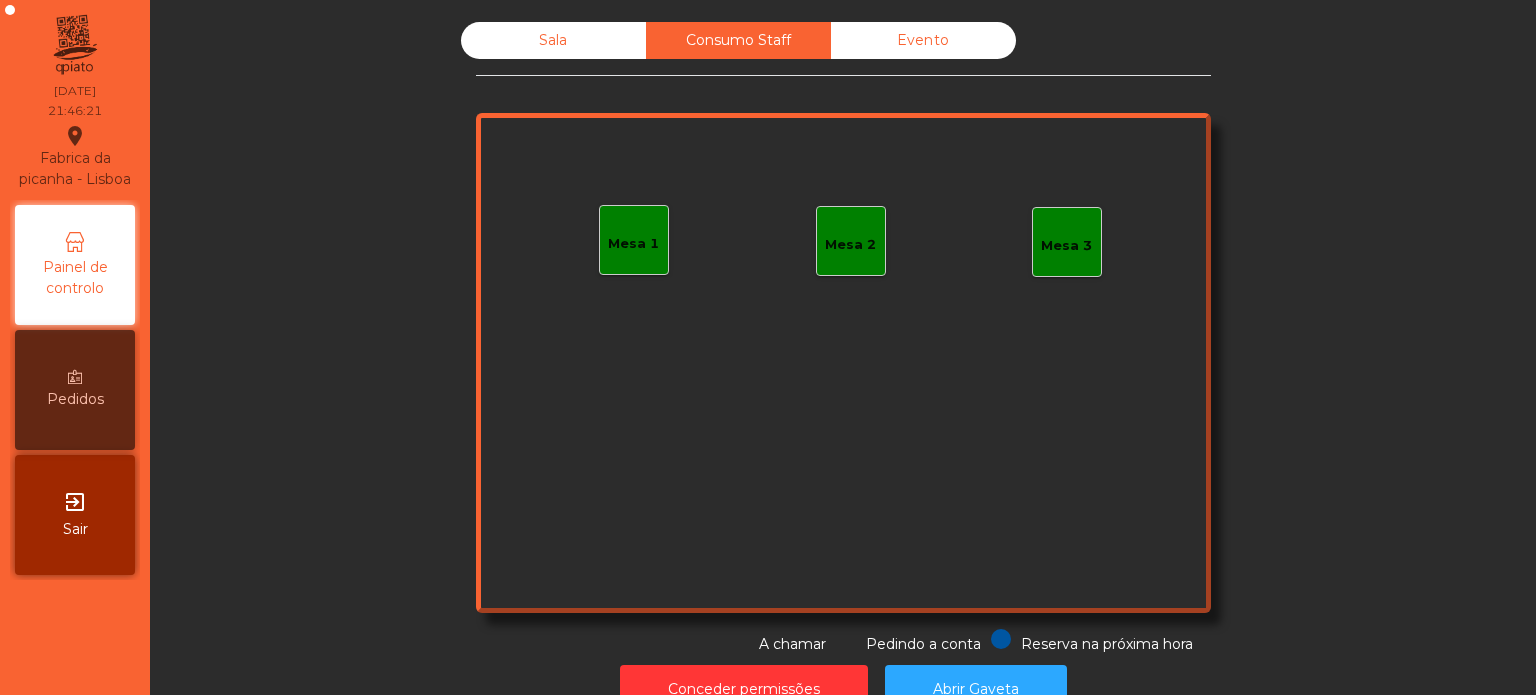 click on "Sala" 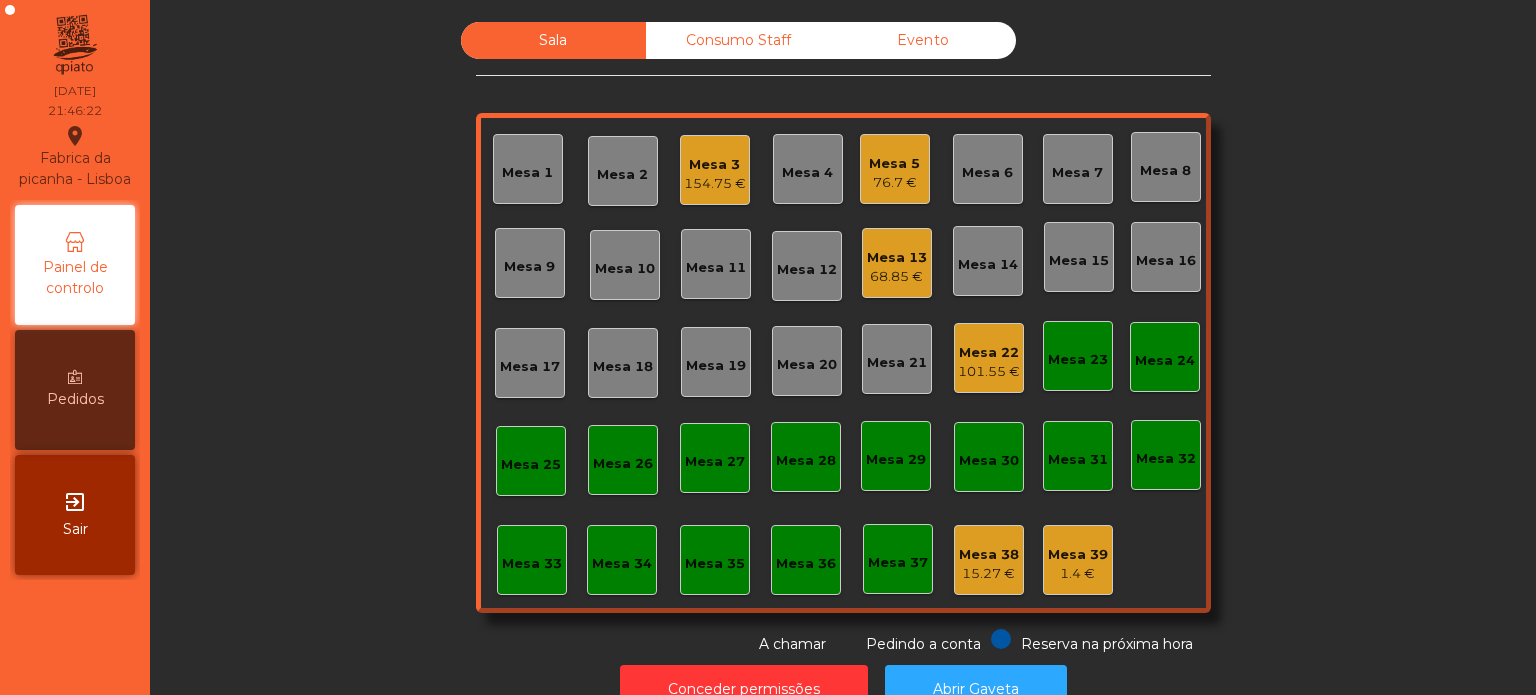 click on "Mesa 5" 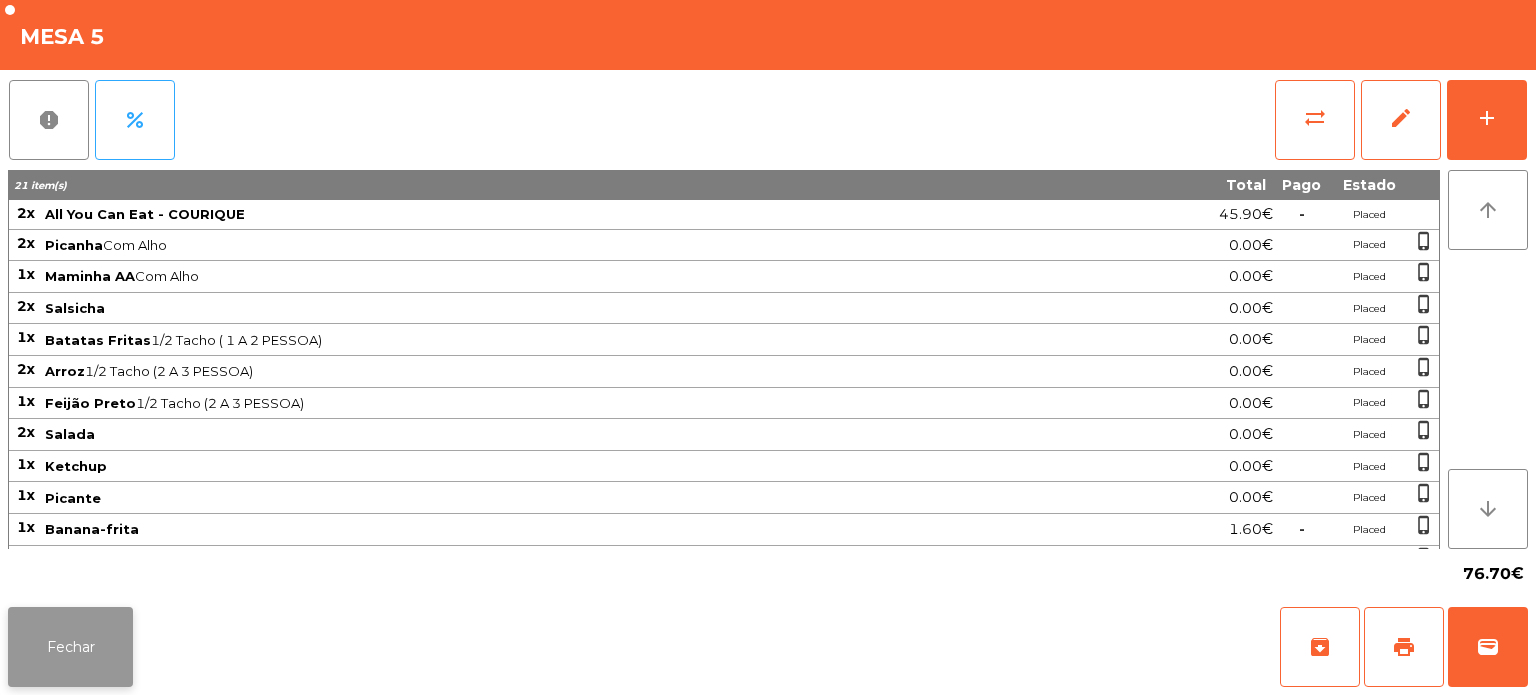 click on "Fechar" 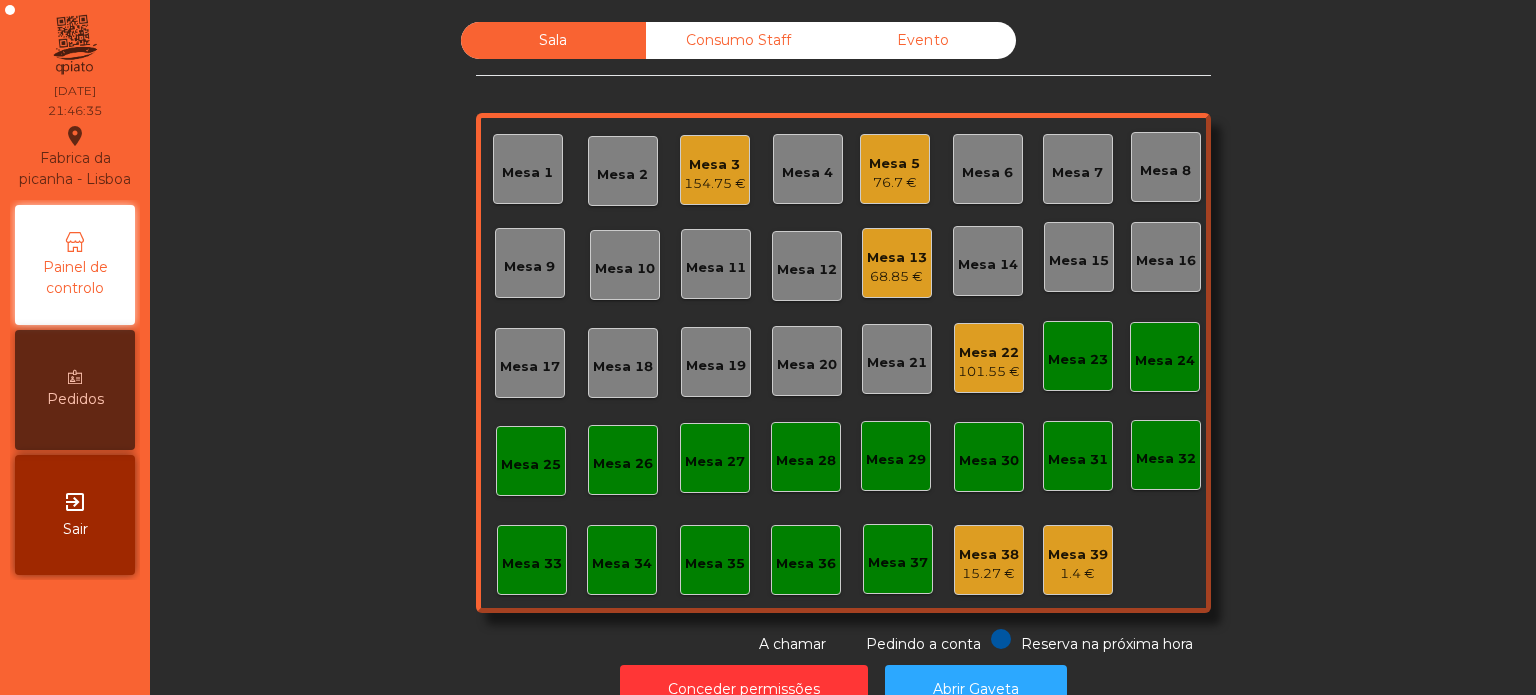 click on "76.7 €" 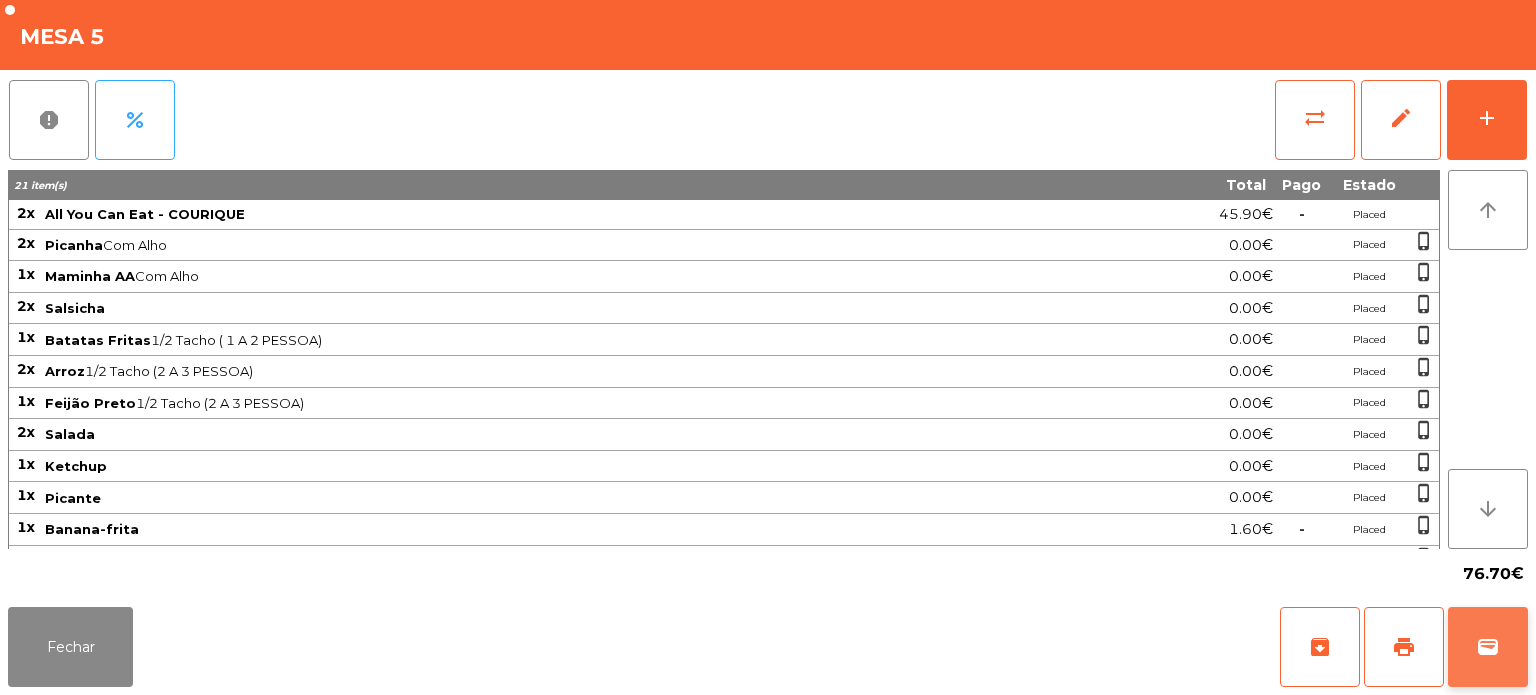 click on "wallet" 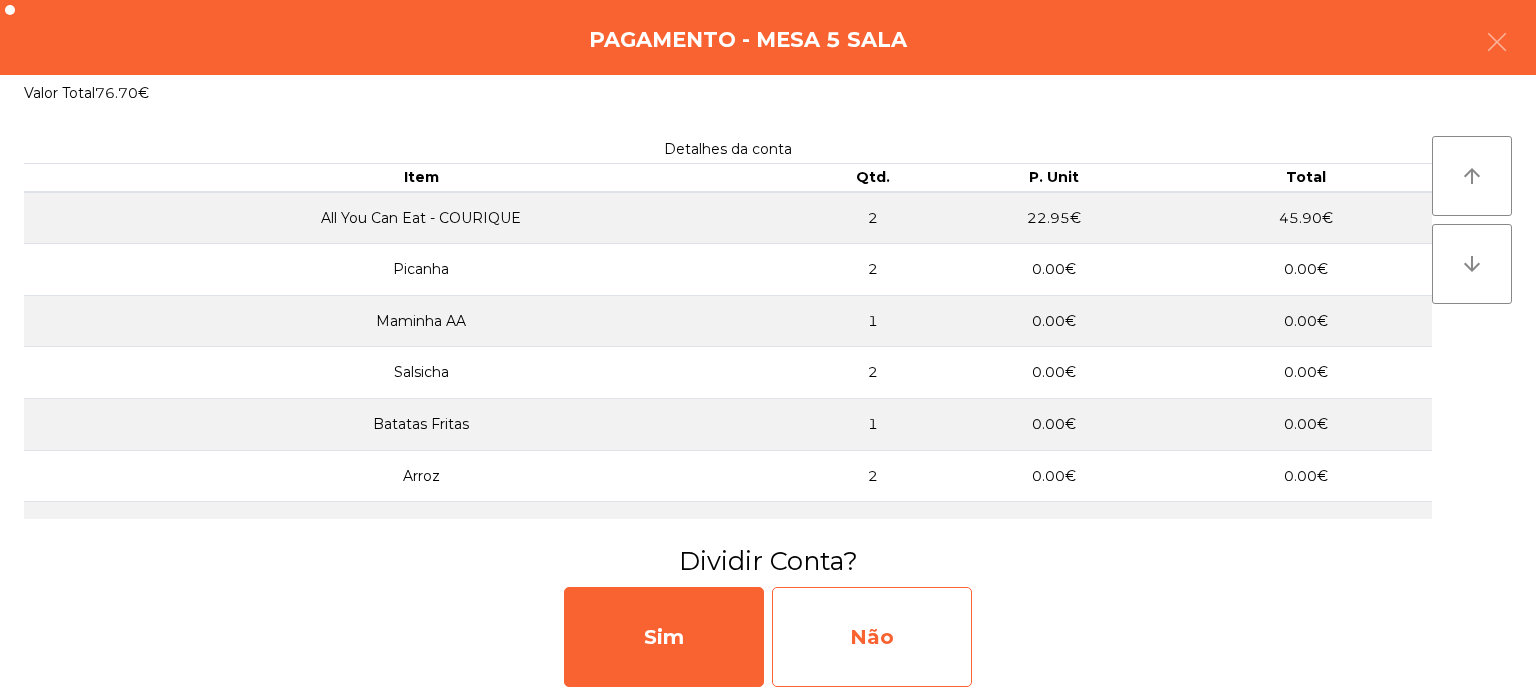 click on "Não" 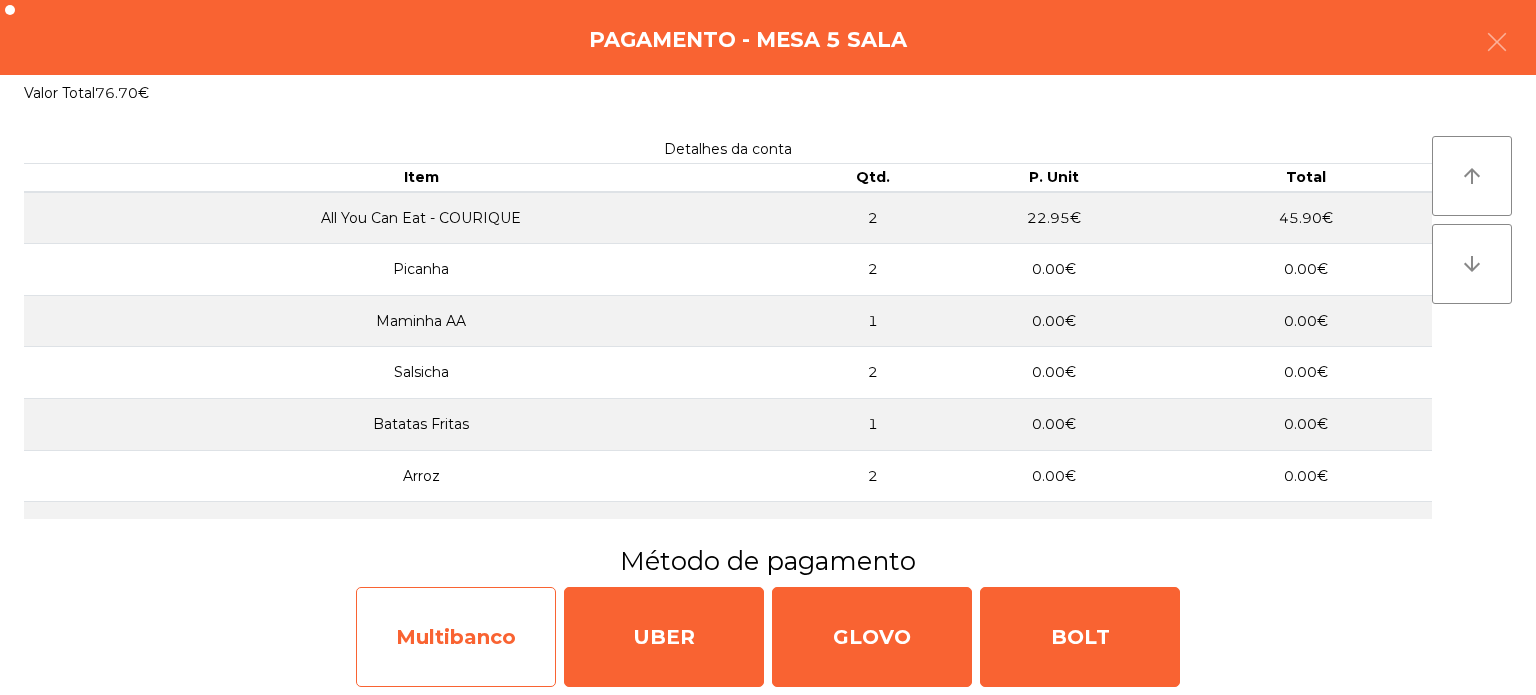 click on "Multibanco" 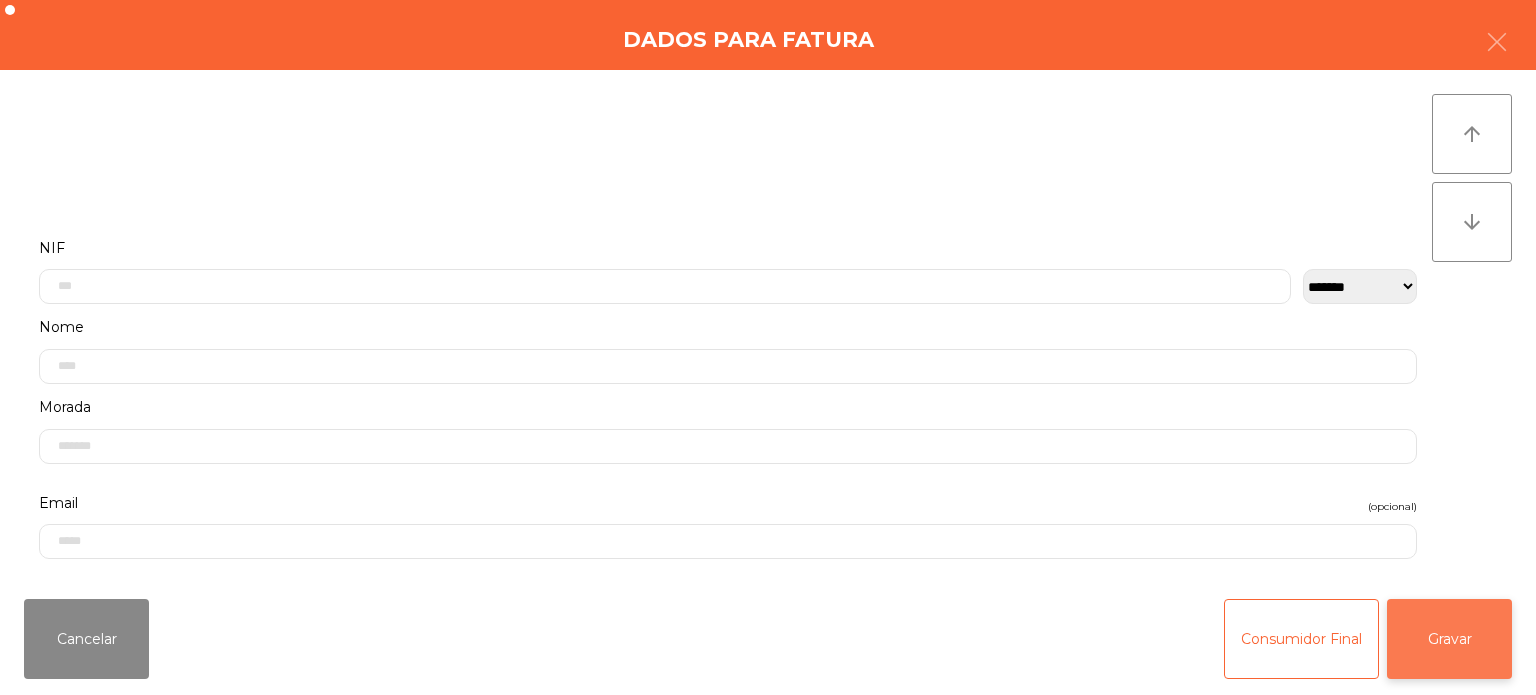 click on "Gravar" 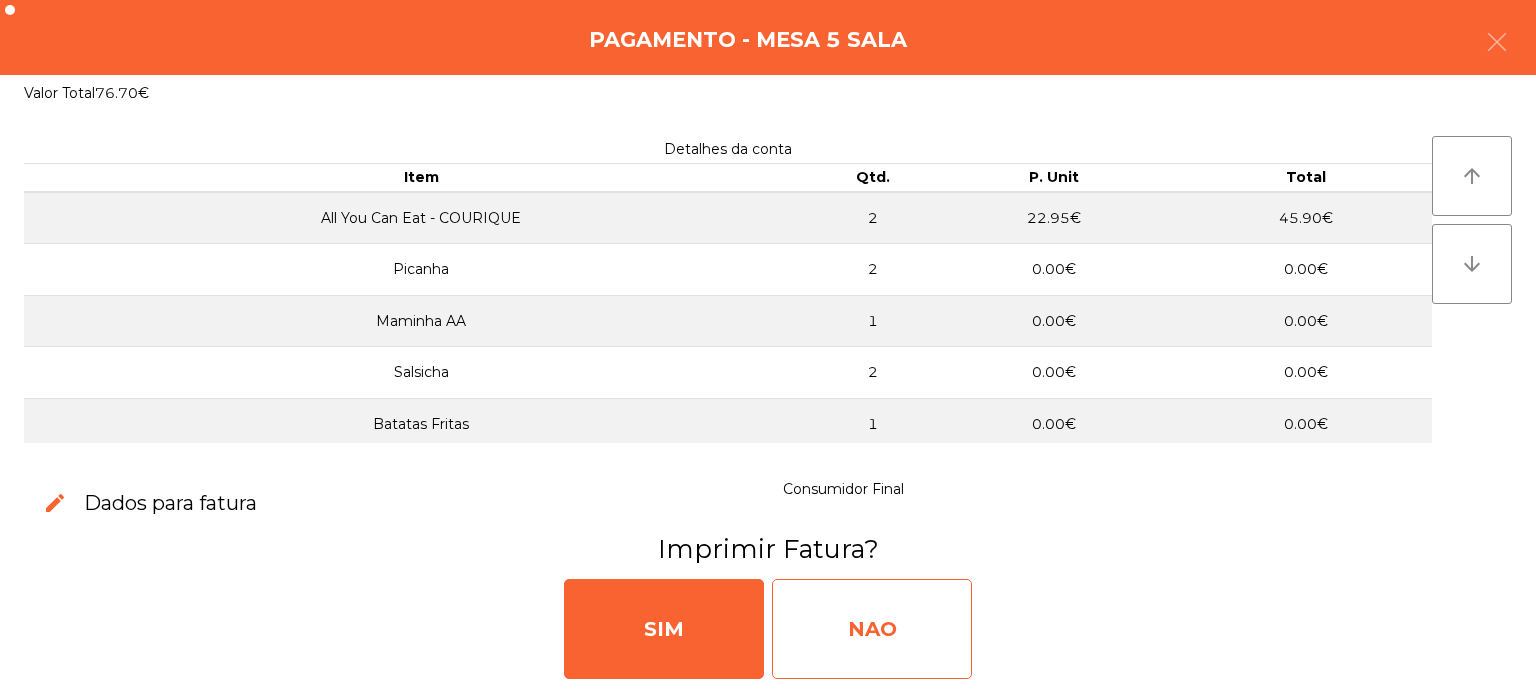 click on "NAO" 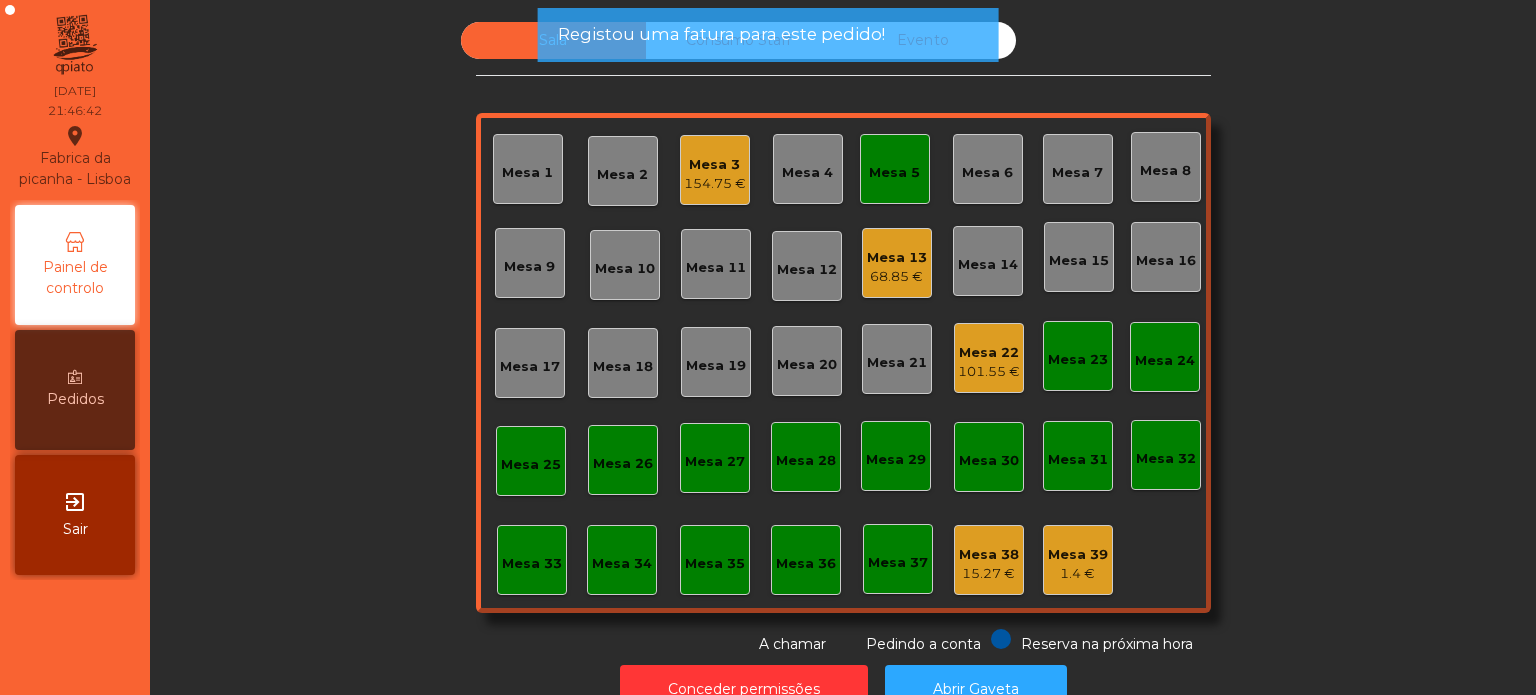 click on "Sala   Consumo Staff   Evento   Mesa 1   Mesa 2   Mesa 3   154.75 €   Mesa 4   Mesa 5   Mesa 6   Mesa 7   Mesa 8   Mesa 9   Mesa 10   Mesa 11   Mesa 12   Mesa 13   68.85 €   Mesa 14   Mesa 15   Mesa 16   Mesa 17   Mesa 18   Mesa 19   Mesa 20   Mesa 21   Mesa 22   101.55 €   Mesa 23   Mesa 24   Mesa 25   Mesa 26   Mesa 27   Mesa 28   Mesa 29   Mesa 30   Mesa 31   Mesa 32   Mesa 33   Mesa 34   Mesa 35   Mesa 36   Mesa 37   Mesa 38   15.27 €   Mesa 39   1.4 €  Reserva na próxima hora Pedindo a conta A chamar" 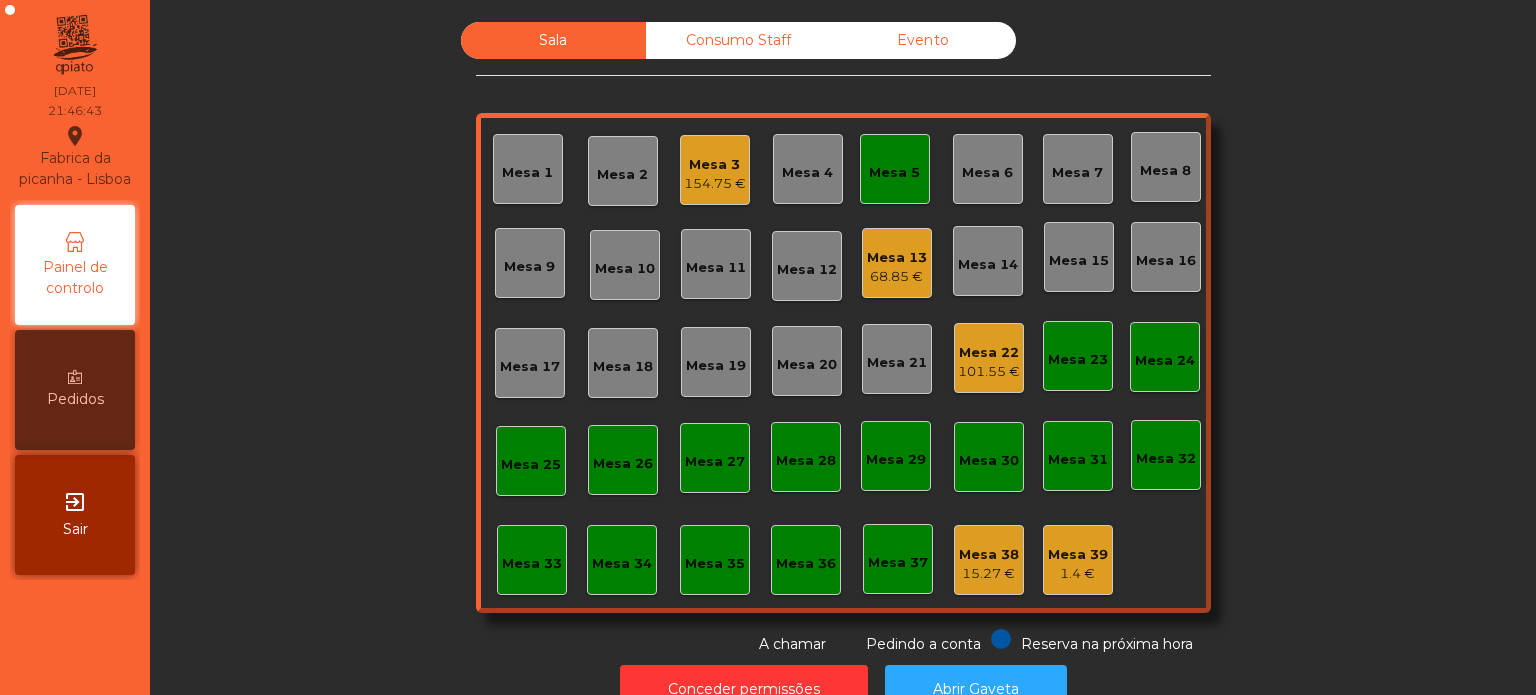 click on "Mesa 5" 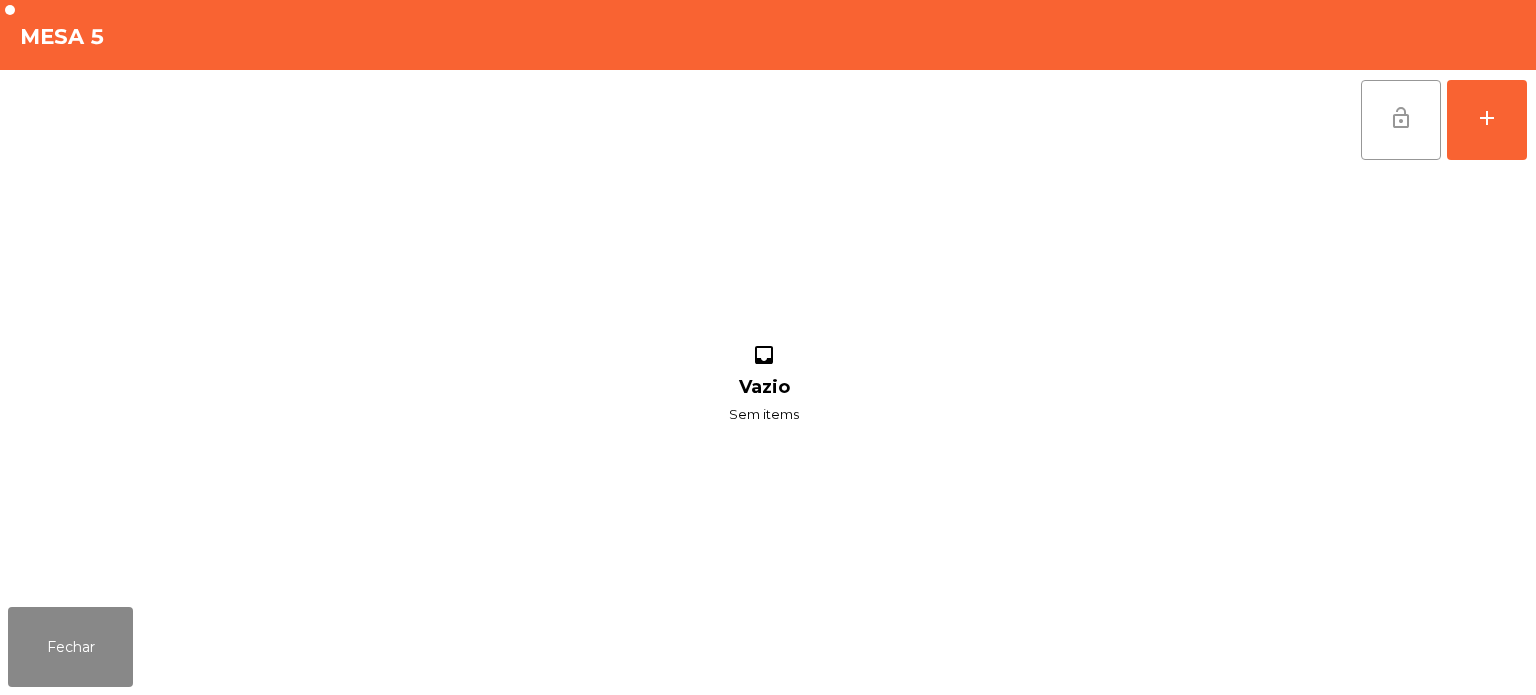click on "lock_open" 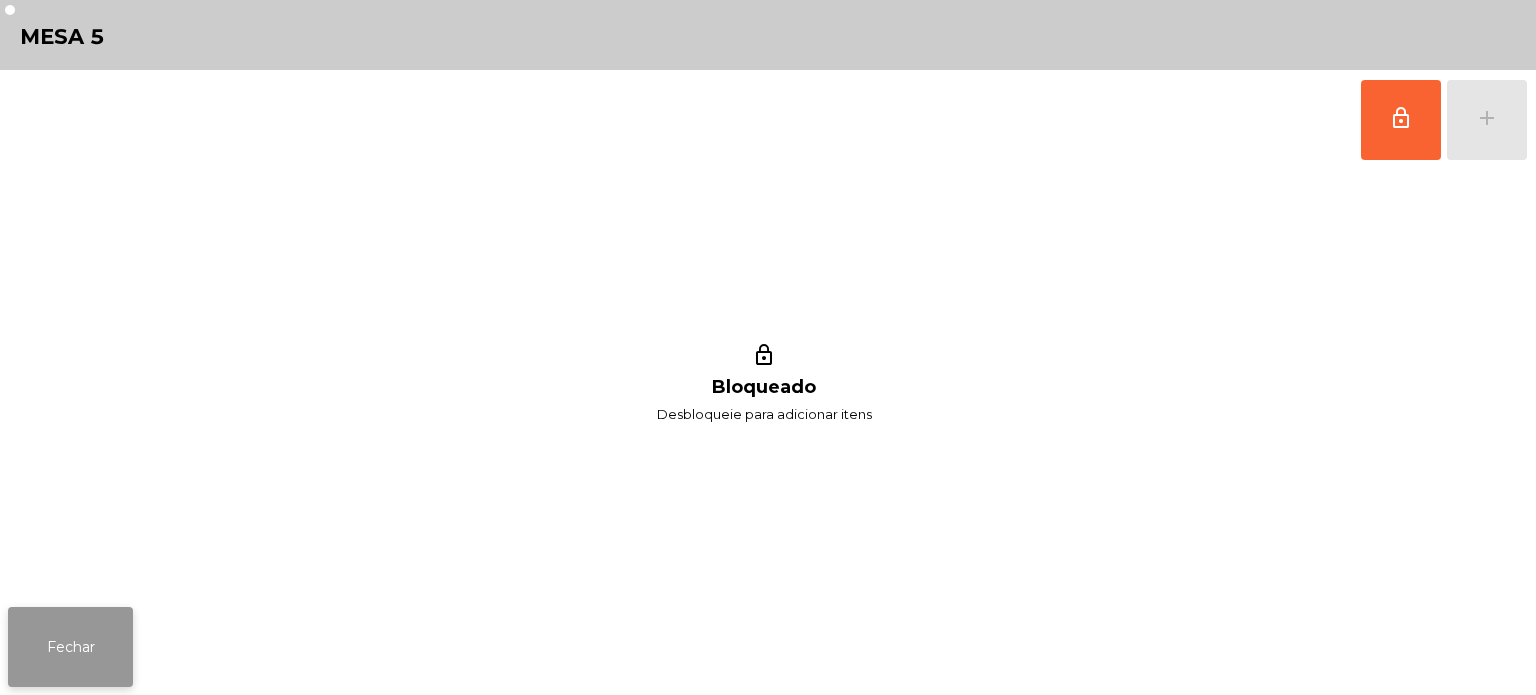 click on "Fechar" 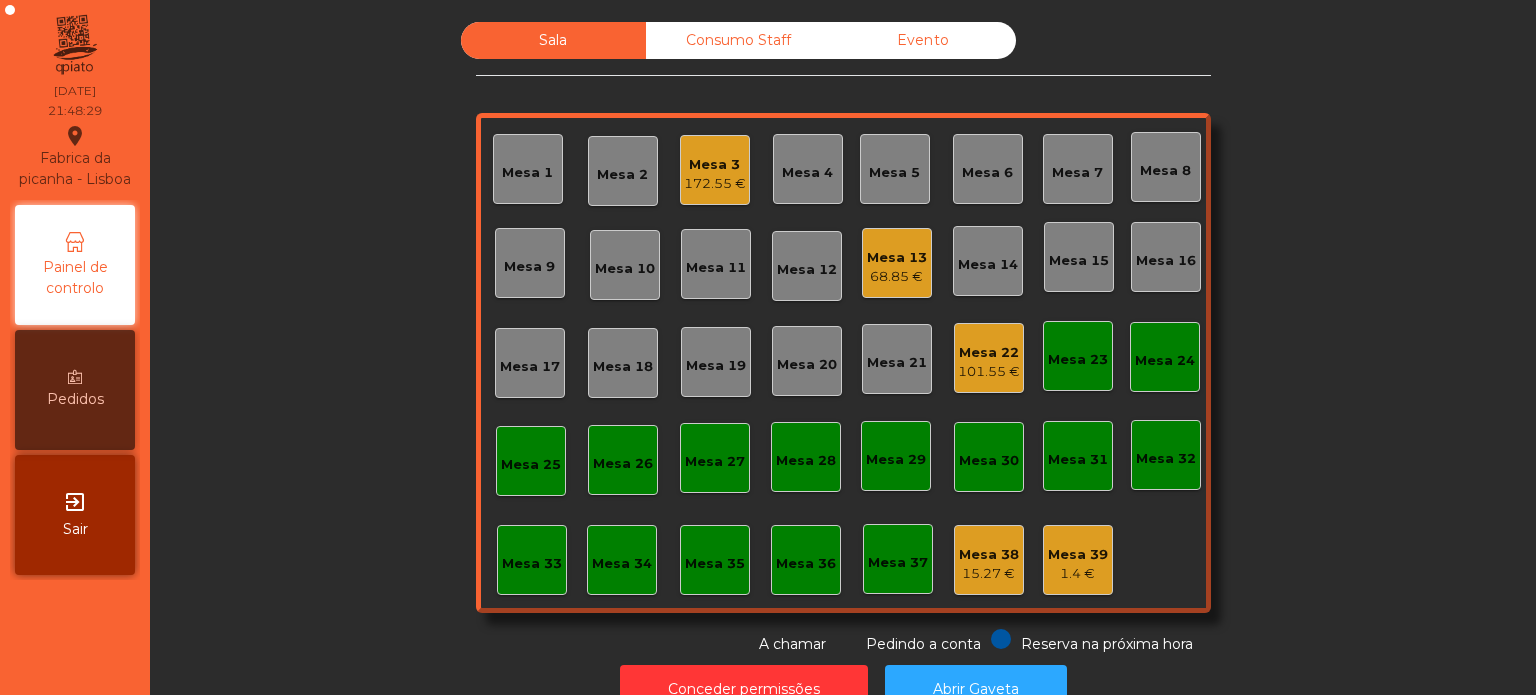 click on "Mesa 3" 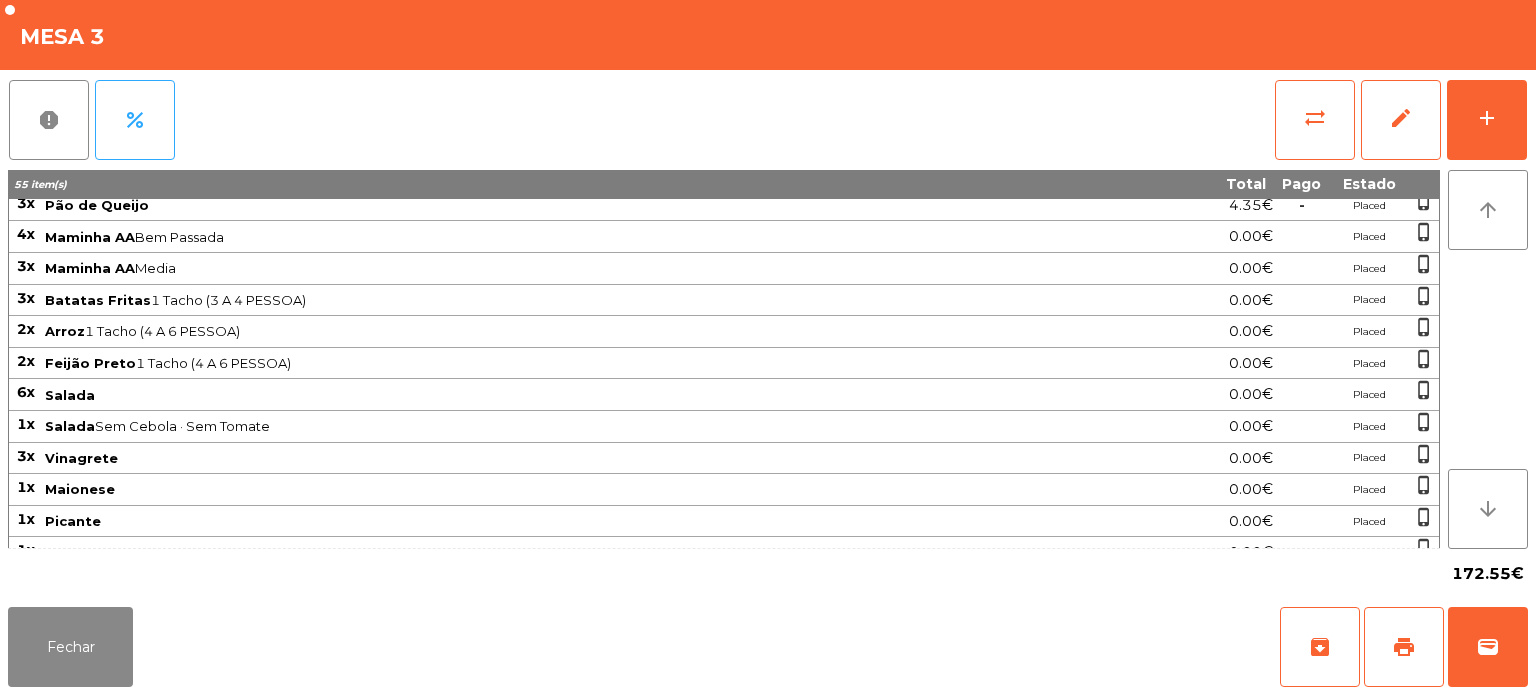 scroll, scrollTop: 0, scrollLeft: 0, axis: both 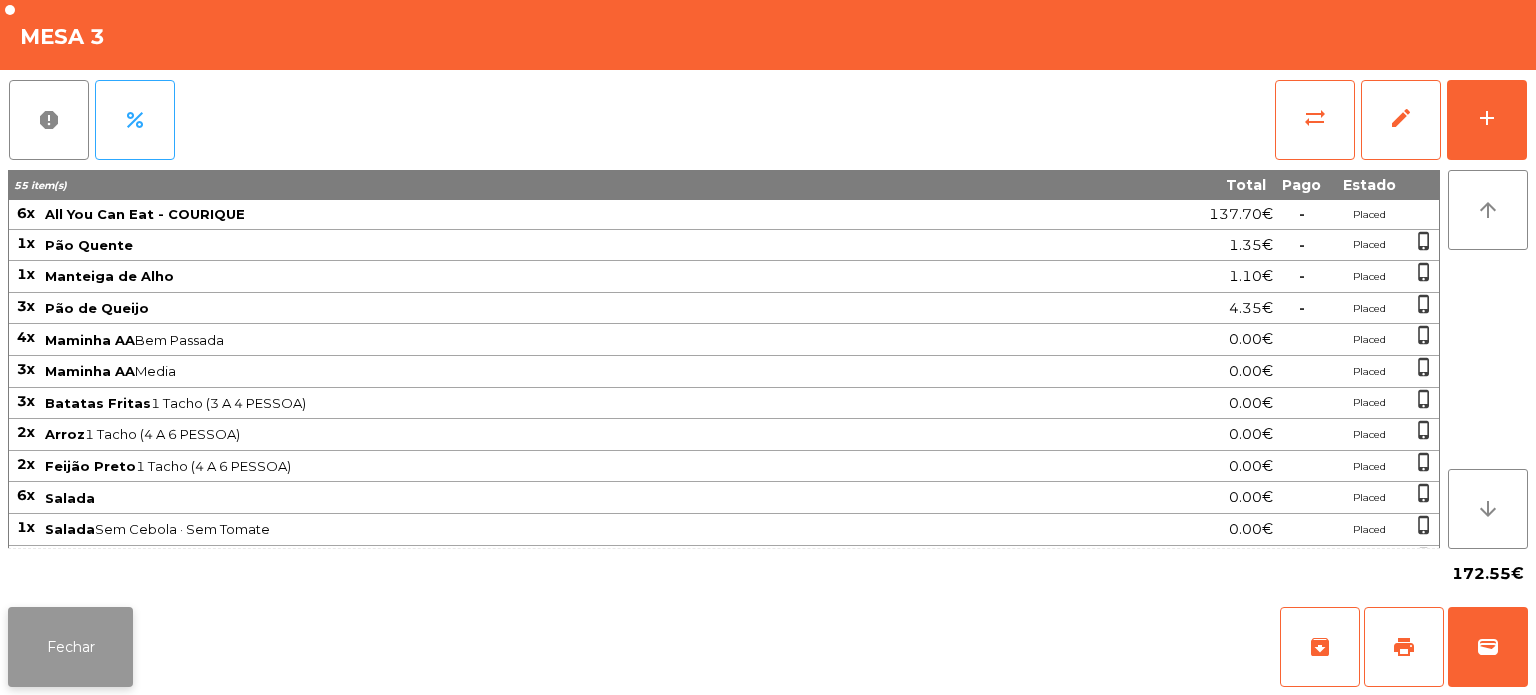 click on "Fechar" 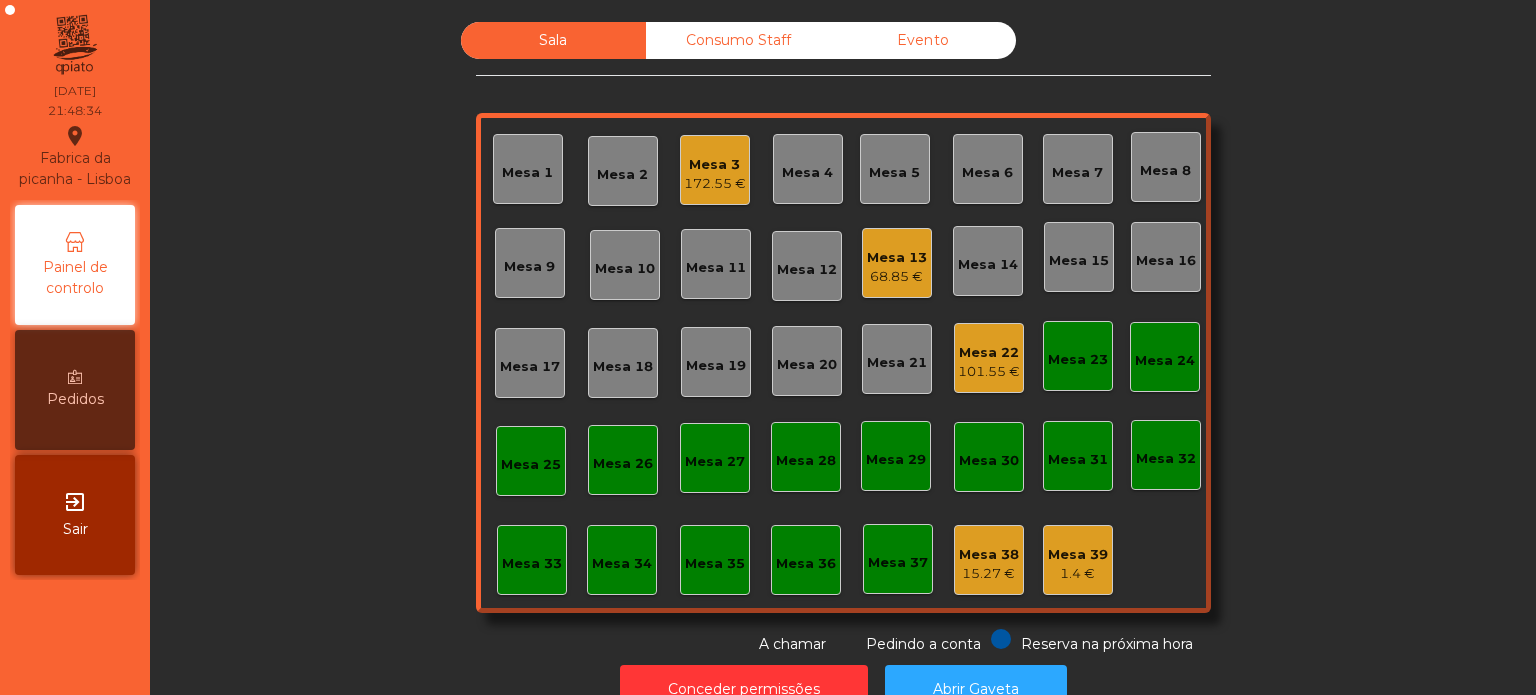 click on "Mesa 13   68.85 €" 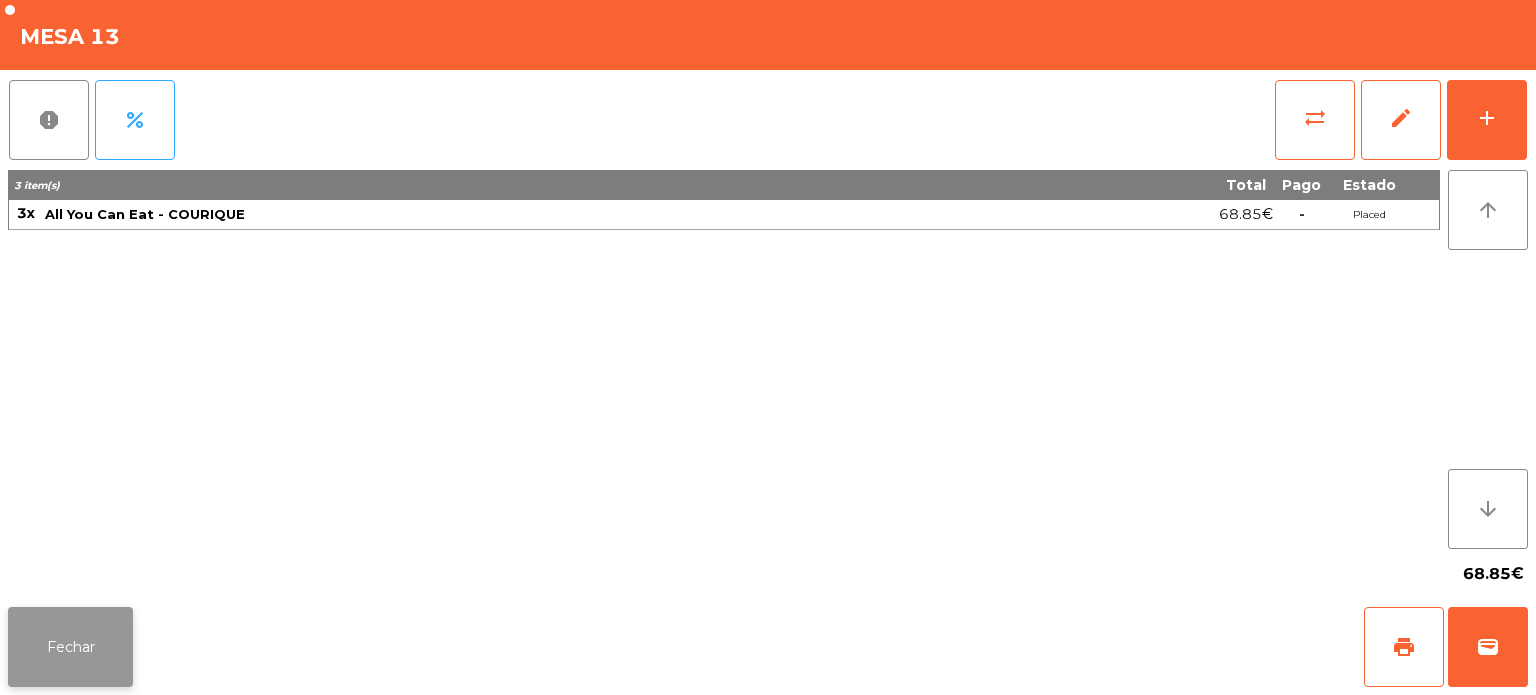 click on "Fechar" 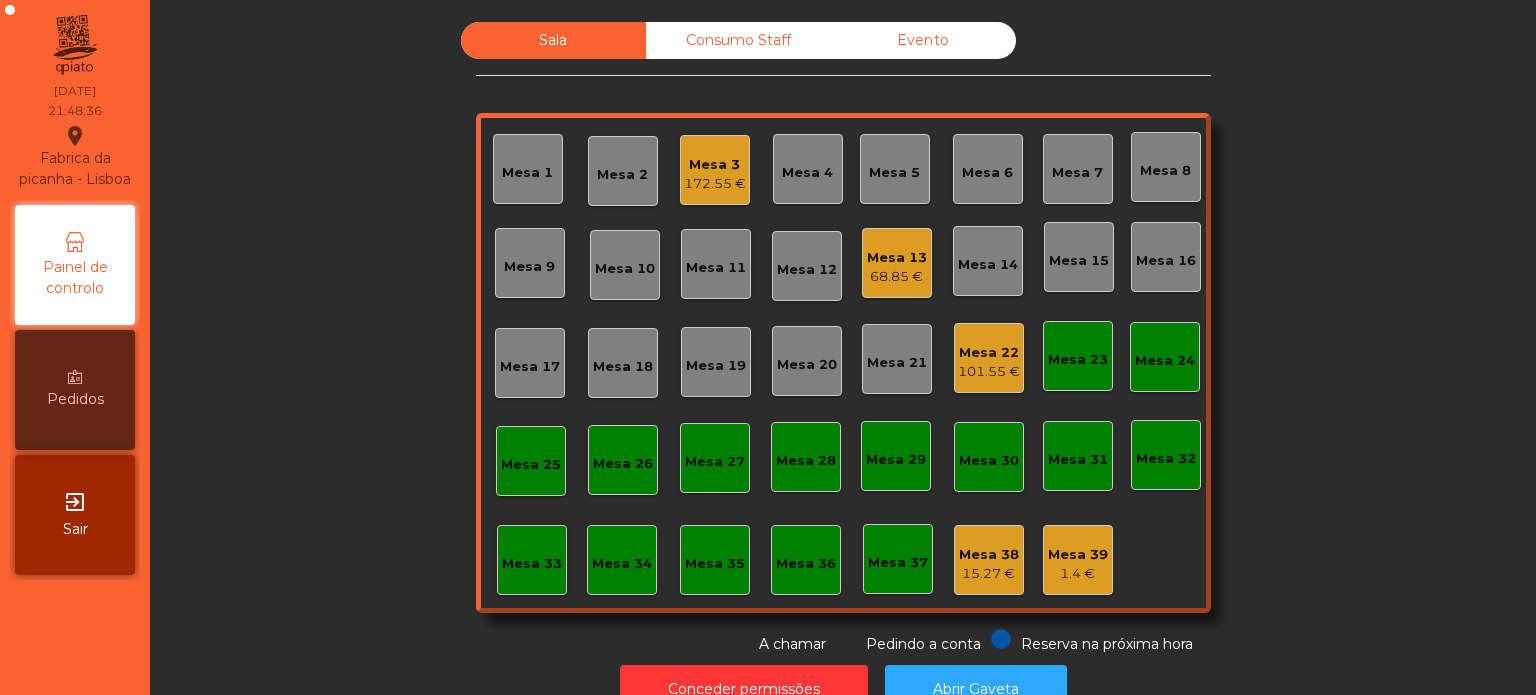 click on "68.85 €" 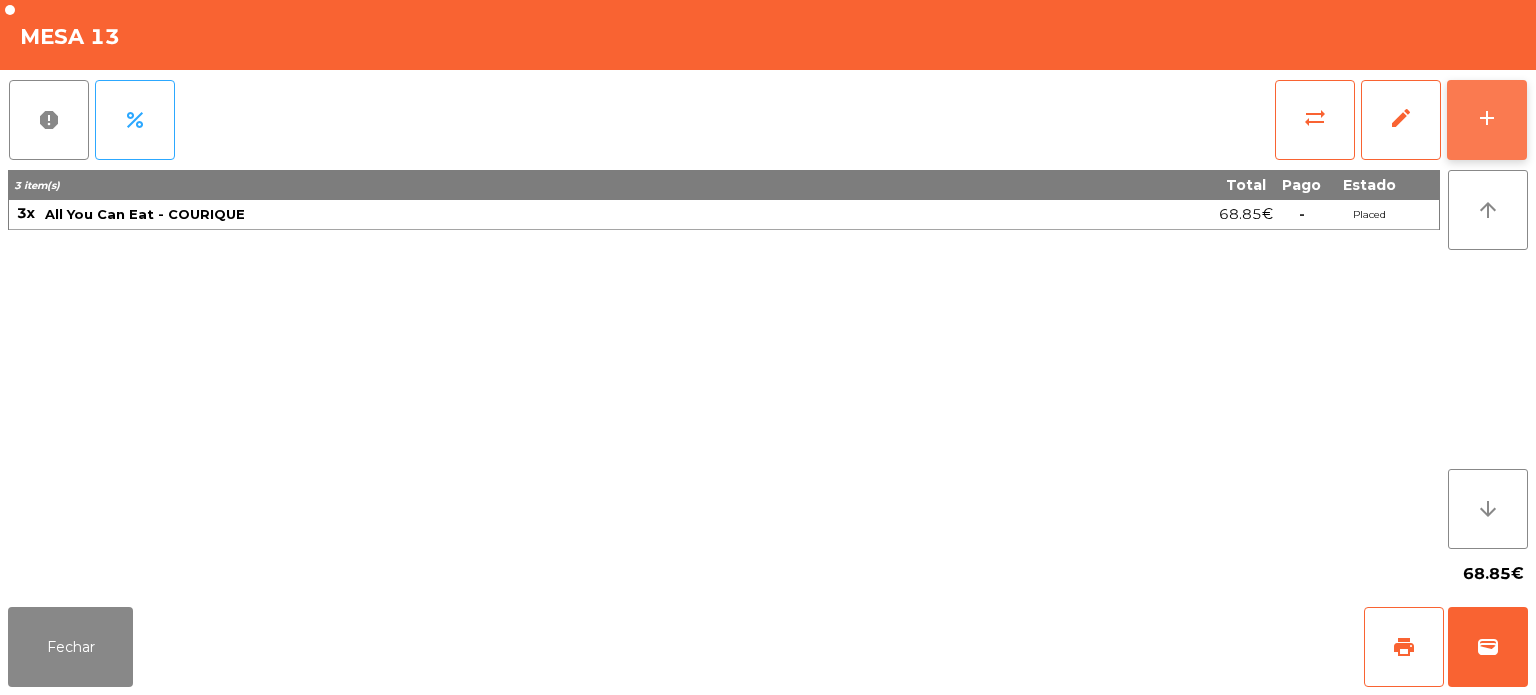 click on "add" 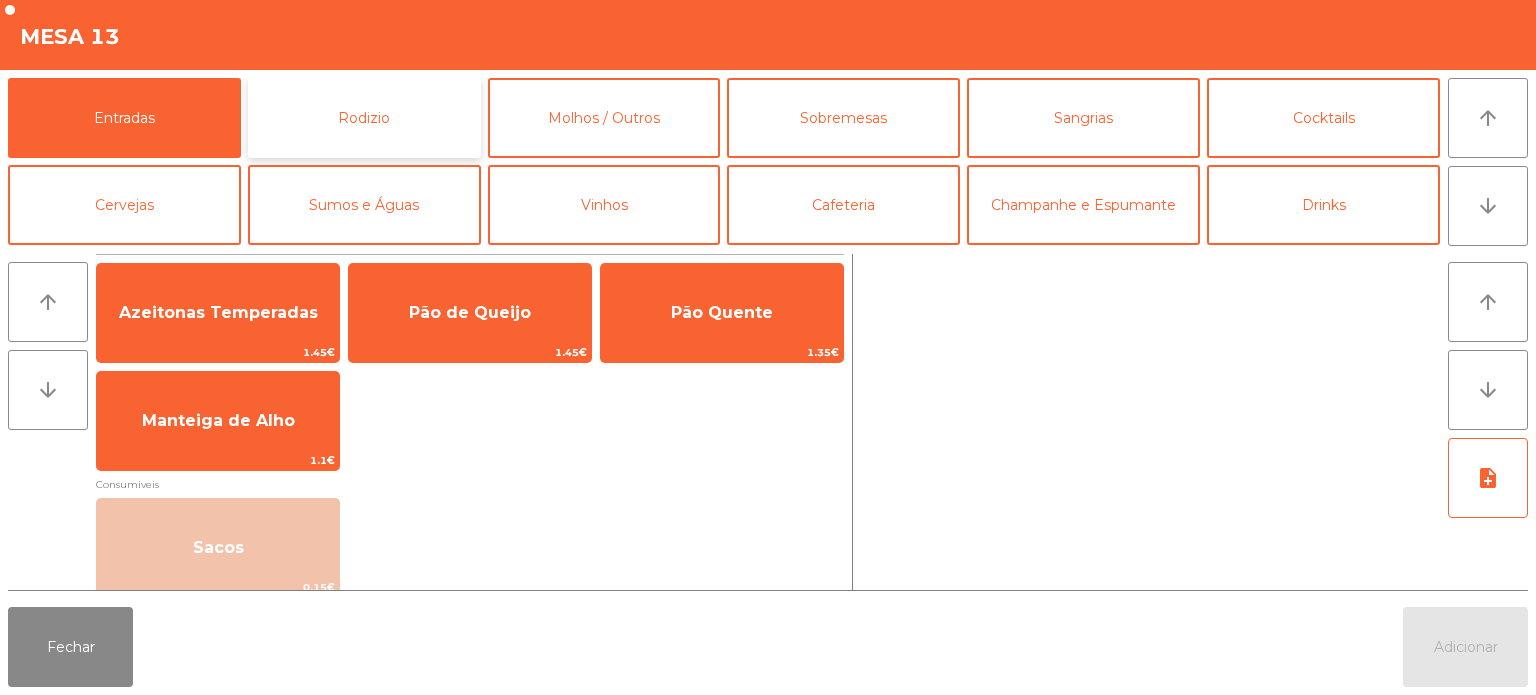 click on "Rodizio" 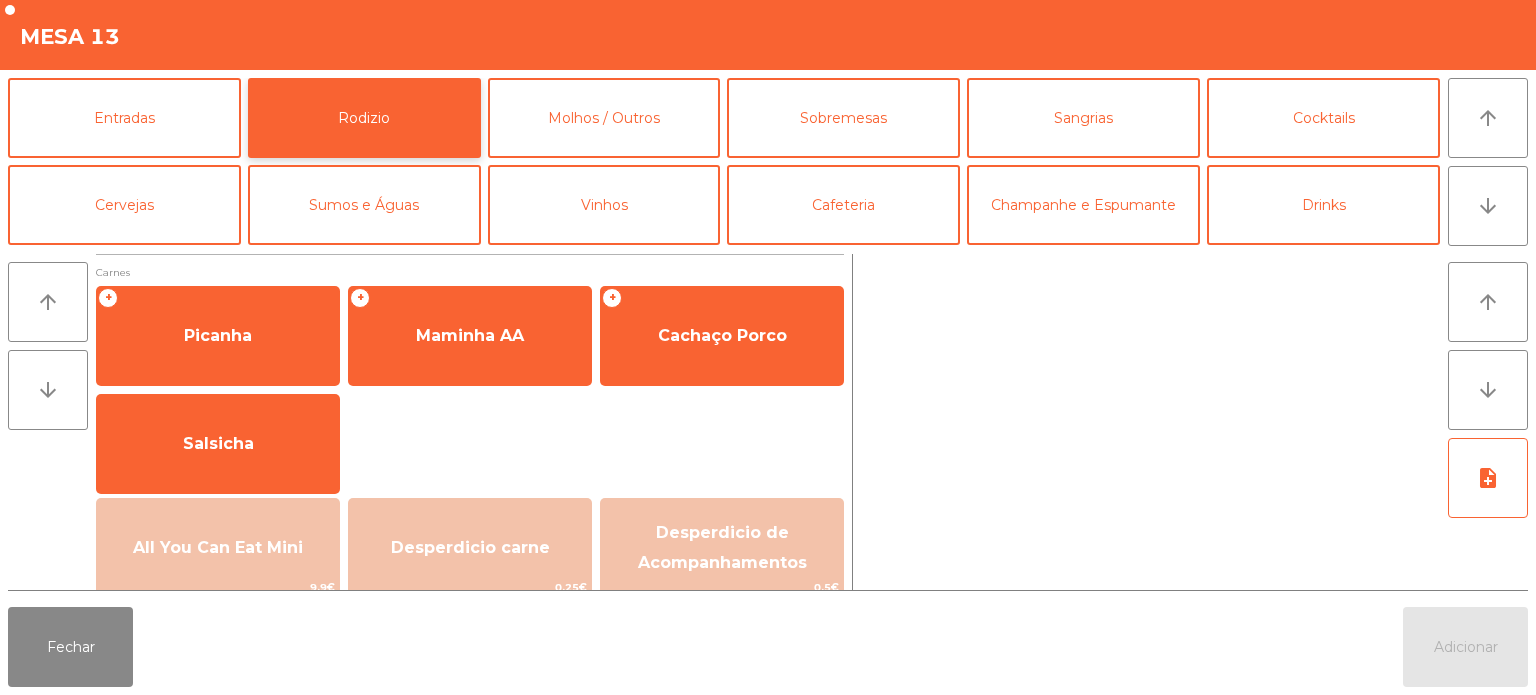 scroll, scrollTop: 124, scrollLeft: 0, axis: vertical 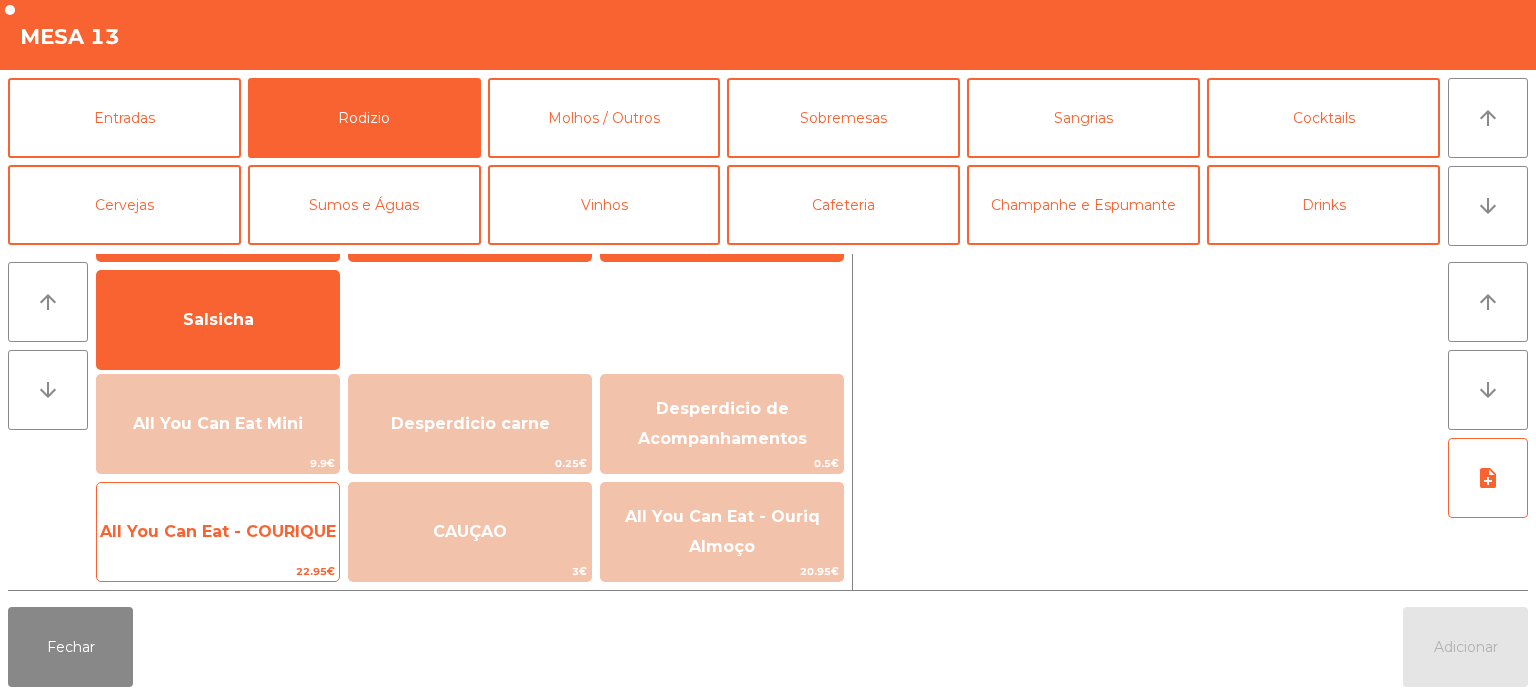 click on "All You Can Eat - COURIQUE" 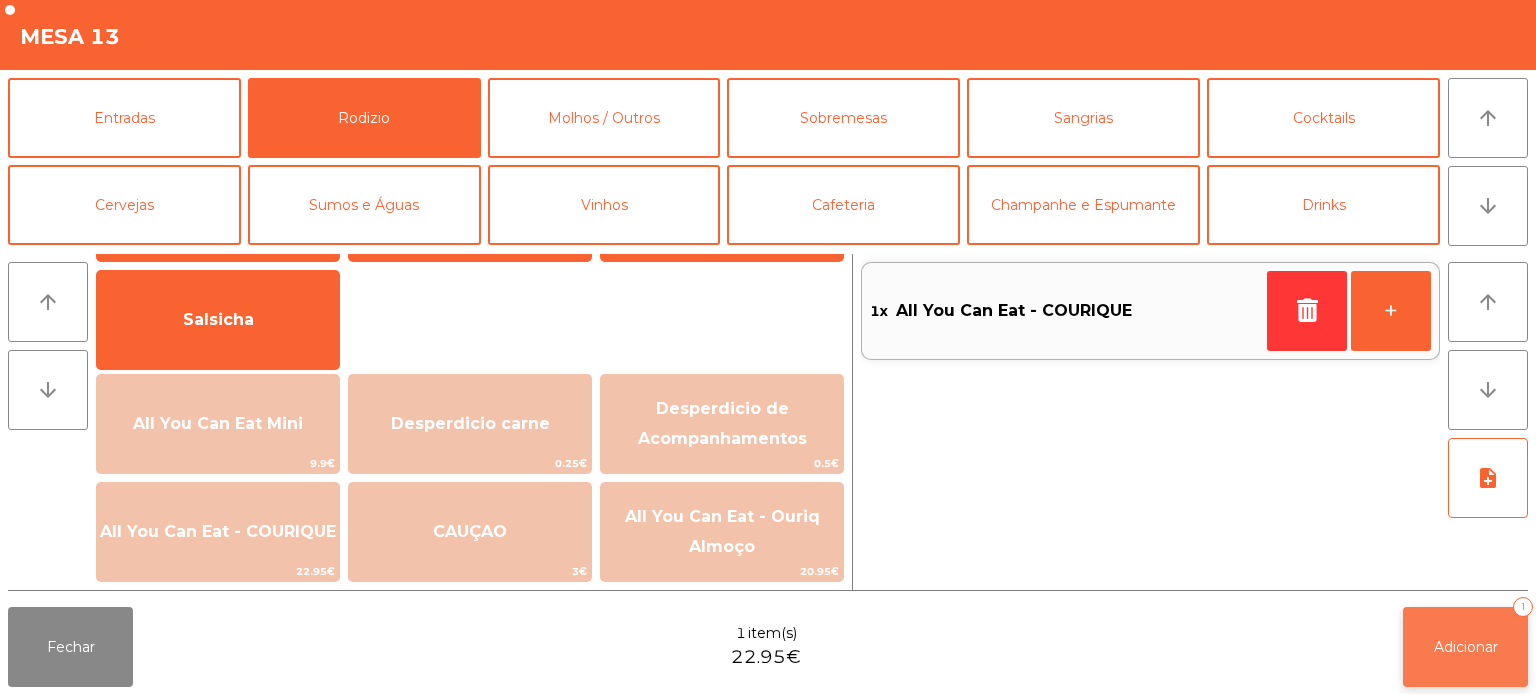 click on "Adicionar   1" 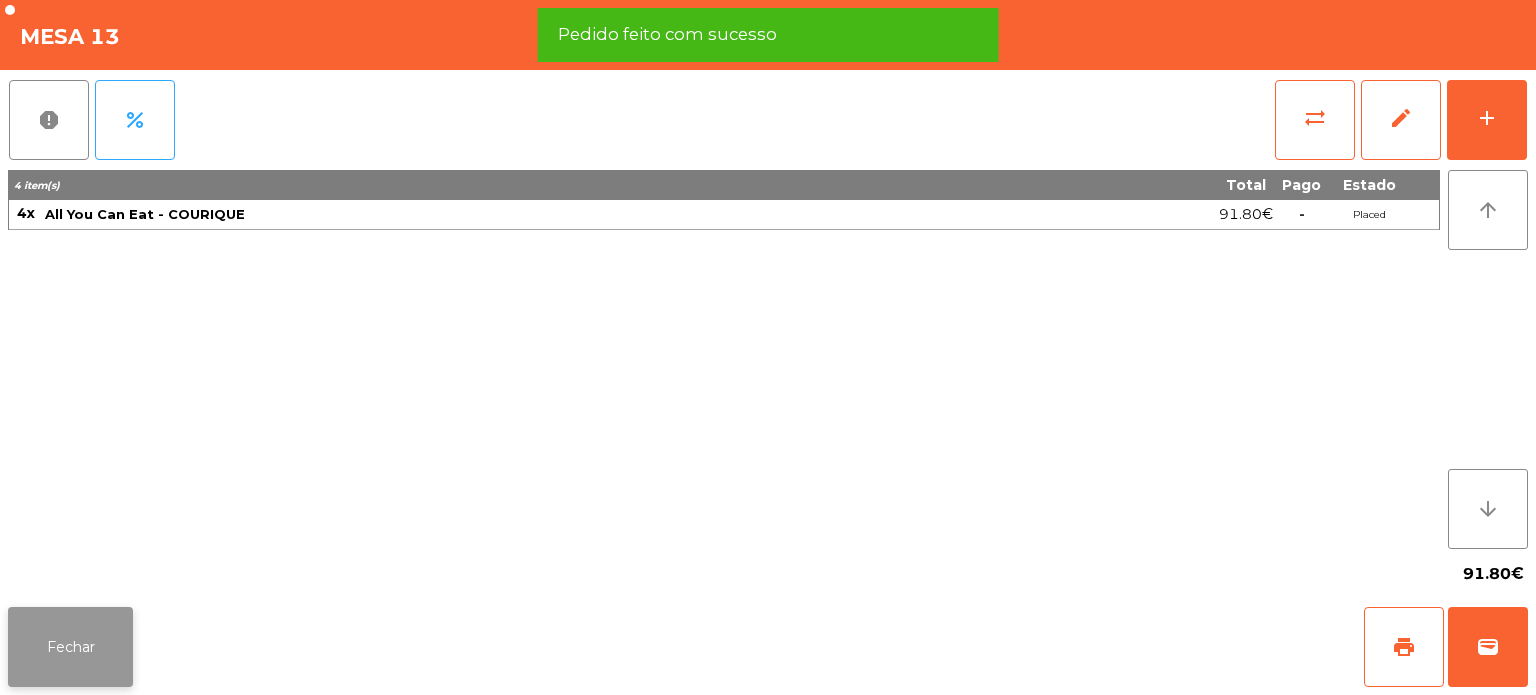 click on "Fechar" 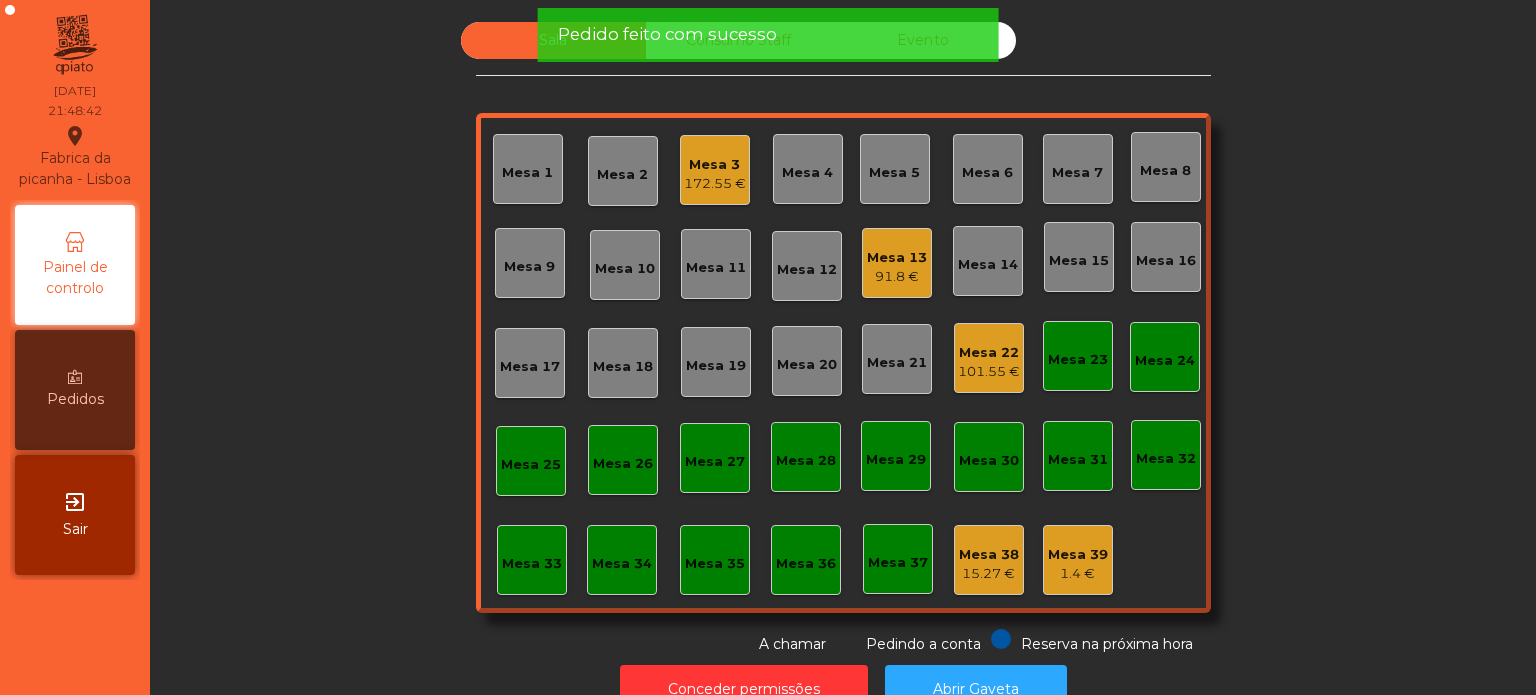 click on "Mesa 22" 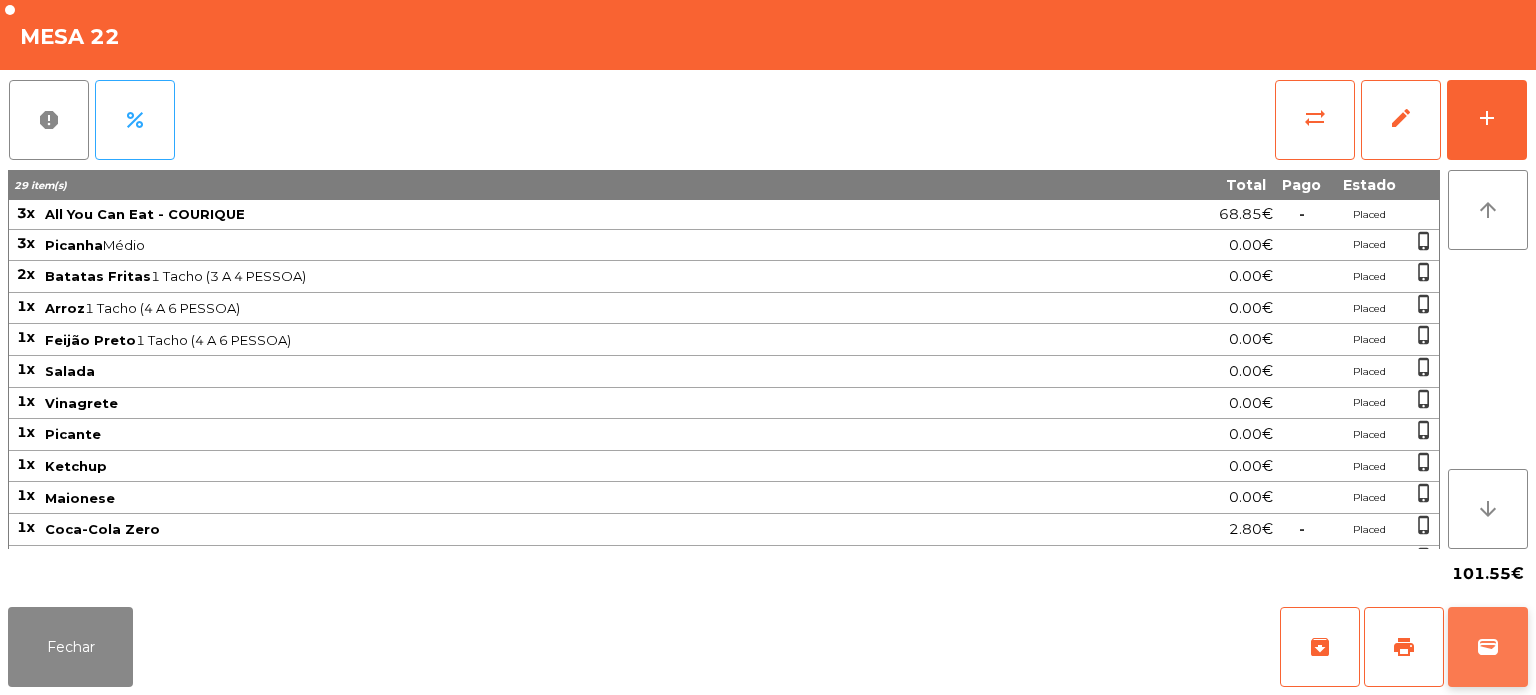 click on "wallet" 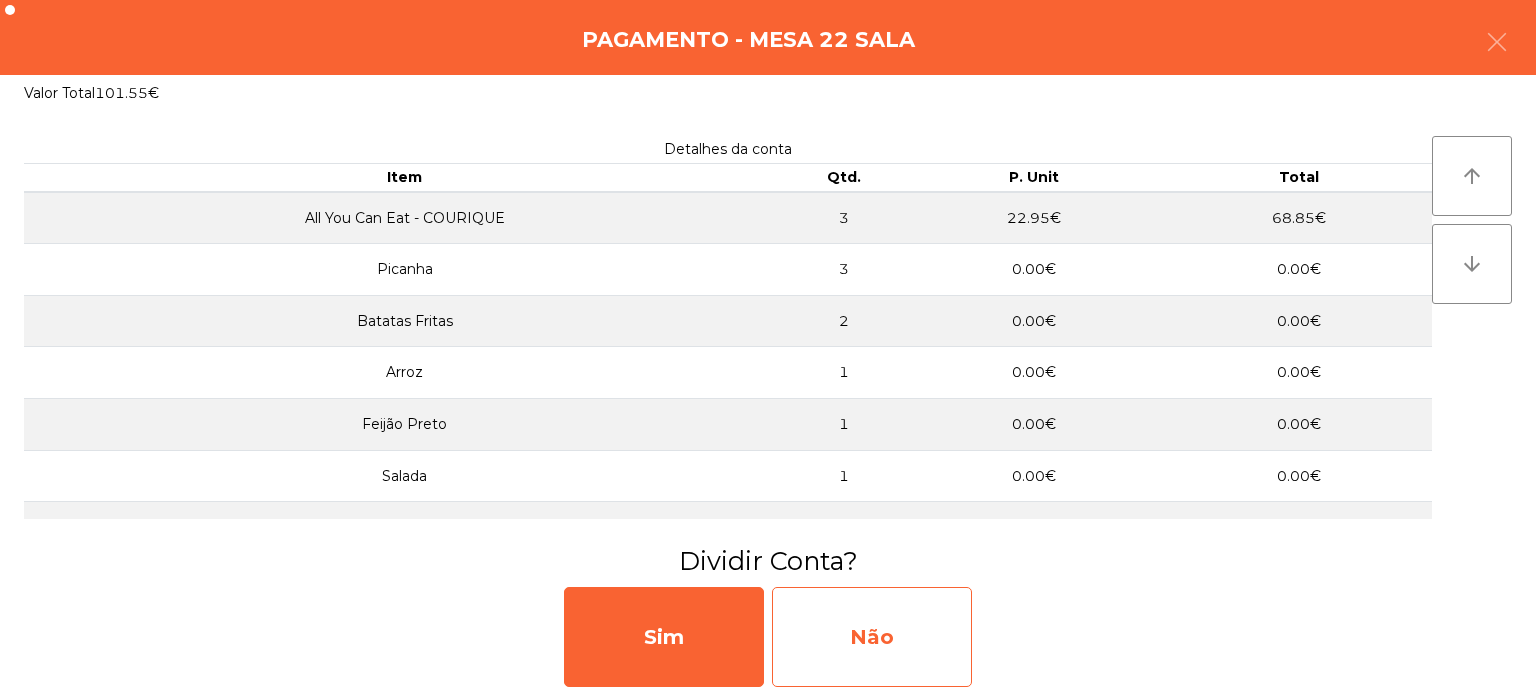 click on "Não" 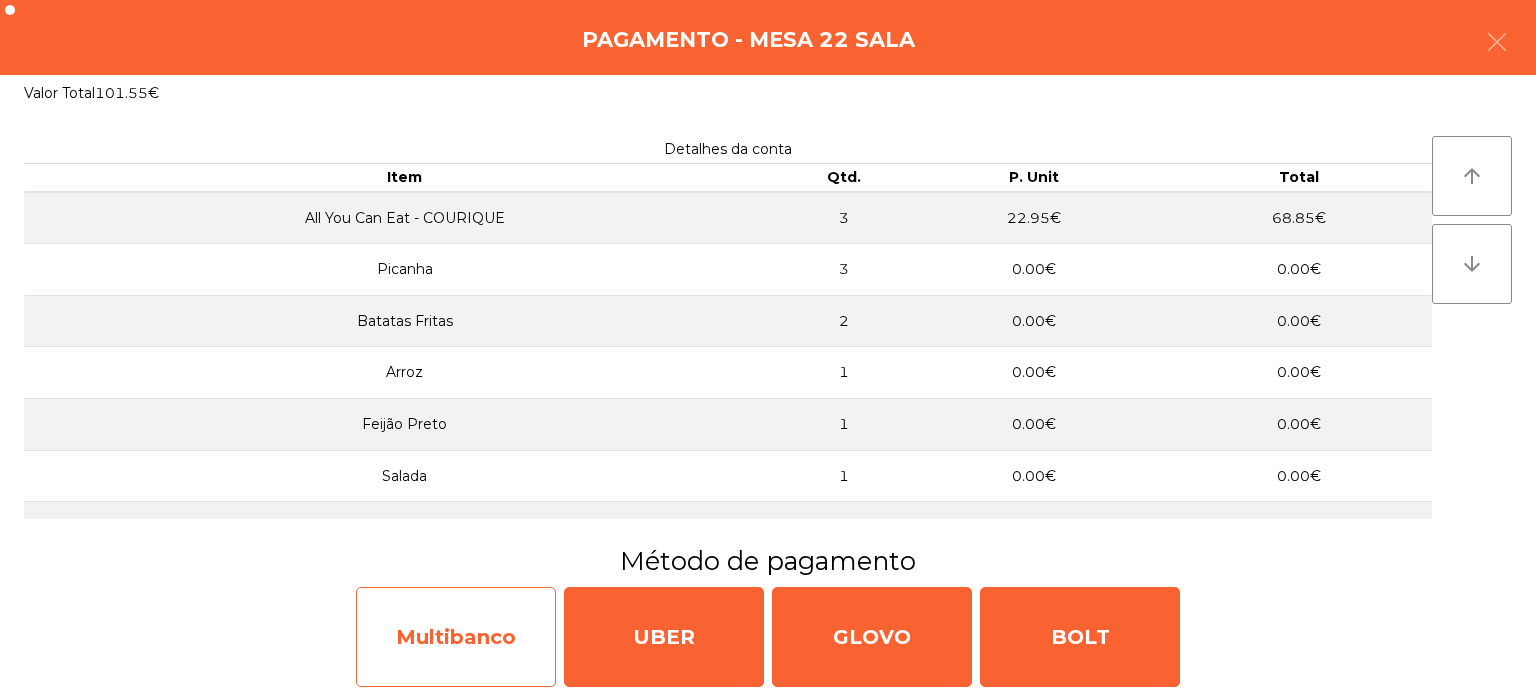 click on "Multibanco" 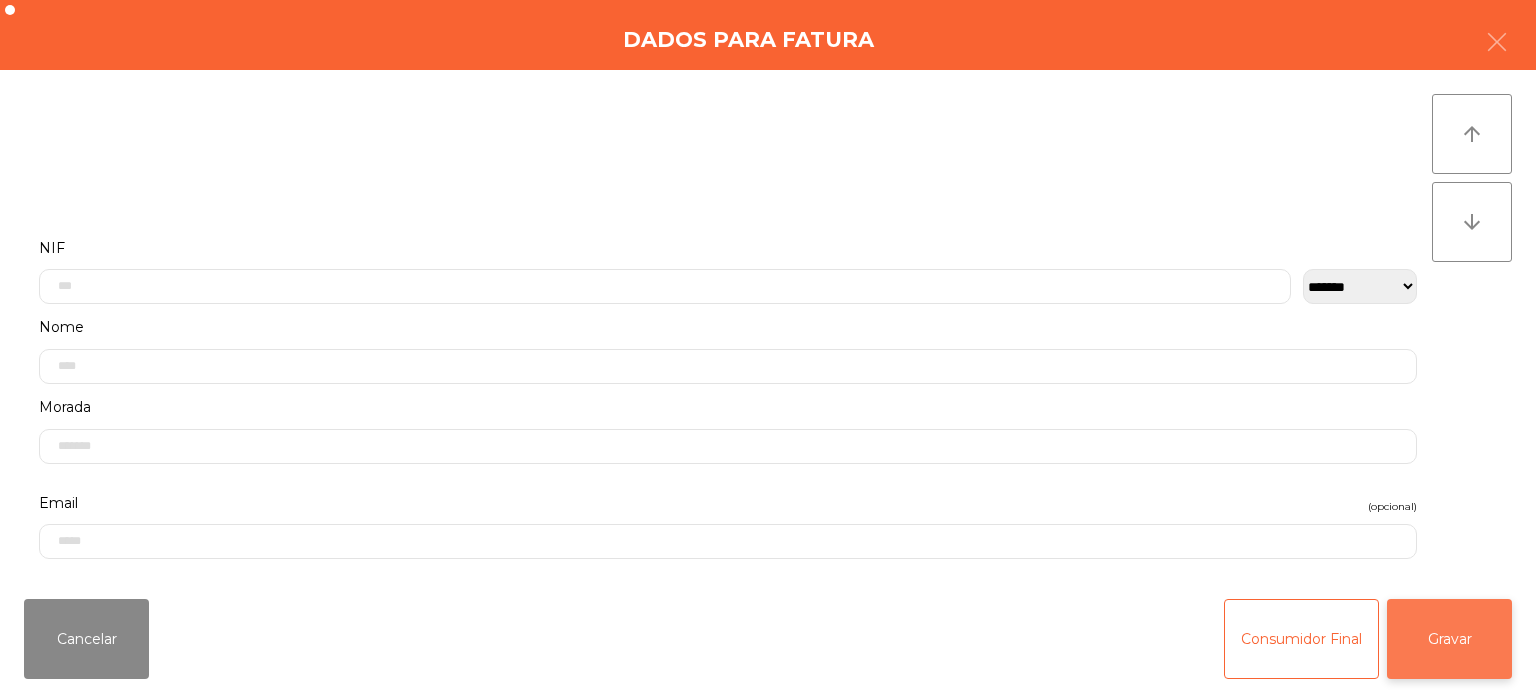 click on "Gravar" 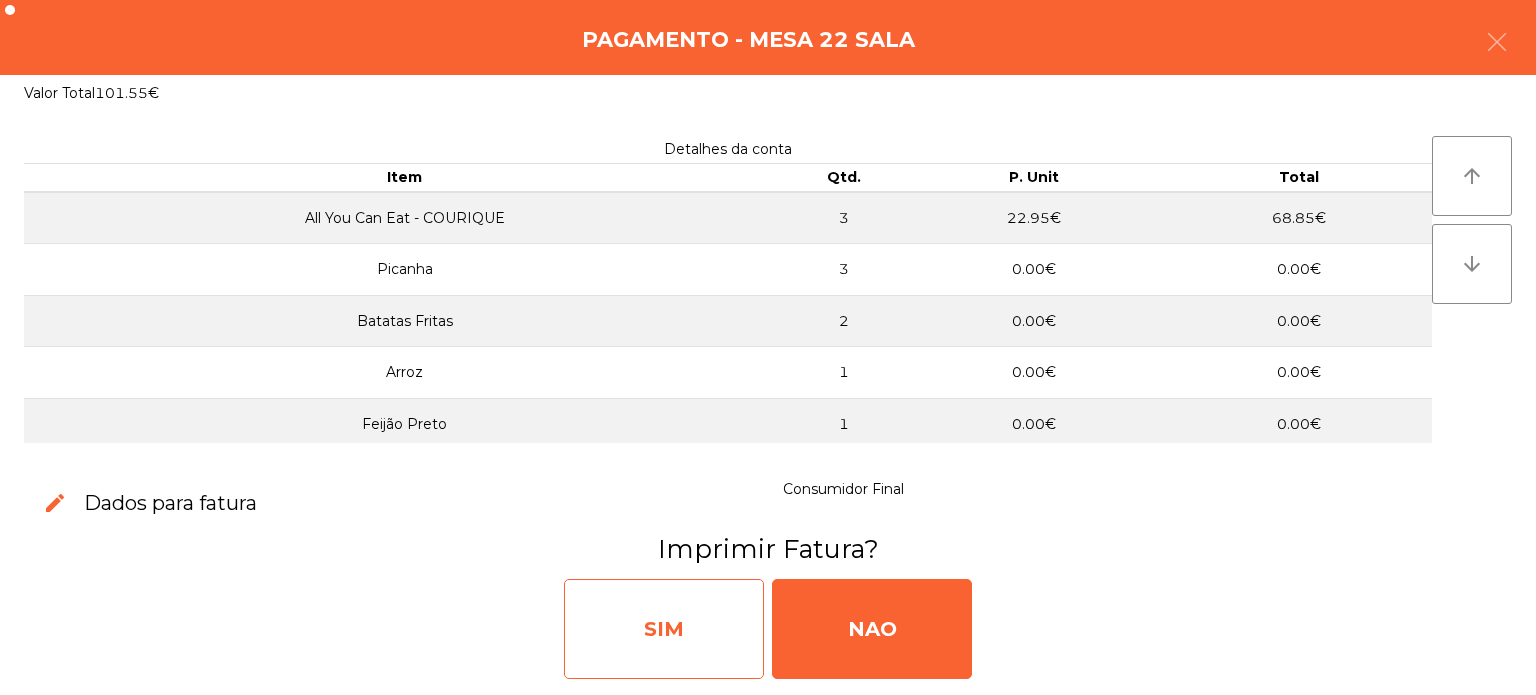 click on "SIM" 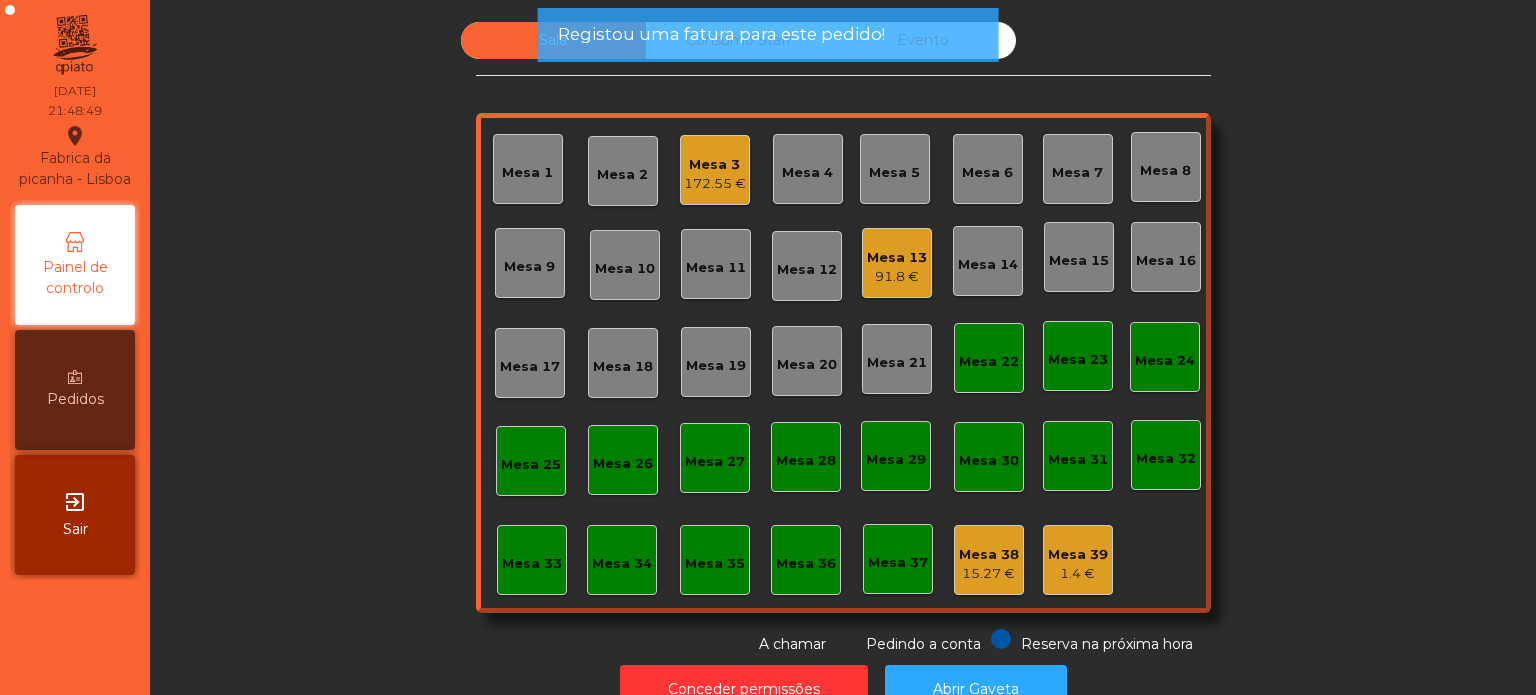 click on "Mesa 22" 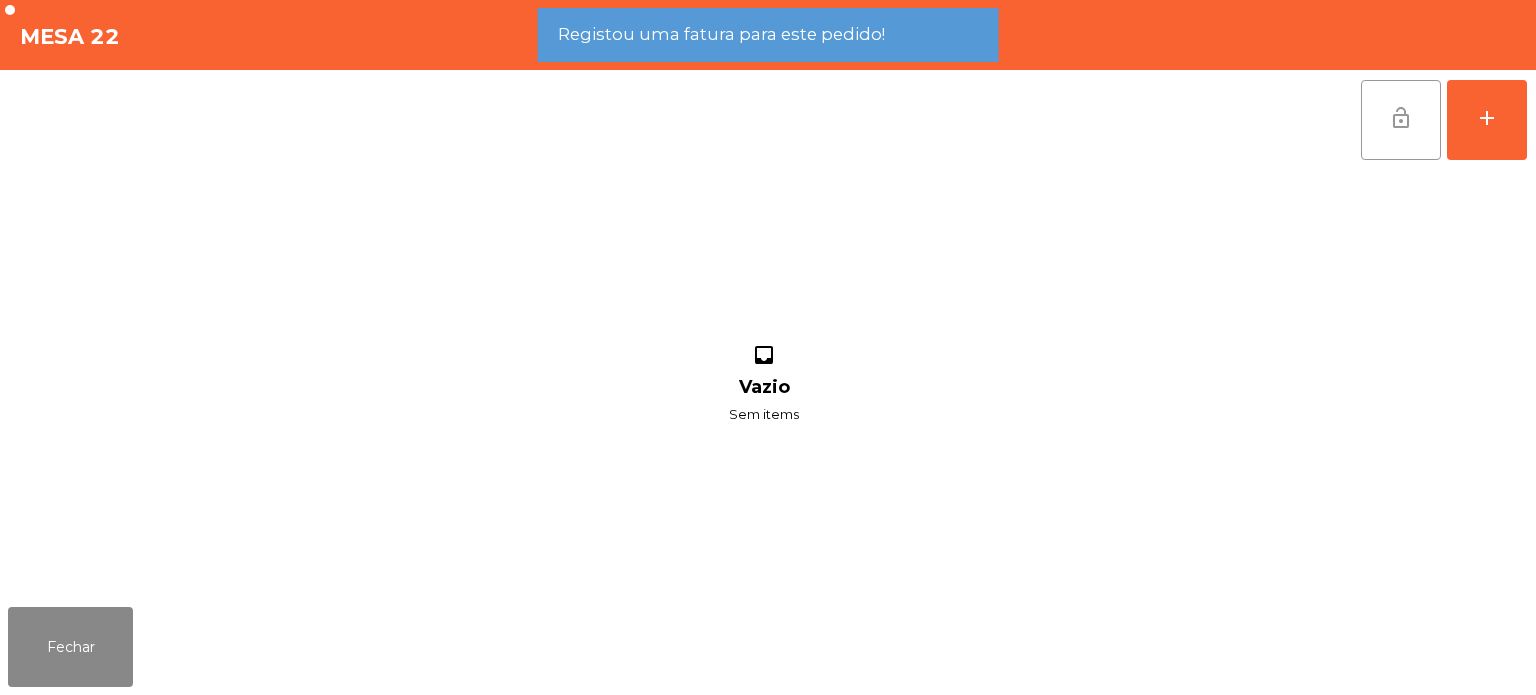 click on "lock_open" 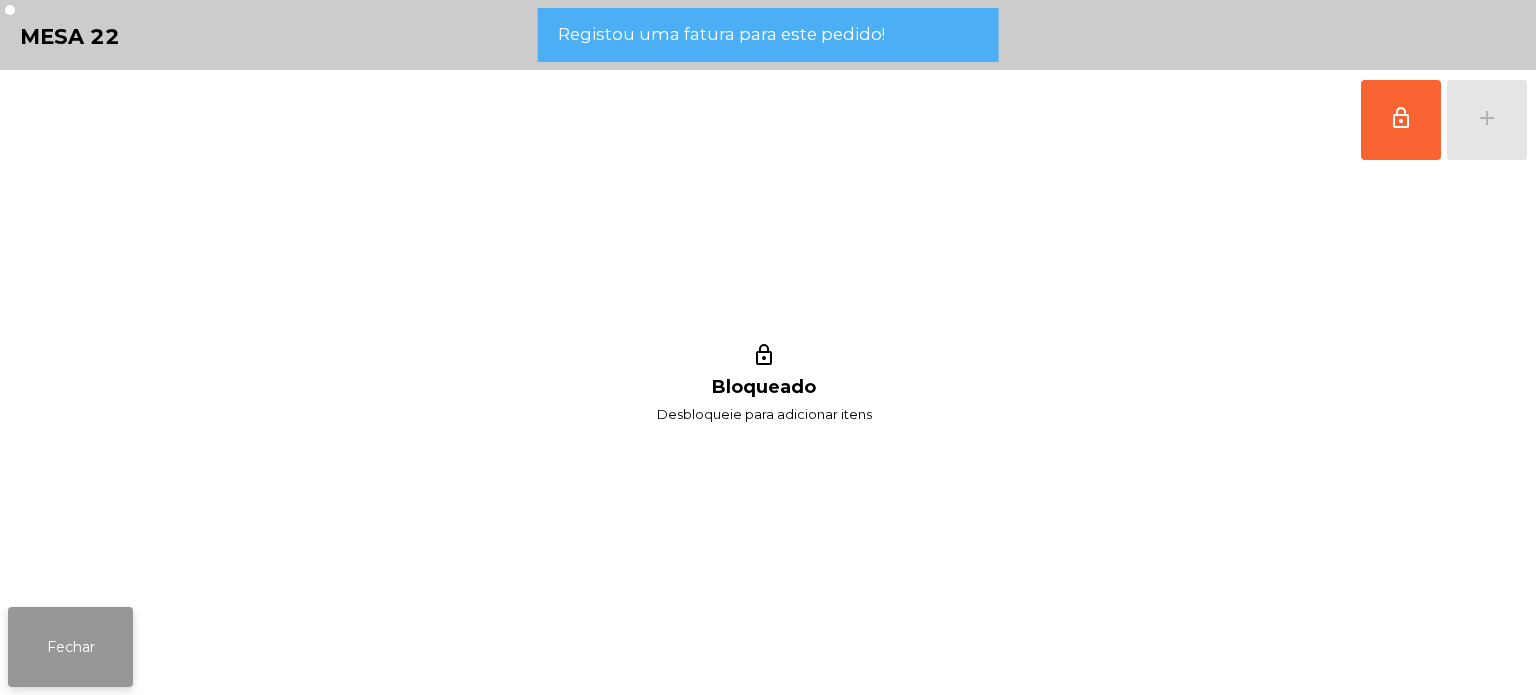 click on "Fechar" 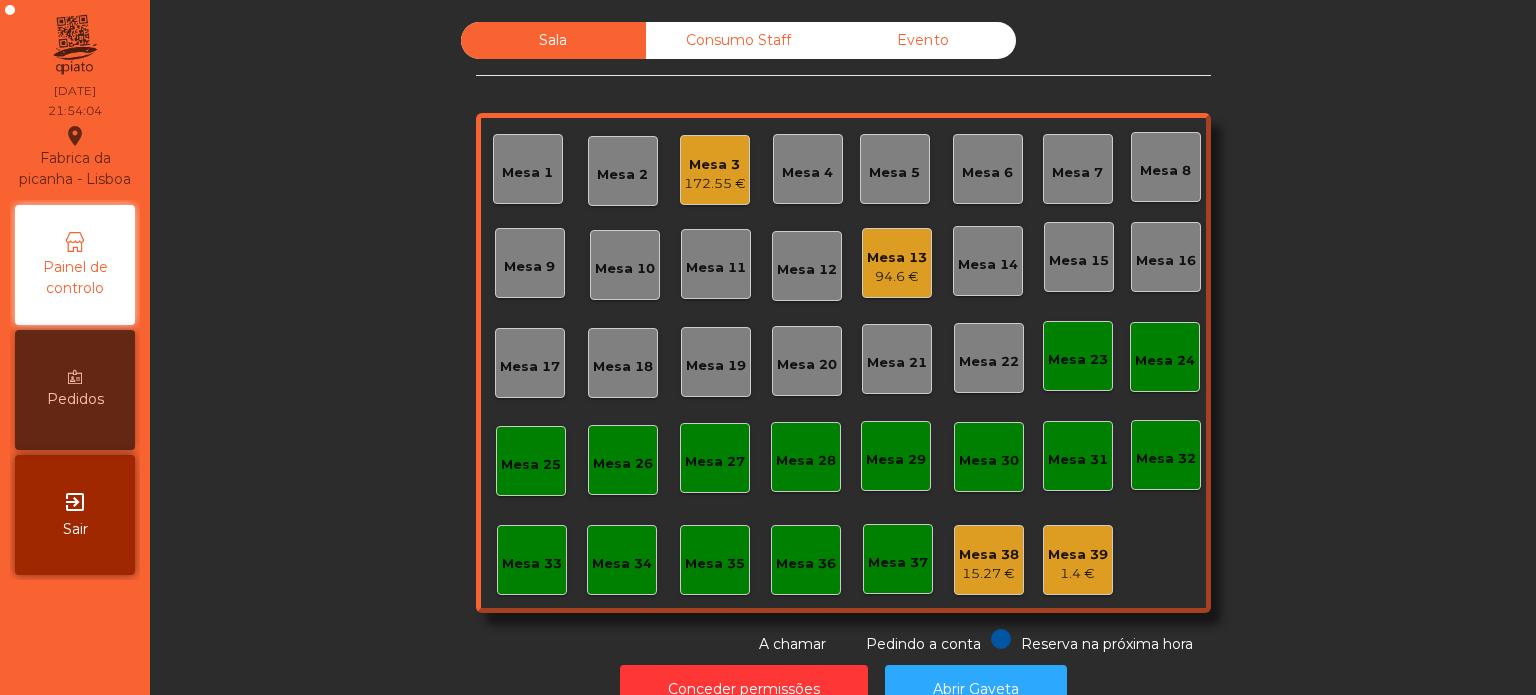 click on "94.6 €" 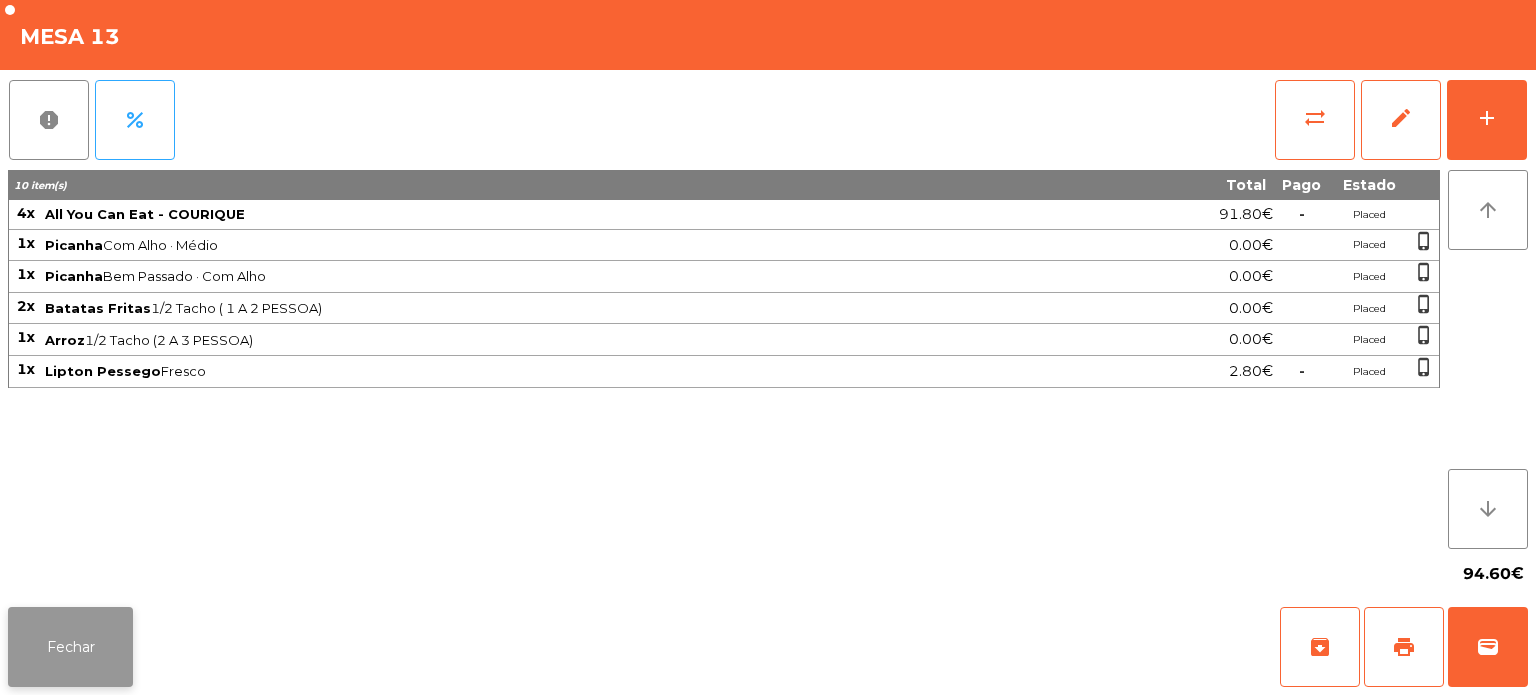 click on "Fechar" 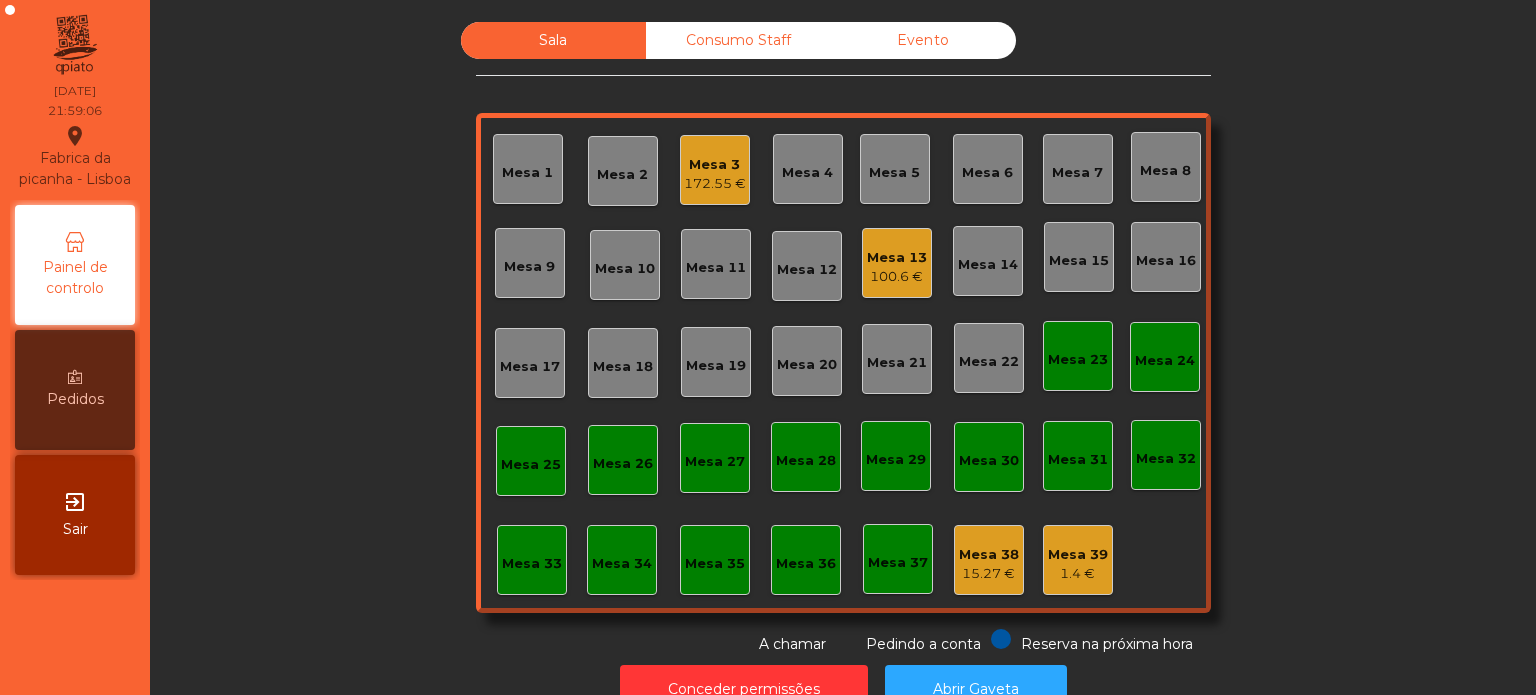 click on "100.6 €" 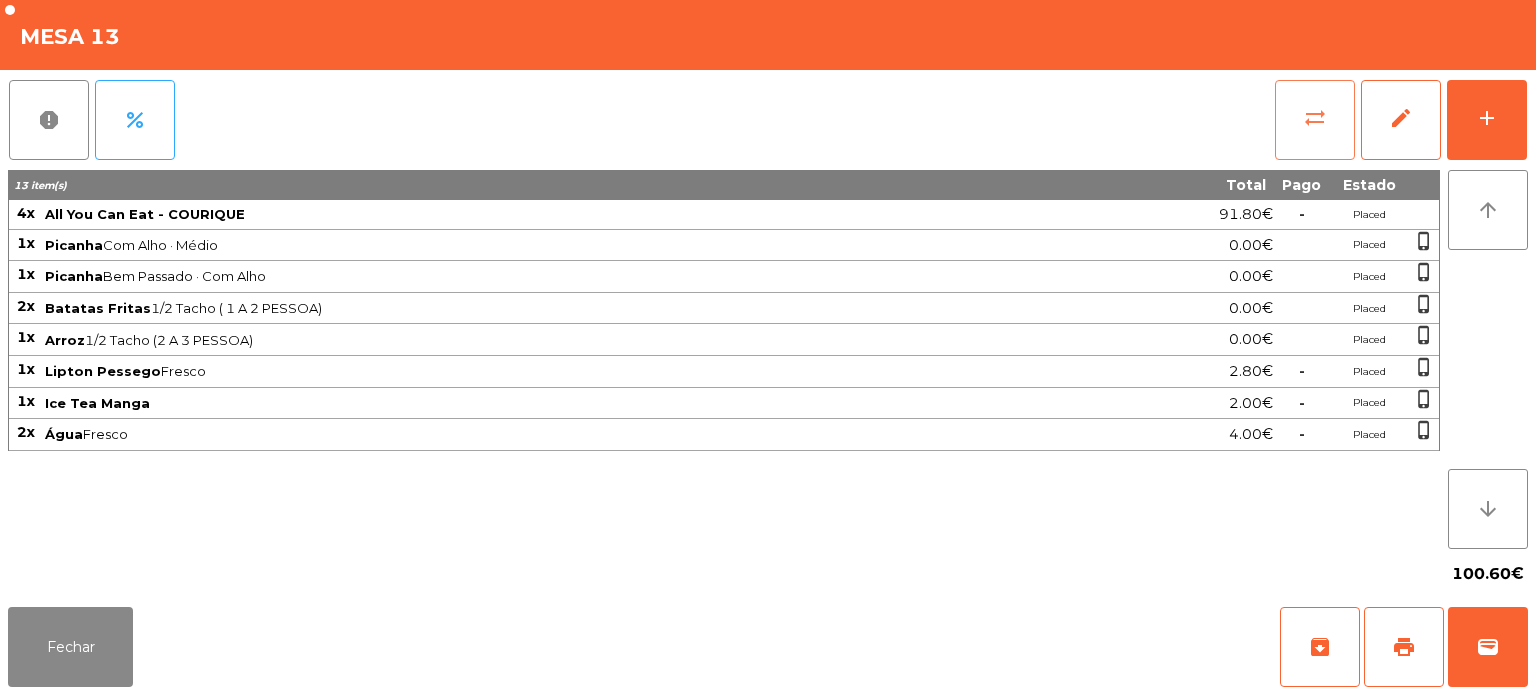 click on "sync_alt" 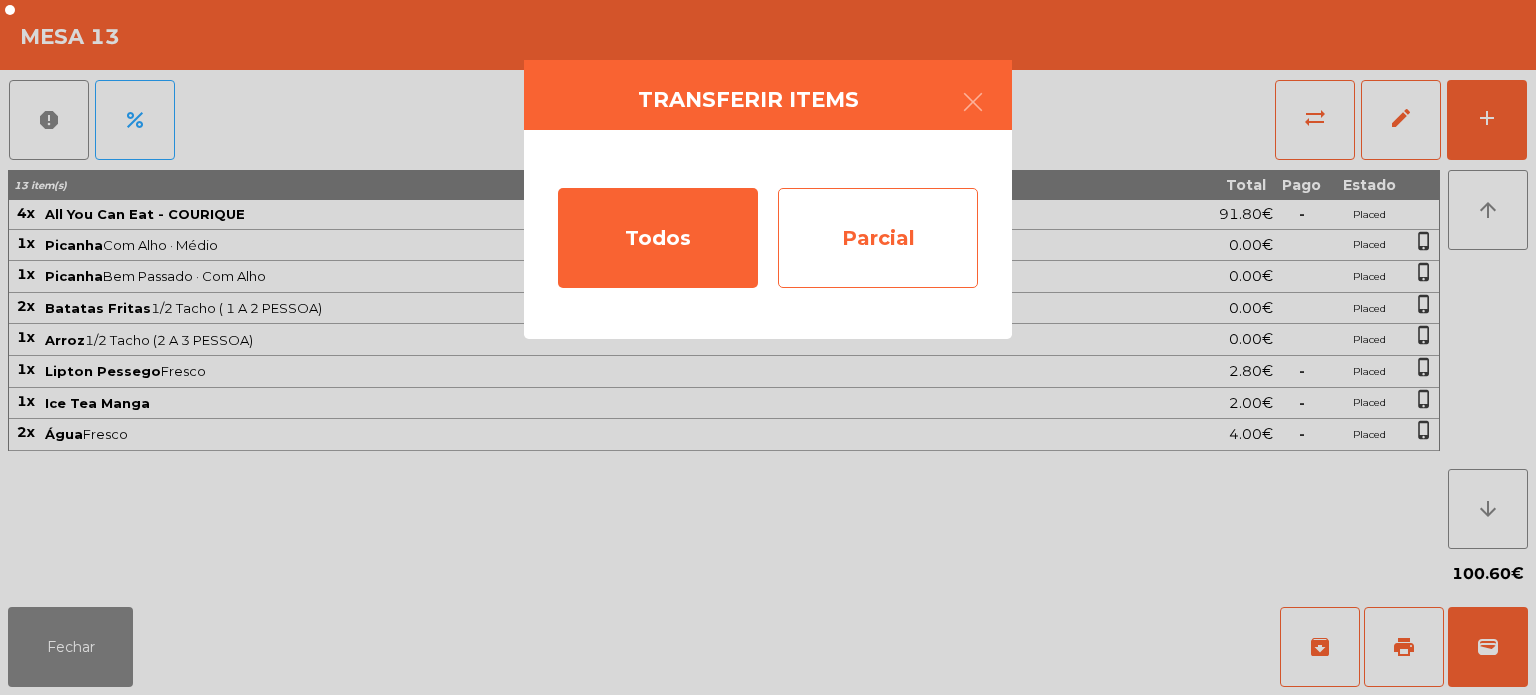 click on "Parcial" 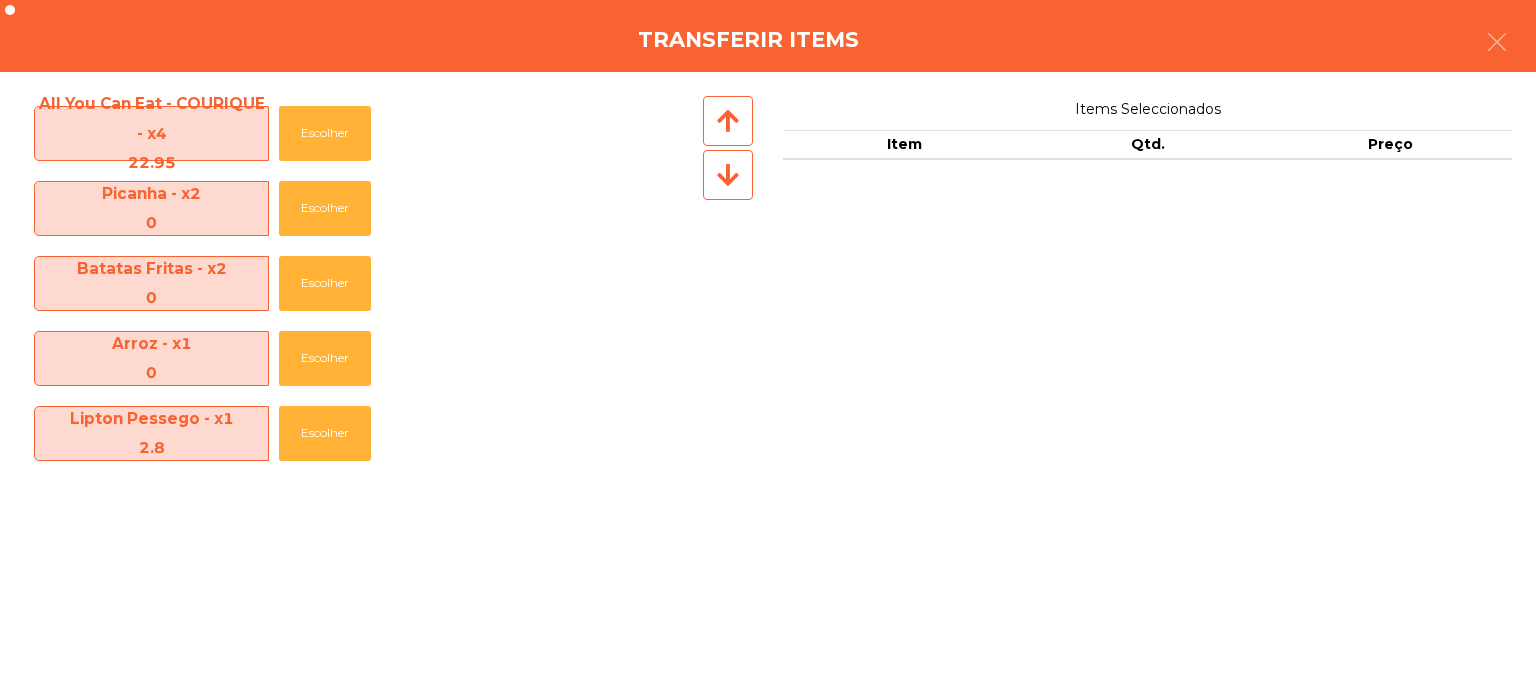 scroll, scrollTop: 144, scrollLeft: 0, axis: vertical 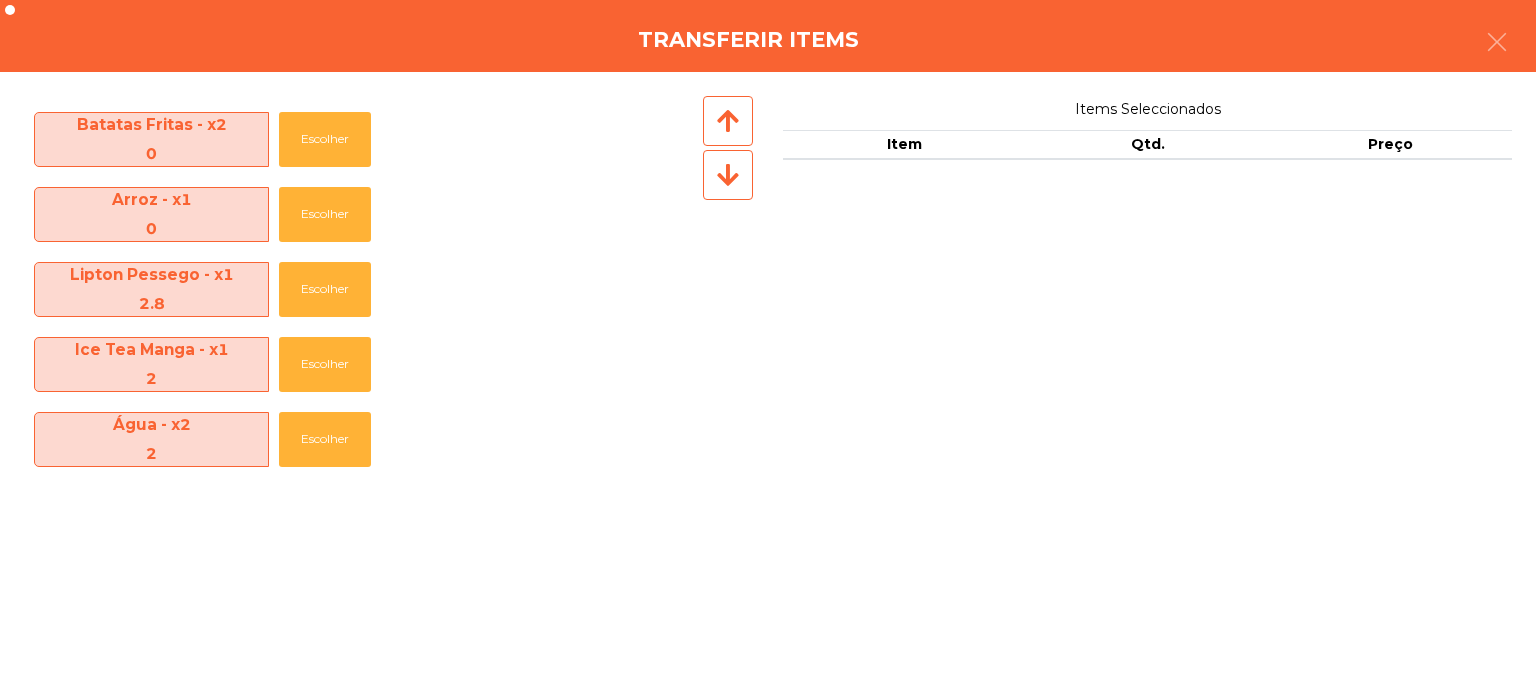 click on "Água - x2   2" 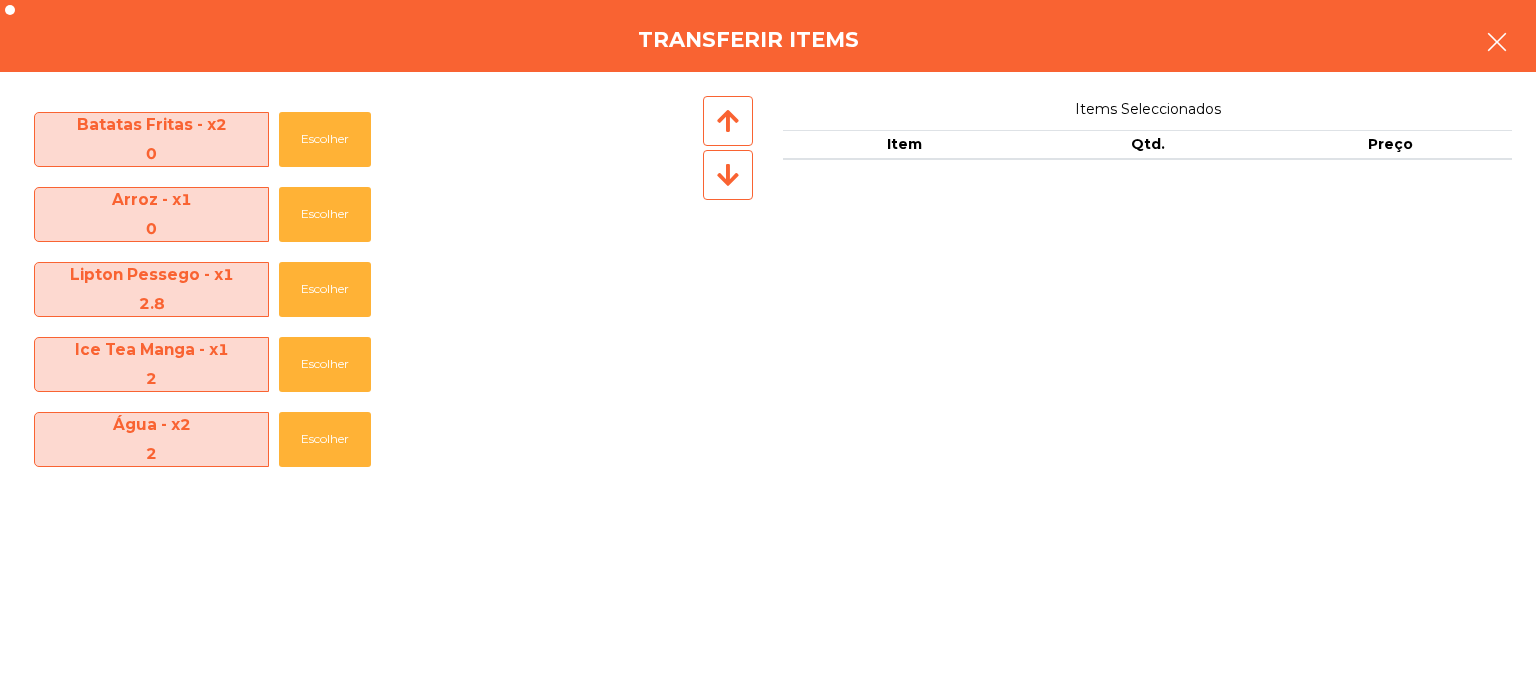click 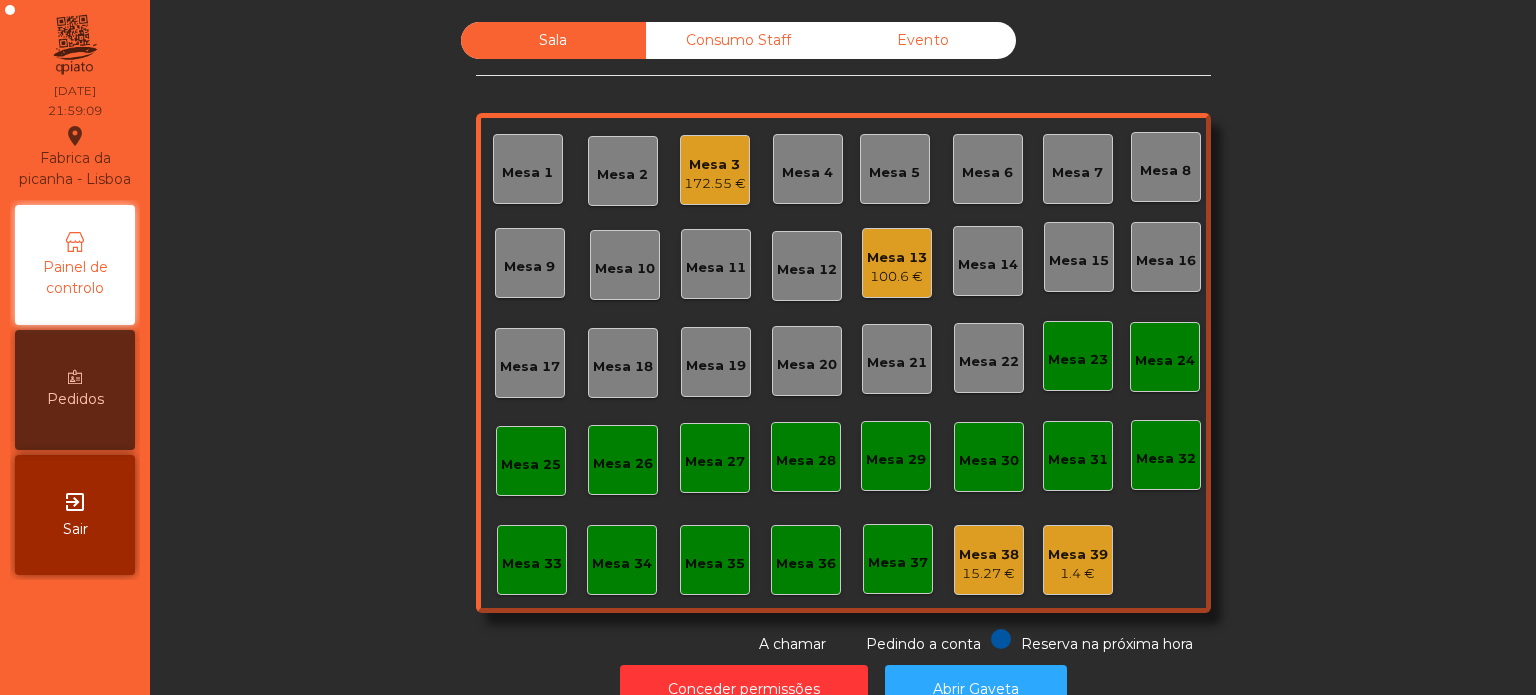click on "Mesa 13" 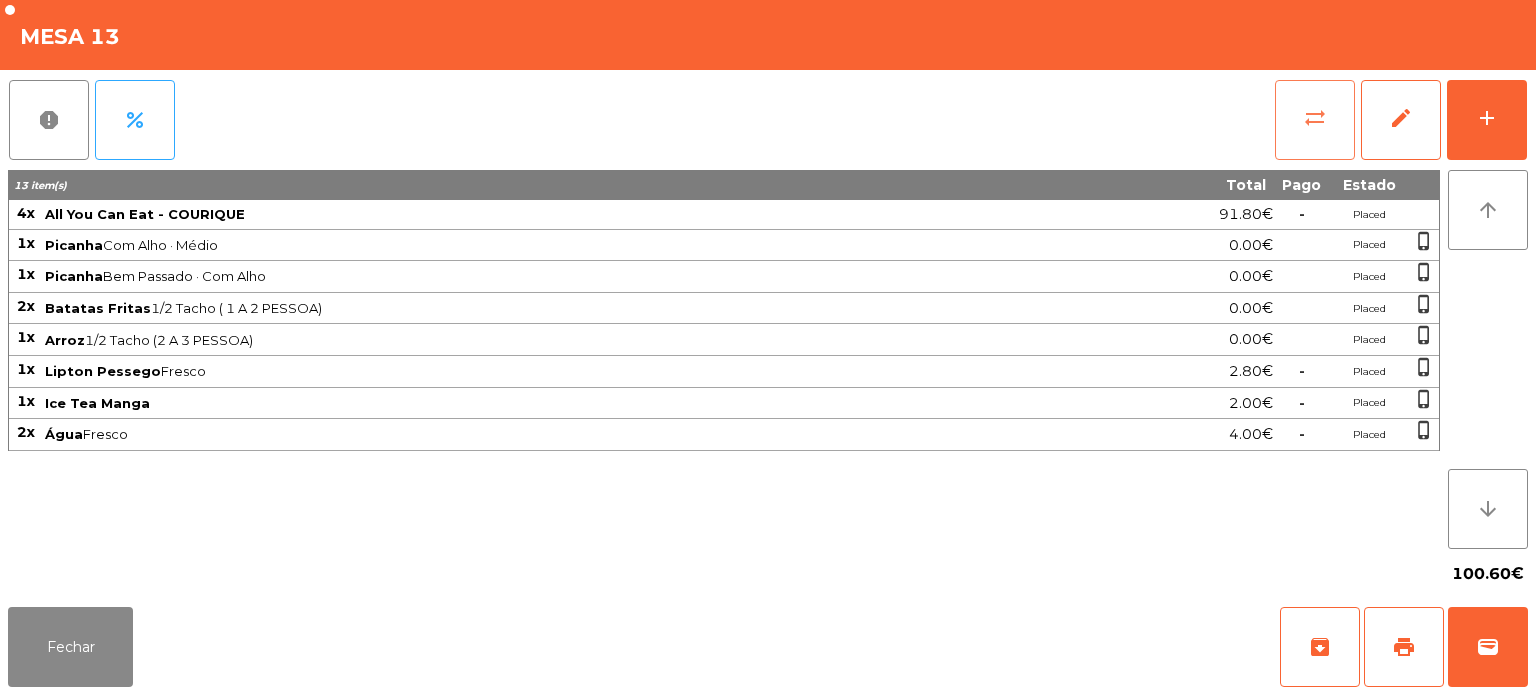 click on "sync_alt" 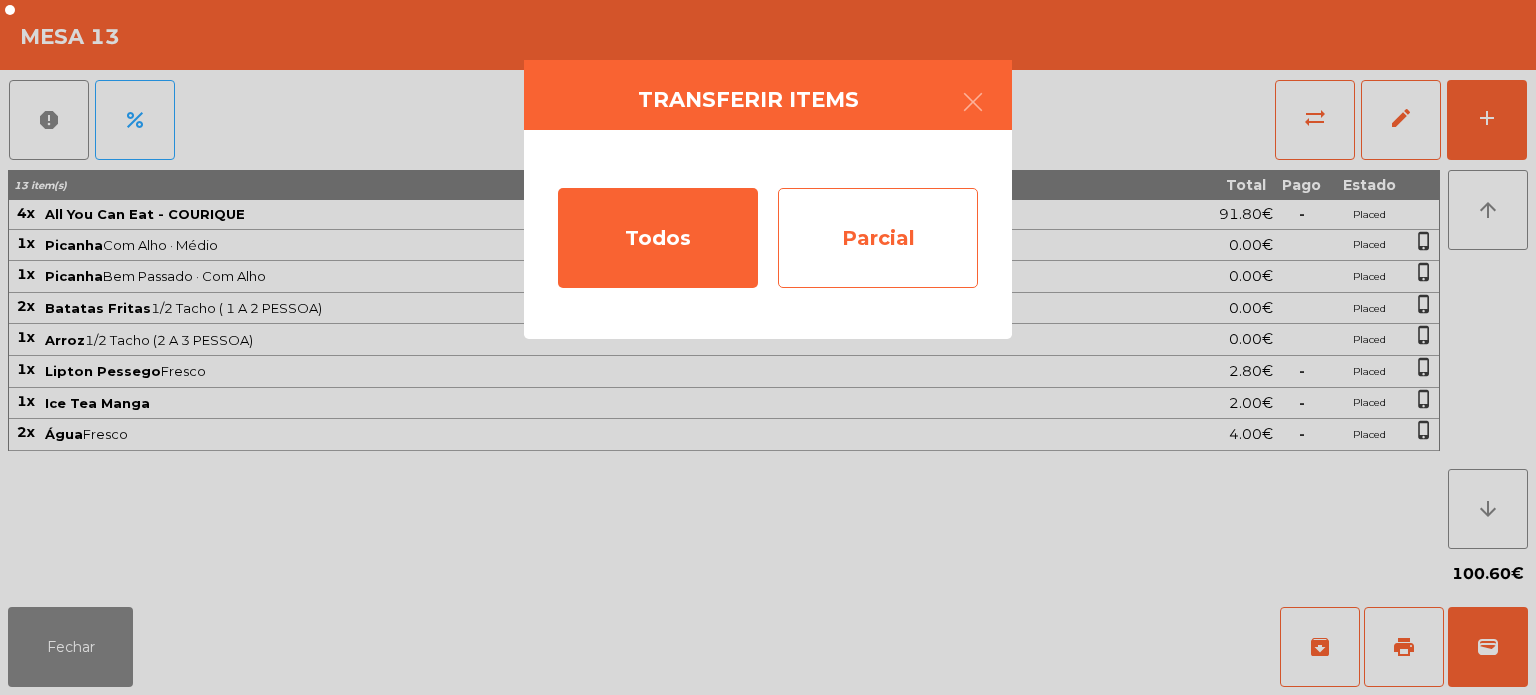 click on "Parcial" 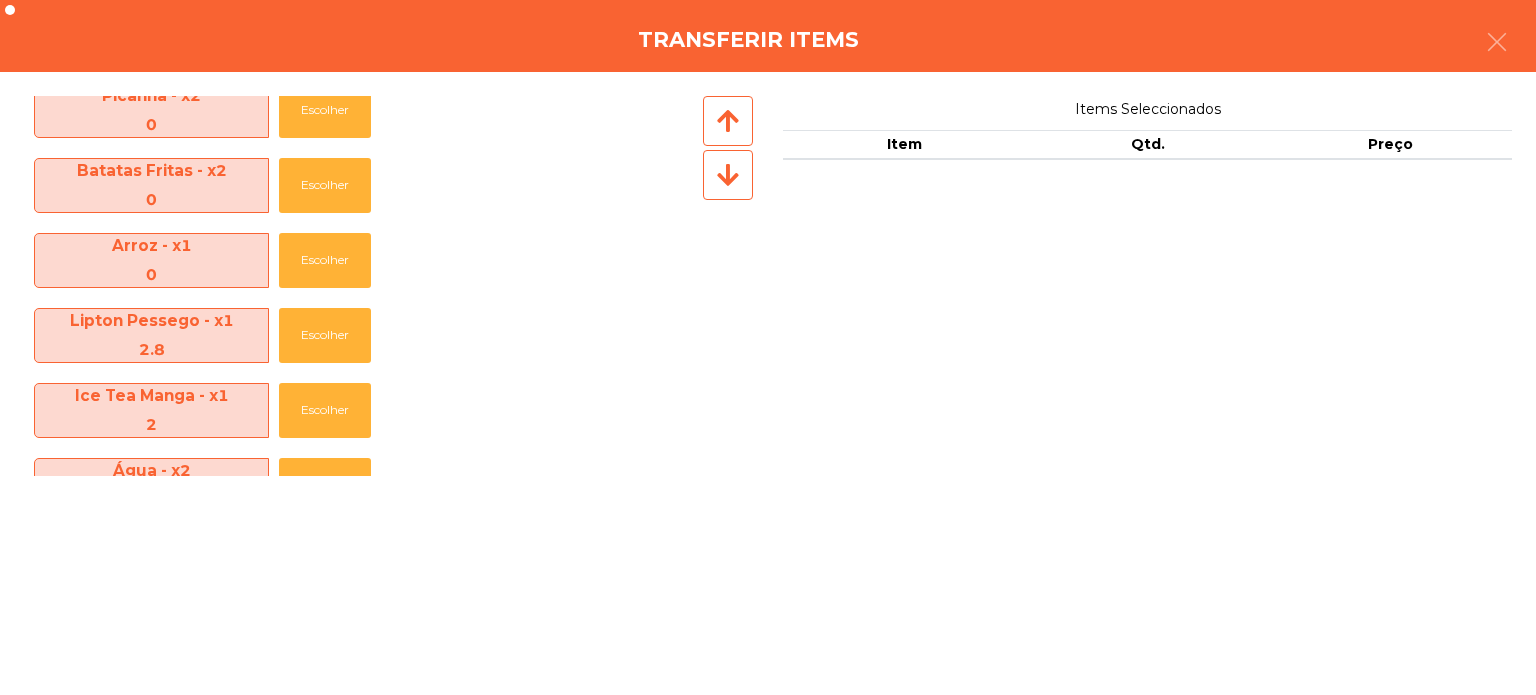 scroll, scrollTop: 144, scrollLeft: 0, axis: vertical 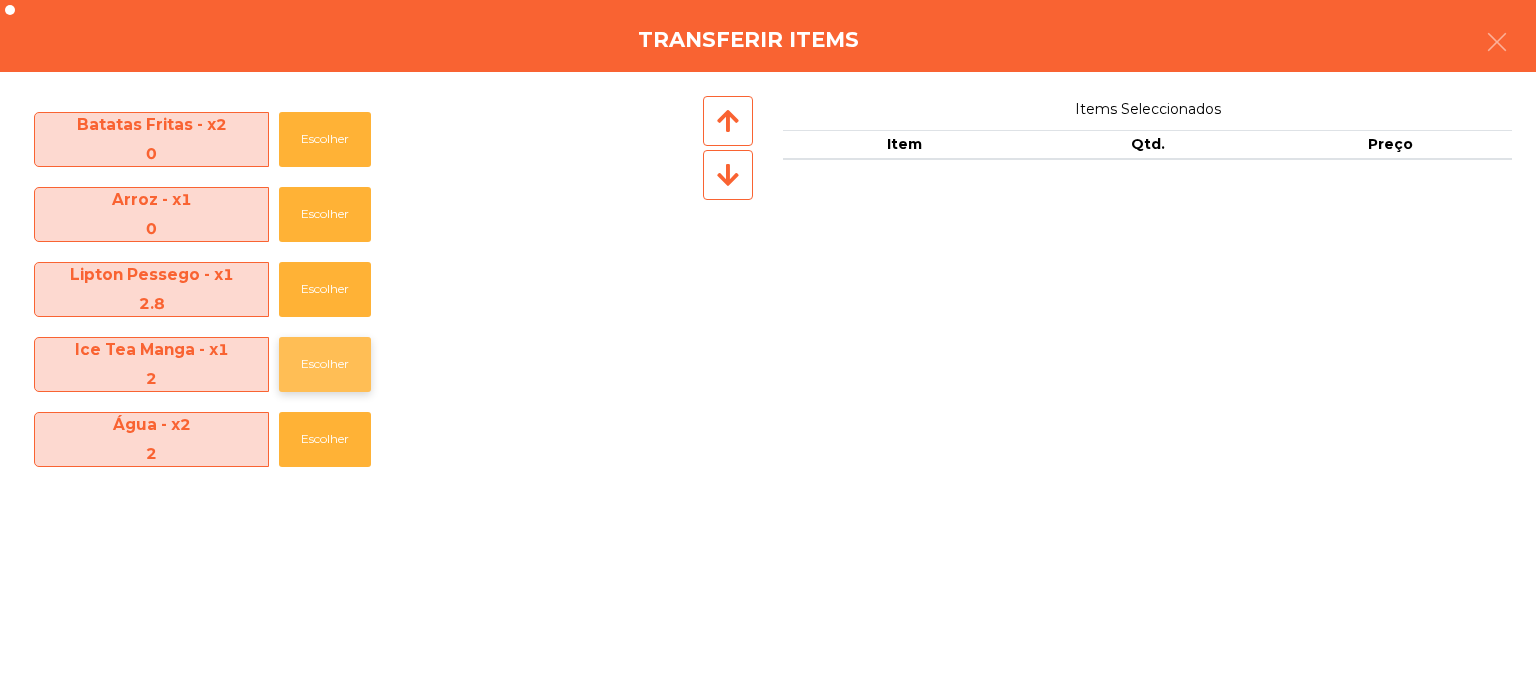 click on "Escolher" 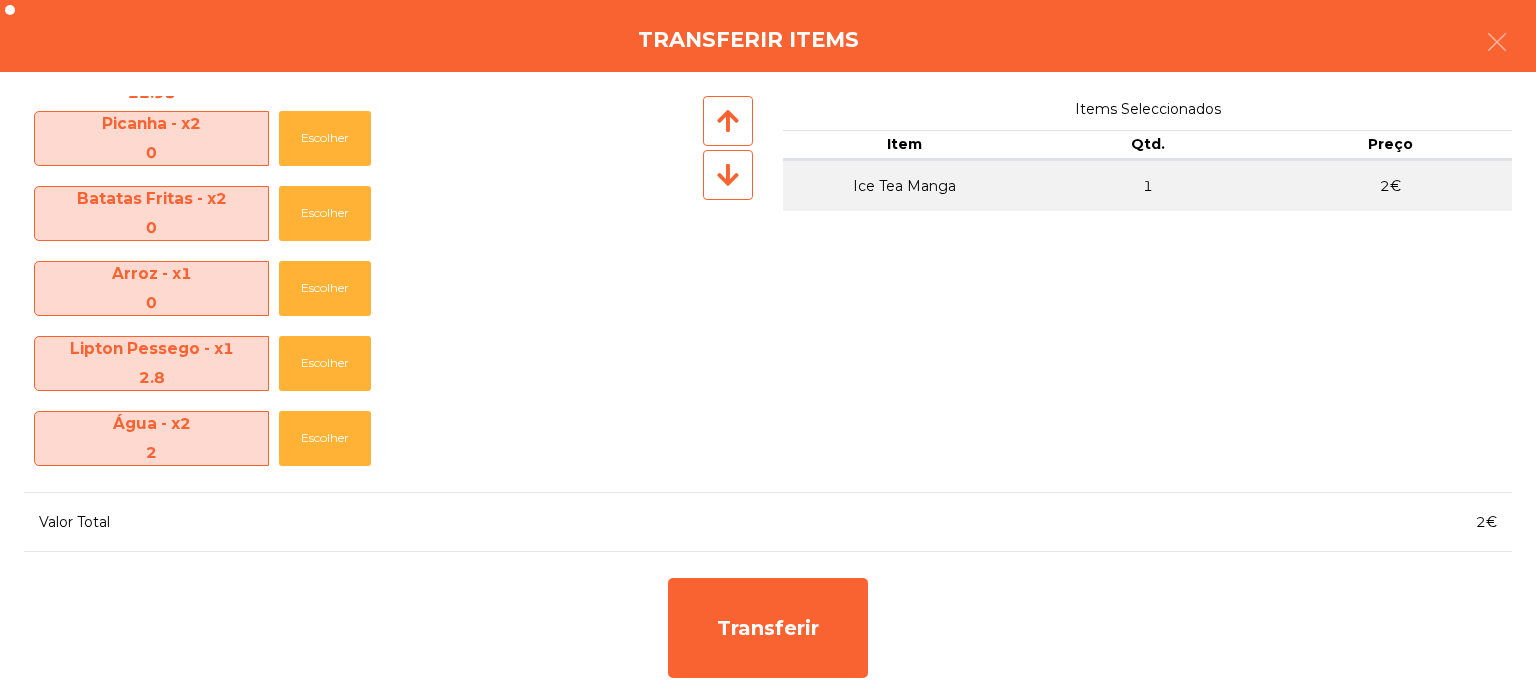 scroll, scrollTop: 70, scrollLeft: 0, axis: vertical 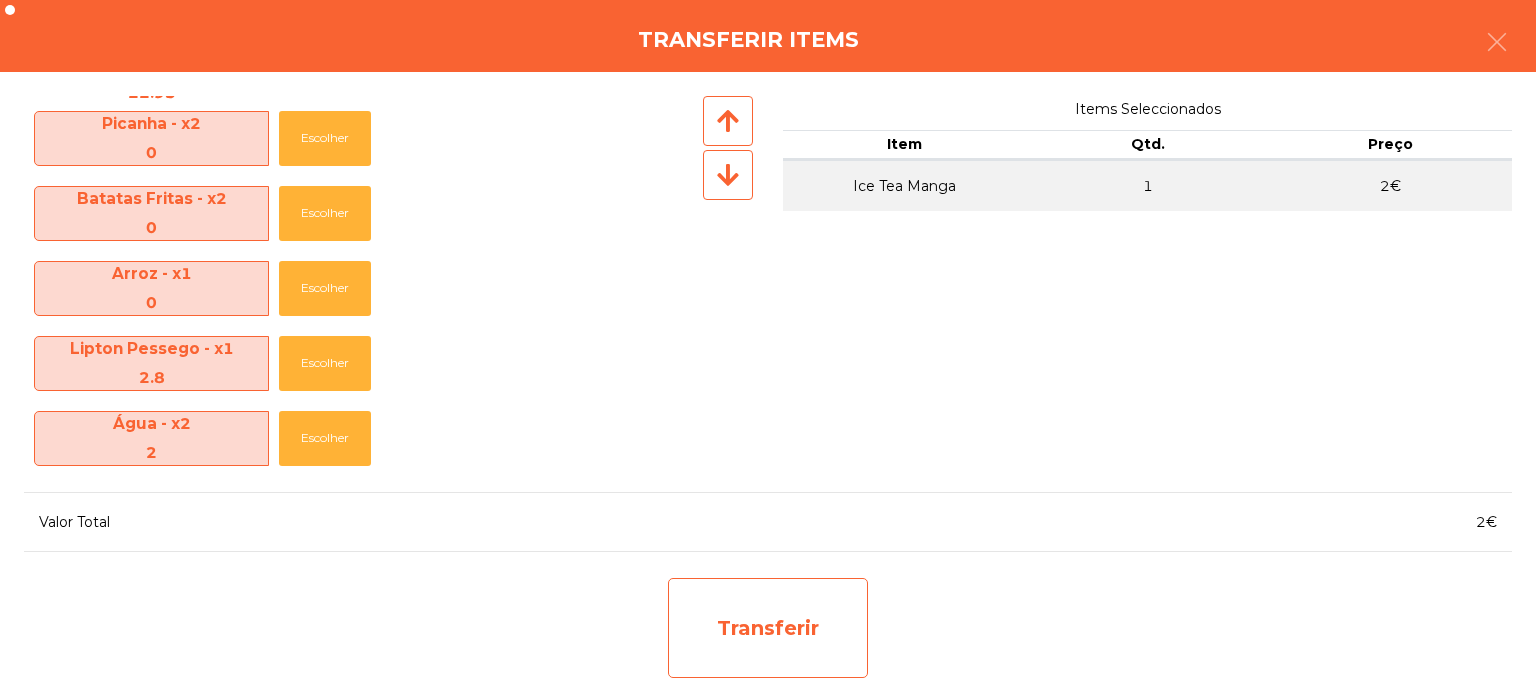 click on "Transferir" 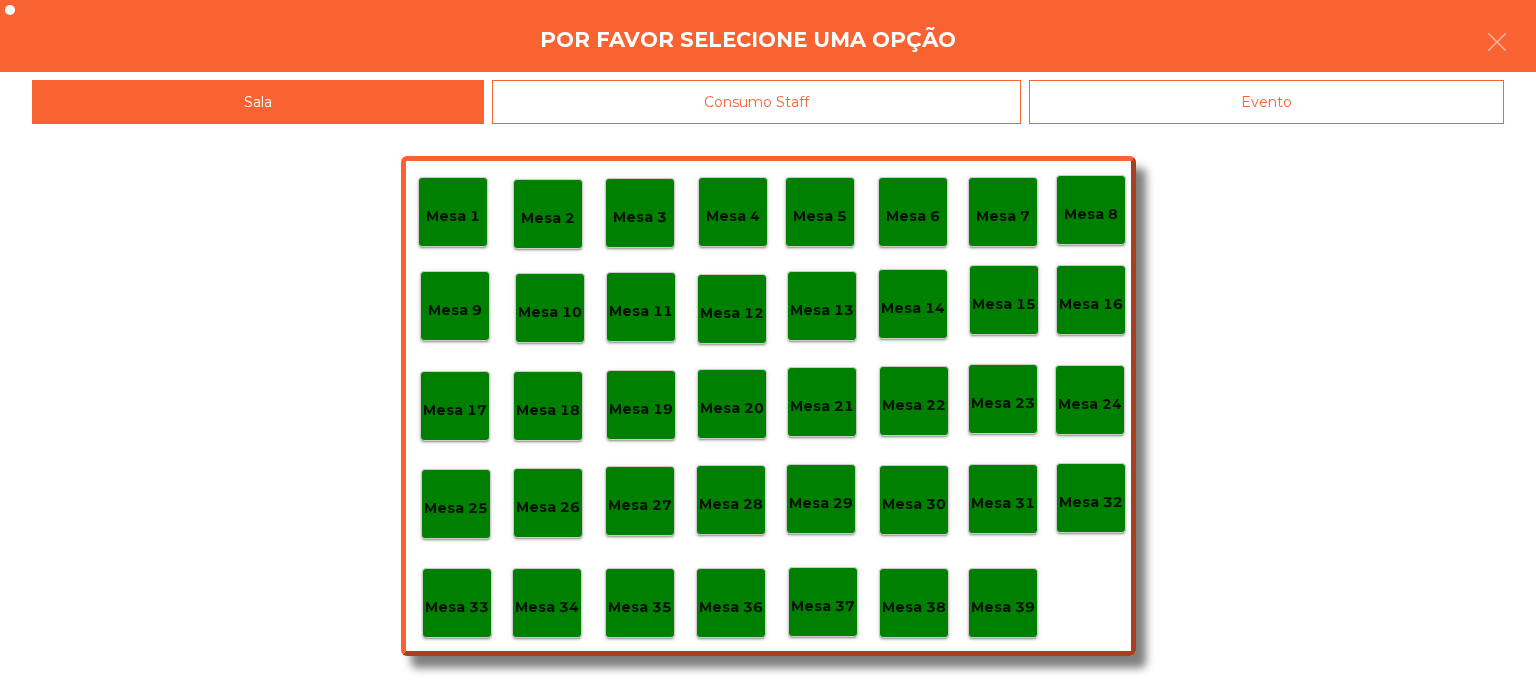 click on "Mesa 37" 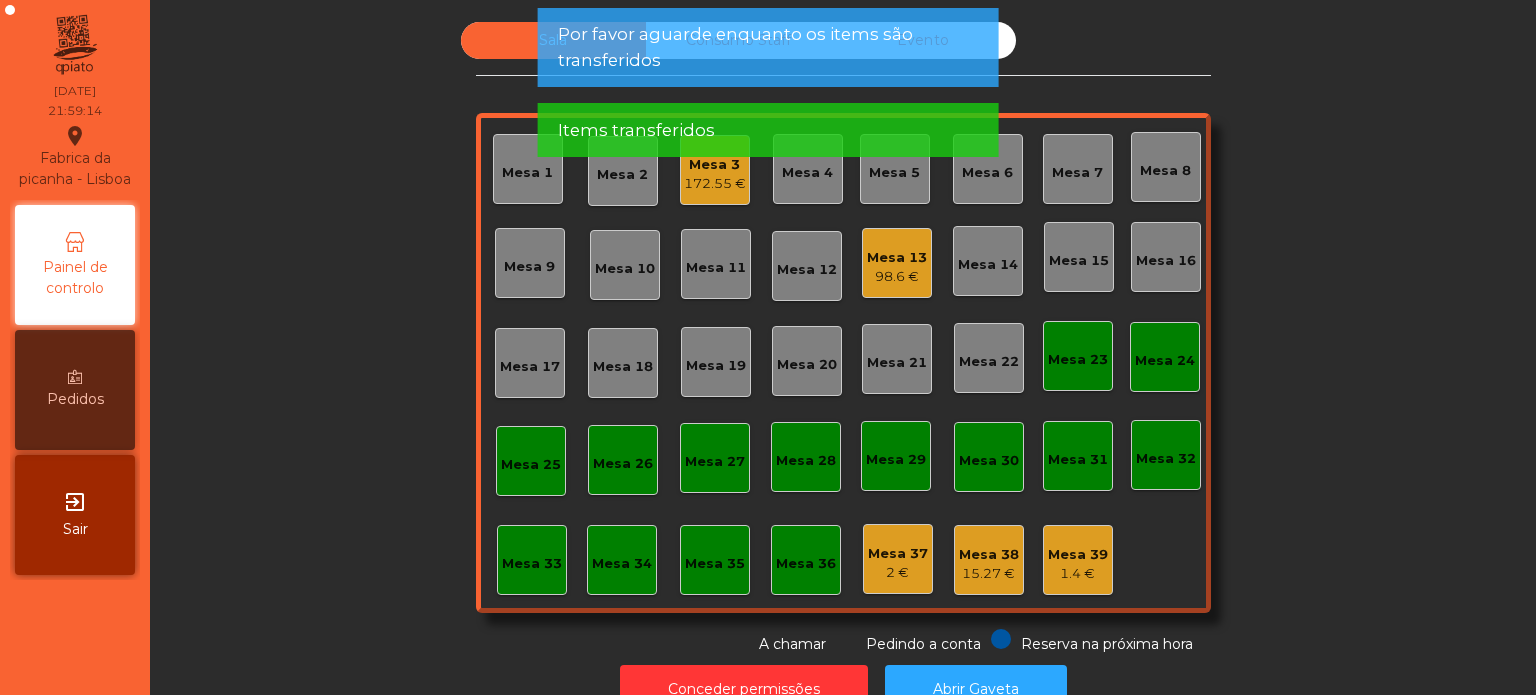 click on "Mesa 13" 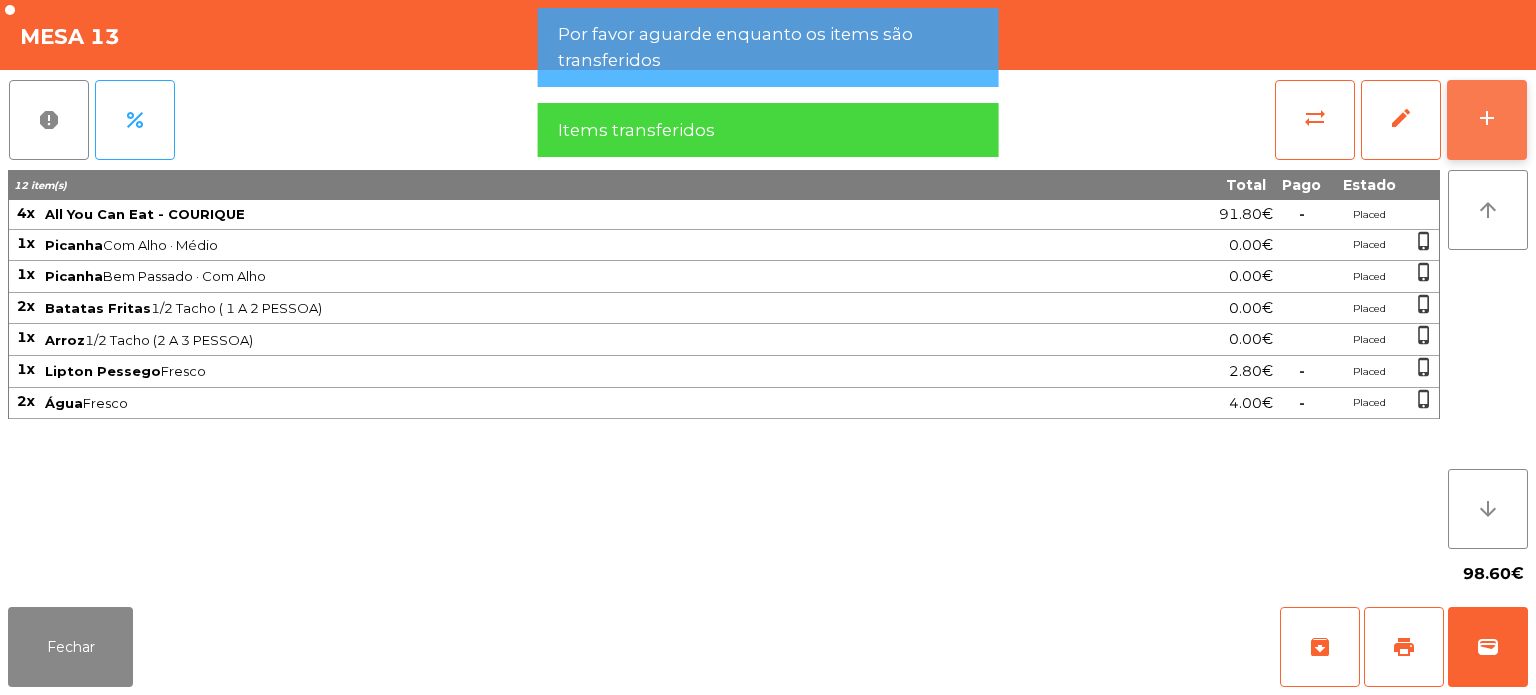 click on "add" 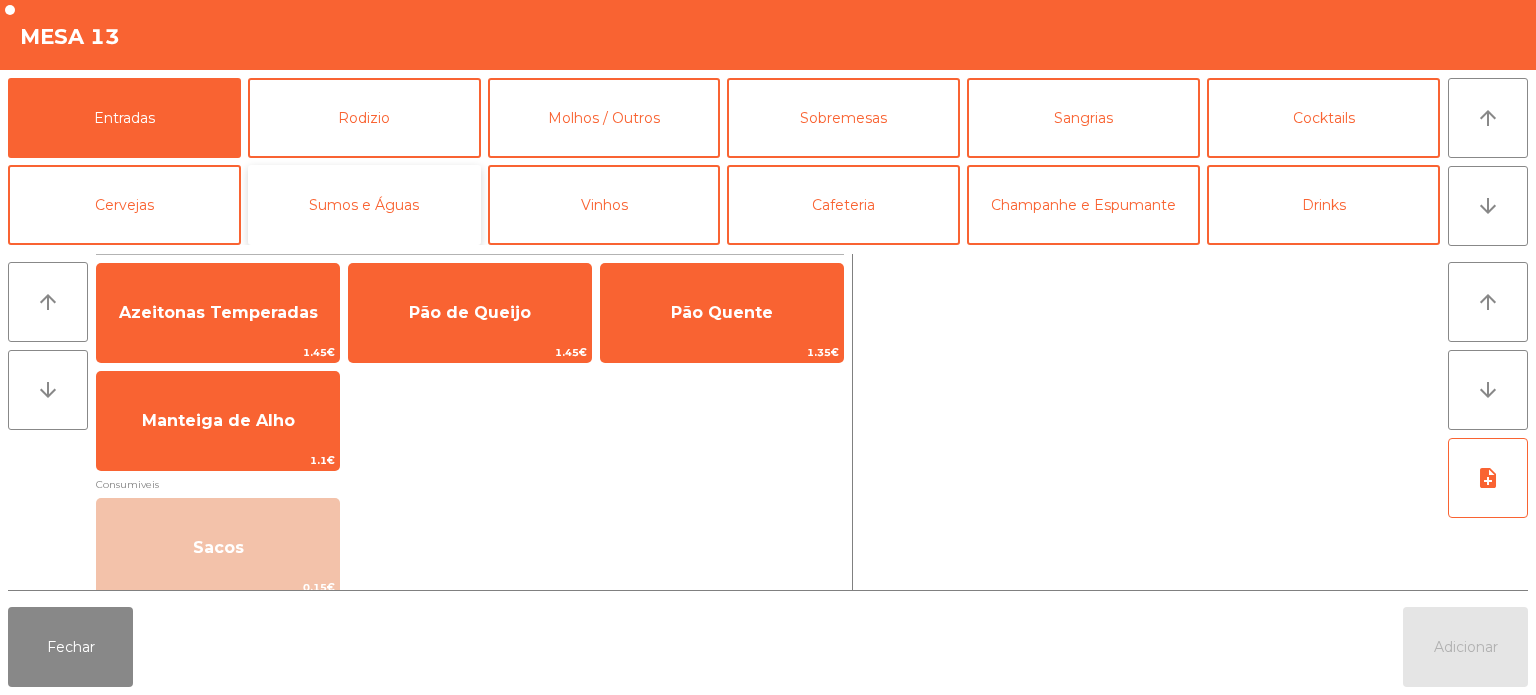 click on "Sumos e Águas" 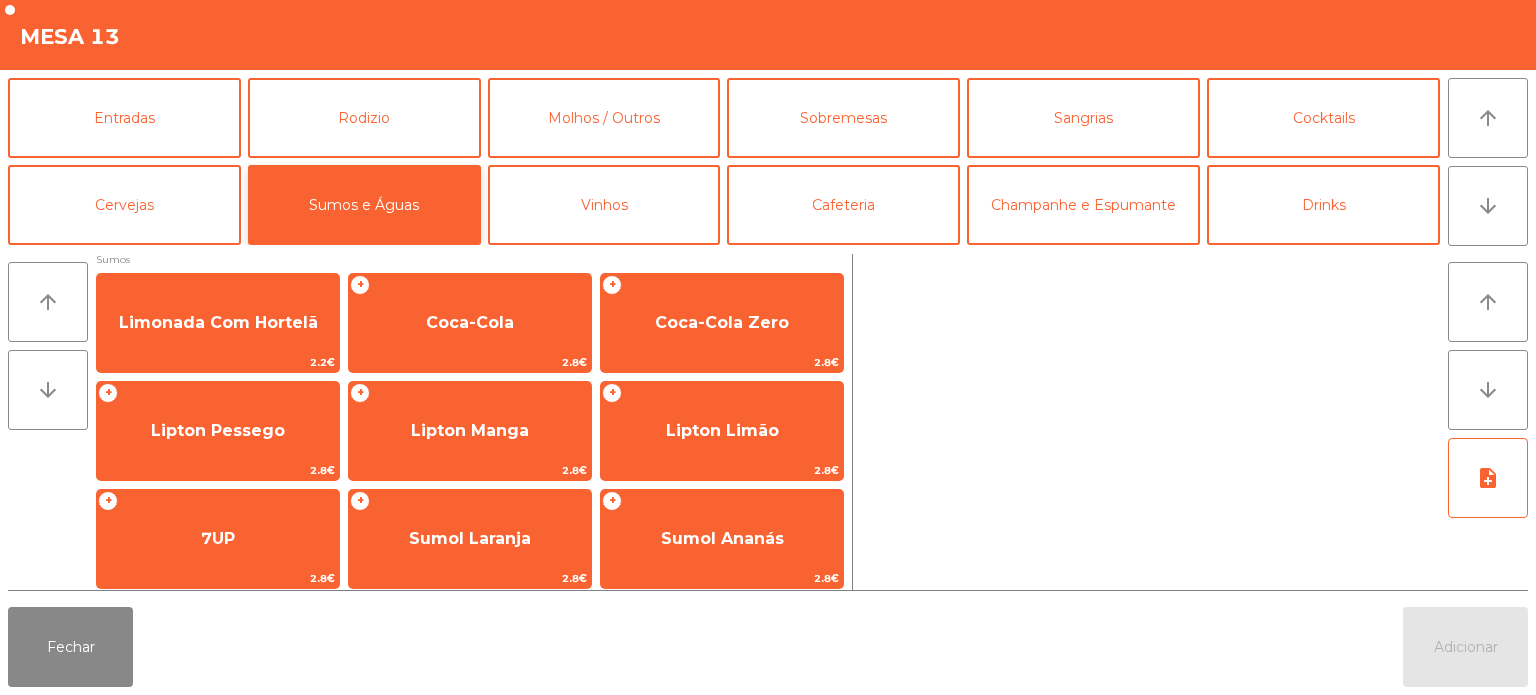 scroll, scrollTop: 119, scrollLeft: 0, axis: vertical 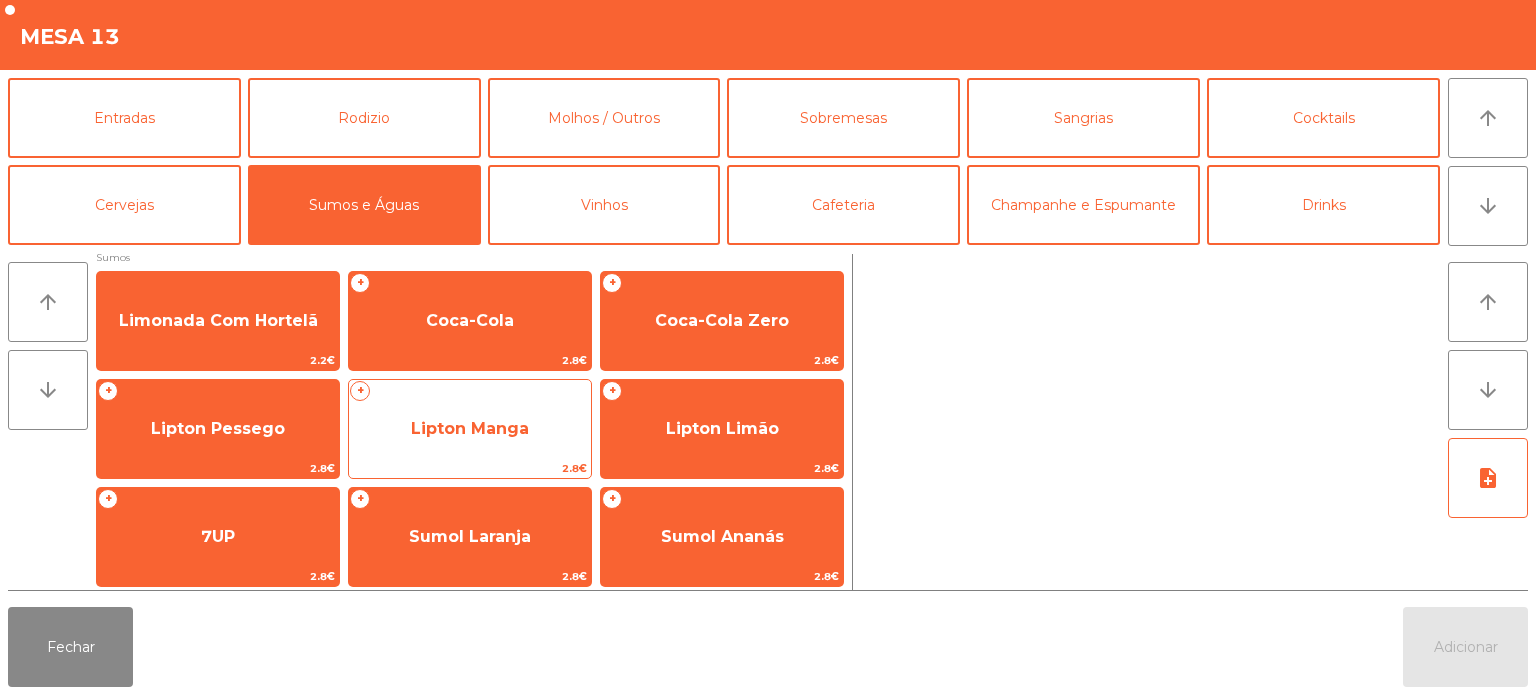 click on "Lipton Manga" 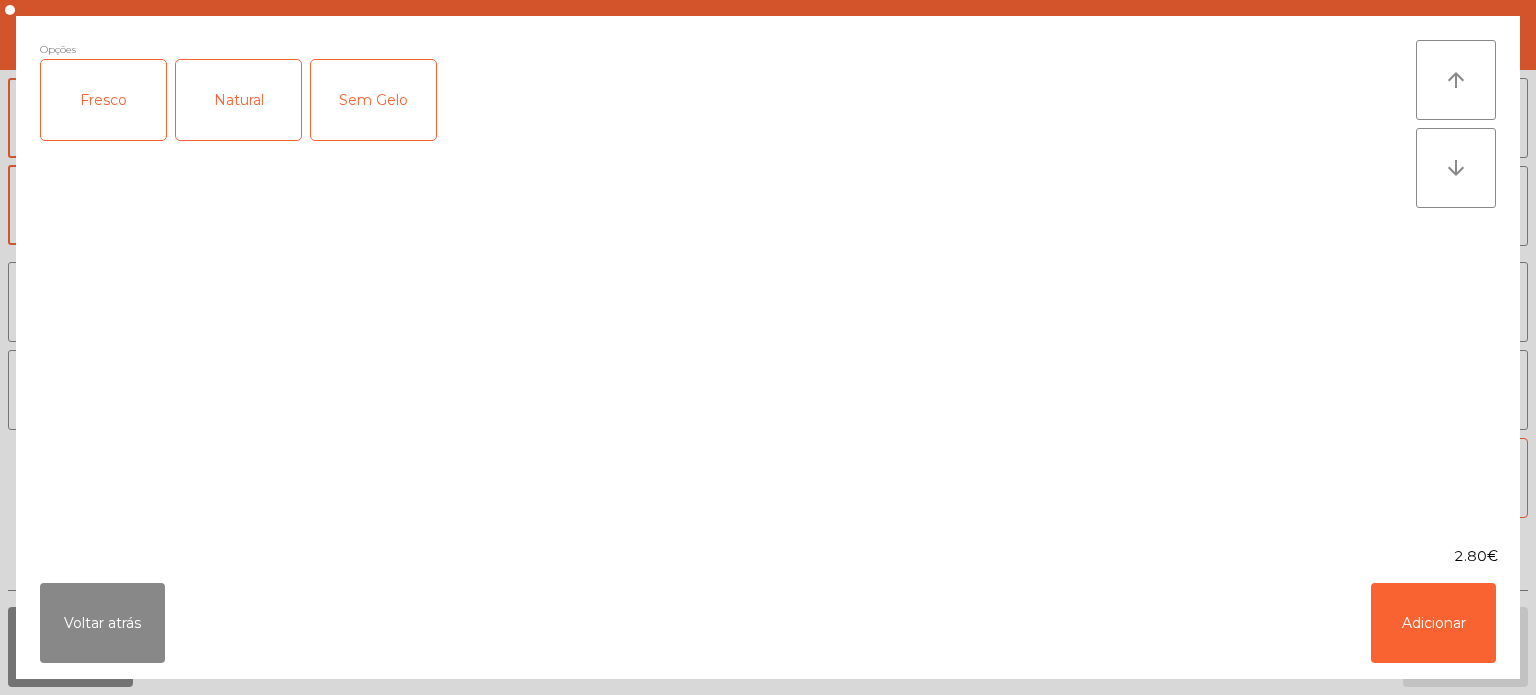 click on "Voltar atrás   Adicionar" 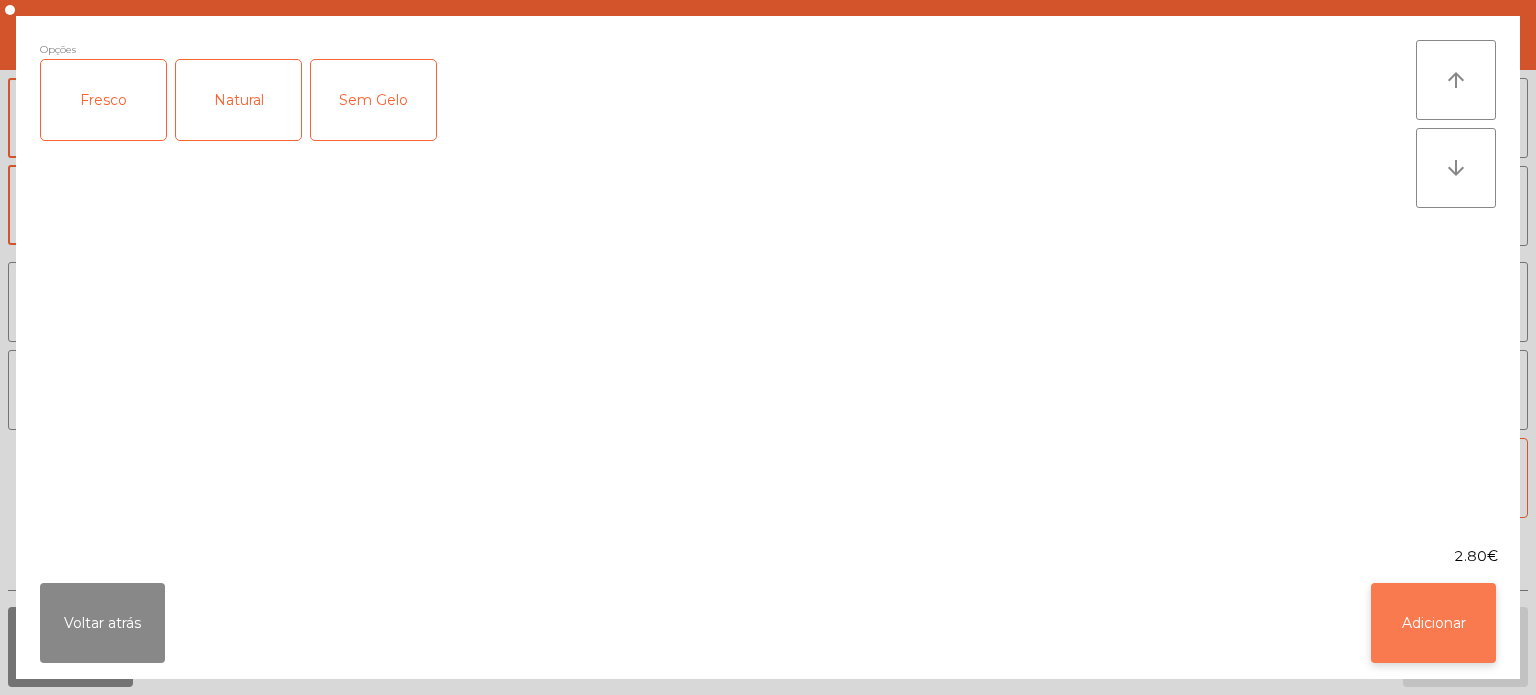 click on "Adicionar" 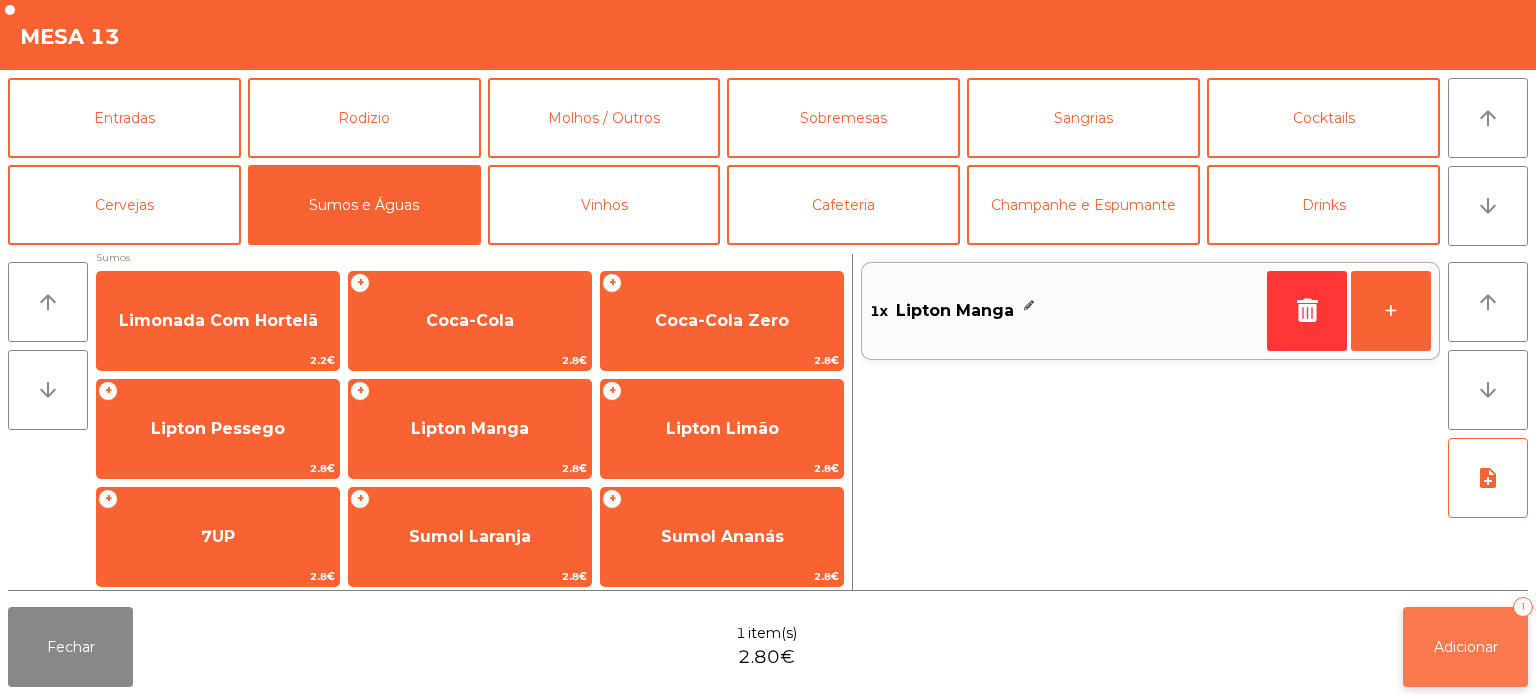 click on "Adicionar   1" 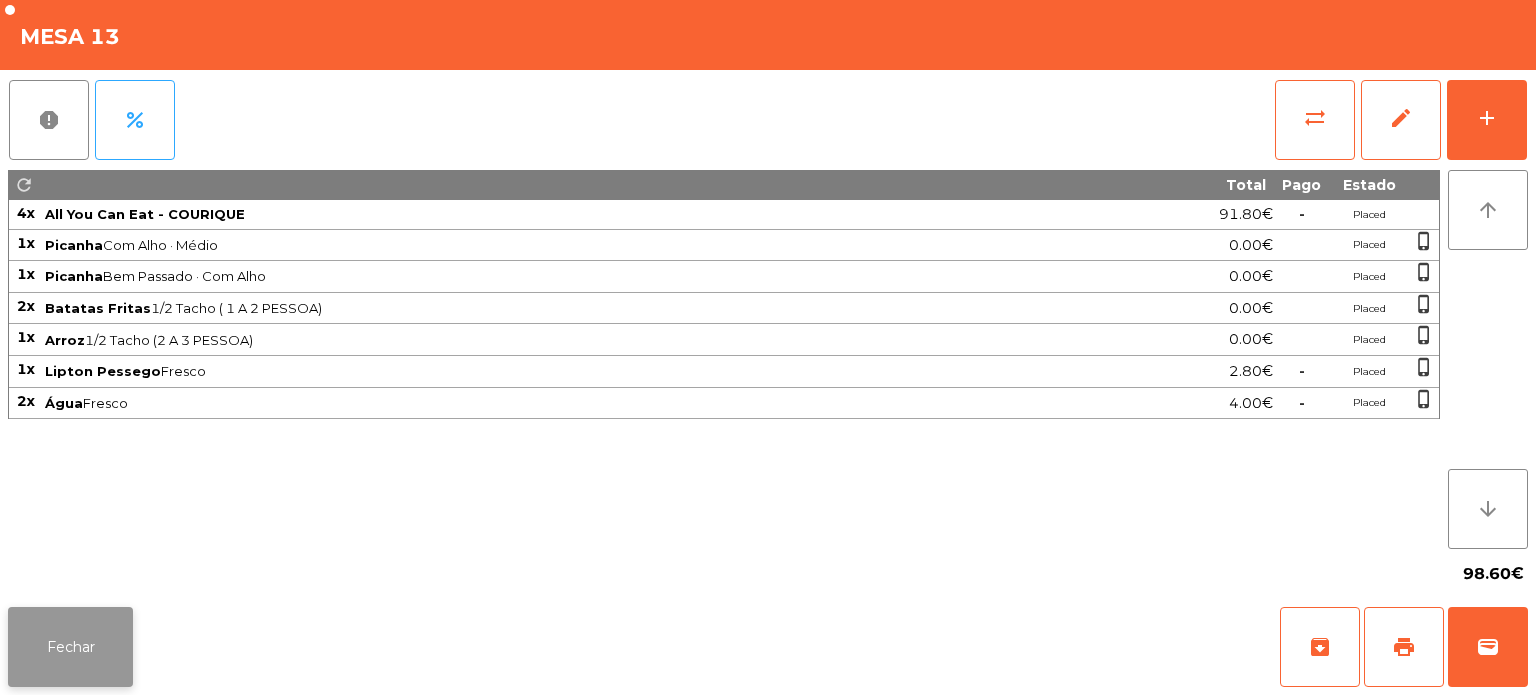 click on "Fechar" 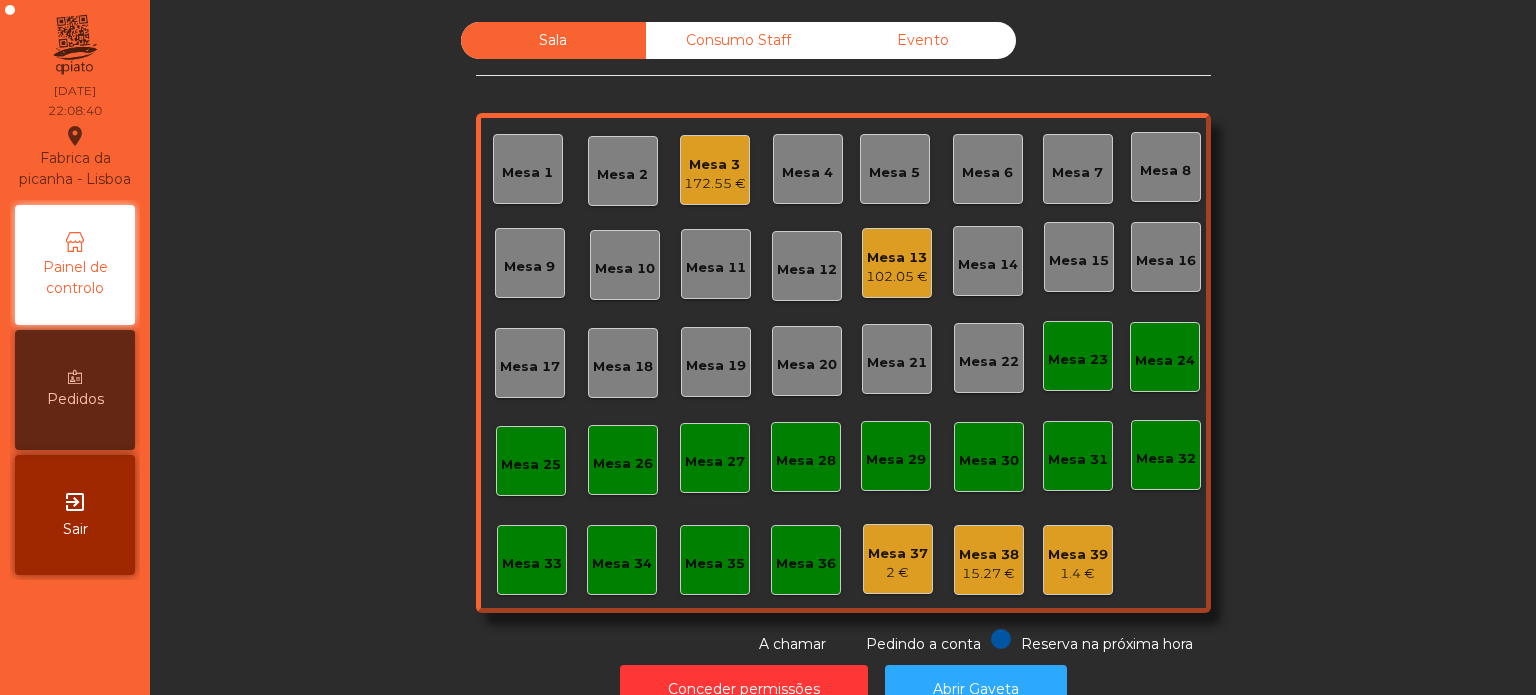 click on "Mesa 6" 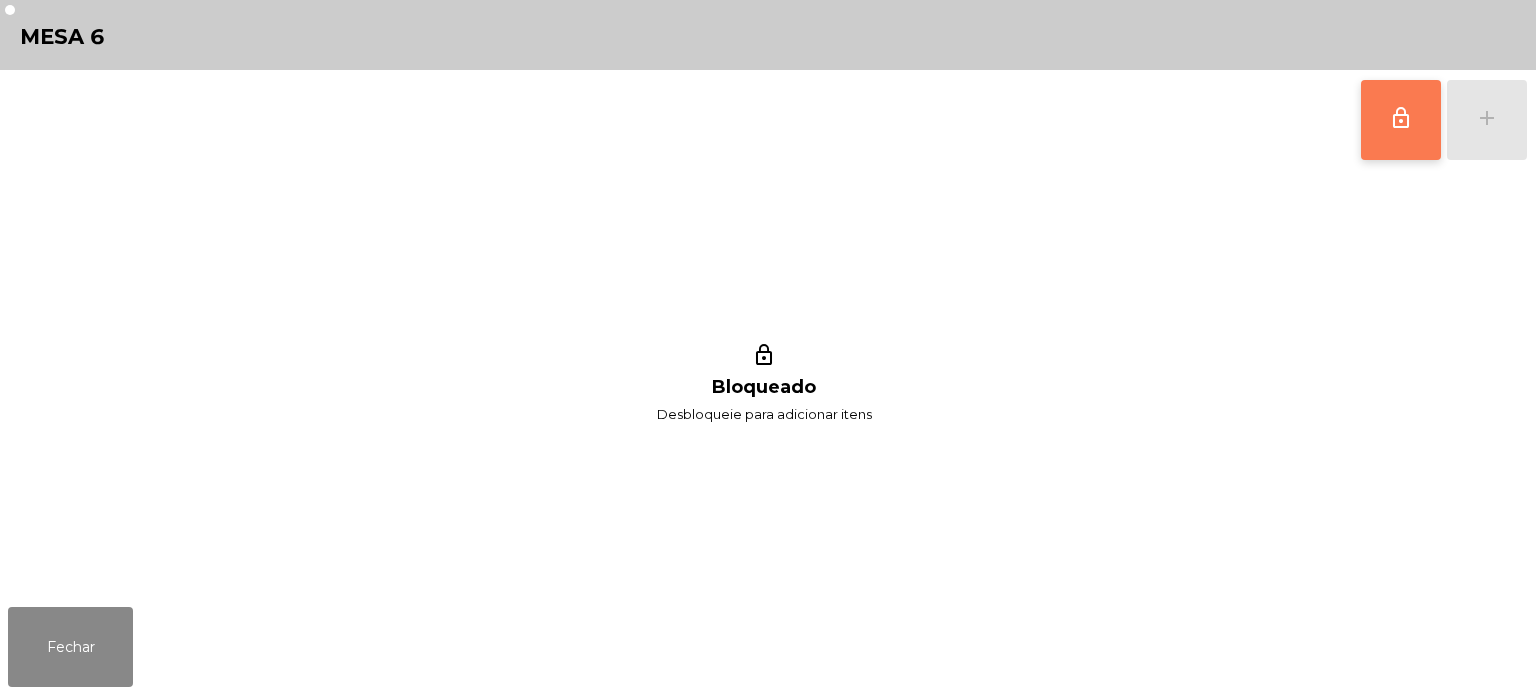 click on "lock_outline" 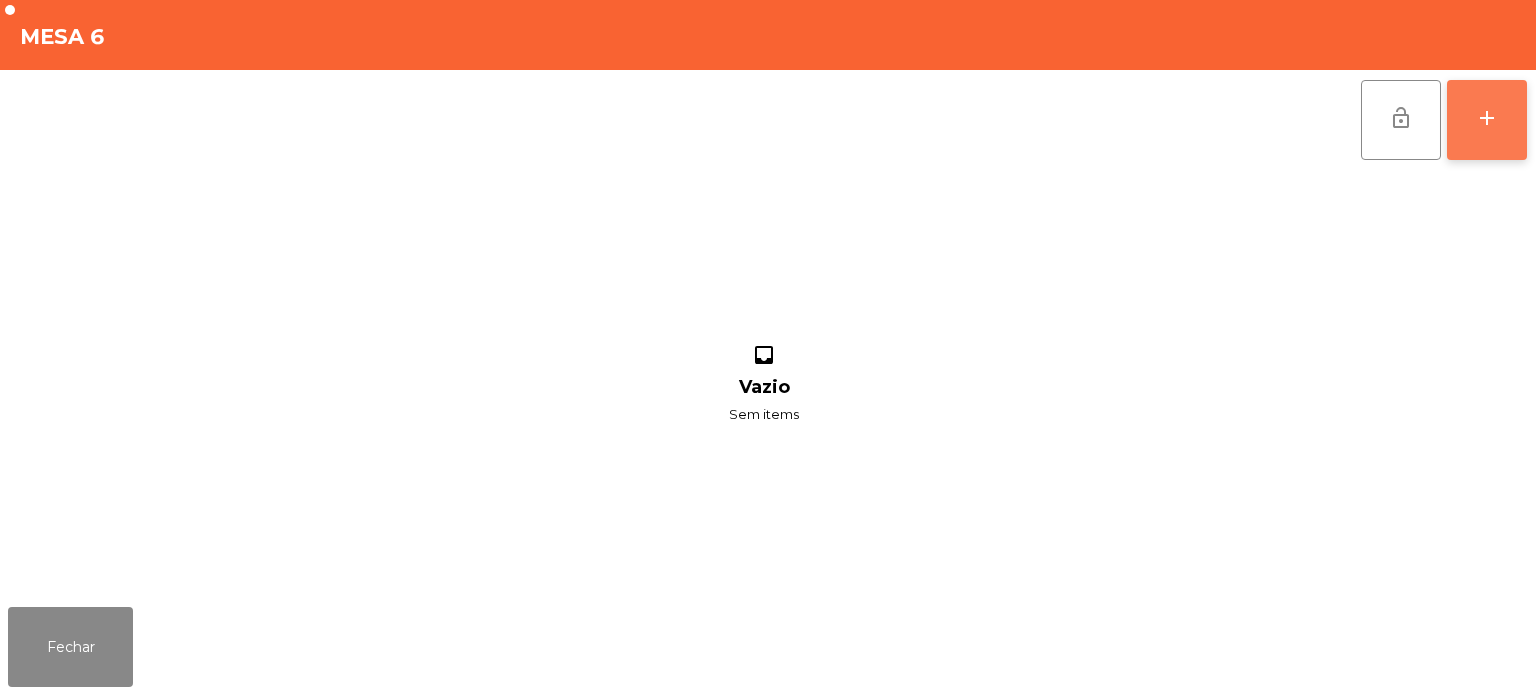 click on "add" 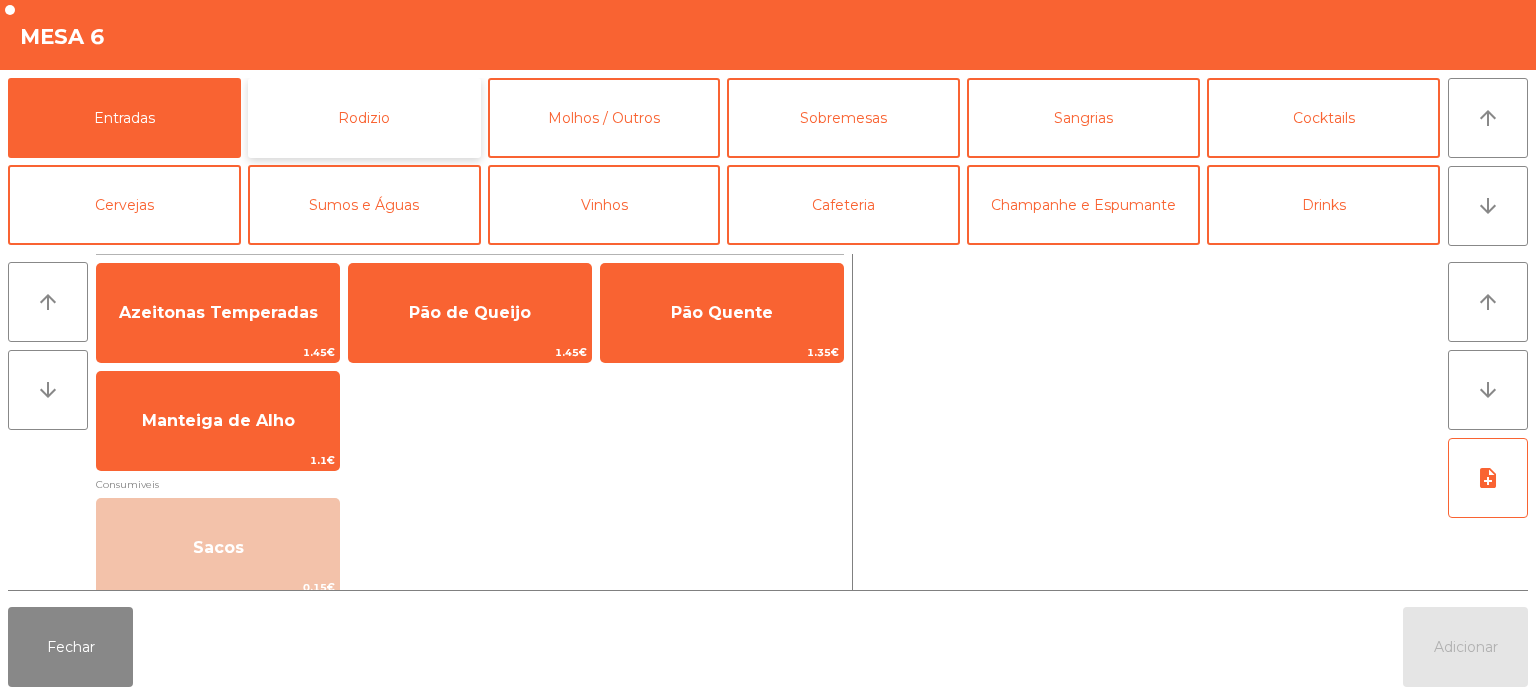 click on "Rodizio" 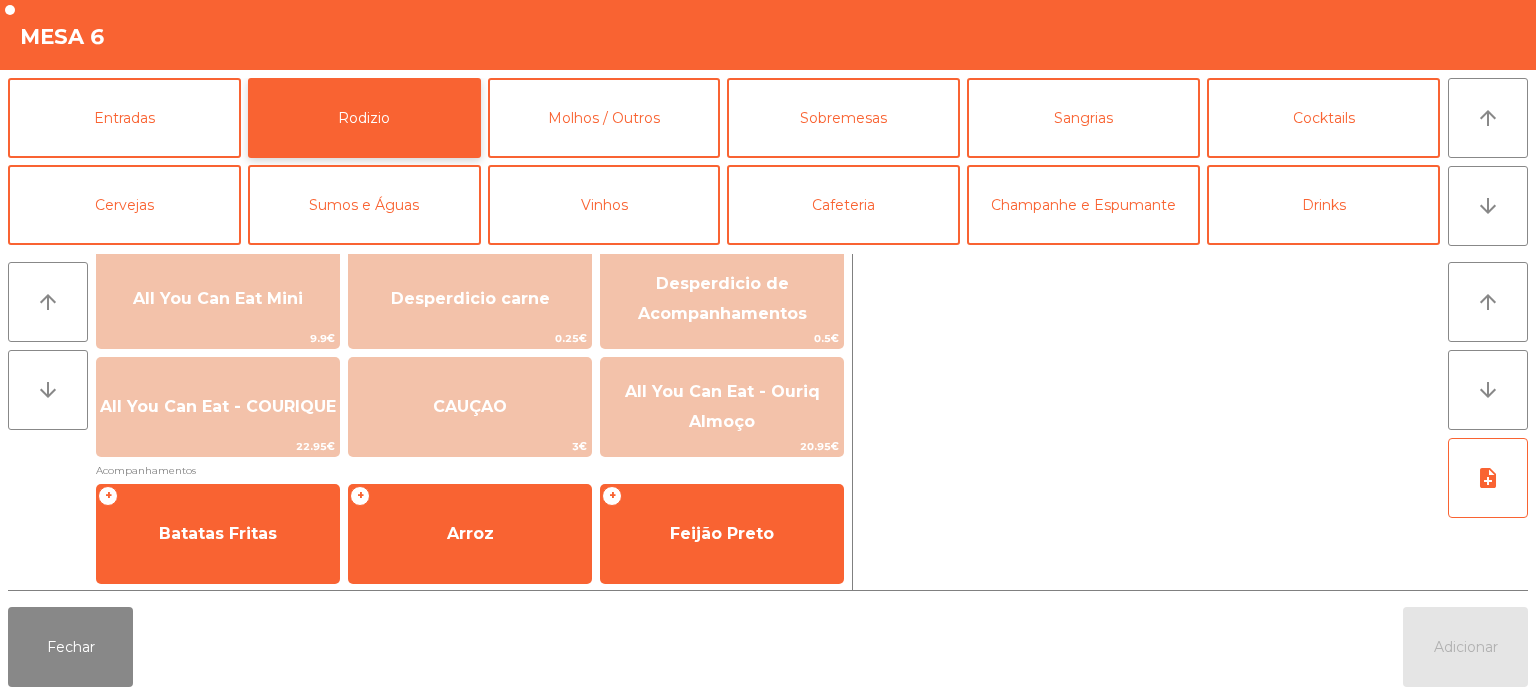 scroll, scrollTop: 250, scrollLeft: 0, axis: vertical 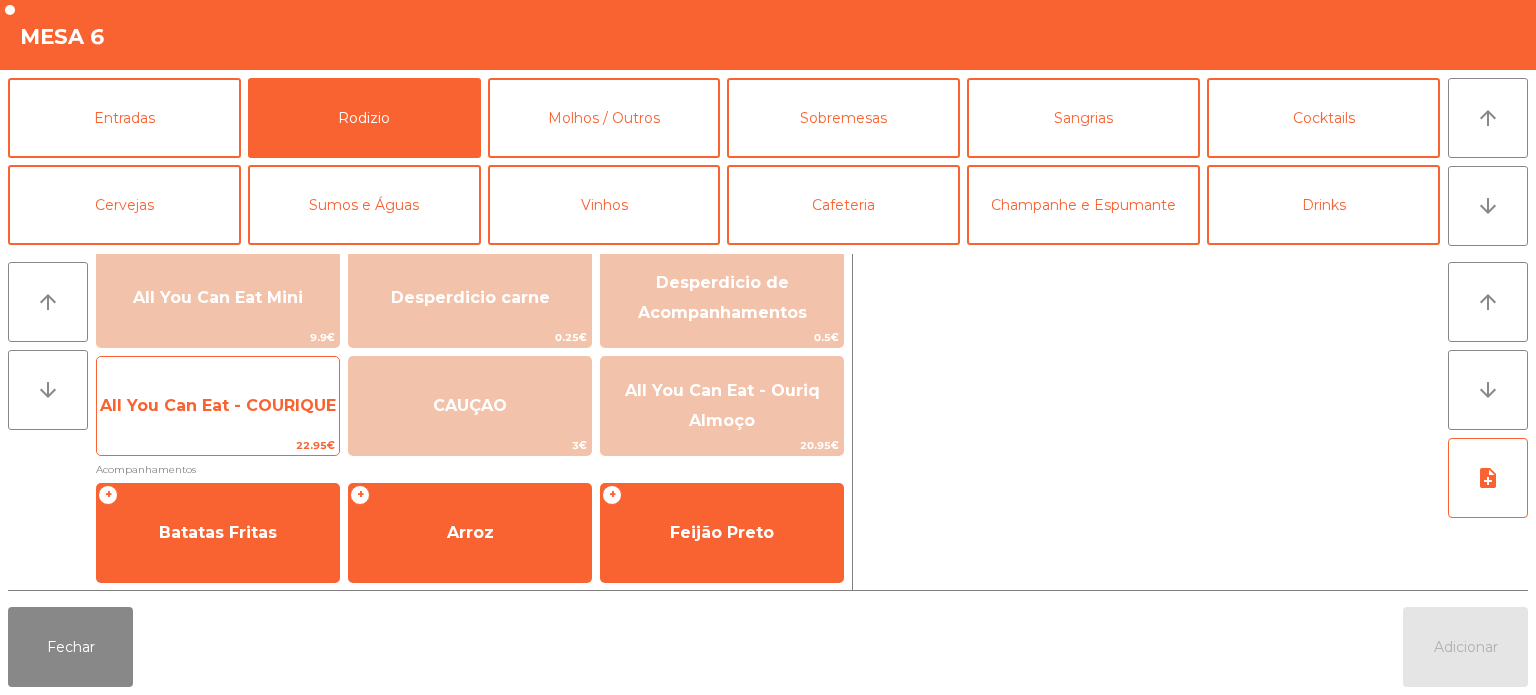 click on "22.95€" 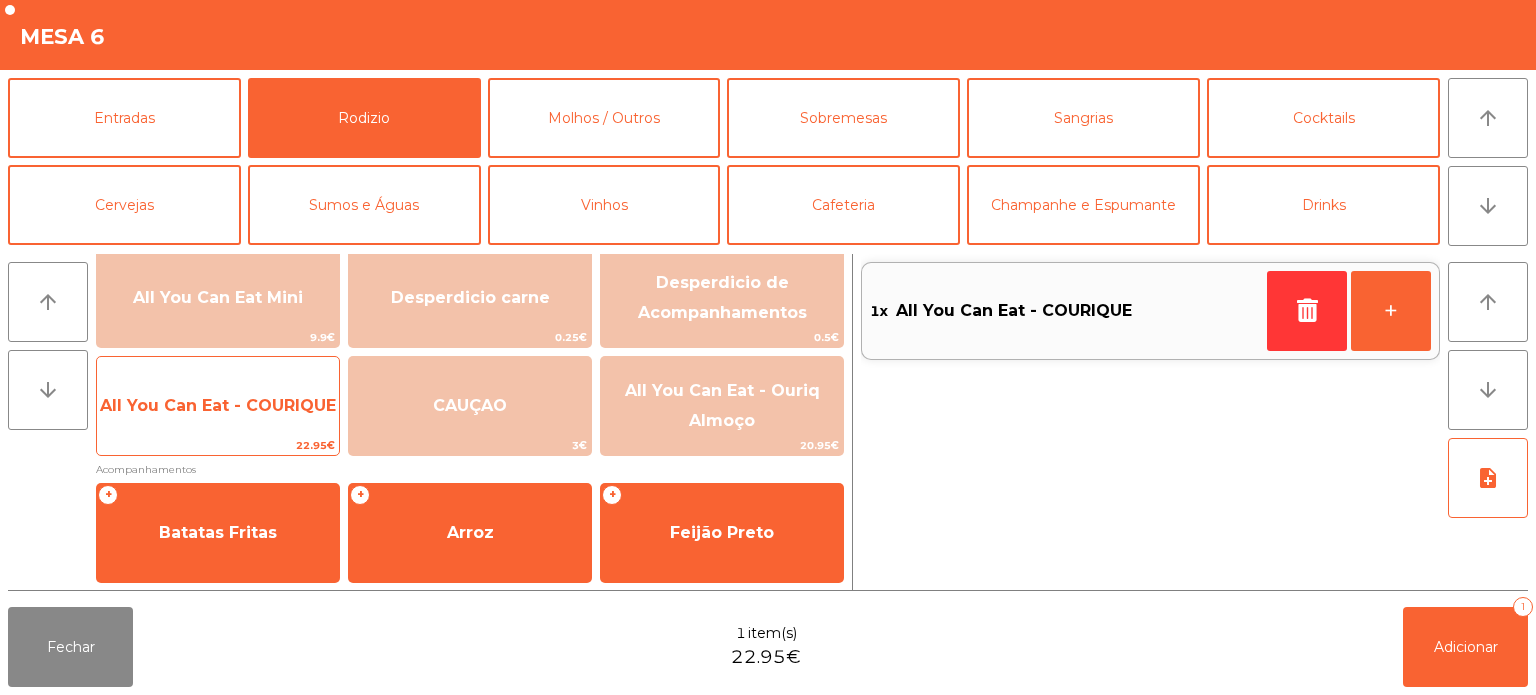click on "All You Can Eat - COURIQUE" 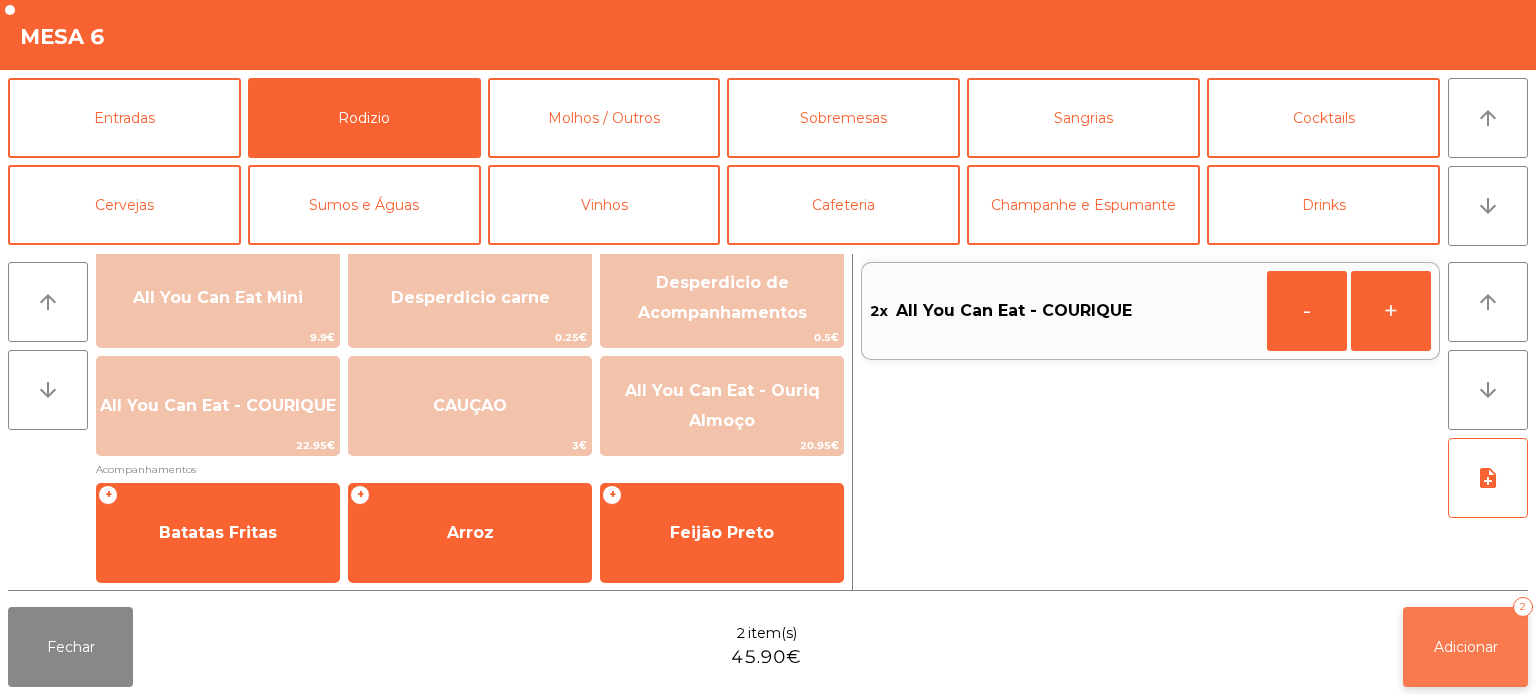 click on "Adicionar" 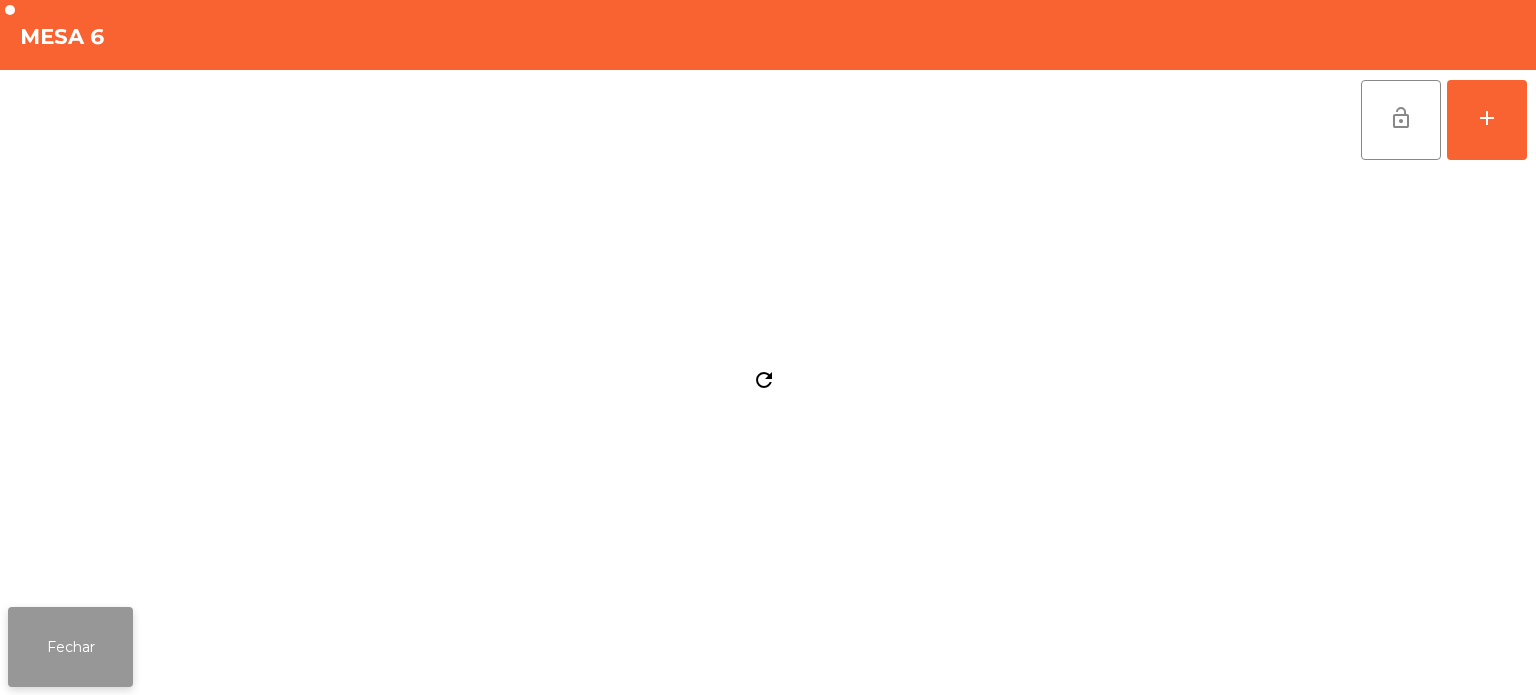 click on "Fechar" 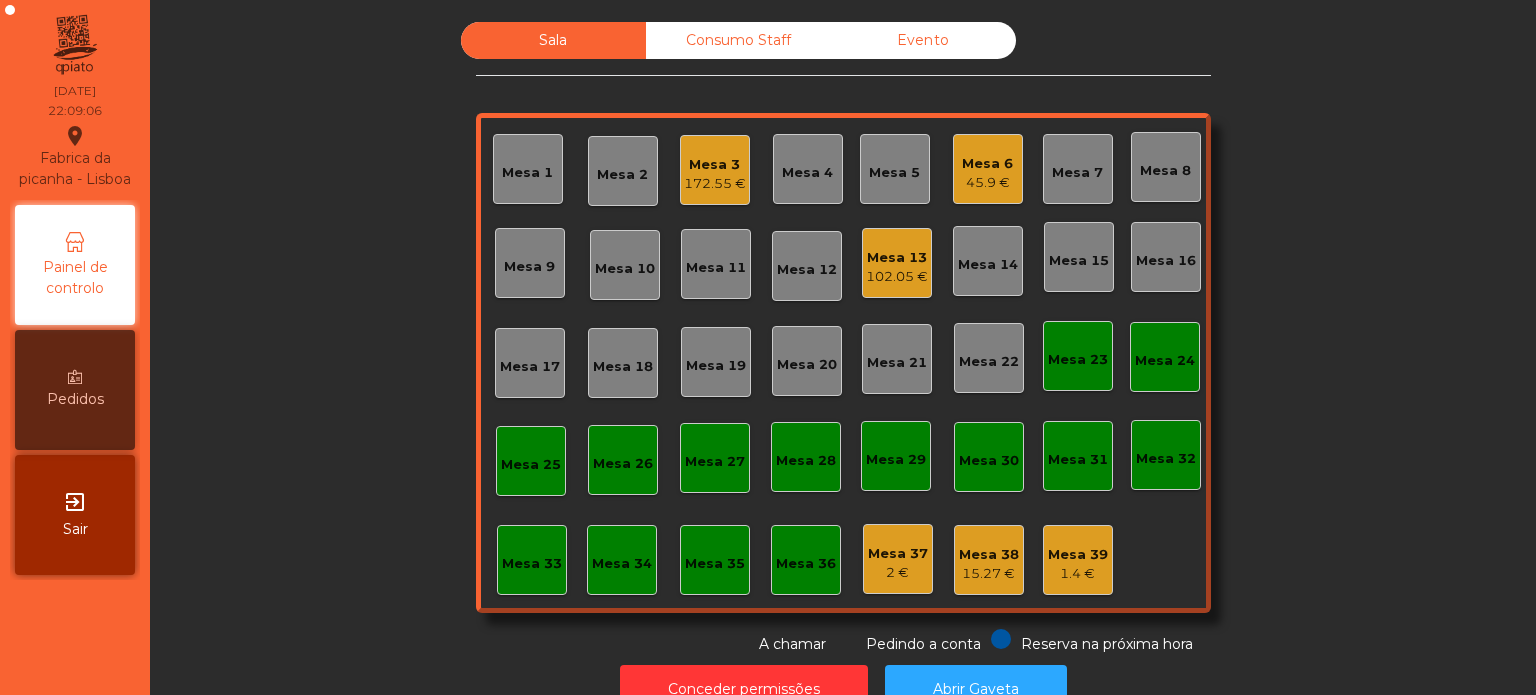 click on "Sala   Consumo Staff   Evento   Mesa 1   Mesa 2   Mesa 3   172.55 €   Mesa 4   Mesa 5   Mesa 6   45.9 €   Mesa 7   Mesa 8   Mesa 9   Mesa 10   Mesa 11   Mesa 12   Mesa 13   102.05 €   Mesa 14   Mesa 15   Mesa 16   Mesa 17   Mesa 18   Mesa 19   Mesa 20   Mesa 21   Mesa 22   Mesa 23   Mesa 24   Mesa 25   Mesa 26   Mesa 27   Mesa 28   Mesa 29   Mesa 30   Mesa 31   Mesa 32   Mesa 33   Mesa 34   Mesa 35   Mesa 36   Mesa 37   2 €   Mesa 38   15.27 €   Mesa 39   1.4 €  Reserva na próxima hora Pedindo a conta A chamar" 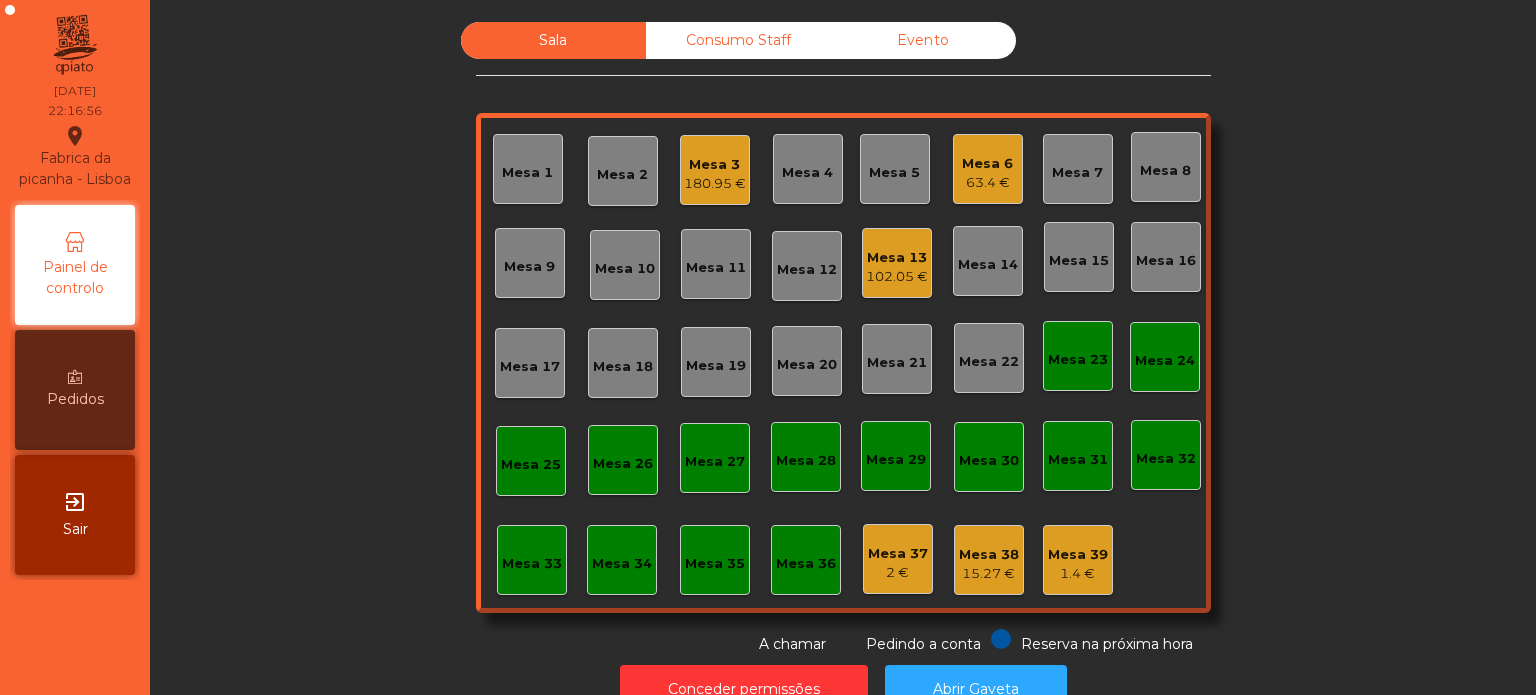 click on "Mesa 33" 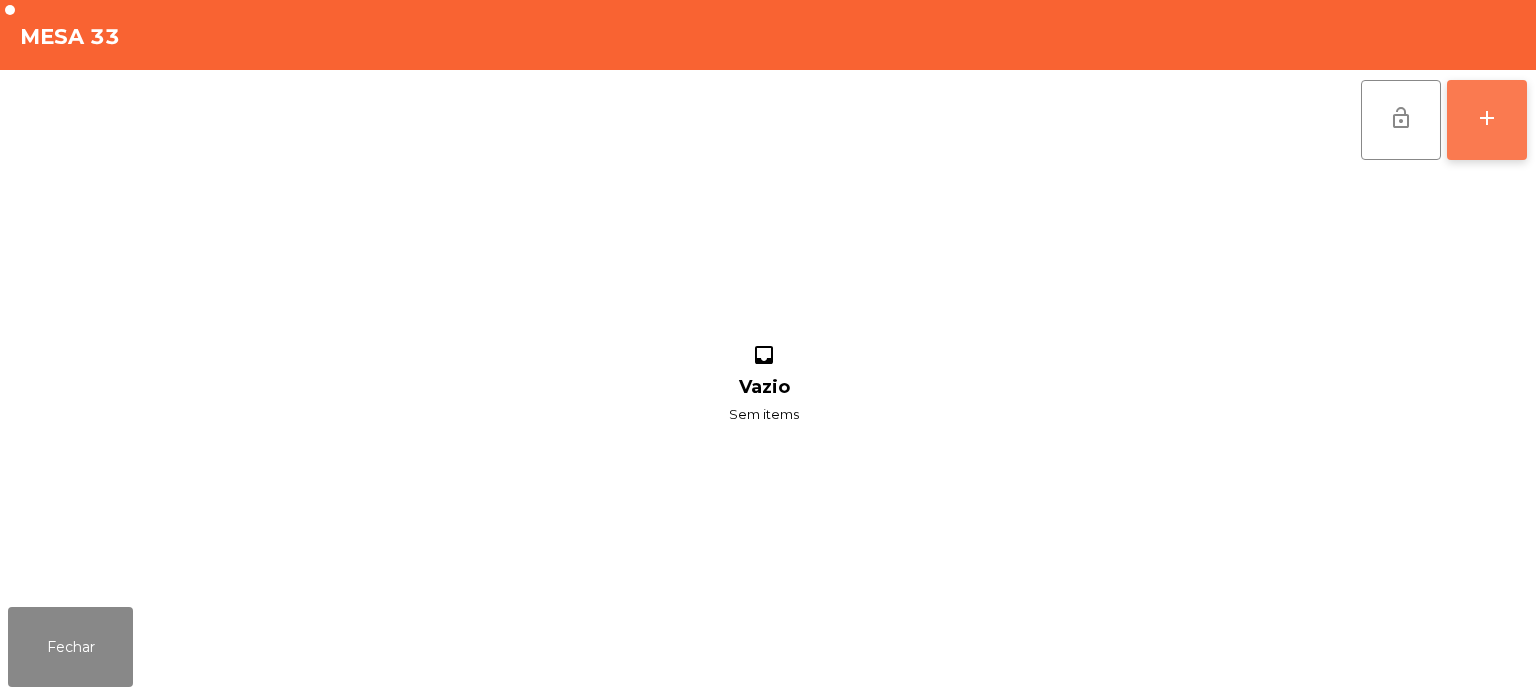 click on "add" 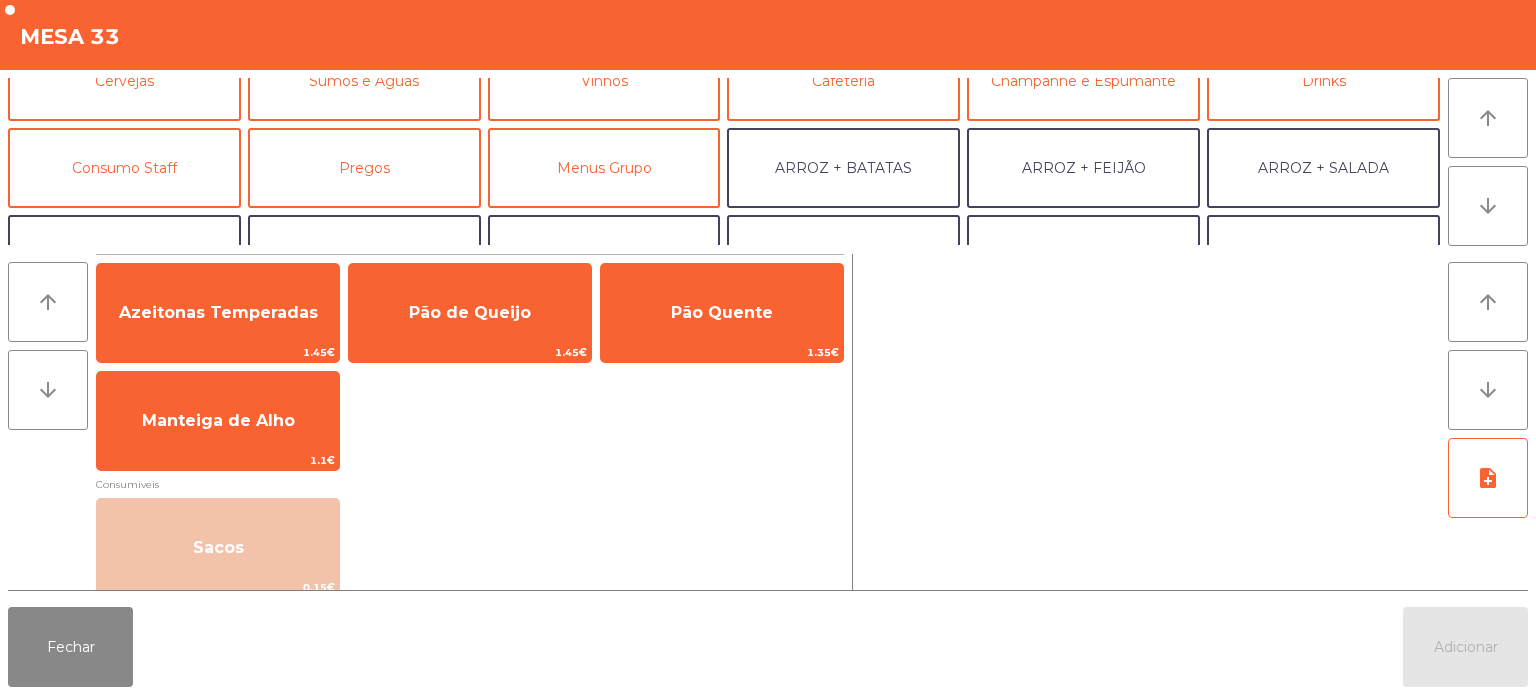 scroll, scrollTop: 134, scrollLeft: 0, axis: vertical 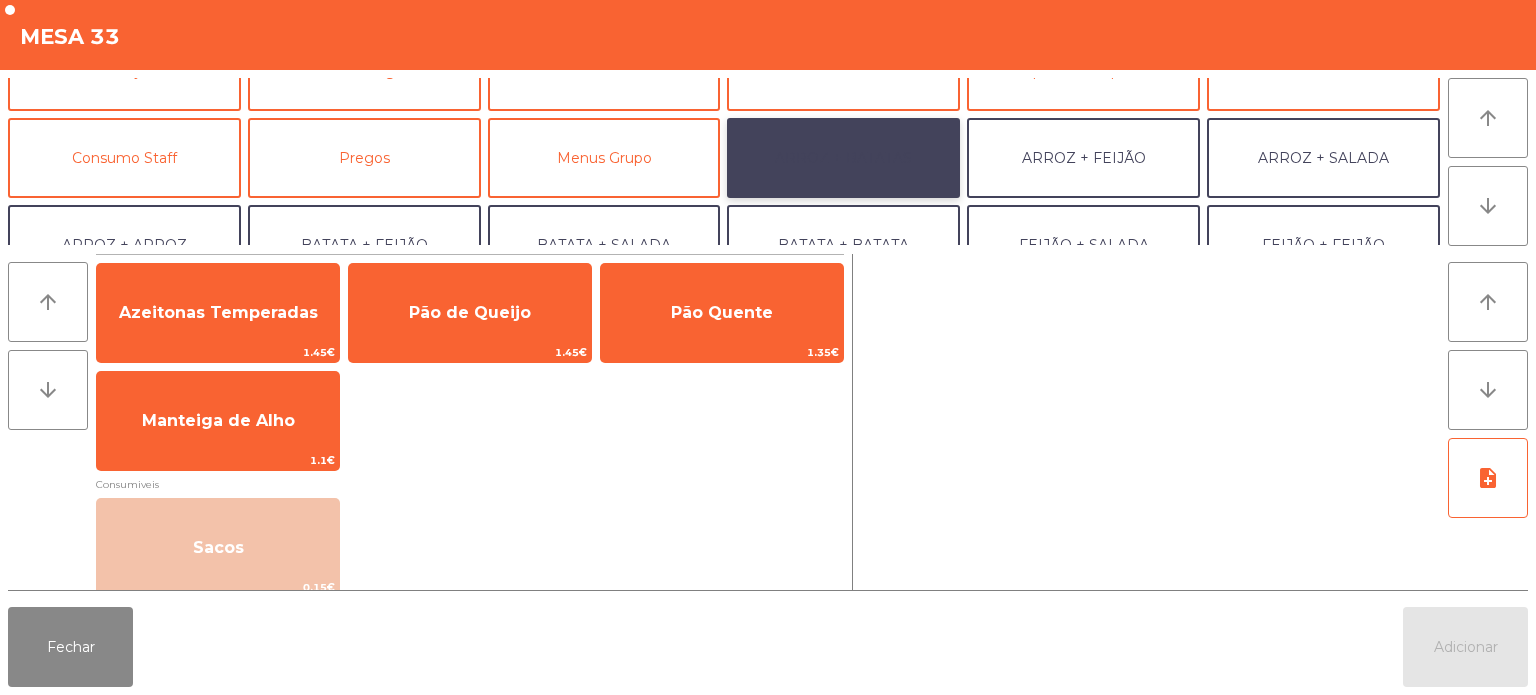 click on "ARROZ + BATATAS" 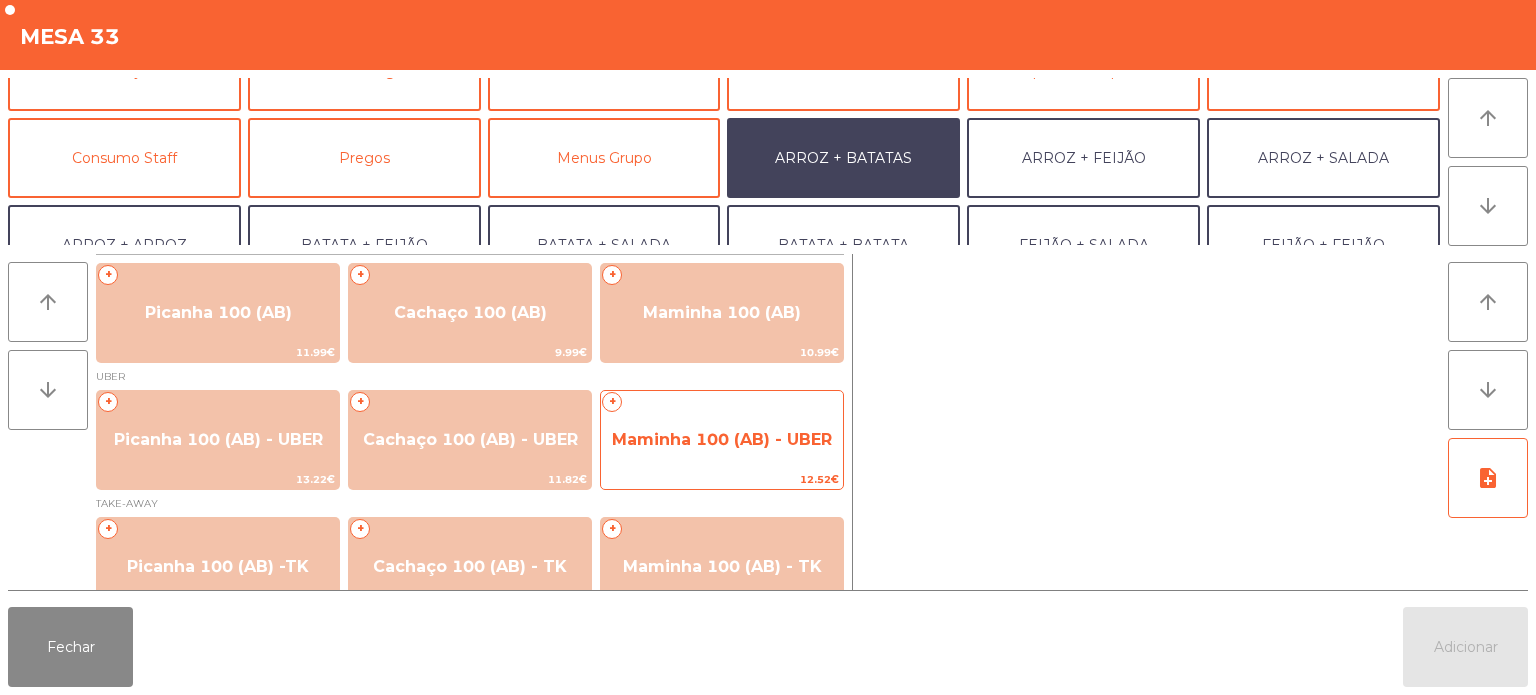 click on "12.52€" 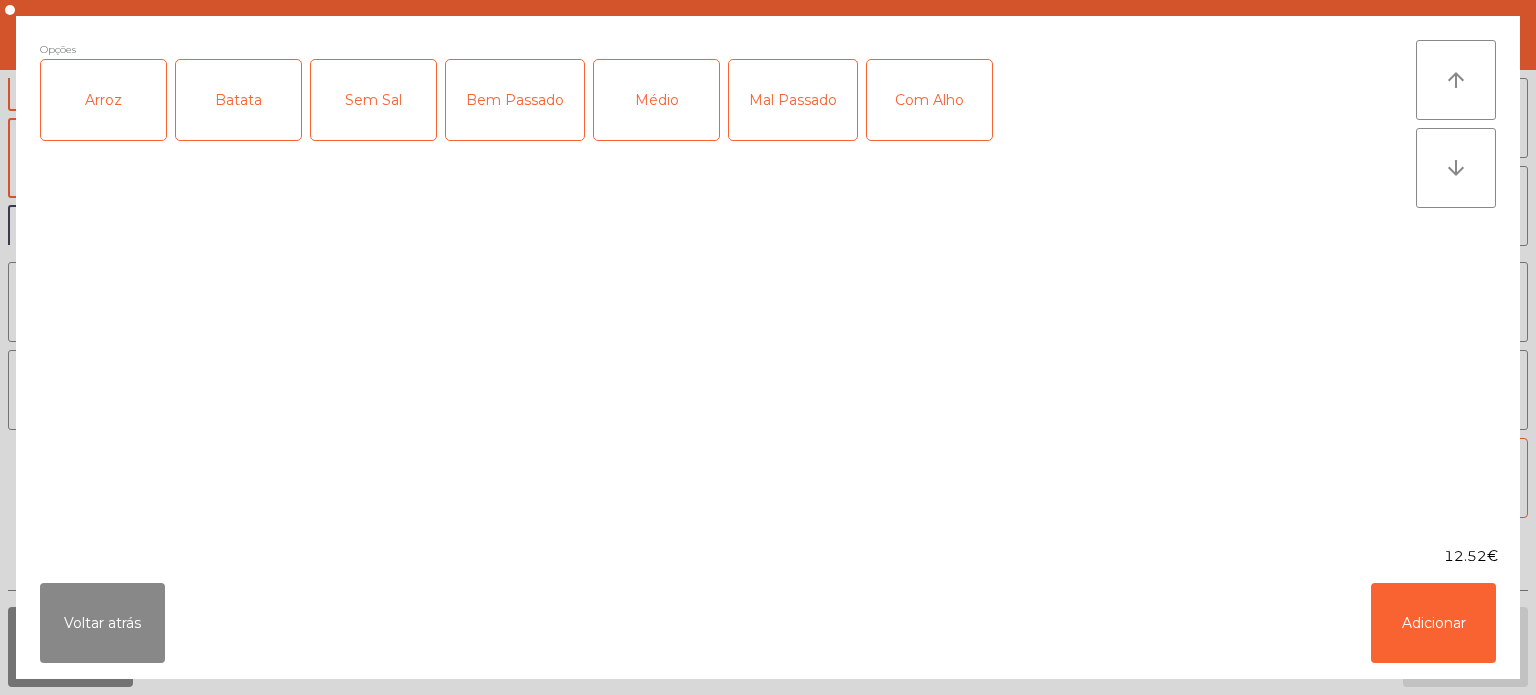 click on "Arroz" 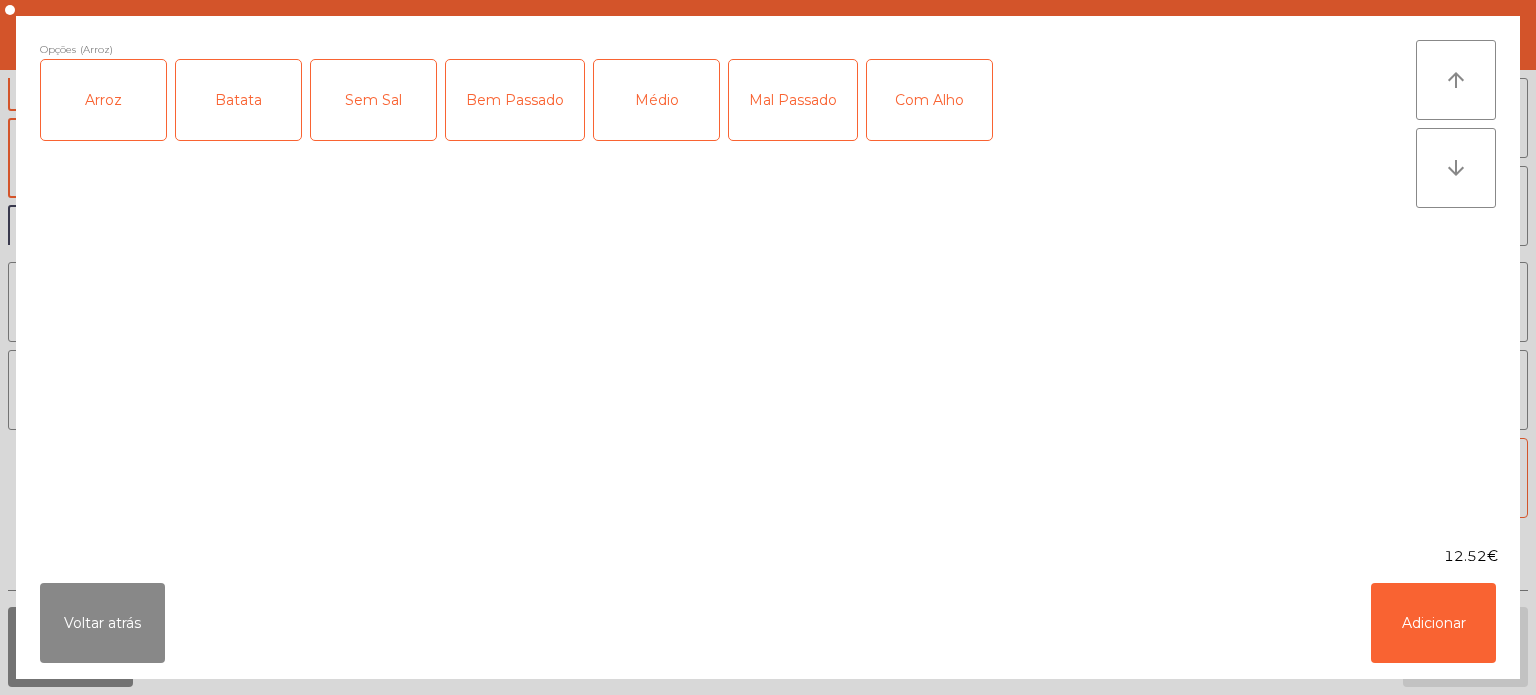 click on "Batata" 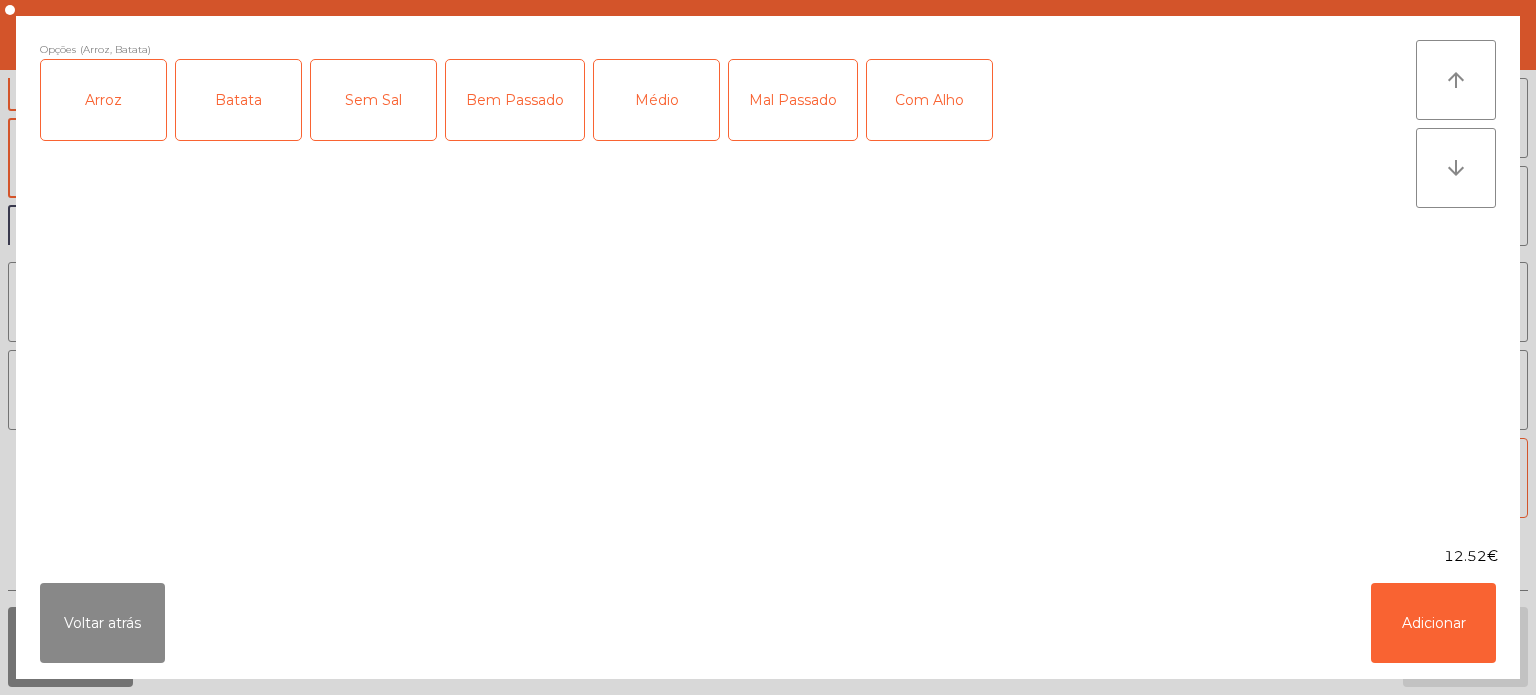 click on "Bem Passado" 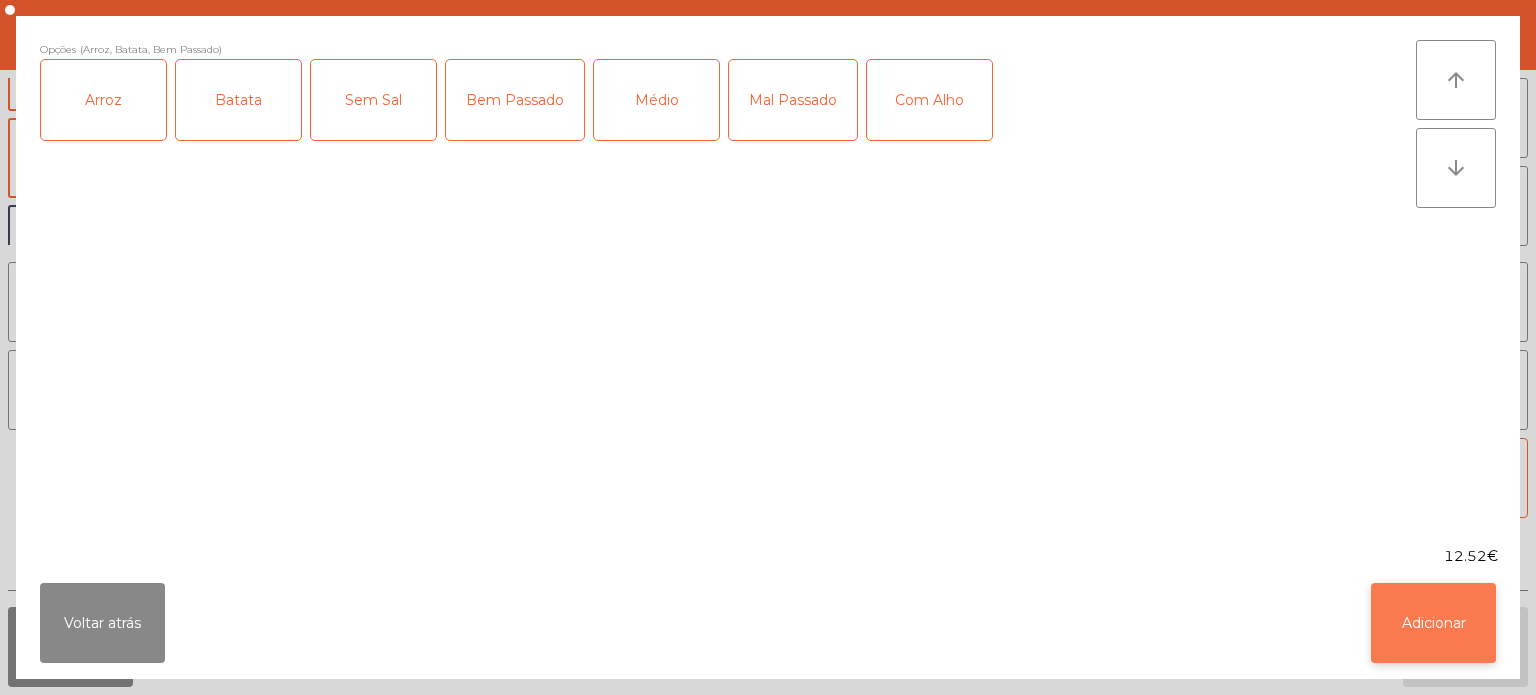 click on "Adicionar" 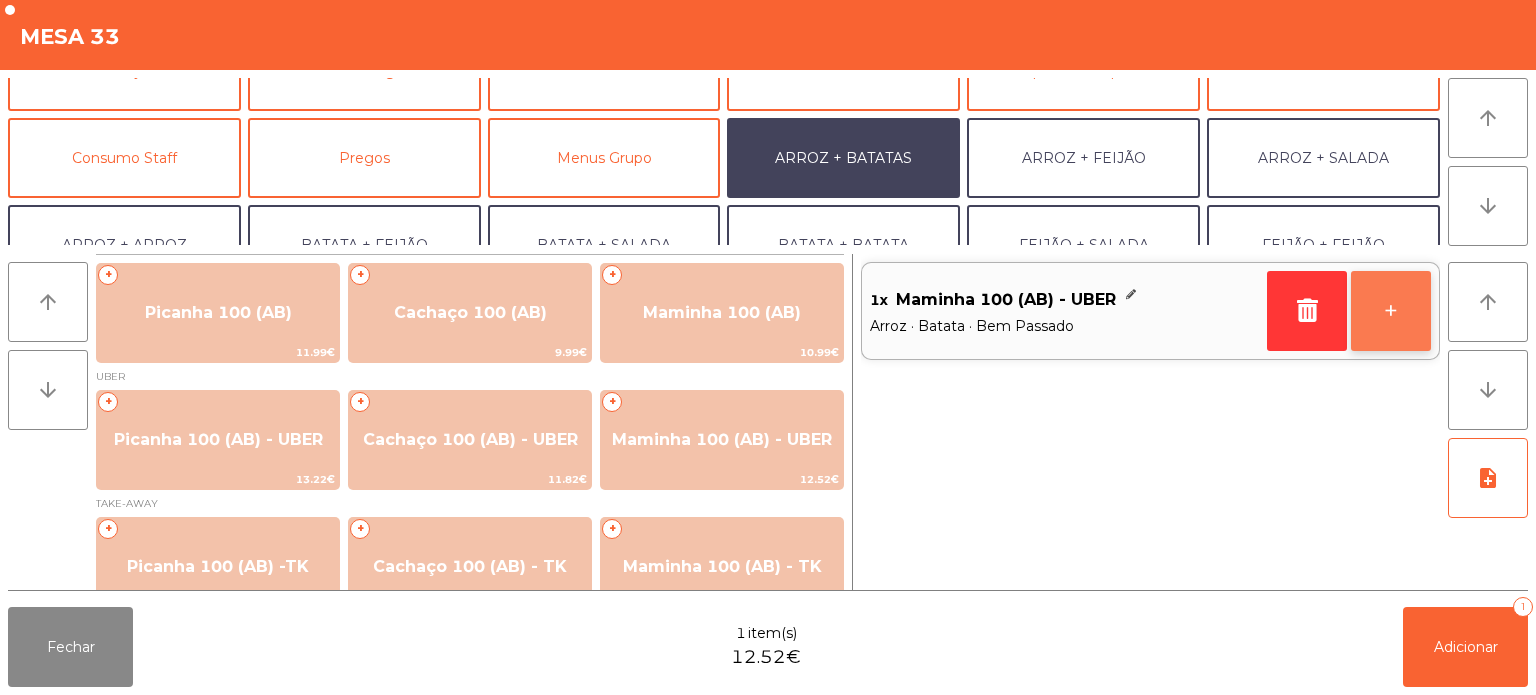 click on "+" 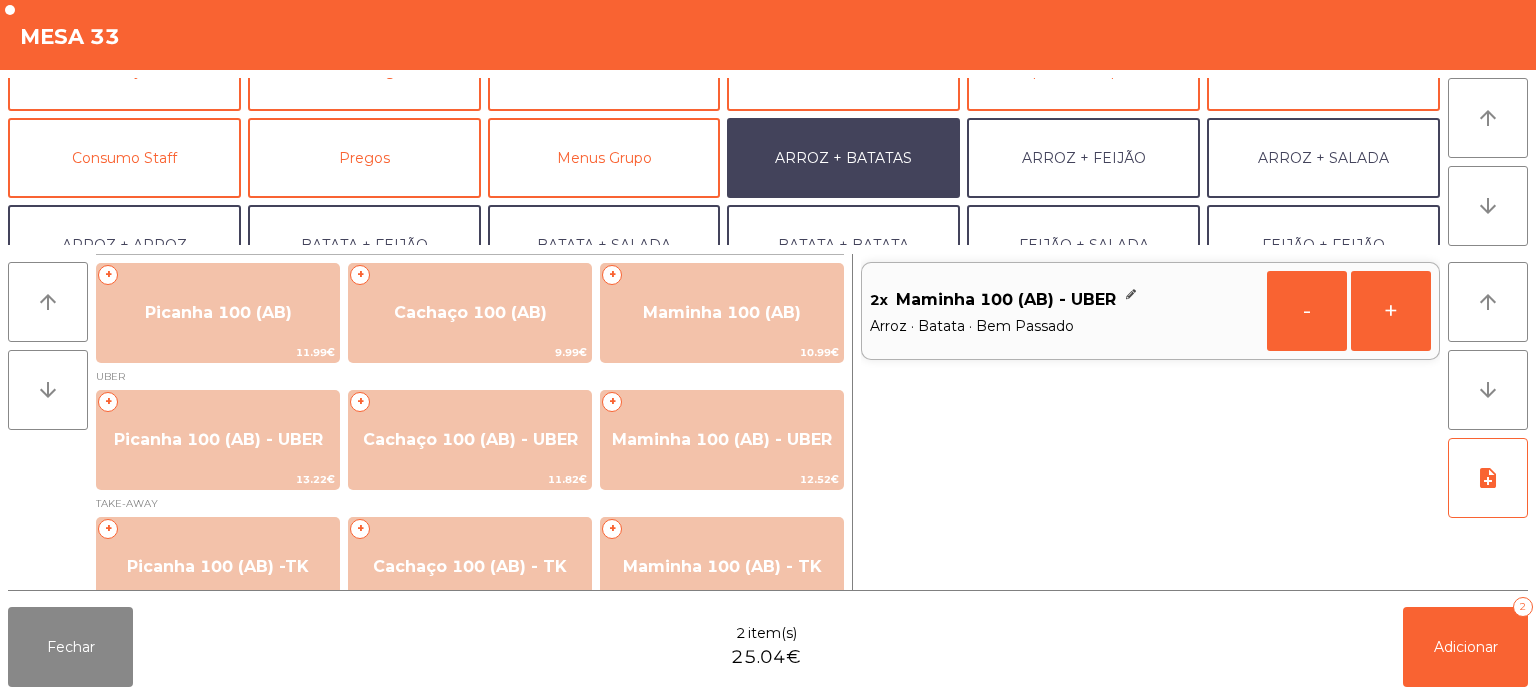 scroll, scrollTop: 260, scrollLeft: 0, axis: vertical 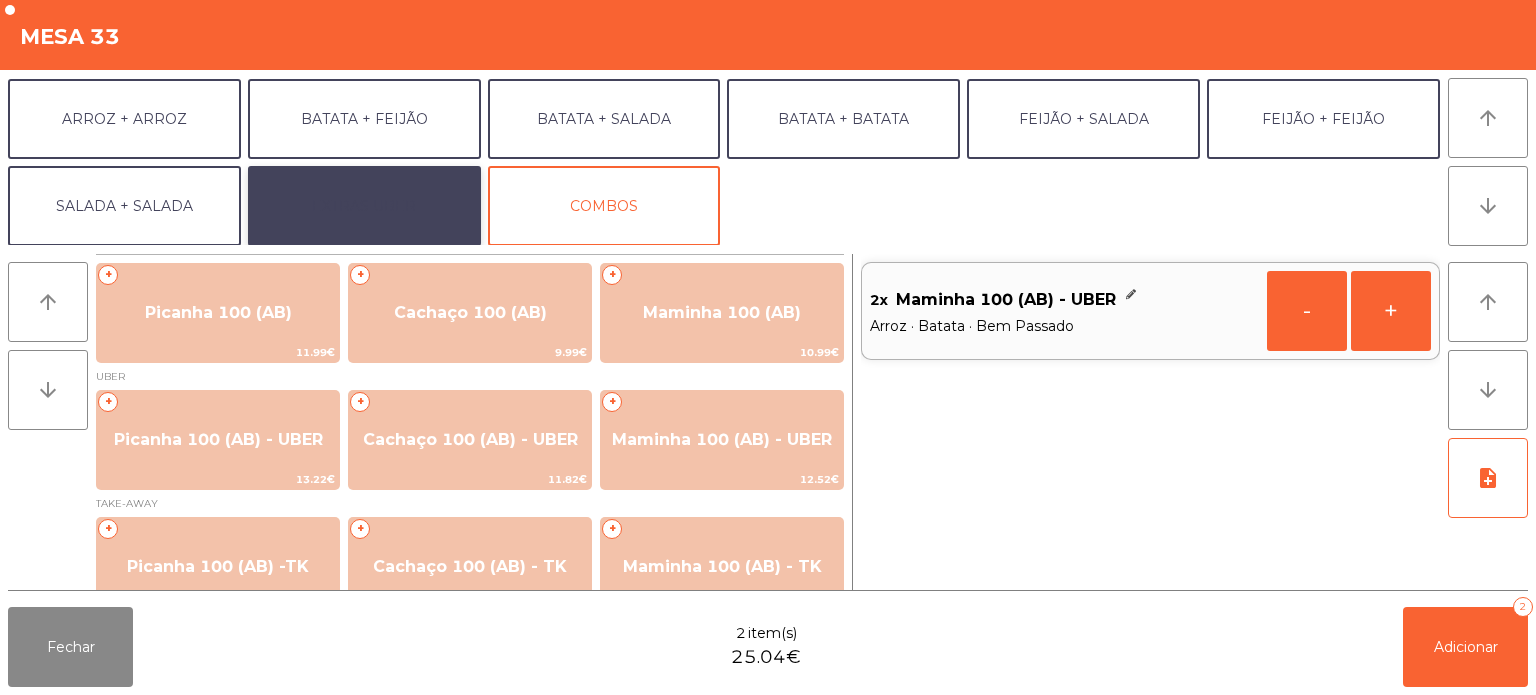 click on "EXTRAS UBER" 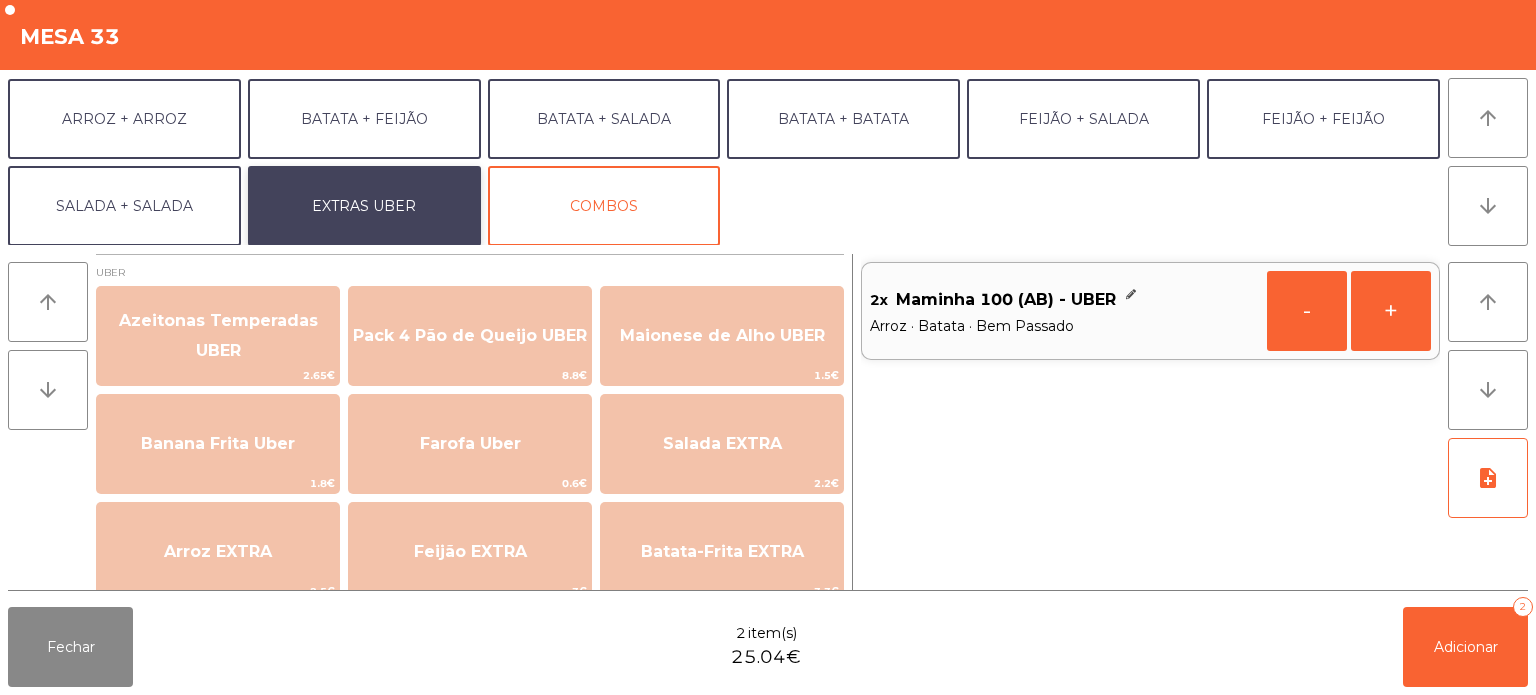 scroll, scrollTop: 0, scrollLeft: 0, axis: both 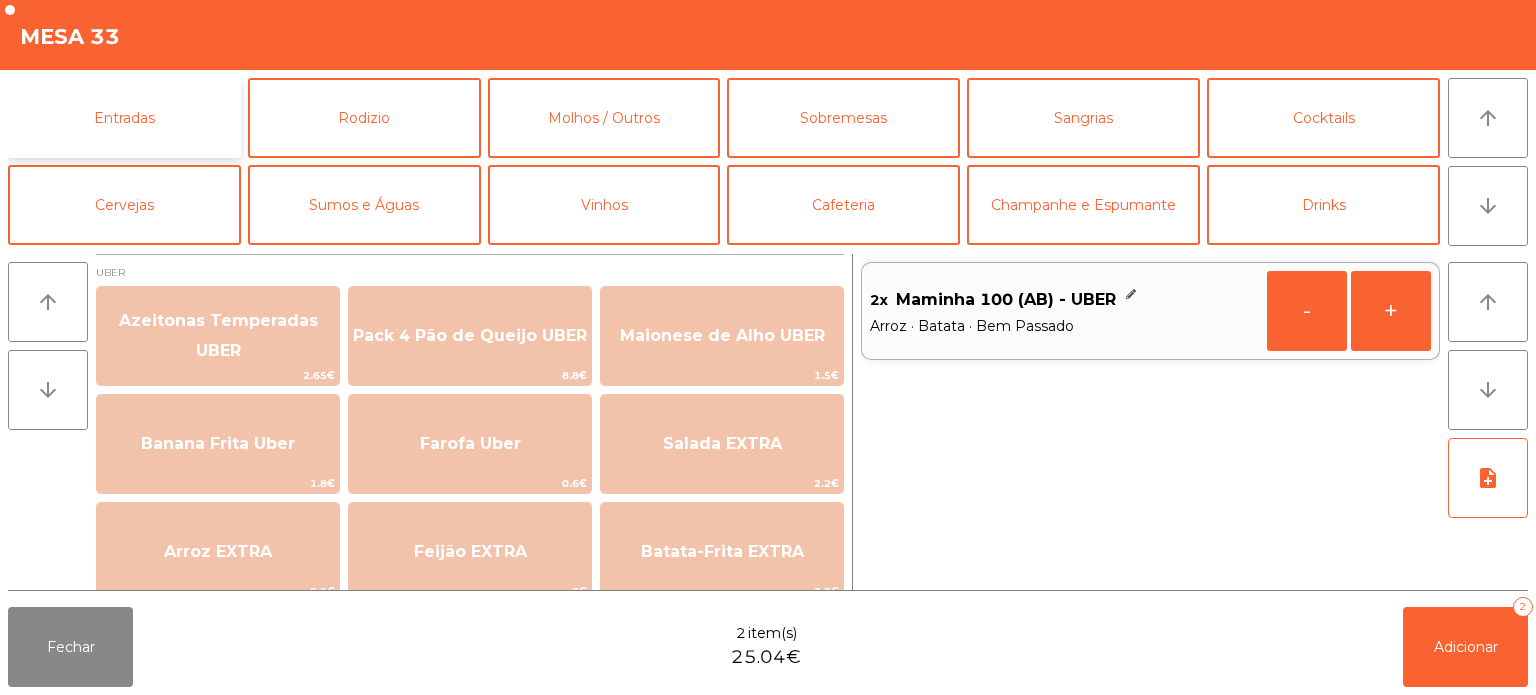 click on "Entradas" 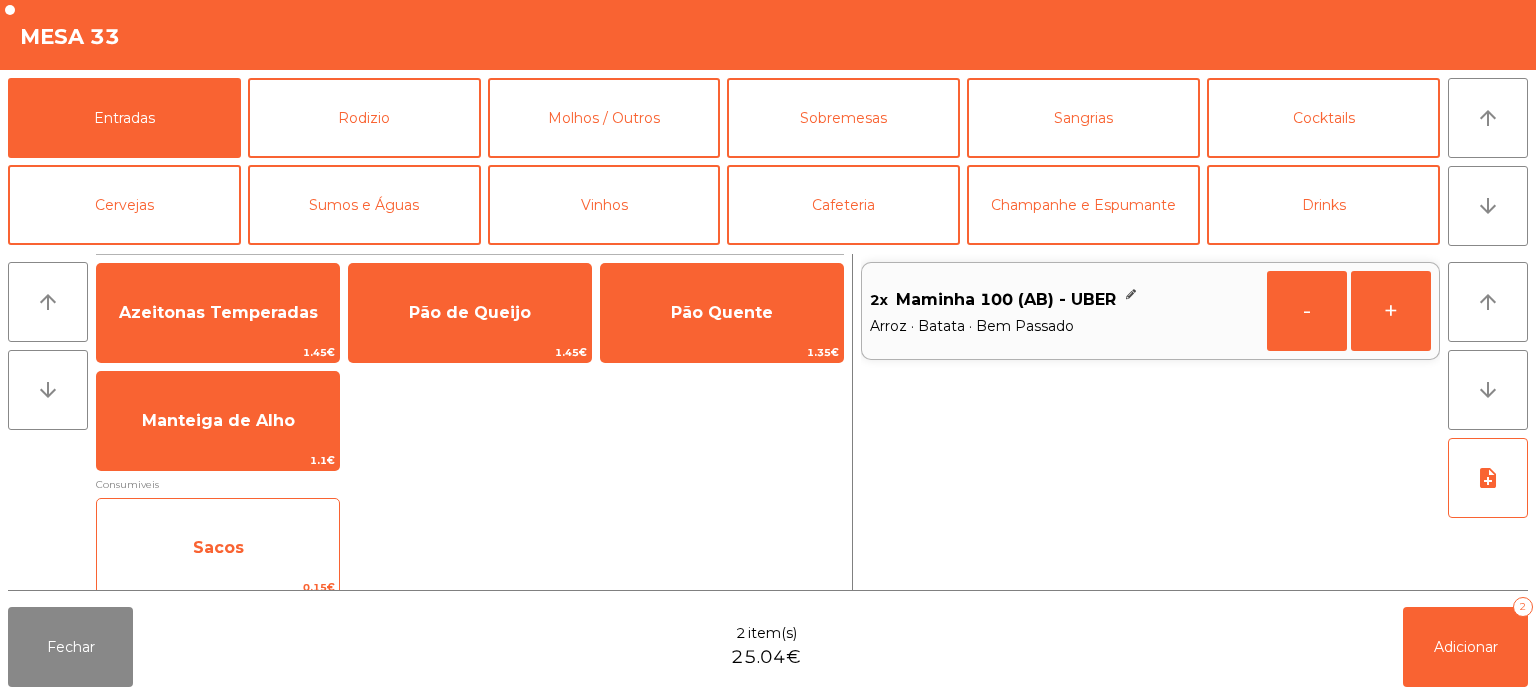 click on "Sacos" 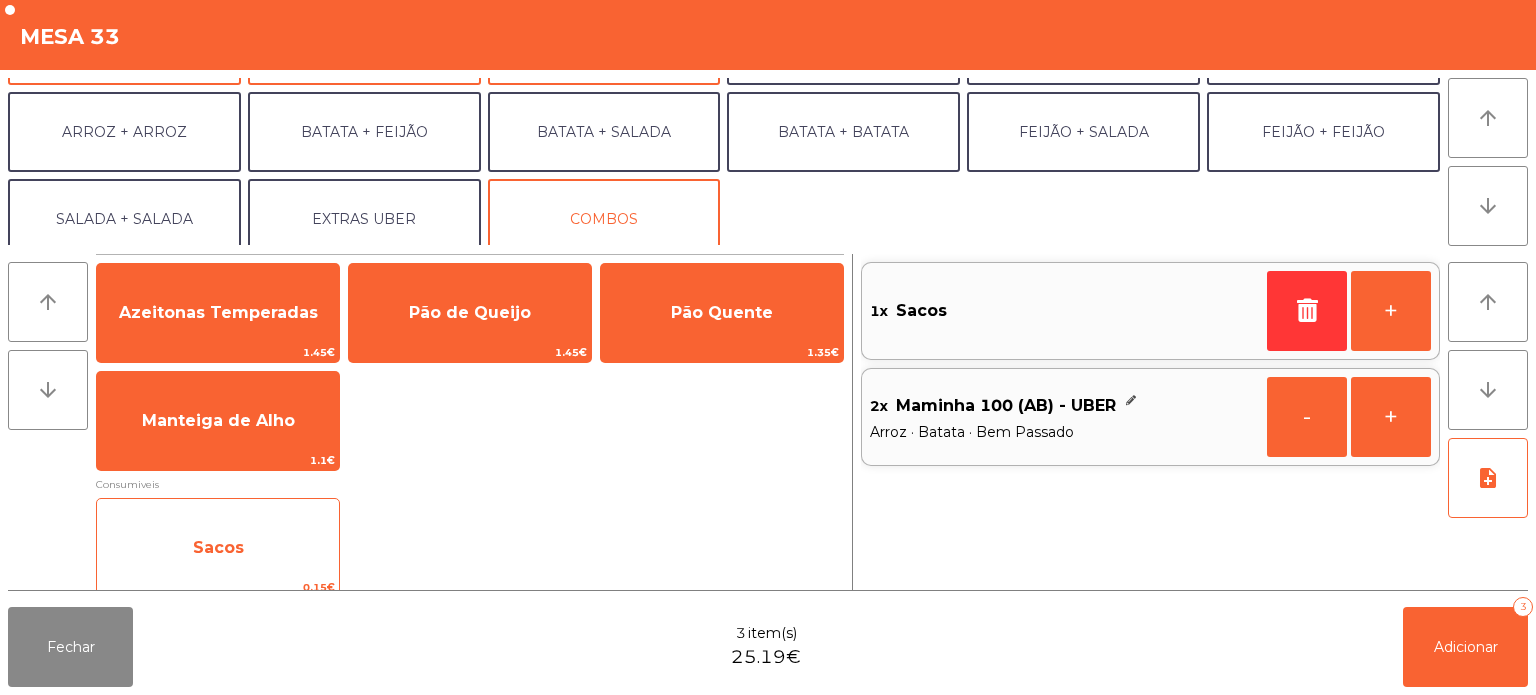 scroll, scrollTop: 256, scrollLeft: 0, axis: vertical 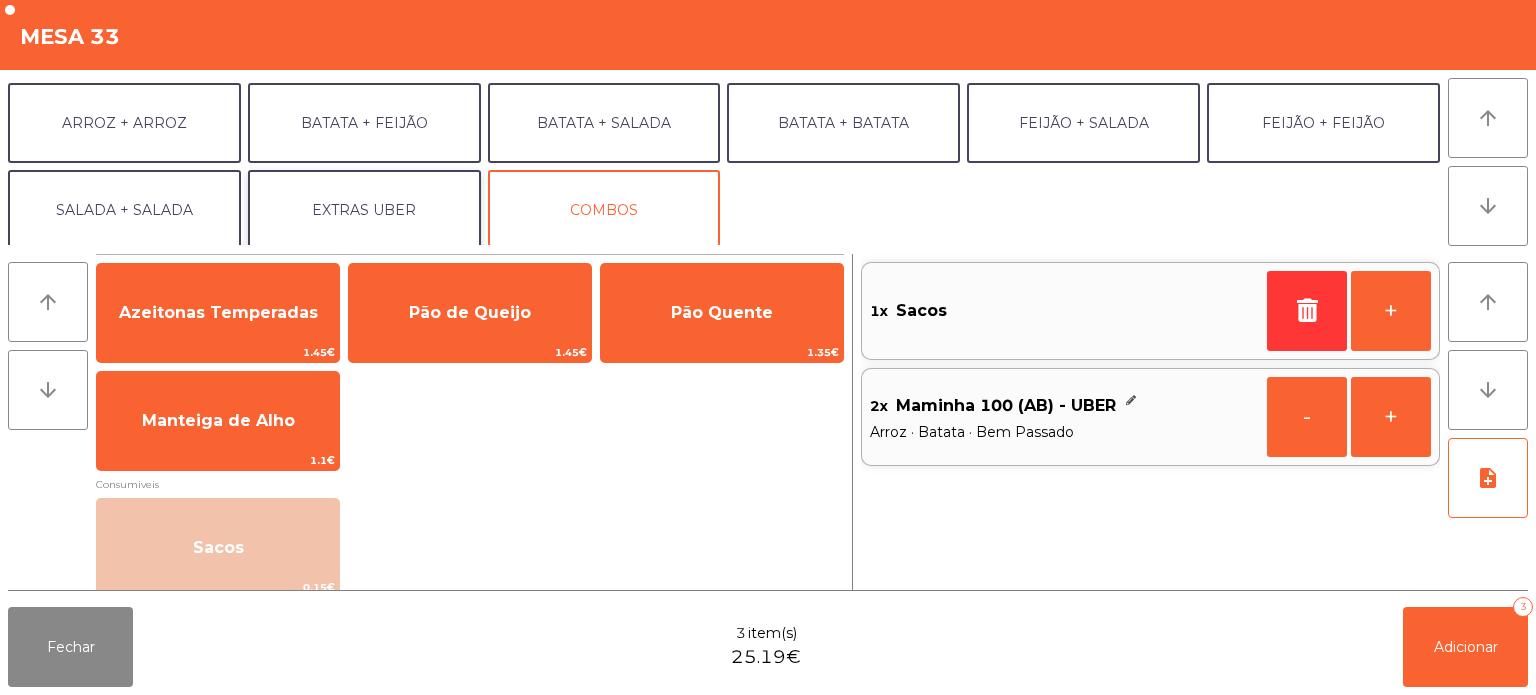 click on "EXTRAS UBER" 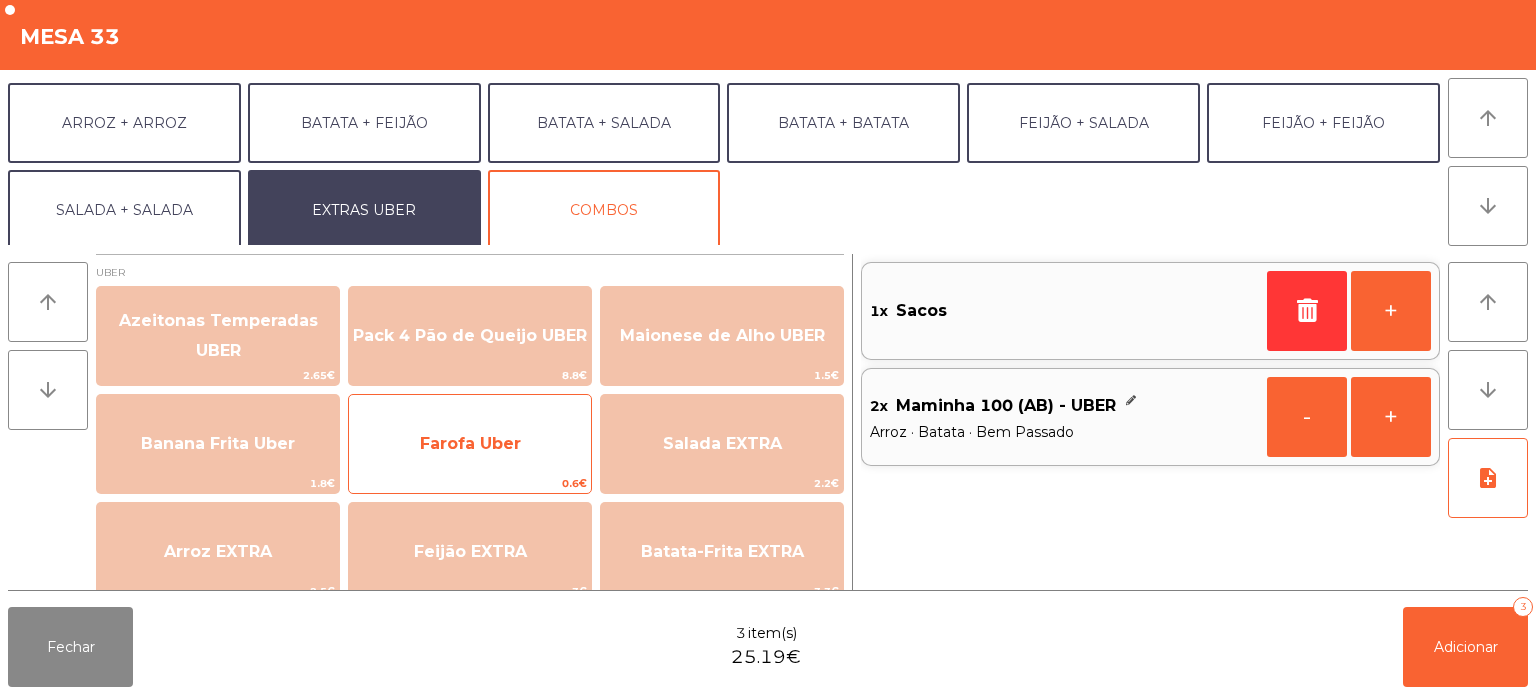 click on "Farofa Uber" 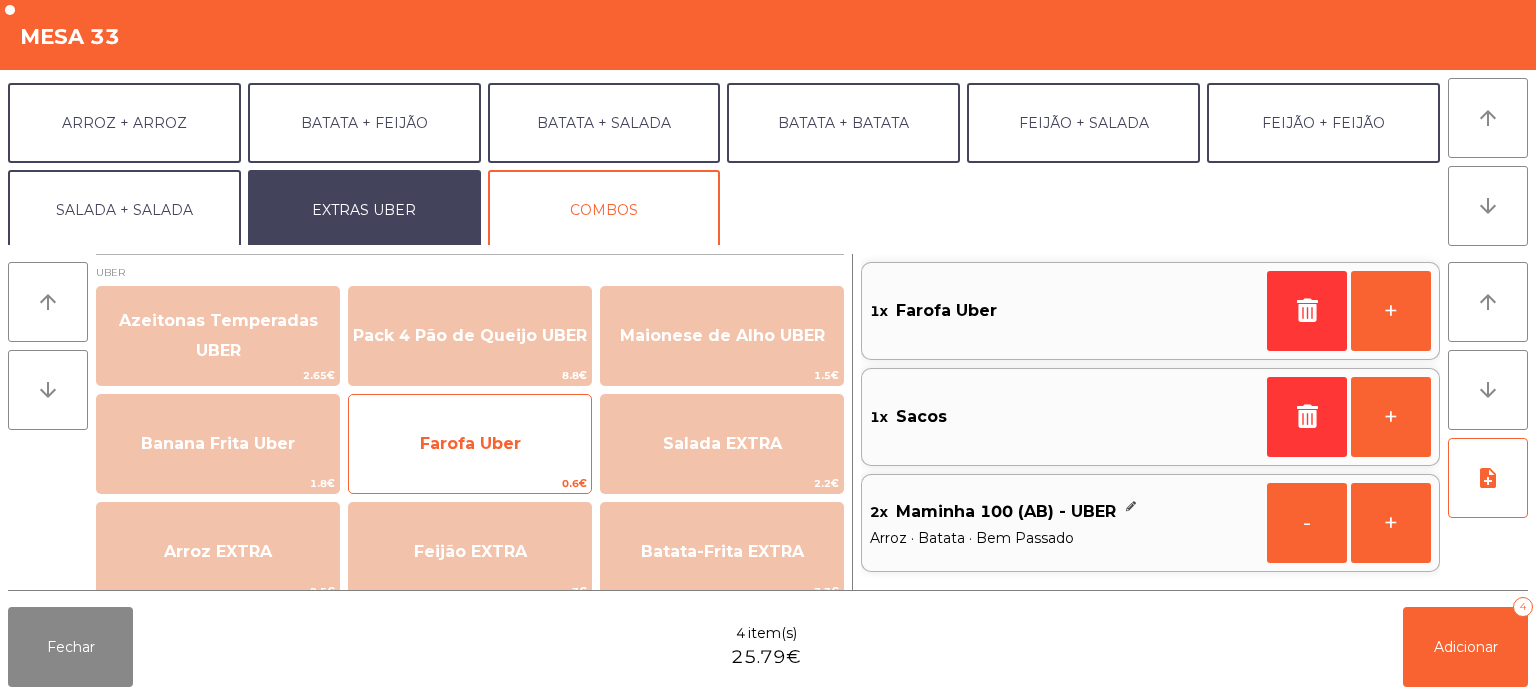 click on "Farofa Uber" 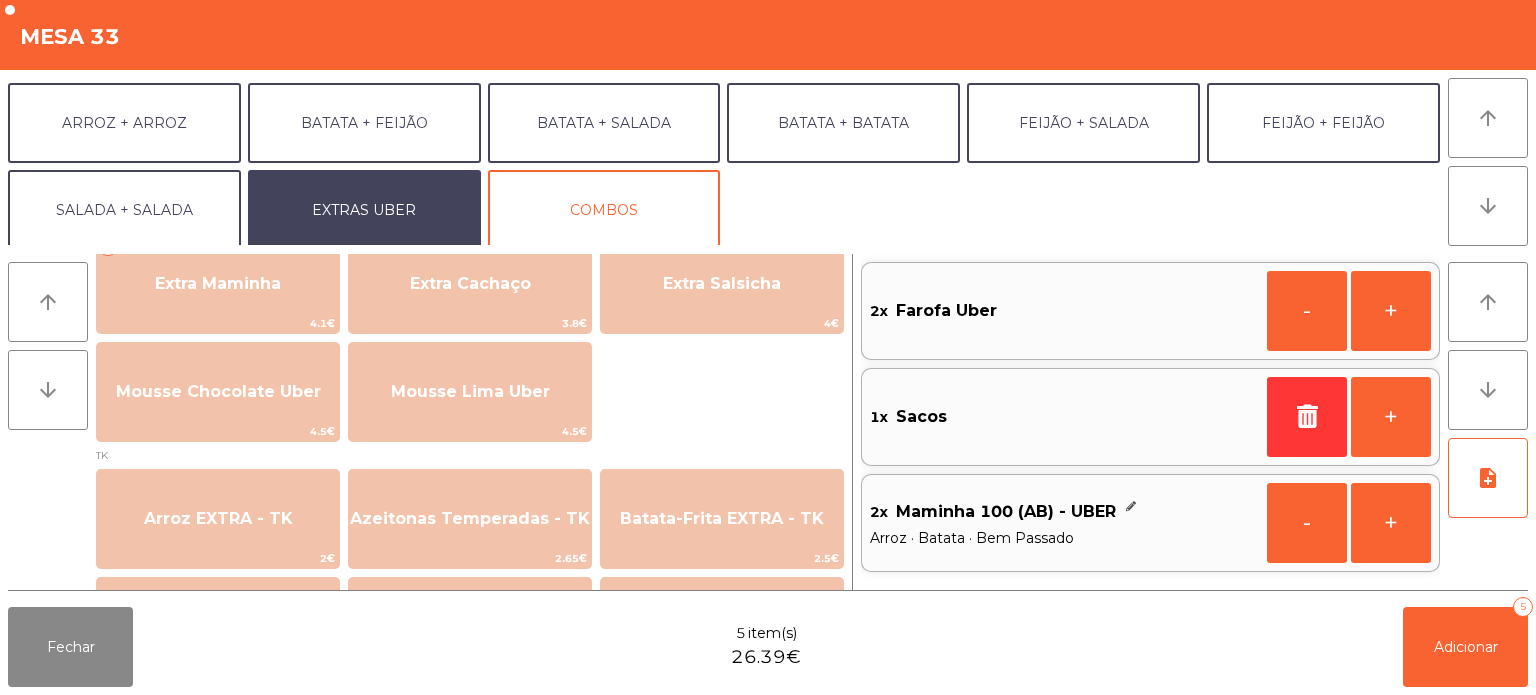 scroll, scrollTop: 592, scrollLeft: 0, axis: vertical 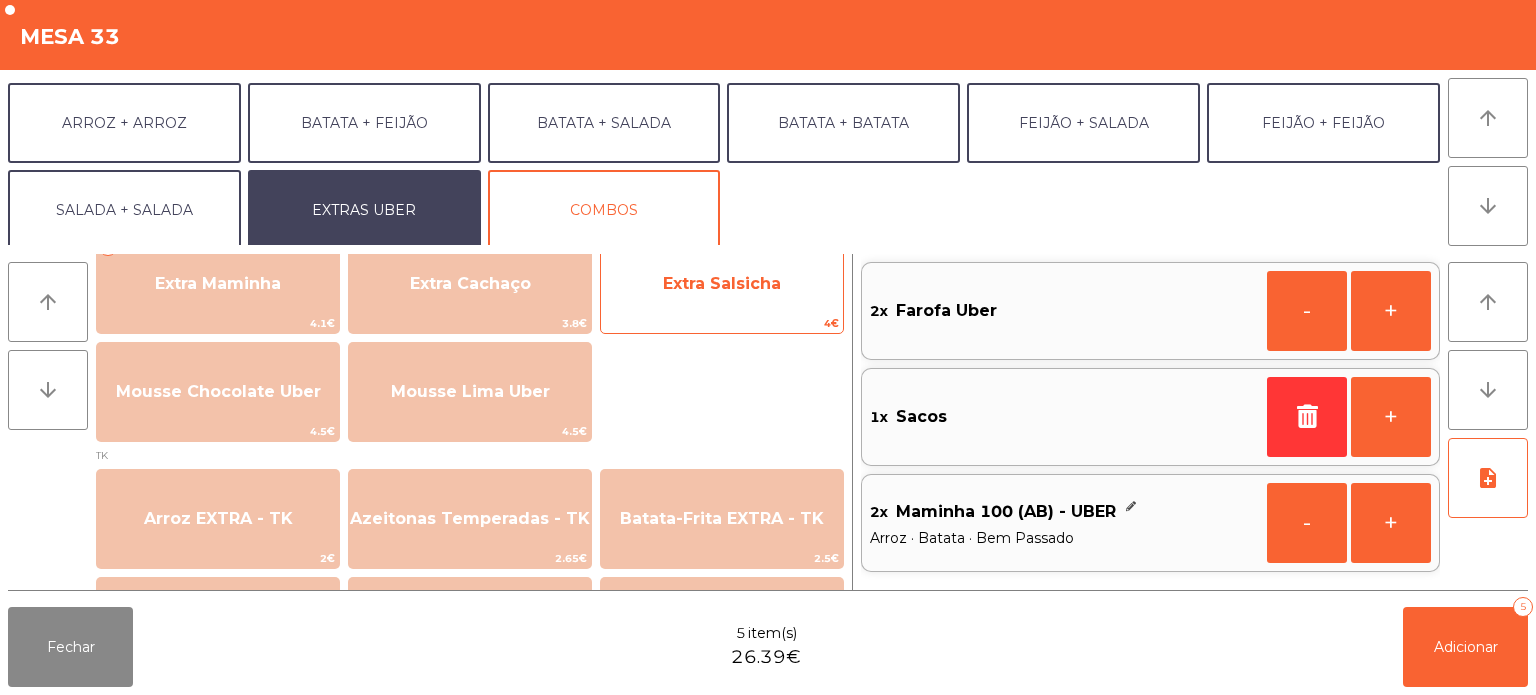 click on "Extra Salsicha" 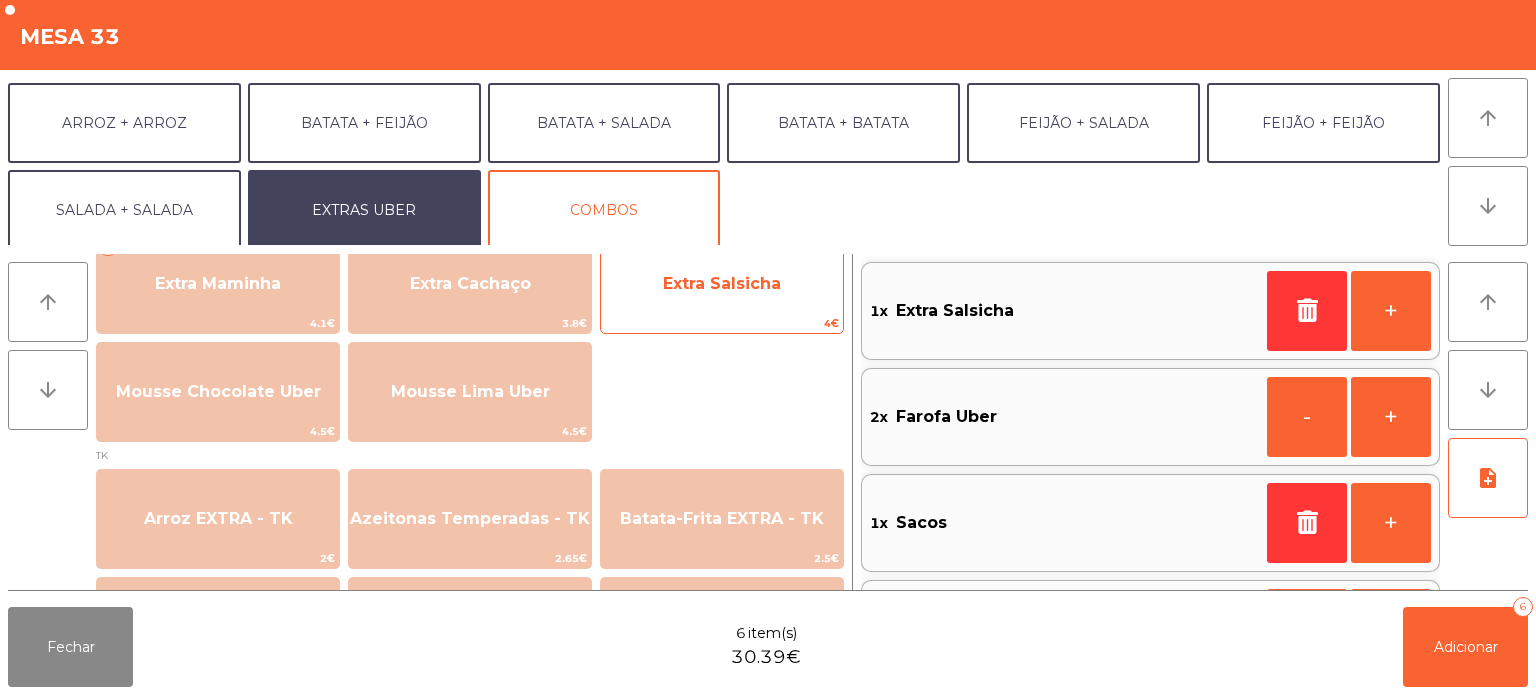 click on "Extra Salsicha" 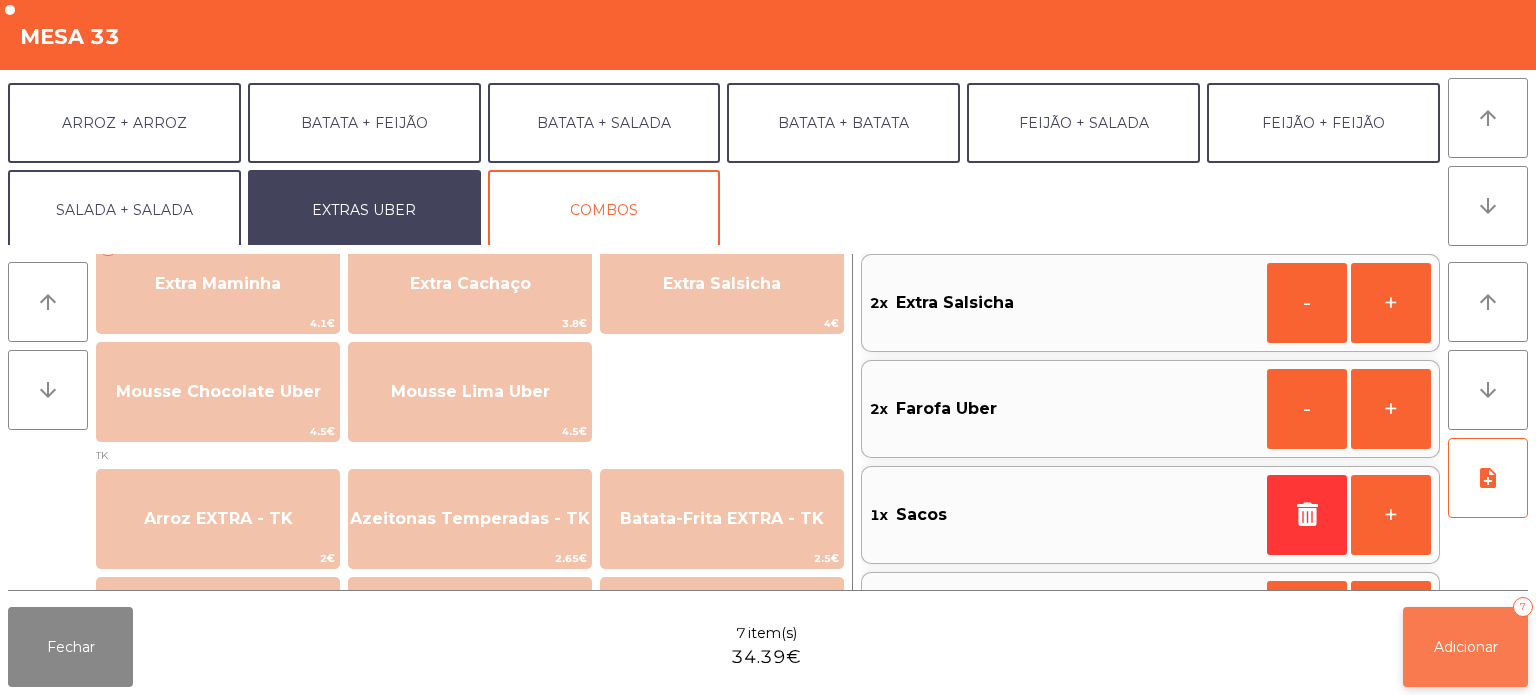 click on "Adicionar" 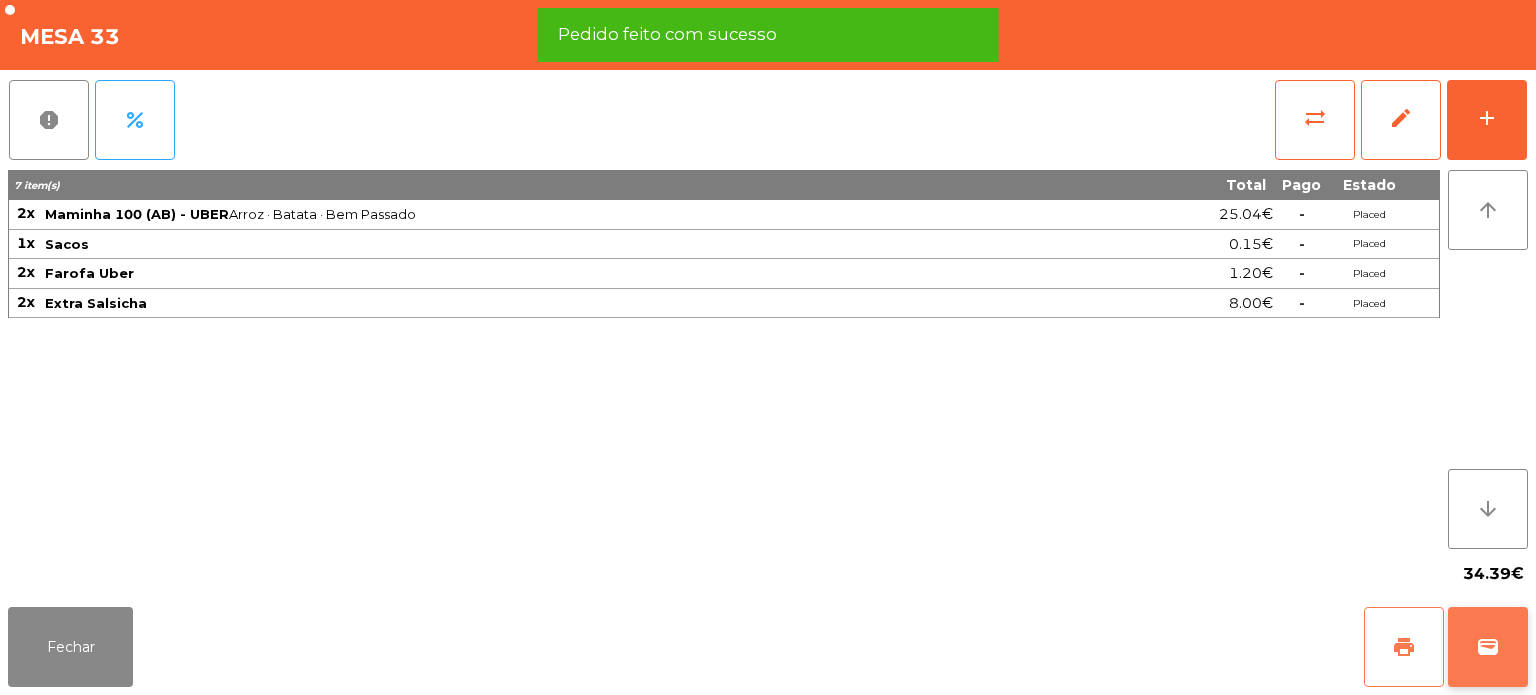 click on "print" 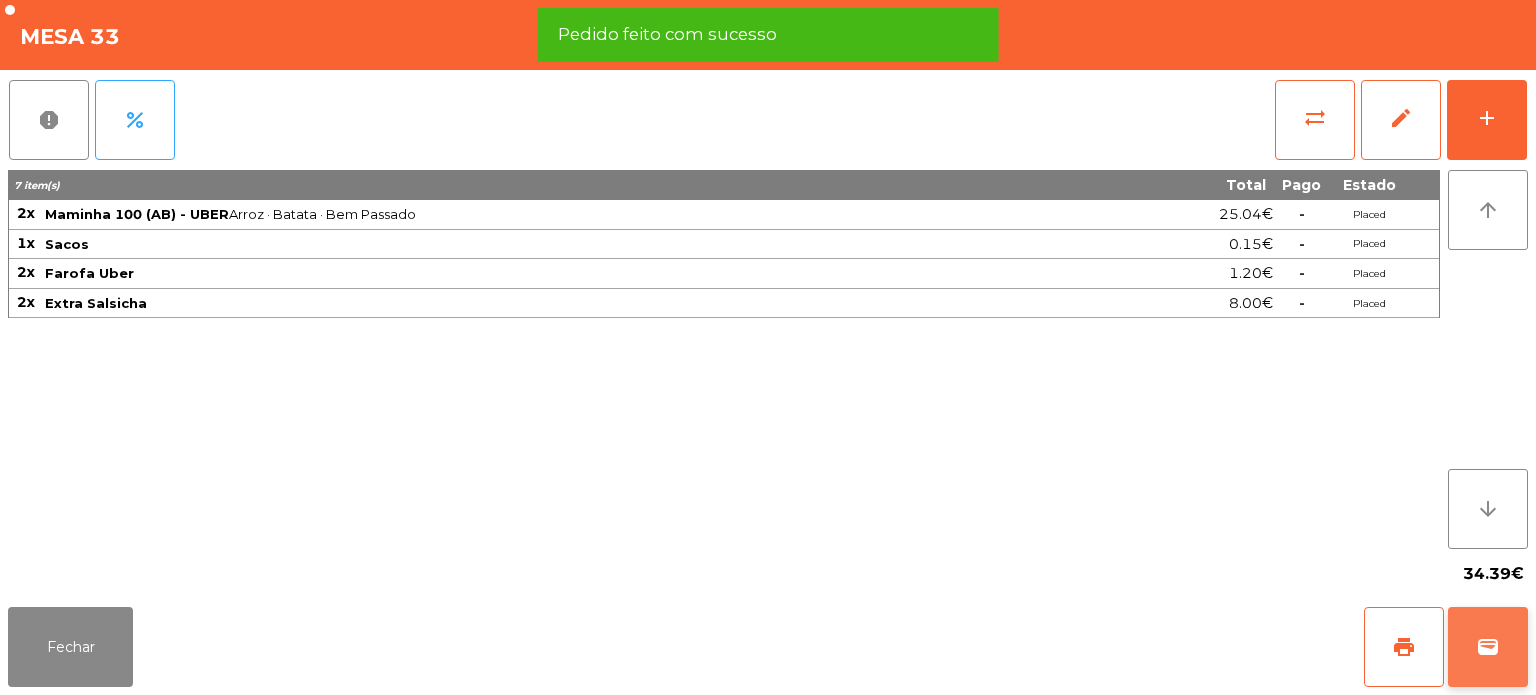 click on "wallet" 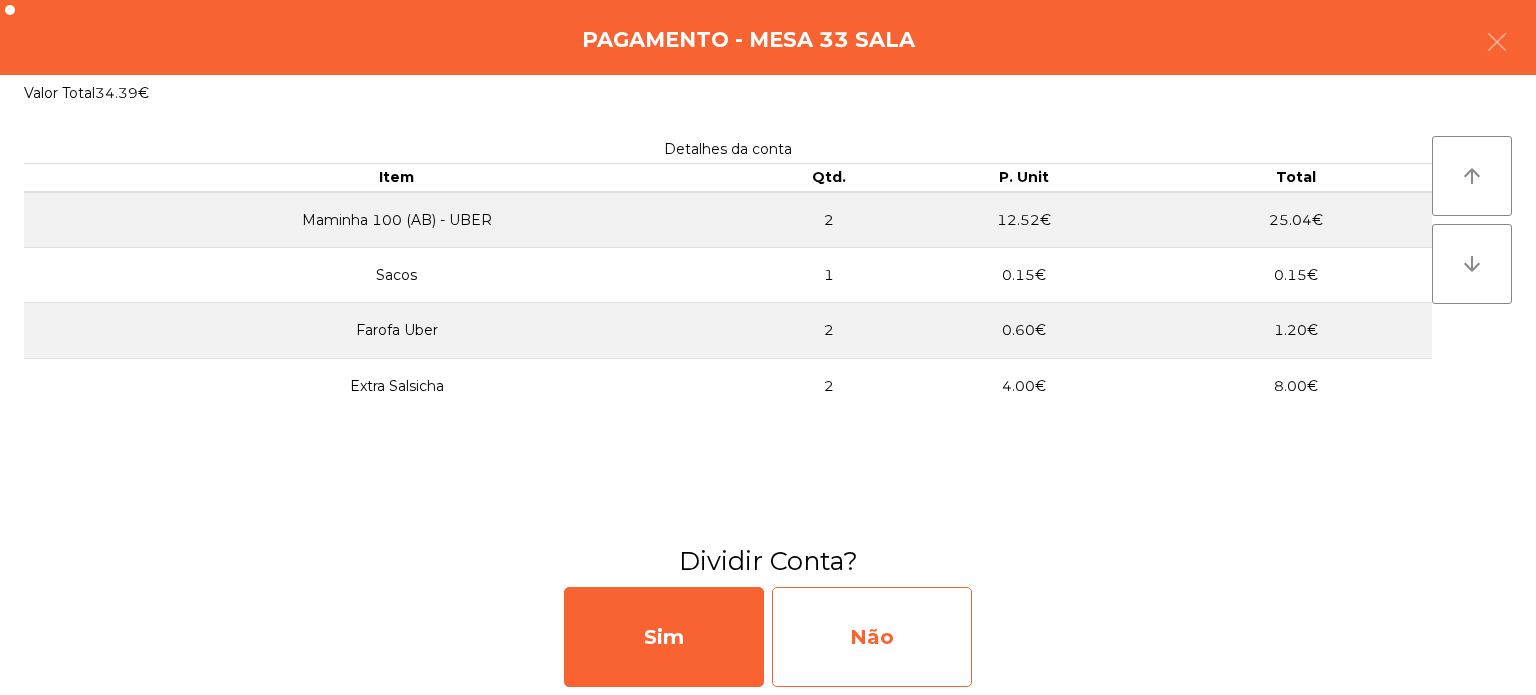 click on "Não" 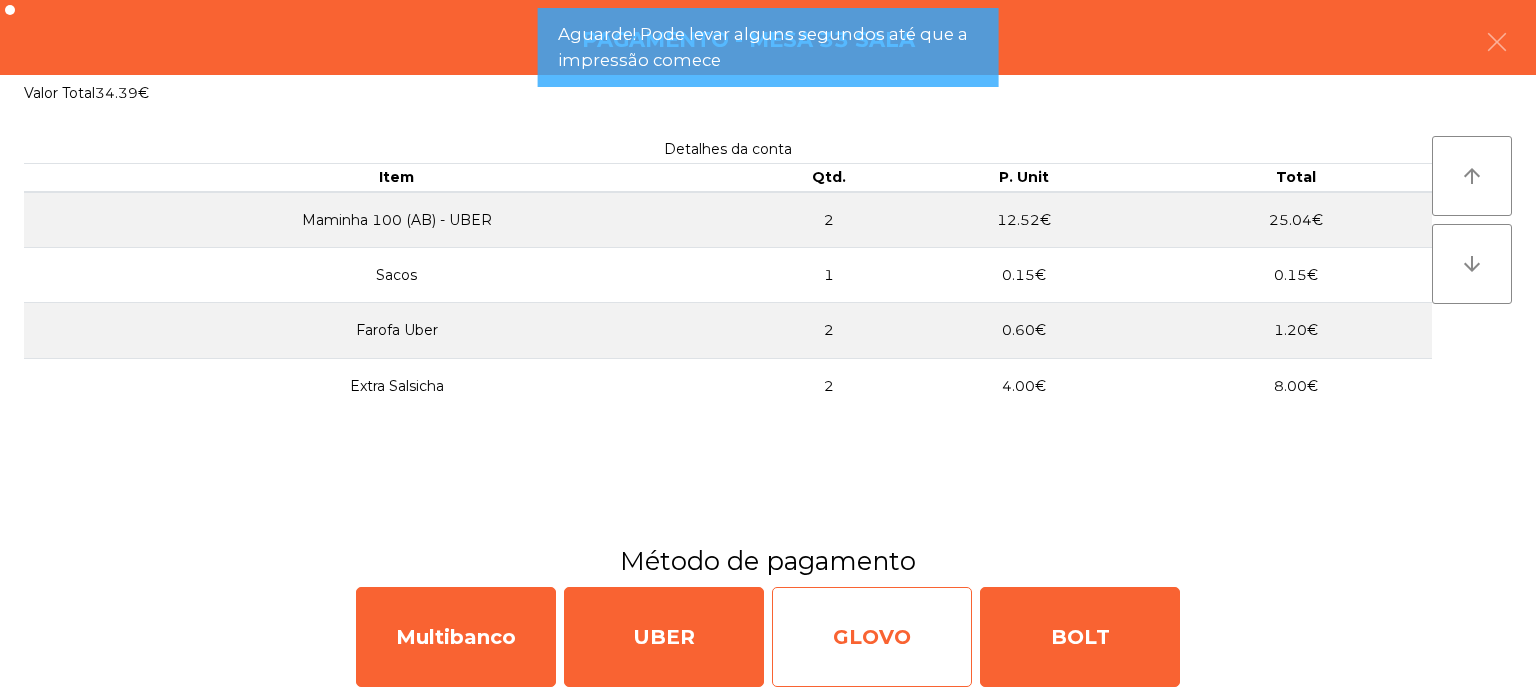 click on "GLOVO" 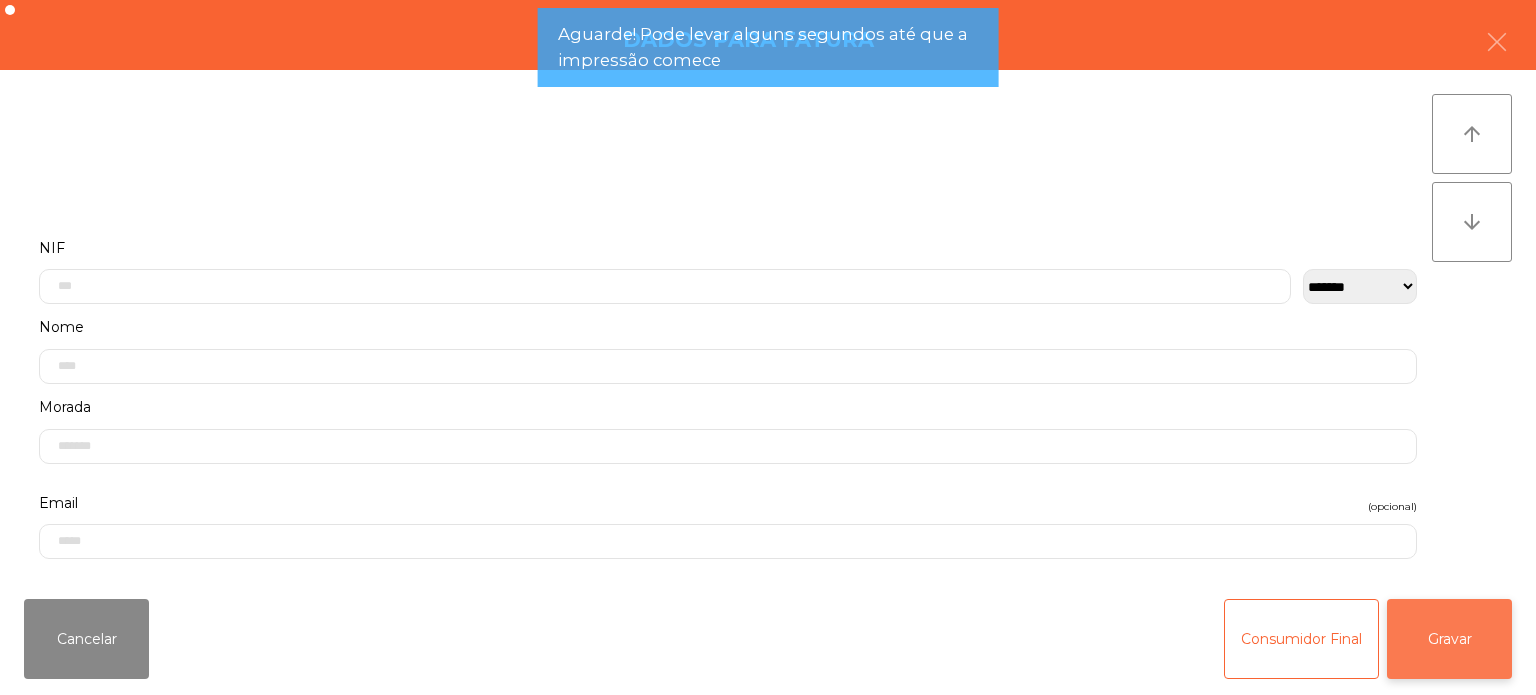 click on "Gravar" 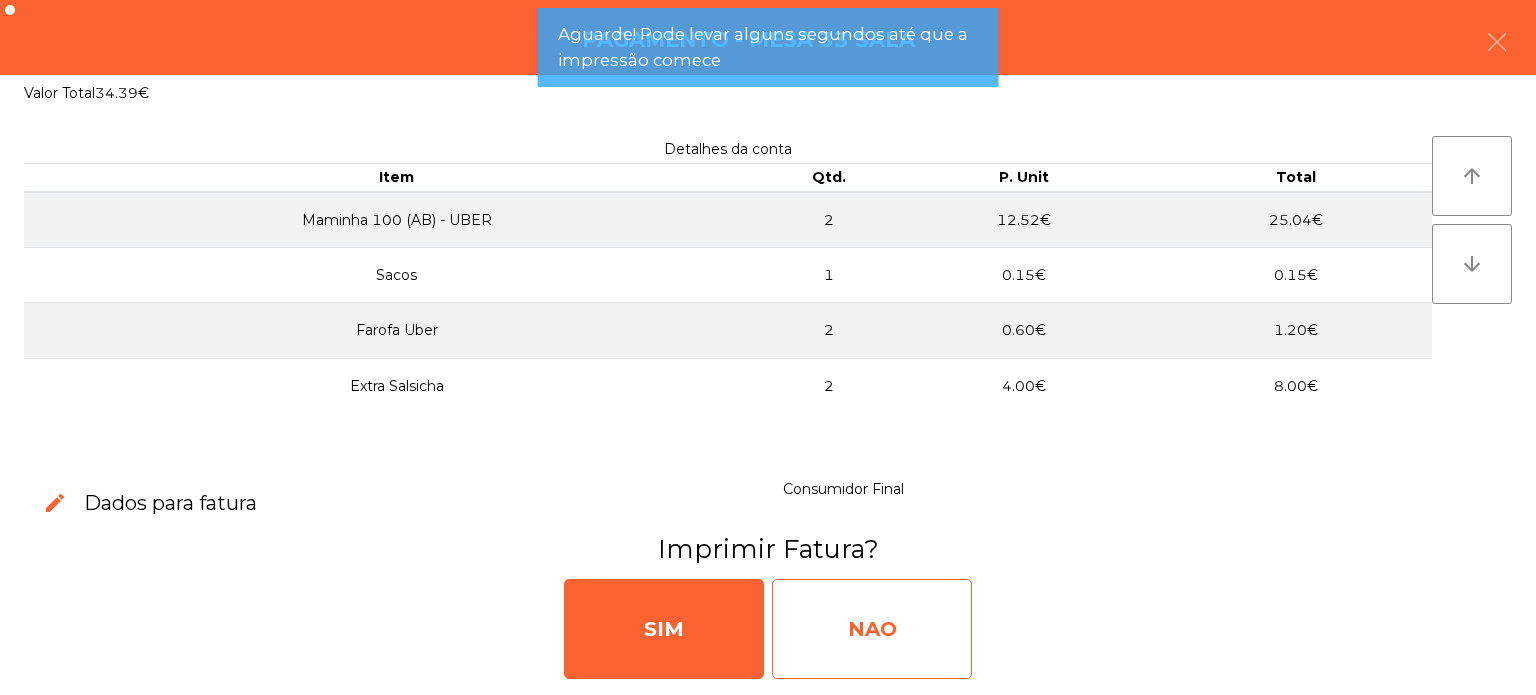click on "NAO" 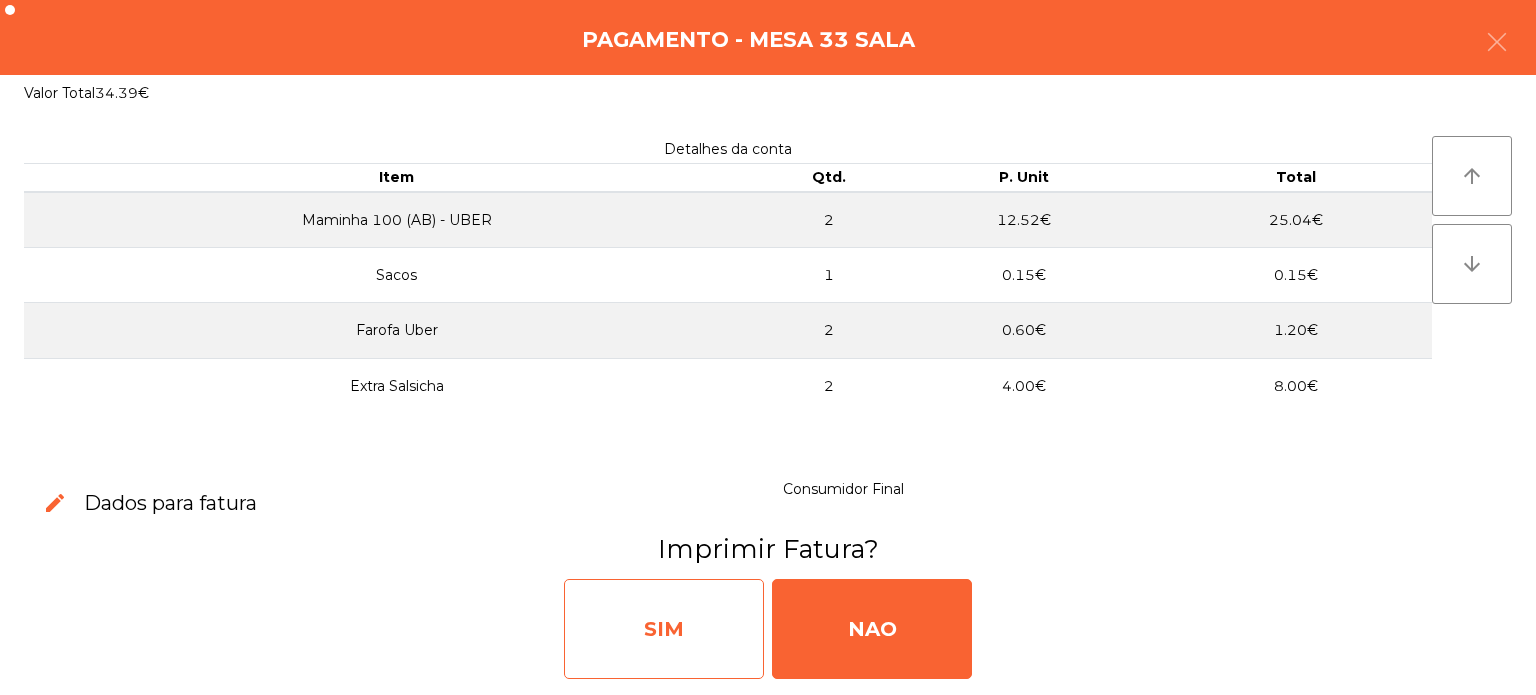 click on "SIM" 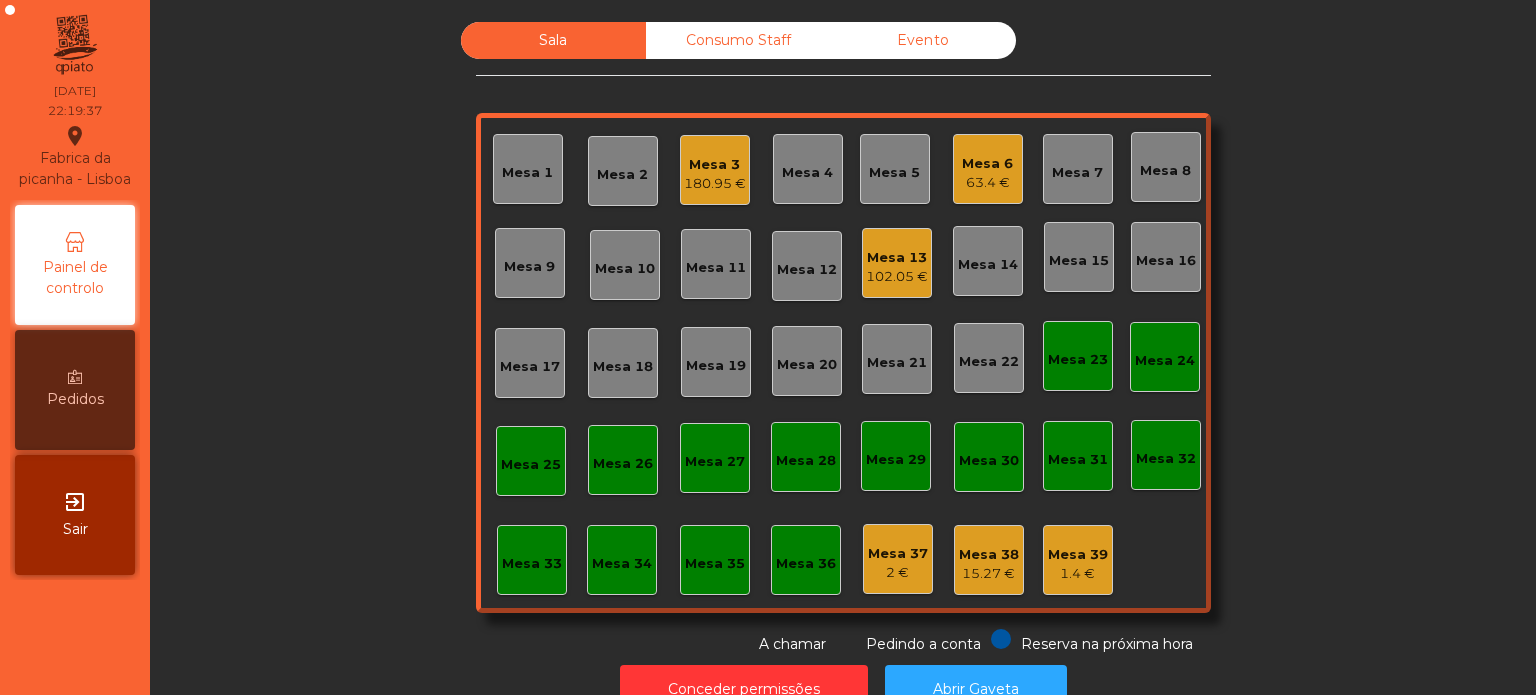 click on "Mesa 13" 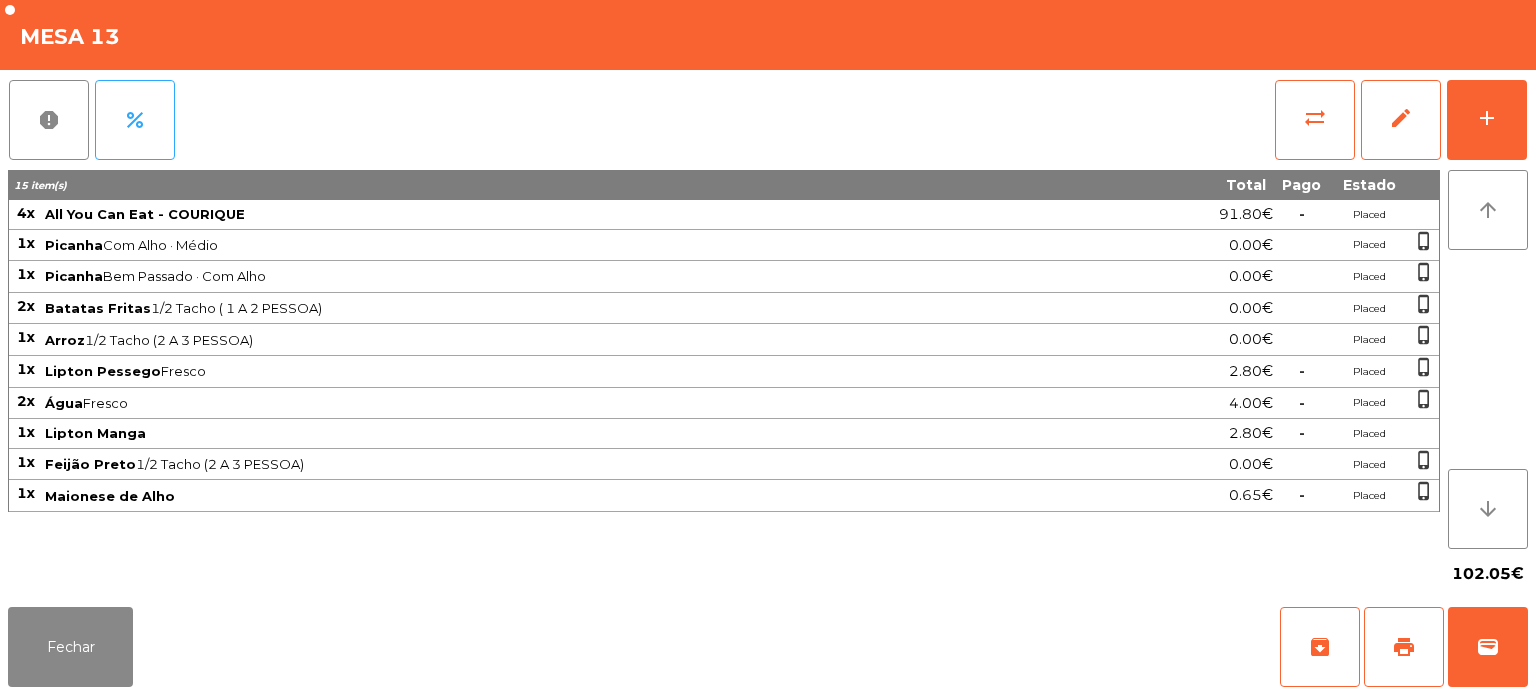click on "Lipton Manga" 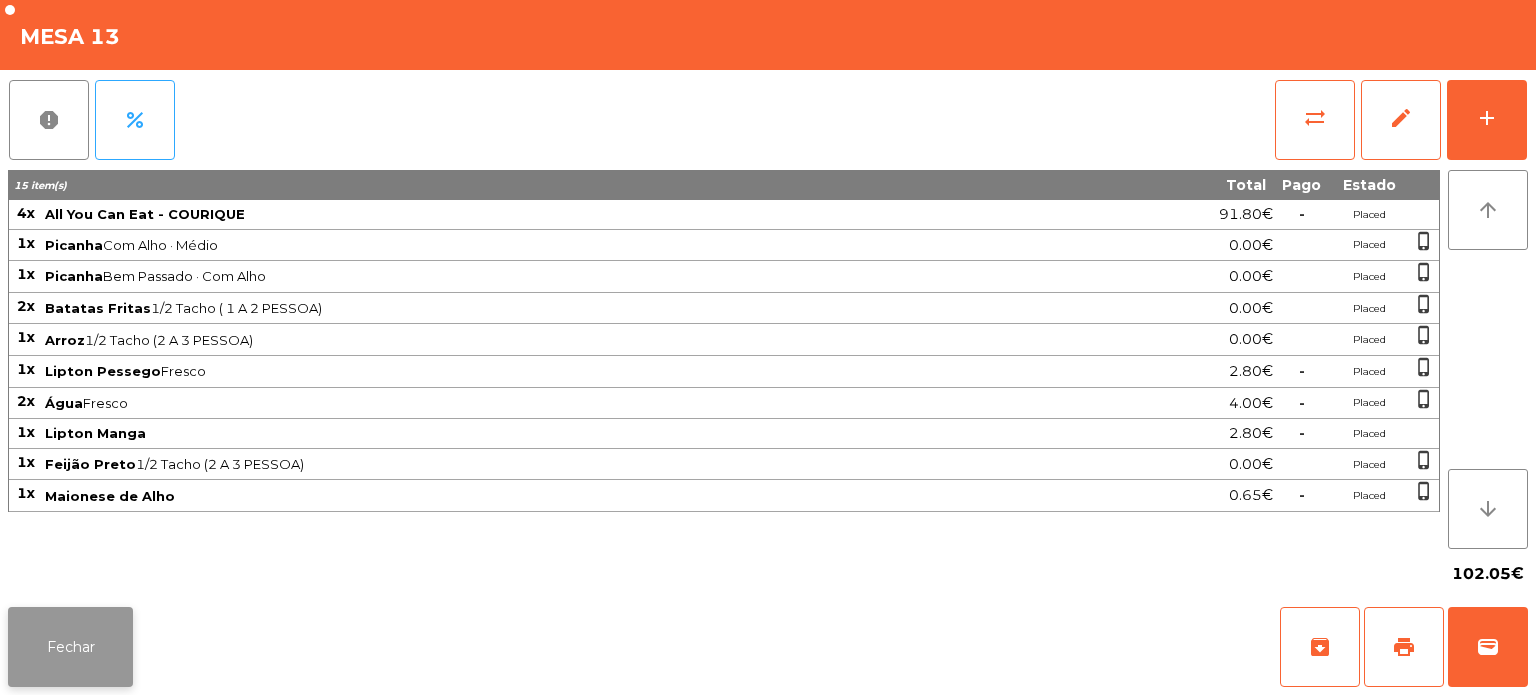 click on "Fechar" 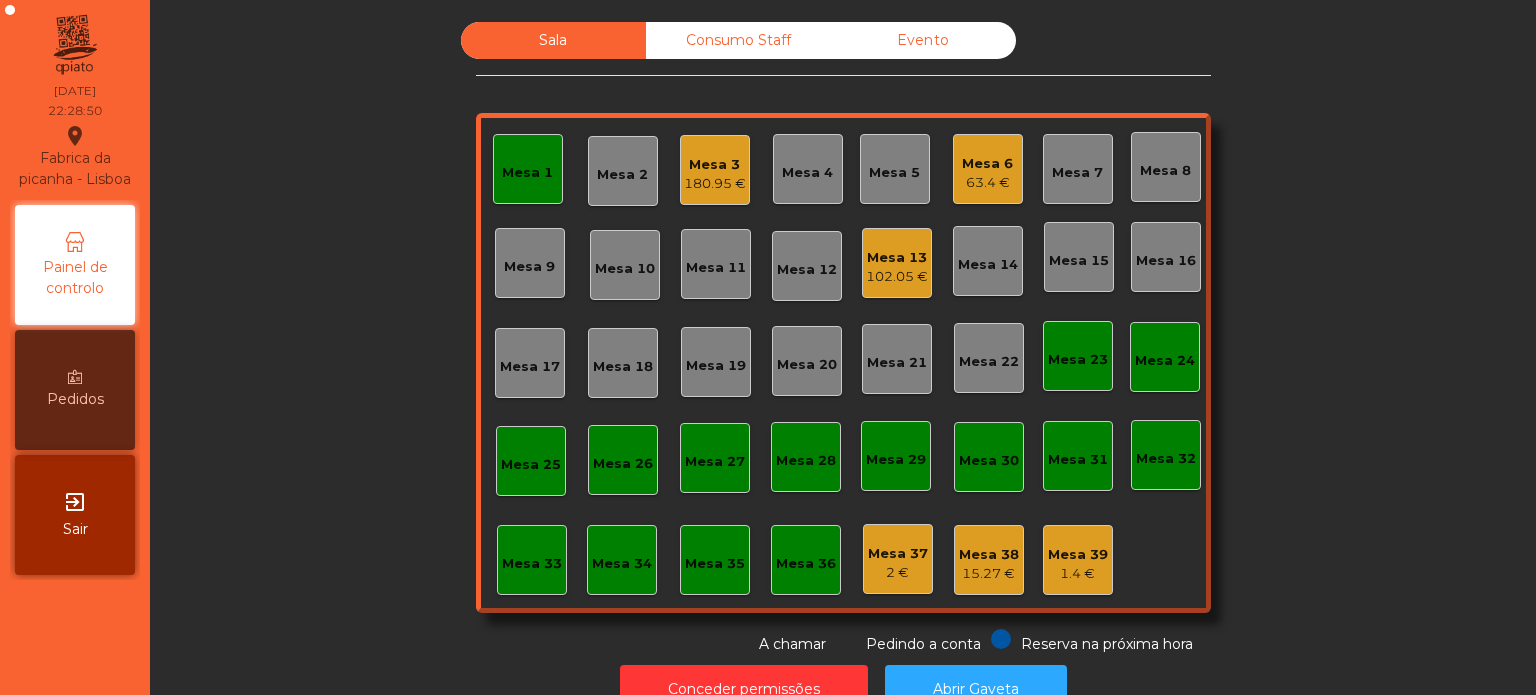 click on "1.4 €" 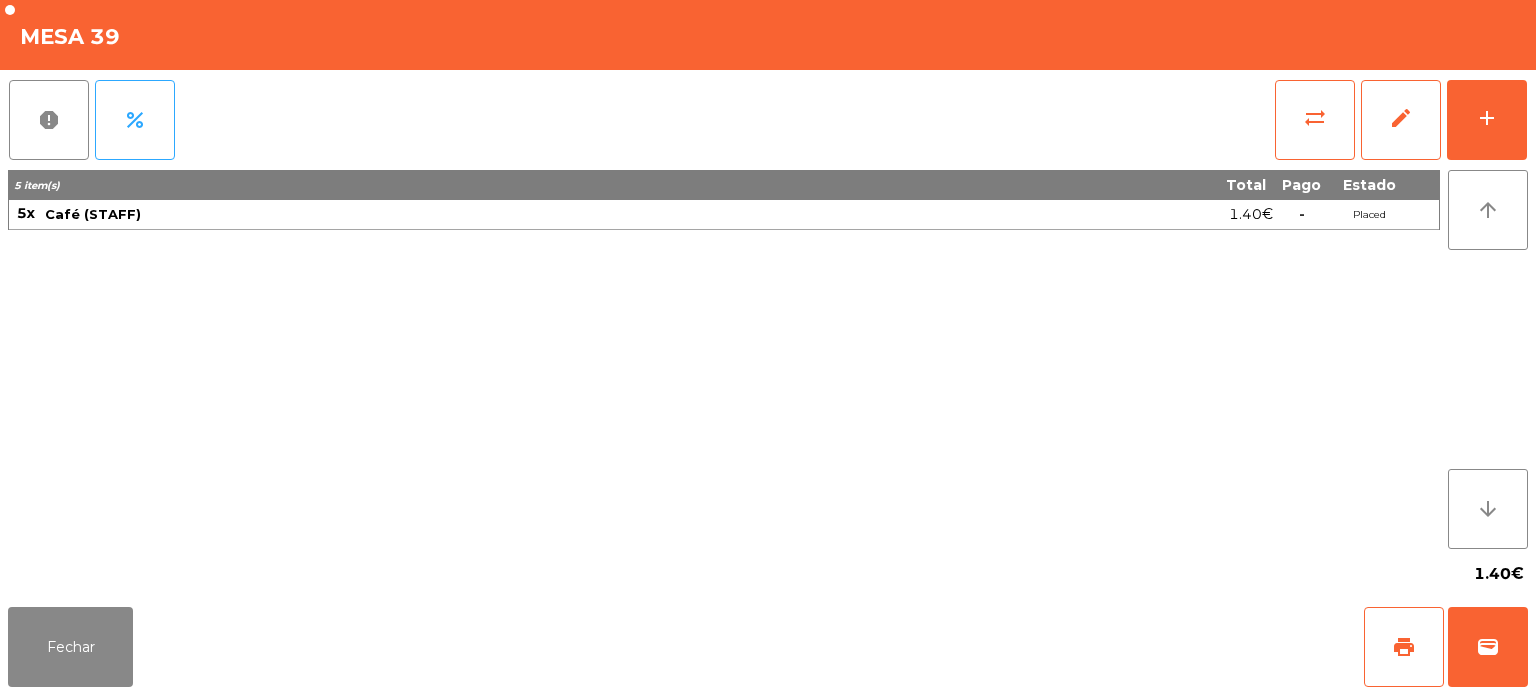 click on "report   percent   sync_alt   edit   add  5 item(s) Total Pago Estado 5x Café (STAFF) 1.40€  -  Placed arrow_upward arrow_downward  1.40€" 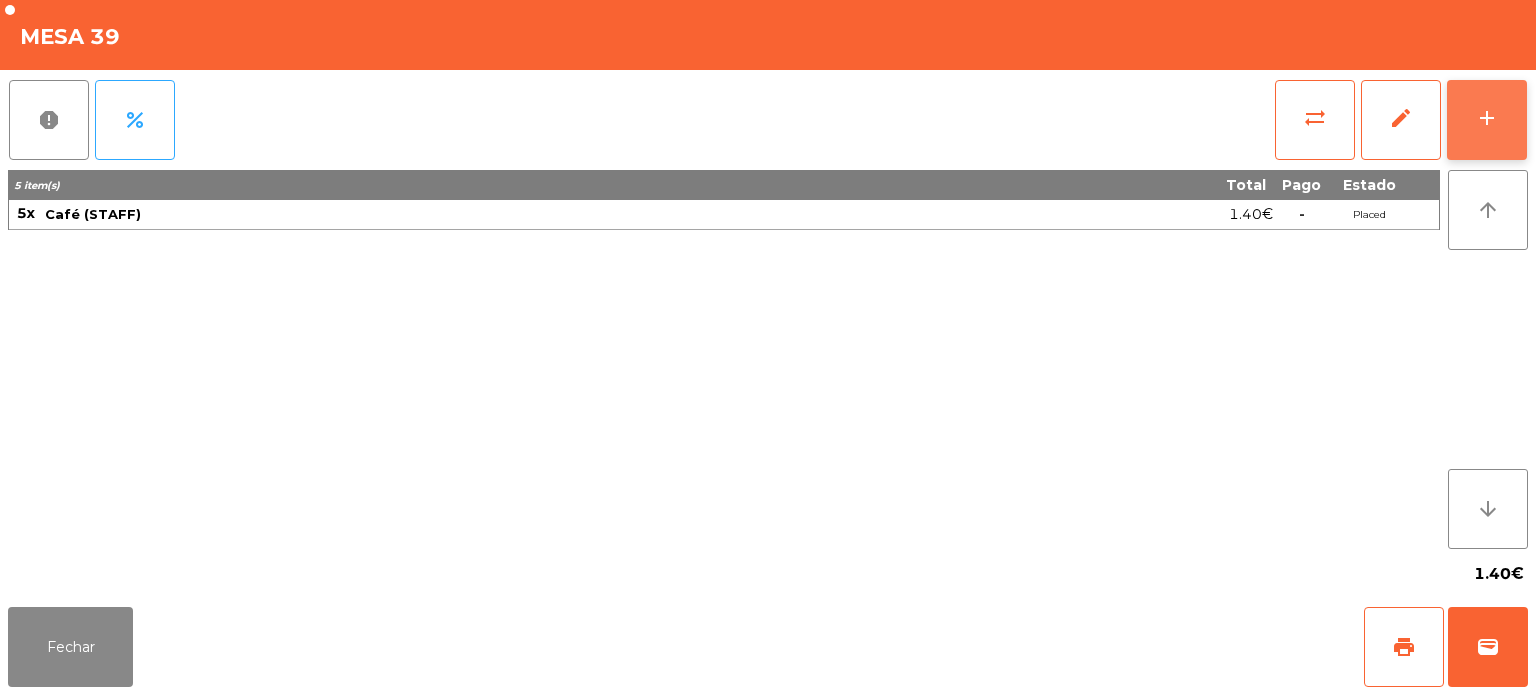 click on "add" 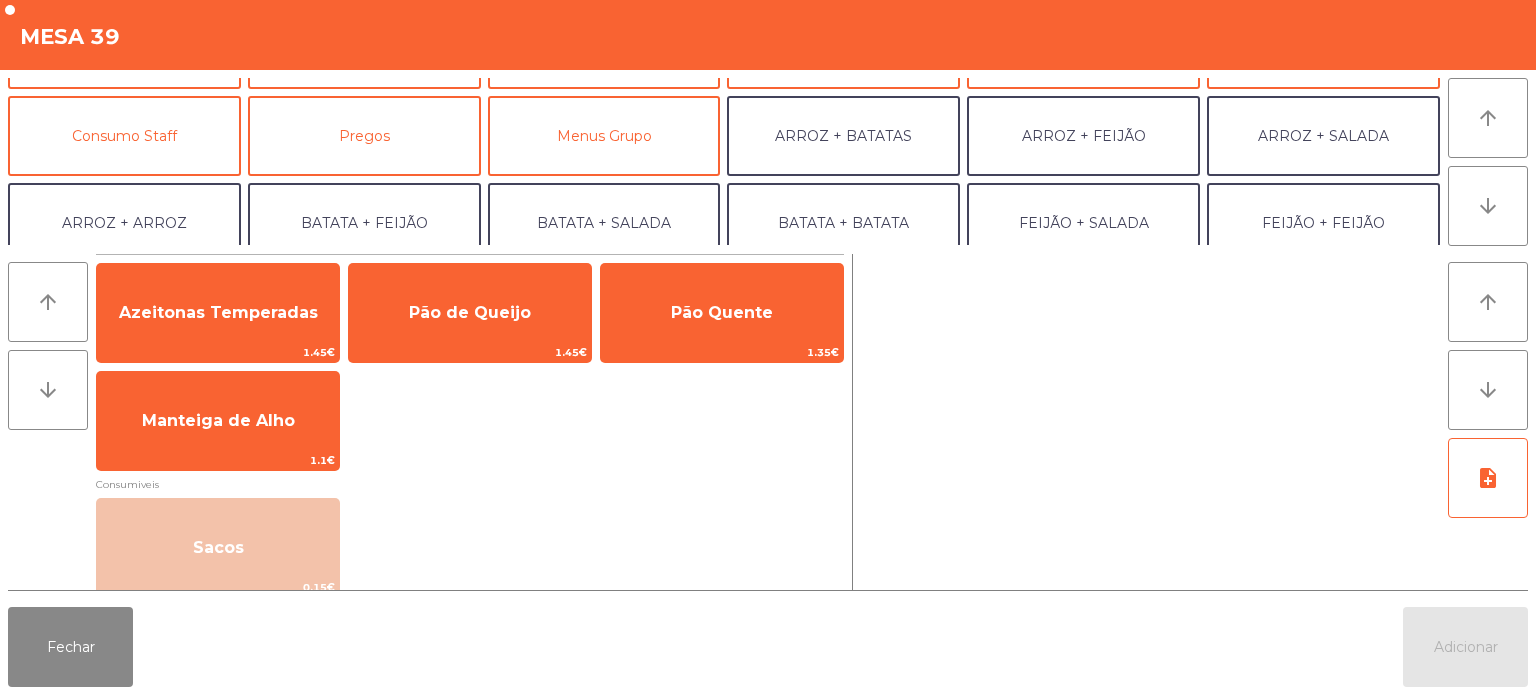 scroll, scrollTop: 168, scrollLeft: 0, axis: vertical 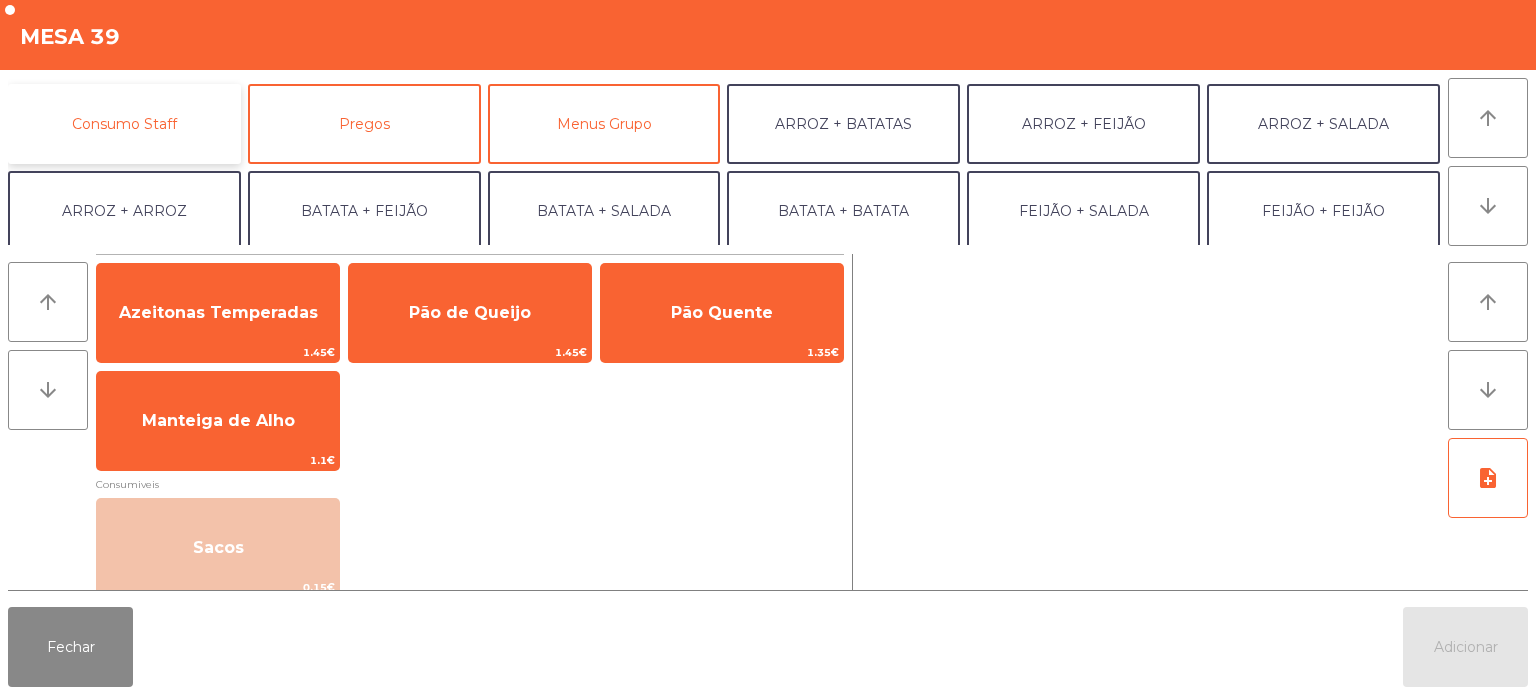 click on "Consumo Staff" 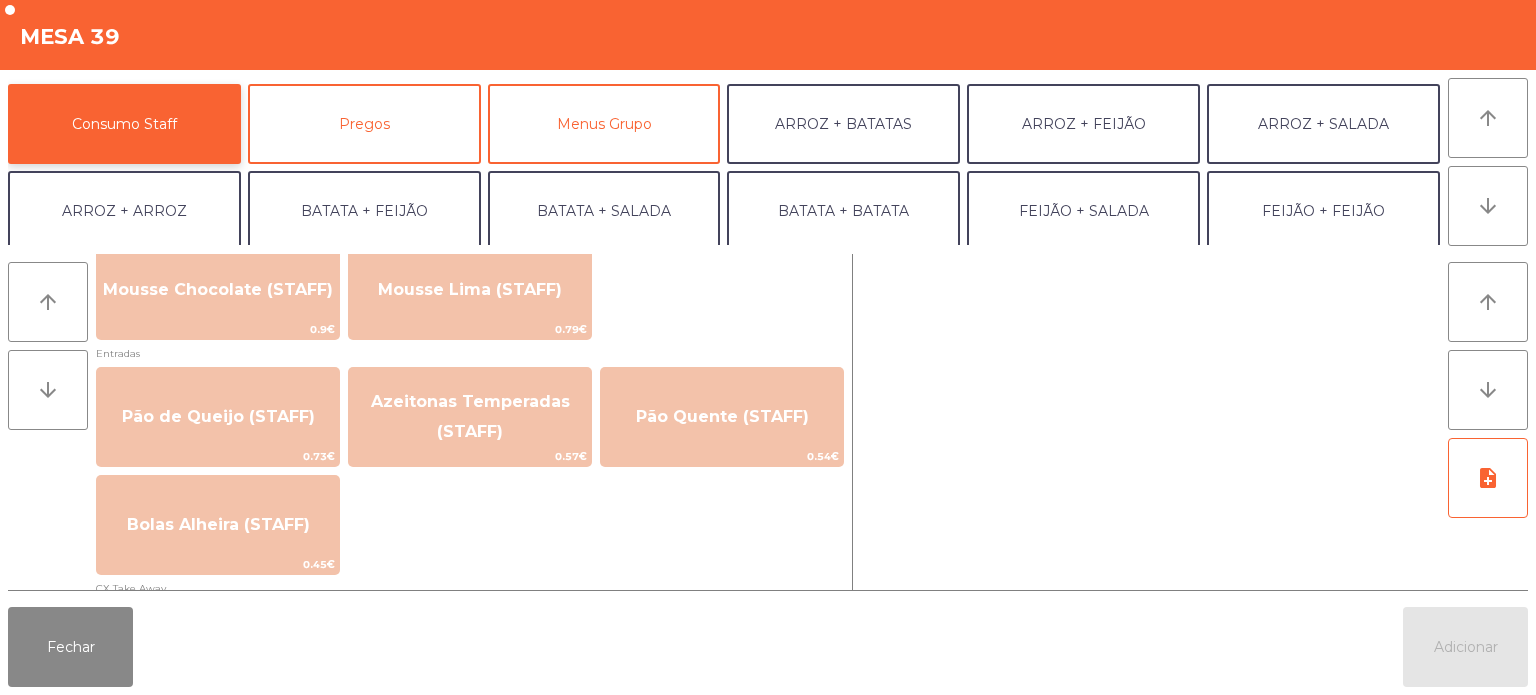 scroll, scrollTop: 1628, scrollLeft: 0, axis: vertical 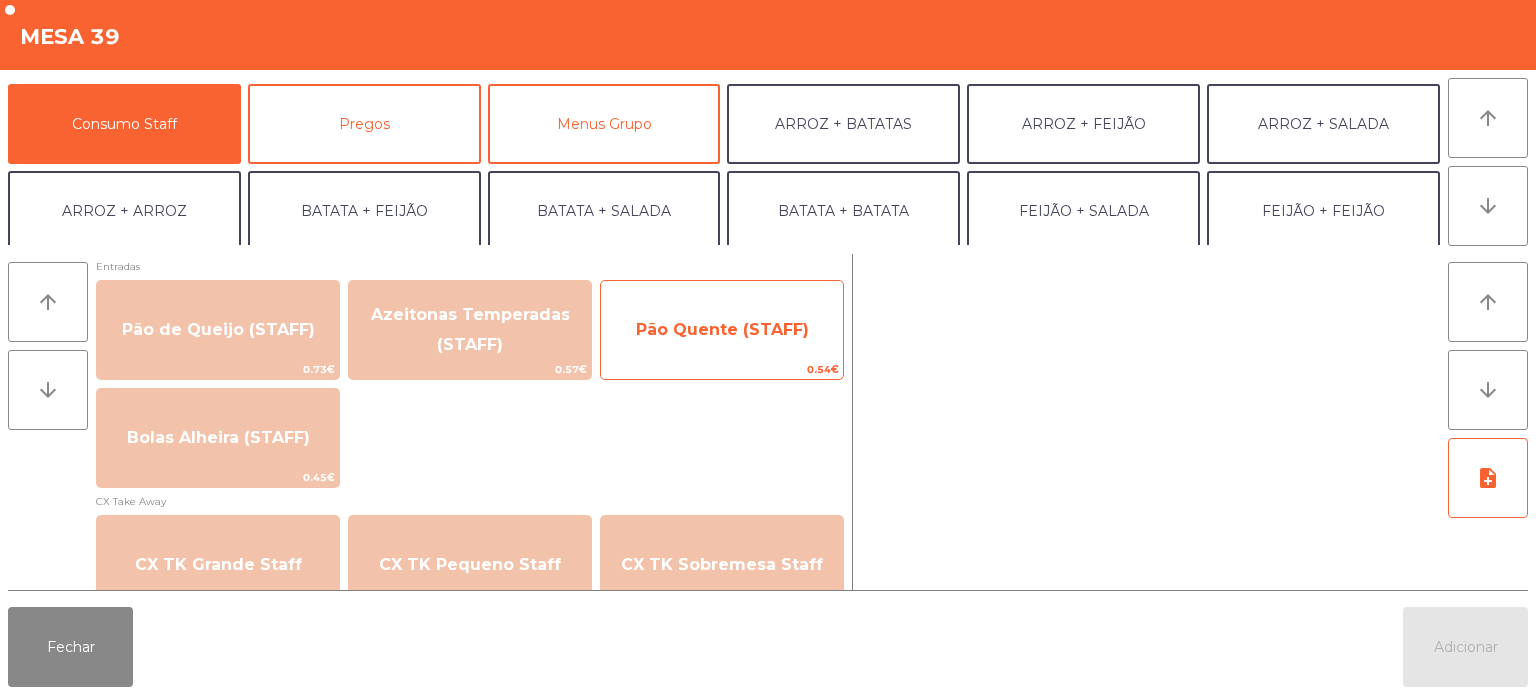 click on "Pão Quente (STAFF)" 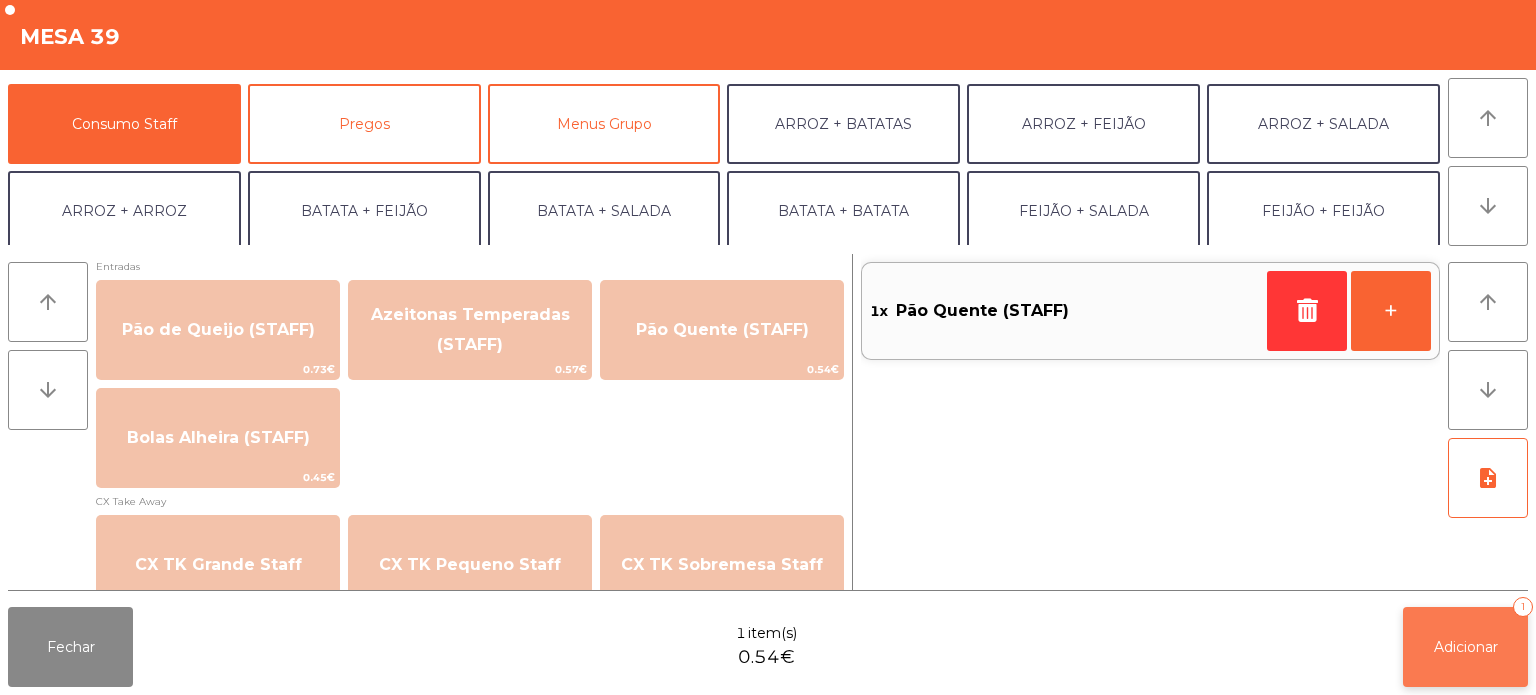 click on "Adicionar   1" 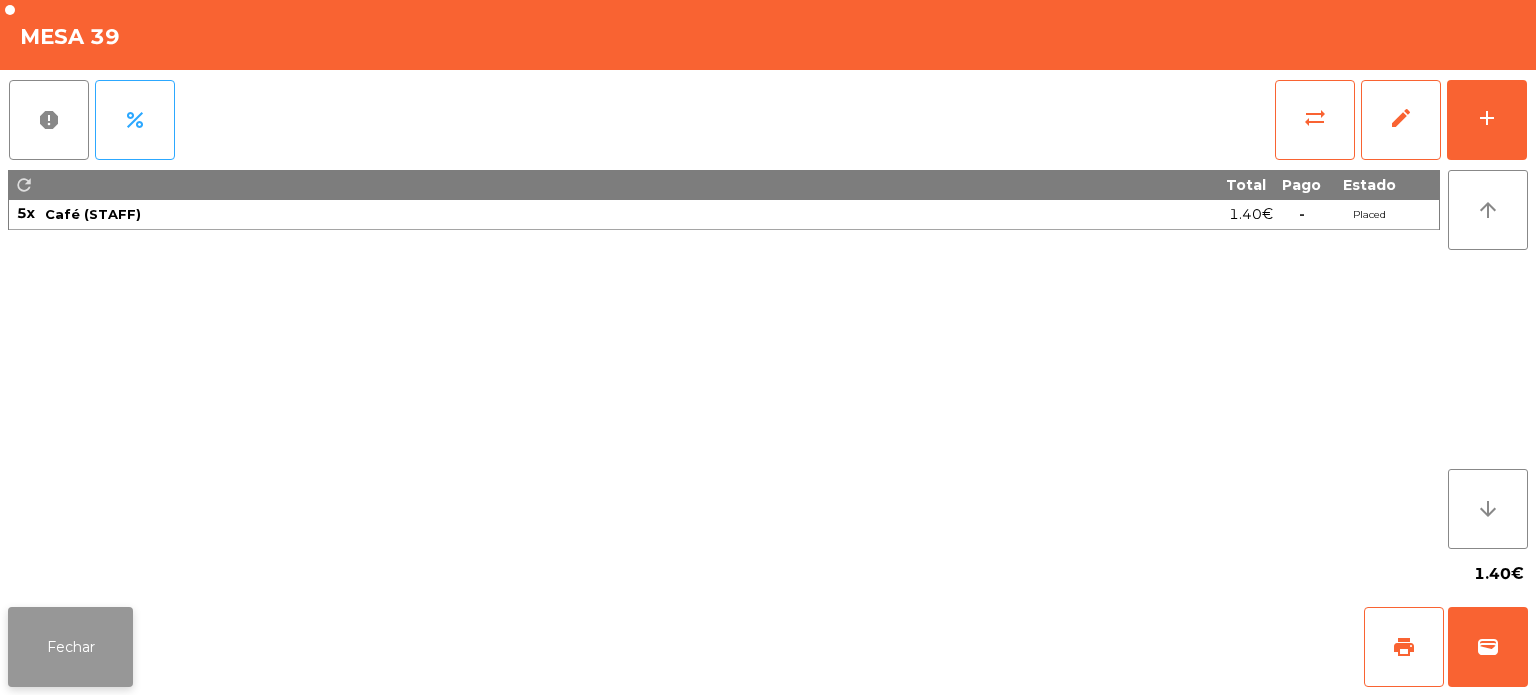 click on "Fechar" 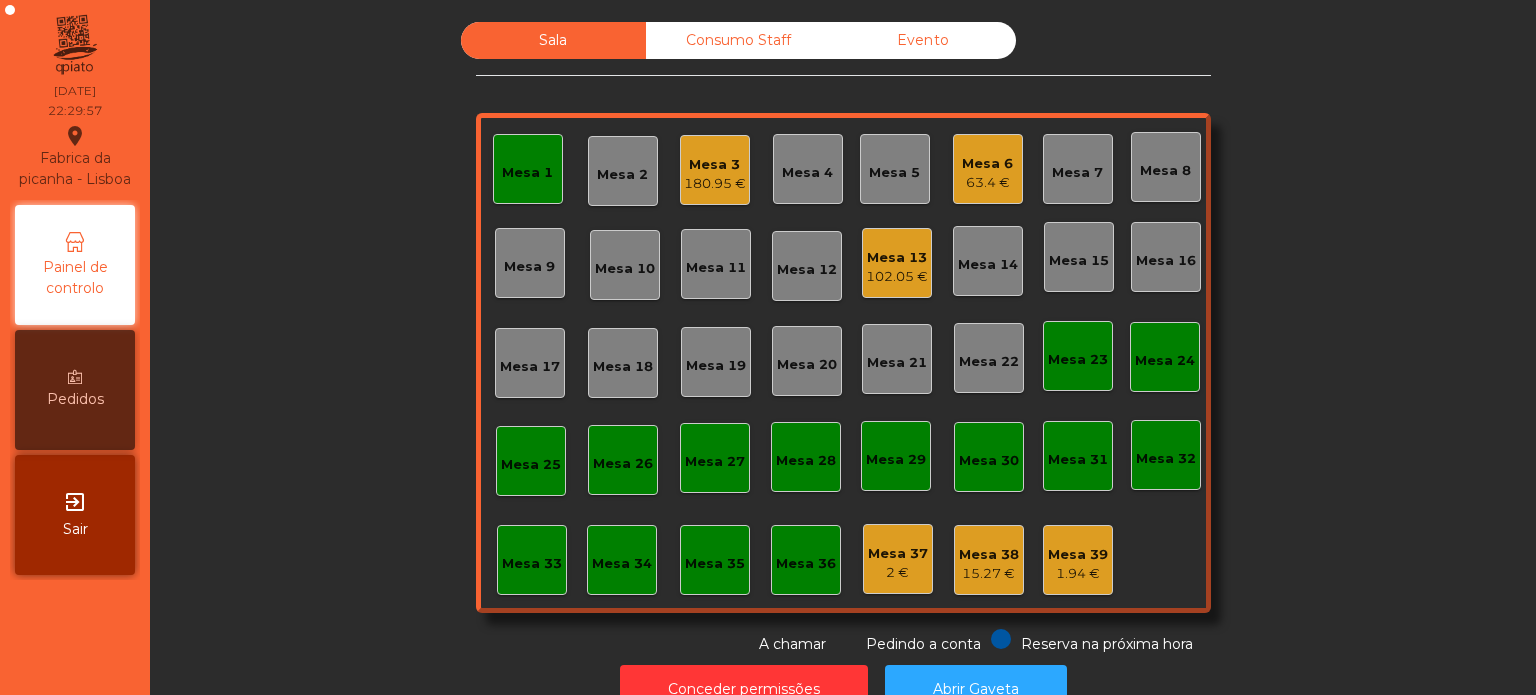 click on "Mesa 1" 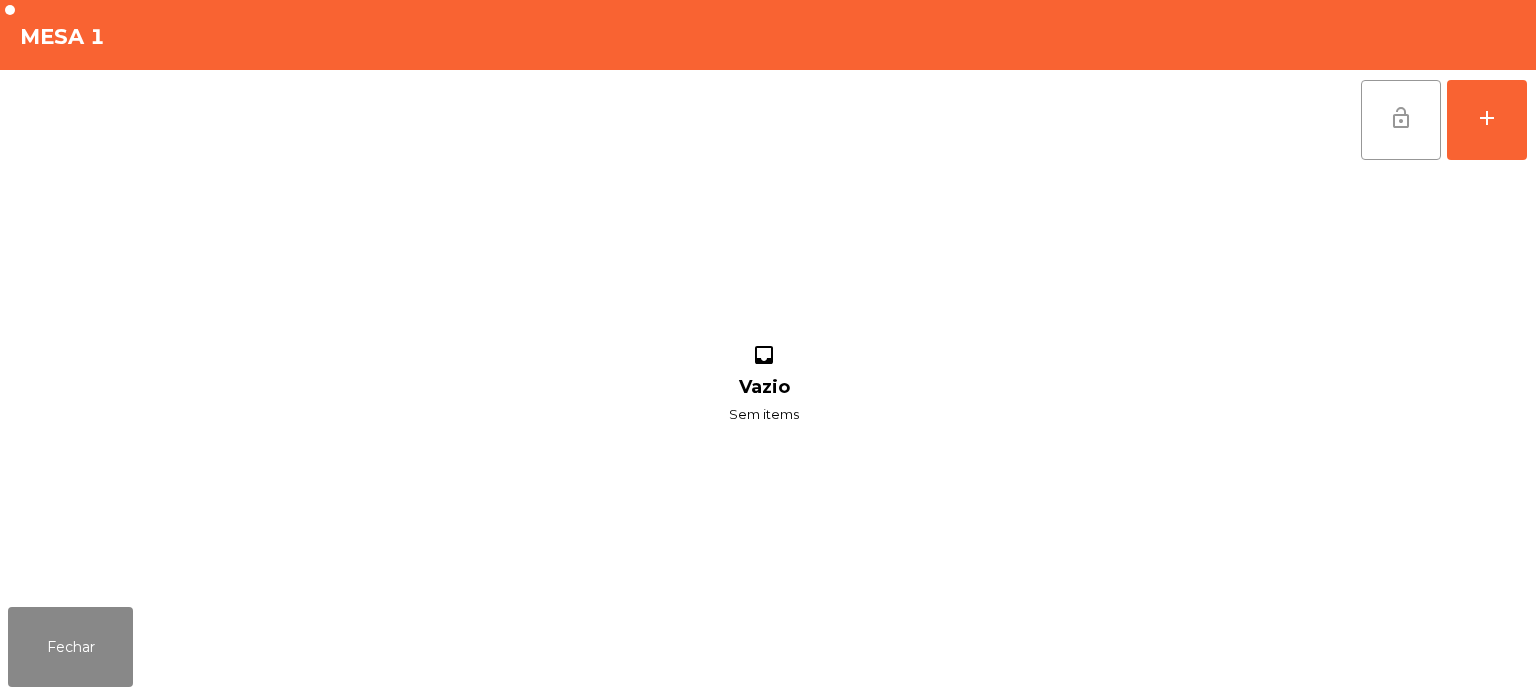 click on "lock_open" 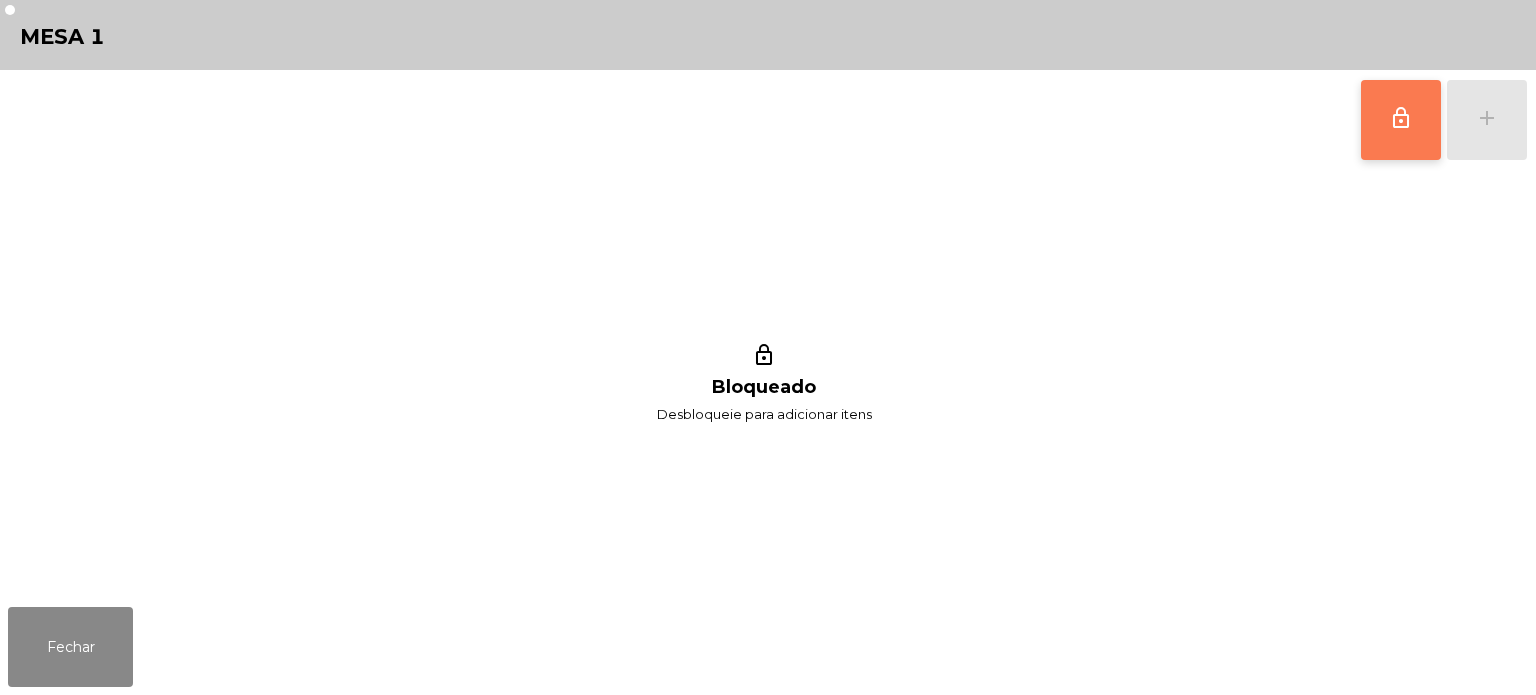 click on "lock_outline" 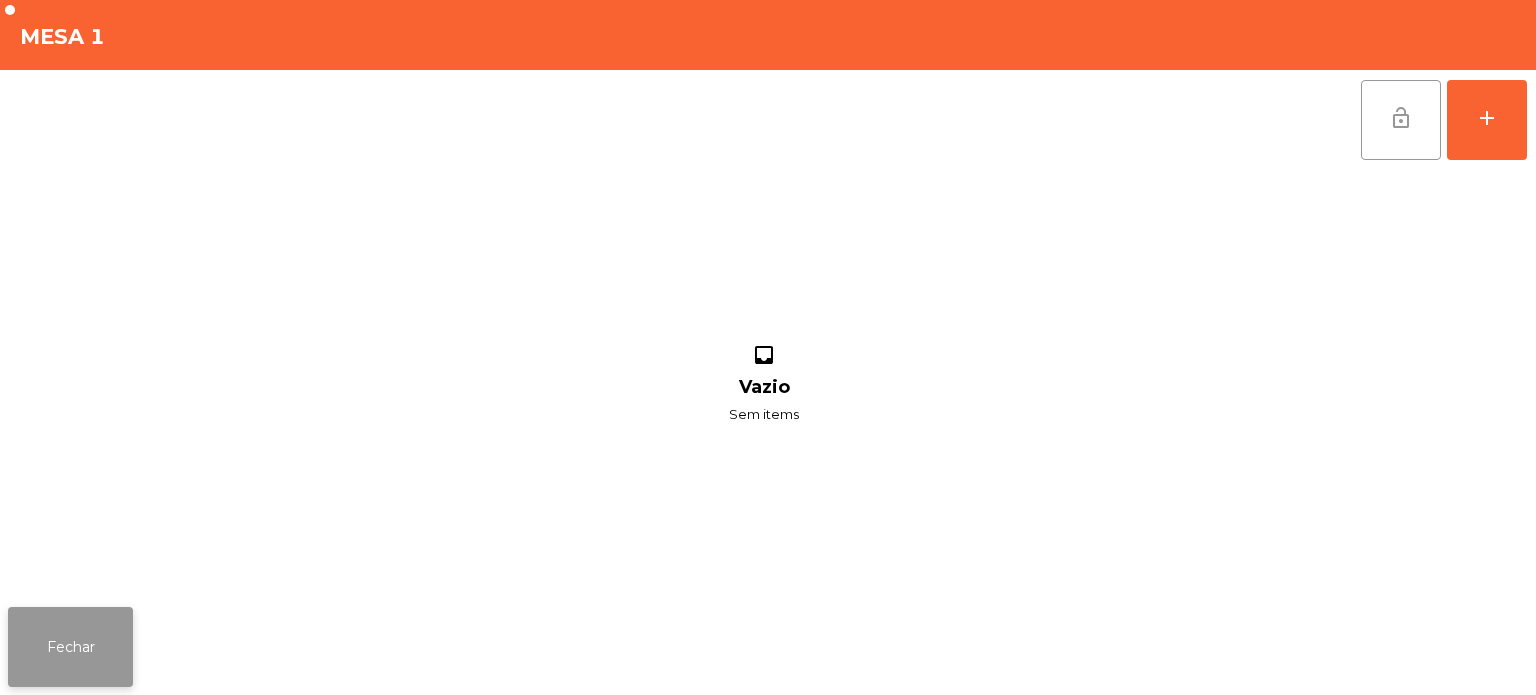 click on "Fechar" 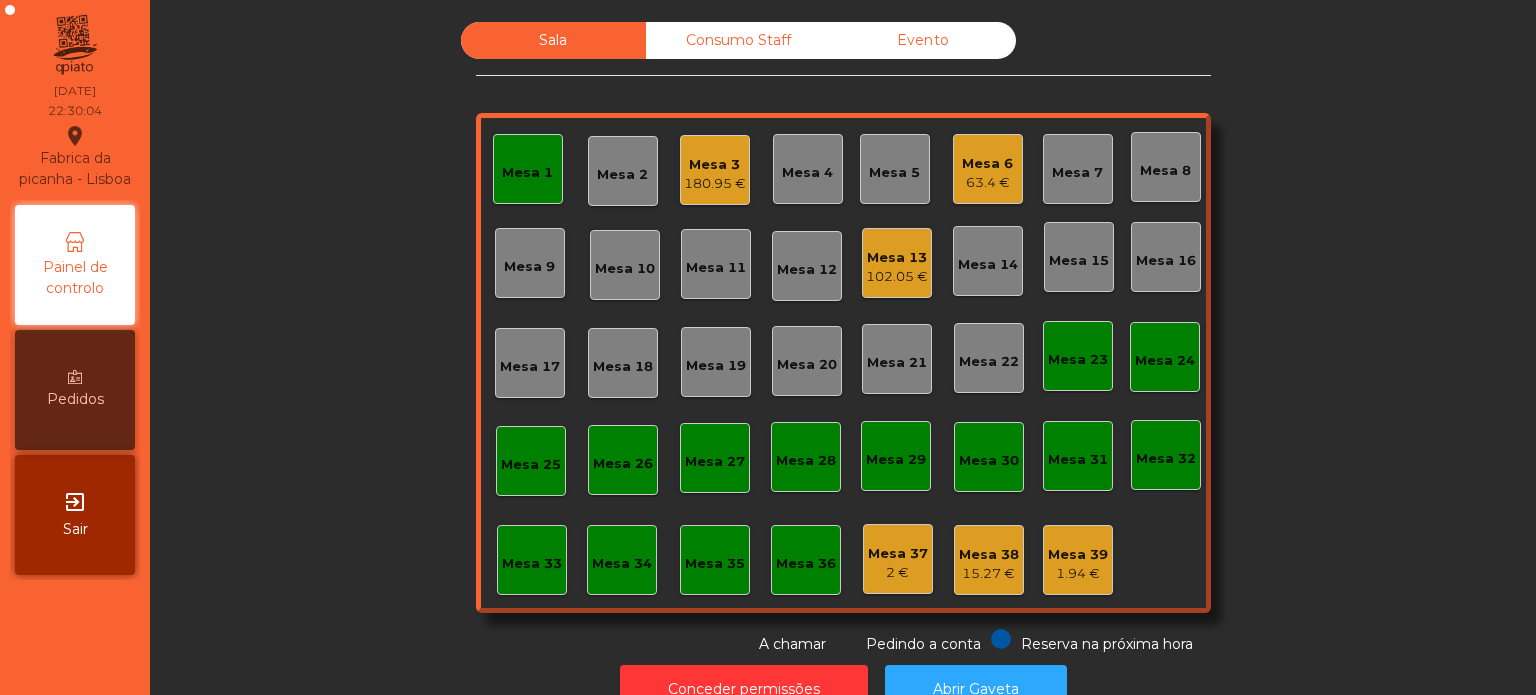 click on "Mesa 8" 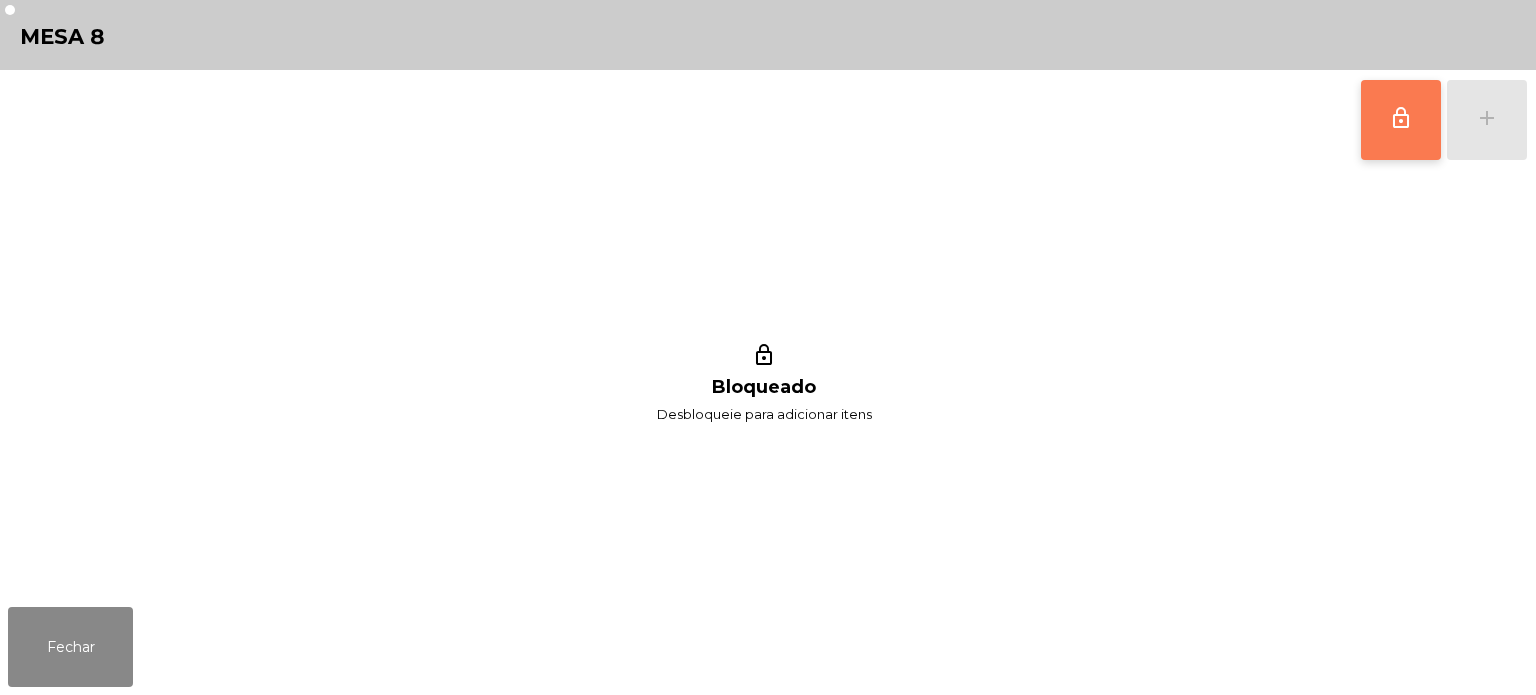 click on "lock_outline" 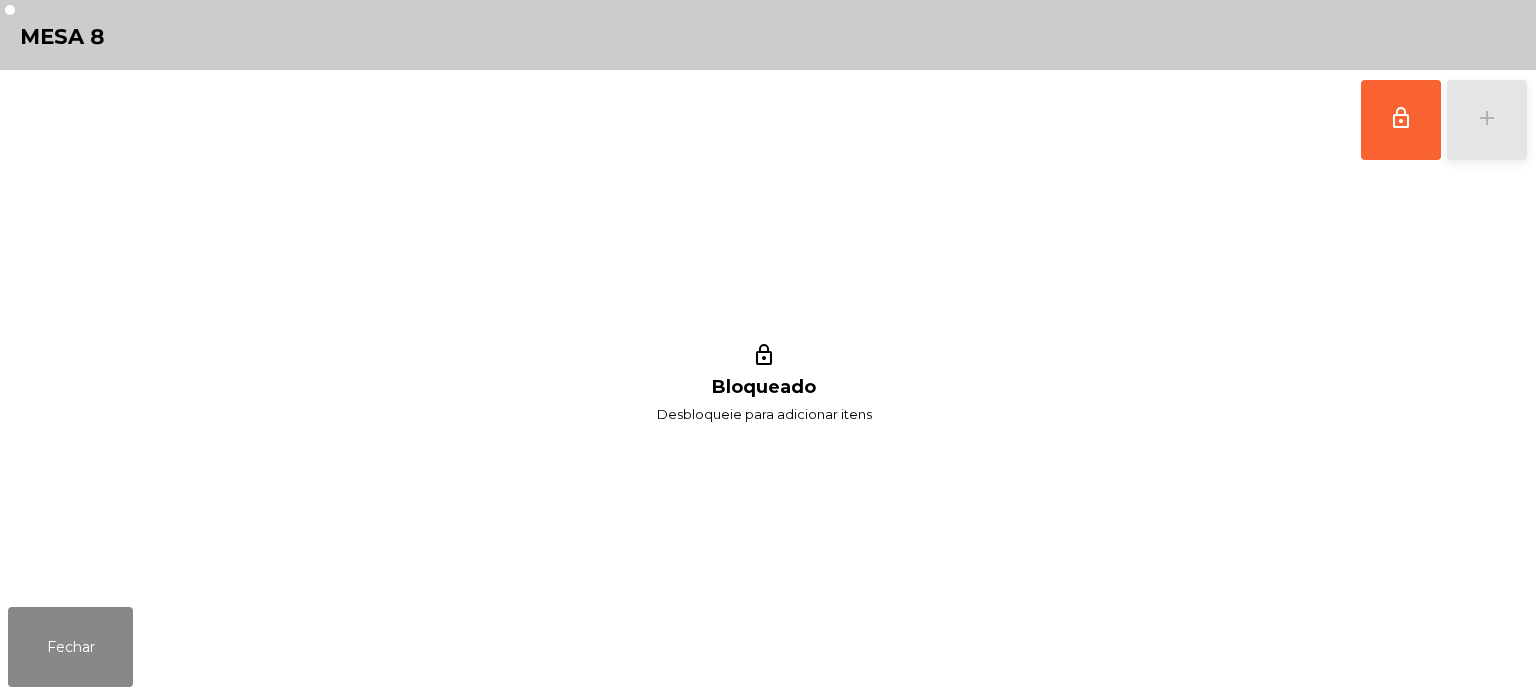 click on "add" 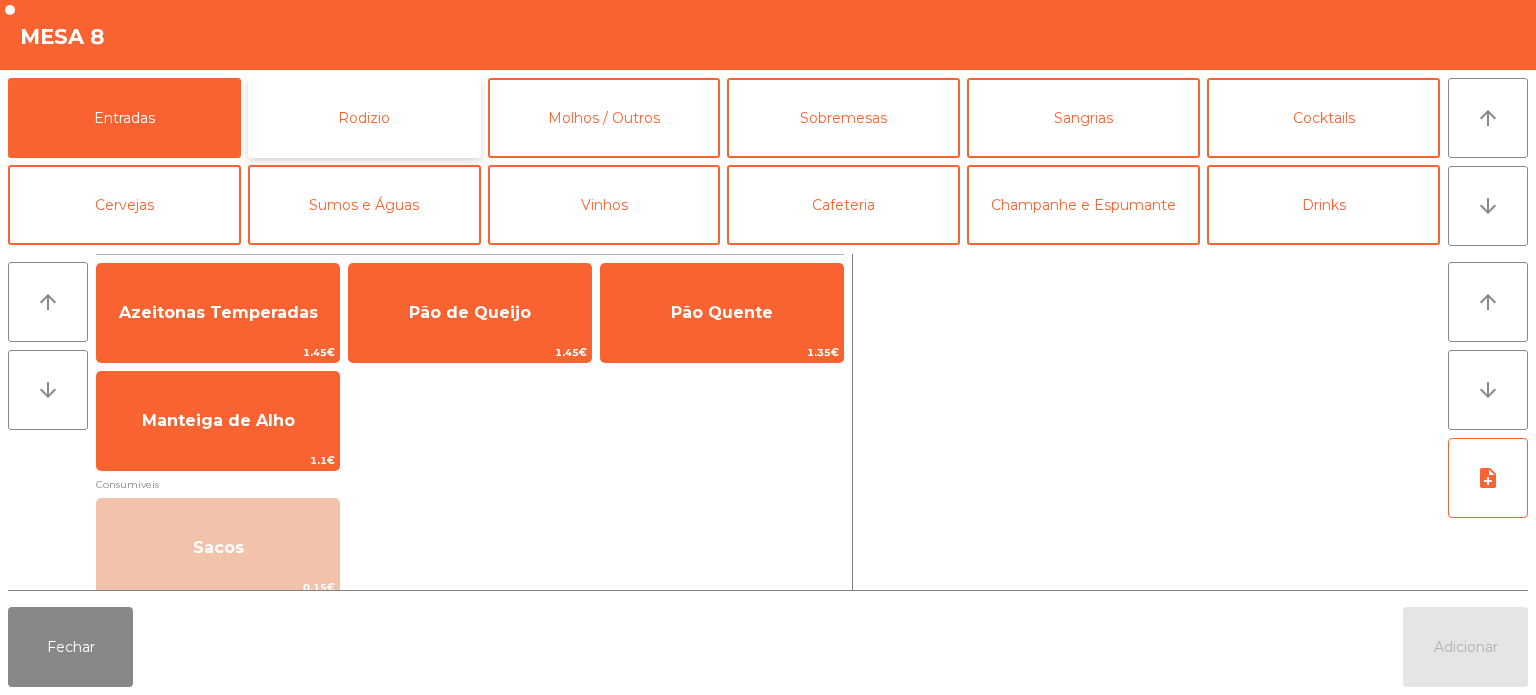 click on "Rodizio" 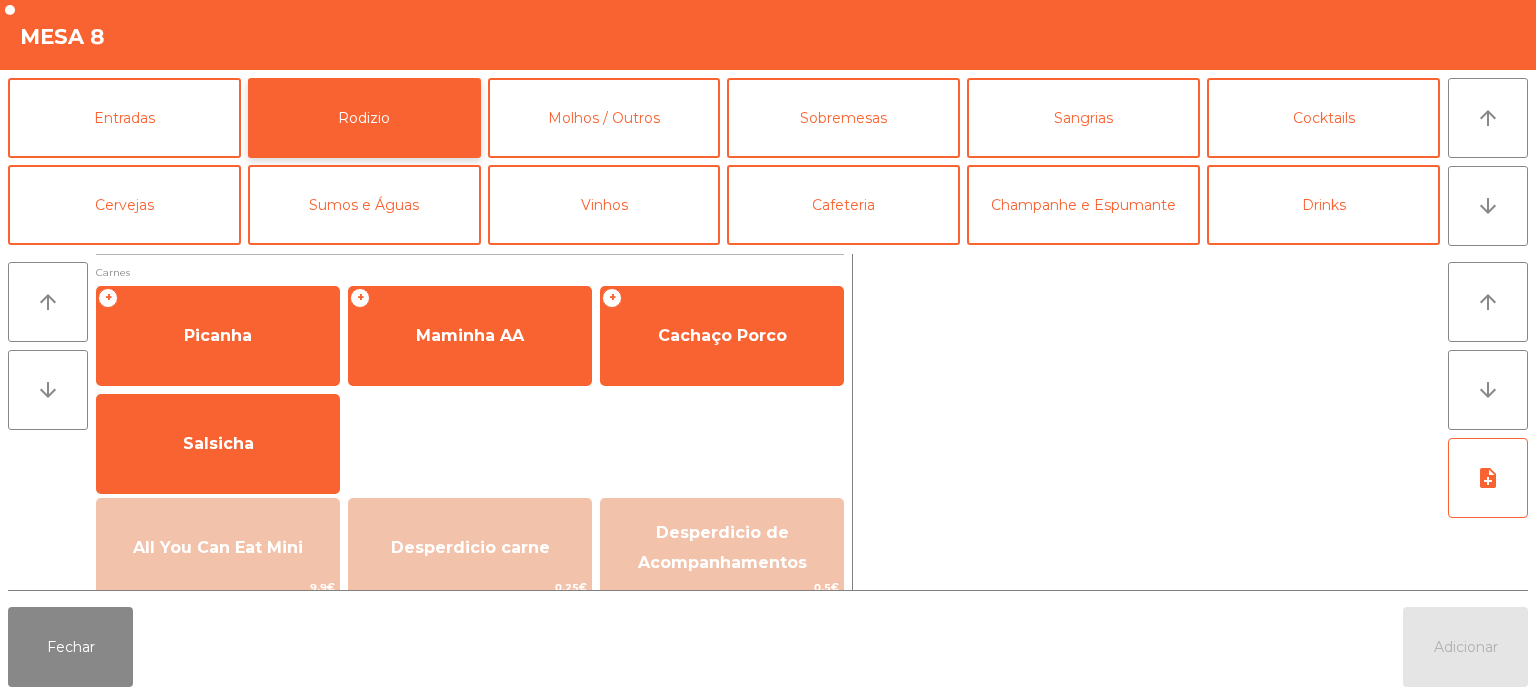 scroll, scrollTop: 140, scrollLeft: 0, axis: vertical 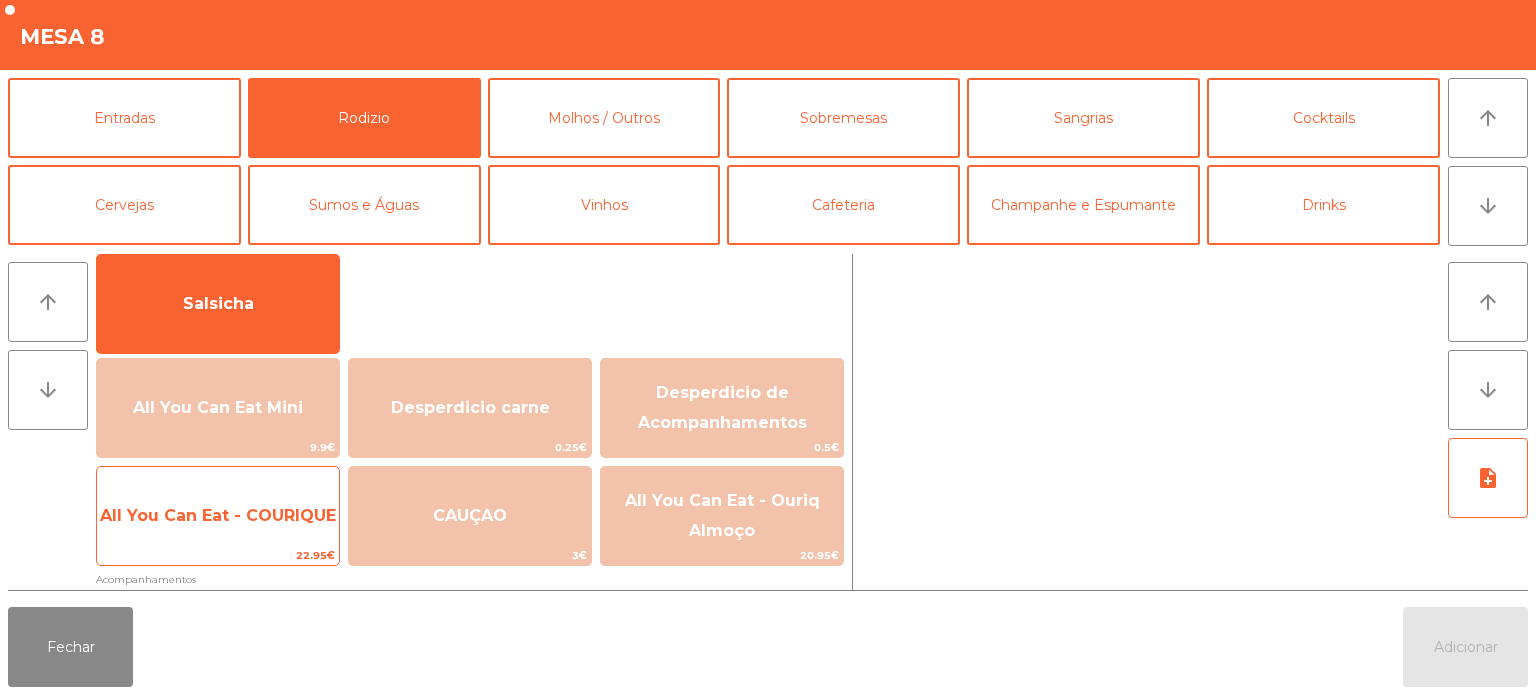 click on "All You Can Eat - COURIQUE" 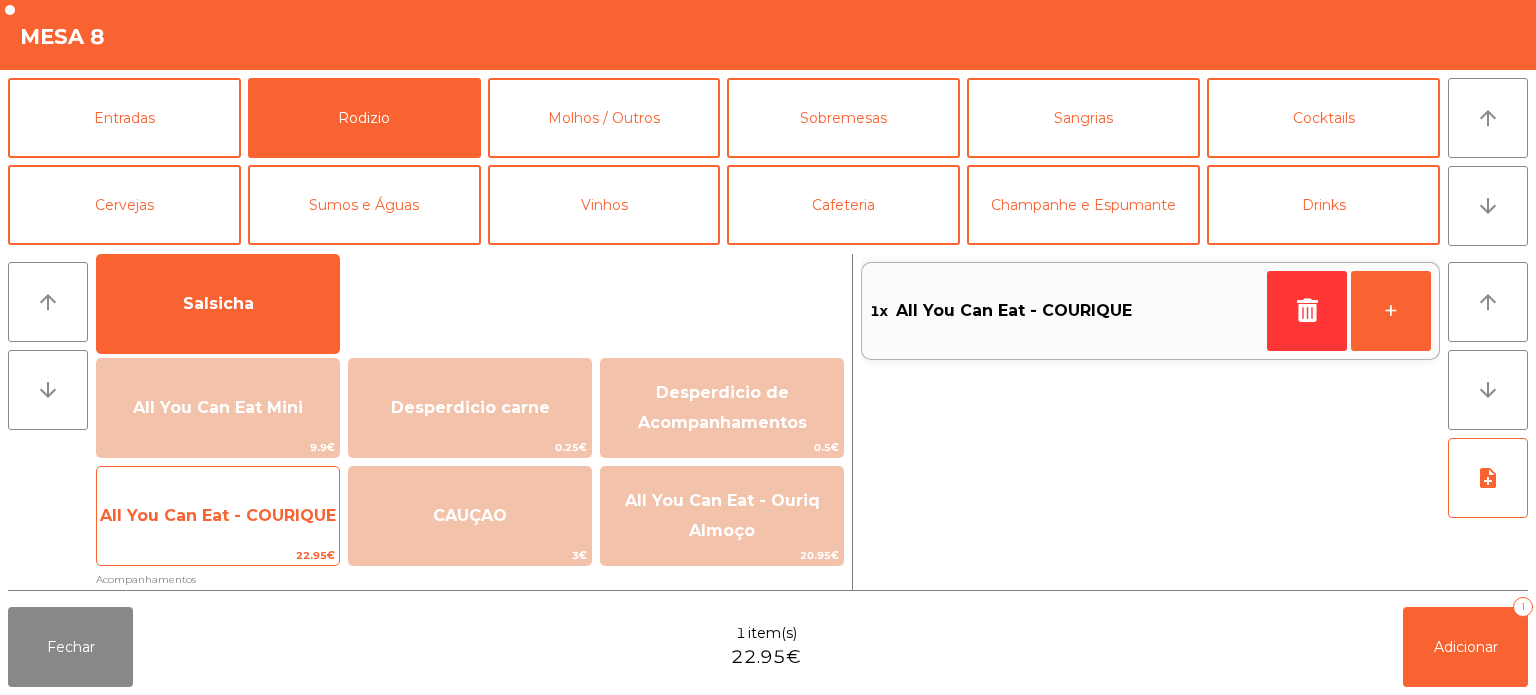 click on "All You Can Eat - COURIQUE" 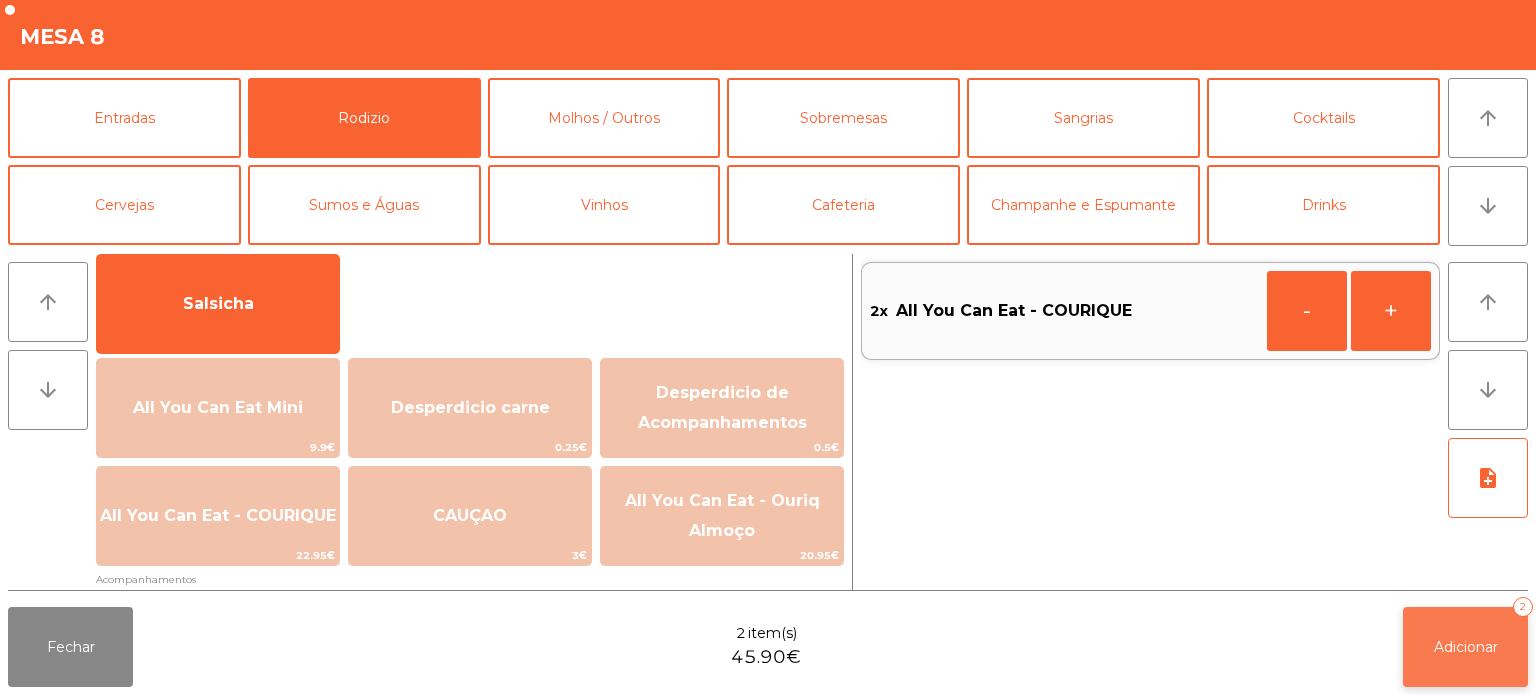 click on "Adicionar   2" 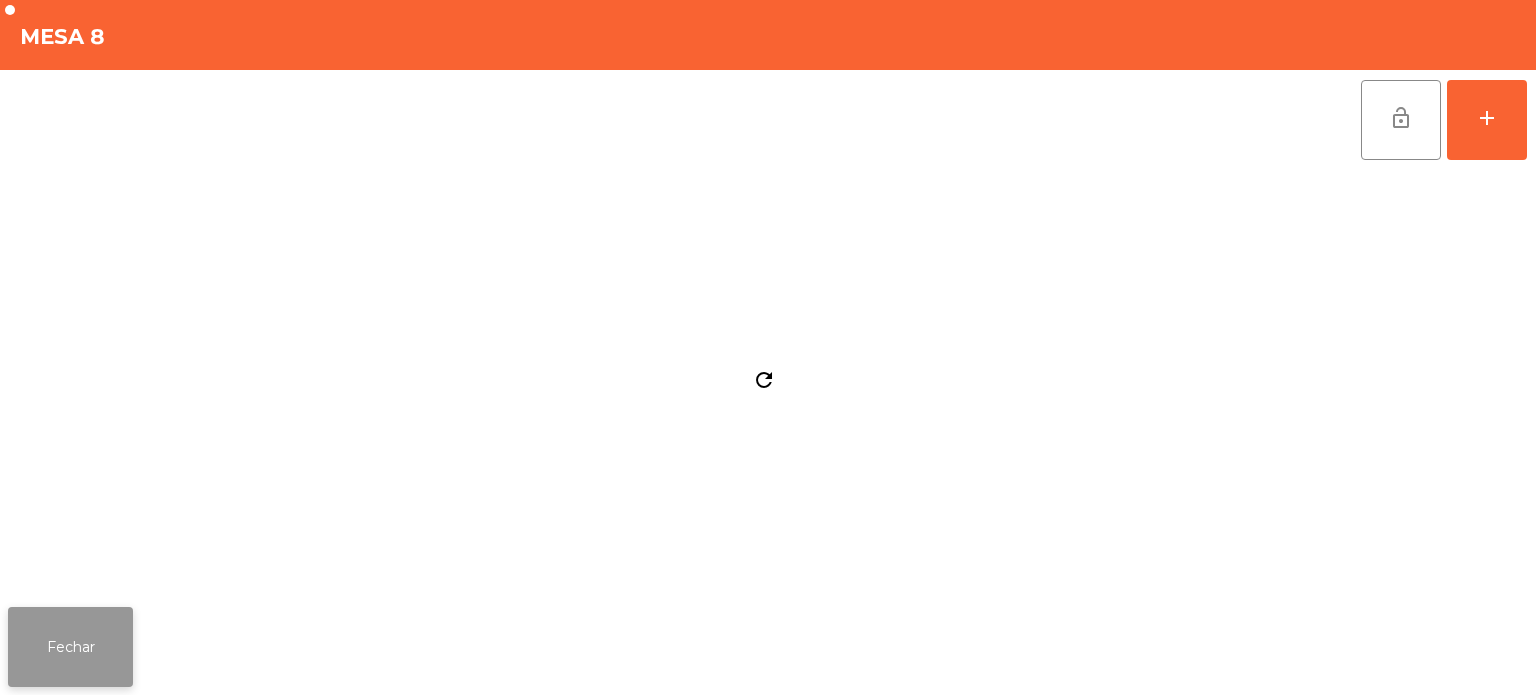 click on "Fechar" 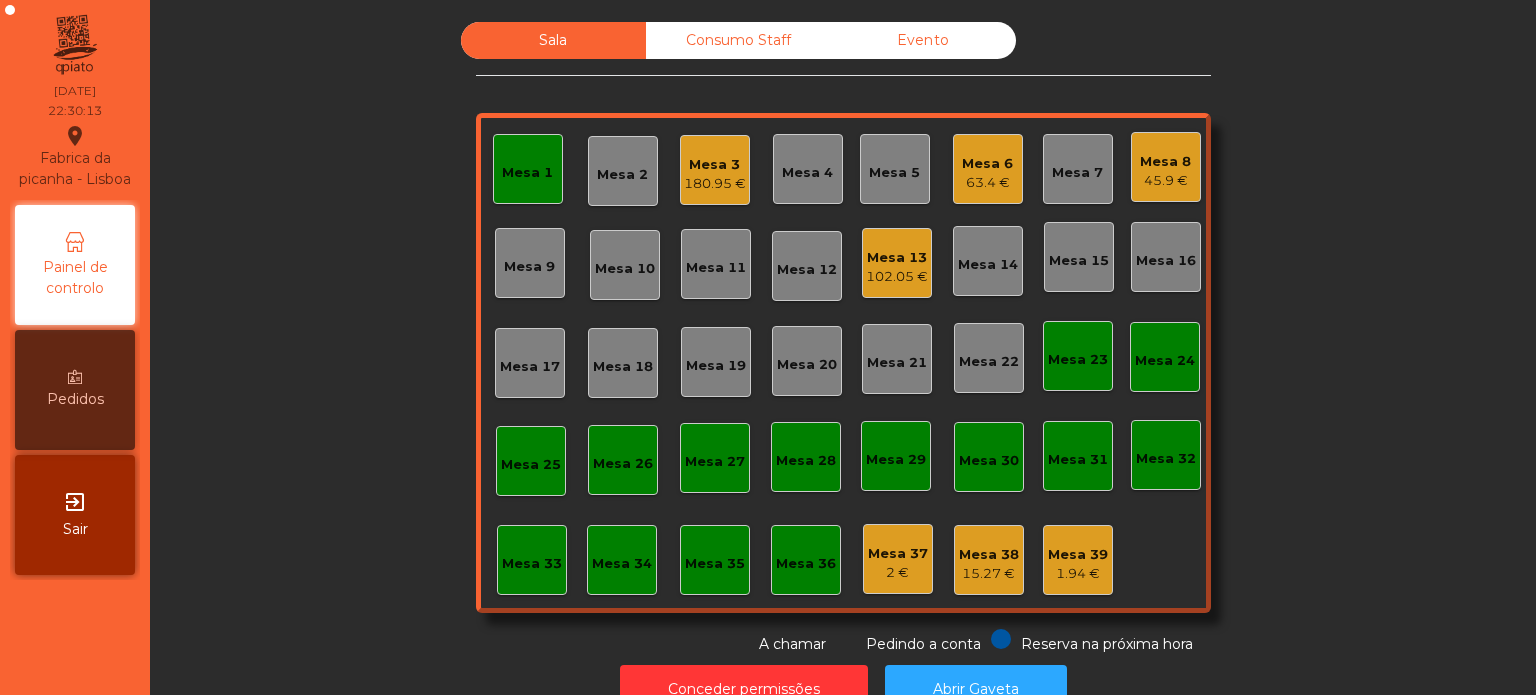 click on "Sala   Consumo Staff   Evento   Mesa 1   Mesa 2   Mesa 3   180.95 €   Mesa 4   Mesa 5   Mesa 6   63.4 €   Mesa 7   Mesa 8   45.9 €   Mesa 9   Mesa 10   Mesa 11   Mesa 12   Mesa 13   102.05 €   Mesa 14   Mesa 15   Mesa 16   Mesa 17   Mesa 18   Mesa 19   Mesa 20   Mesa 21   Mesa 22   Mesa 23   Mesa 24   Mesa 25   Mesa 26   Mesa 27   Mesa 28   Mesa 29   Mesa 30   Mesa 31   Mesa 32   Mesa 33   Mesa 34   Mesa 35   Mesa 36   Mesa 37   2 €   Mesa 38   15.27 €   Mesa 39   1.94 €  Reserva na próxima hora Pedindo a conta A chamar" 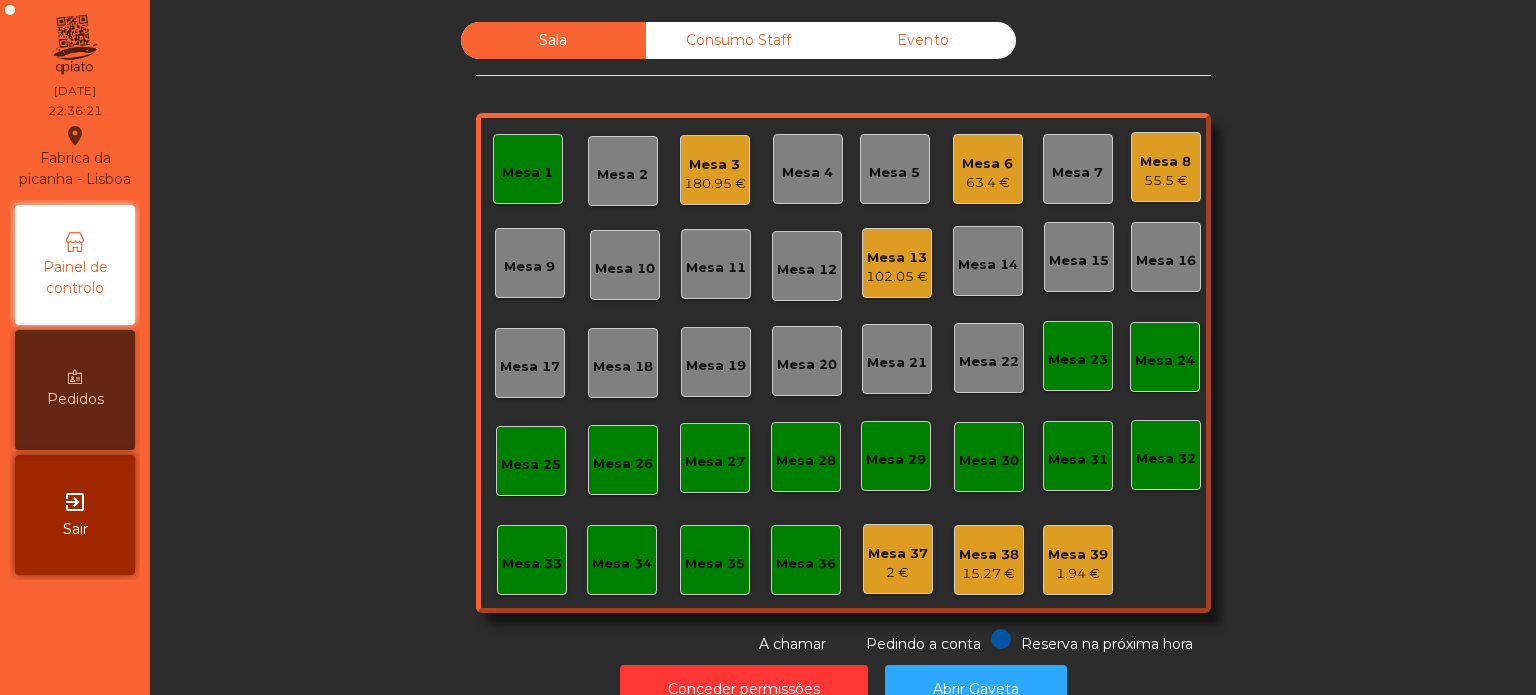 click on "Mesa 1" 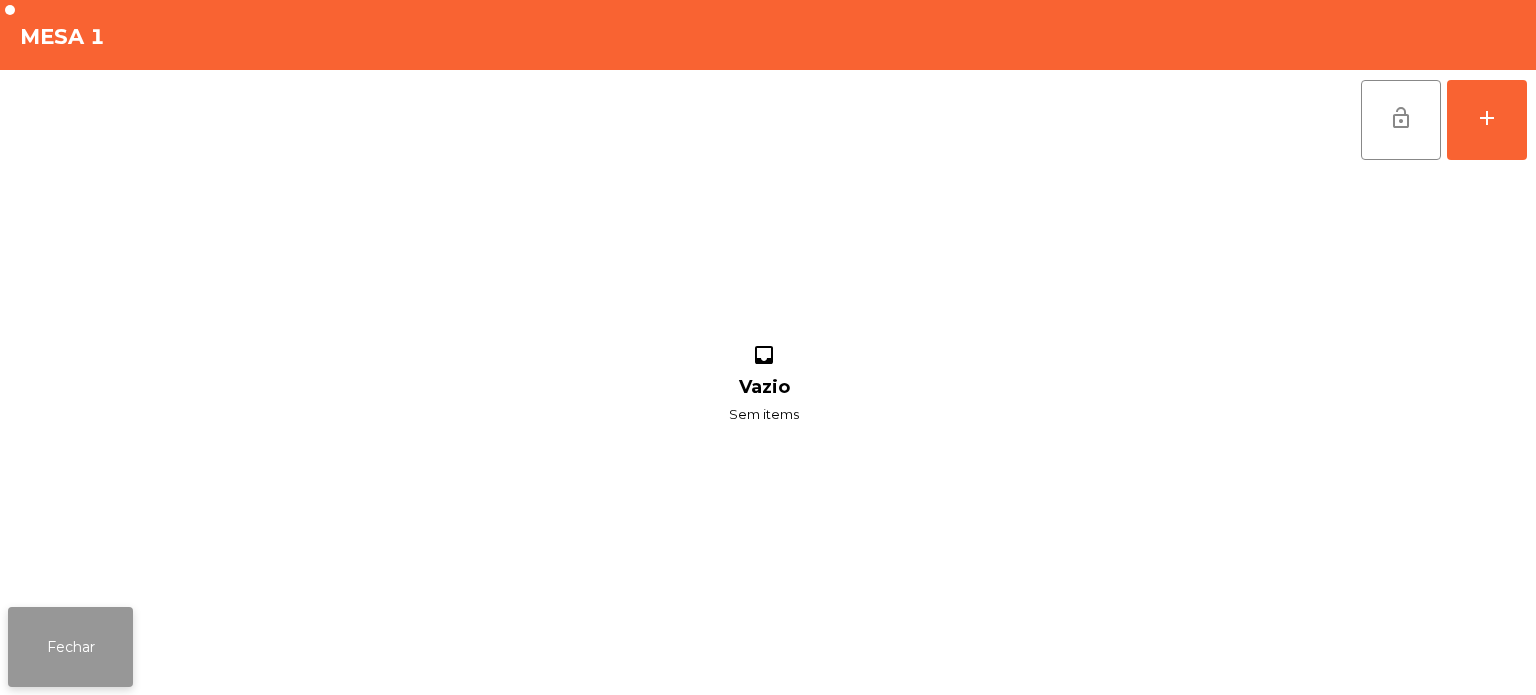 click on "Fechar" 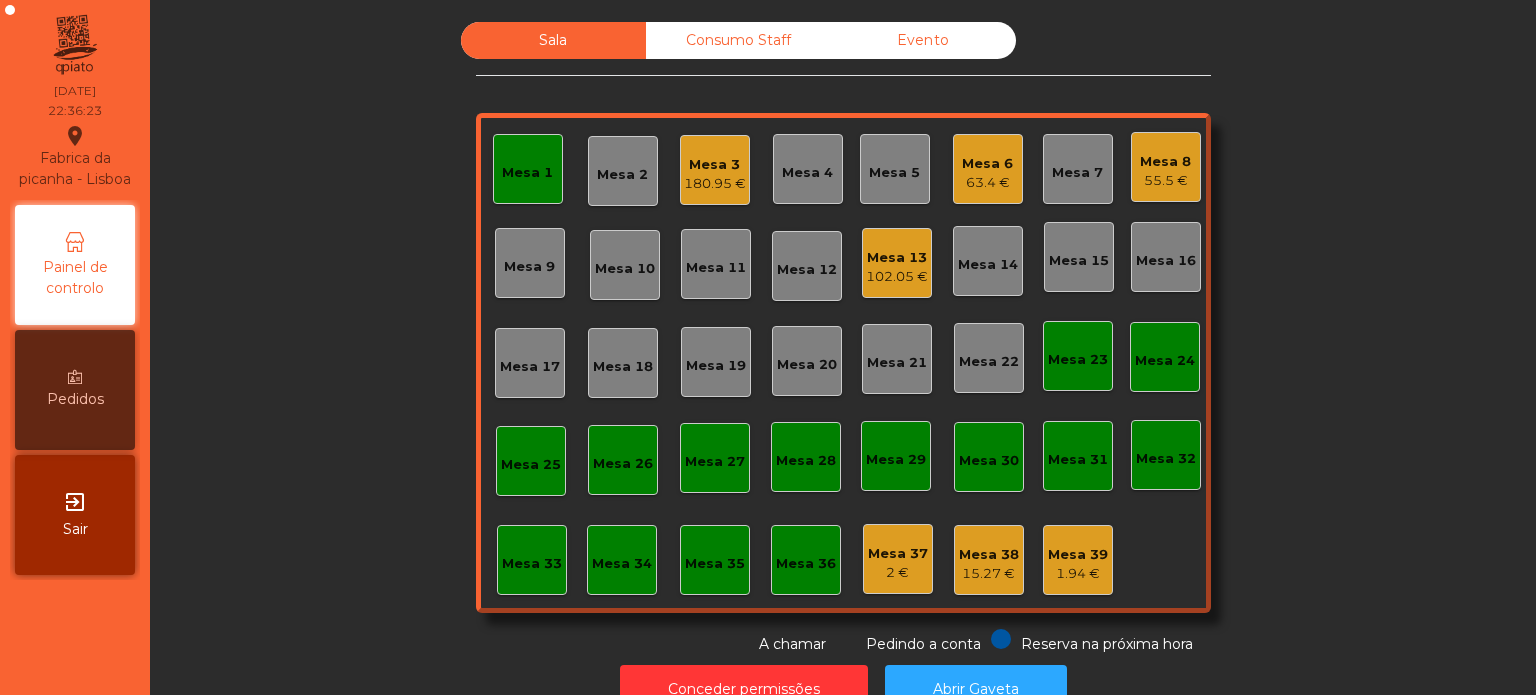 click on "Sala   Consumo Staff   Evento   Mesa 1   Mesa 2   Mesa 3   180.95 €   Mesa 4   Mesa 5   Mesa 6   63.4 €   Mesa 7   Mesa 8   55.5 €   Mesa 9   Mesa 10   Mesa 11   Mesa 12   Mesa 13   102.05 €   Mesa 14   Mesa 15   Mesa 16   Mesa 17   Mesa 18   Mesa 19   Mesa 20   Mesa 21   Mesa 22   Mesa 23   Mesa 24   Mesa 25   Mesa 26   Mesa 27   Mesa 28   Mesa 29   Mesa 30   Mesa 31   Mesa 32   Mesa 33   Mesa 34   Mesa 35   Mesa 36   Mesa 37   2 €   Mesa 38   15.27 €   Mesa 39   1.94 €  Reserva na próxima hora Pedindo a conta A chamar" 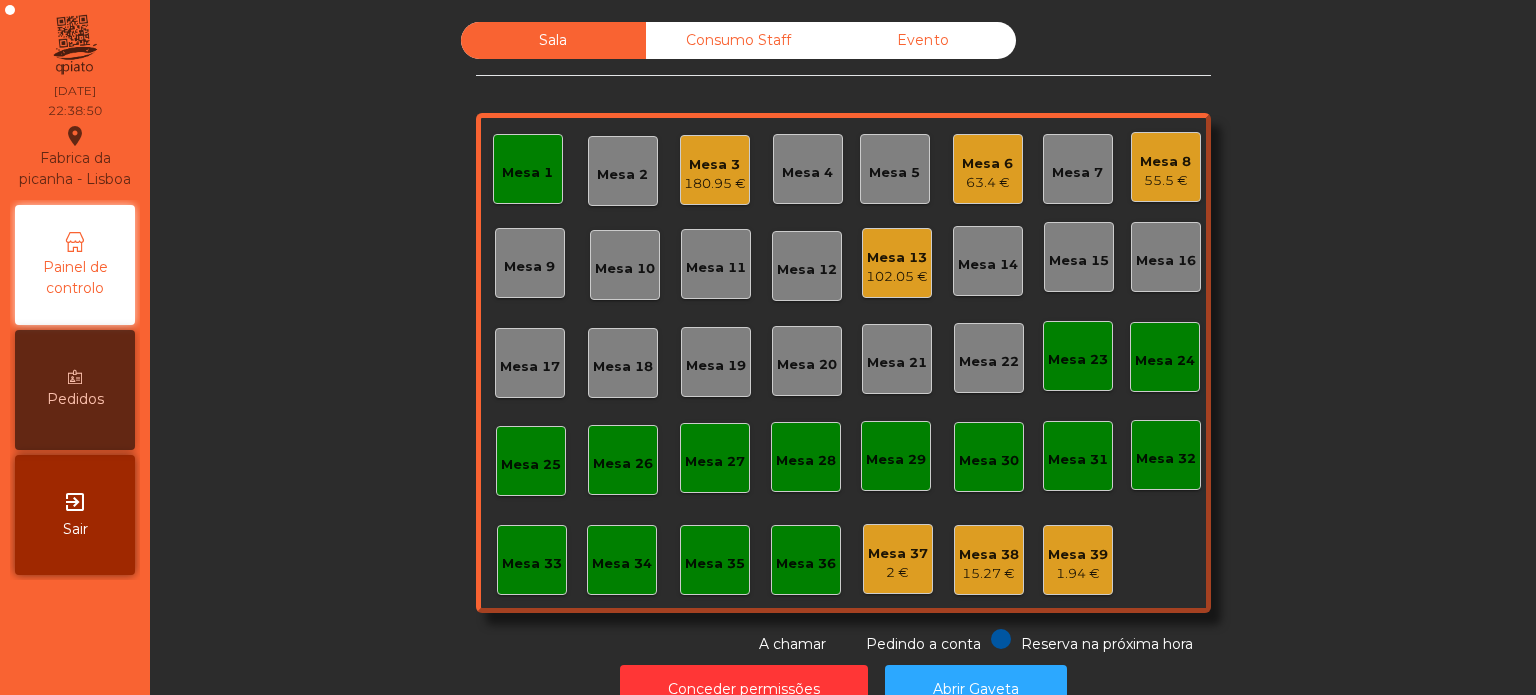 click on "Mesa 32" 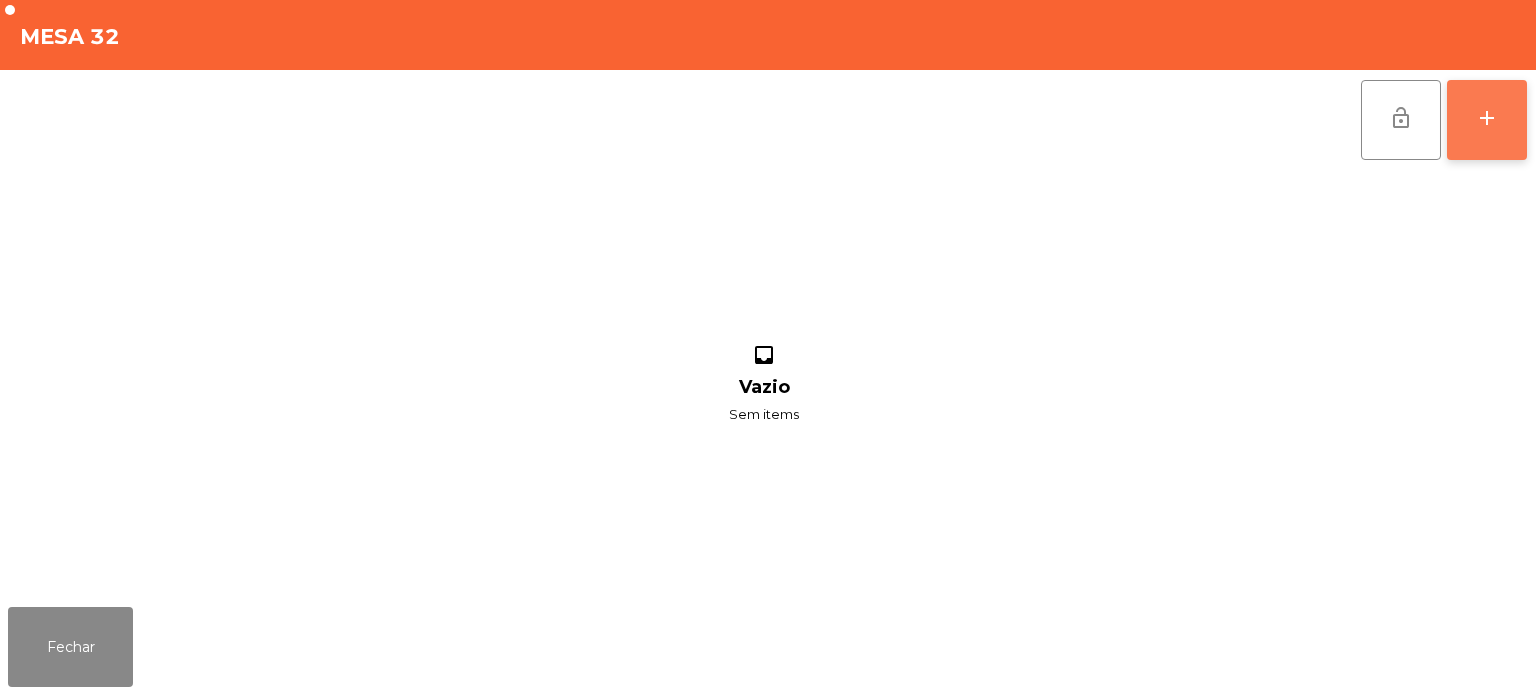 click on "add" 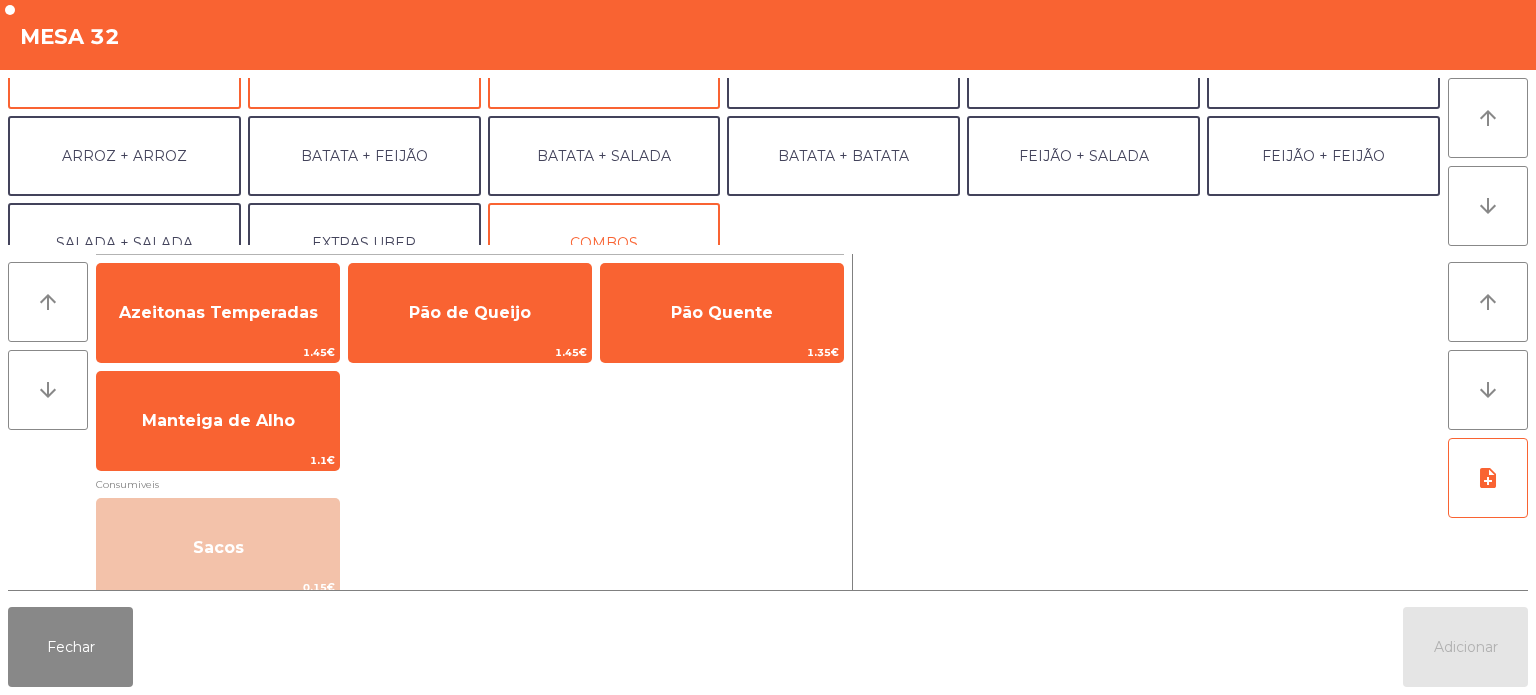 scroll, scrollTop: 237, scrollLeft: 0, axis: vertical 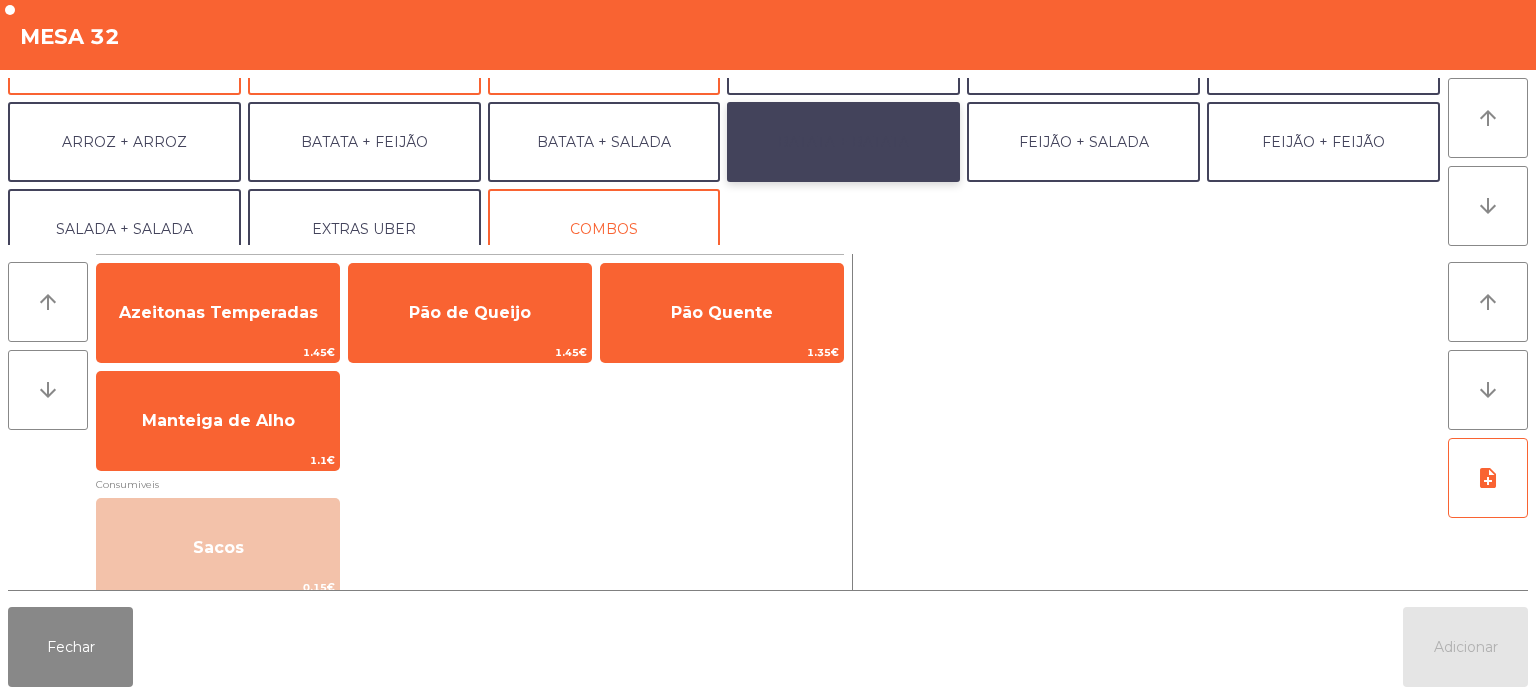 click on "BATATA + BATATA" 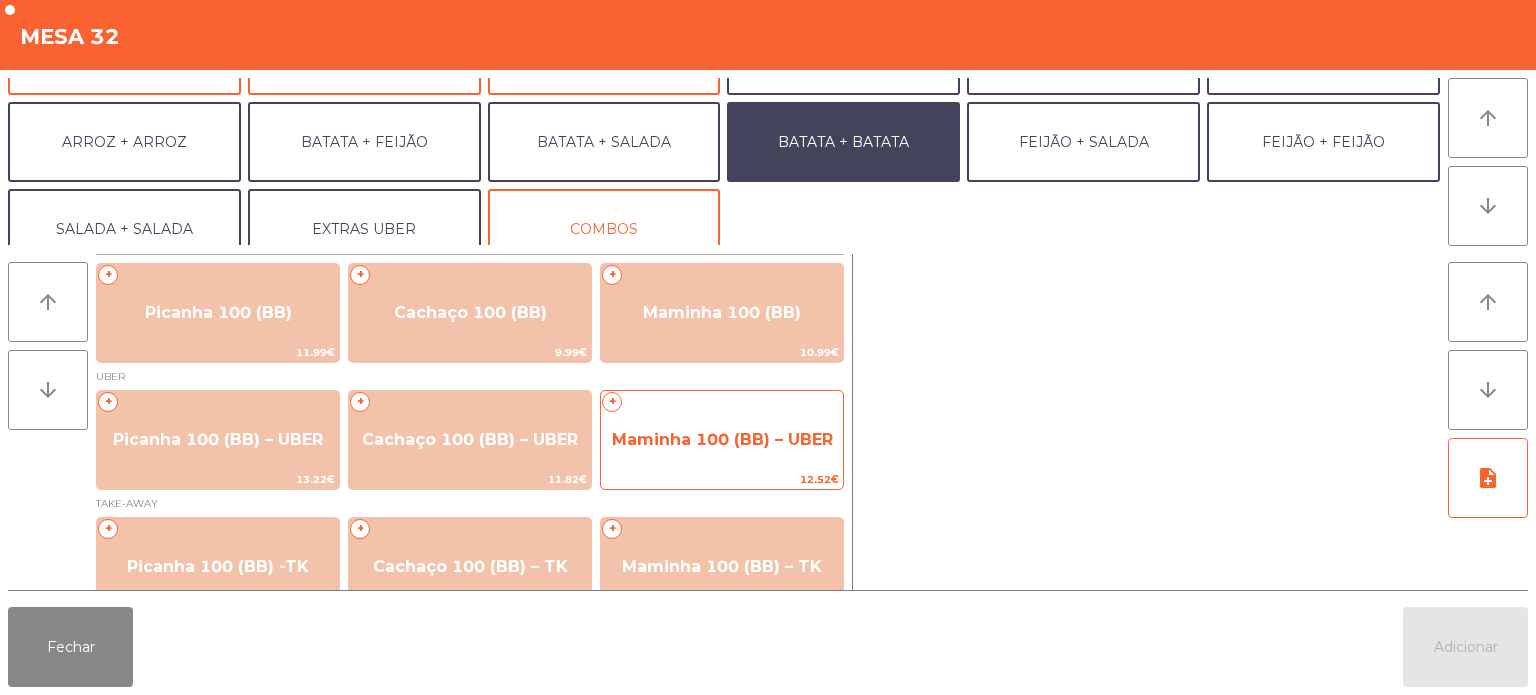 click on "Maminha 100 (BB) – UBER" 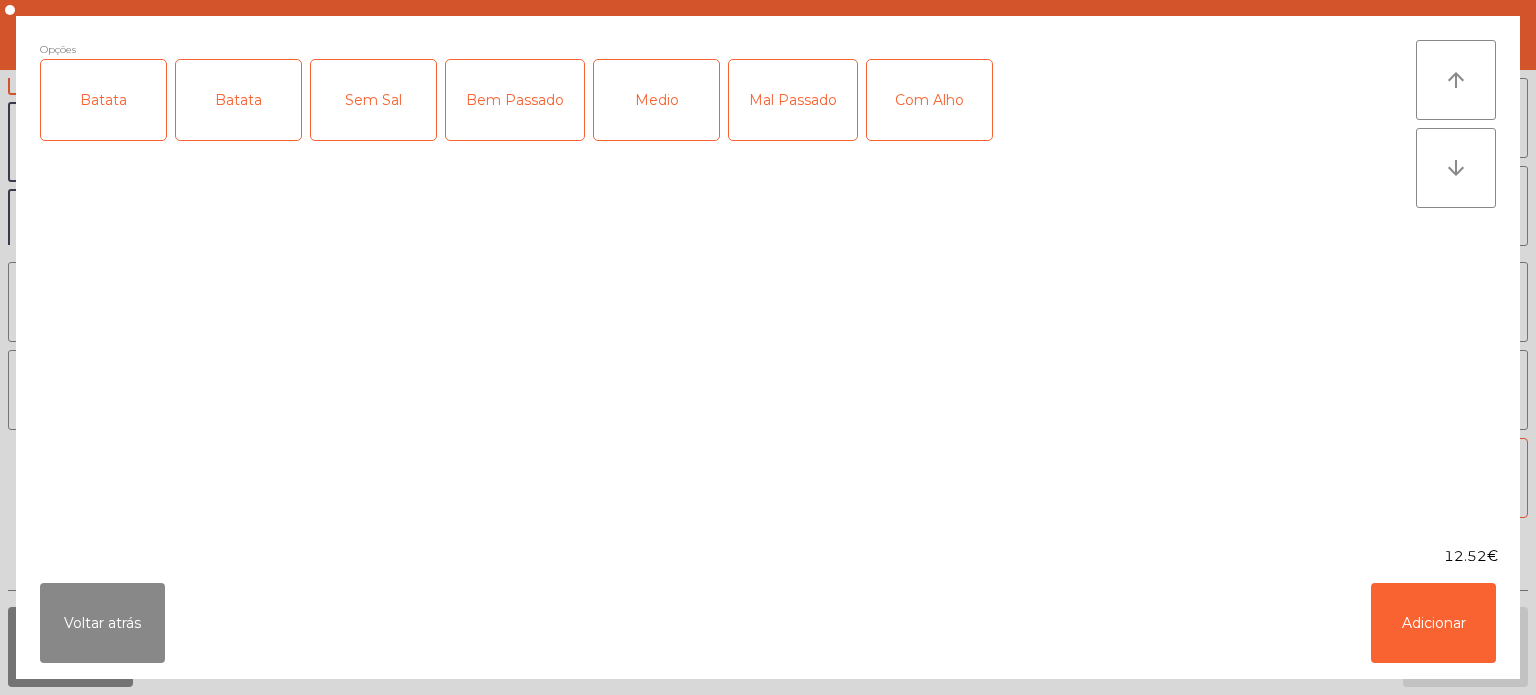 click on "Batata" 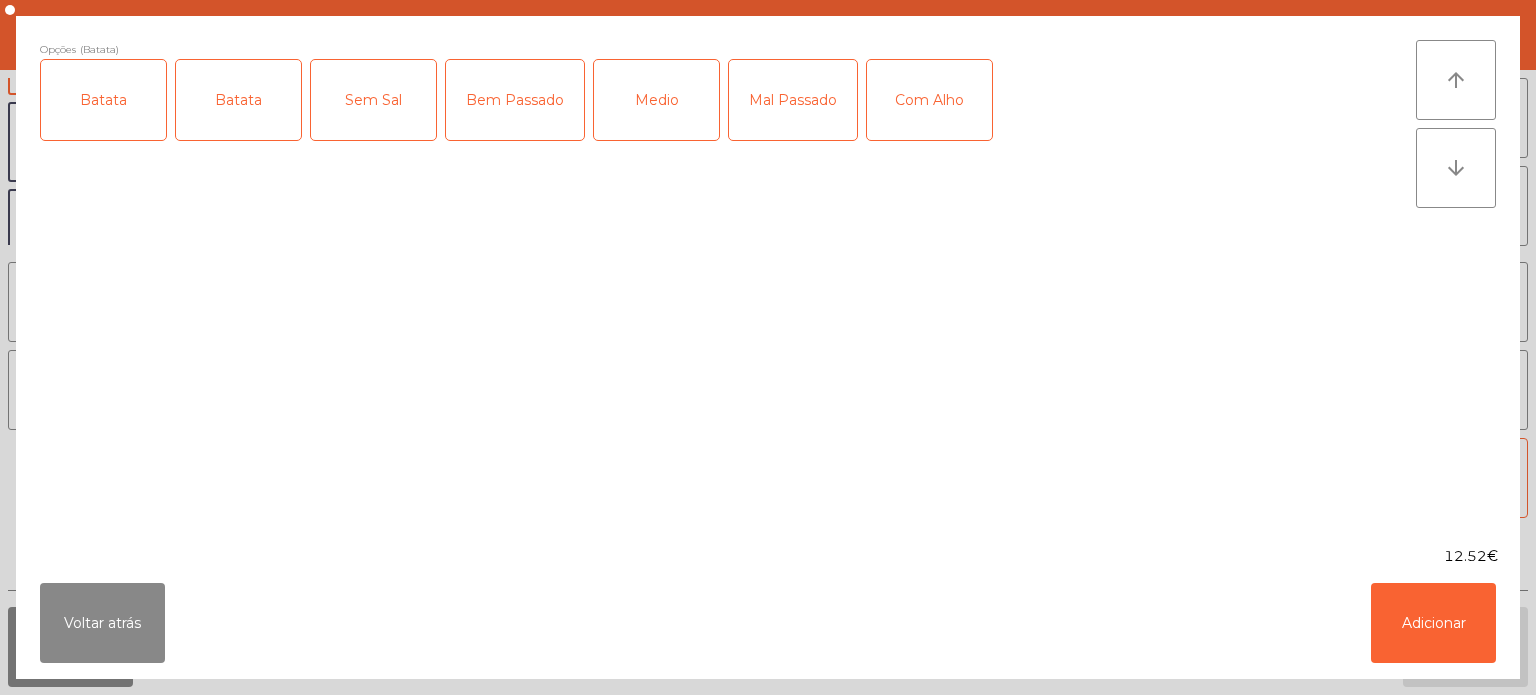 click on "Medio" 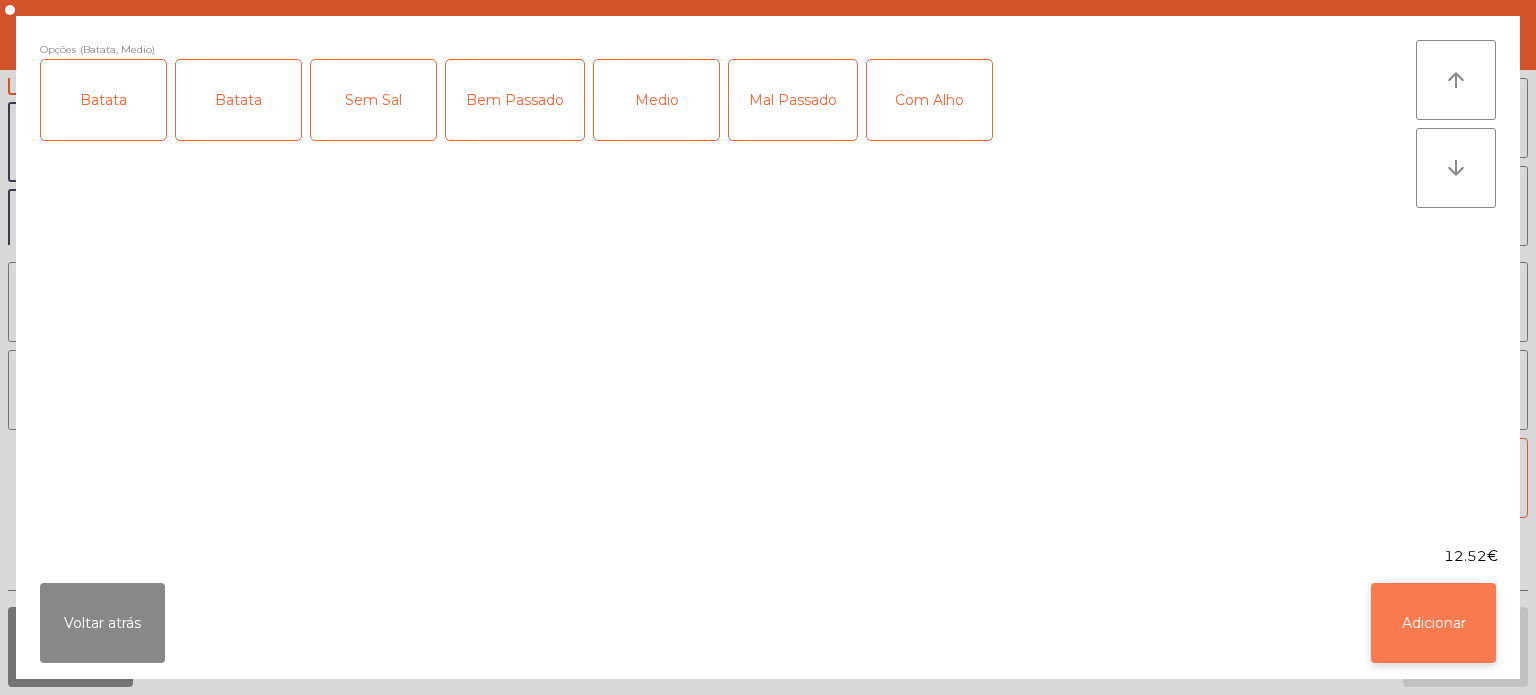 click on "Adicionar" 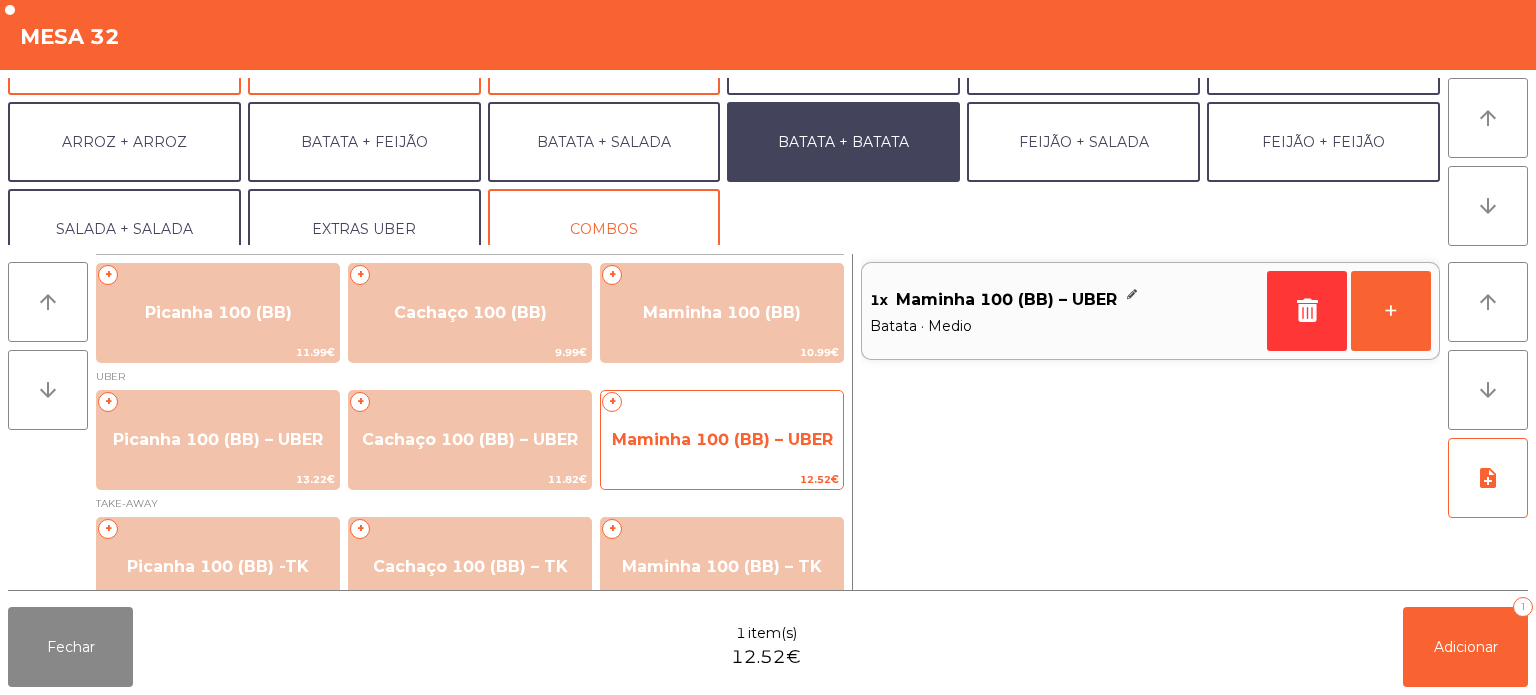 click on "Maminha 100 (BB) – UBER" 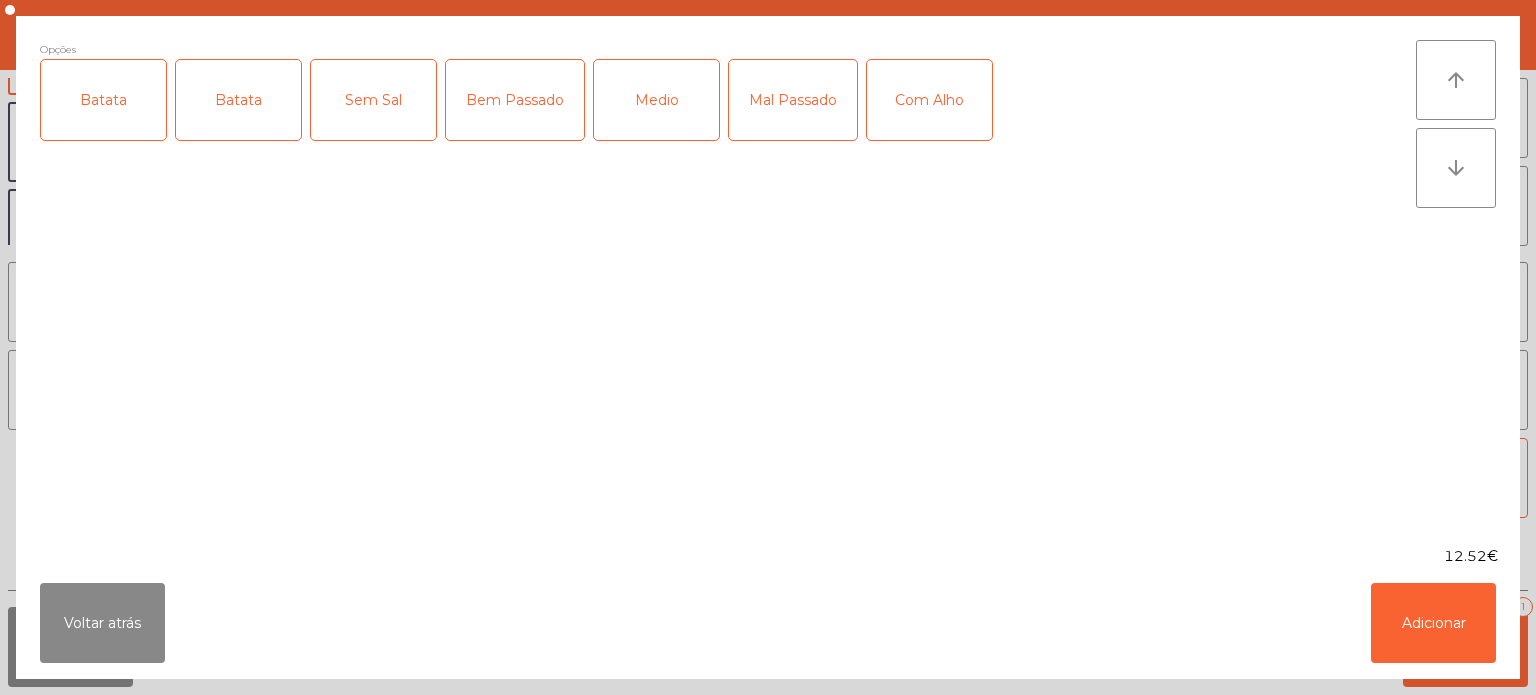 click on "Batata" 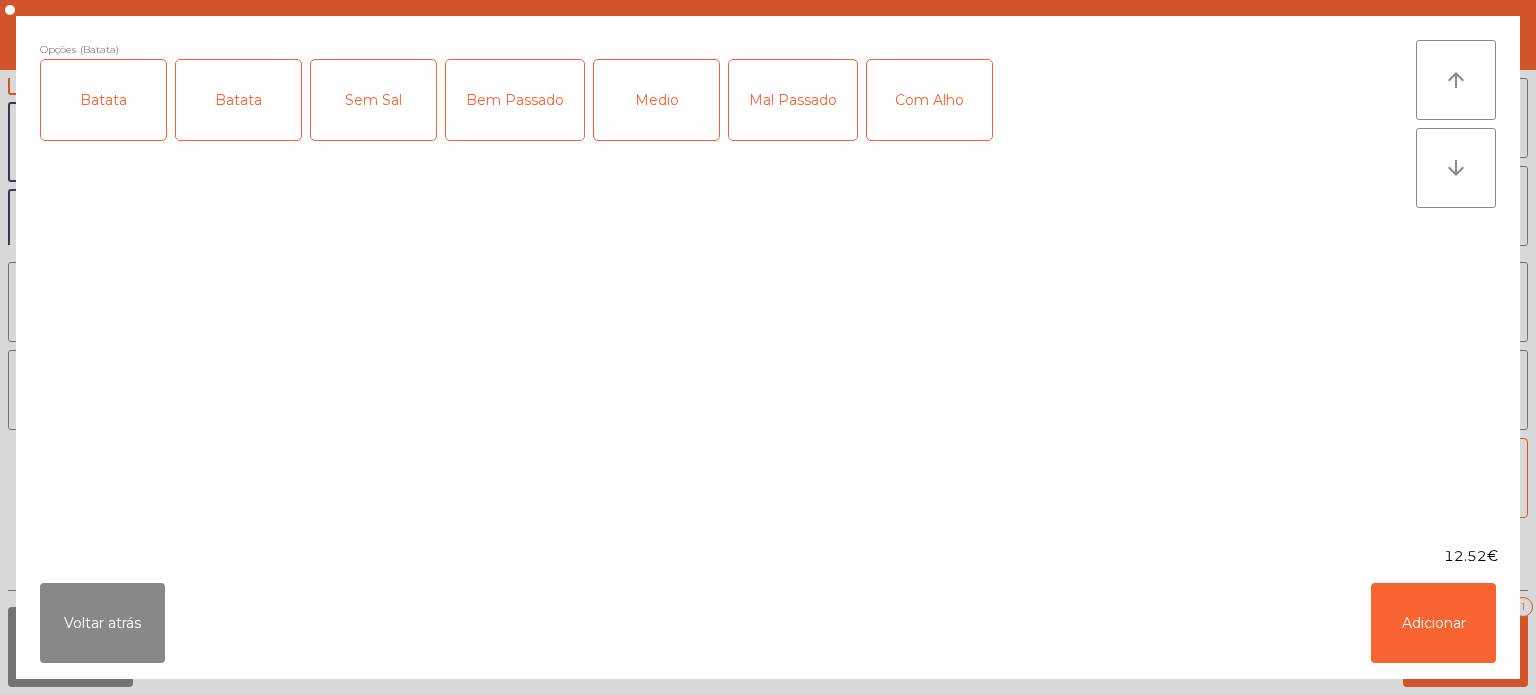 click on "Mal Passado" 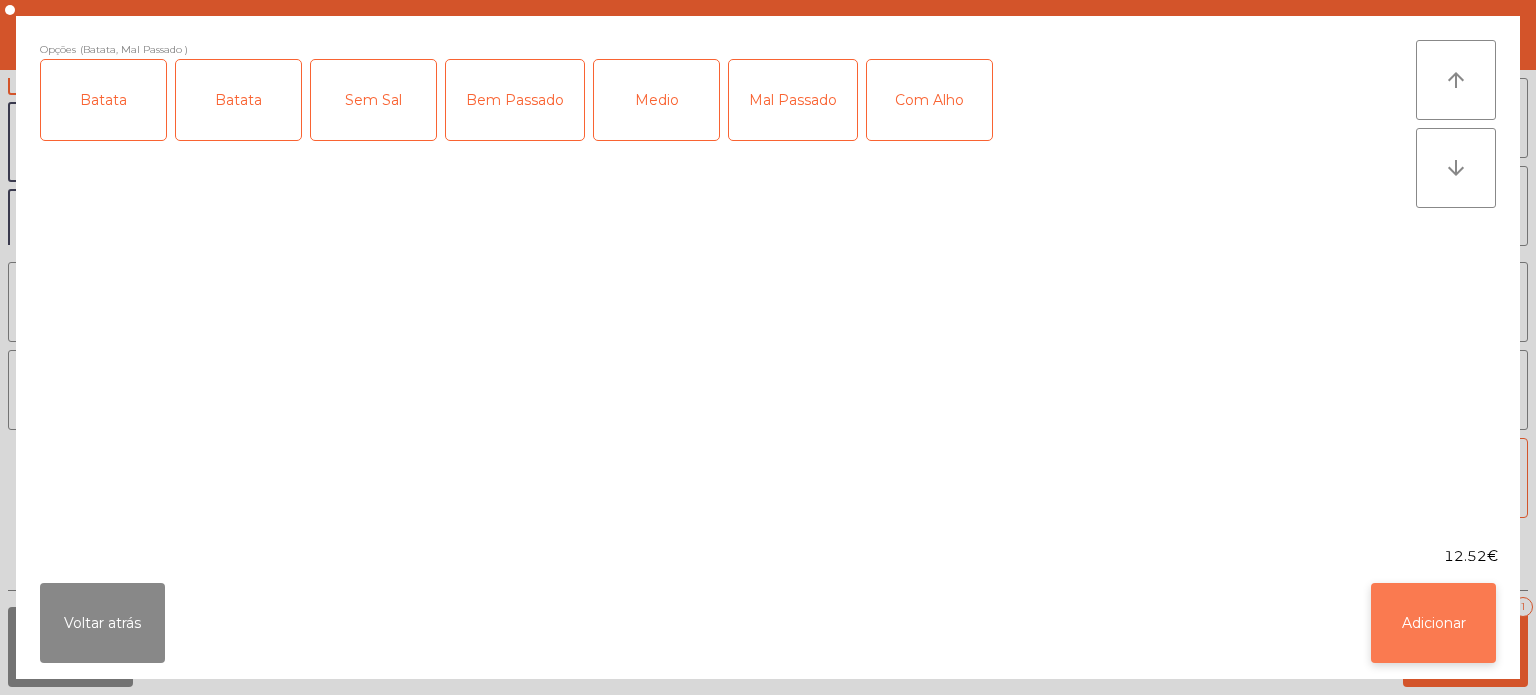 click on "Adicionar" 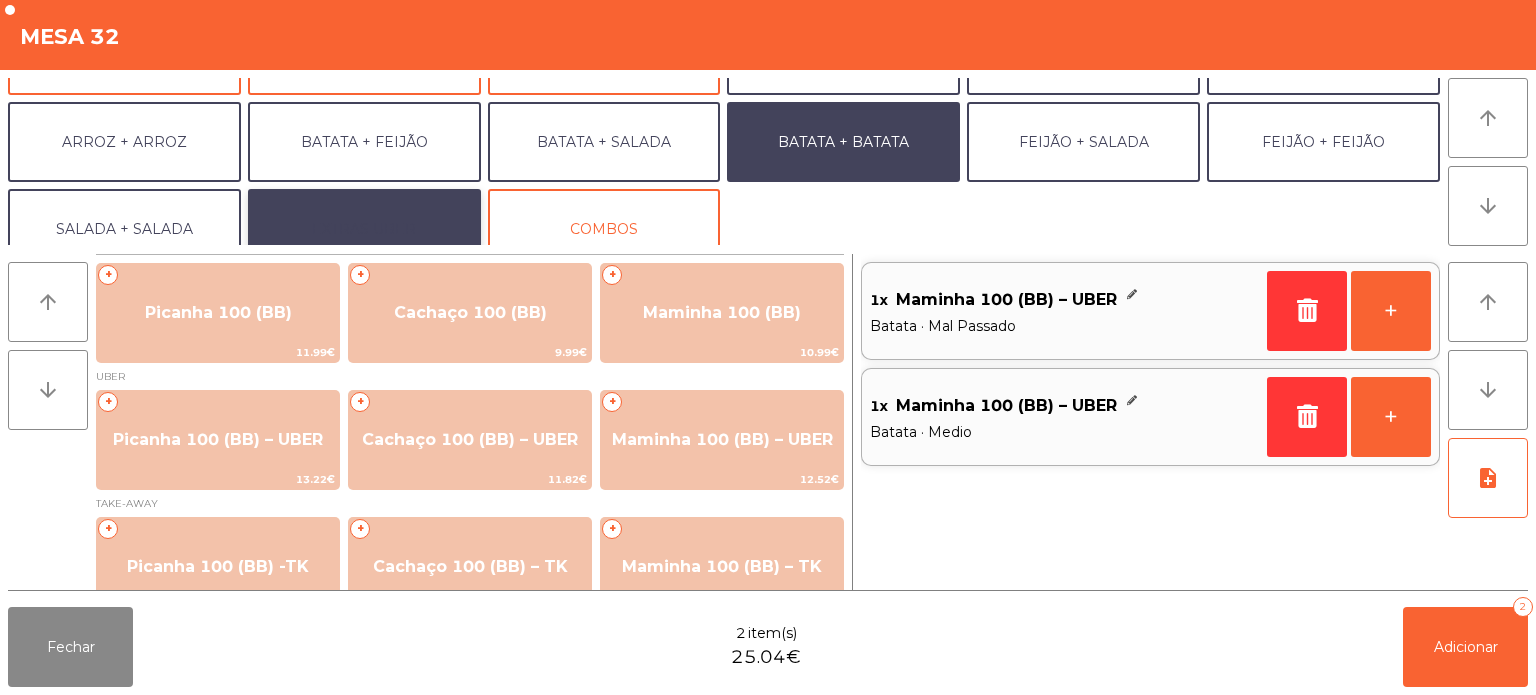 click on "EXTRAS UBER" 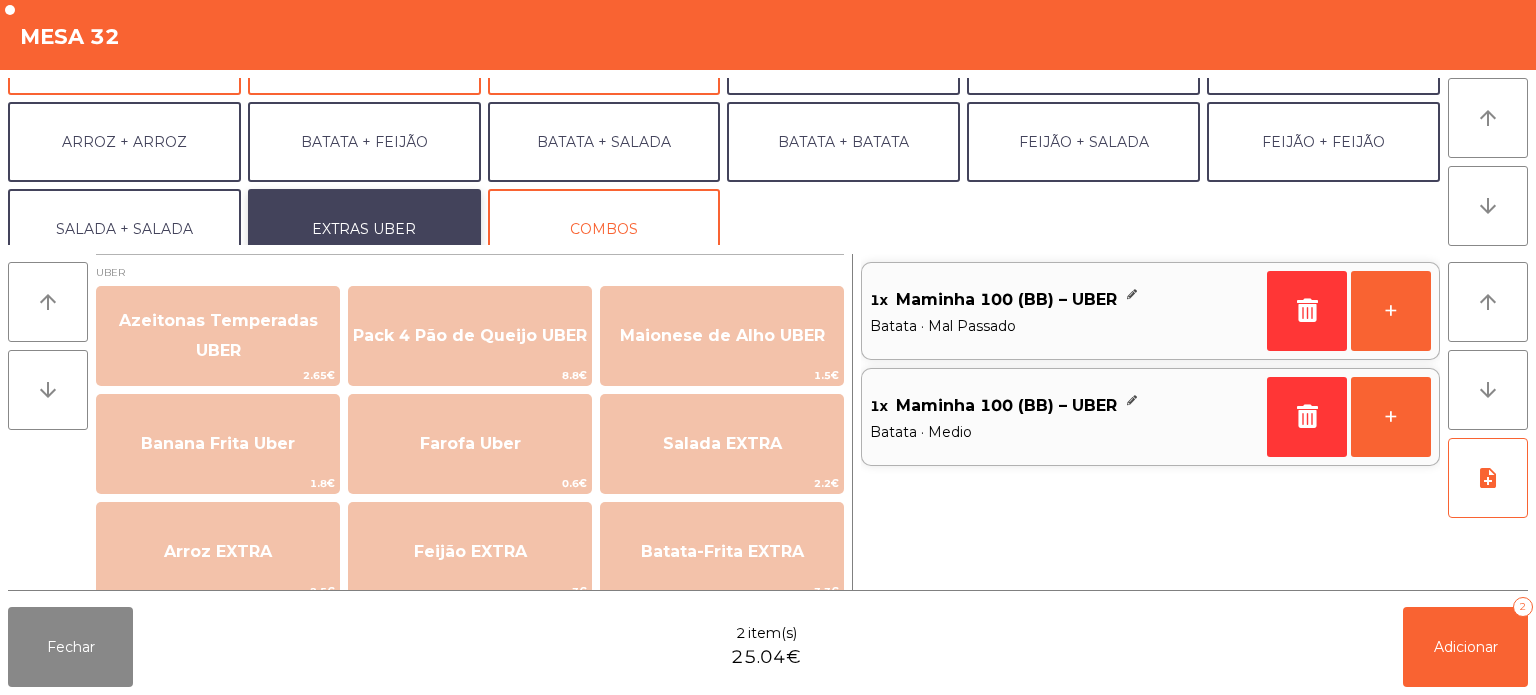 scroll, scrollTop: 0, scrollLeft: 0, axis: both 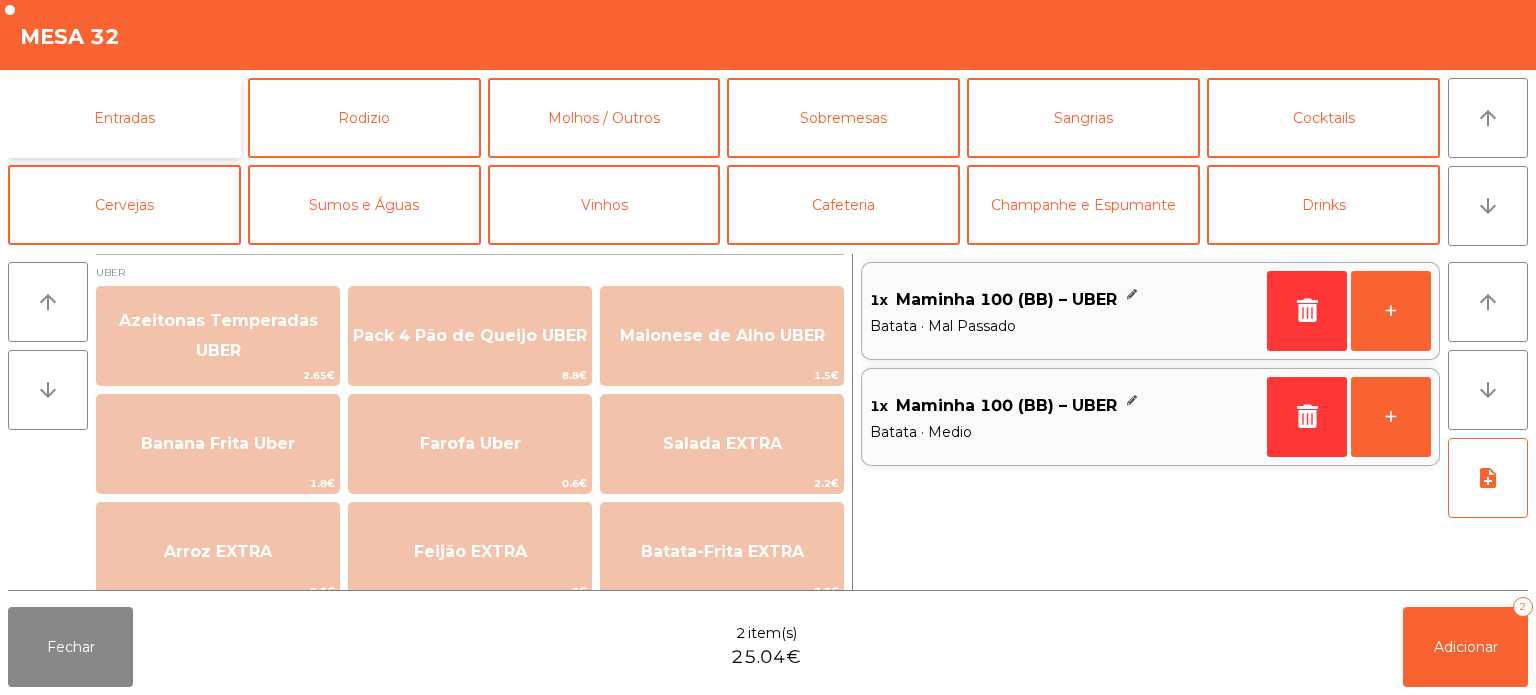 click on "Entradas" 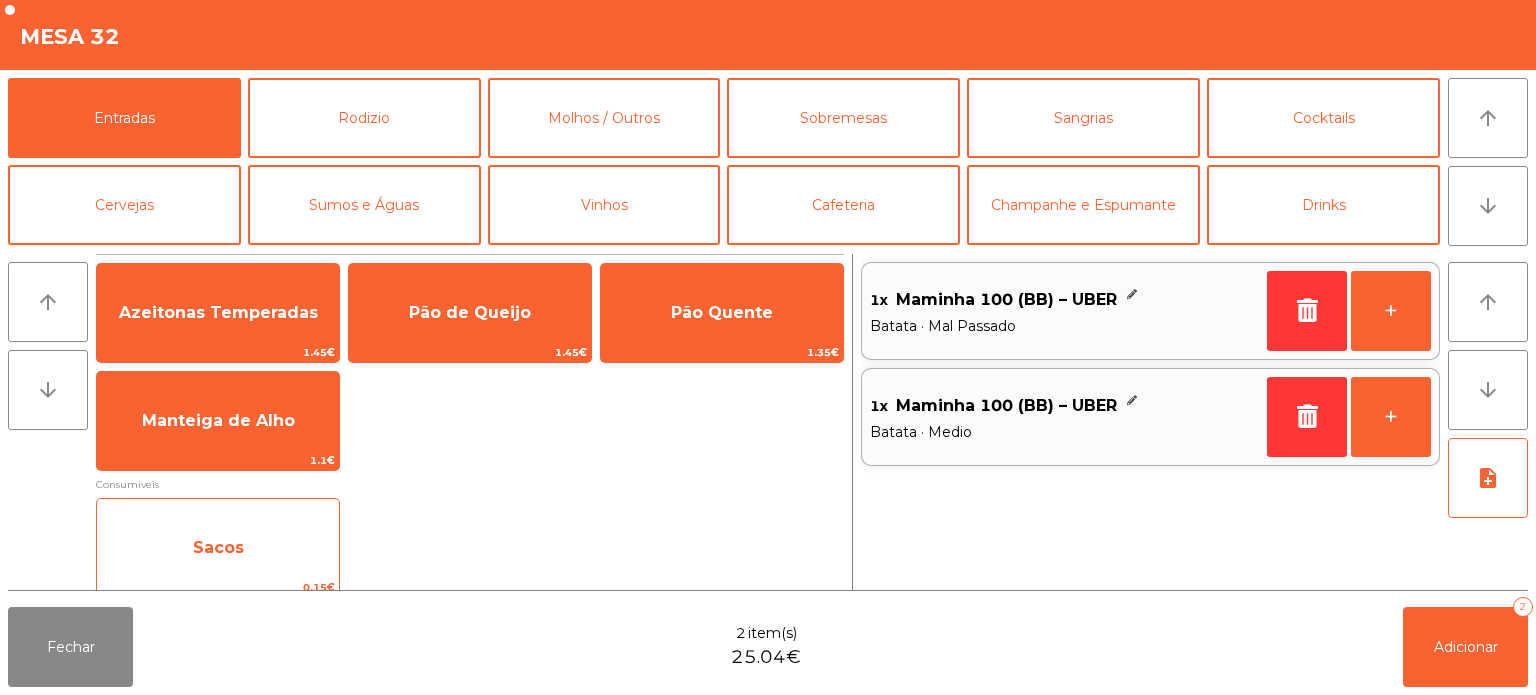 click on "Sacos" 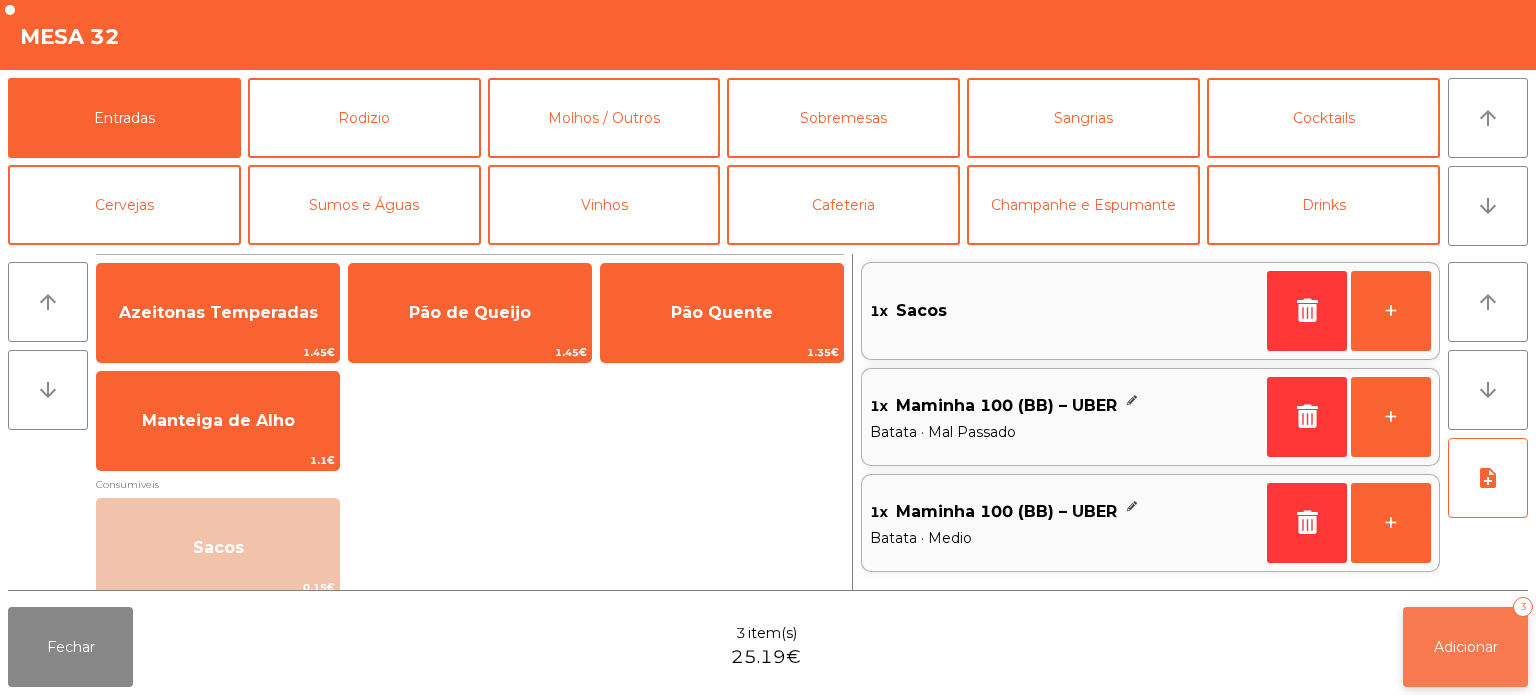 click on "Adicionar" 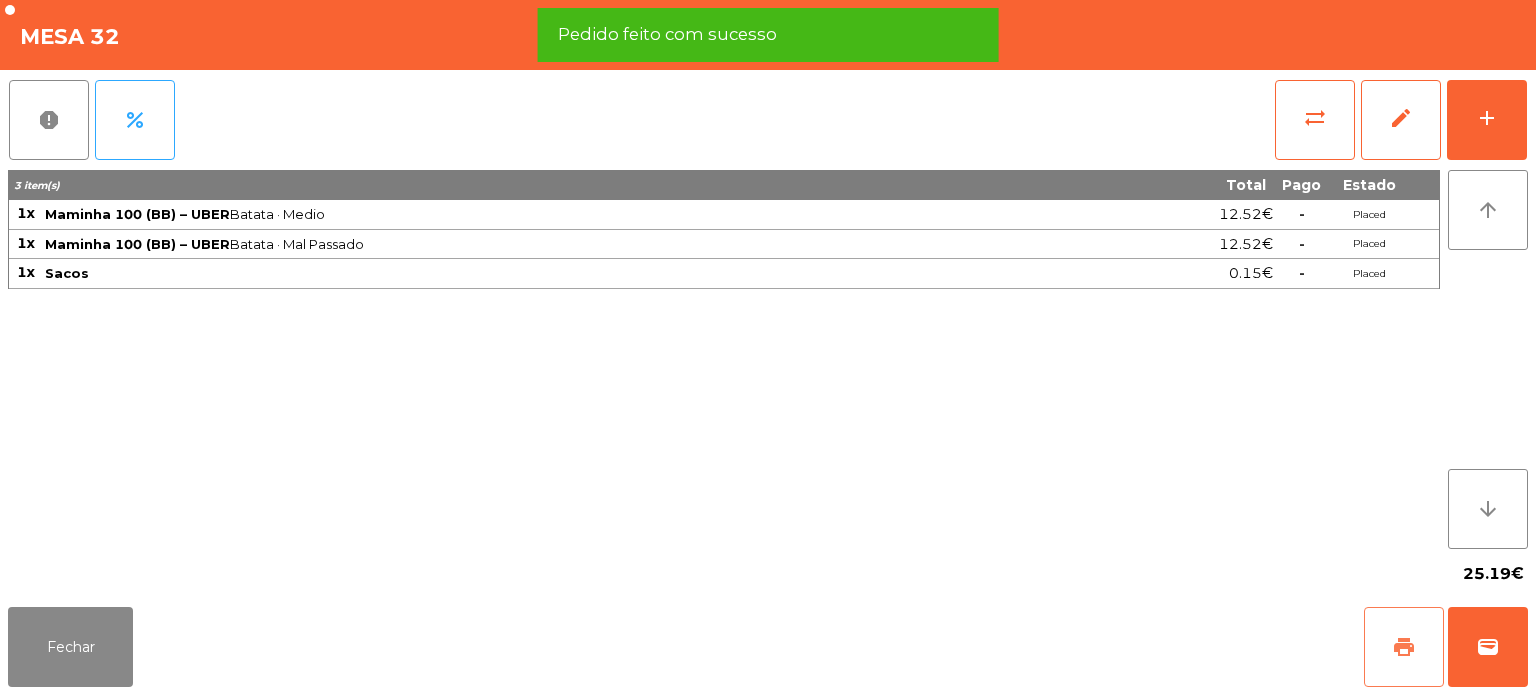 click on "print" 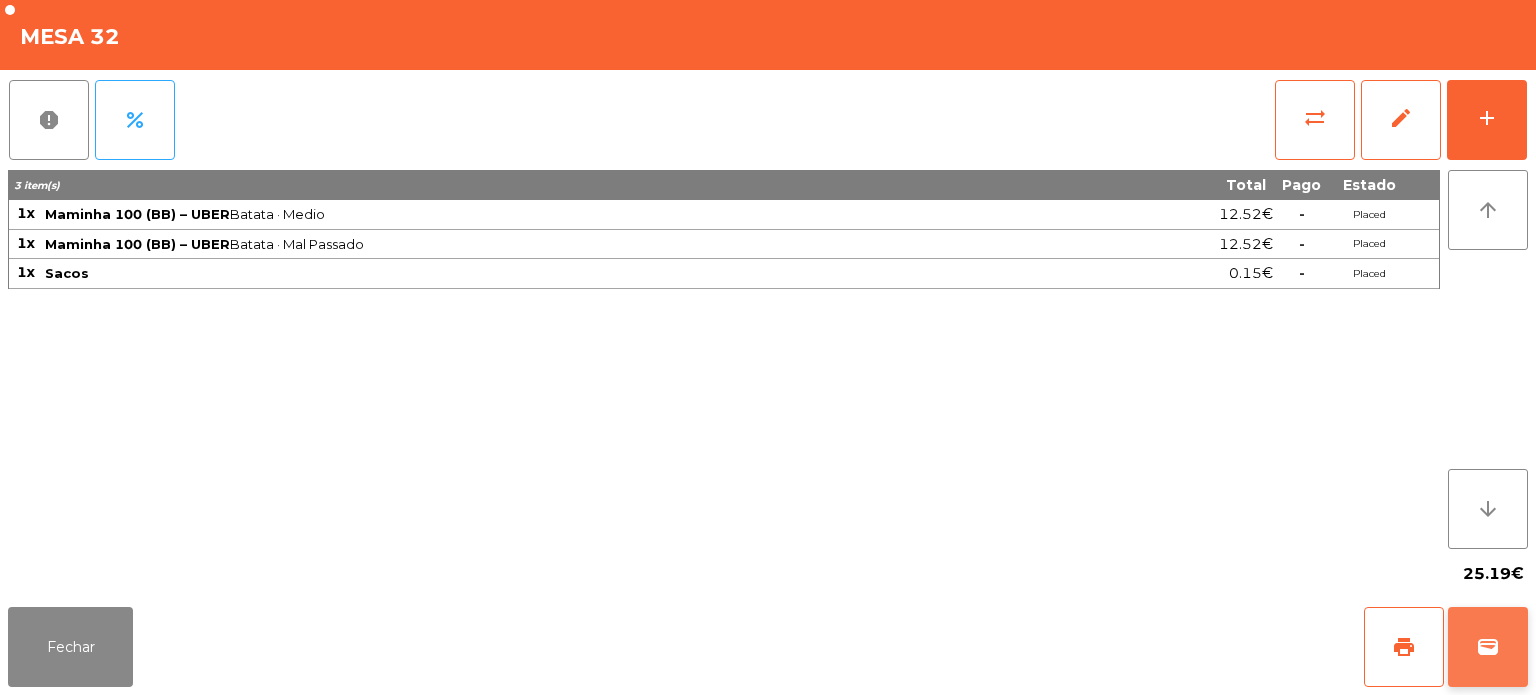 click on "wallet" 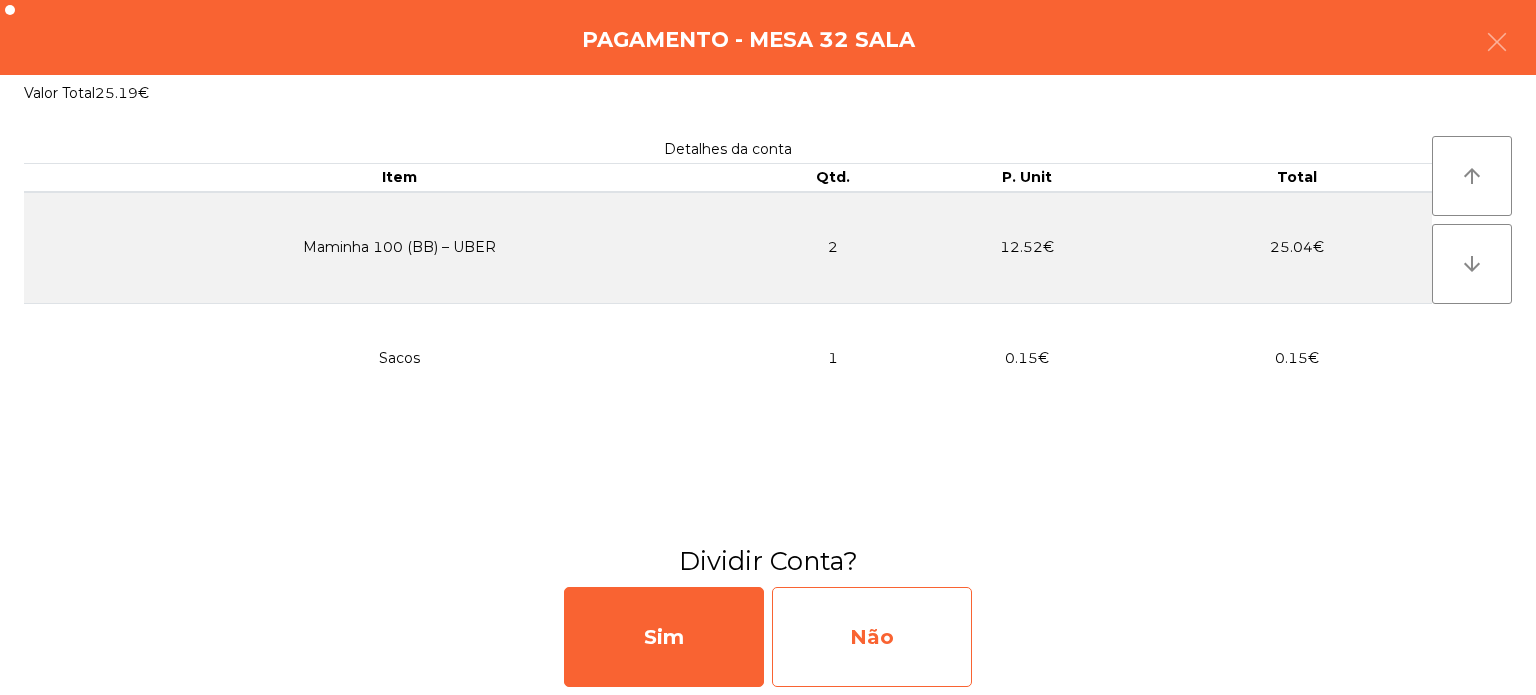 click on "Não" 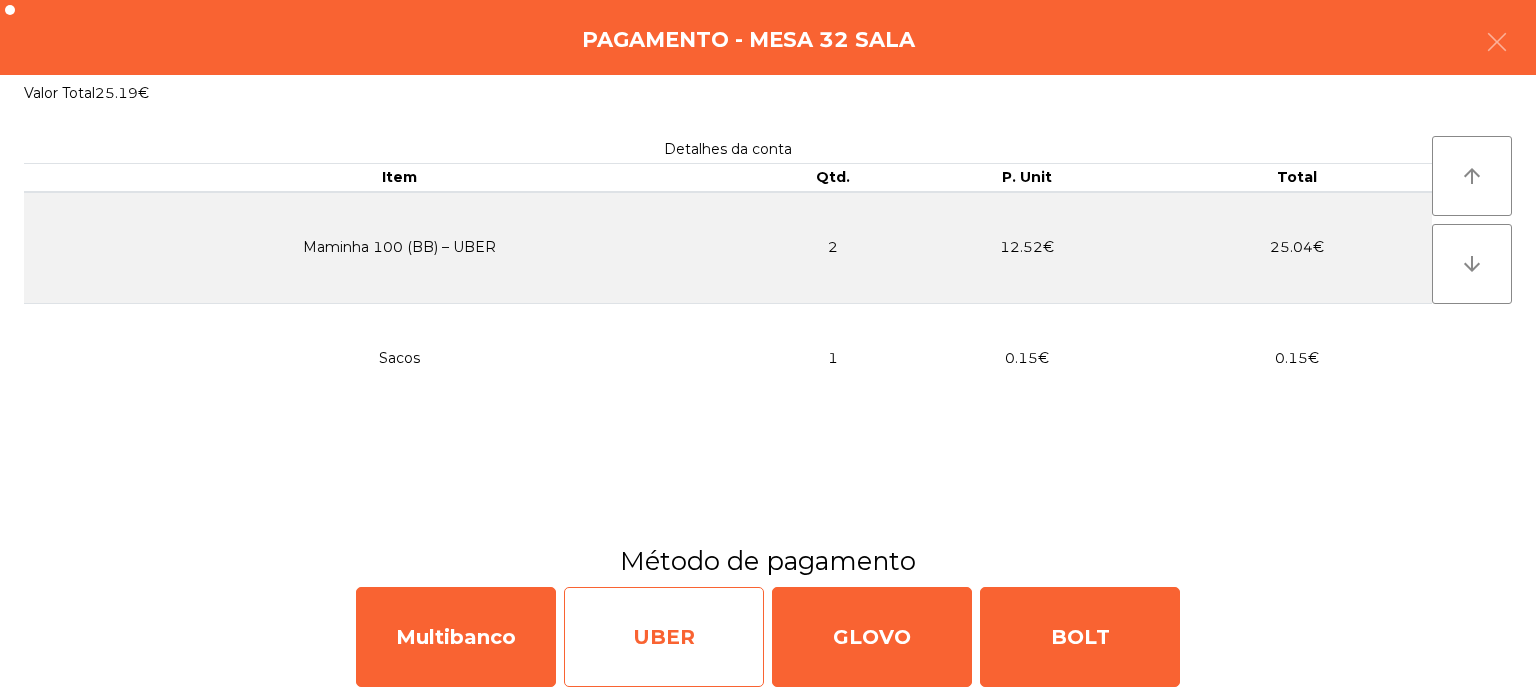 click on "UBER" 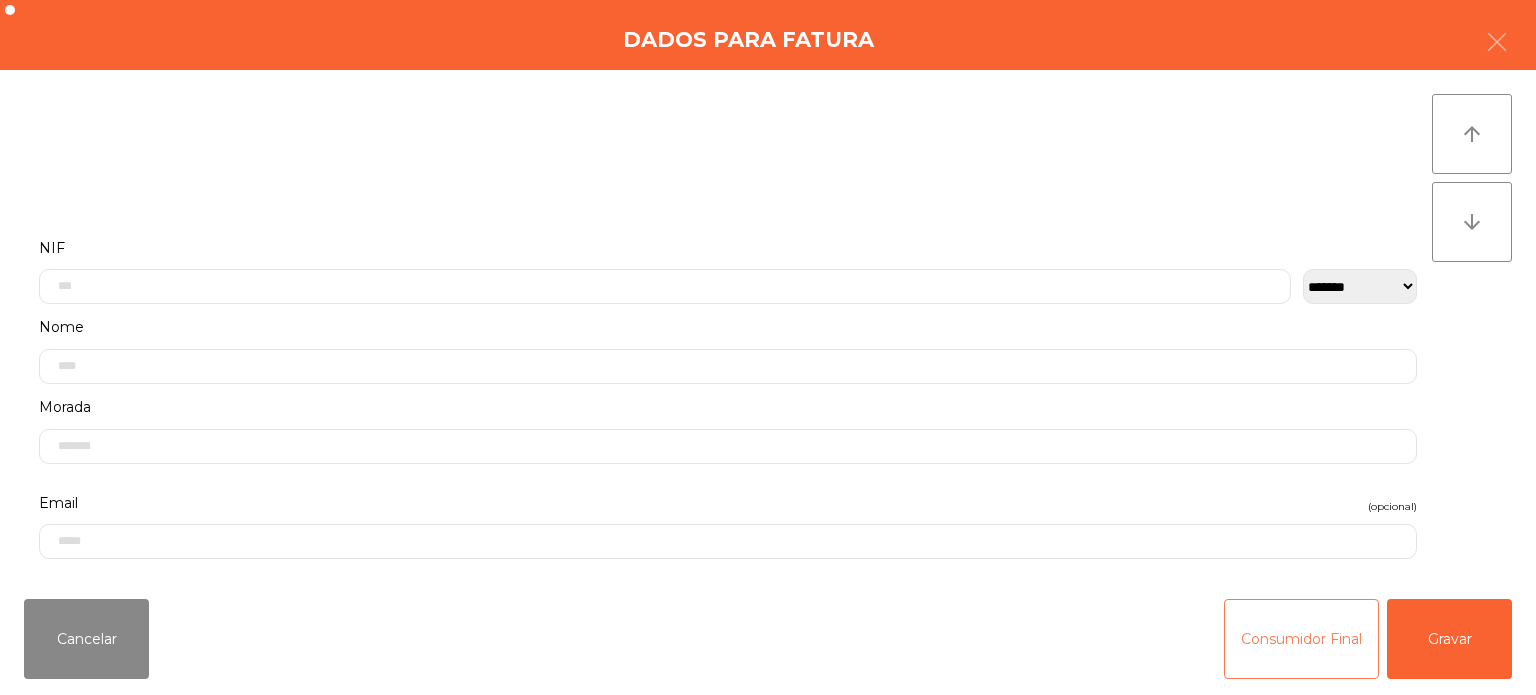click on "Consumidor Final" 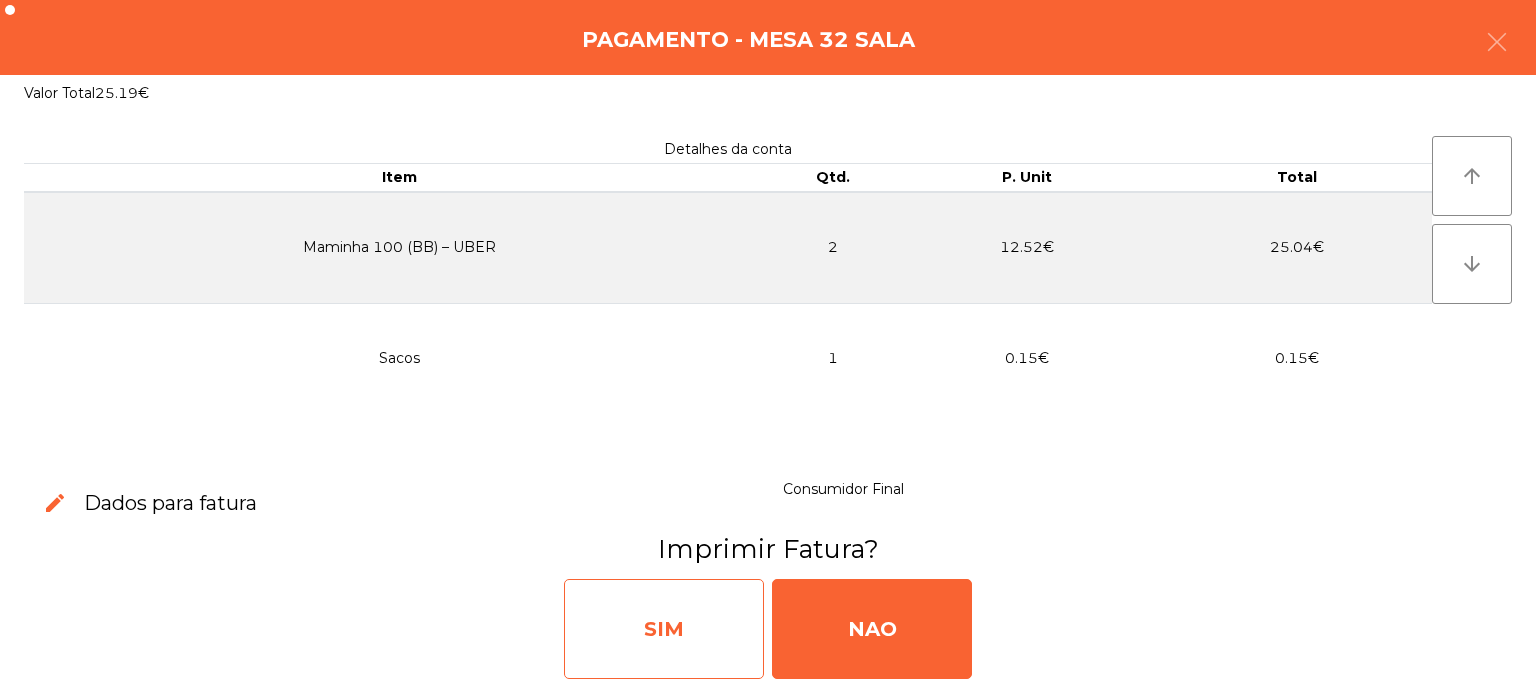 click on "SIM" 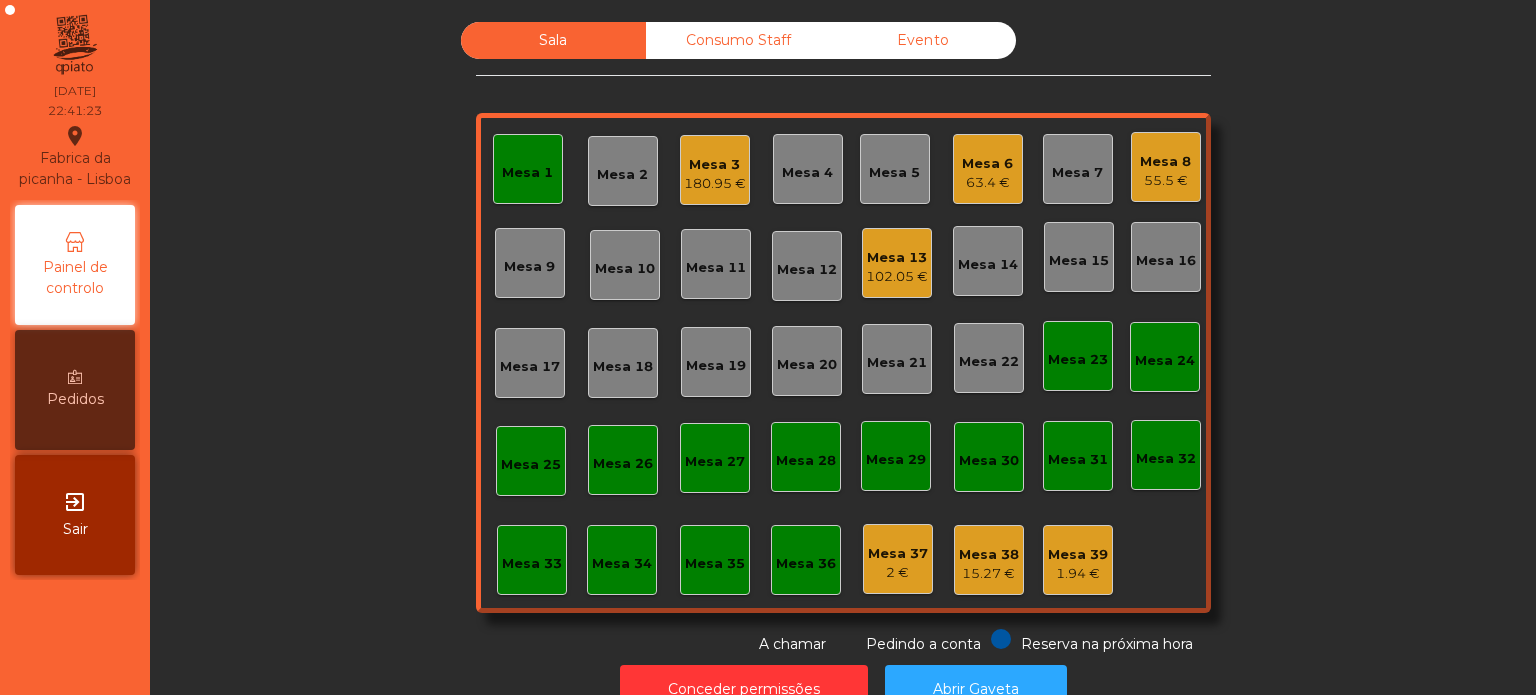 scroll, scrollTop: 55, scrollLeft: 0, axis: vertical 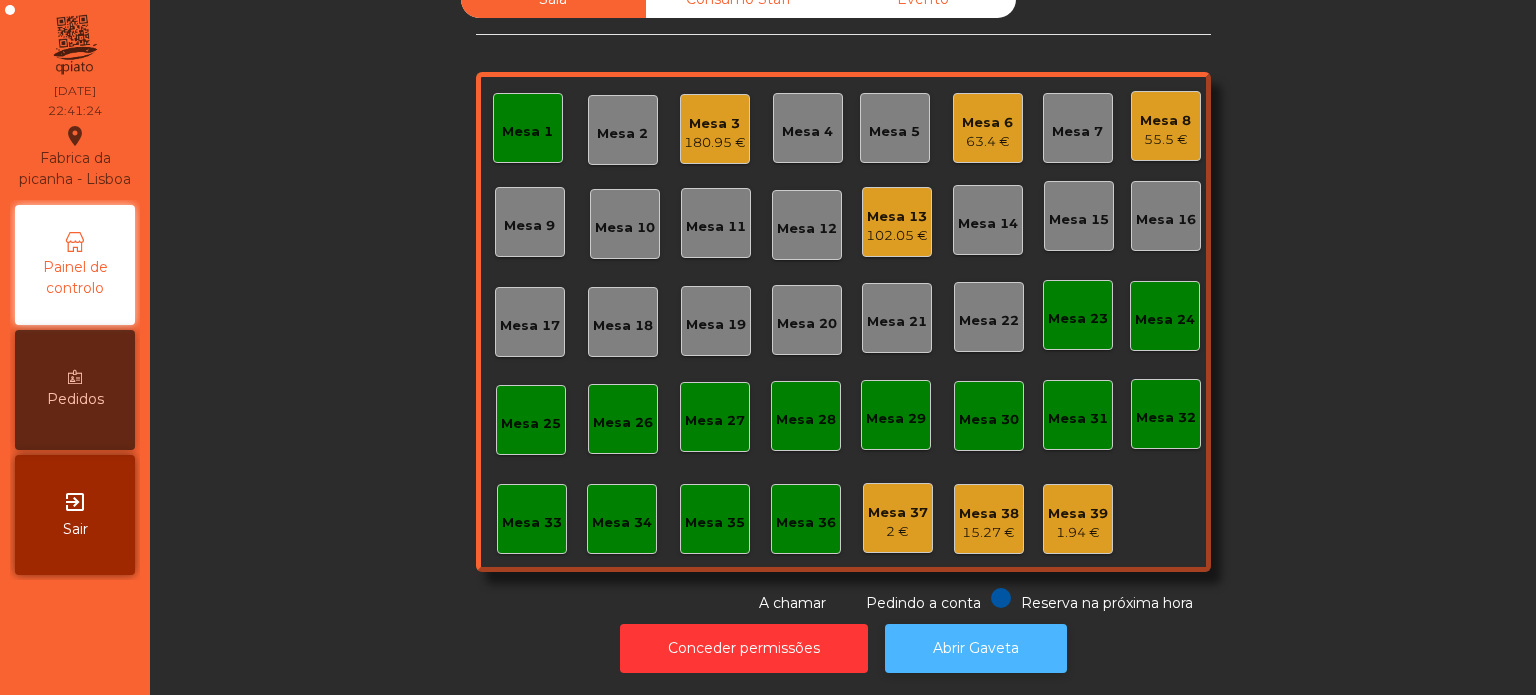 click on "Abrir Gaveta" 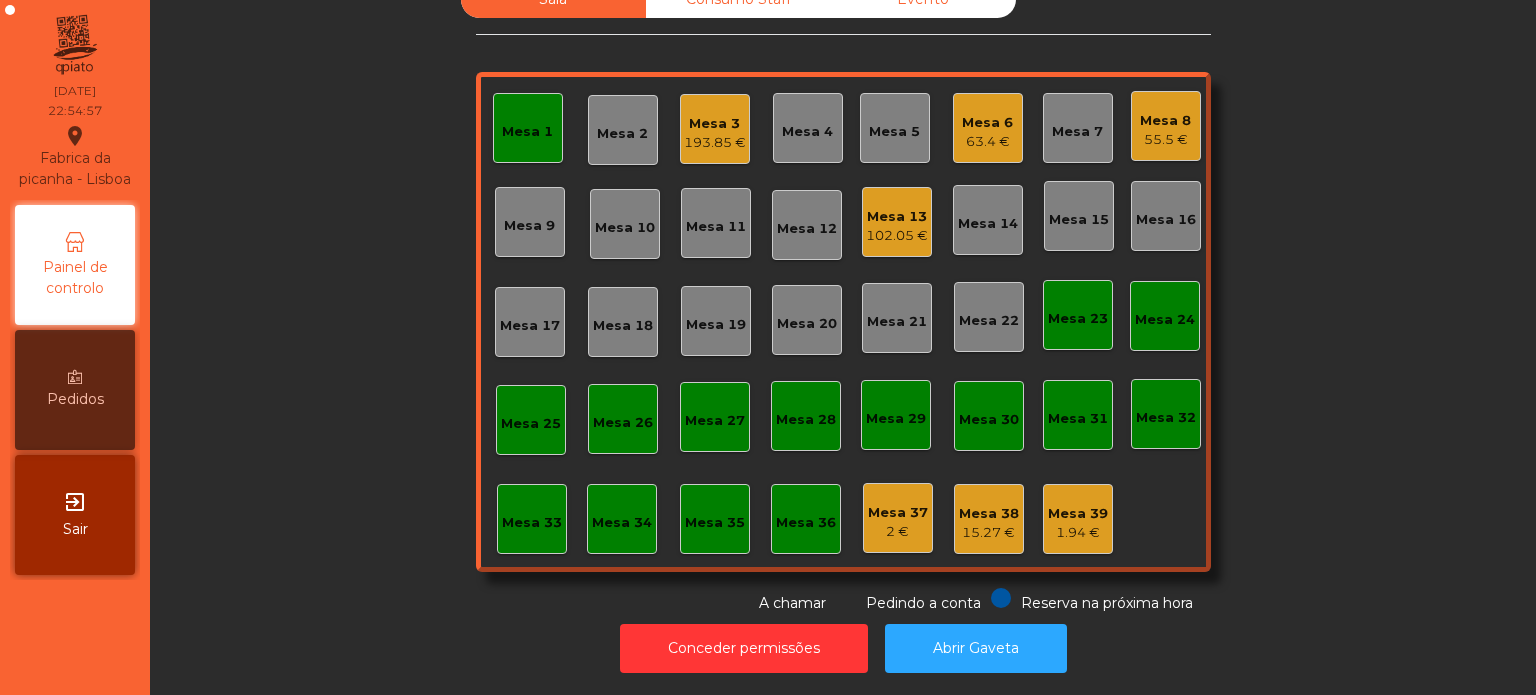 click on "Mesa 1" 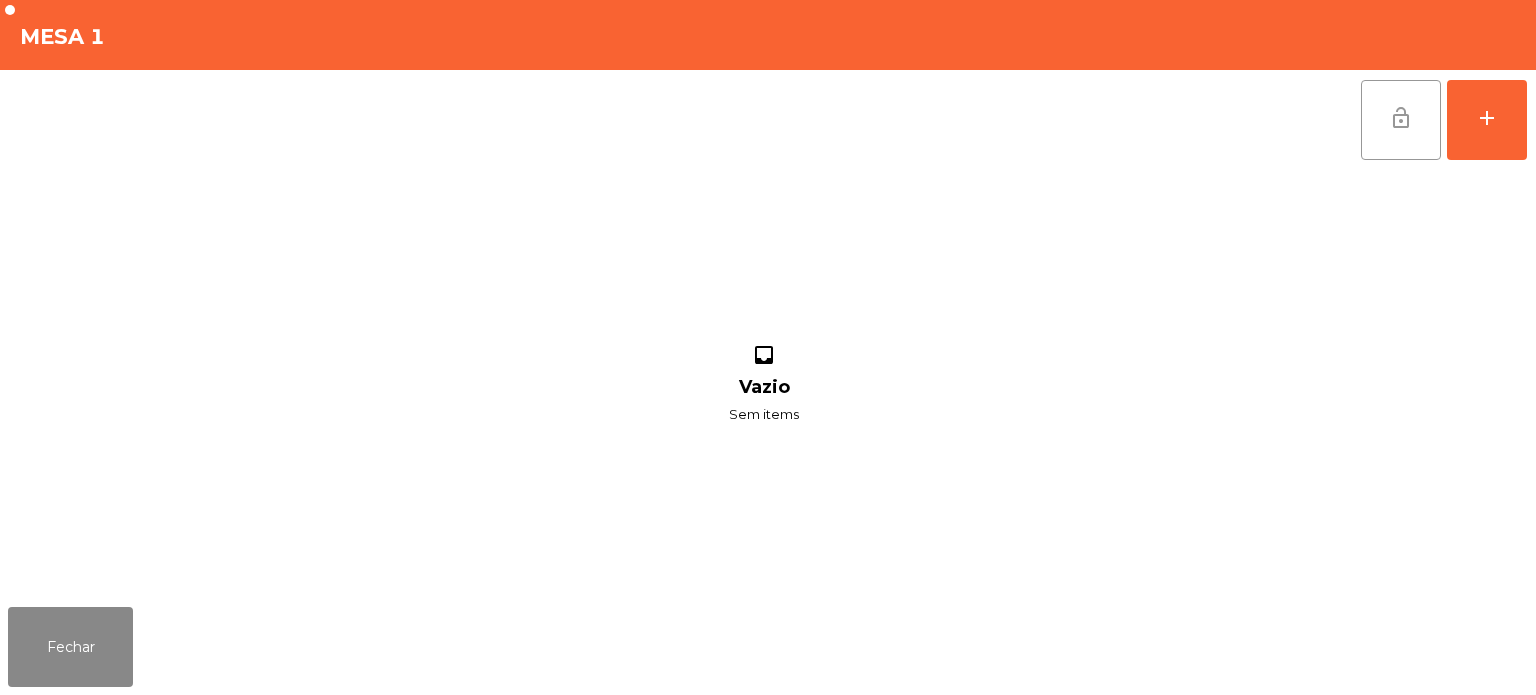 click on "lock_open" 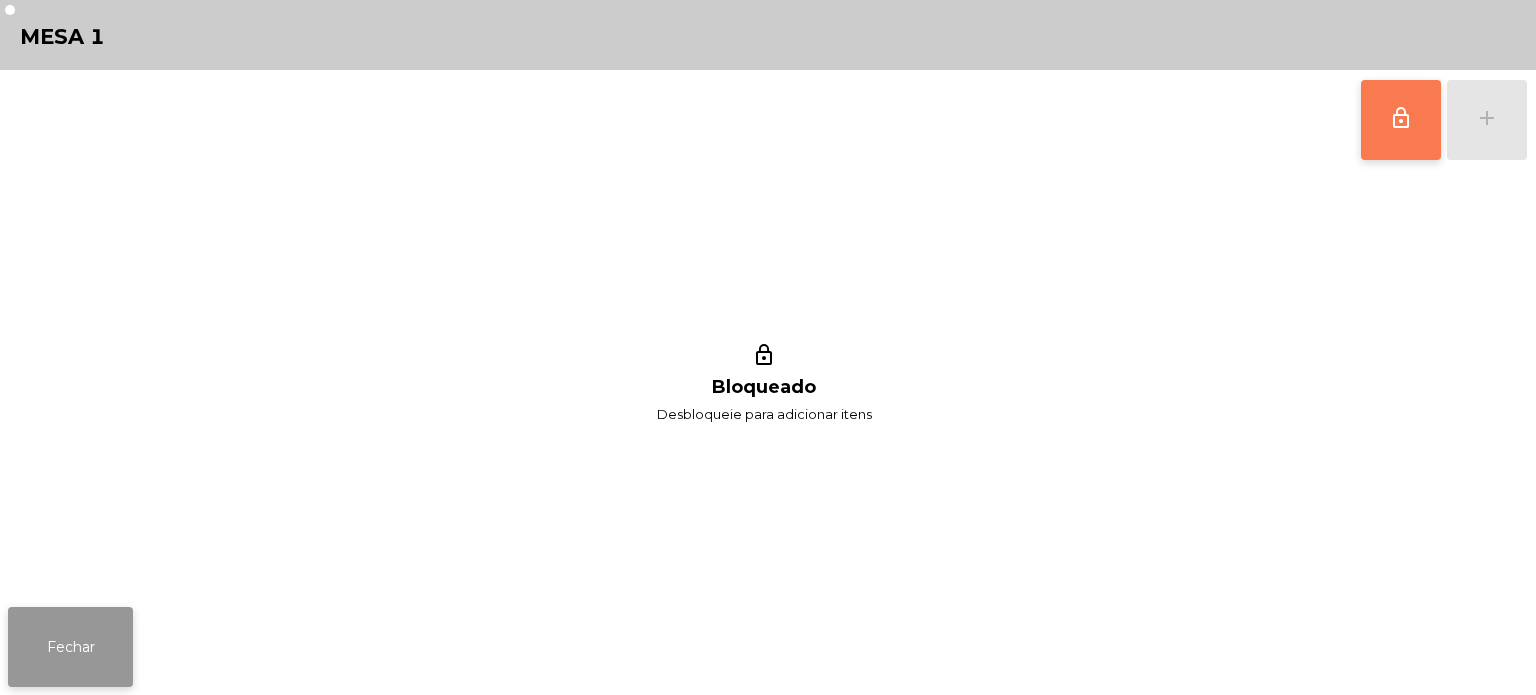 click on "Fechar" 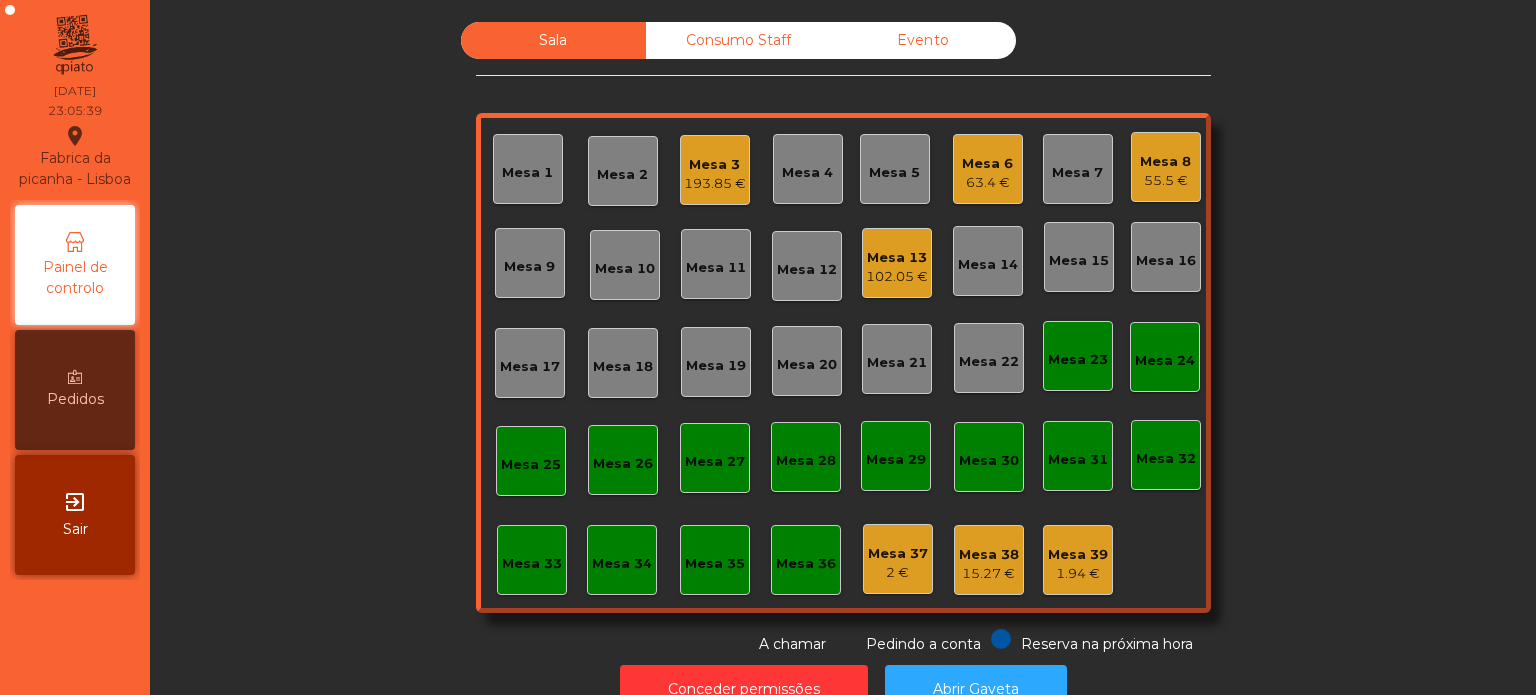 scroll, scrollTop: 0, scrollLeft: 0, axis: both 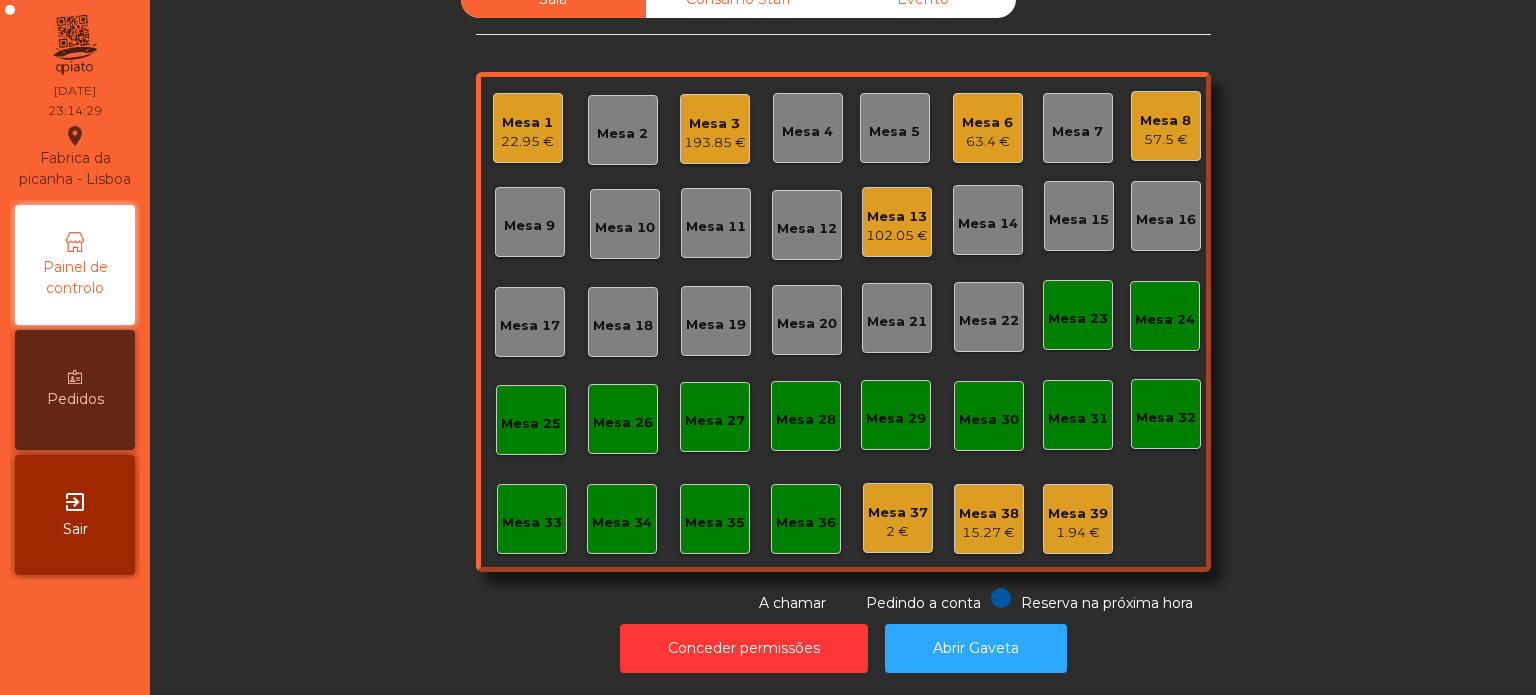 click on "Mesa 3   193.85 €" 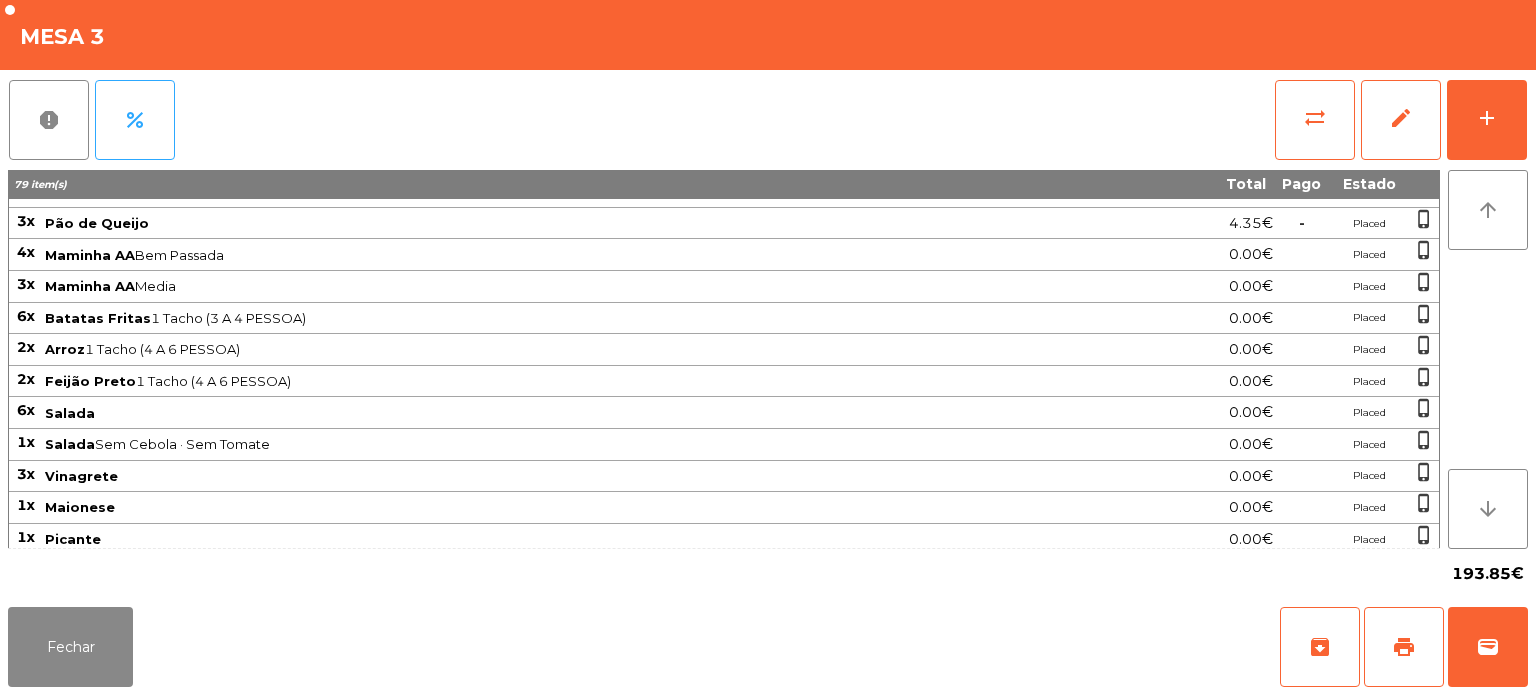 scroll, scrollTop: 0, scrollLeft: 0, axis: both 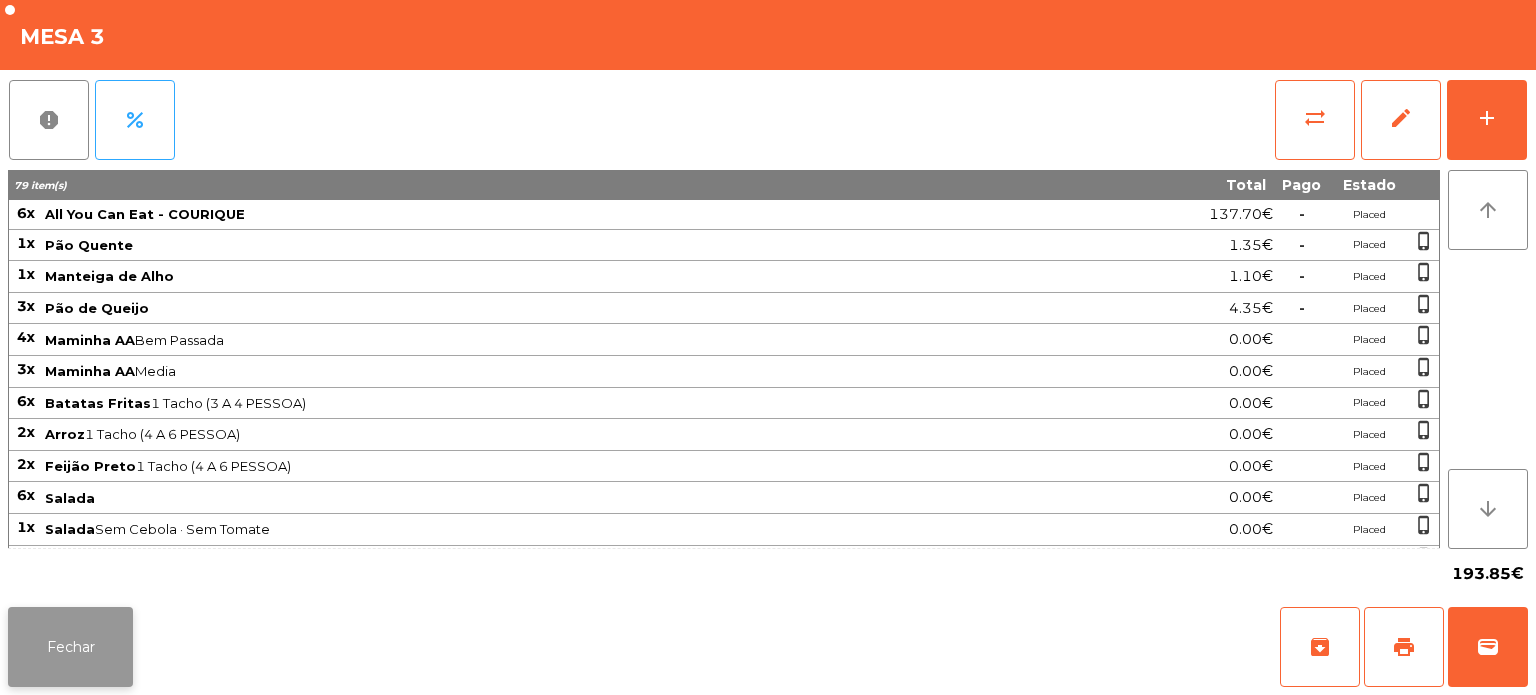 click on "Fechar" 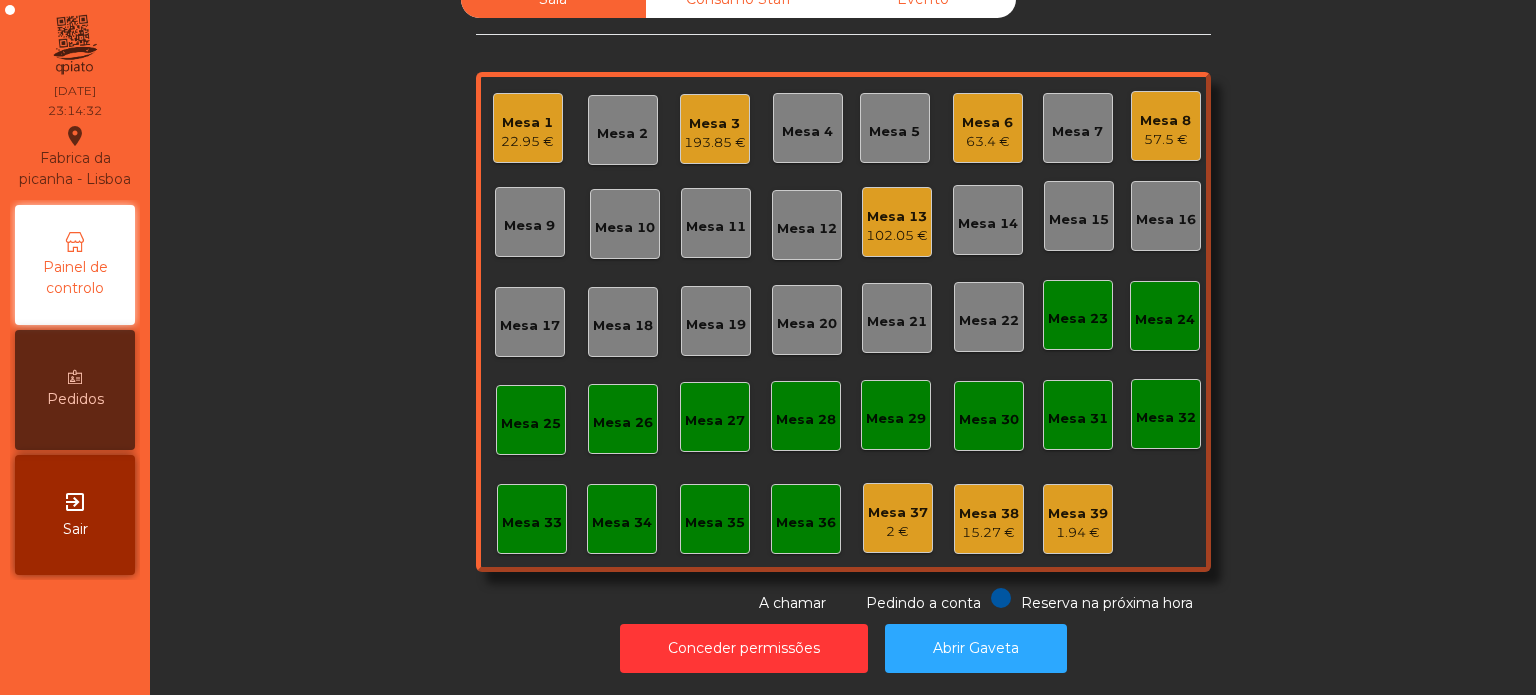 click on "Mesa 6" 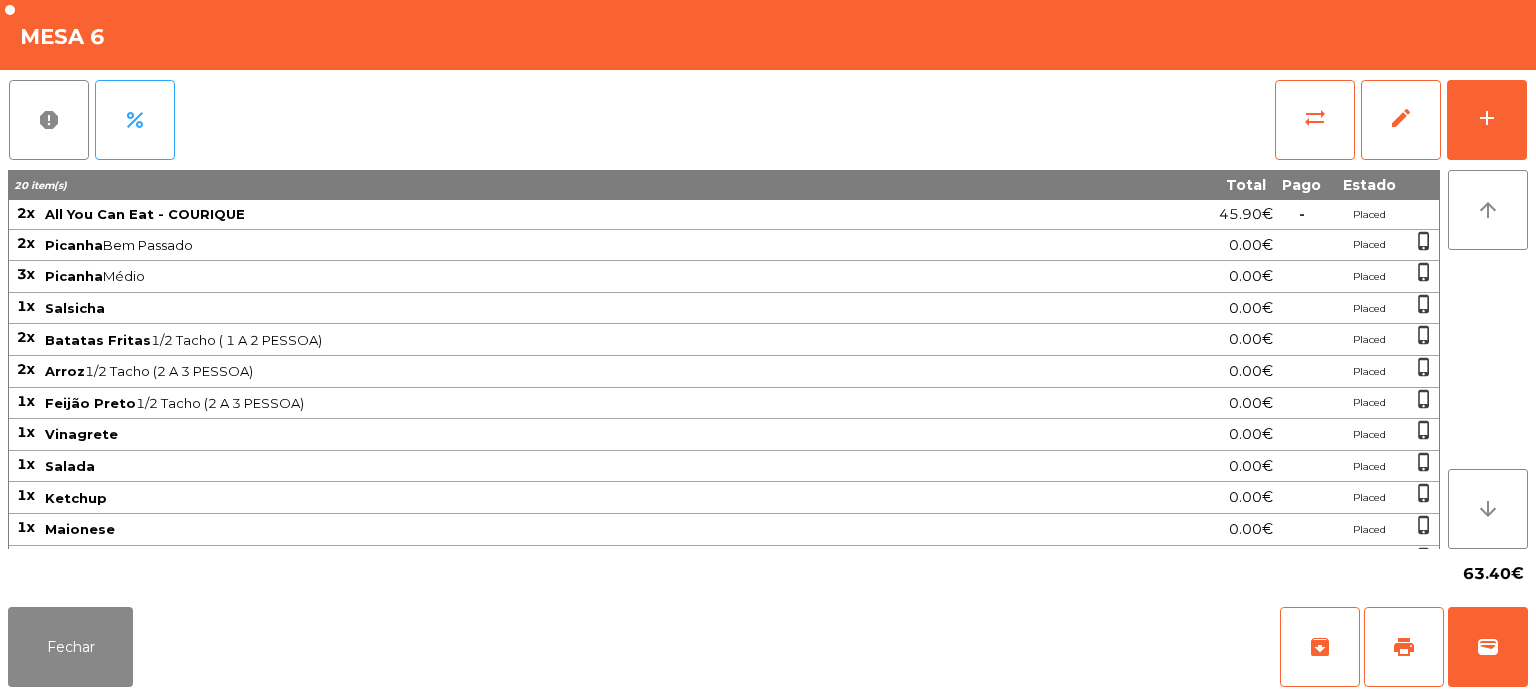 scroll, scrollTop: 83, scrollLeft: 0, axis: vertical 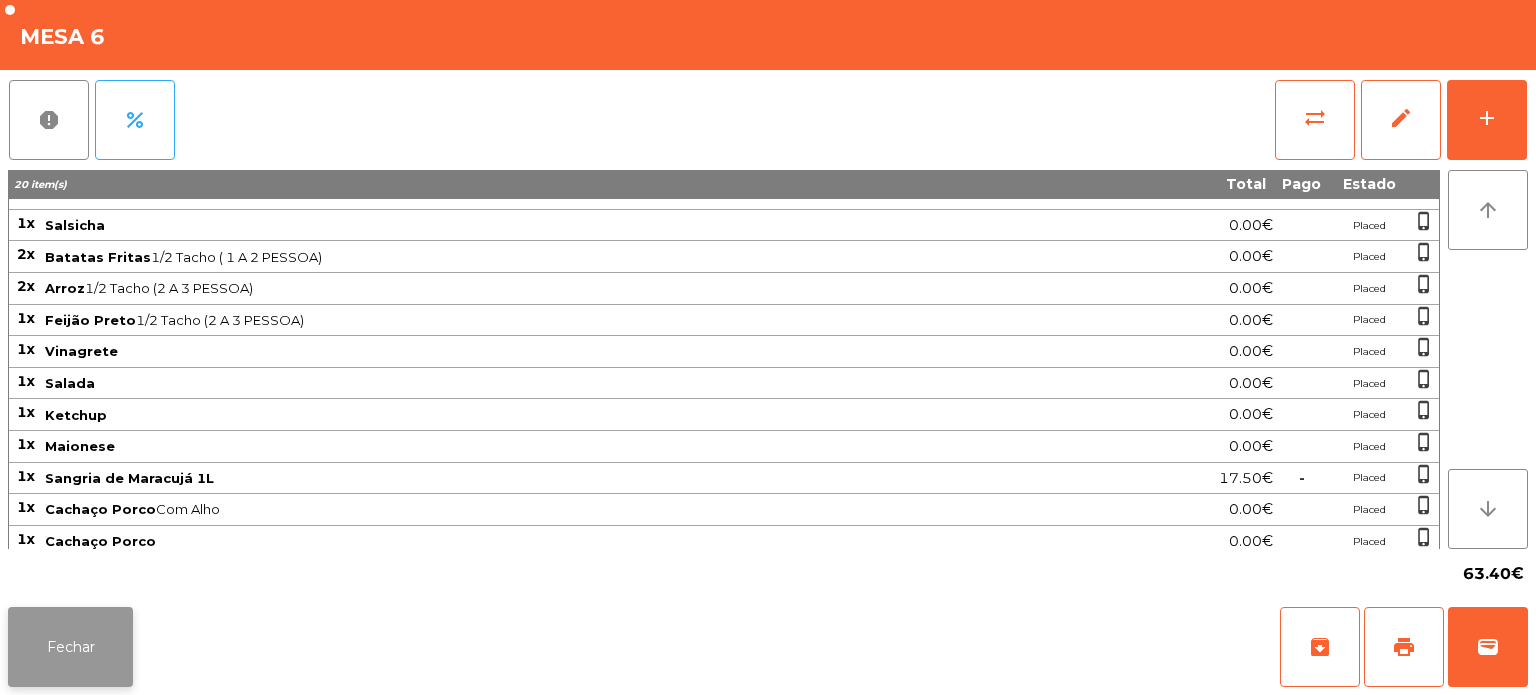 click on "Fechar" 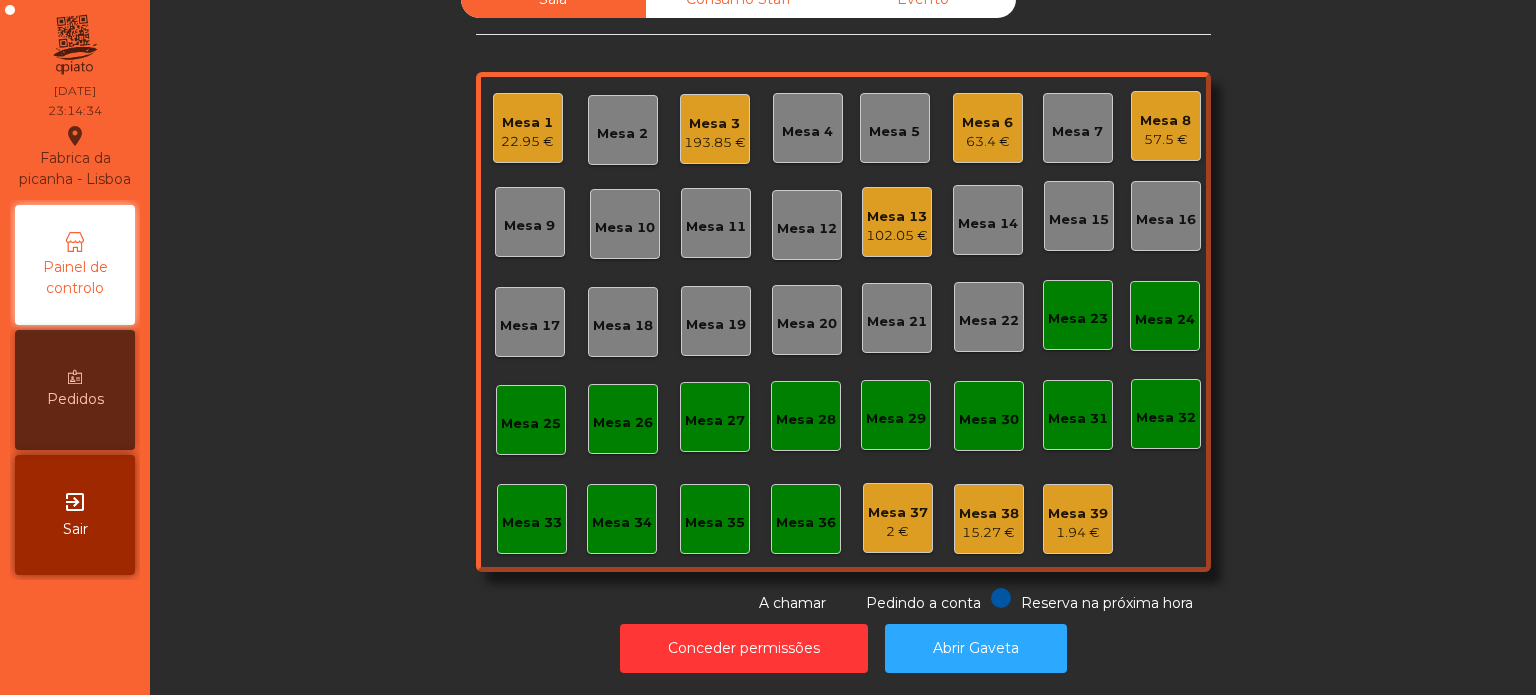 click on "57.5 €" 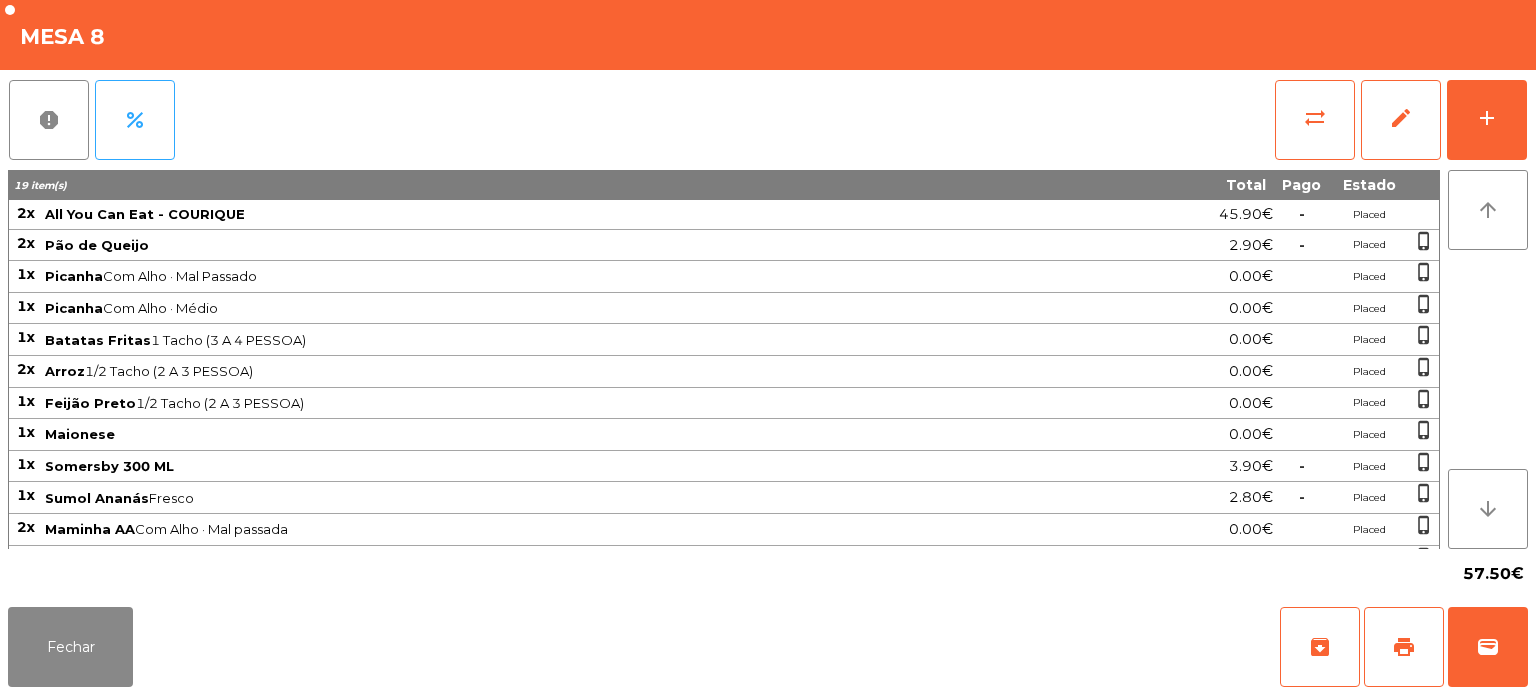 scroll, scrollTop: 113, scrollLeft: 0, axis: vertical 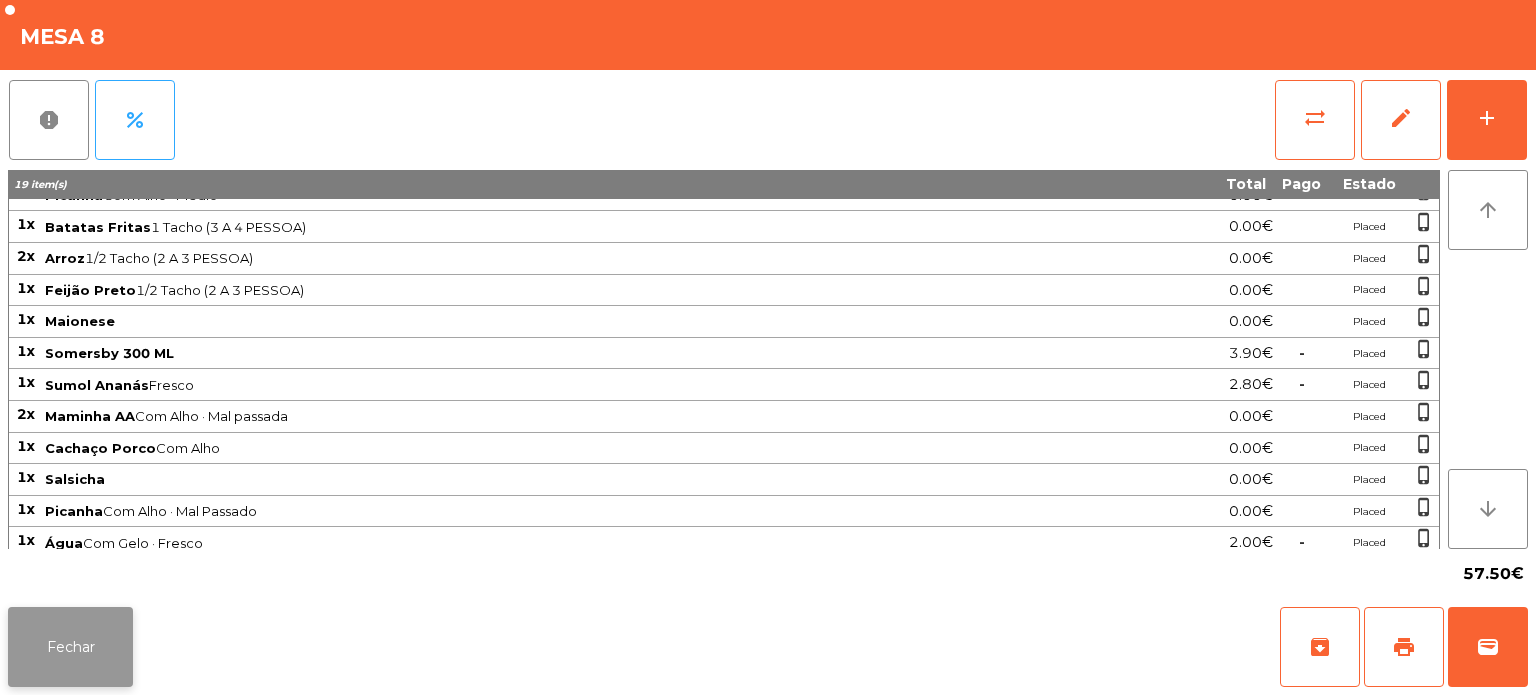 click on "Fechar" 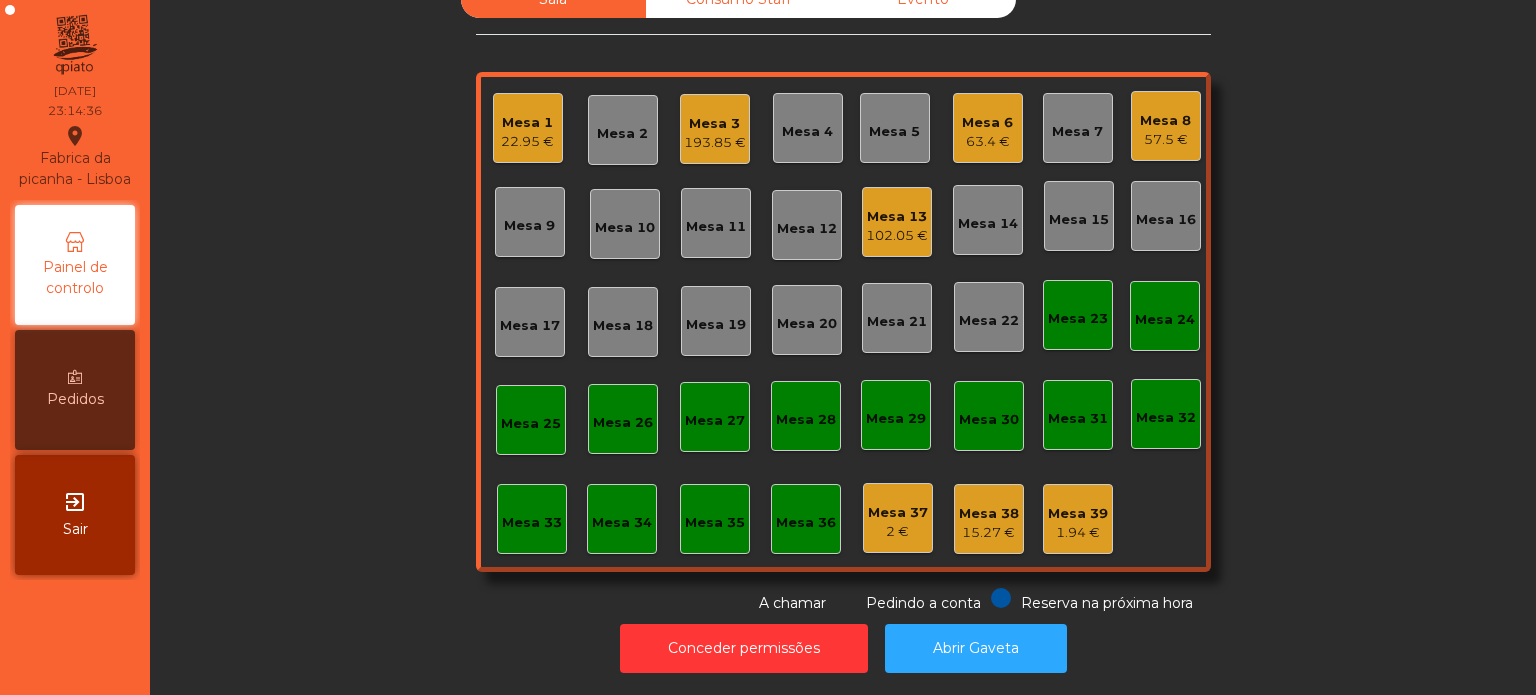 click on "102.05 €" 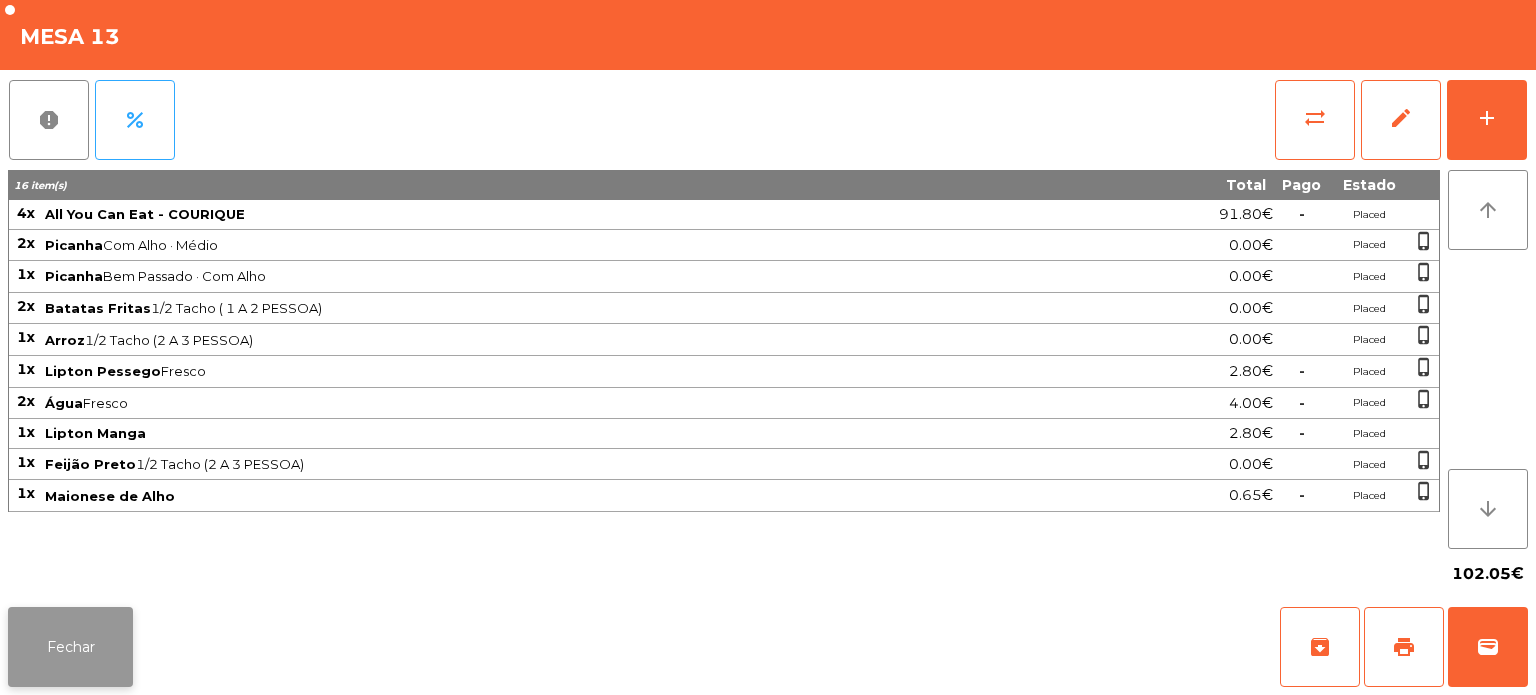 click on "Fechar" 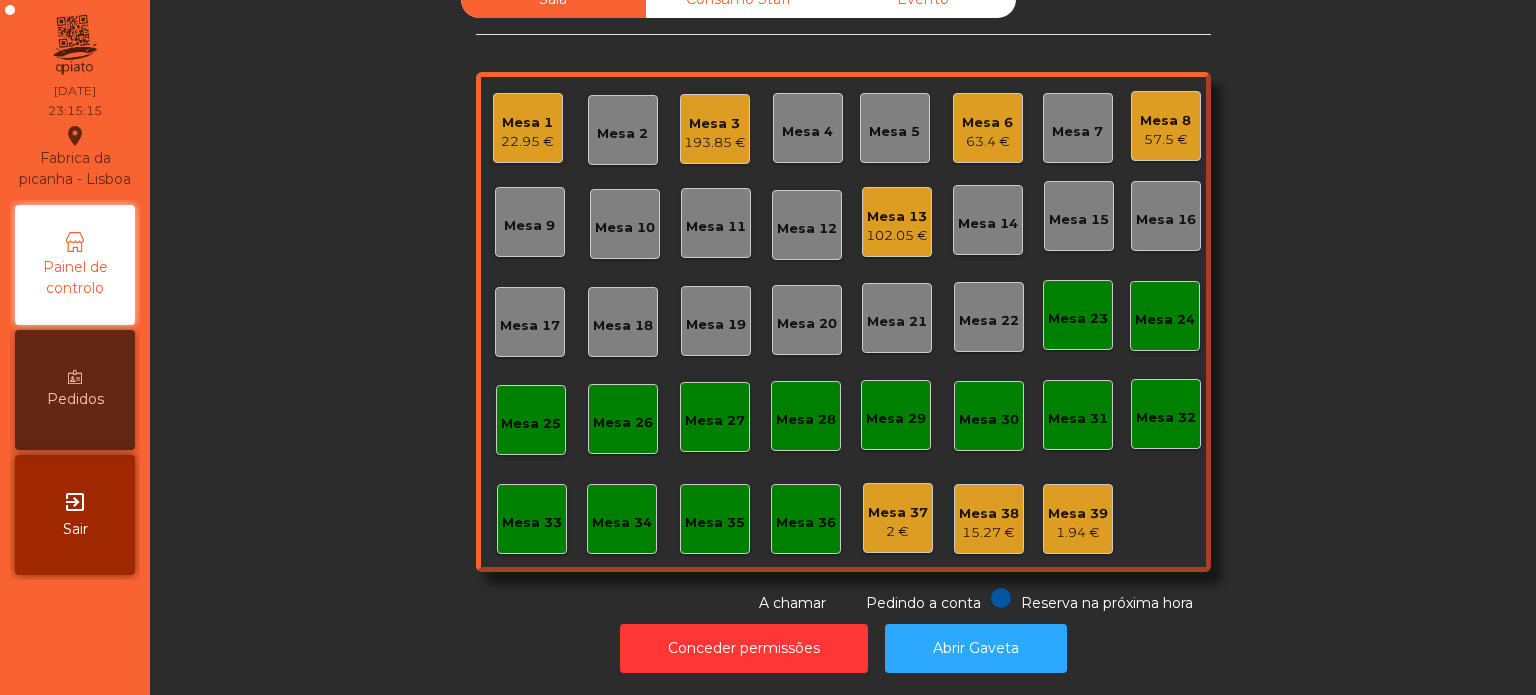 click on "102.05 €" 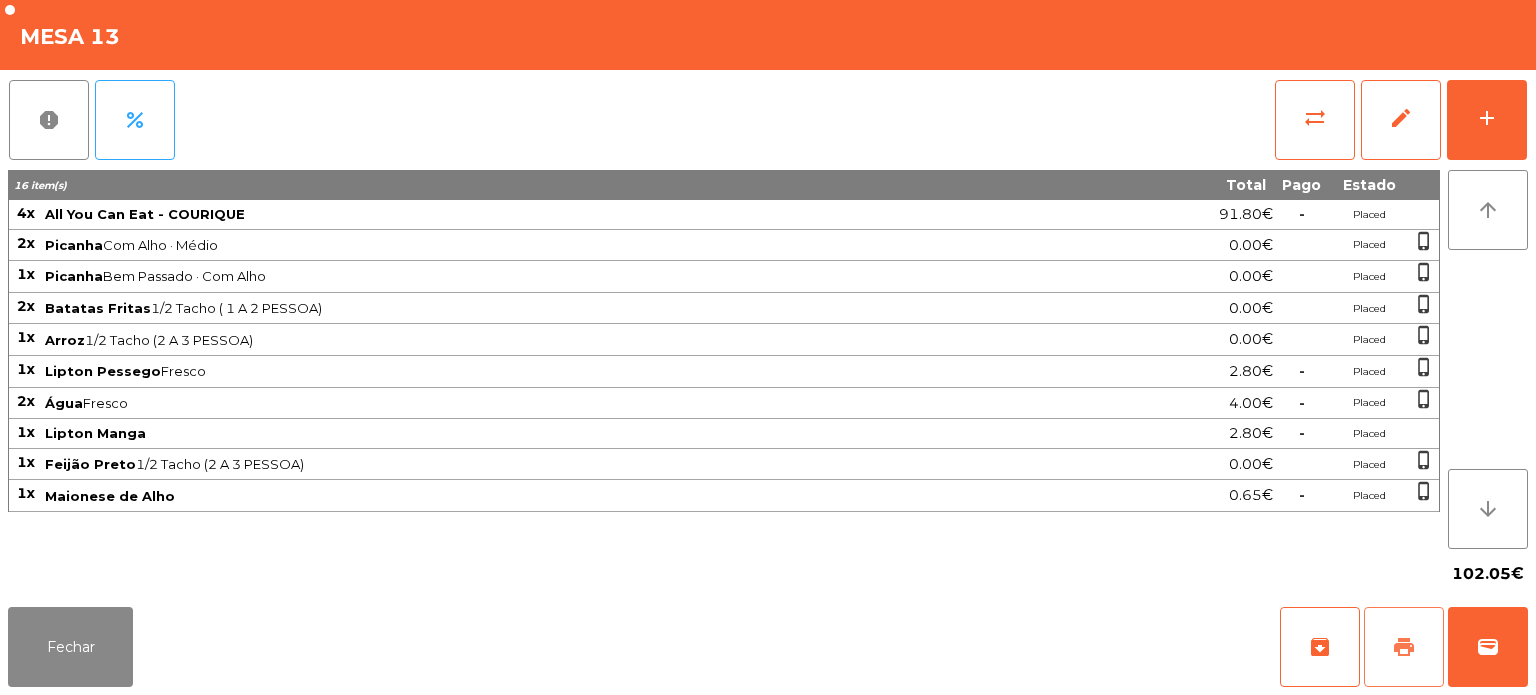 click on "print" 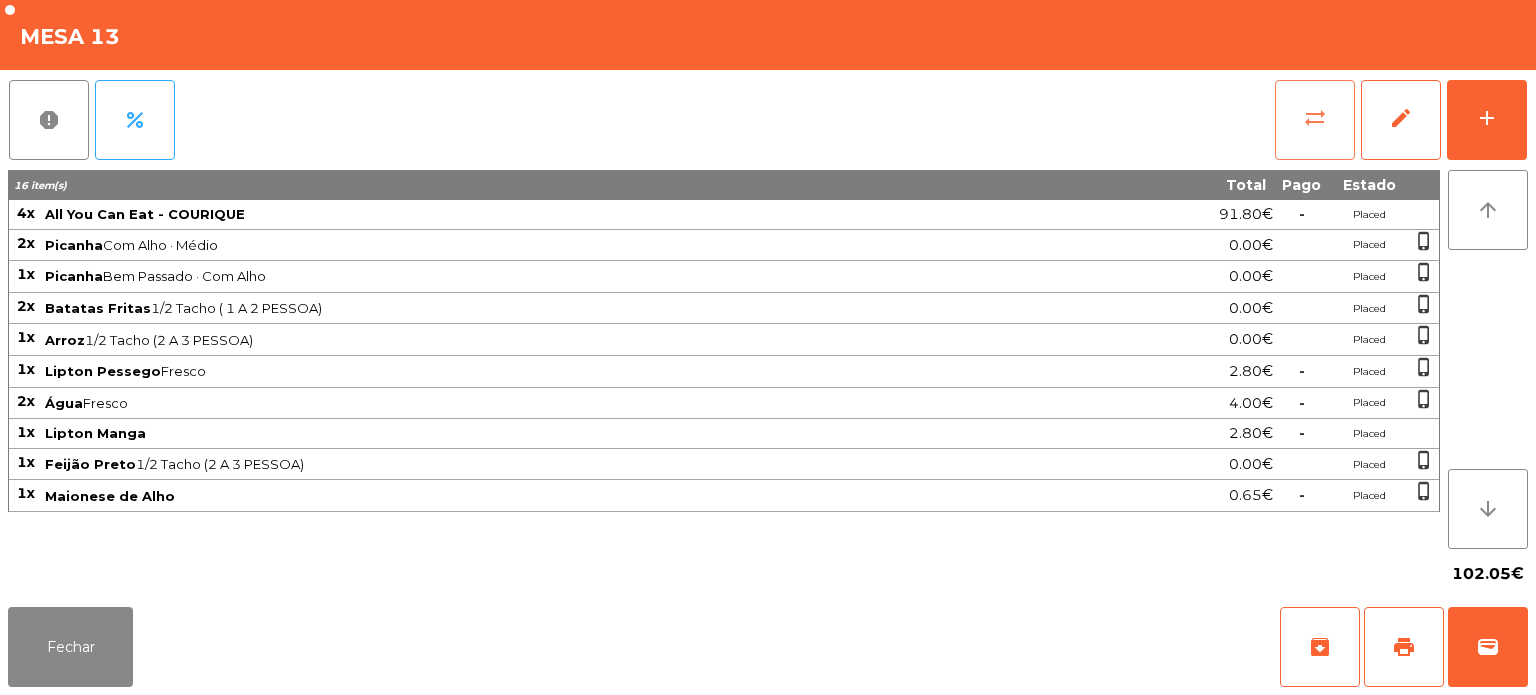 click on "sync_alt" 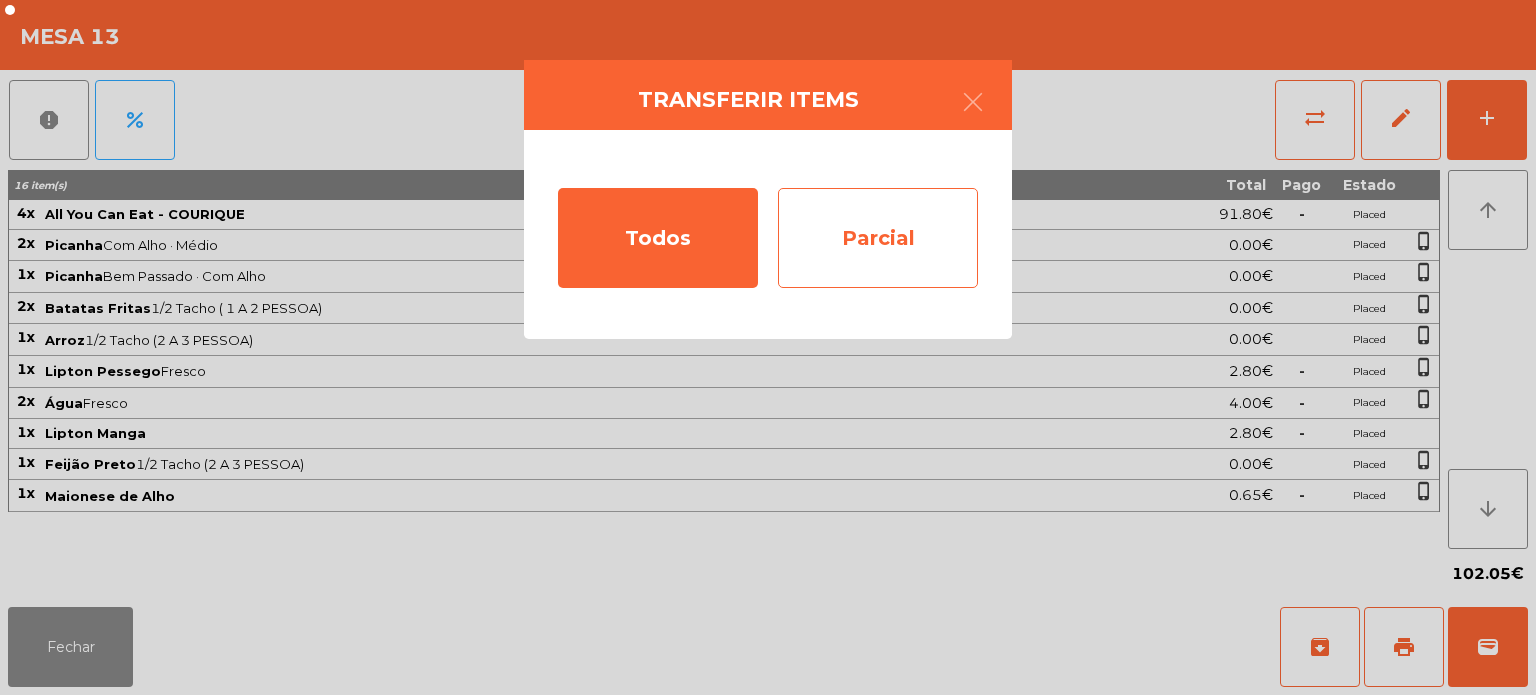 click on "Parcial" 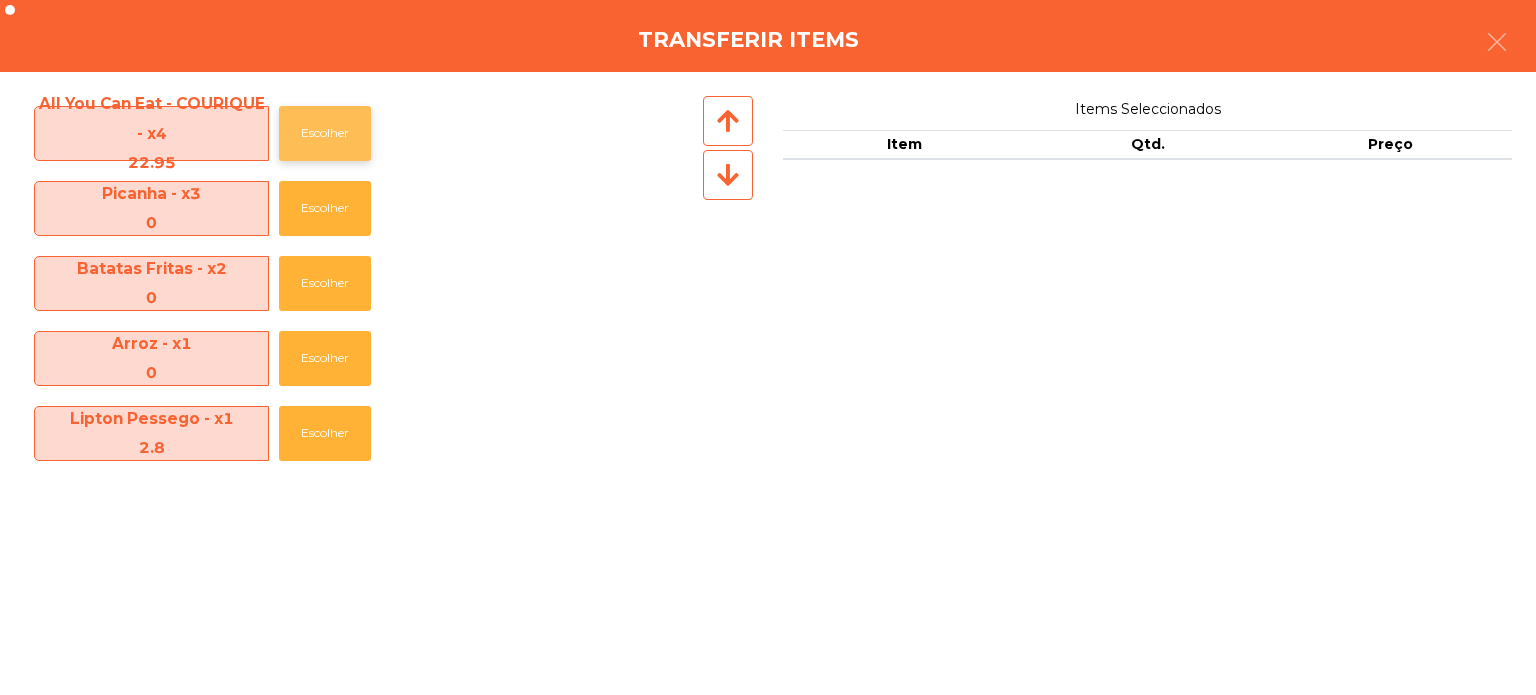 click on "Escolher" 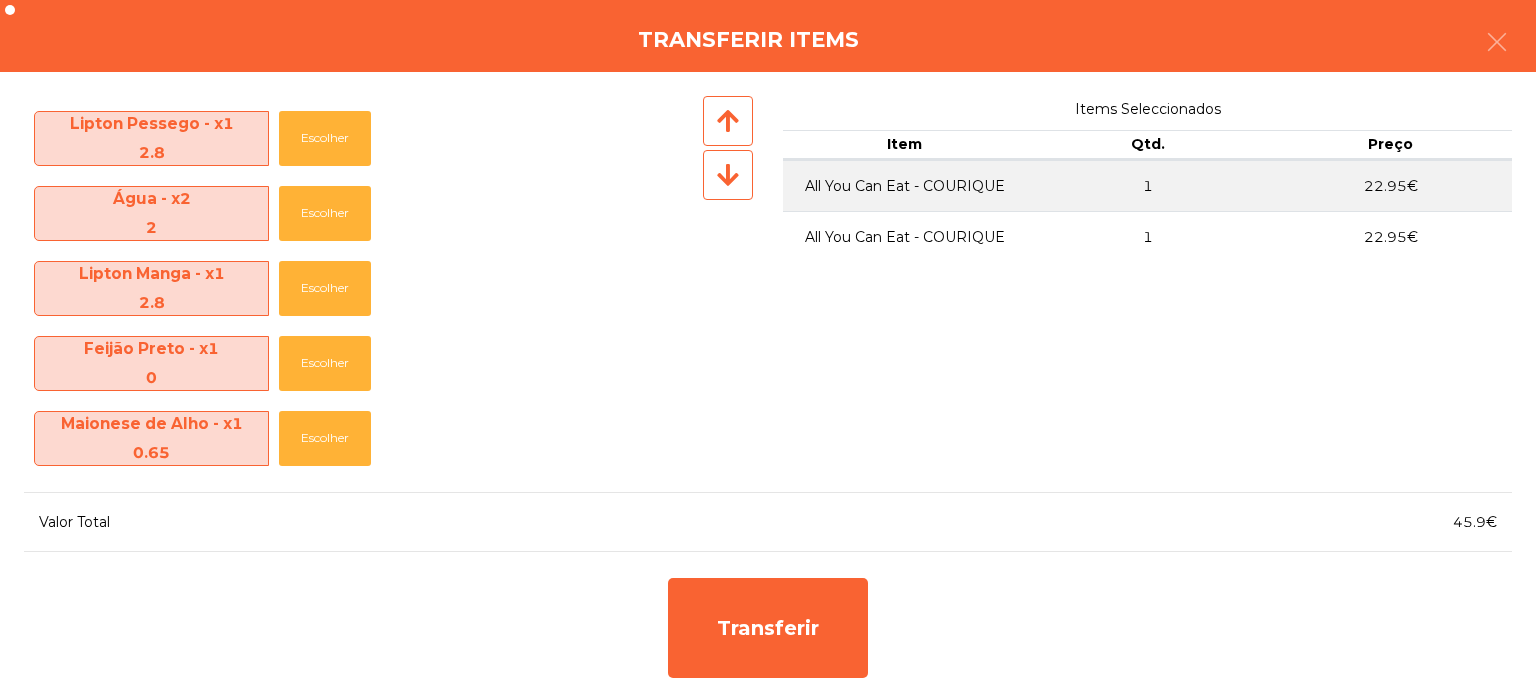 scroll, scrollTop: 293, scrollLeft: 0, axis: vertical 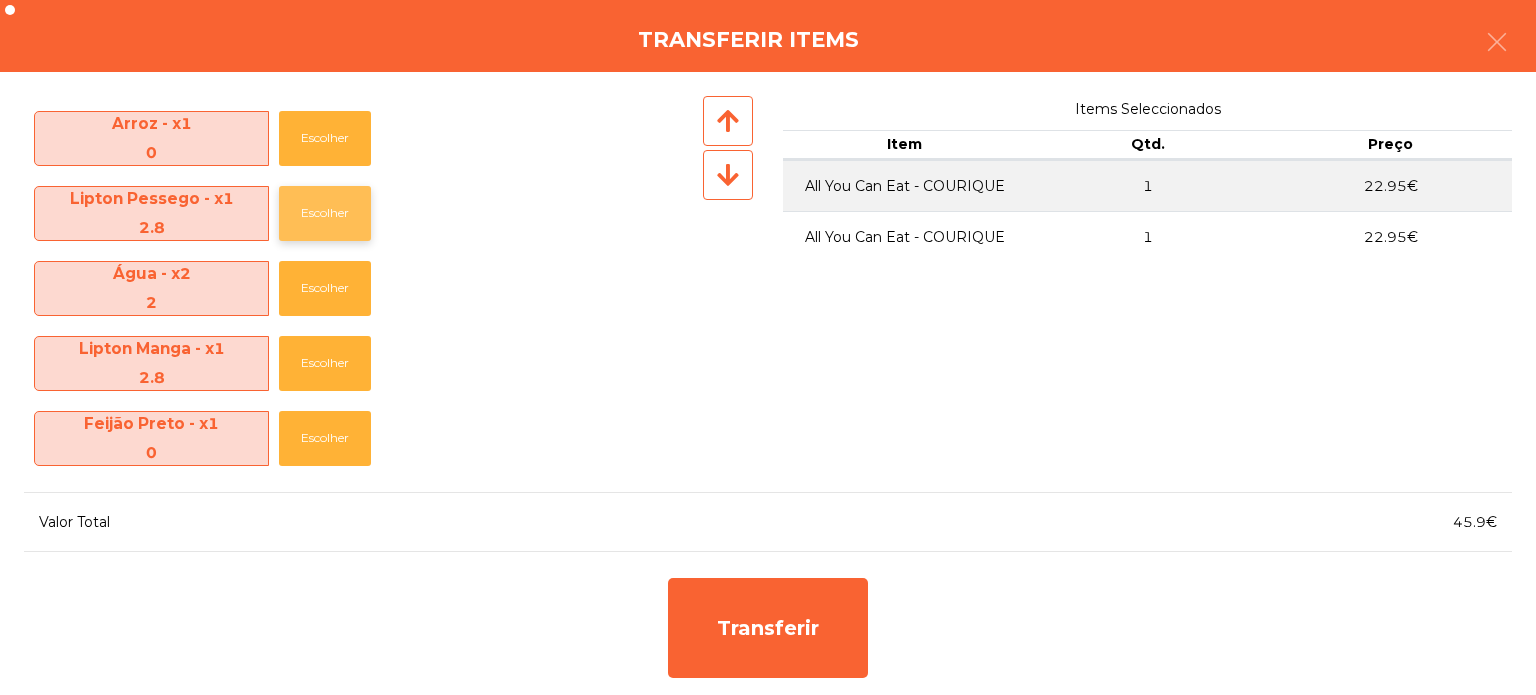 click on "Escolher" 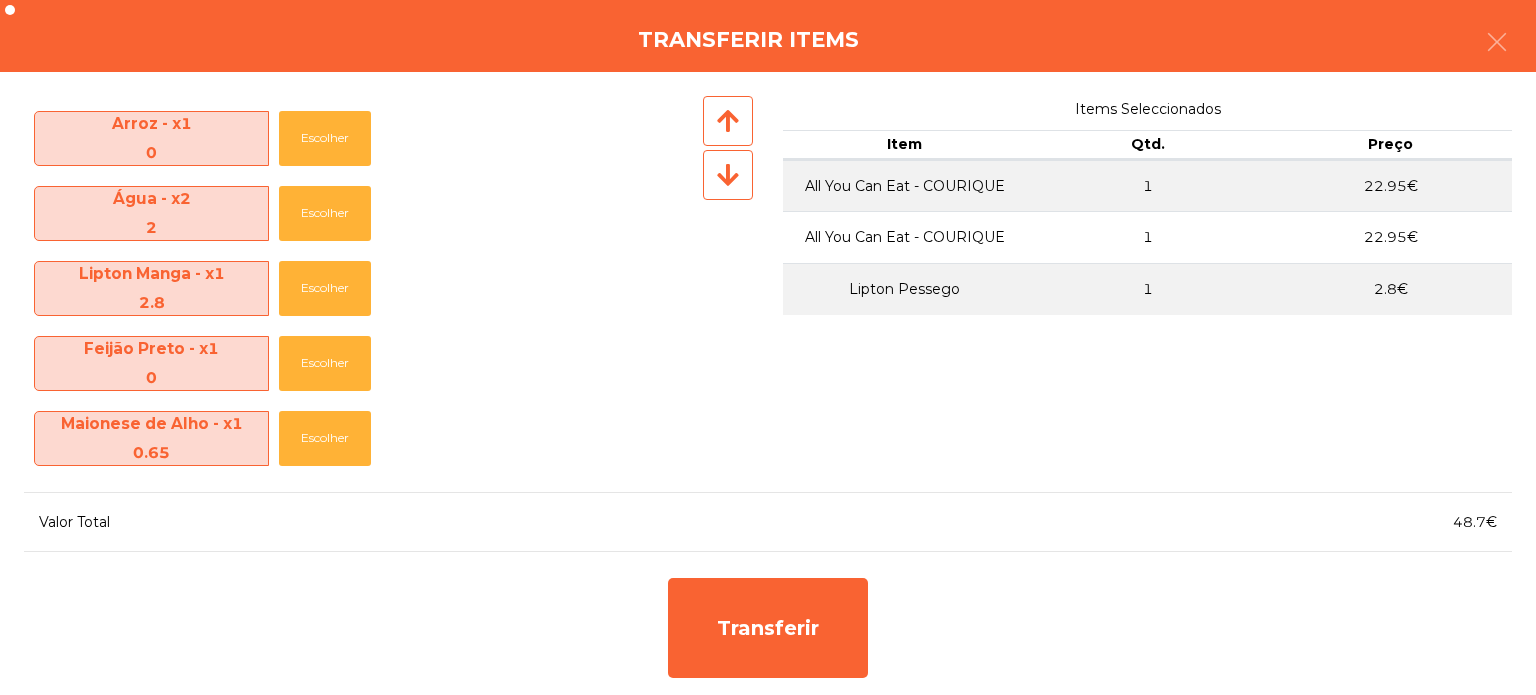 scroll, scrollTop: 220, scrollLeft: 0, axis: vertical 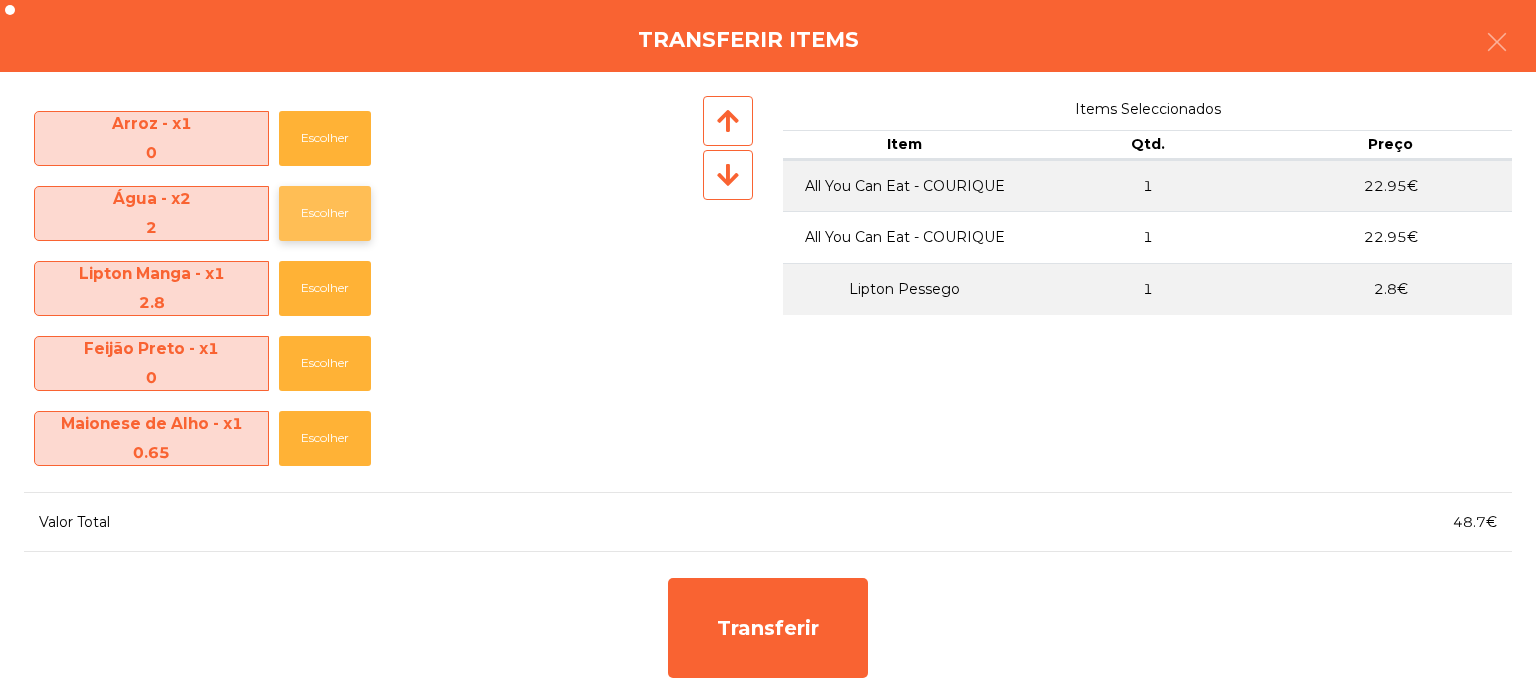 click on "Escolher" 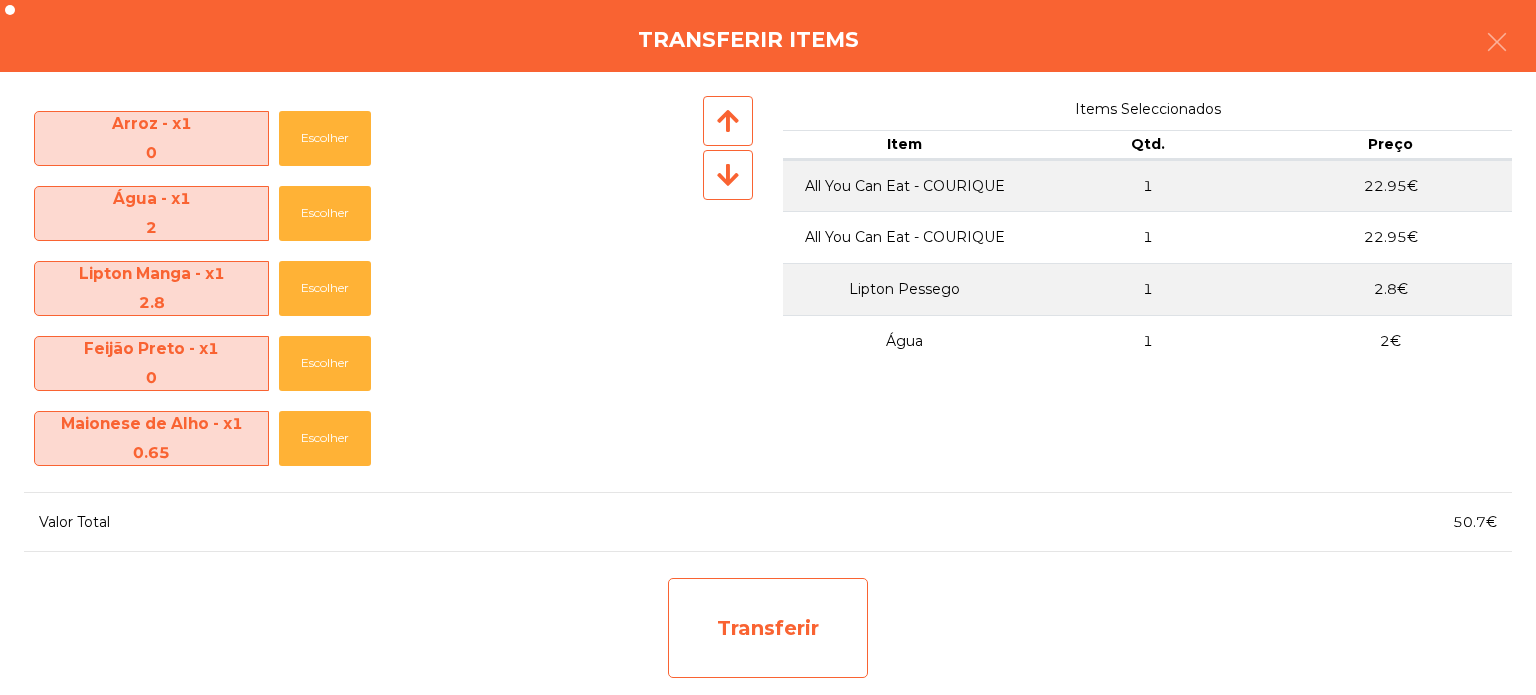 click on "Transferir" 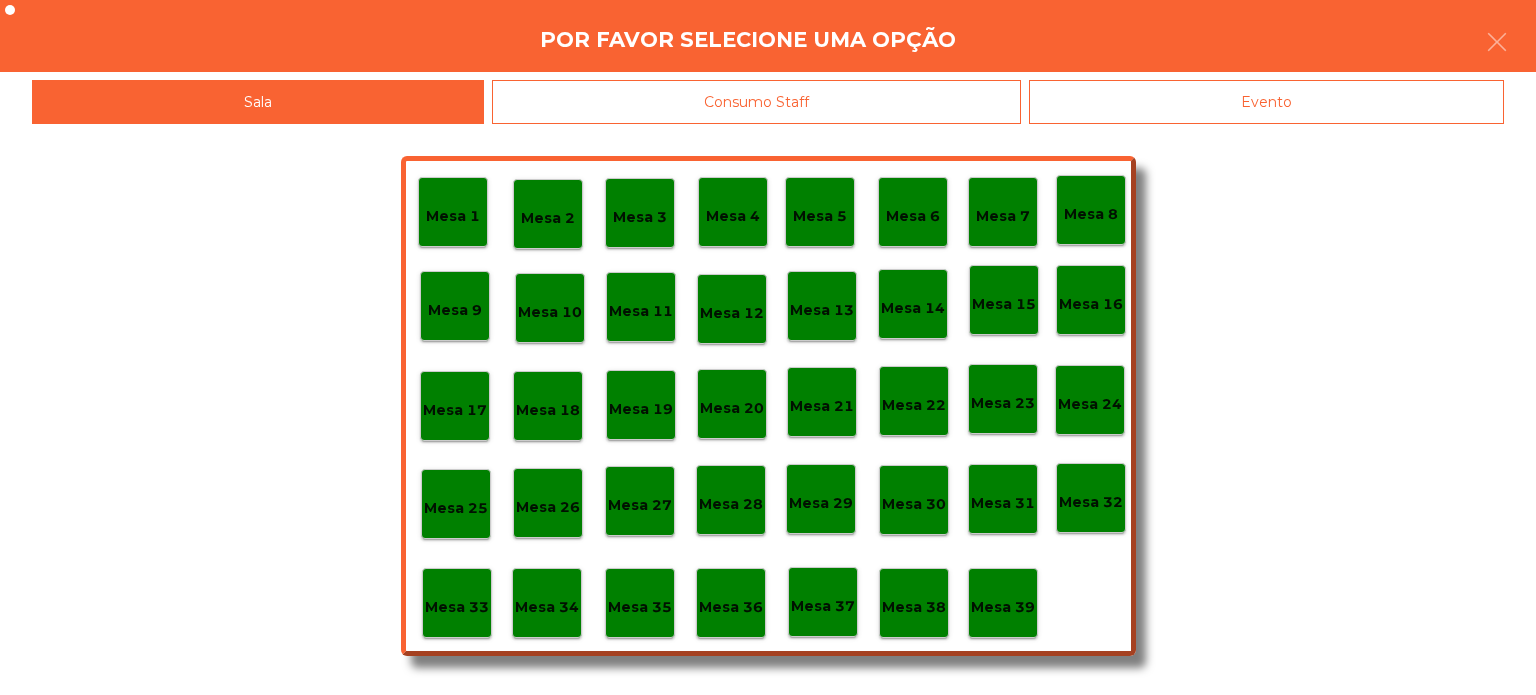 click on "Mesa 26" 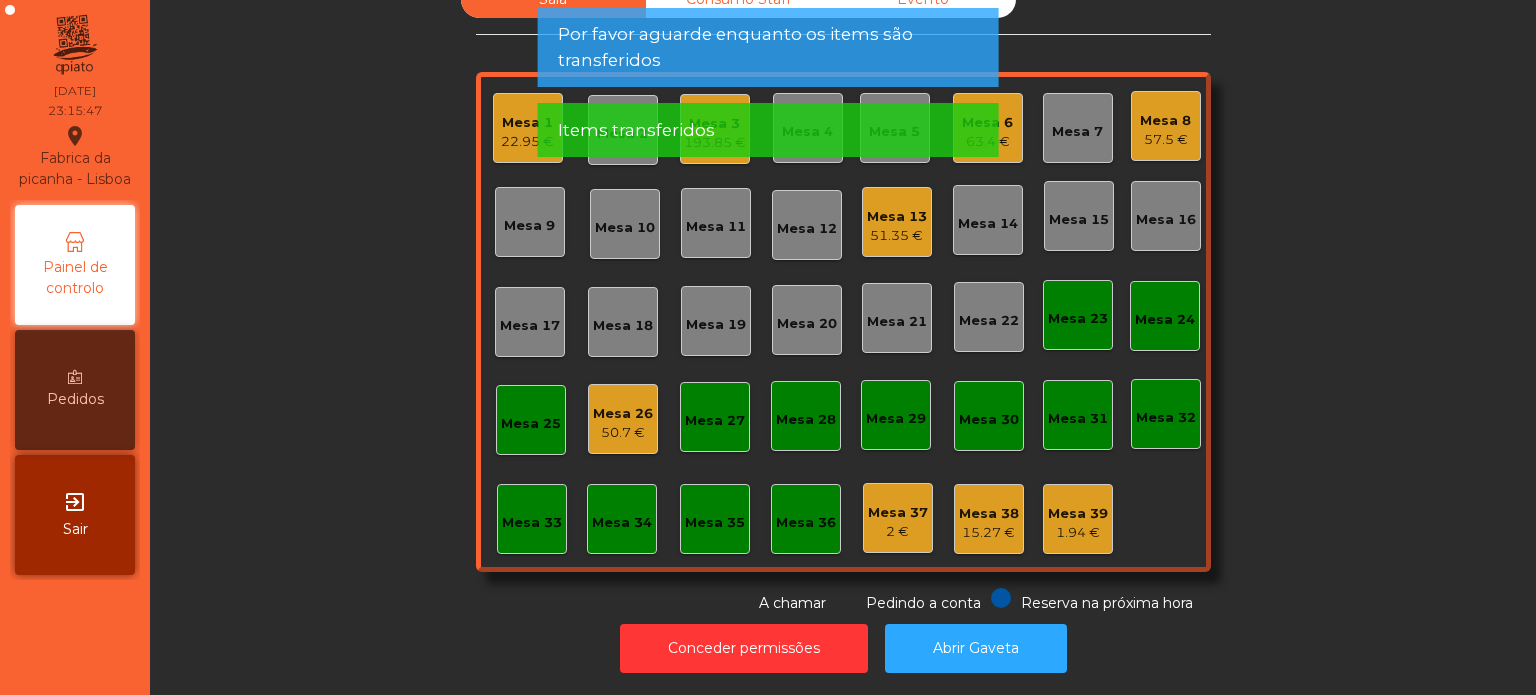 click on "50.7 €" 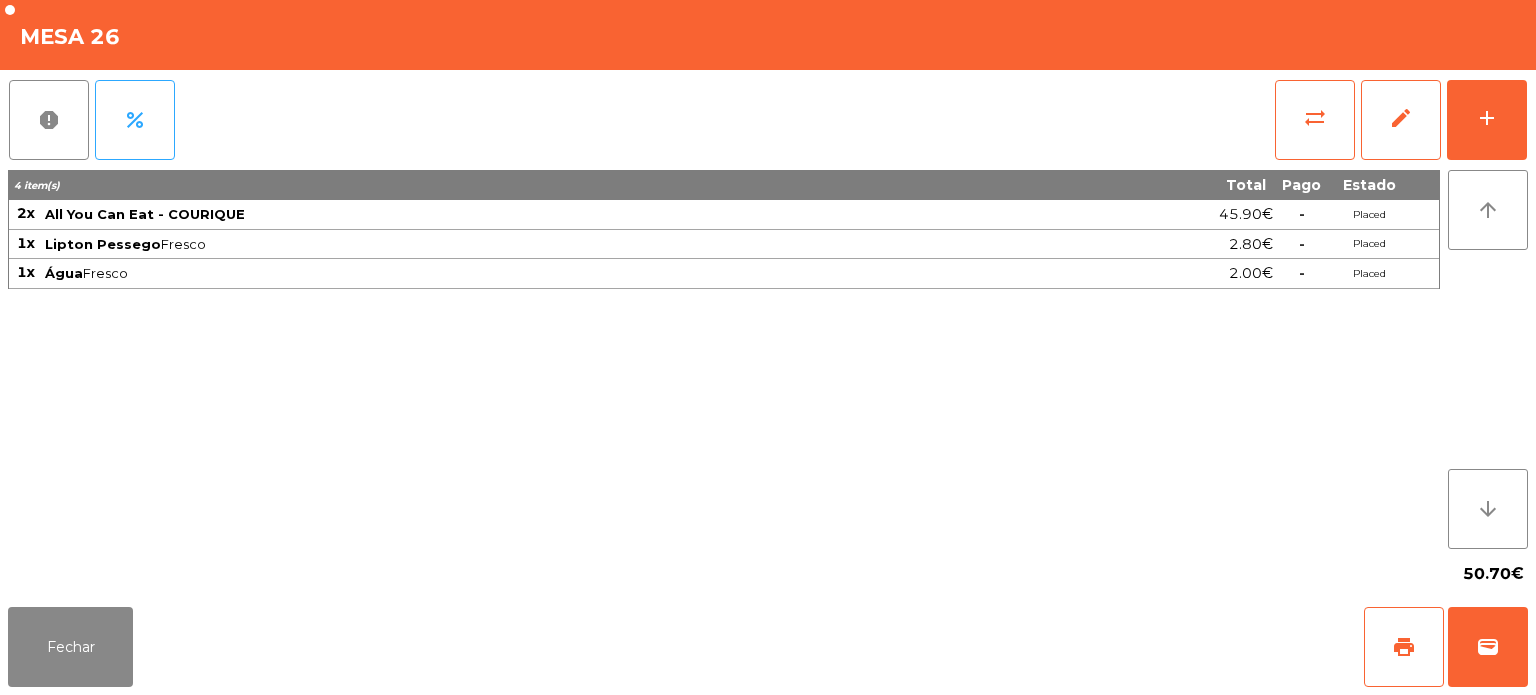 click on "4 item(s) TotalPago Estado 2x All You Can Eat - COURIQUE 45.90€  -  Placed 1x Lipton Pessego  Fresco  2.80€  -  Placed 1x Água  Fresco  2.00€  -  Placed" 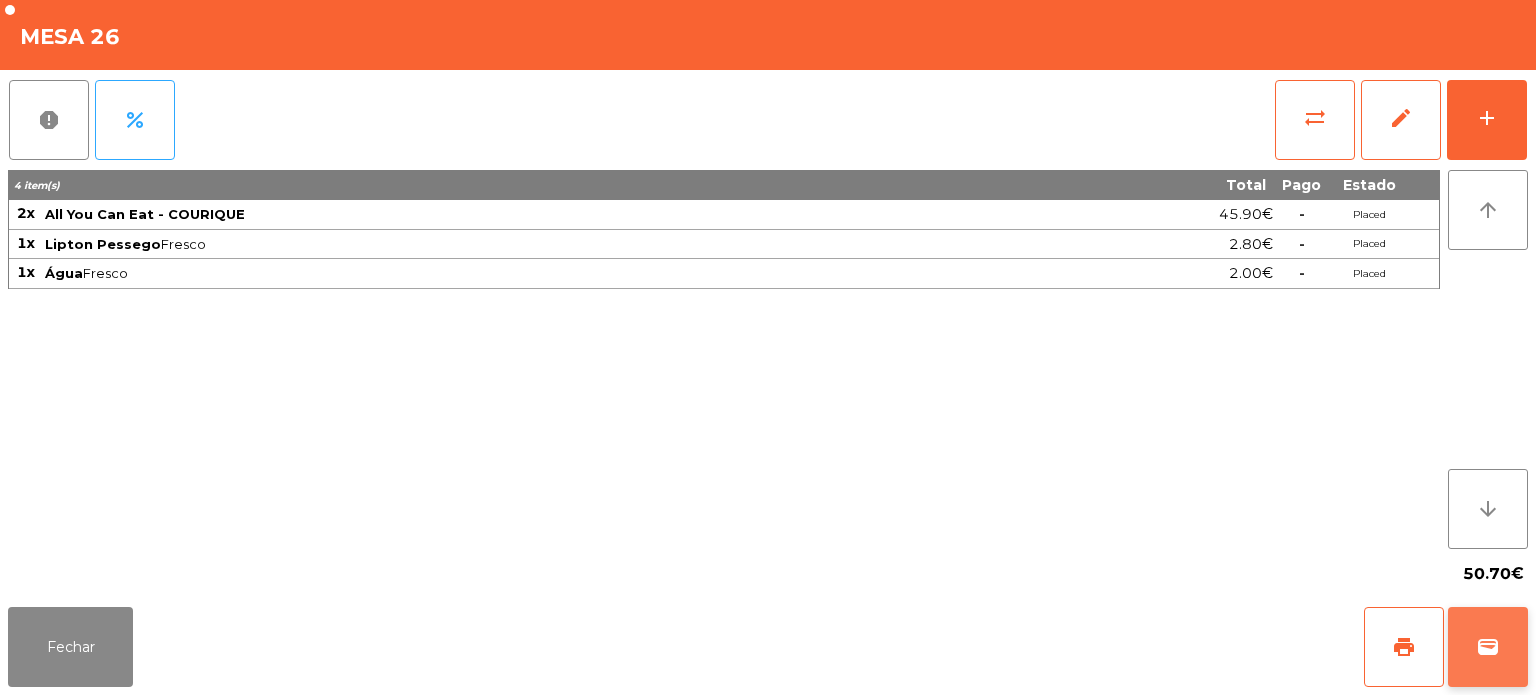 click on "wallet" 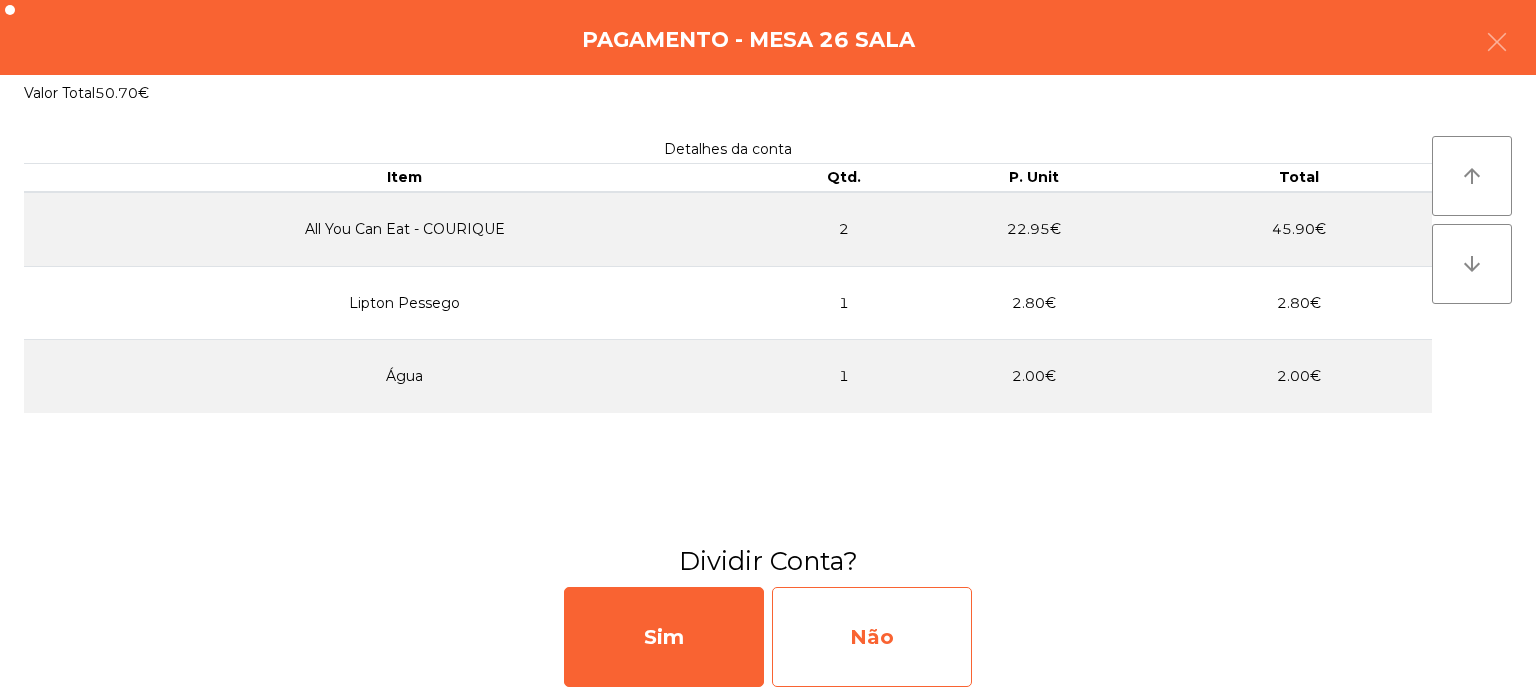 click on "Não" 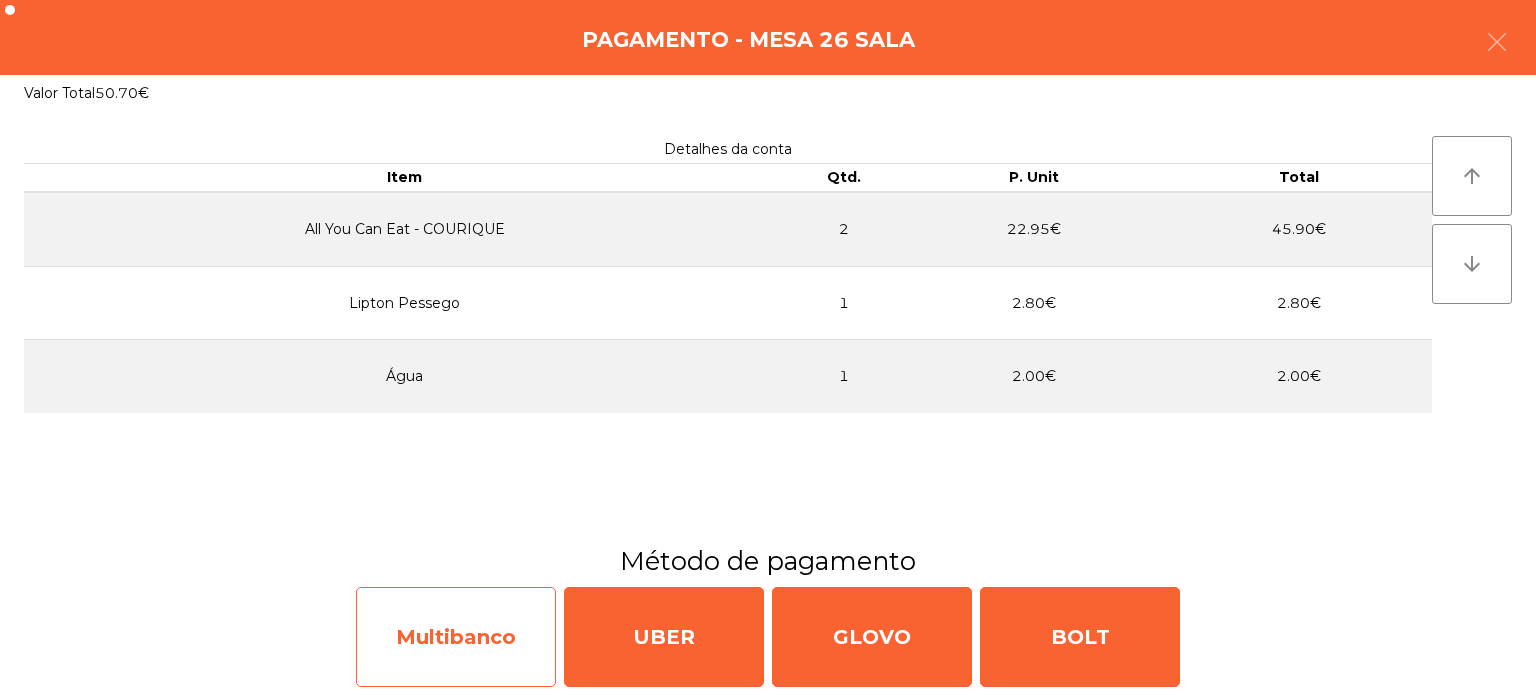click on "Multibanco" 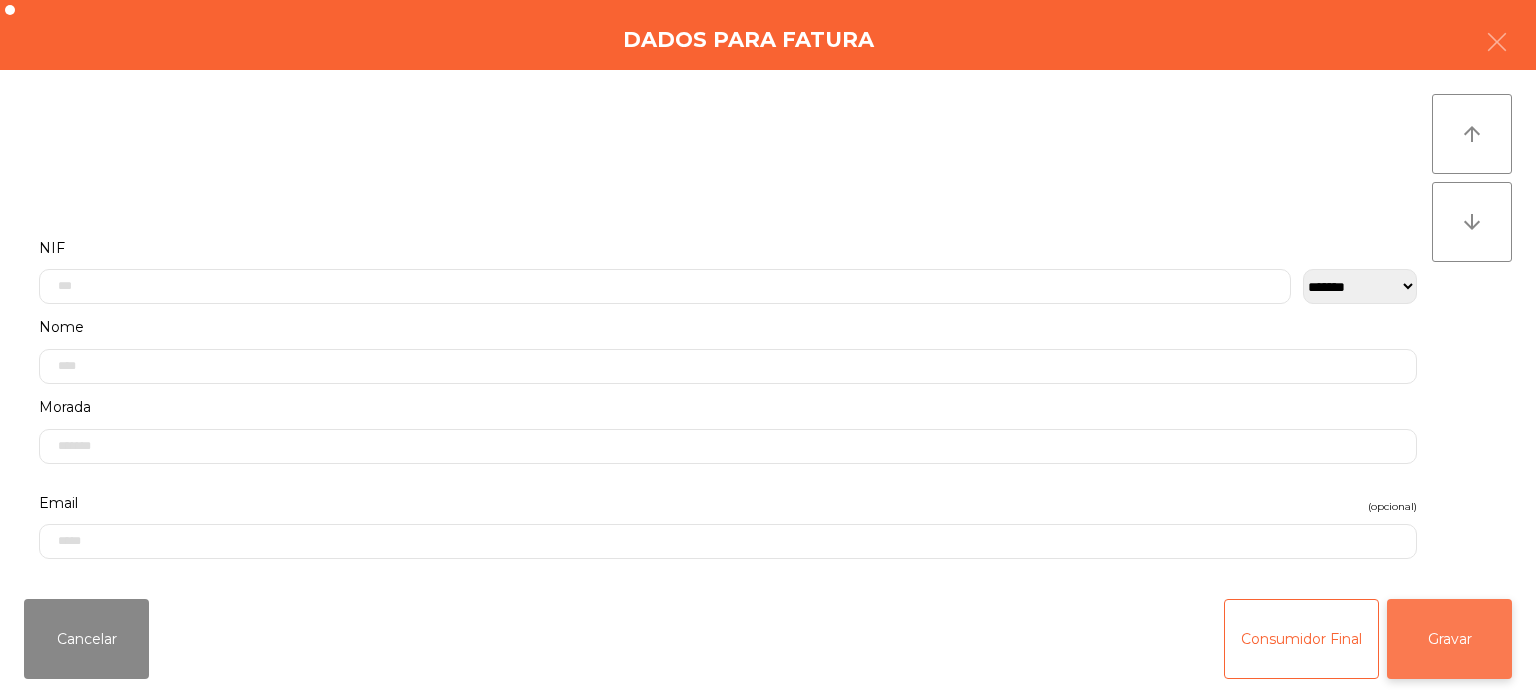 click on "Gravar" 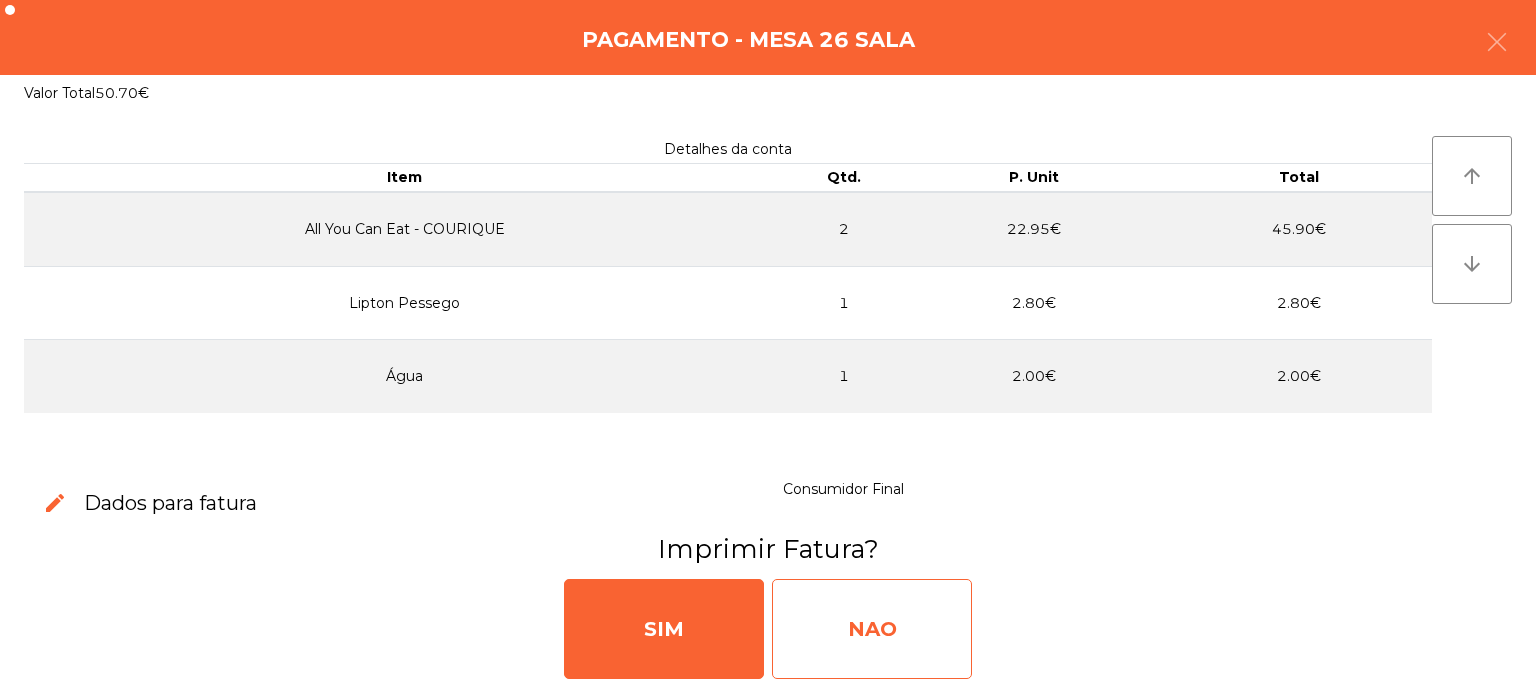 click on "NAO" 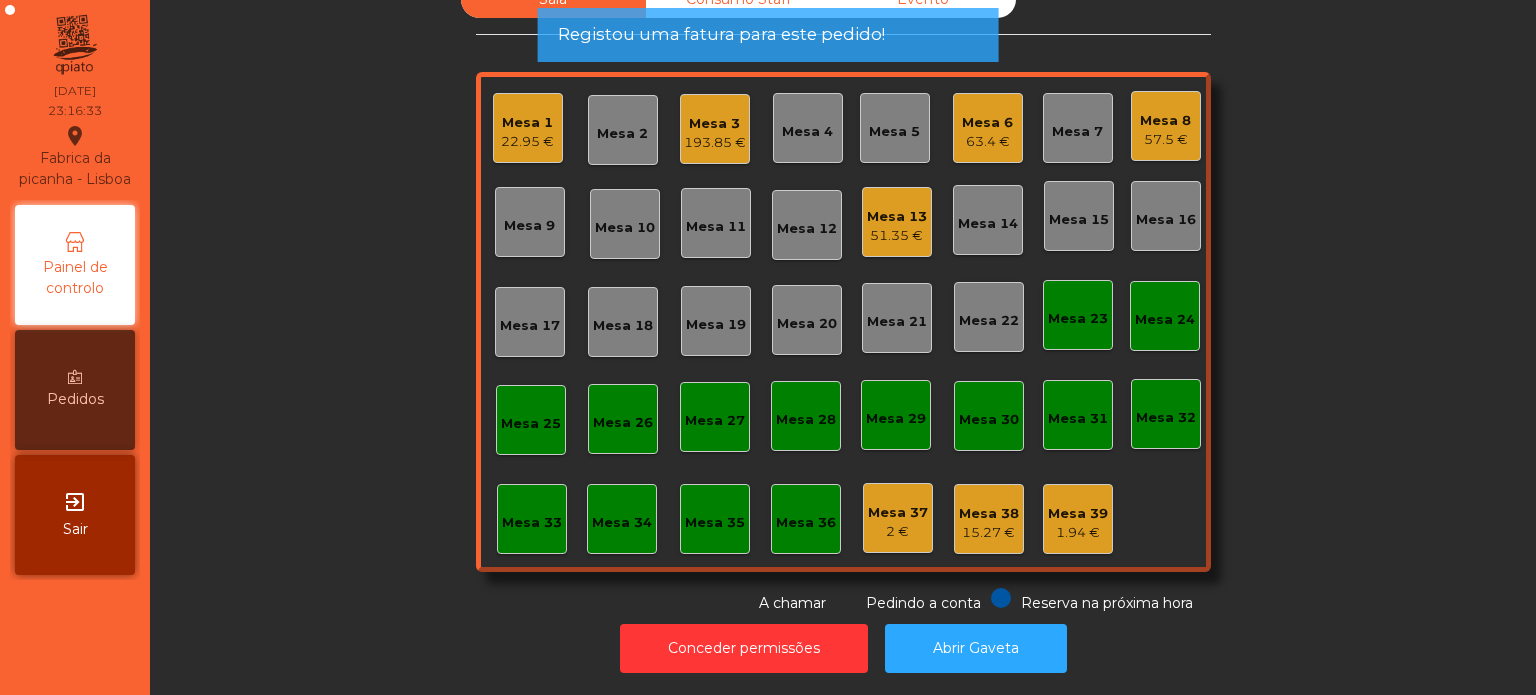 click on "51.35 €" 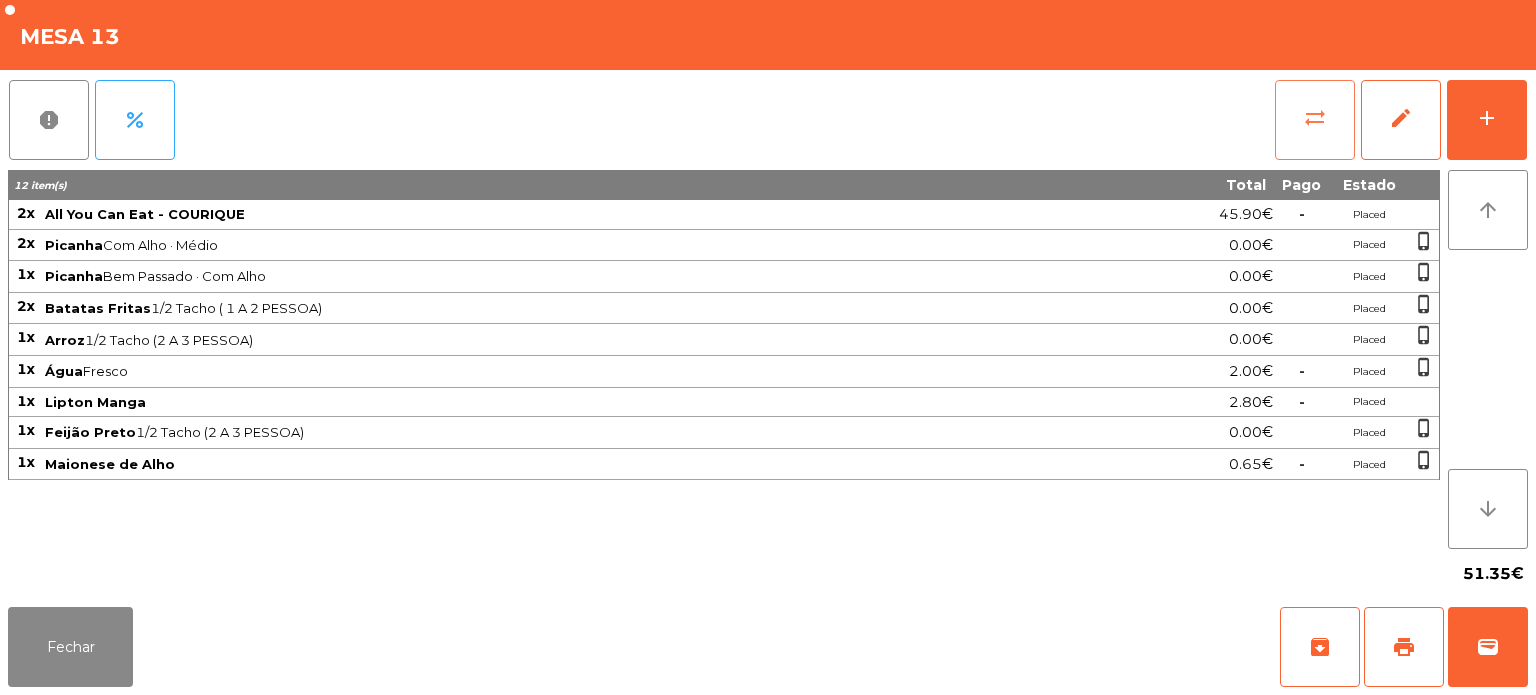 click on "sync_alt" 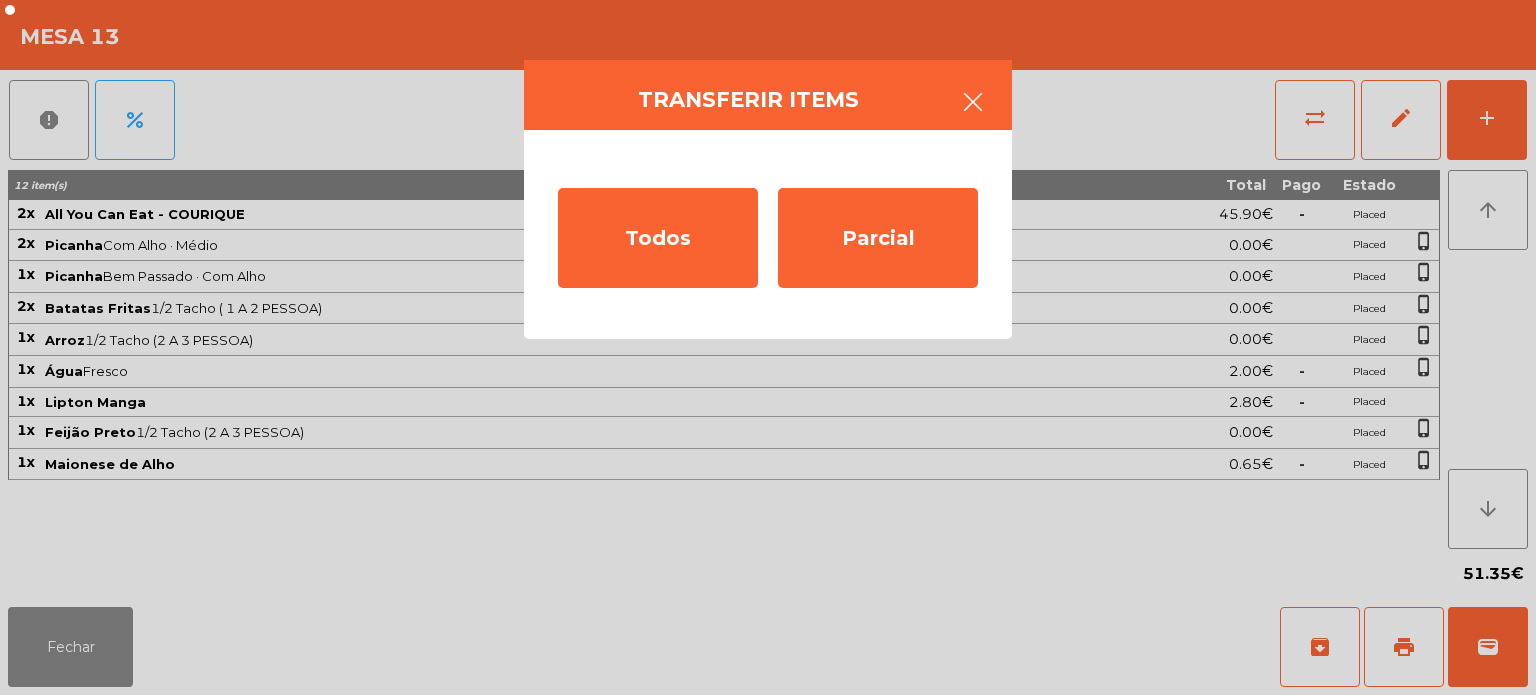 click 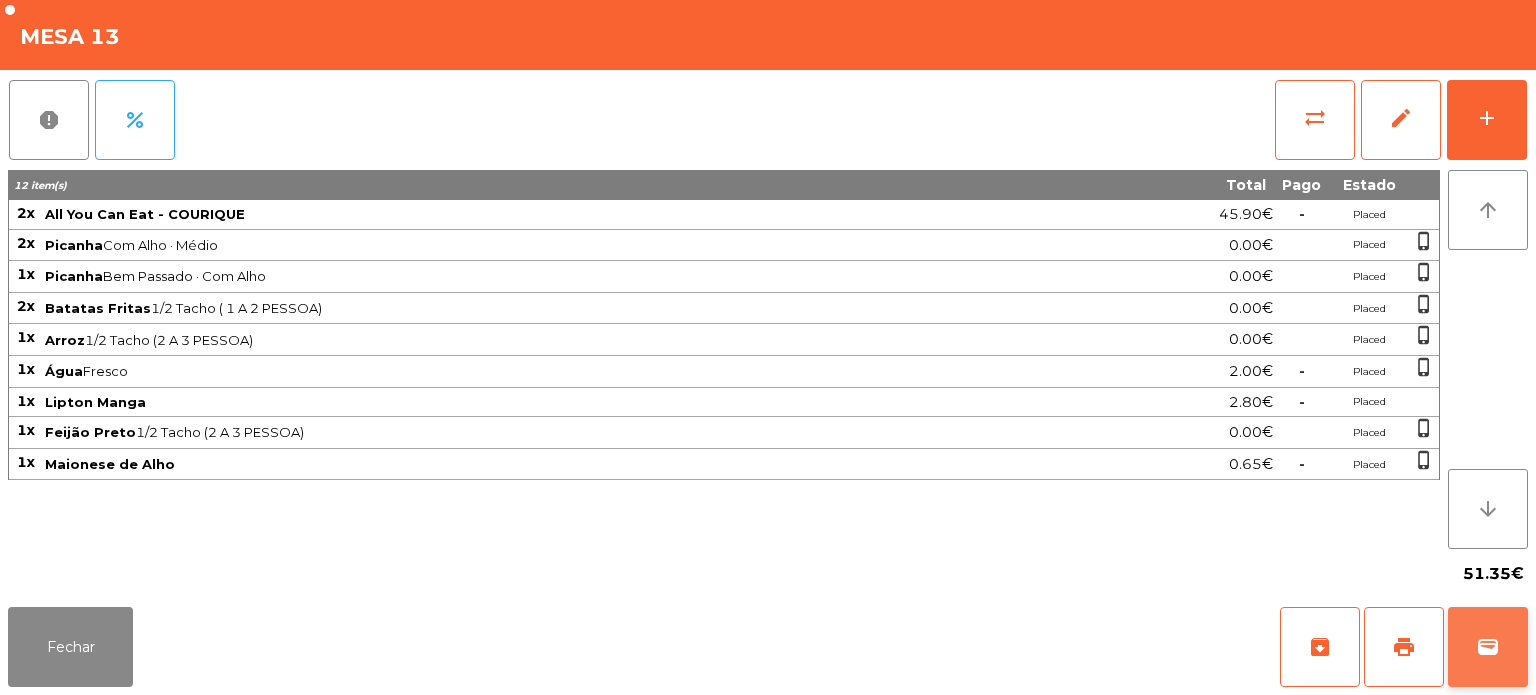click on "wallet" 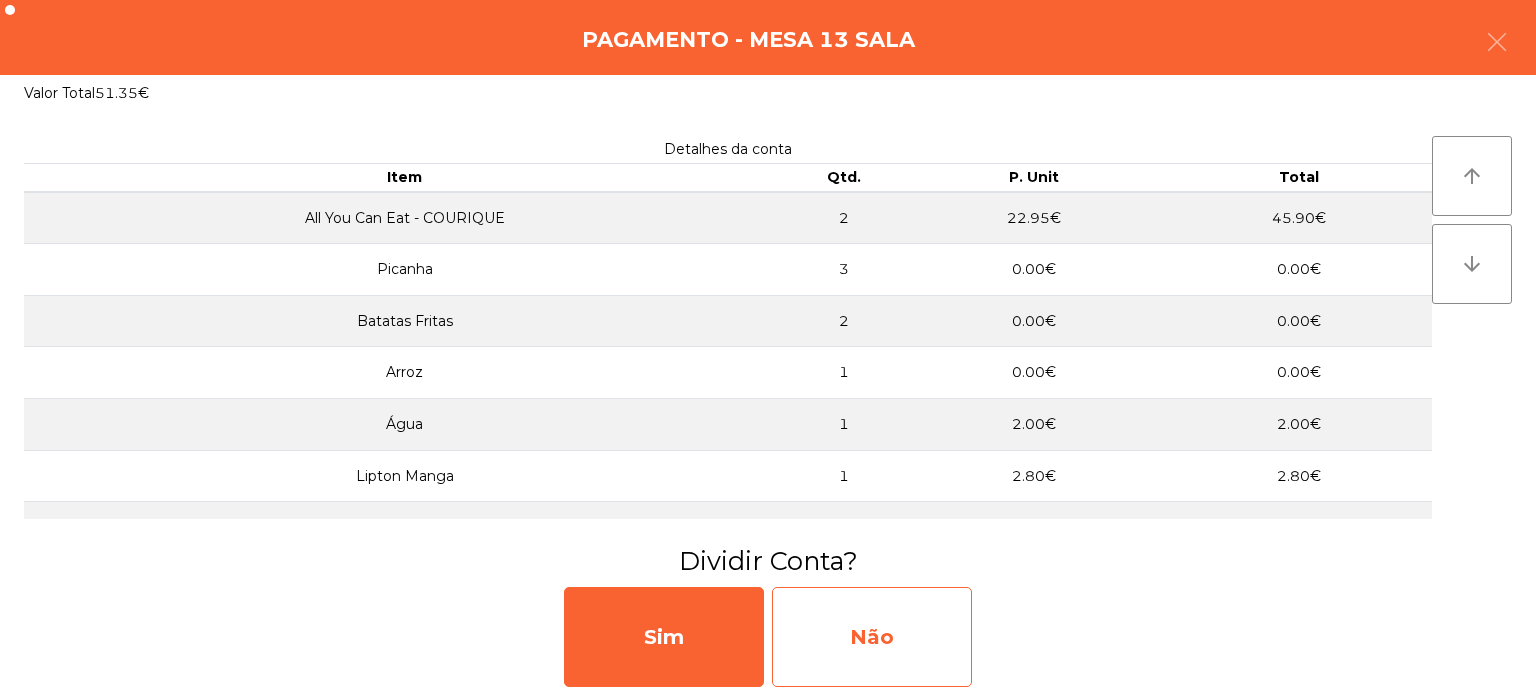click on "Não" 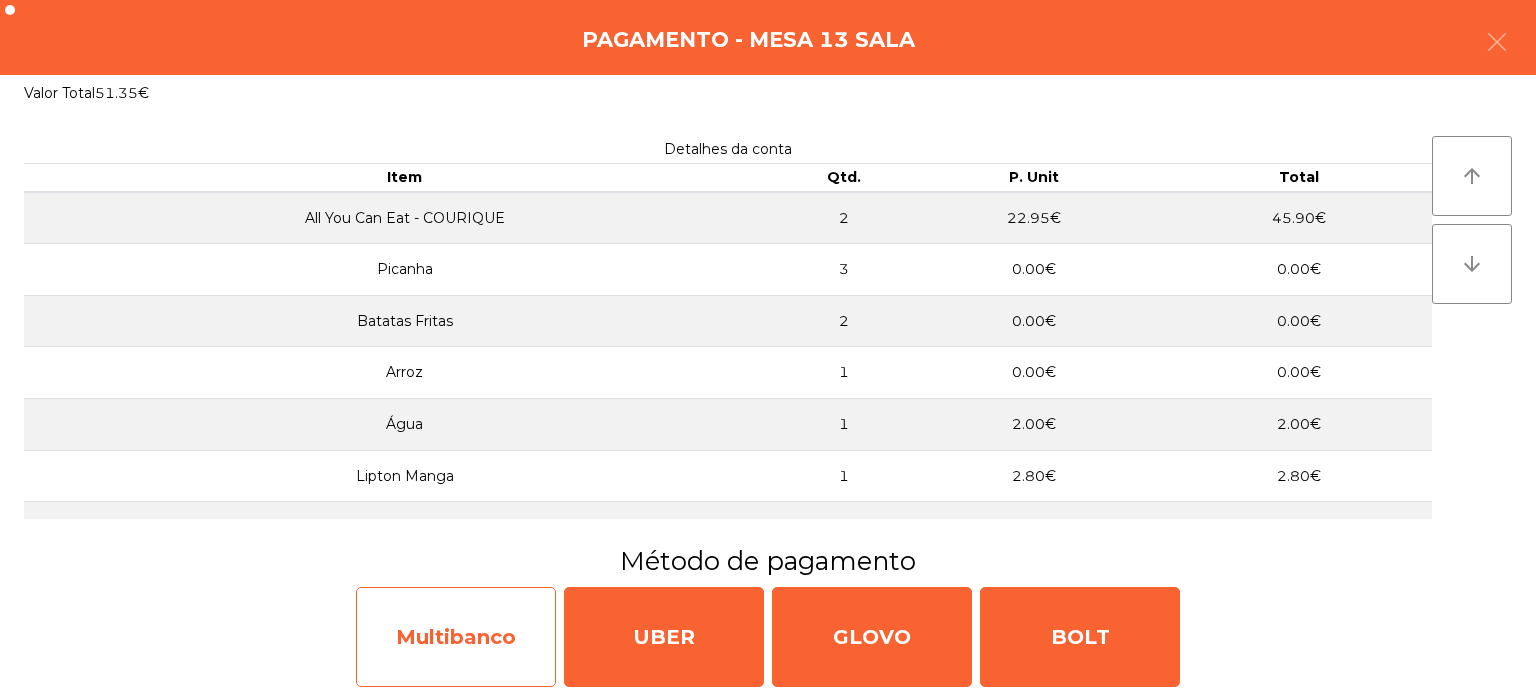 click on "Multibanco" 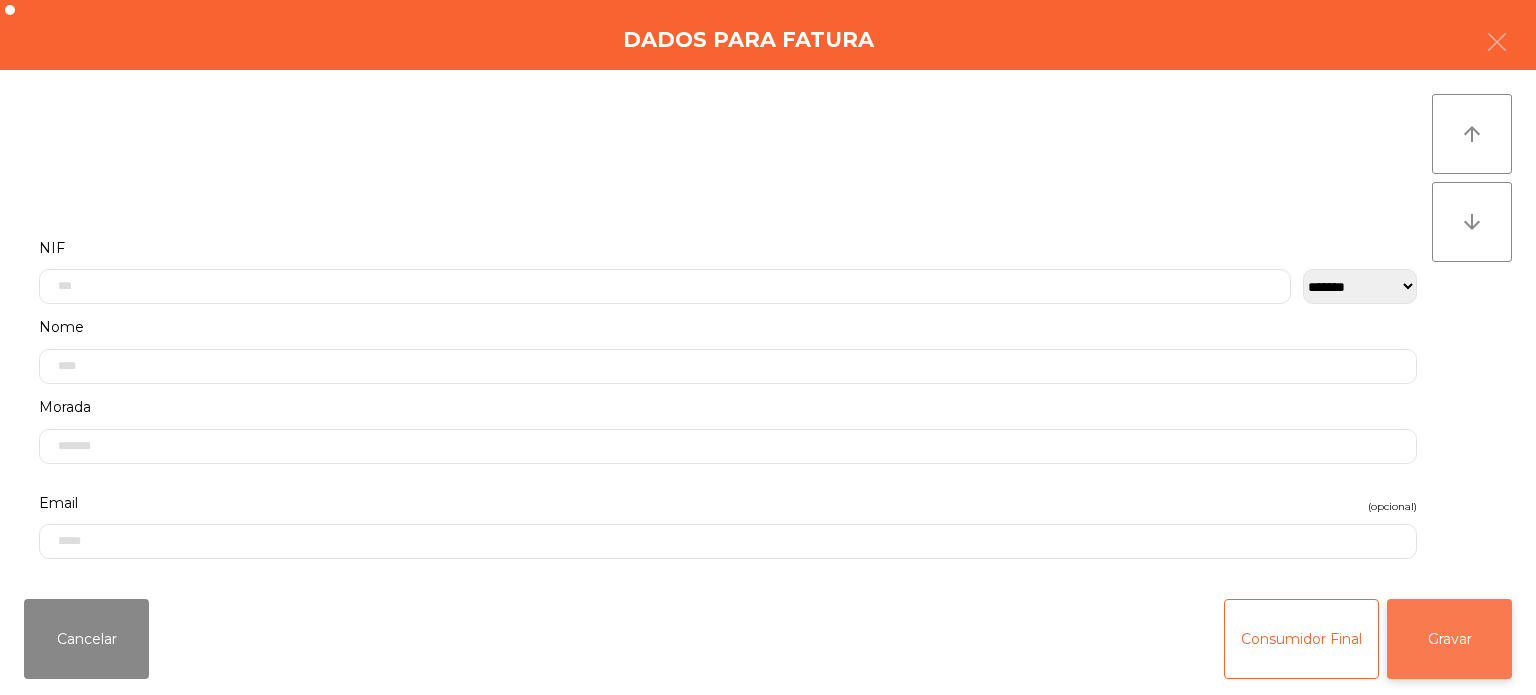 click on "Gravar" 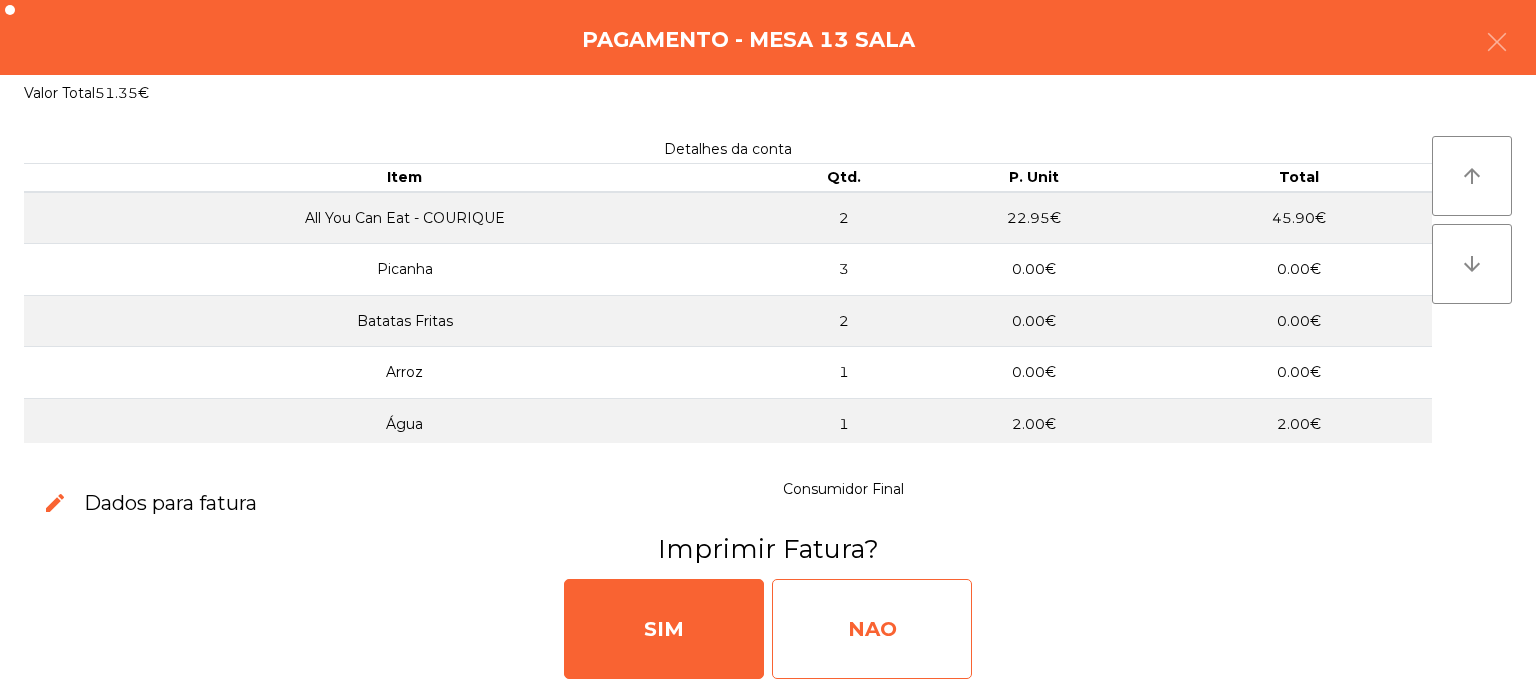 click on "NAO" 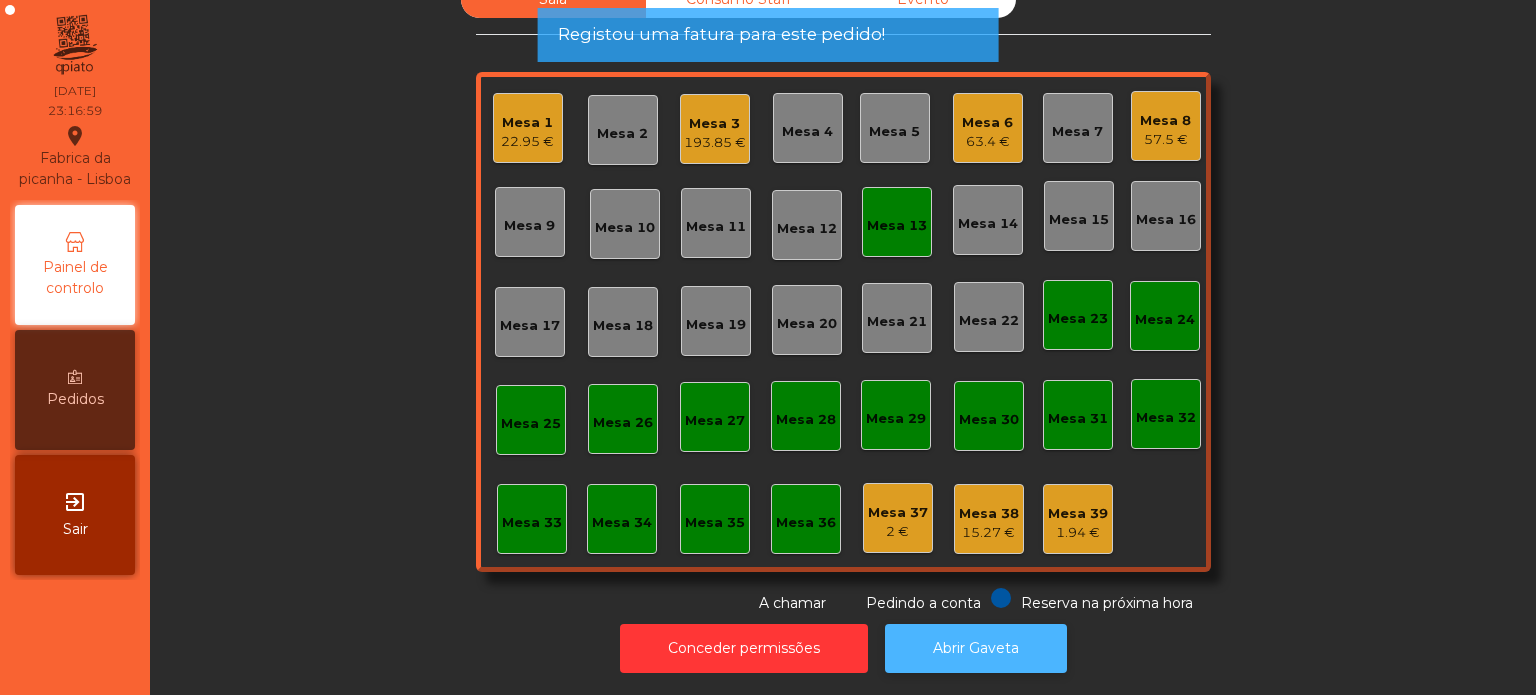 click on "Abrir Gaveta" 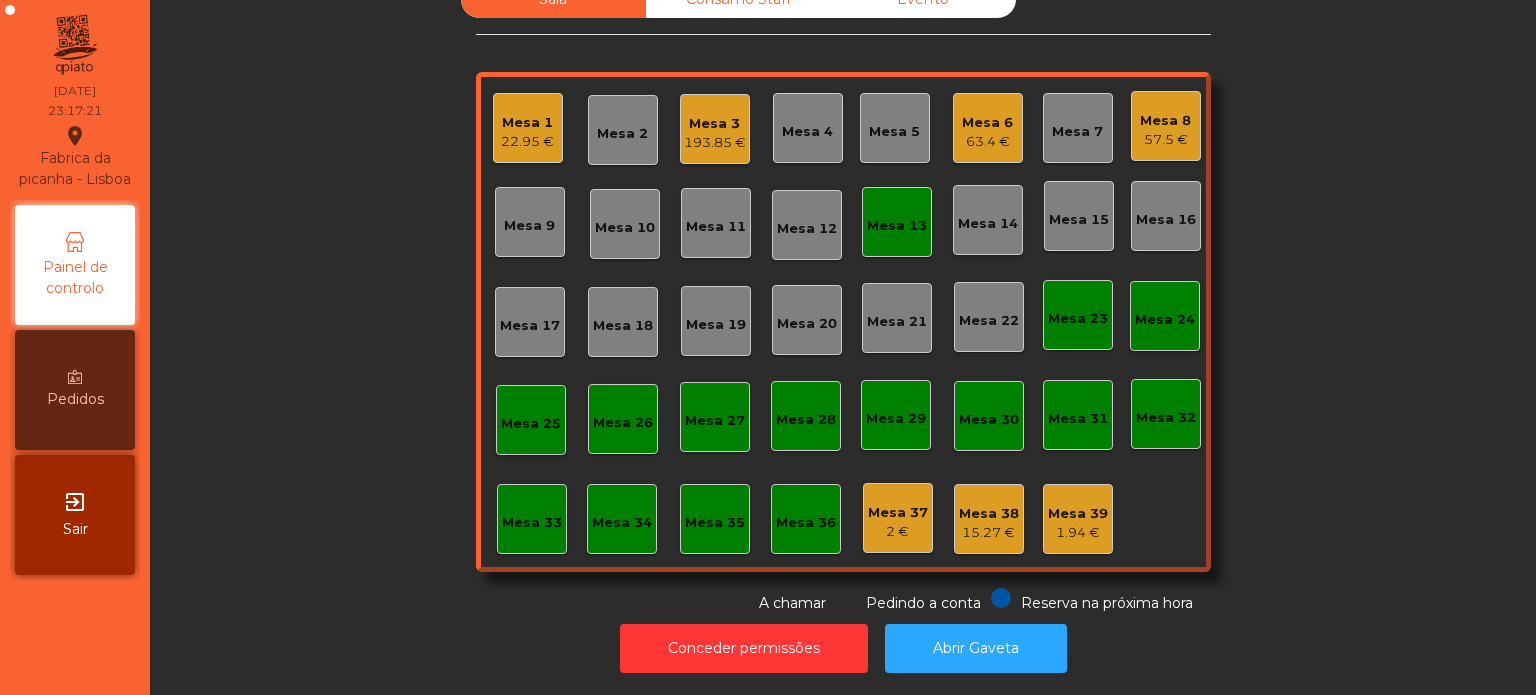 click on "Mesa 13" 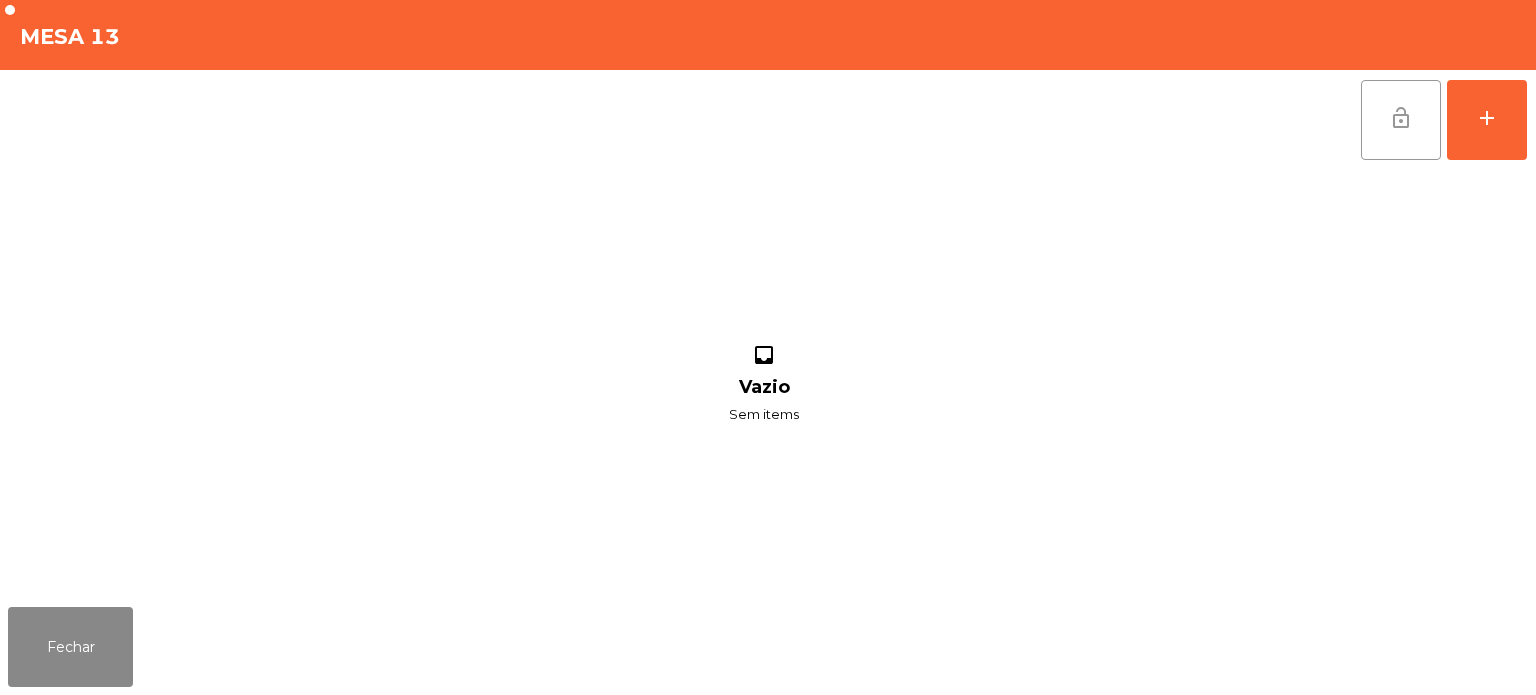 click on "lock_open" 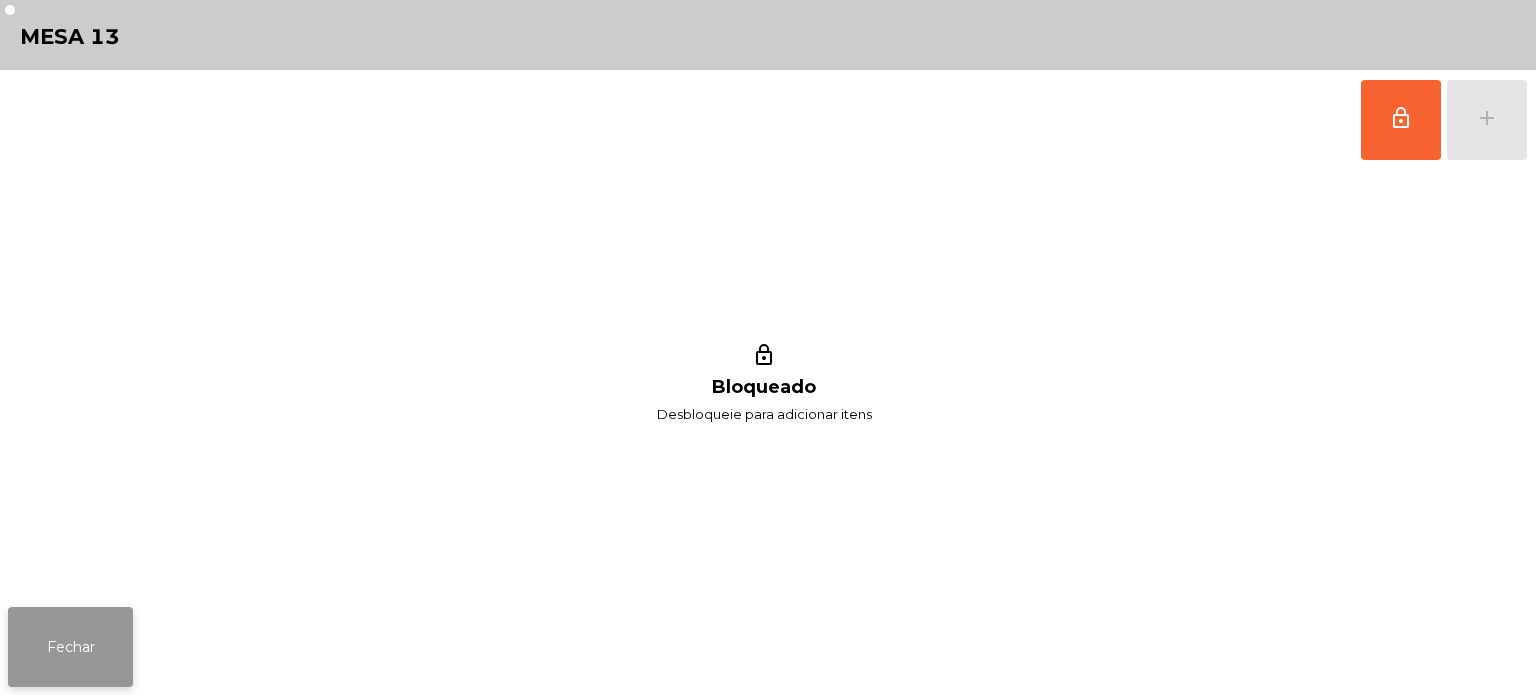 click on "Fechar" 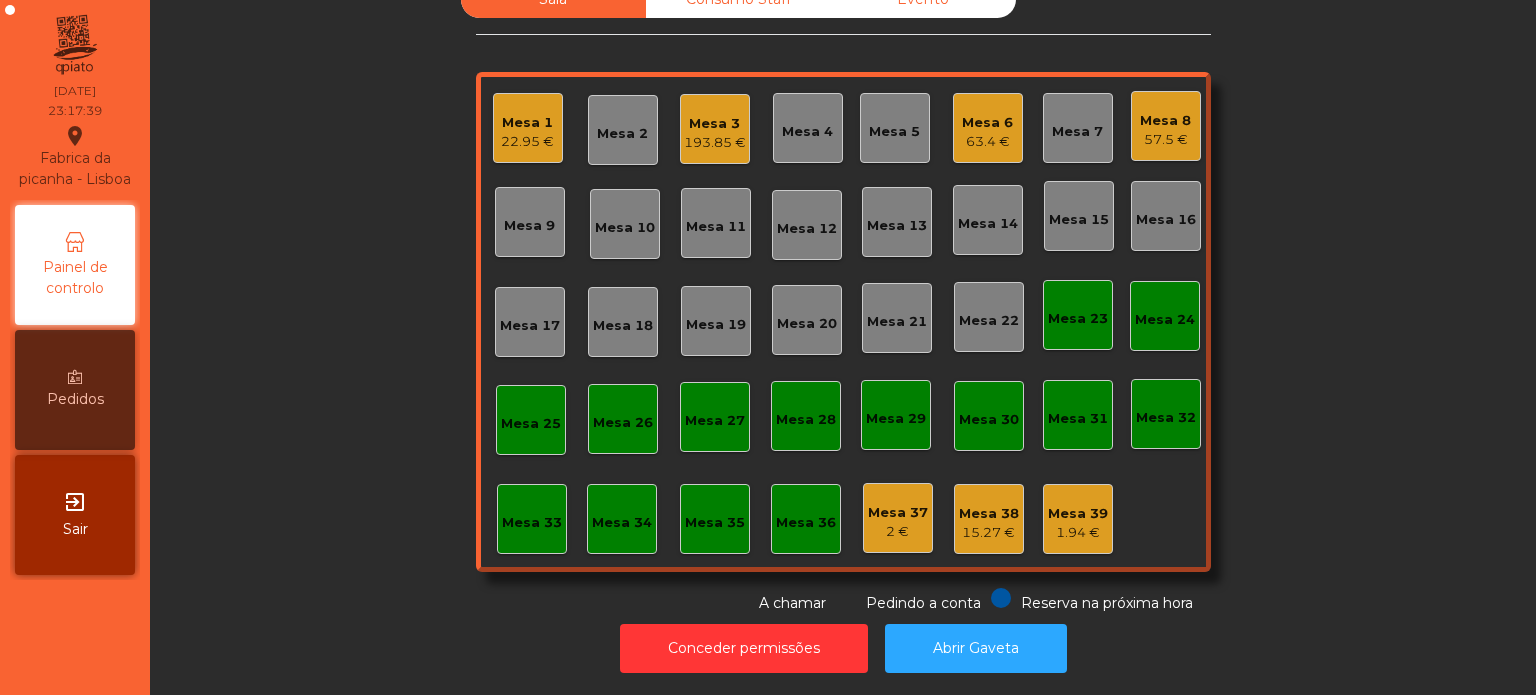 click on "193.85 €" 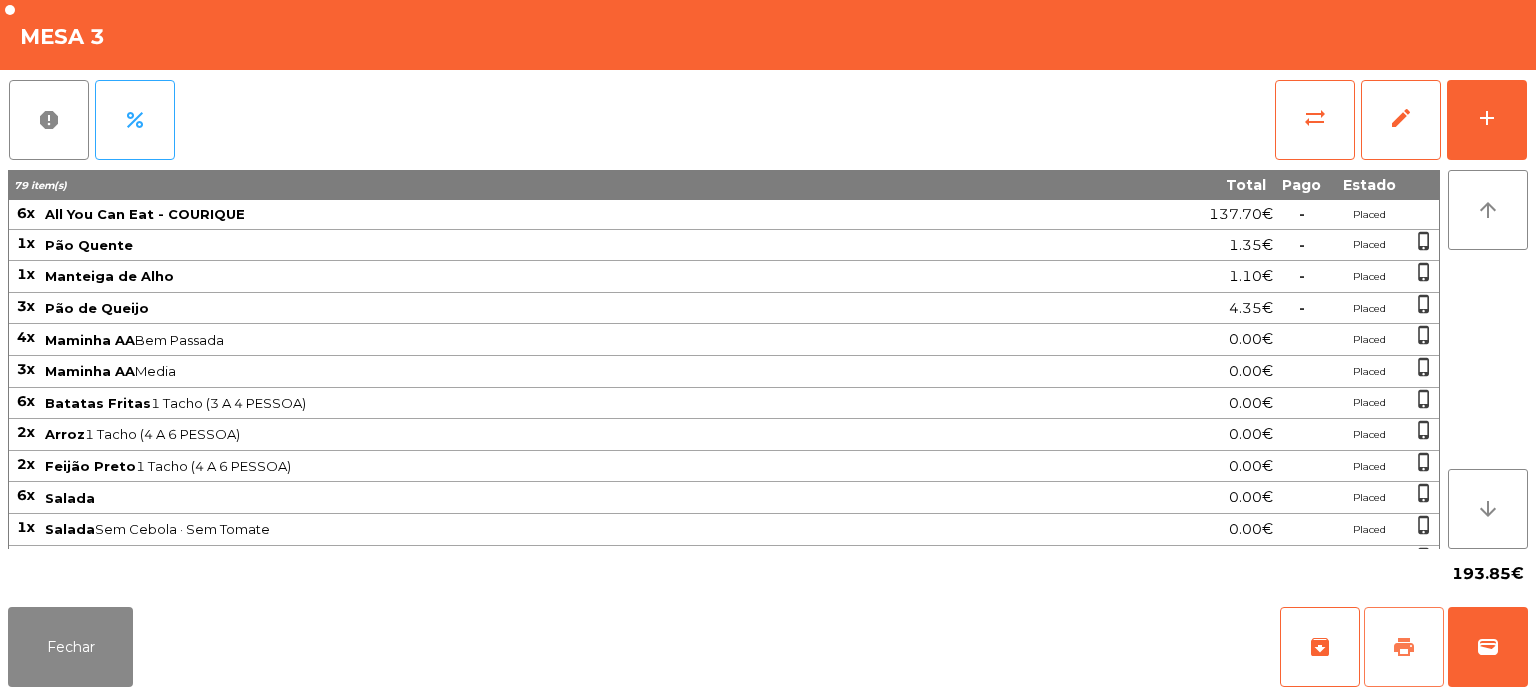 click on "print" 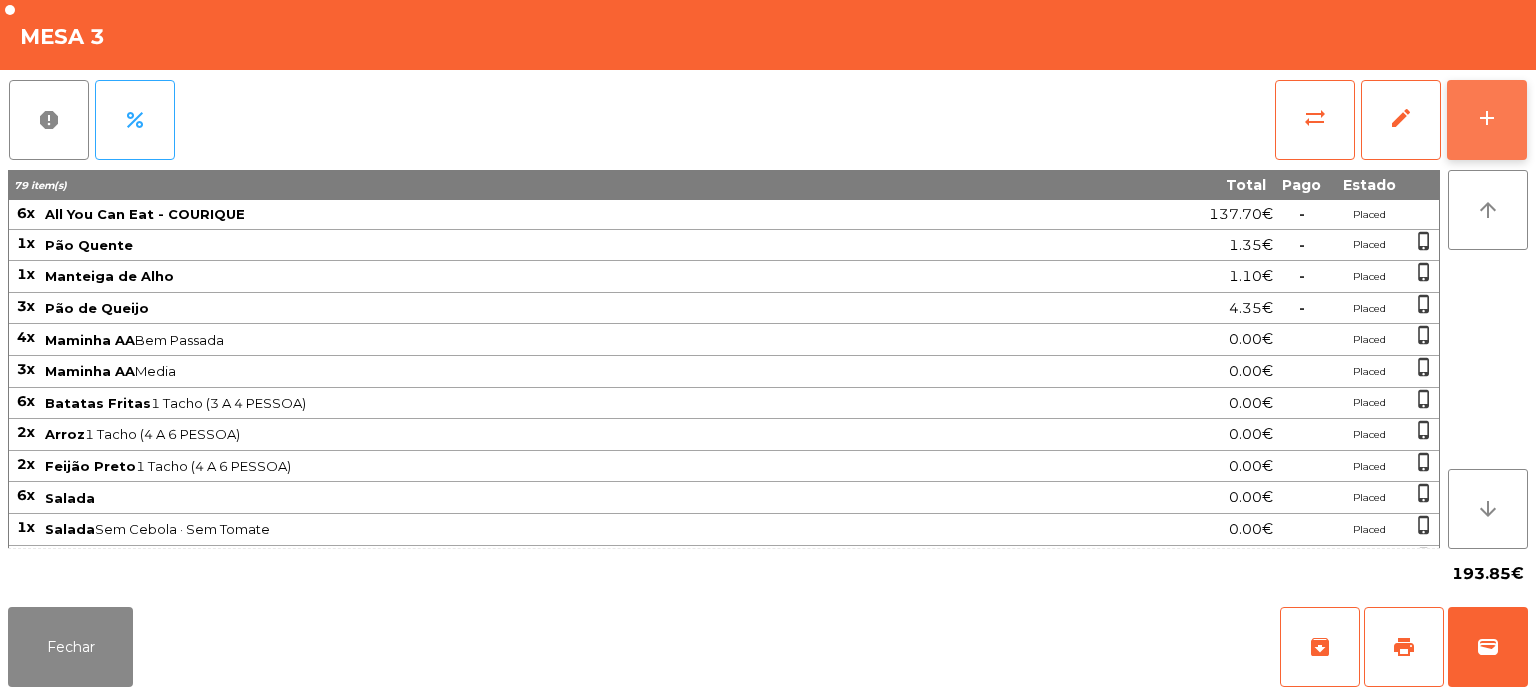 click on "add" 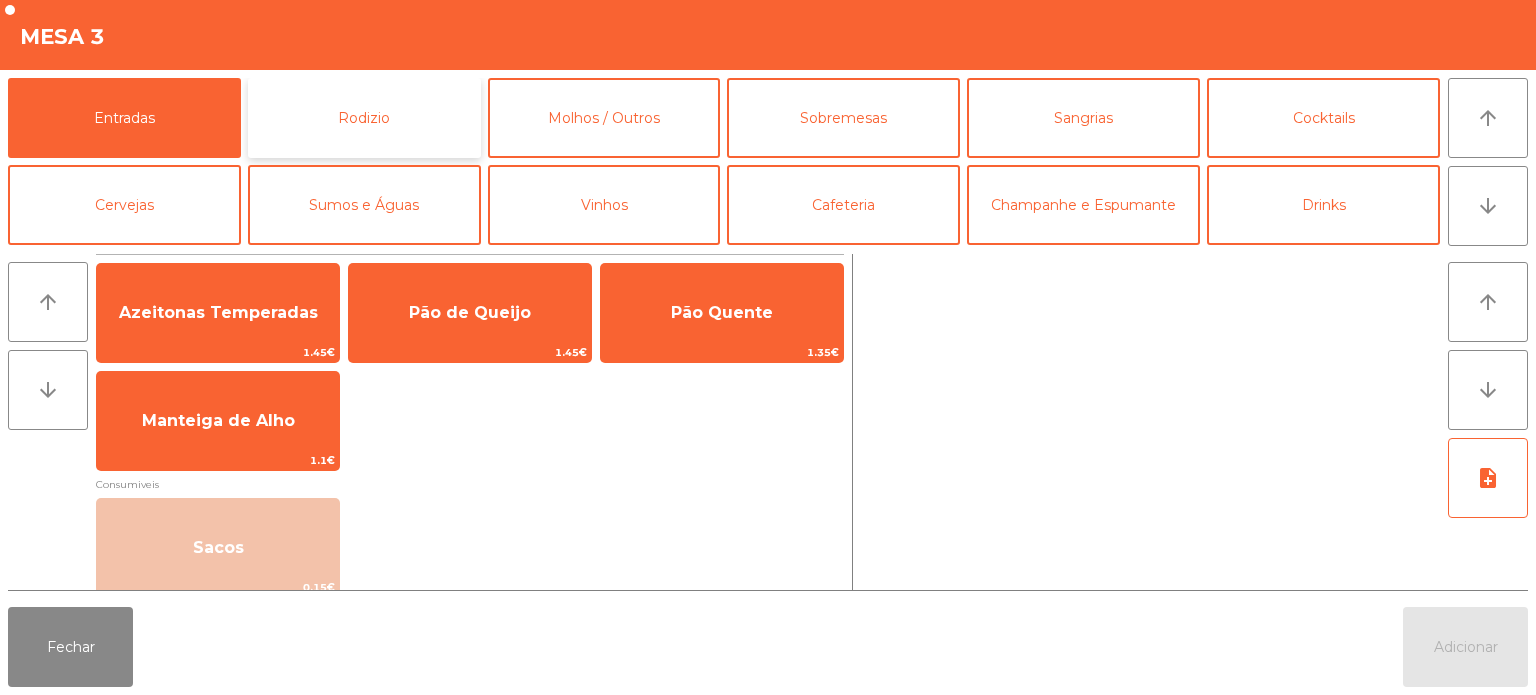 click on "Rodizio" 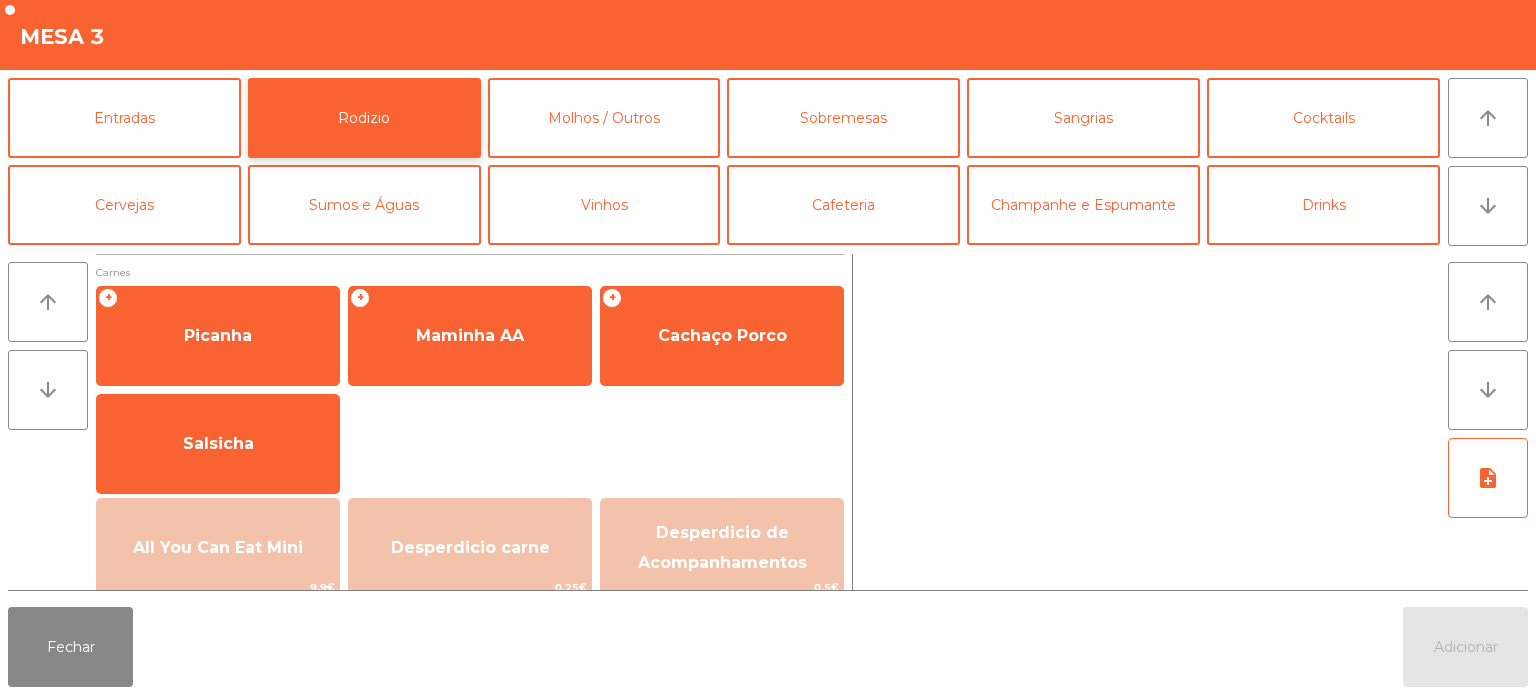 scroll, scrollTop: 80, scrollLeft: 0, axis: vertical 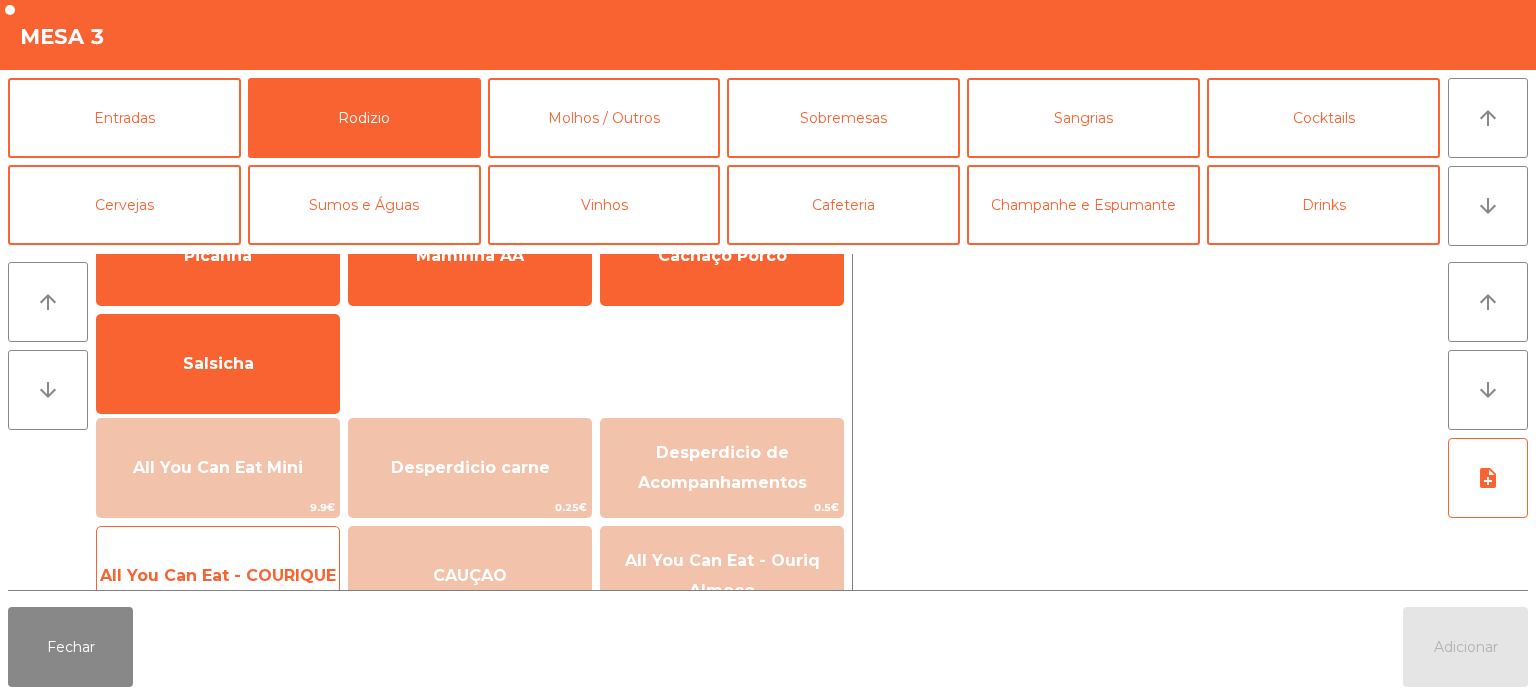 click on "All You Can Eat - COURIQUE" 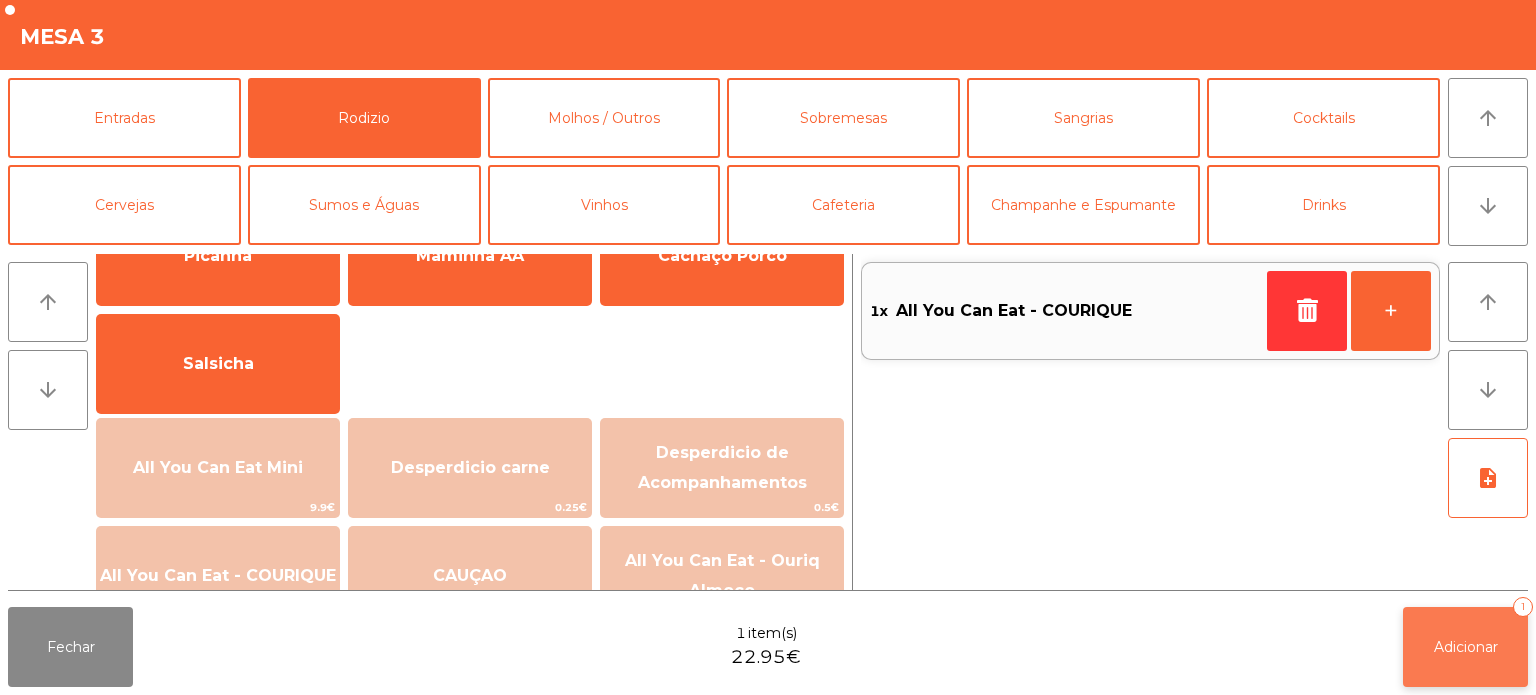 click on "Adicionar" 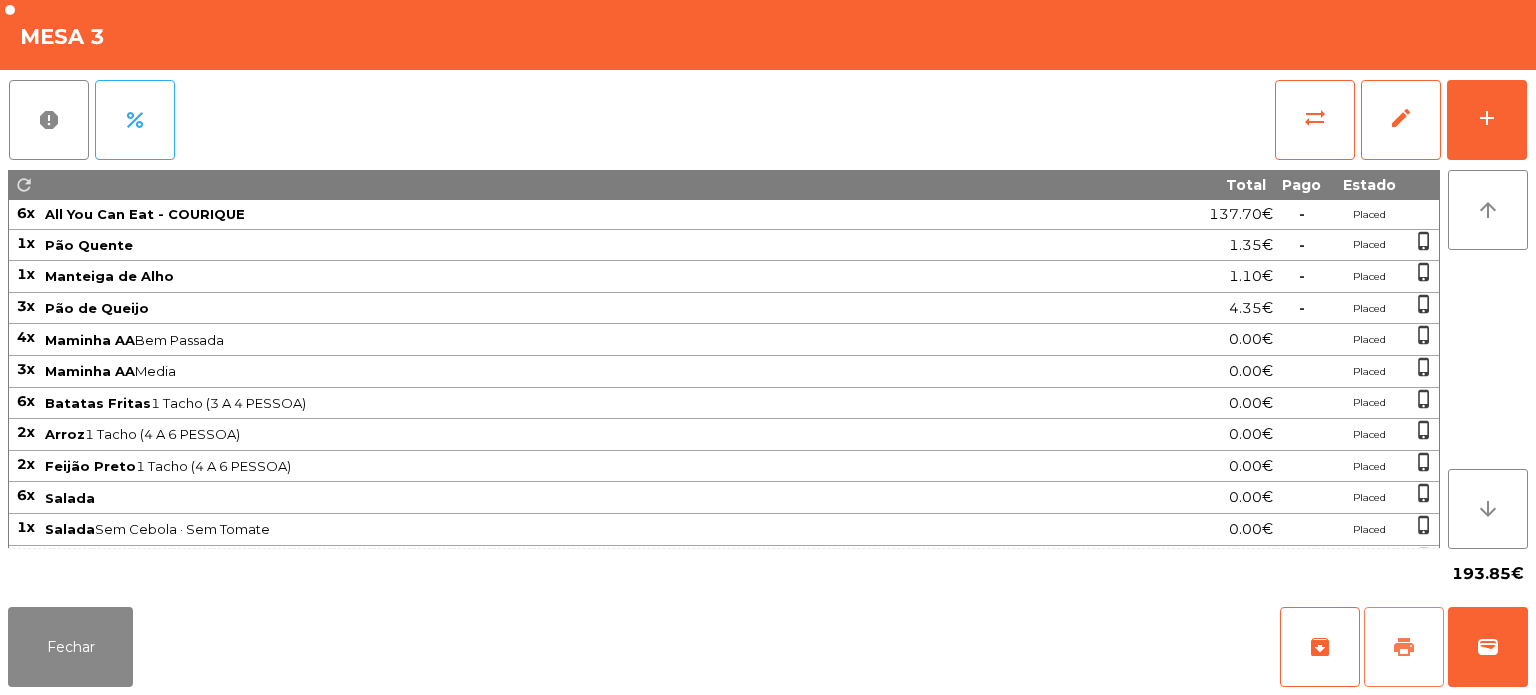 click on "print" 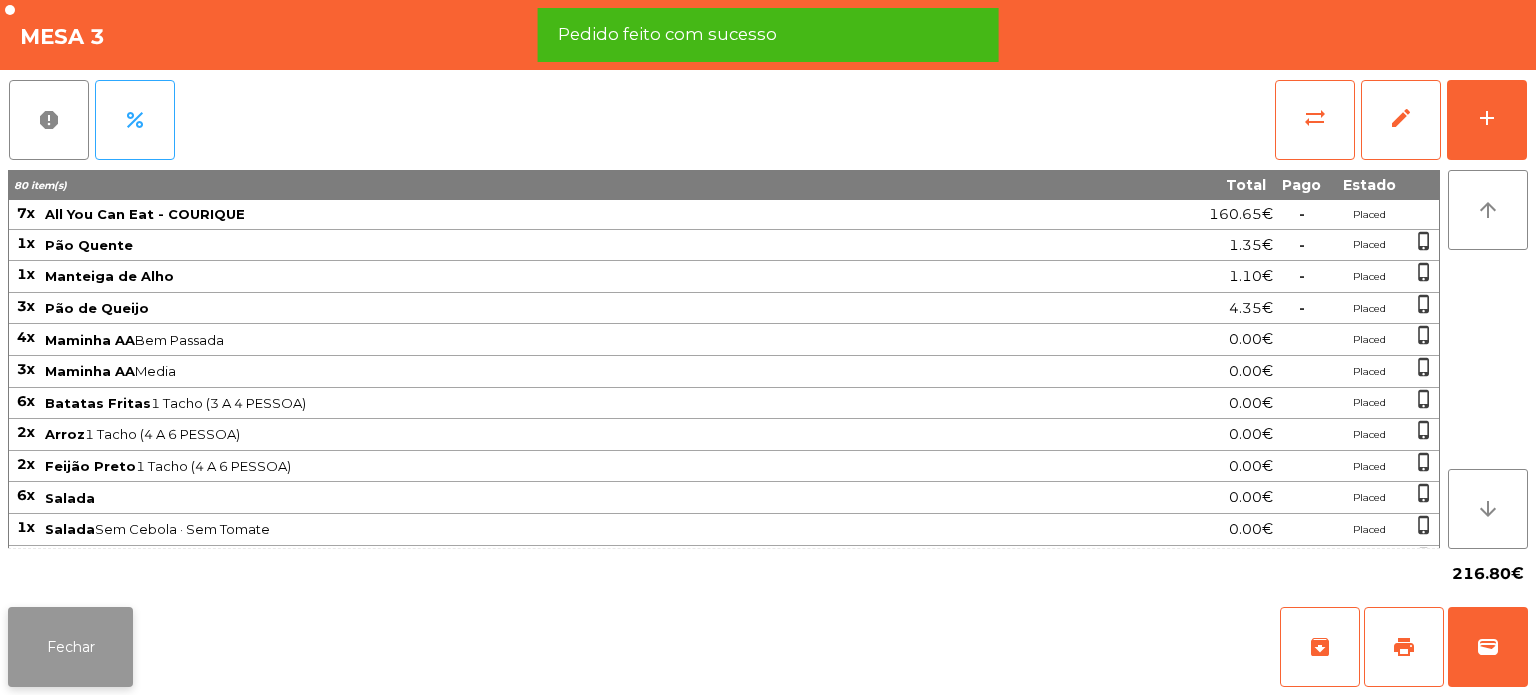 click on "Fechar" 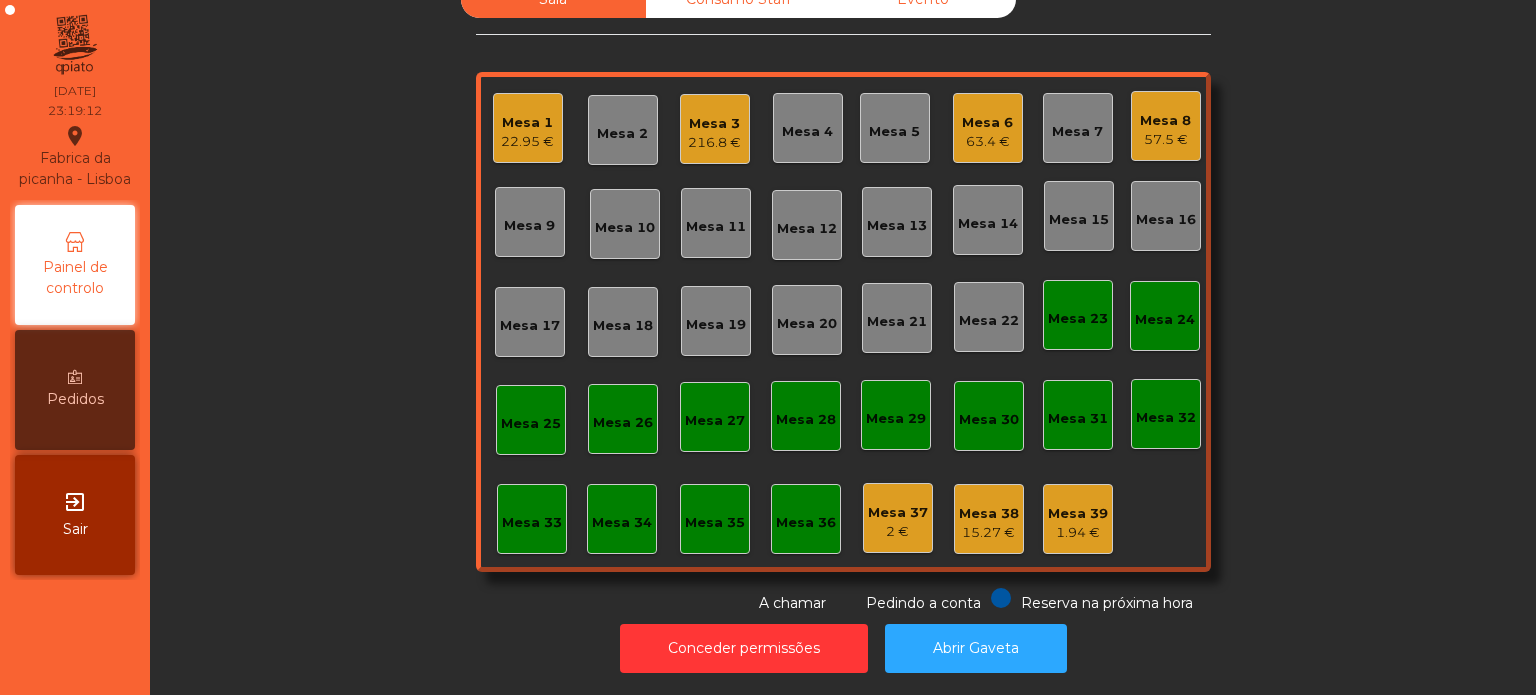 click on "Sala   Consumo Staff   Evento   Mesa 1   22.95 €   Mesa 2   Mesa 3   216.8 €   Mesa 4   Mesa 5   Mesa 6   63.4 €   Mesa 7   Mesa 8   57.5 €   Mesa 9   Mesa 10   Mesa 11   Mesa 12   Mesa 13   Mesa 14   Mesa 15   Mesa 16   Mesa 17   Mesa 18   Mesa 19   Mesa 20   Mesa 21   Mesa 22   Mesa 23   Mesa 24   Mesa 25   Mesa 26   Mesa 27   Mesa 28   Mesa 29   Mesa 30   Mesa 31   Mesa 32   Mesa 33   Mesa 34   Mesa 35   Mesa 36   Mesa 37   2 €   Mesa 38   15.27 €   Mesa 39   1.94 €  Reserva na próxima hora Pedindo a conta A chamar" 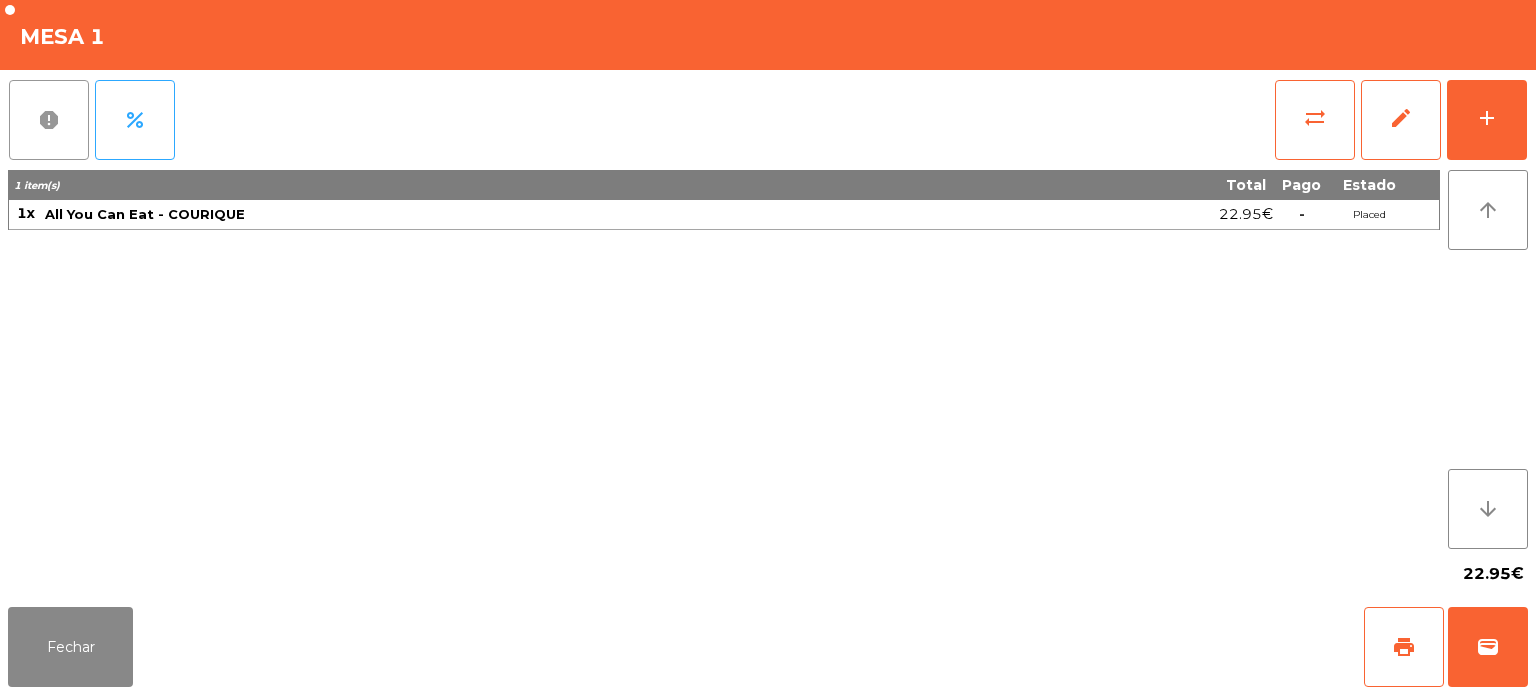 click on "report" 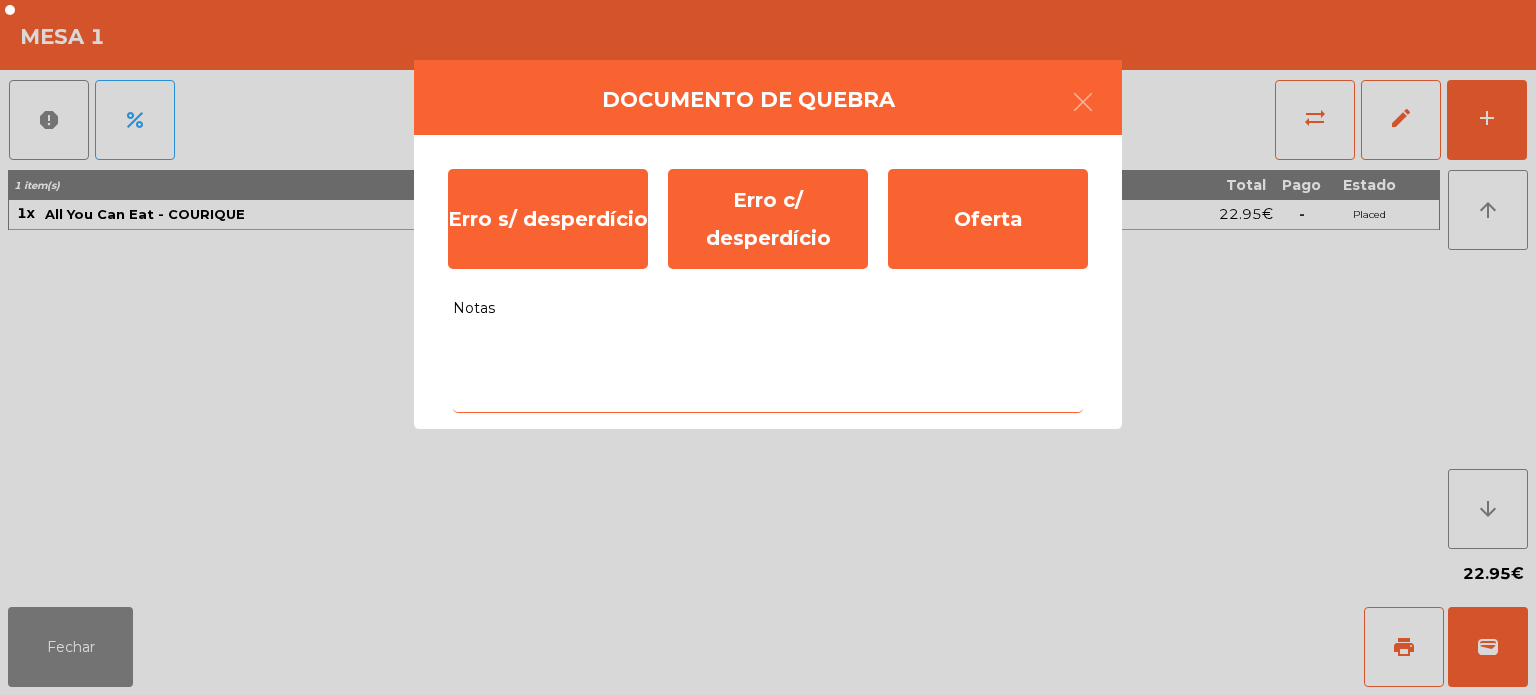click on "Notas" at bounding box center [768, 371] 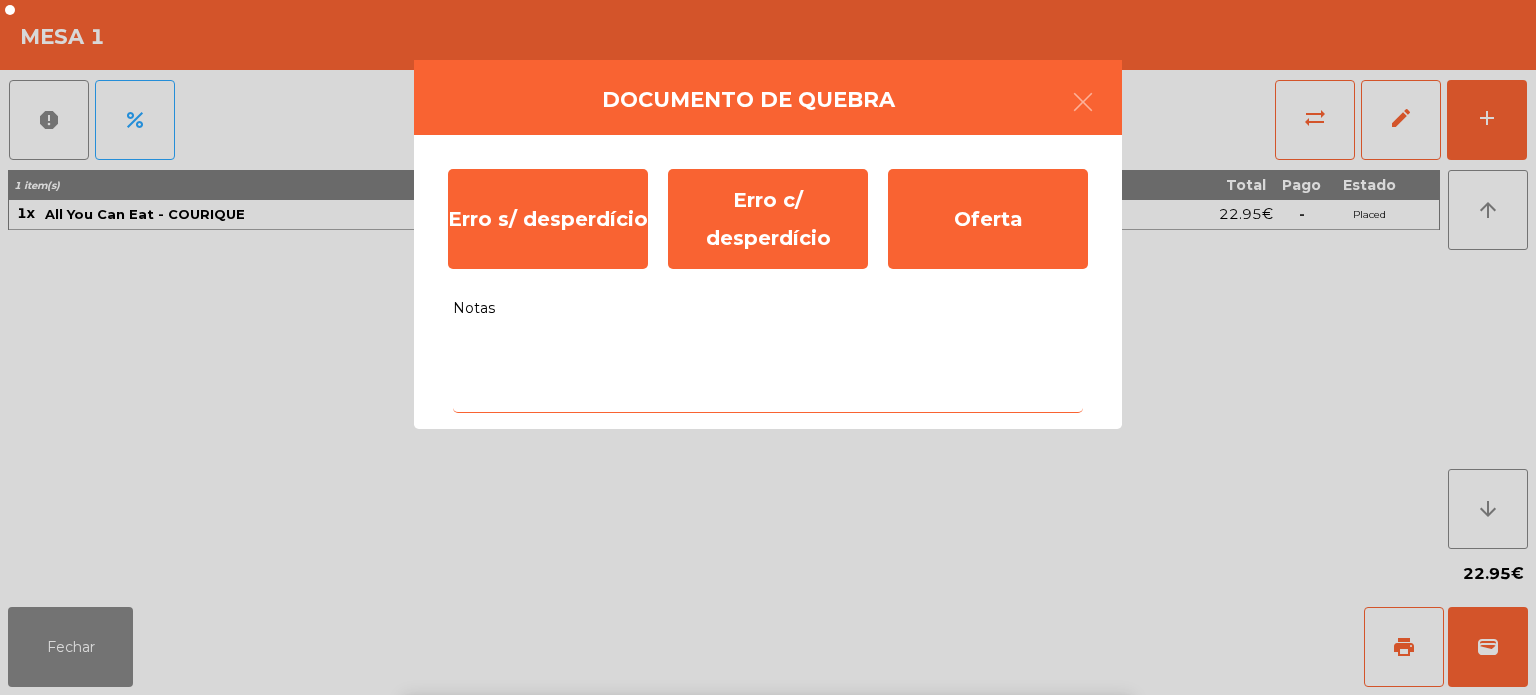 click on "d" at bounding box center [623, 819] 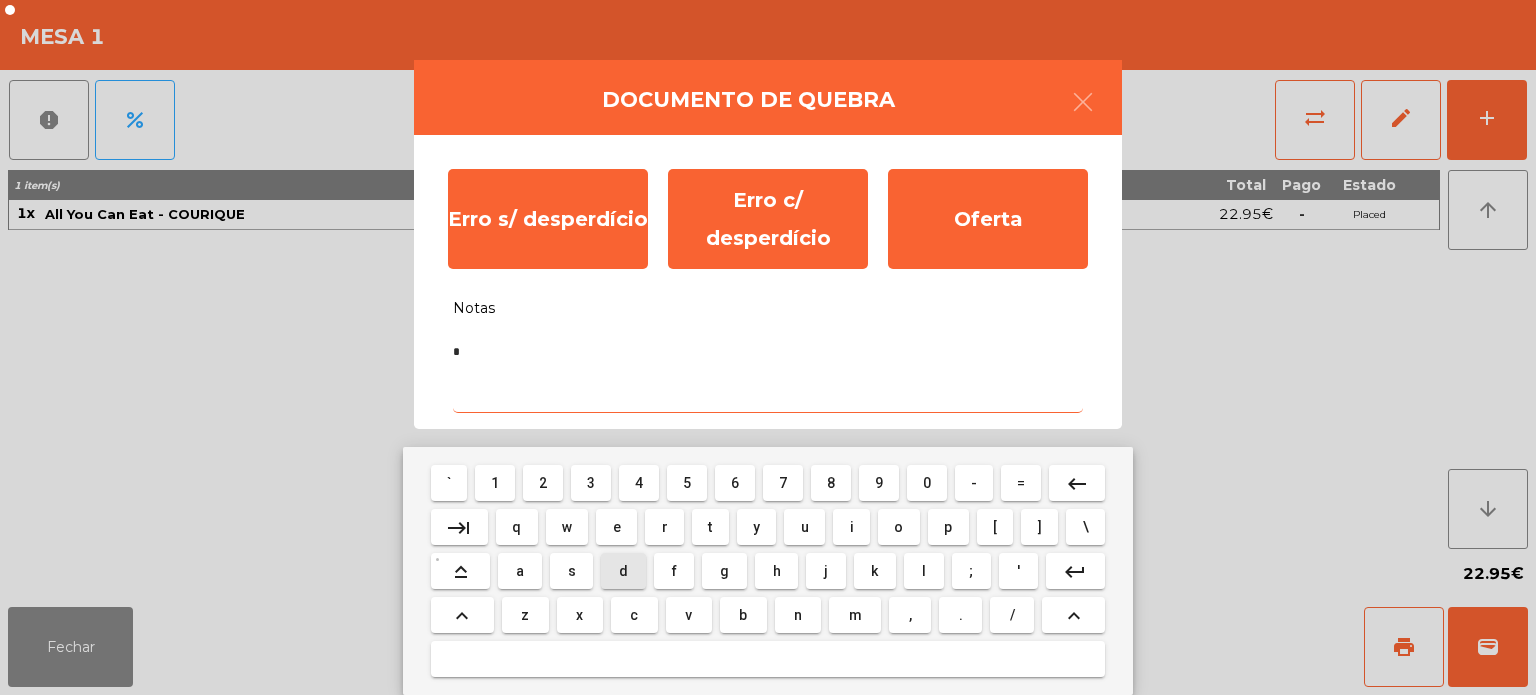 click on "c" at bounding box center [634, 615] 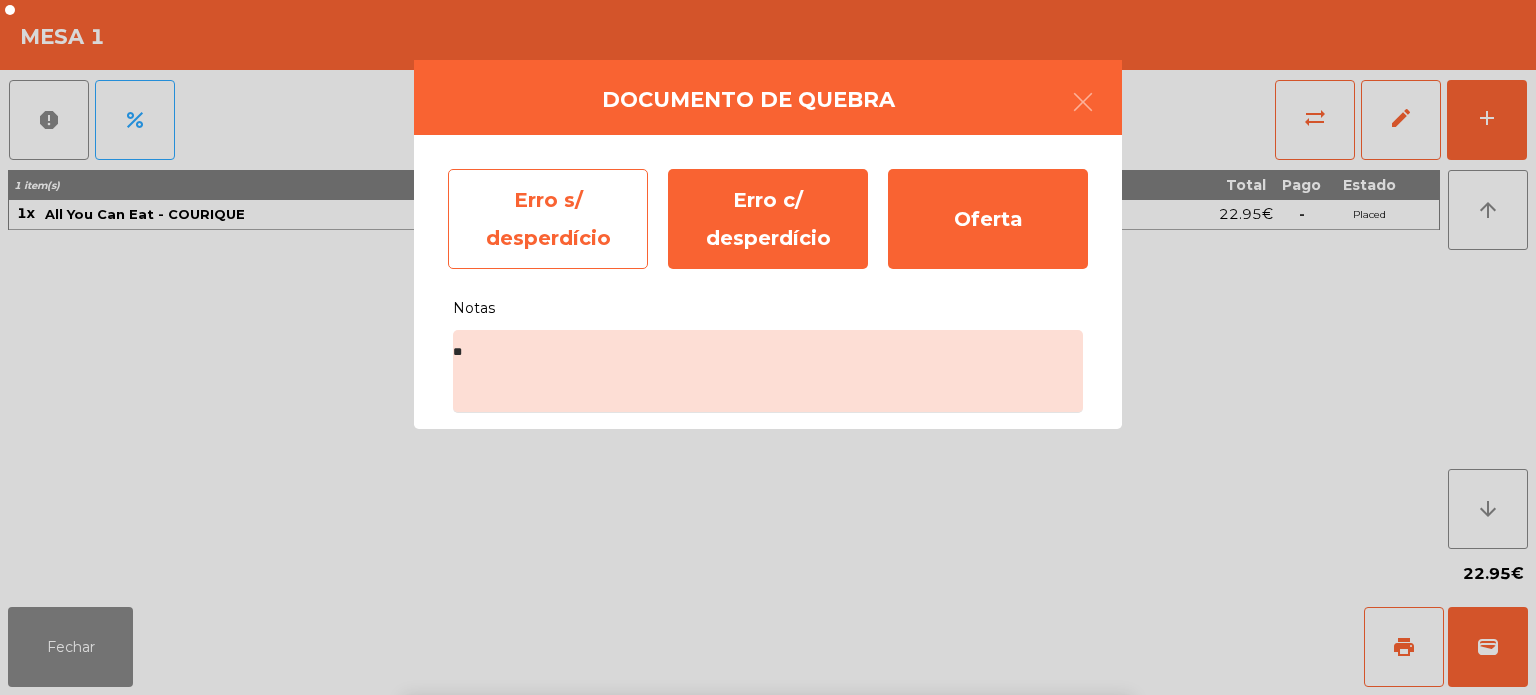 click on "Erro s/ desperdício" 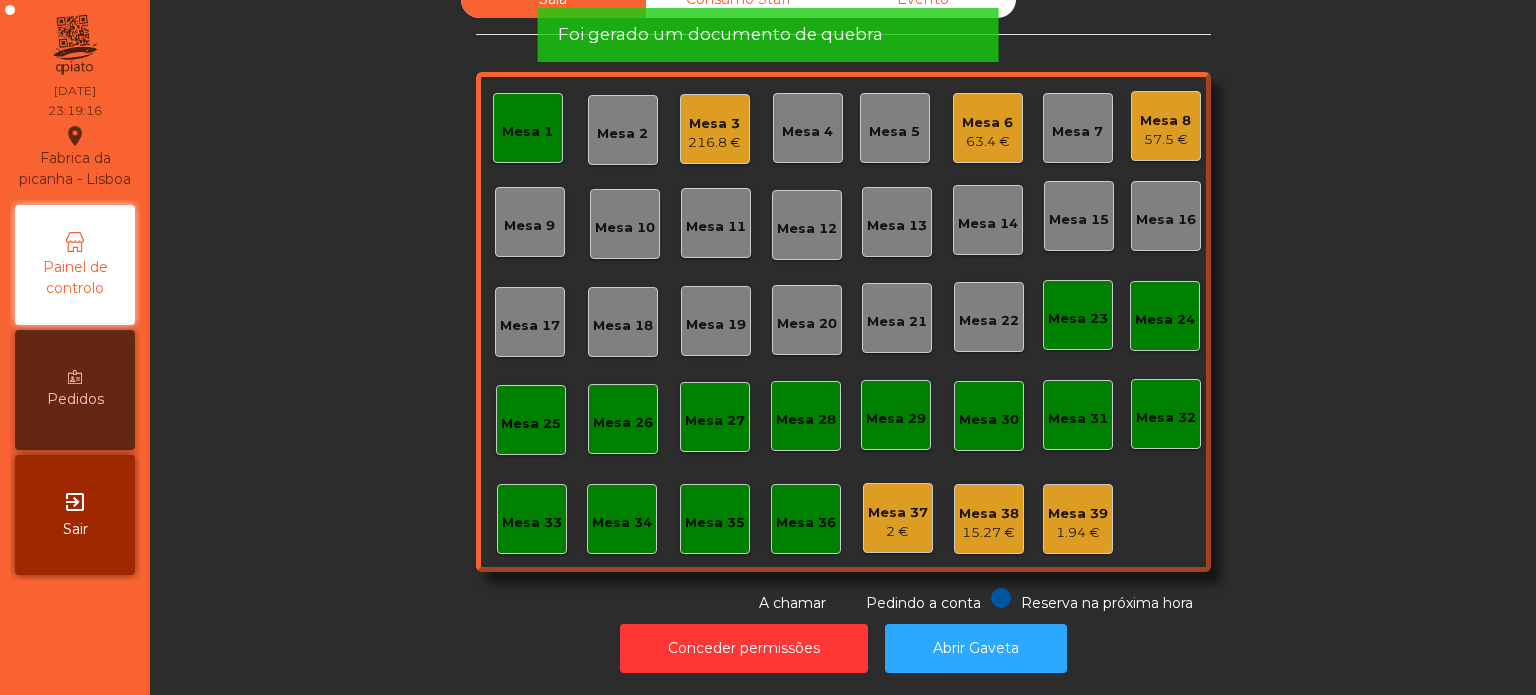 click on "Mesa 1" 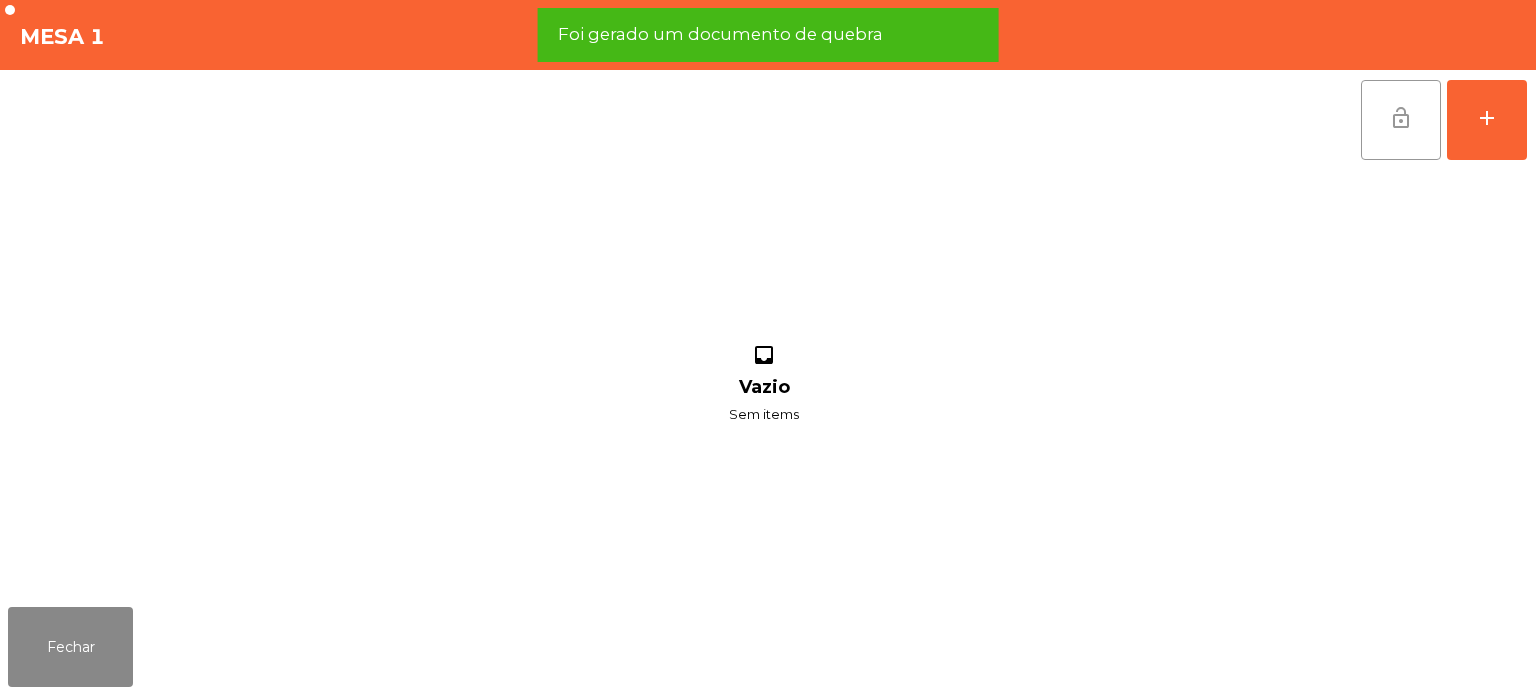 click on "lock_open" 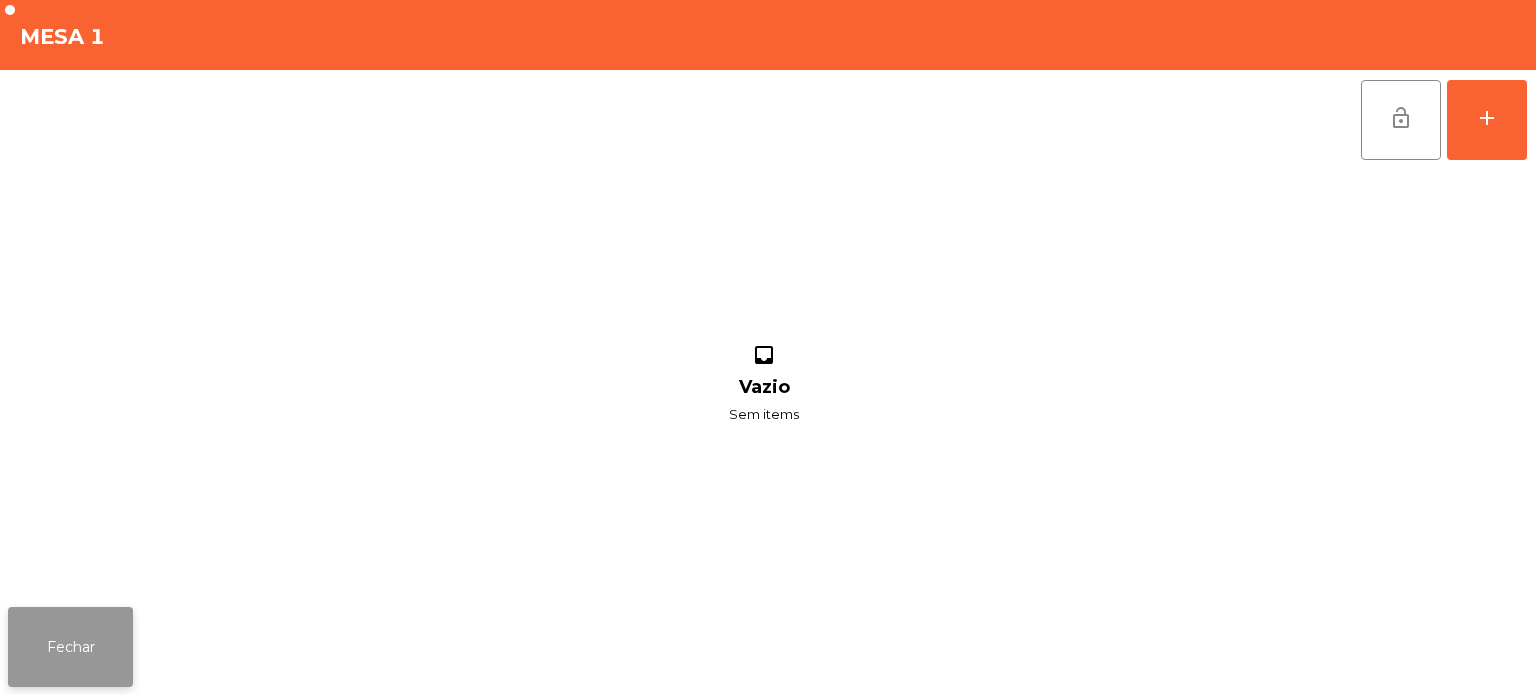 click on "Fechar" 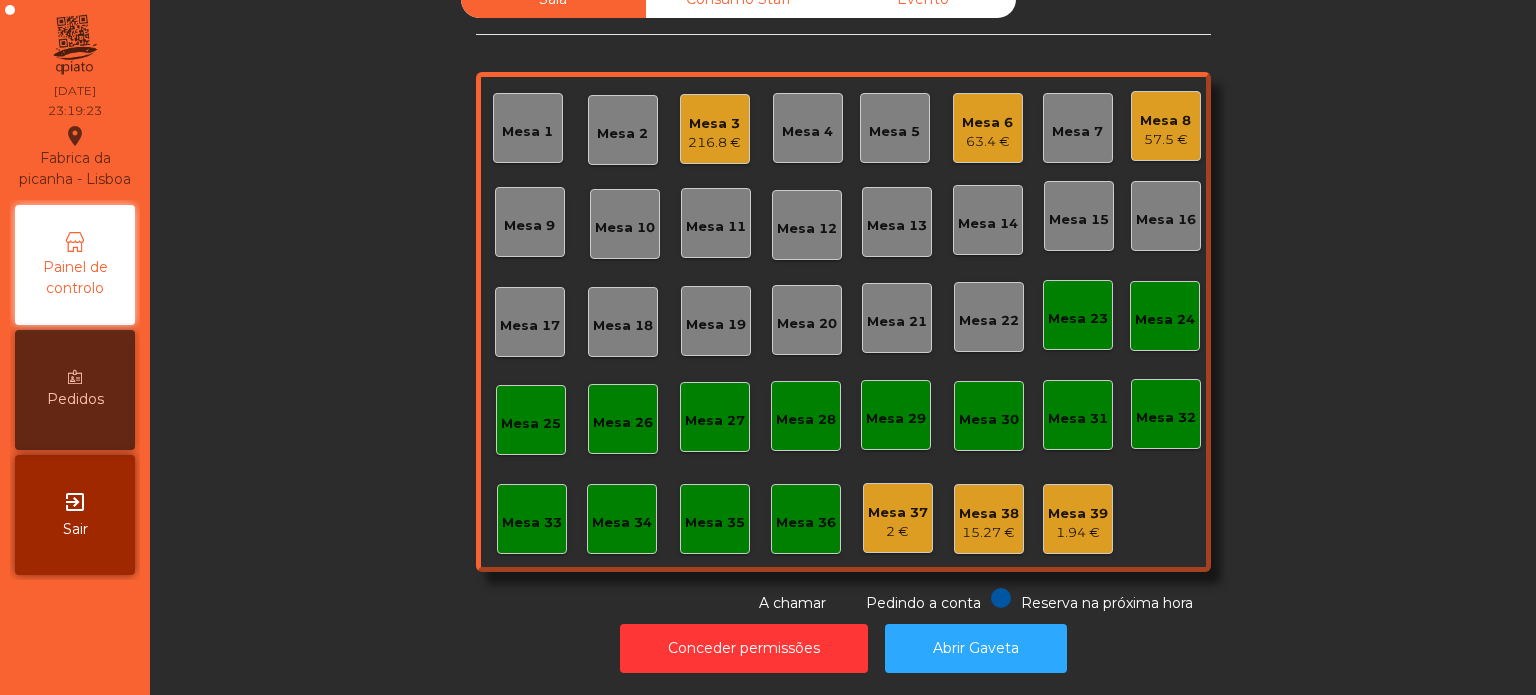 click on "2 €" 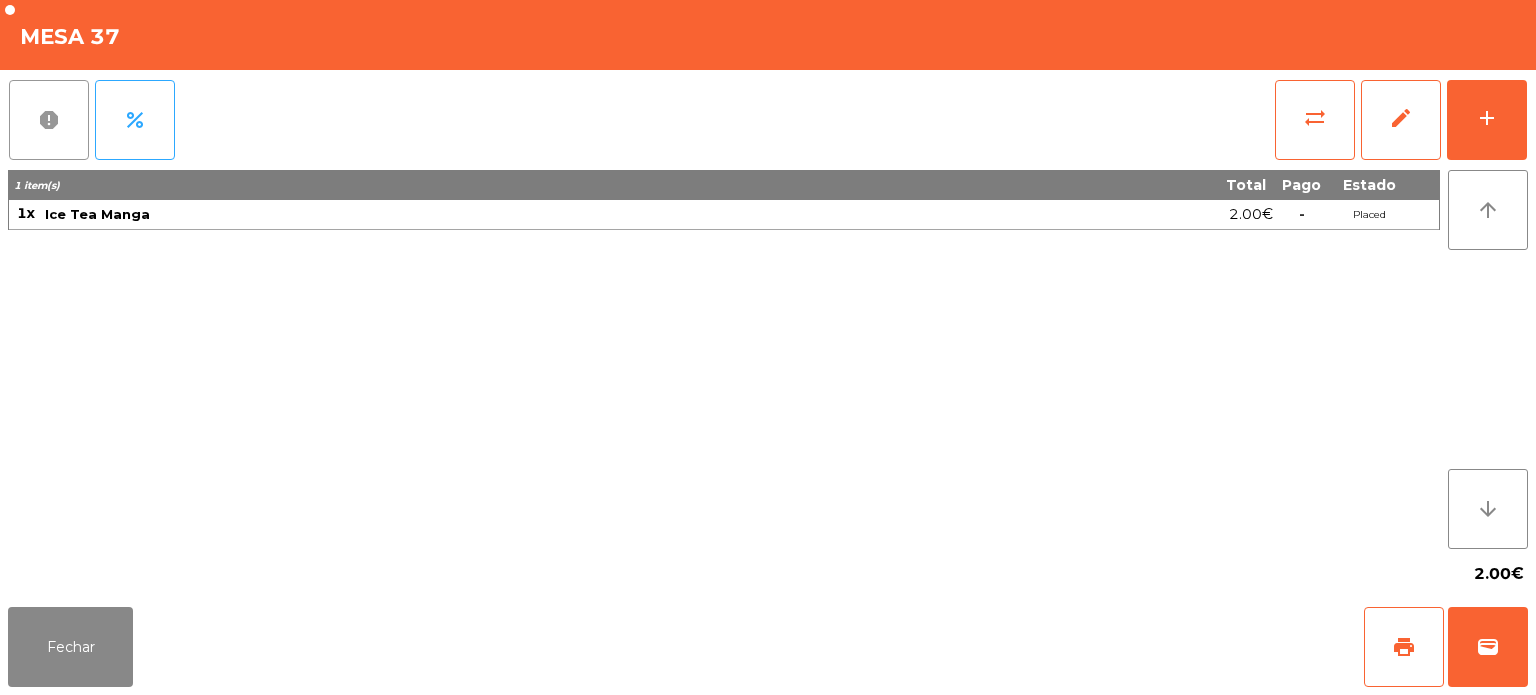 click on "report" 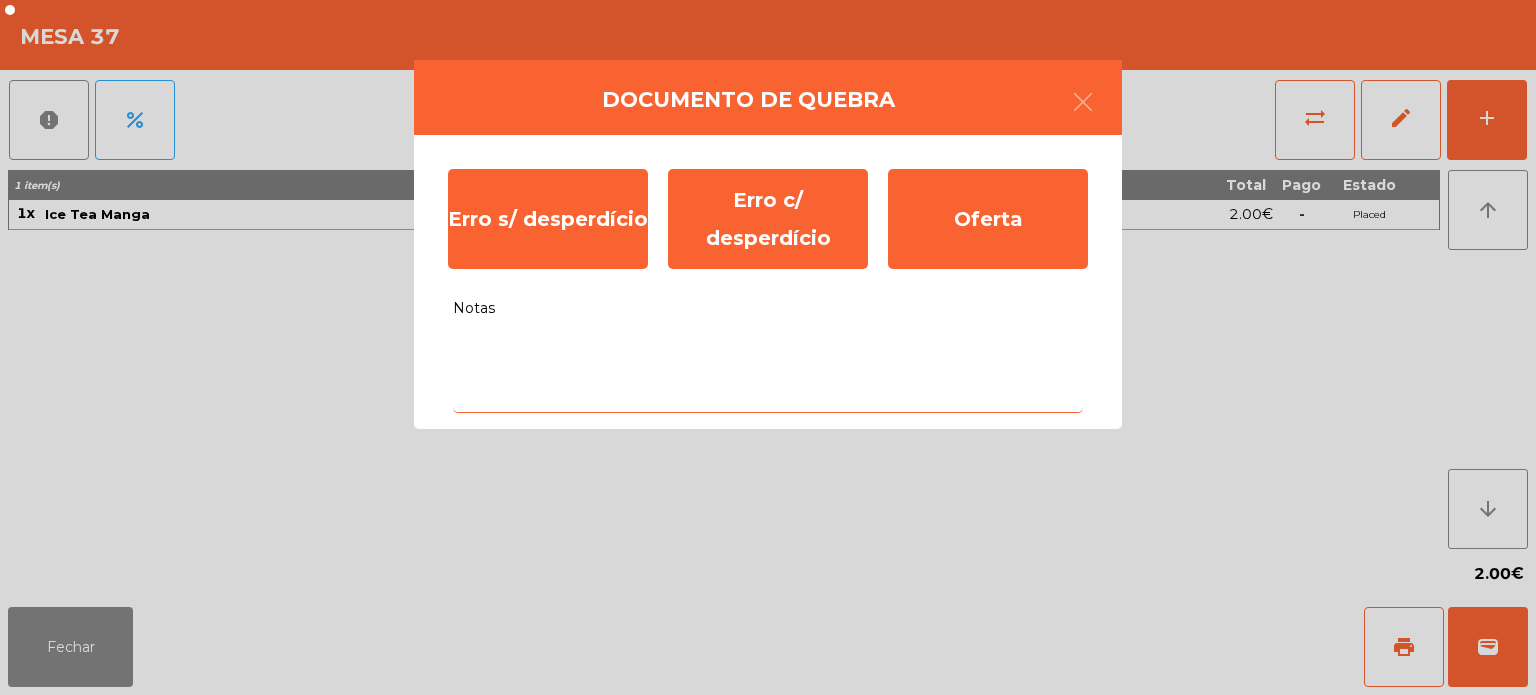 click on "Notas" at bounding box center (768, 371) 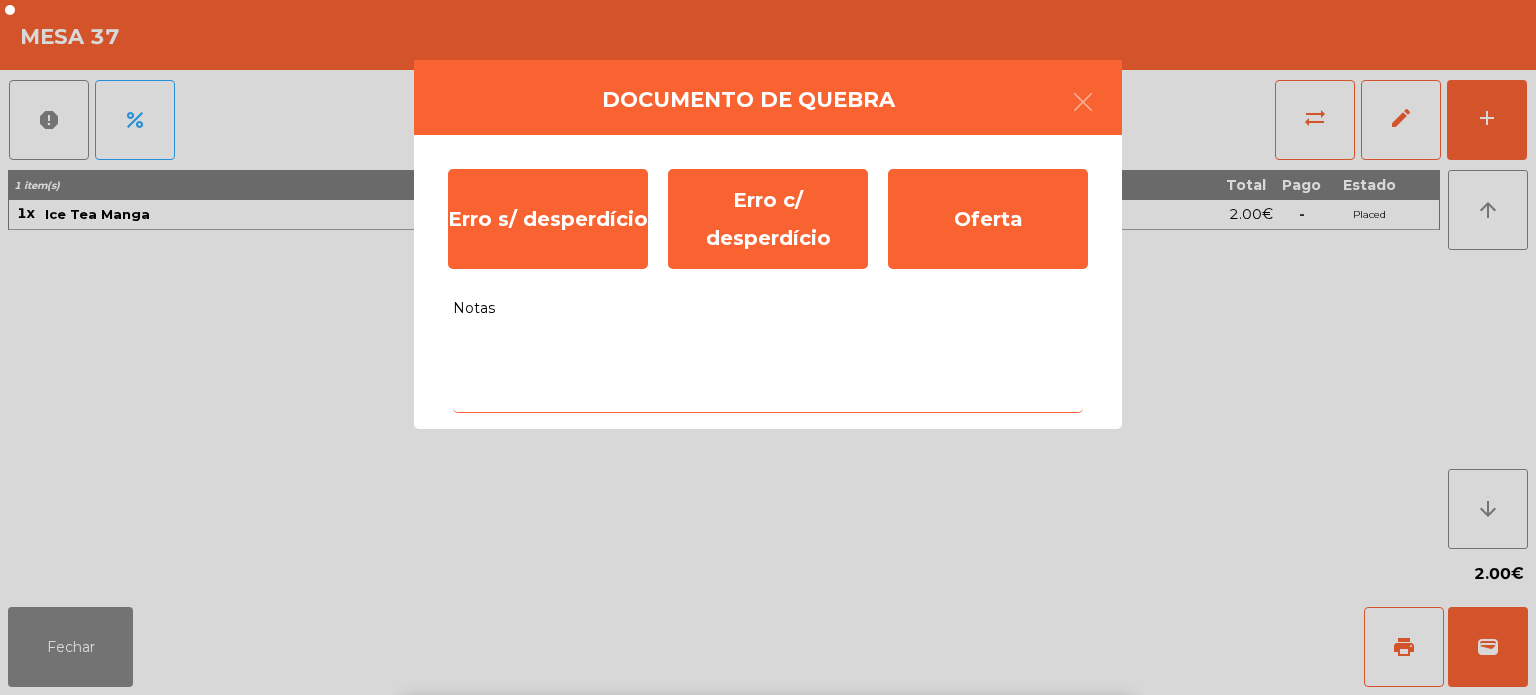 click on "x" at bounding box center [579, 863] 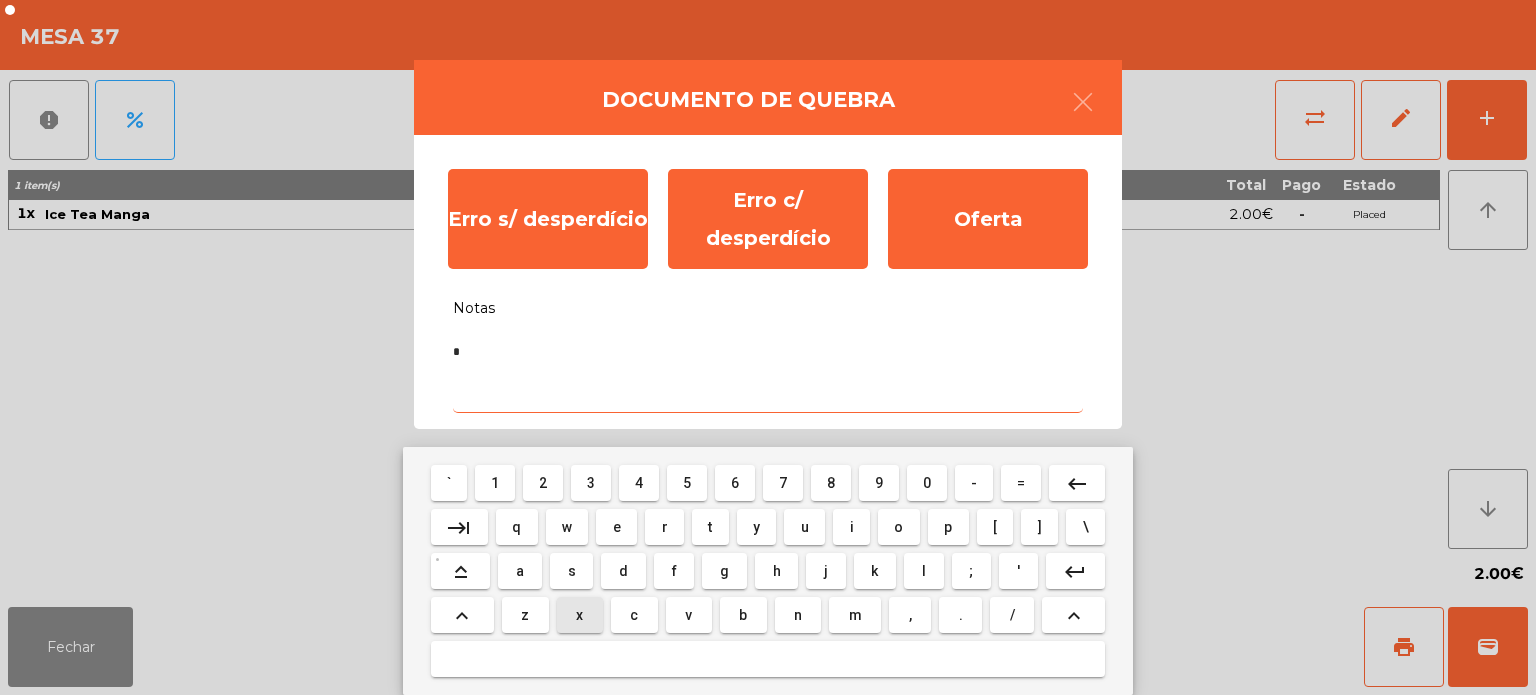 click on "x" at bounding box center [579, 615] 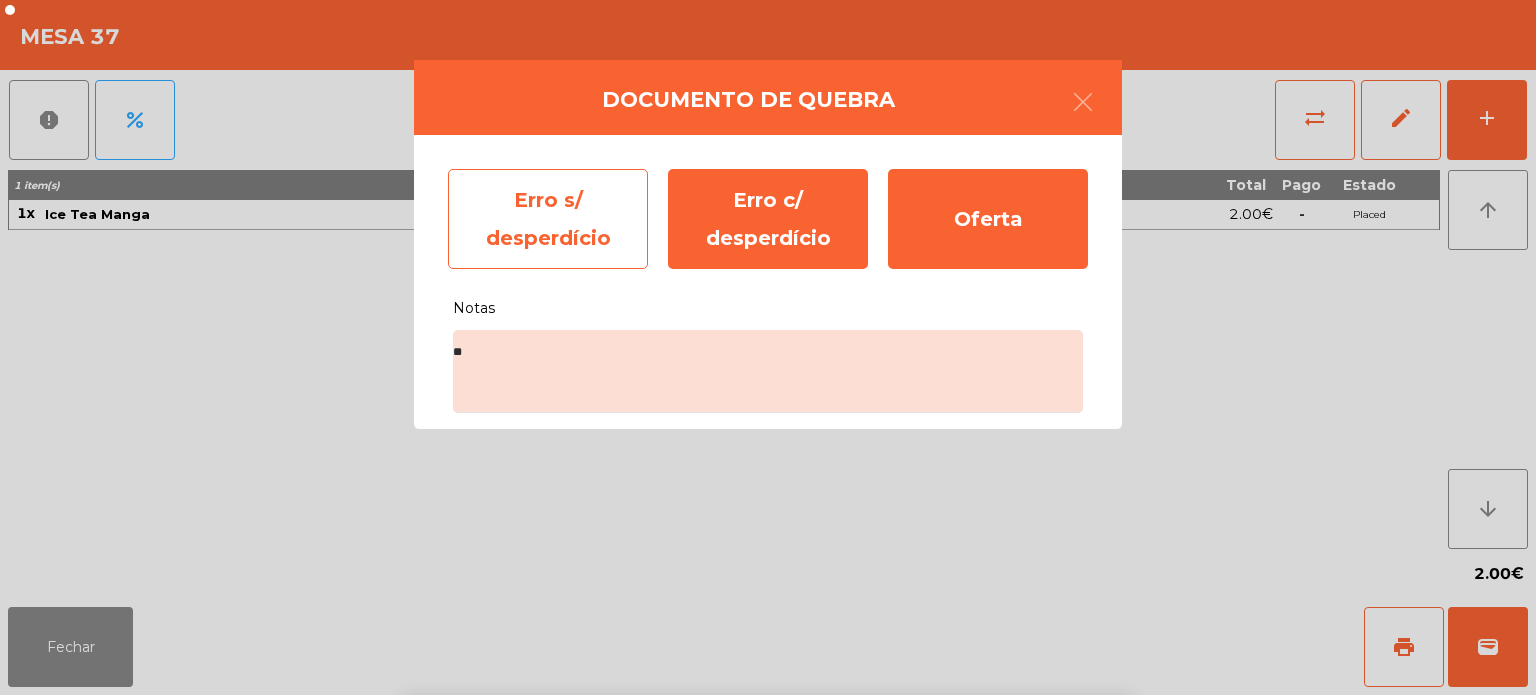click on "Erro s/ desperdício" 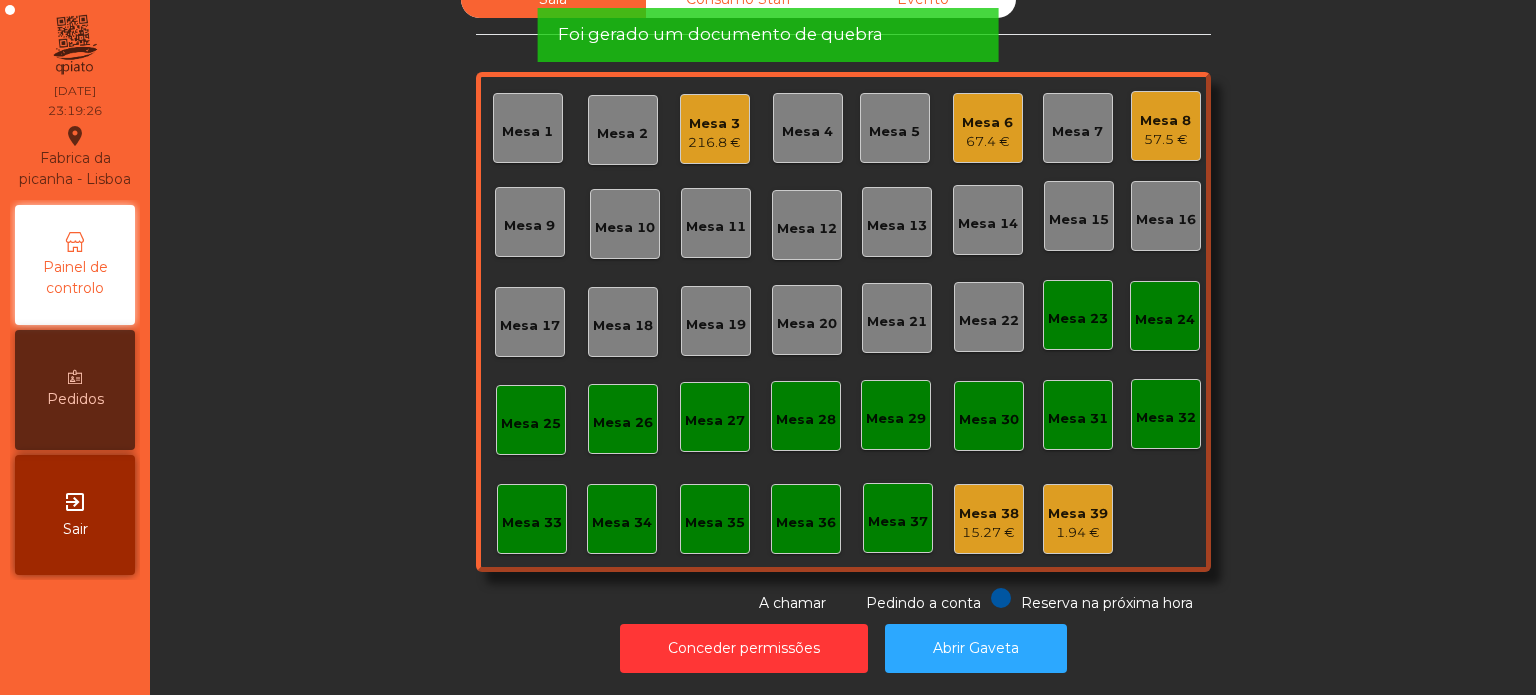 click on "Sala   Consumo Staff   Evento   Mesa 1   Mesa 2   Mesa 3   216.8 €   Mesa 4   Mesa 5   Mesa 6   67.4 €   Mesa 7   Mesa 8   57.5 €   Mesa 9   Mesa 10   Mesa 11   Mesa 12   Mesa 13   Mesa 14   Mesa 15   Mesa 16   Mesa 17   Mesa 18   Mesa 19   Mesa 20   Mesa 21   Mesa 22   Mesa 23   Mesa 24   Mesa 25   Mesa 26   Mesa 27   Mesa 28   Mesa 29   Mesa 30   Mesa 31   Mesa 32   Mesa 33   Mesa 34   Mesa 35   Mesa 36   Mesa 37   Mesa 38   15.27 €   Mesa 39   1.94 €  Reserva na próxima hora Pedindo a conta A chamar" 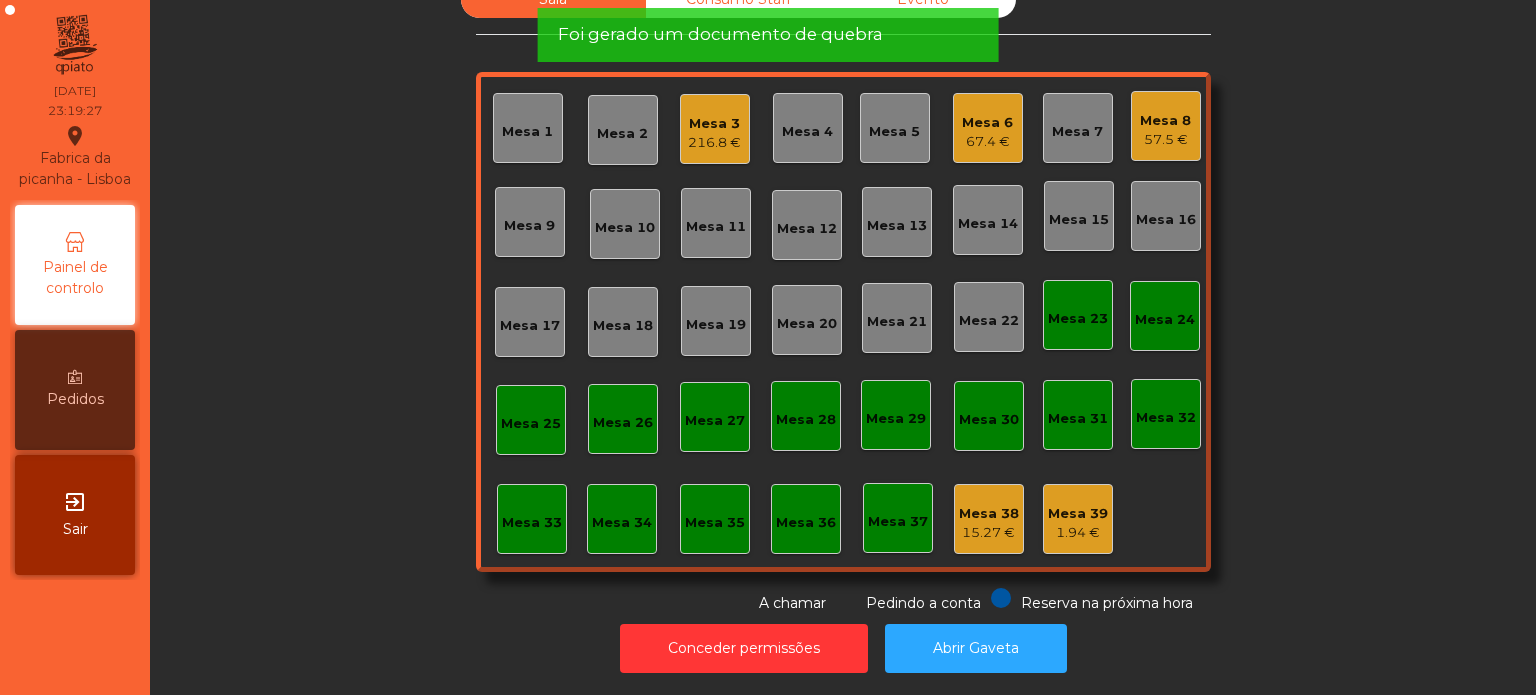 scroll, scrollTop: 0, scrollLeft: 0, axis: both 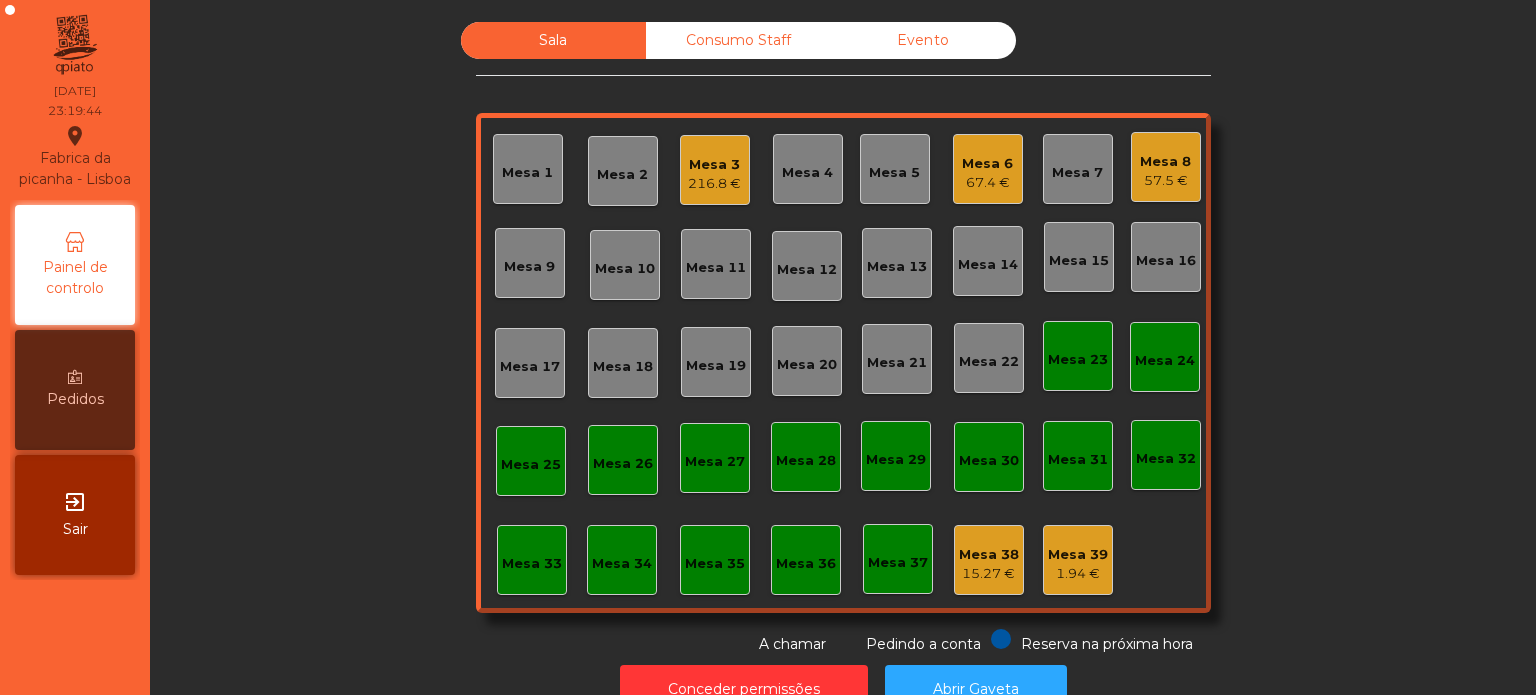 click on "1.94 €" 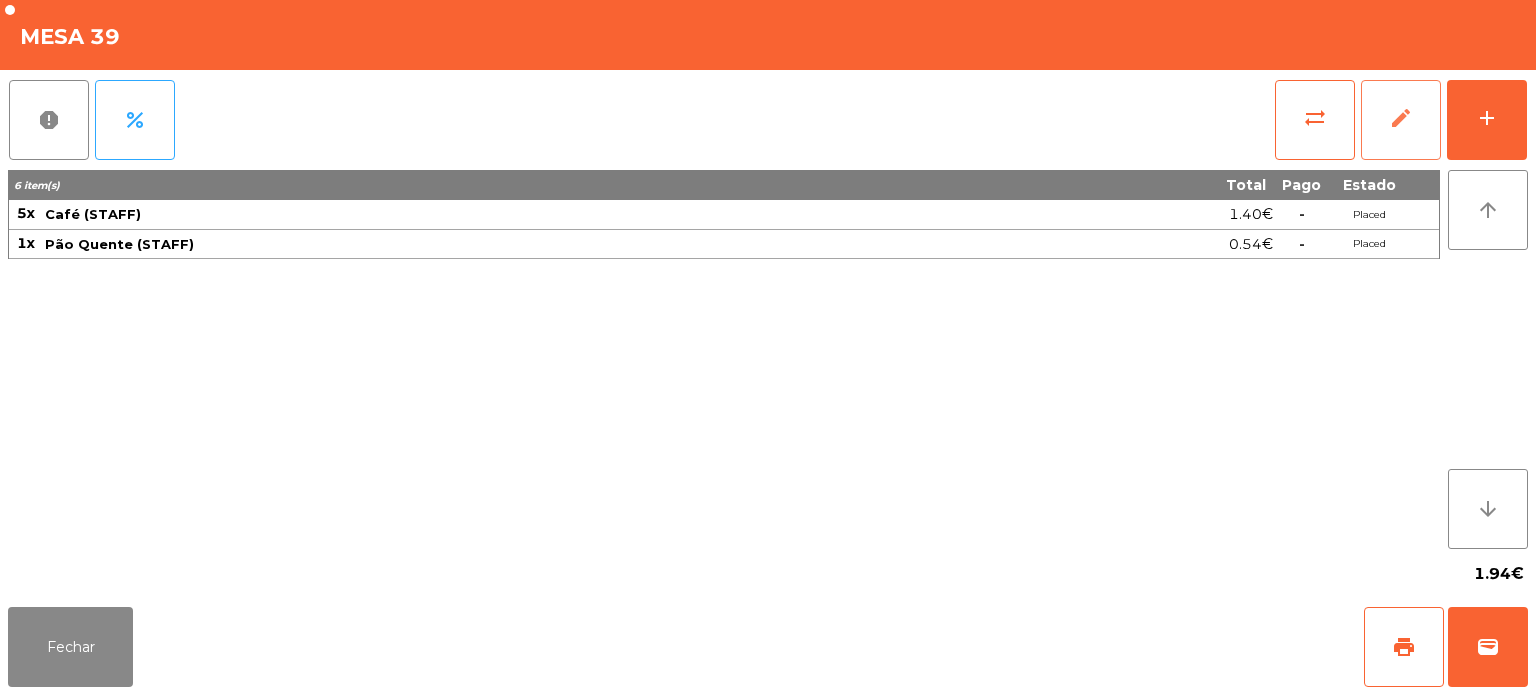 click on "edit" 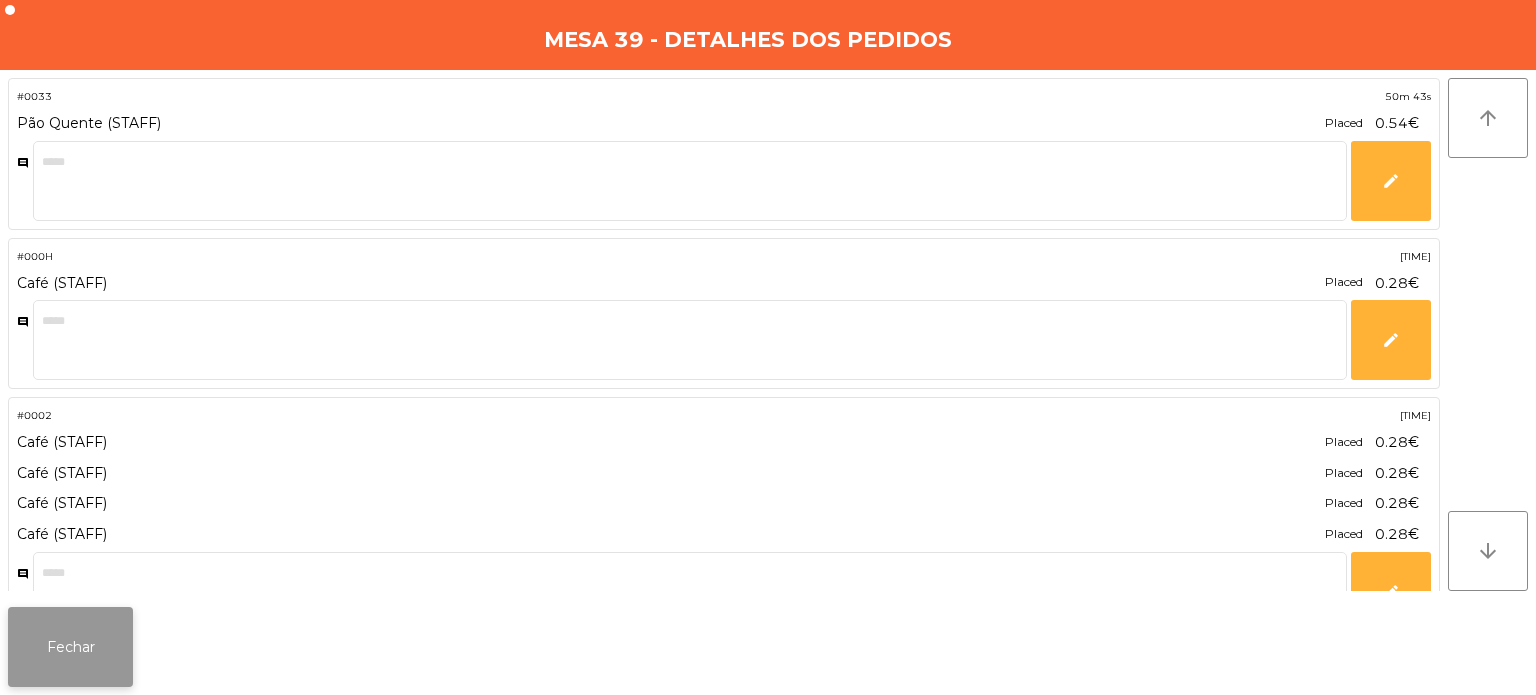 click on "Fechar" 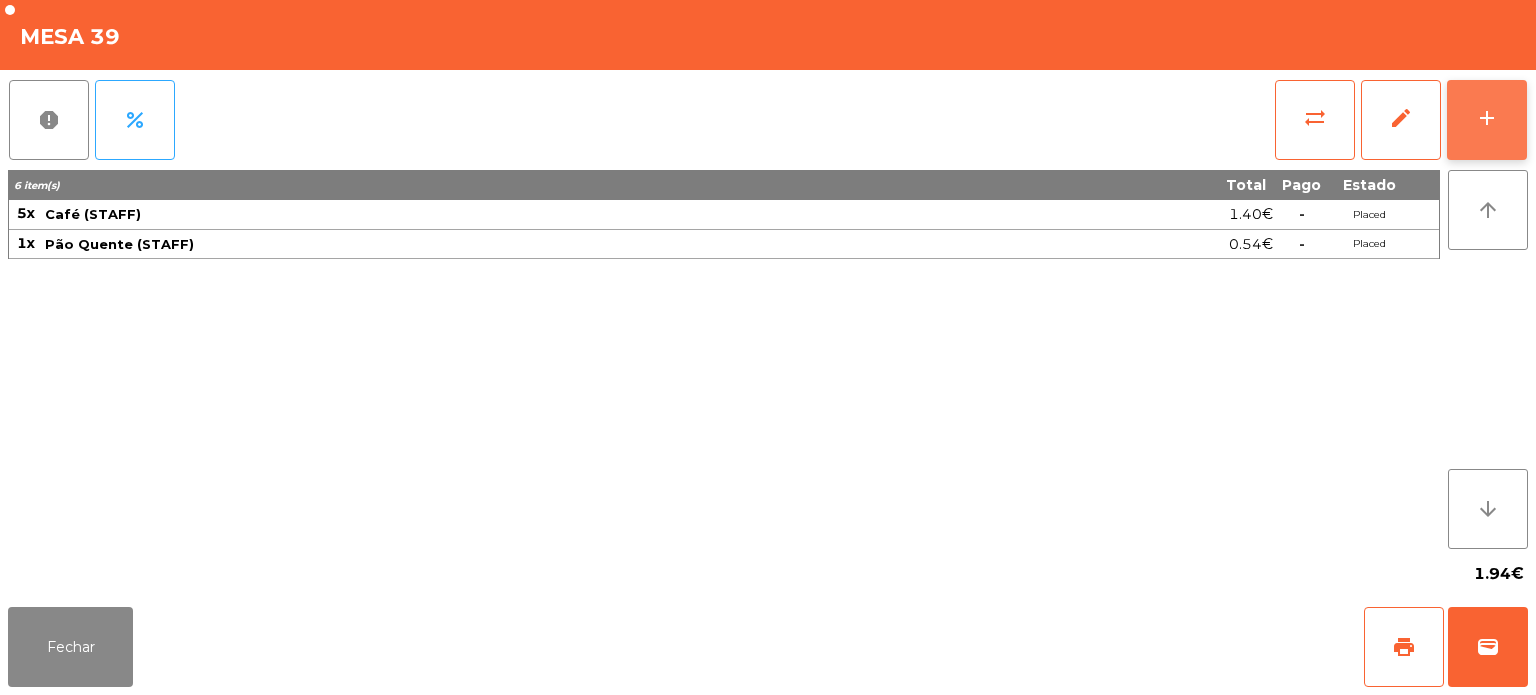 click on "add" 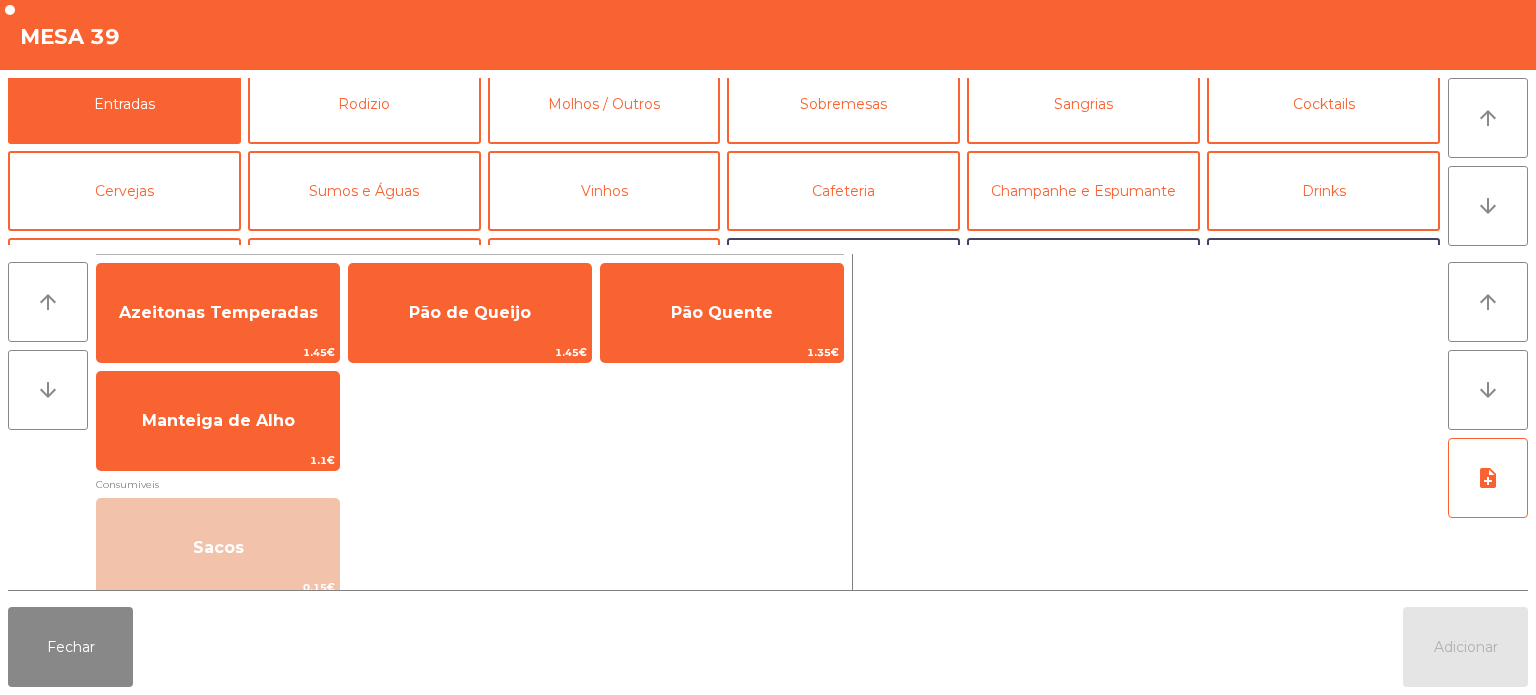 scroll, scrollTop: 0, scrollLeft: 0, axis: both 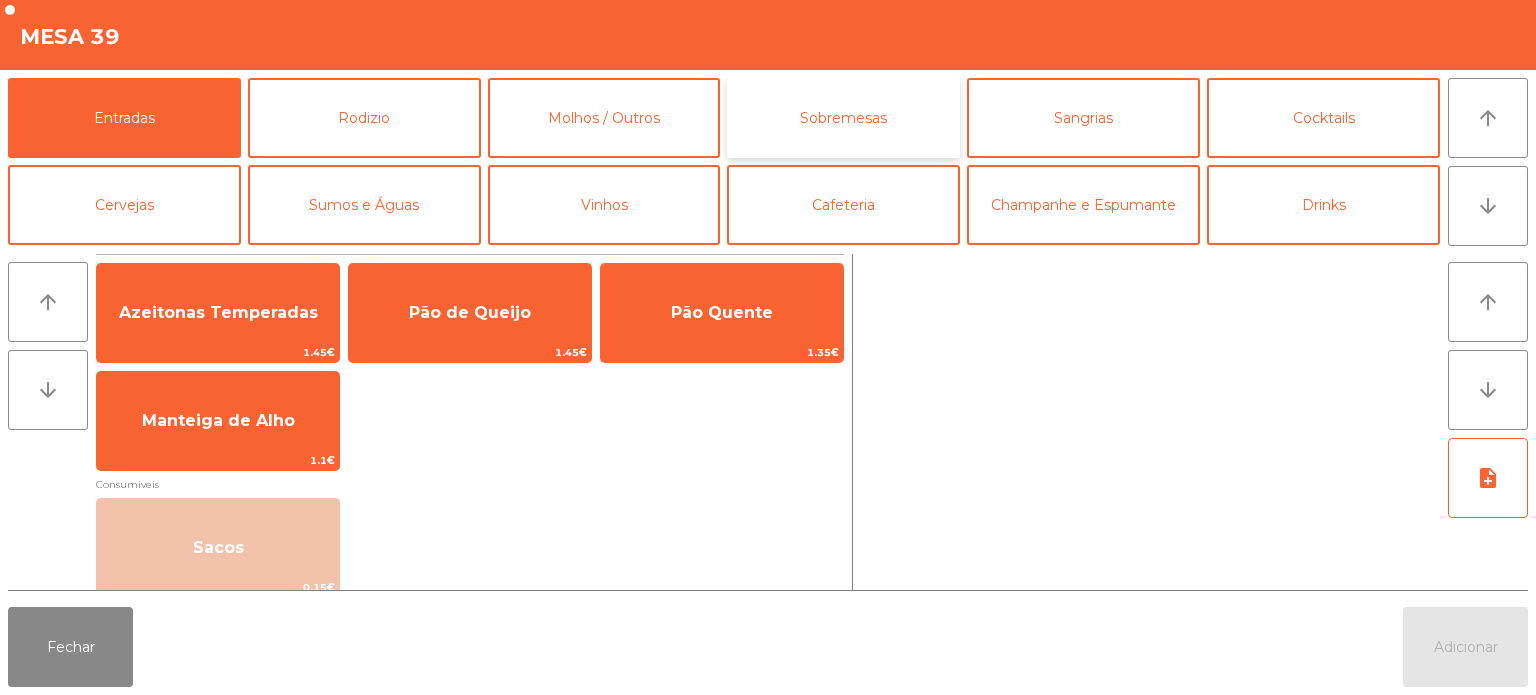click on "Sobremesas" 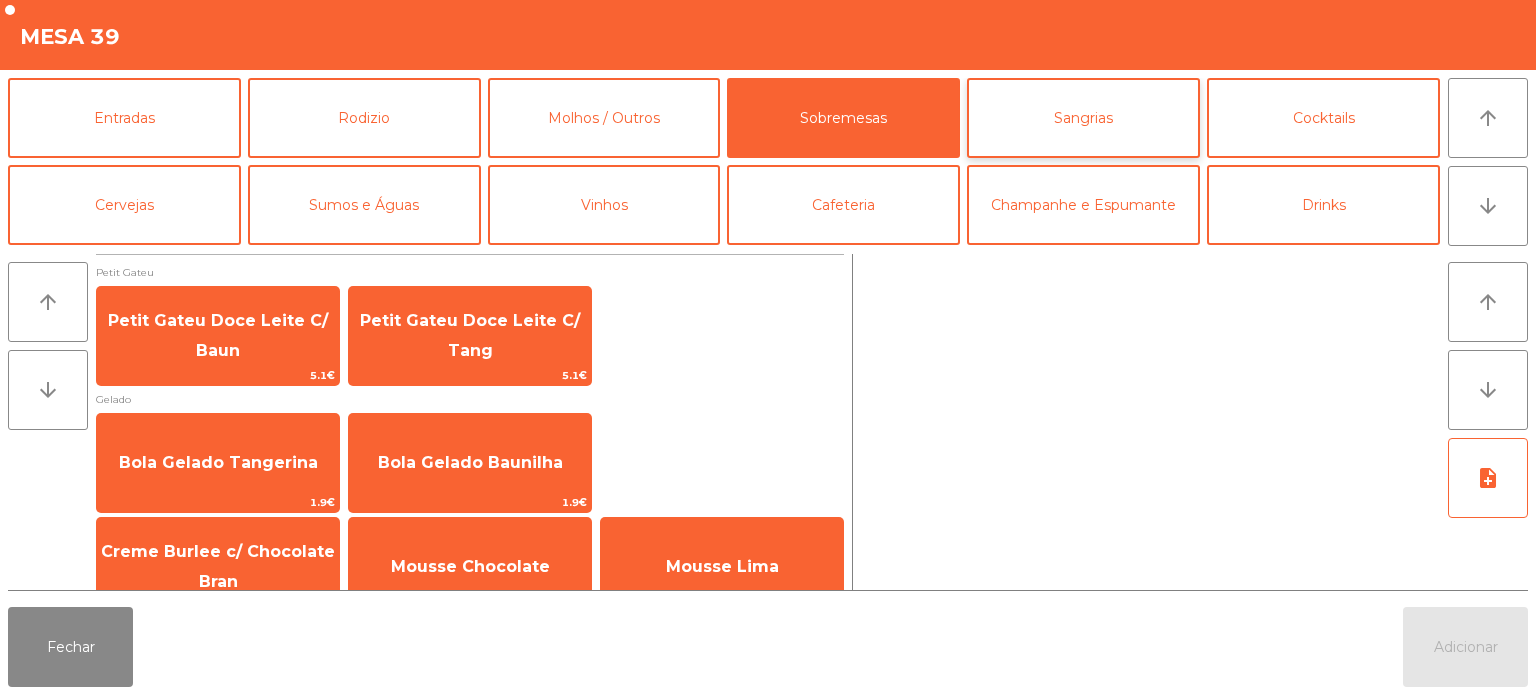 click on "Sangrias" 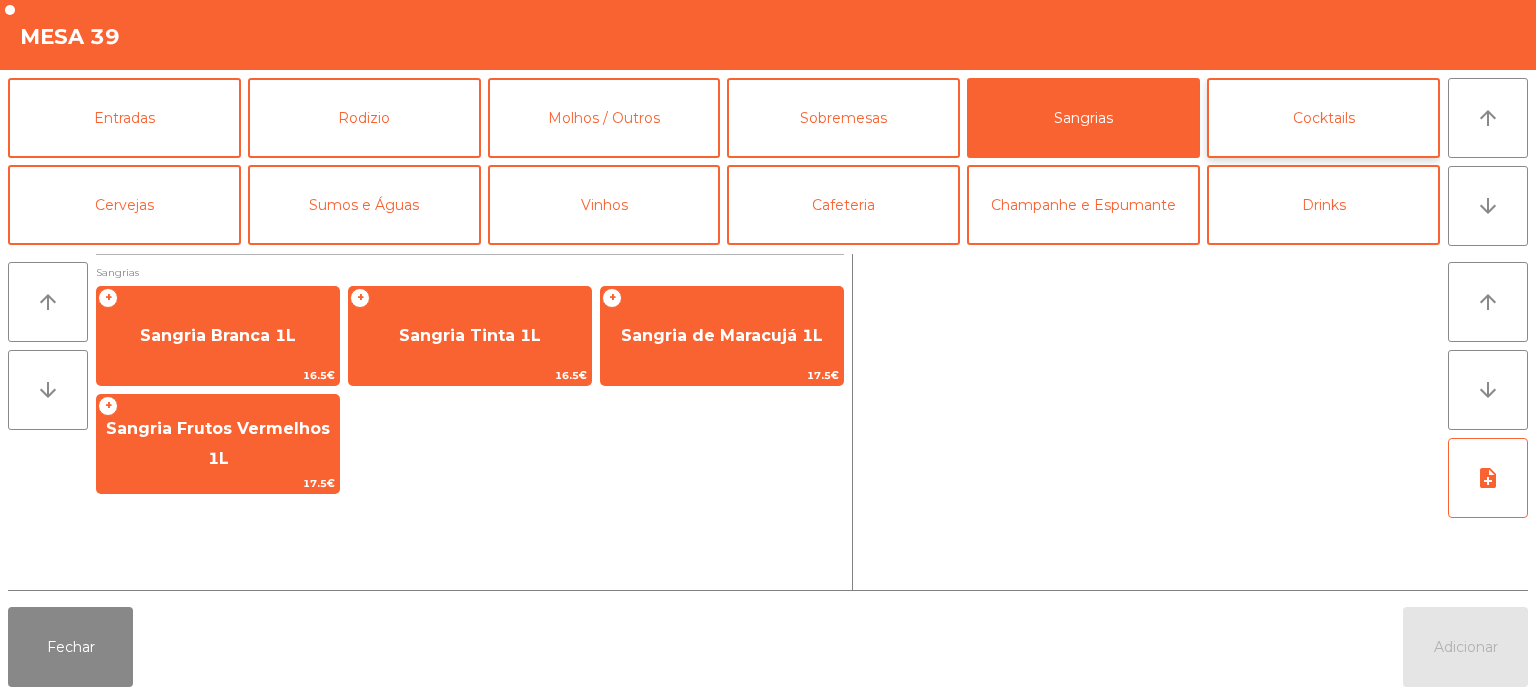 click on "Cocktails" 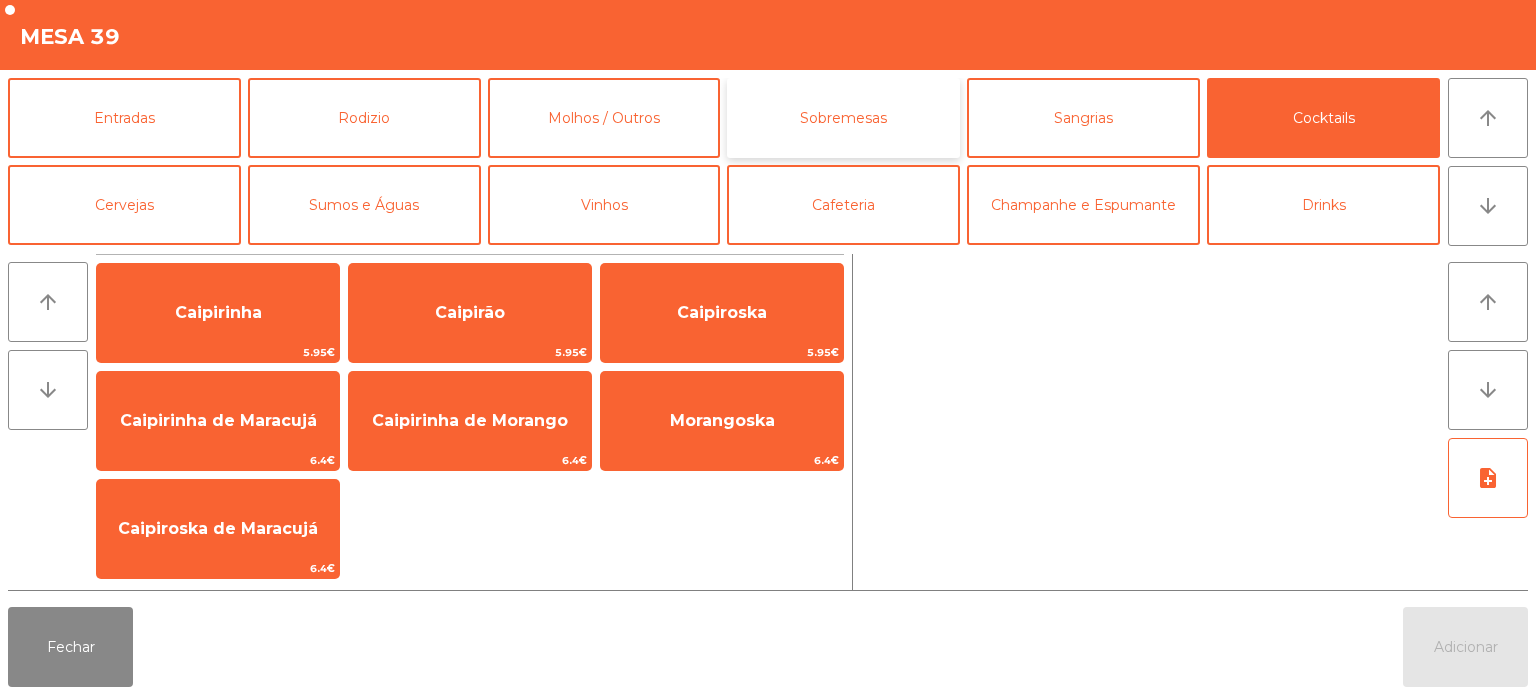 click on "Sobremesas" 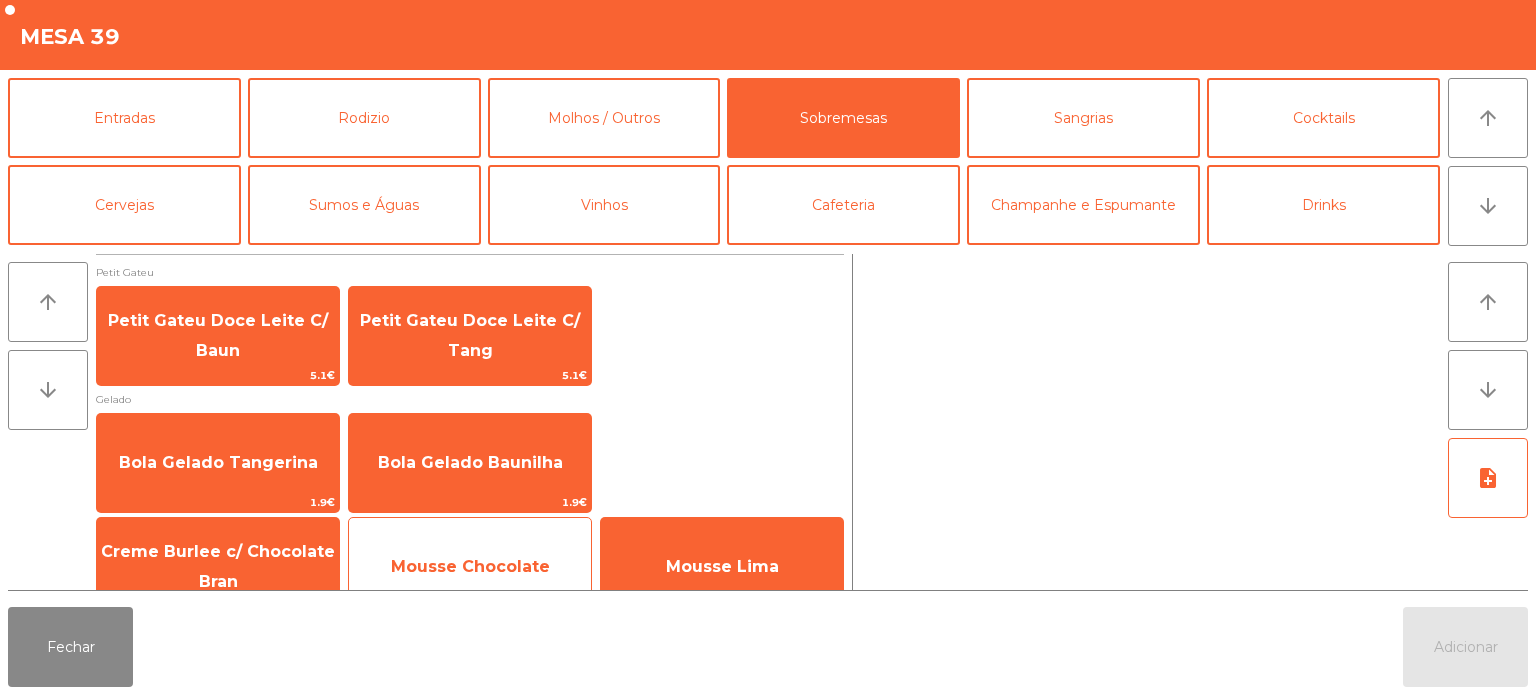 click on "Mousse Chocolate" 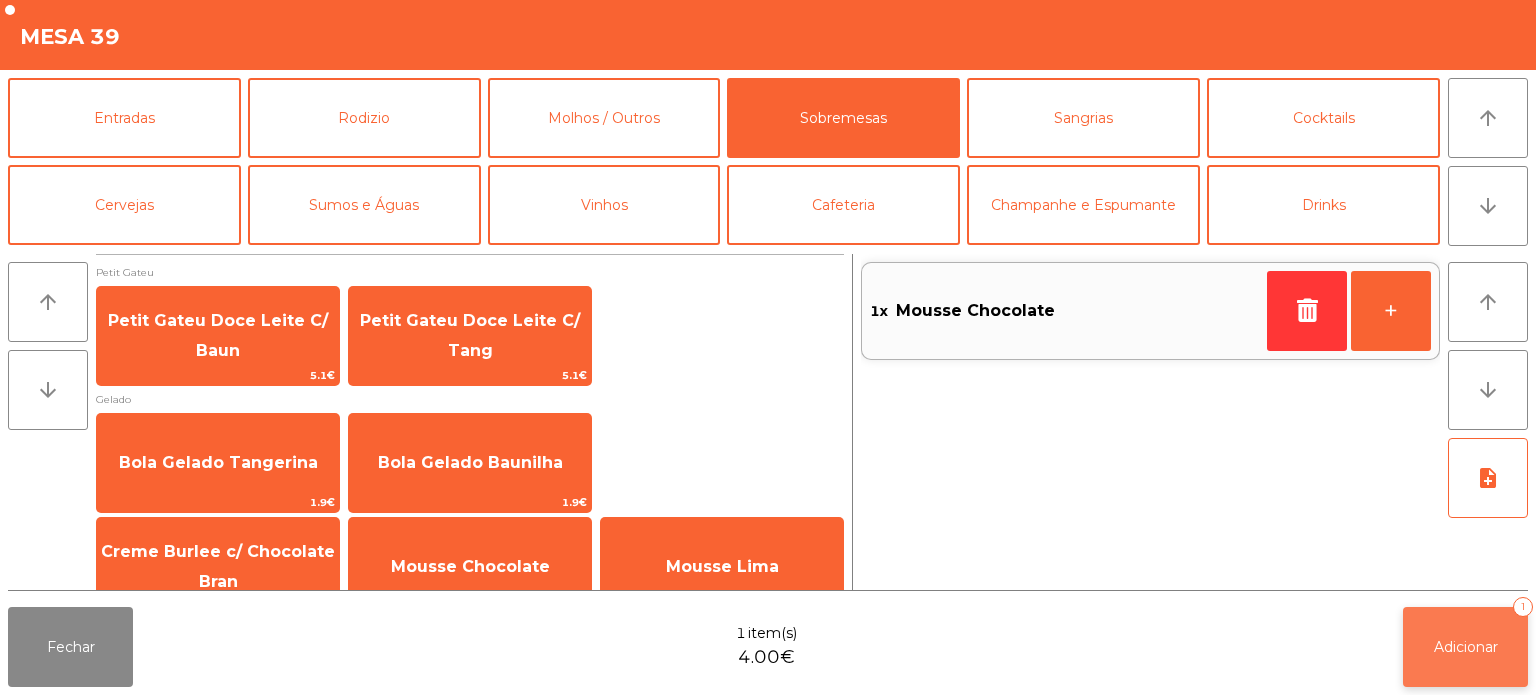click on "Adicionar   1" 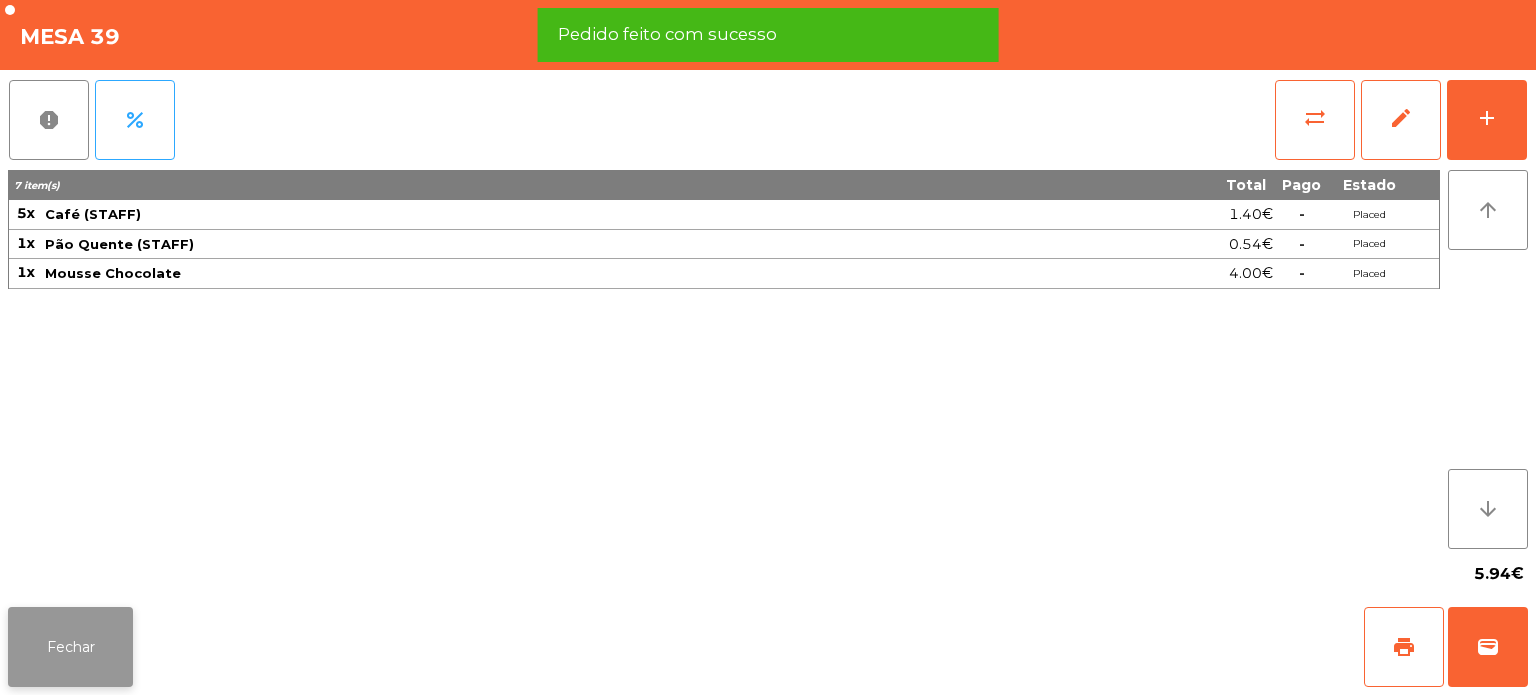 click on "Fechar" 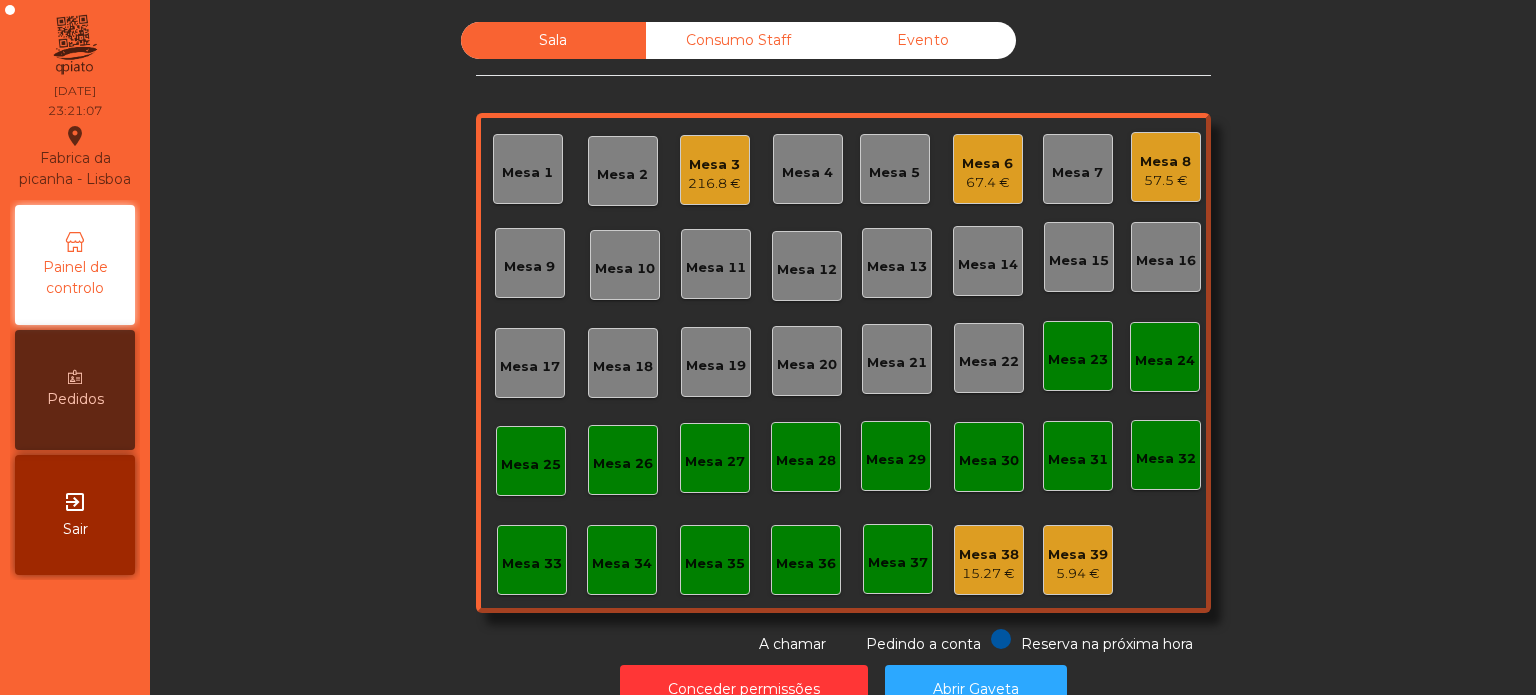 click on "Mesa 3   216.8 €" 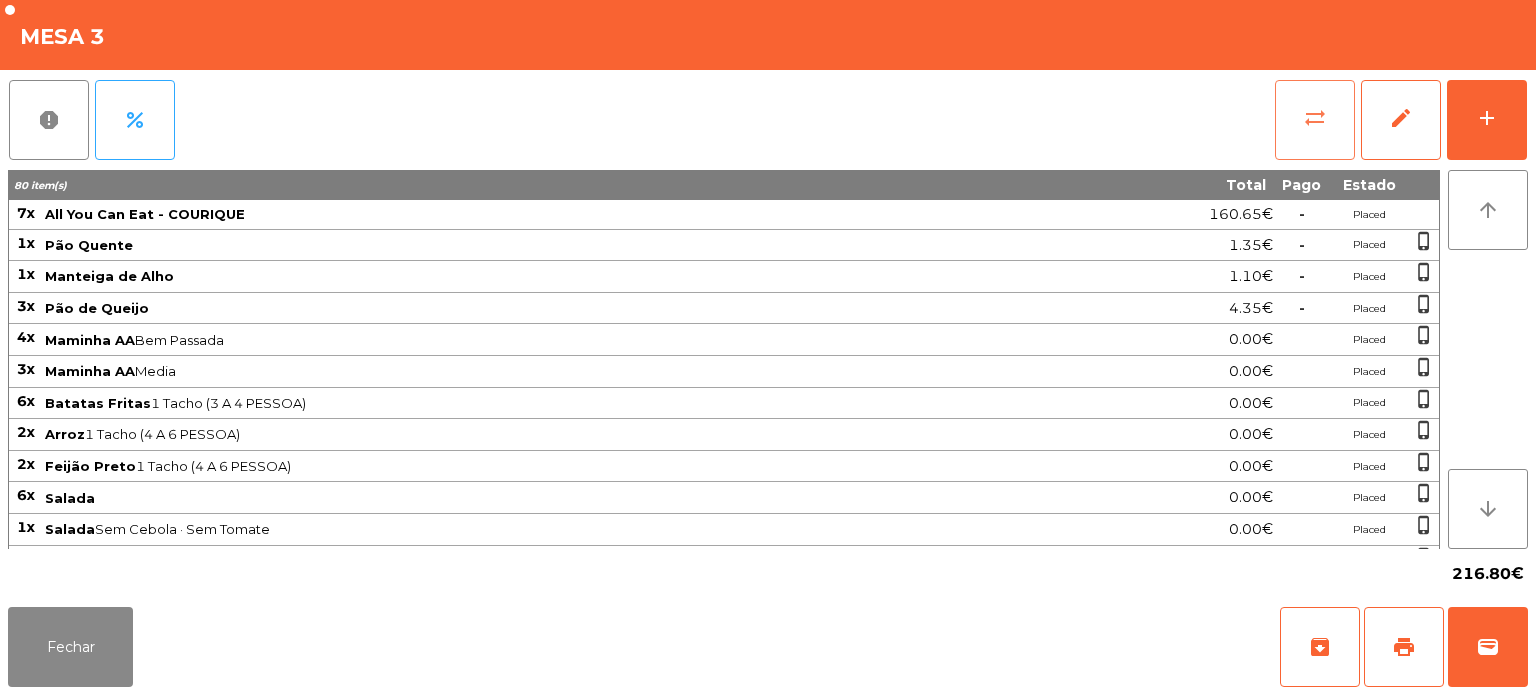 click on "sync_alt" 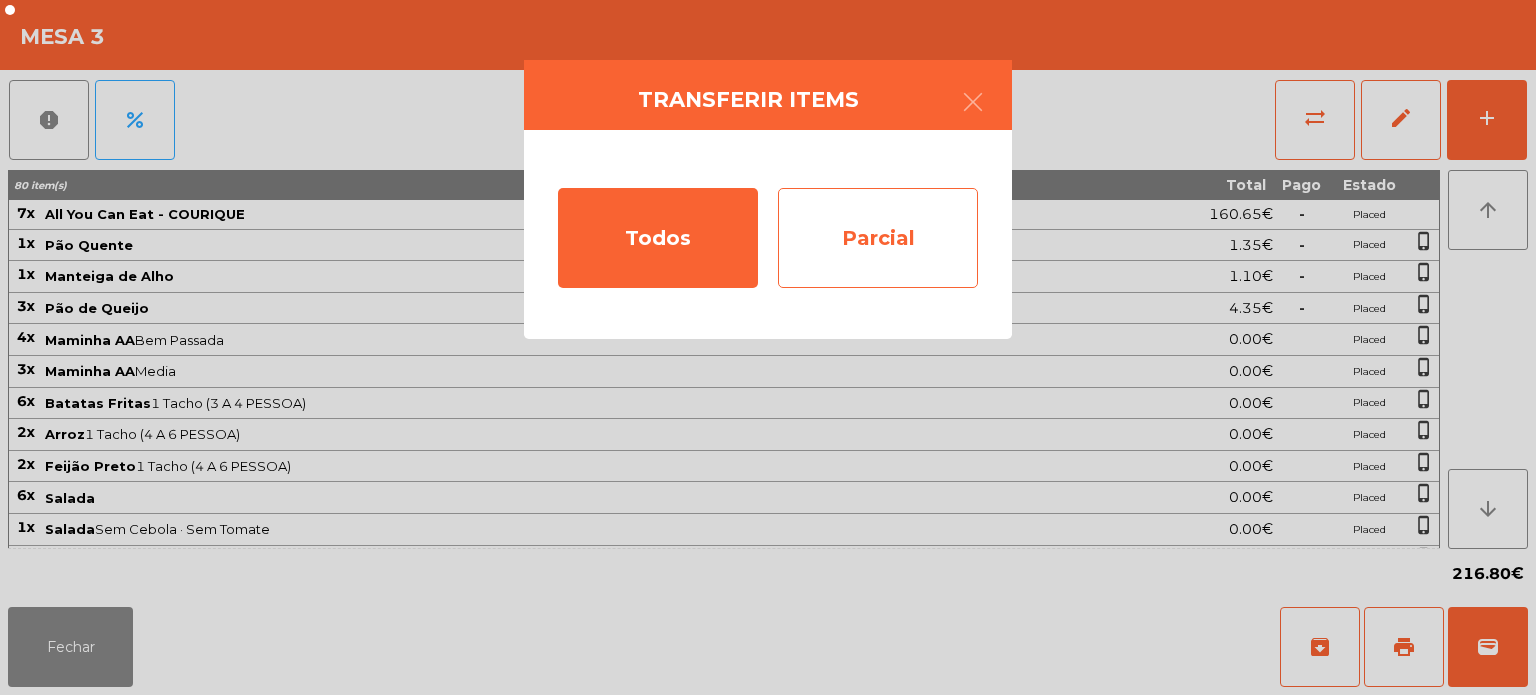 click on "Parcial" 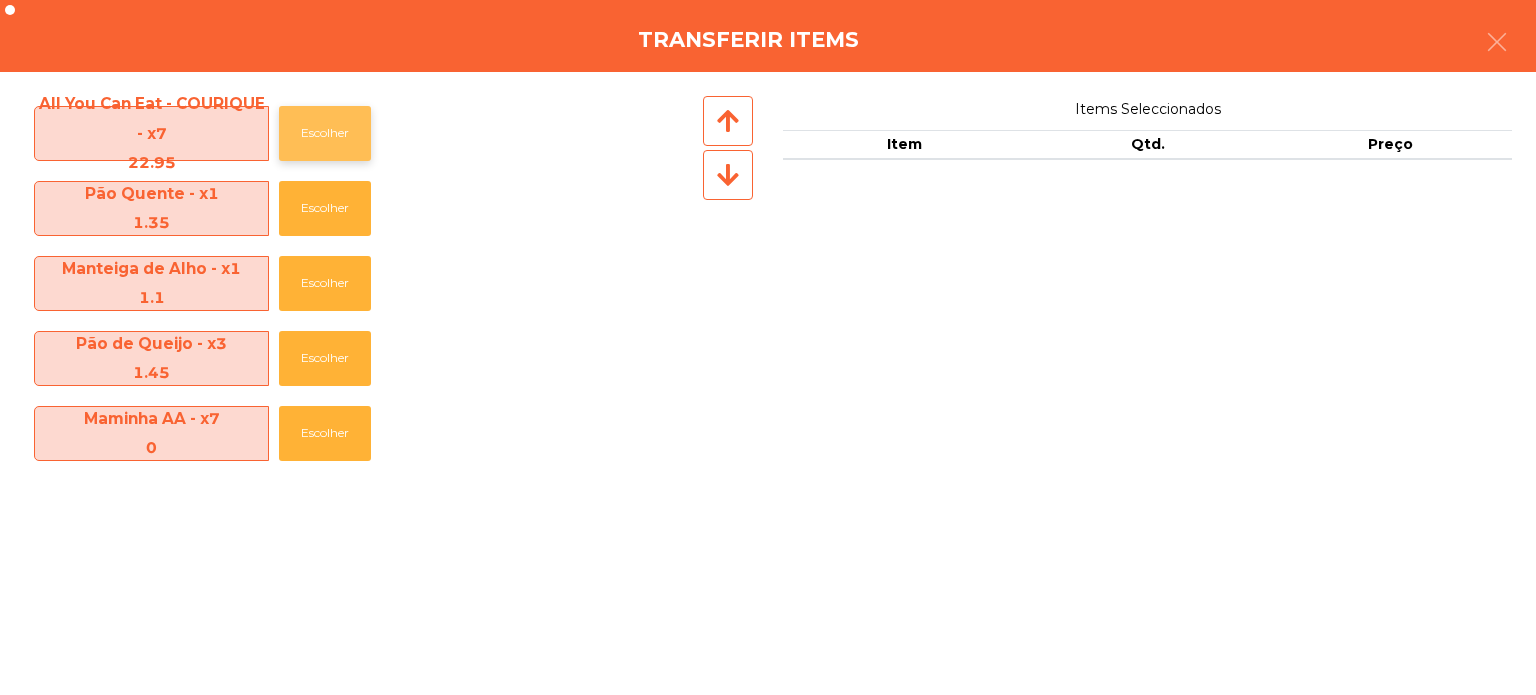 click on "Escolher" 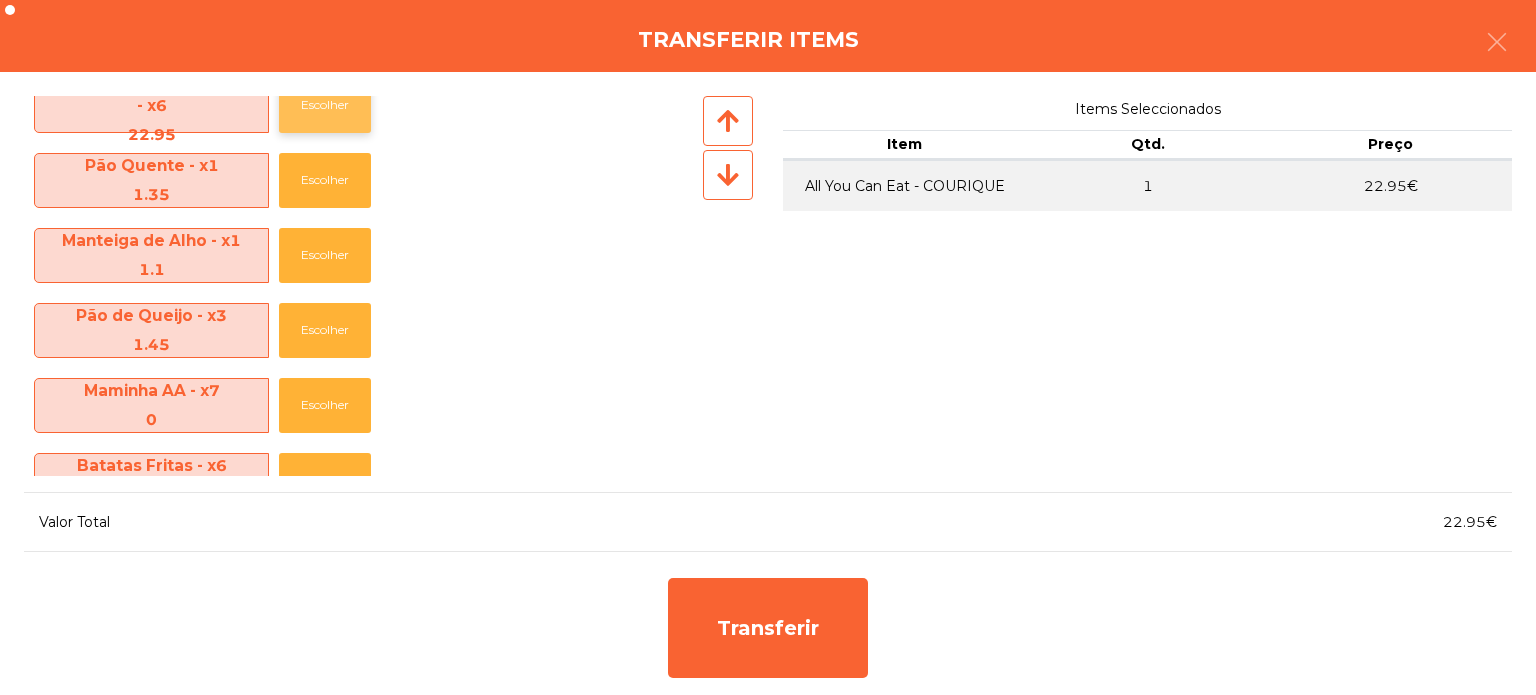 scroll, scrollTop: 22, scrollLeft: 0, axis: vertical 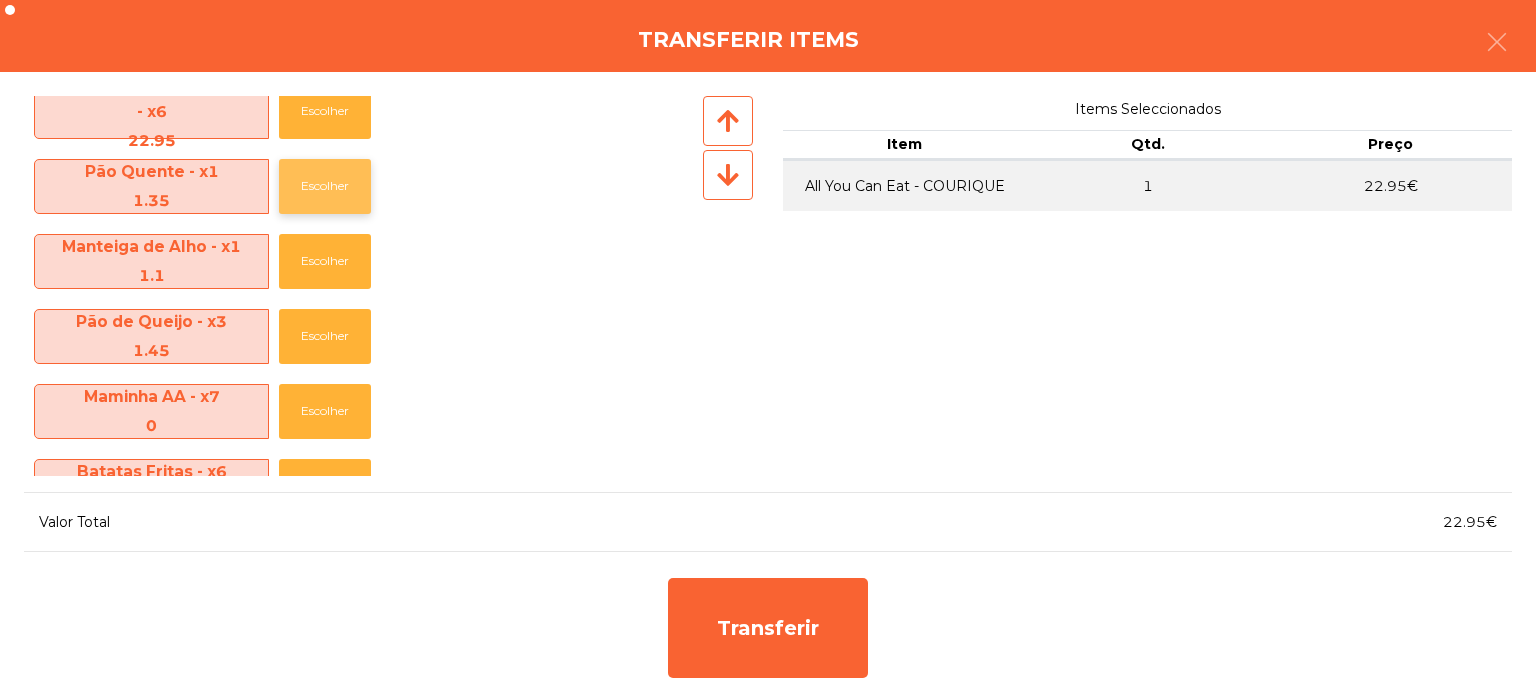 click on "Escolher" 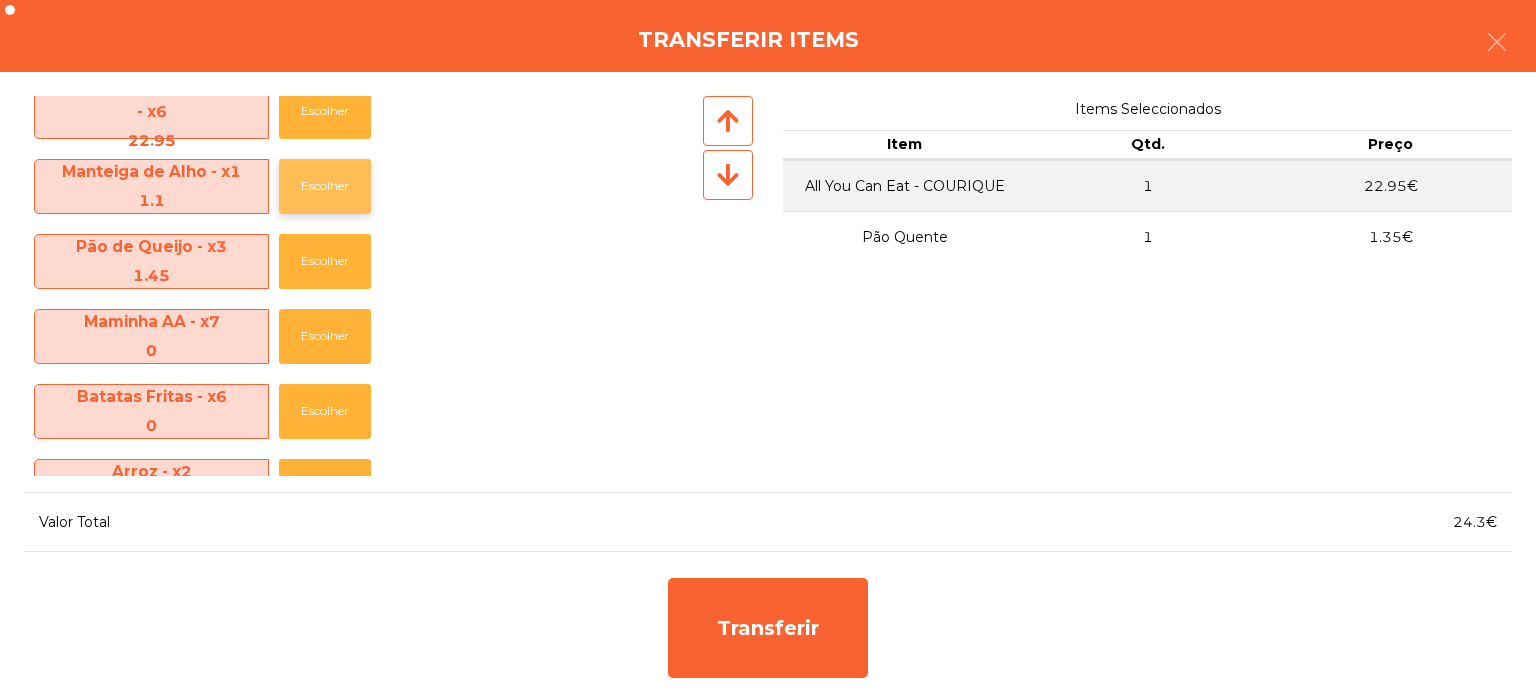 click on "Escolher" 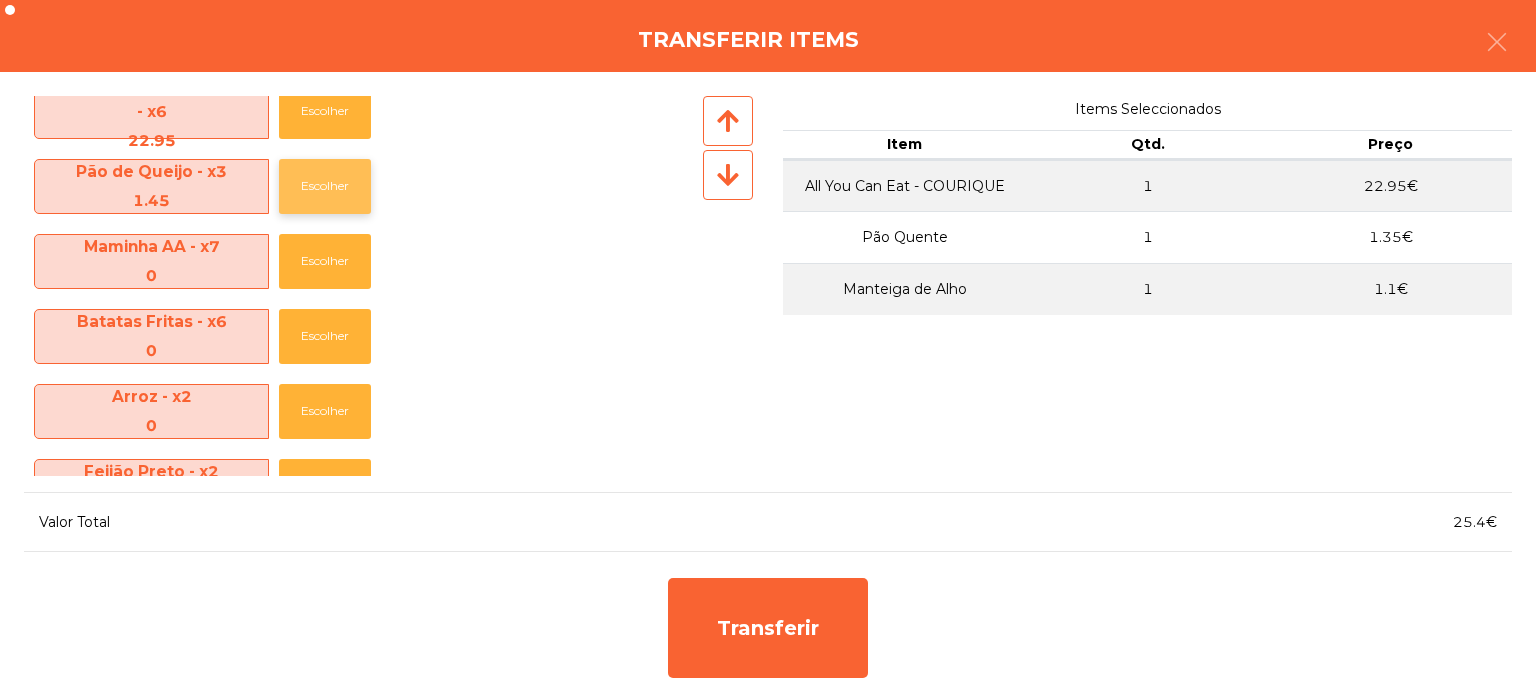 click on "Escolher" 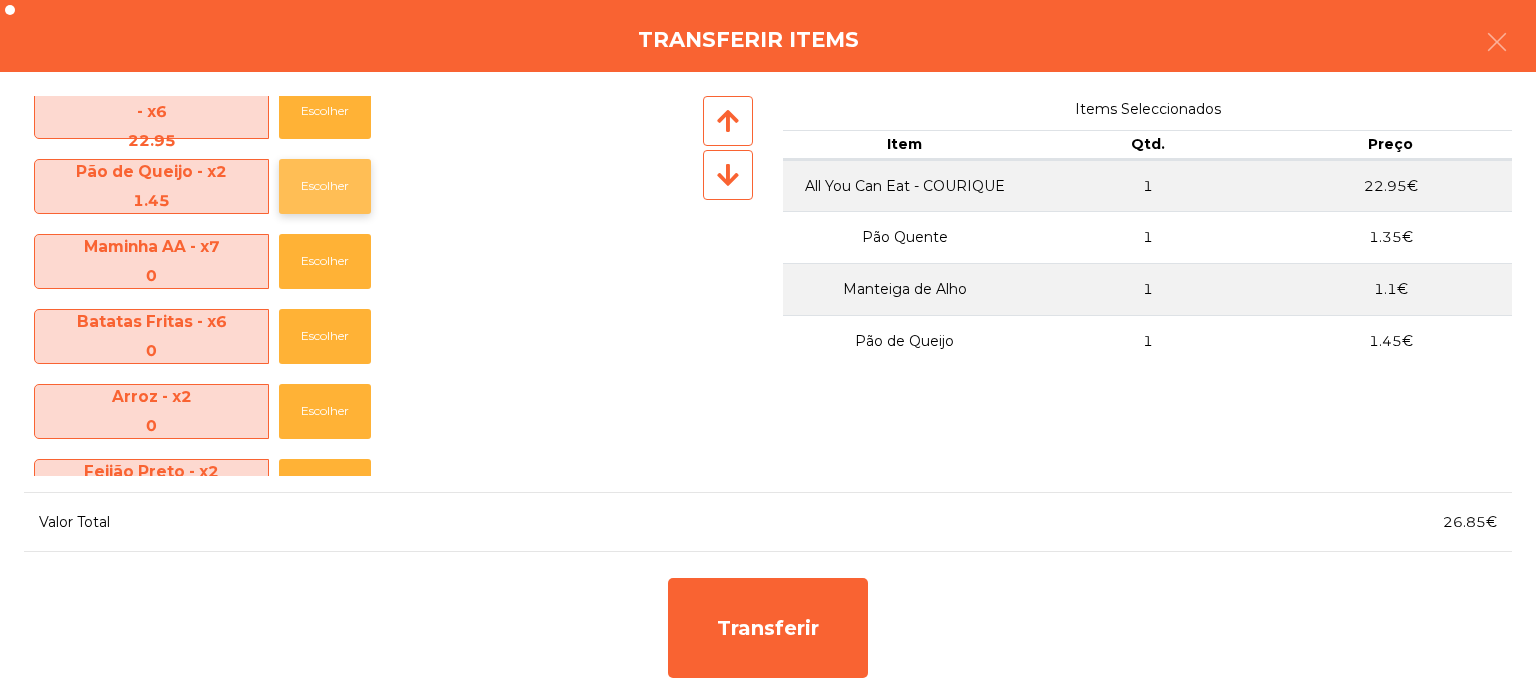 click on "Escolher" 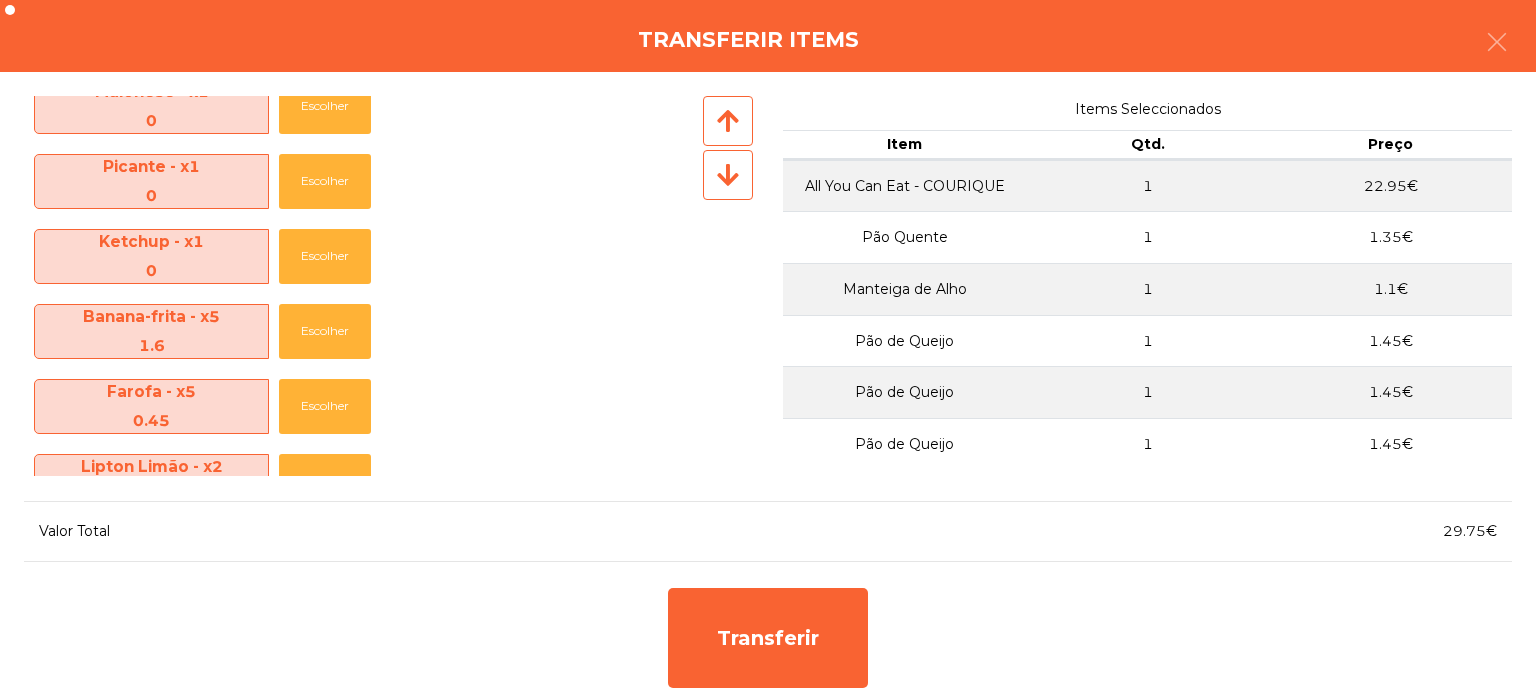 scroll, scrollTop: 579, scrollLeft: 0, axis: vertical 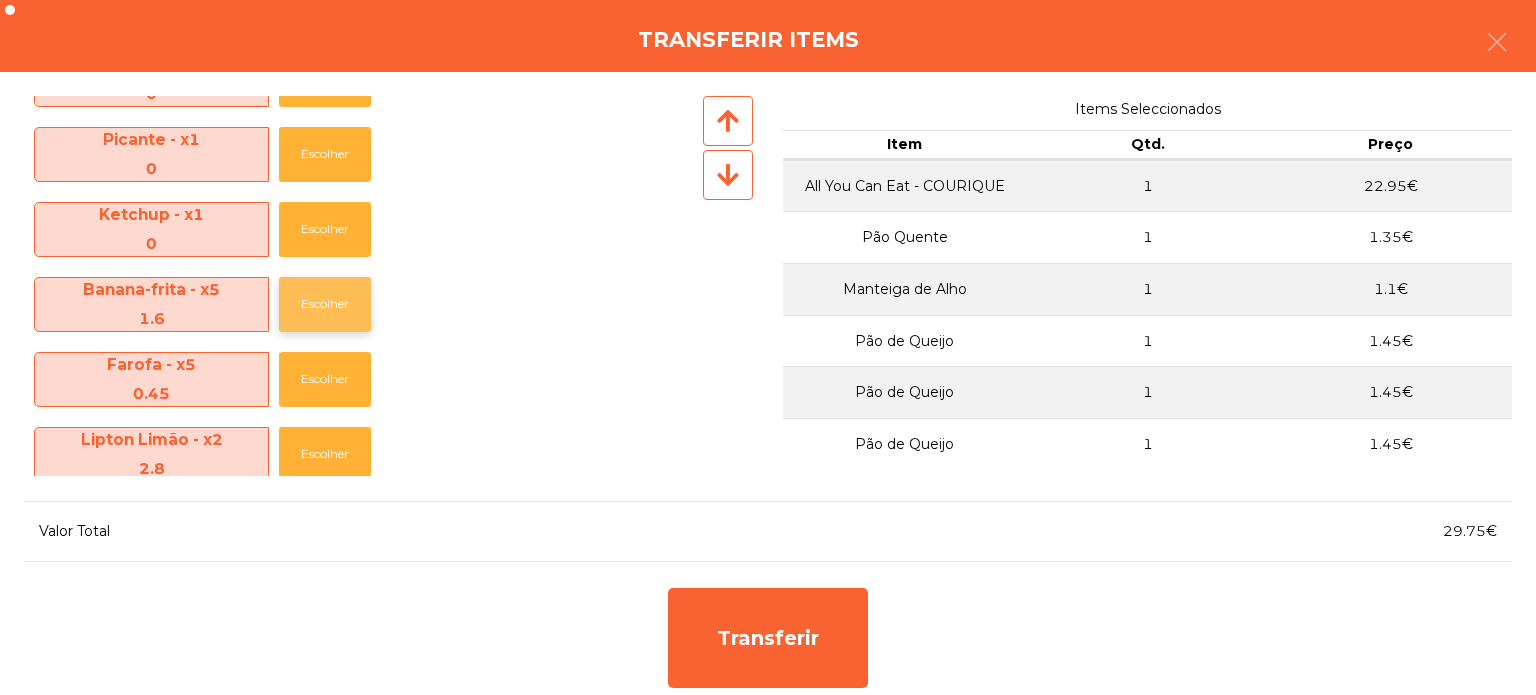 click on "Escolher" 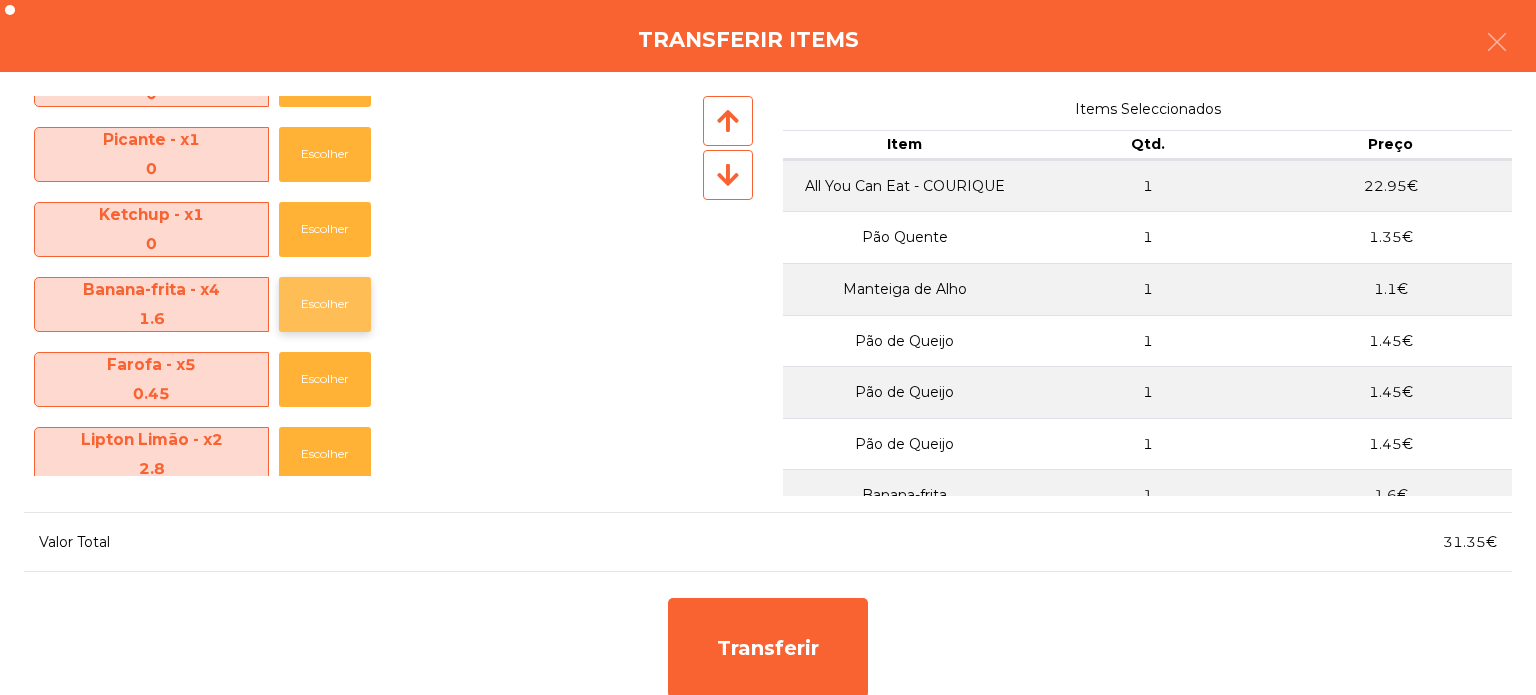 click on "Escolher" 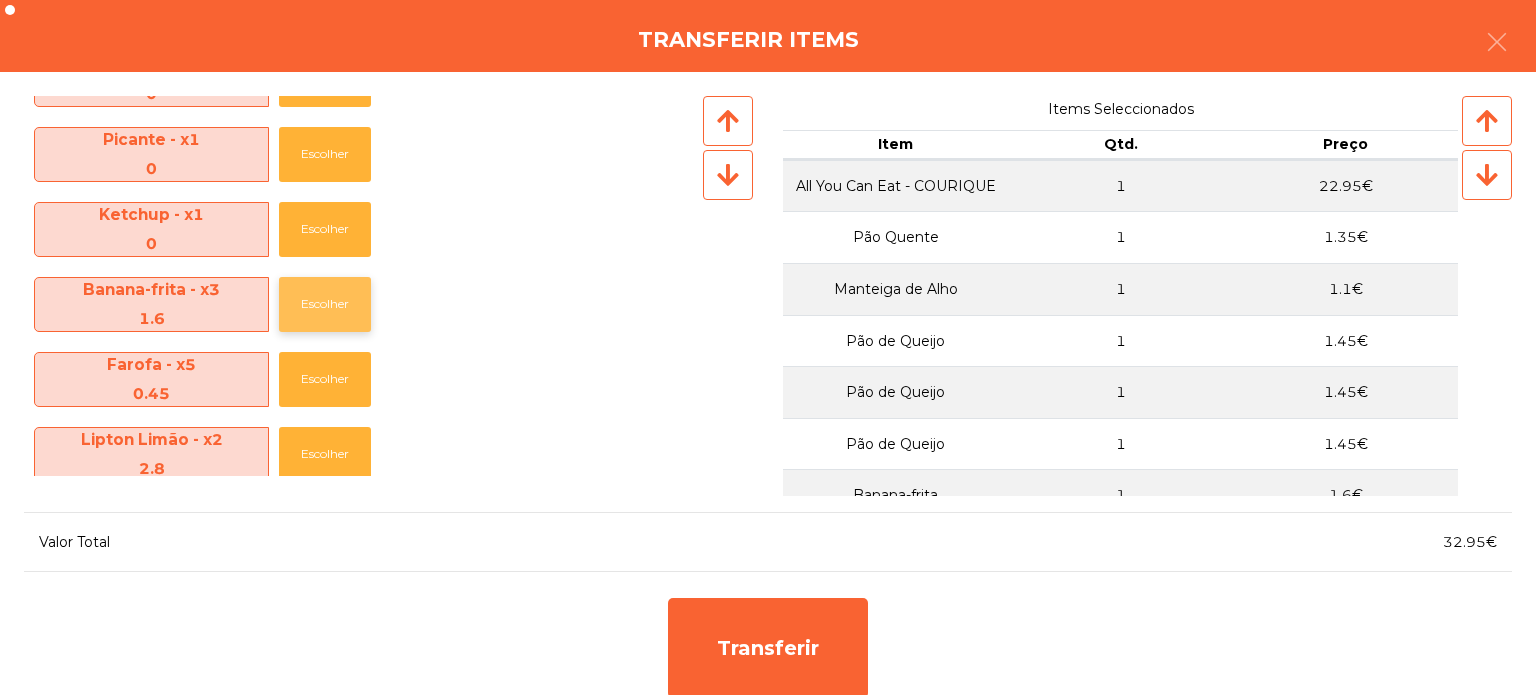 click on "Escolher" 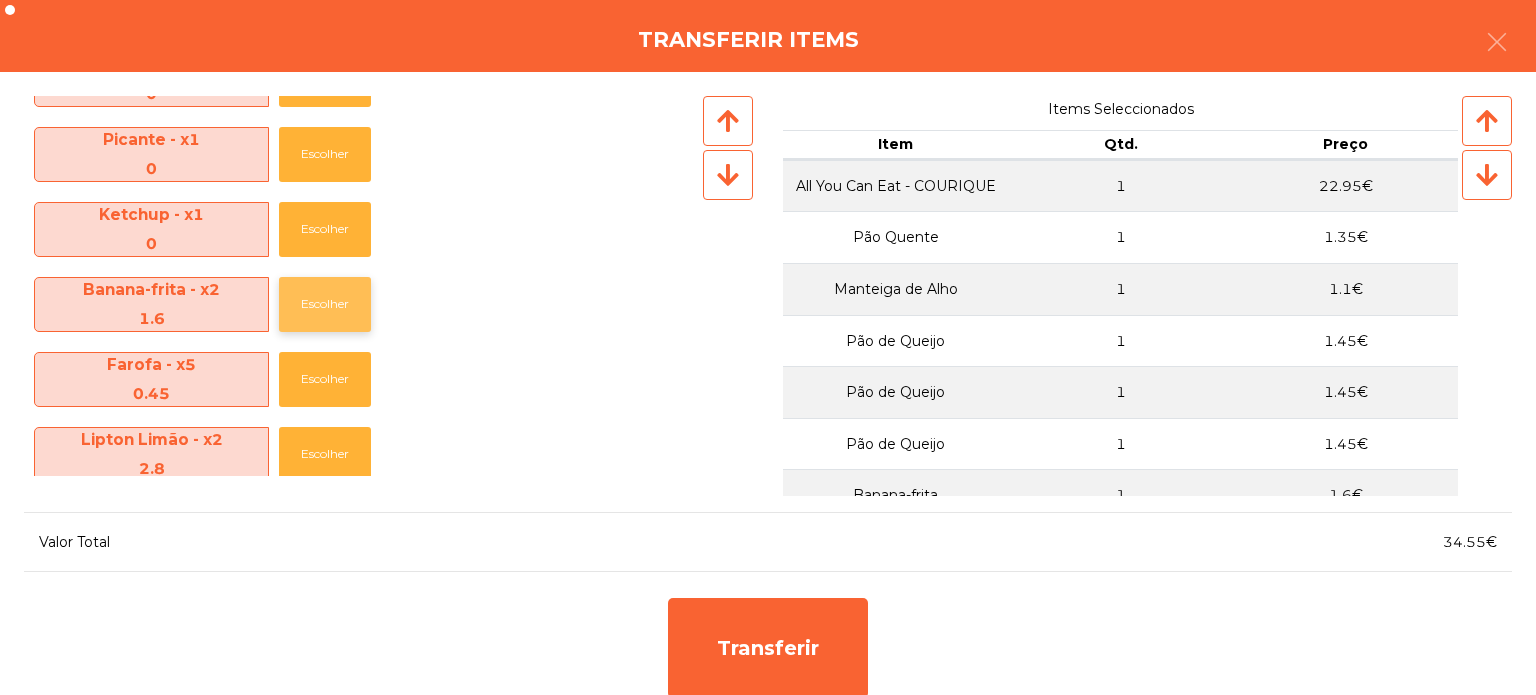 click on "Escolher" 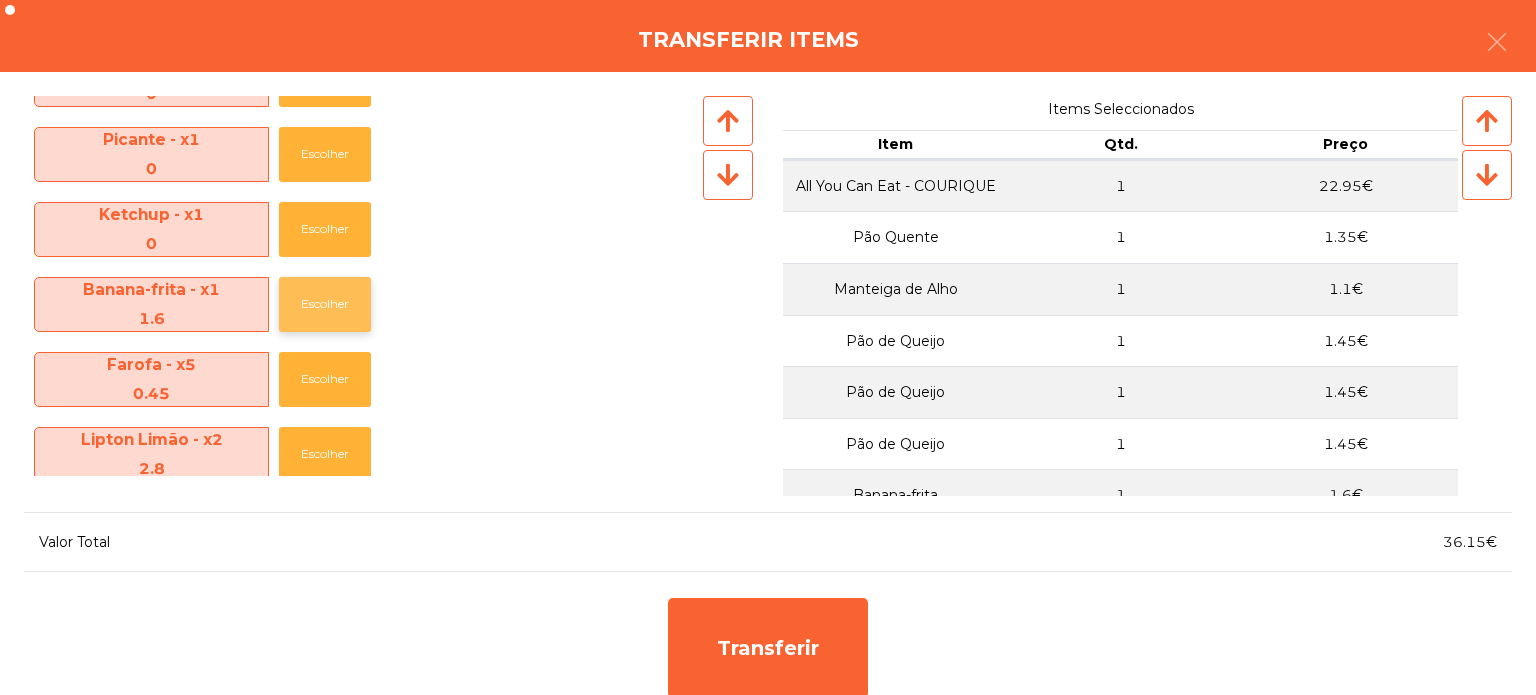 click on "Escolher" 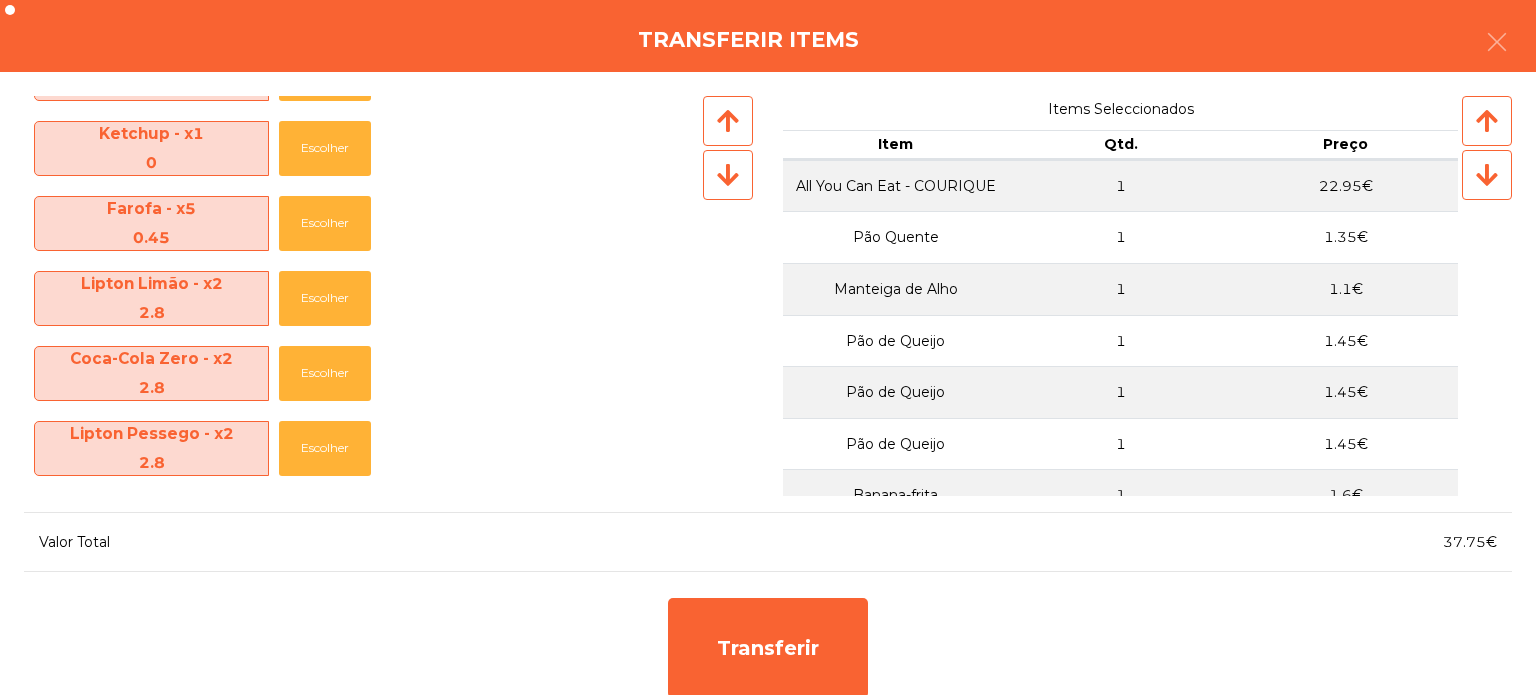 scroll, scrollTop: 662, scrollLeft: 0, axis: vertical 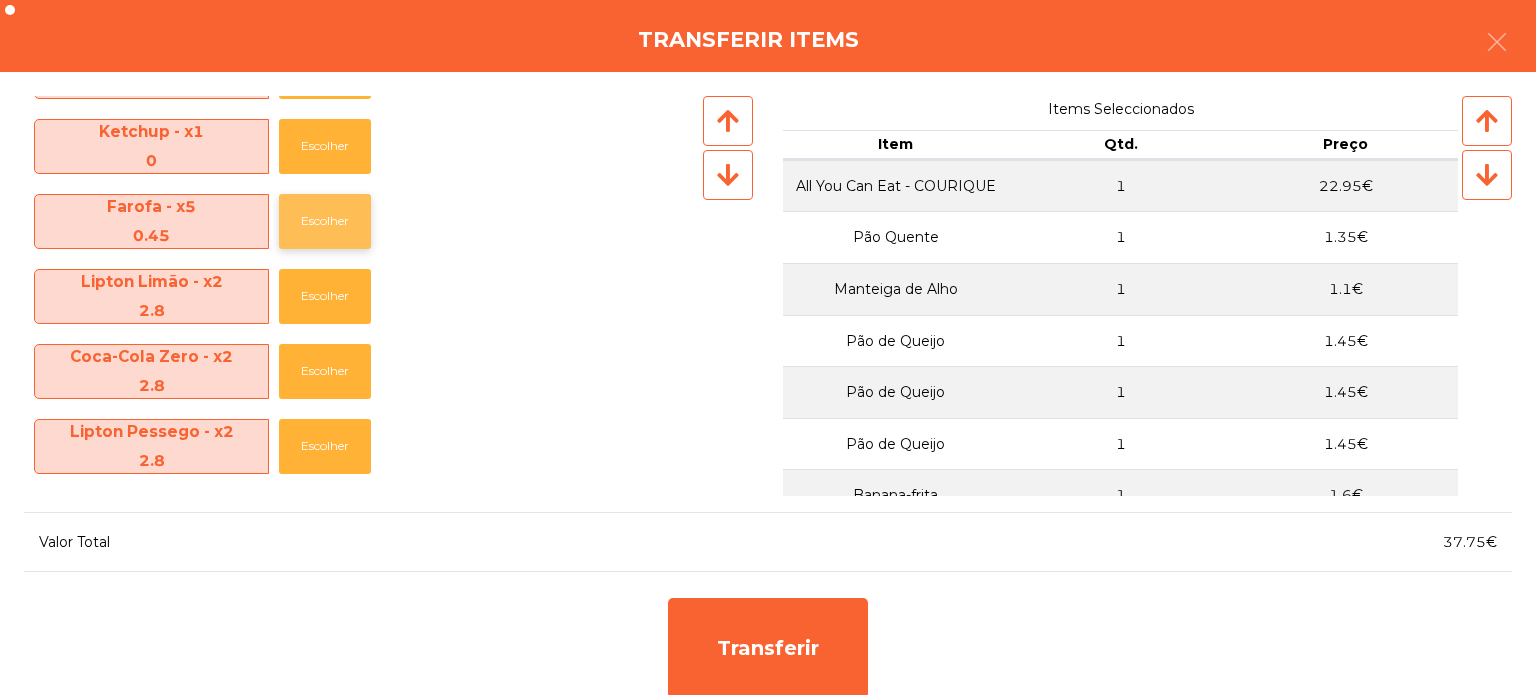 click on "Escolher" 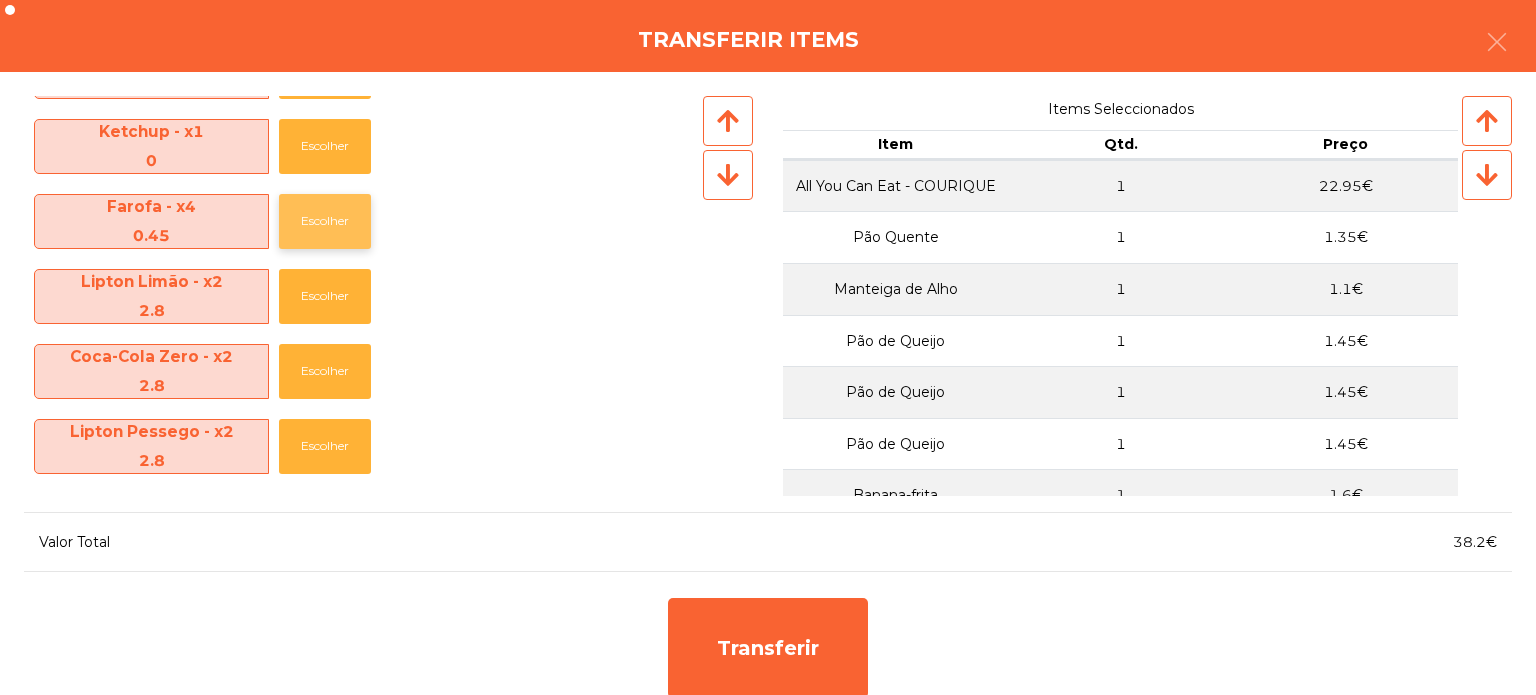 click on "Escolher" 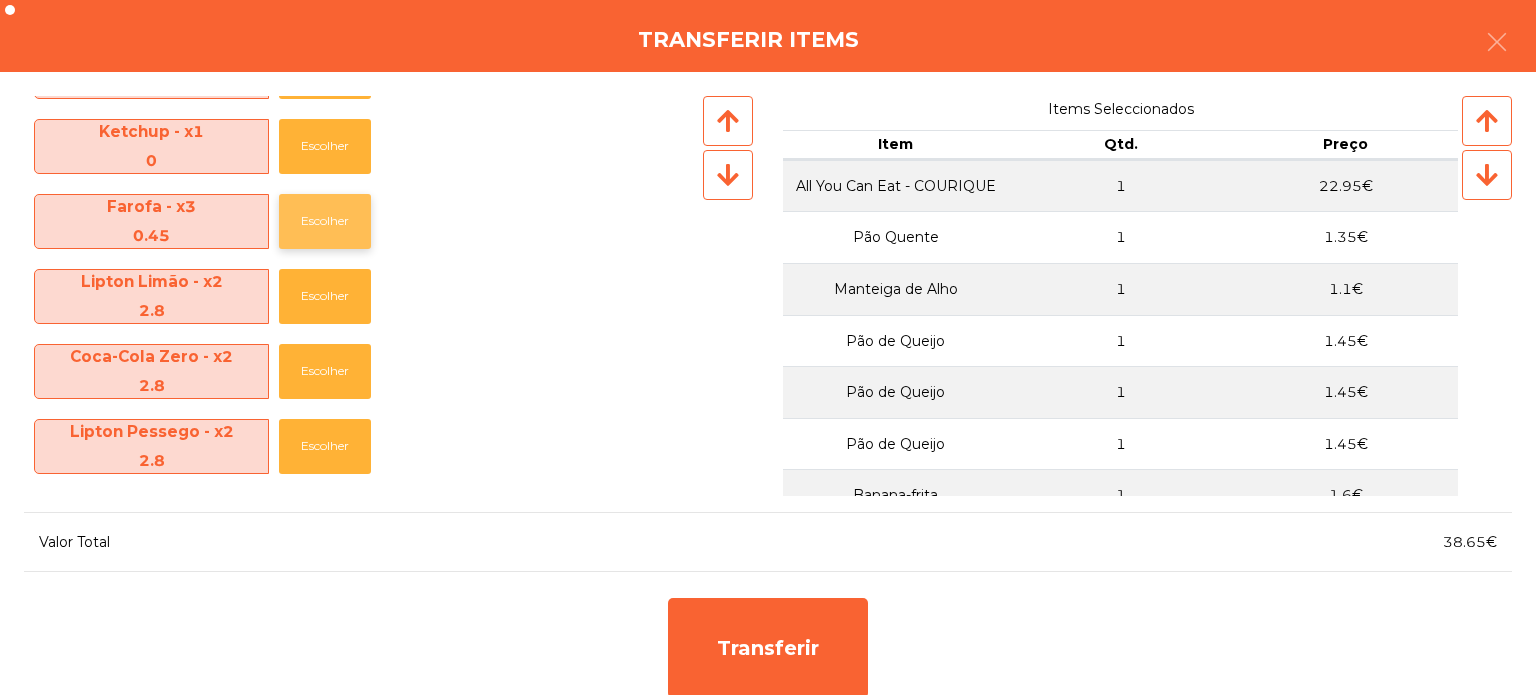 click on "Escolher" 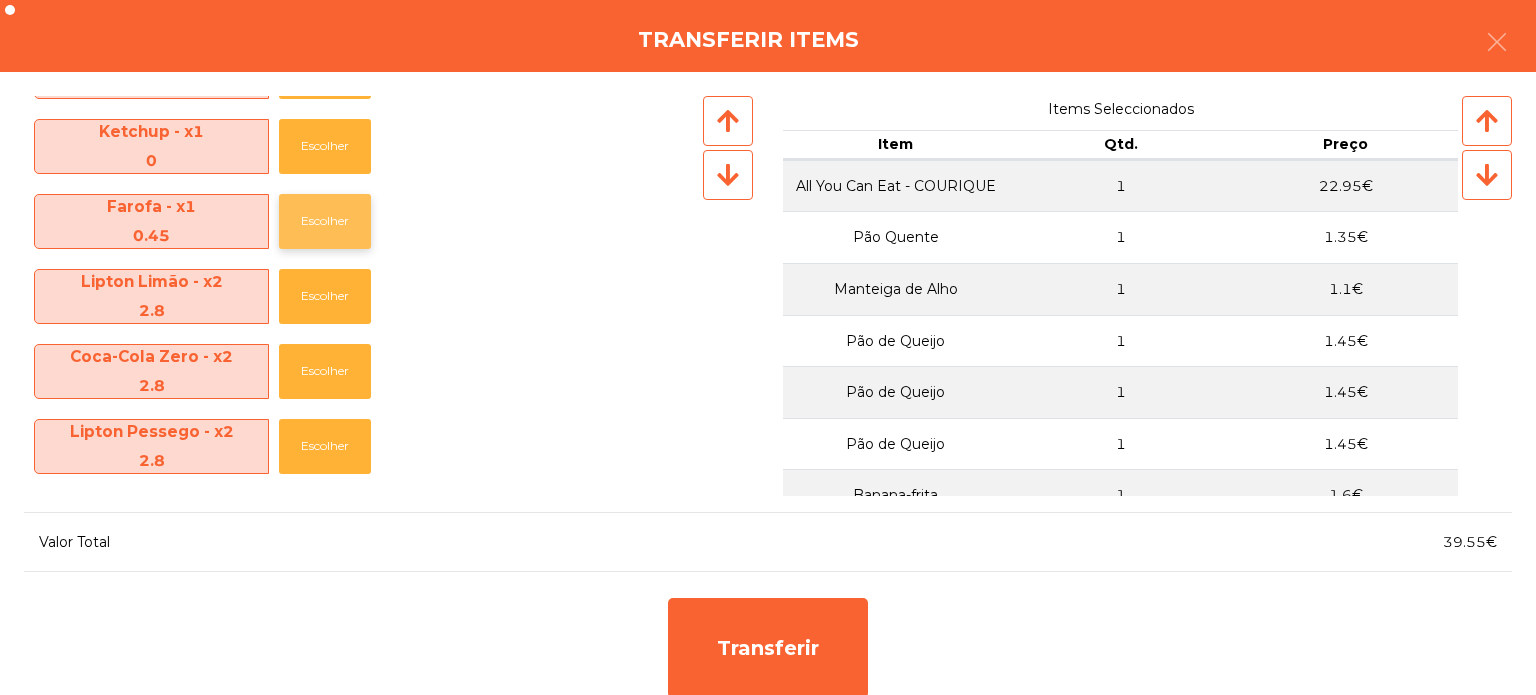 click on "Escolher" 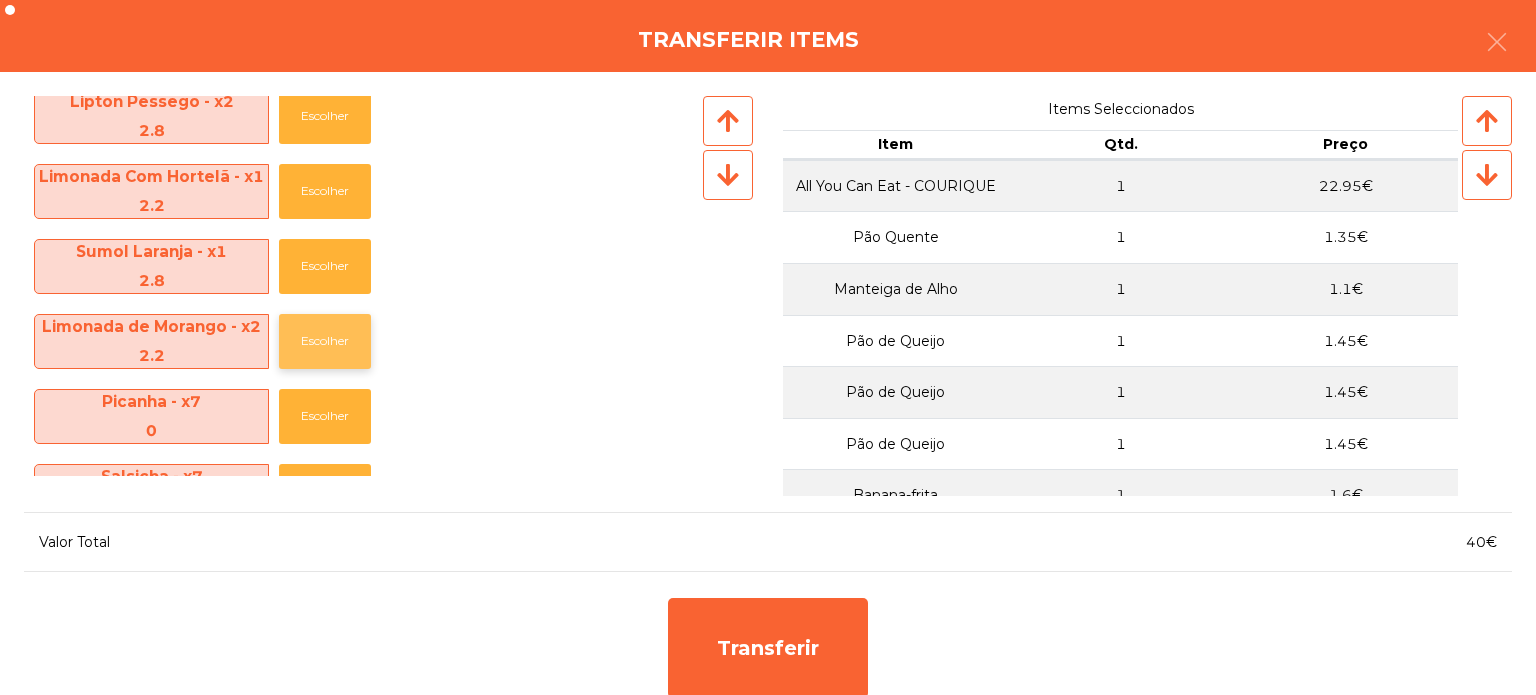 click on "Escolher" 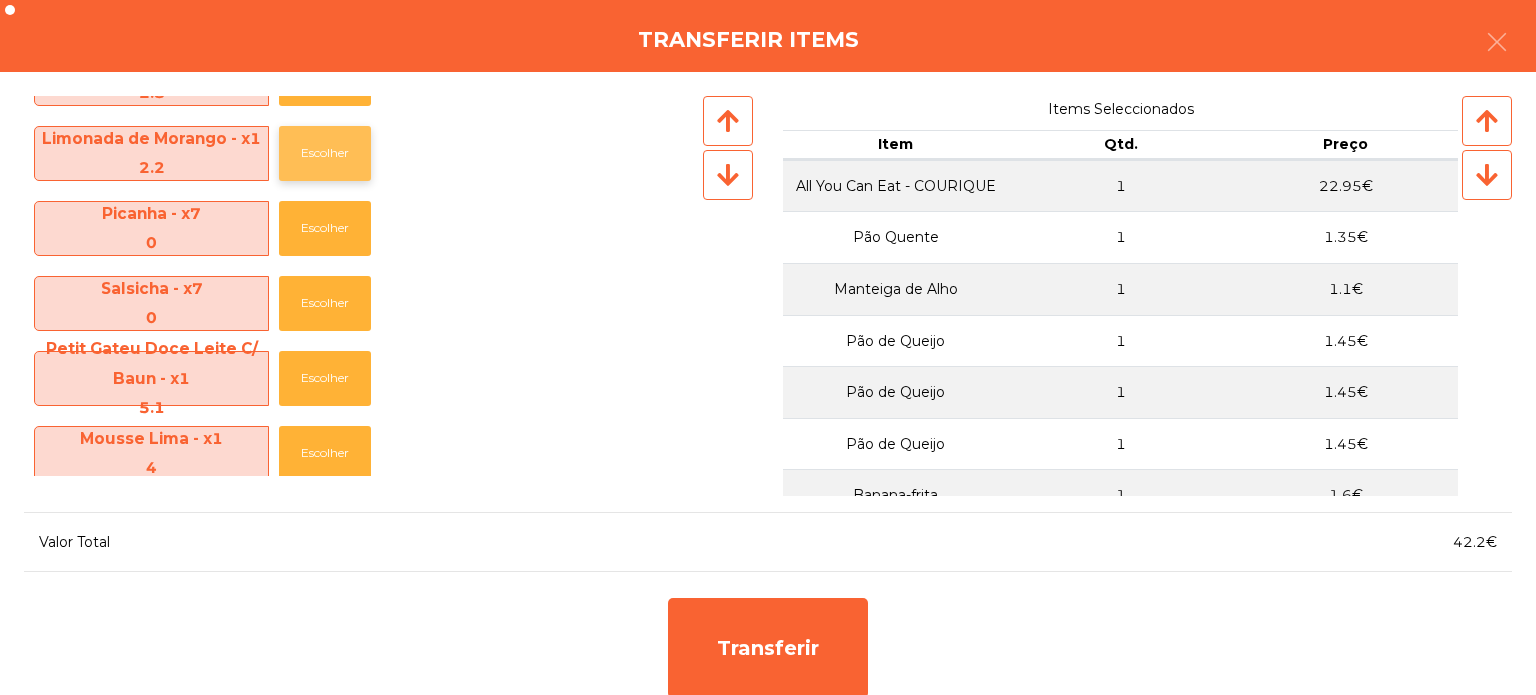 scroll, scrollTop: 1106, scrollLeft: 0, axis: vertical 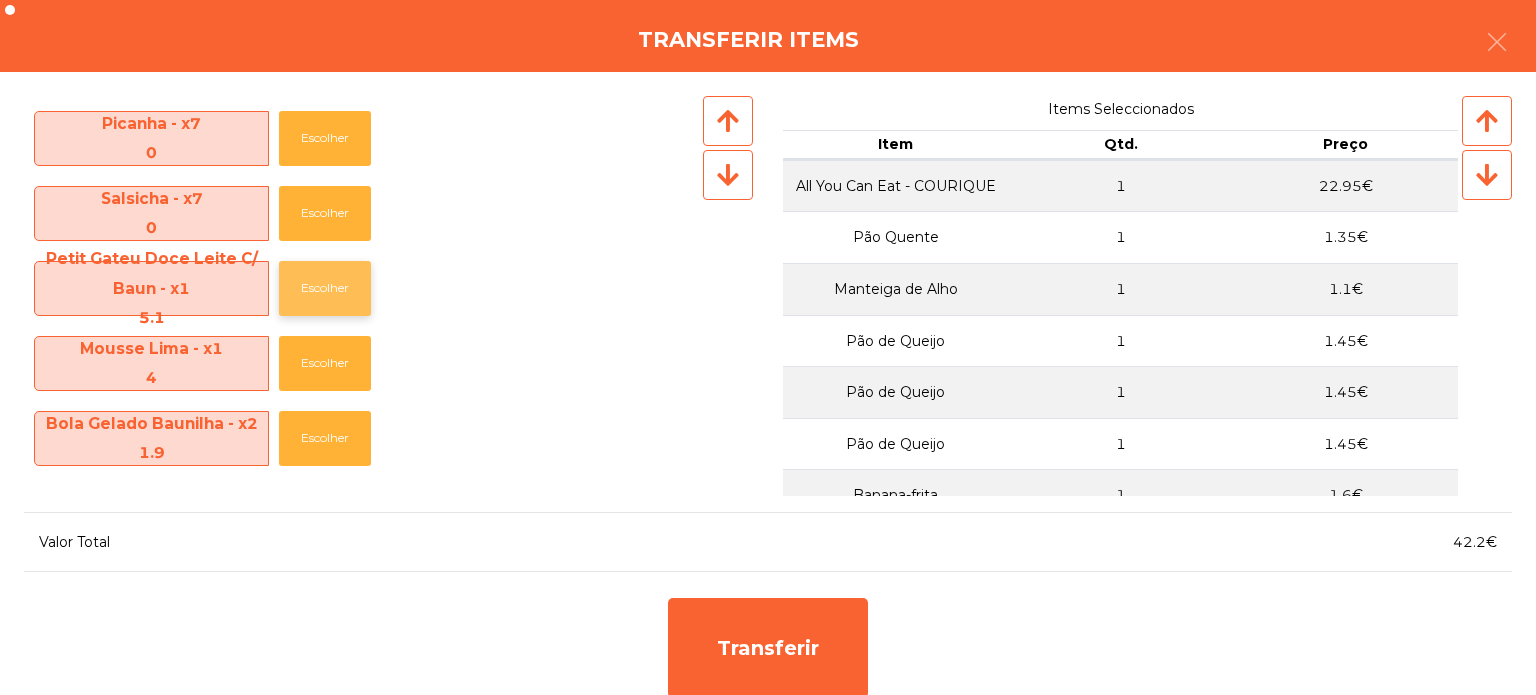 click on "Escolher" 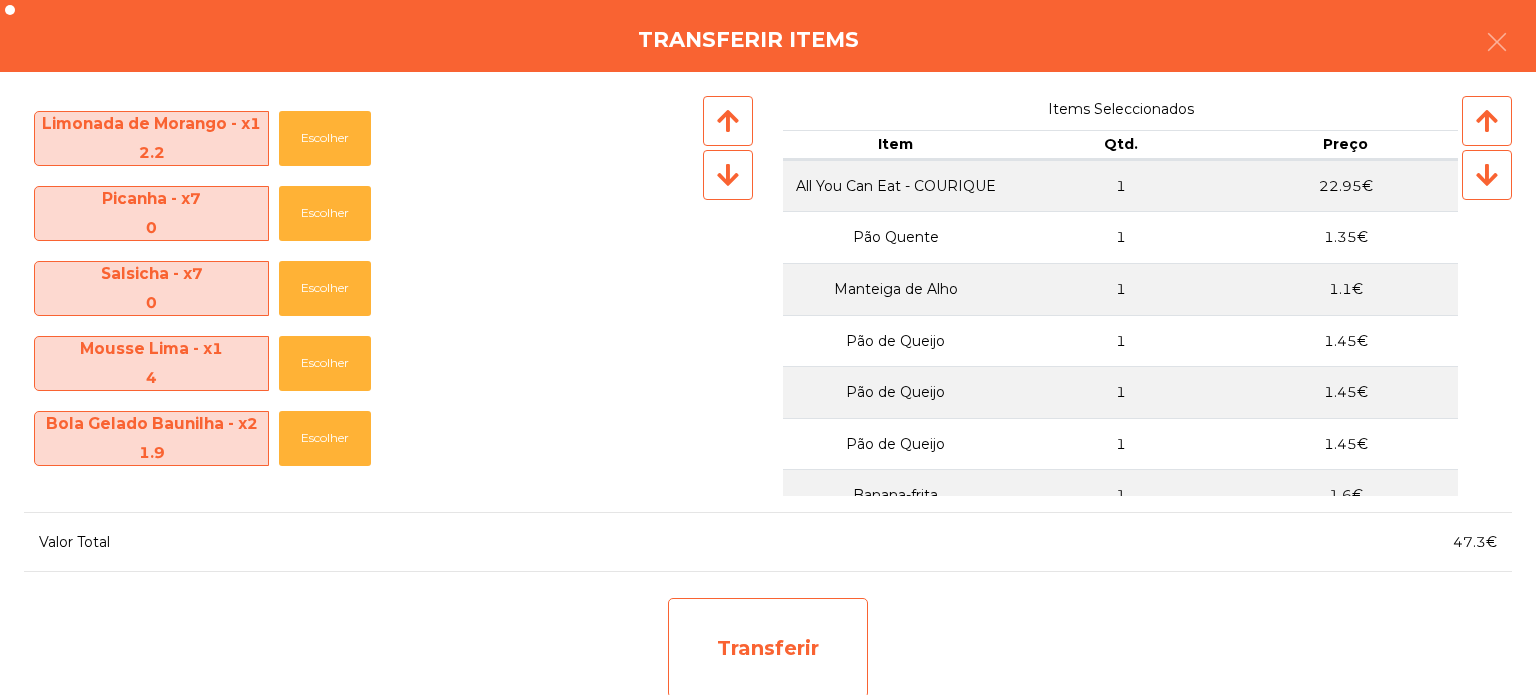 click on "Transferir" 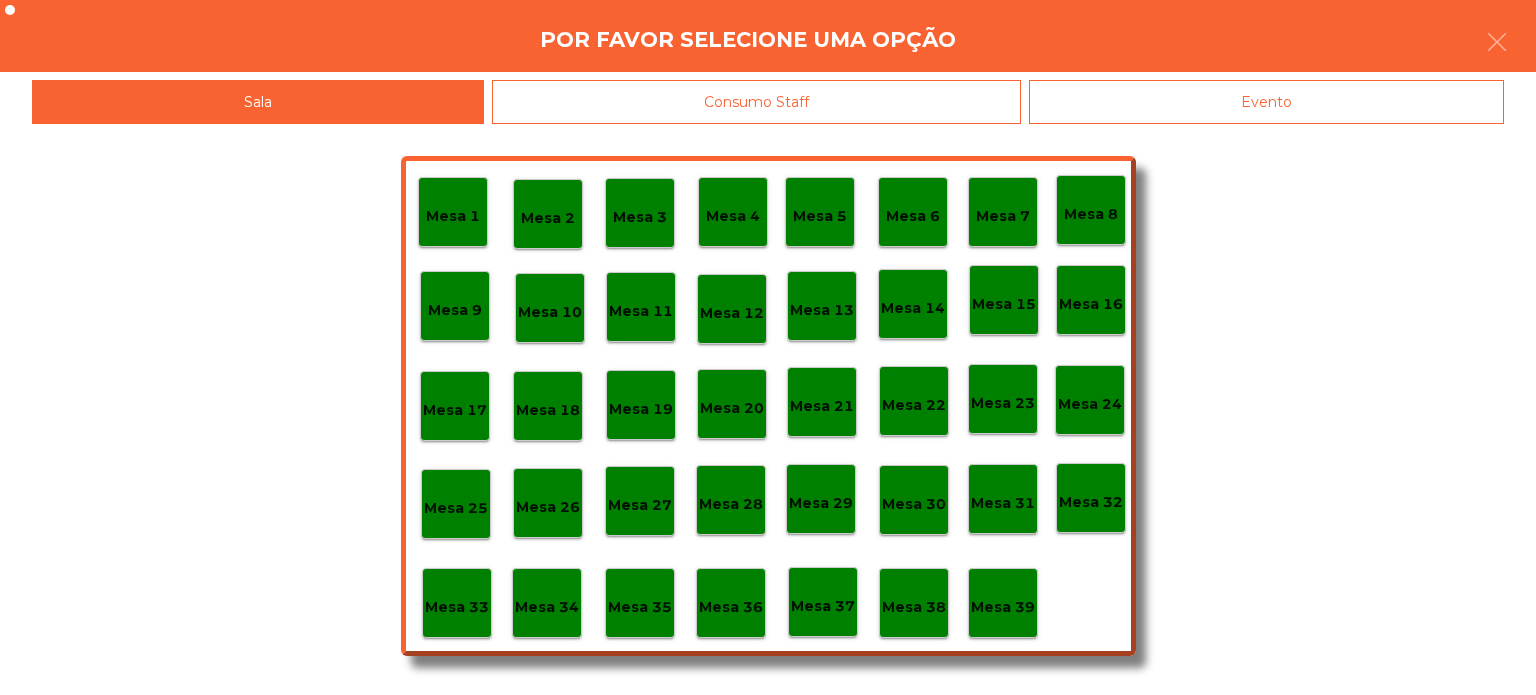 click on "Evento" 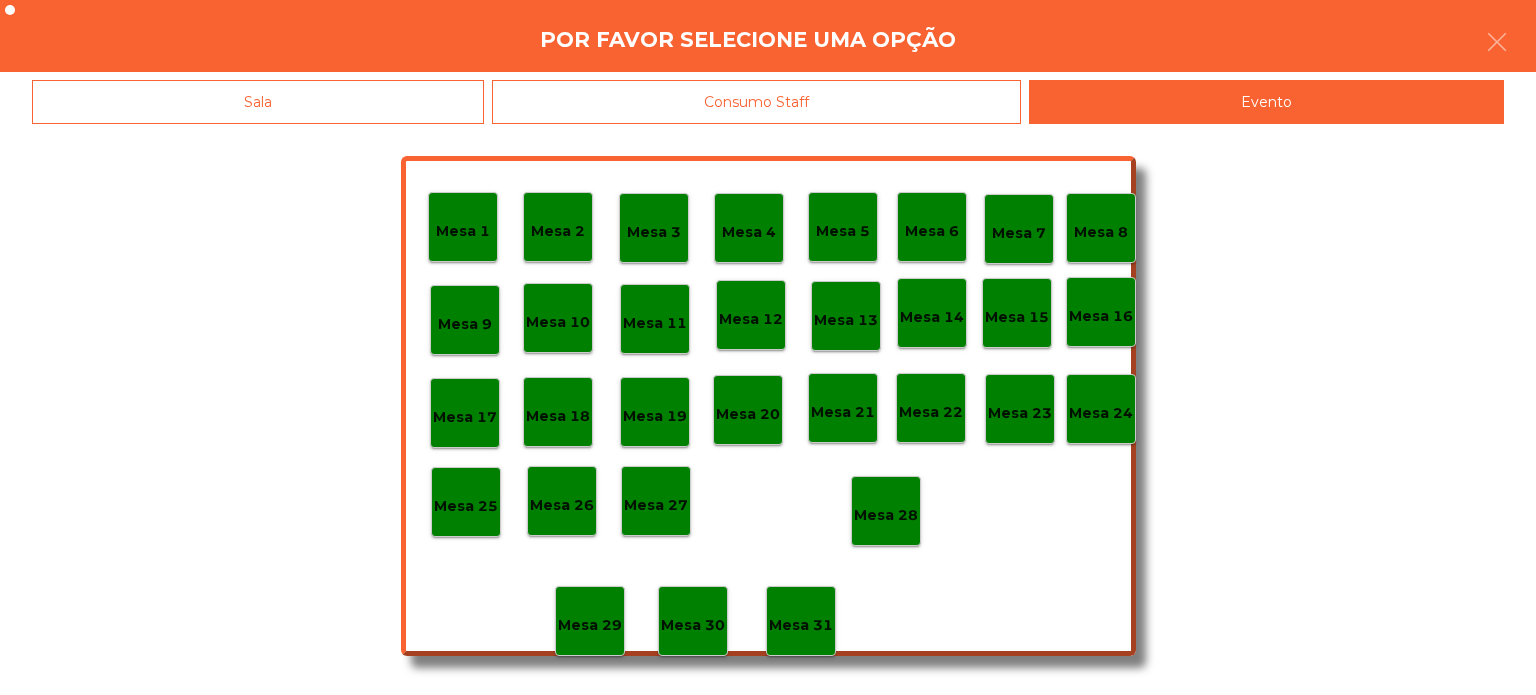 click on "Mesa 3" 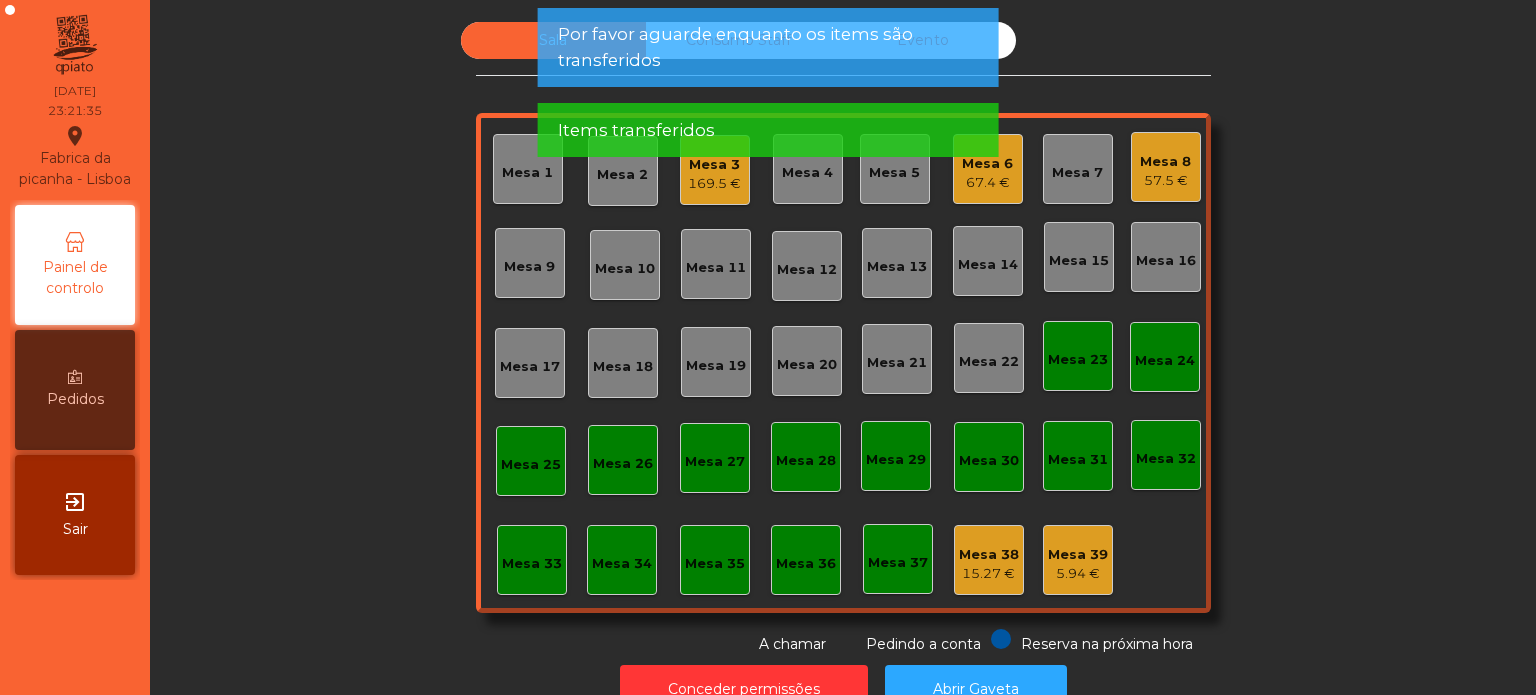 click on "Items transferidos" 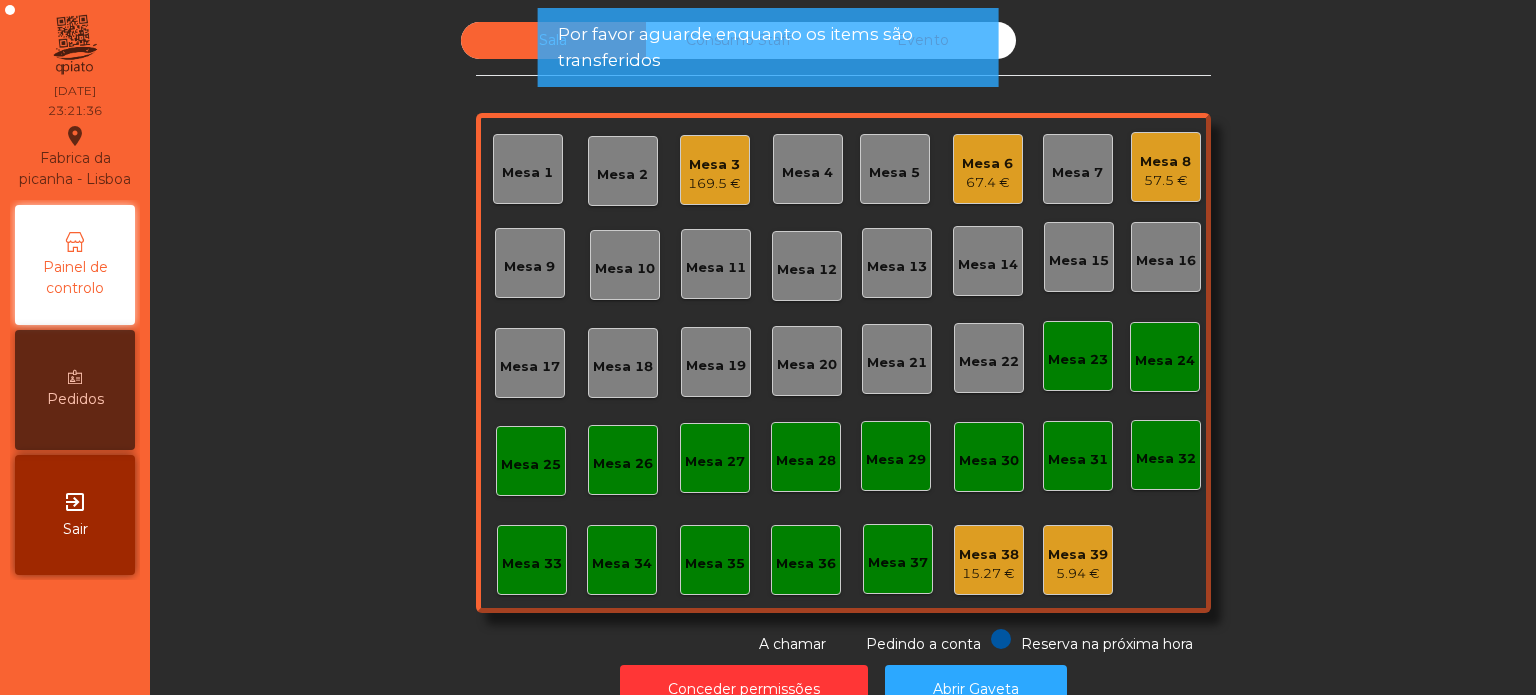 click on "Por favor aguarde enquanto os items são transferidos" 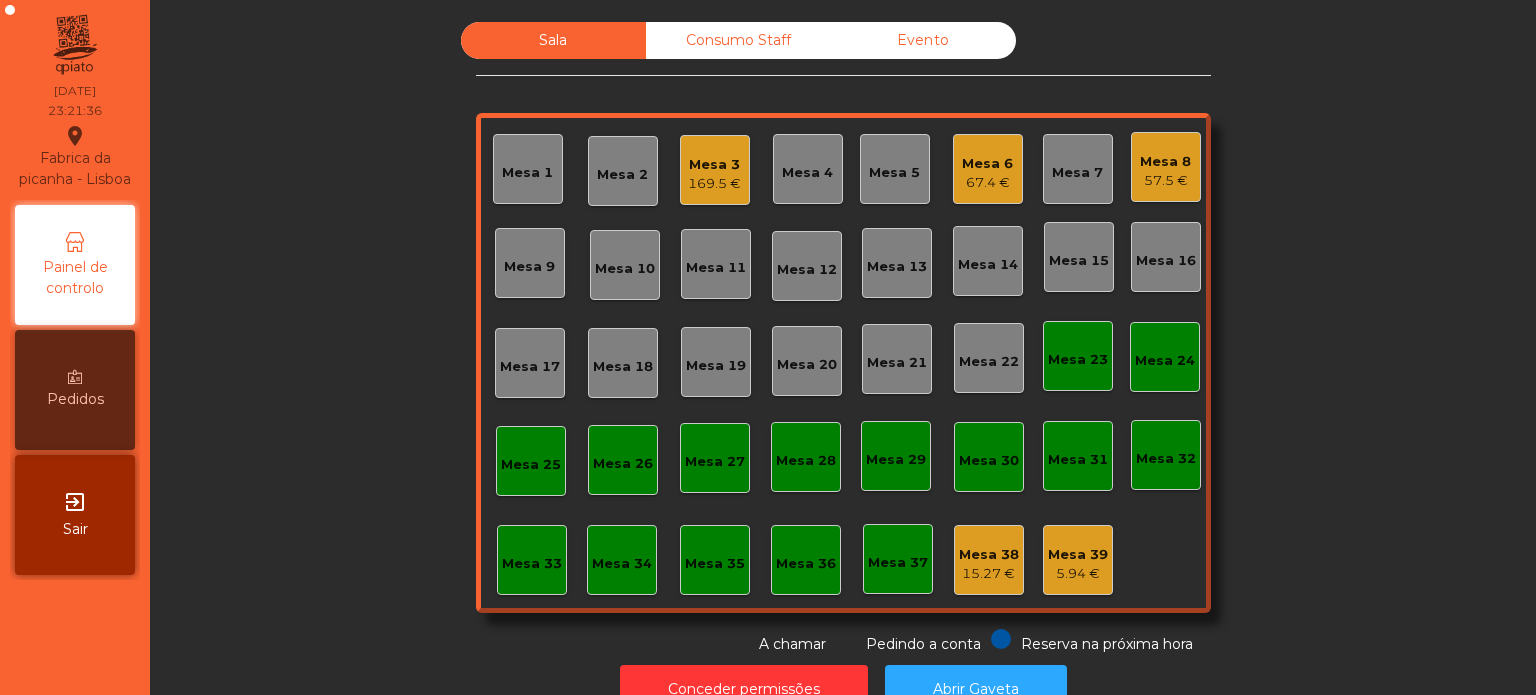 click on "Sala   Consumo Staff   Evento   Mesa 1   Mesa 2   Mesa 3   169.5 €   Mesa 4   Mesa 5   Mesa 6   67.4 €   Mesa 7   Mesa 8   57.5 €   Mesa 9   Mesa 10   Mesa 11   Mesa 12   Mesa 13   Mesa 14   Mesa 15   Mesa 16   Mesa 17   Mesa 18   Mesa 19   Mesa 20   Mesa 21   Mesa 22   Mesa 23   Mesa 24   Mesa 25   Mesa 26   Mesa 27   Mesa 28   Mesa 29   Mesa 30   Mesa 31   Mesa 32   Mesa 33   Mesa 34   Mesa 35   Mesa 36   Mesa 37   15.27 €   Mesa 38   15.27 €   Mesa 39   5.94 €  Reserva na próxima hora Pedindo a conta A chamar" 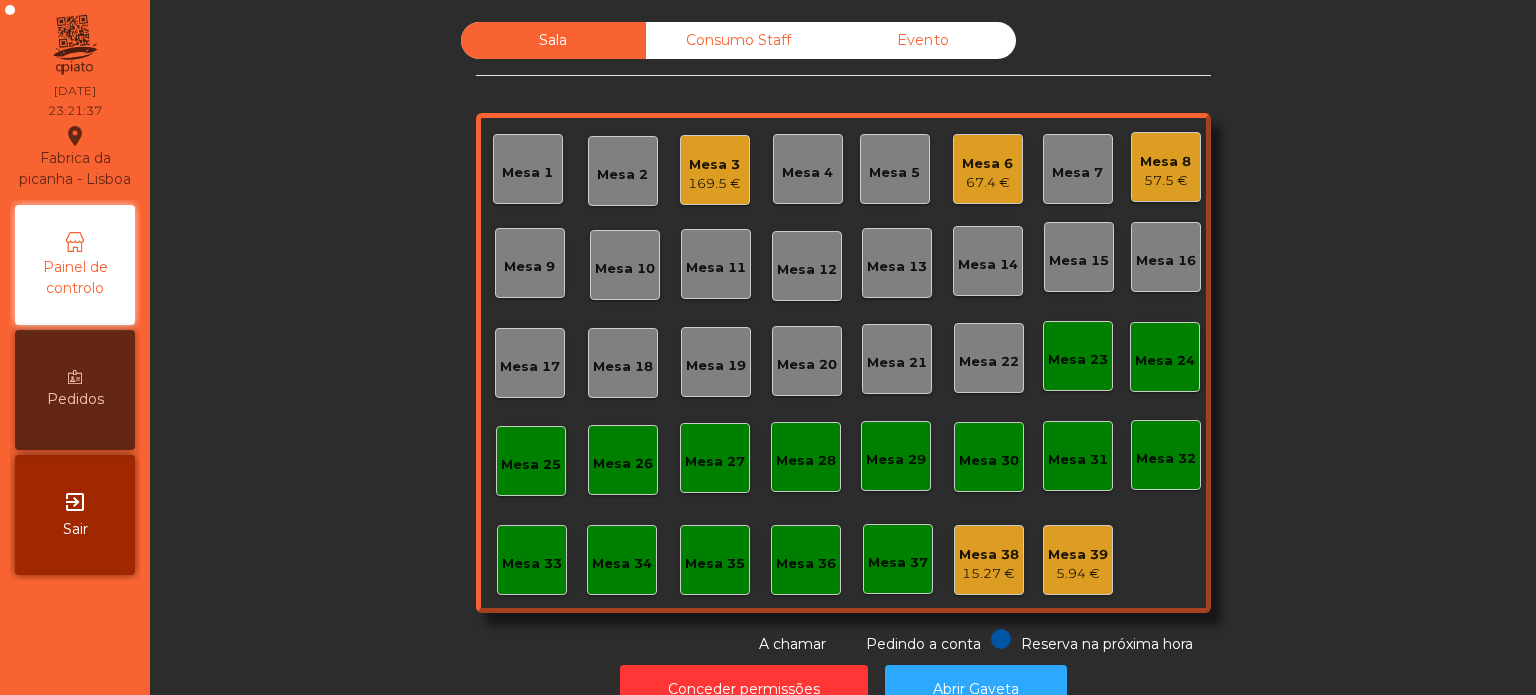 click on "Evento" 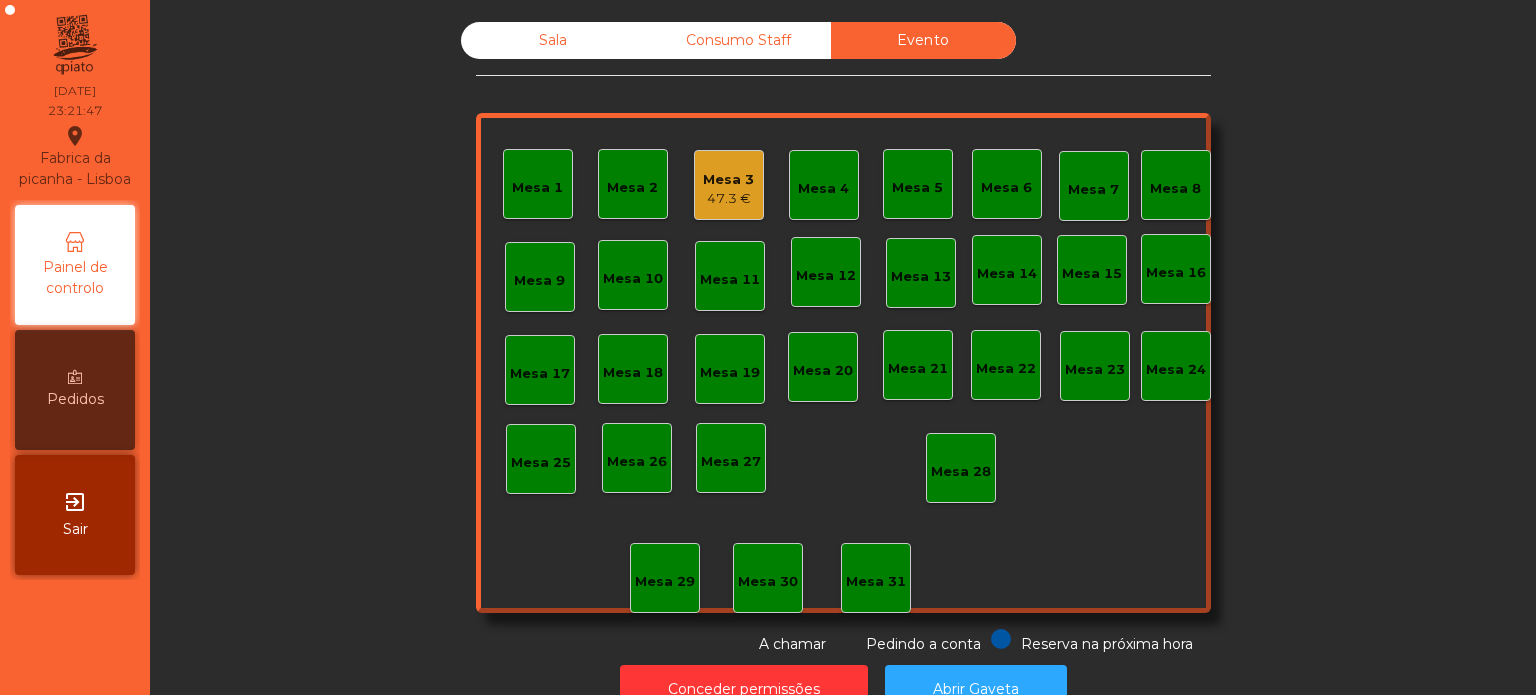 click on "Sala" 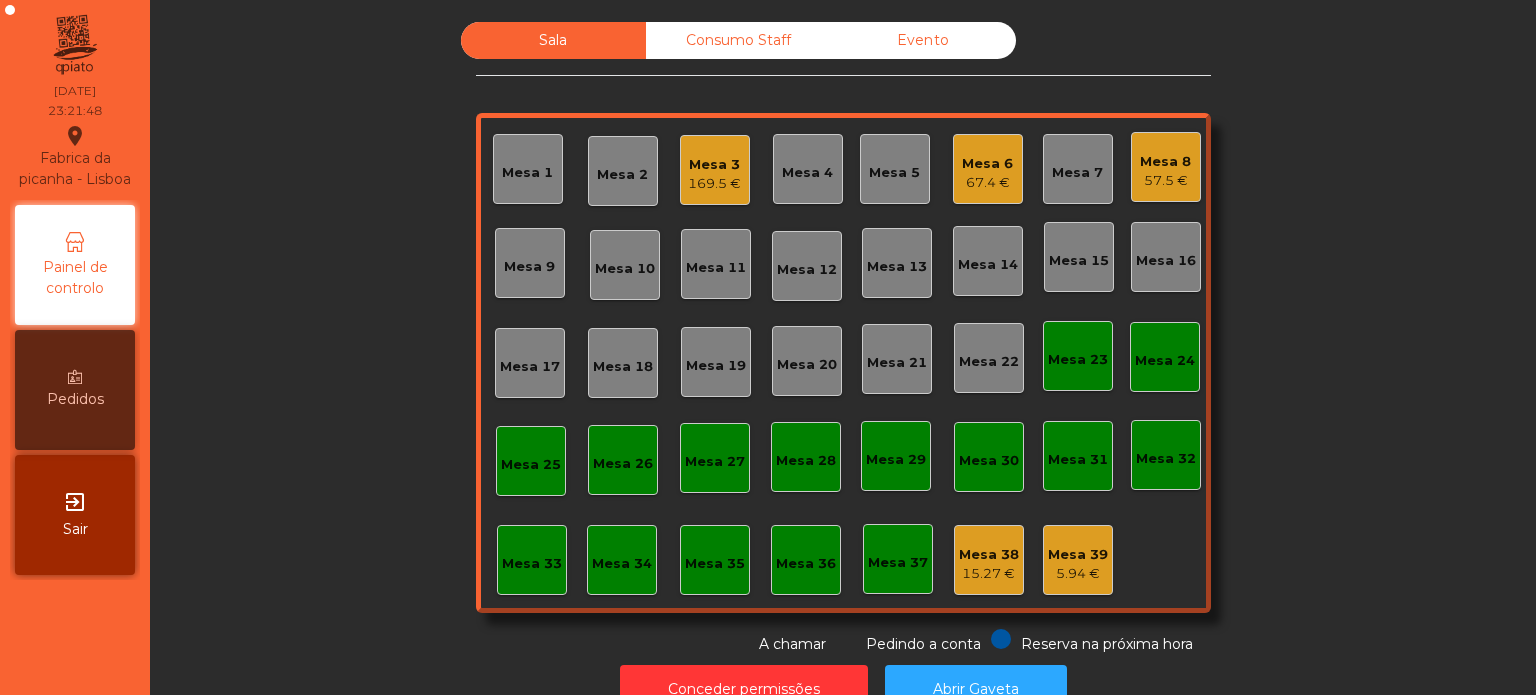 click on "Mesa 3" 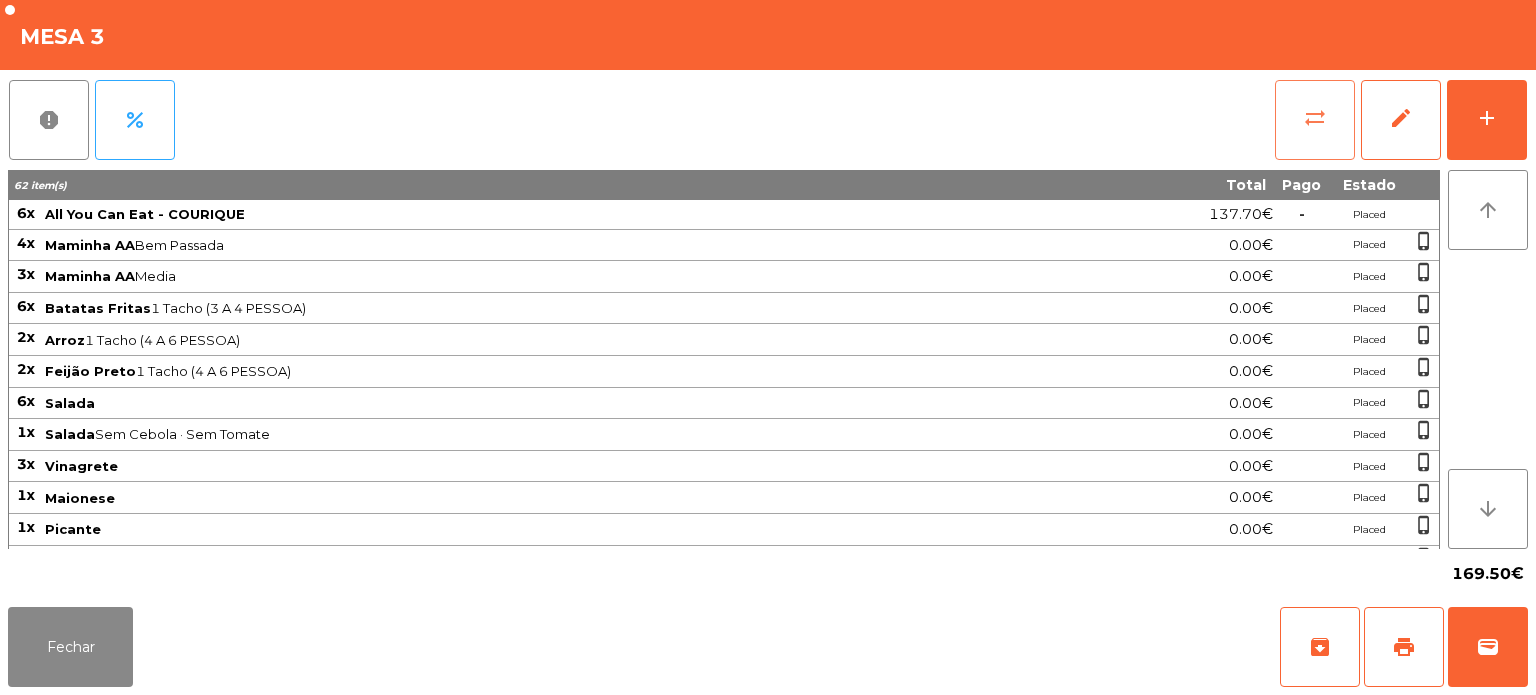click on "sync_alt" 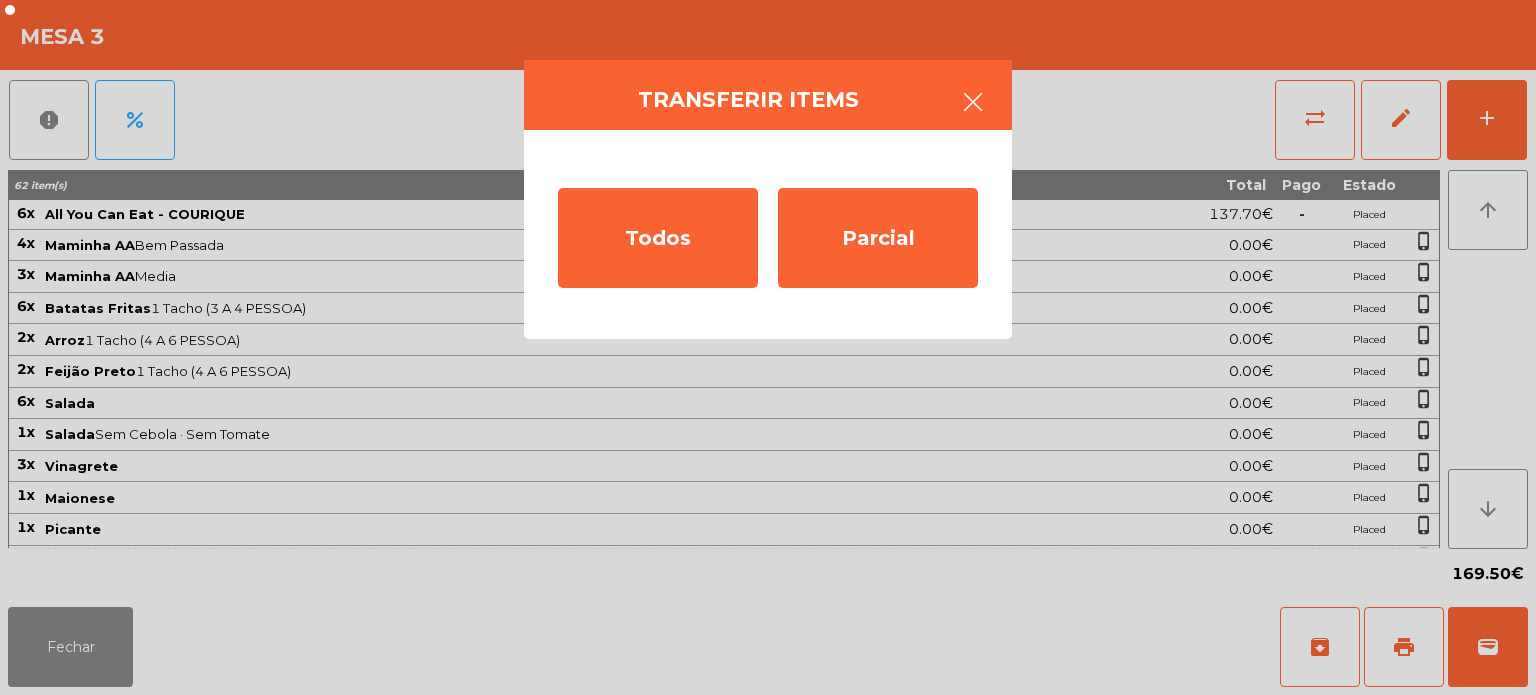 click 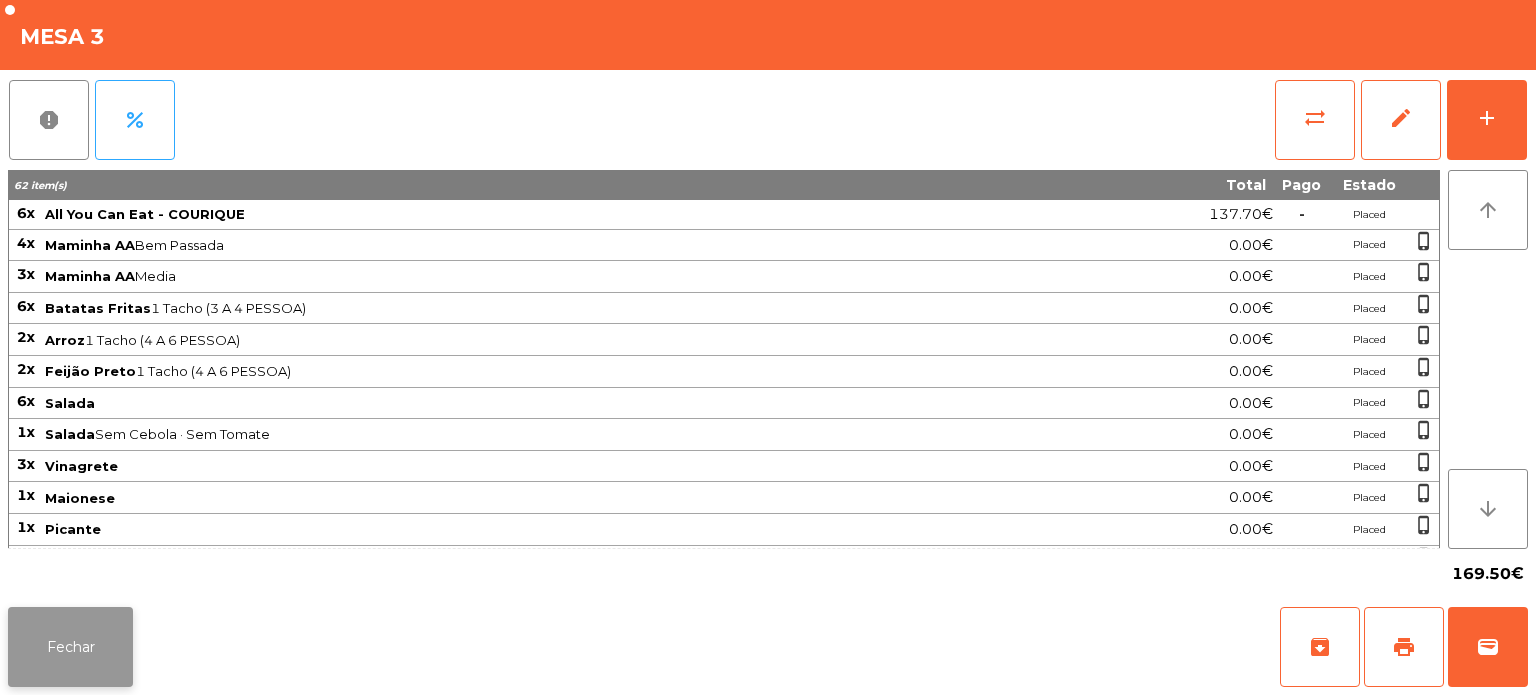 click on "Fechar" 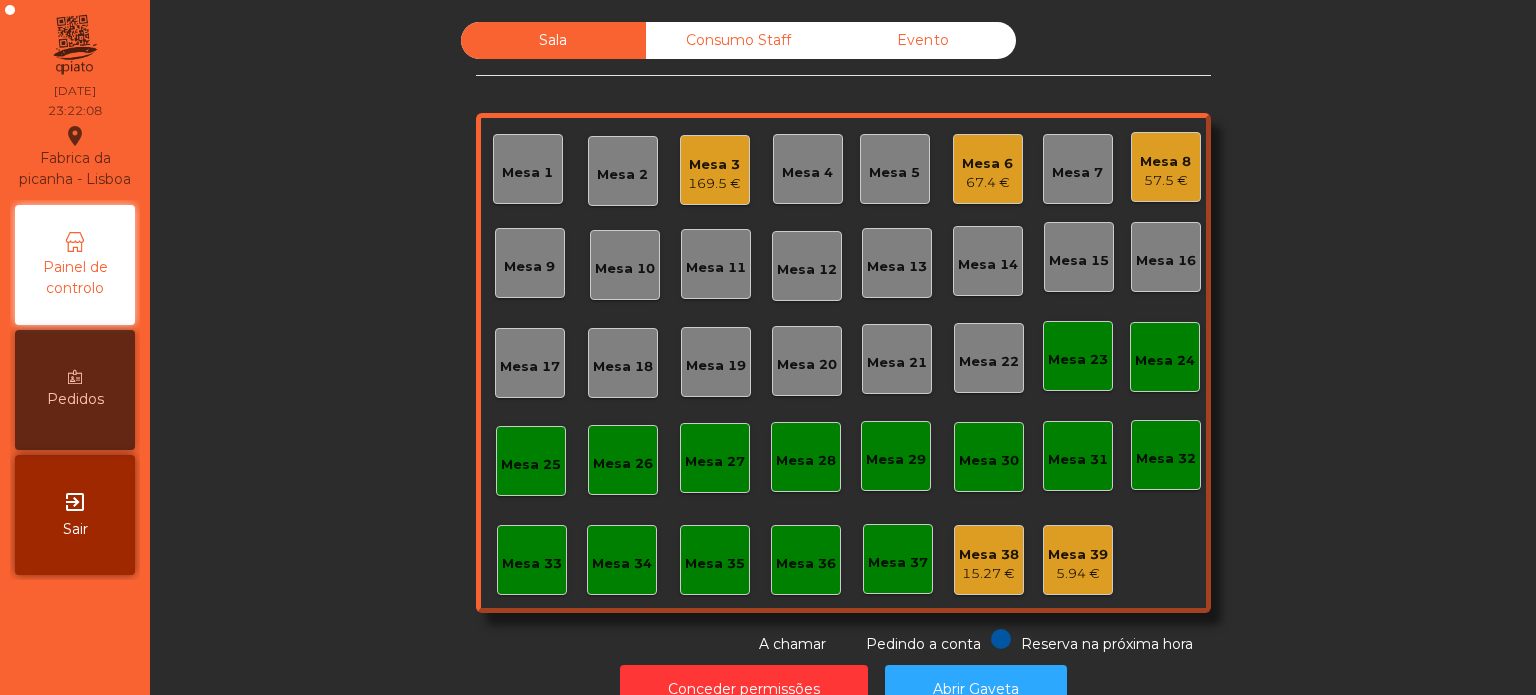 click on "169.5 €" 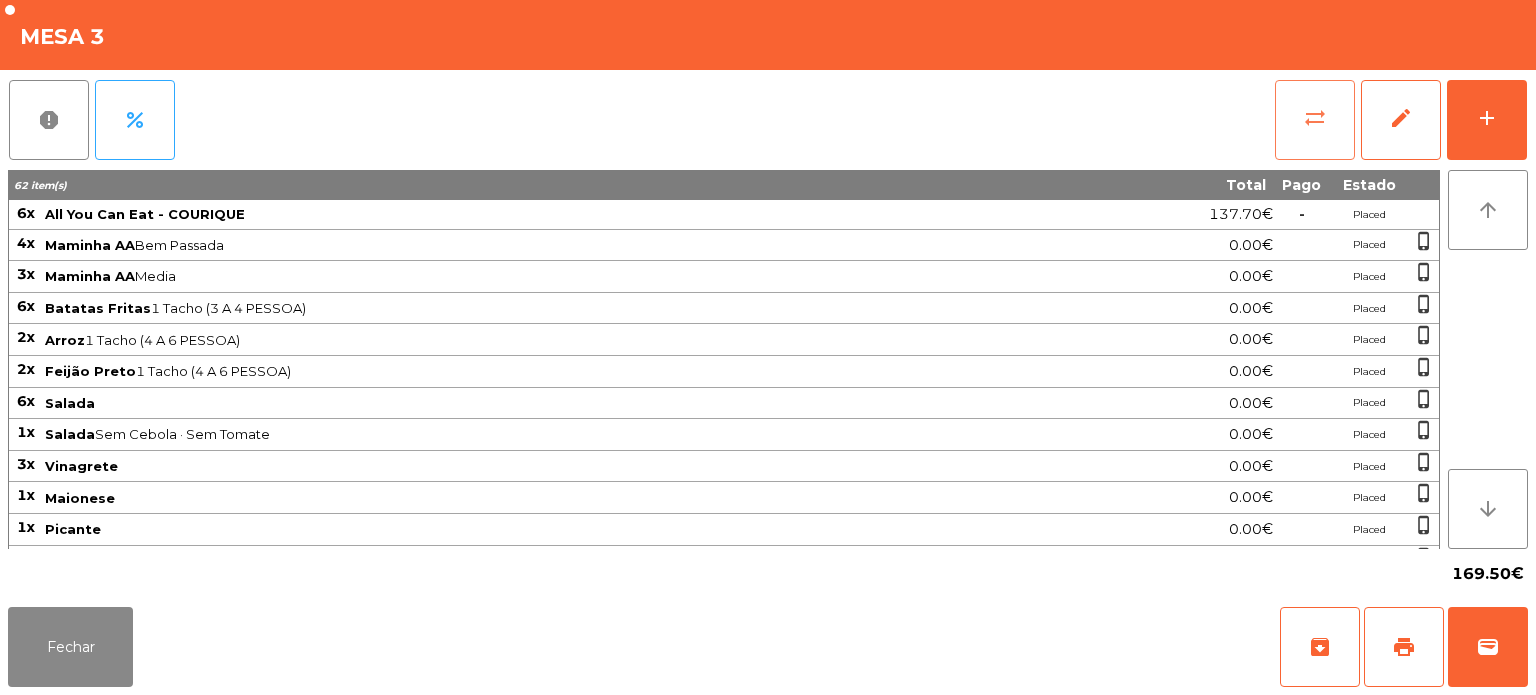 click on "sync_alt" 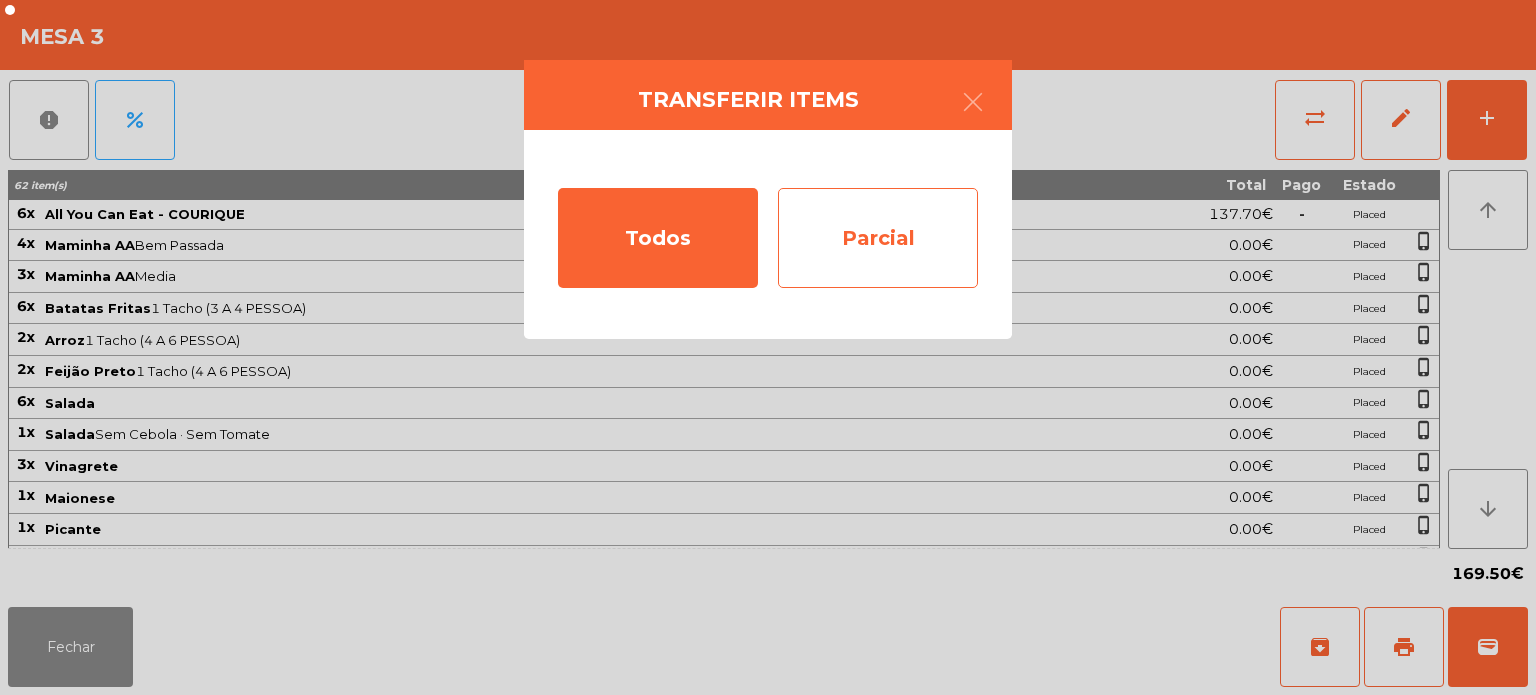 click on "Parcial" 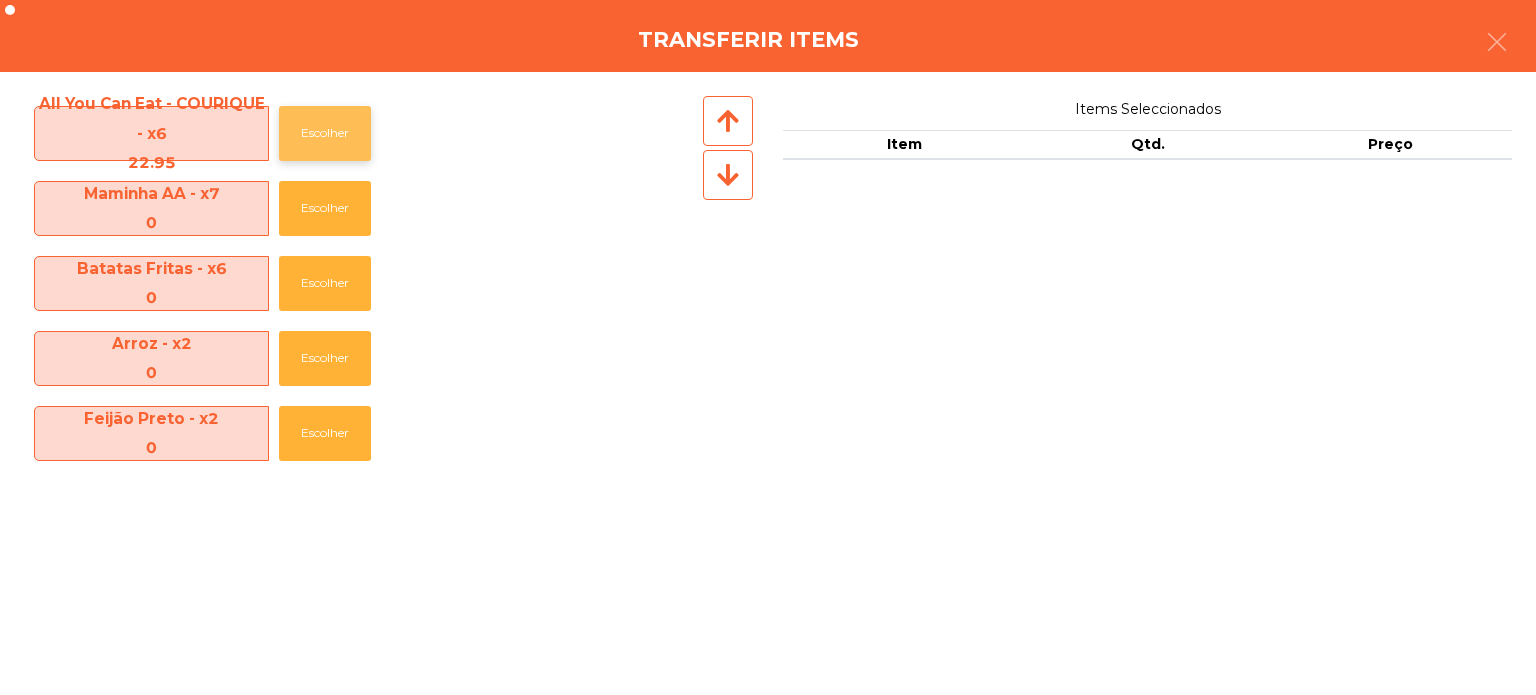 click on "Escolher" 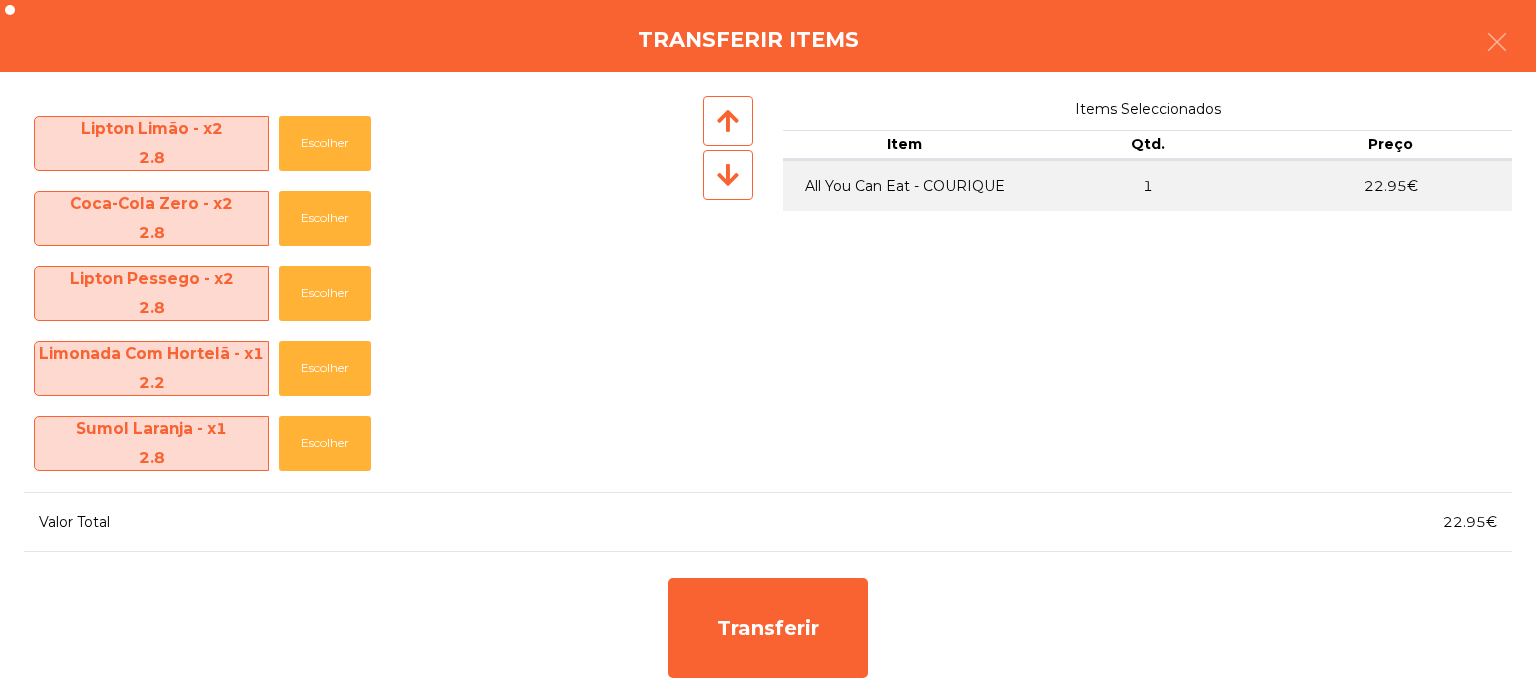 scroll, scrollTop: 752, scrollLeft: 0, axis: vertical 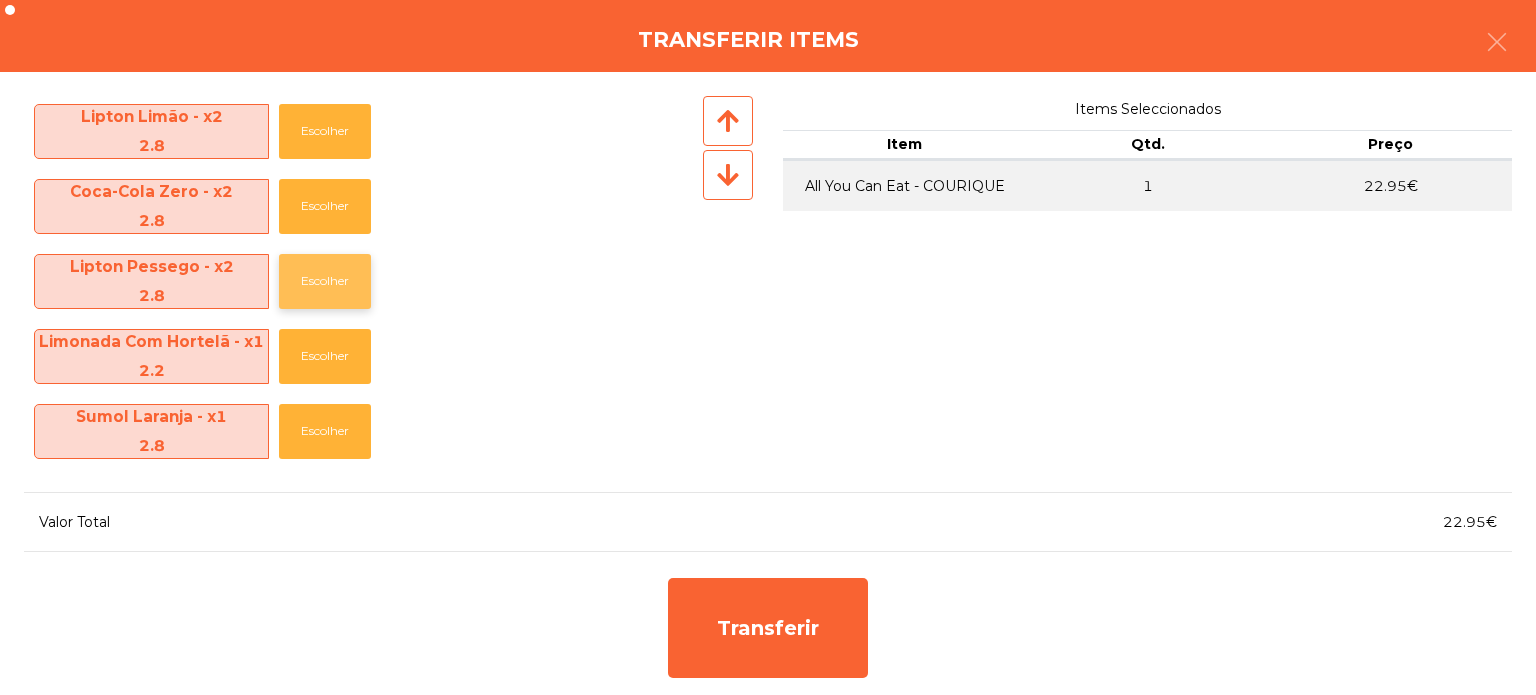 click on "Escolher" 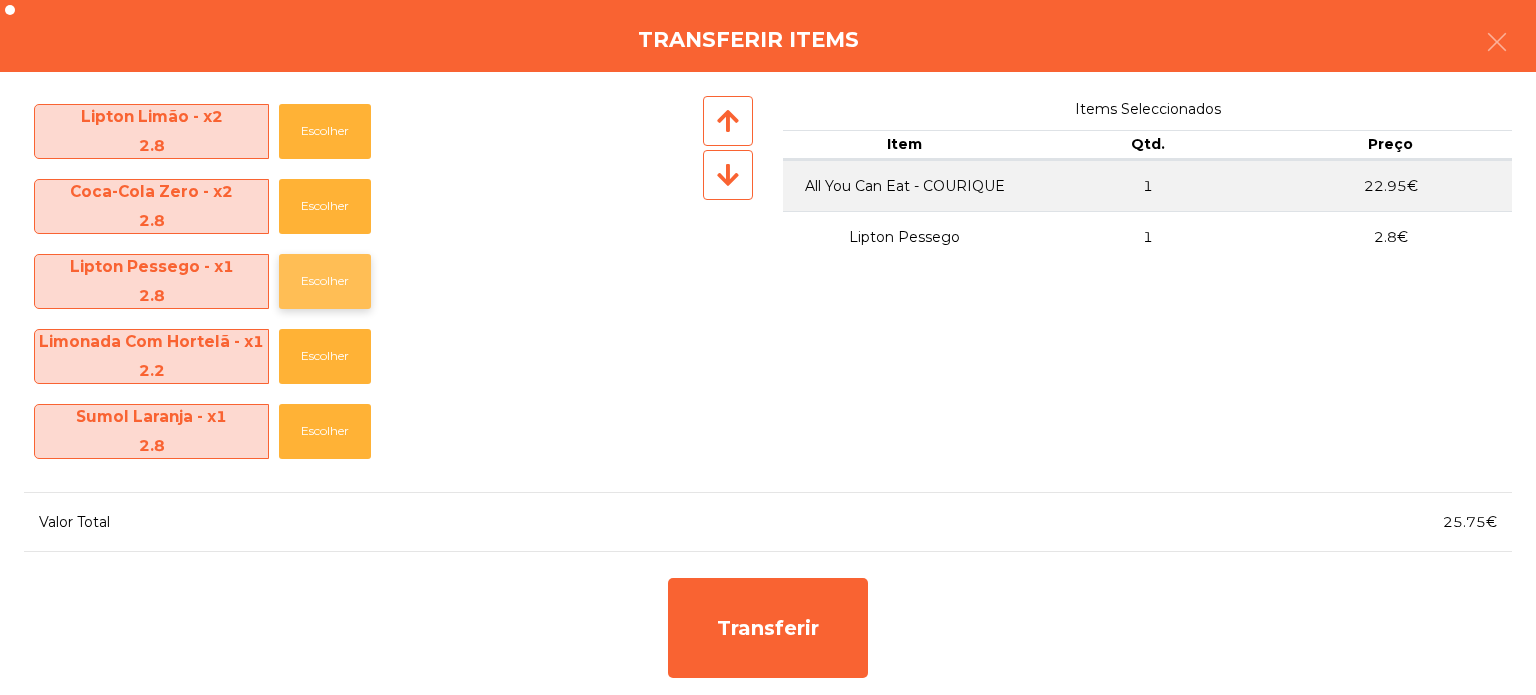 click on "Escolher" 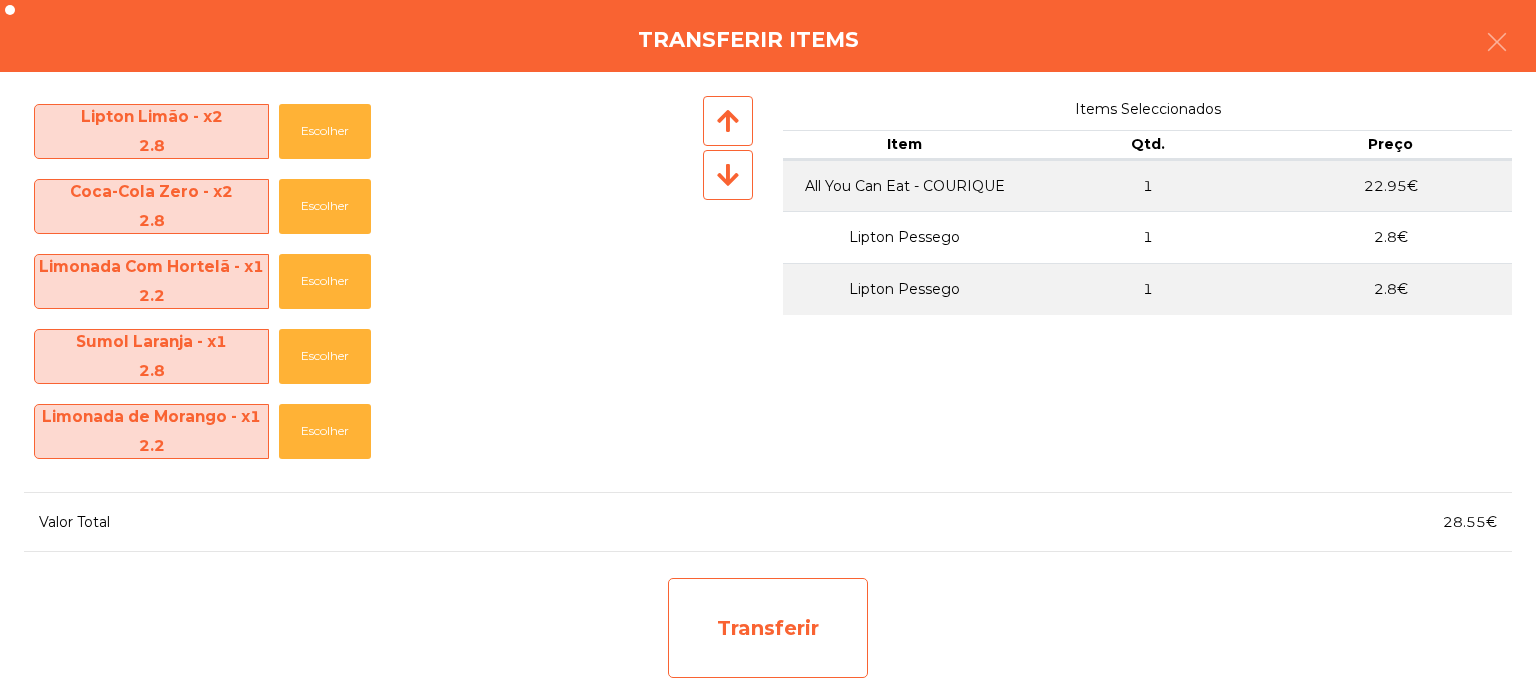 click on "Transferir" 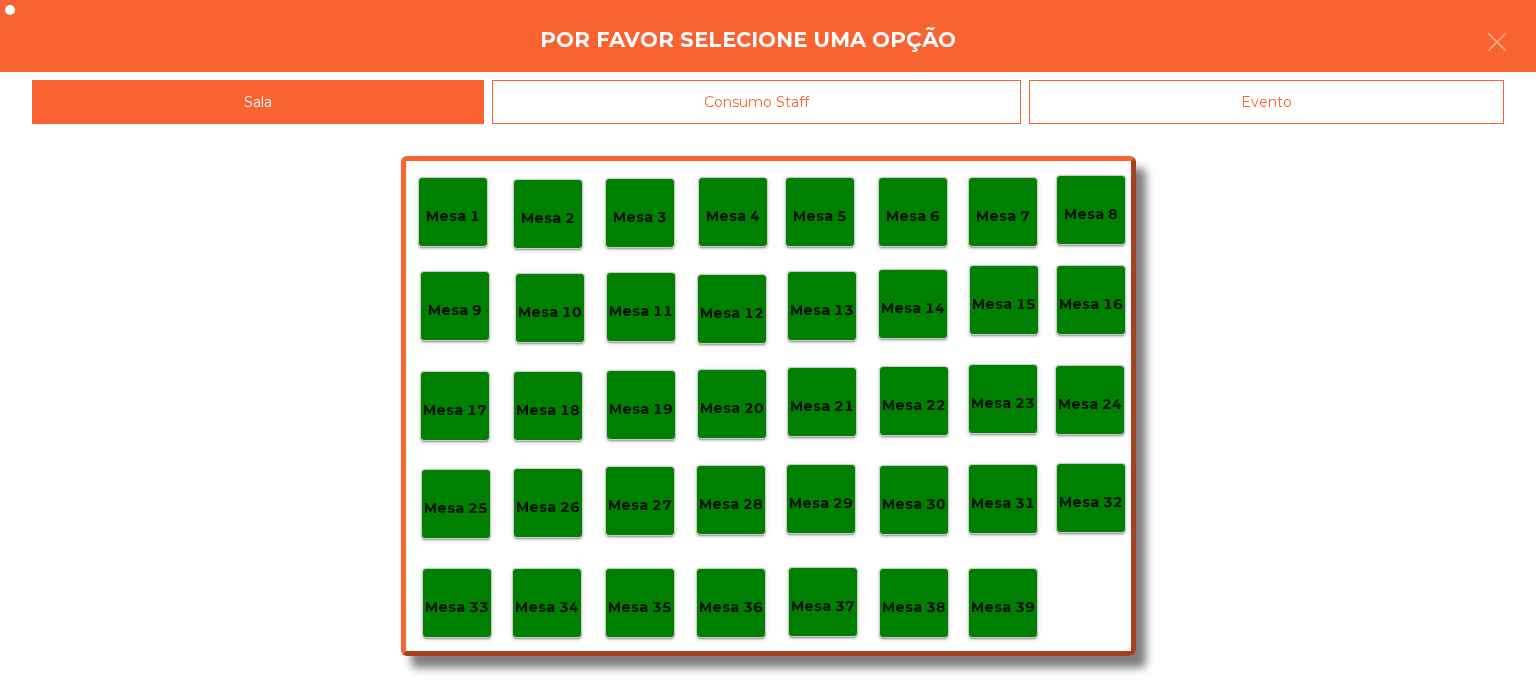 click on "Mesa 1   Mesa 2   Mesa 3   Mesa 4   Mesa 5   Mesa 6   Mesa 7   Mesa 8   Mesa 9   Mesa 10   Mesa 11   Mesa 12   Mesa 13   Mesa 14   Mesa 15   Mesa 16   Mesa 17   Mesa 18   Mesa 19   Mesa 20   Mesa 21   Mesa 22   Mesa 23   Mesa 24   Mesa 25   Mesa 26   Mesa 27   Mesa 28   Mesa 29   Mesa 30   Mesa 31   Mesa 32   Mesa 33   Mesa 34   Mesa 35   Mesa 36   Mesa 37   Mesa 38   Mesa 39" 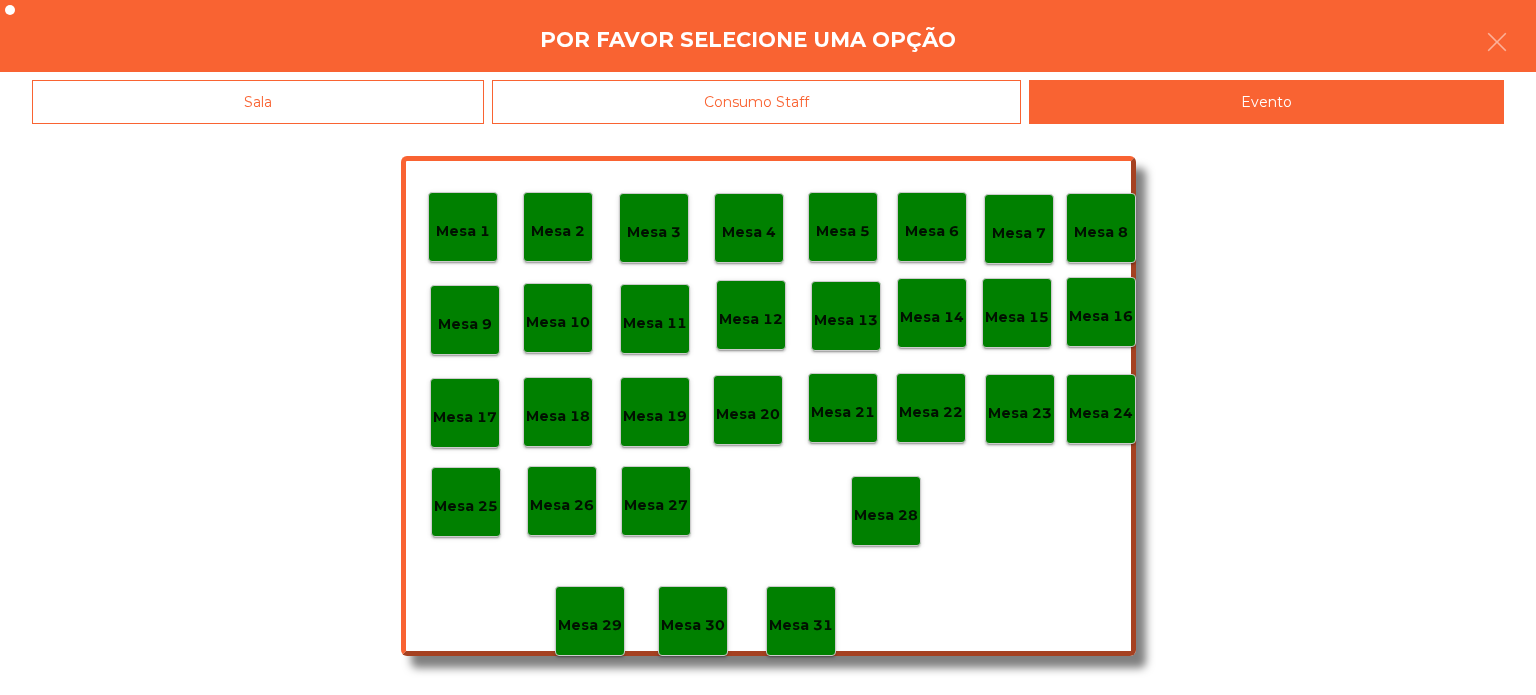 click on "Mesa 5" 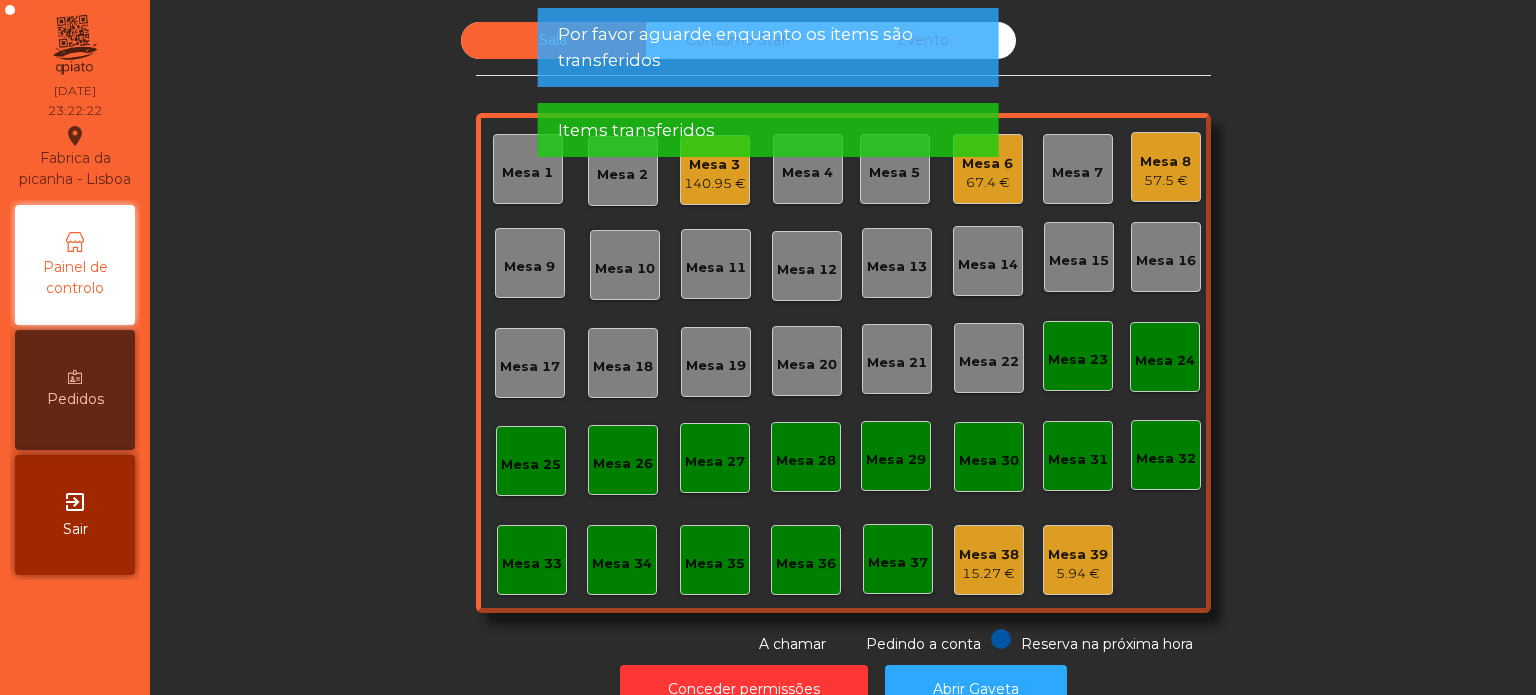 click on "Por favor aguarde enquanto os items são transferidos" 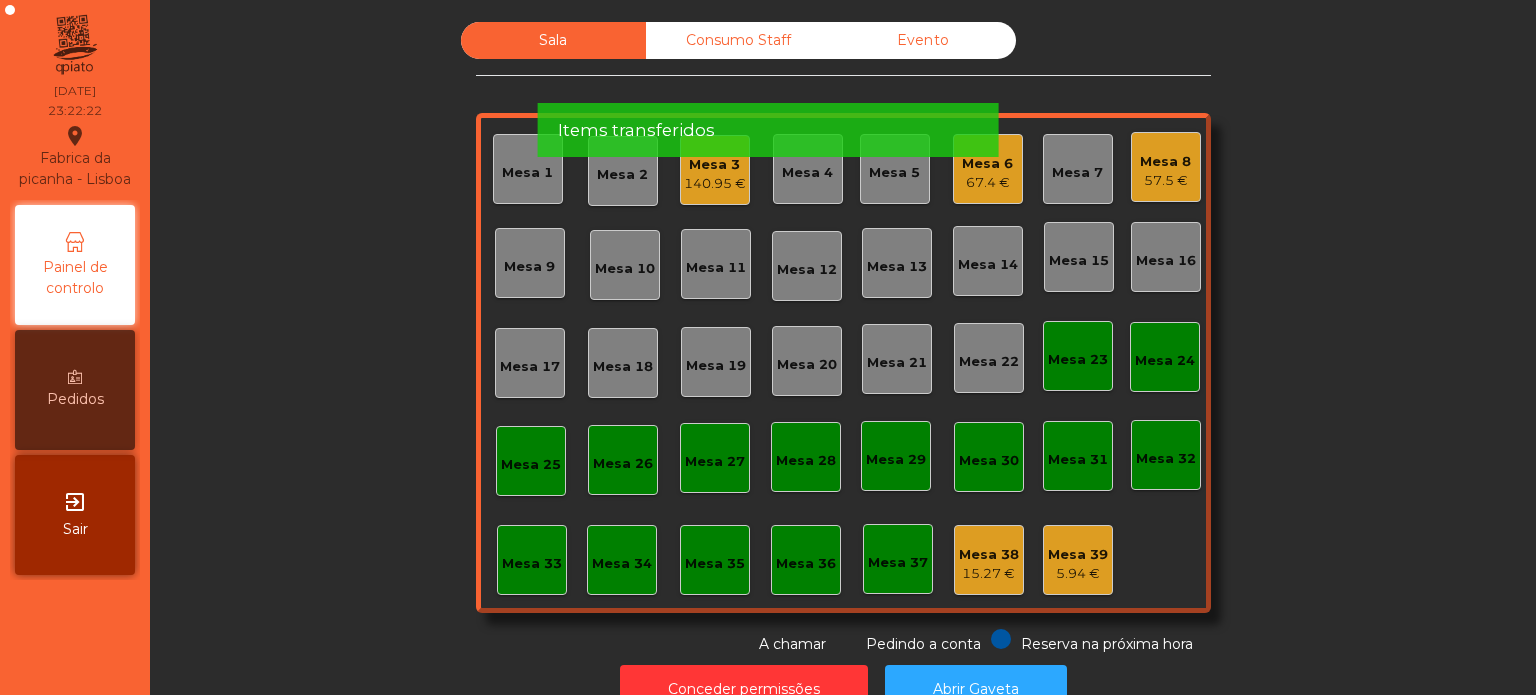 click on "Por favor aguarde enquanto os items são transferidos" 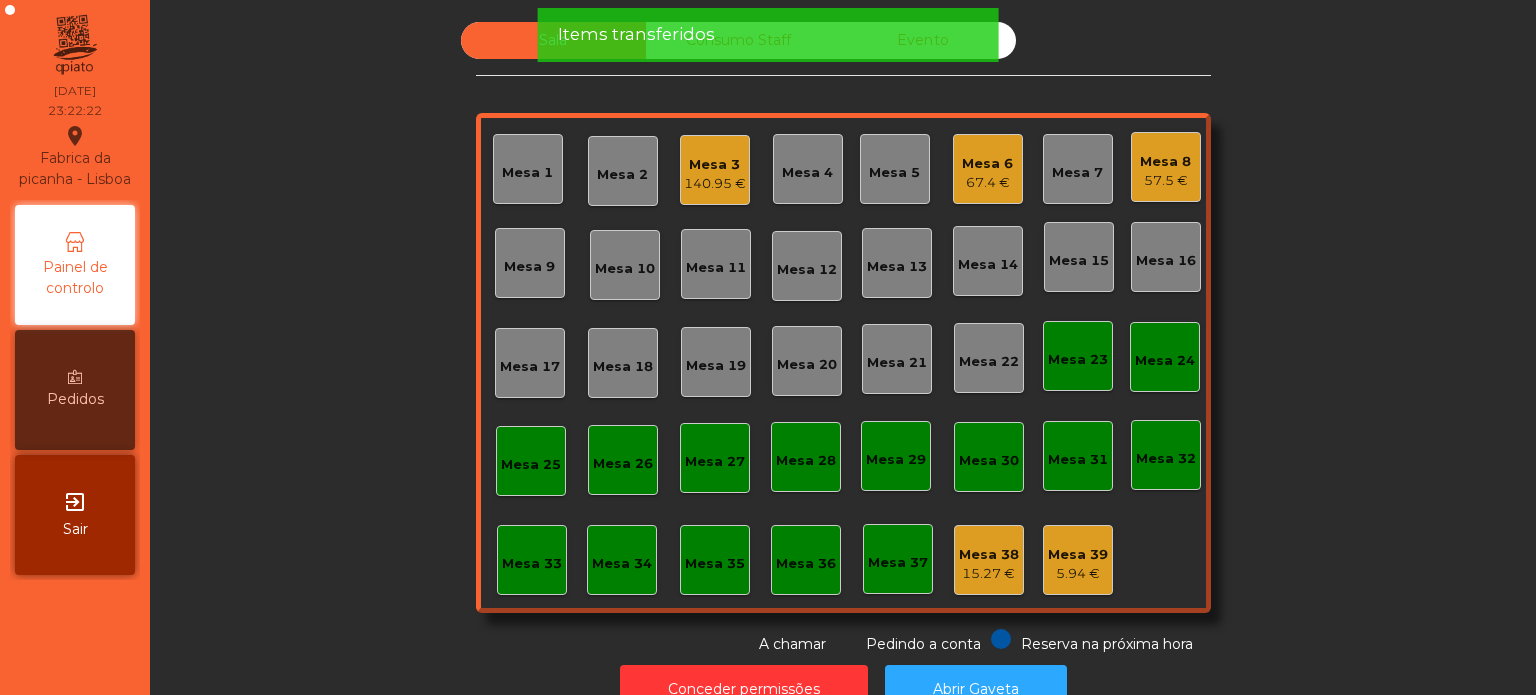click on "Items transferidos" 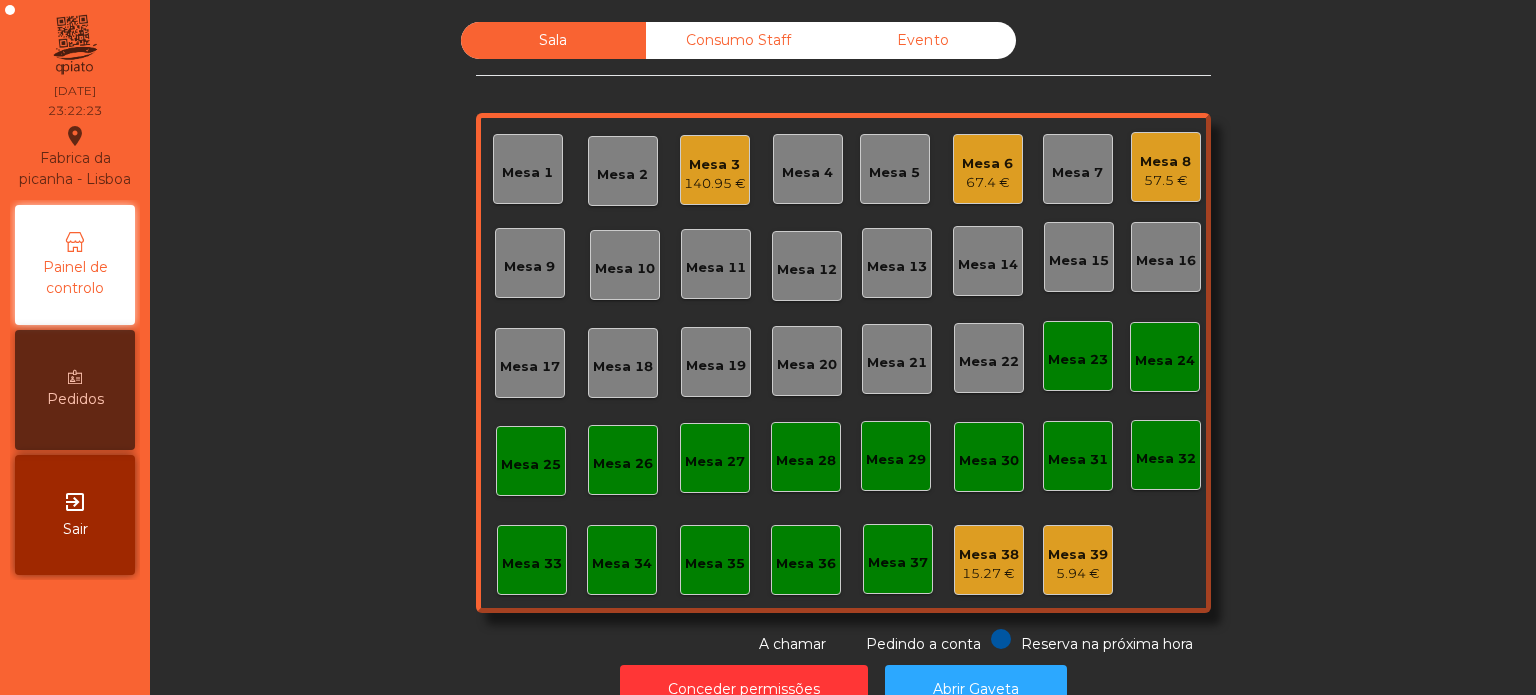click on "Items transferidos" 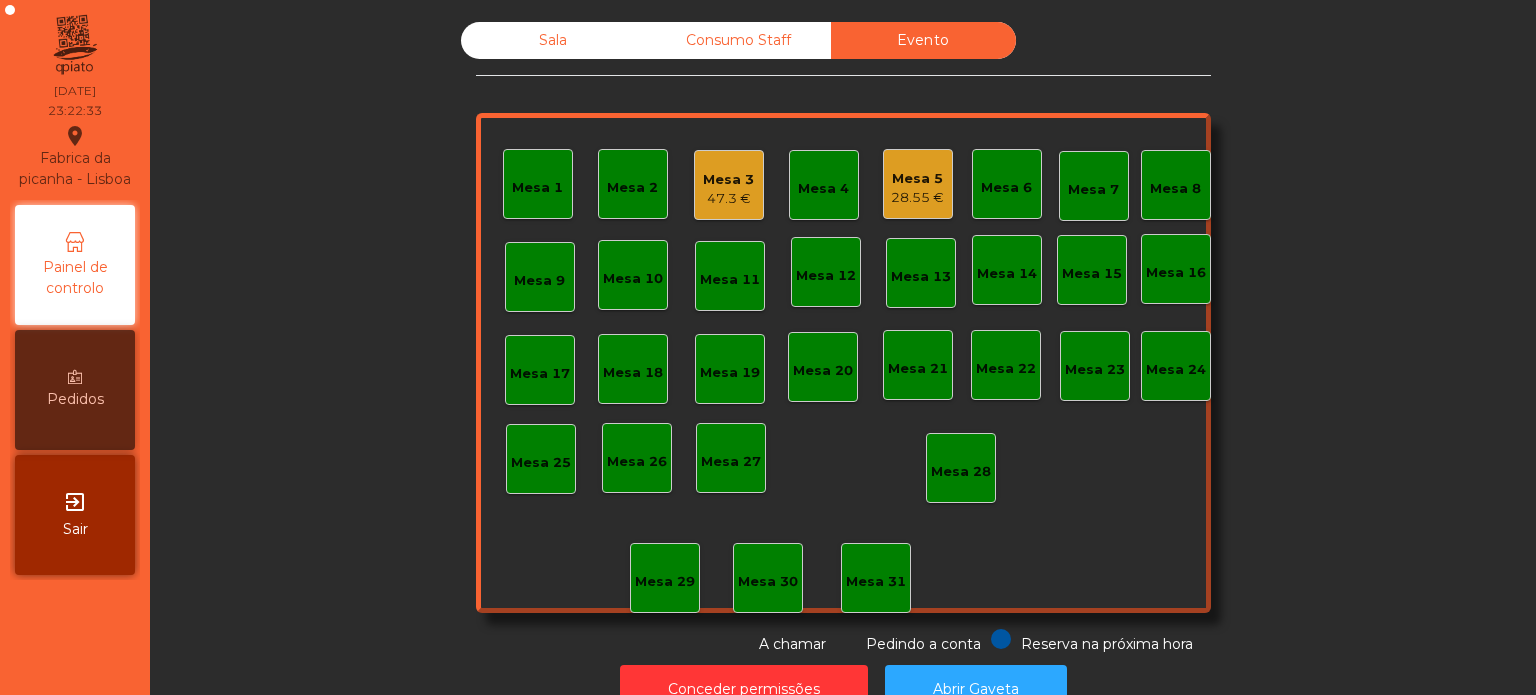 click on "Mesa 5   28.55 €" 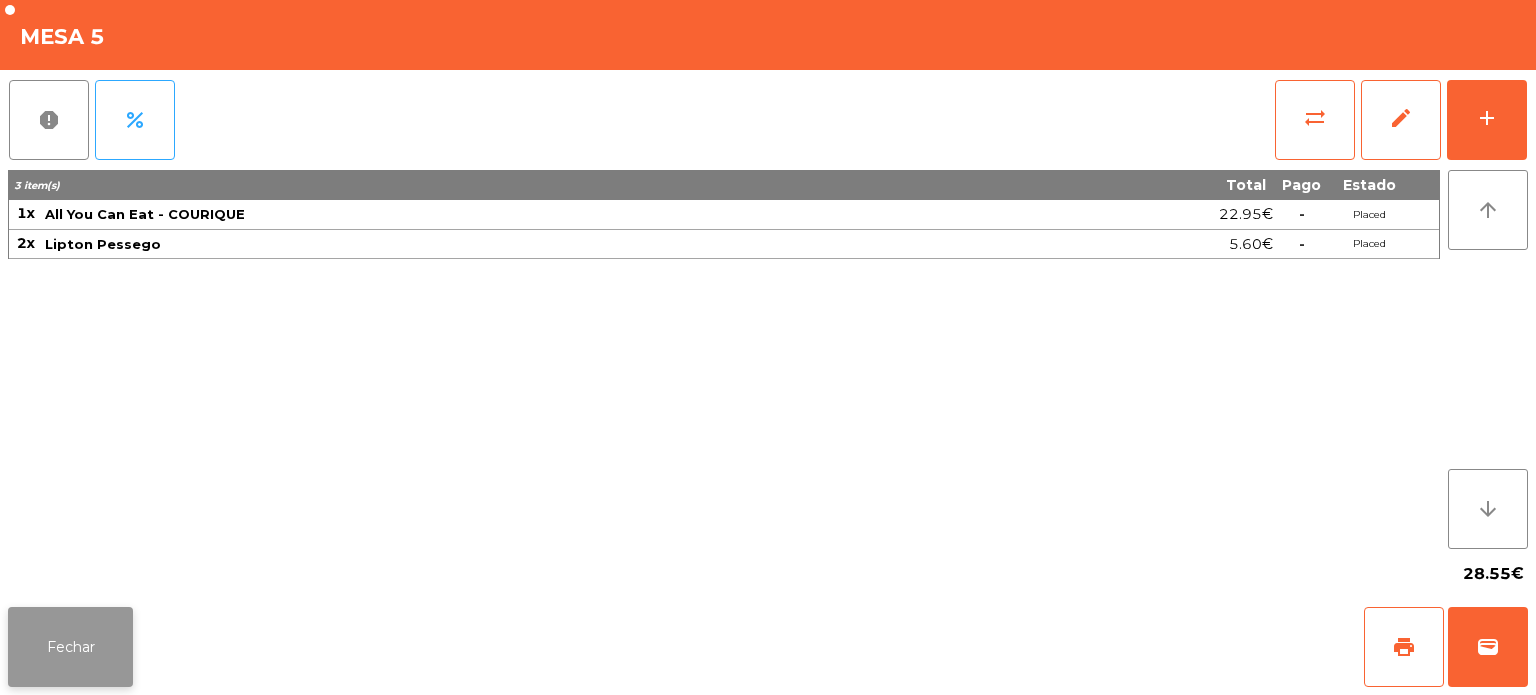 click on "Fechar" 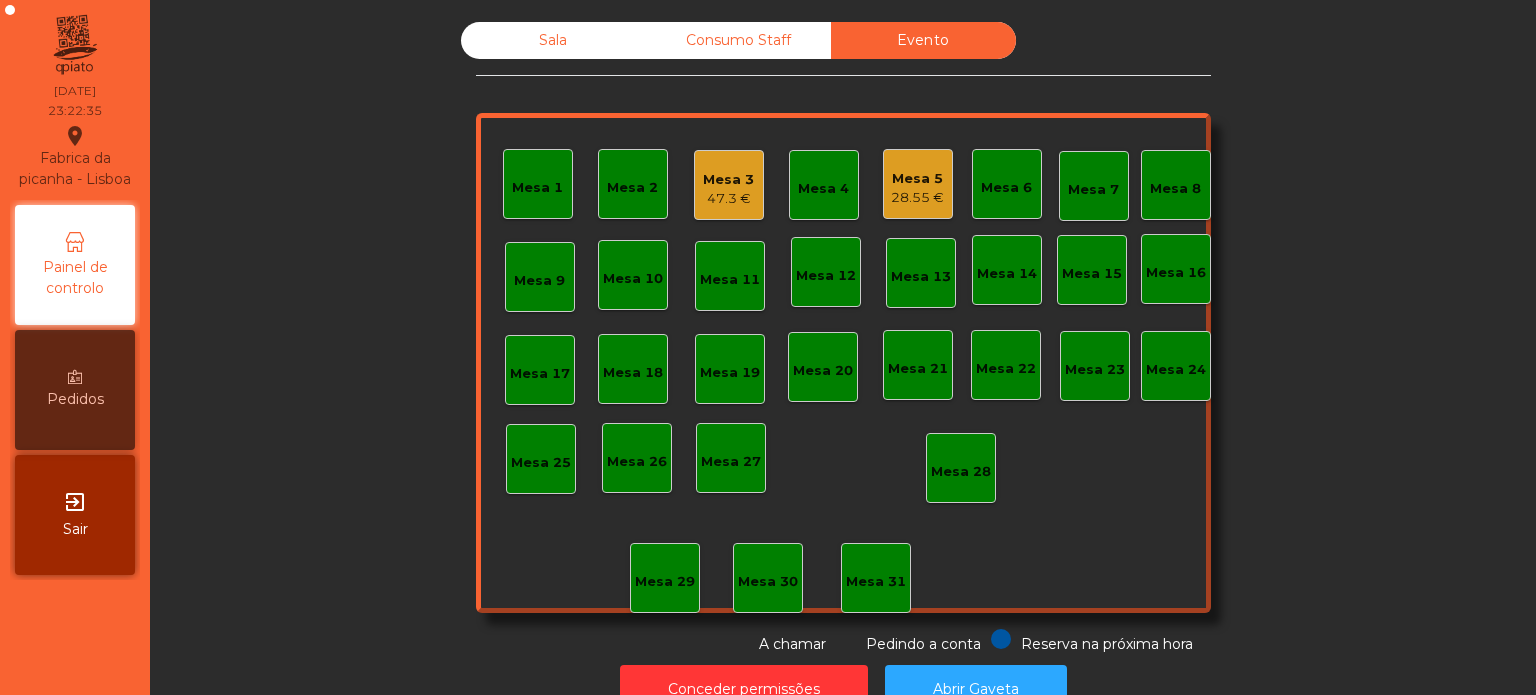 click on "28.55 €" 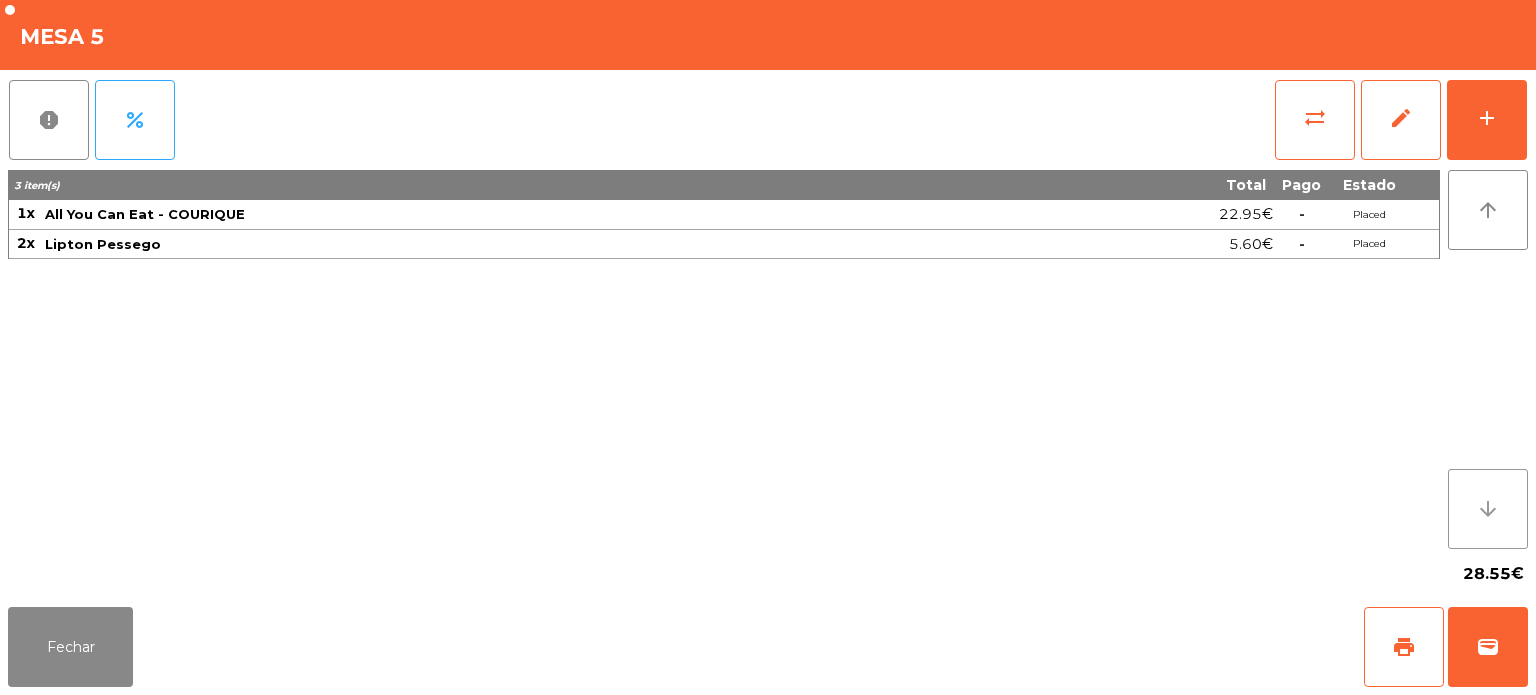 click on "arrow_downward" 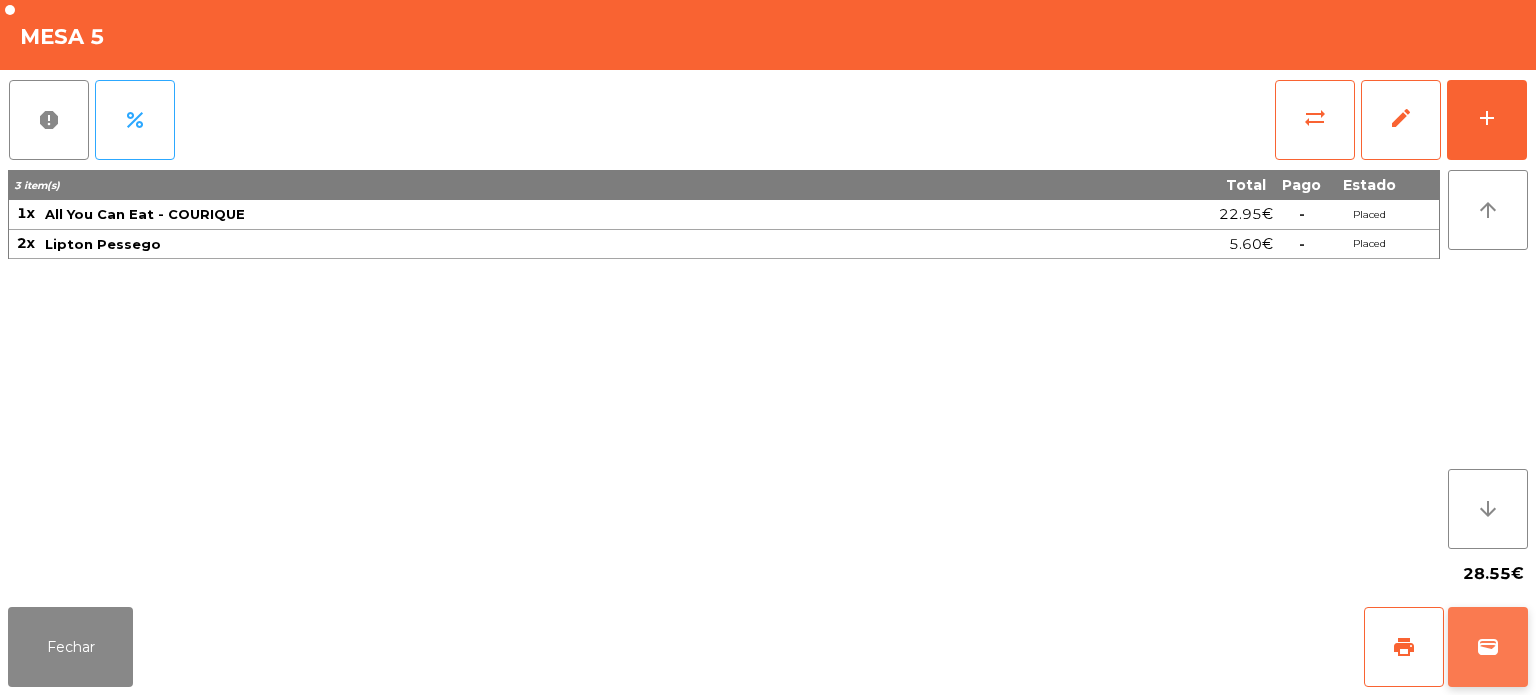 click on "wallet" 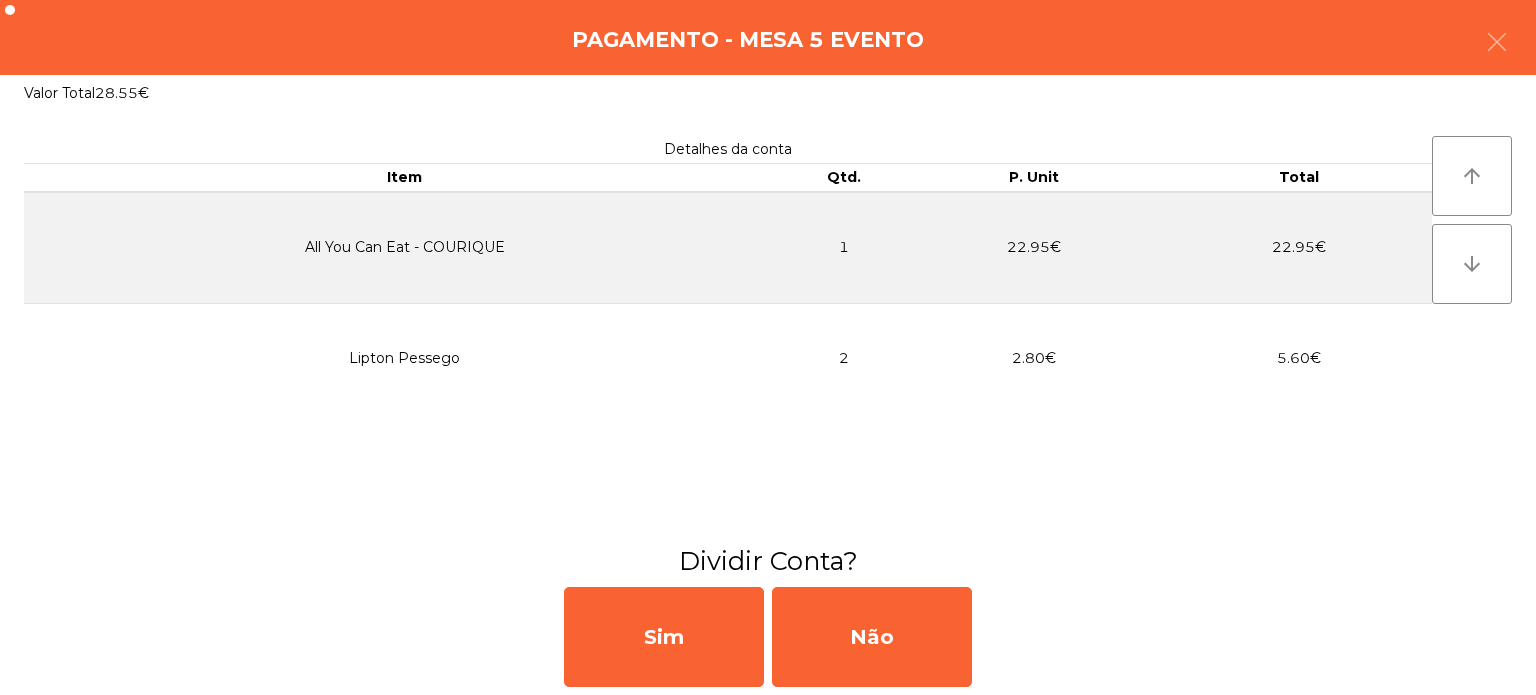 click on "Sim   Não" 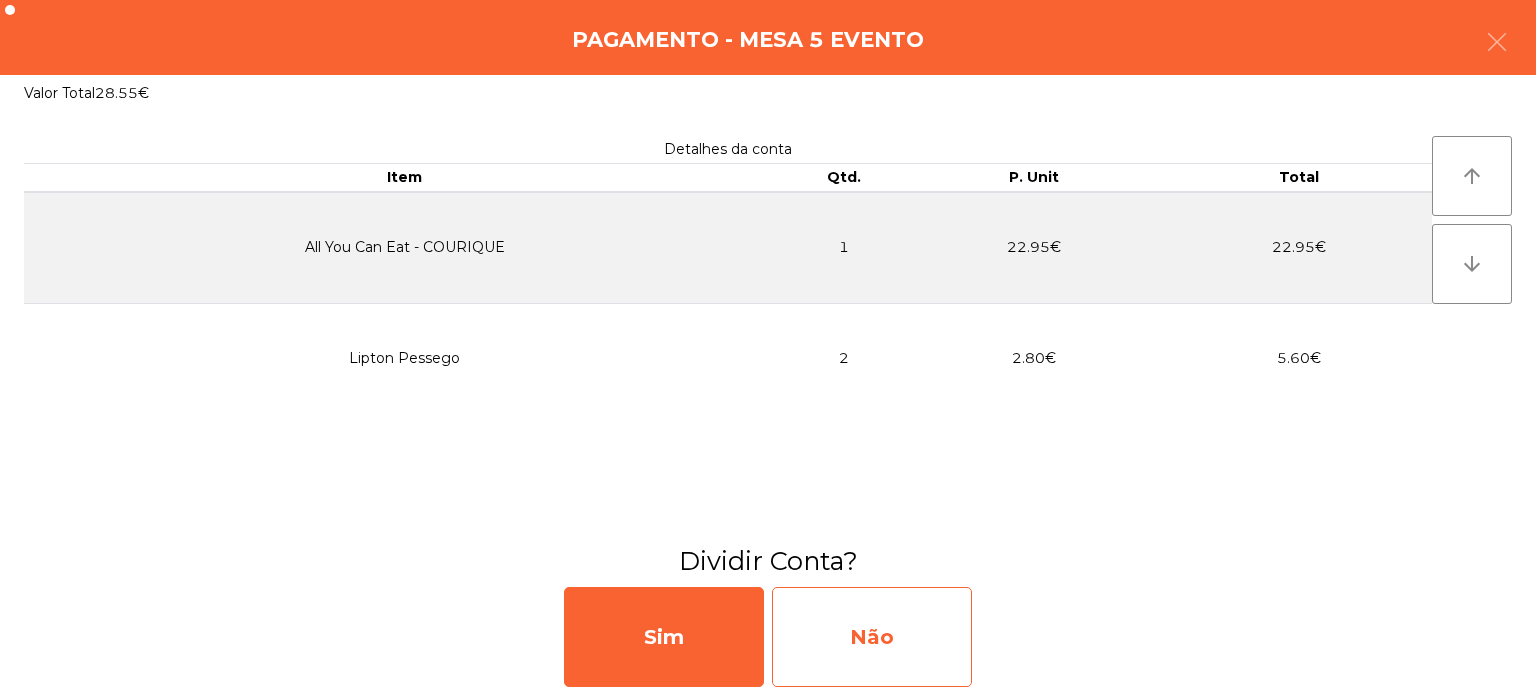 click on "Não" 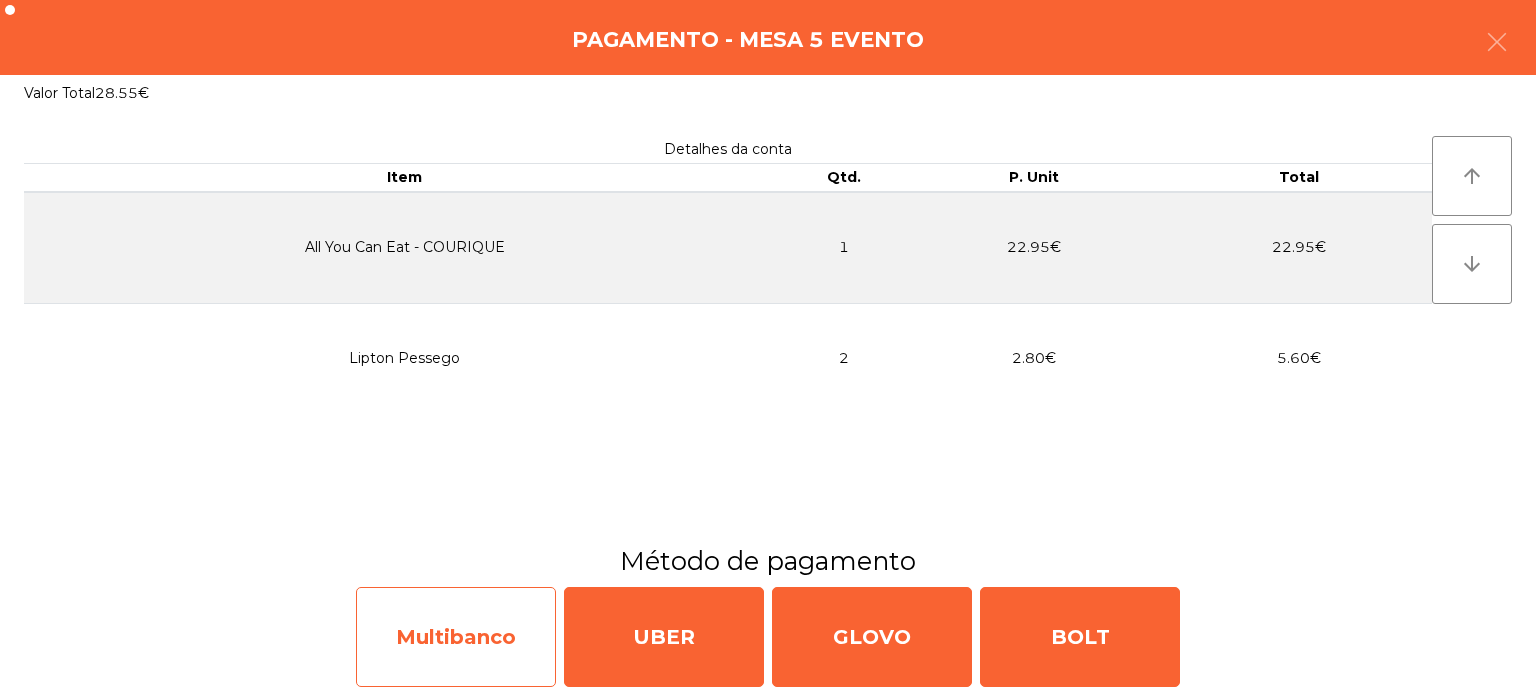 click on "Multibanco" 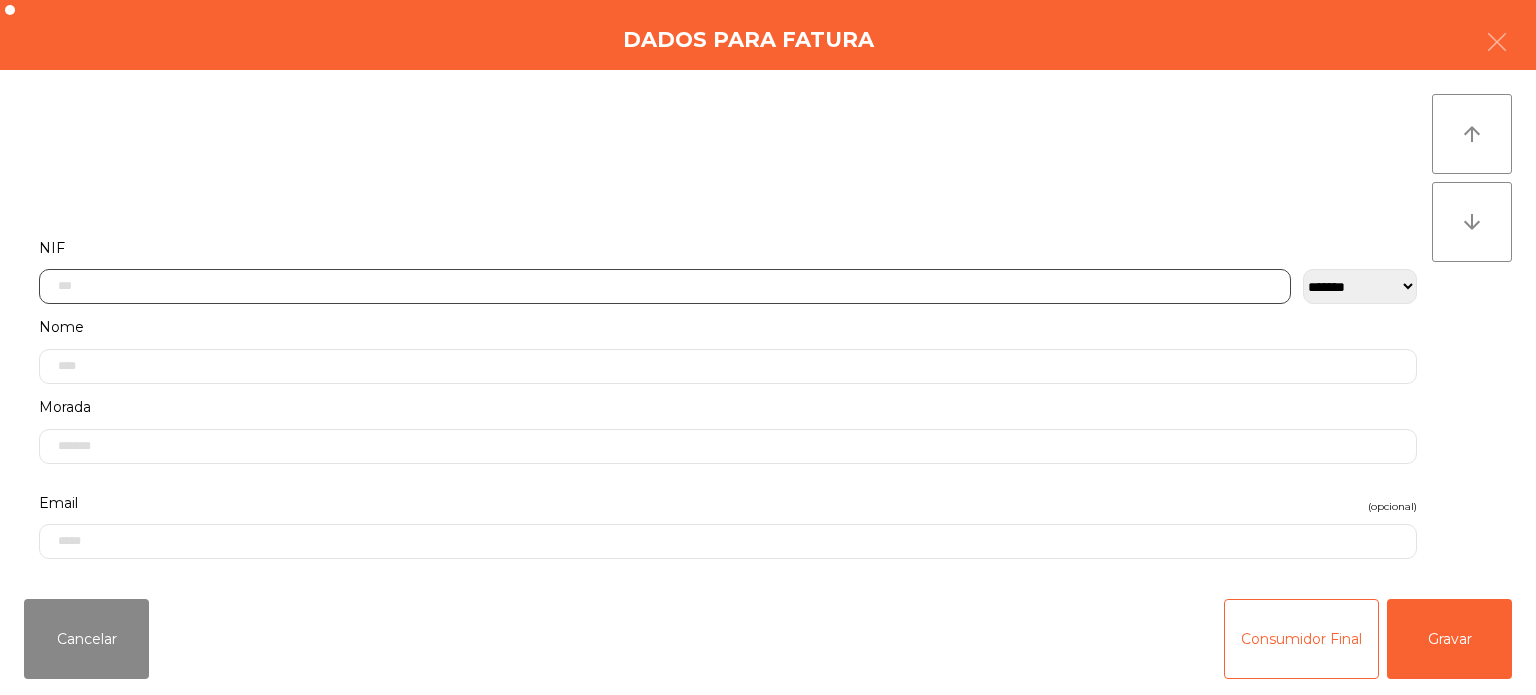 click 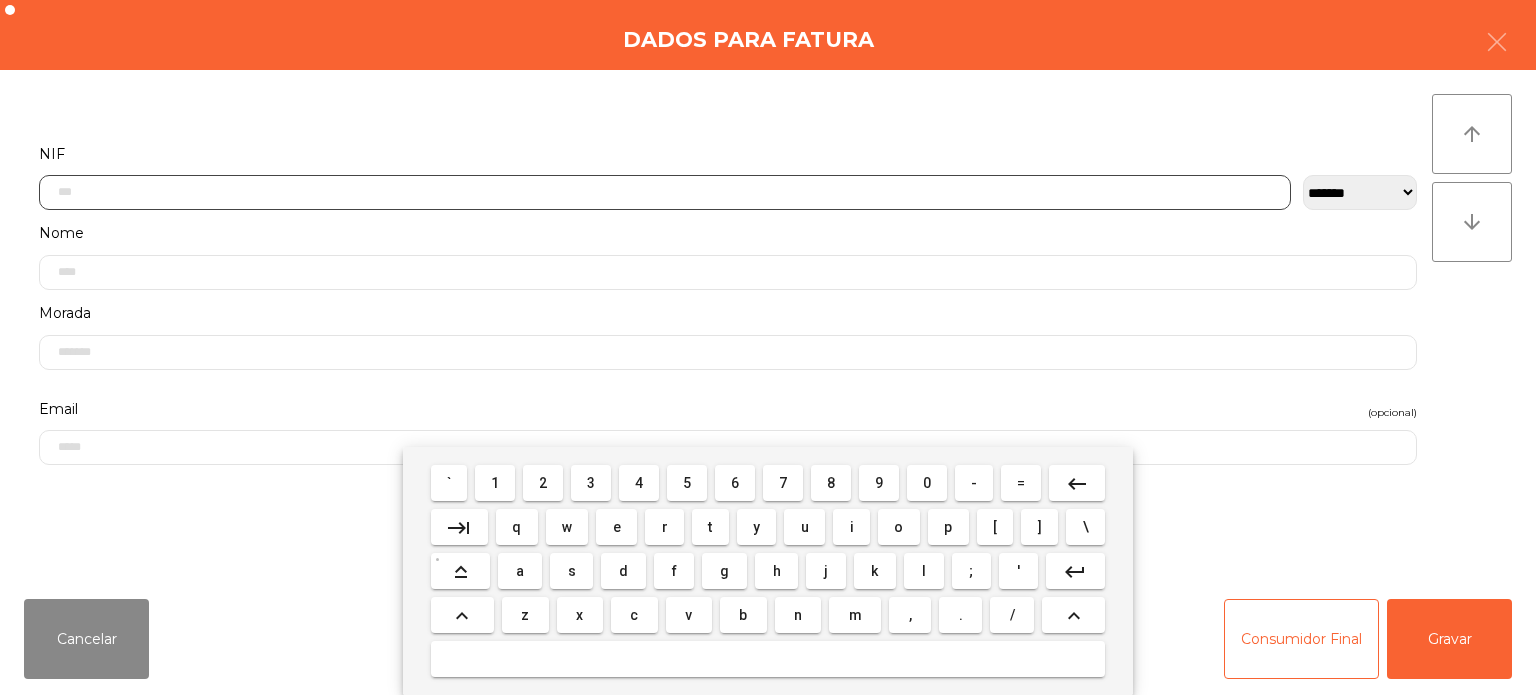 scroll, scrollTop: 139, scrollLeft: 0, axis: vertical 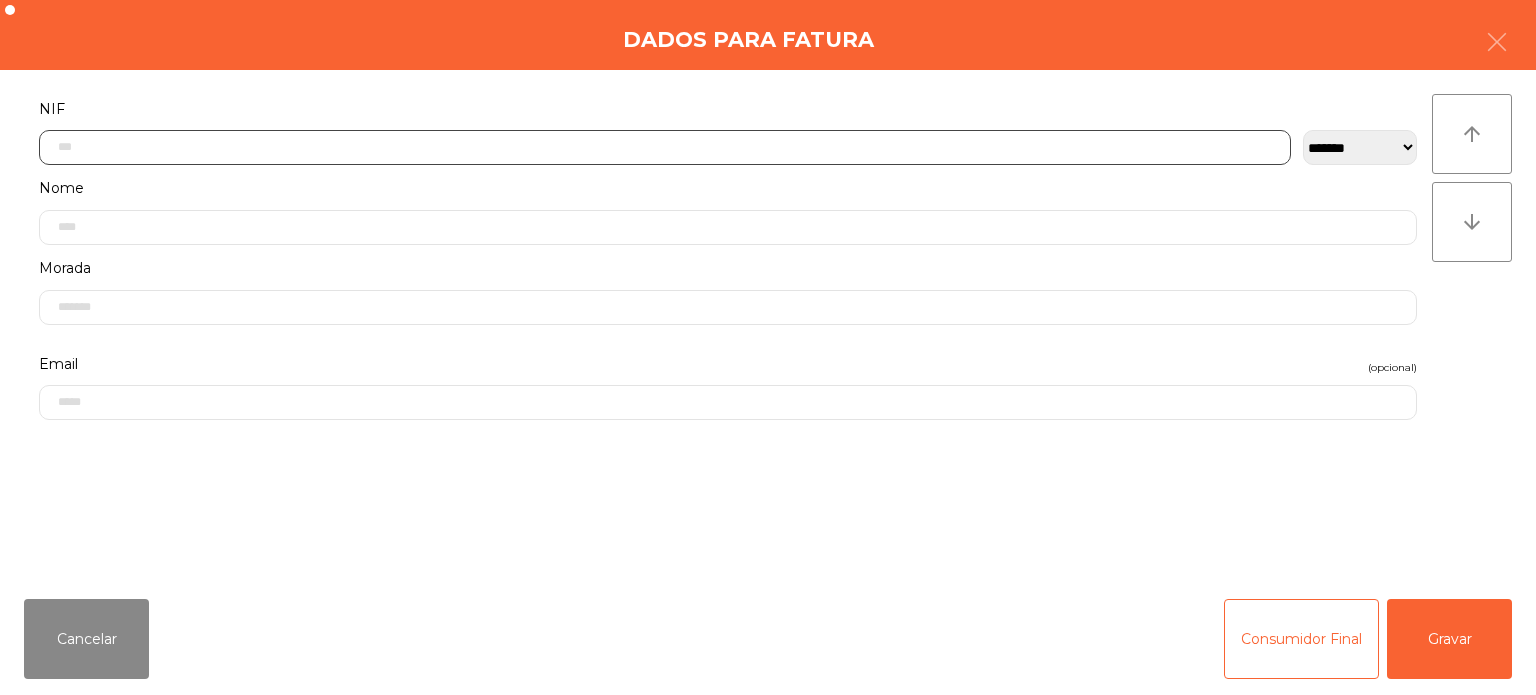 click 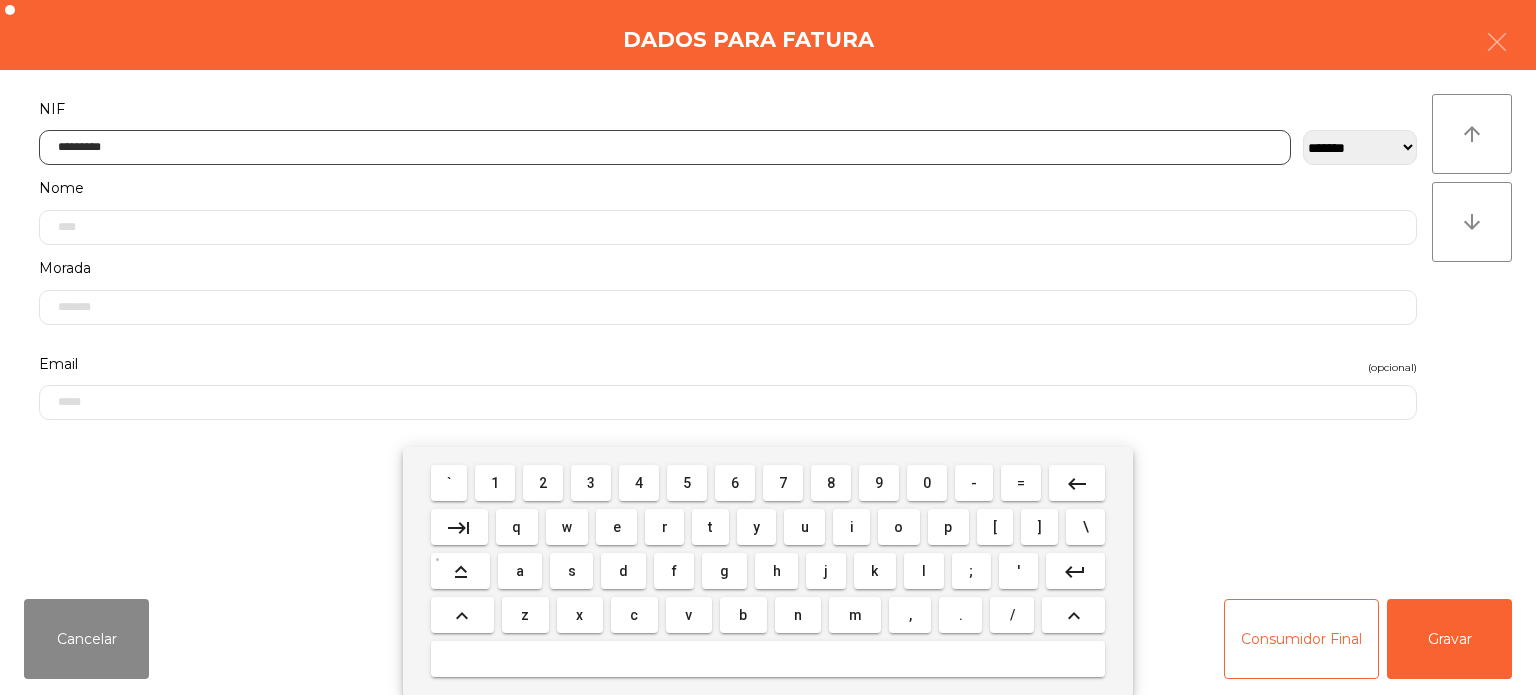 type on "*********" 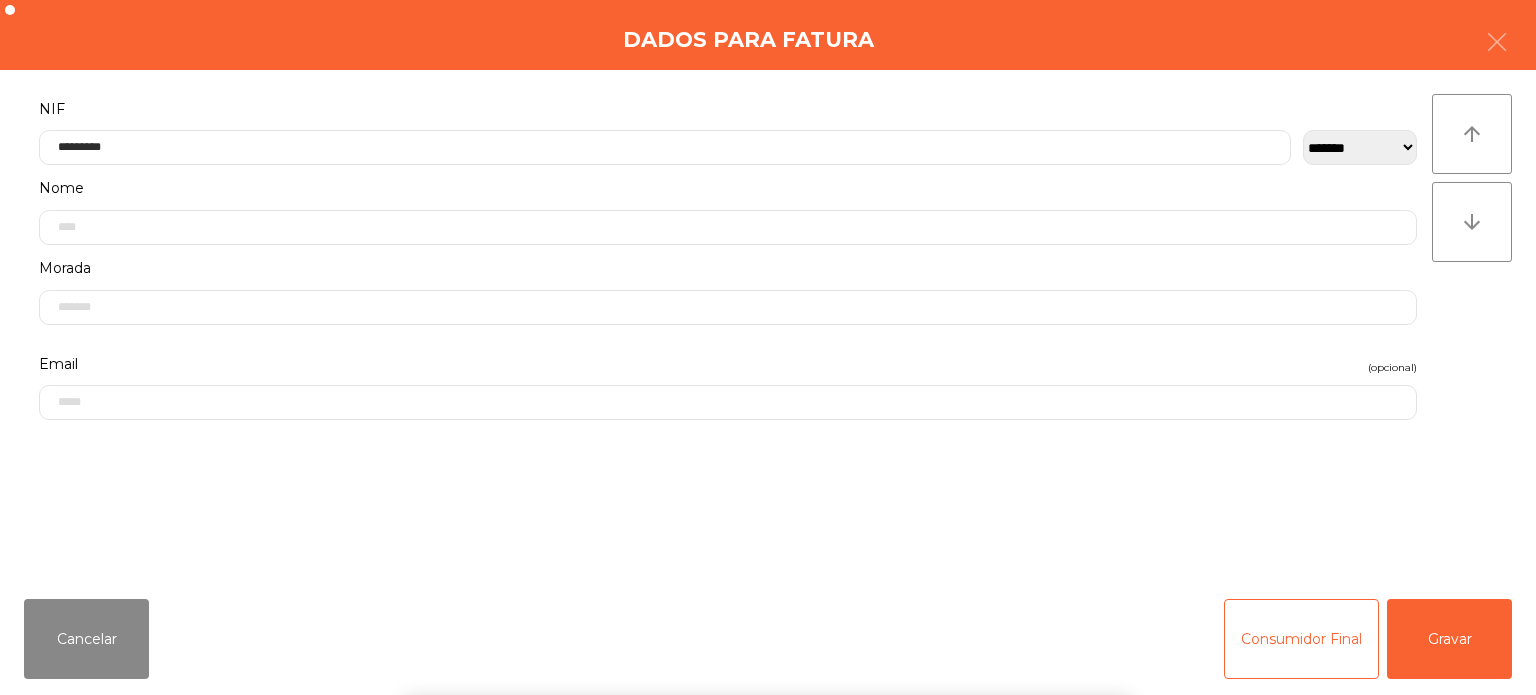 click on "` 1 2 3 4 5 6 7 8 9 0 - = keyboard_backspace keyboard_tab q w e r t y u i o p [ ] \ keyboard_capslock a s d f g h j k l ; ' keyboard_return keyboard_arrow_up z x c v b n m , . / keyboard_arrow_up" at bounding box center [768, 571] 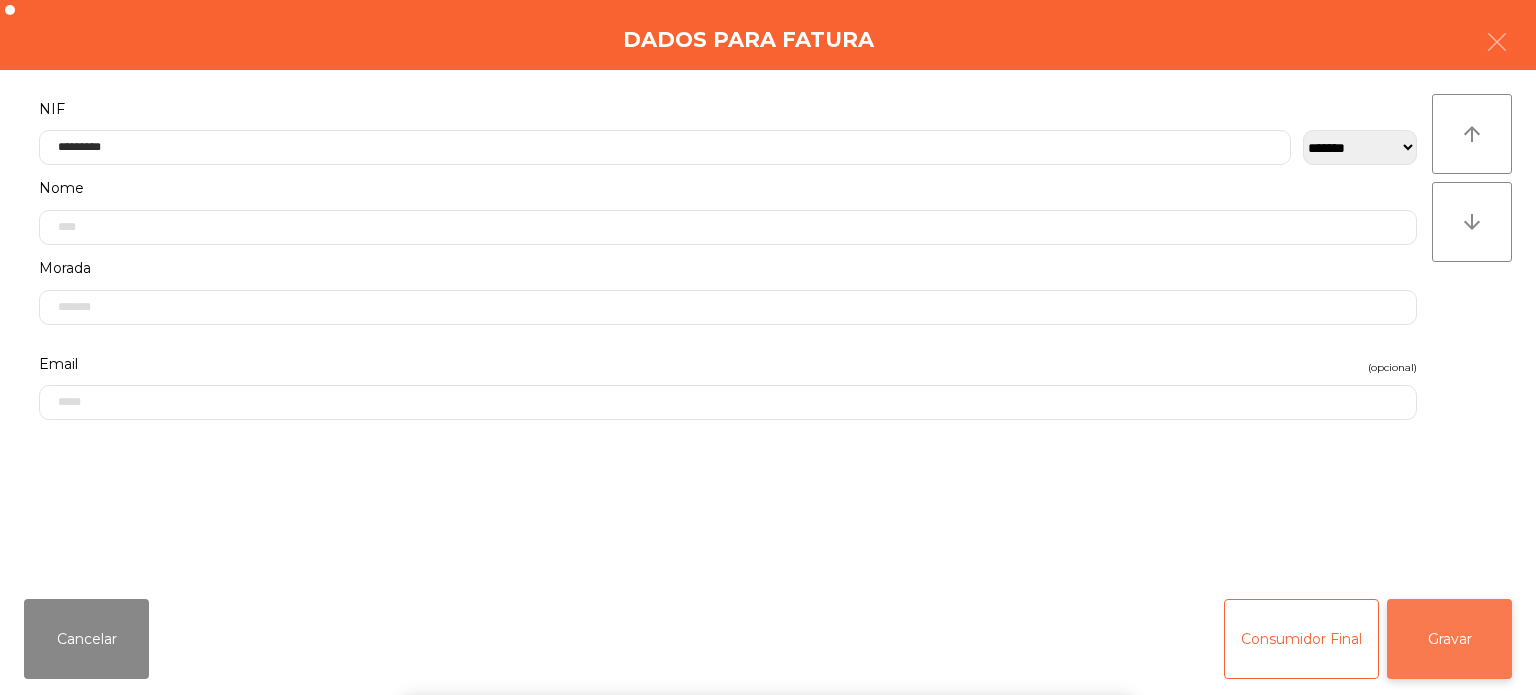 click on "Gravar" 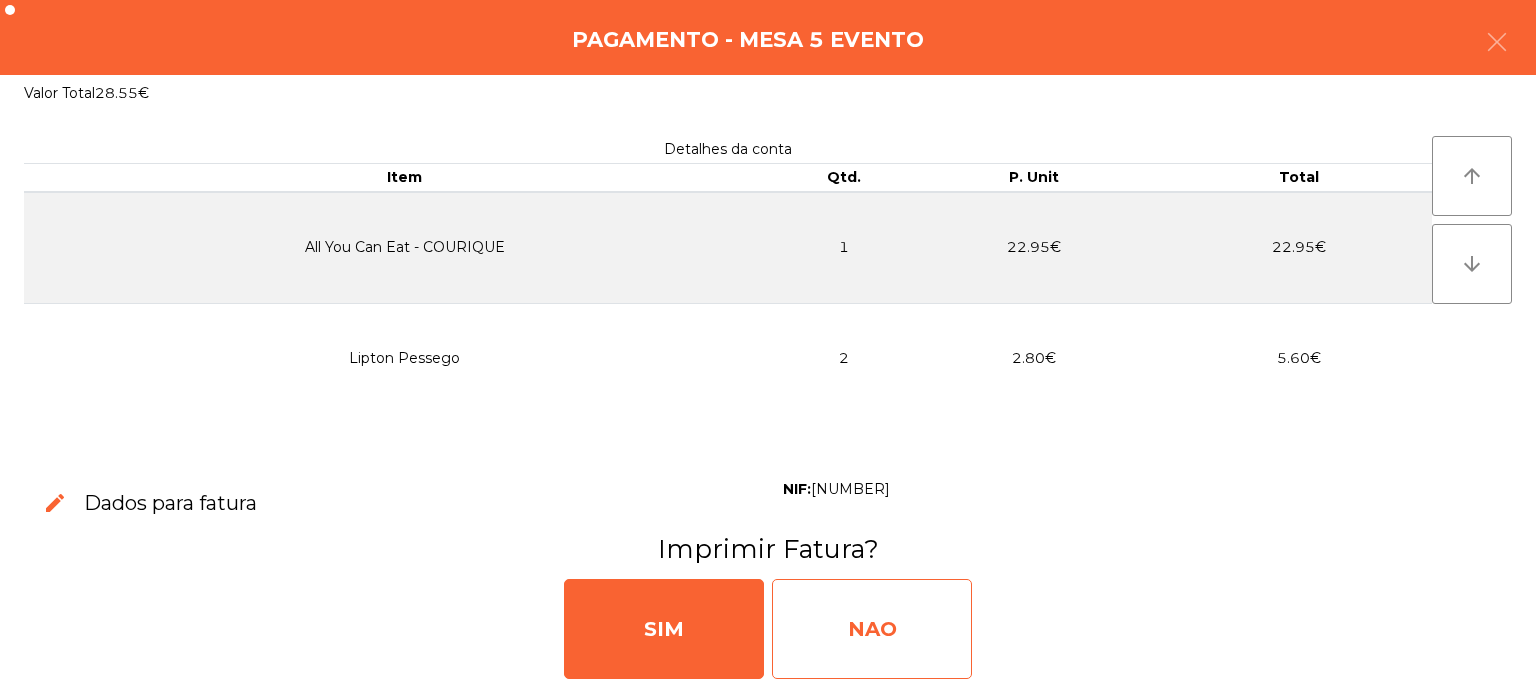 click on "NAO" 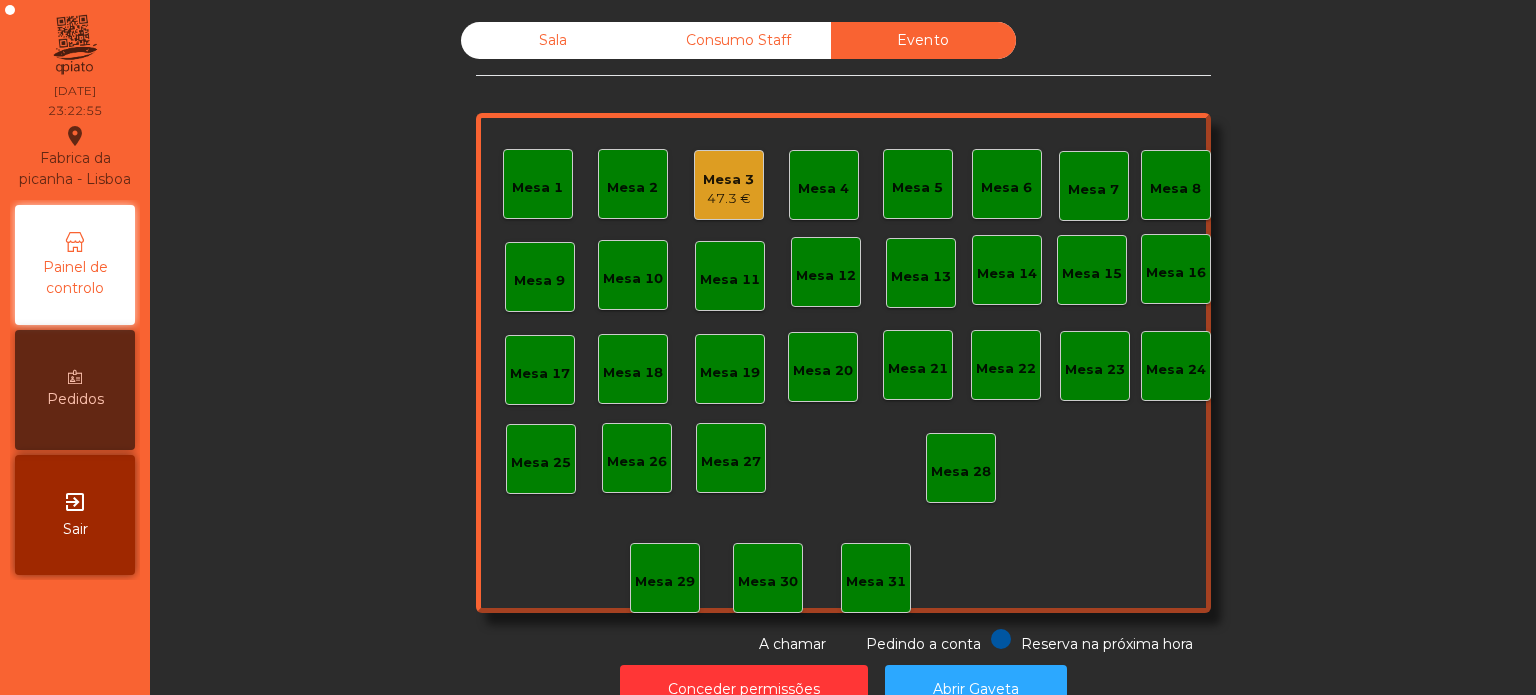 click on "Sala" 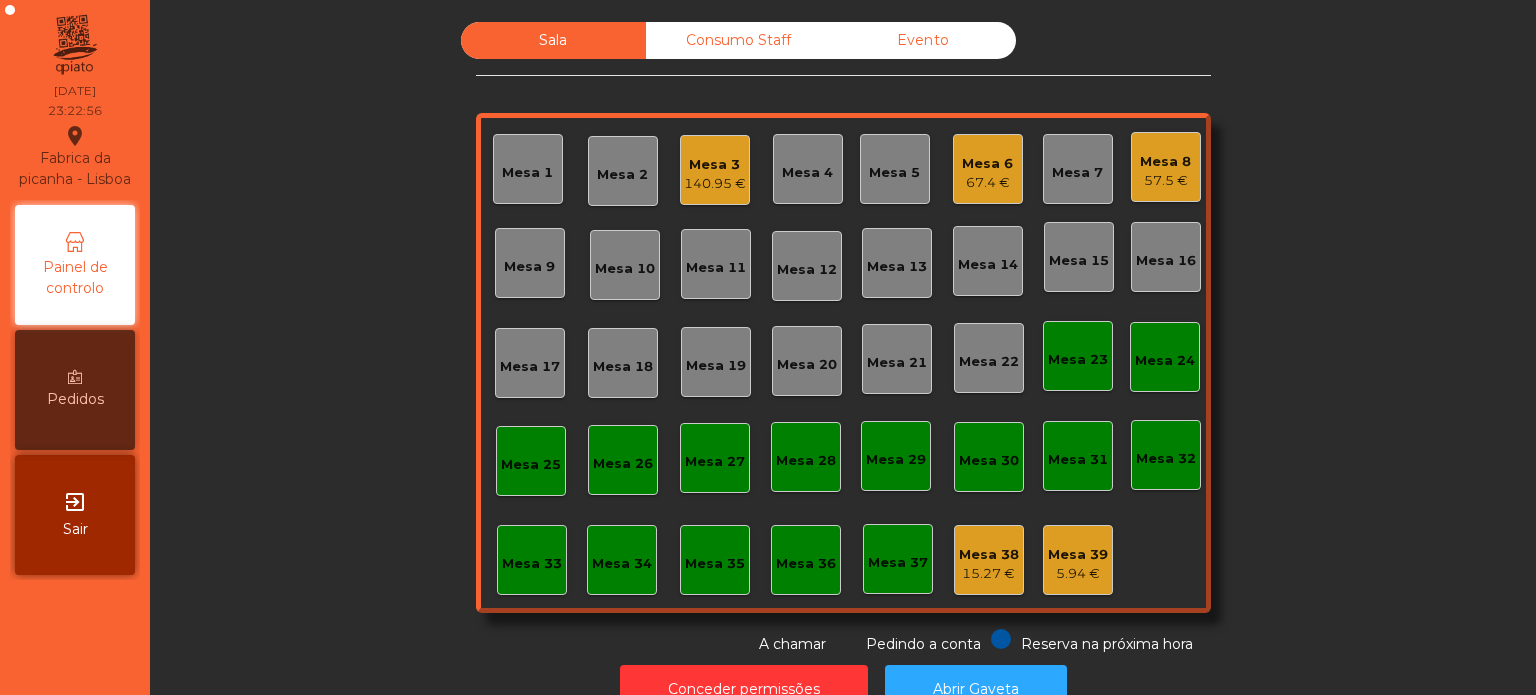 click on "140.95 €" 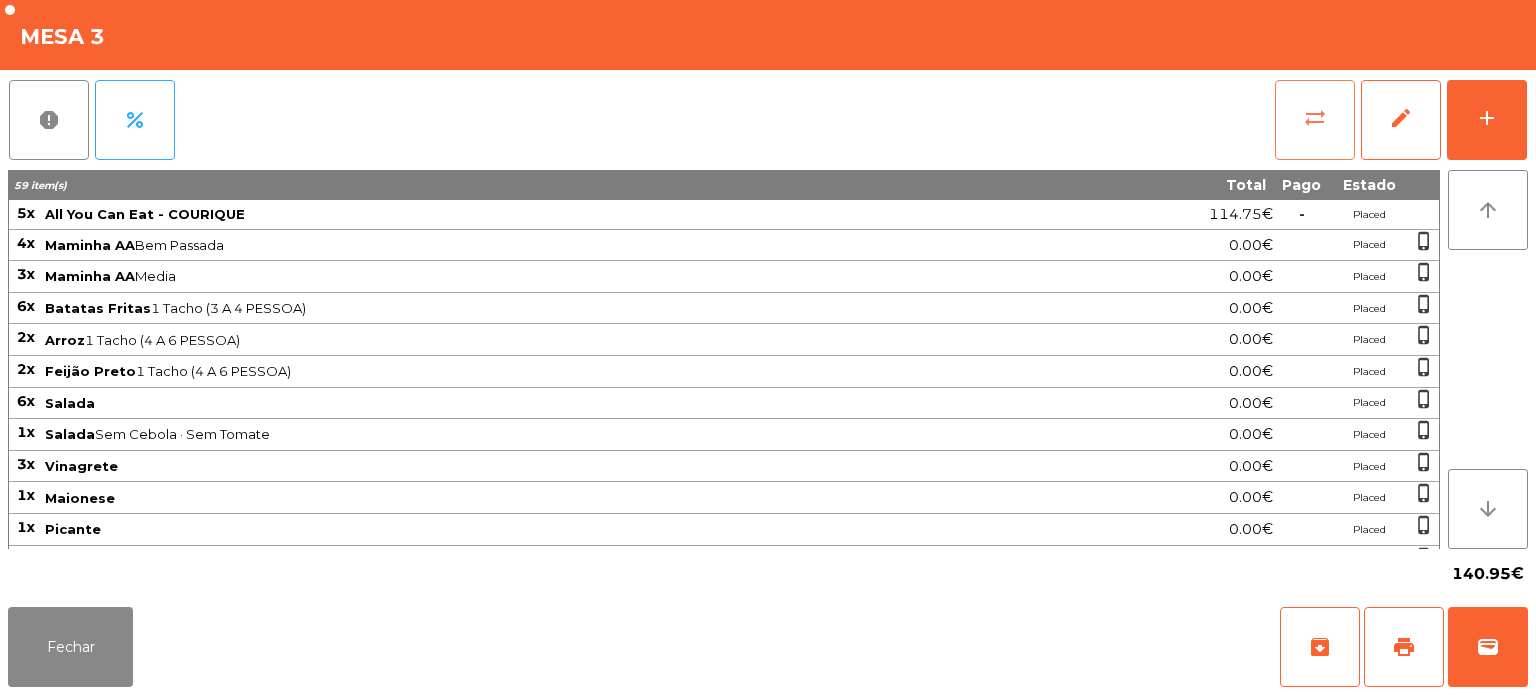 click on "sync_alt" 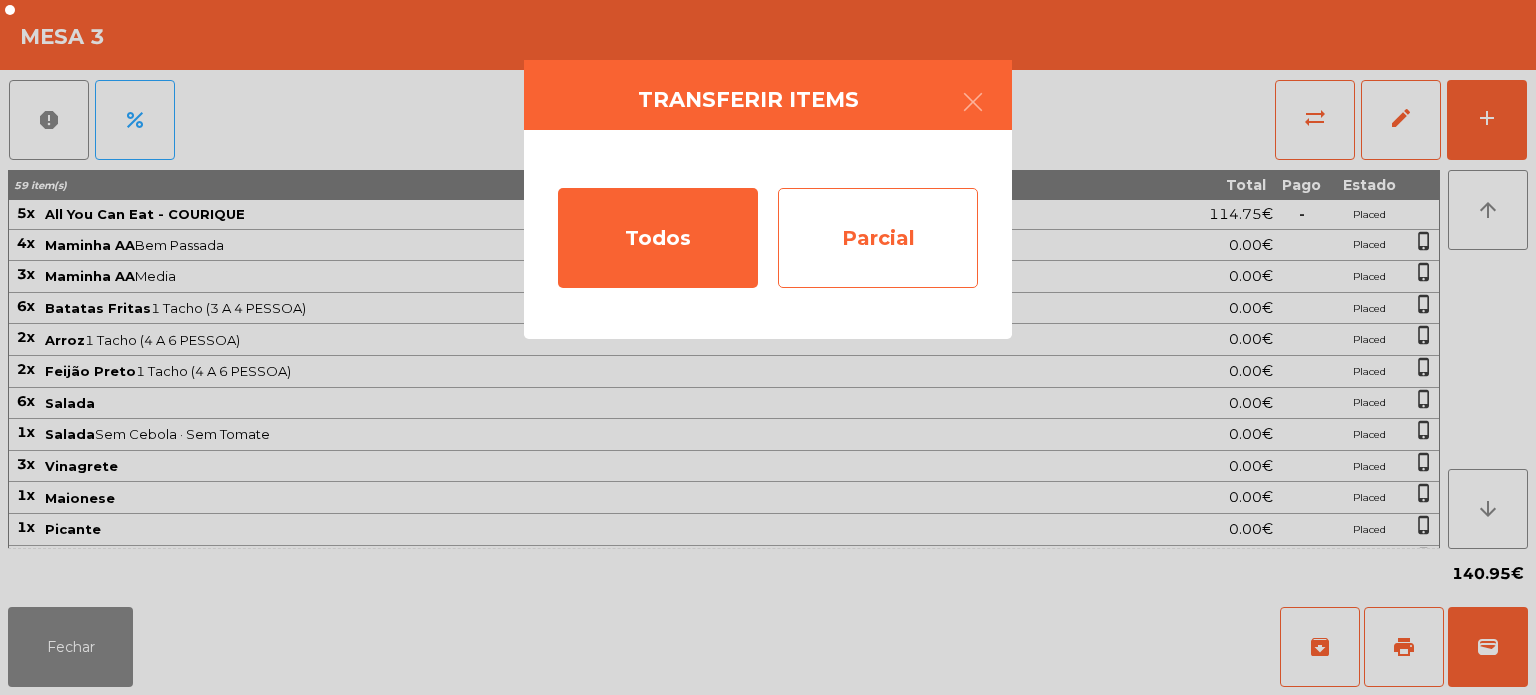 click on "Parcial" 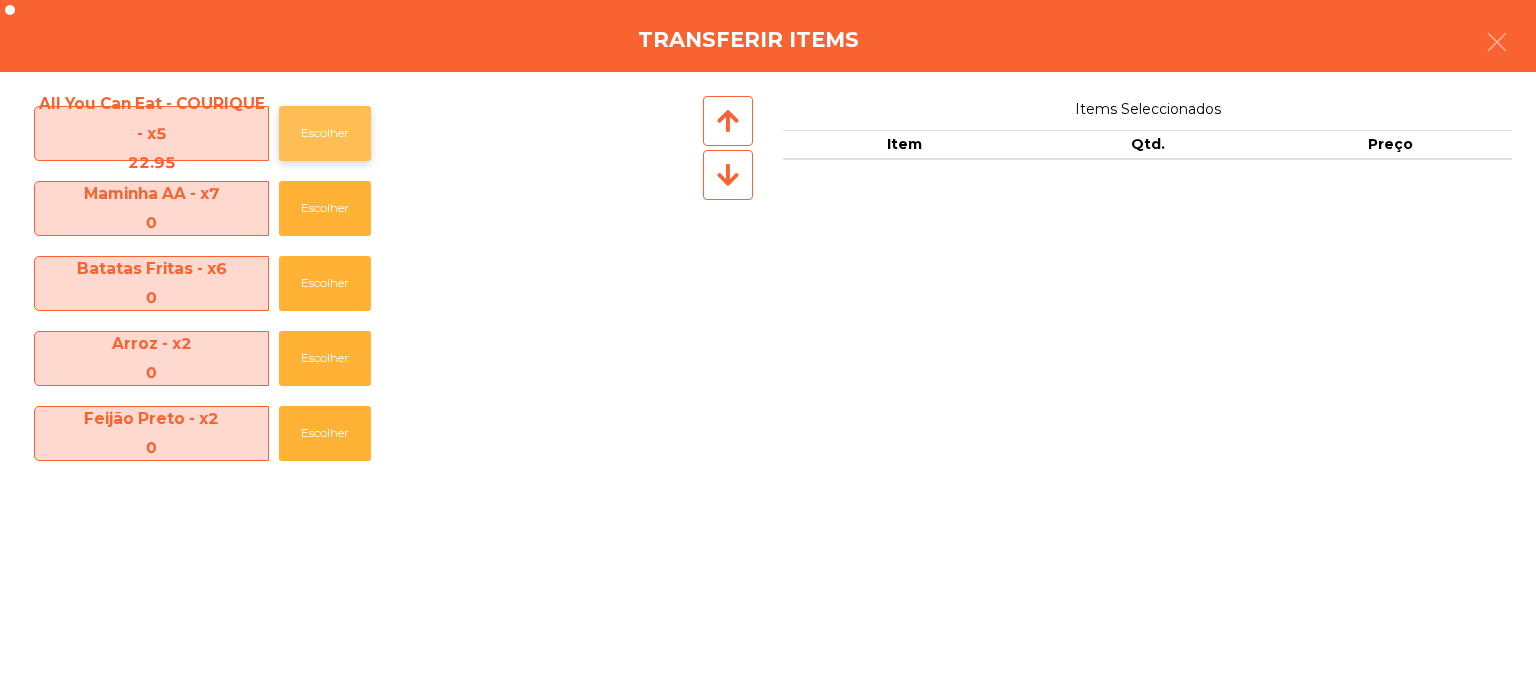 click on "Escolher" 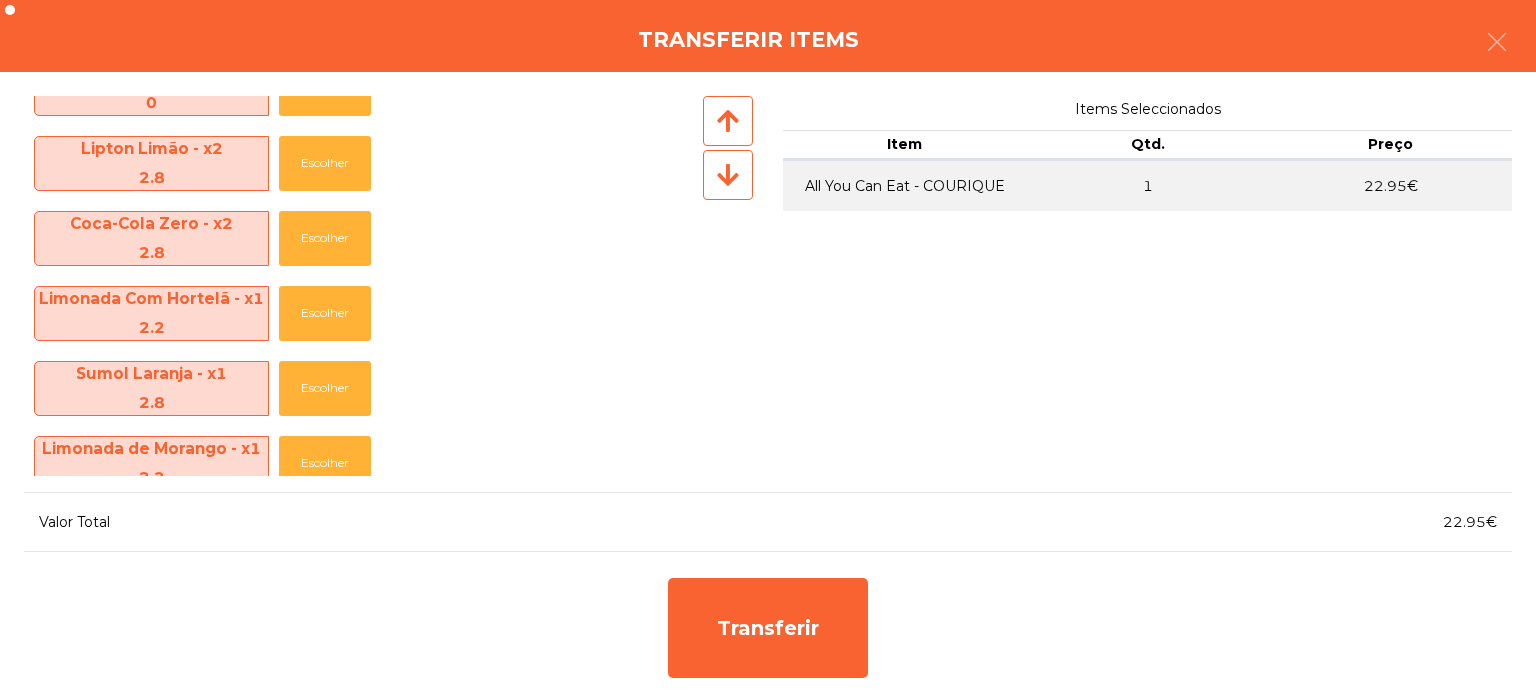 scroll, scrollTop: 724, scrollLeft: 0, axis: vertical 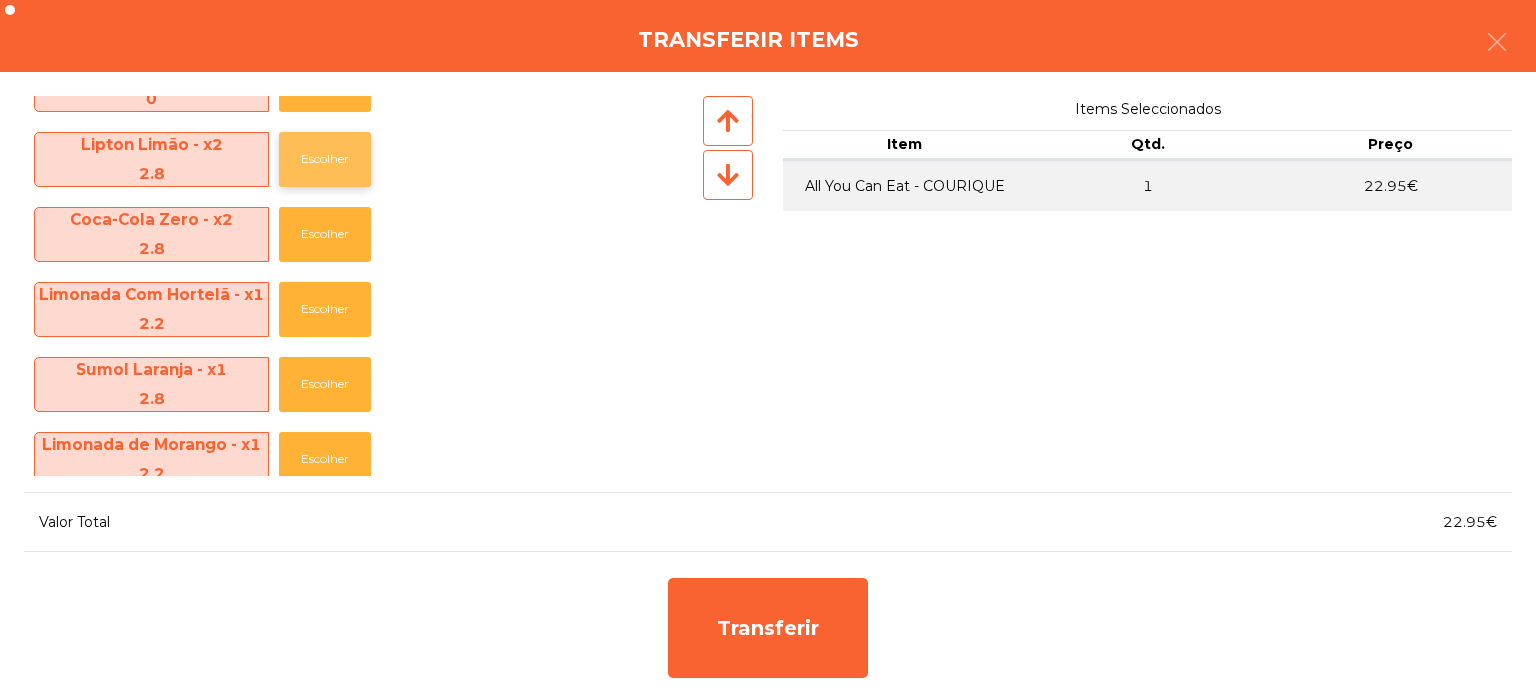 click on "Escolher" 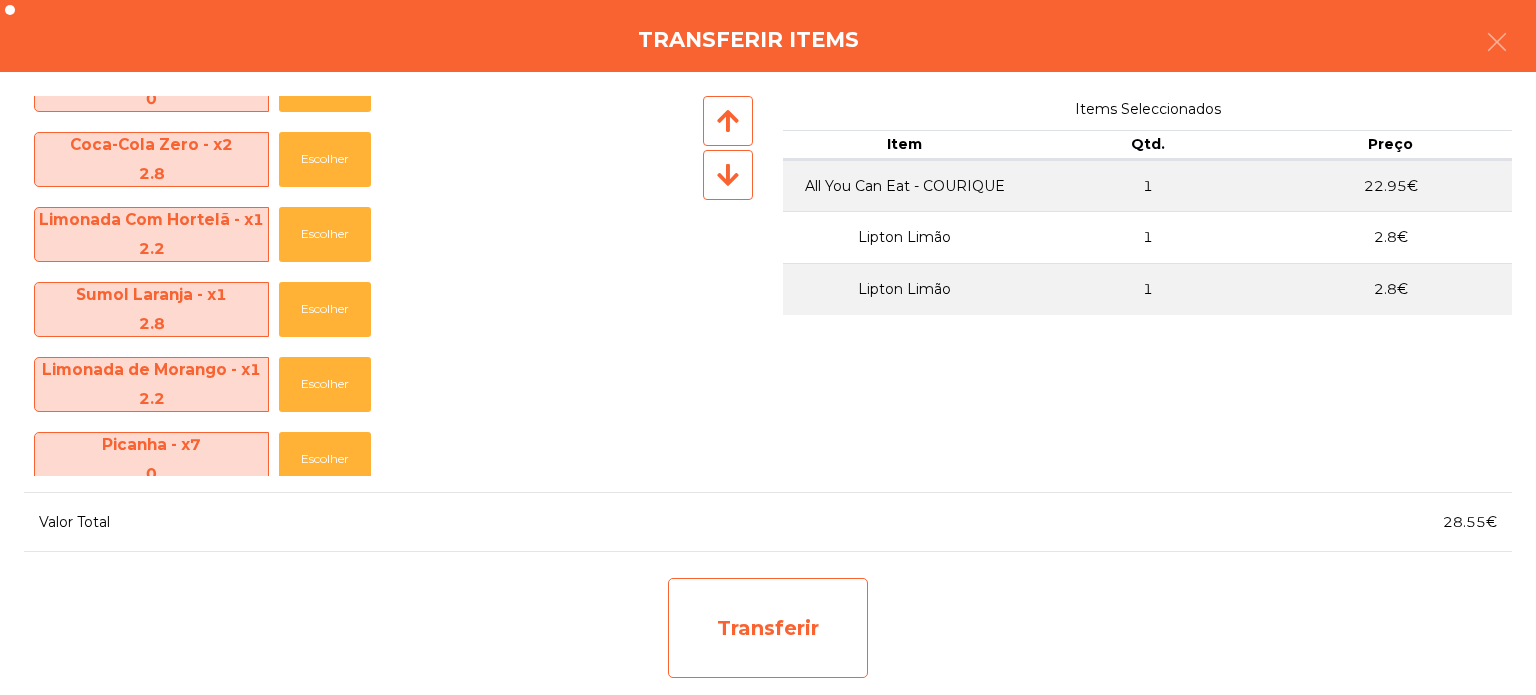 click on "Transferir" 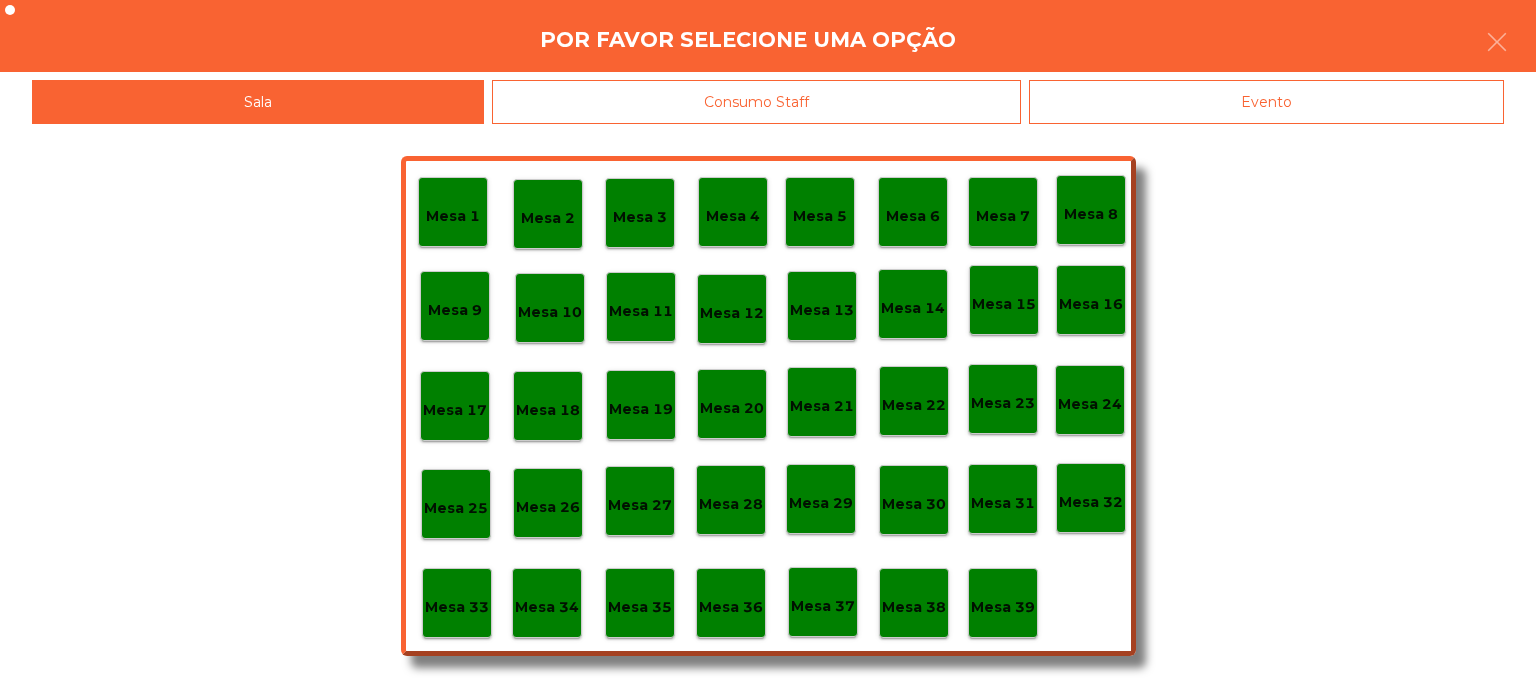 click on "Evento" 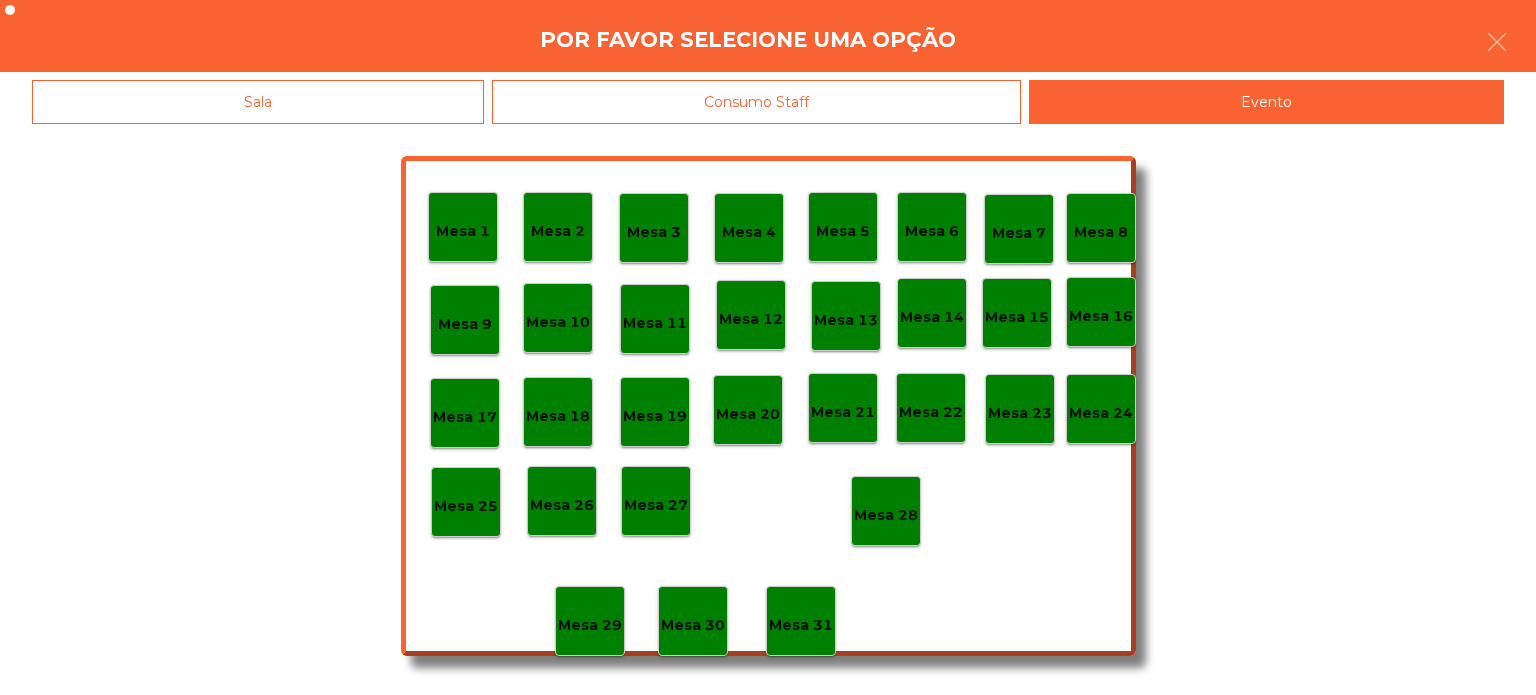 click on "Mesa 11" 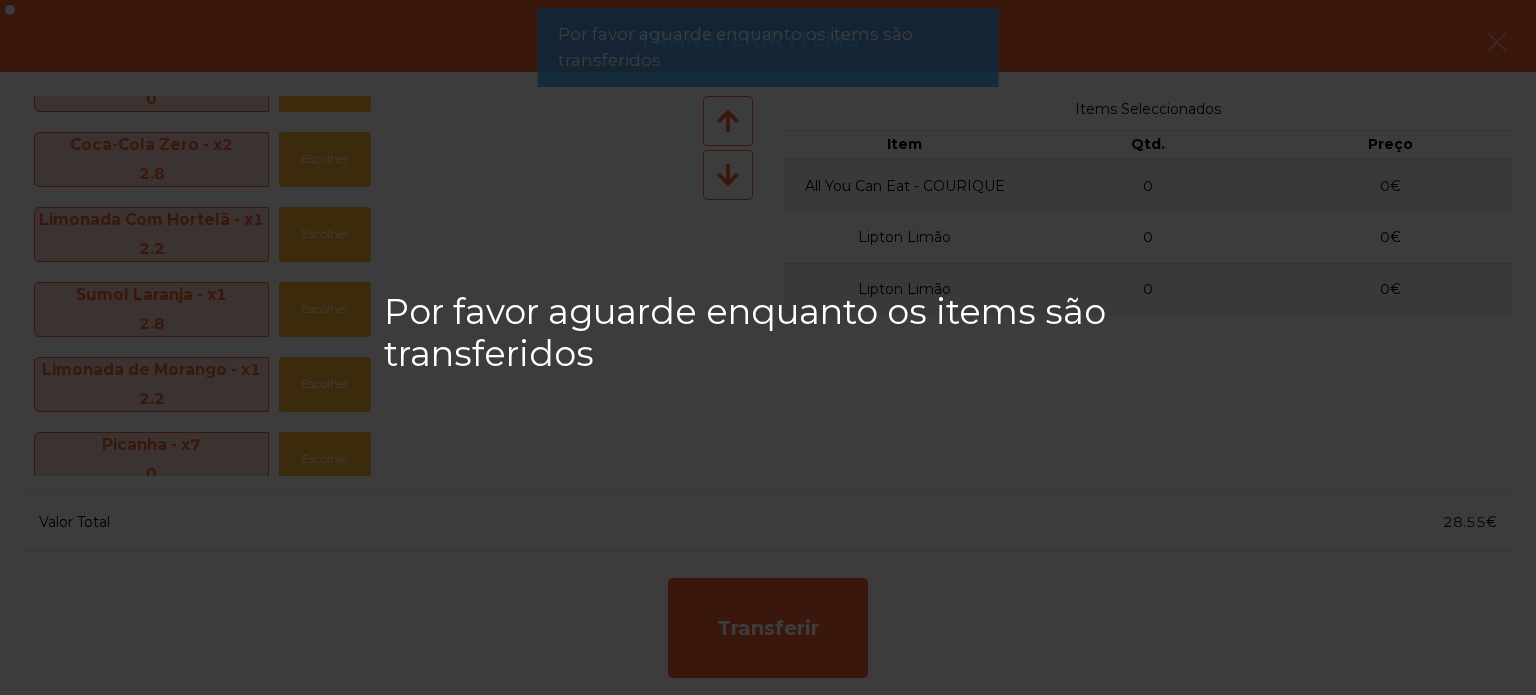 click on "Por favor aguarde enquanto os items são transferidos" 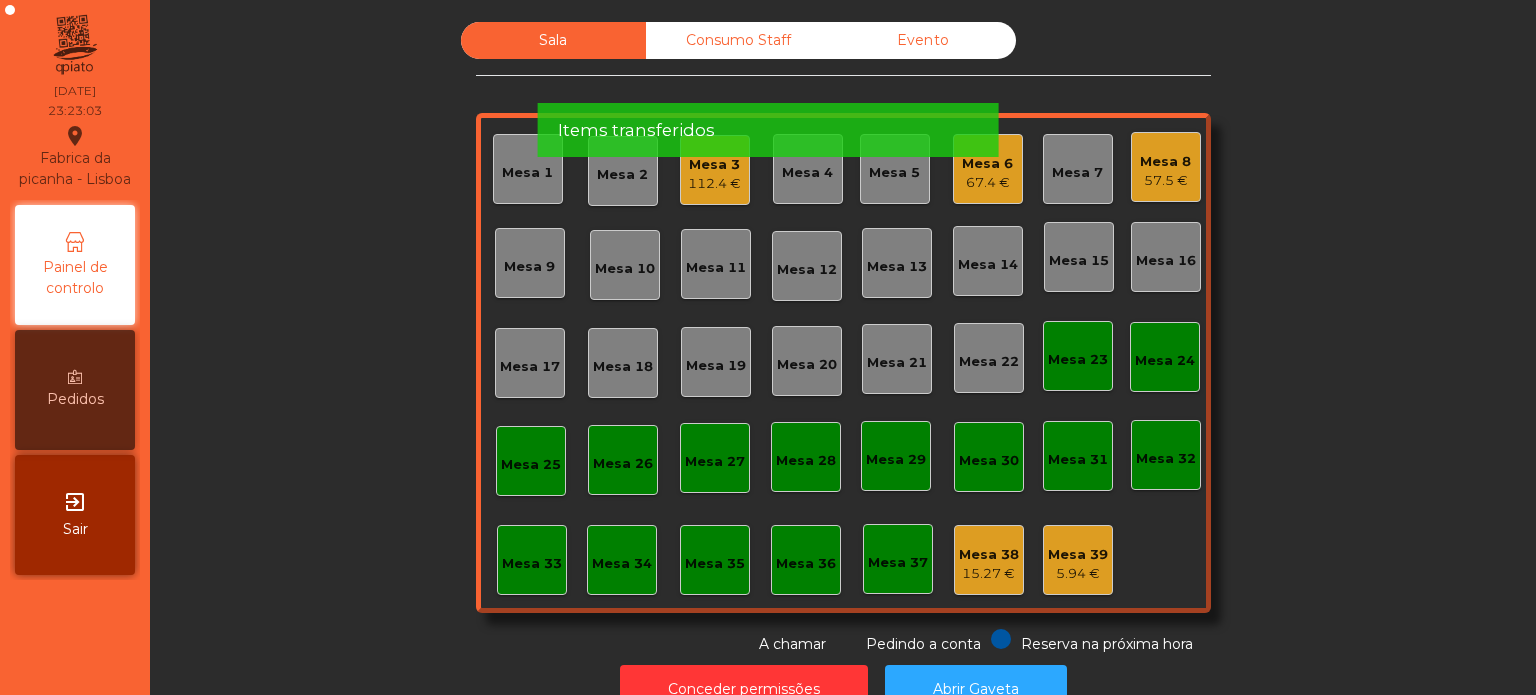 click on "Items transferidos" 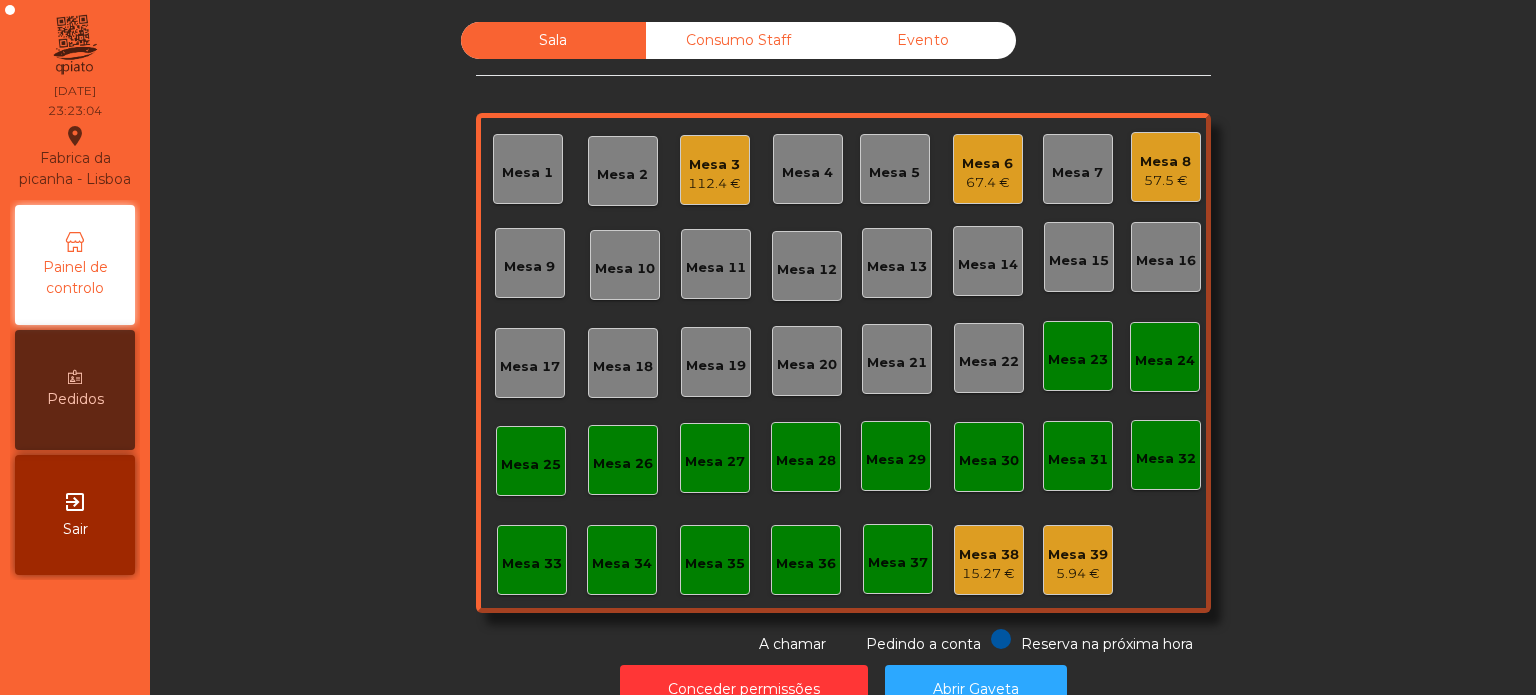 click on "Items transferidos" 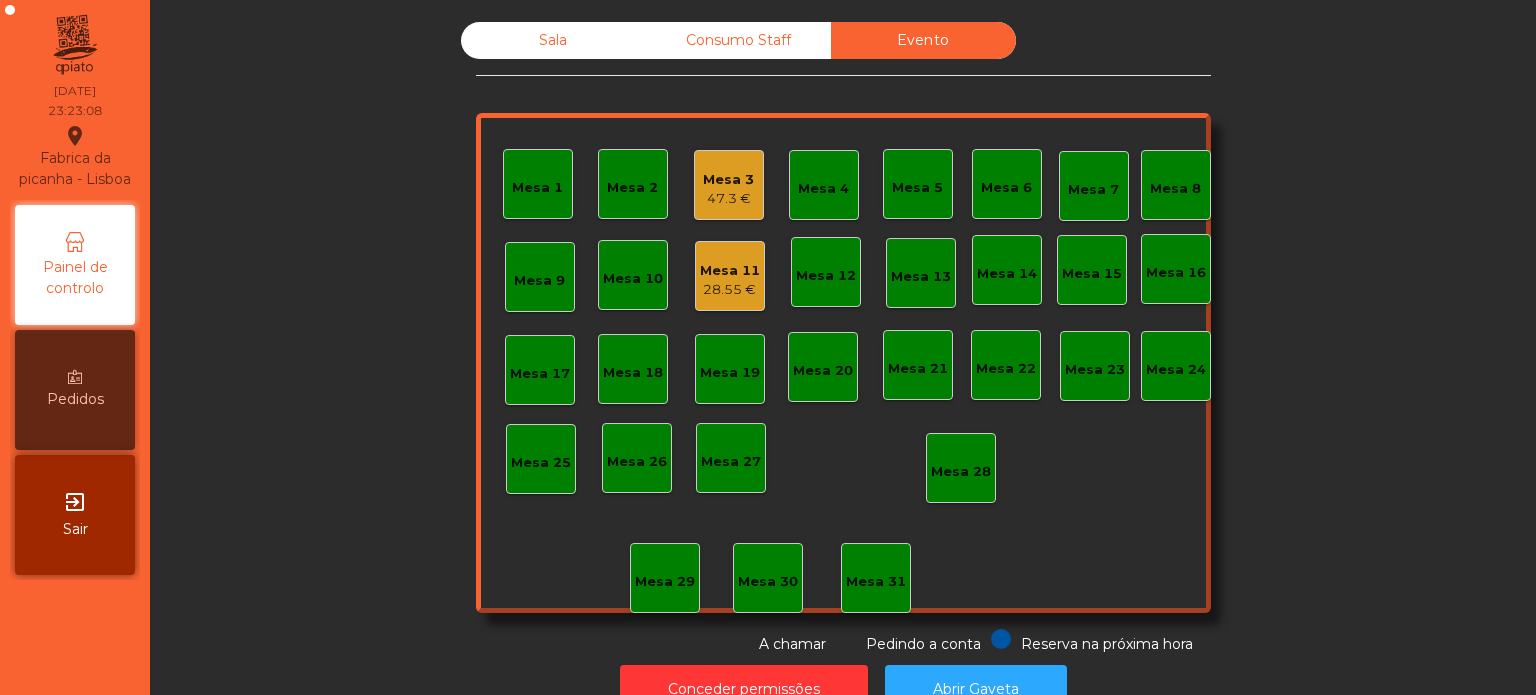 click on "28.55 €" 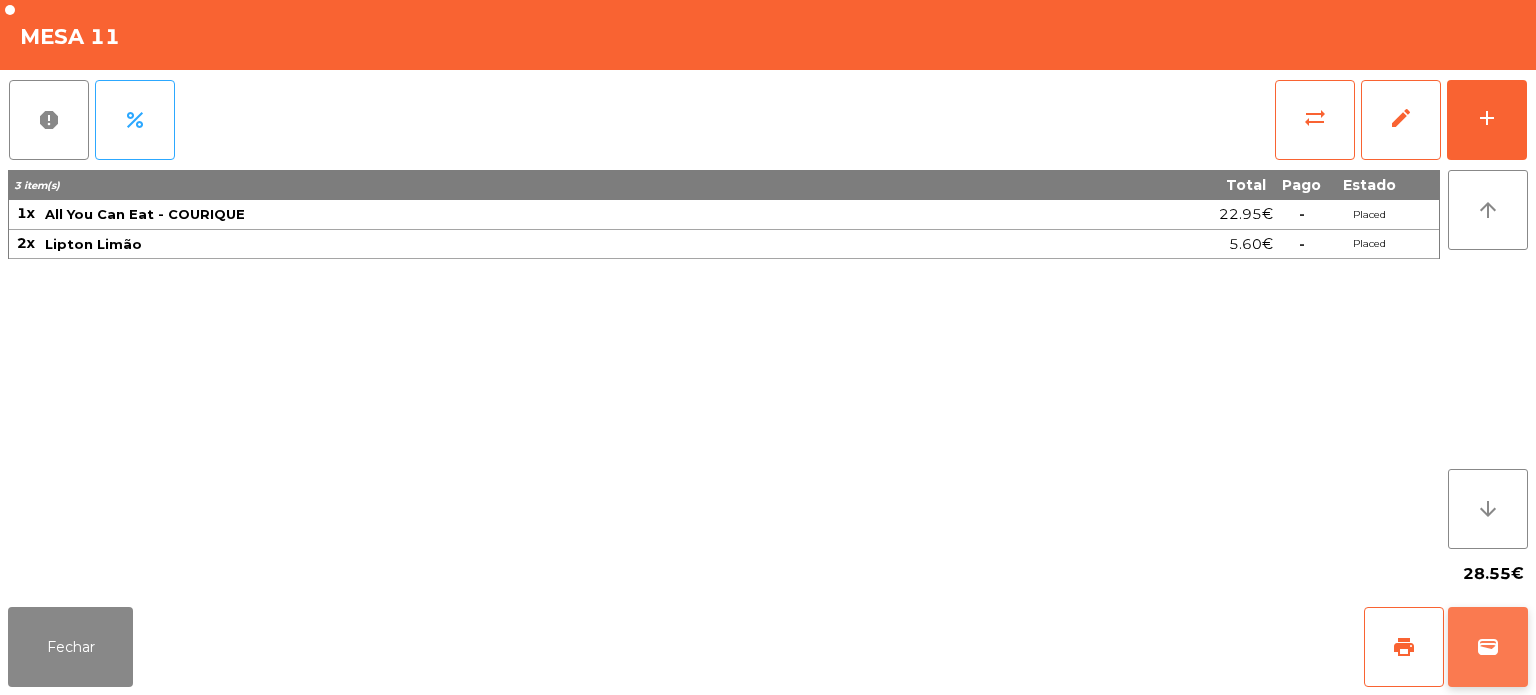 click on "wallet" 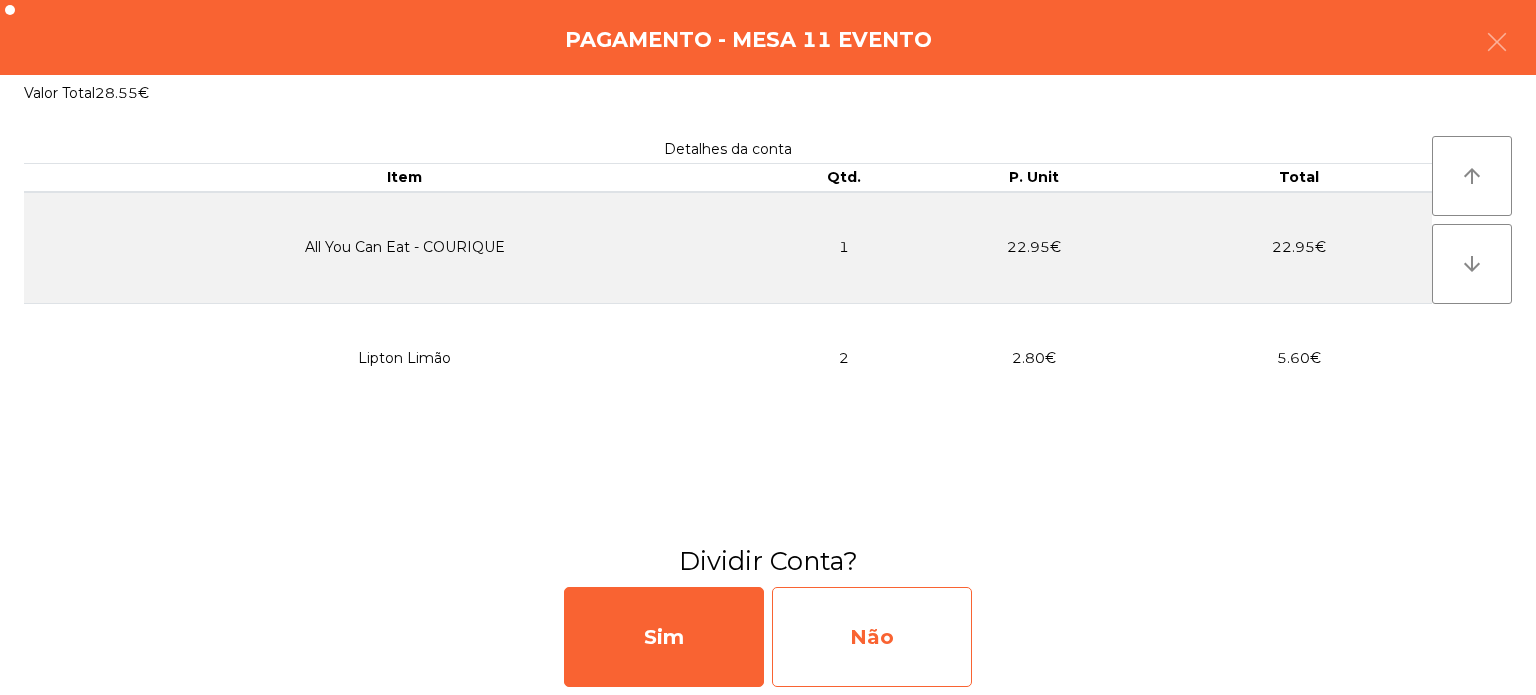 click on "Não" 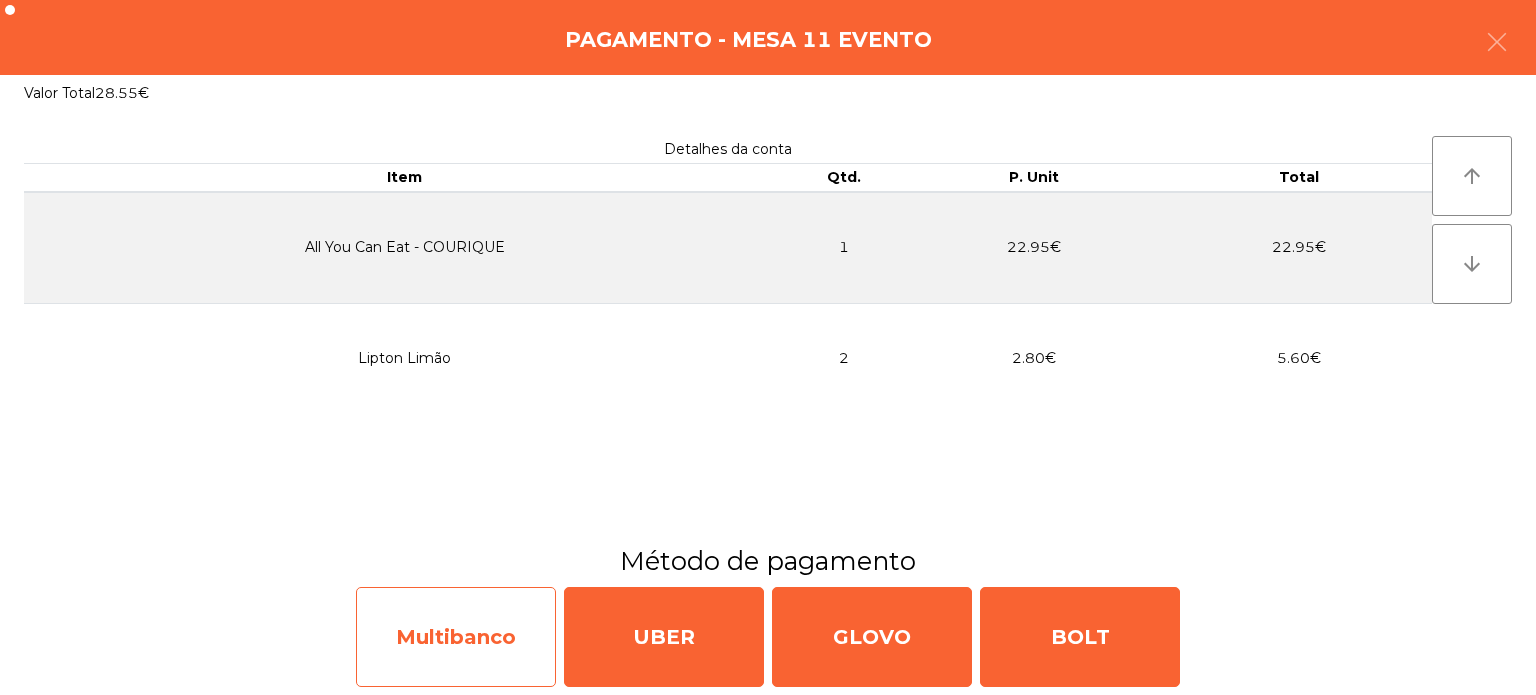 click on "Multibanco" 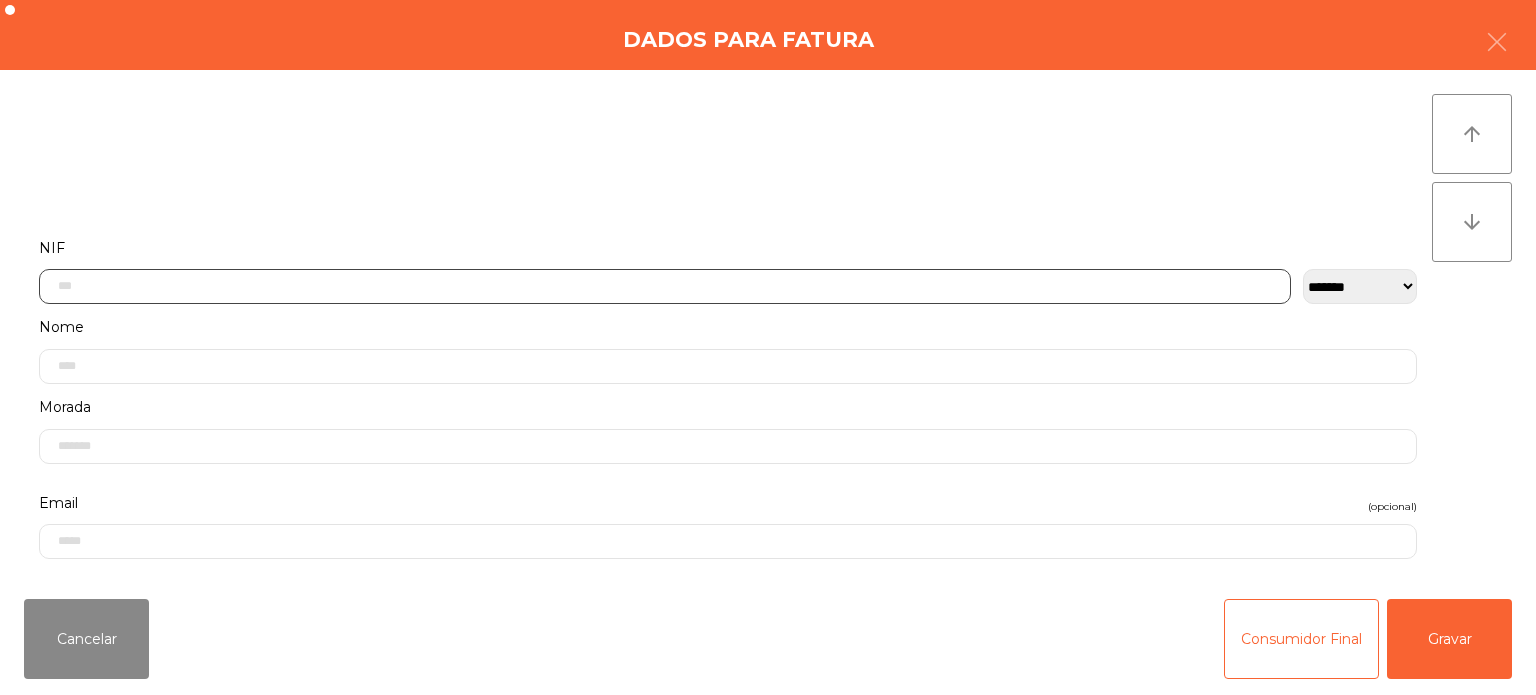 click 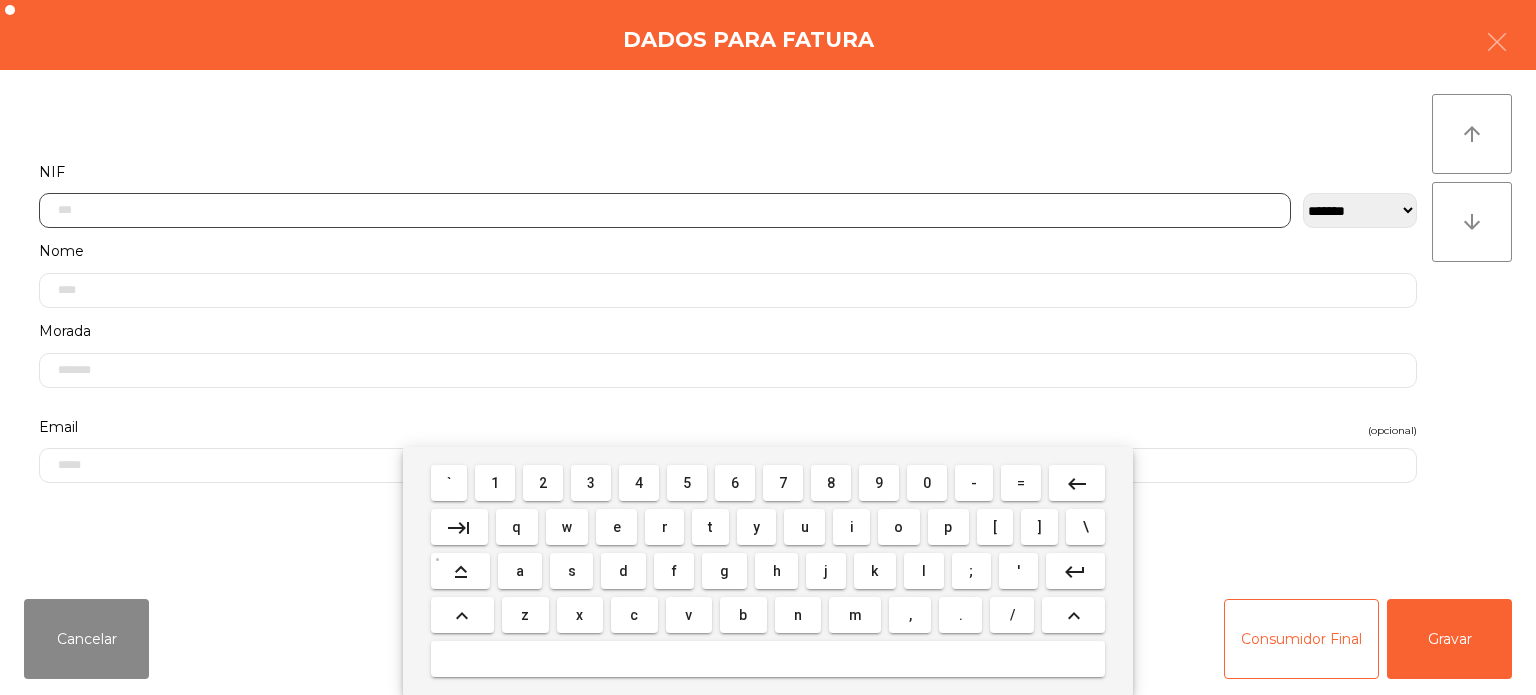 scroll, scrollTop: 139, scrollLeft: 0, axis: vertical 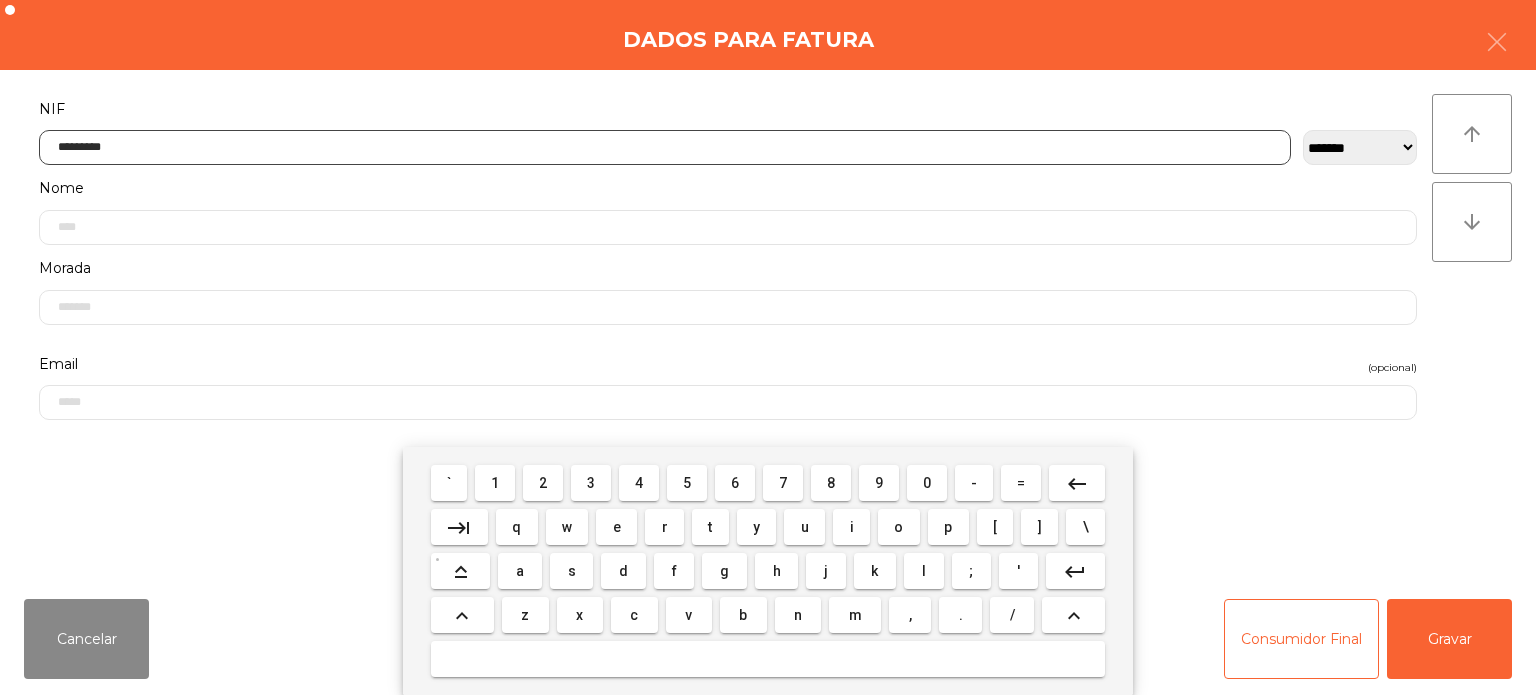 type on "*********" 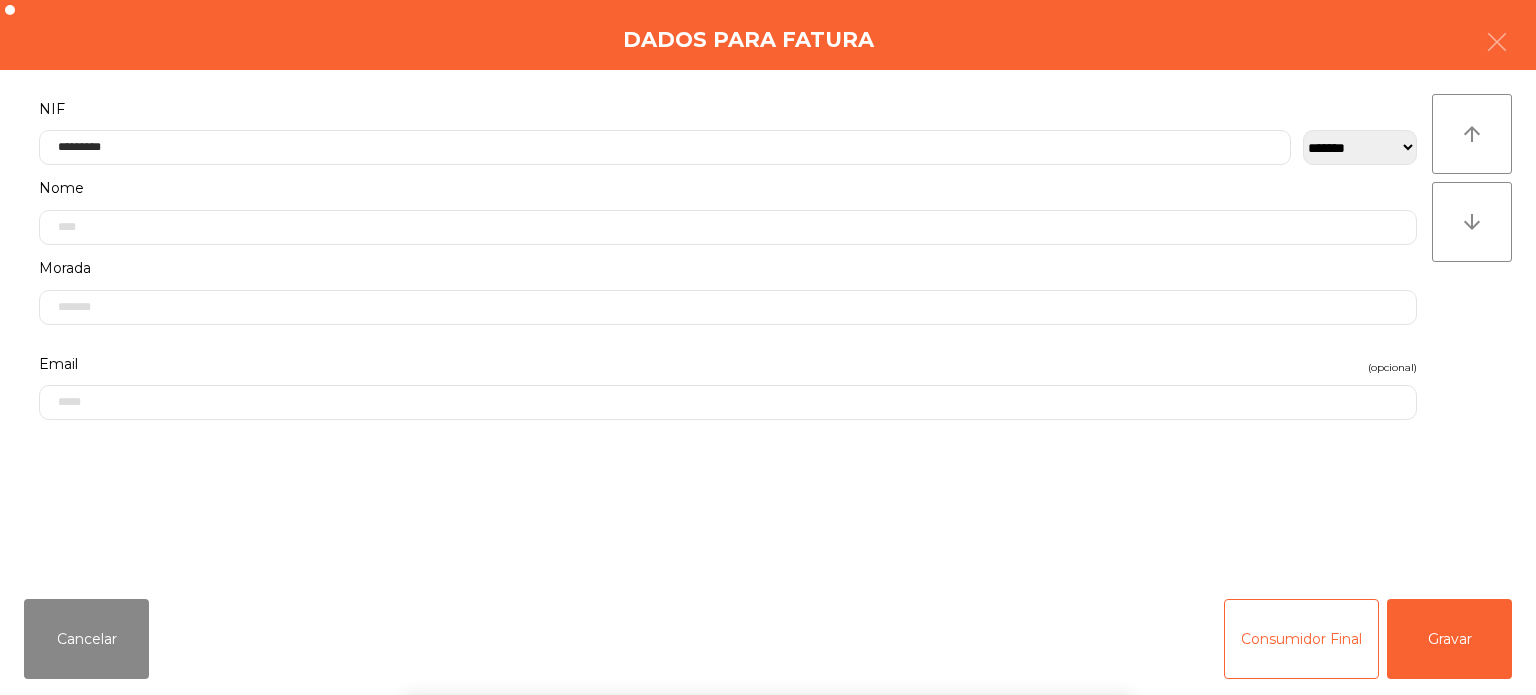 click on "` 1 2 3 4 5 6 7 8 9 0 - = keyboard_backspace keyboard_tab q w e r t y u i o p [ ] \ keyboard_capslock a s d f g h j k l ; ' keyboard_return keyboard_arrow_up z x c v b n m , . / keyboard_arrow_up" at bounding box center (768, 571) 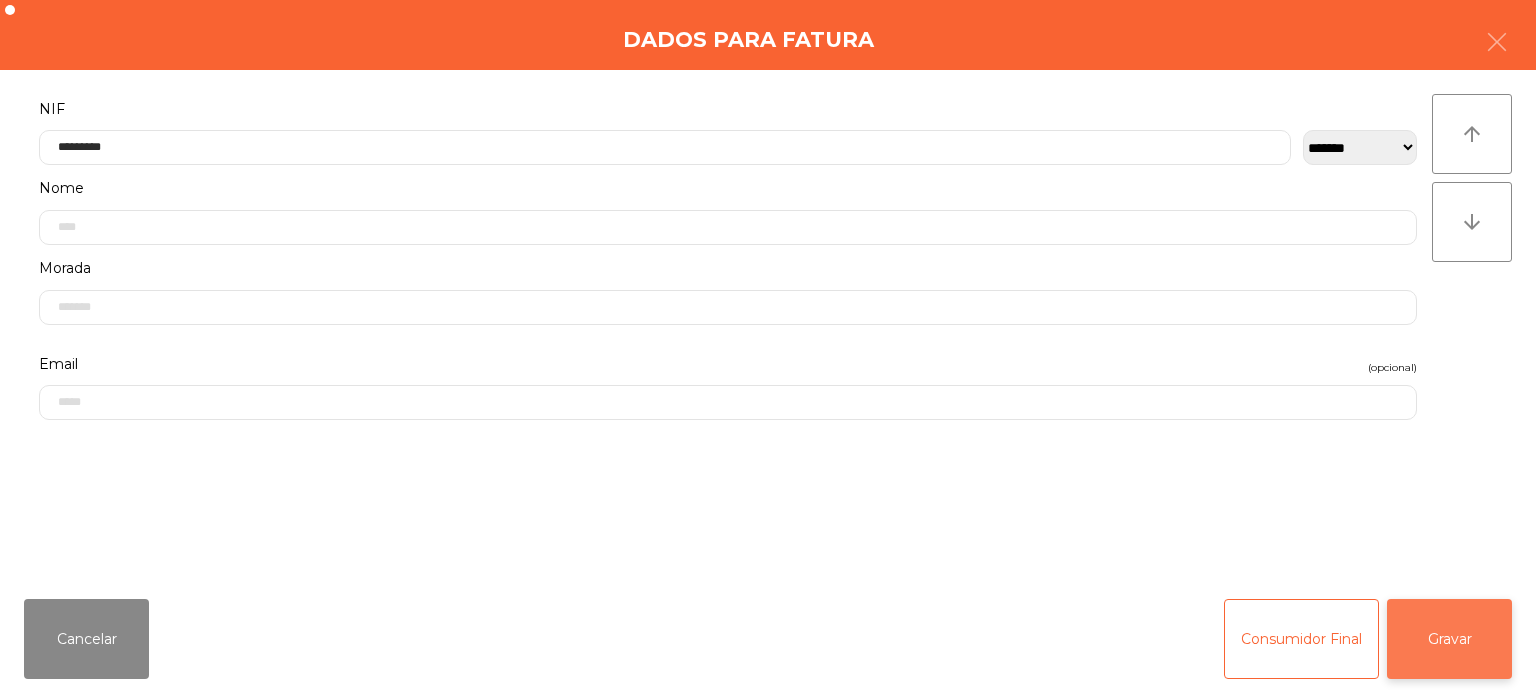 click on "Gravar" 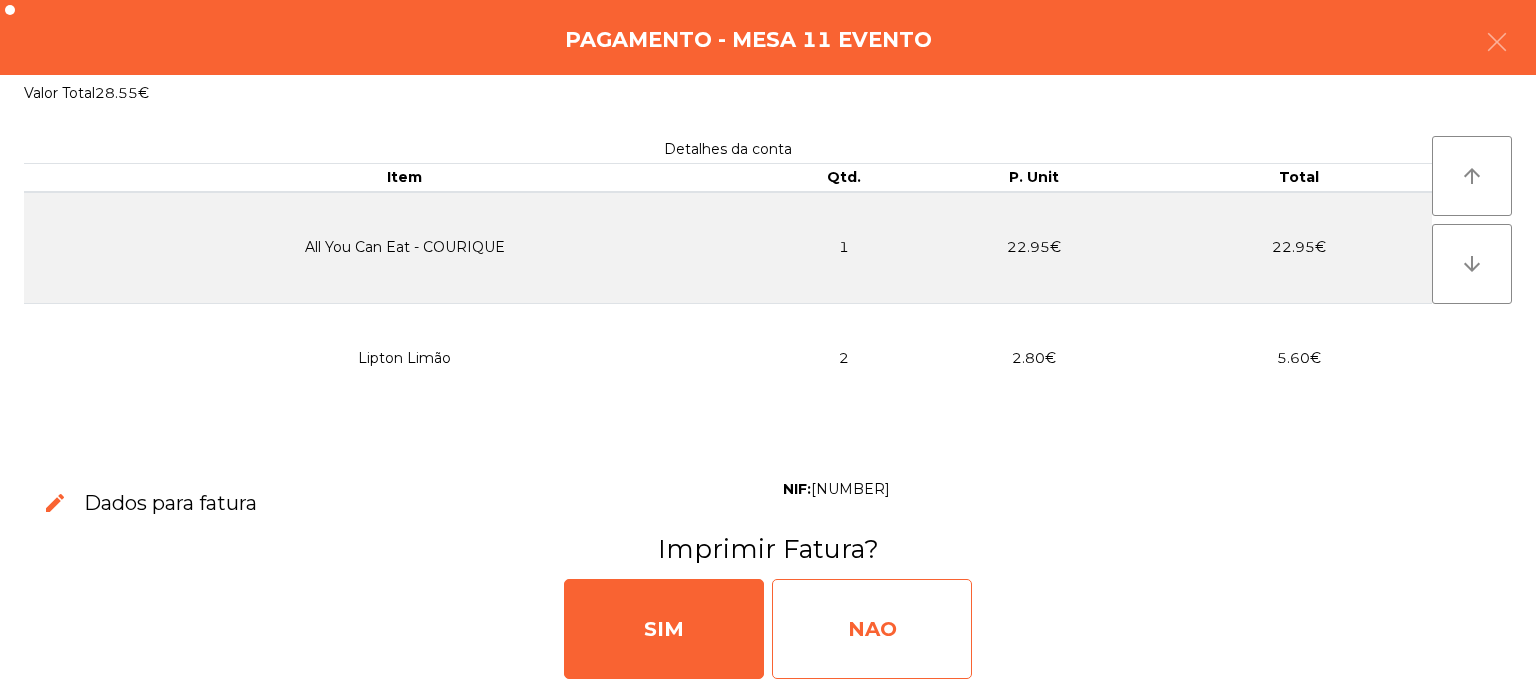 click on "NAO" 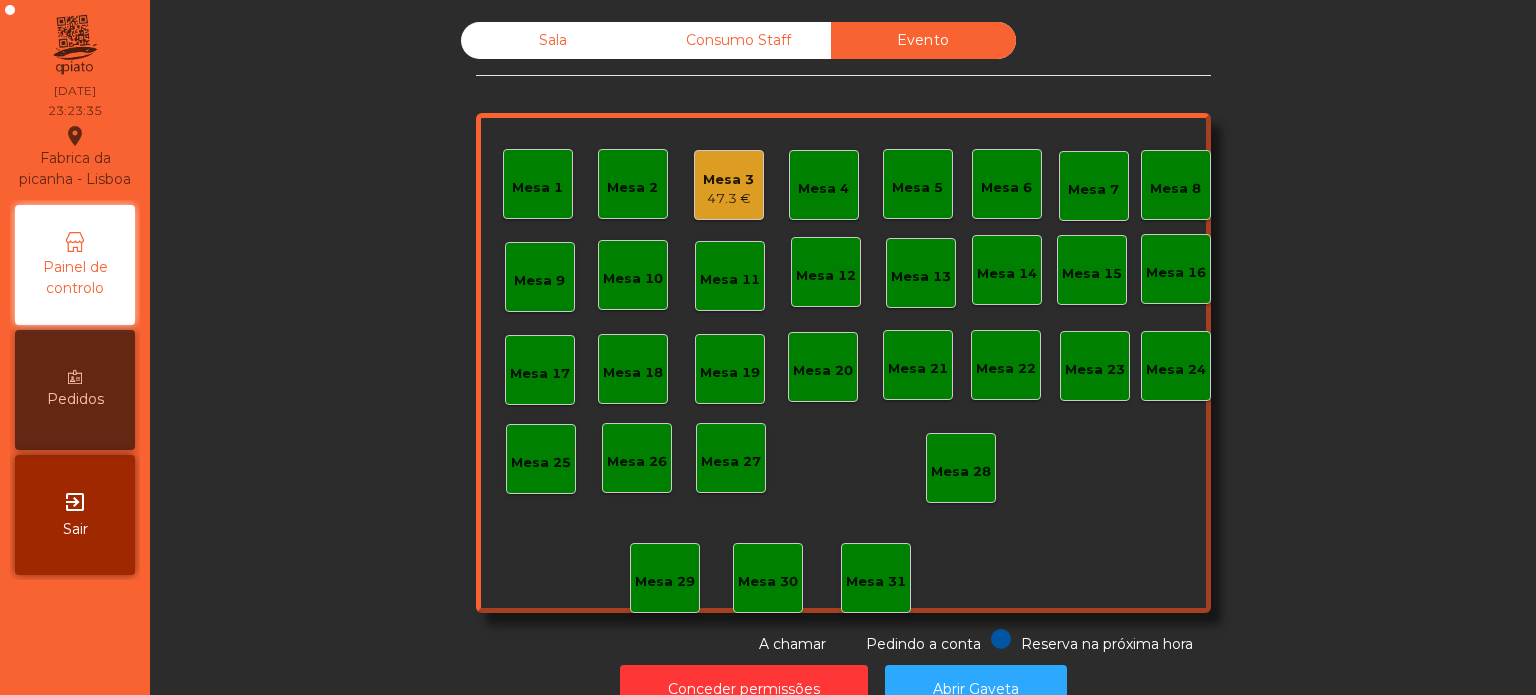 click on "Sala" 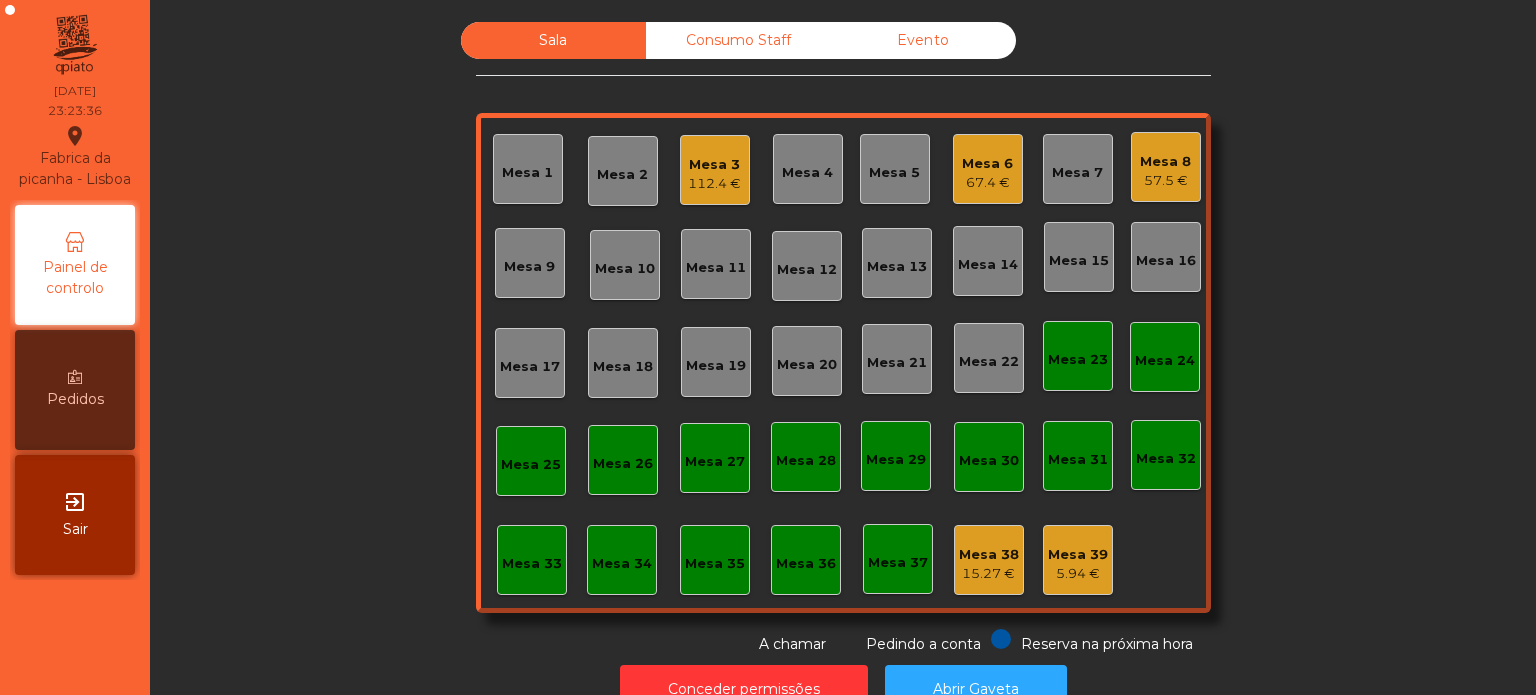 click on "Mesa 3   112.4 €" 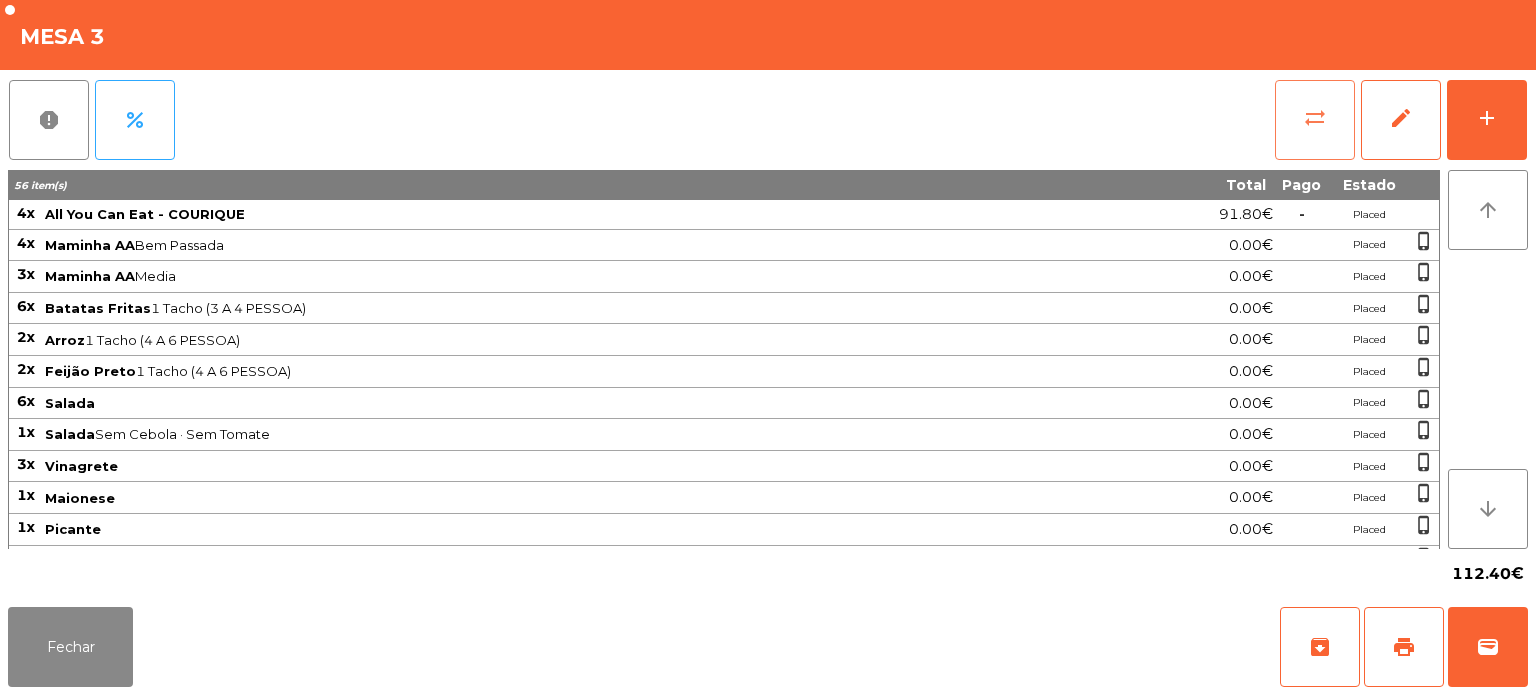 click on "sync_alt" 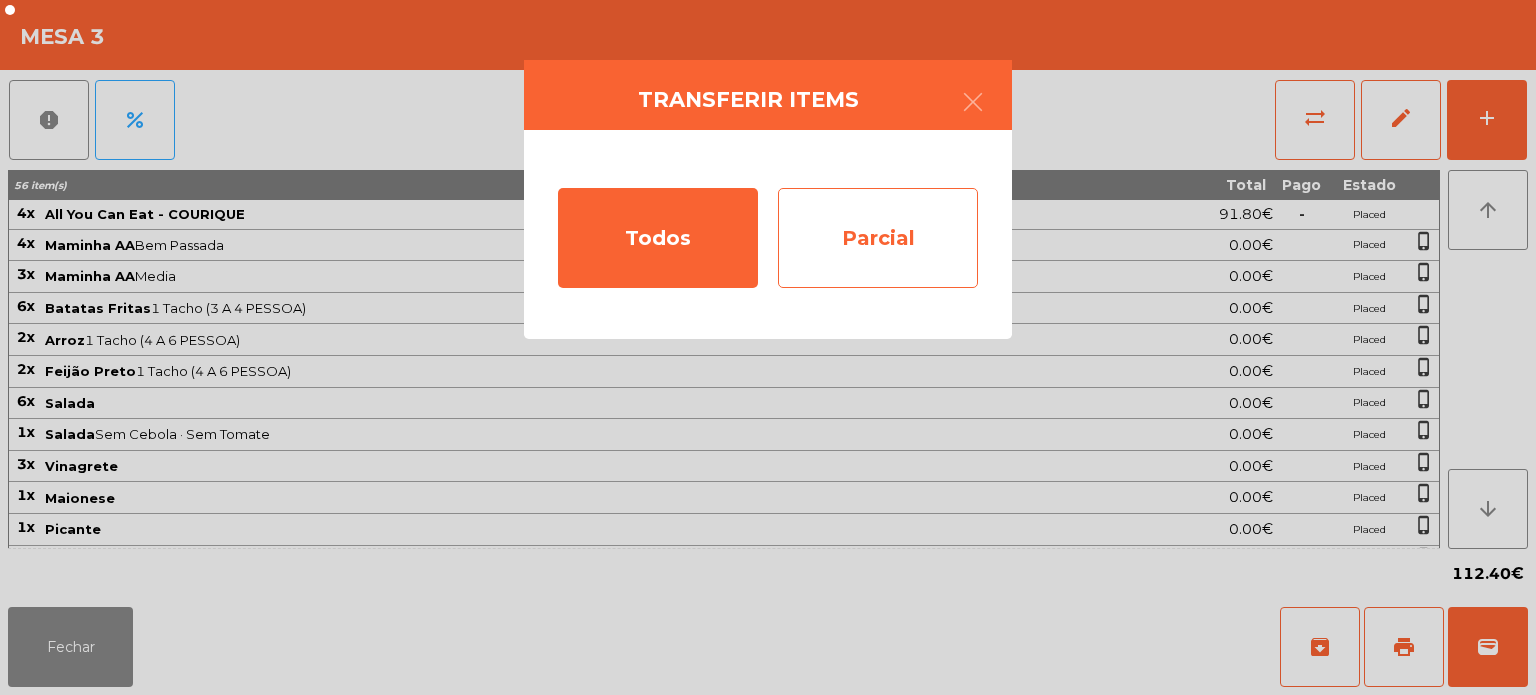 click on "Parcial" 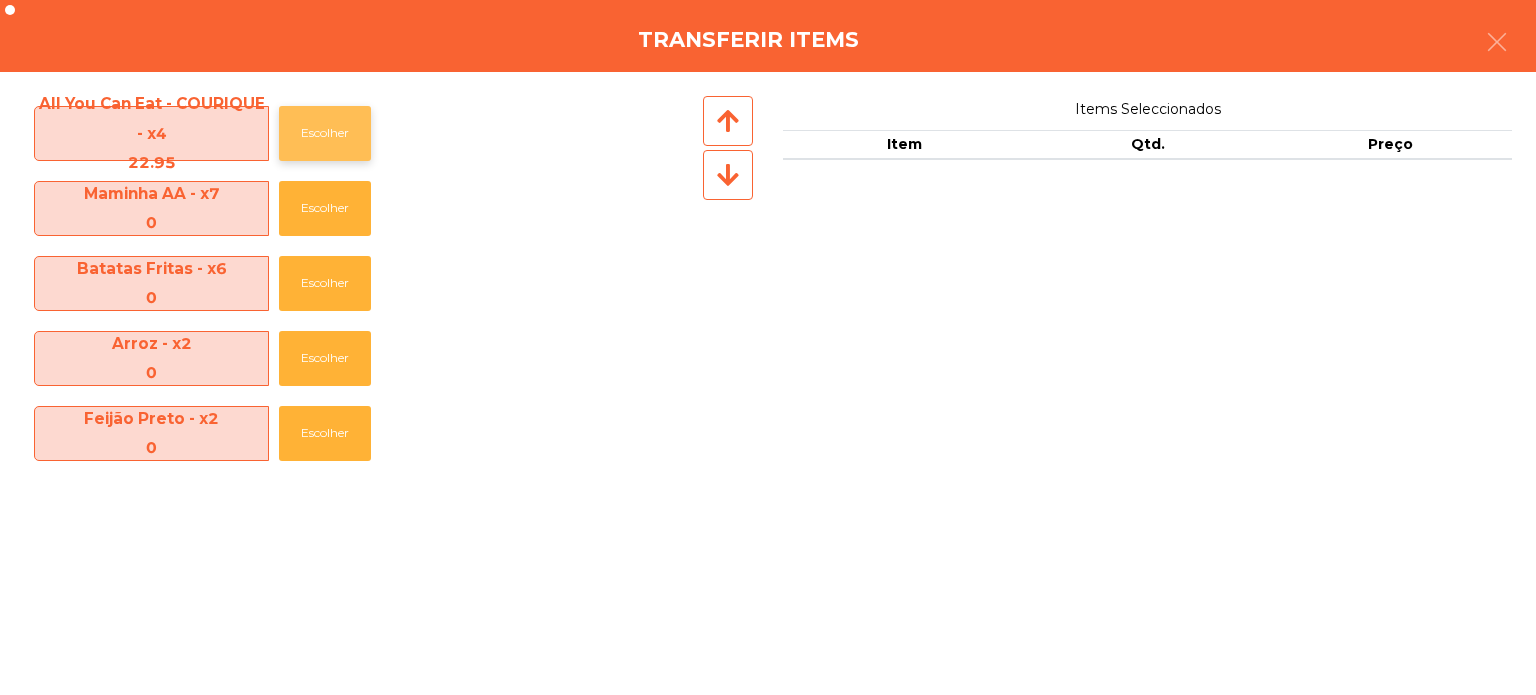 click on "Escolher" 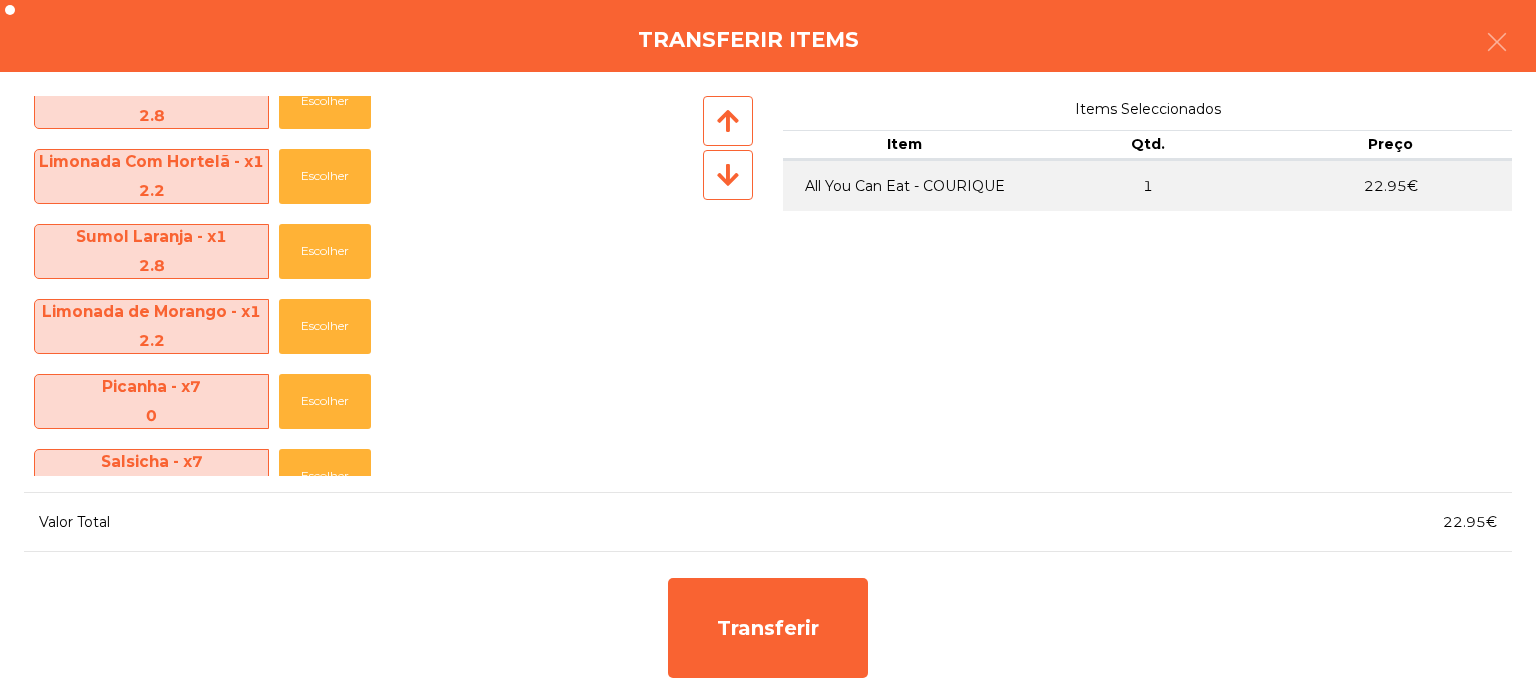 scroll, scrollTop: 786, scrollLeft: 0, axis: vertical 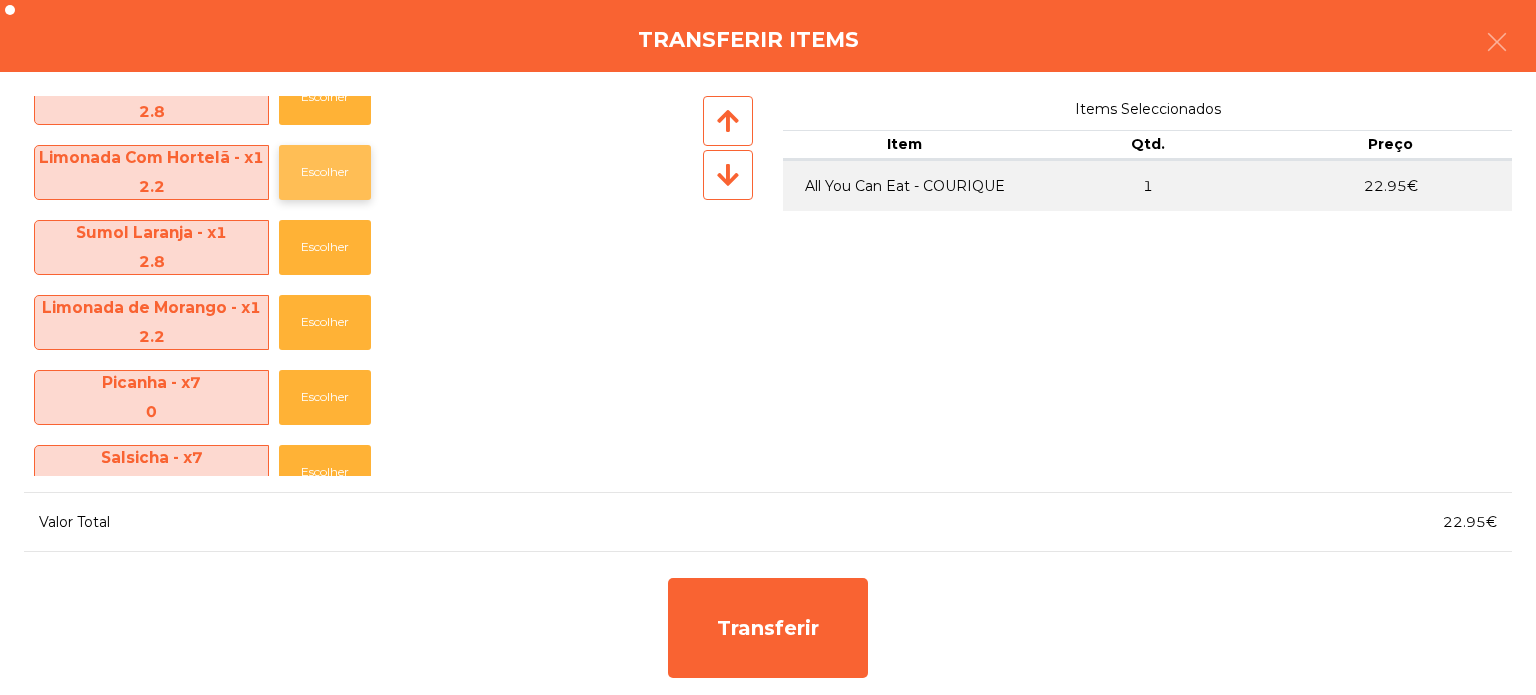 click on "Escolher" 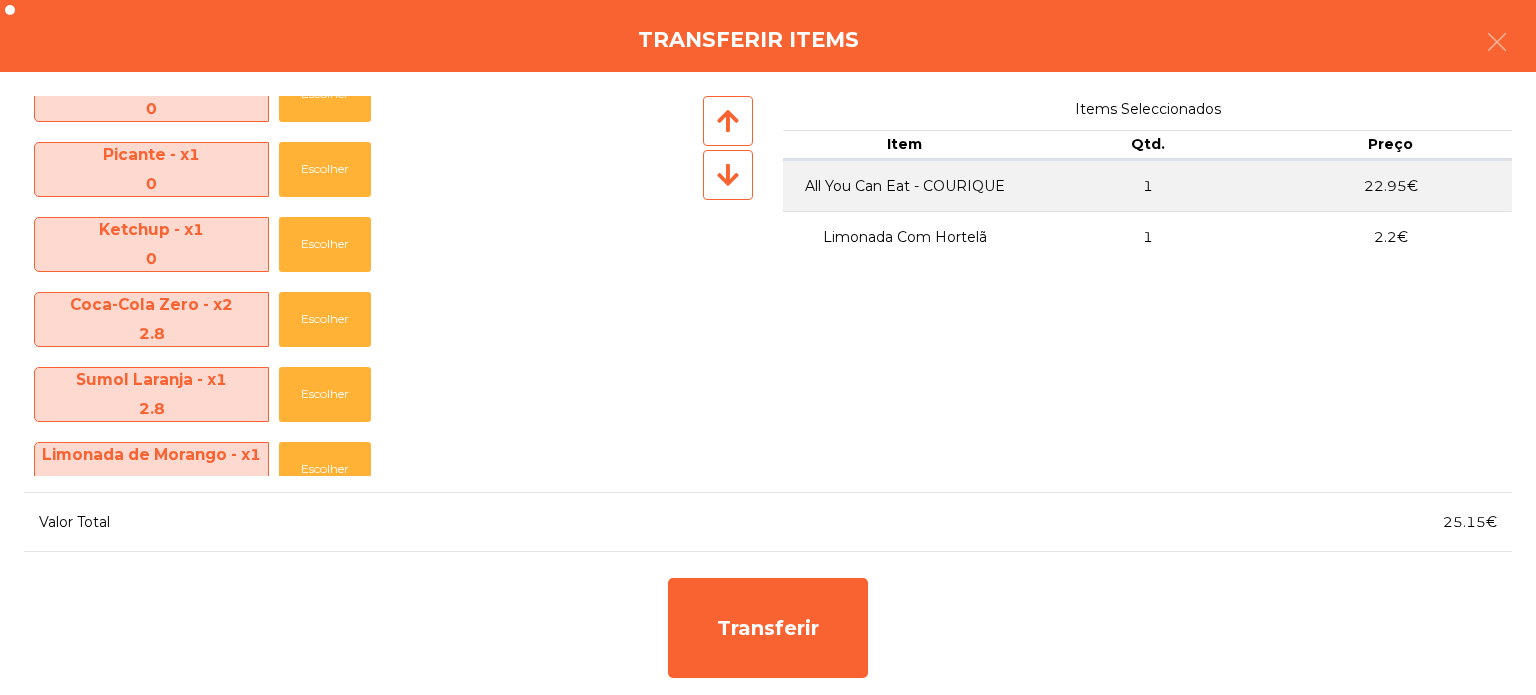 scroll, scrollTop: 570, scrollLeft: 0, axis: vertical 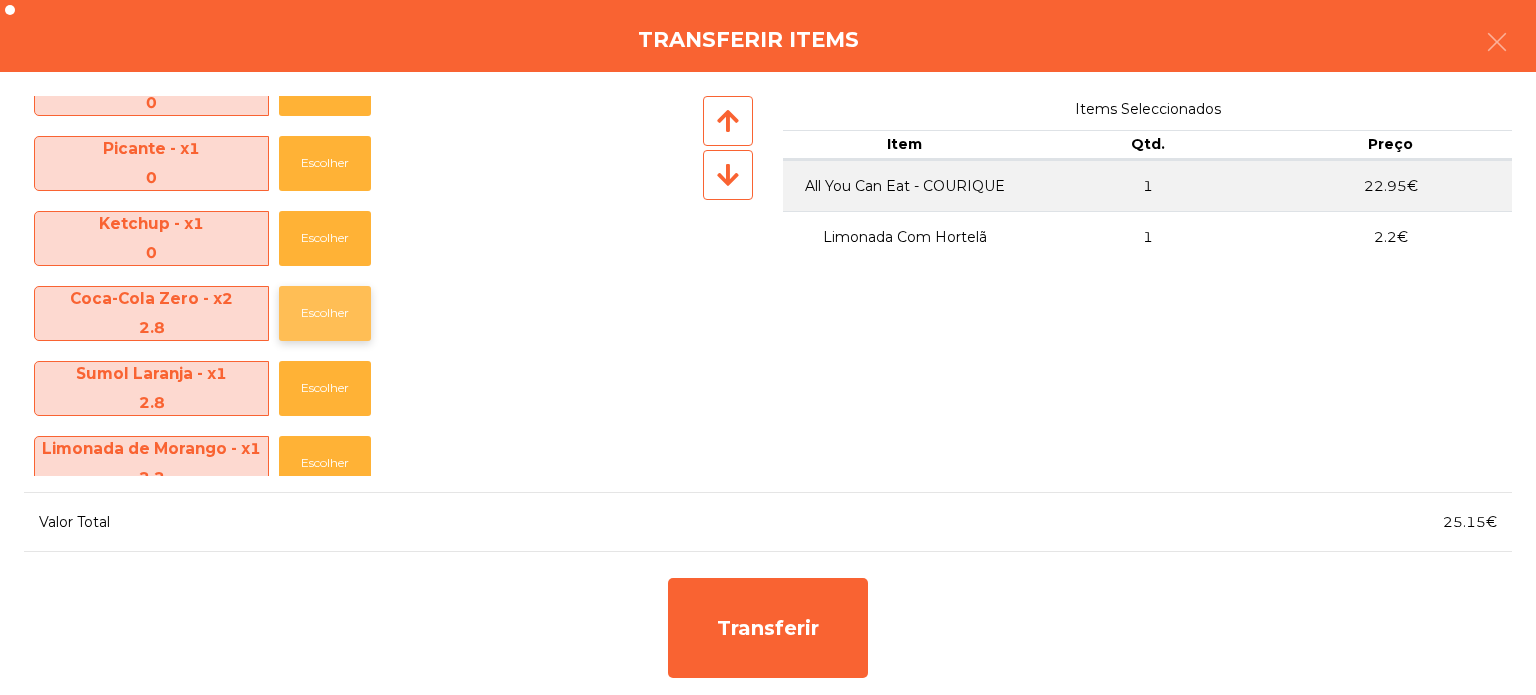 click on "Escolher" 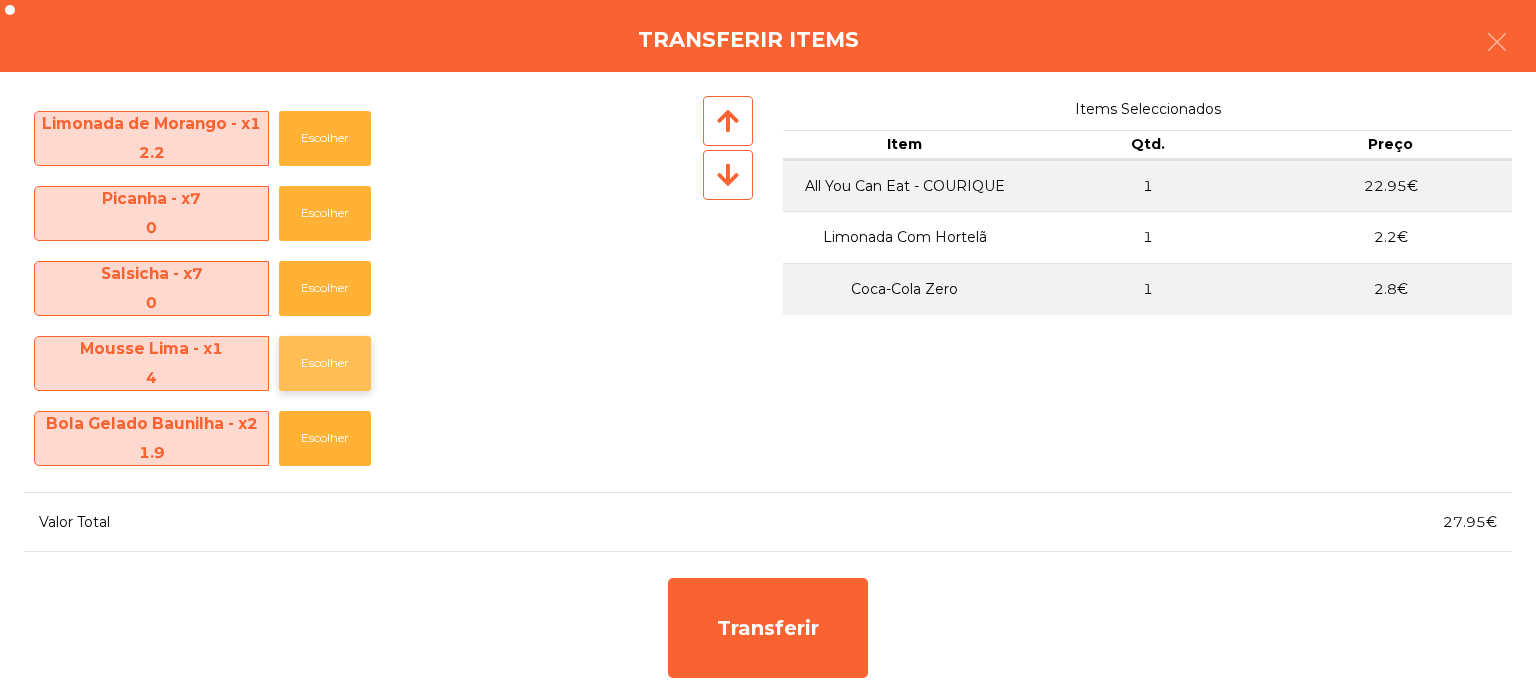 click on "Escolher" 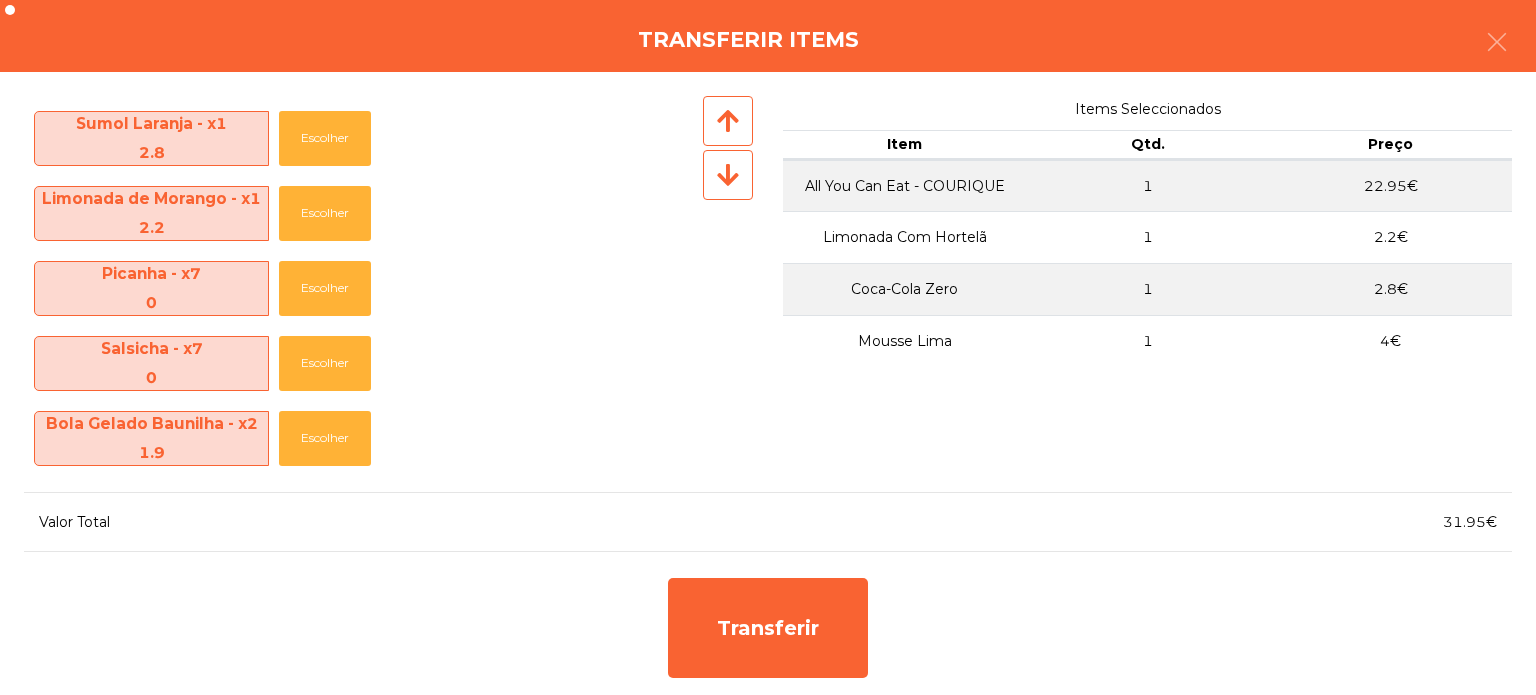 scroll, scrollTop: 820, scrollLeft: 0, axis: vertical 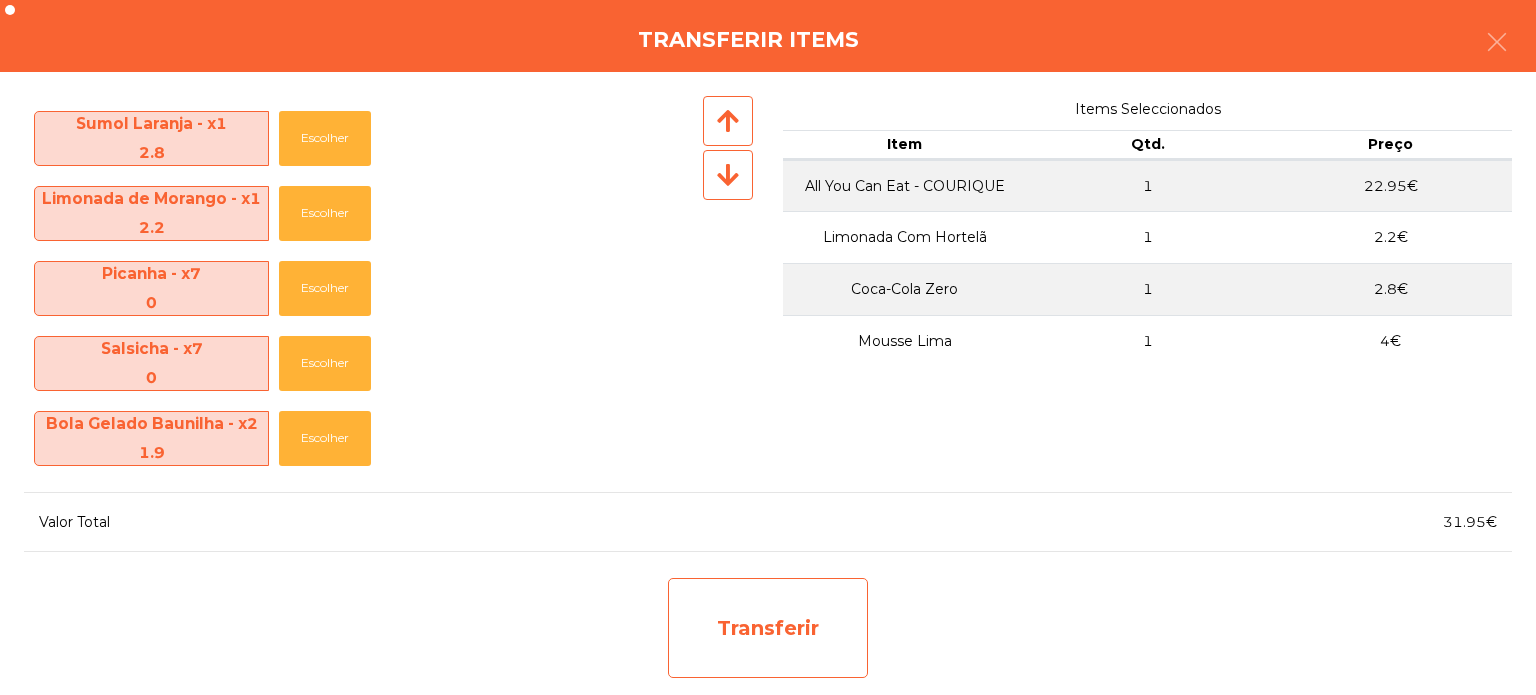 click on "Transferir" 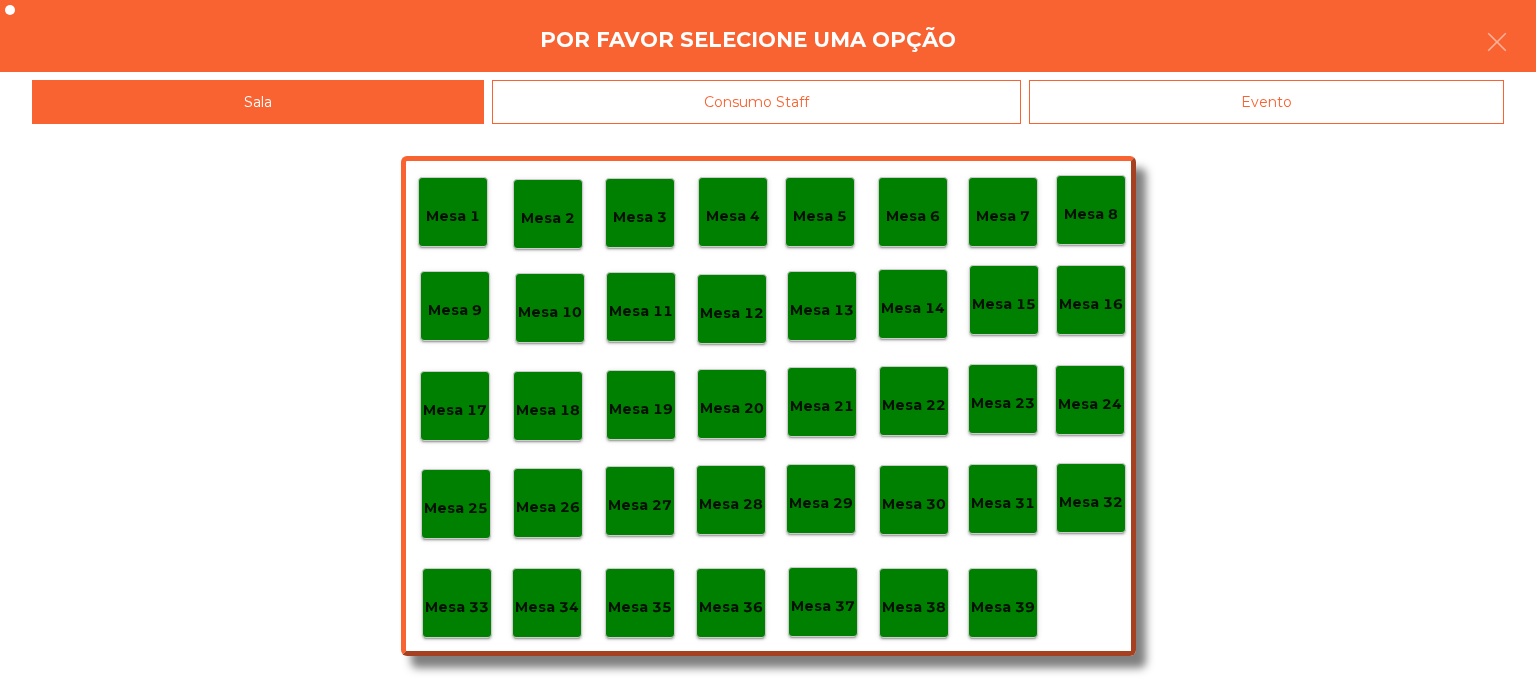 click on "Evento" 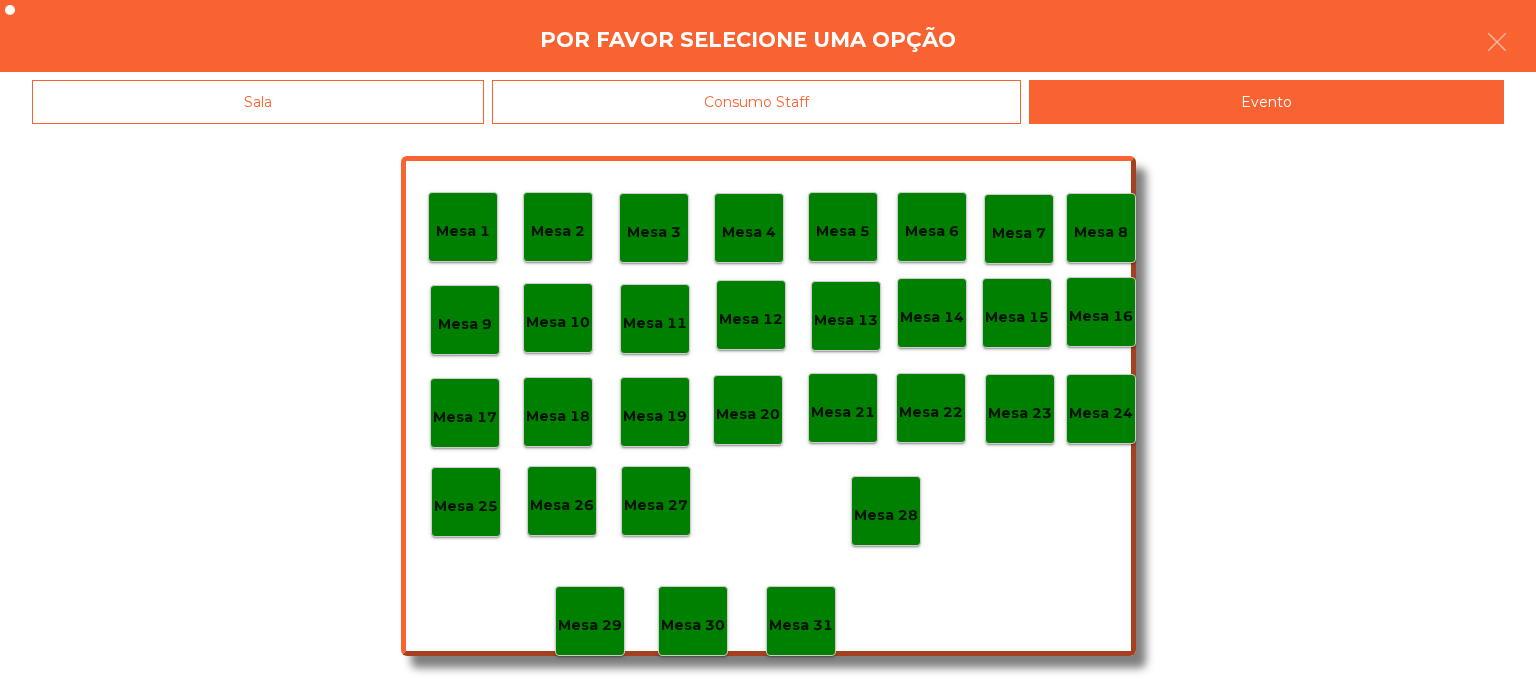 click on "Mesa 19" 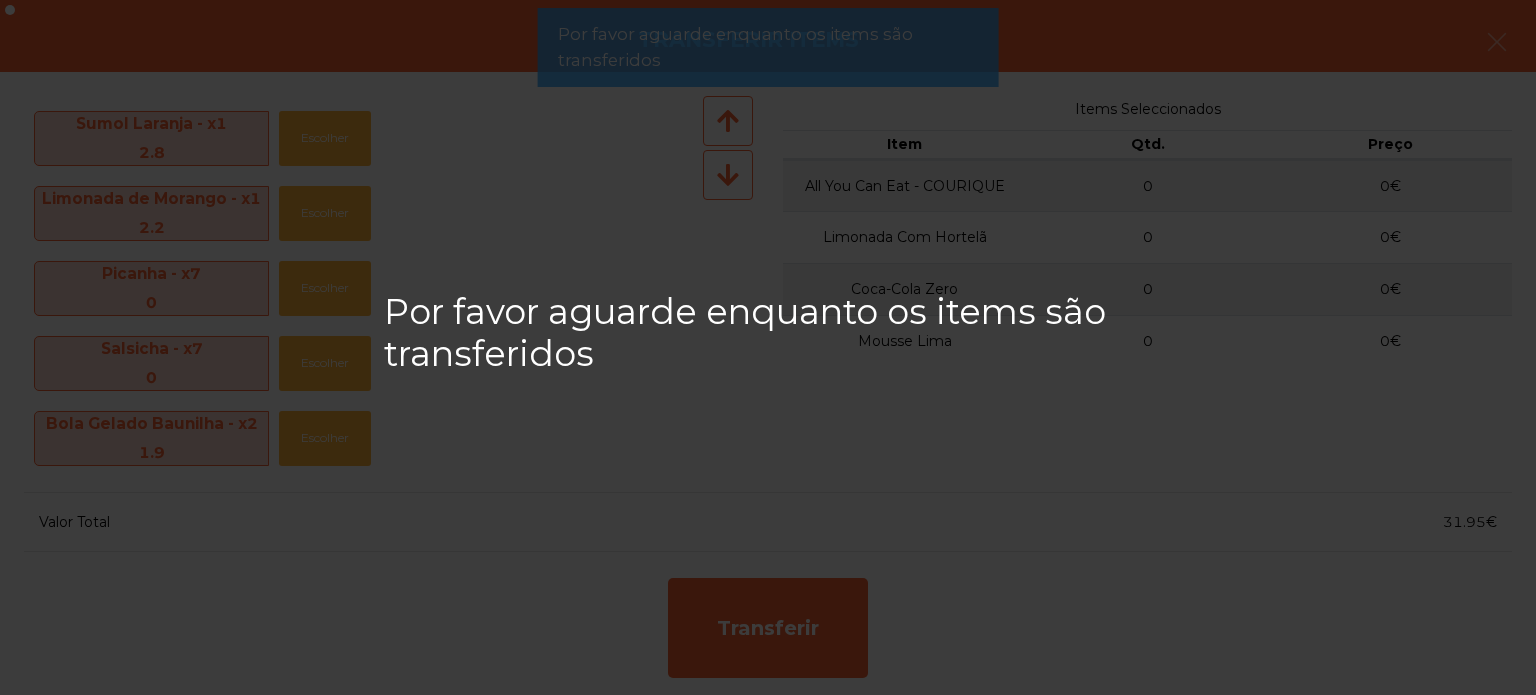 click on "Por favor aguarde enquanto os items são transferidos" at bounding box center (768, 347) 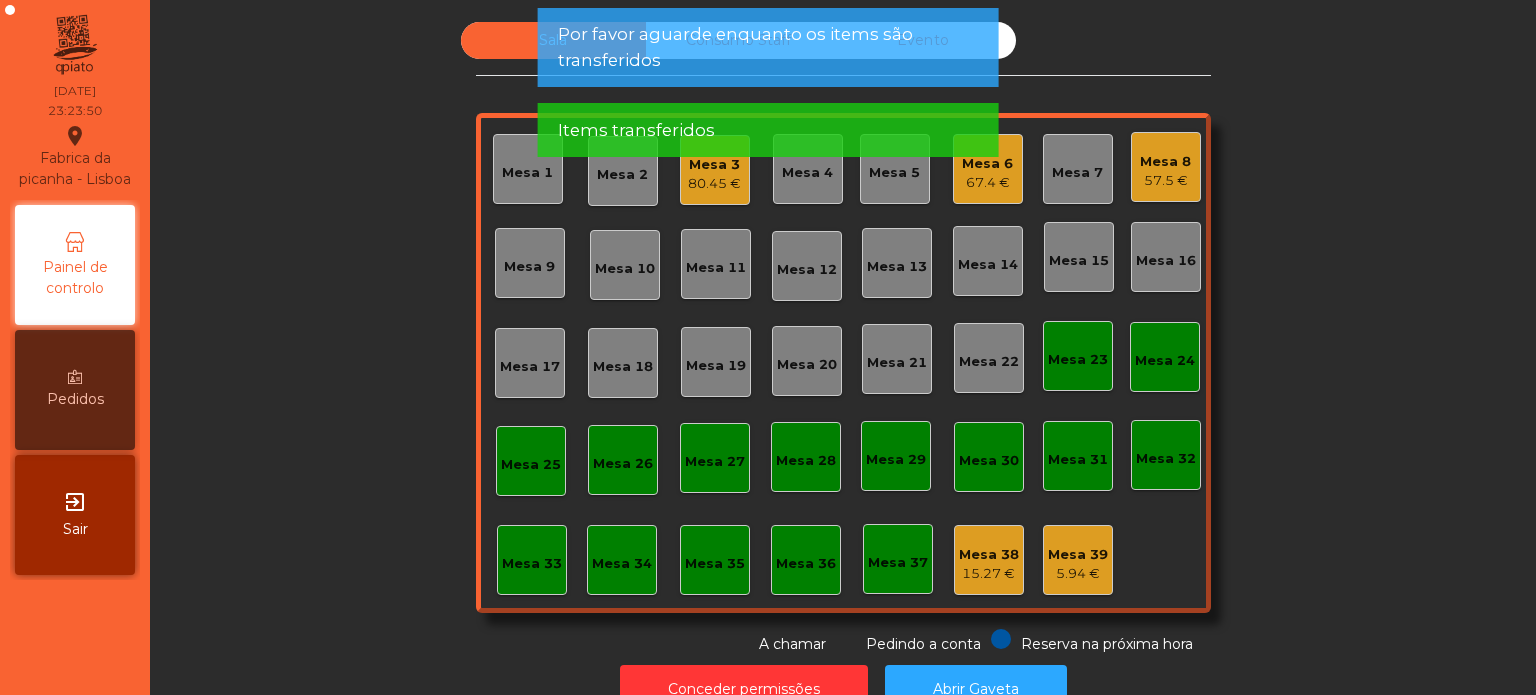click on "Por favor aguarde enquanto os items são transferidos" 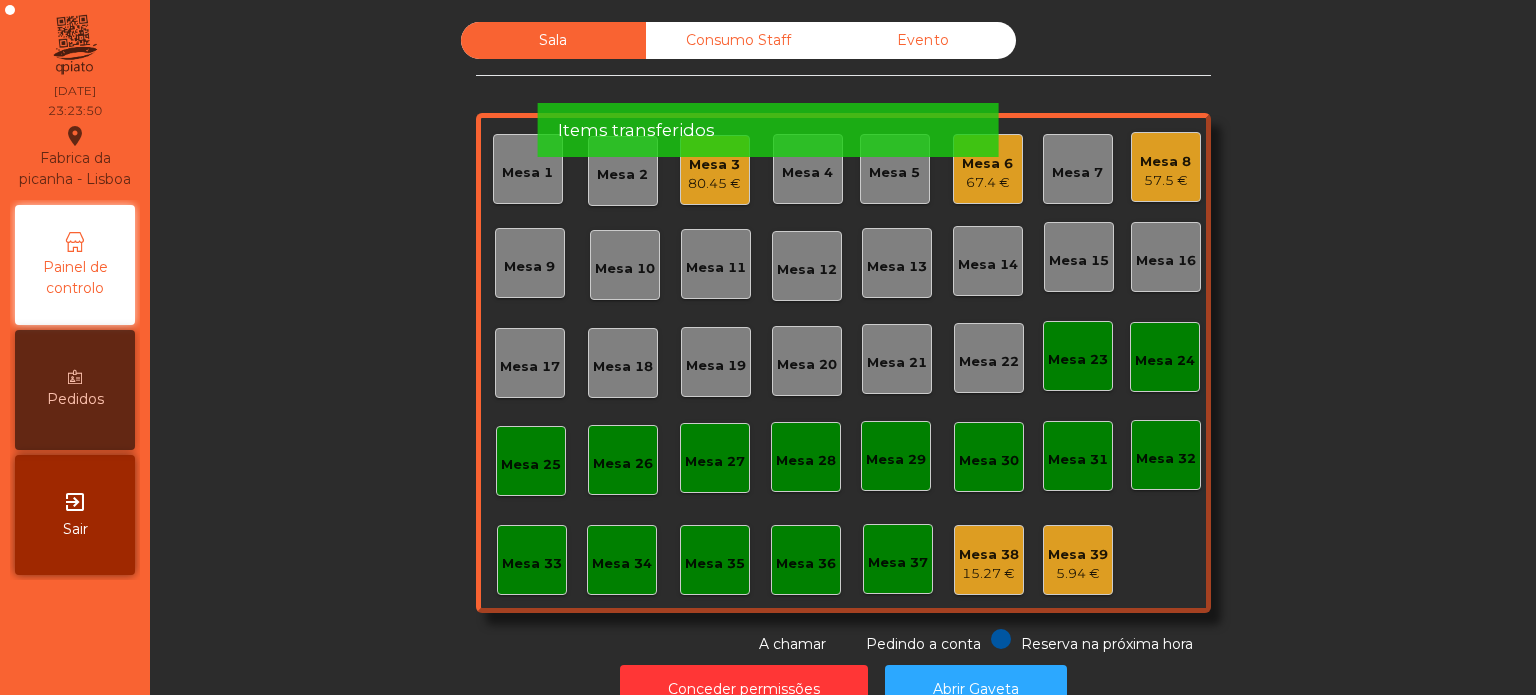 click on "Por favor aguarde enquanto os items são transferidos" 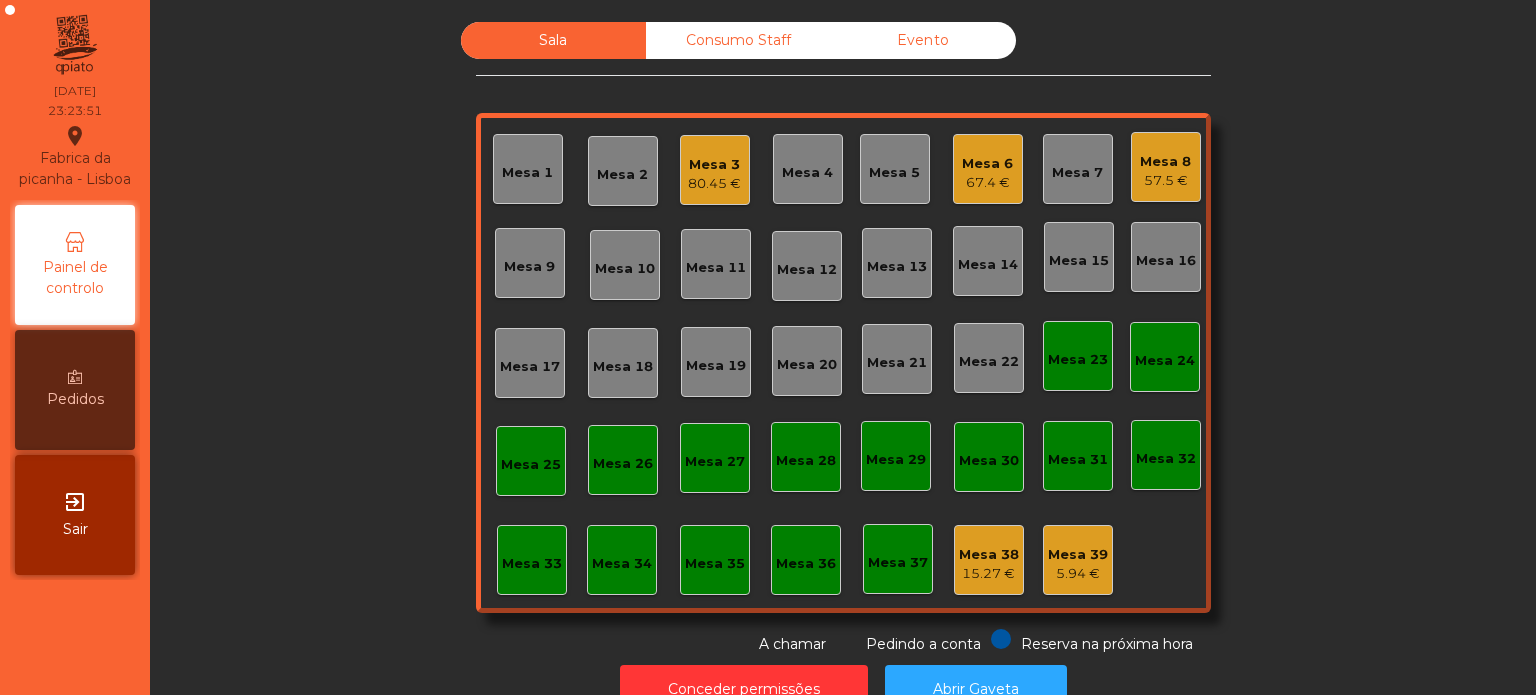 click on "Items transferidos" 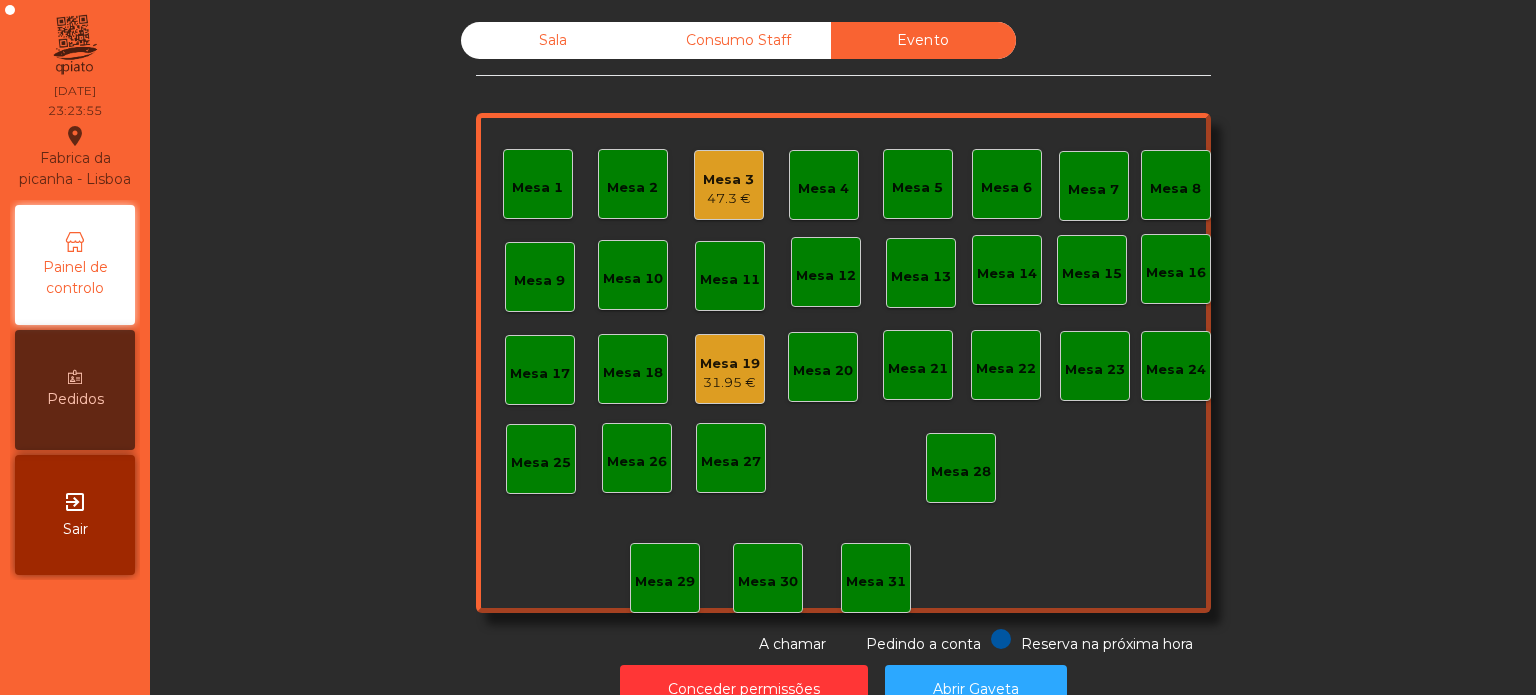 click on "Mesa 19   31.95 €" 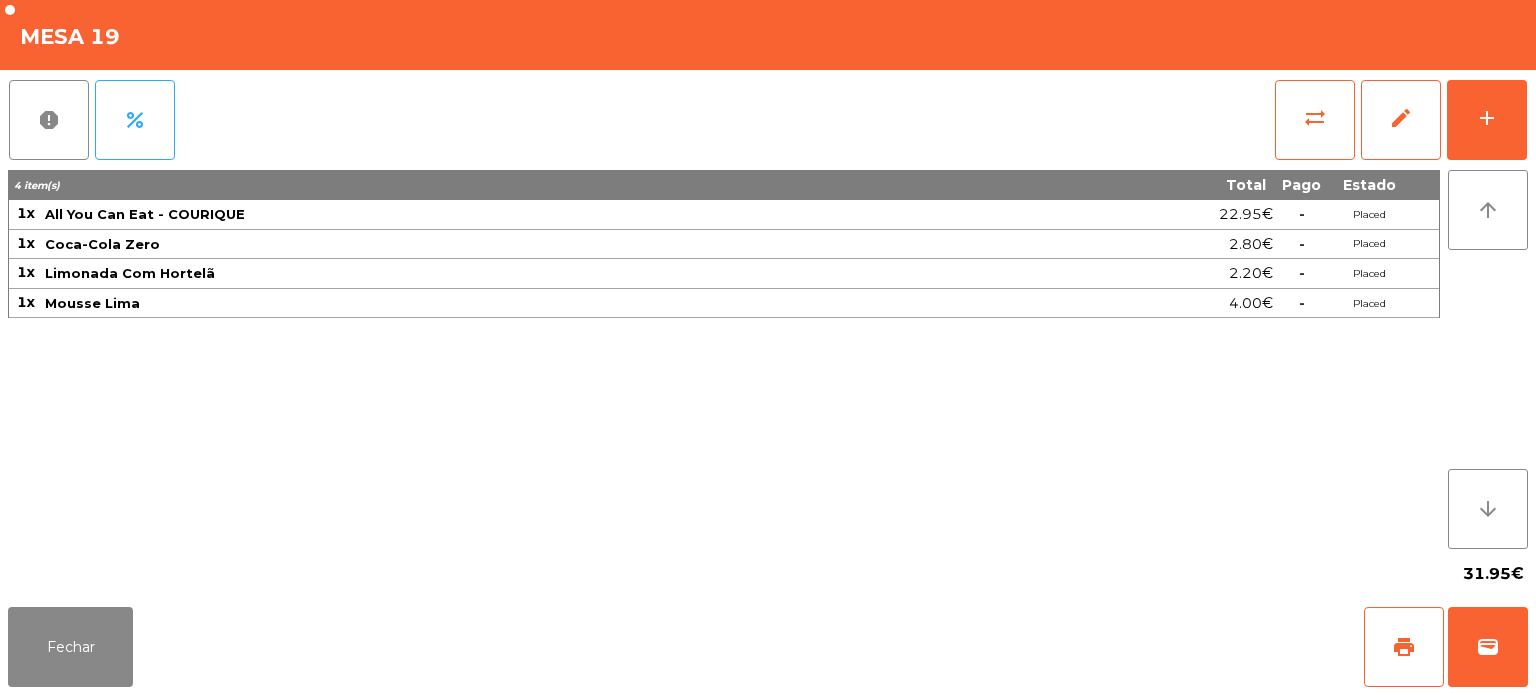 click on "Fechar   print   wallet" 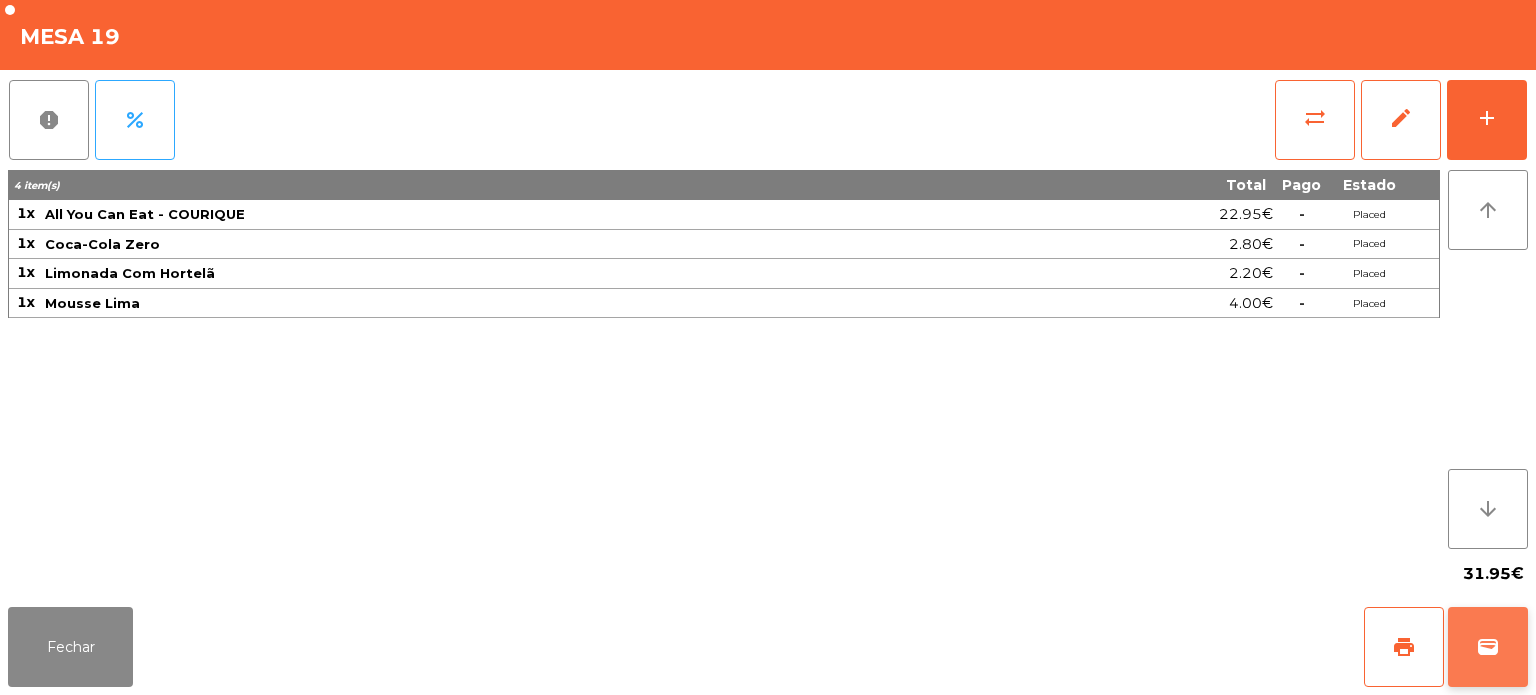 click on "wallet" 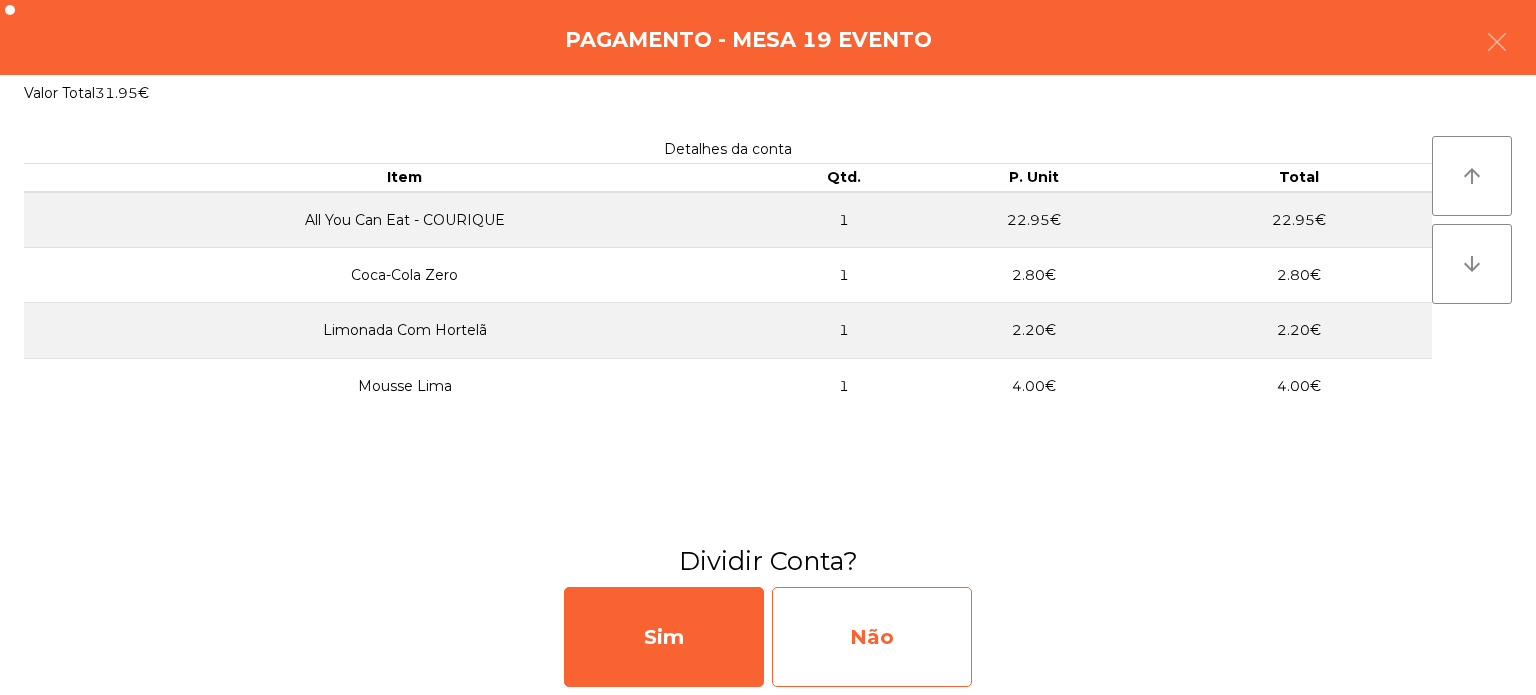 click on "Não" 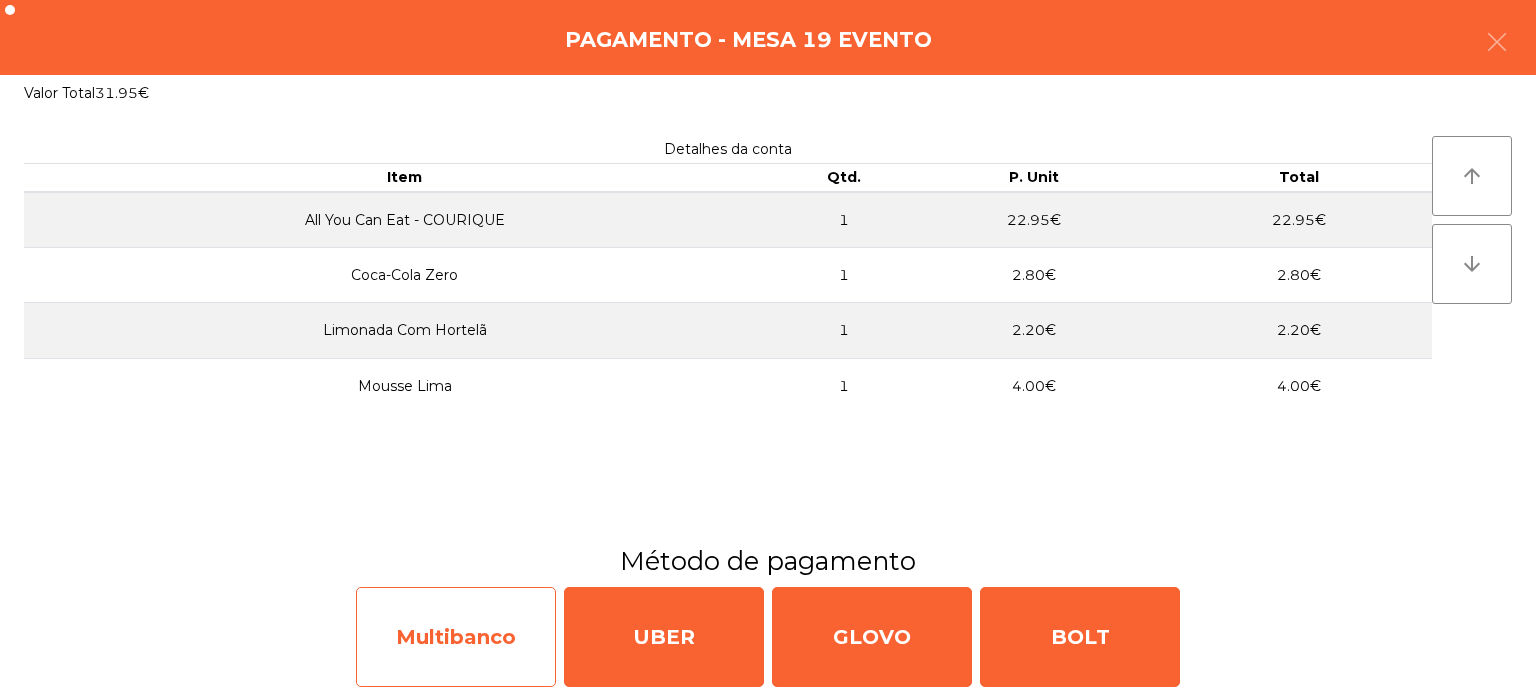 click on "Multibanco" 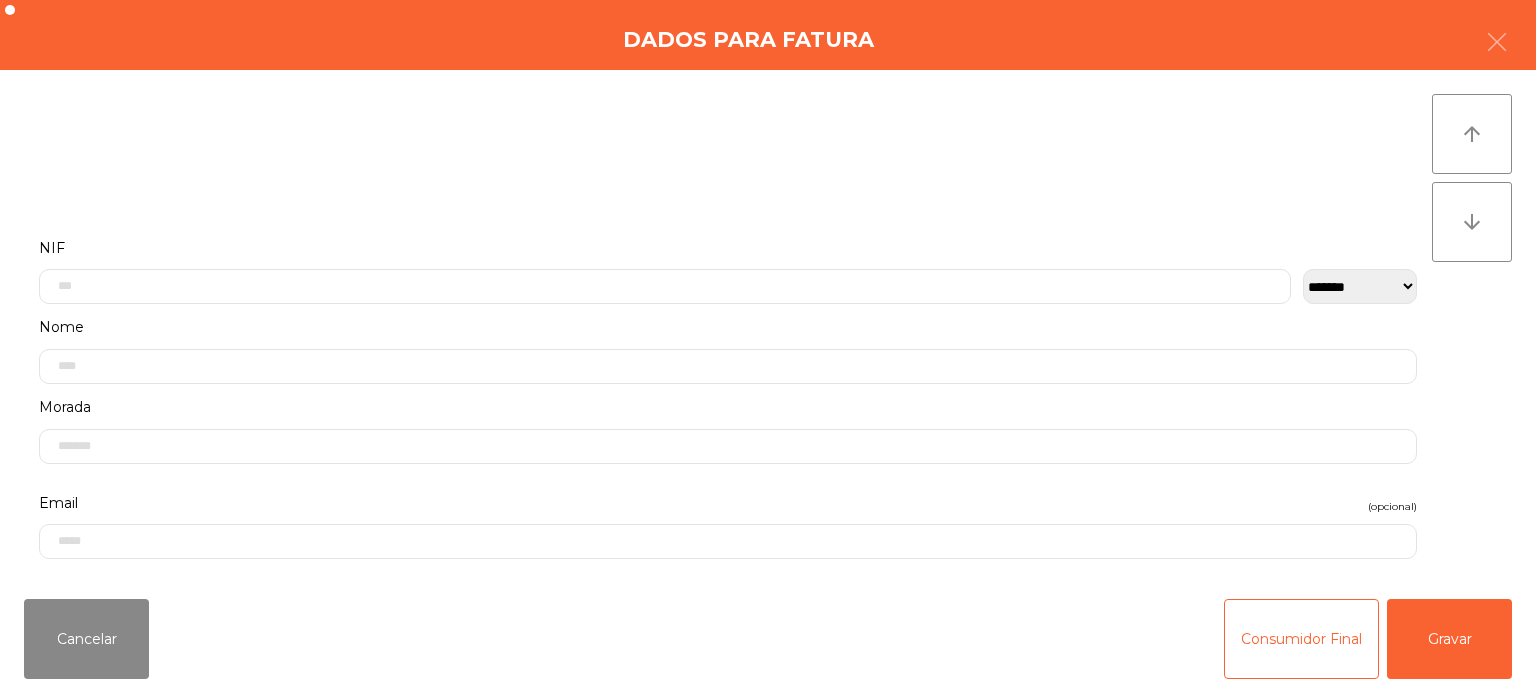 click on "NIF" 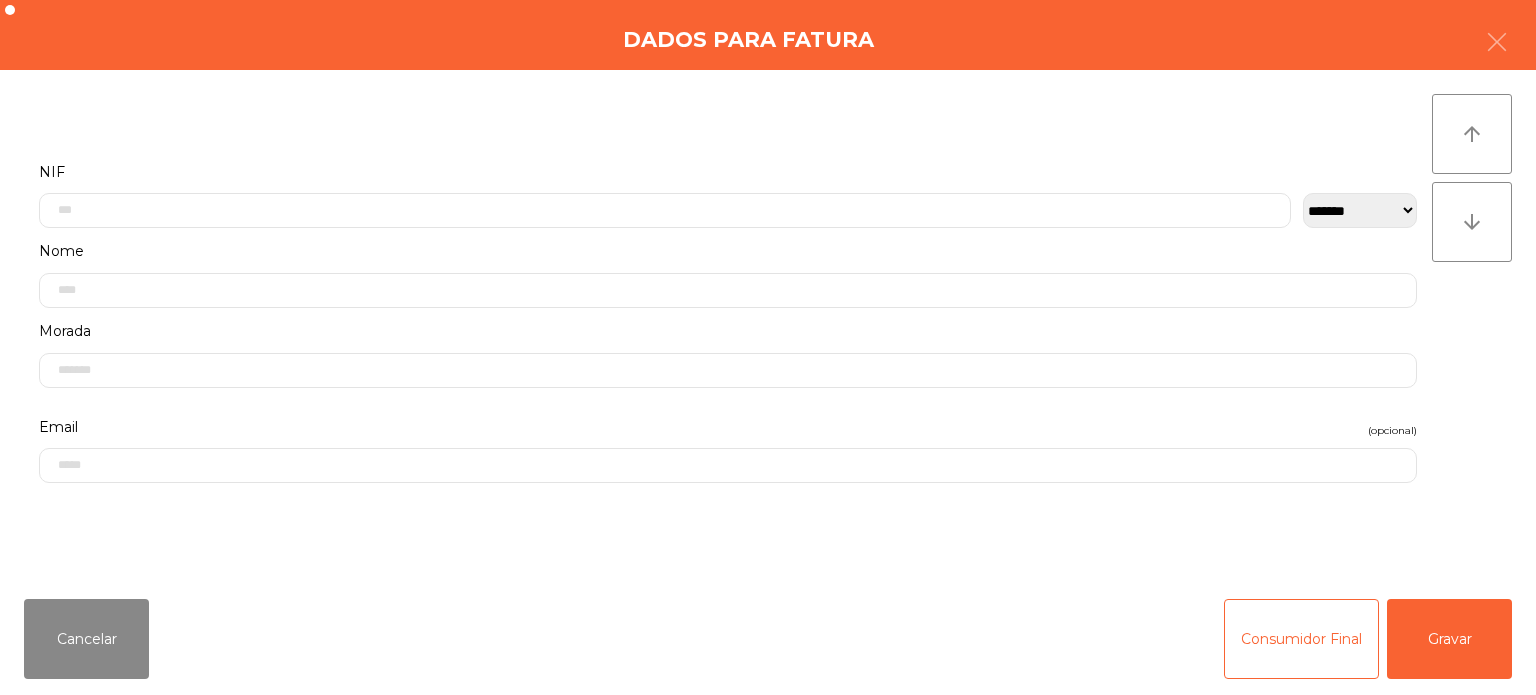 click on "Morada" 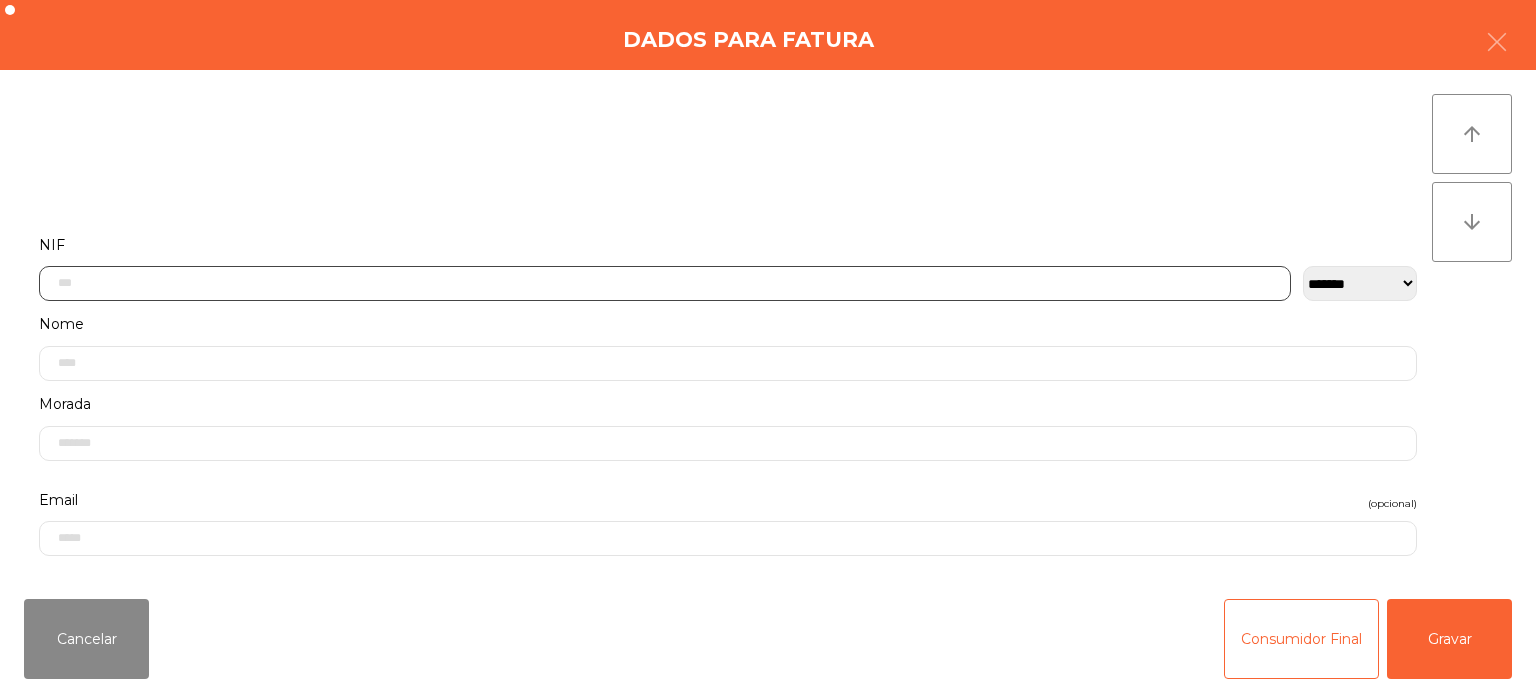 click 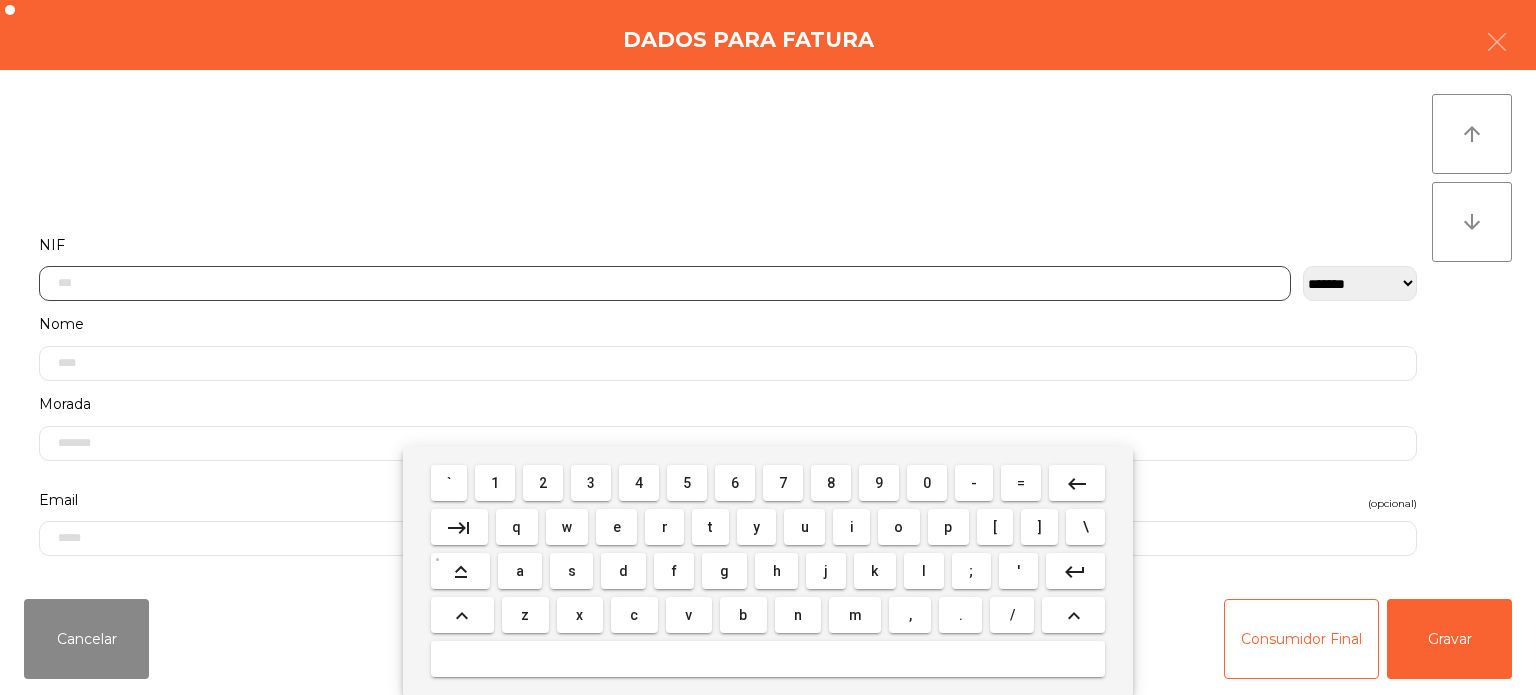 scroll, scrollTop: 139, scrollLeft: 0, axis: vertical 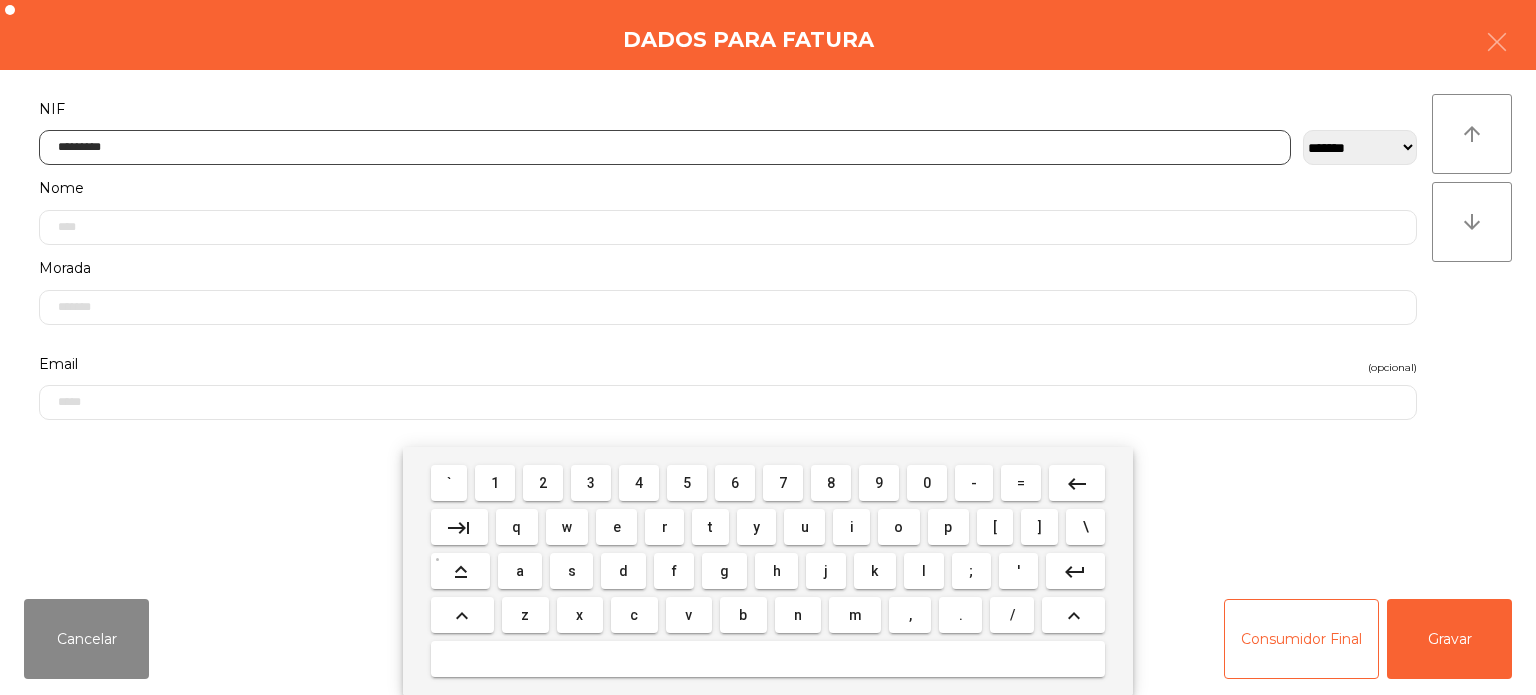 type on "*********" 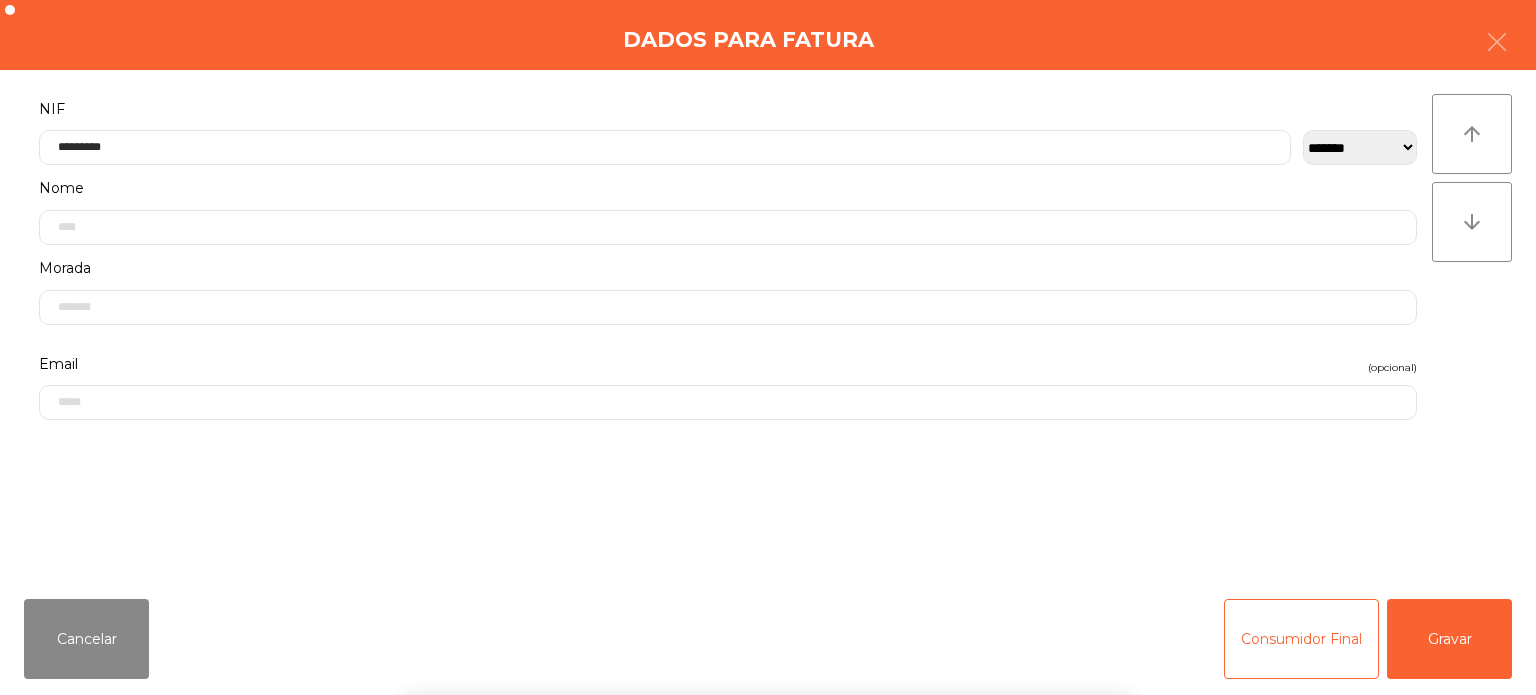 click on "` 1 2 3 4 5 6 7 8 9 0 - = keyboard_backspace keyboard_tab q w e r t y u i o p [ ] \ keyboard_capslock a s d f g h j k l ; ' keyboard_return keyboard_arrow_up z x c v b n m , . / keyboard_arrow_up" at bounding box center [768, 571] 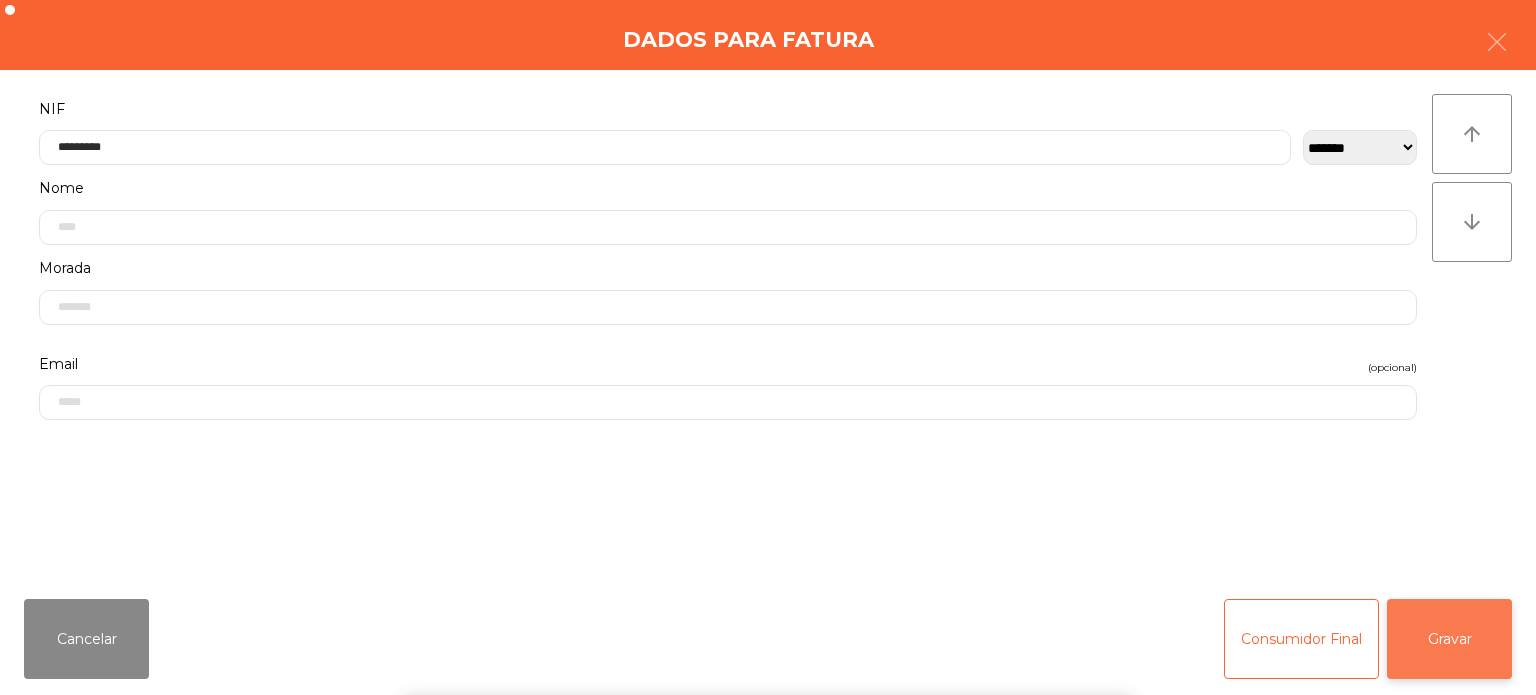 click on "Gravar" 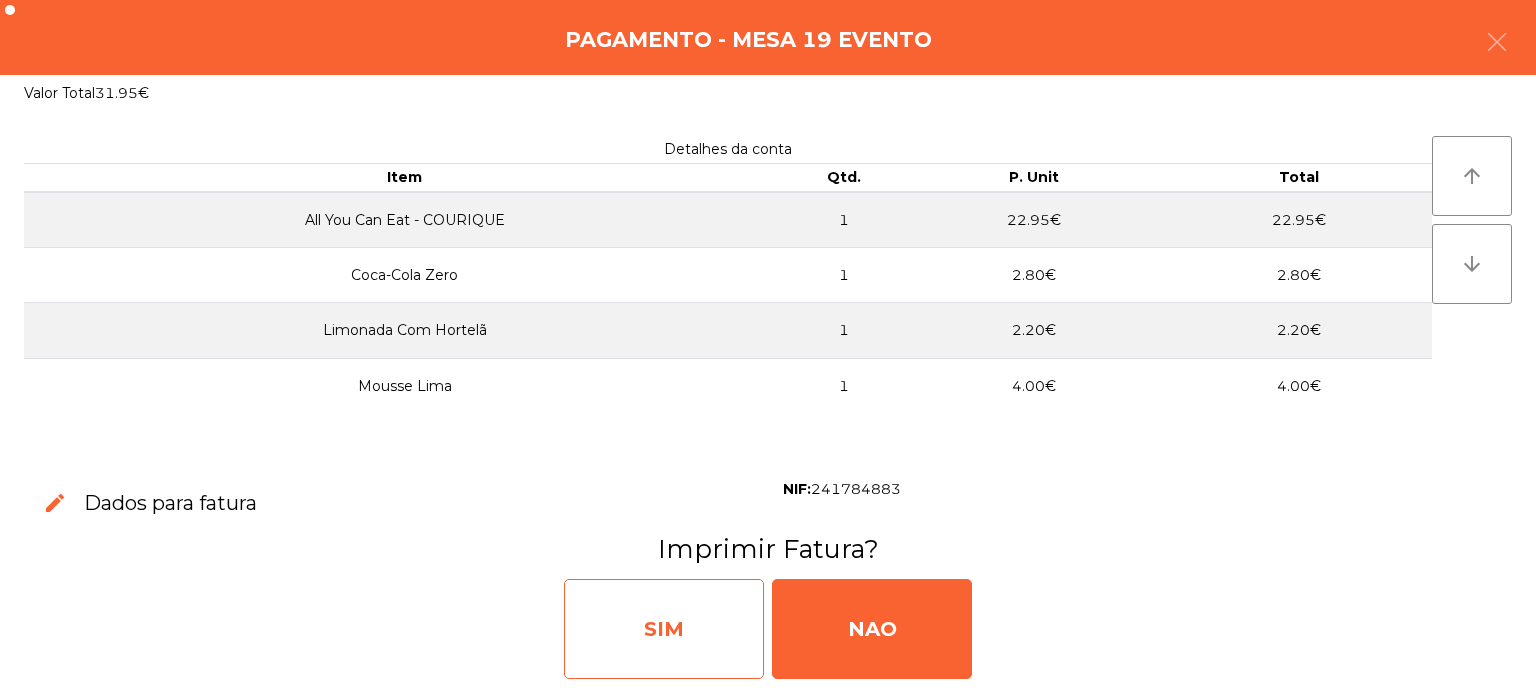 click on "SIM" 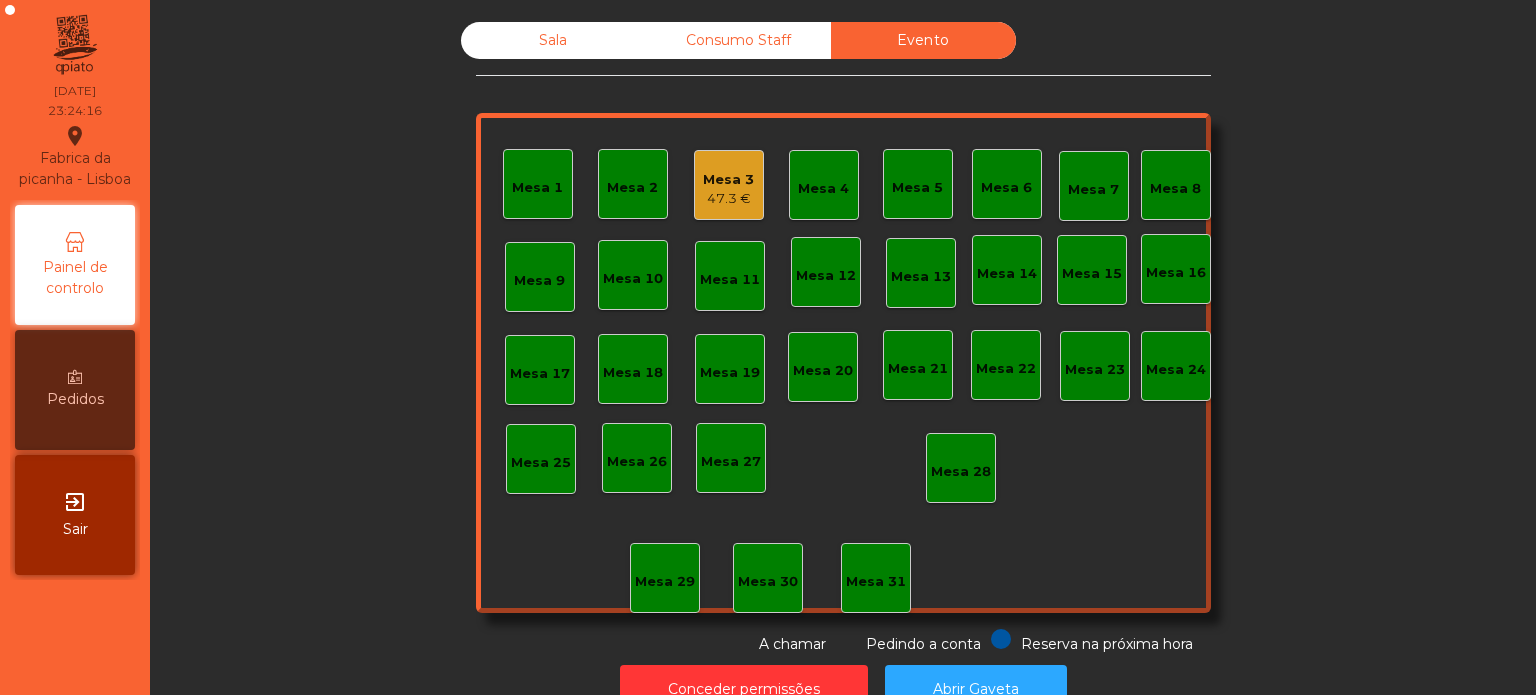 click on "Sala   Consumo Staff   Evento   Mesa 1   Mesa 2   Mesa 3   47.3 €   Mesa 4   Mesa 5   Mesa 6   Mesa 7   Mesa 8   Mesa 9   Mesa 10   Mesa 11   Mesa 12   Mesa 13   Mesa 14   Mesa 15   Mesa 16   Mesa 17   Mesa 18   Mesa 19   Mesa 20   Mesa 21   Mesa 22   Mesa 23   Mesa 24   Mesa 25   Mesa 26   Mesa 27   Mesa 28   Mesa 29   Mesa 30   Mesa 31  Reserva na próxima hora Pedindo a conta A chamar" 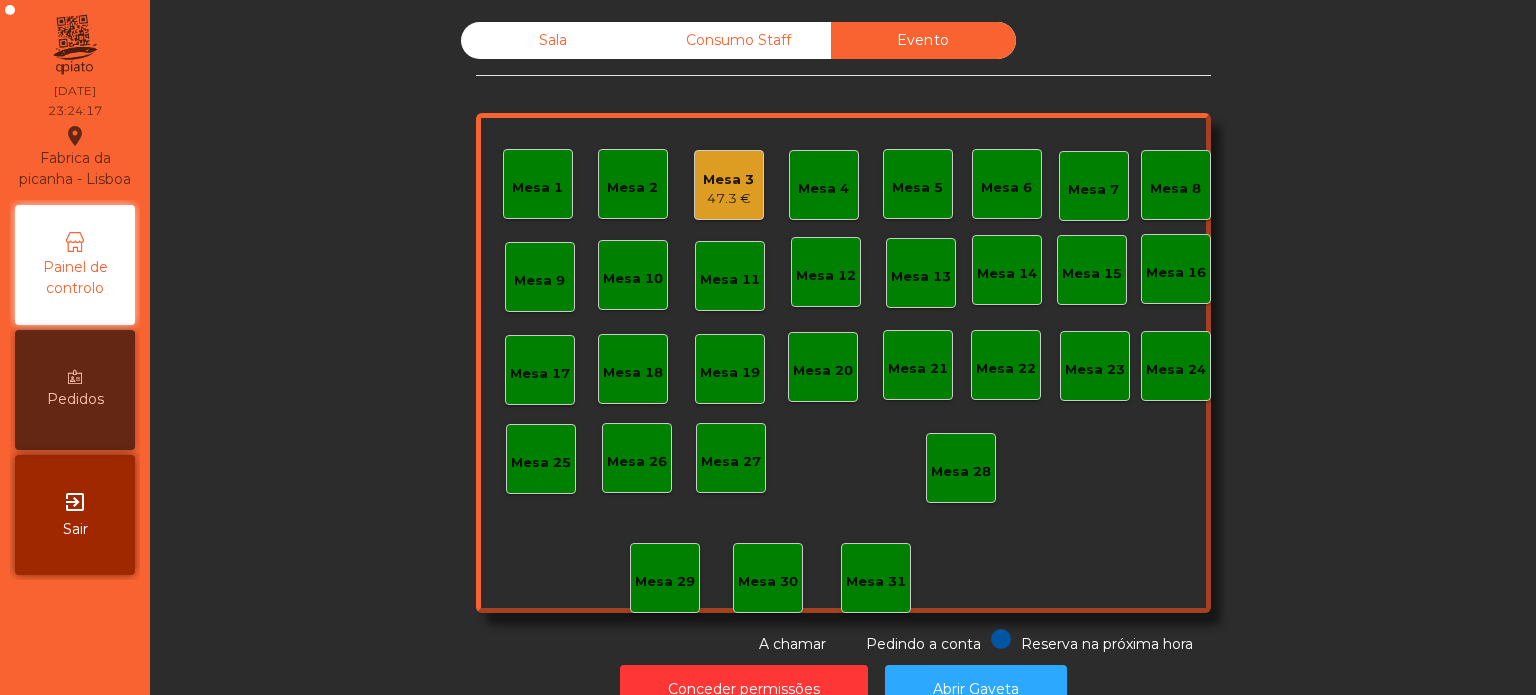 click on "Sala" 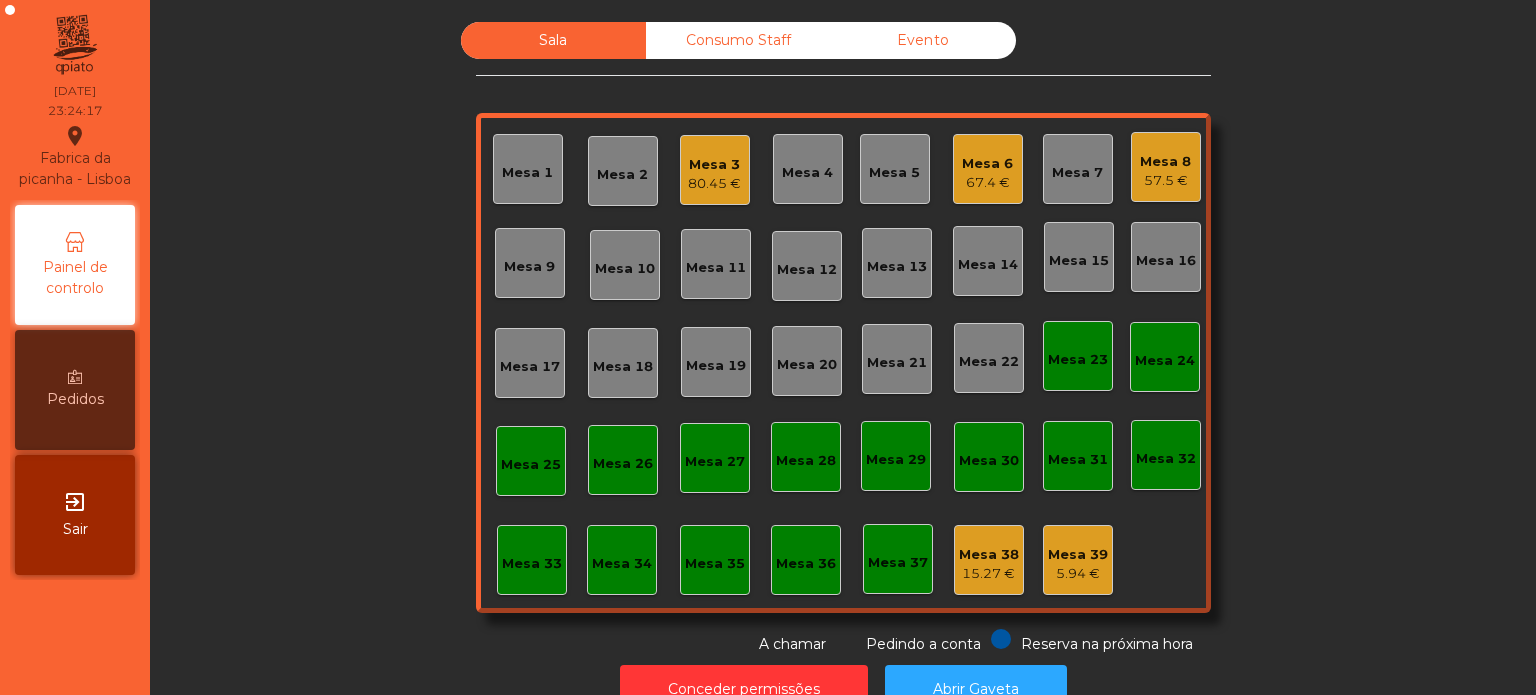 click on "80.45 €" 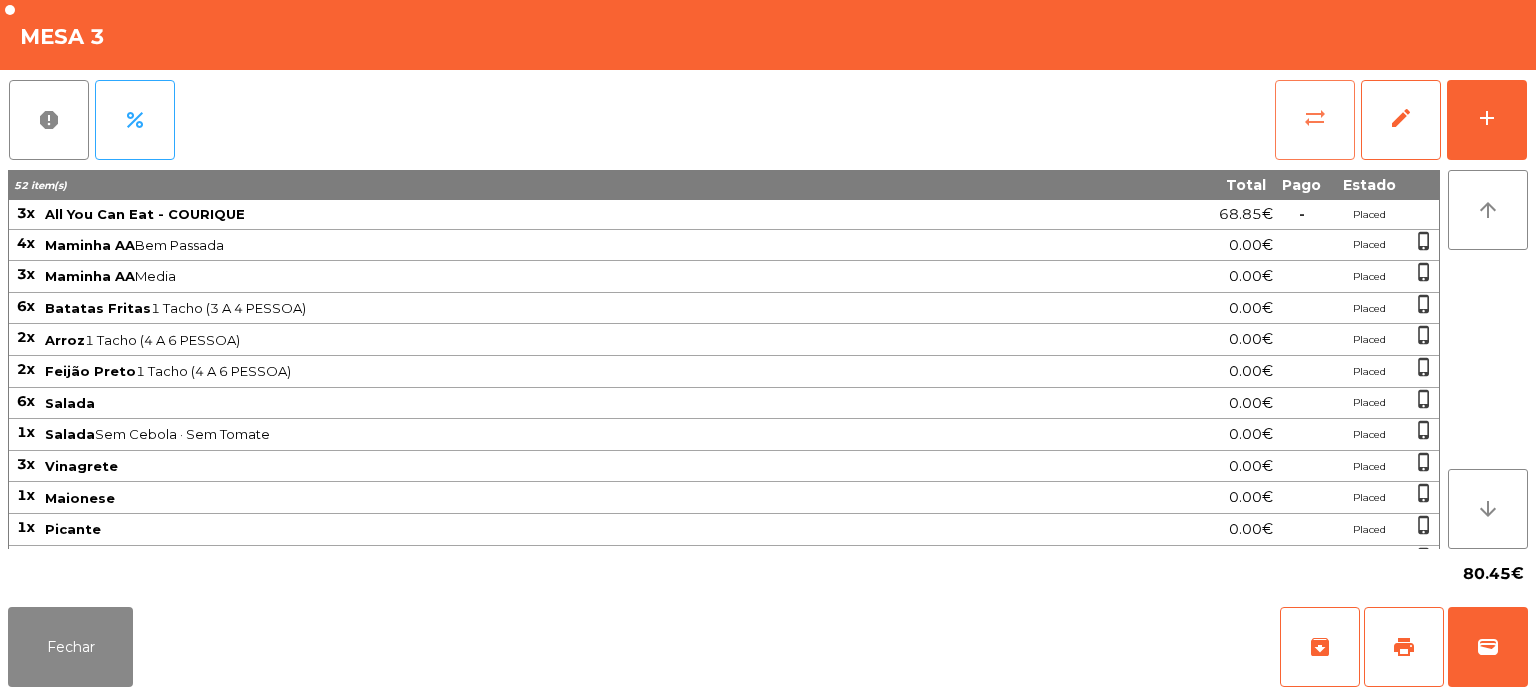 click on "sync_alt" 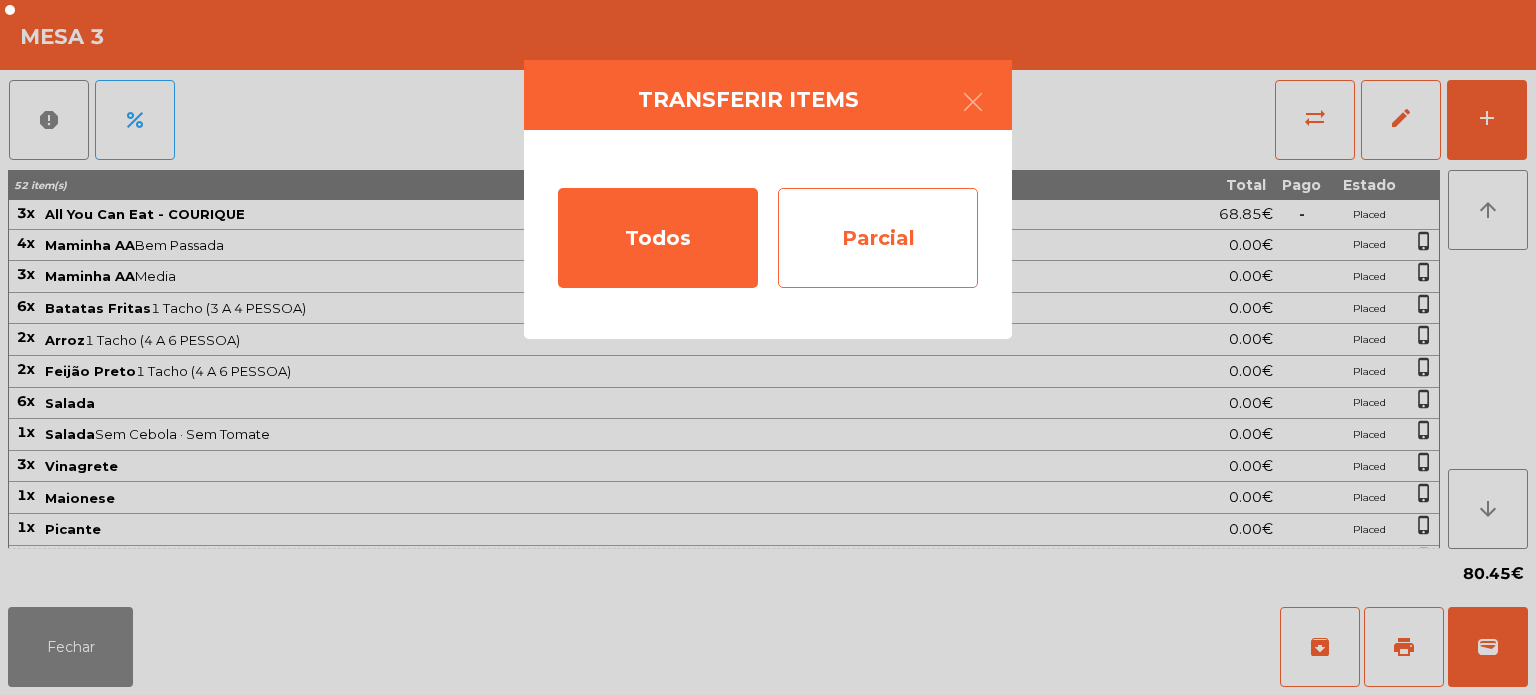 click on "Parcial" 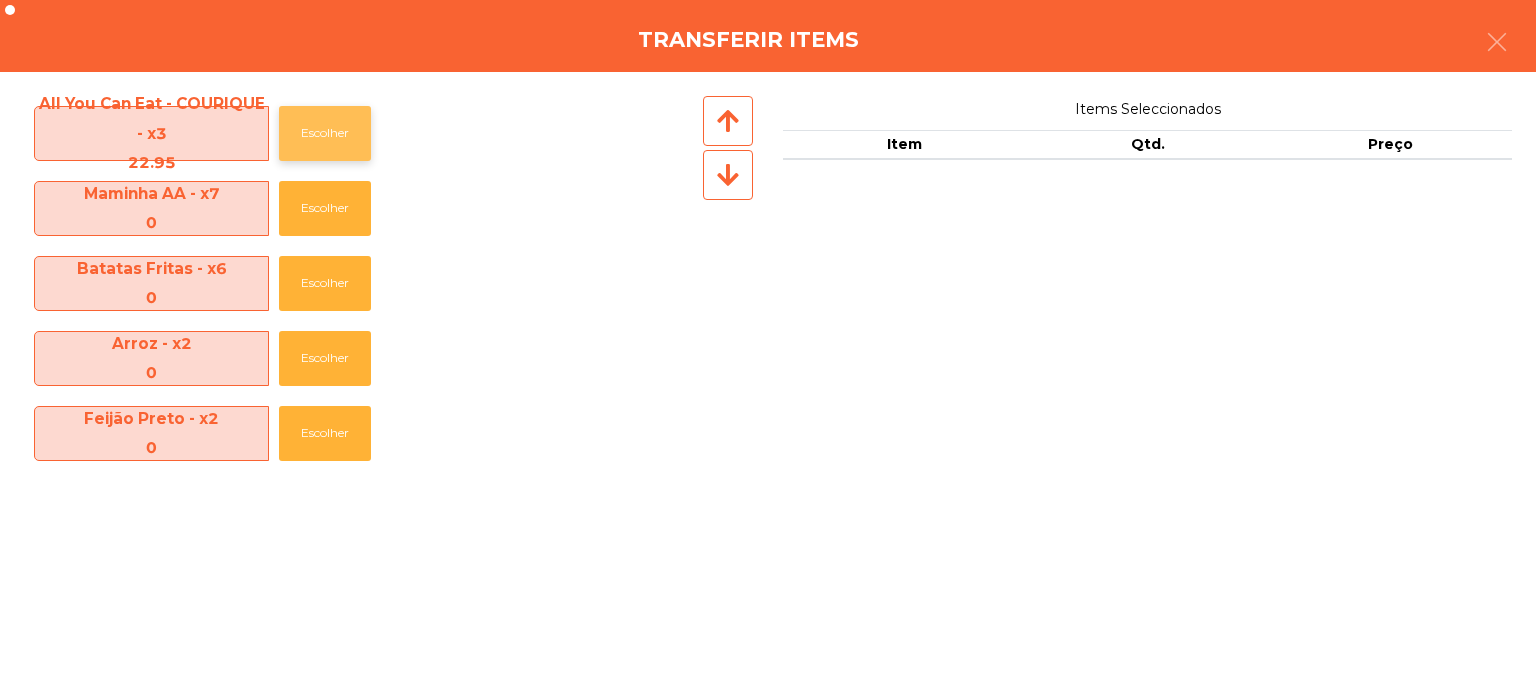 click on "Escolher" 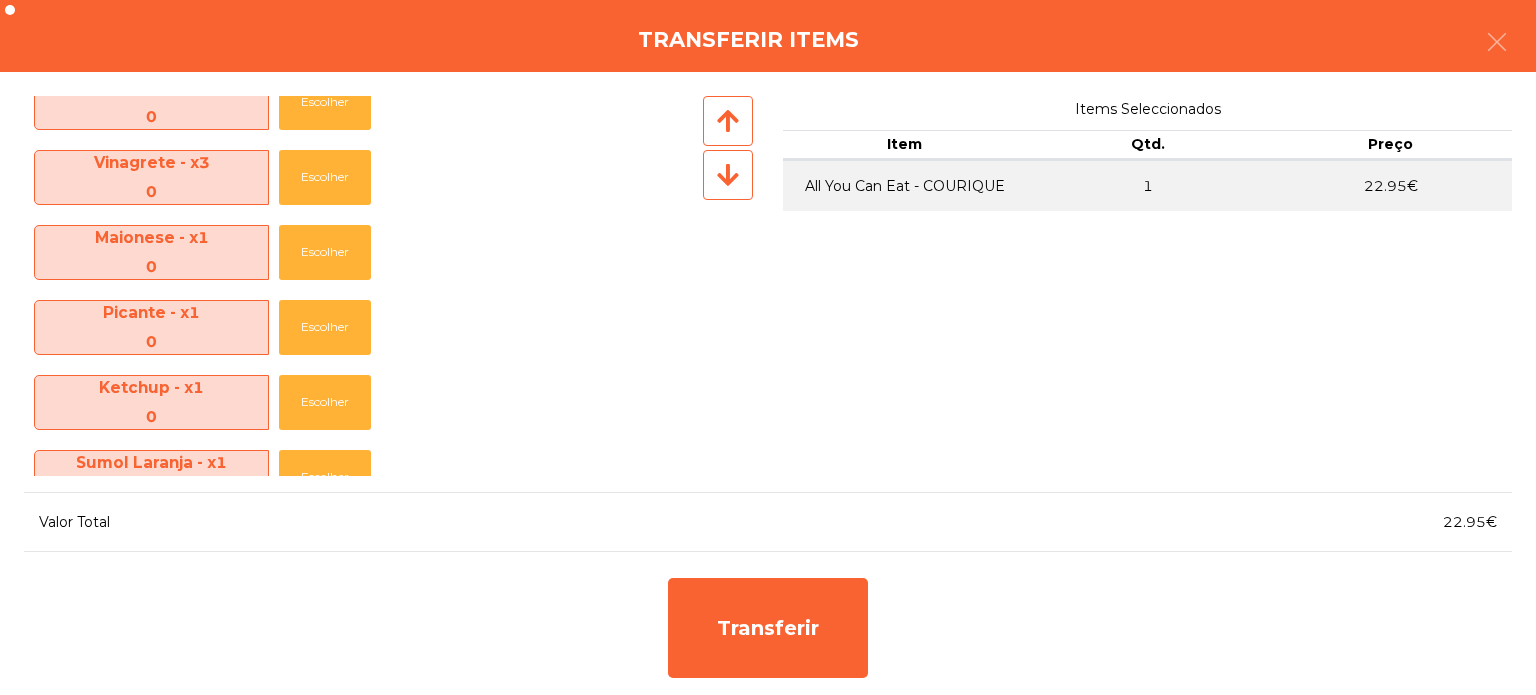 scroll, scrollTop: 820, scrollLeft: 0, axis: vertical 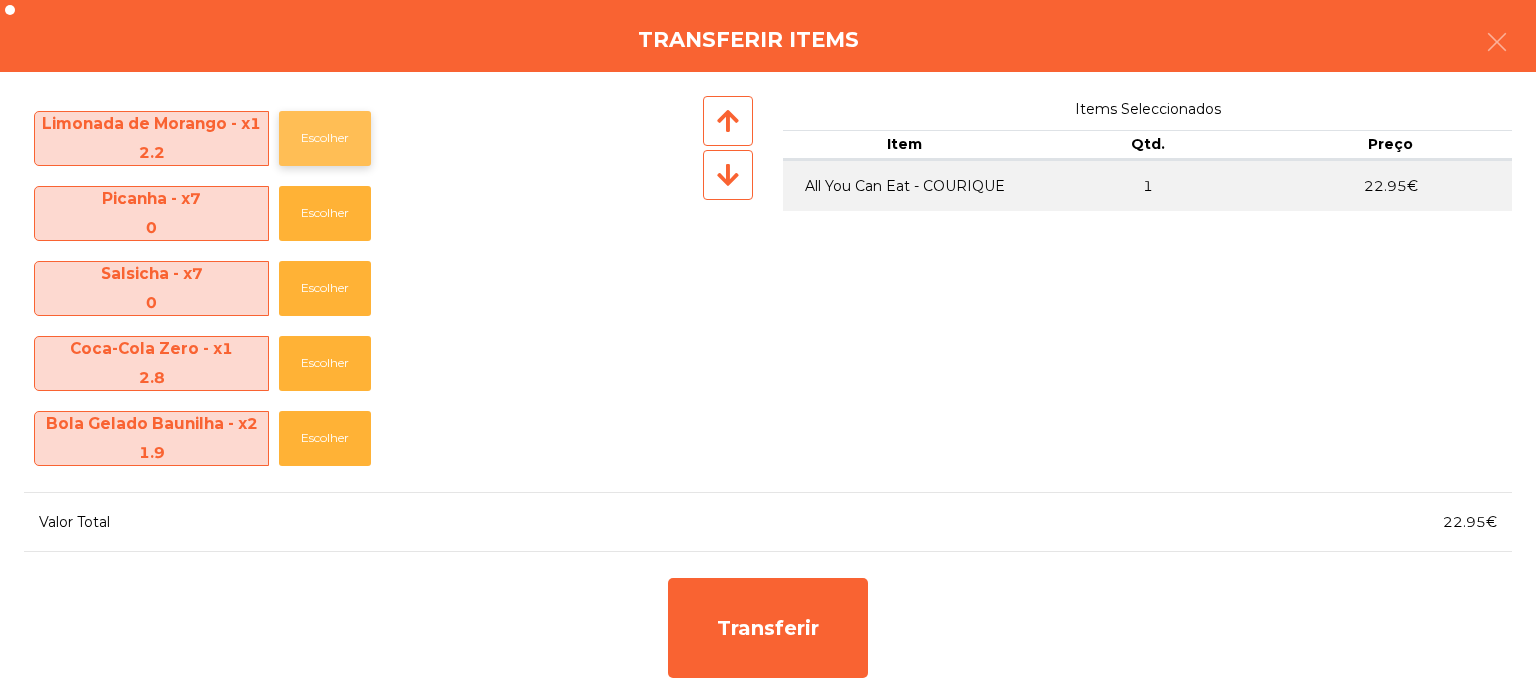 click on "Escolher" 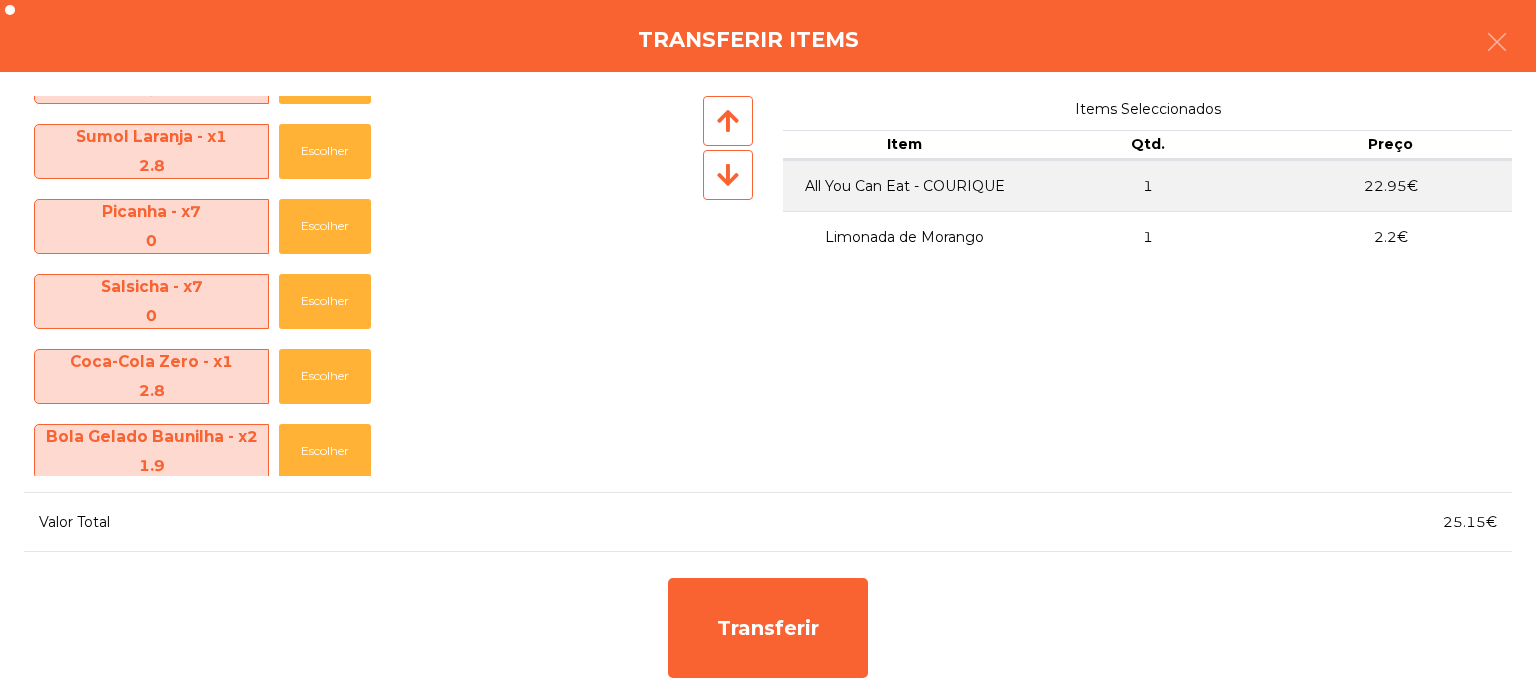 scroll, scrollTop: 744, scrollLeft: 0, axis: vertical 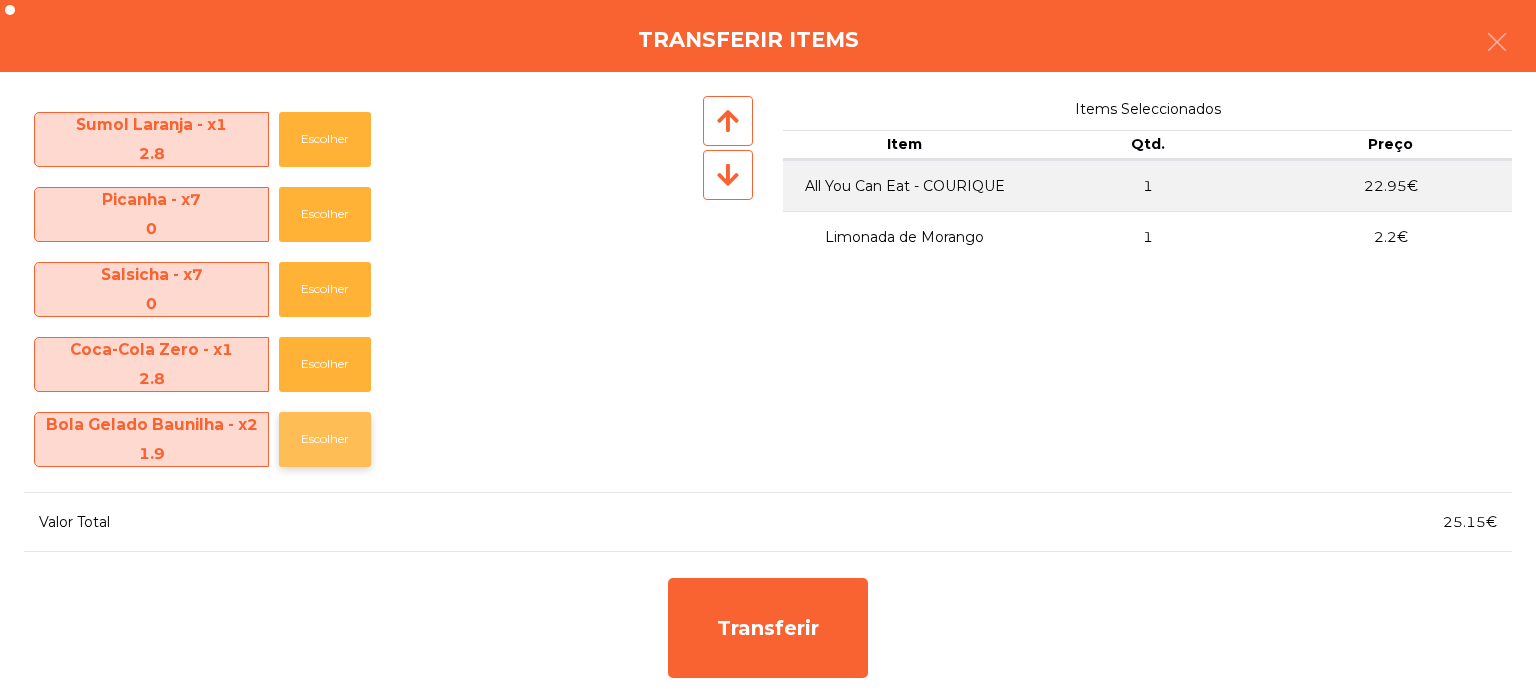 click on "Escolher" 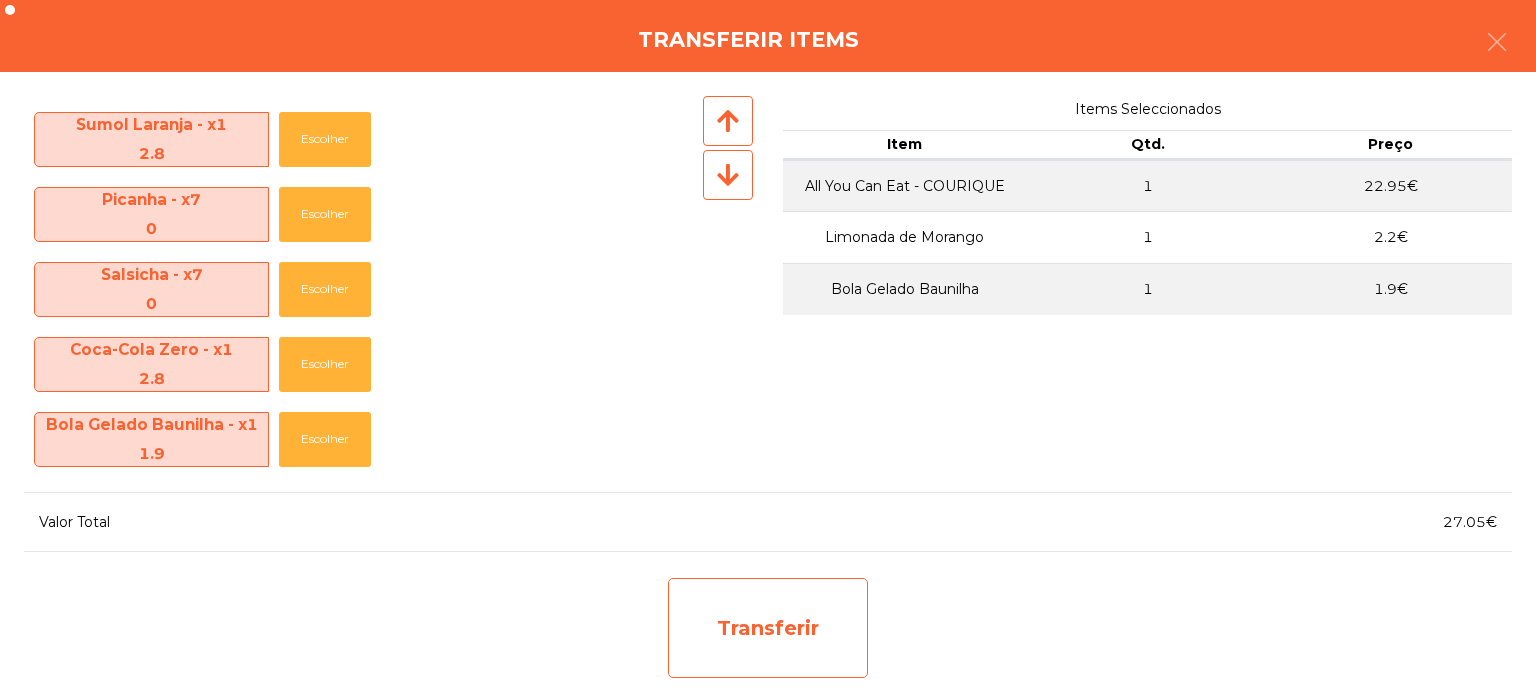 click on "Transferir" 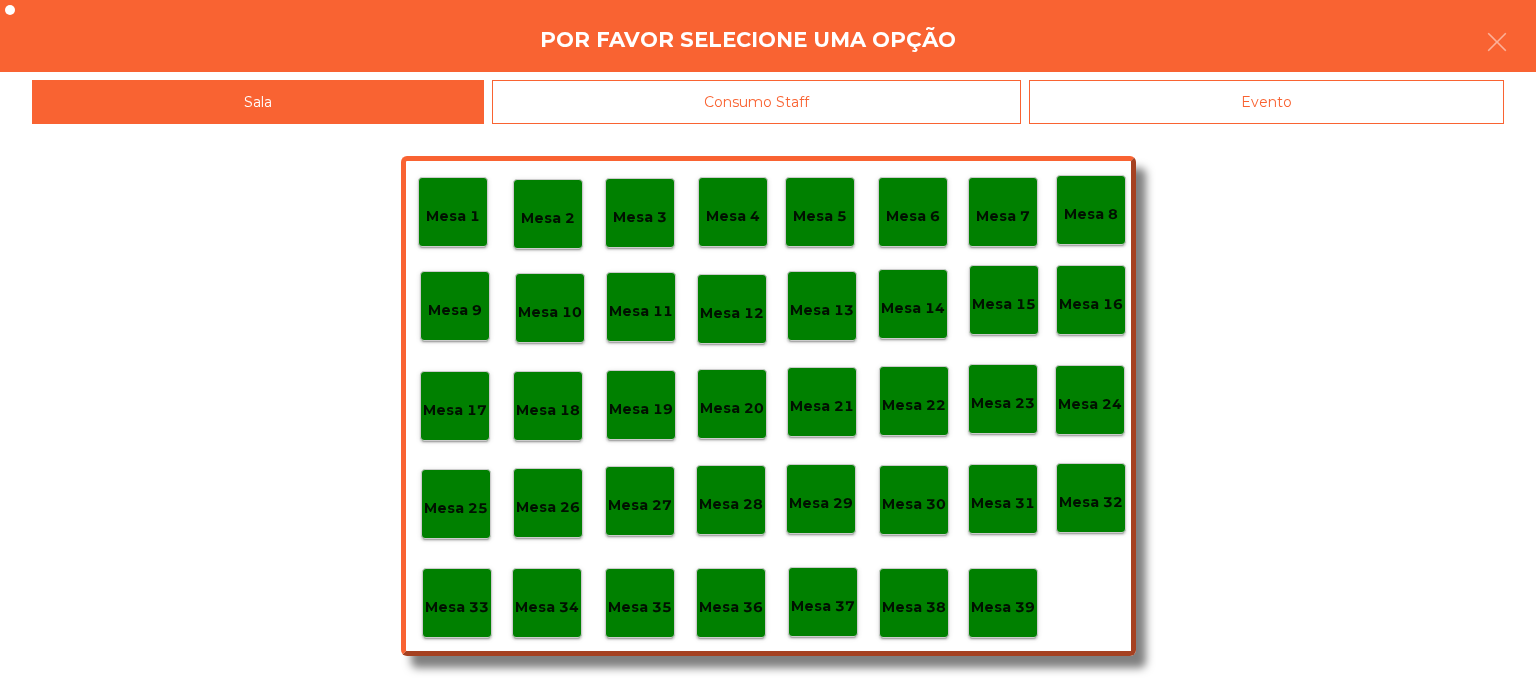 click on "Evento" 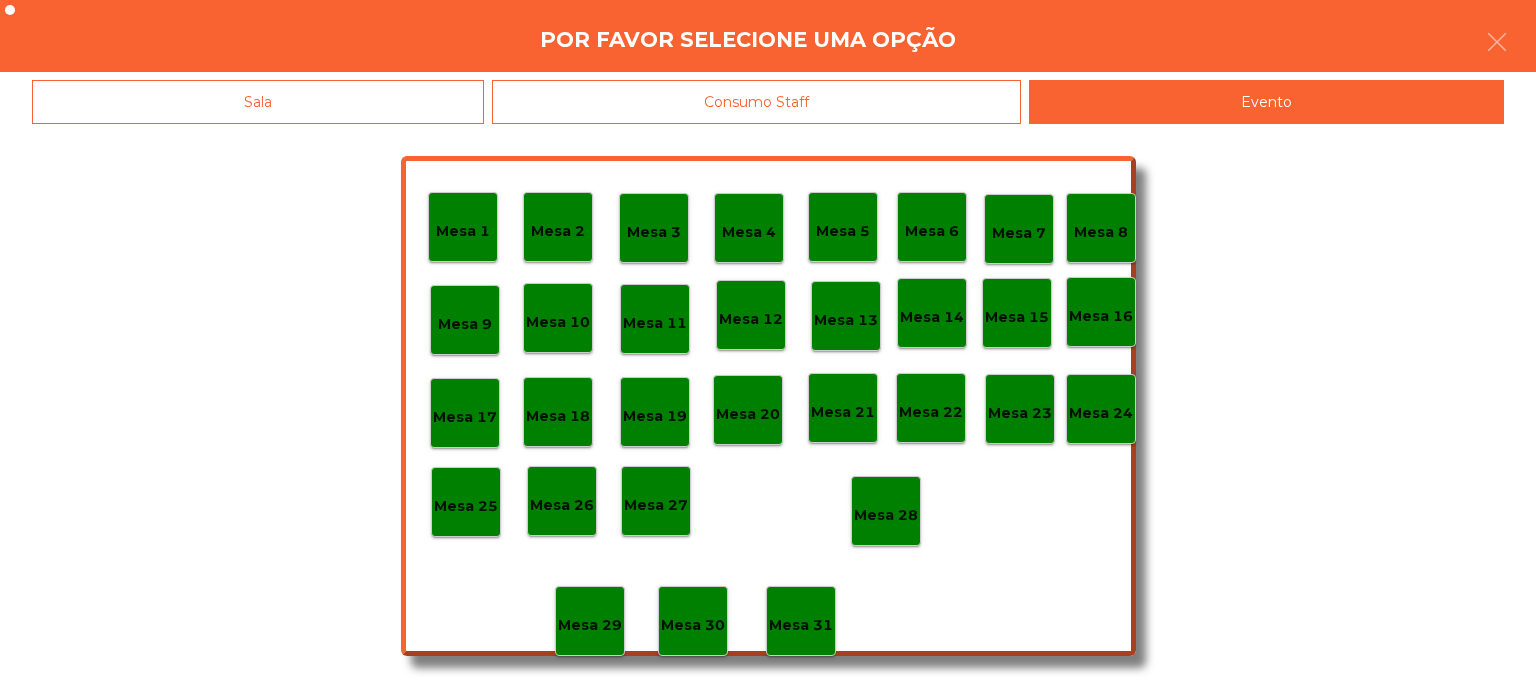 click on "Mesa 17" 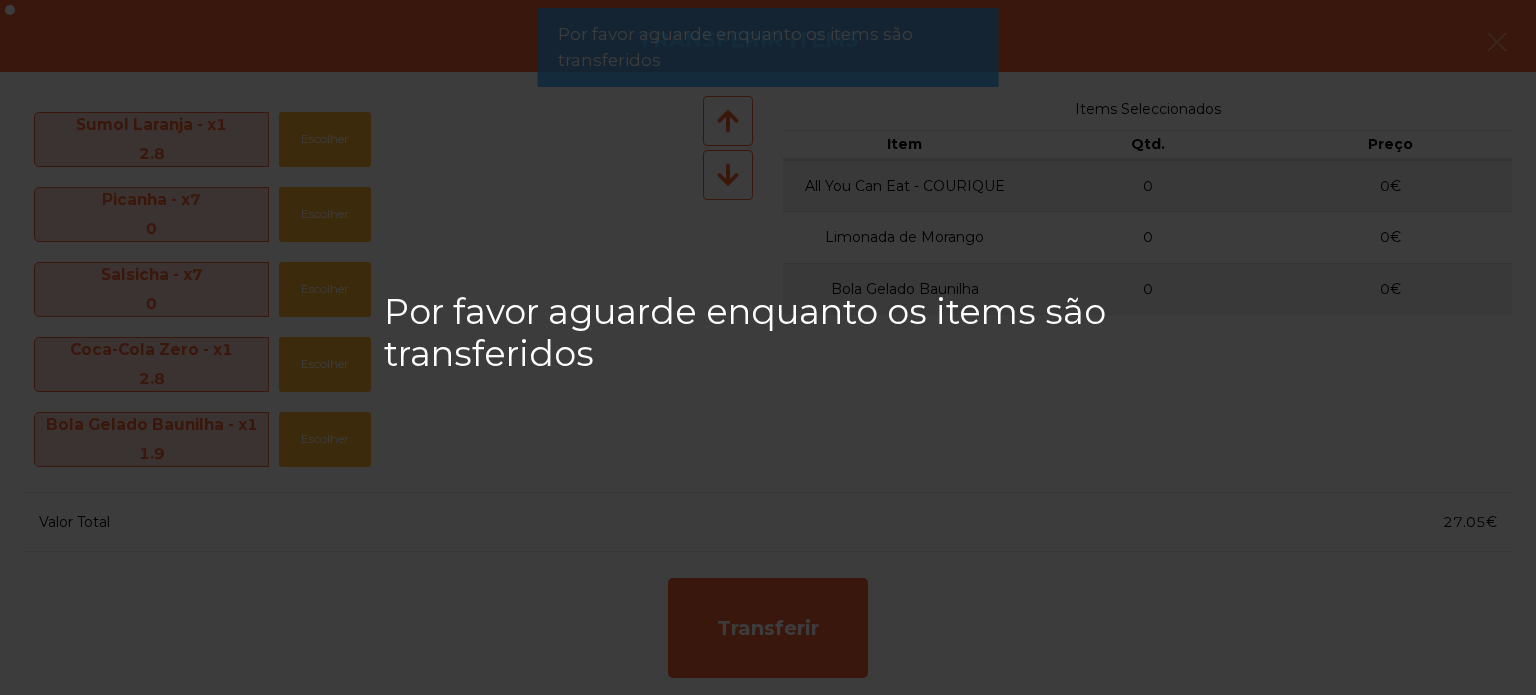 click on "Por favor aguarde enquanto os items são transferidos" at bounding box center [768, 347] 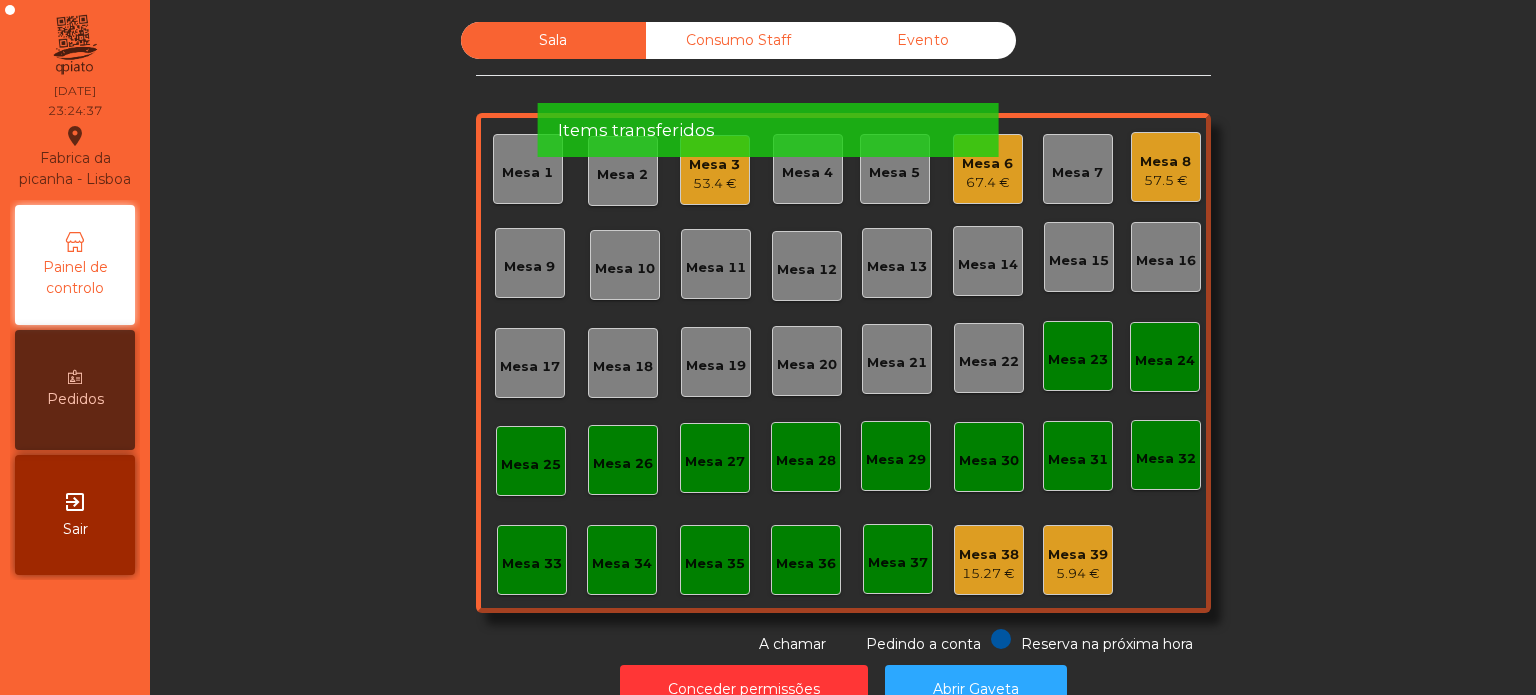 click on "Por favor aguarde enquanto os items são transferidos" 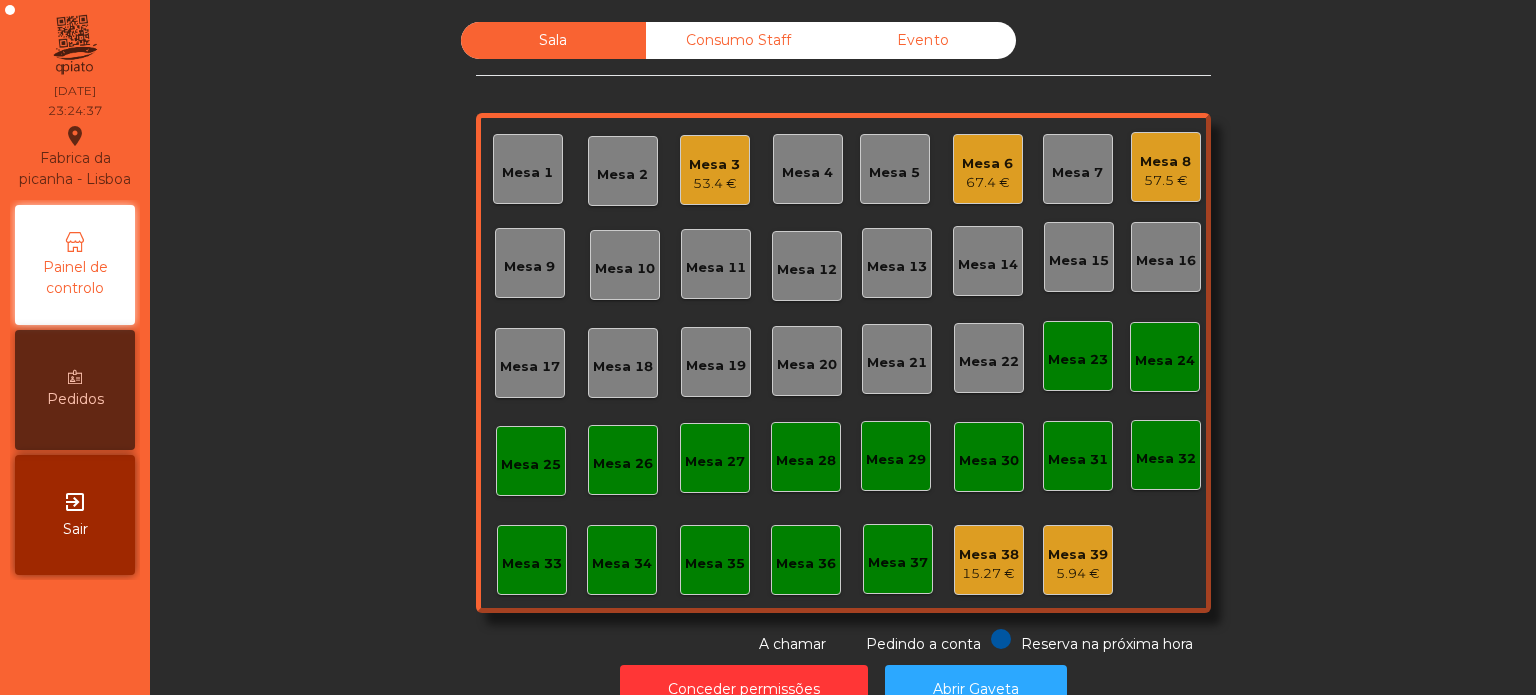 click on "Items transferidos" 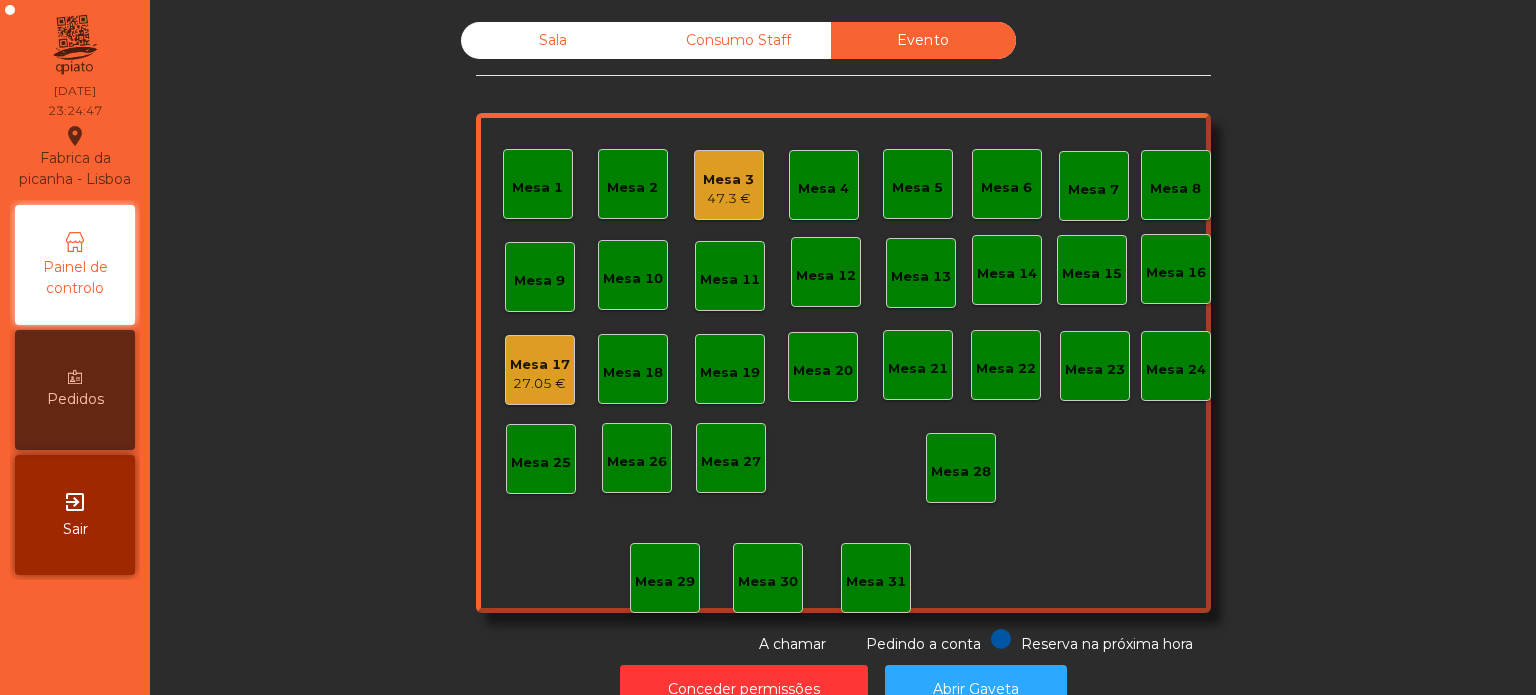 click on "Reserva na próxima hora" 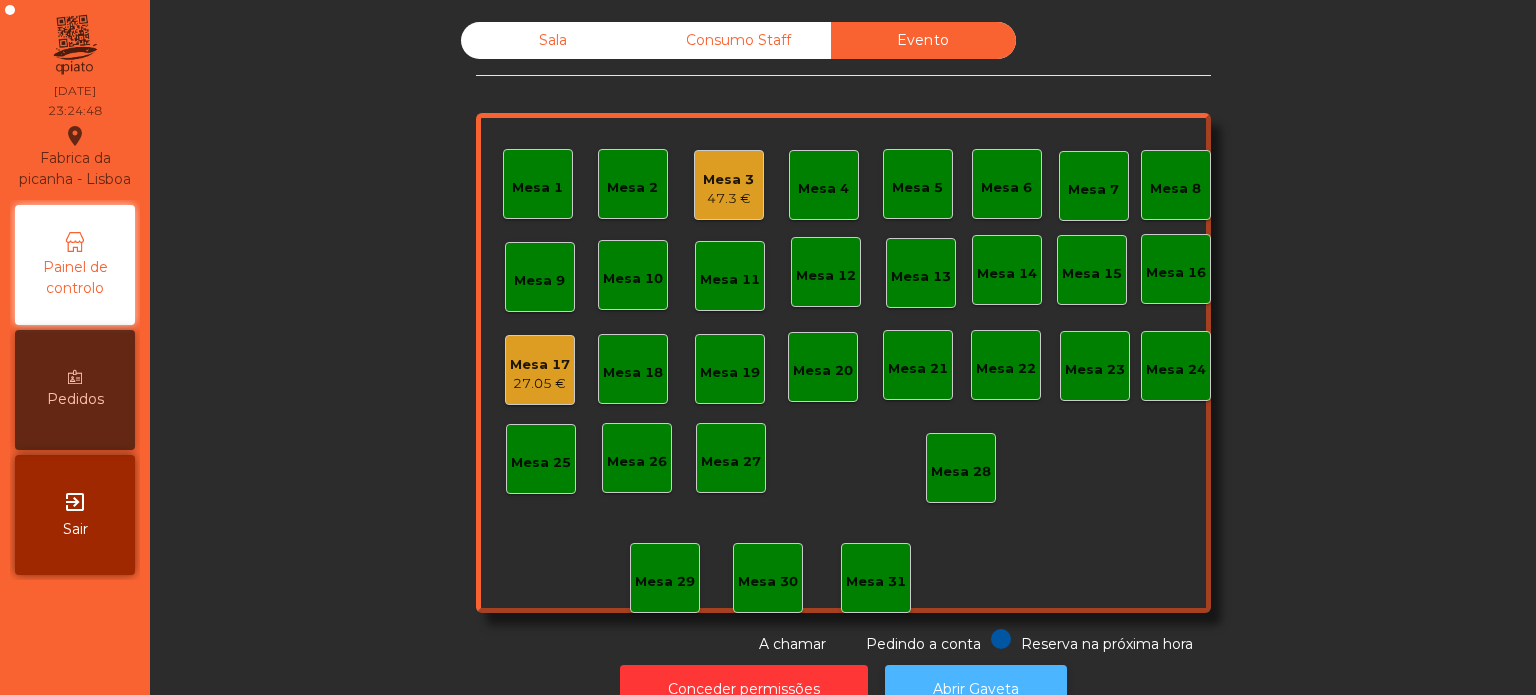 click on "Abrir Gaveta" 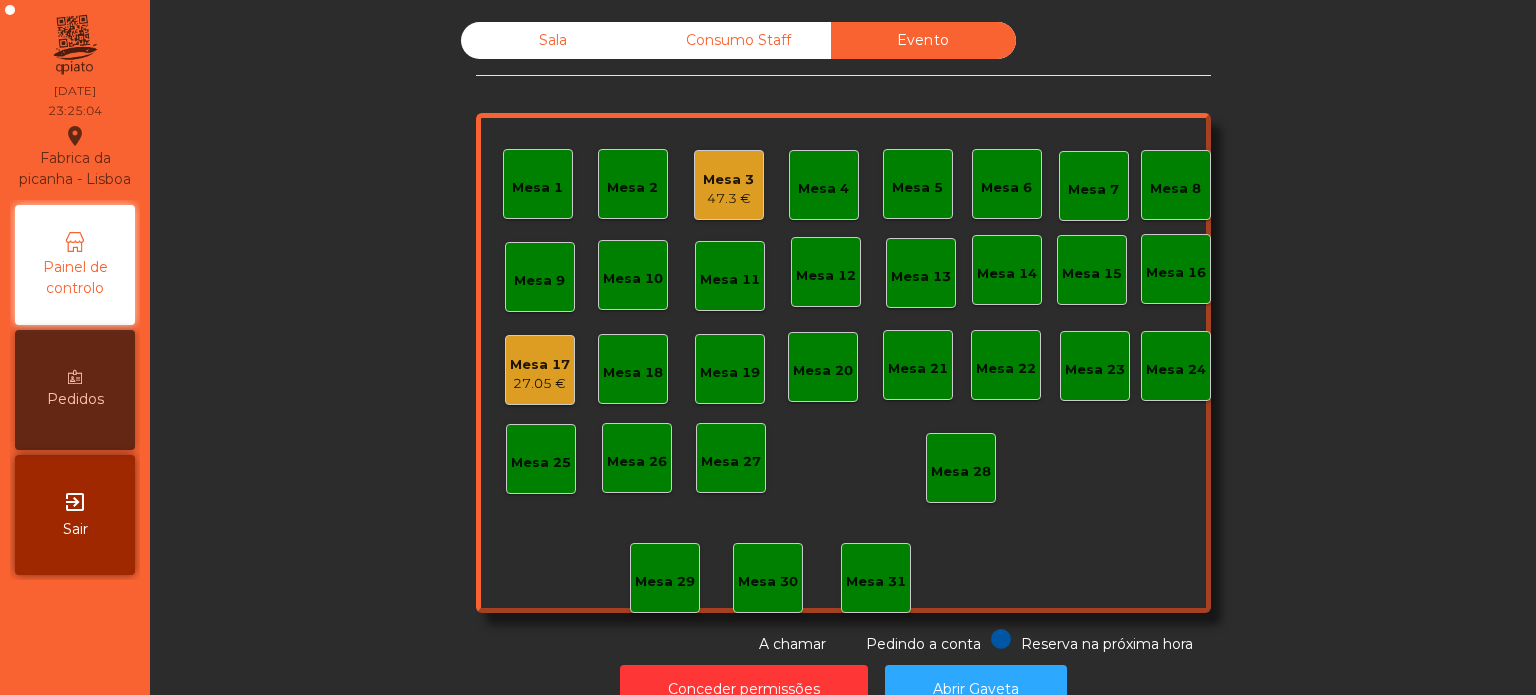 click on "Mesa 17   27.05 €" 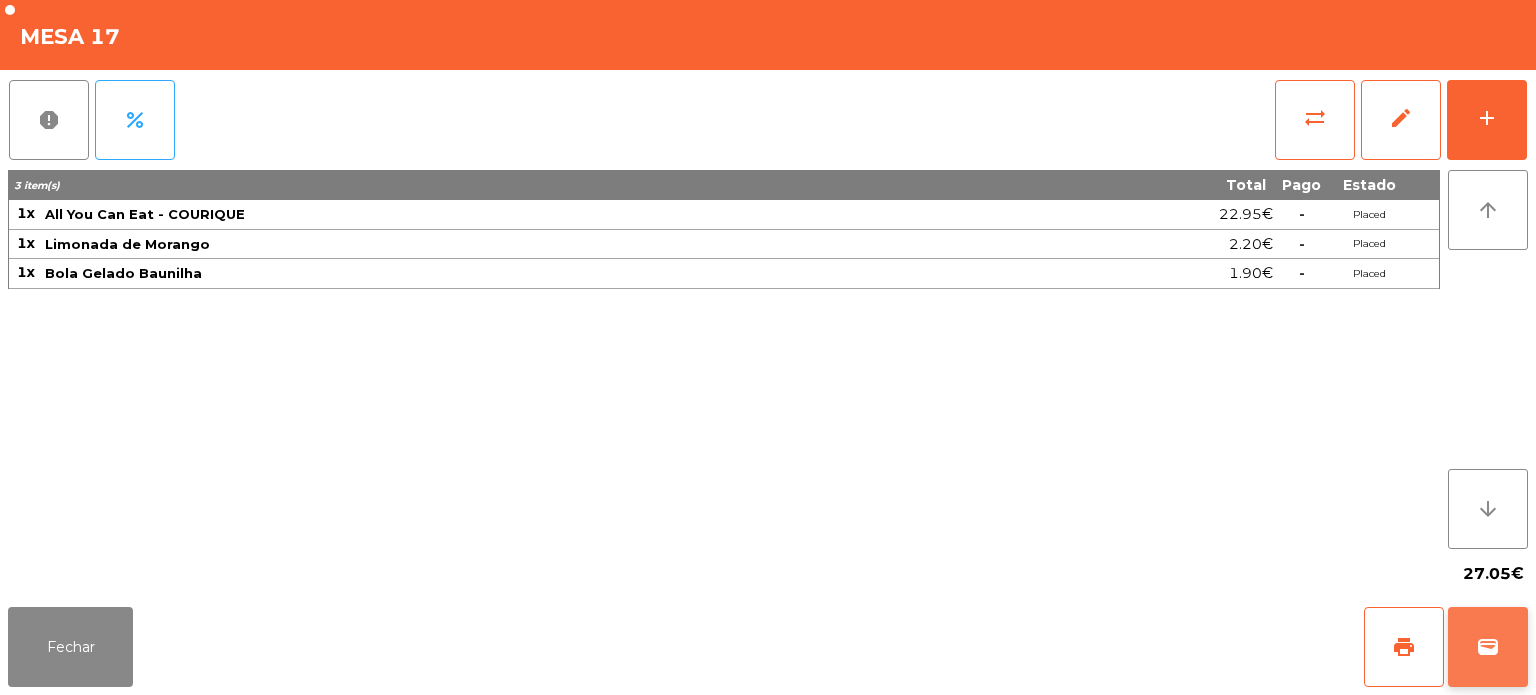 click on "wallet" 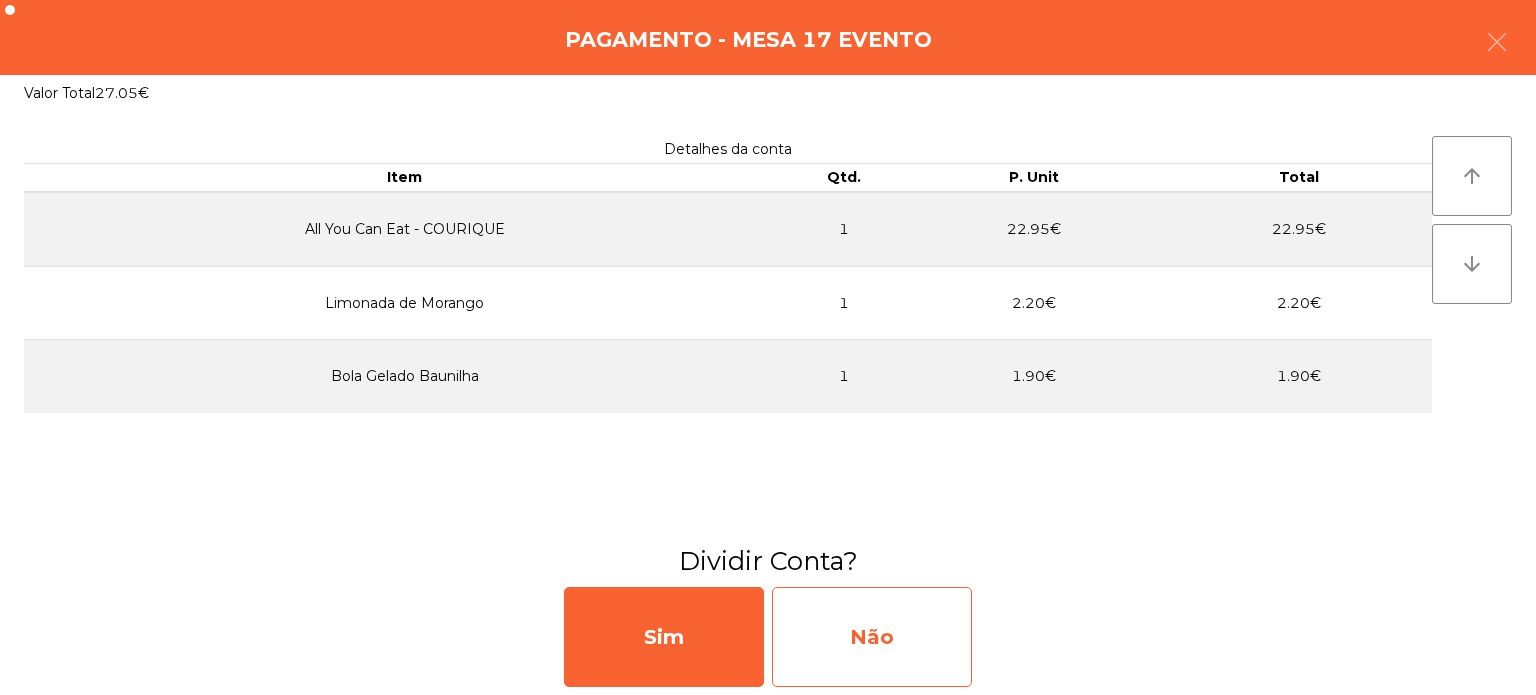 click on "Não" 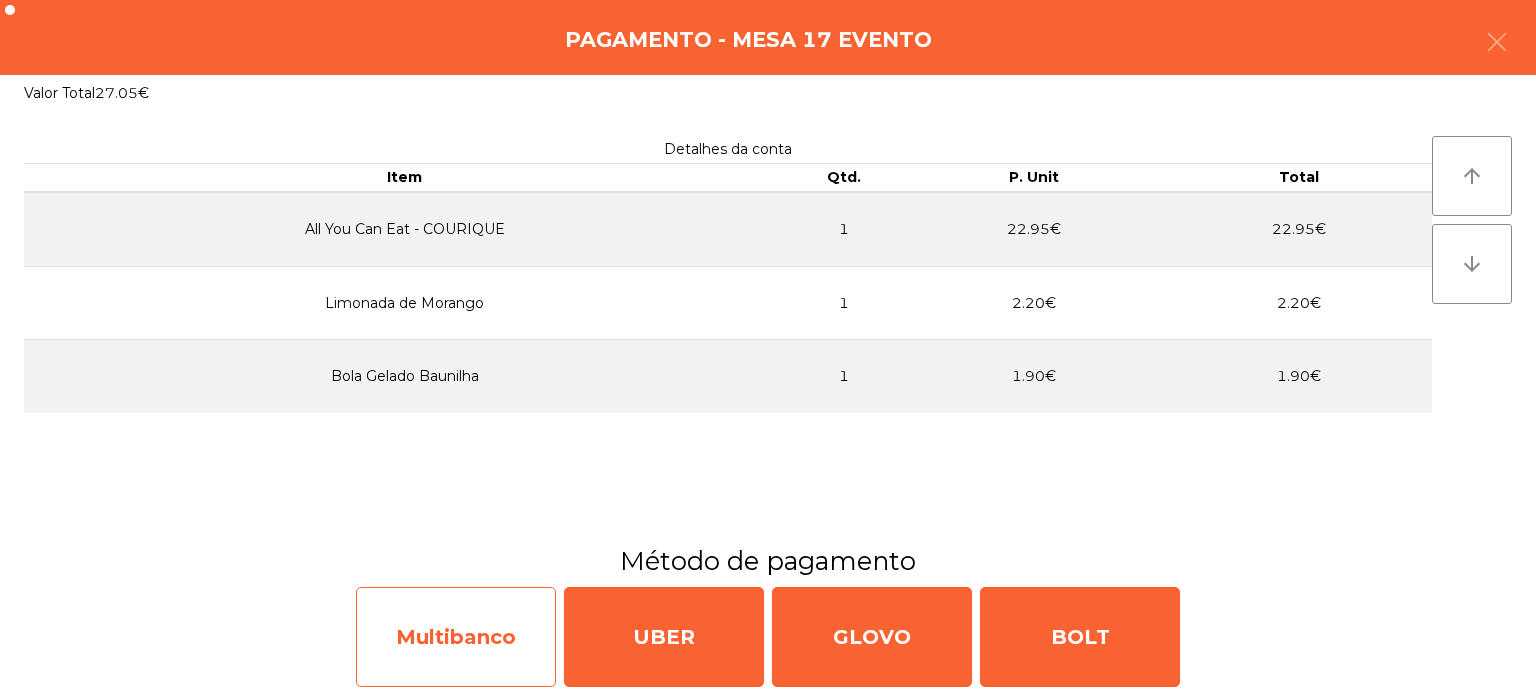 click on "Multibanco" 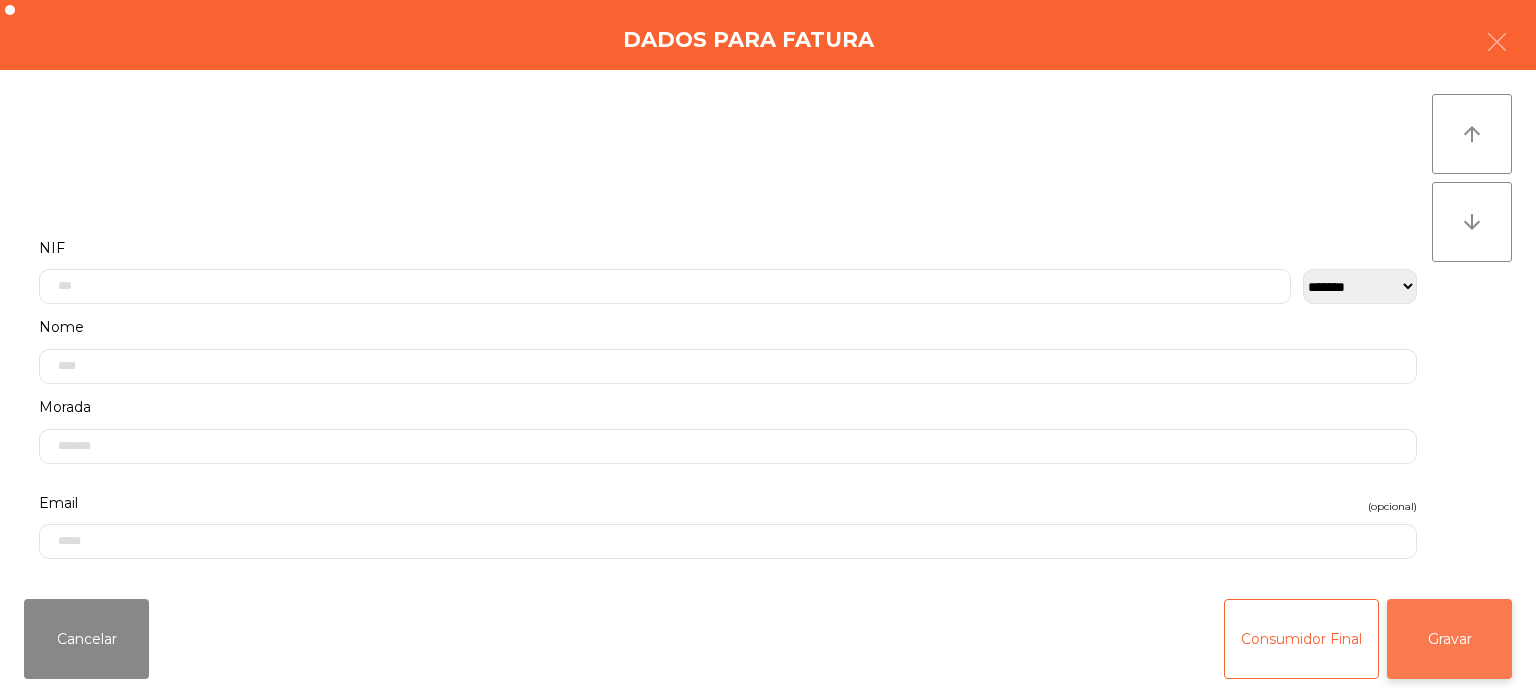 click on "Gravar" 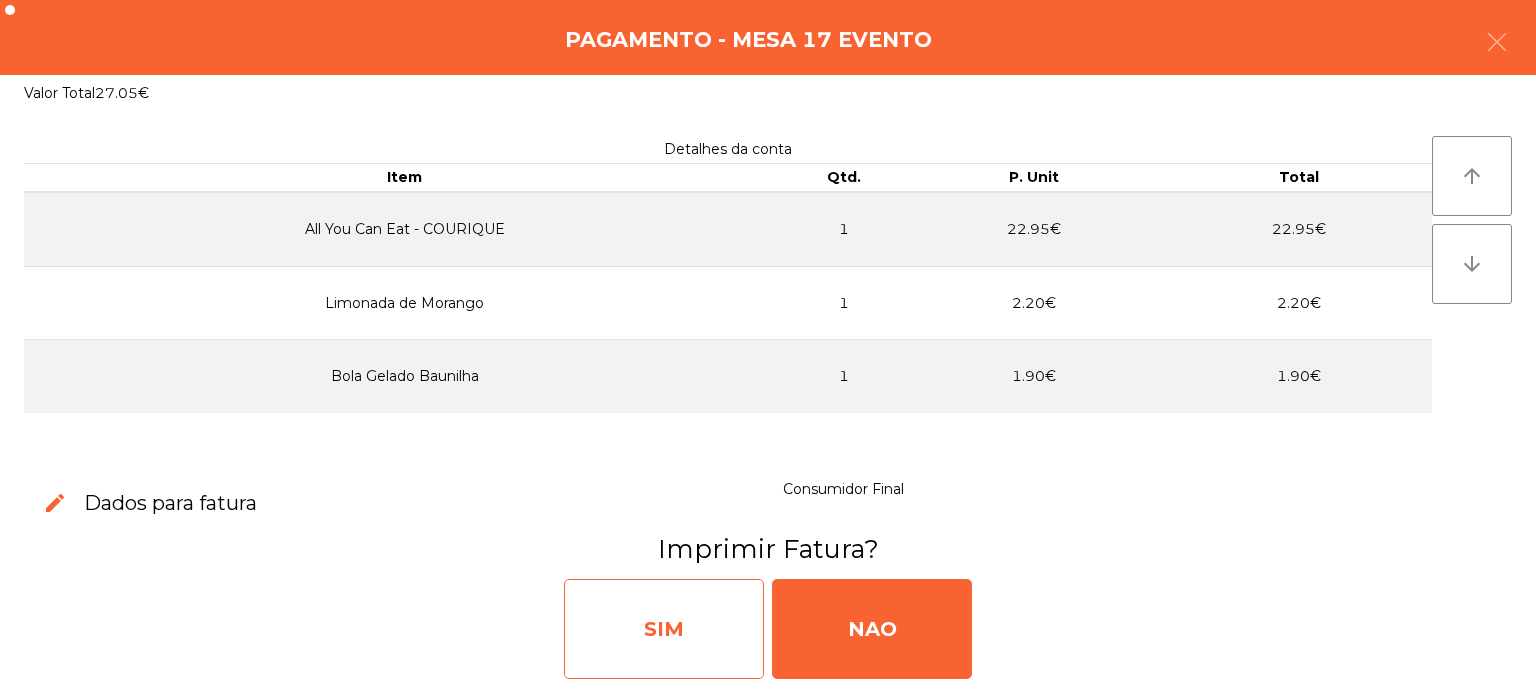 click on "SIM" 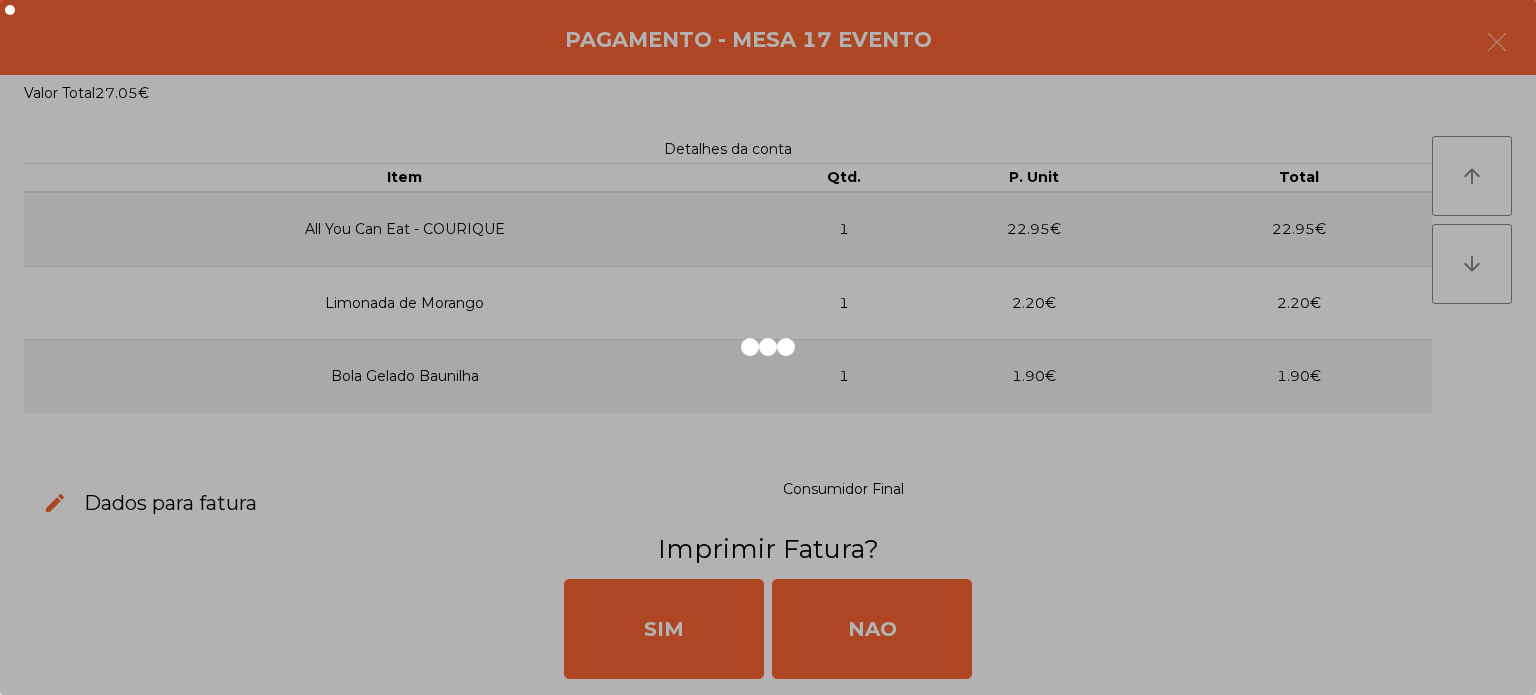 click 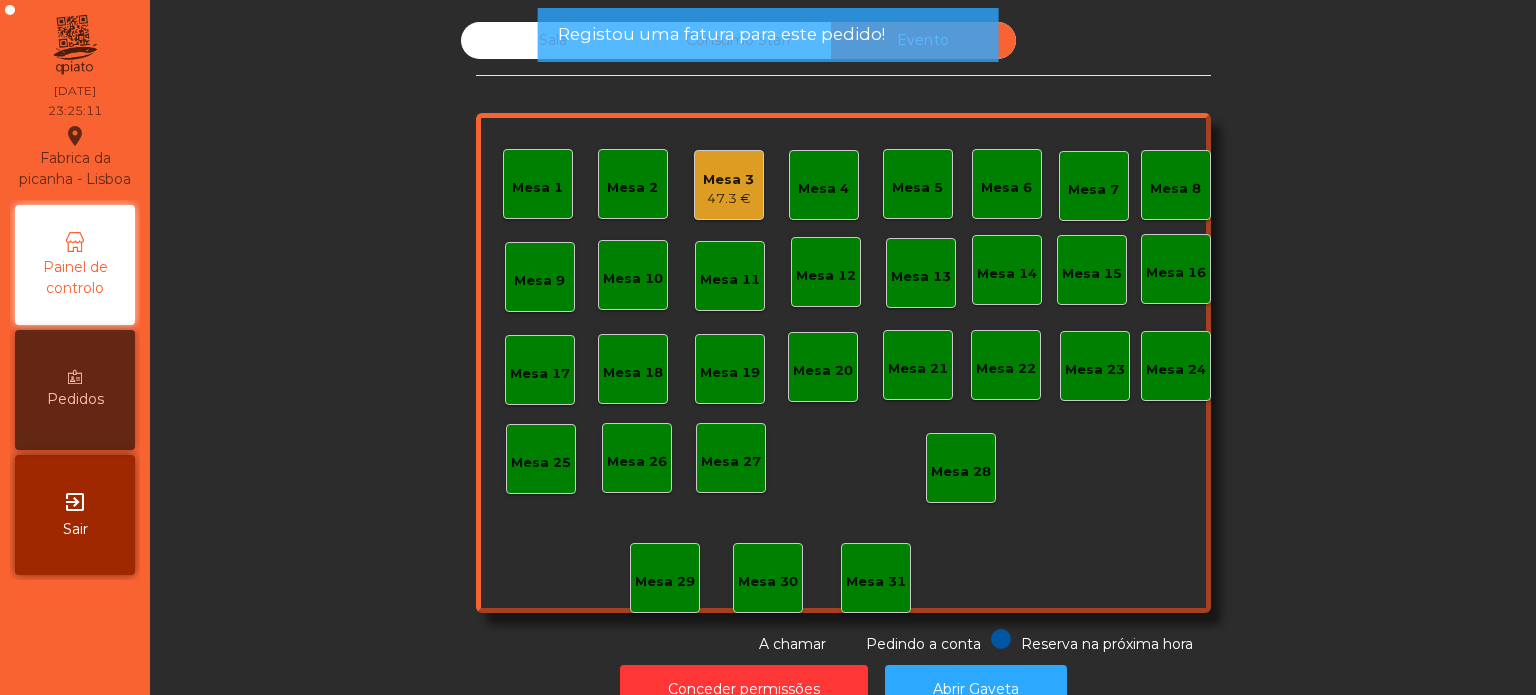 click on "Registou uma fatura para este pedido!" 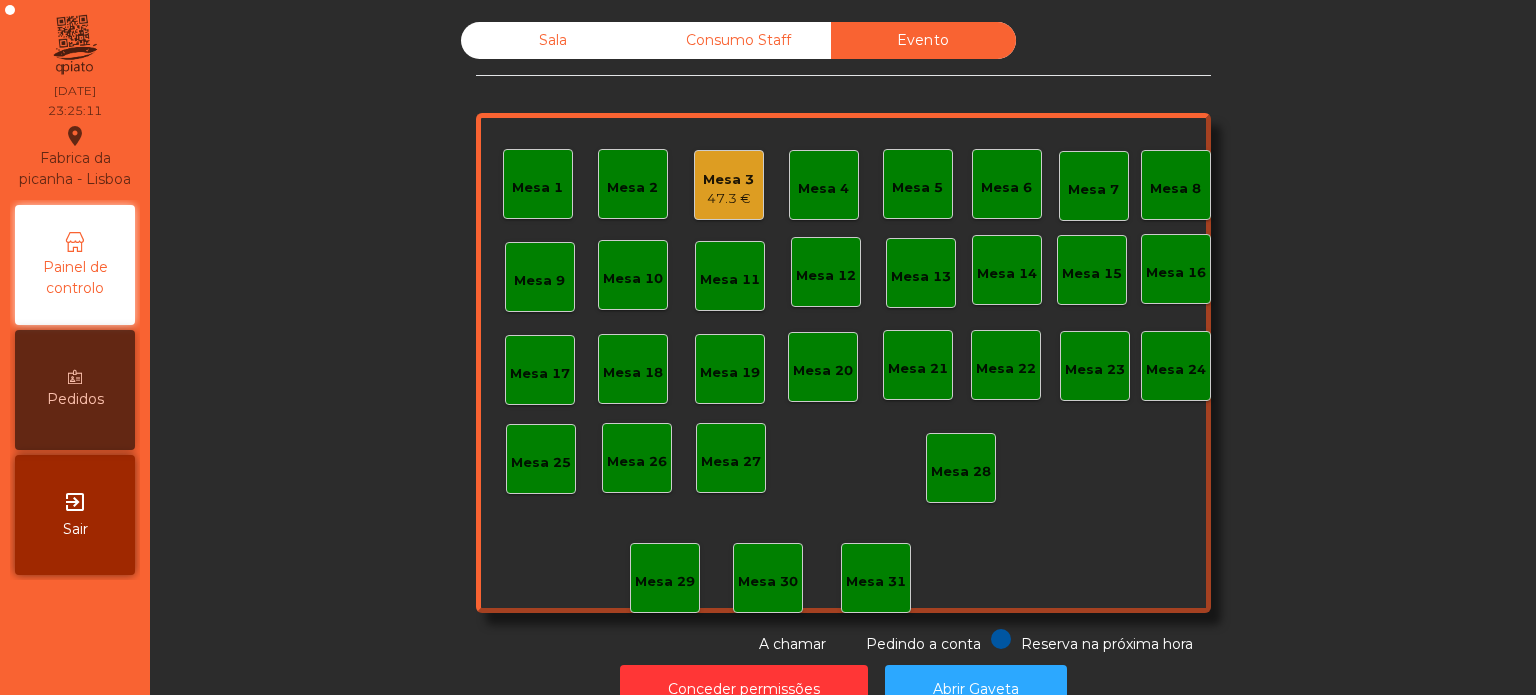 click on "Registou uma fatura para este pedido!" 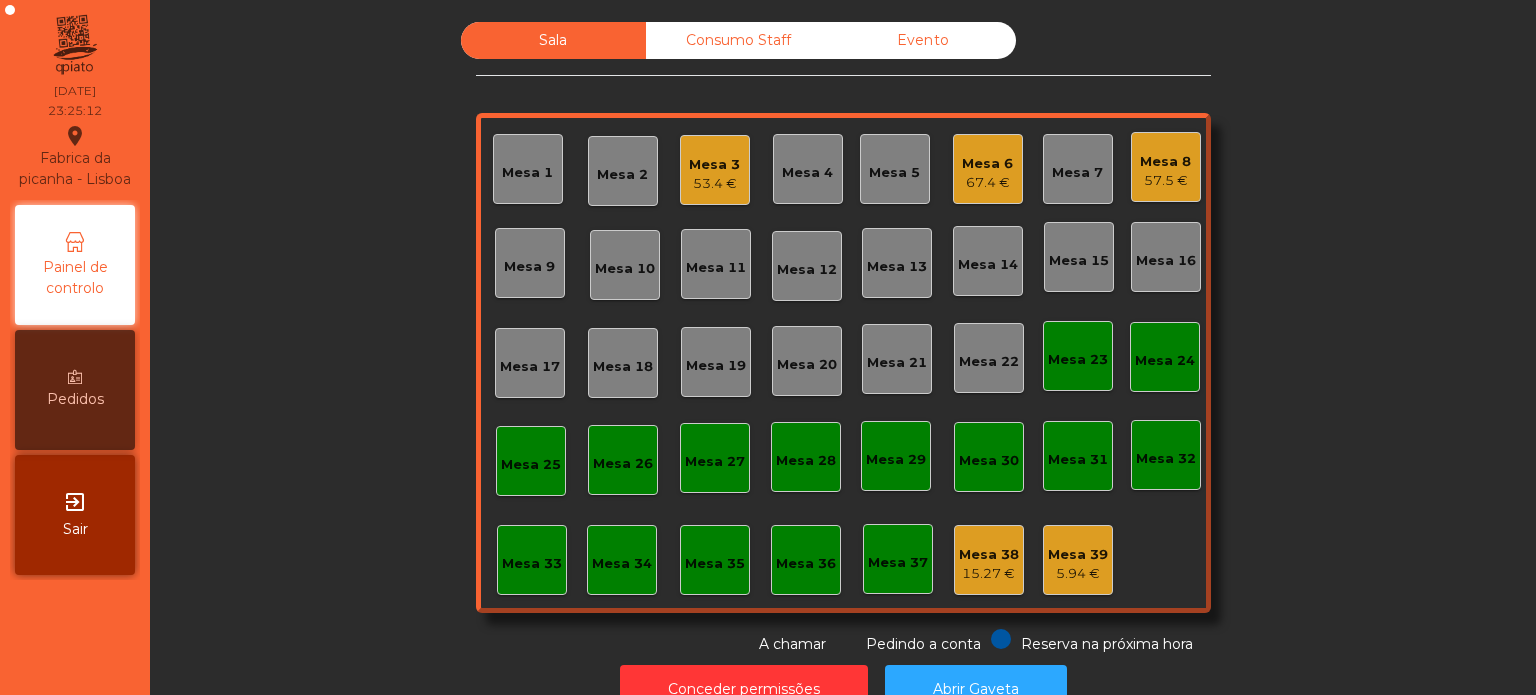 click on "Mesa 3" 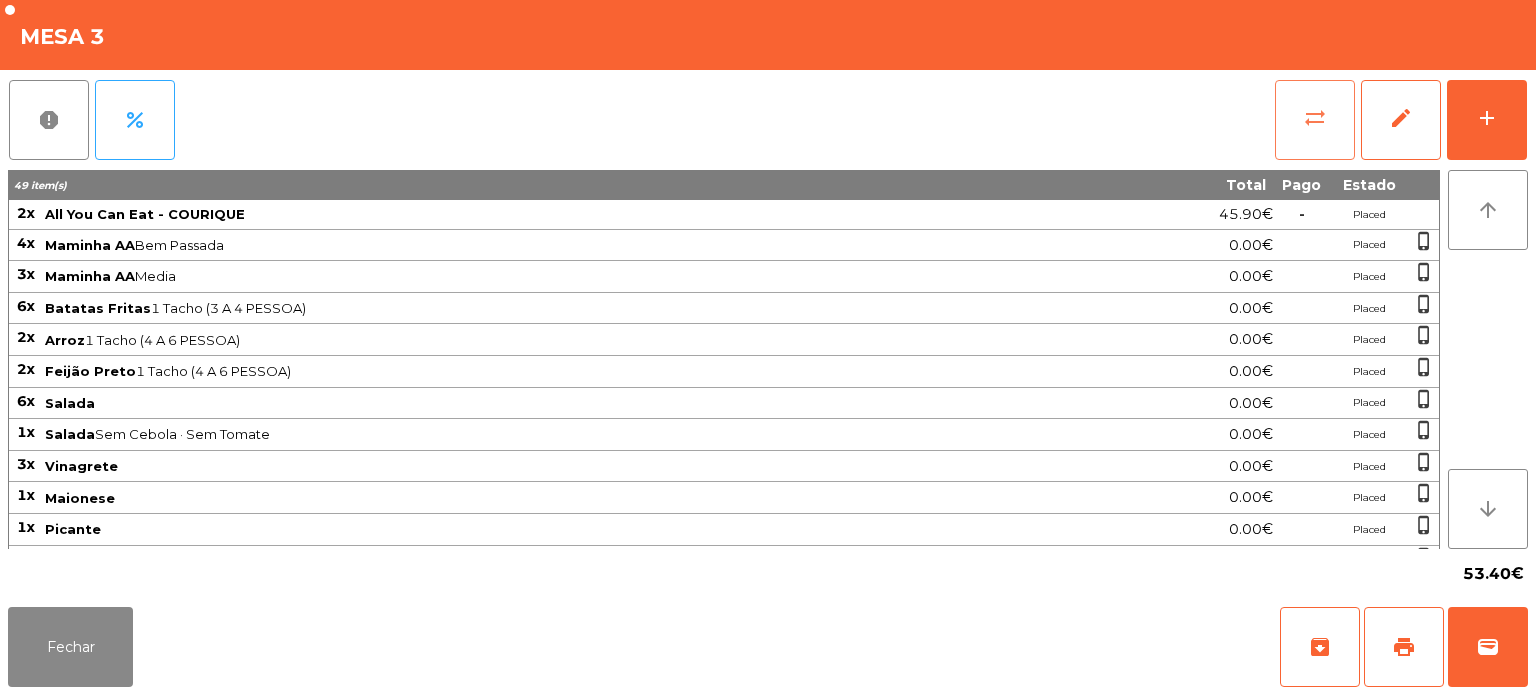 click on "sync_alt" 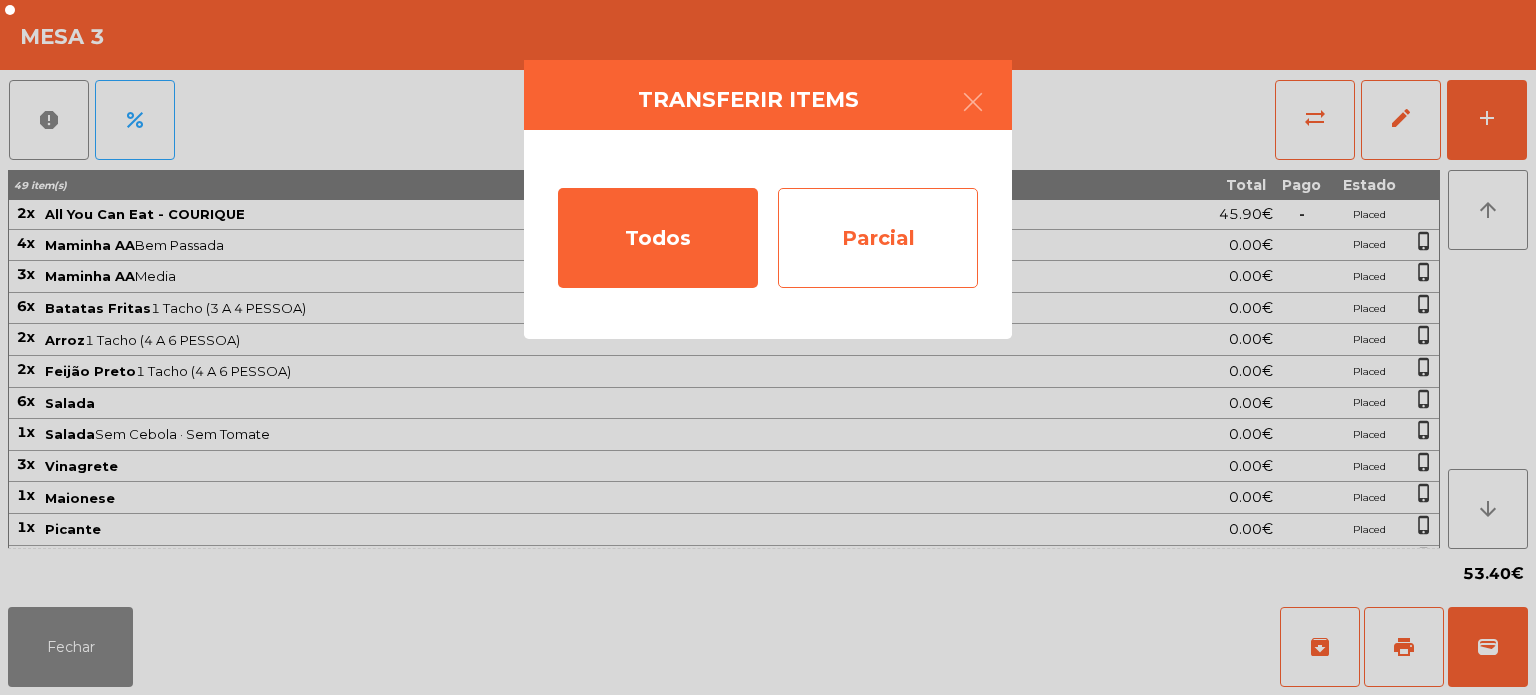 click on "Parcial" 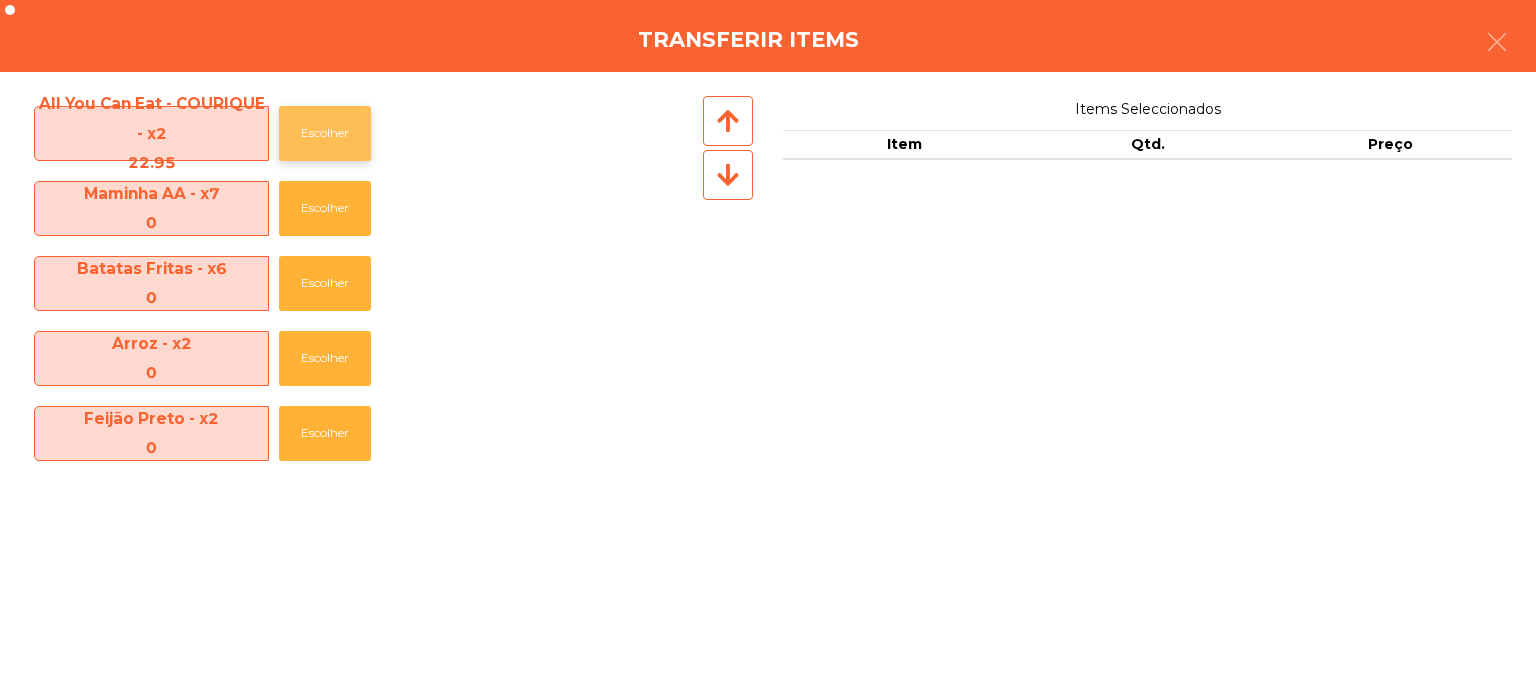 click on "Escolher" 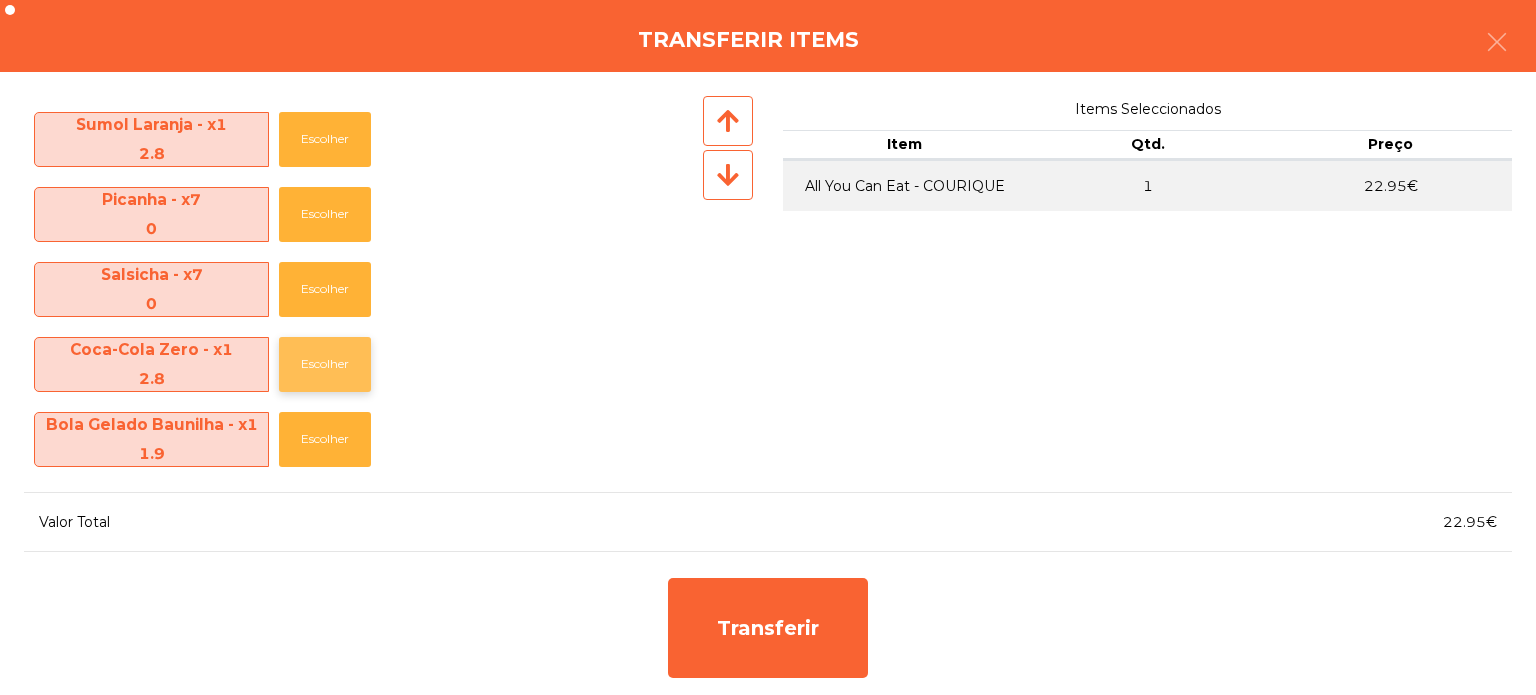 click on "Escolher" 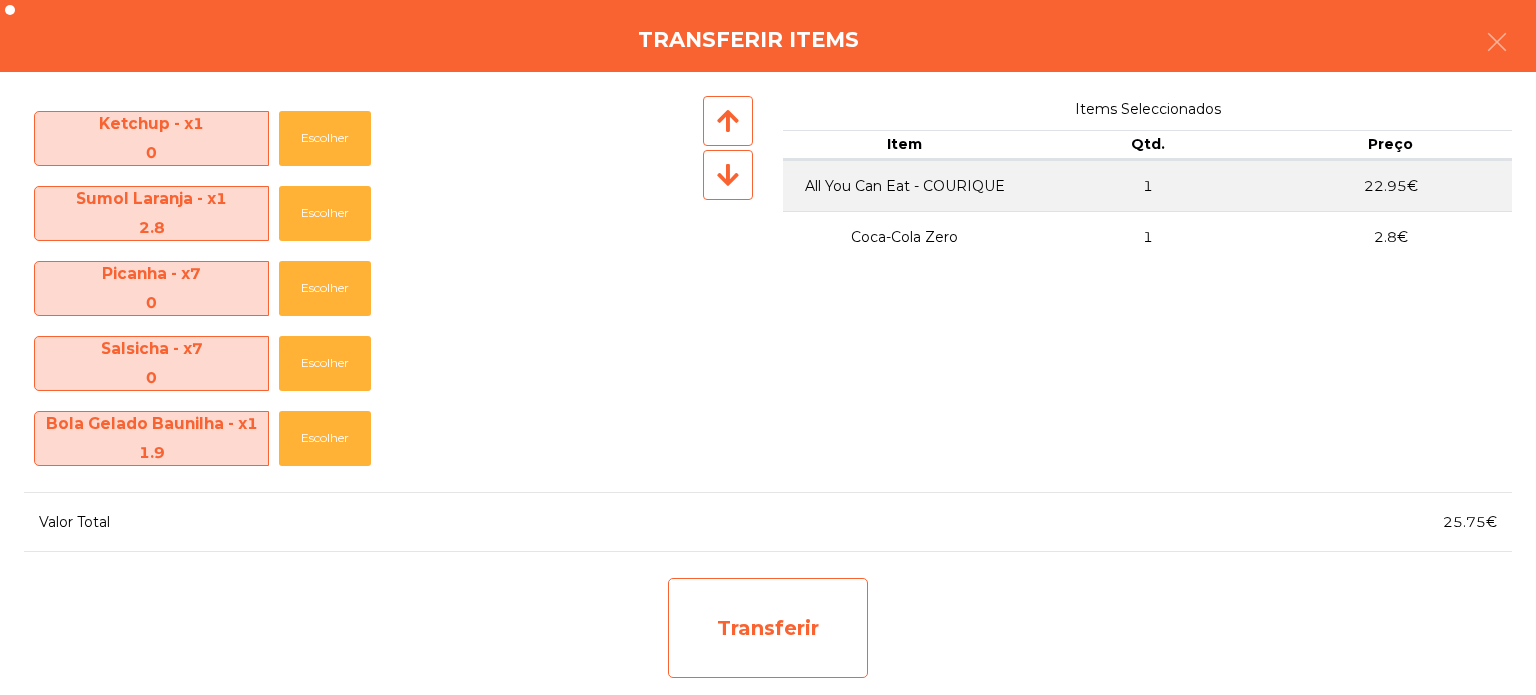 click on "Transferir" 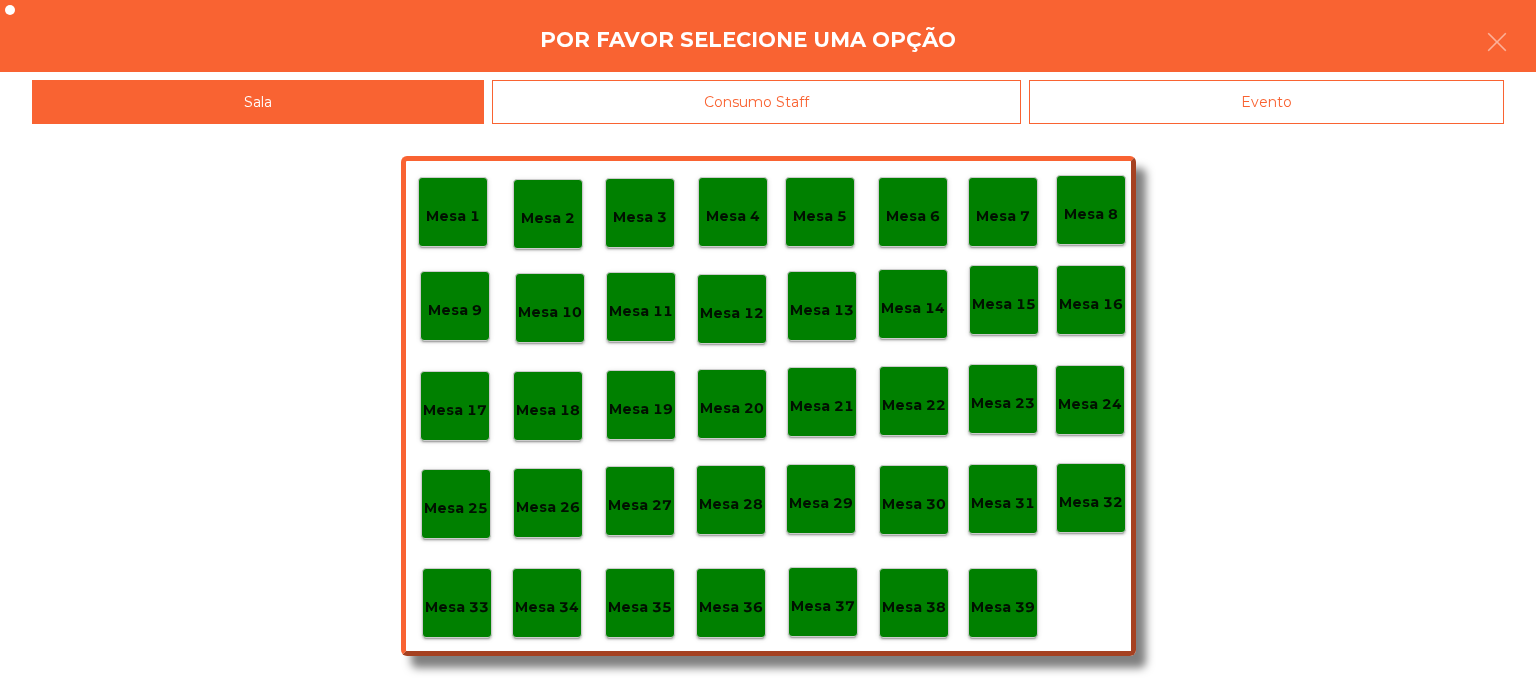 click on "Evento" 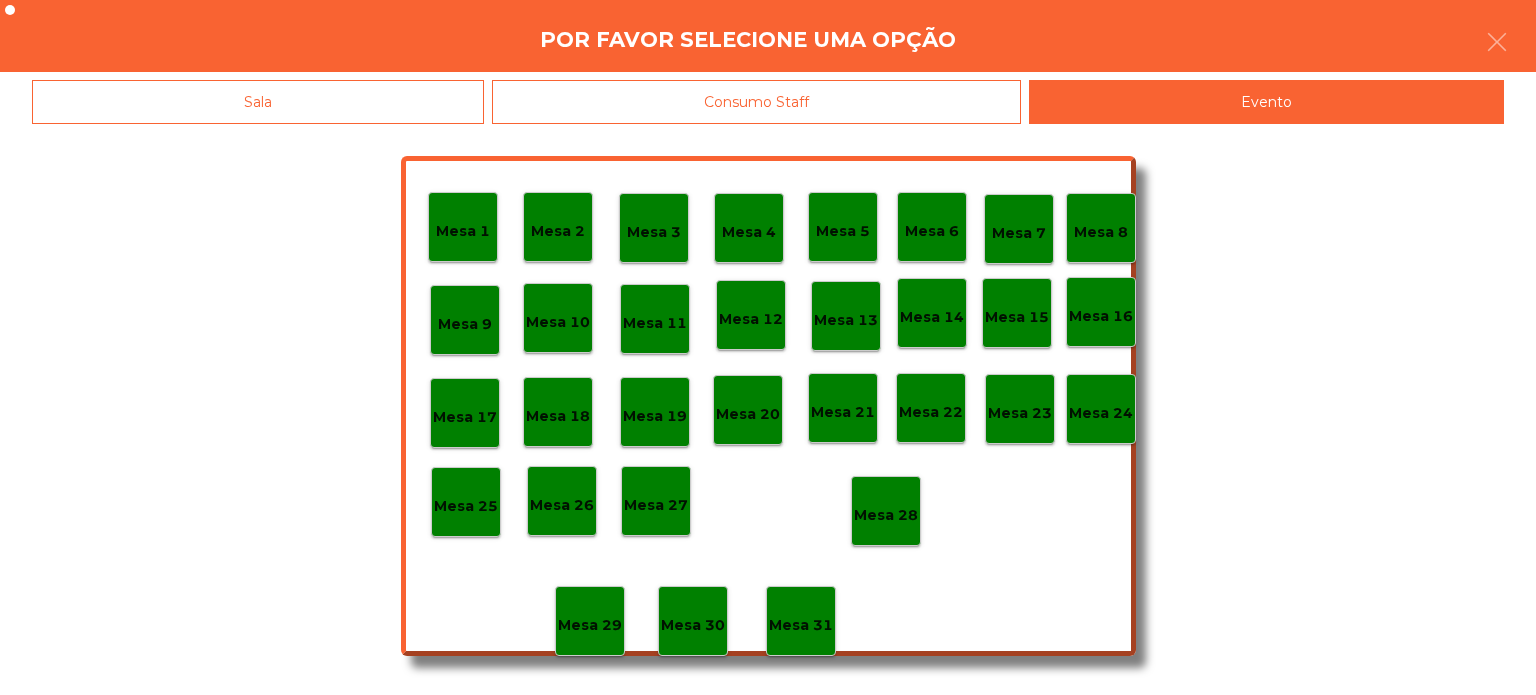 click on "Mesa 25" 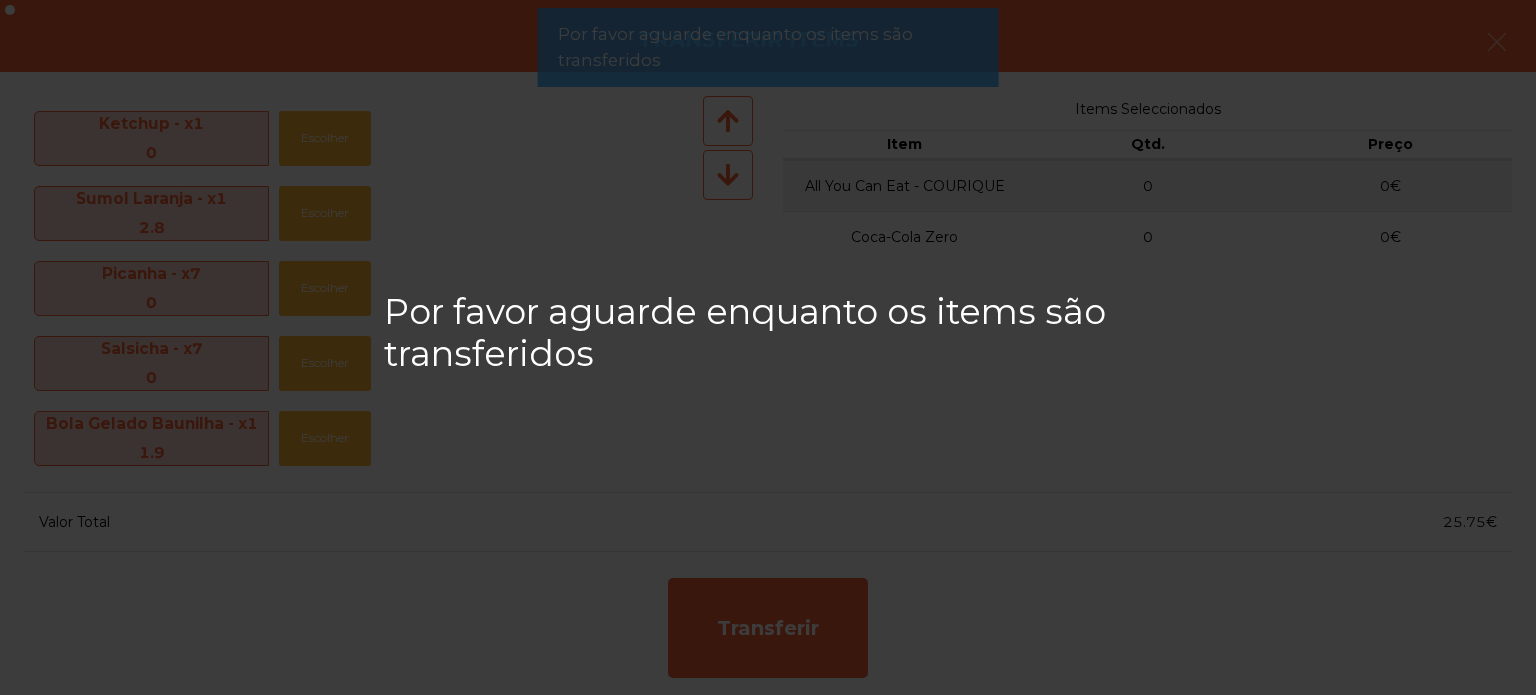 click on "Por favor aguarde enquanto os items são transferidos" at bounding box center (768, 347) 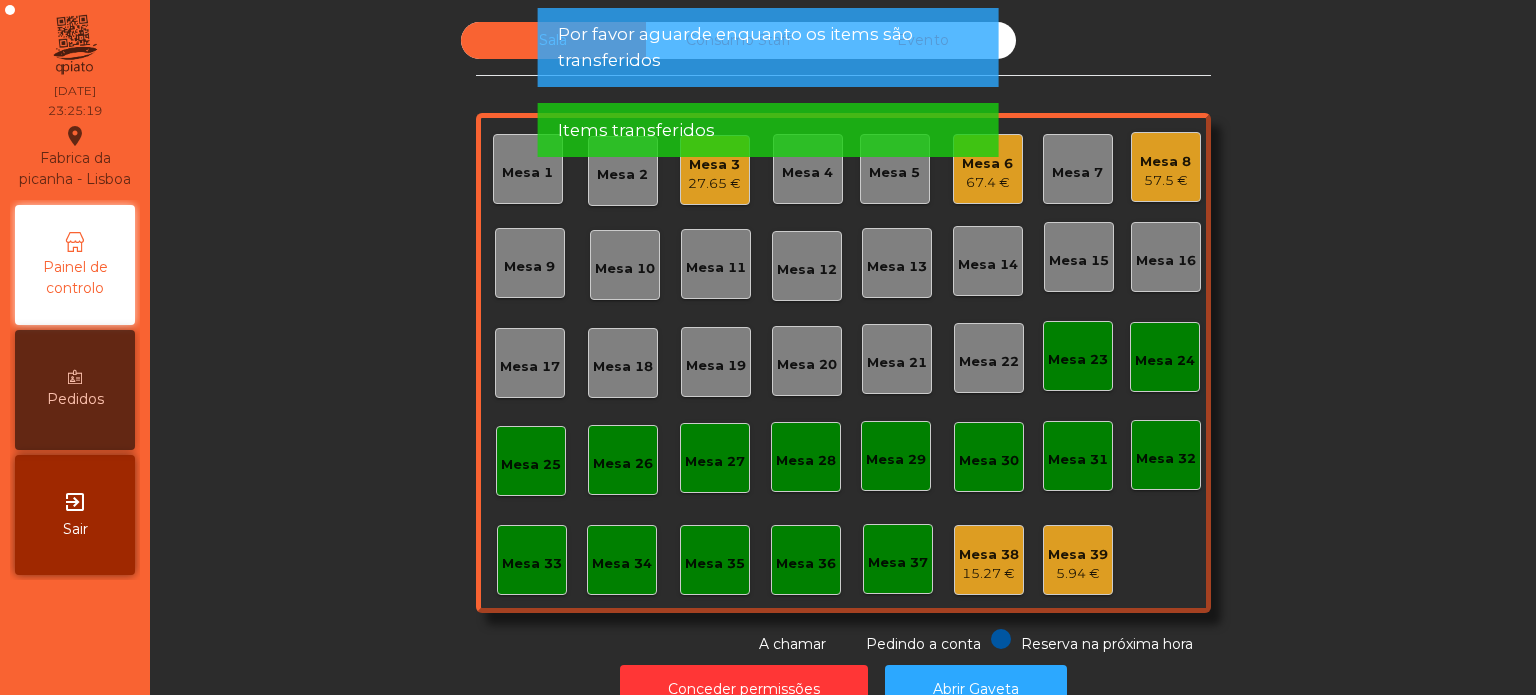 click on "Por favor aguarde enquanto os items são transferidos" 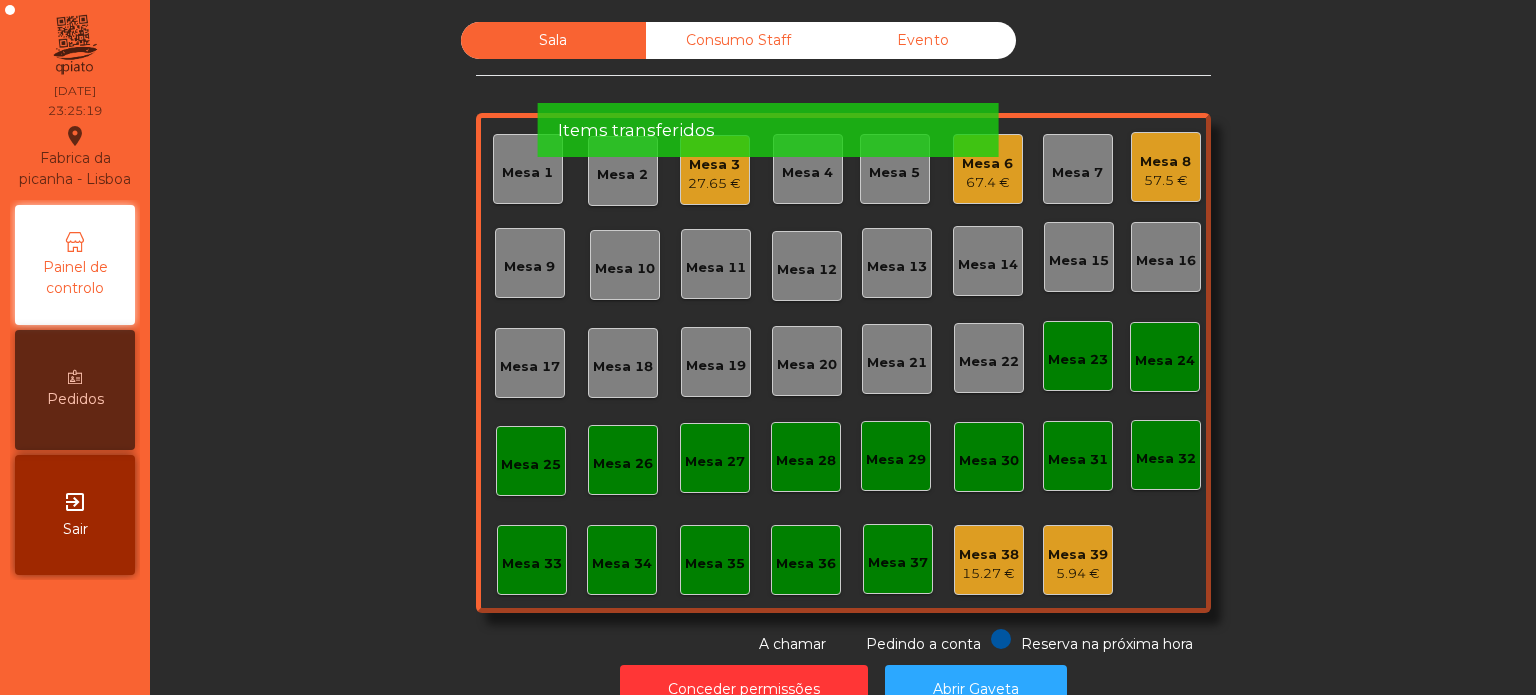 click on "Por favor aguarde enquanto os items são transferidos" 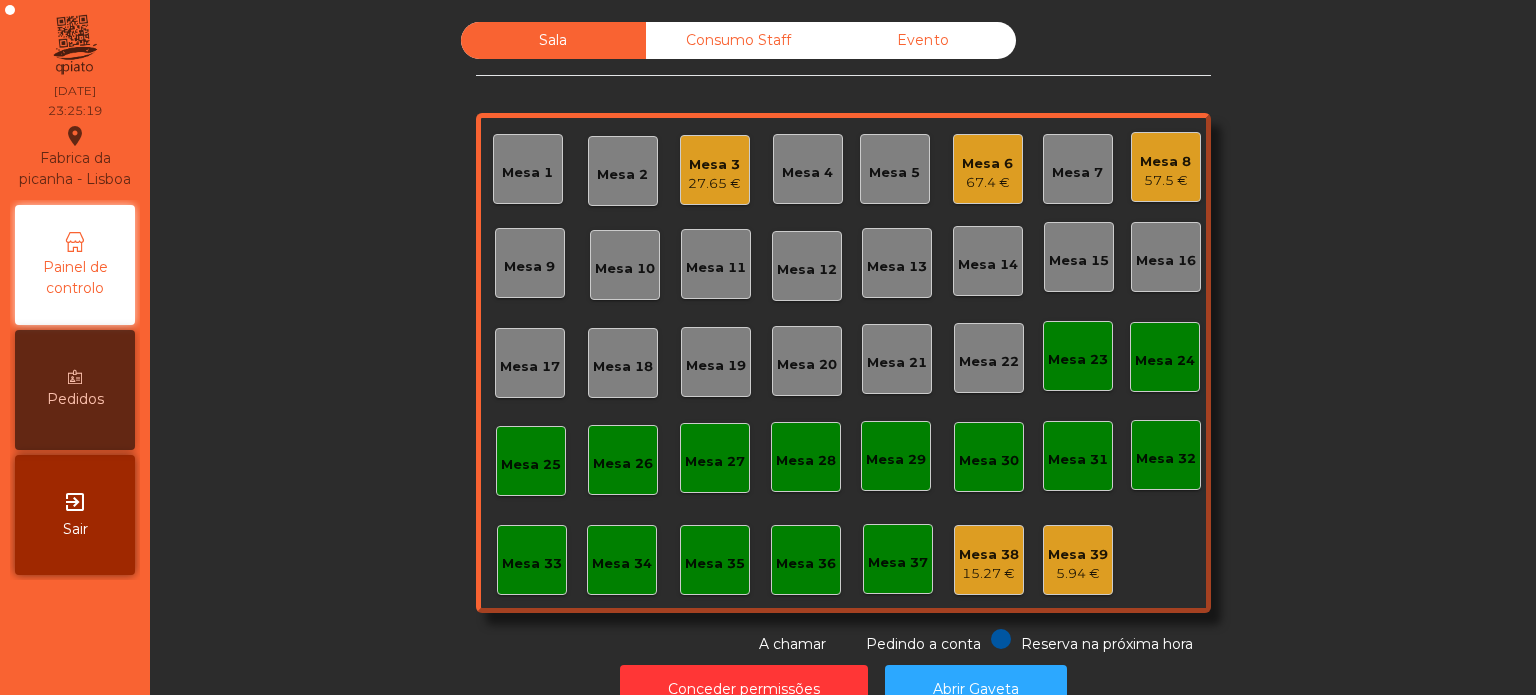 click on "Items transferidos" 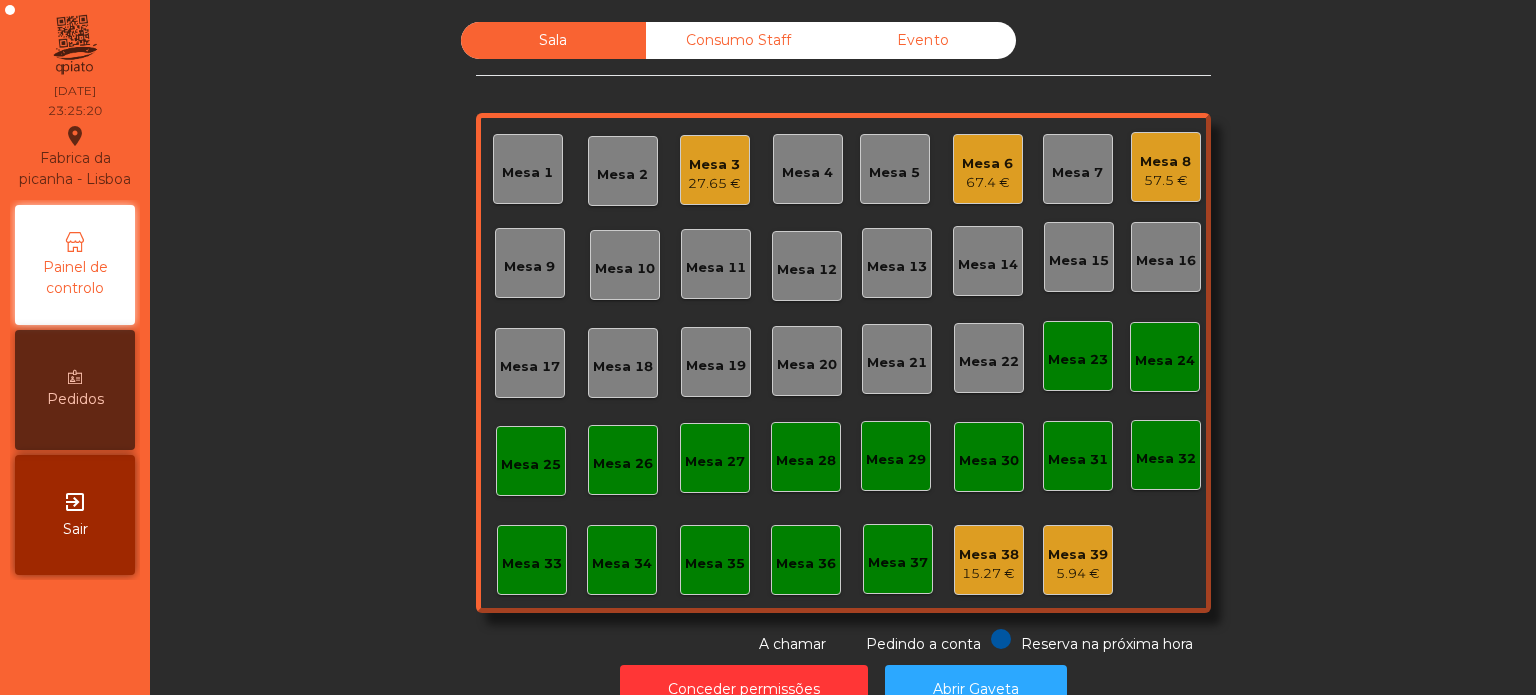 click on "Evento" 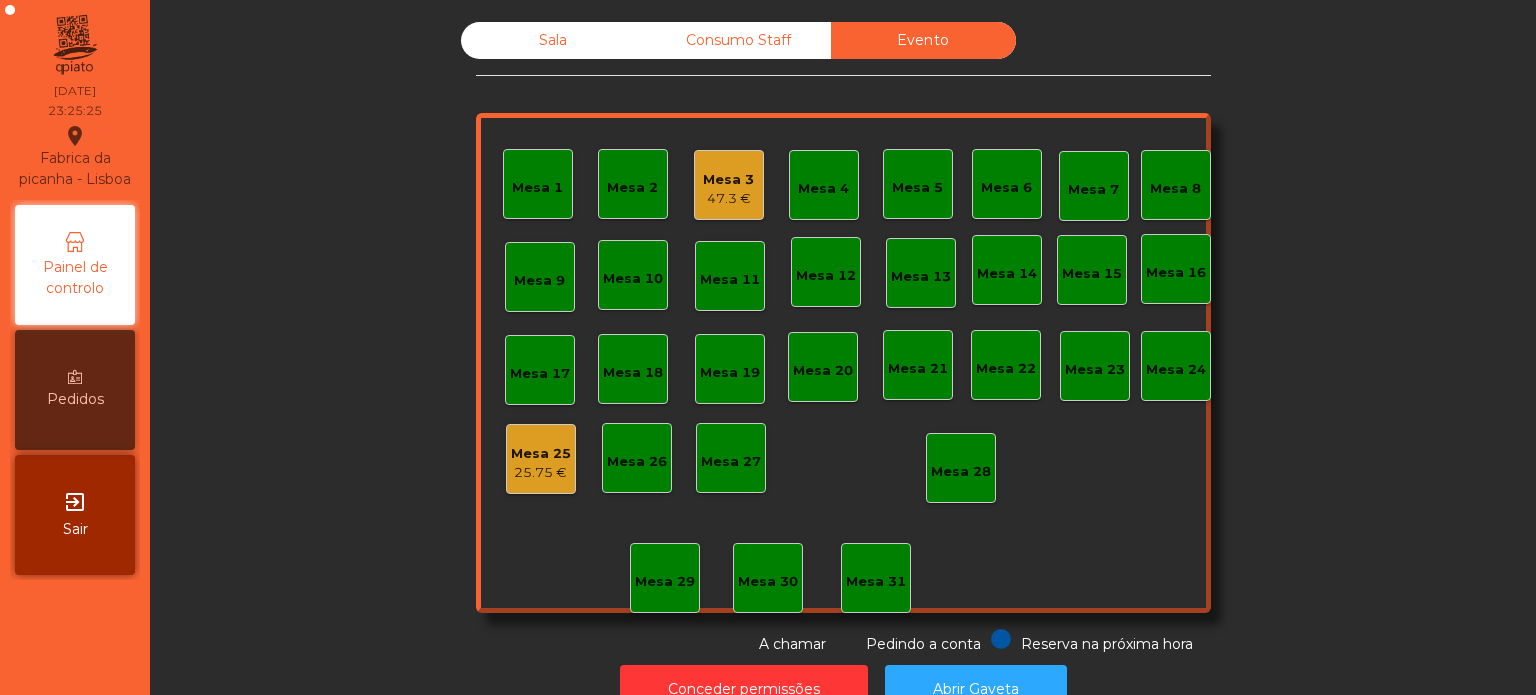 click on "25.75 €" 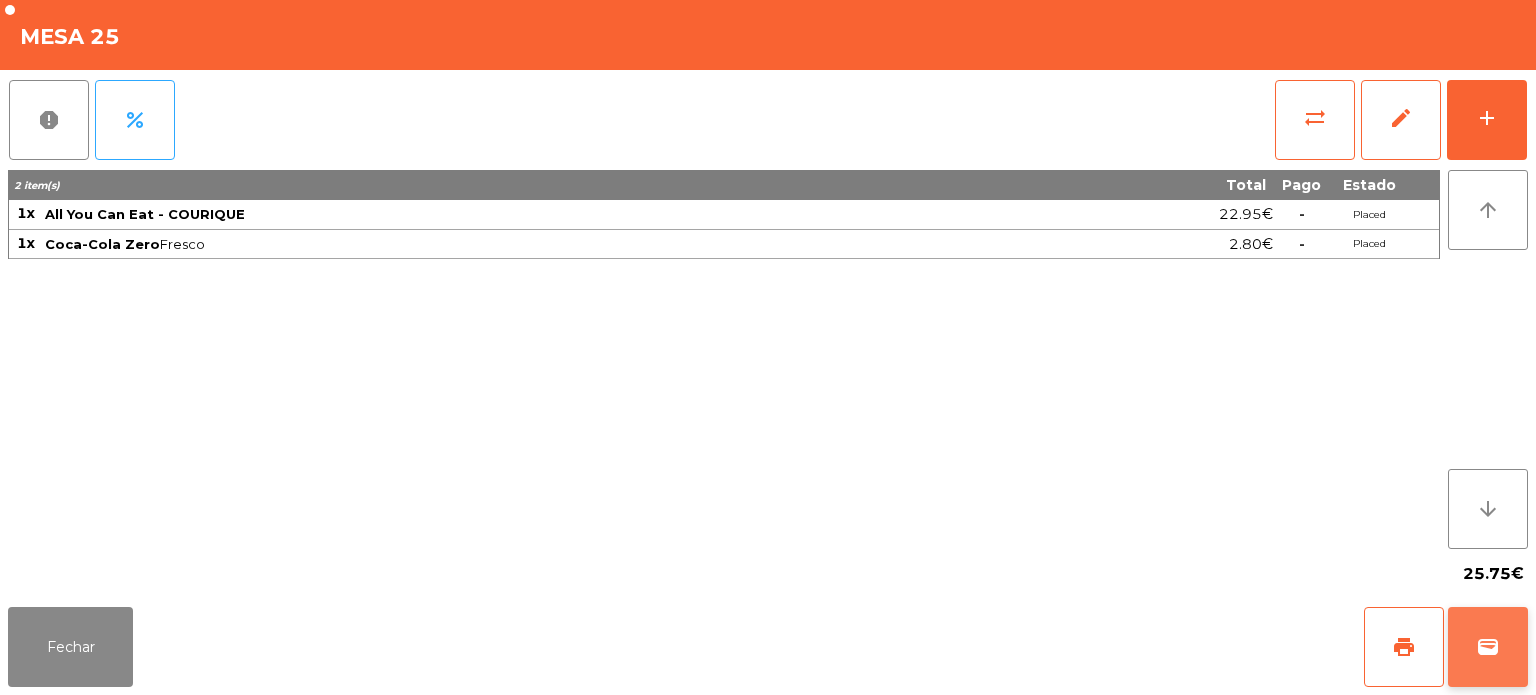 click on "wallet" 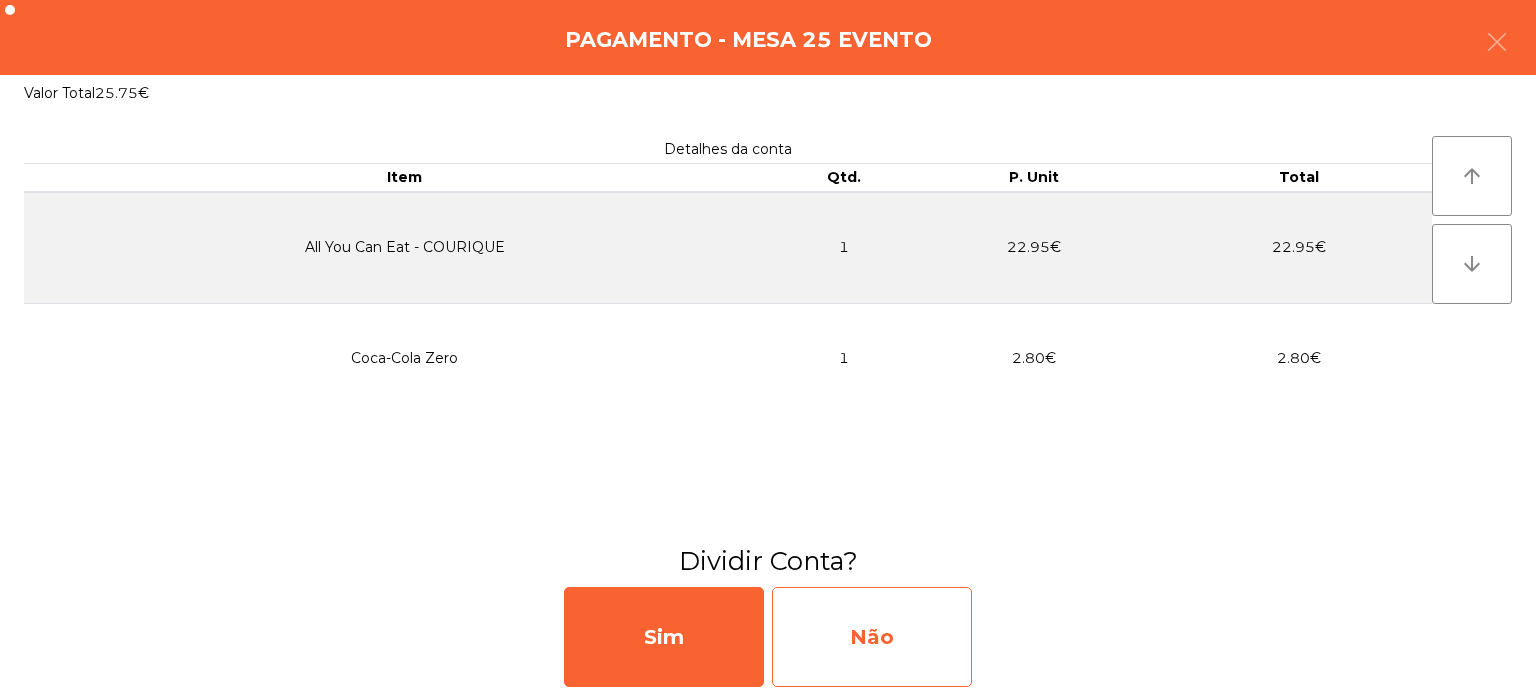 click on "Não" 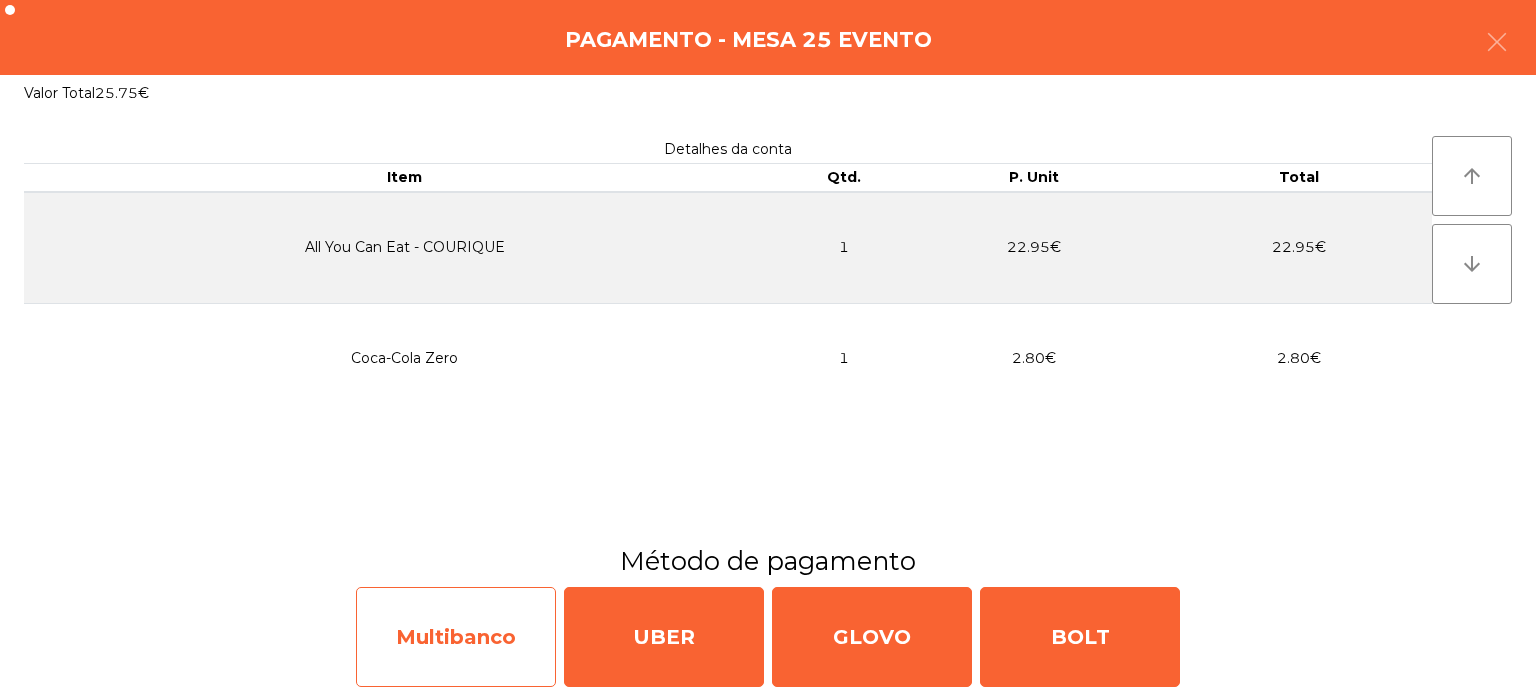 click on "Multibanco" 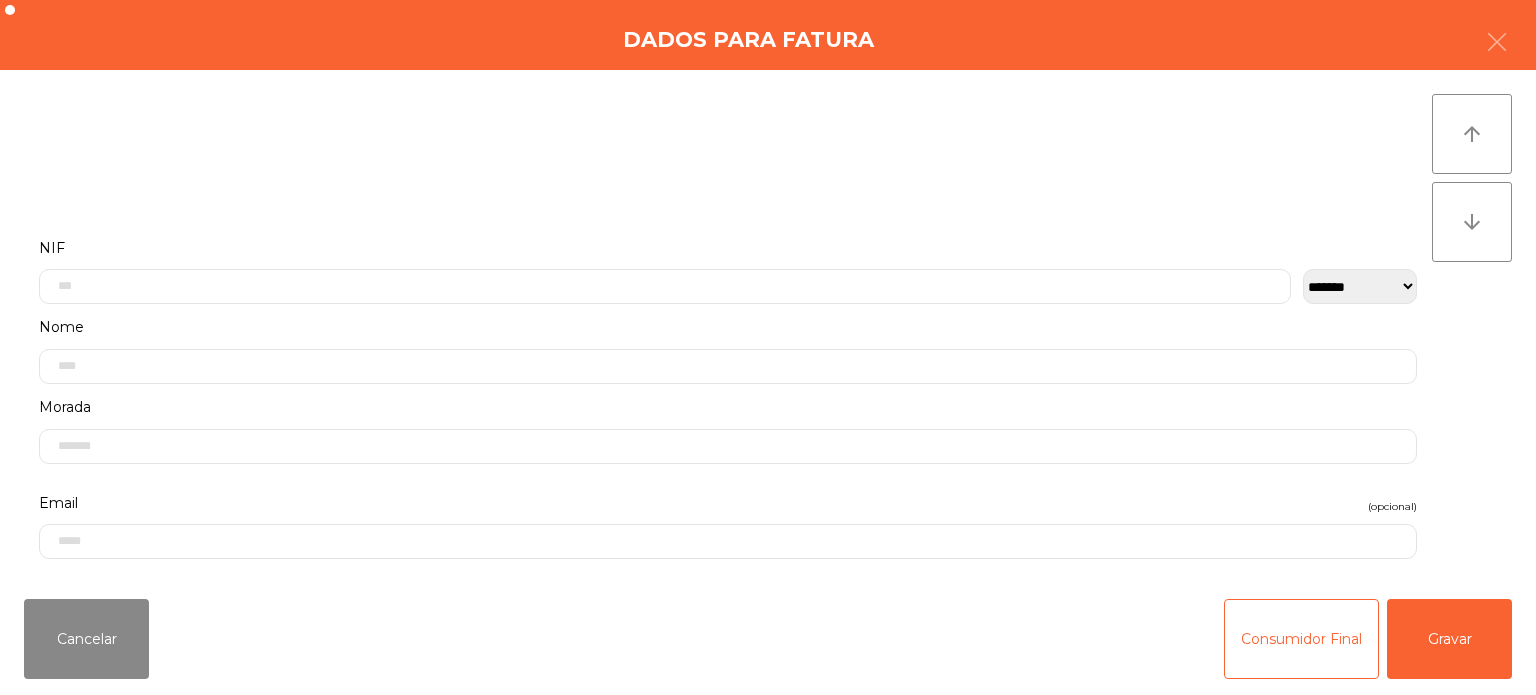 click on "Cancelar   Consumidor Final   Gravar" 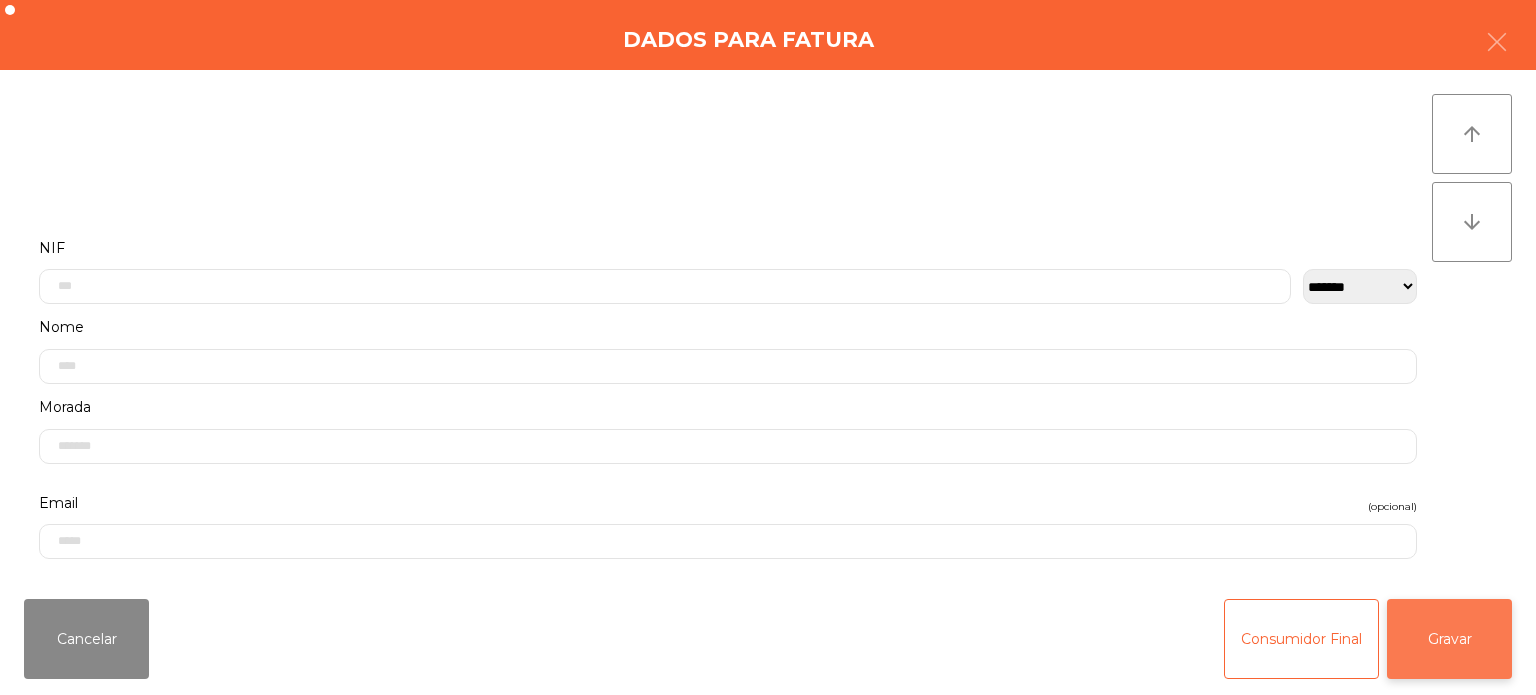 click on "Gravar" 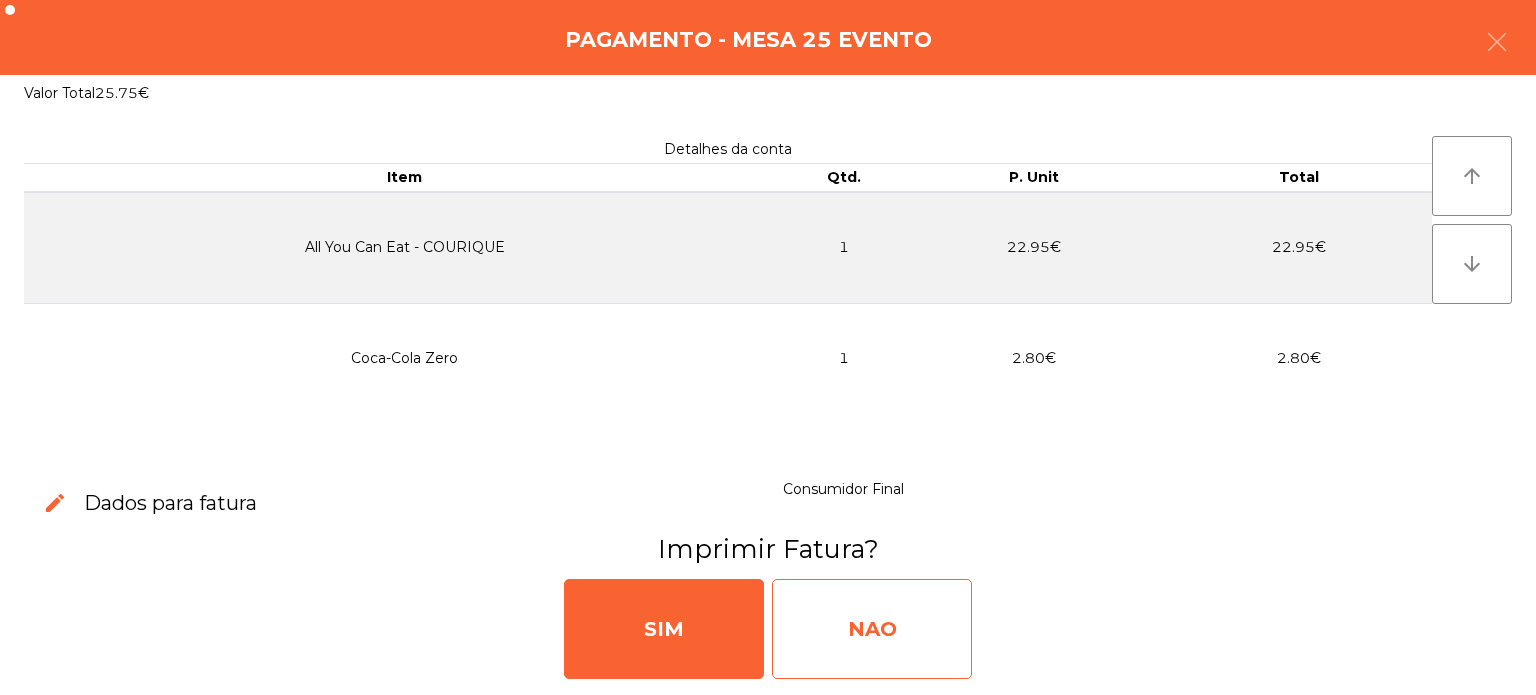 click on "NAO" 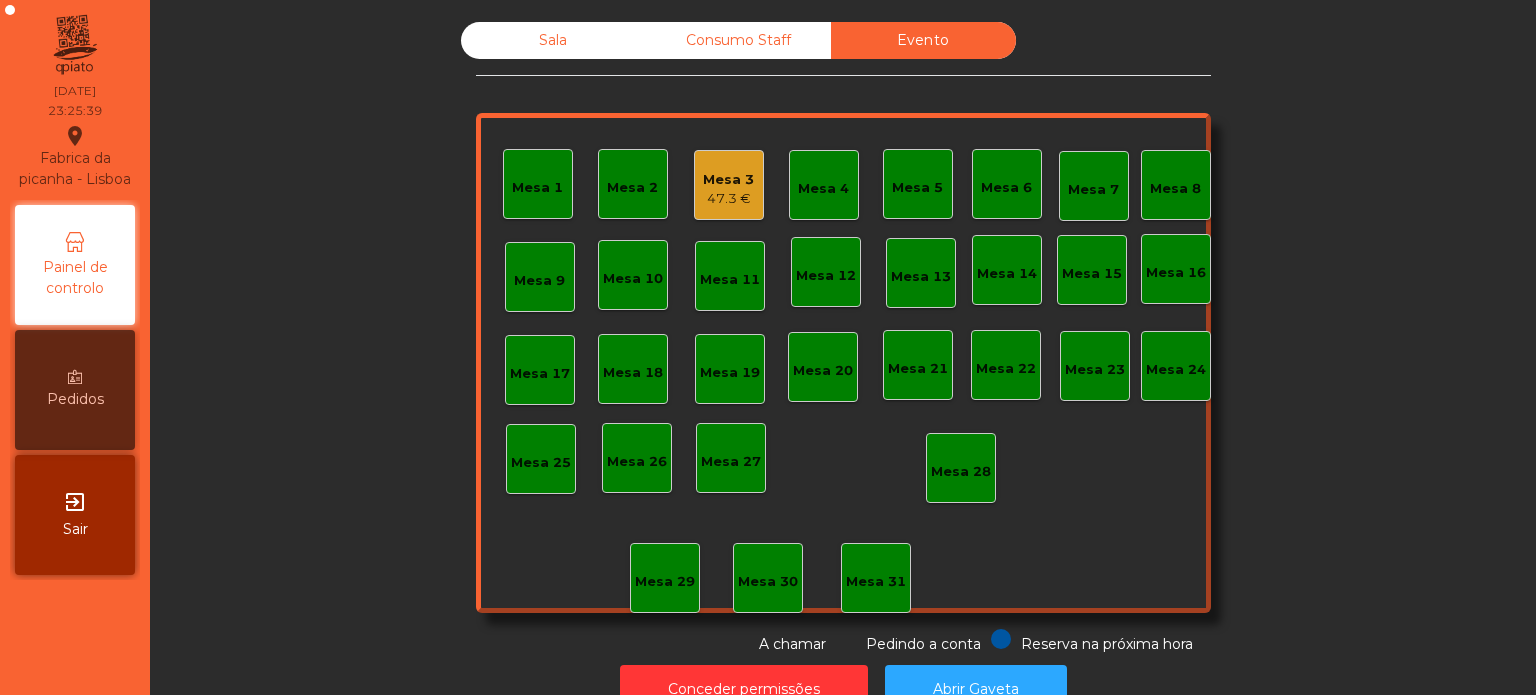 click on "Sala" 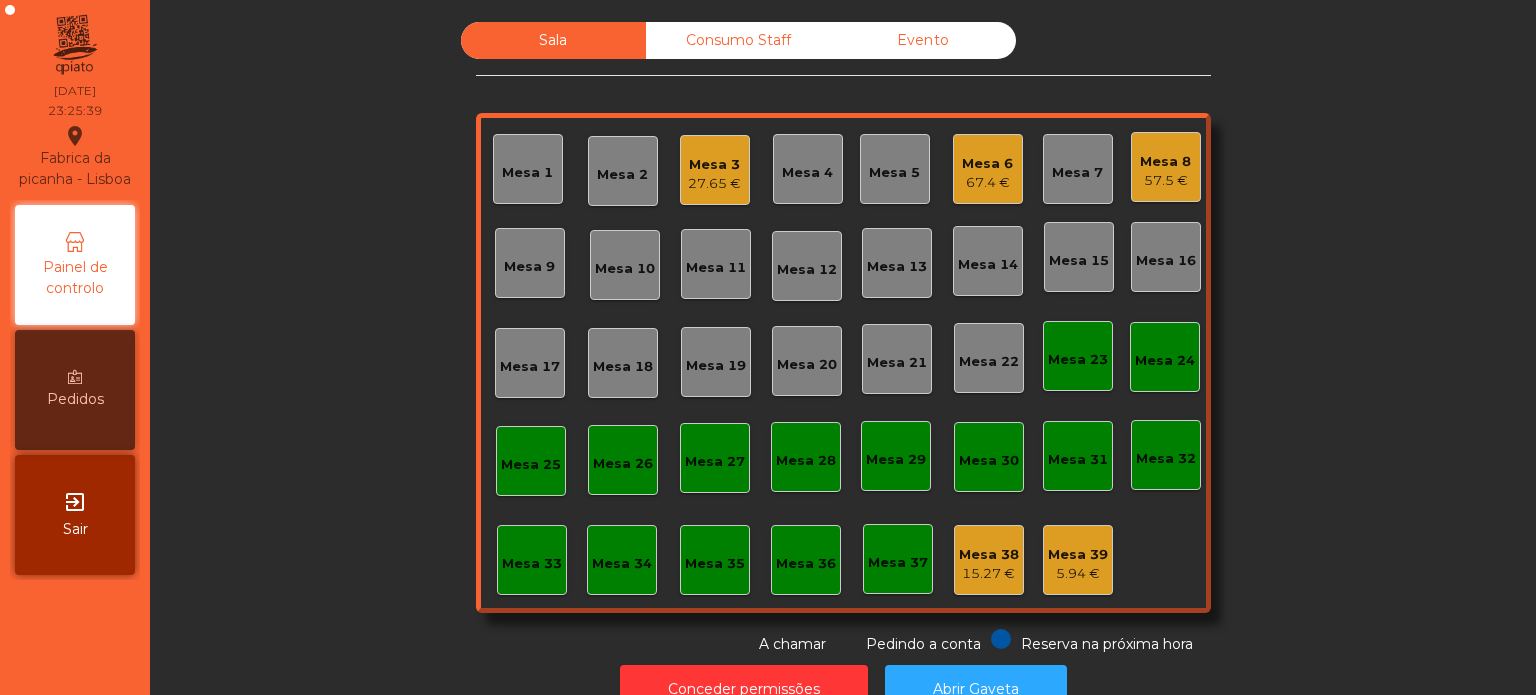 click on "27.65 €" 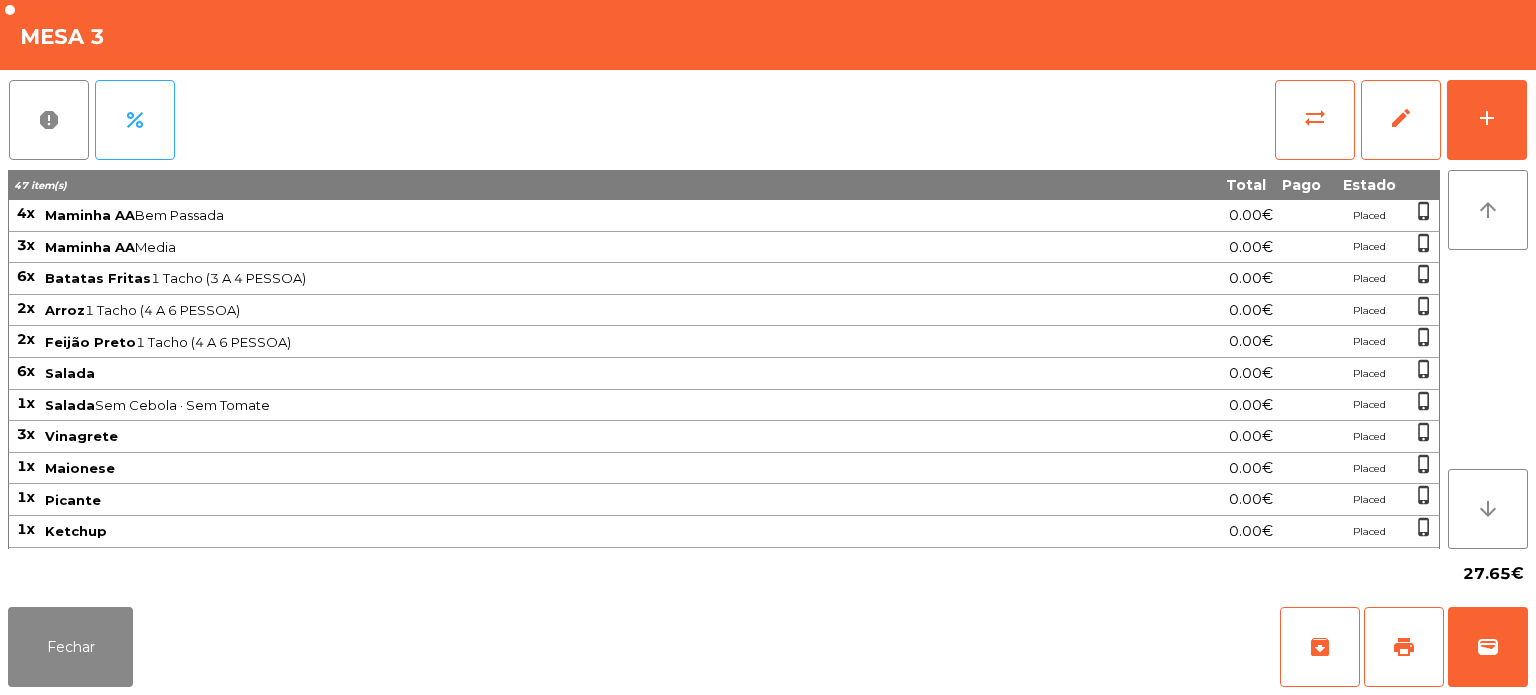 scroll, scrollTop: 176, scrollLeft: 0, axis: vertical 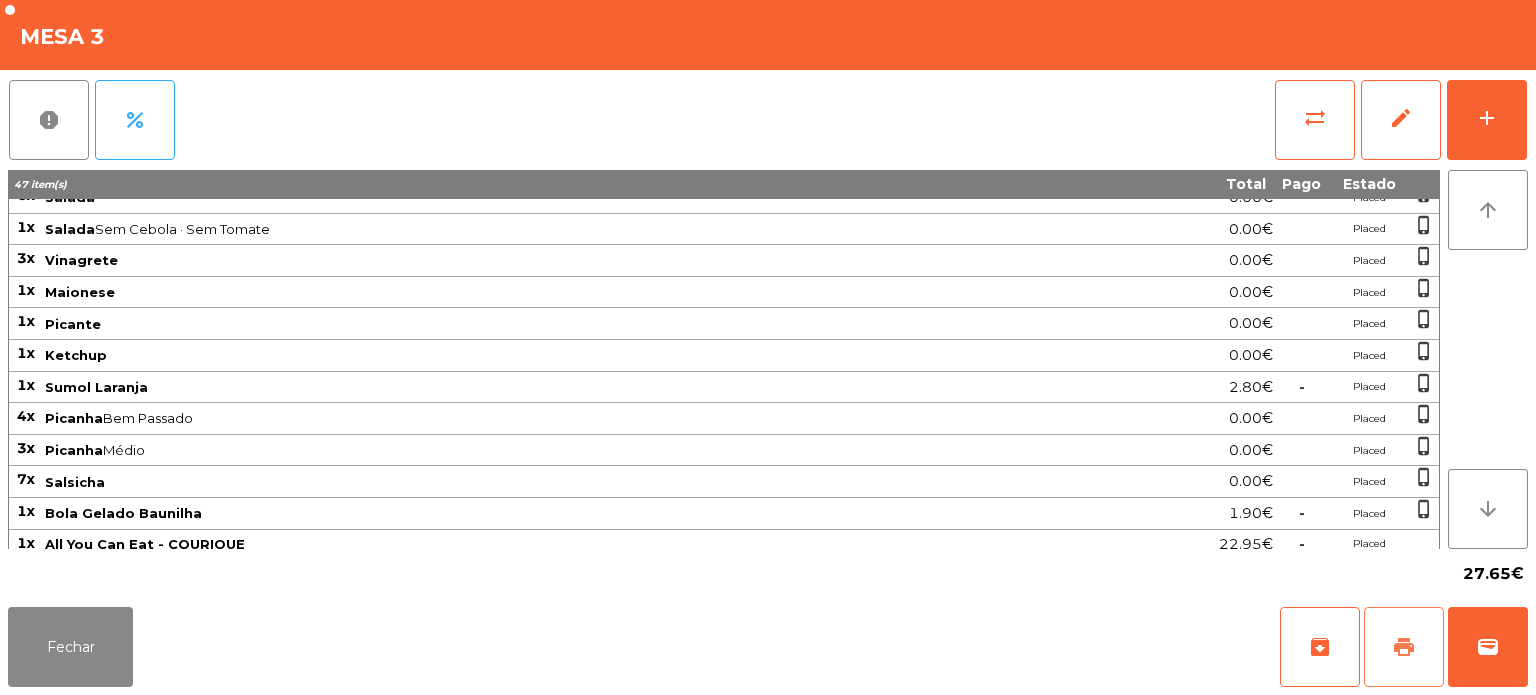 click on "print" 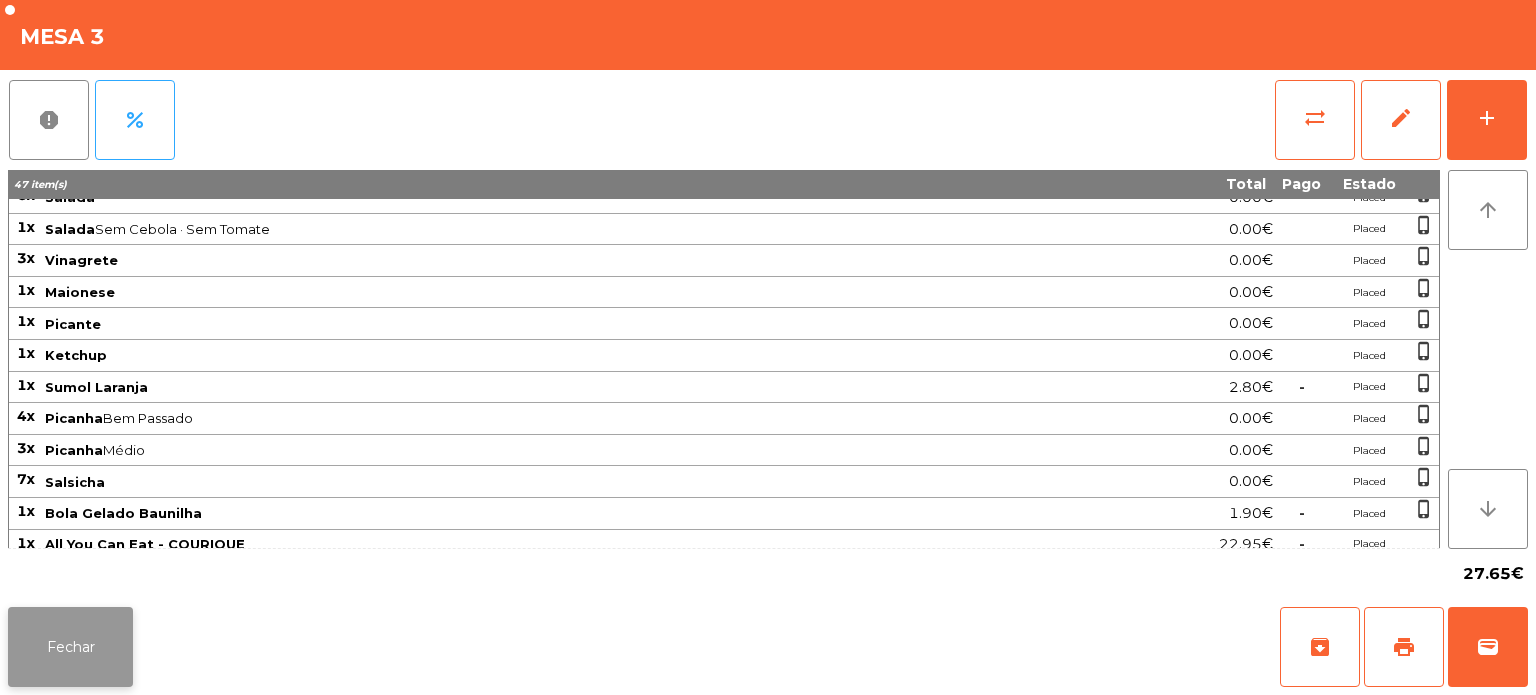 click on "Fechar" 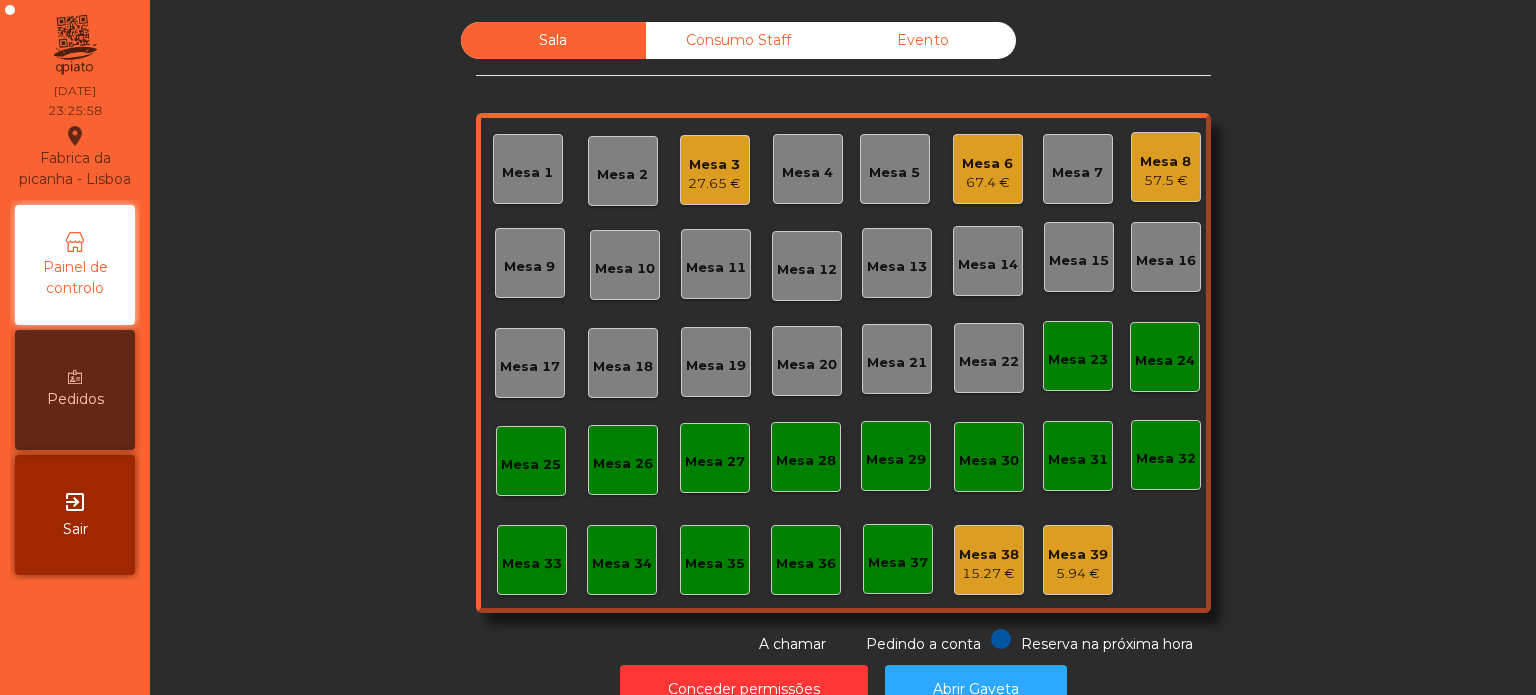 click on "27.65 €" 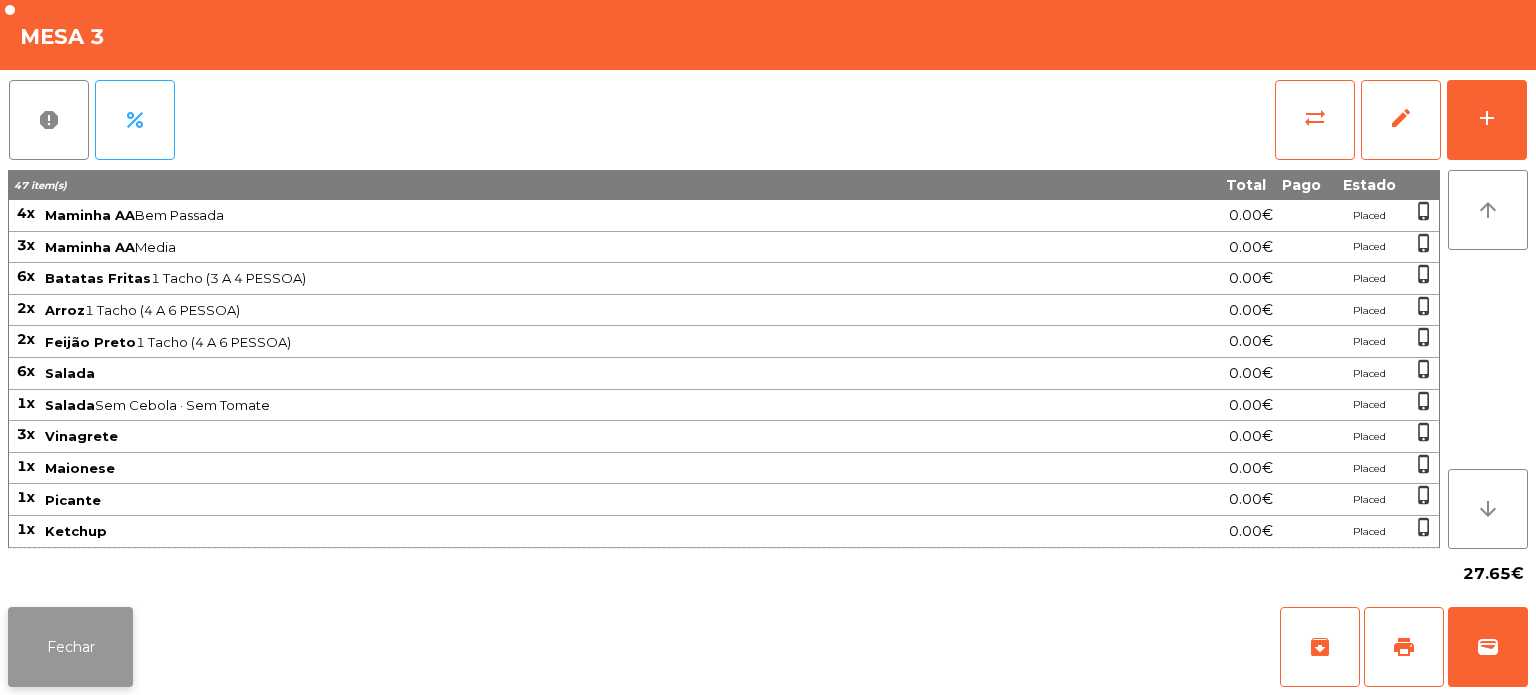 click on "Fechar" 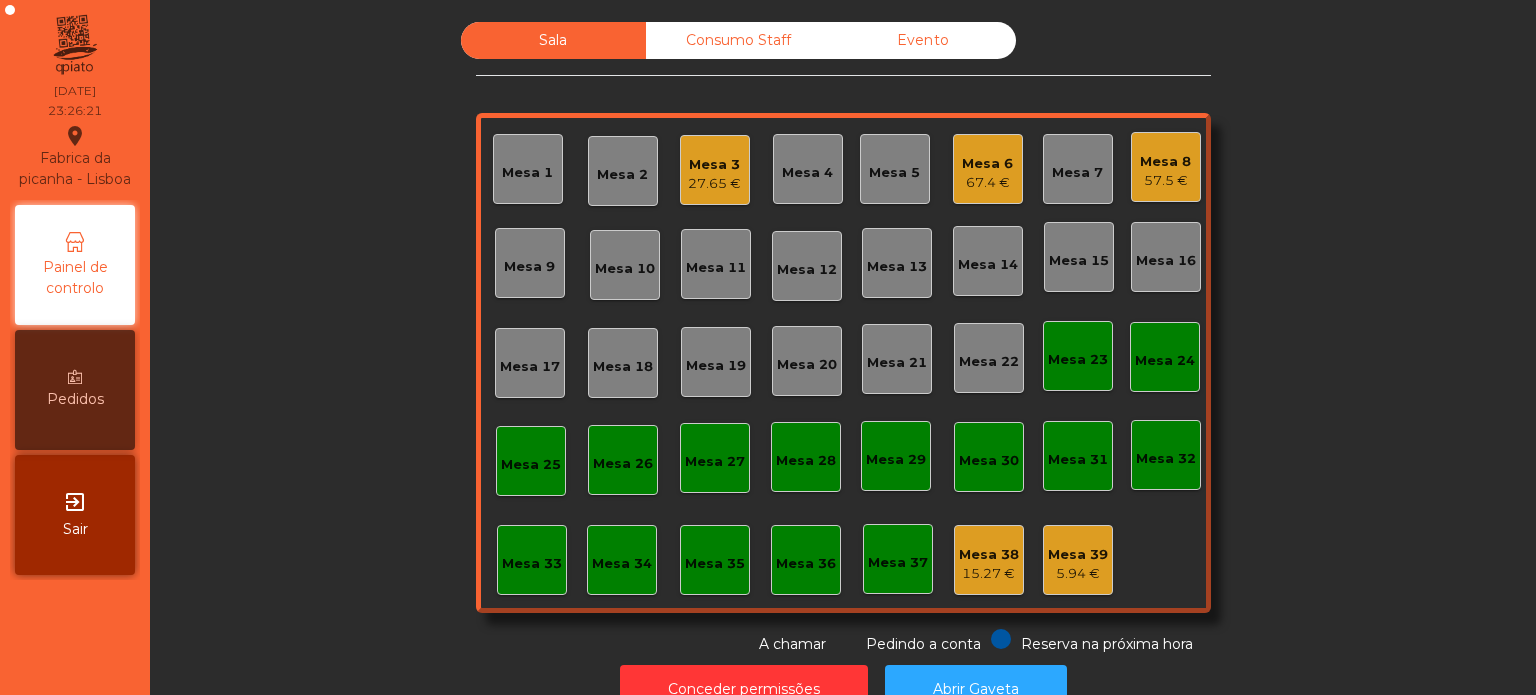 click on "27.65 €" 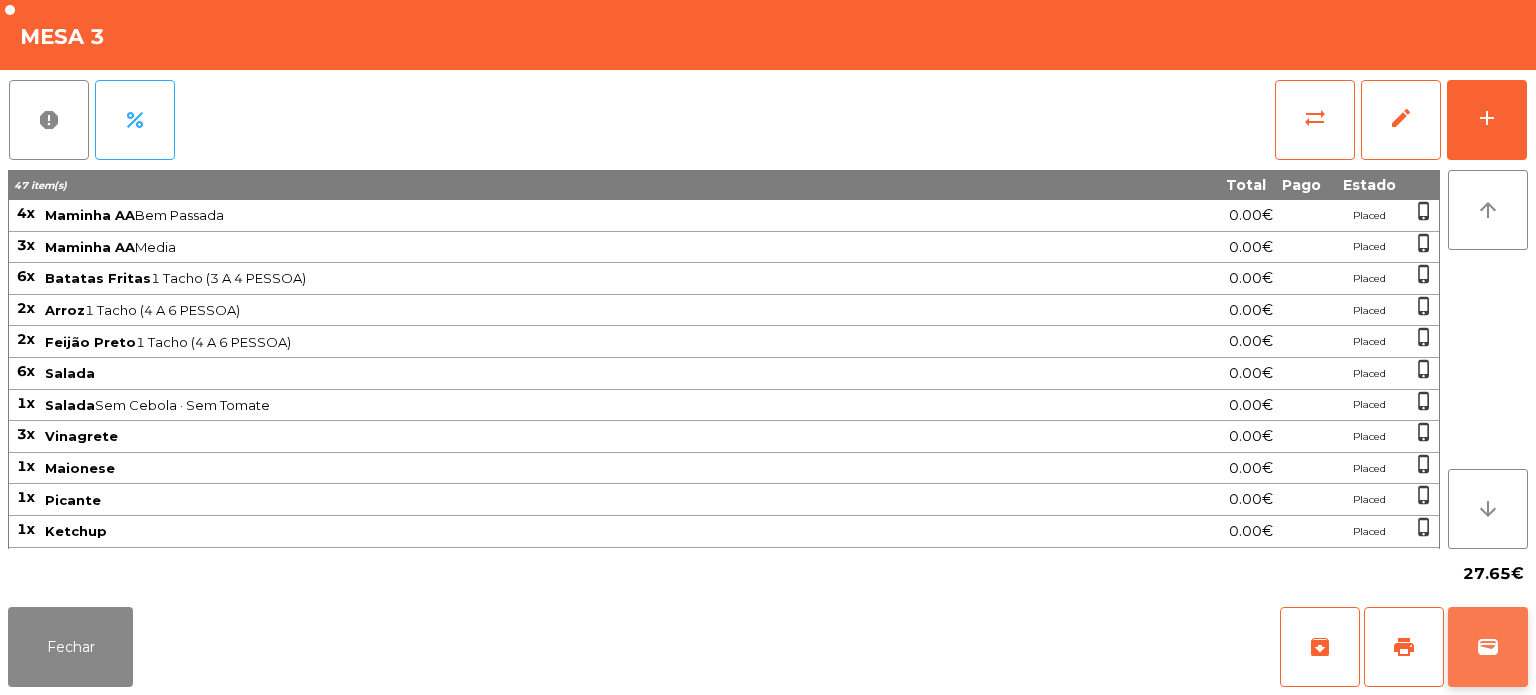 click on "wallet" 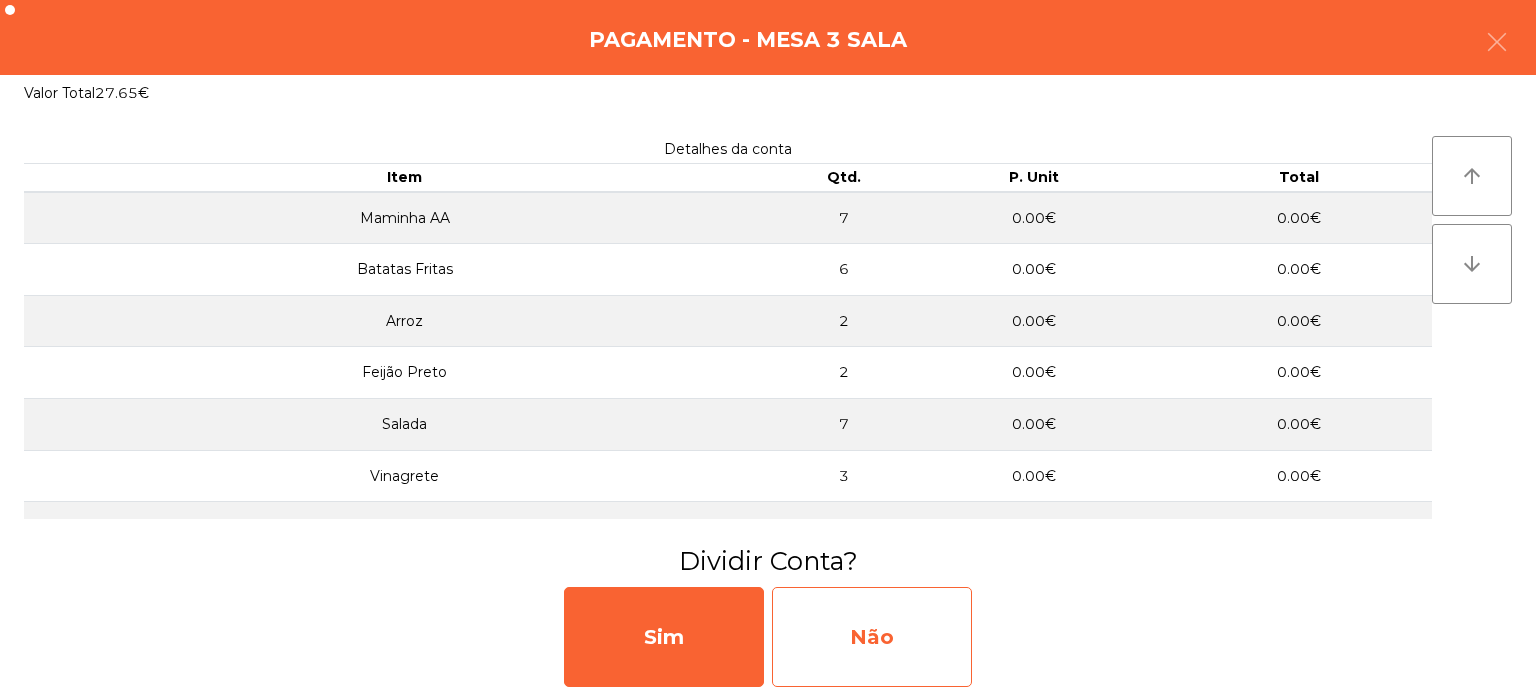 click on "Não" 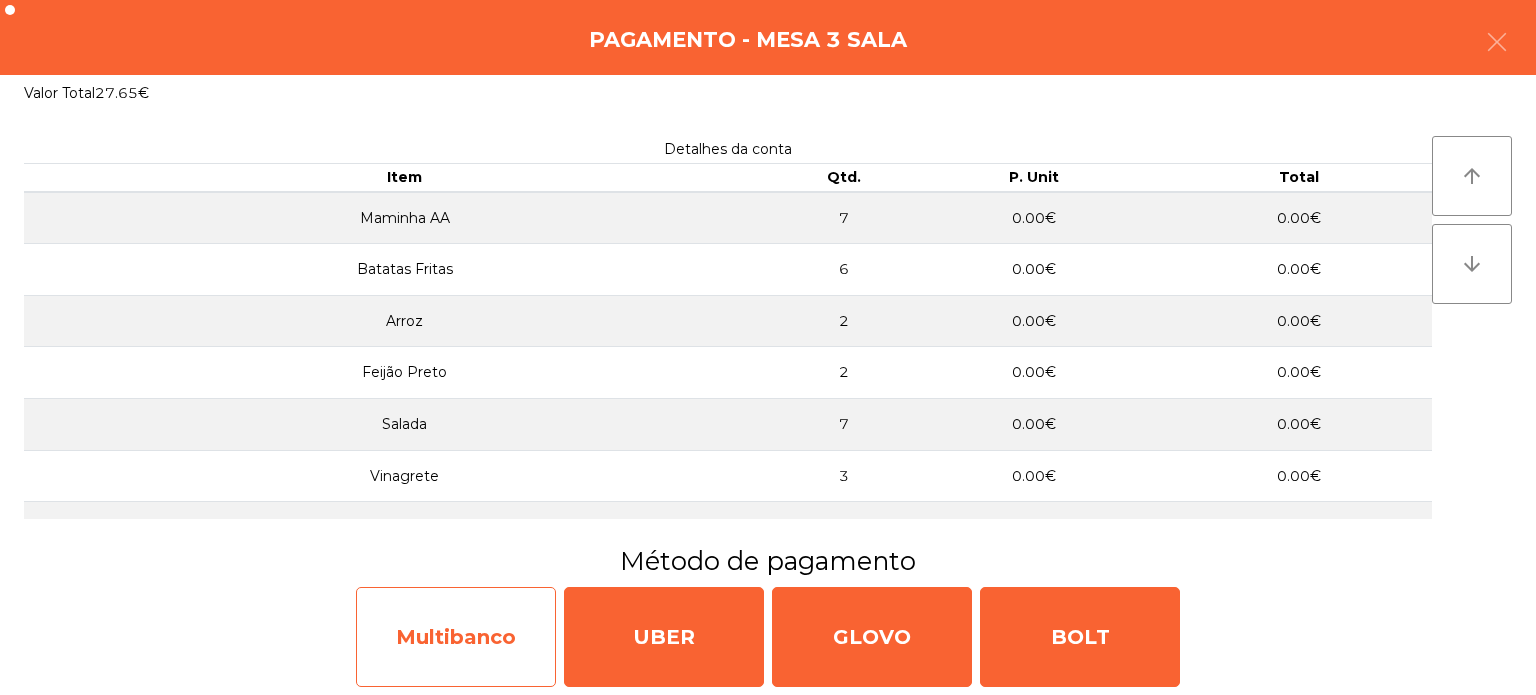 click on "Multibanco" 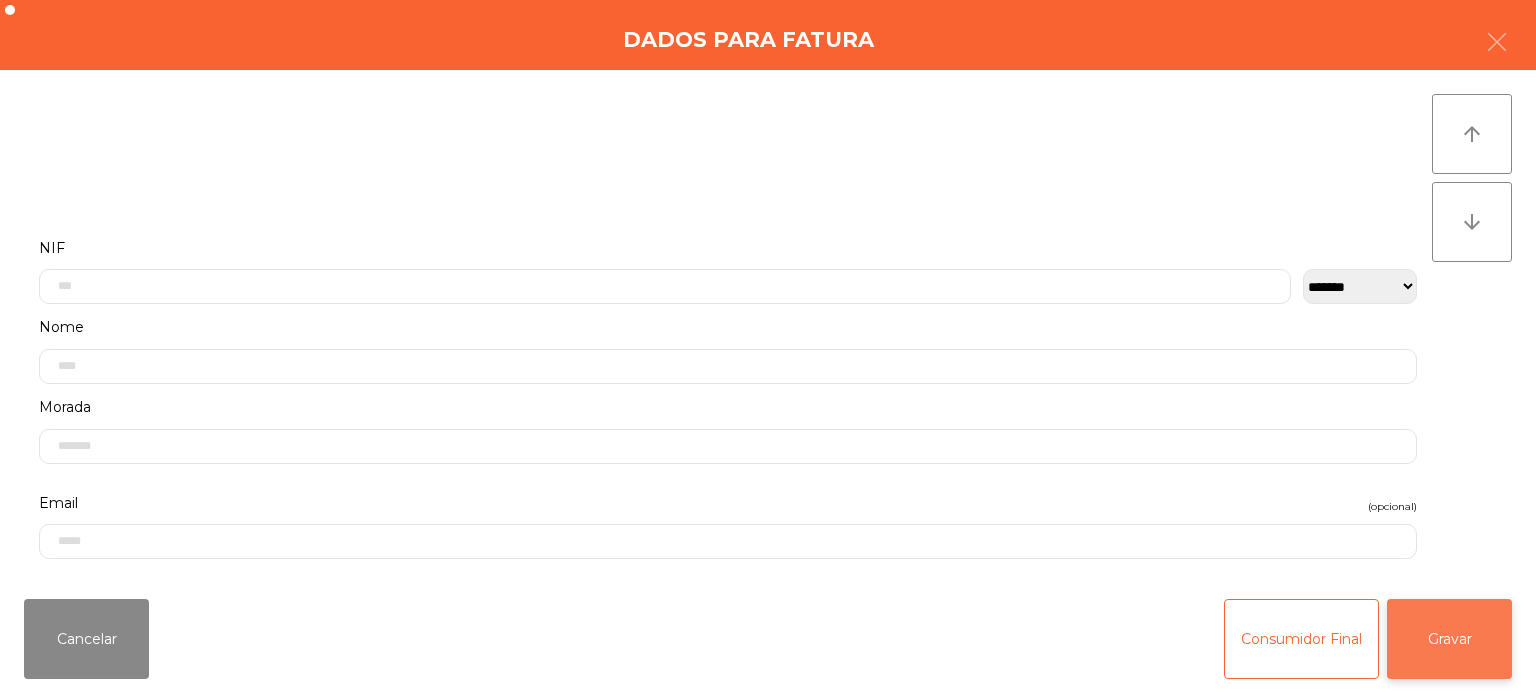 click on "Gravar" 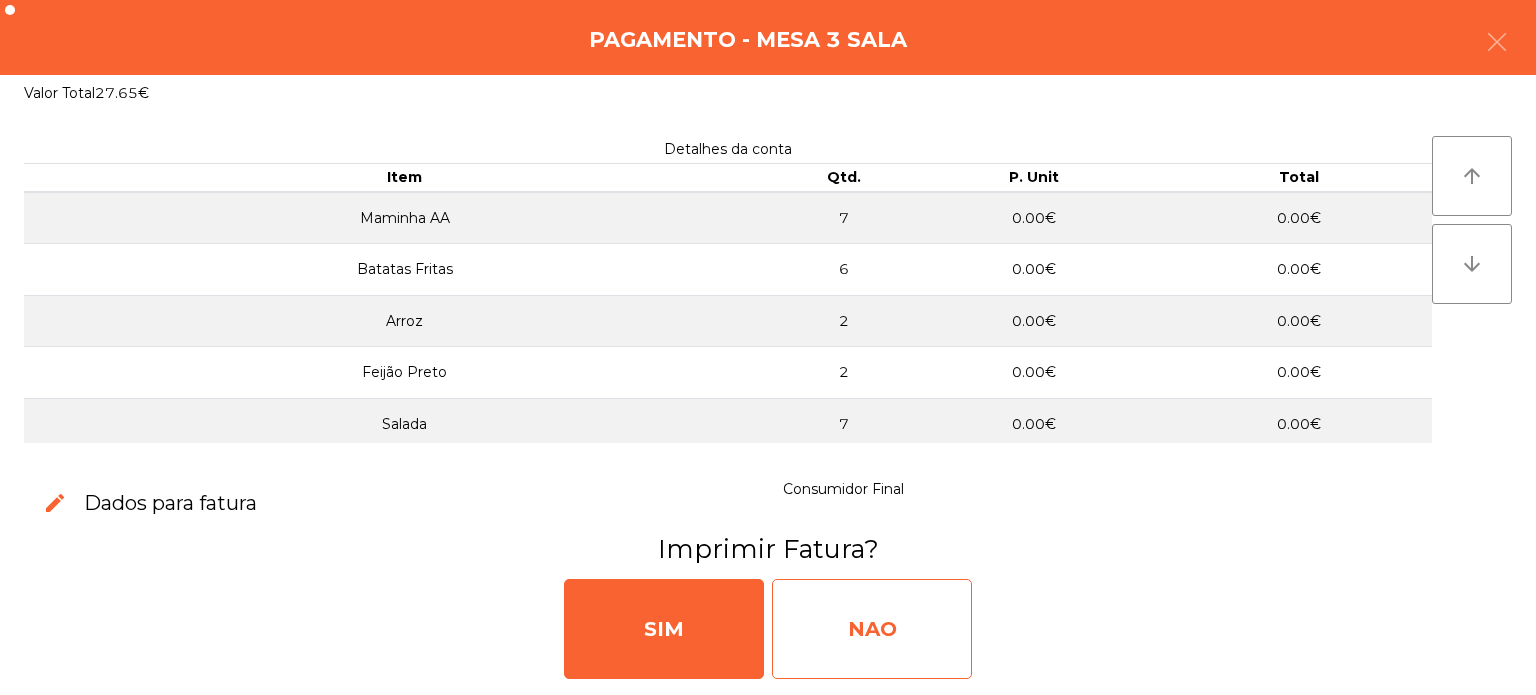 click on "NAO" 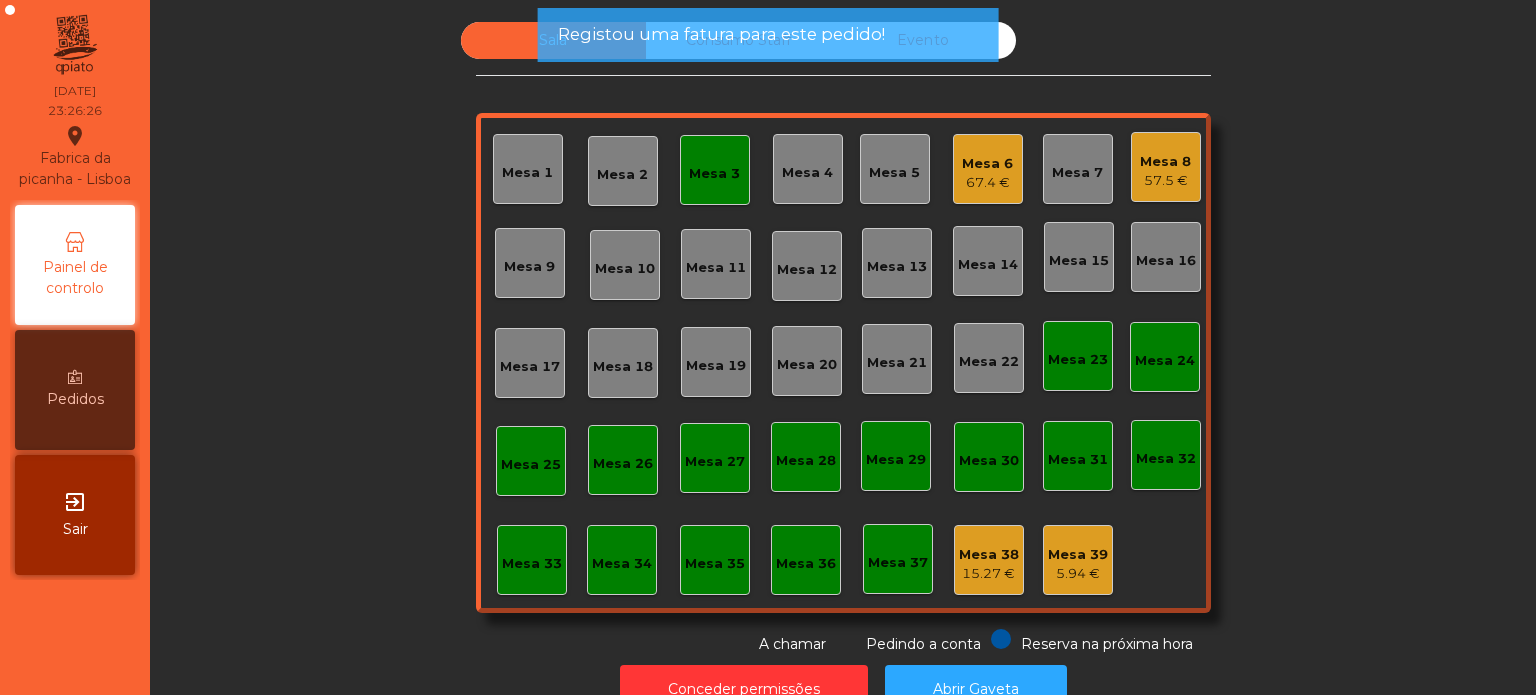 click on "Mesa 3" 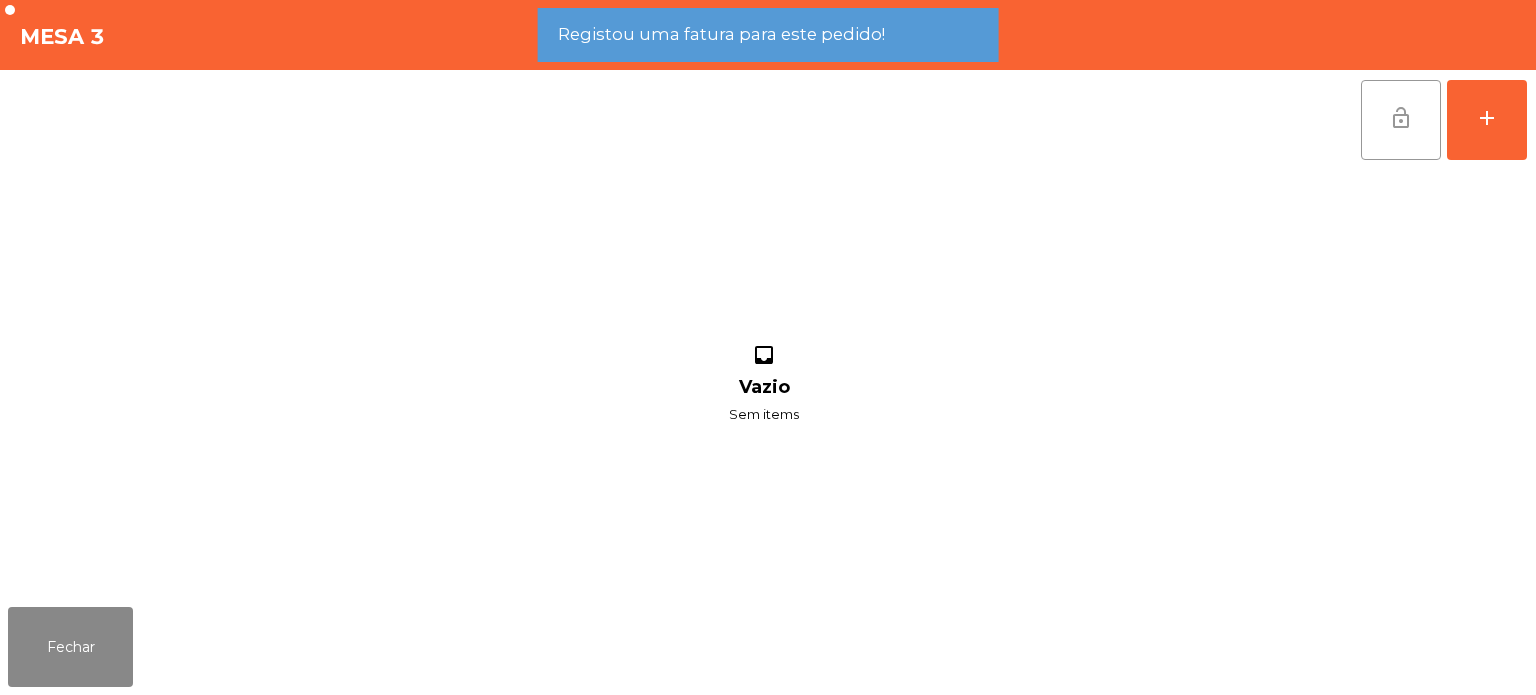 click on "lock_open" 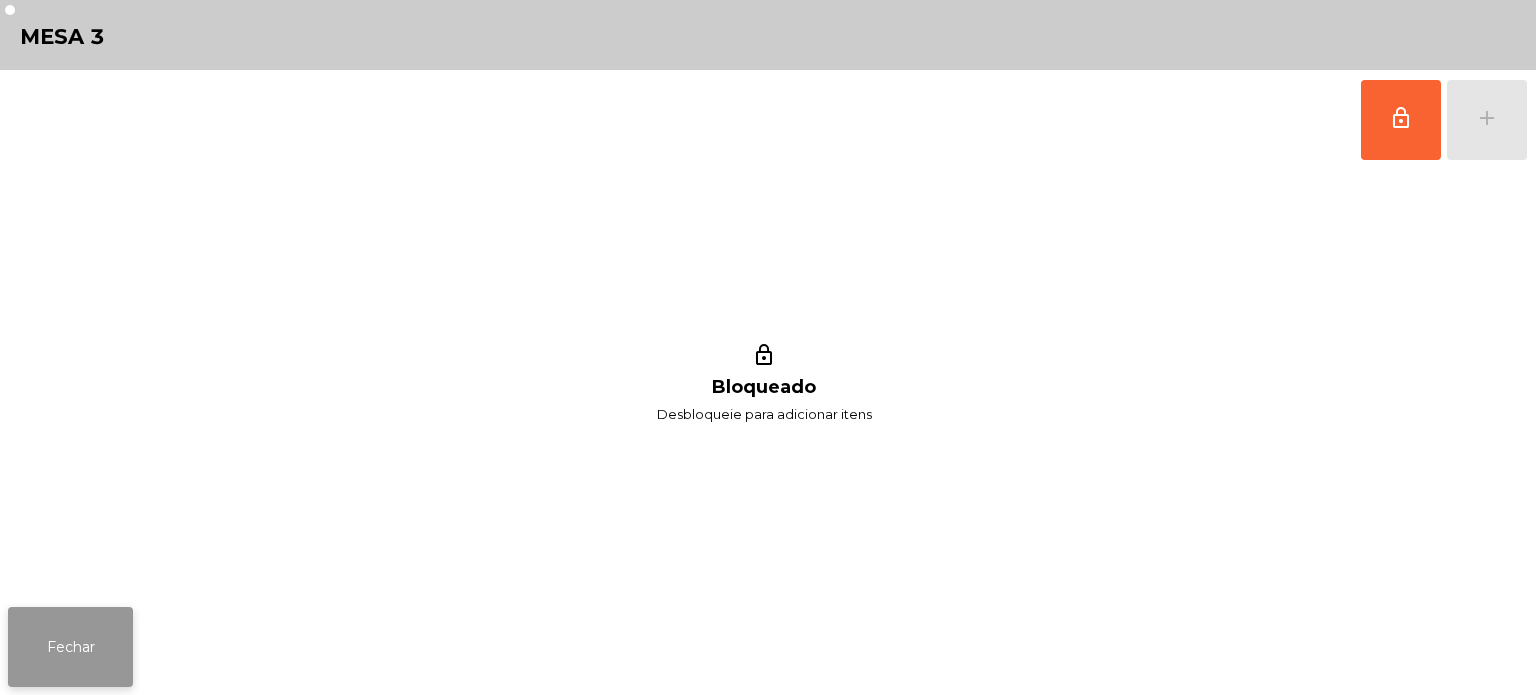 click on "Fechar" 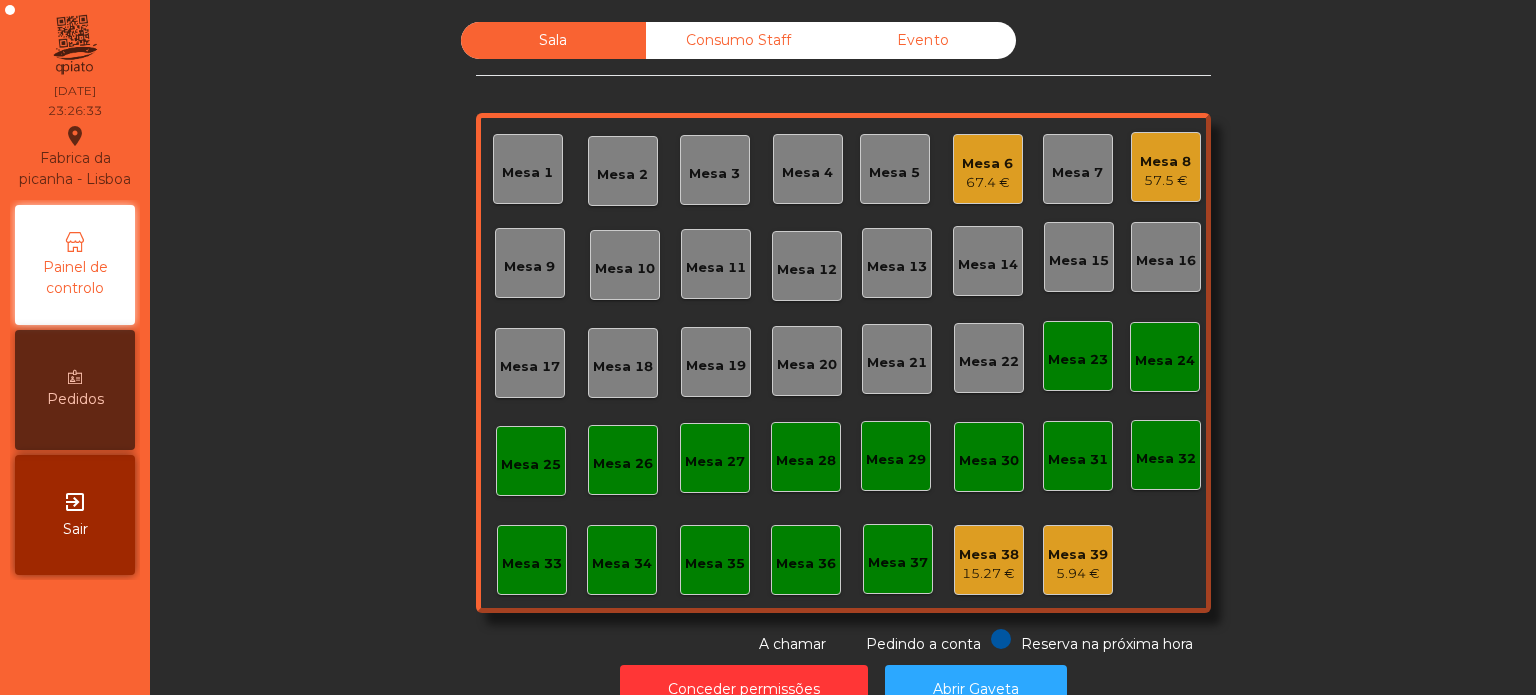 click on "Evento" 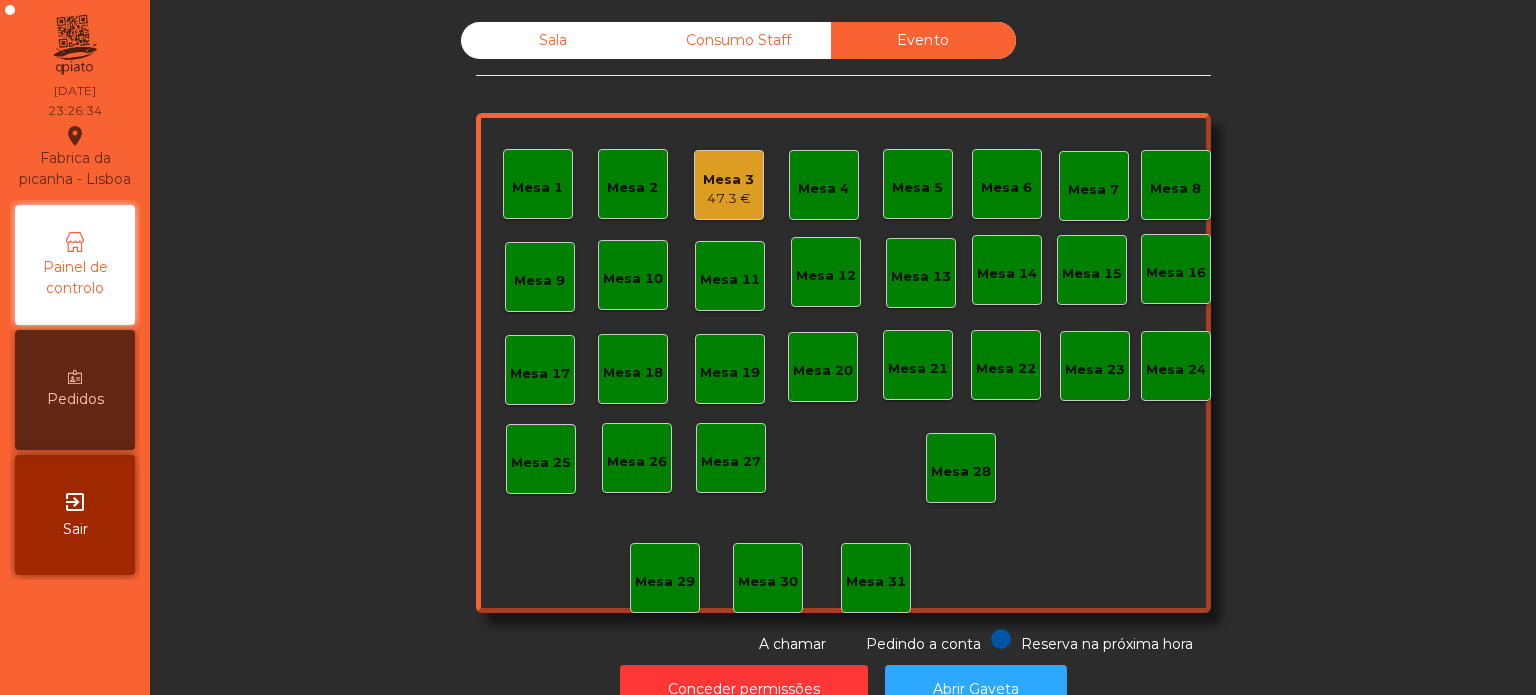 click on "Mesa 3   47.3 €" 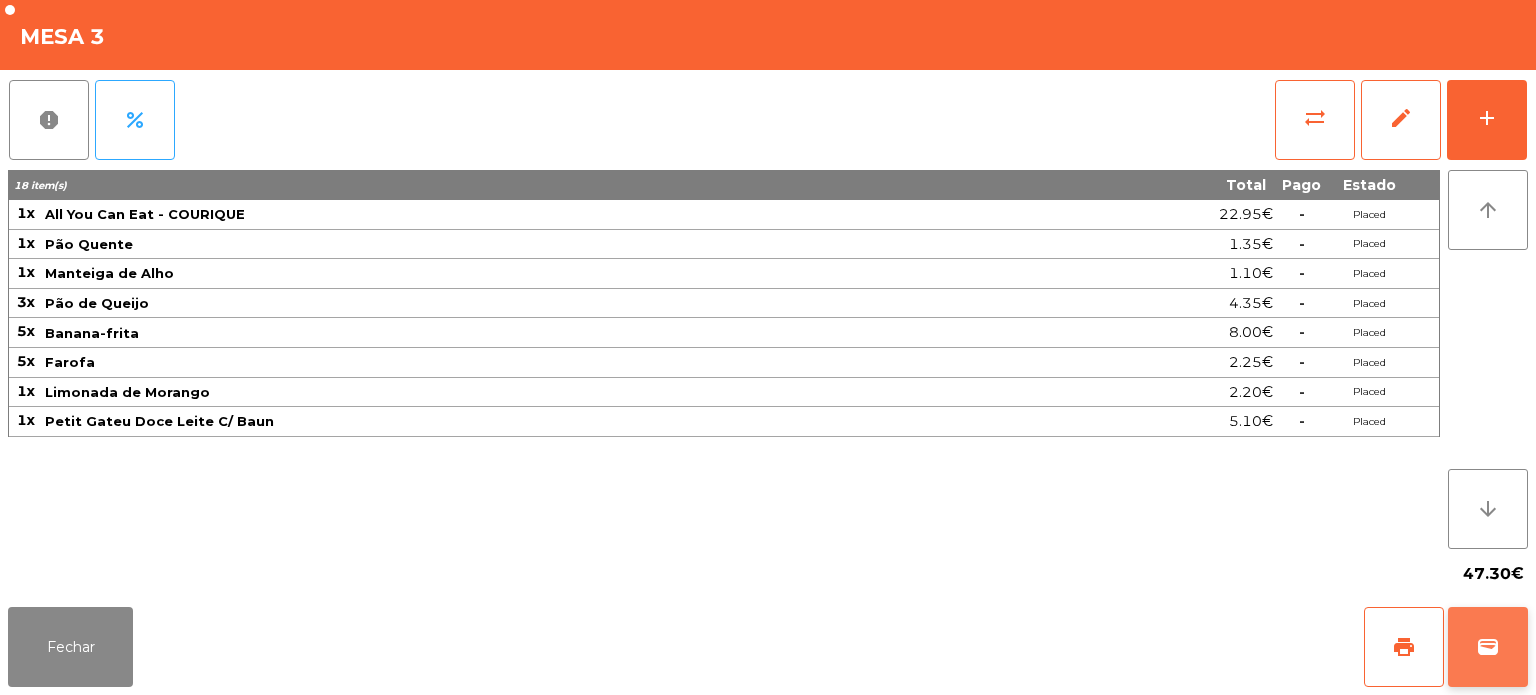 click on "wallet" 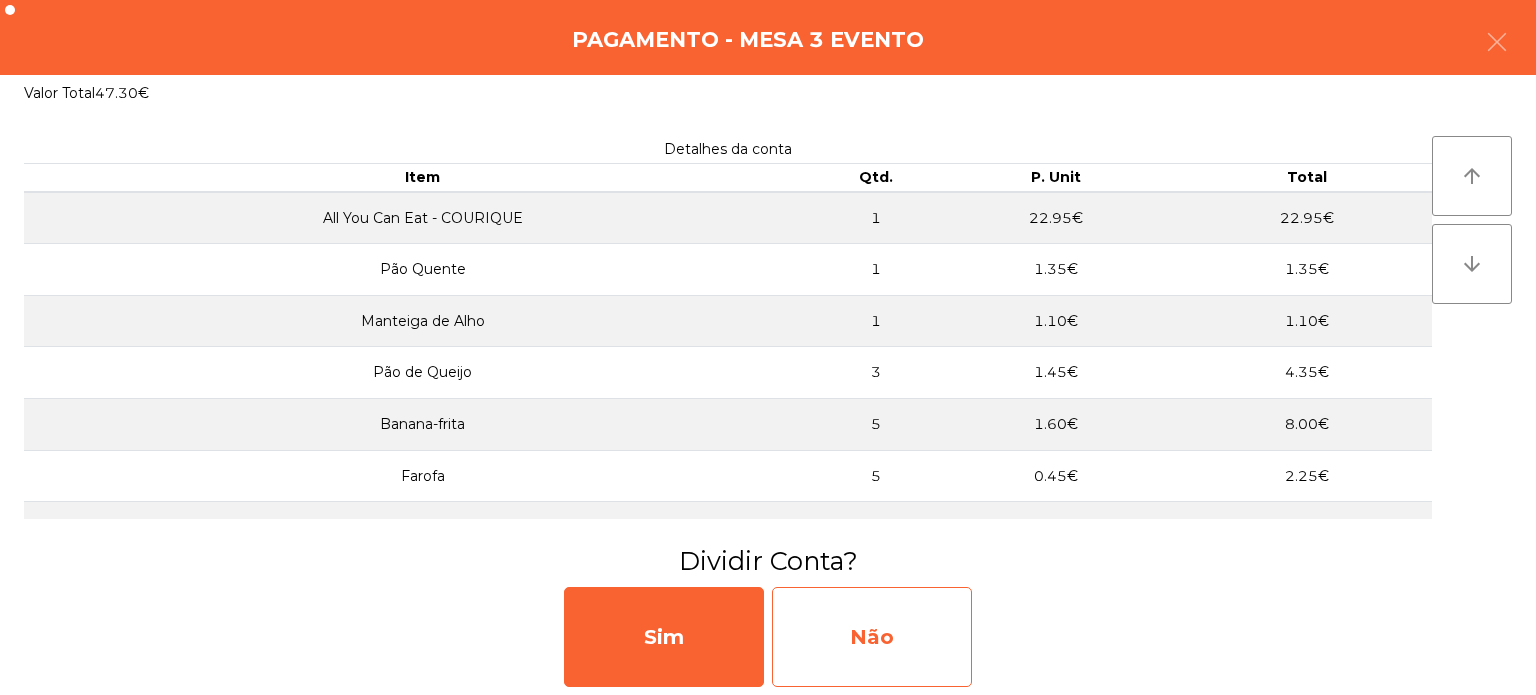 click on "Não" 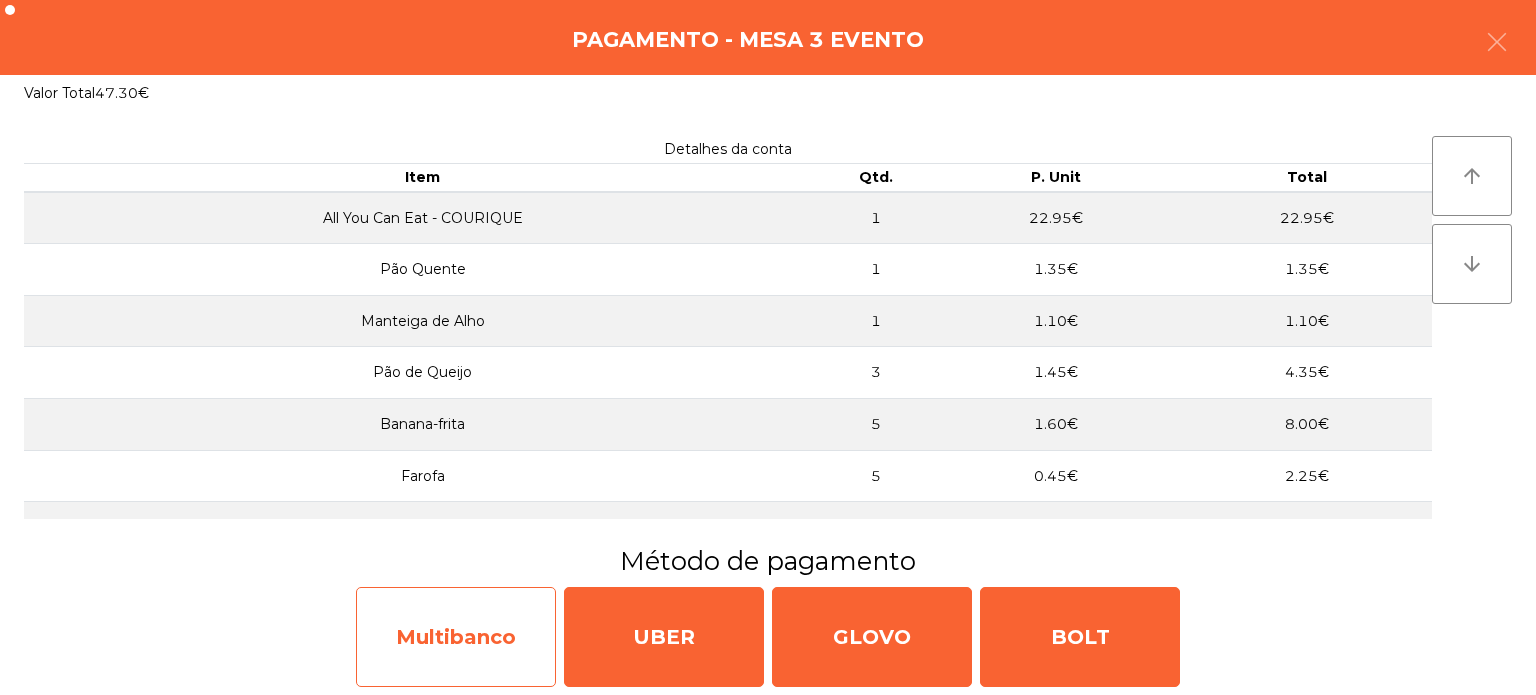 click on "Multibanco" 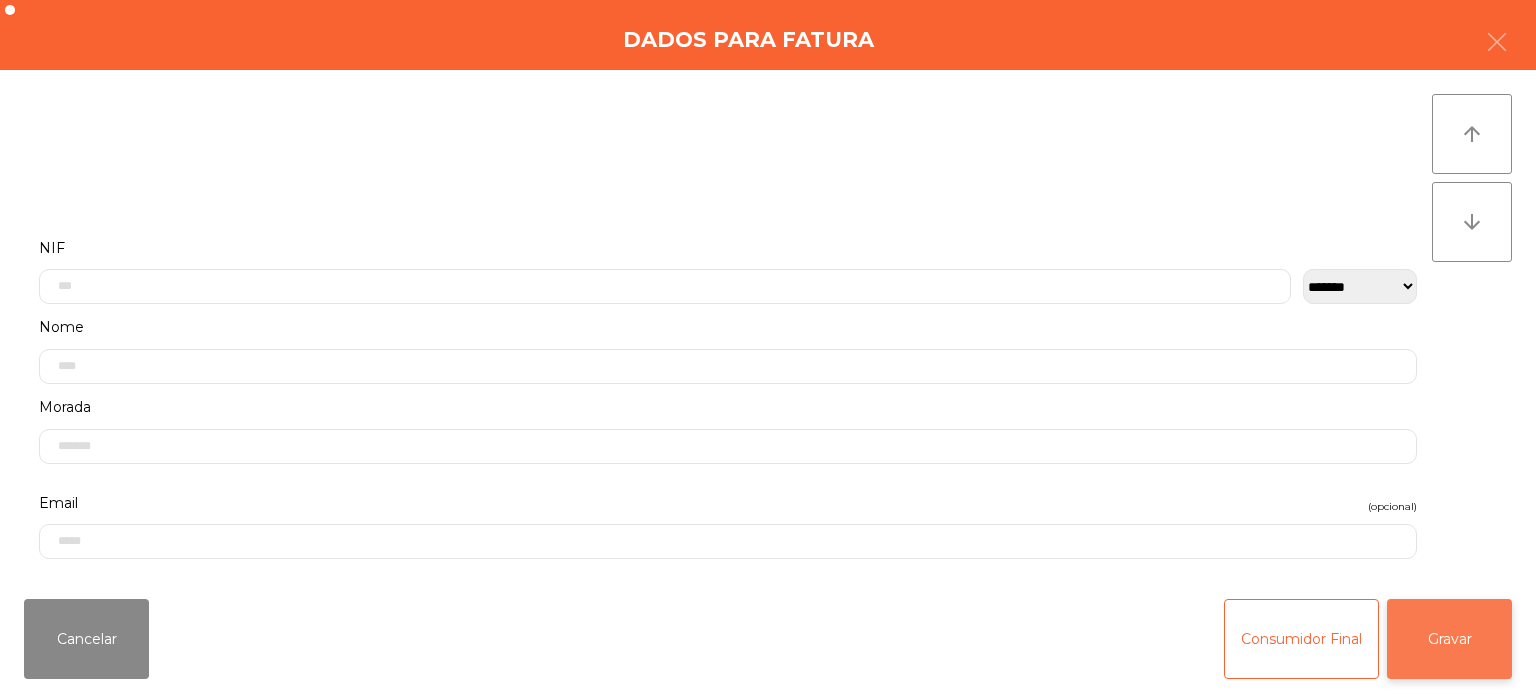 click on "Gravar" 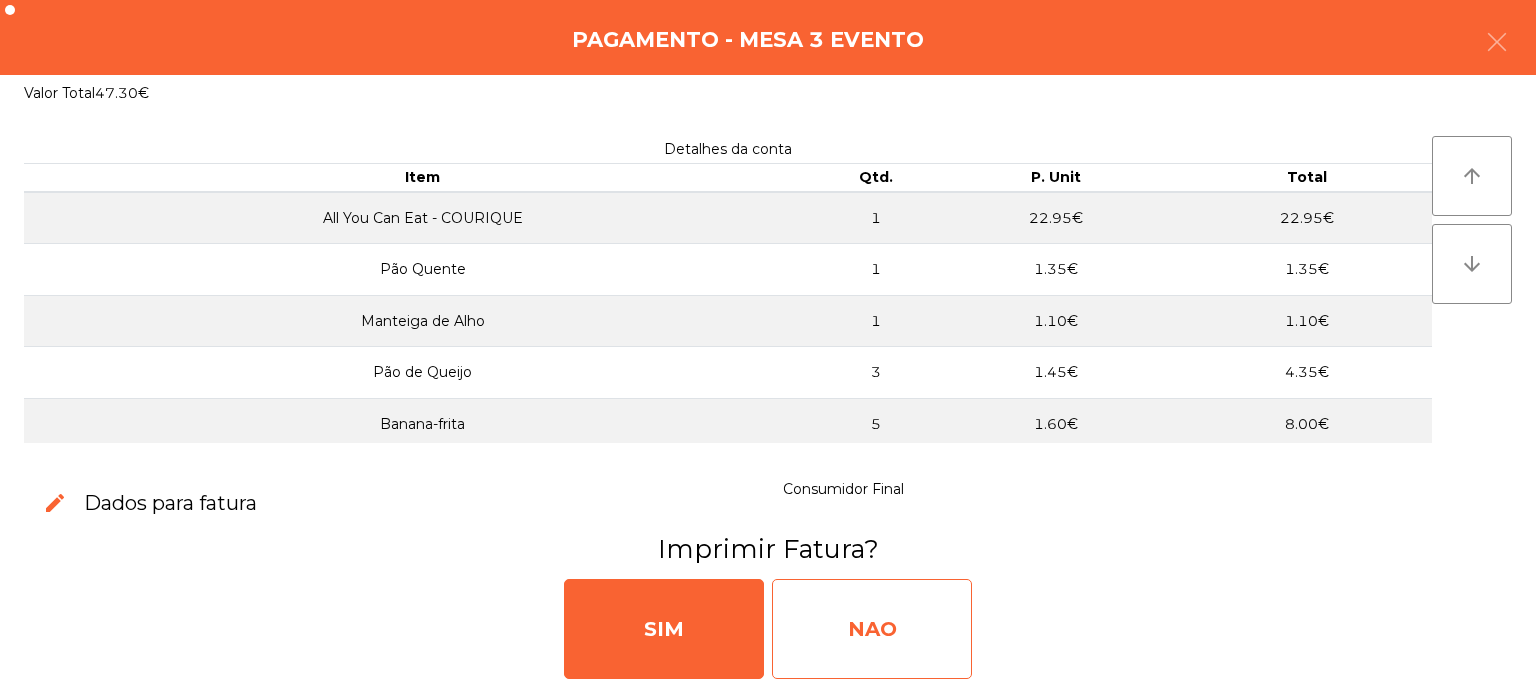 click on "NAO" 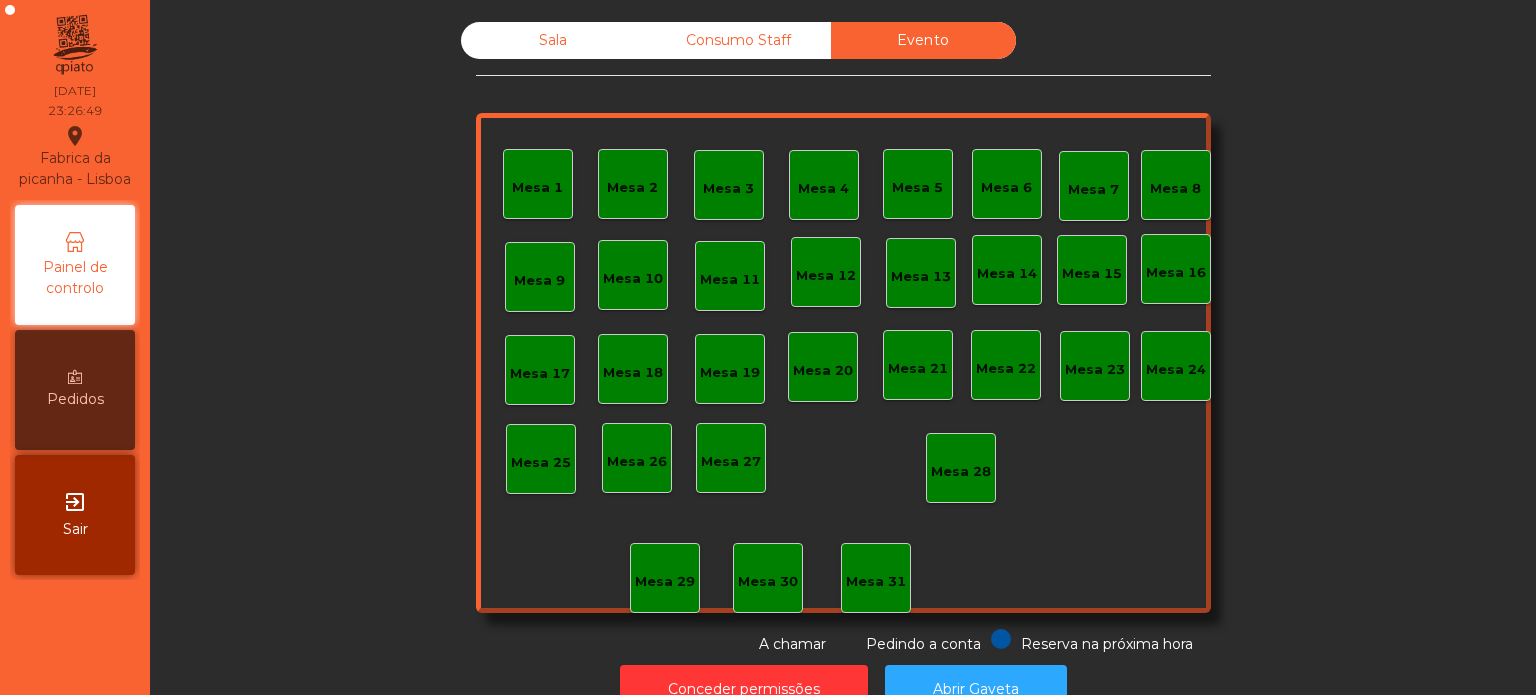click on "Consumo Staff" 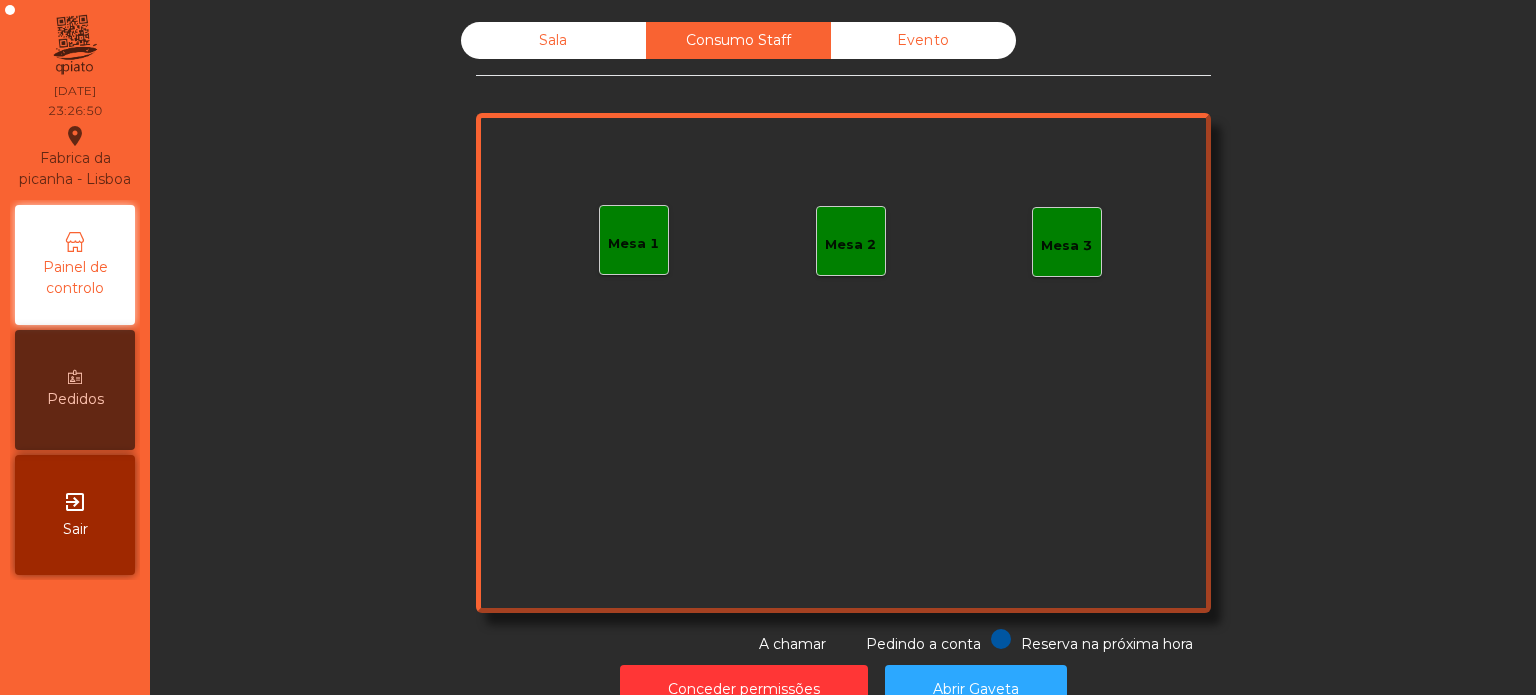 click on "Sala" 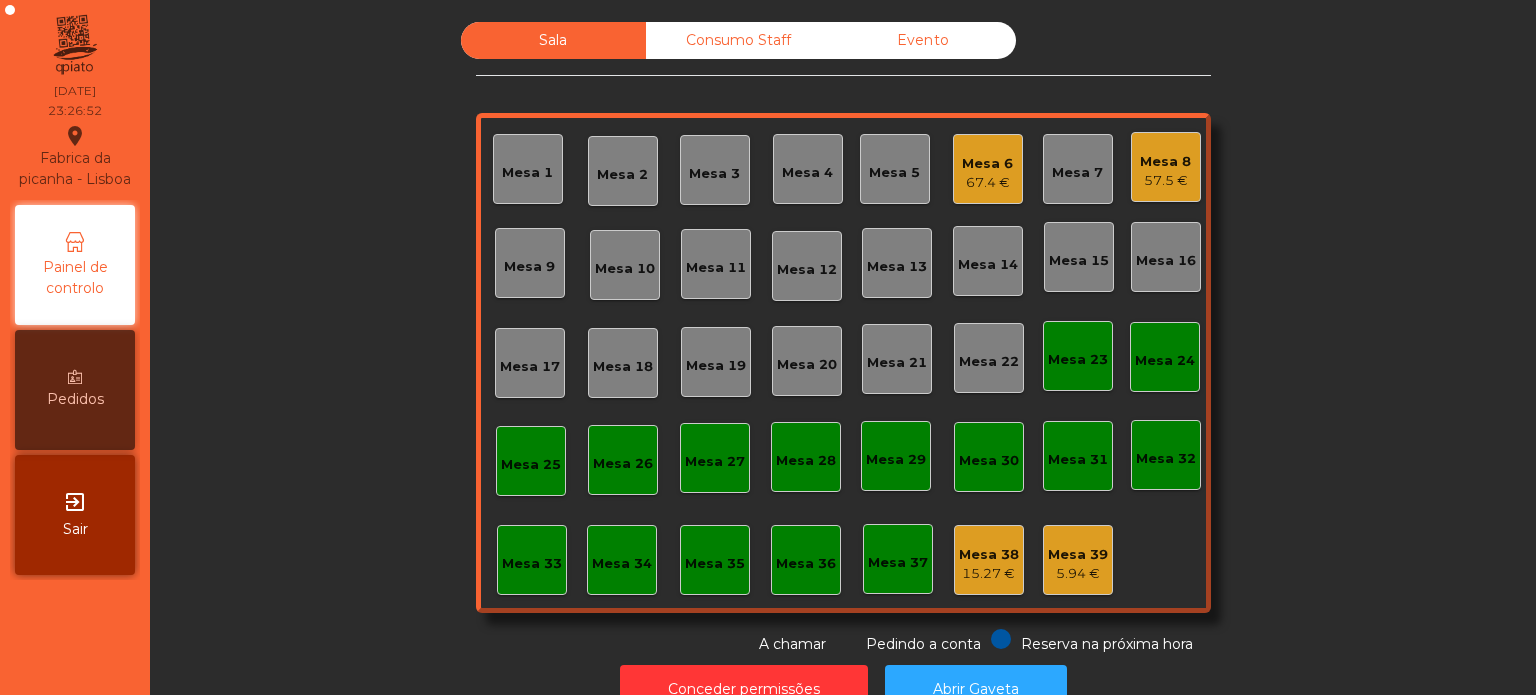 click on "Mesa 38" 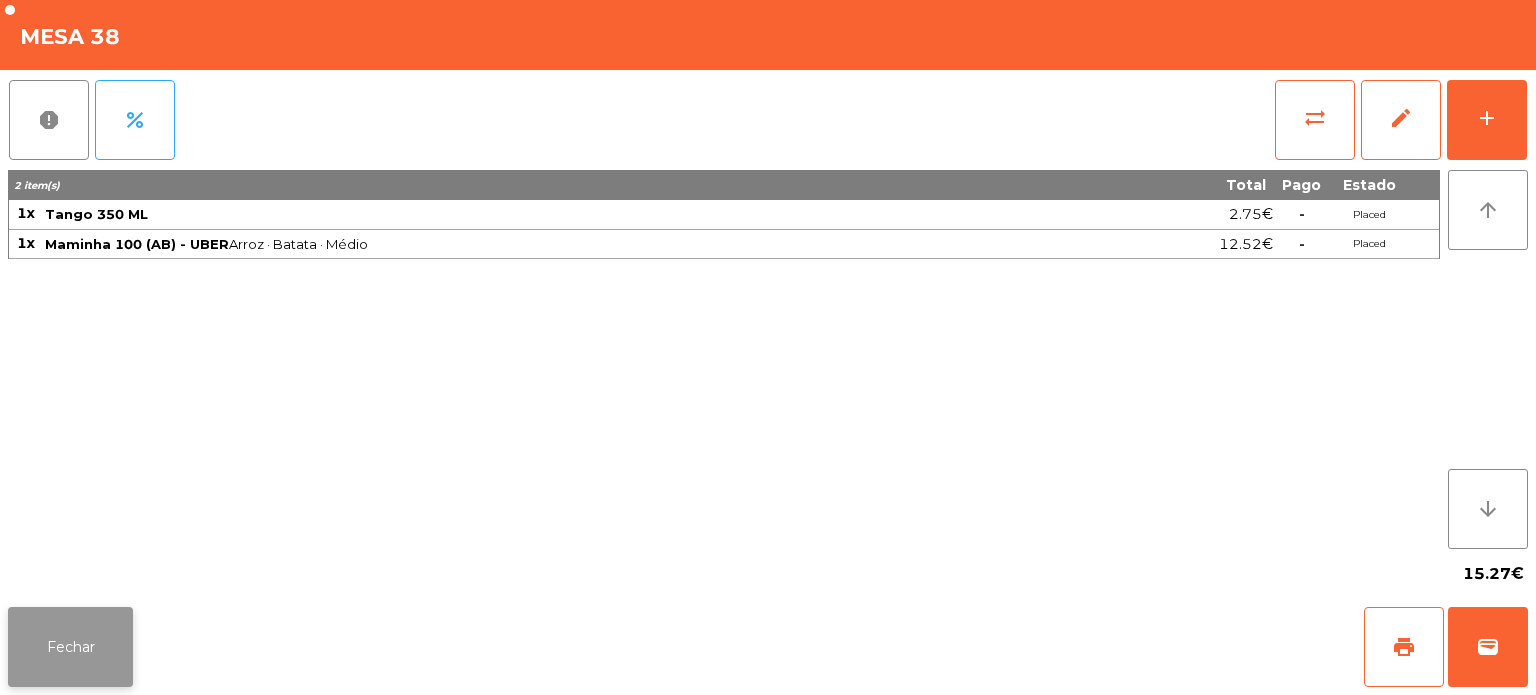 click on "Fechar" 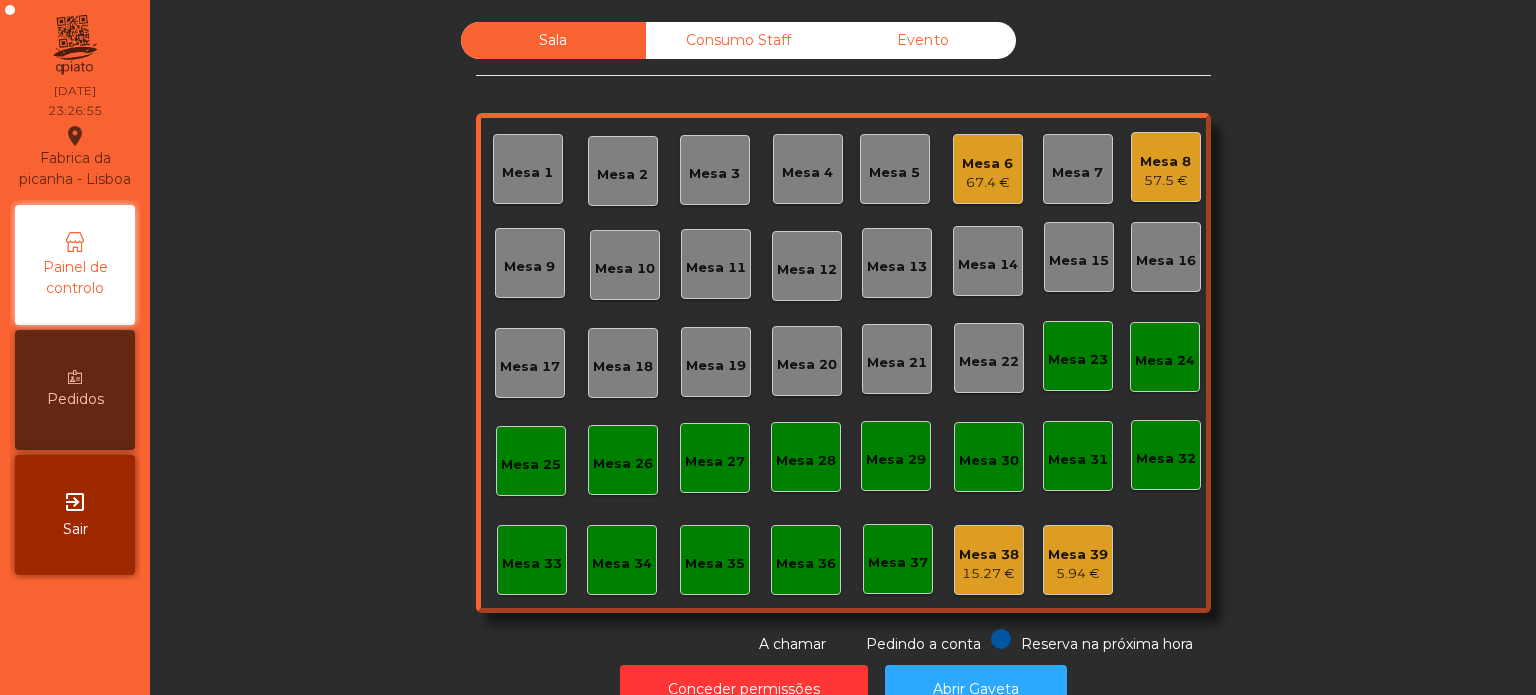 click on "Mesa 38   15.27 €" 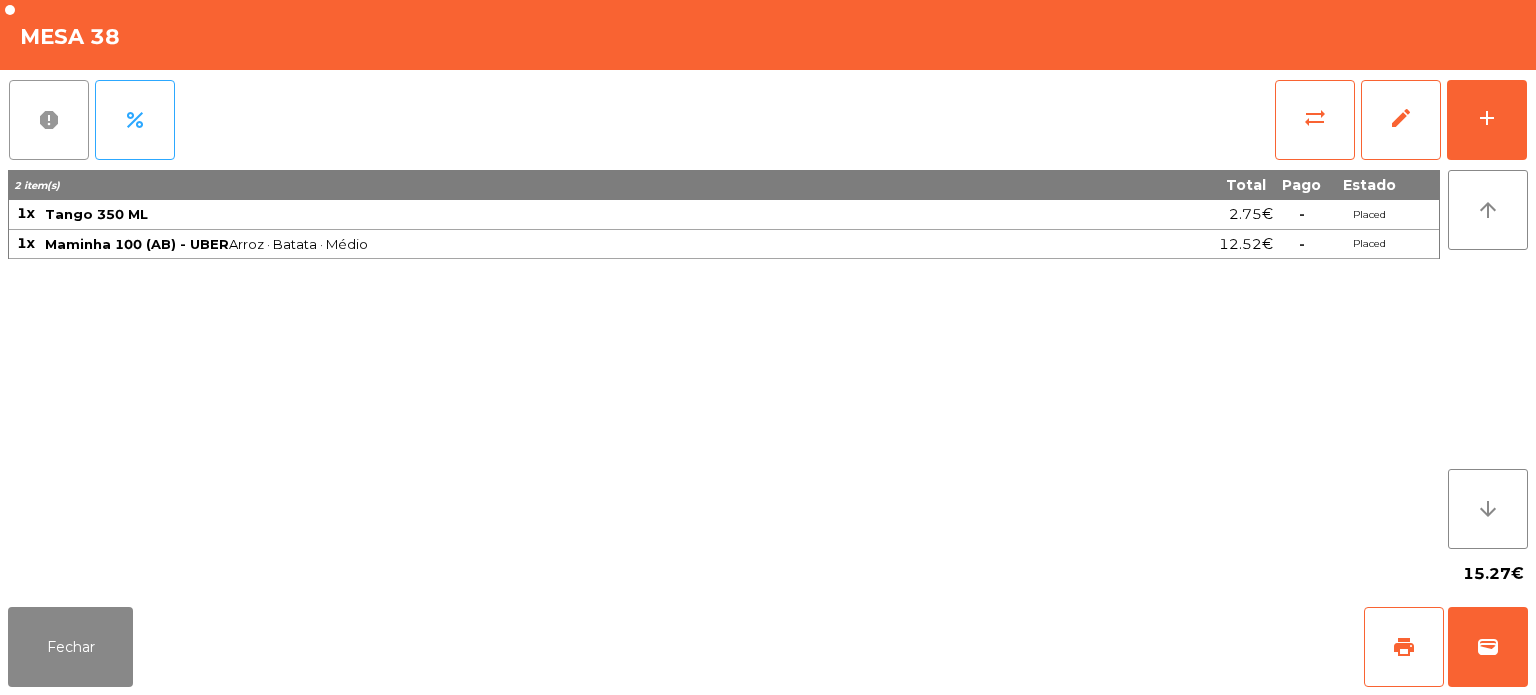 click on "report" 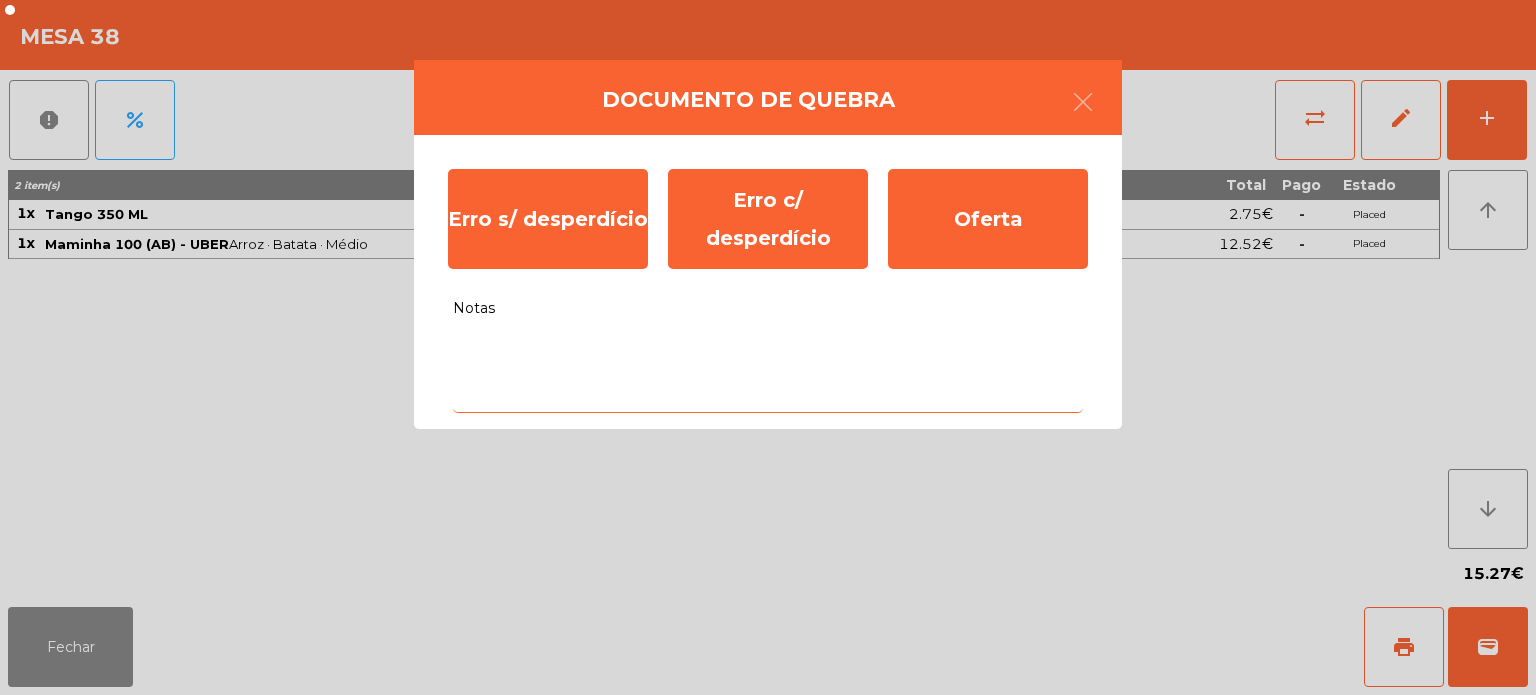click on "Notas" at bounding box center (768, 371) 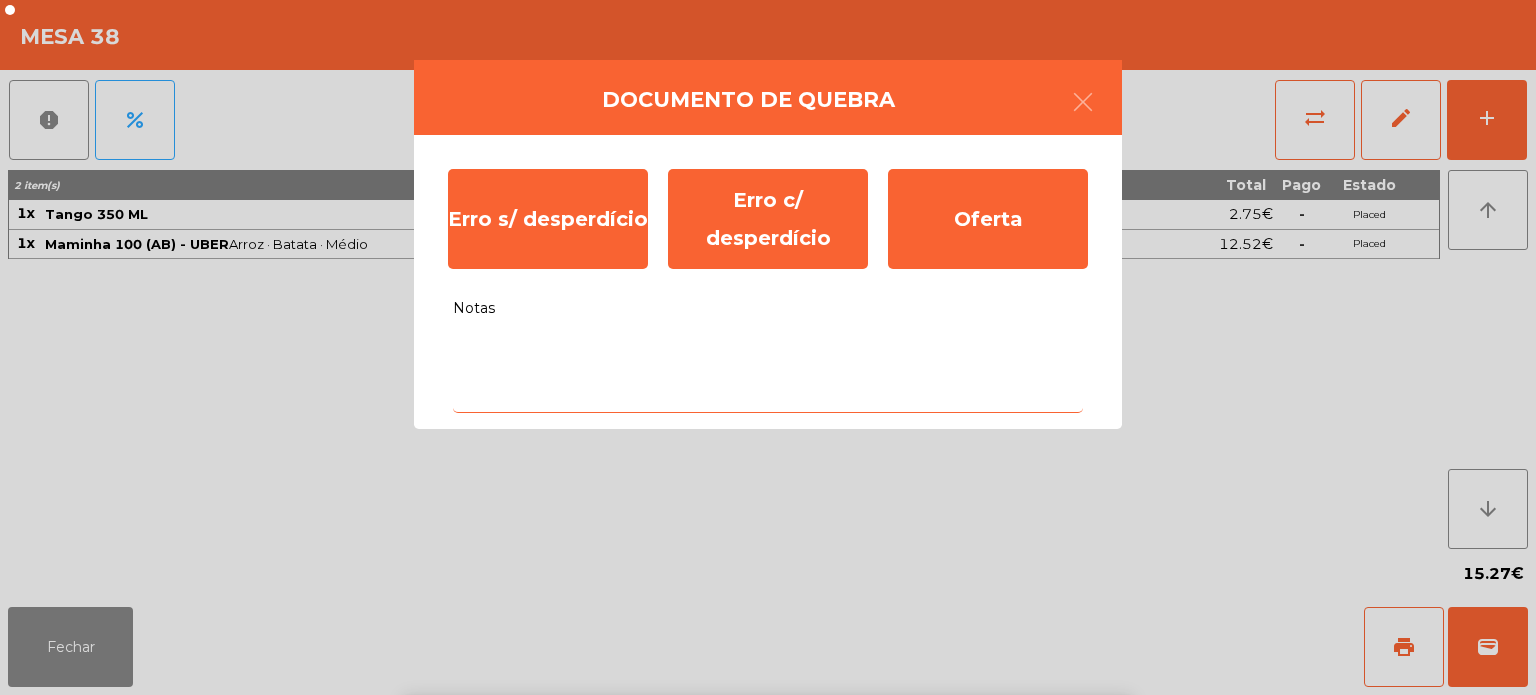click on "x" at bounding box center [579, 863] 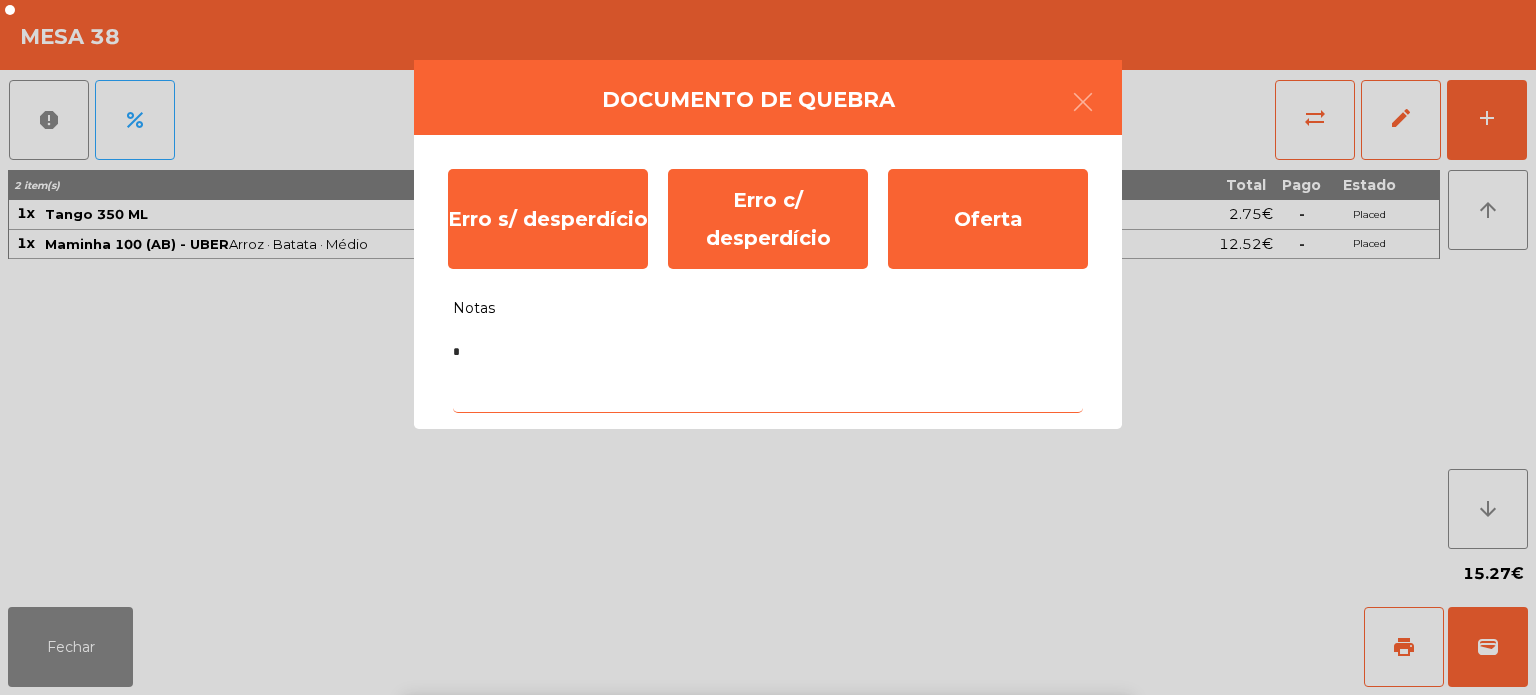 click on "d" at bounding box center [623, 819] 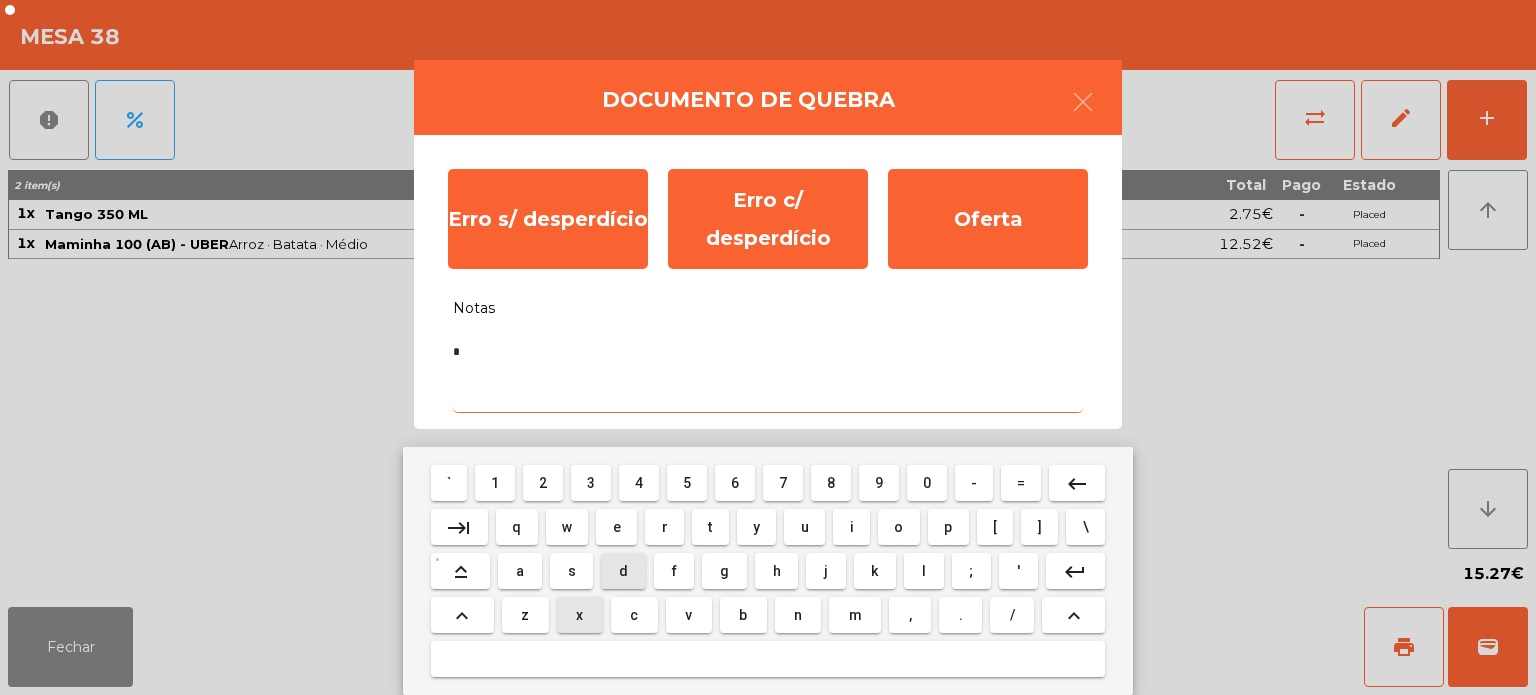 type on "**" 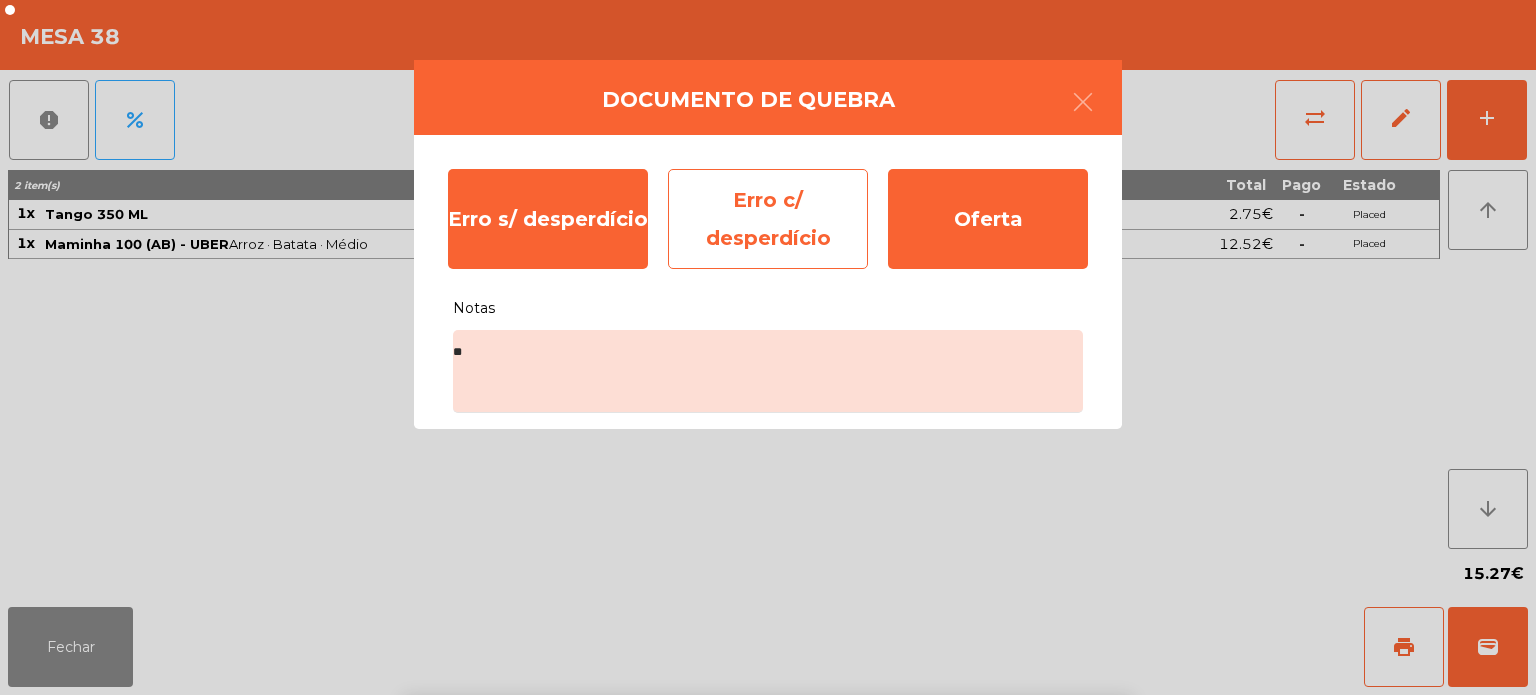 click on "Erro c/ desperdício" 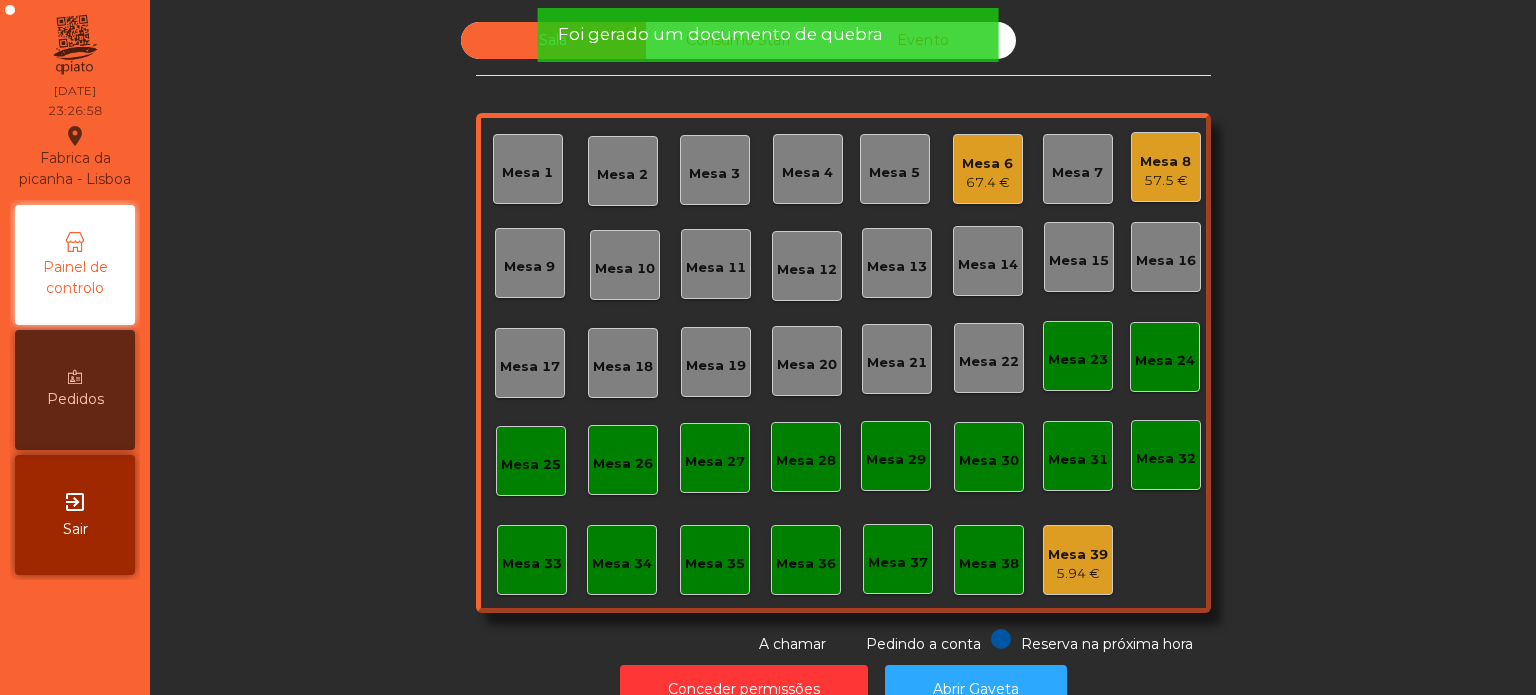 click on "5.94 €" 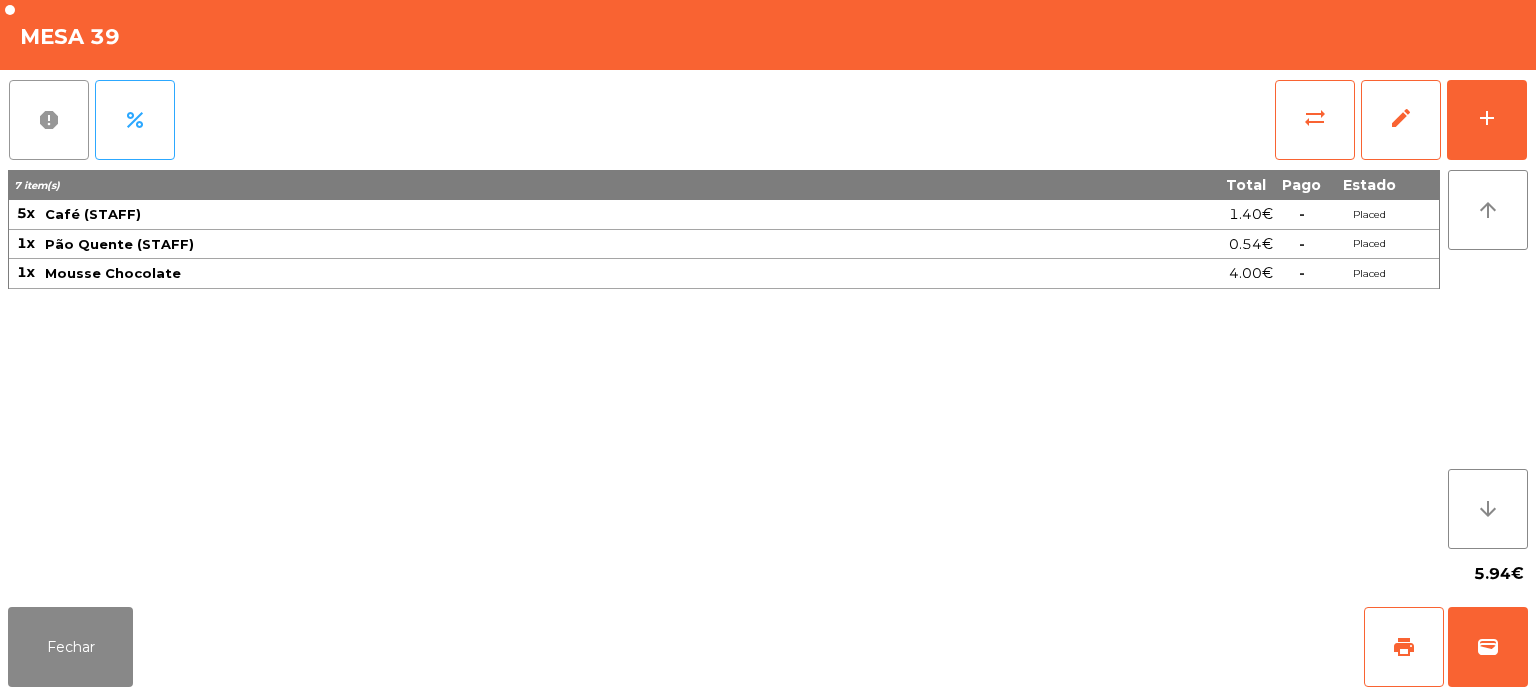 click on "report" 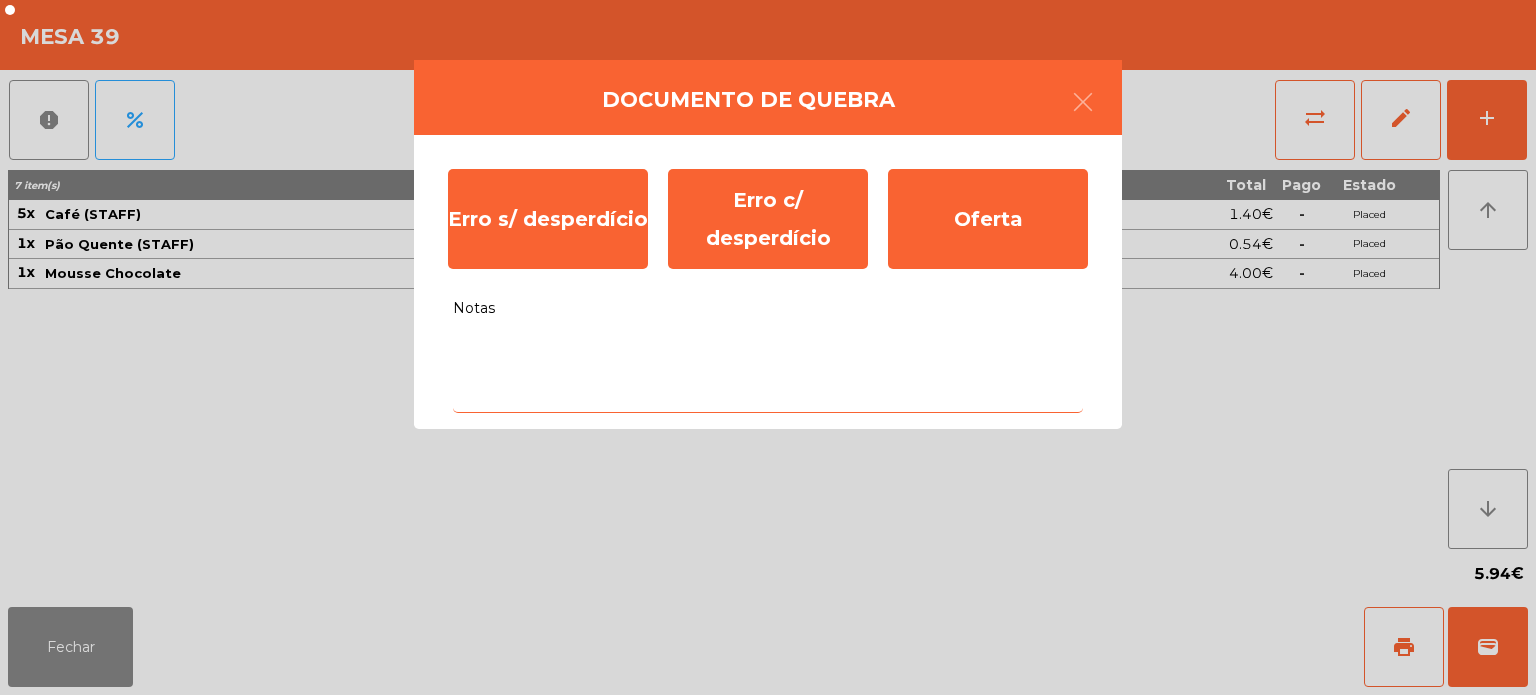 click on "Notas" at bounding box center (768, 371) 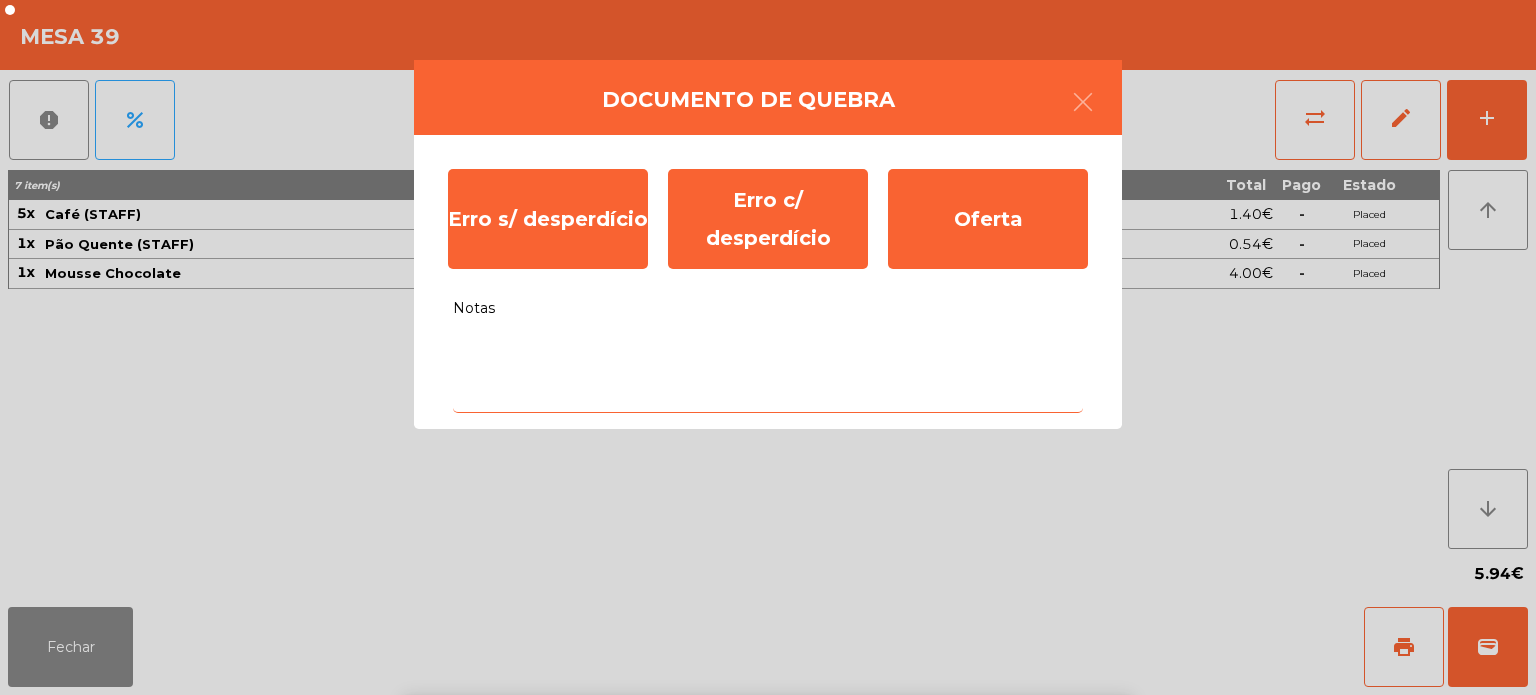 click on "e" at bounding box center (616, 775) 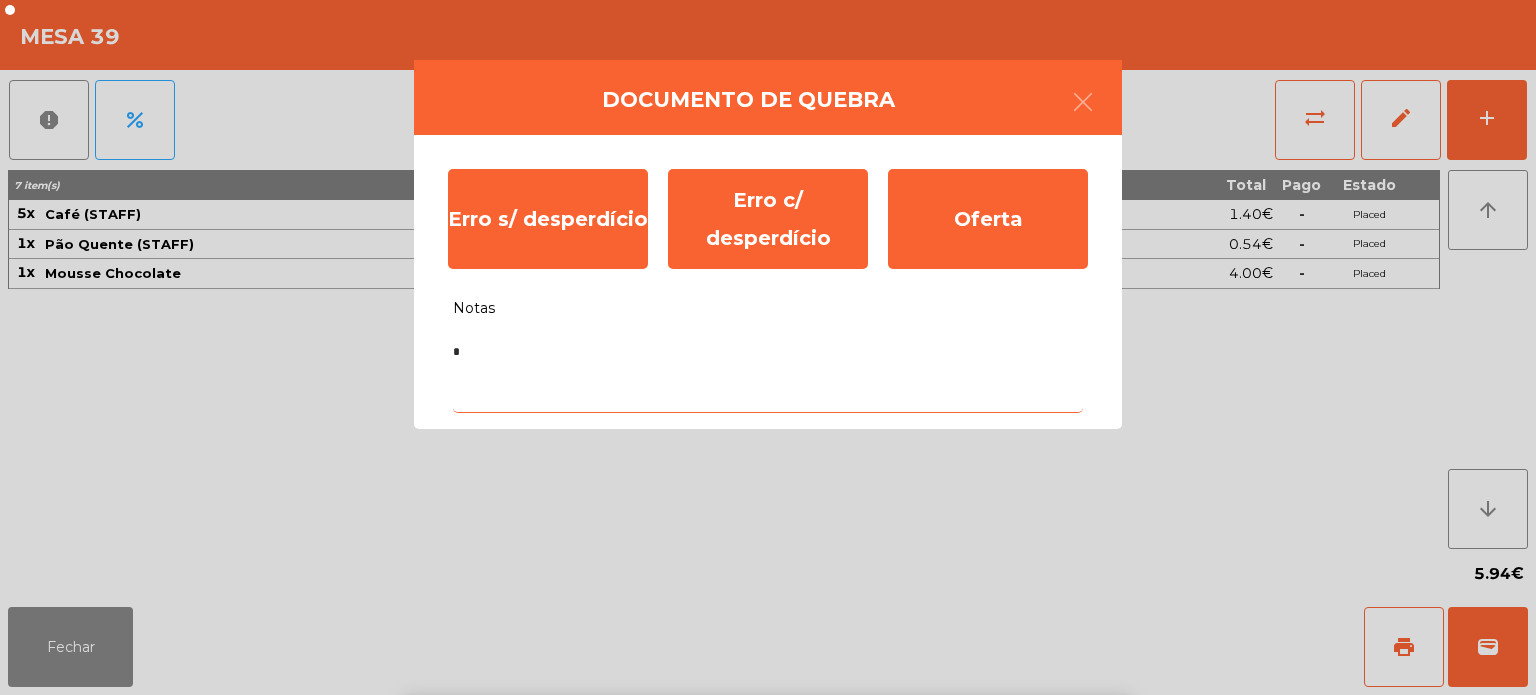 click on "r" at bounding box center (665, 775) 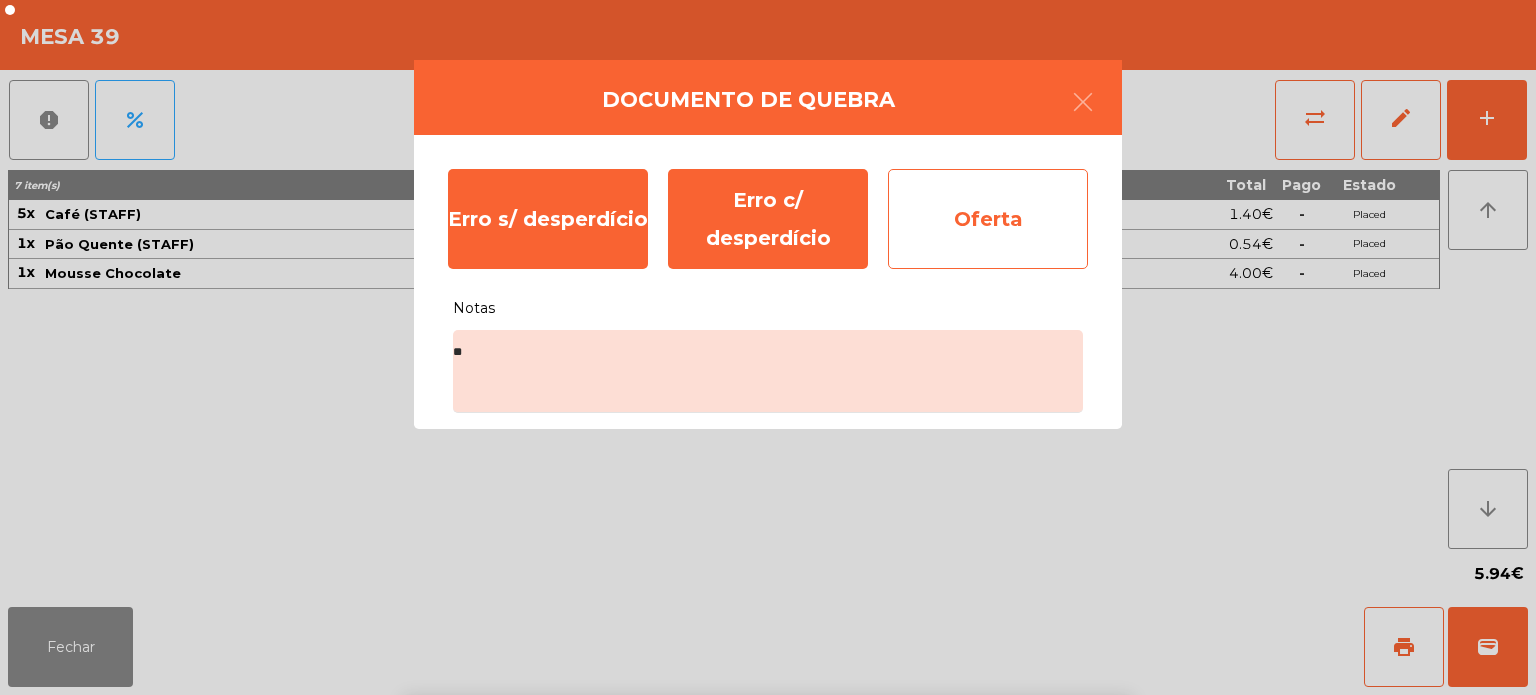 click on "Oferta" 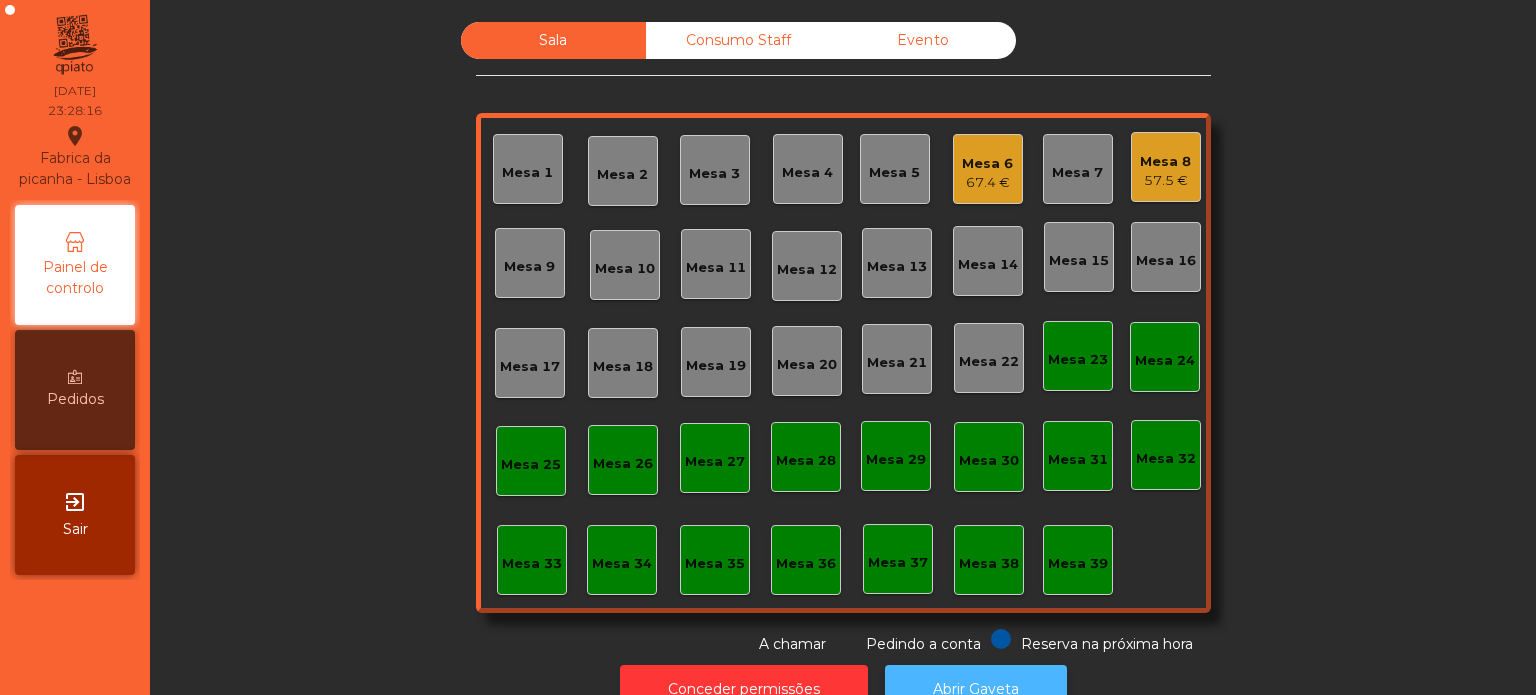 click on "Abrir Gaveta" 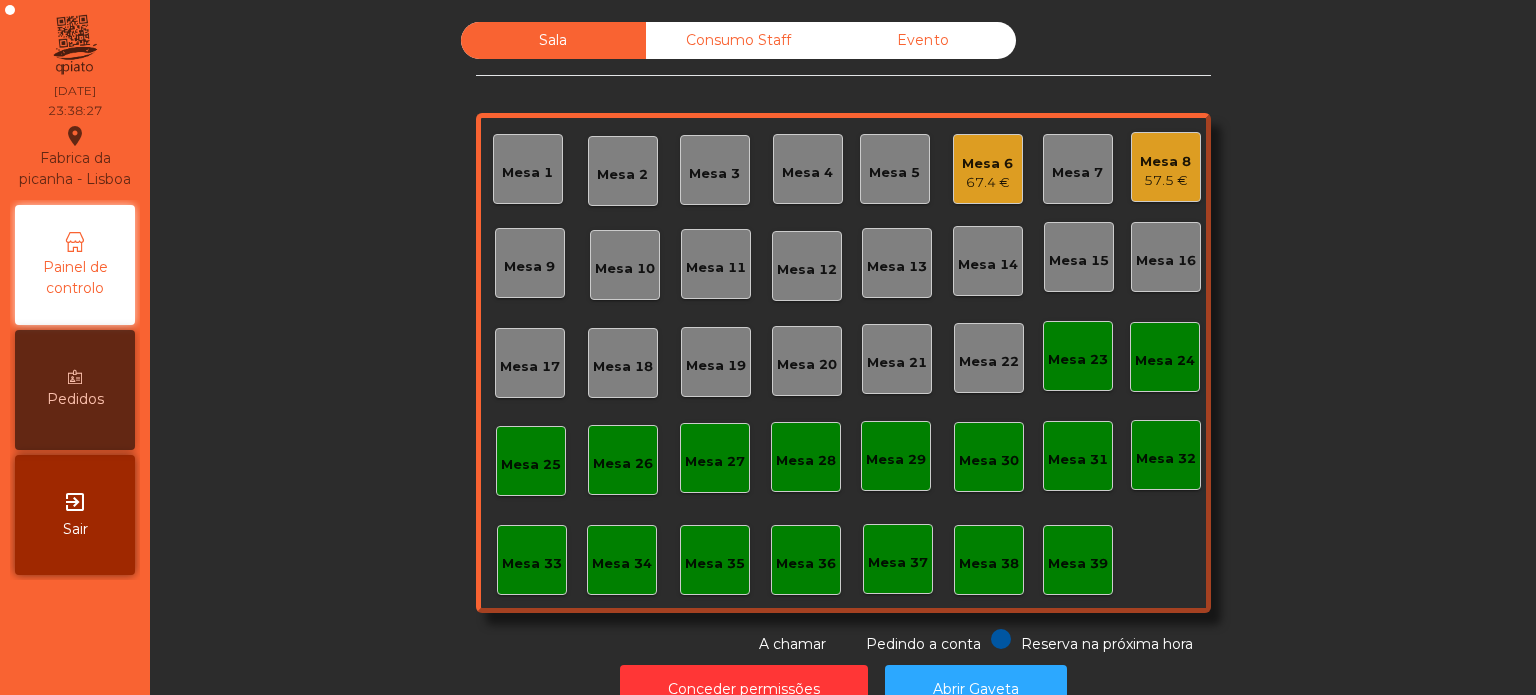 click on "Mesa 8" 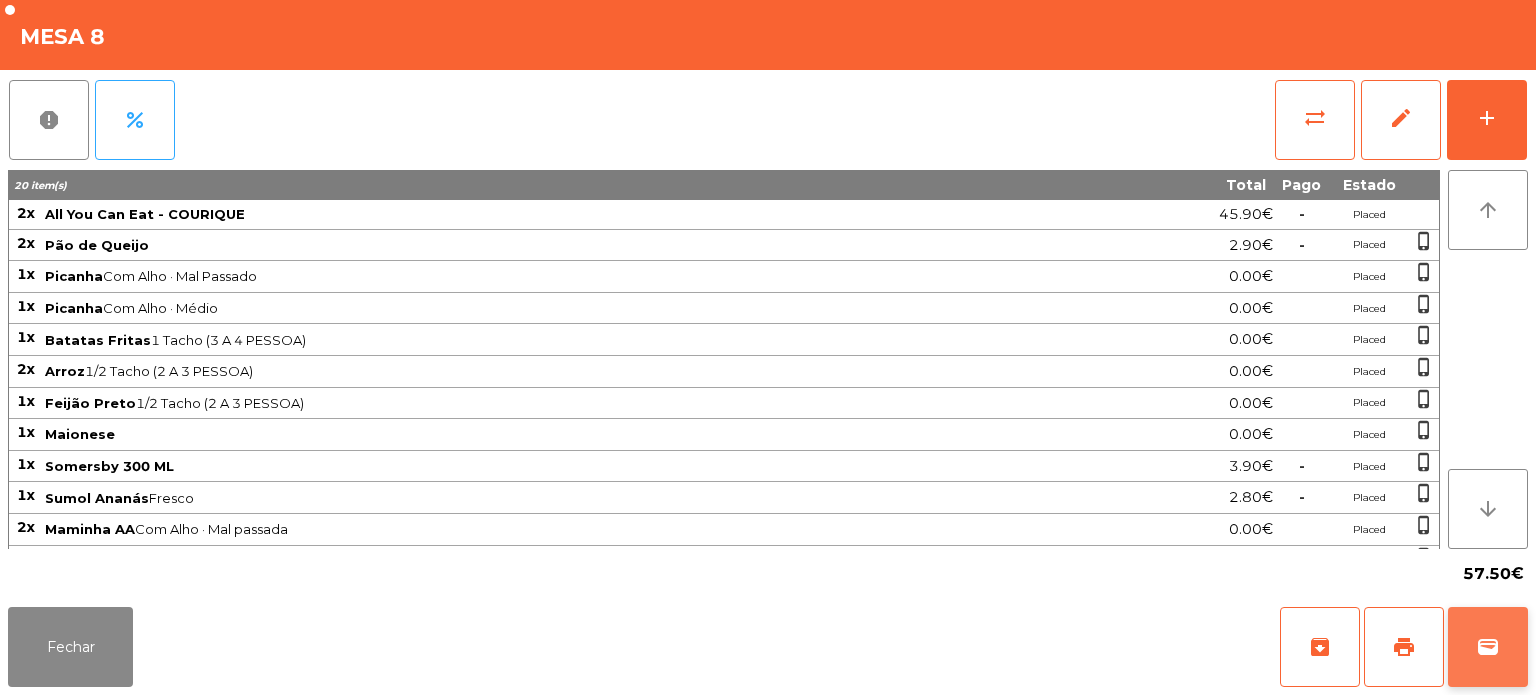 click on "wallet" 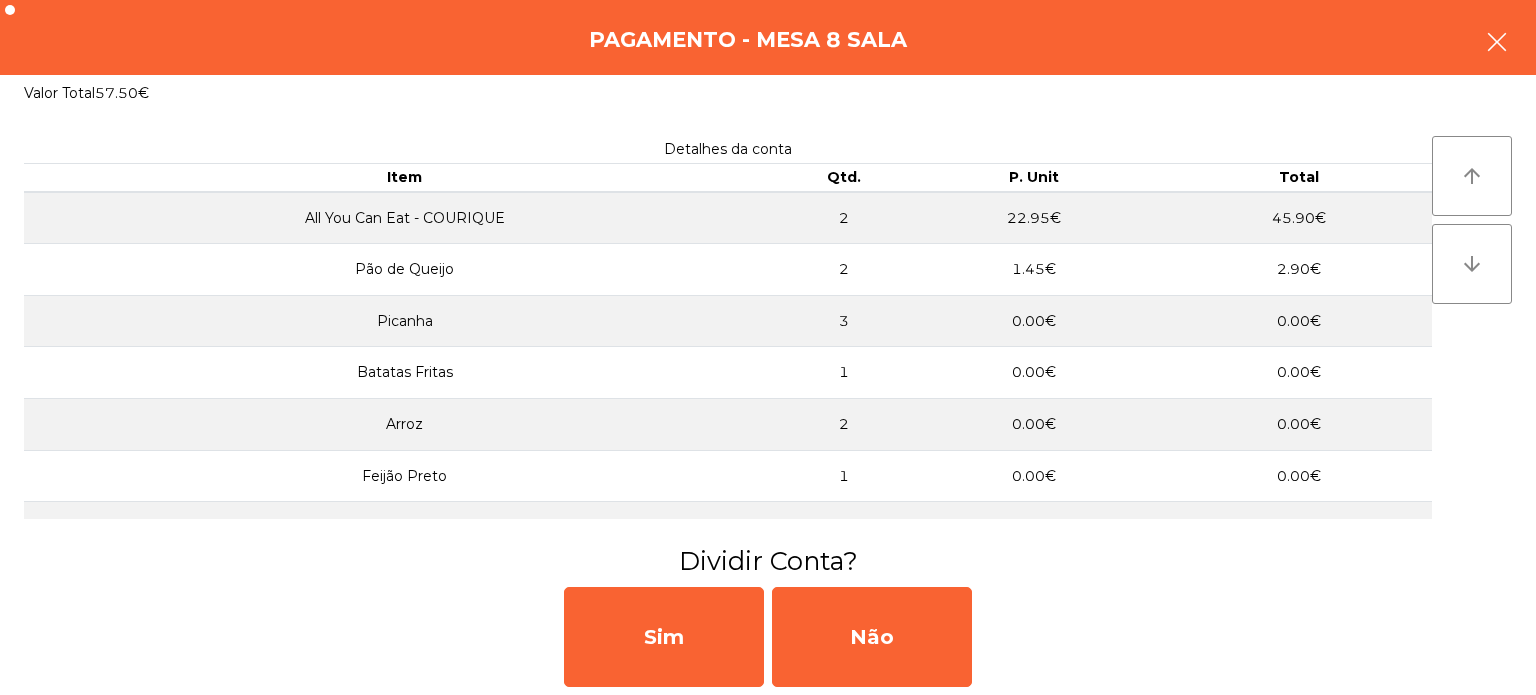 click 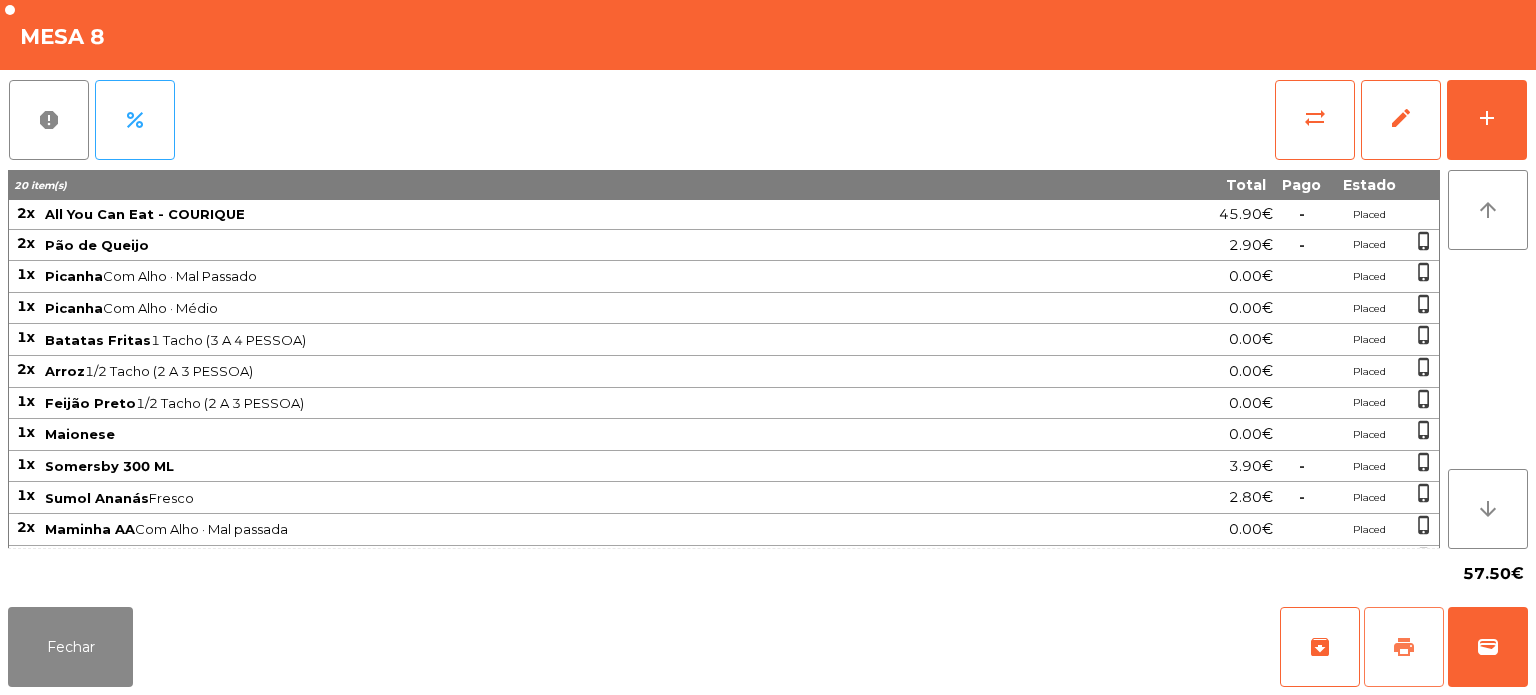 click on "print" 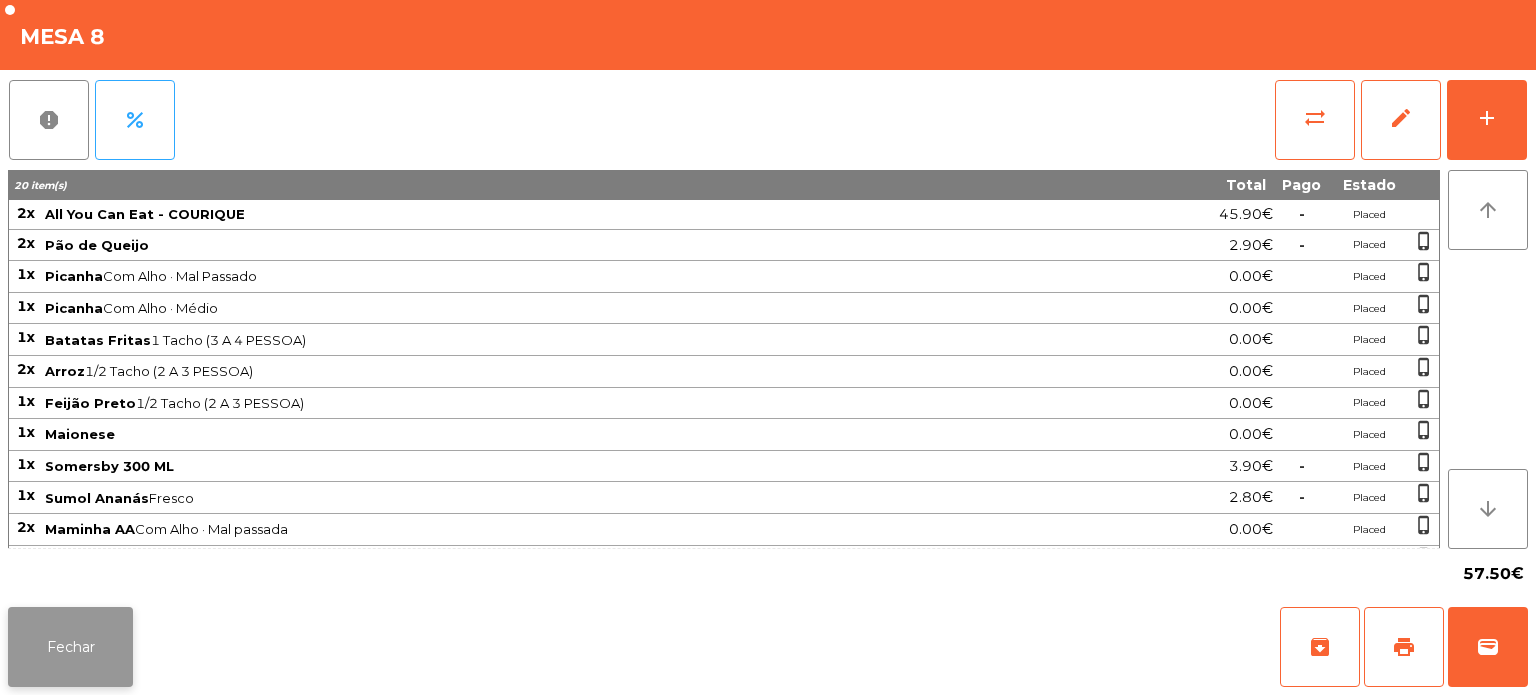 click on "Fechar" 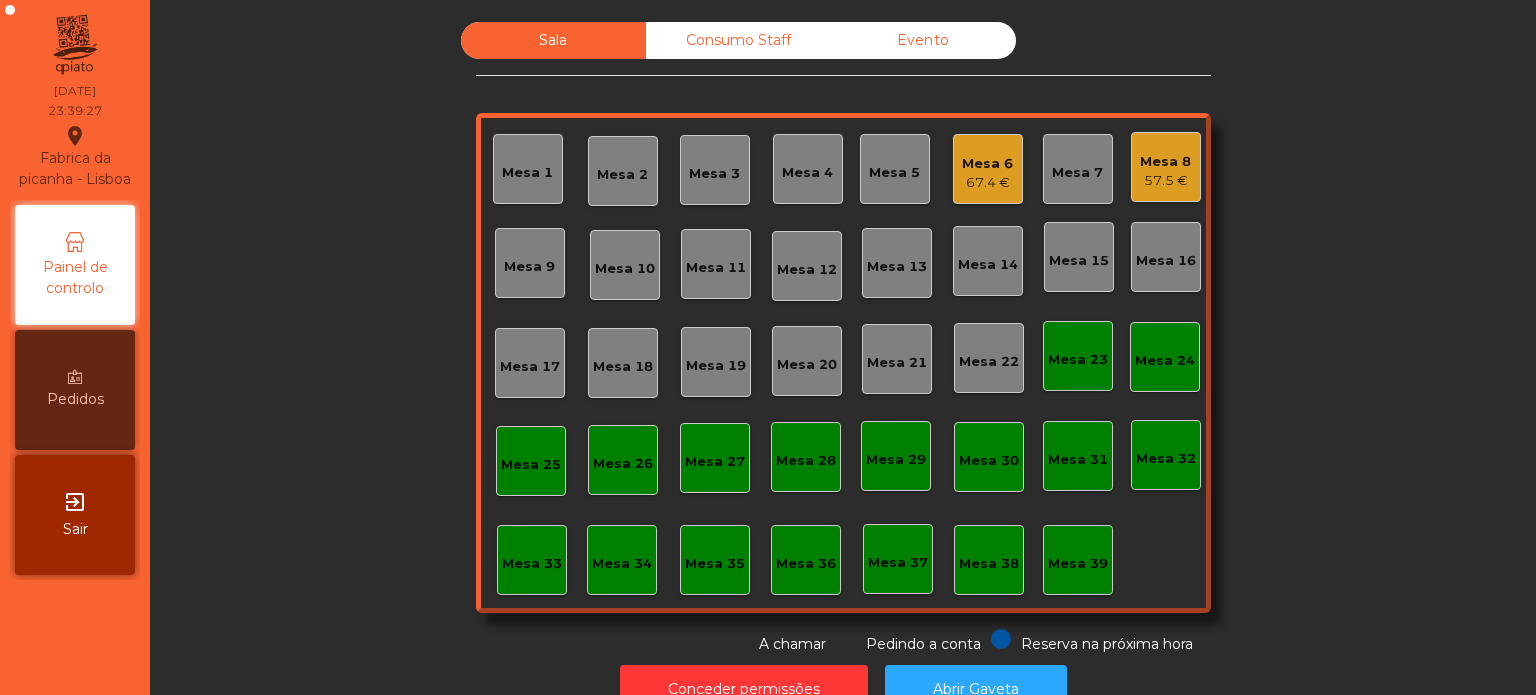 click on "Mesa 8   57.5 €" 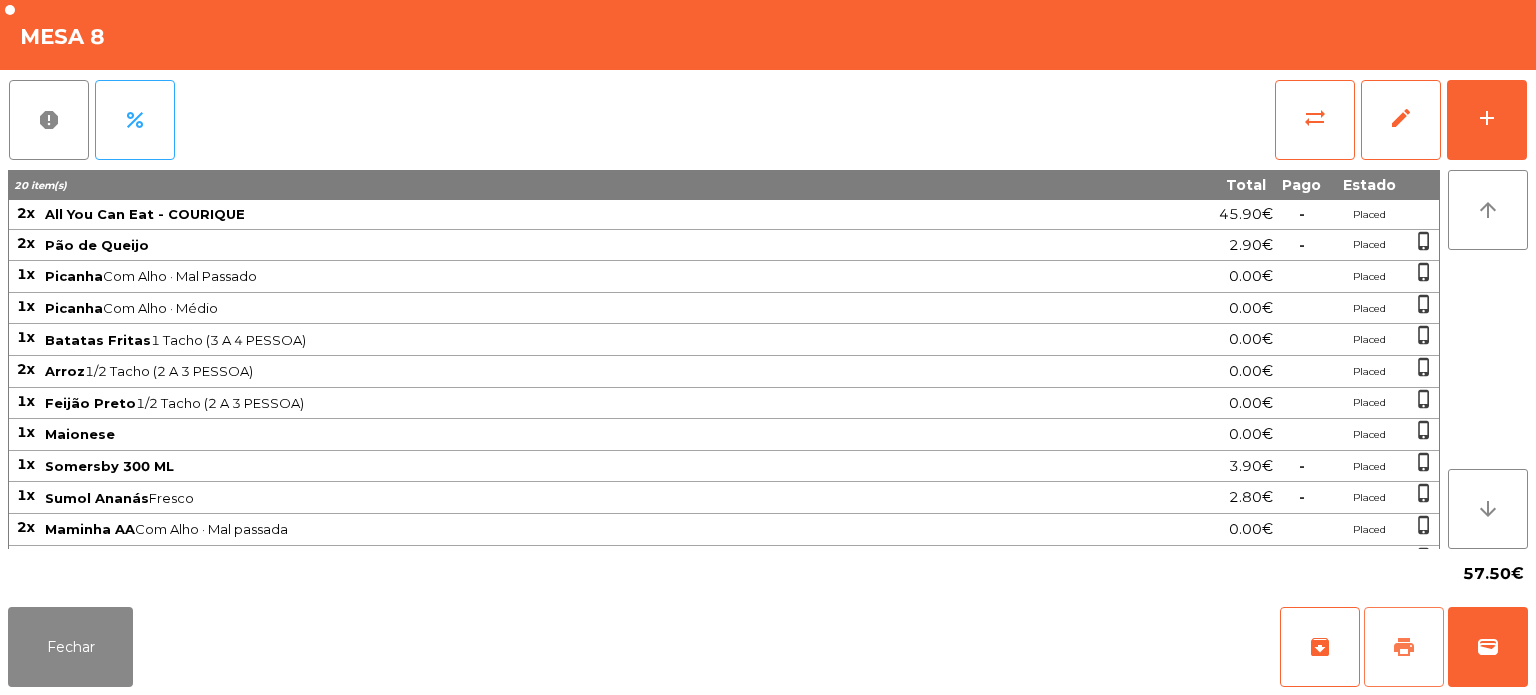 click on "print" 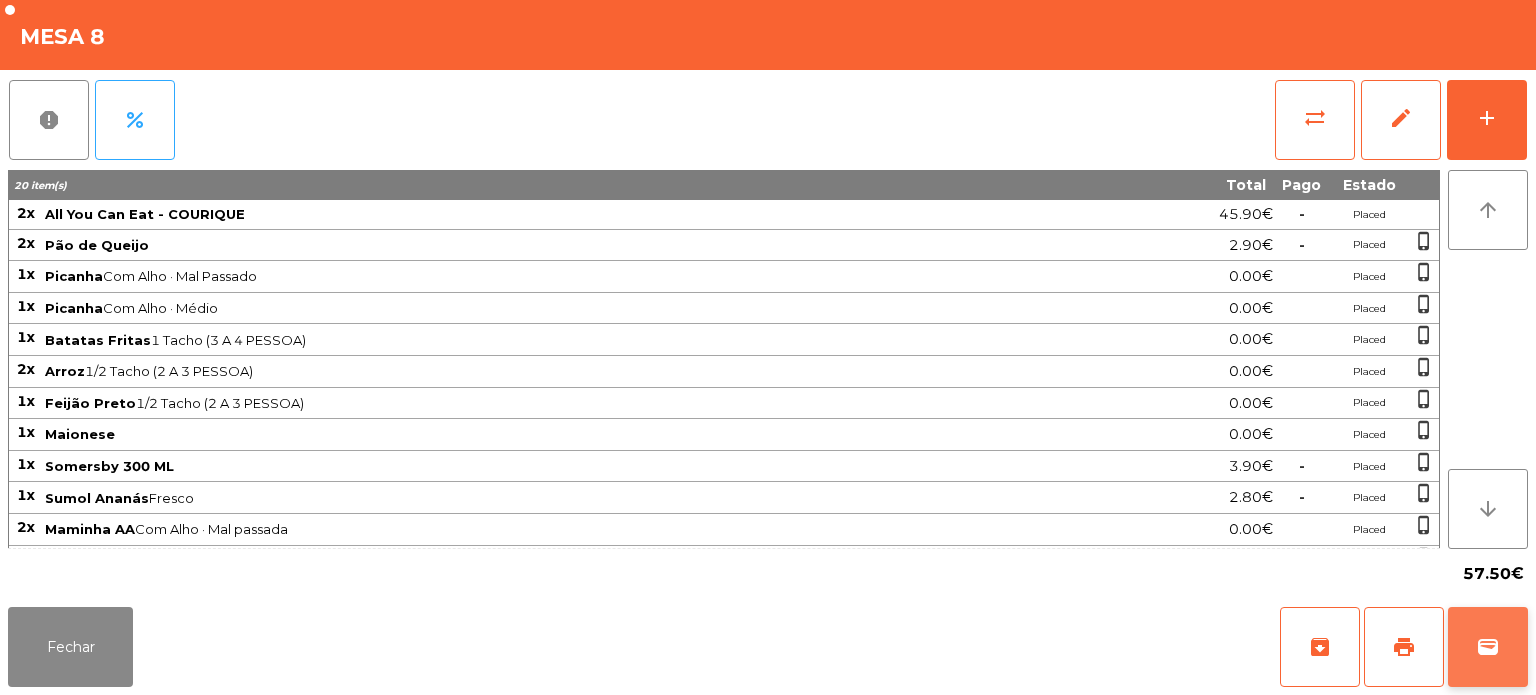 click on "wallet" 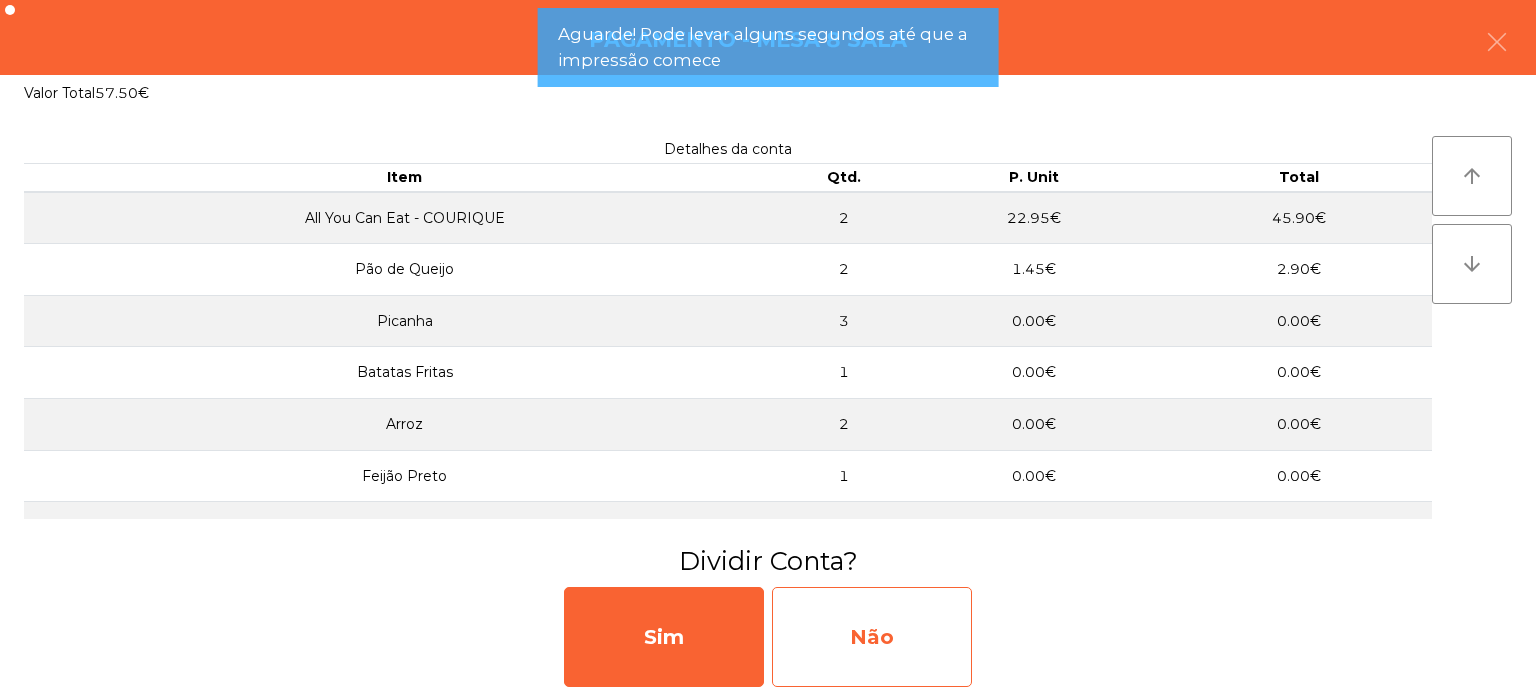 click on "Não" 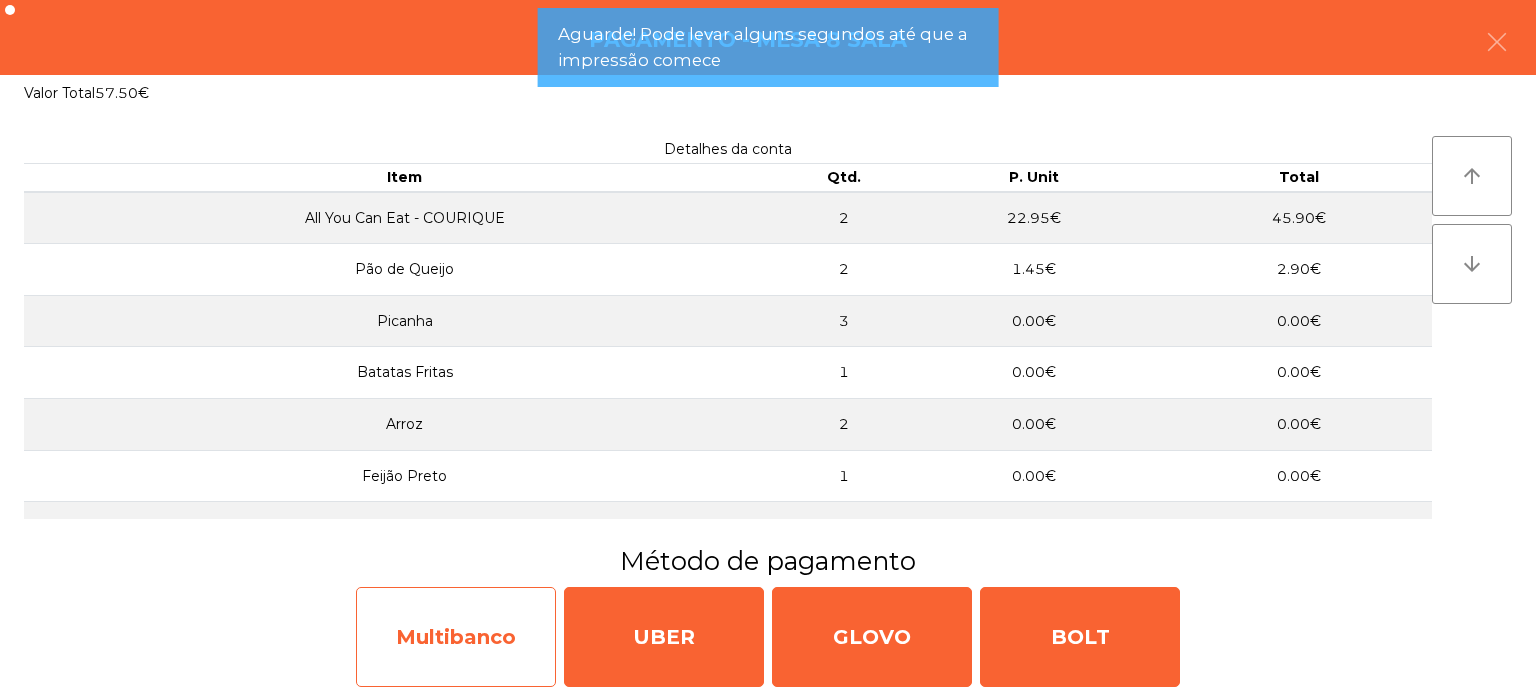 click on "Multibanco" 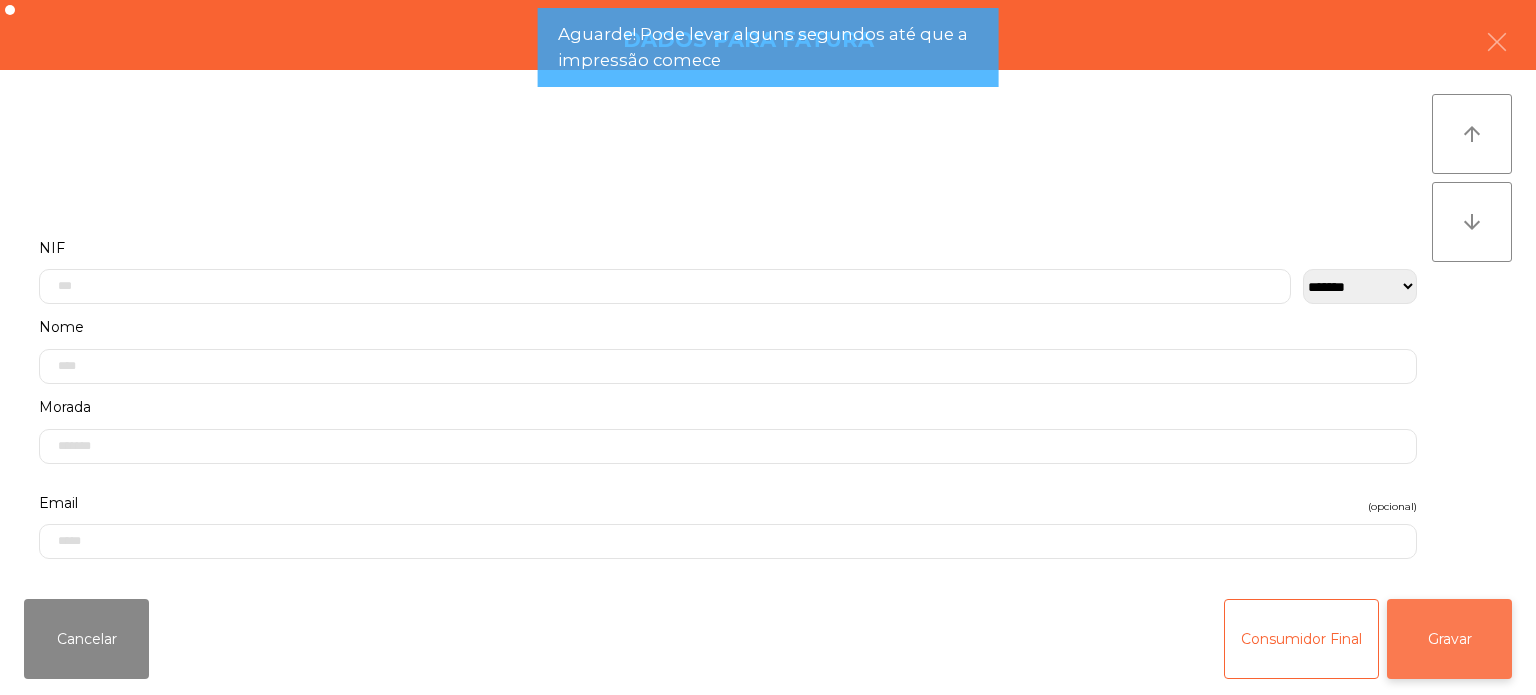 click on "Gravar" 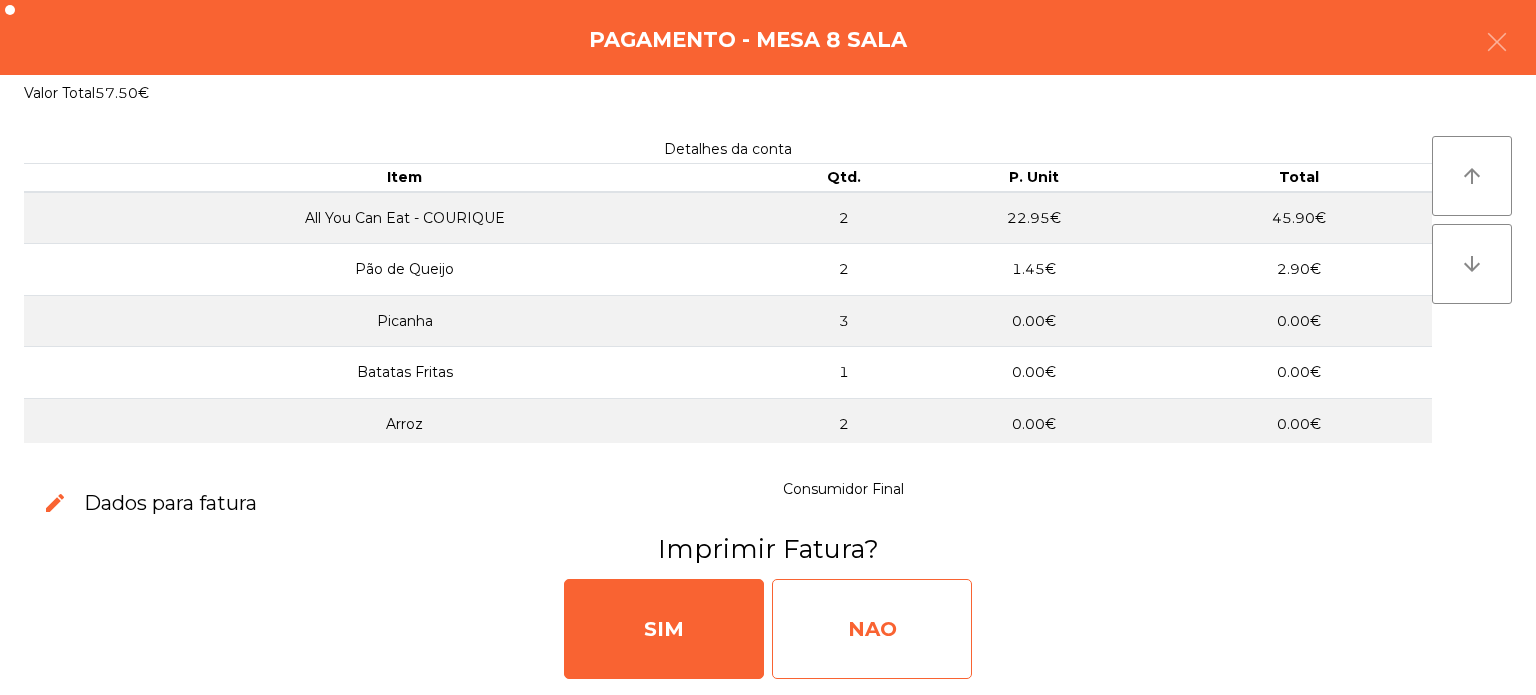 click on "NAO" 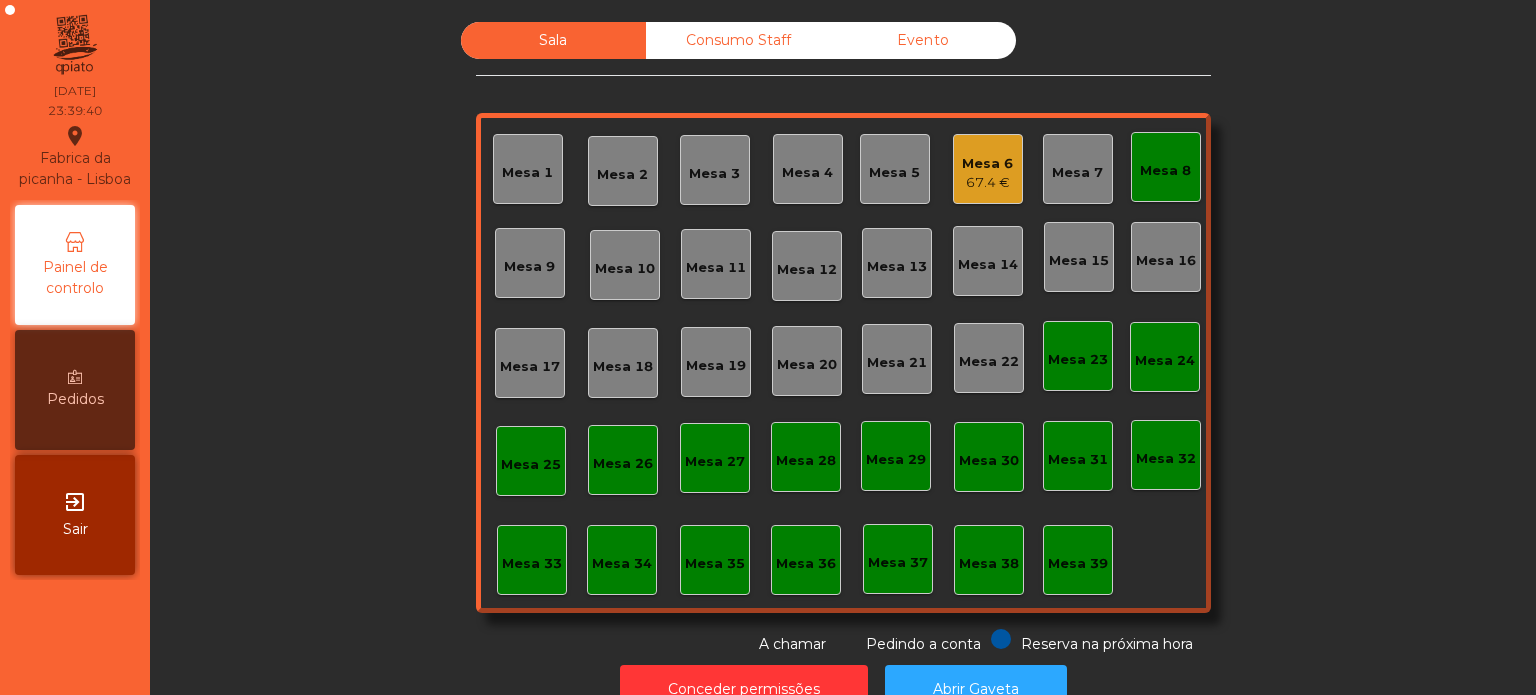 click on "Mesa 8" 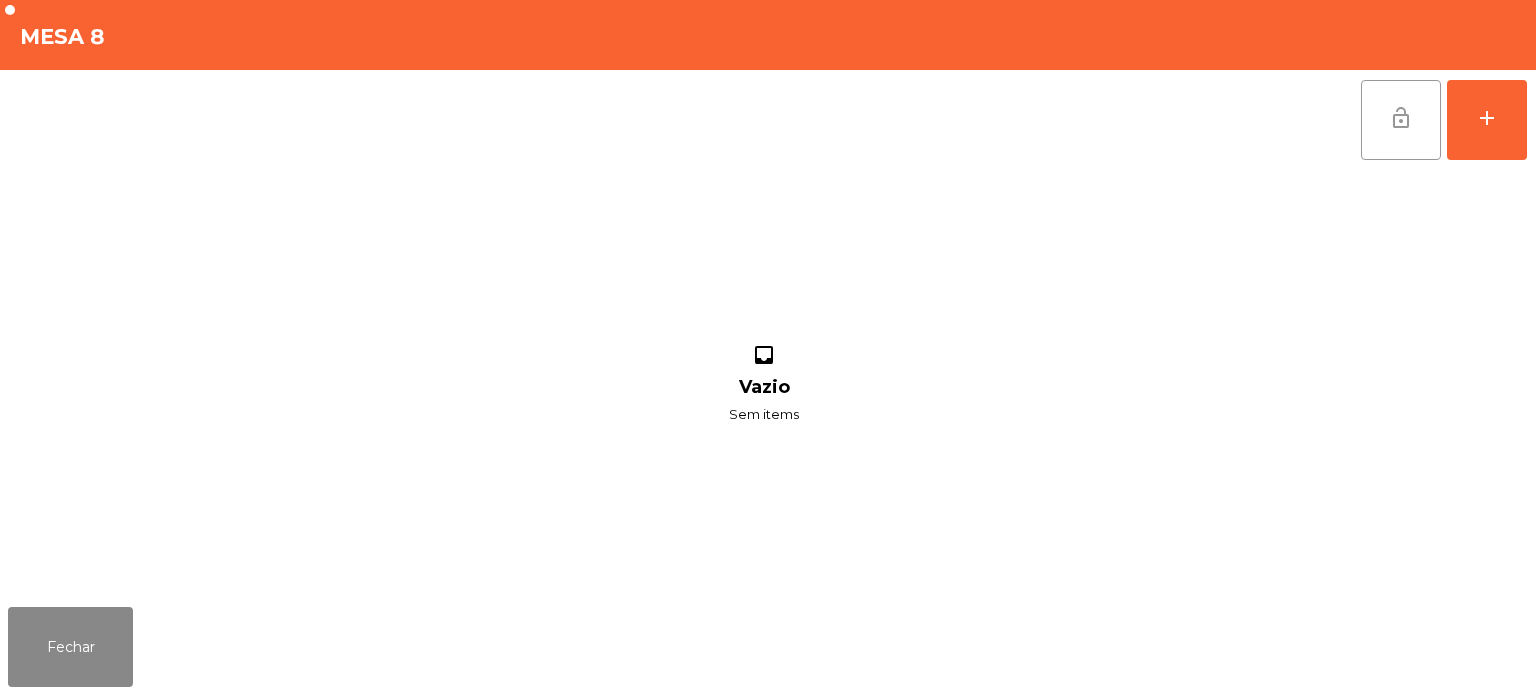 click on "lock_open" 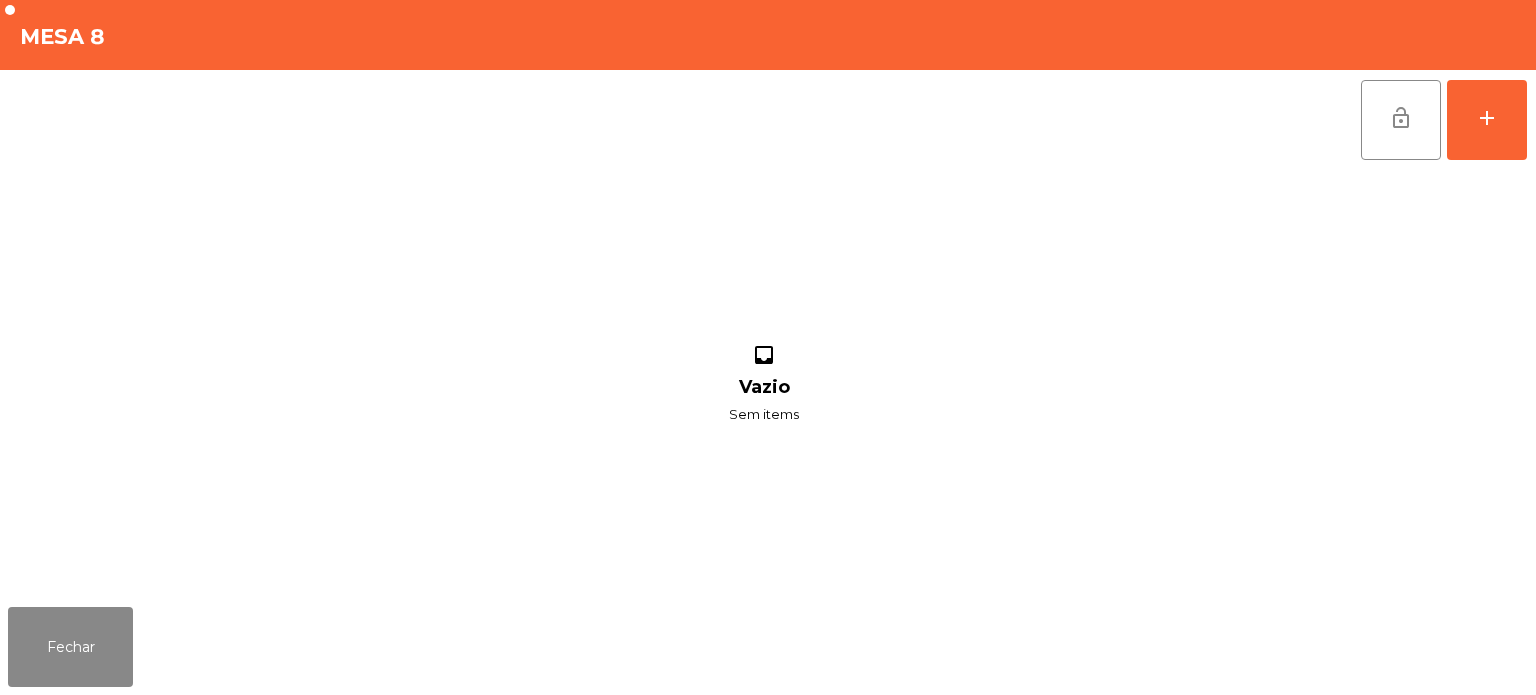 click on "inbox Vazio Sem items" 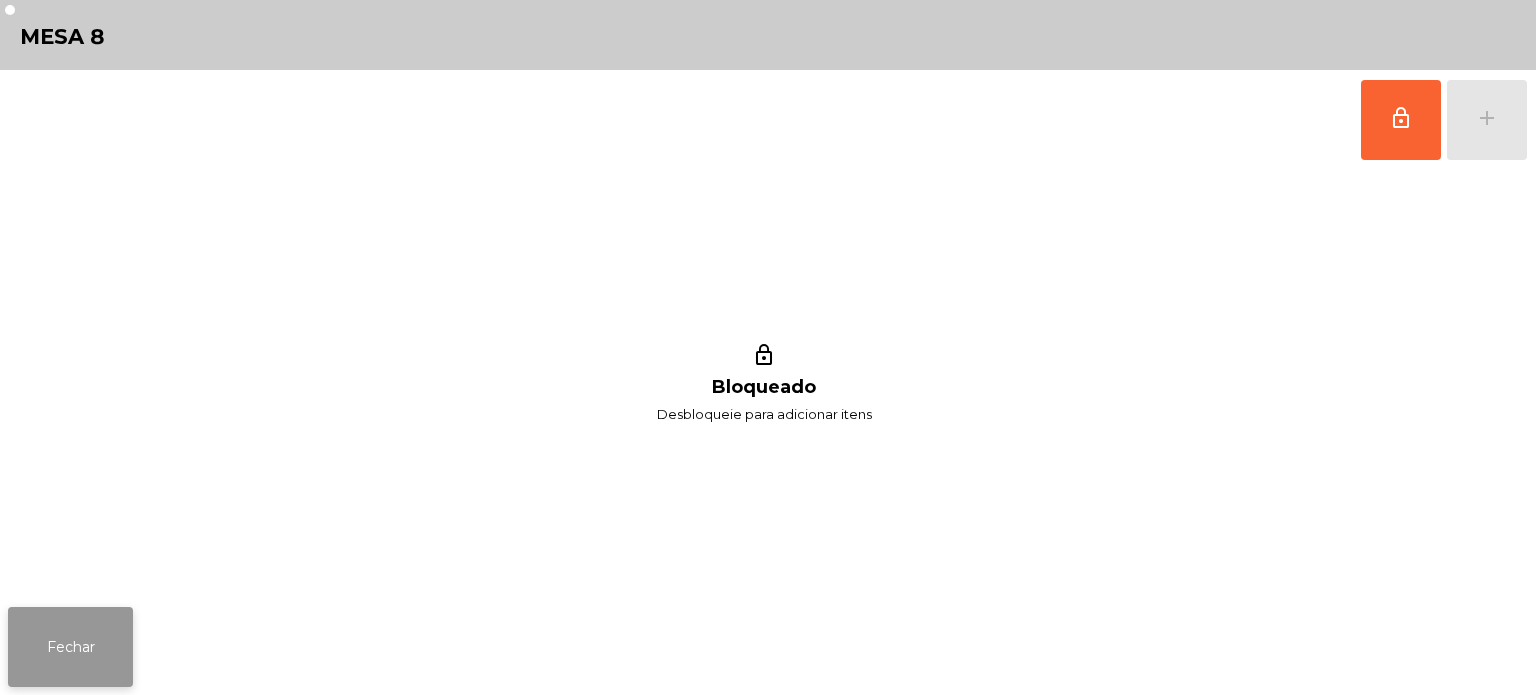 click on "Fechar" 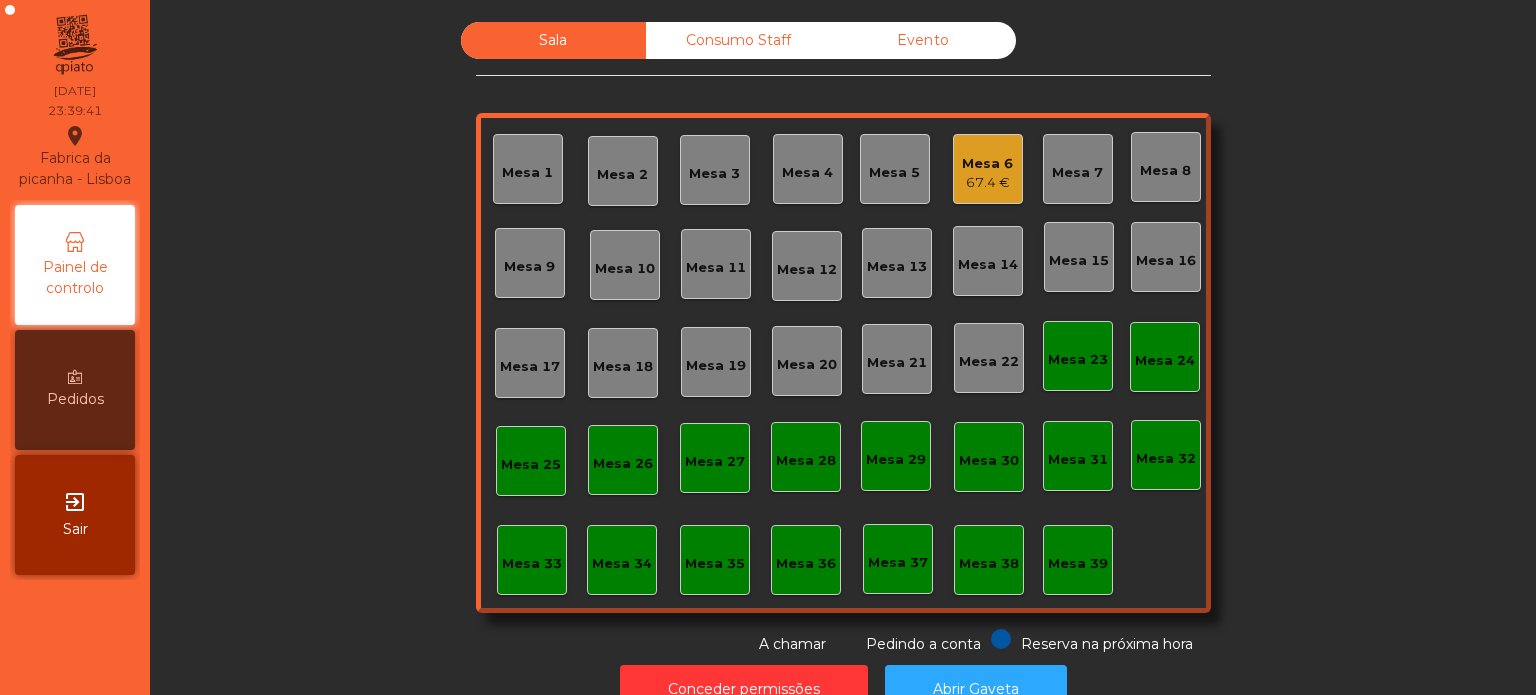 click on "Consumo Staff" 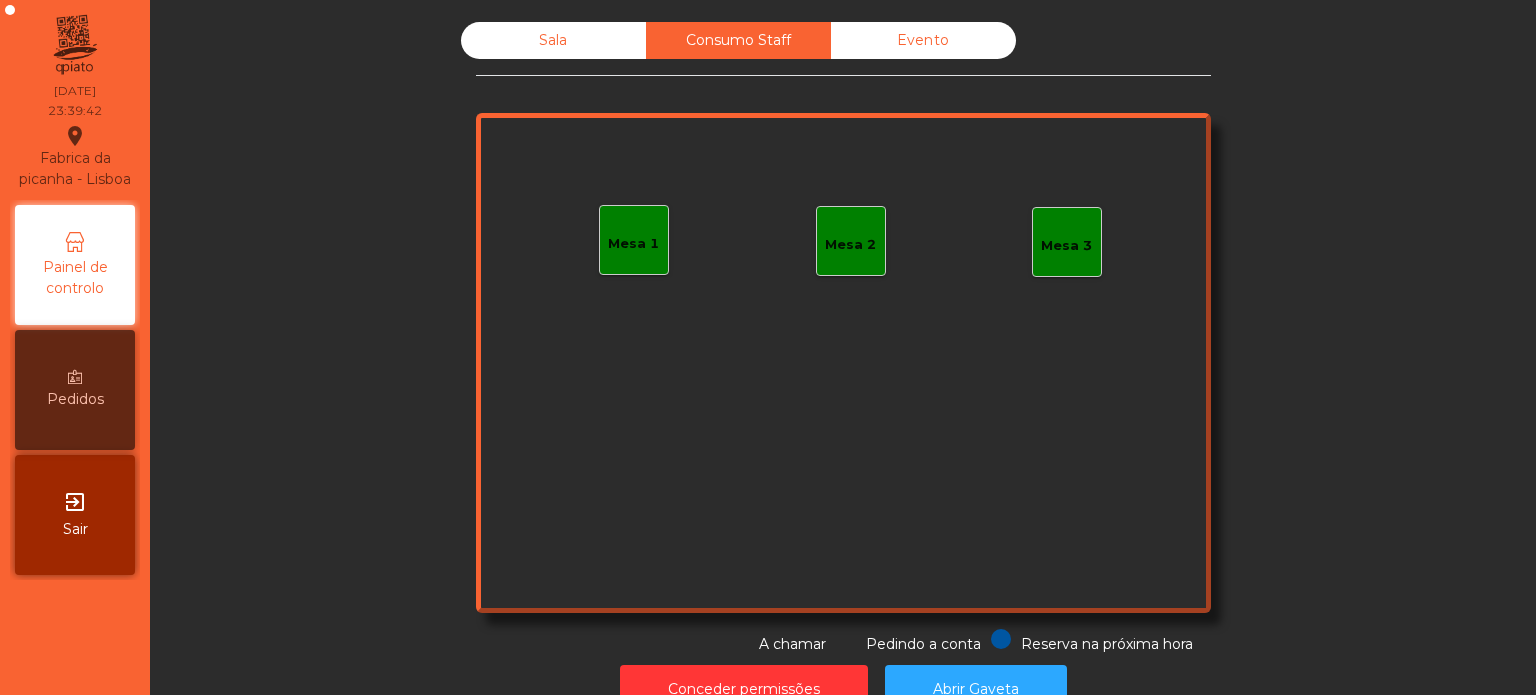 click on "Evento" 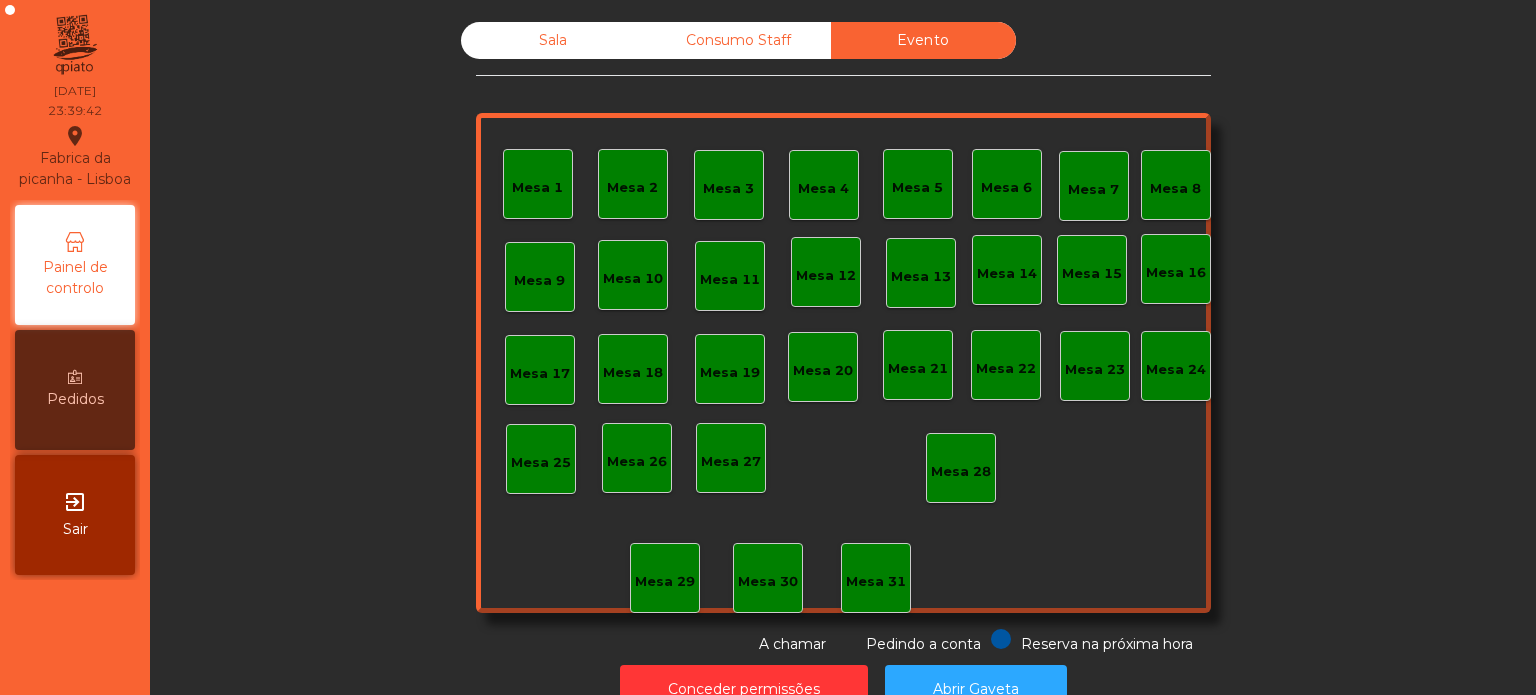 click on "Sala" 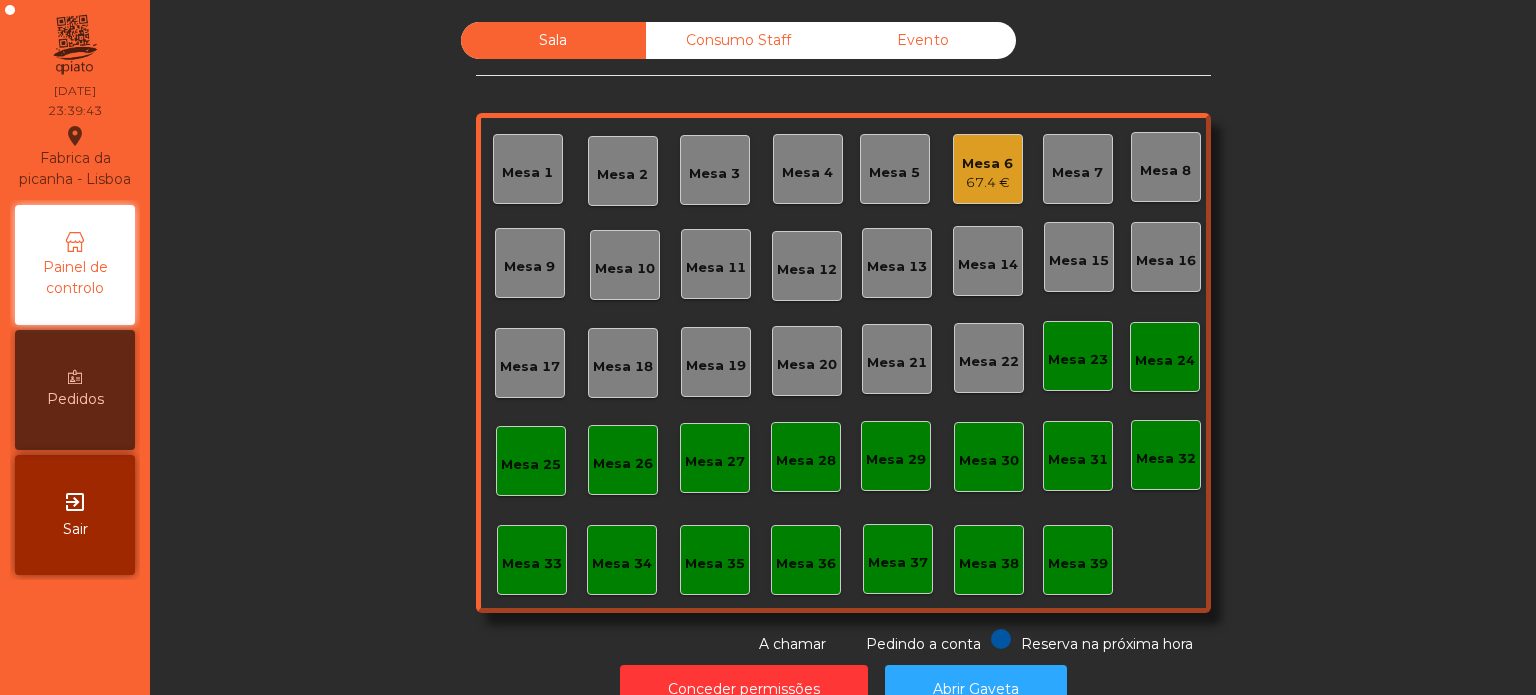 click on "Sala   Consumo Staff   Evento   Mesa 1   Mesa 2   Mesa 3   Mesa 4   Mesa 5   Mesa 6   67.4 €   Mesa 7   Mesa 8   Mesa 9   Mesa 10   Mesa 11   Mesa 12   Mesa 13   Mesa 14   Mesa 15   Mesa 16   Mesa 17   Mesa 18   Mesa 19   Mesa 20   Mesa 21   Mesa 22   Mesa 23   Mesa 24   Mesa 25   Mesa 26   Mesa 27   Mesa 28   Mesa 29   Mesa 30   Mesa 31   Mesa 32   Mesa 33   Mesa 34   Mesa 35   Mesa 36   Mesa 37   Mesa 38   Mesa 39  Reserva na próxima hora Pedindo a conta A chamar" 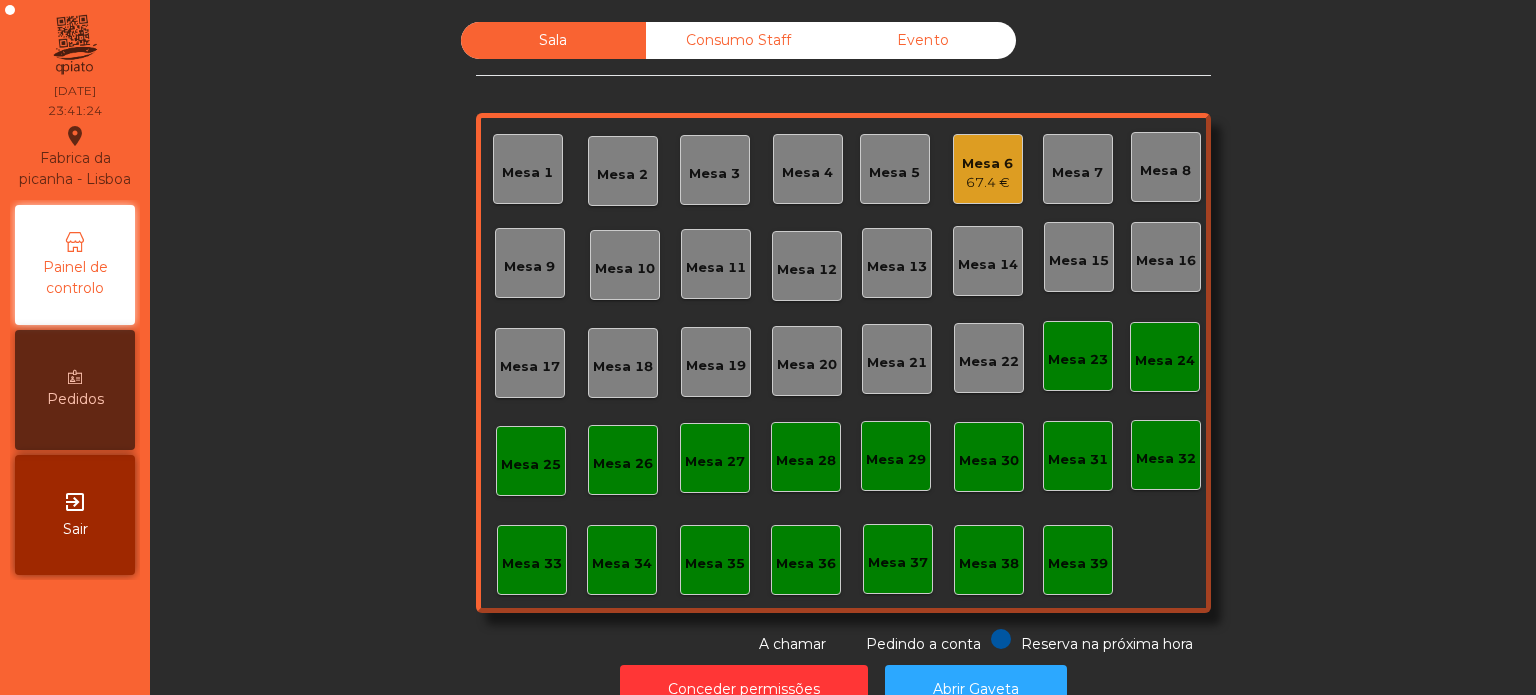 click on "67.4 €" 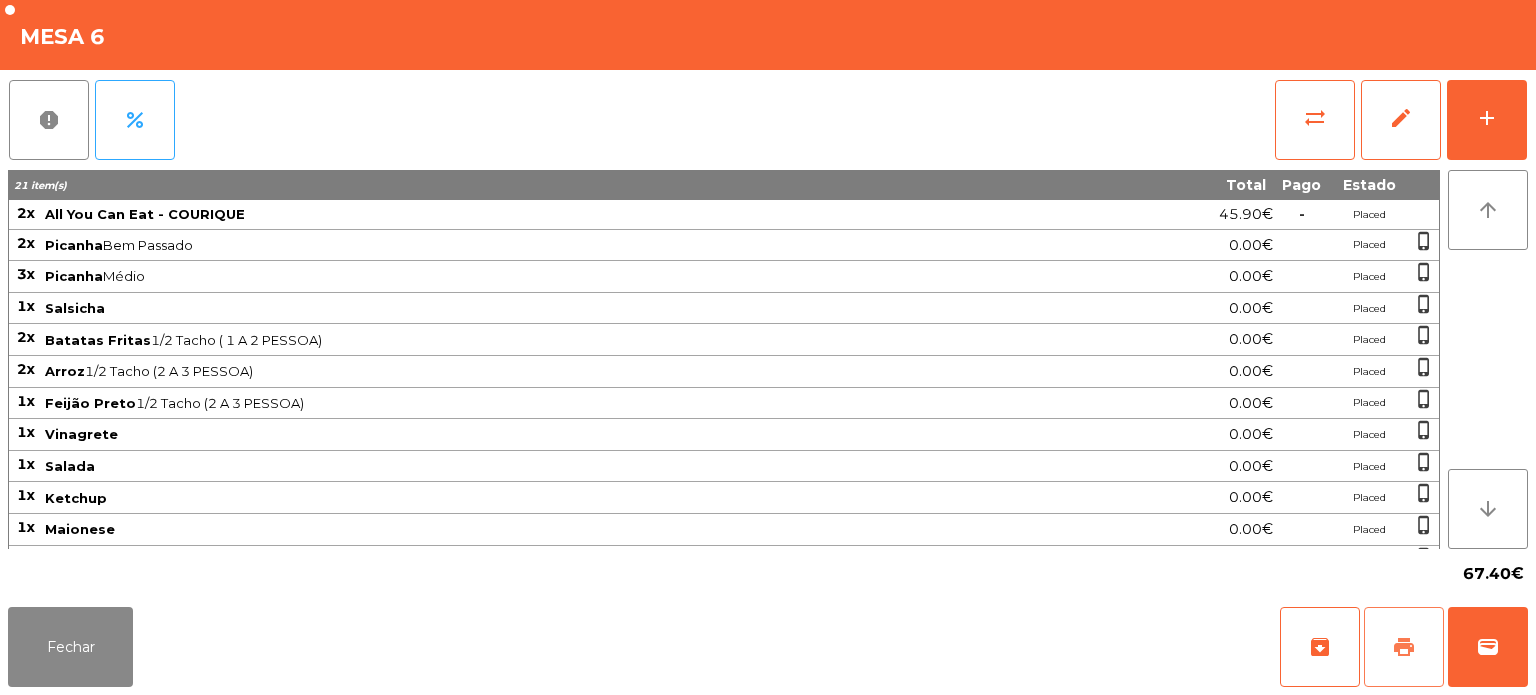 click on "print" 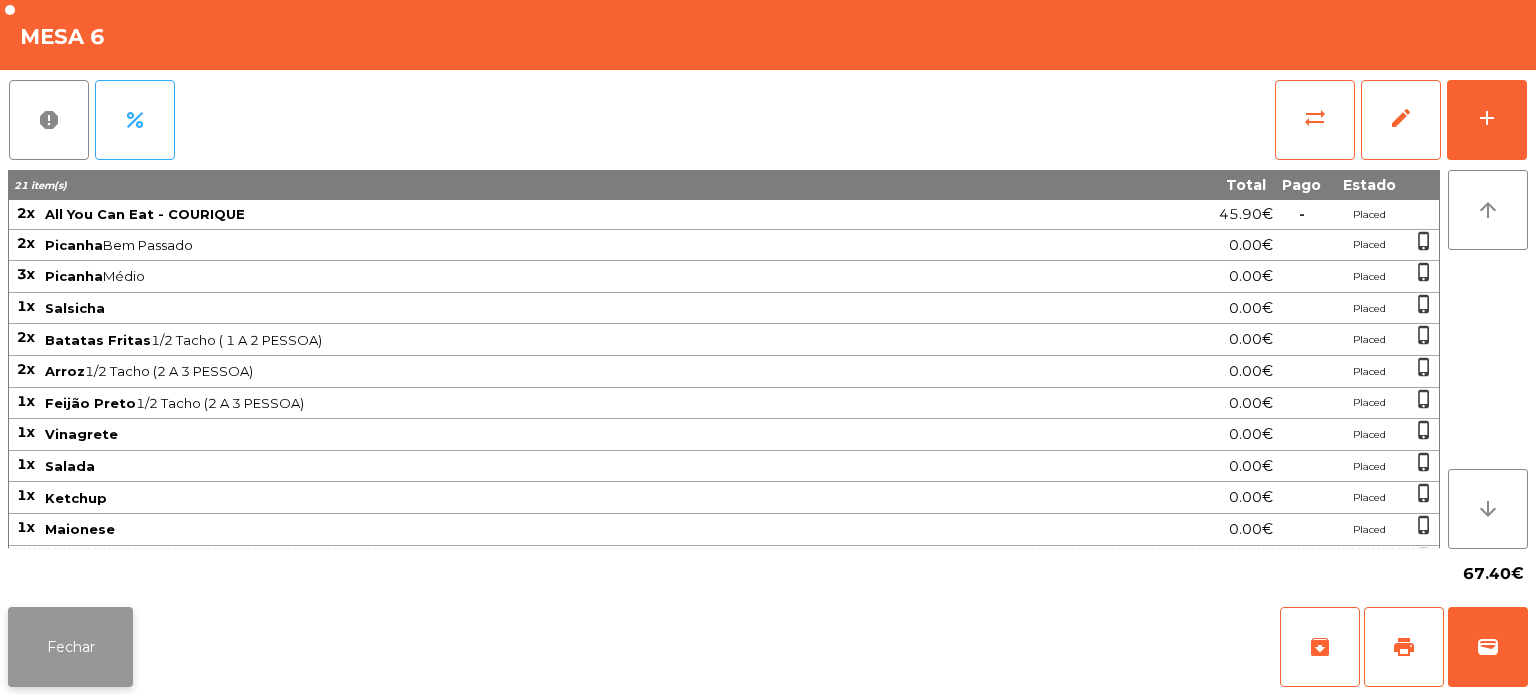 click on "Fechar" 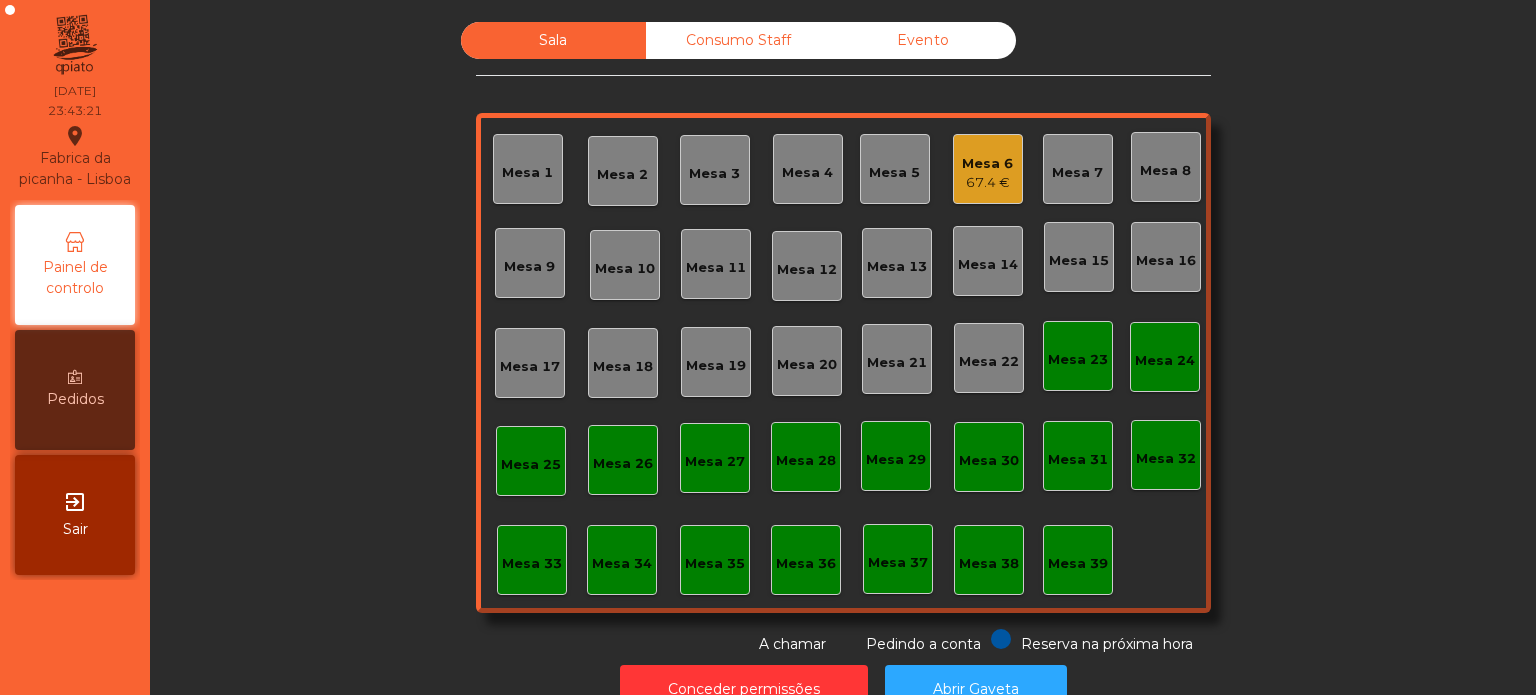 click on "Mesa 39" 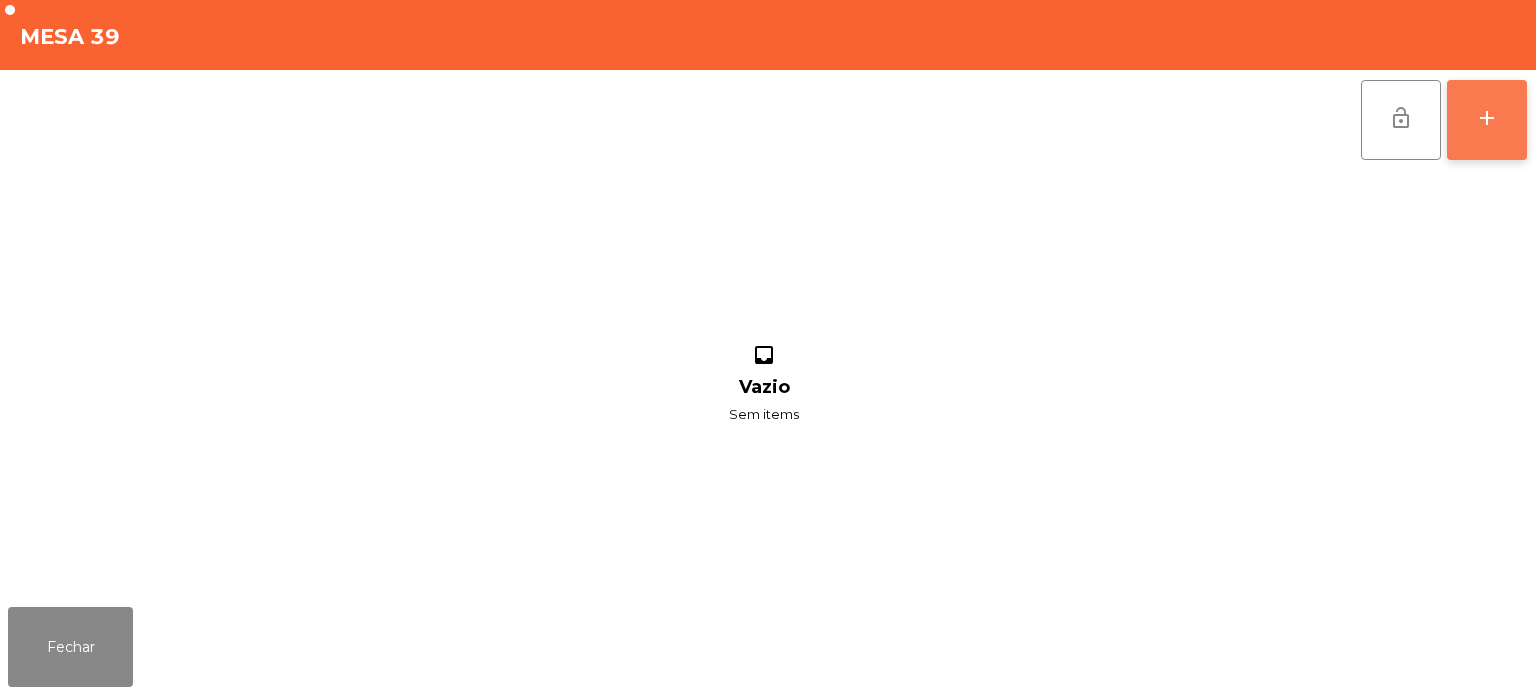 click on "add" 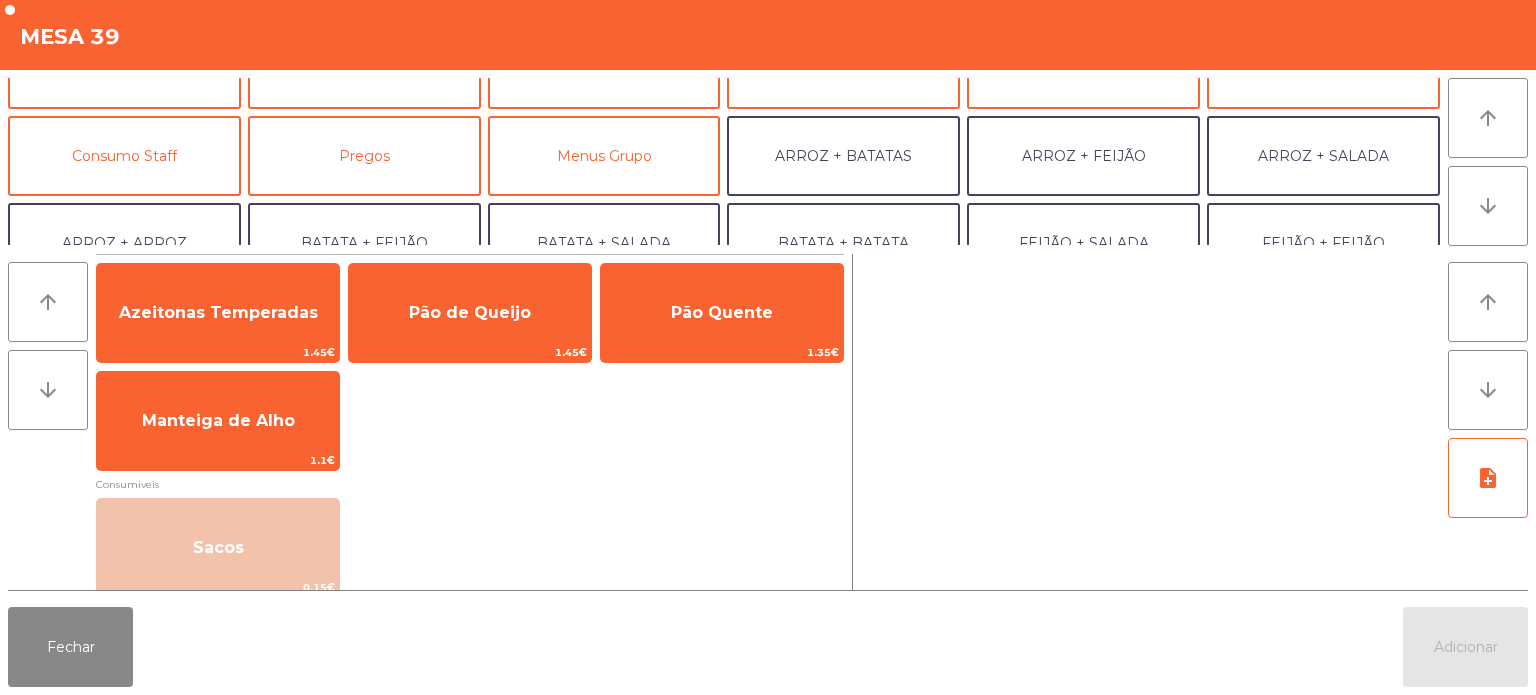 scroll, scrollTop: 141, scrollLeft: 0, axis: vertical 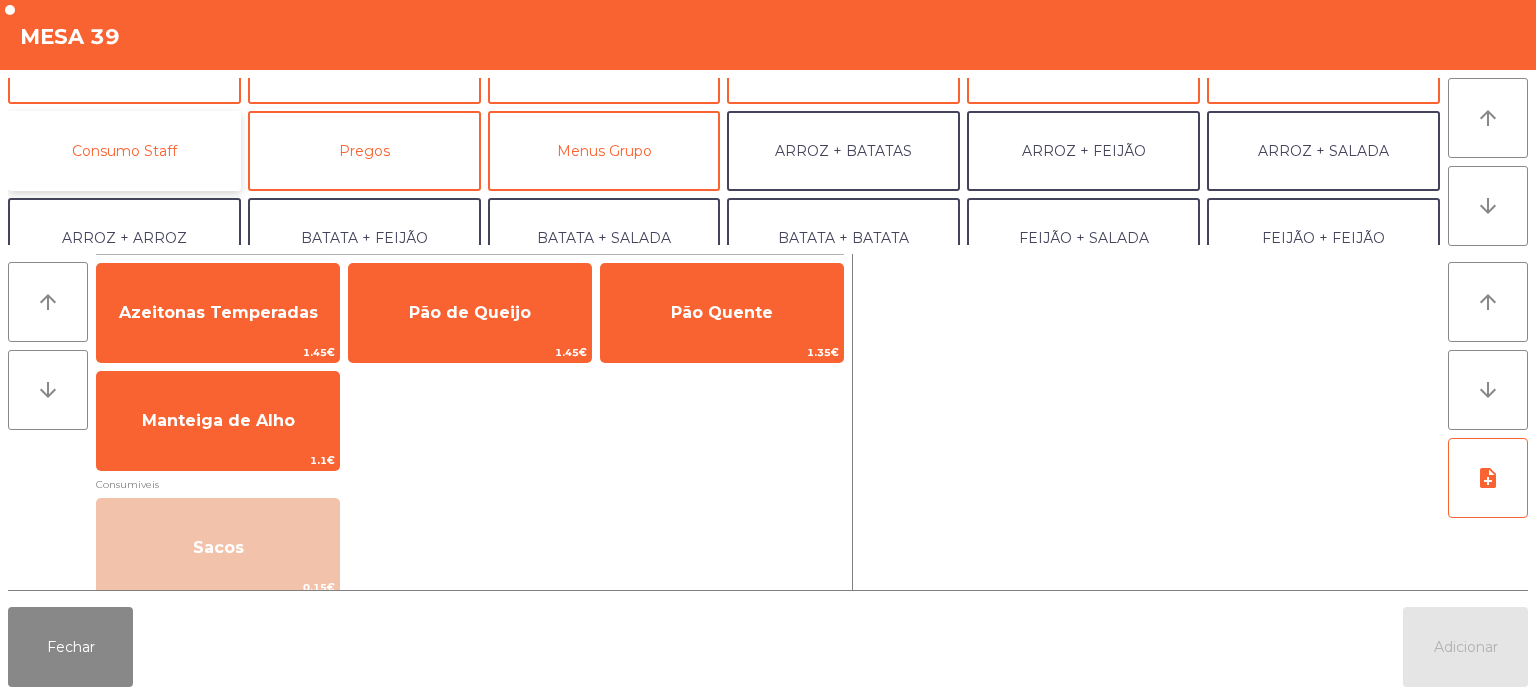 click on "Consumo Staff" 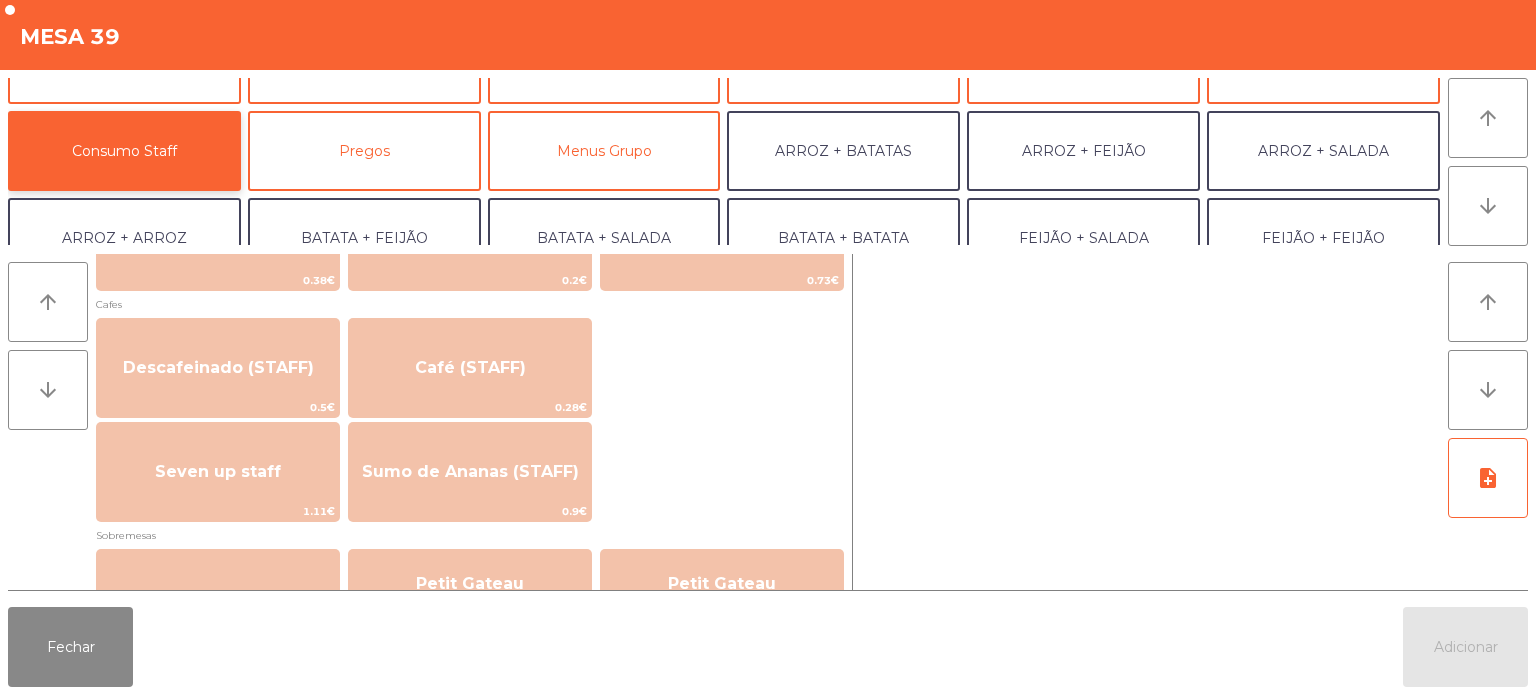 scroll, scrollTop: 1136, scrollLeft: 0, axis: vertical 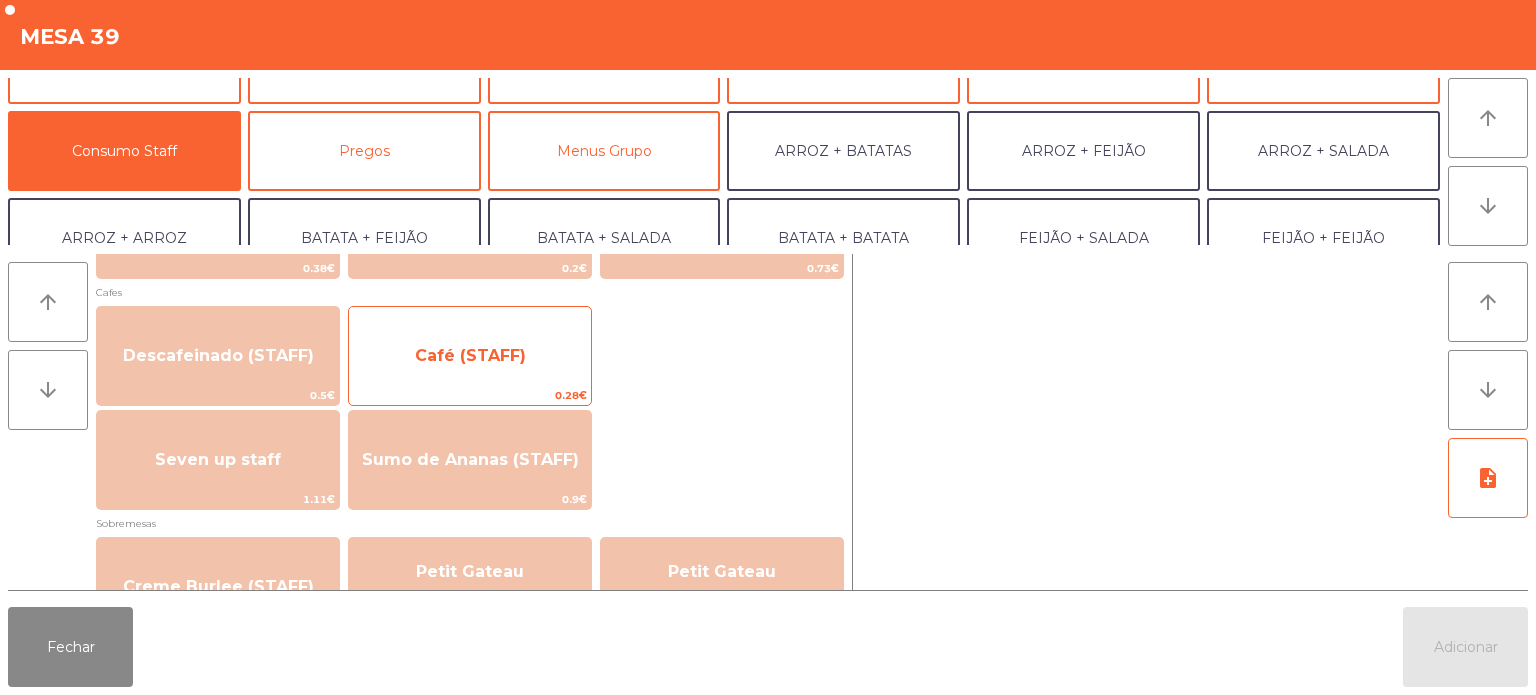 click on "Café (STAFF)" 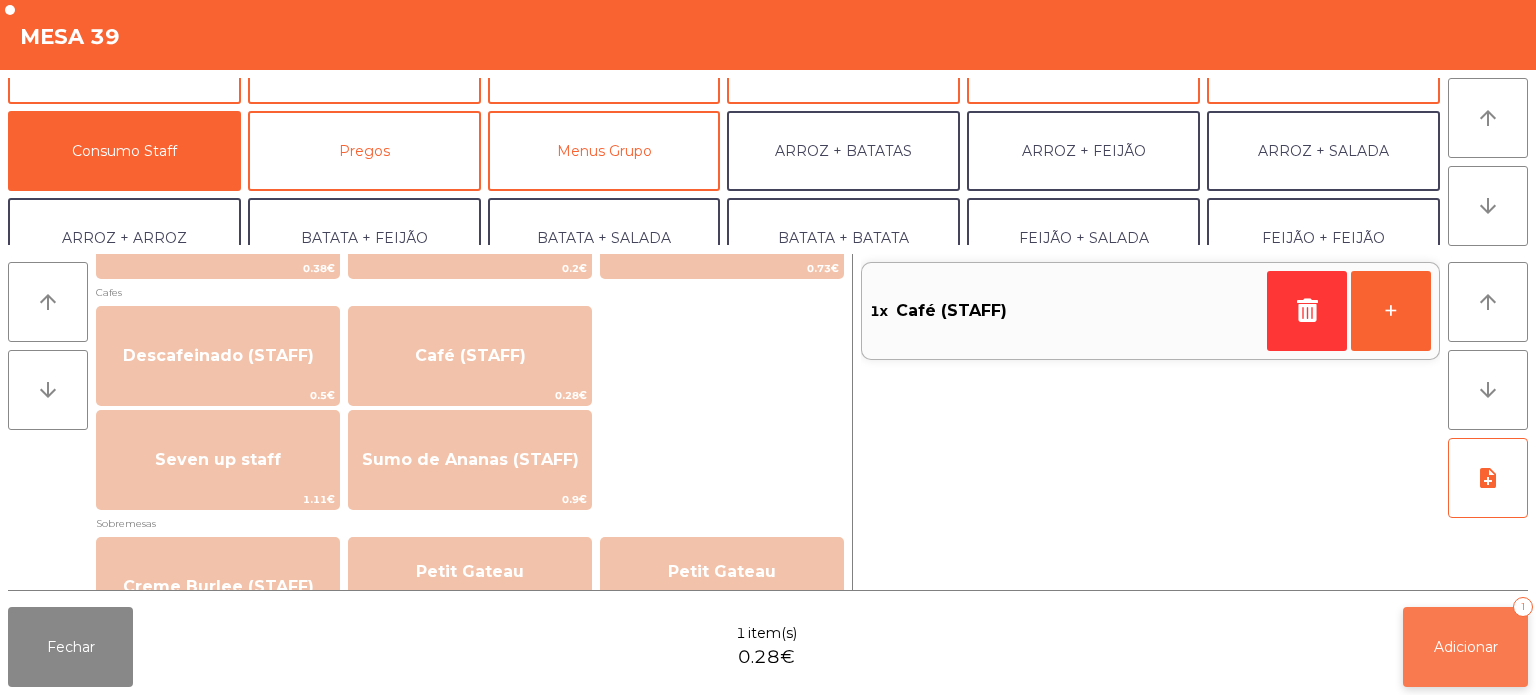 click on "Adicionar   1" 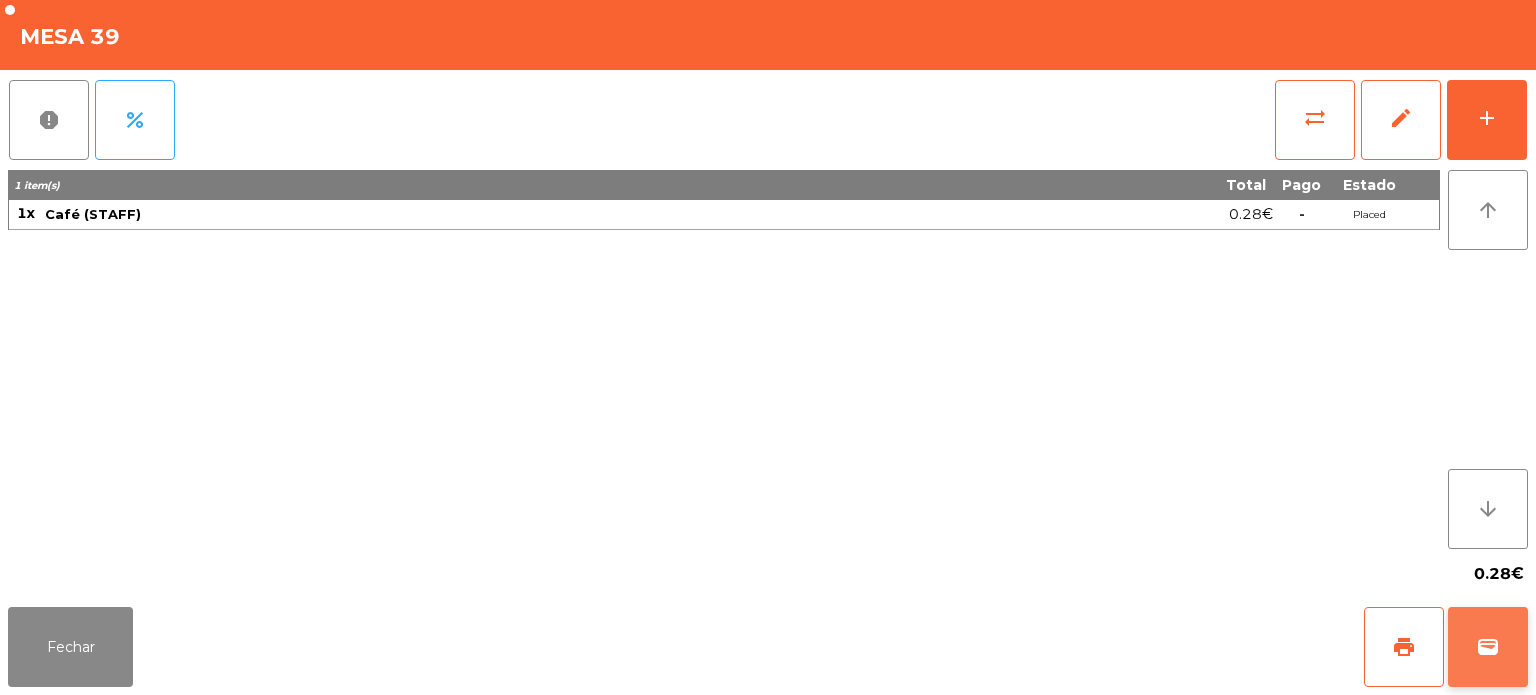 click on "wallet" 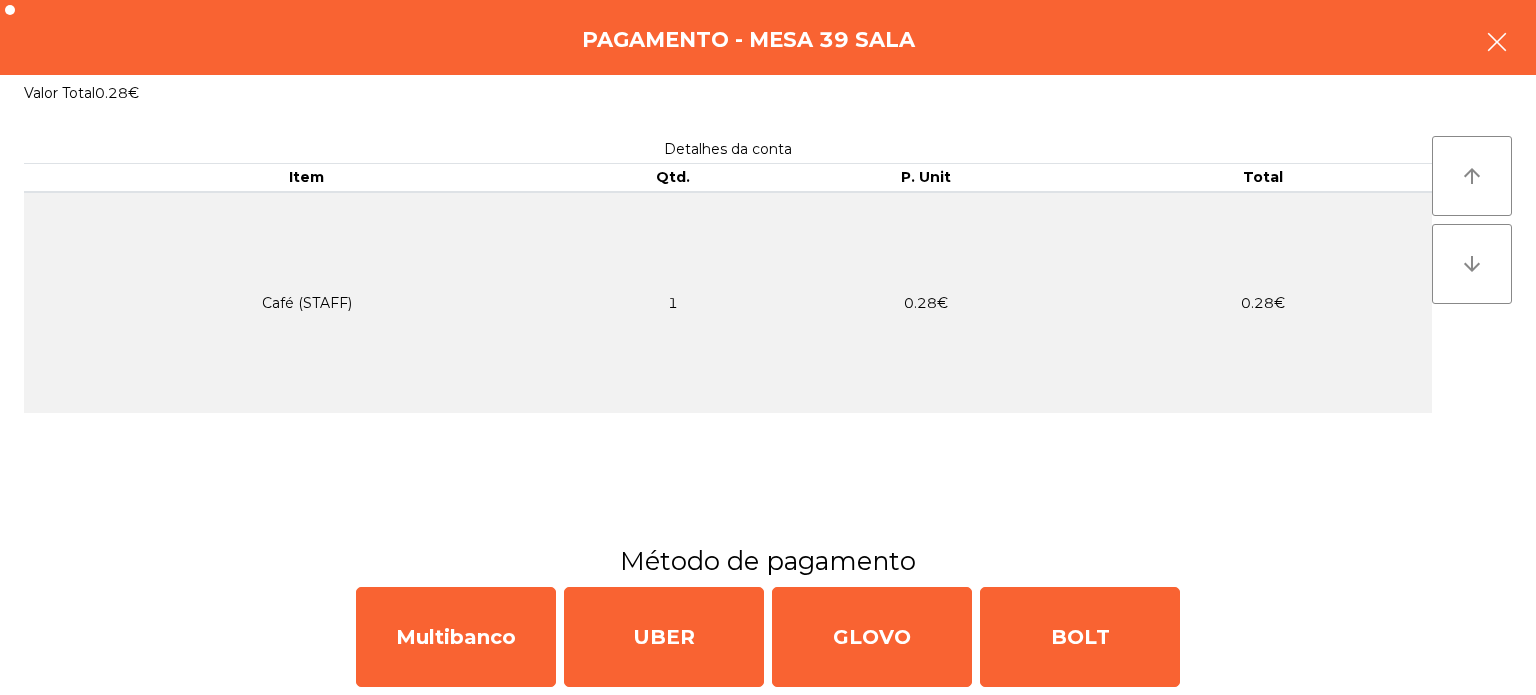 click 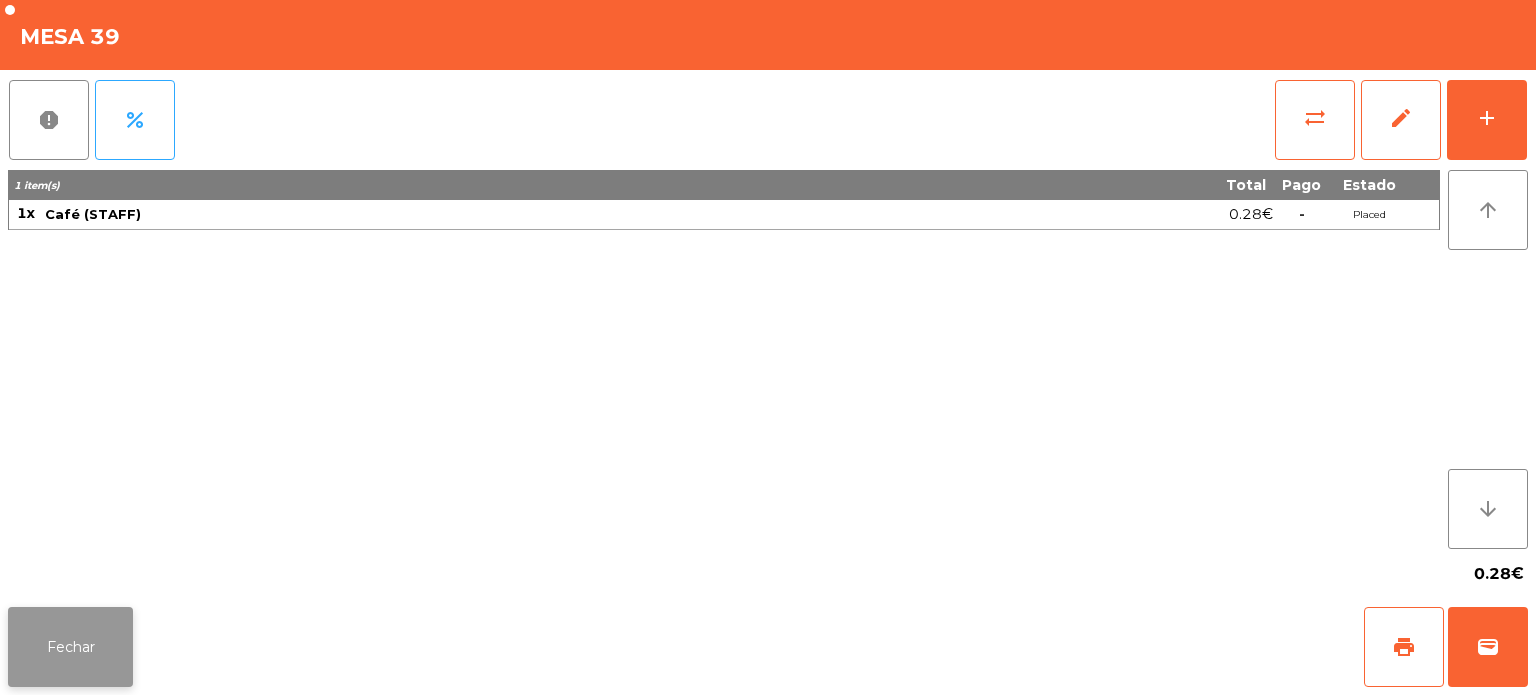 click on "Fechar" 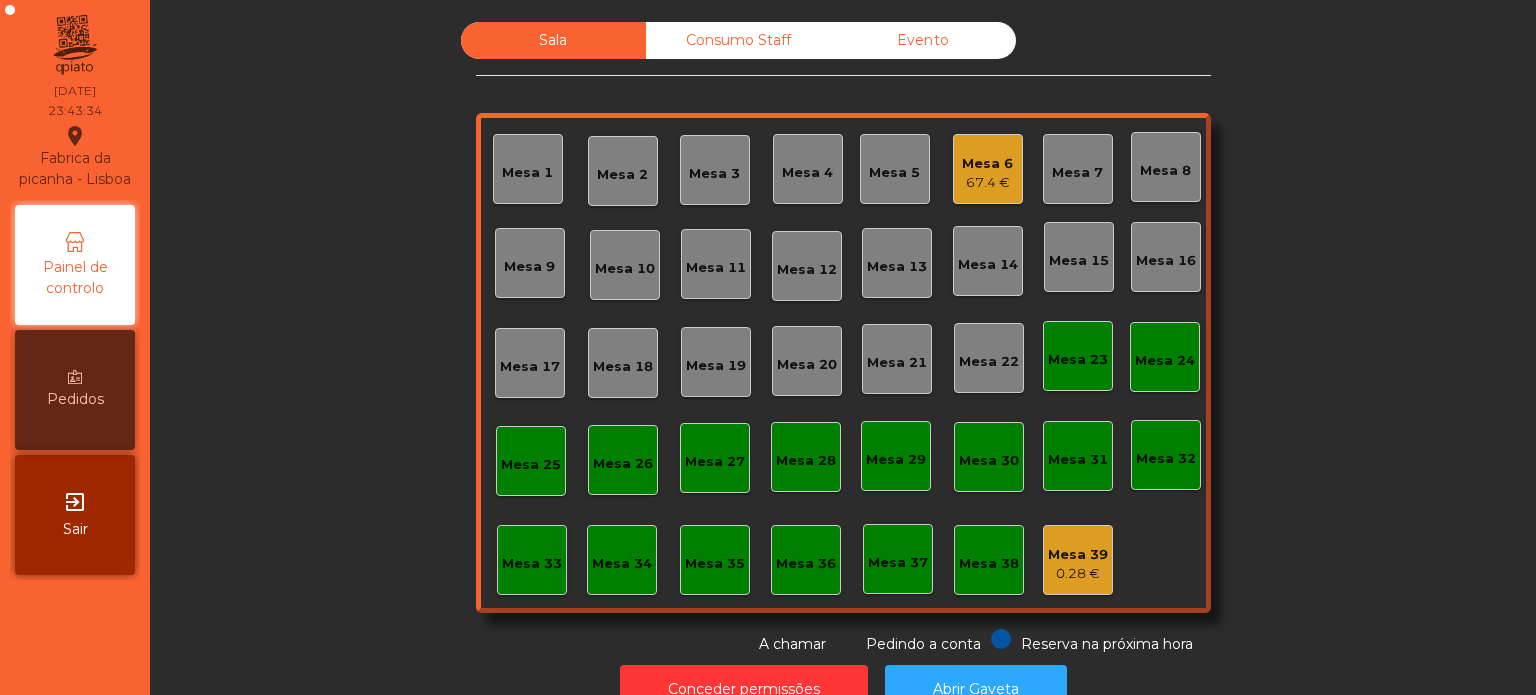 click on "Mesa 39" 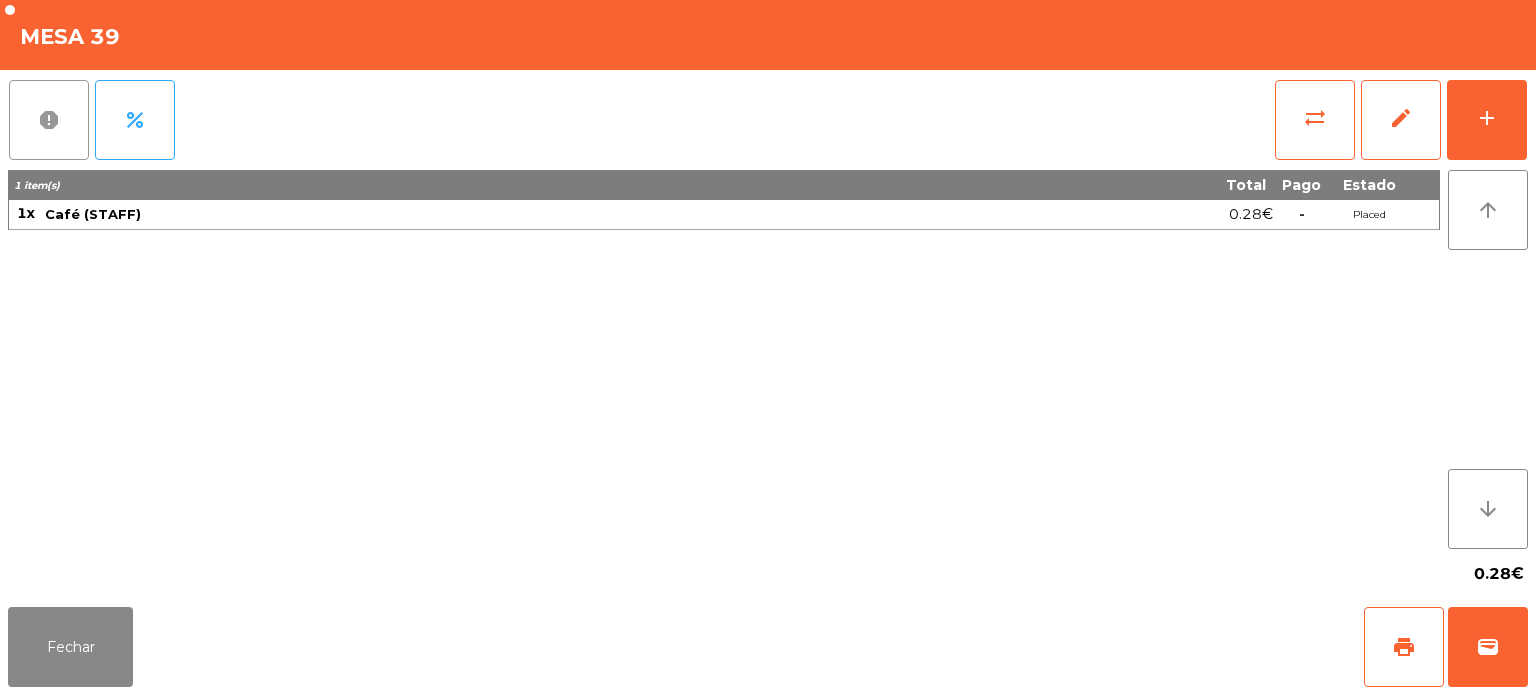 click on "report" 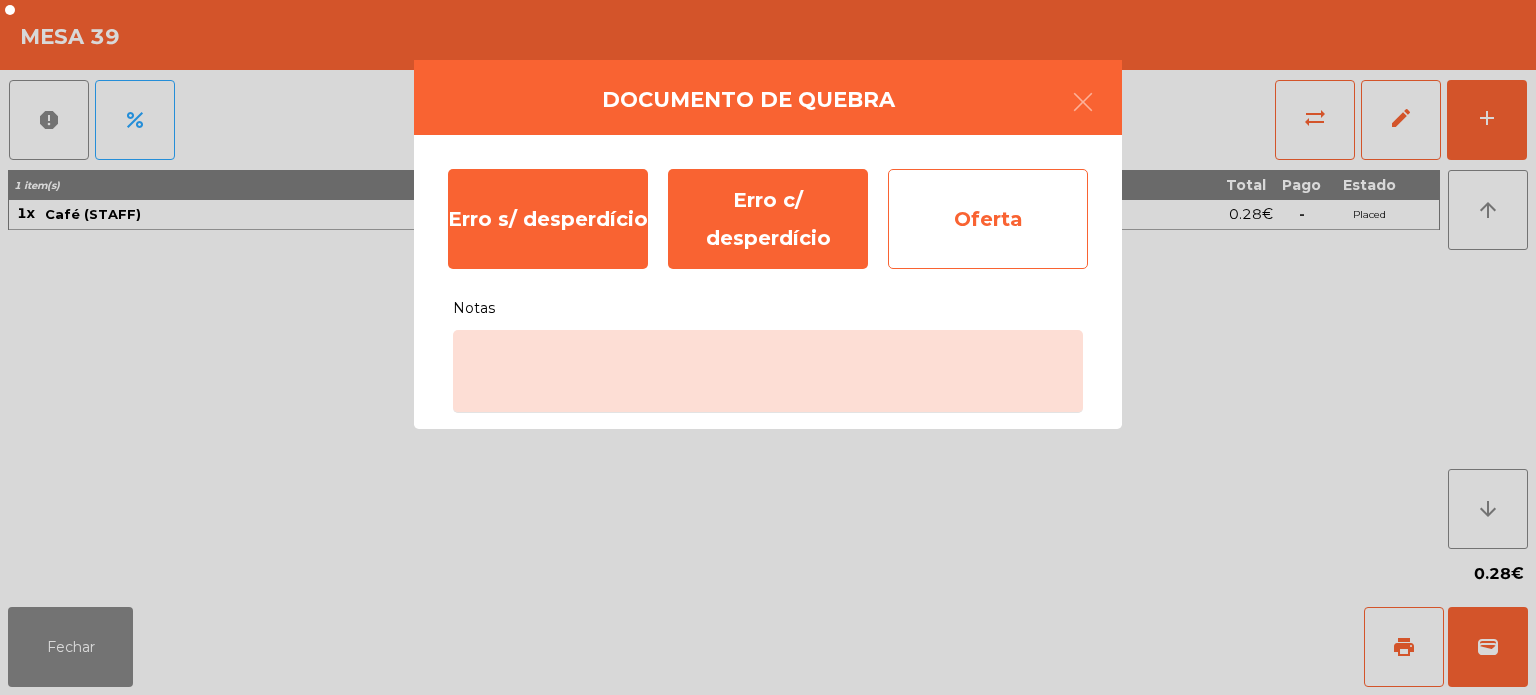 click on "Oferta" 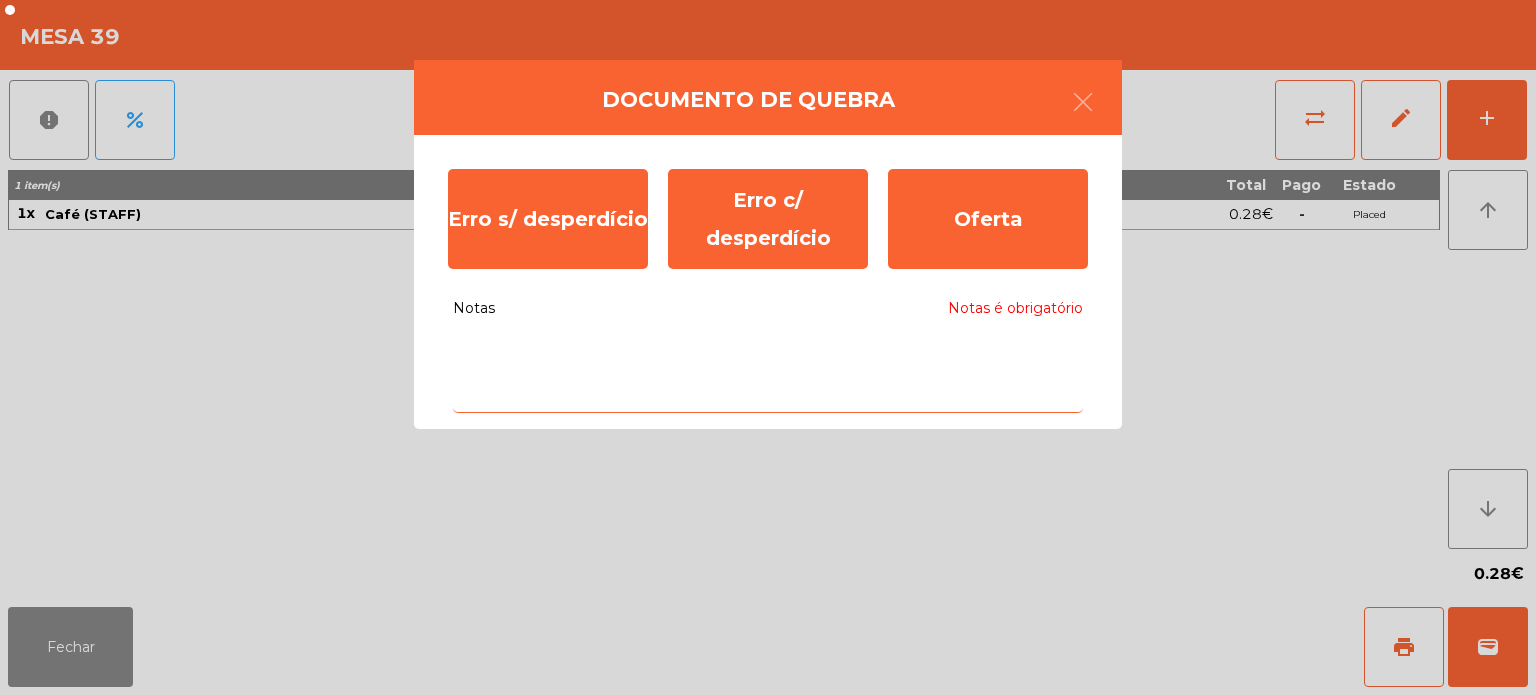 click on "Notas   Notas é obrigatório" at bounding box center [768, 371] 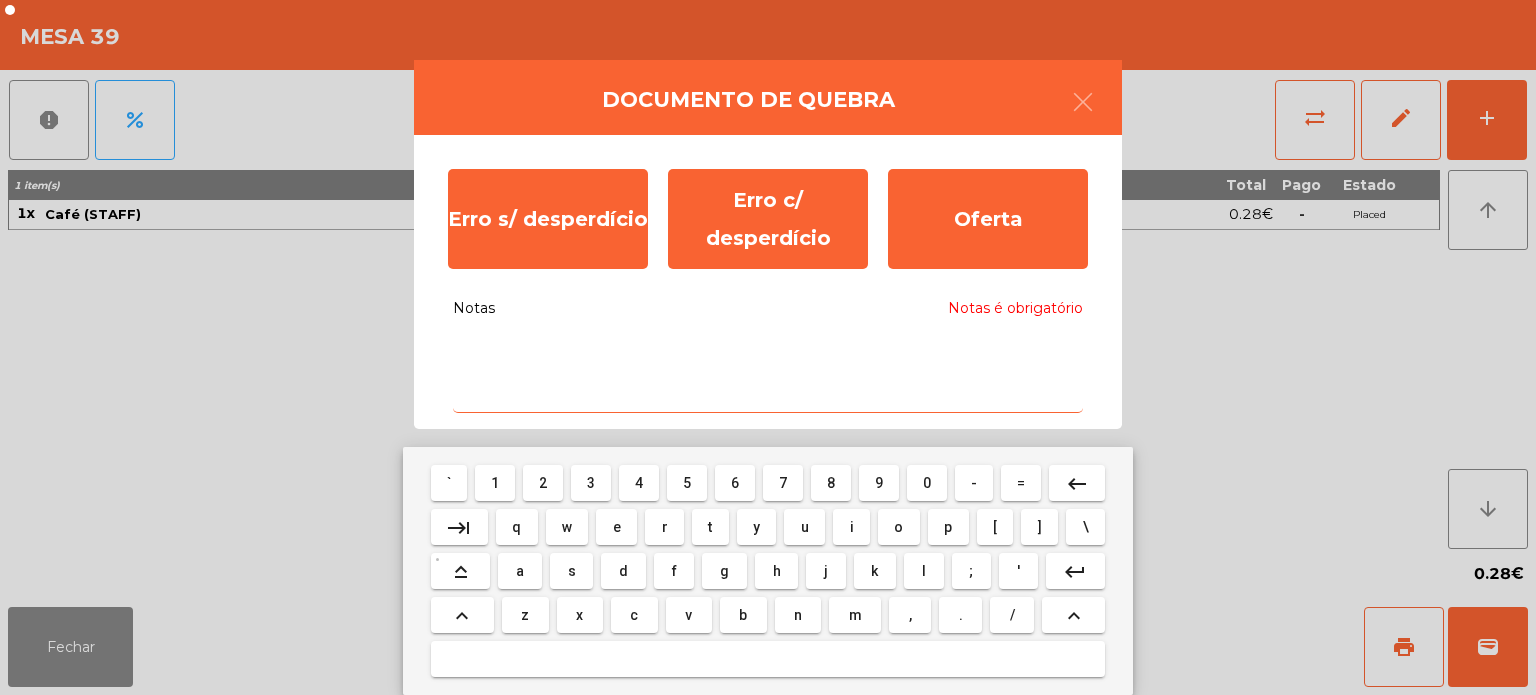 click on "s" at bounding box center (572, 571) 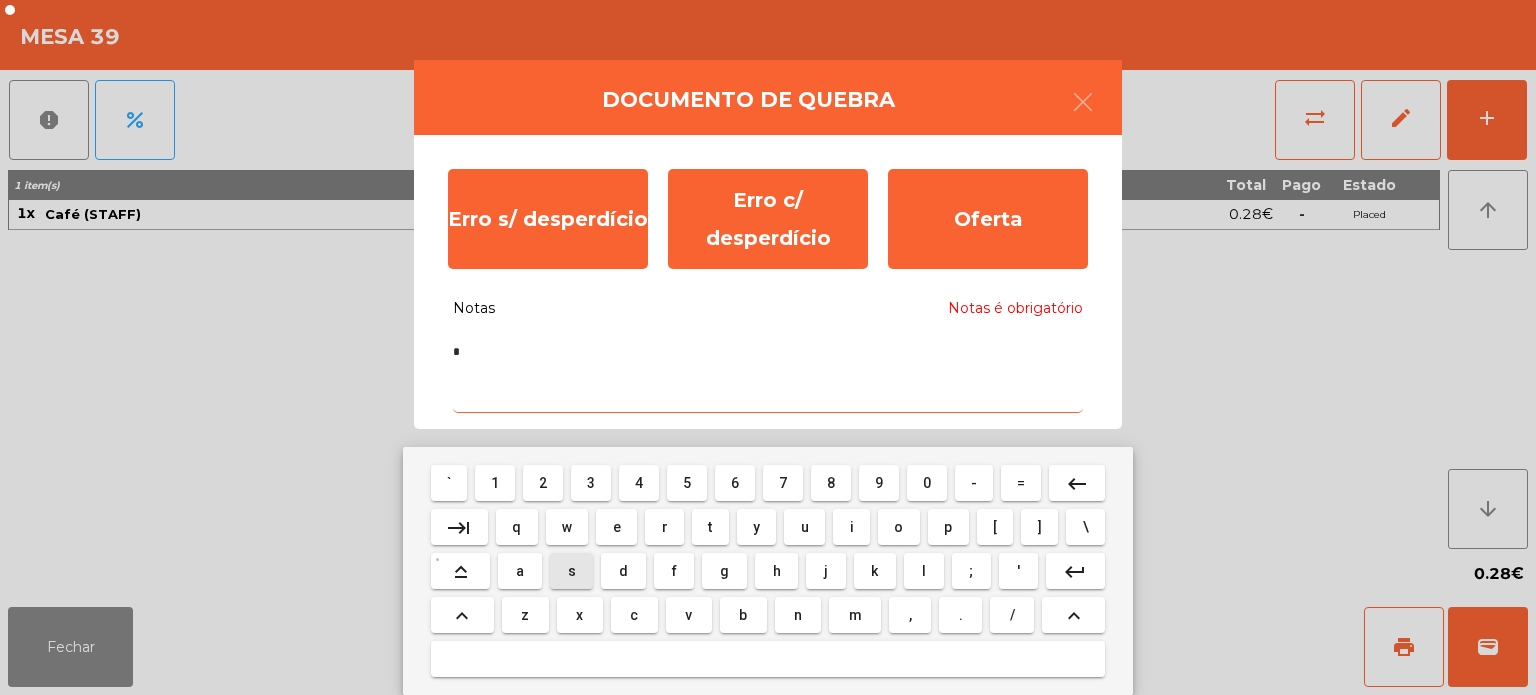click on "t" at bounding box center (710, 527) 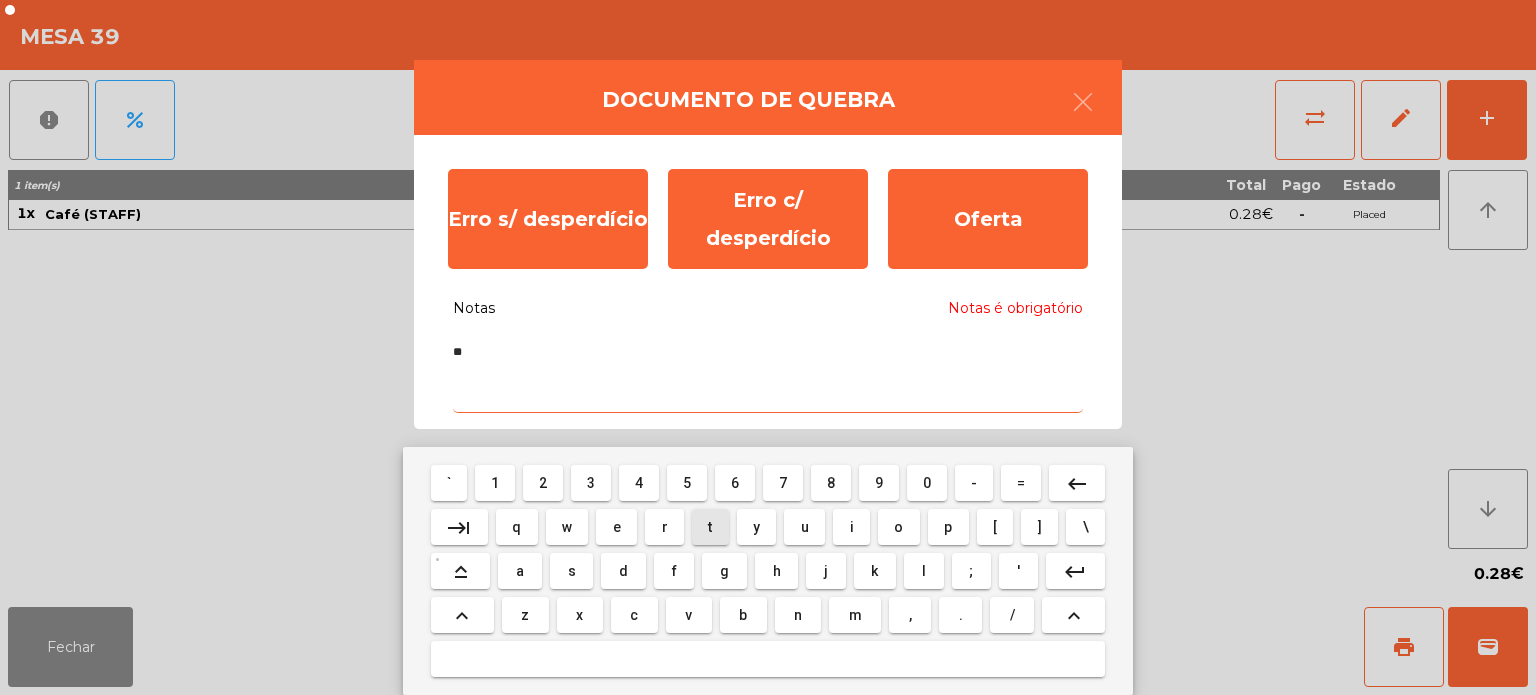 click on "a" at bounding box center (519, 571) 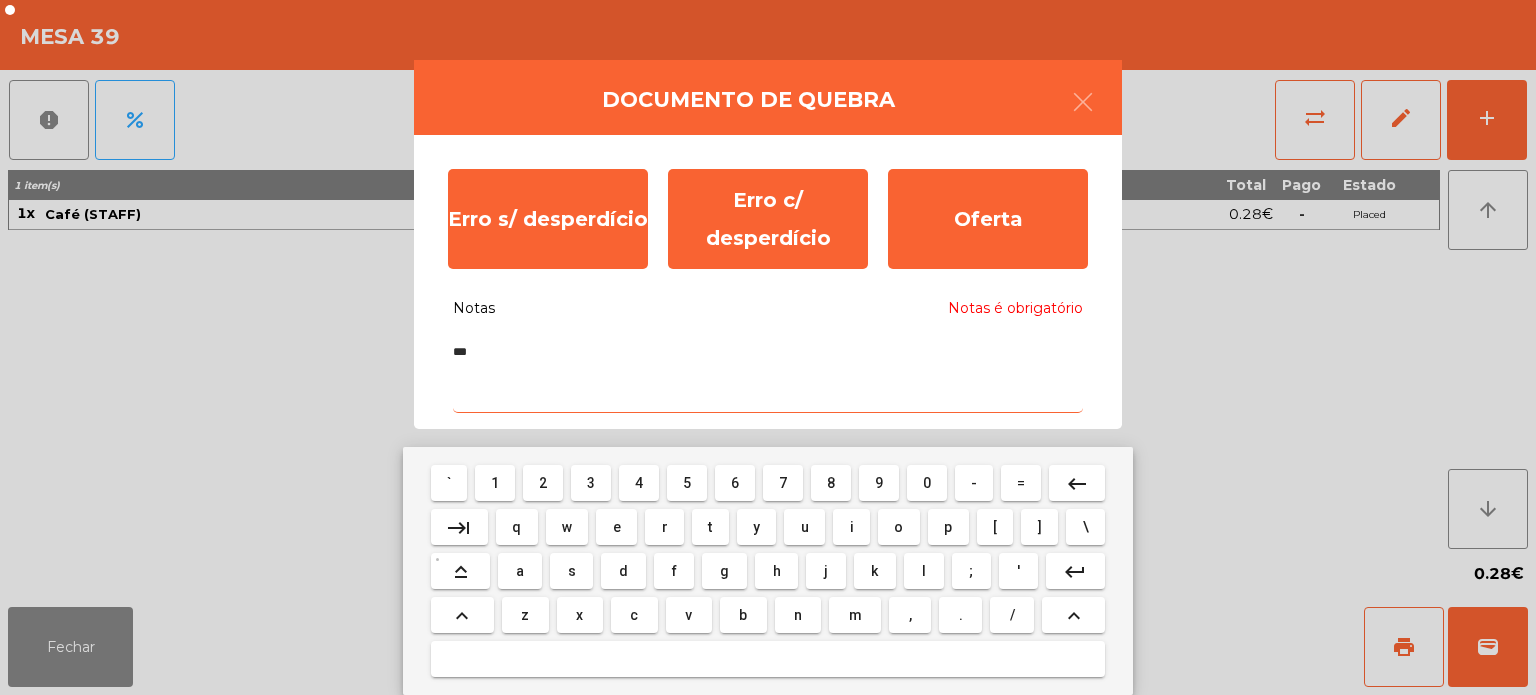 click on "f" at bounding box center [674, 571] 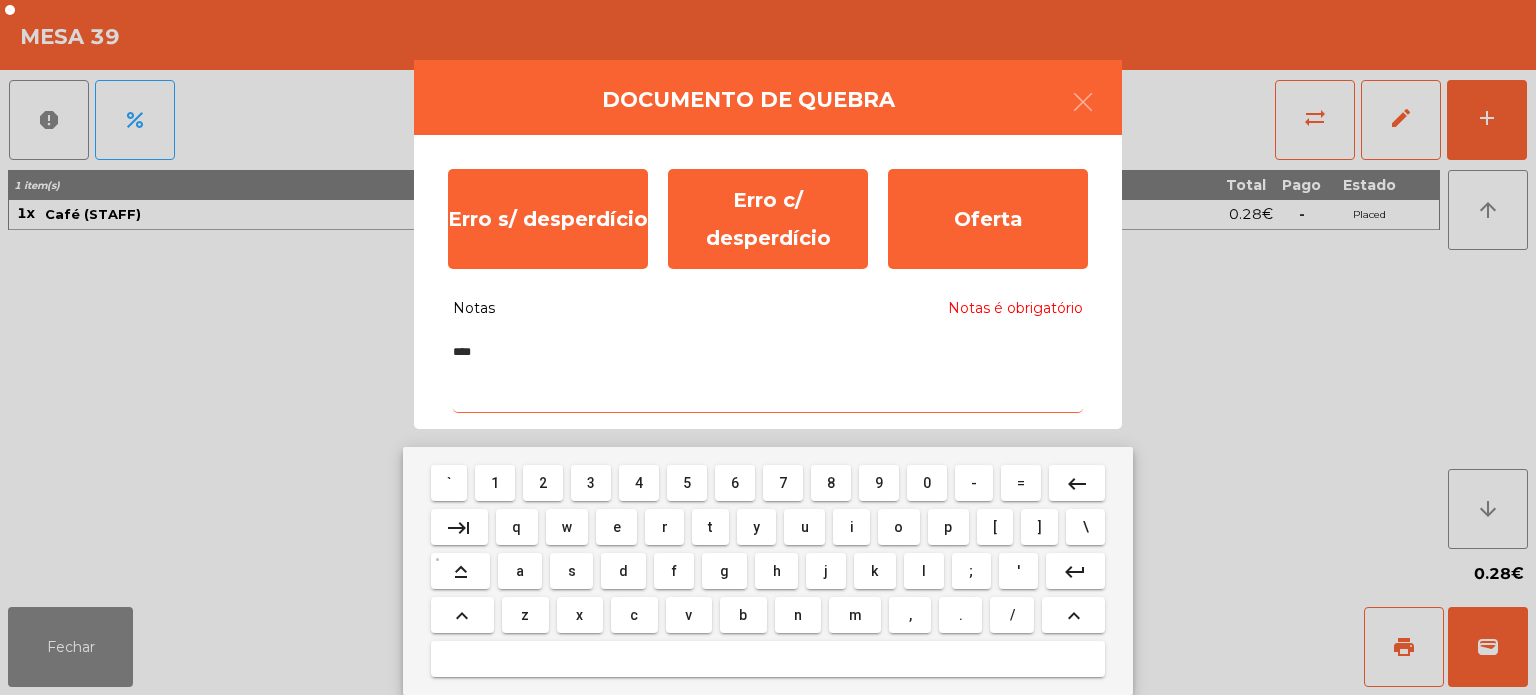 click on "f" at bounding box center (674, 571) 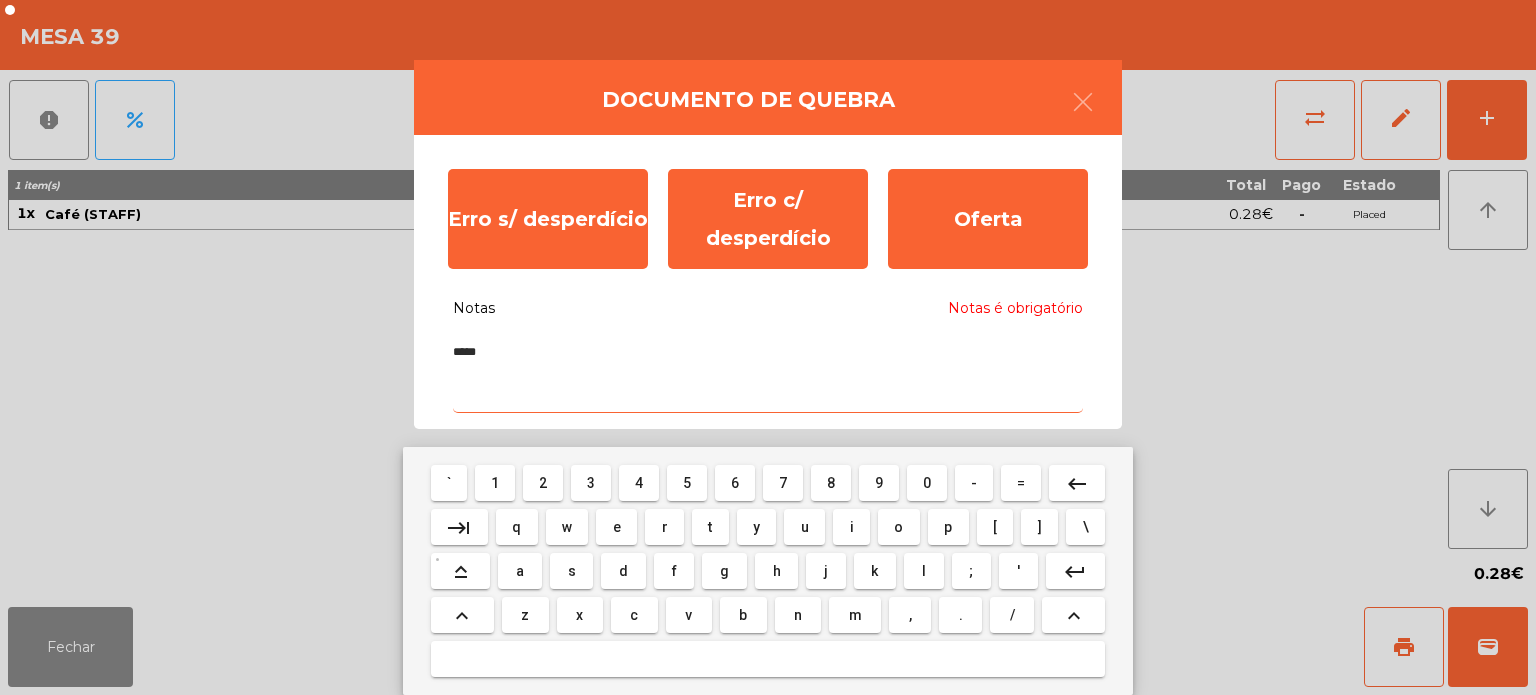 click on "*****" at bounding box center (768, 371) 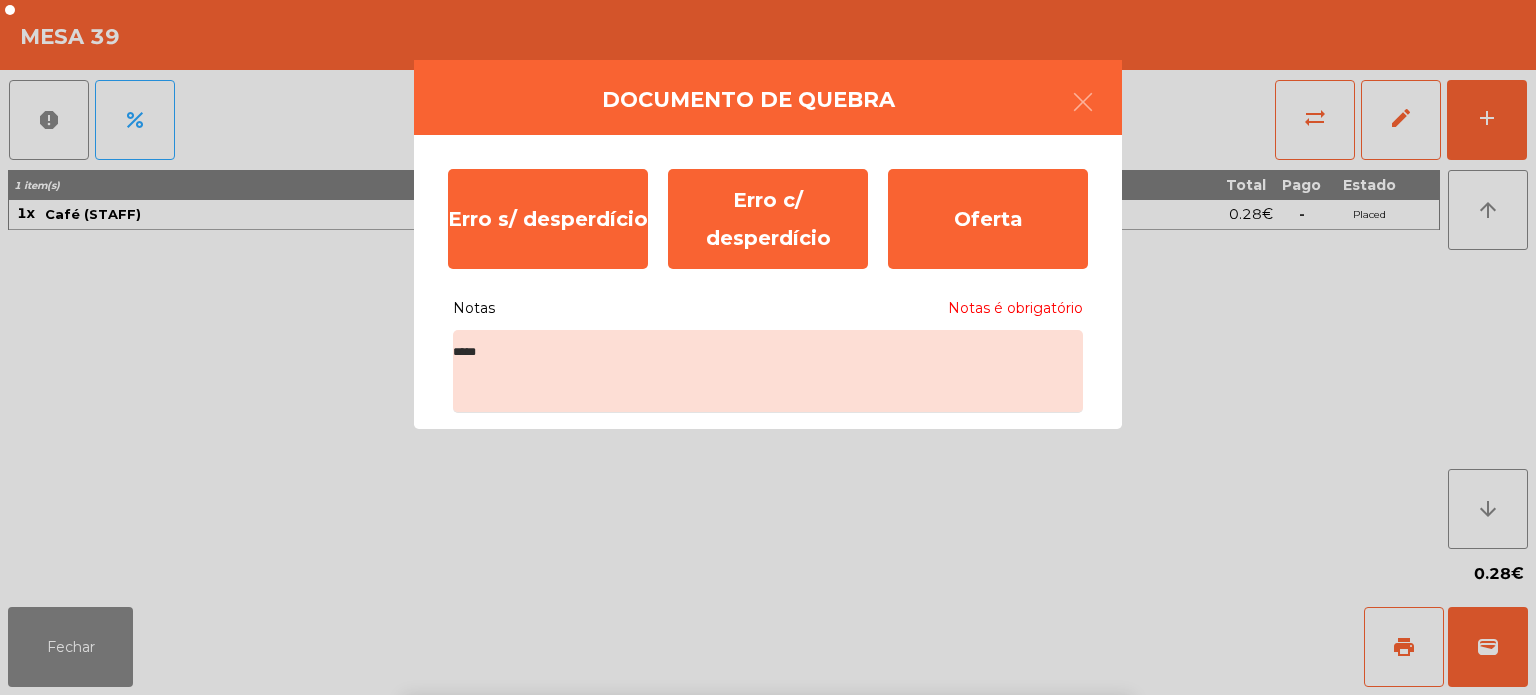 click on "` 1 2 3 4 5 6 7 8 9 0 - = keyboard_backspace keyboard_tab q w e r t y u i o p [ ] \ keyboard_capslock a s d f g h j k l ; ' keyboard_return keyboard_arrow_up z x c v b n m , . / keyboard_arrow_up" at bounding box center (768, 571) 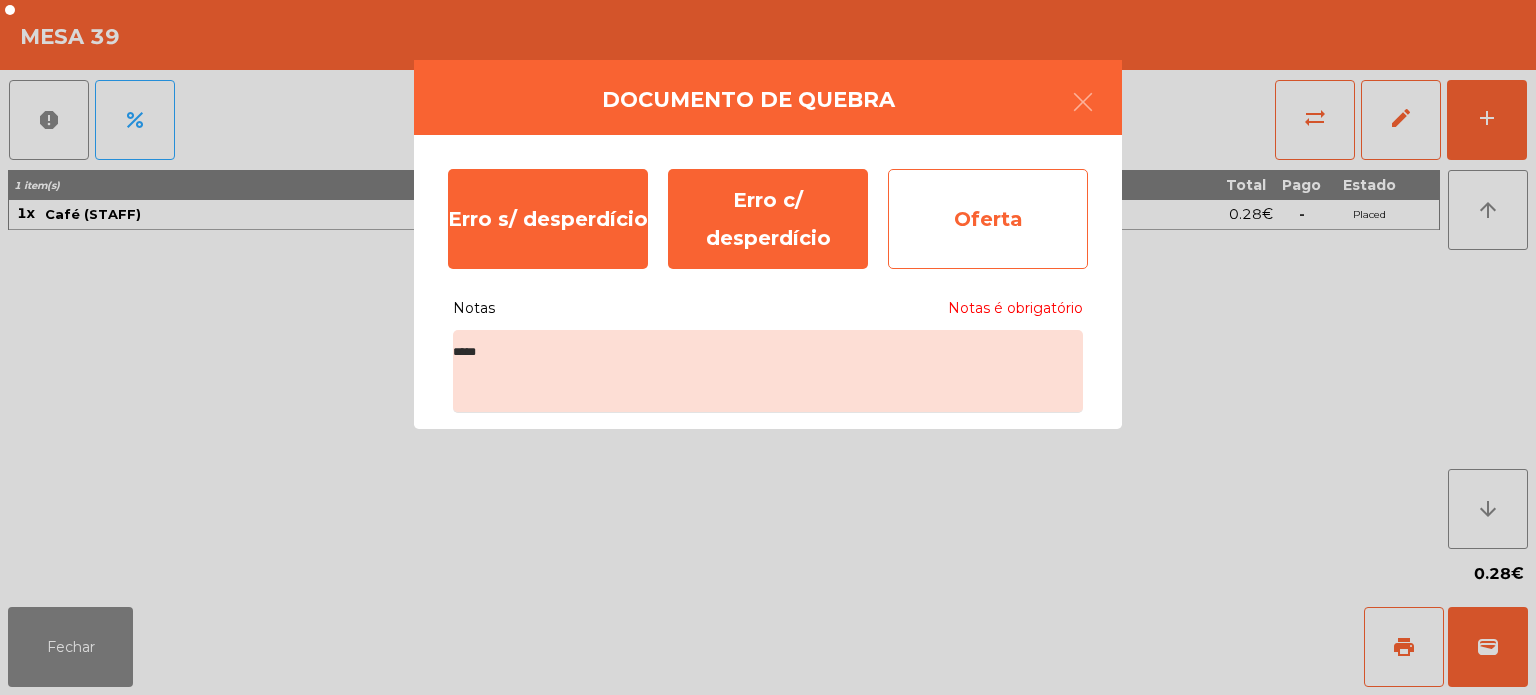click on "Oferta" 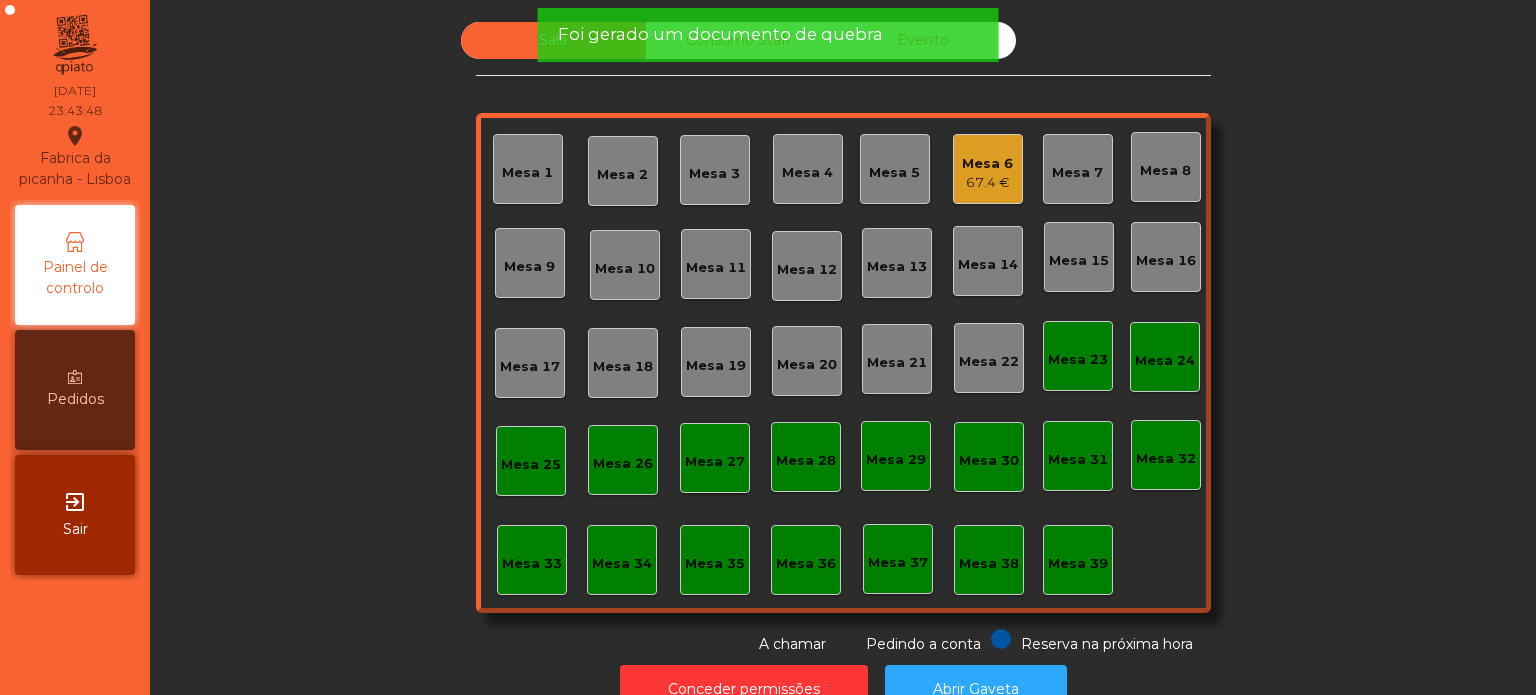 scroll, scrollTop: 55, scrollLeft: 0, axis: vertical 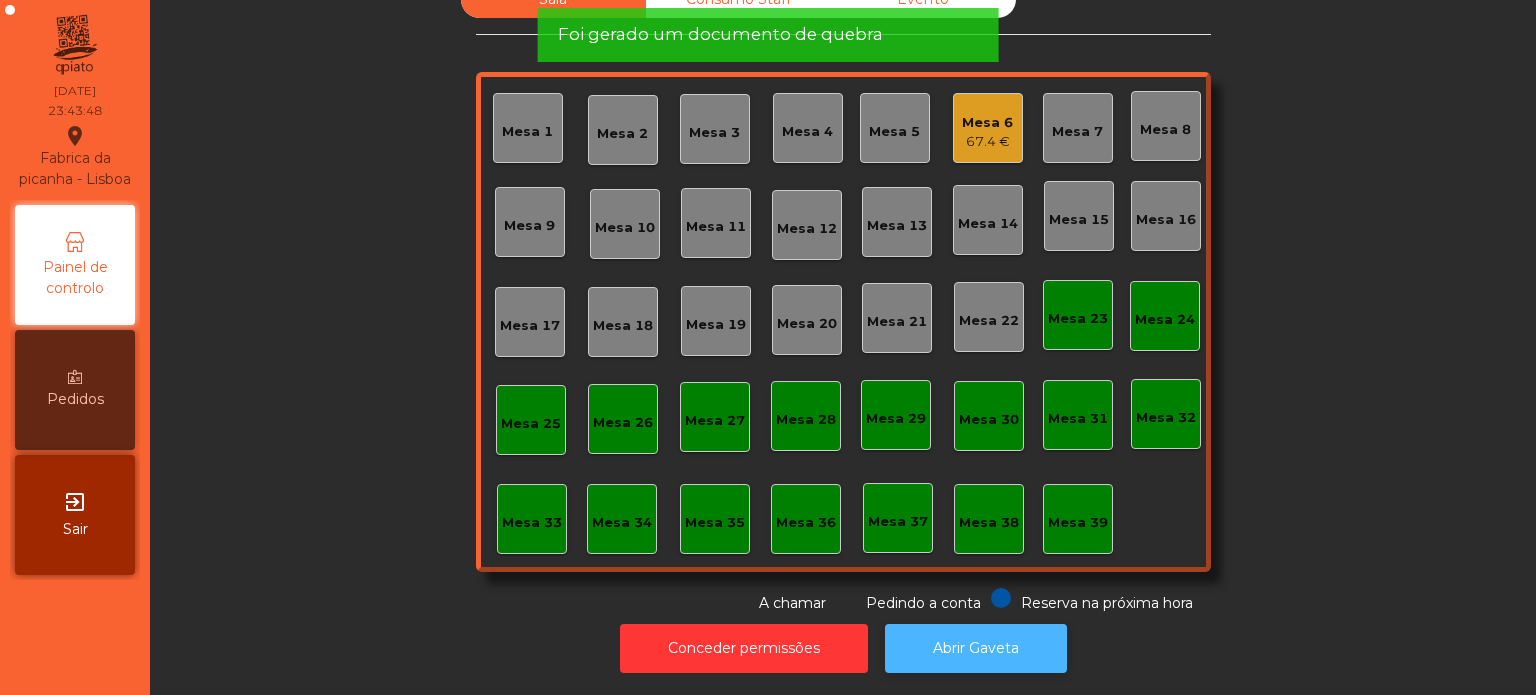 click on "Abrir Gaveta" 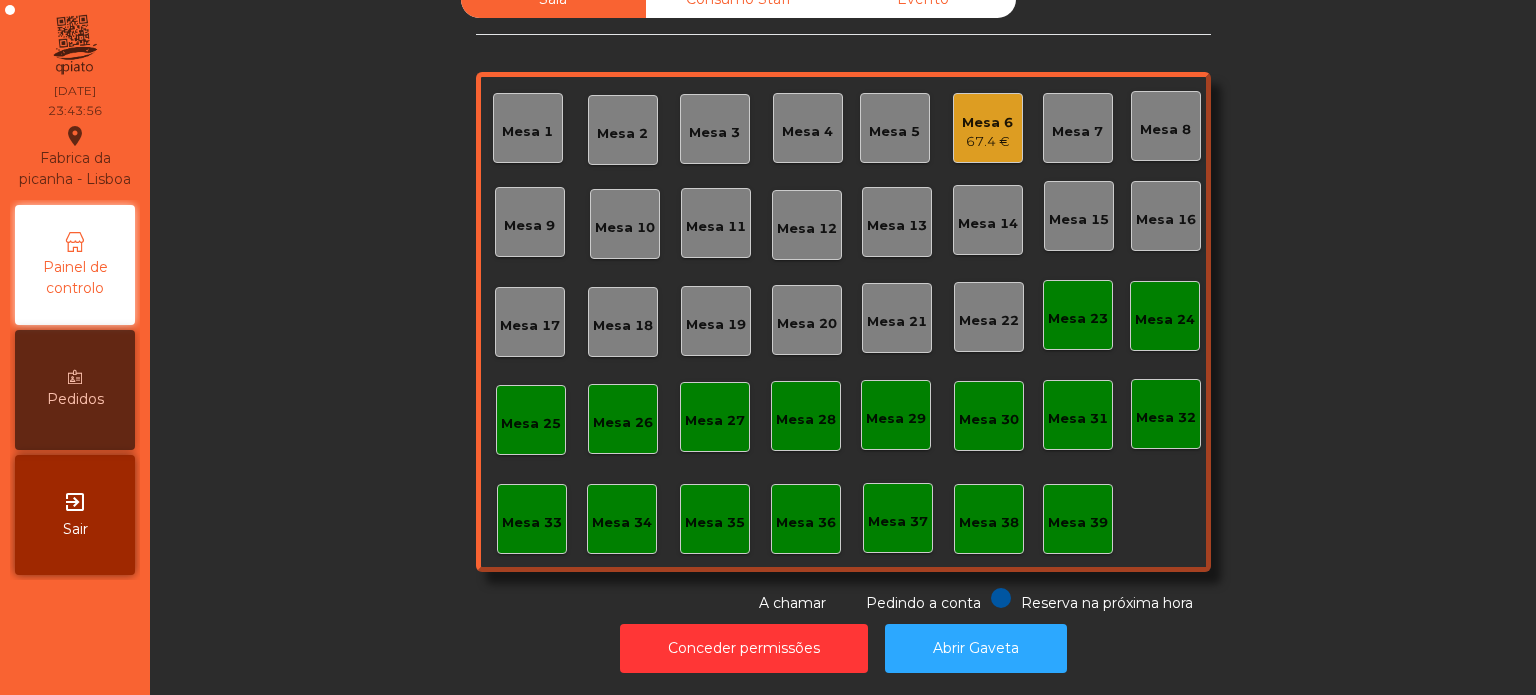 click on "Mesa 6" 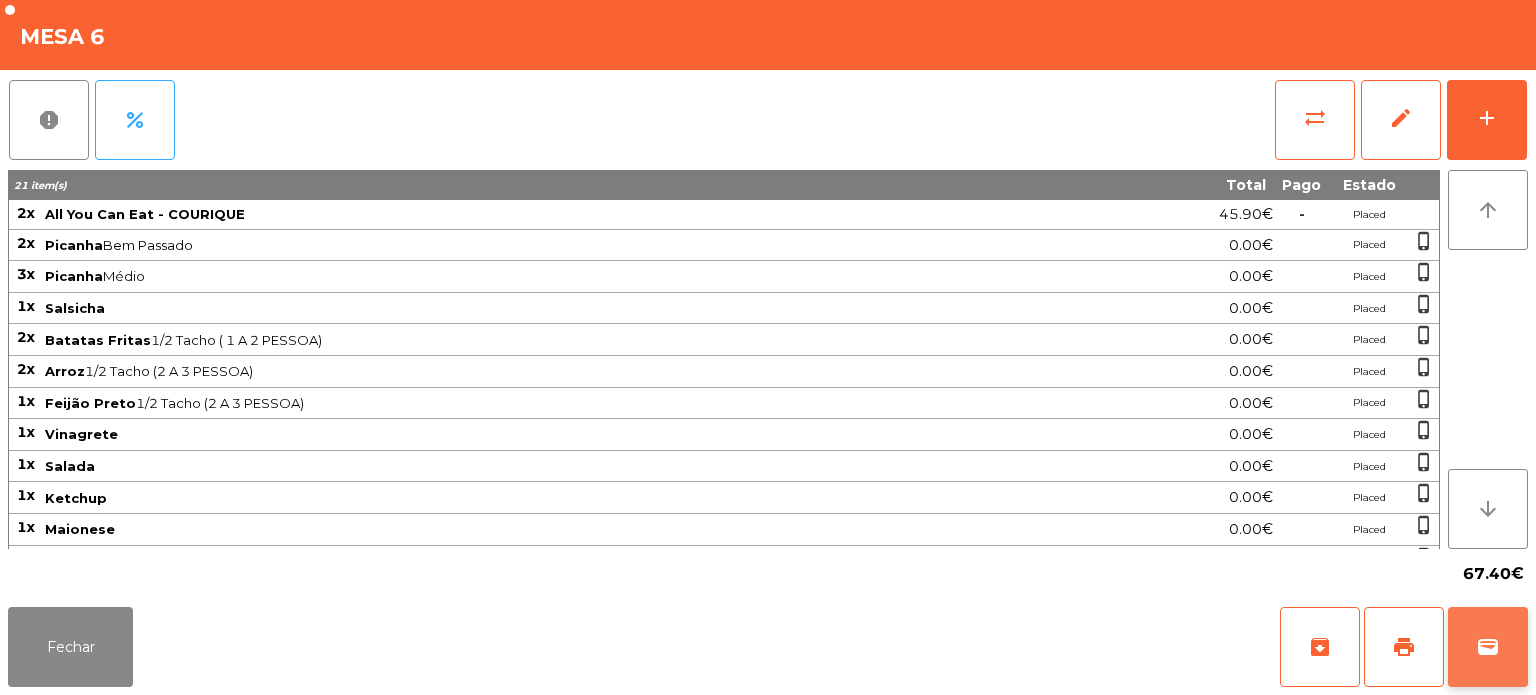 click on "wallet" 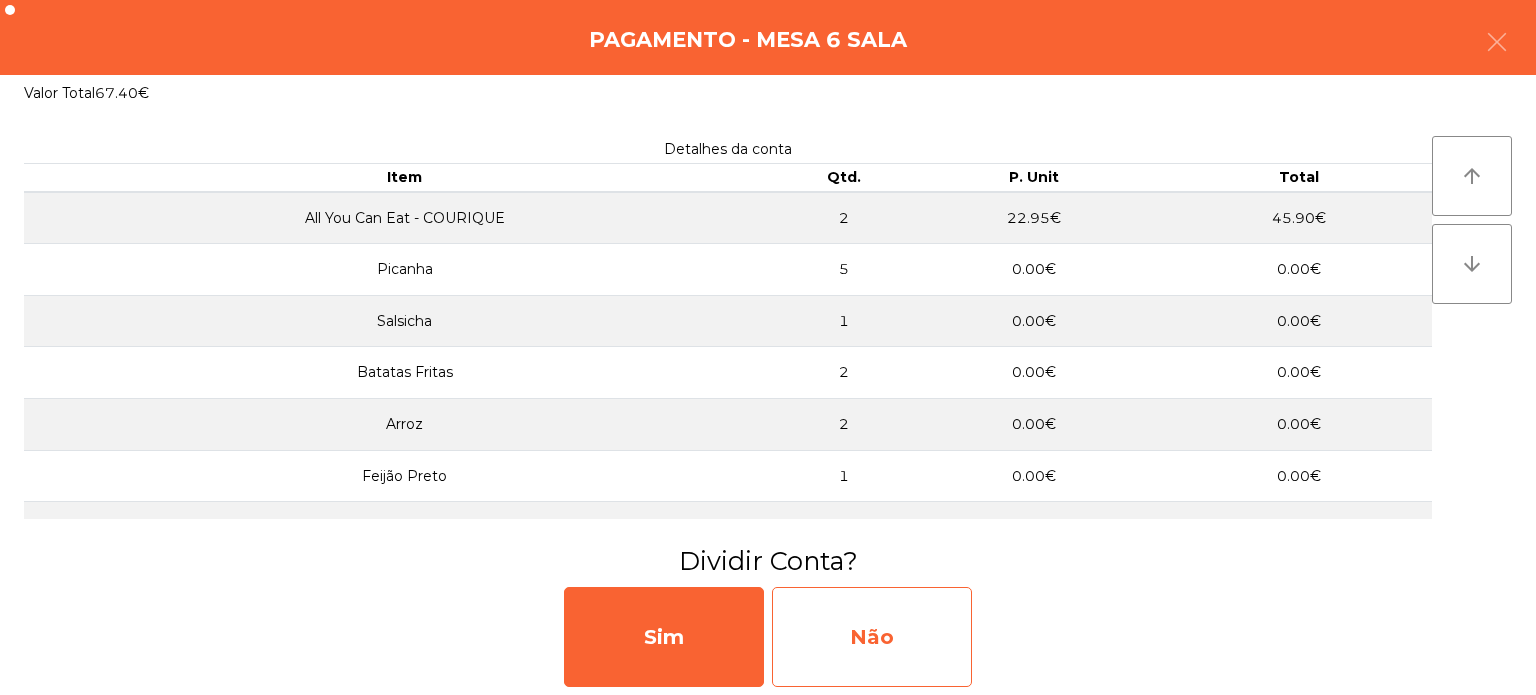 click on "Não" 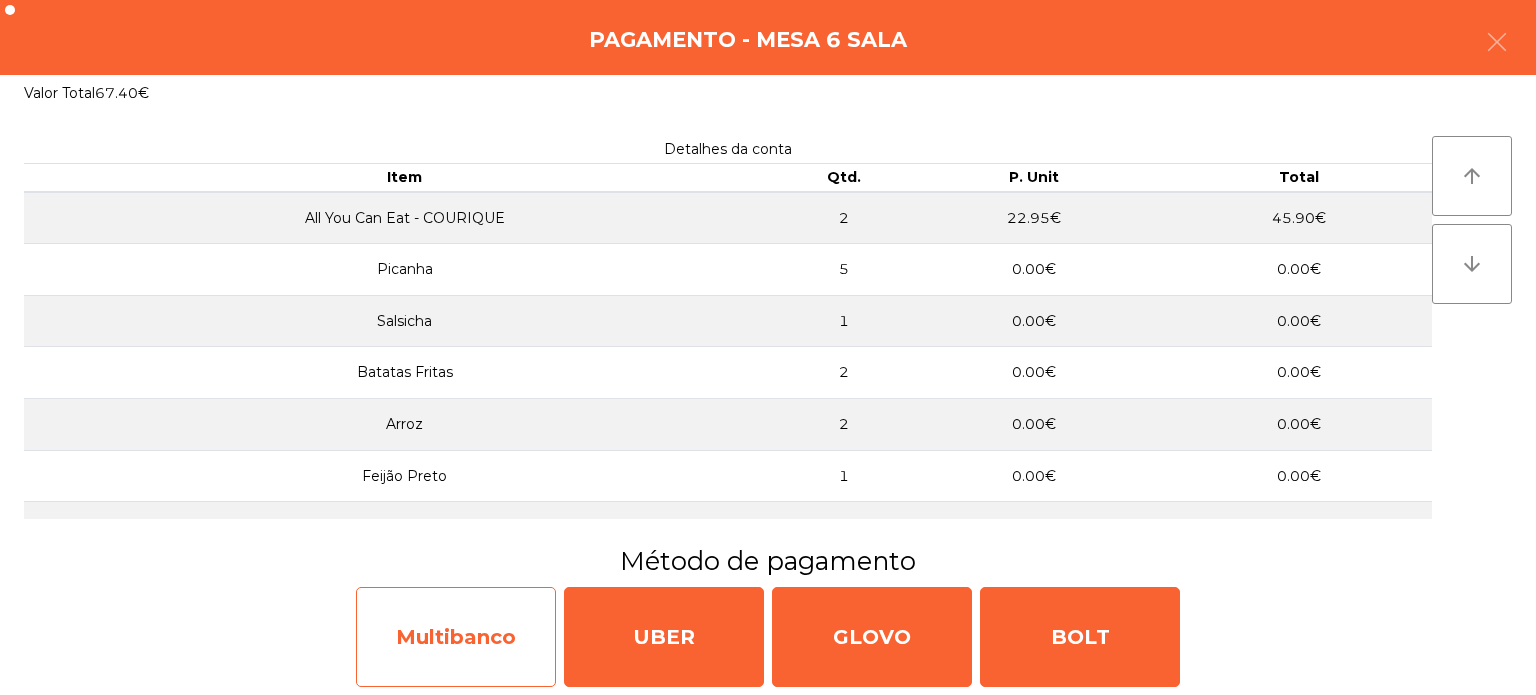 click on "Multibanco" 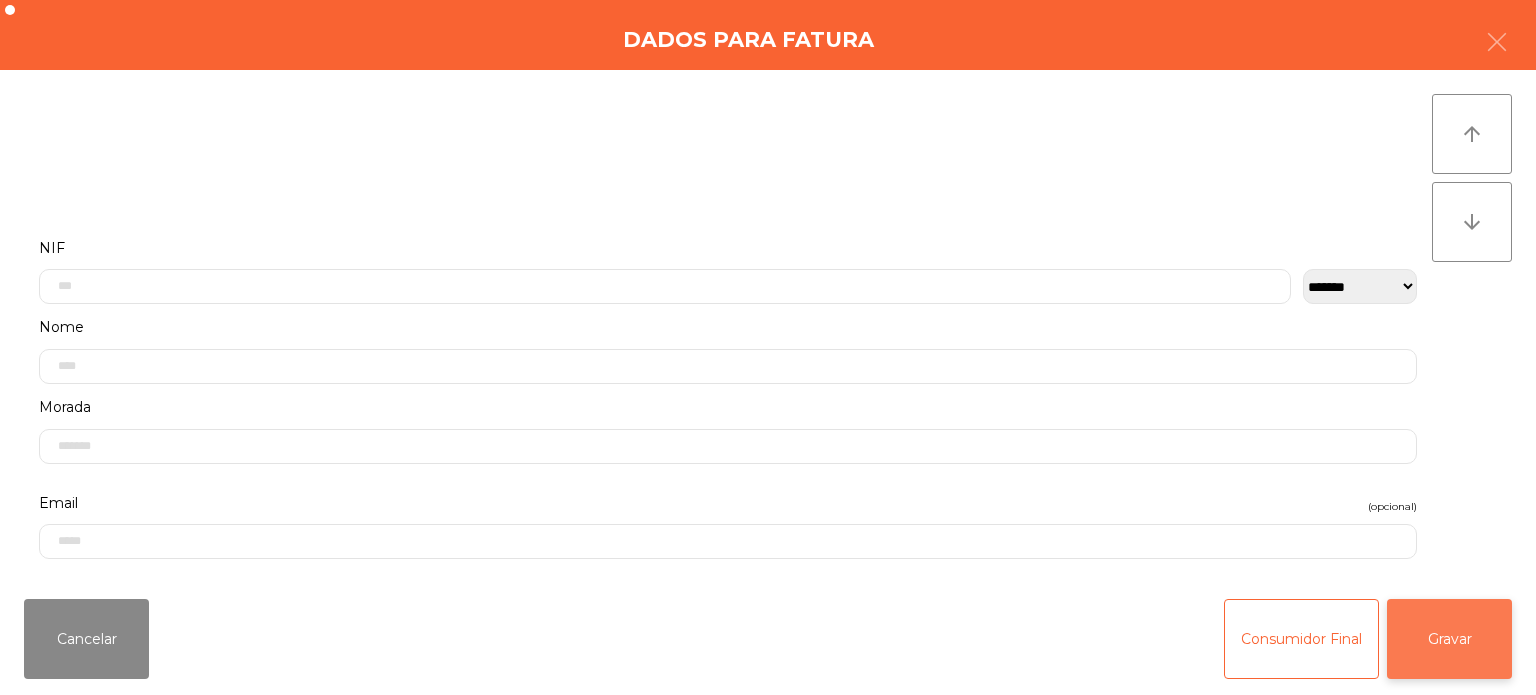 click on "Gravar" 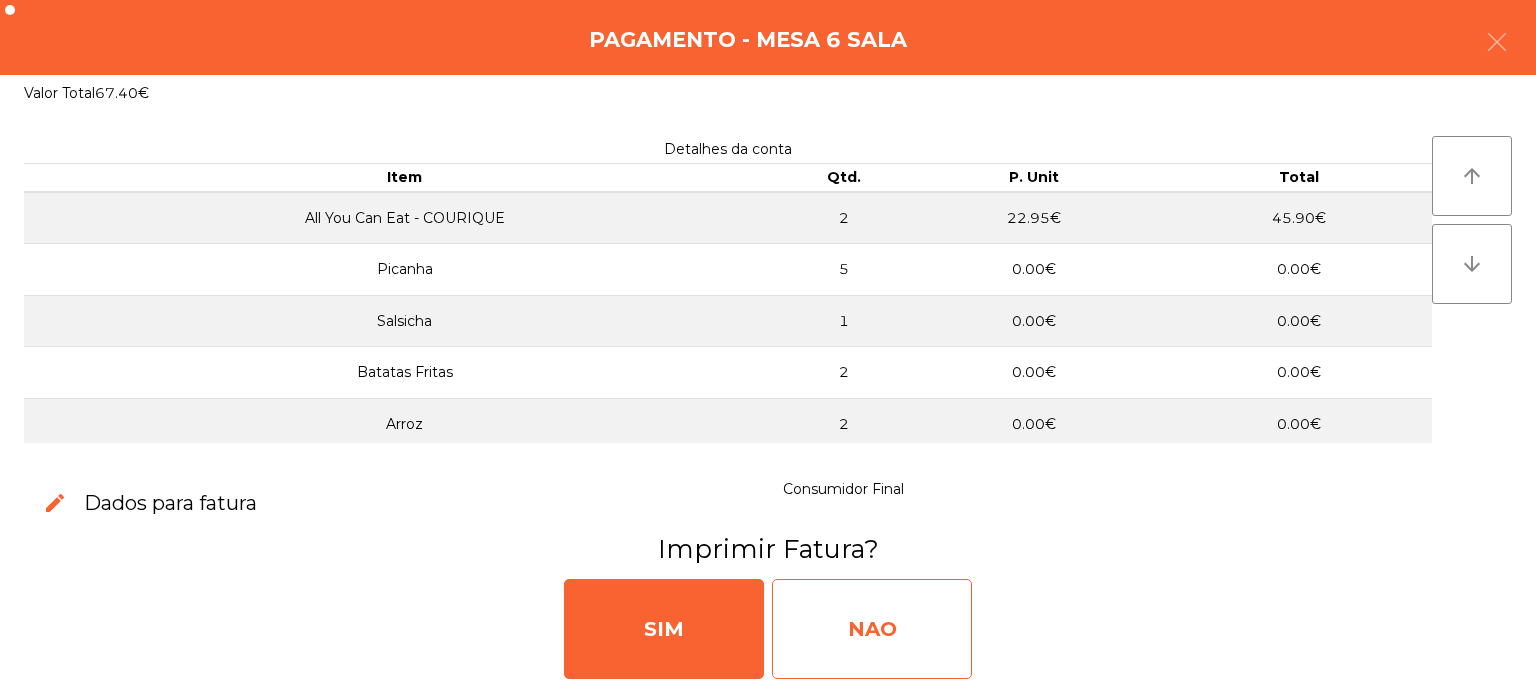 click on "NAO" 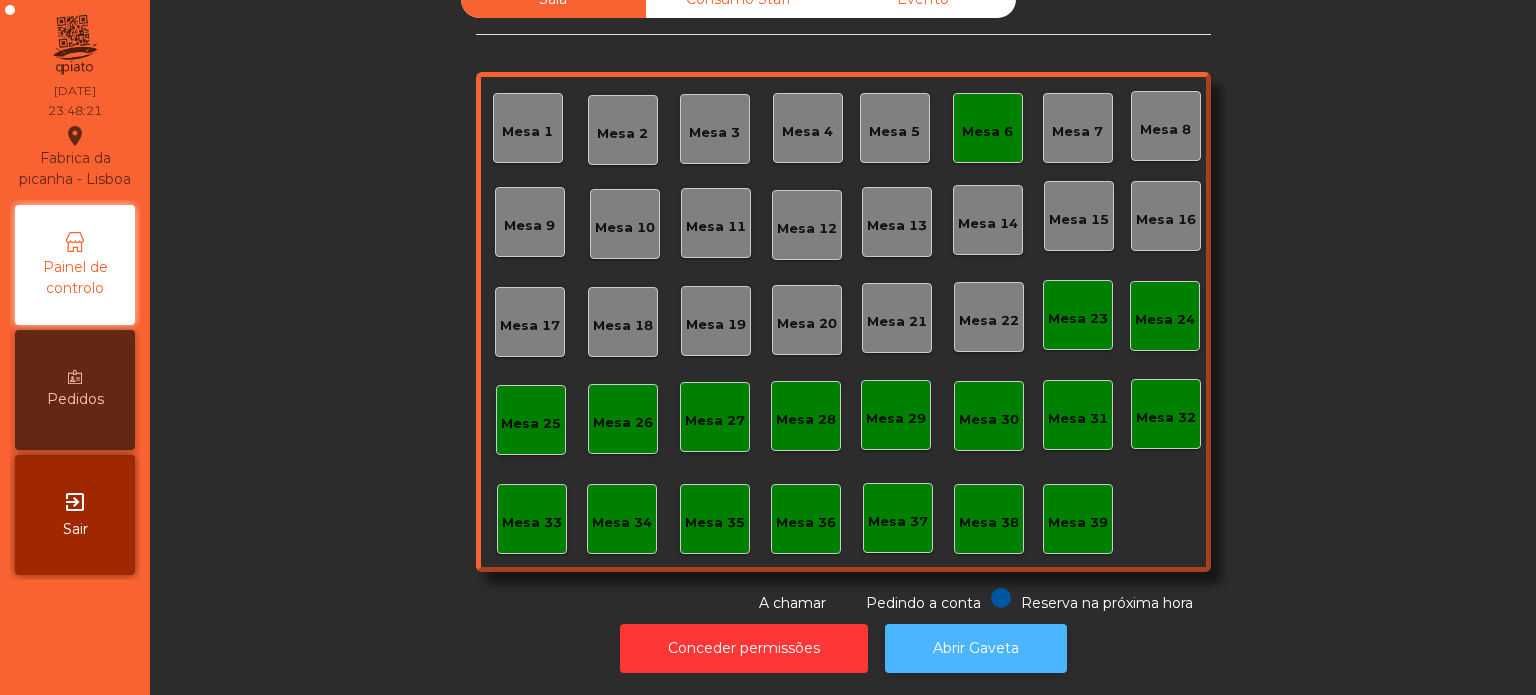click on "Abrir Gaveta" 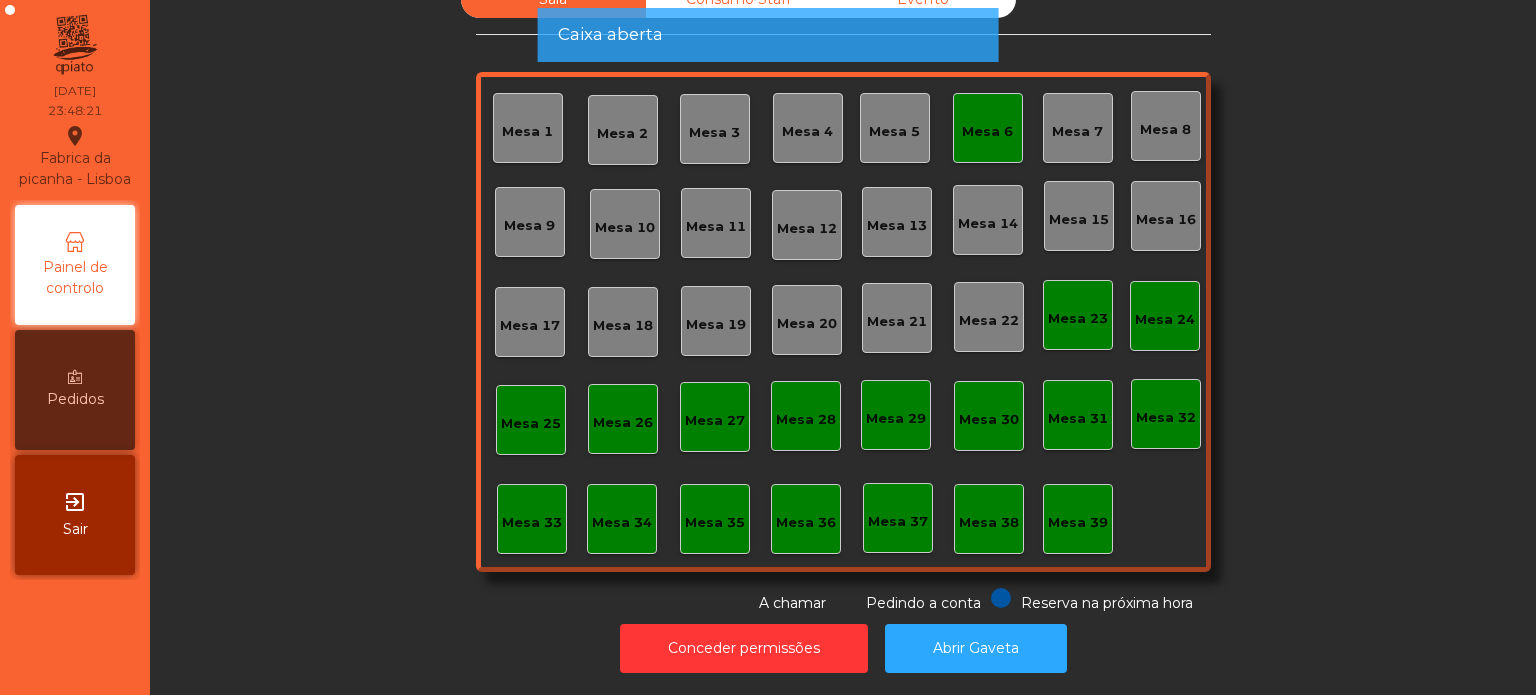 click on "Mesa 6" 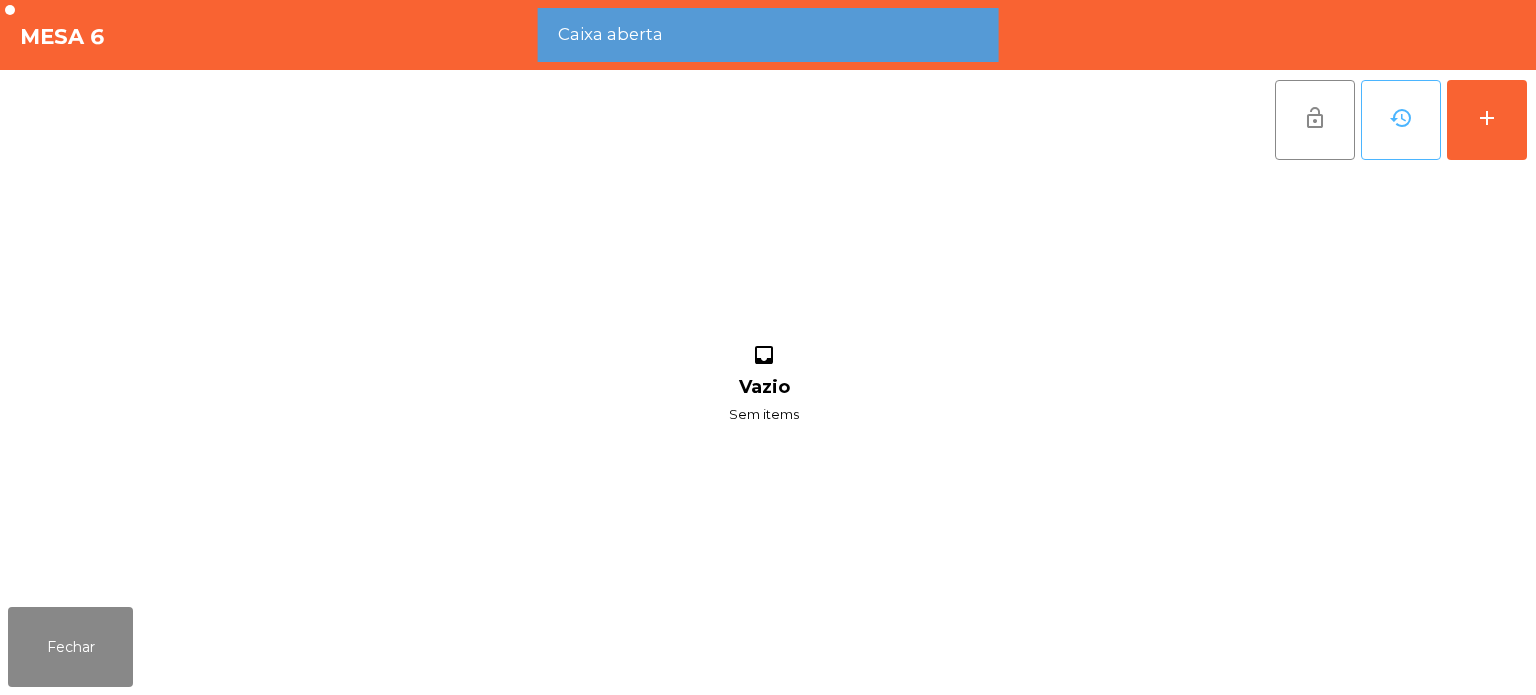 click on "history" 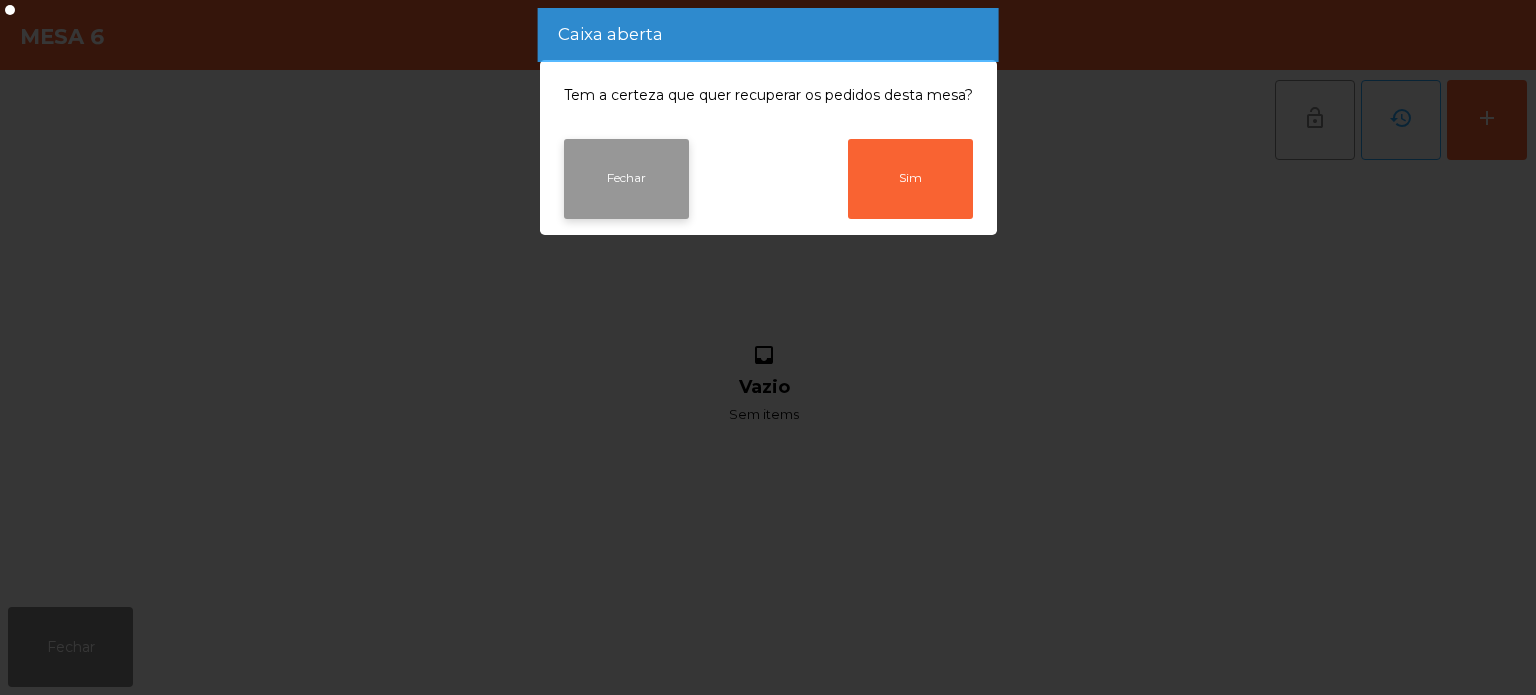 click on "Fechar" 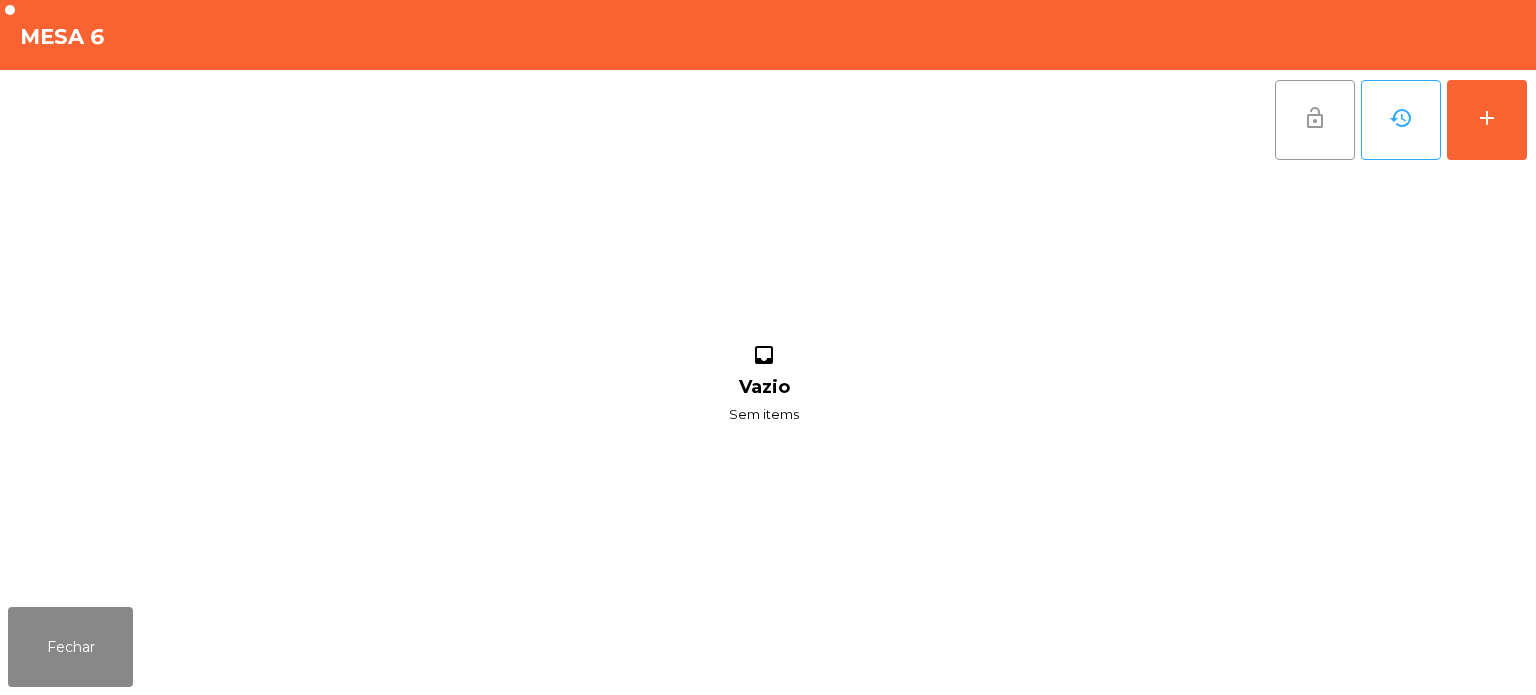 click on "lock_open" 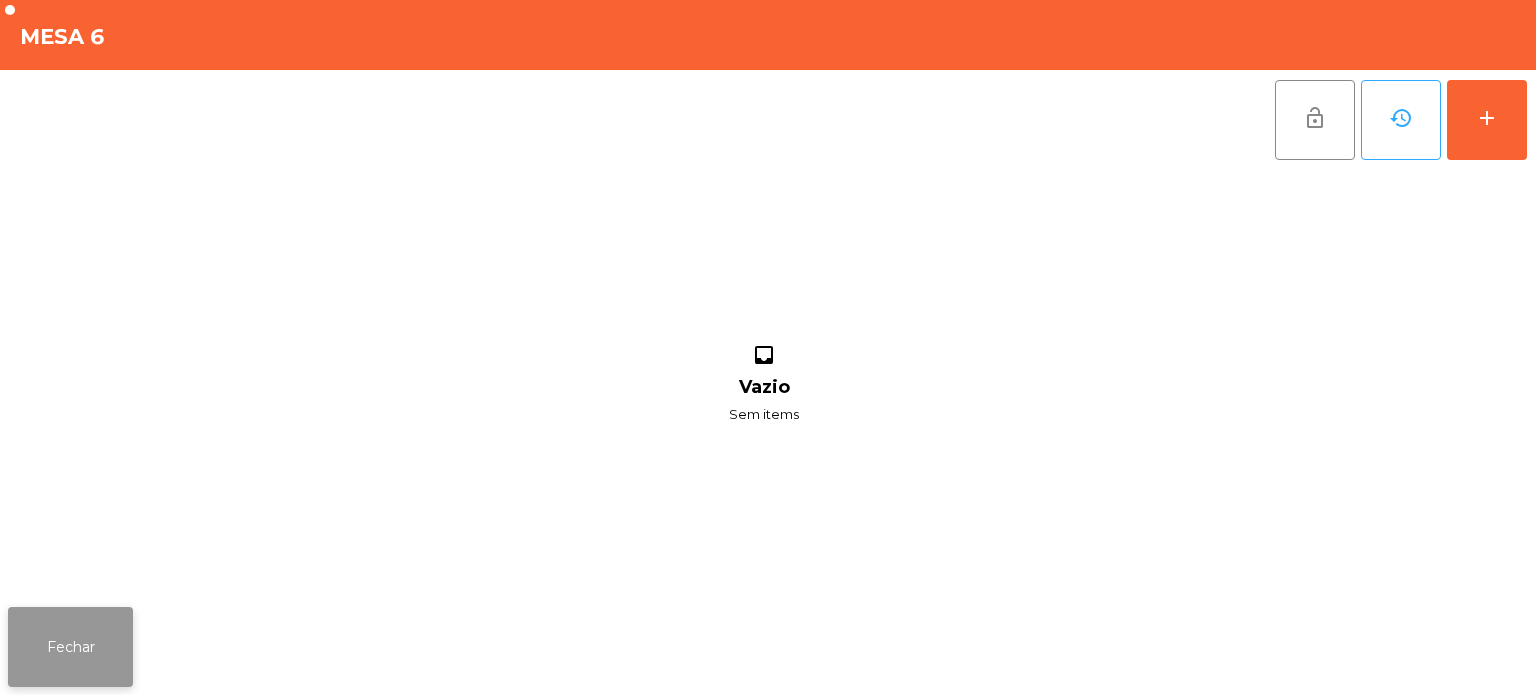 click on "Fechar" 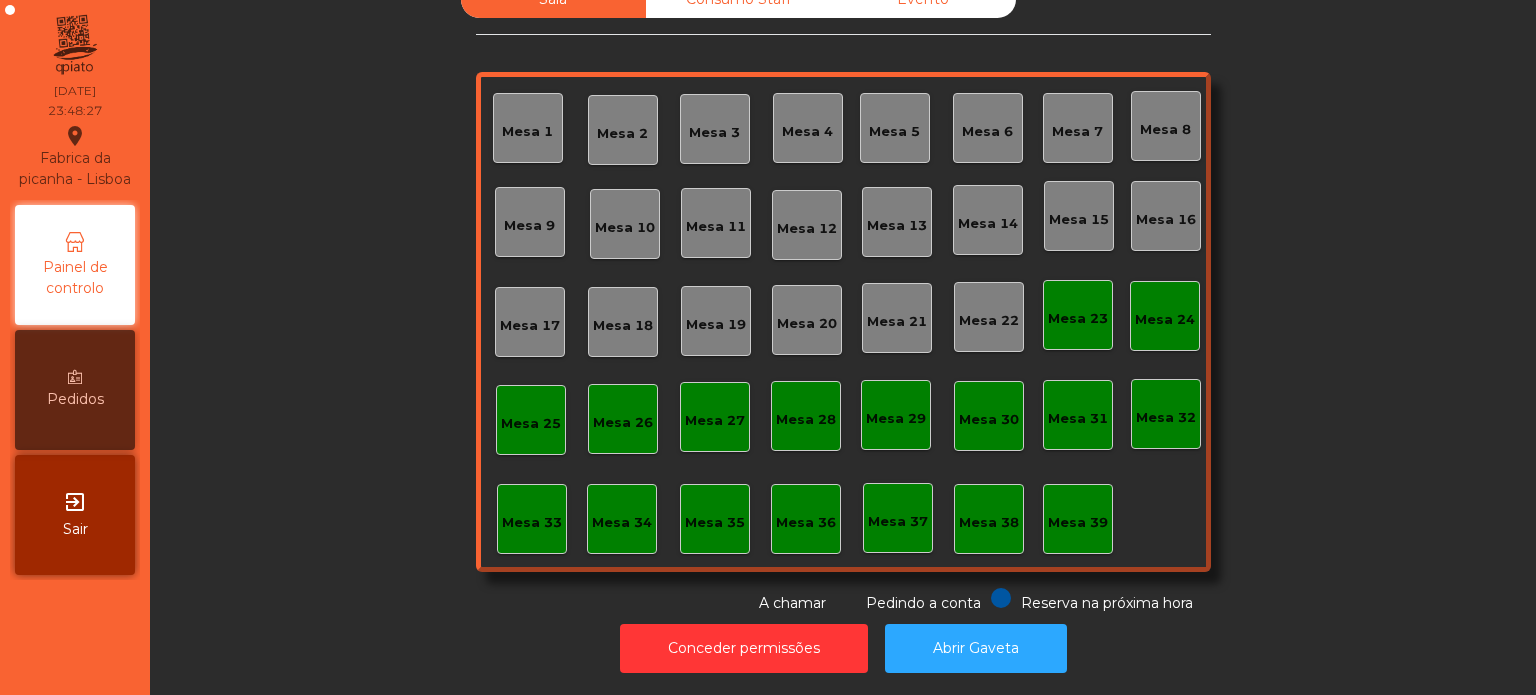scroll, scrollTop: 0, scrollLeft: 0, axis: both 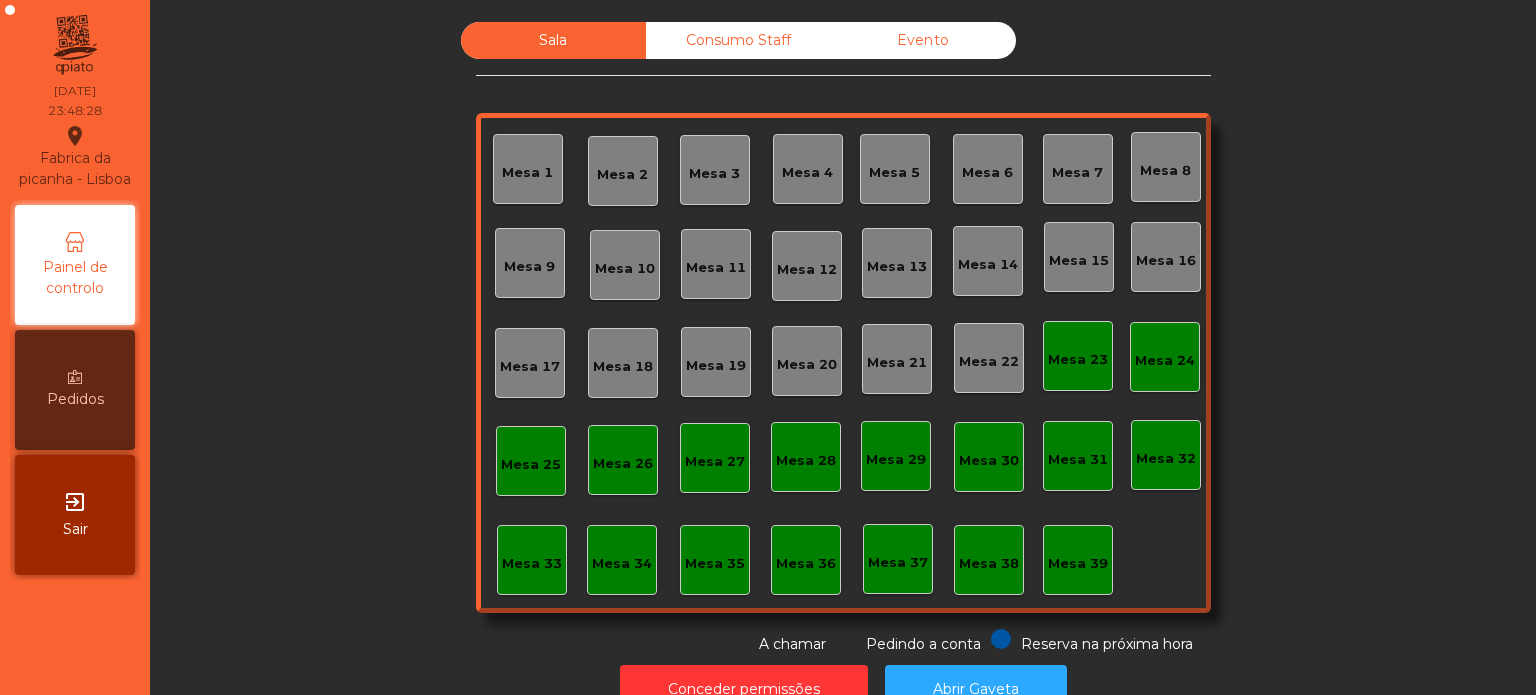 click on "Consumo Staff" 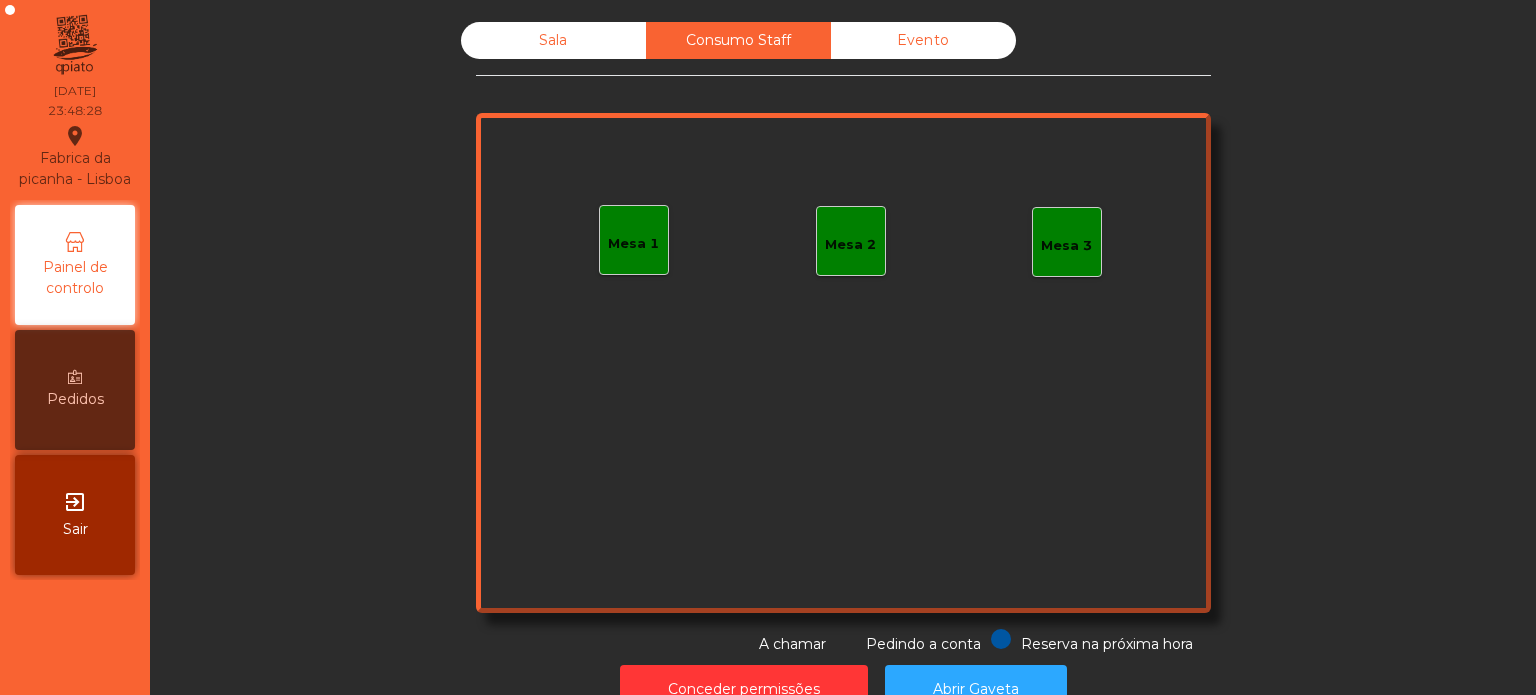 click on "Evento" 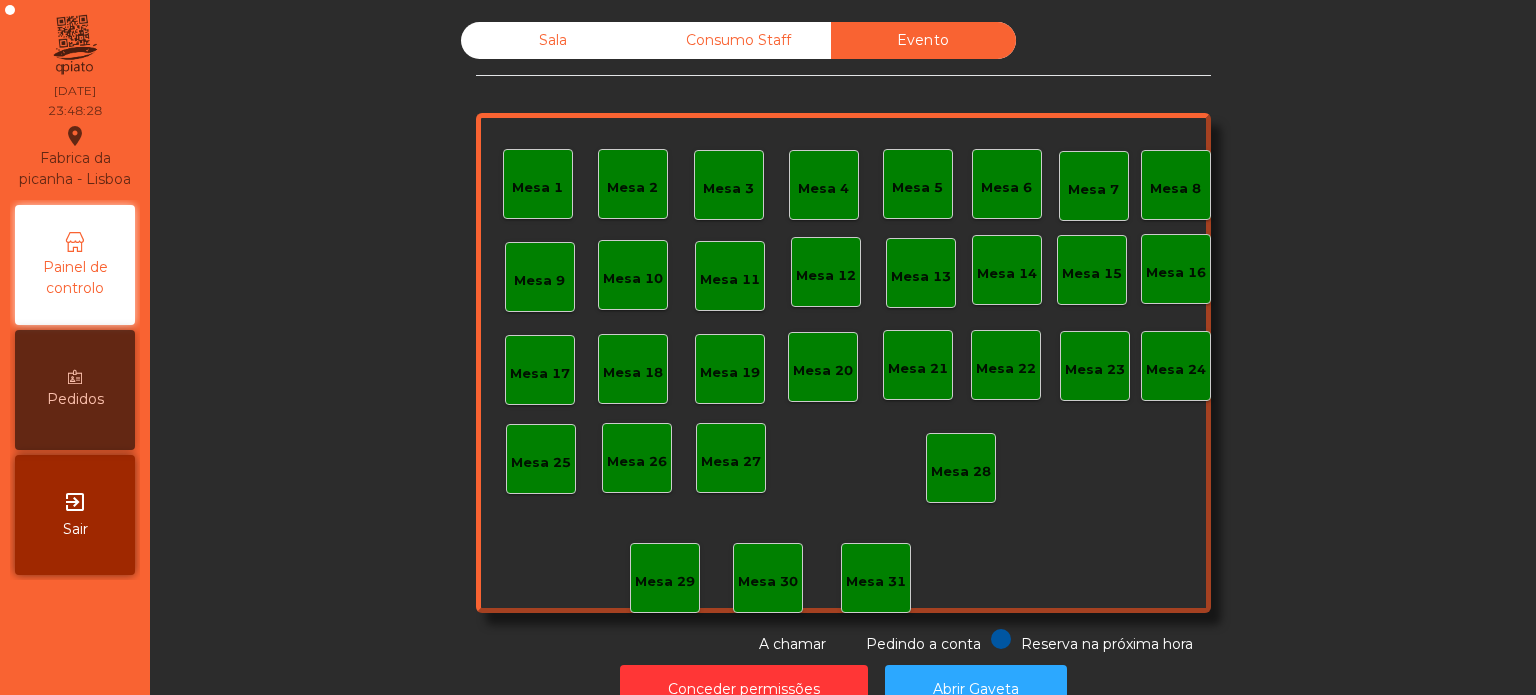 click on "Sala" 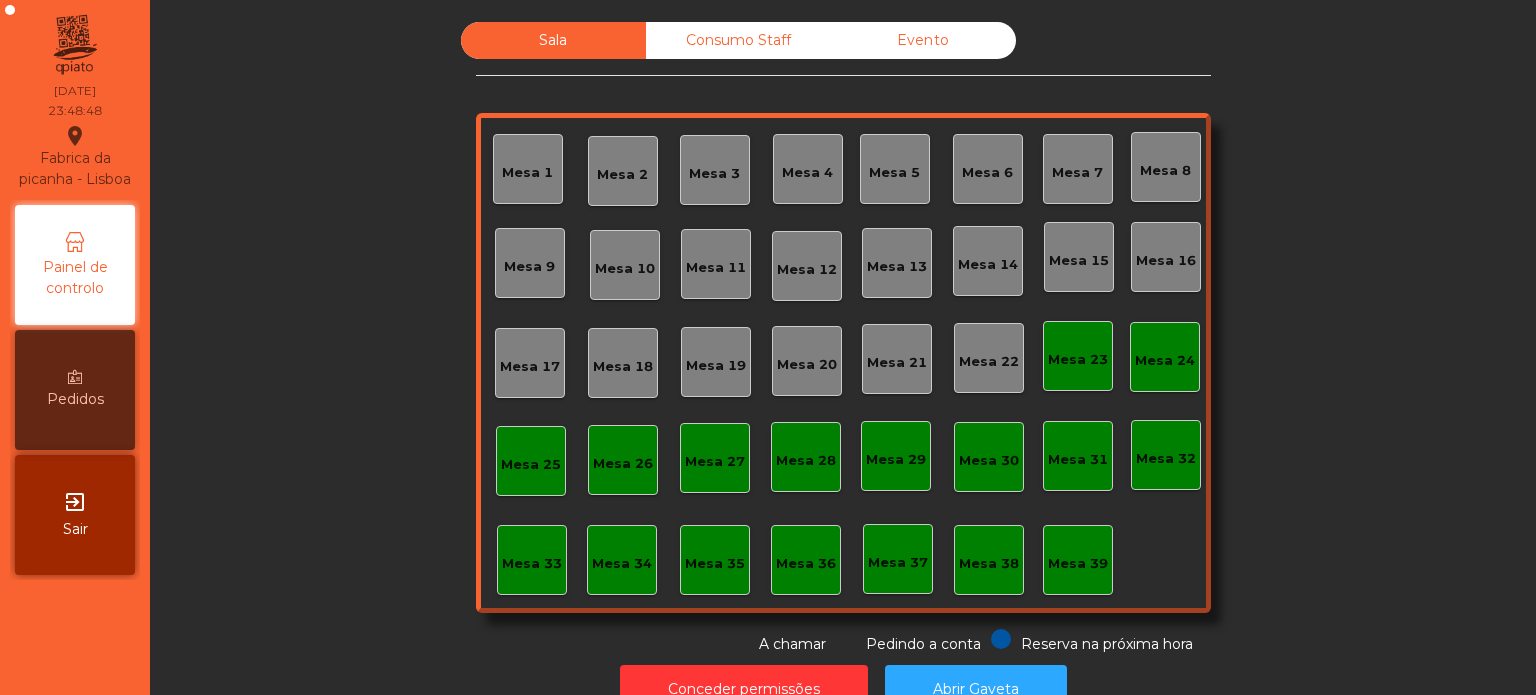 click on "Evento" 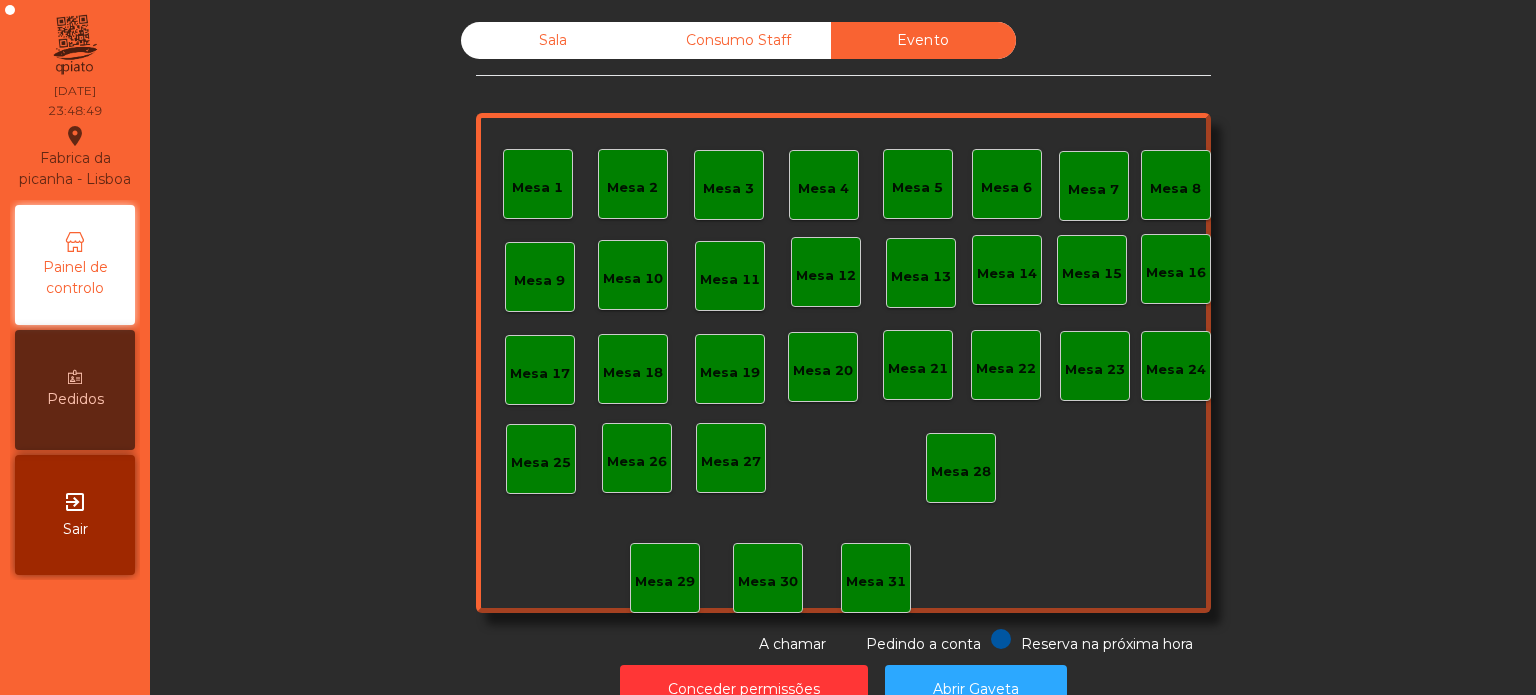 click on "Consumo Staff" 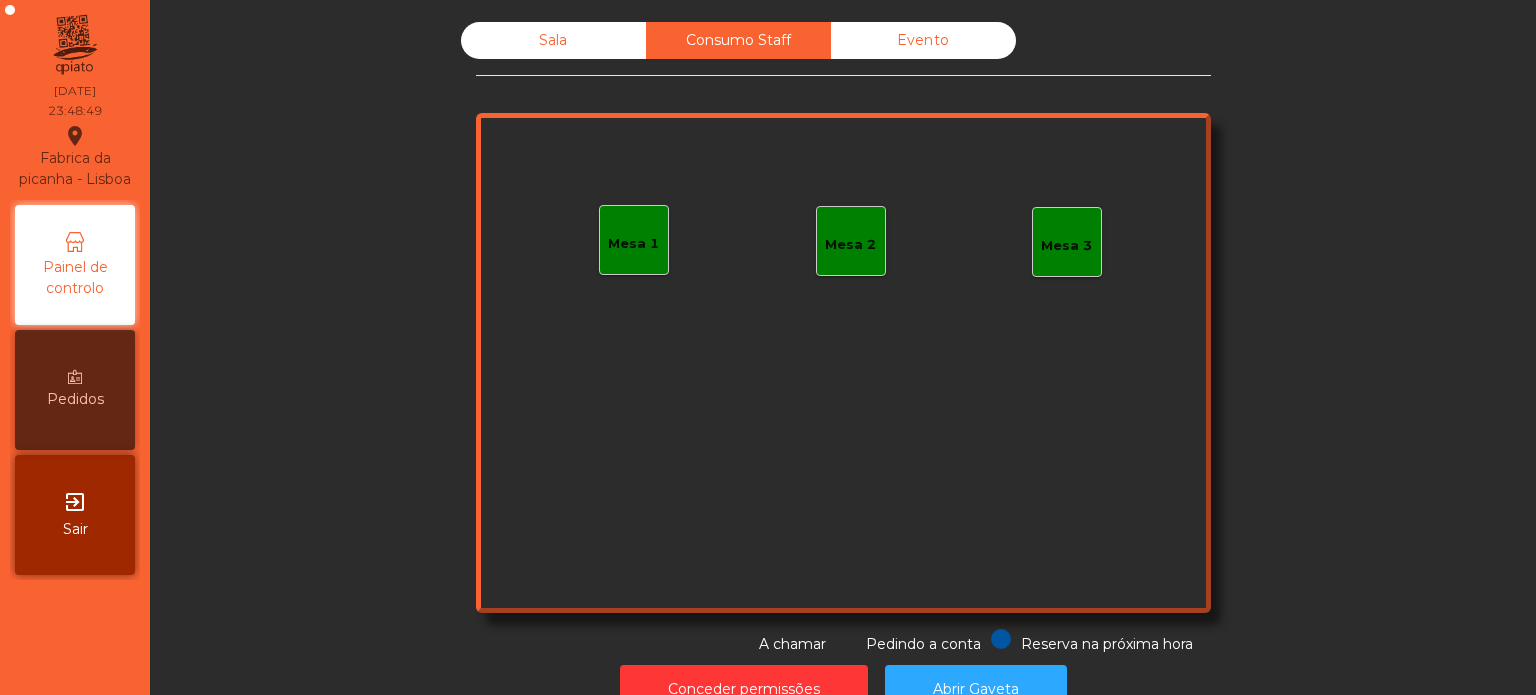 click on "Sala" 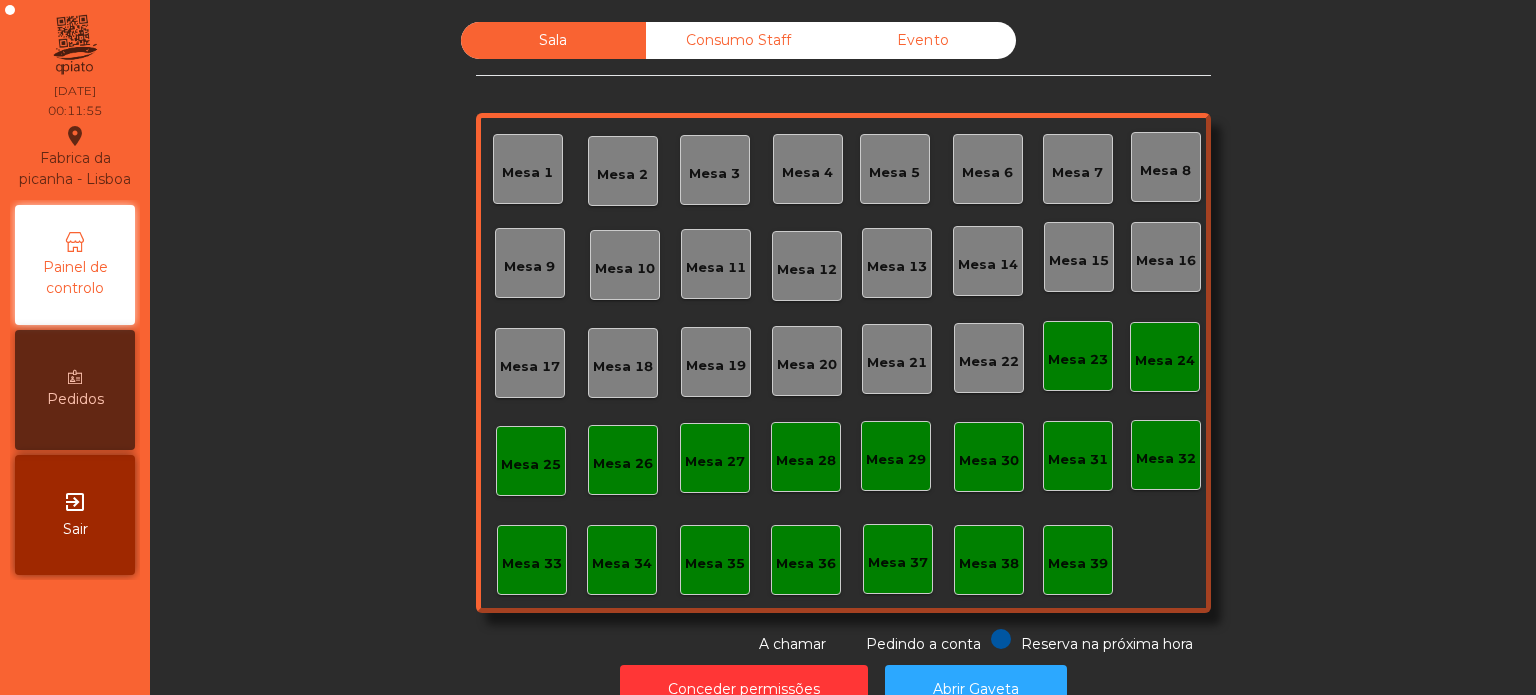 click on "A chamar" 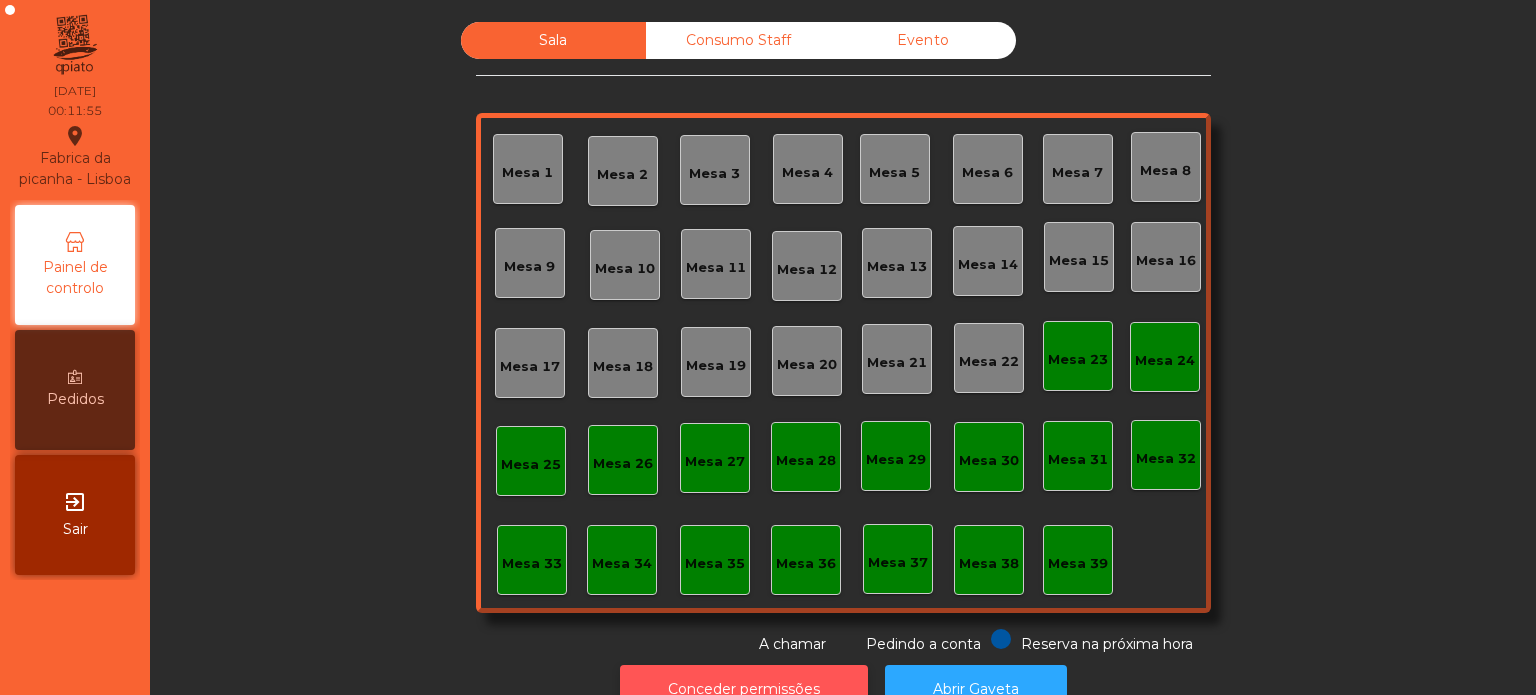 click on "Conceder permissões" 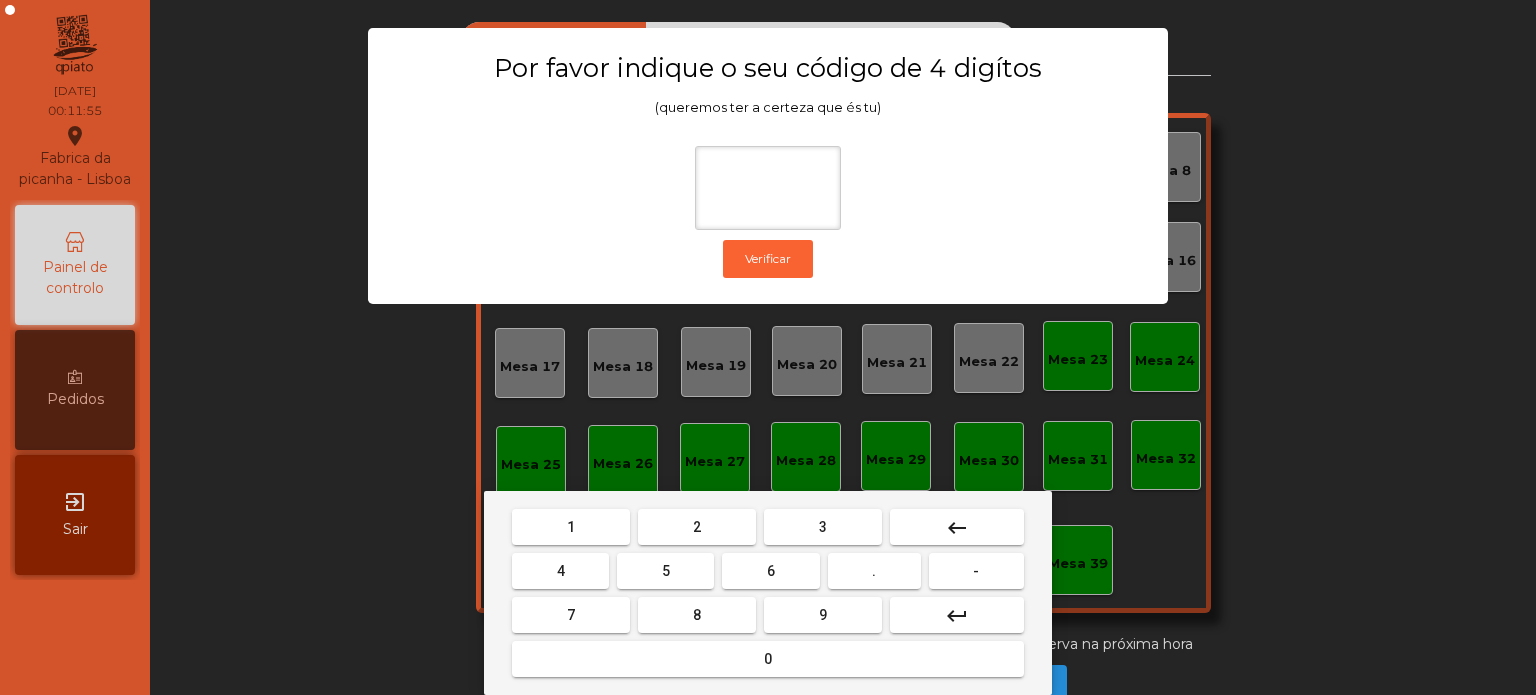 click on "1" at bounding box center [571, 527] 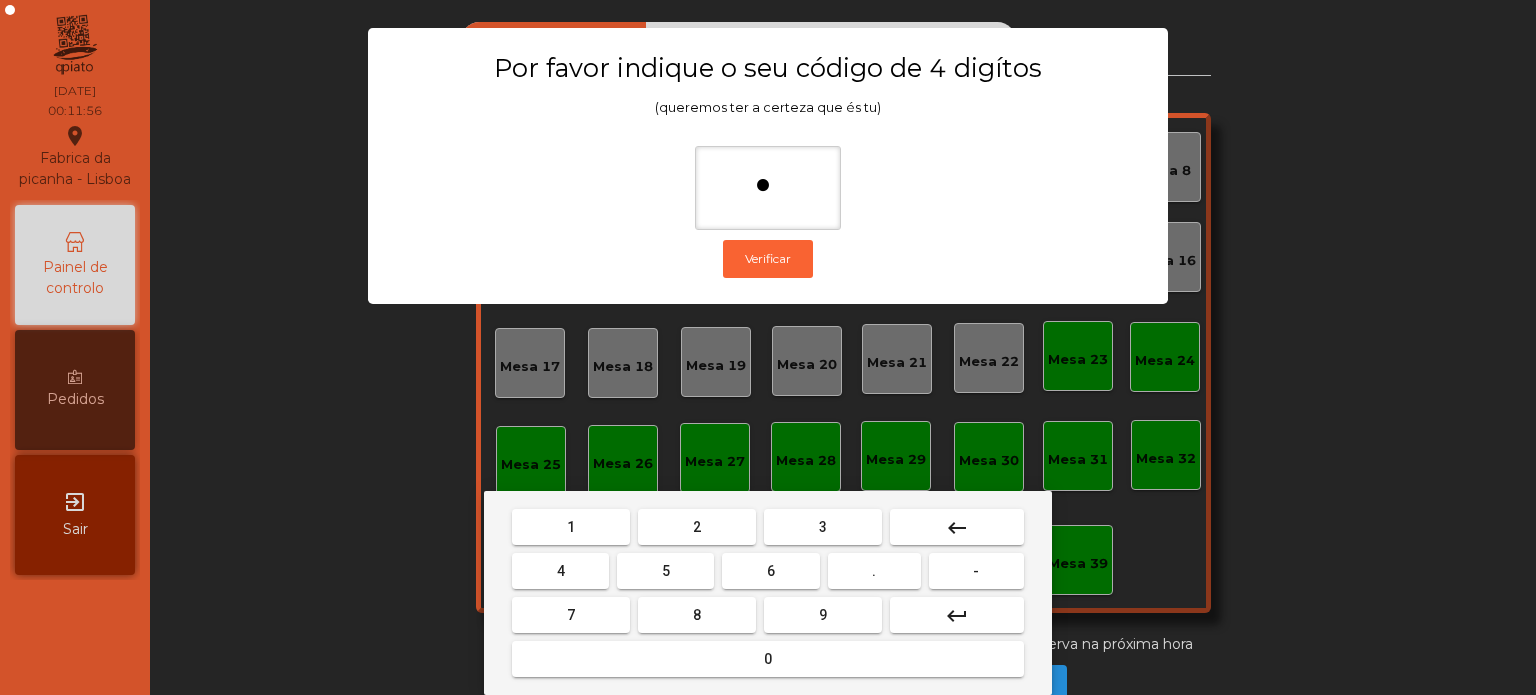 click on "3" at bounding box center (823, 527) 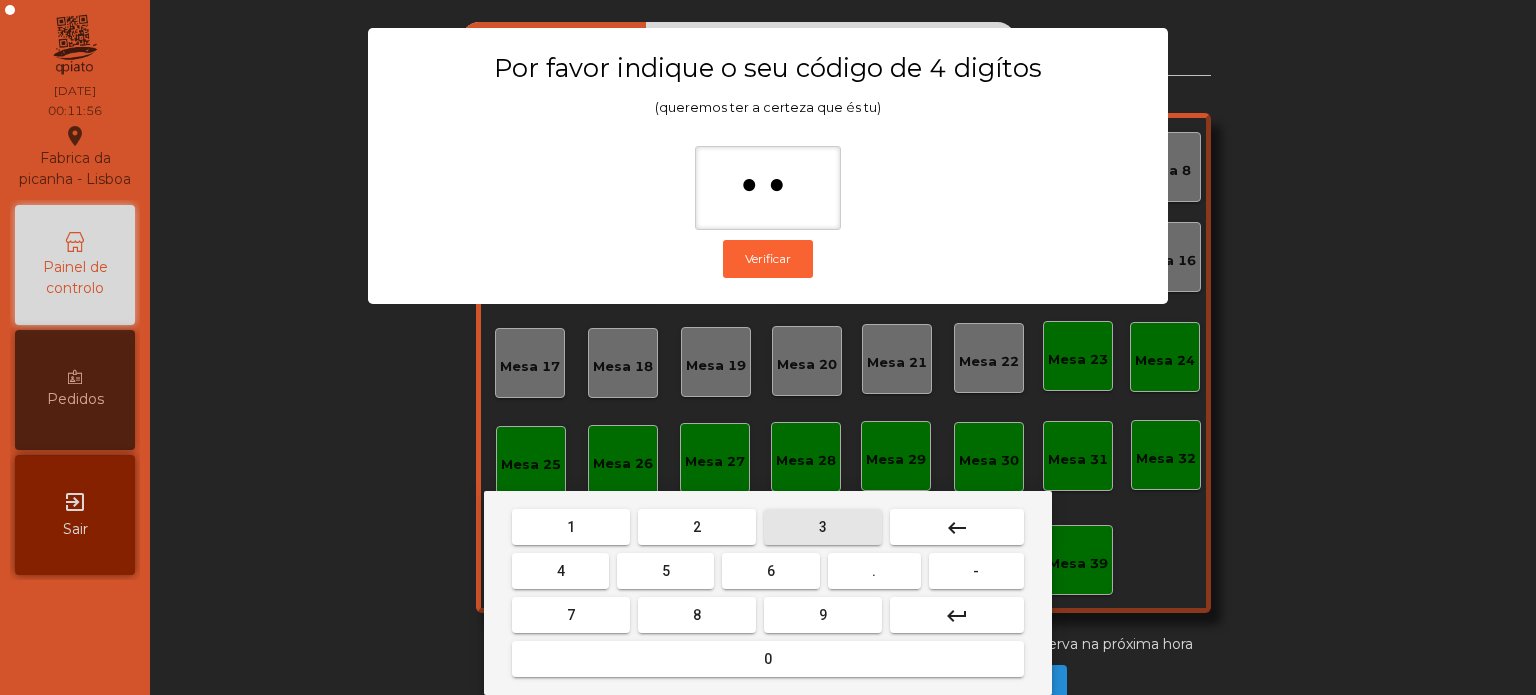 click on "5" at bounding box center (665, 571) 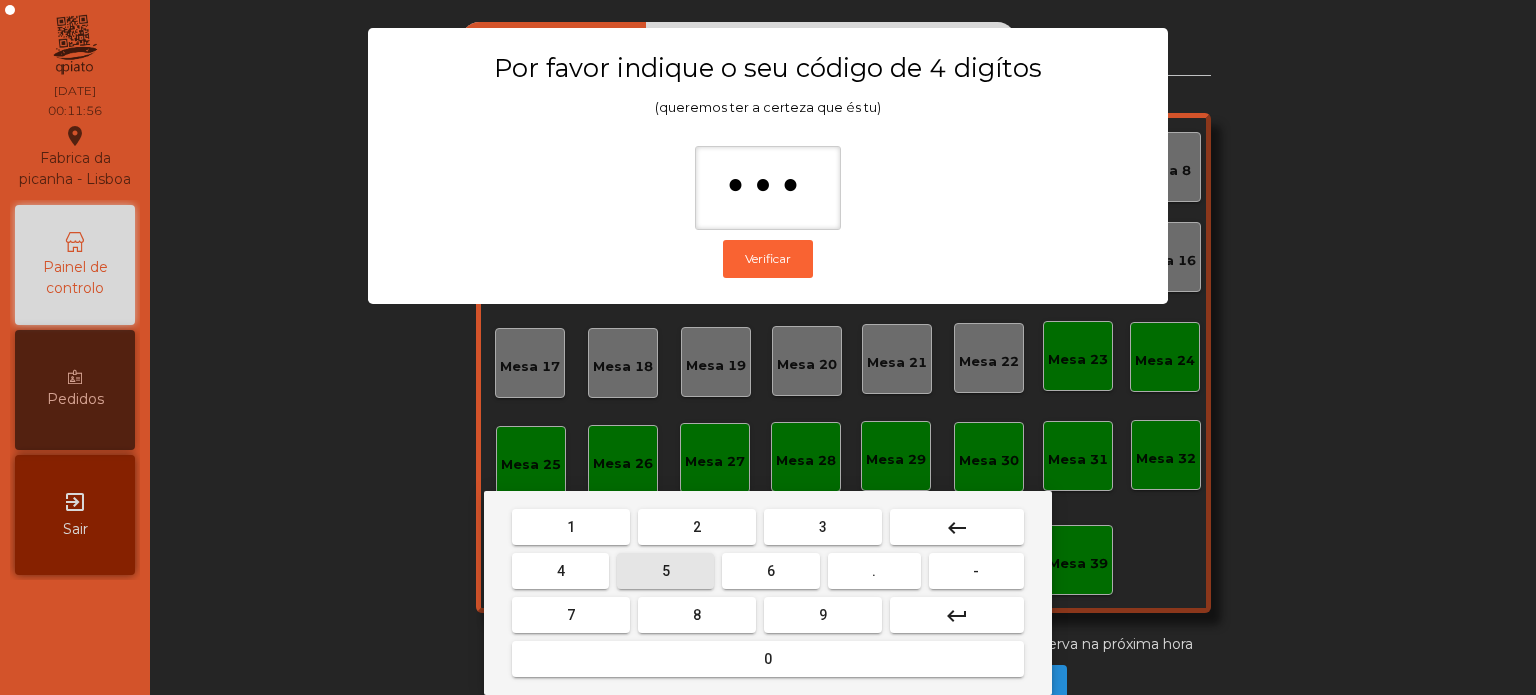 click on "0" at bounding box center (768, 659) 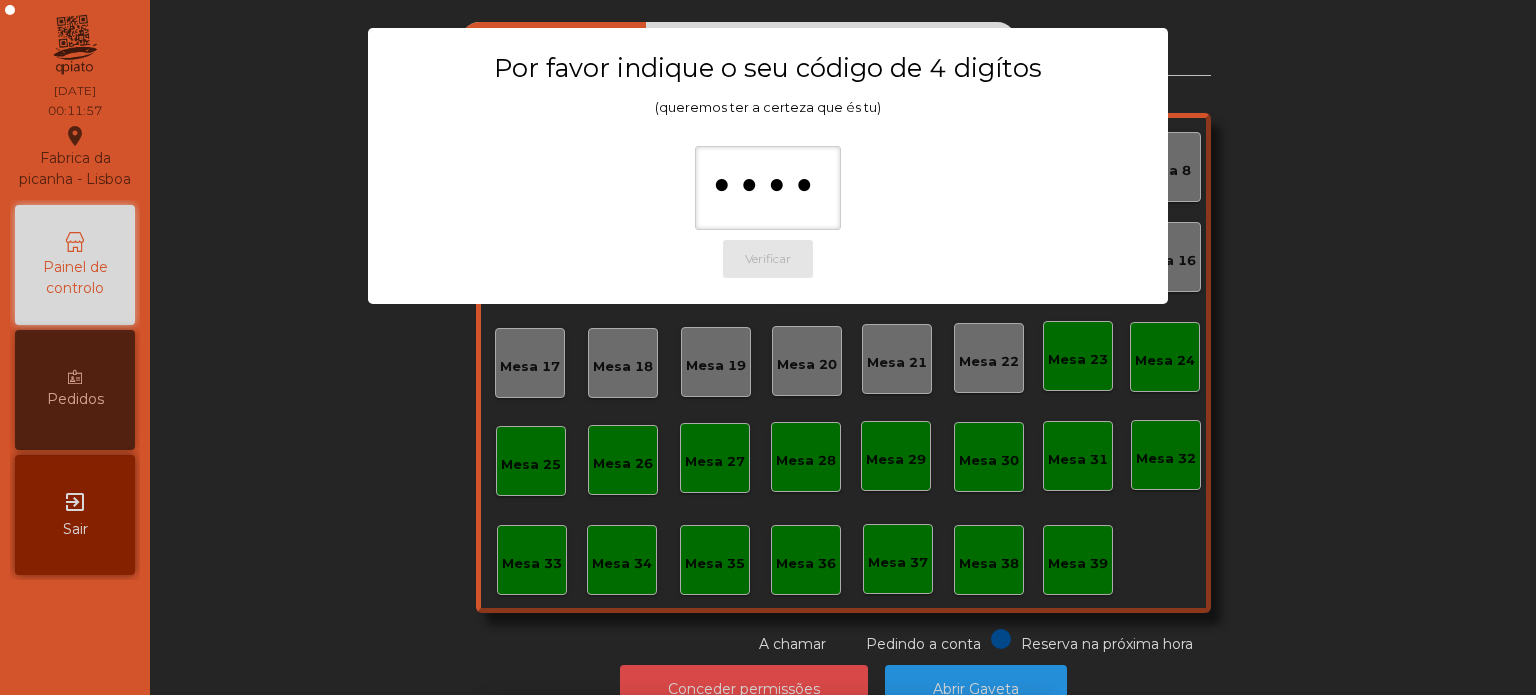 scroll, scrollTop: 33, scrollLeft: 0, axis: vertical 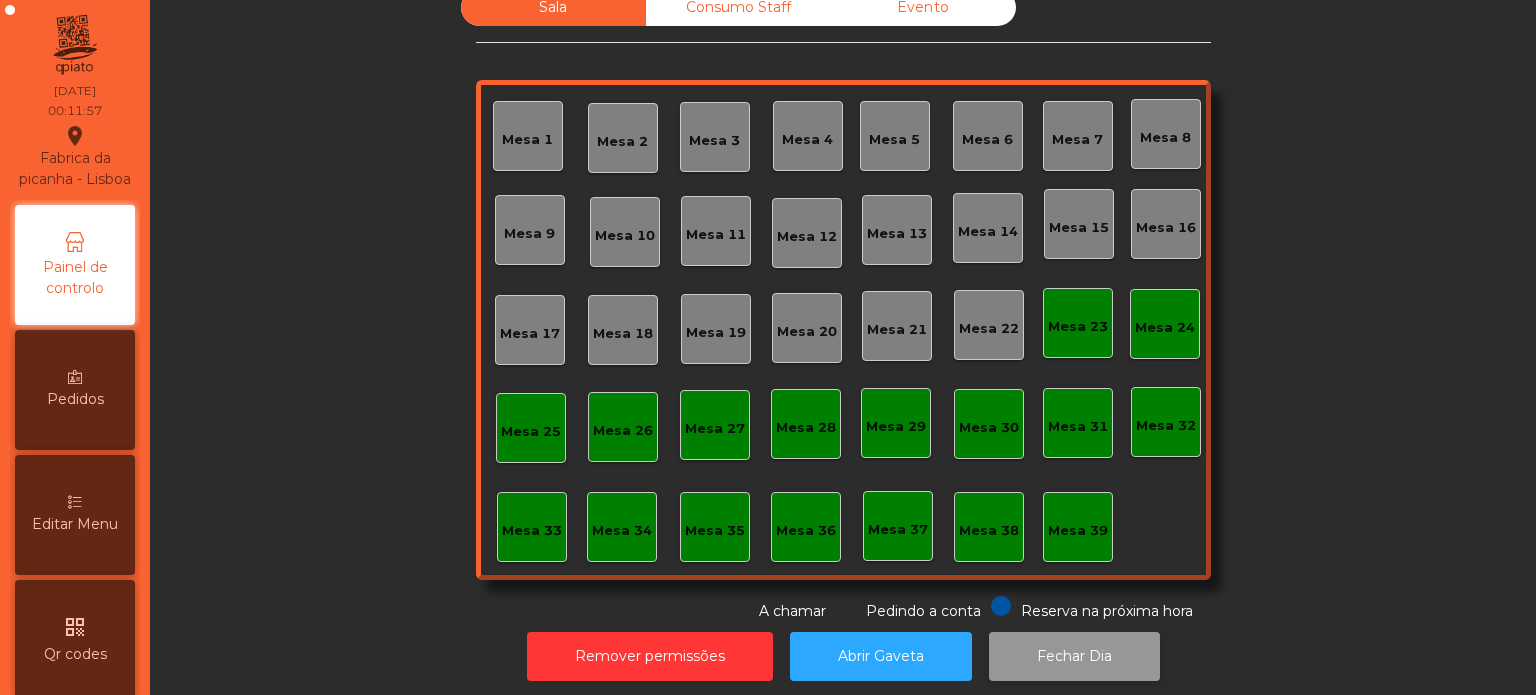 click on "Fechar Dia" 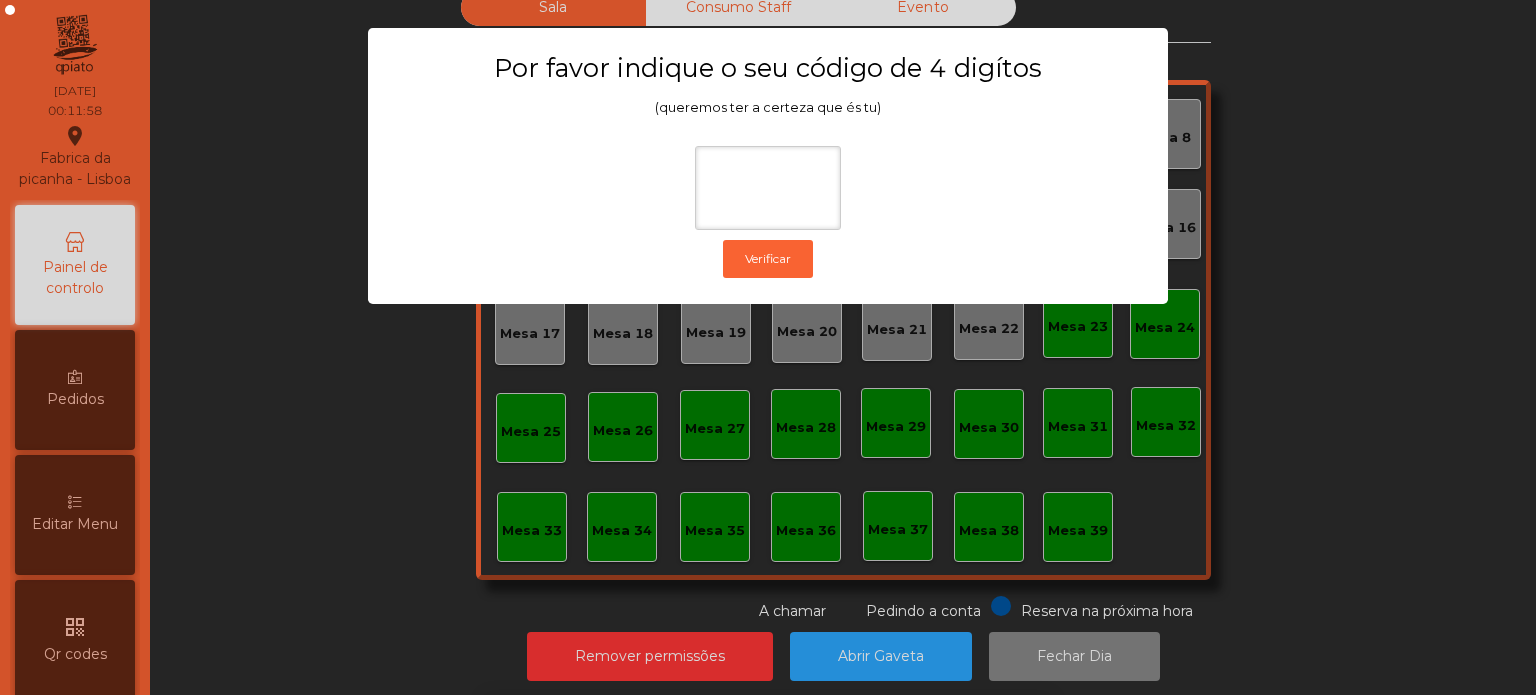 click on "Por favor indique o seu código de 4 digítos (queremos ter a certeza que és tu)  Verificar" 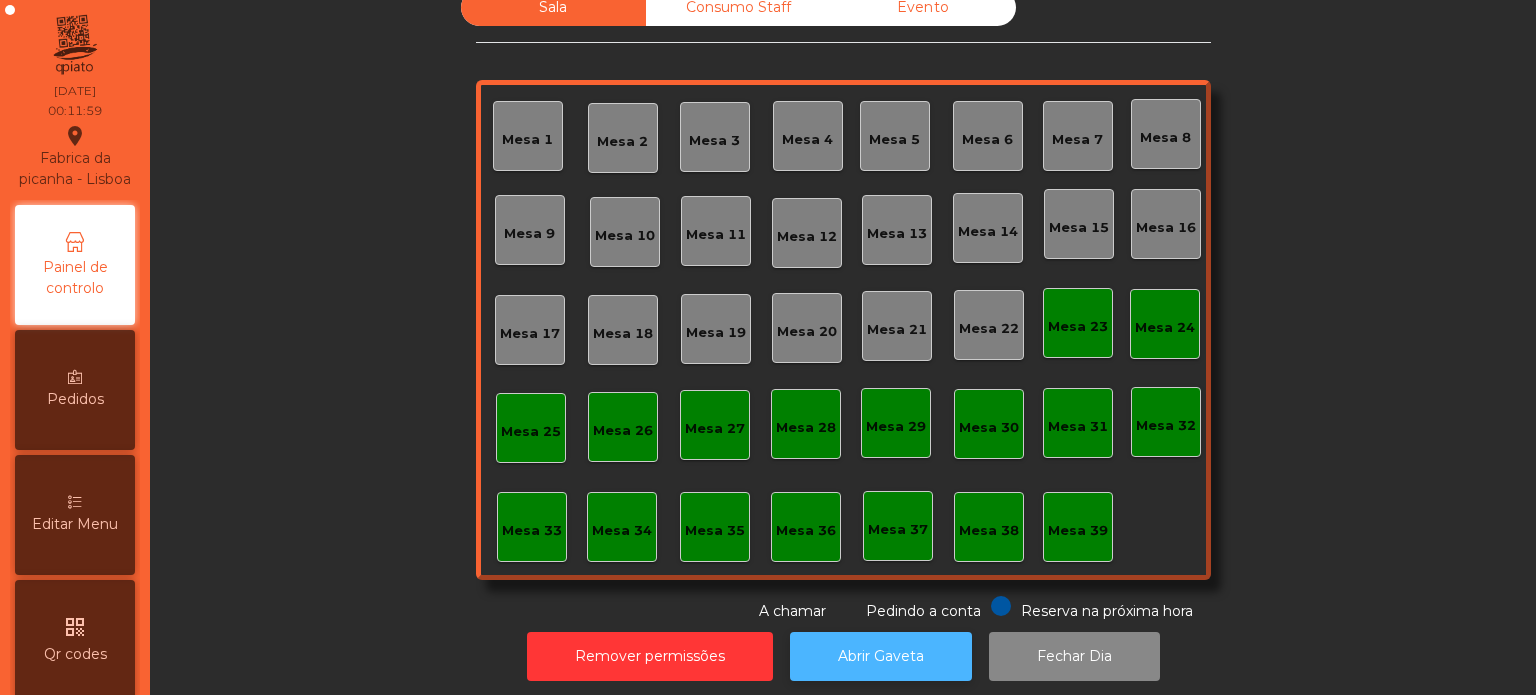 click on "Abrir Gaveta" 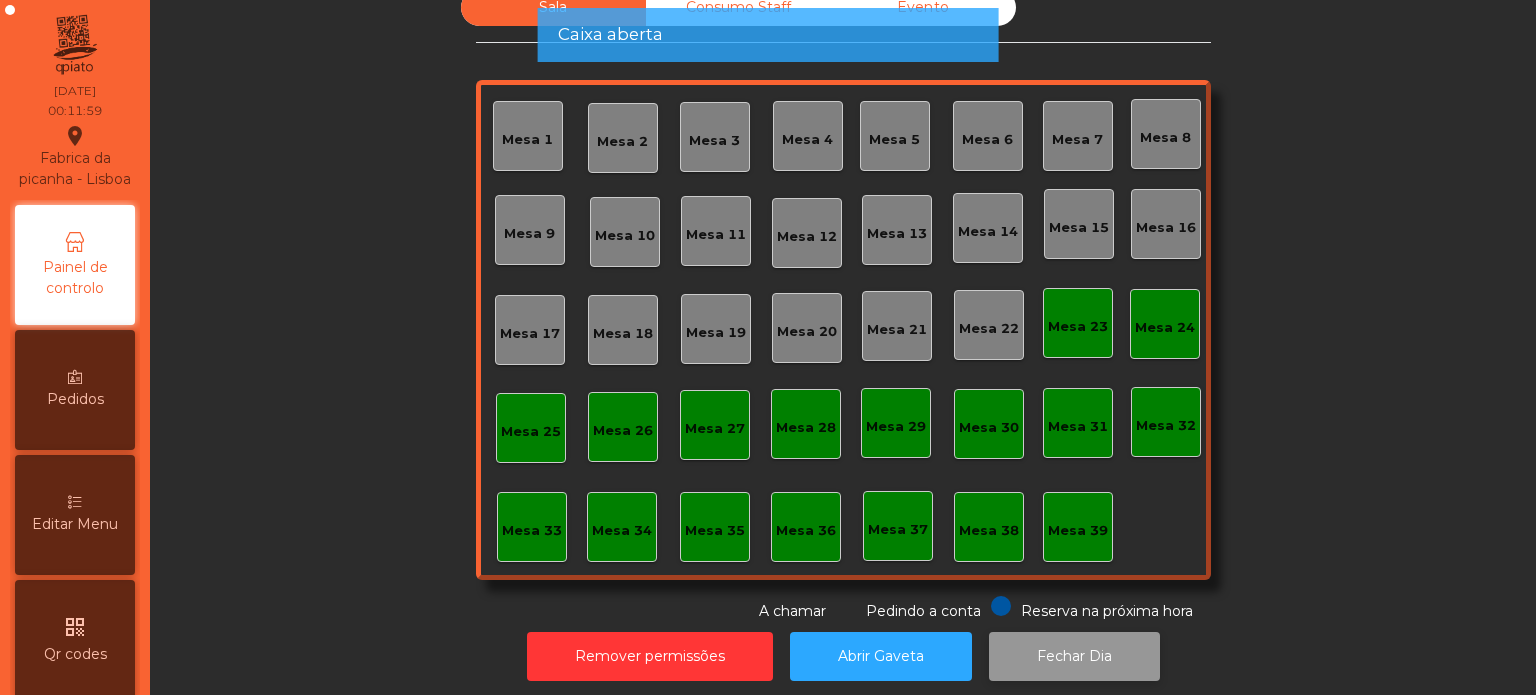 click on "Fechar Dia" 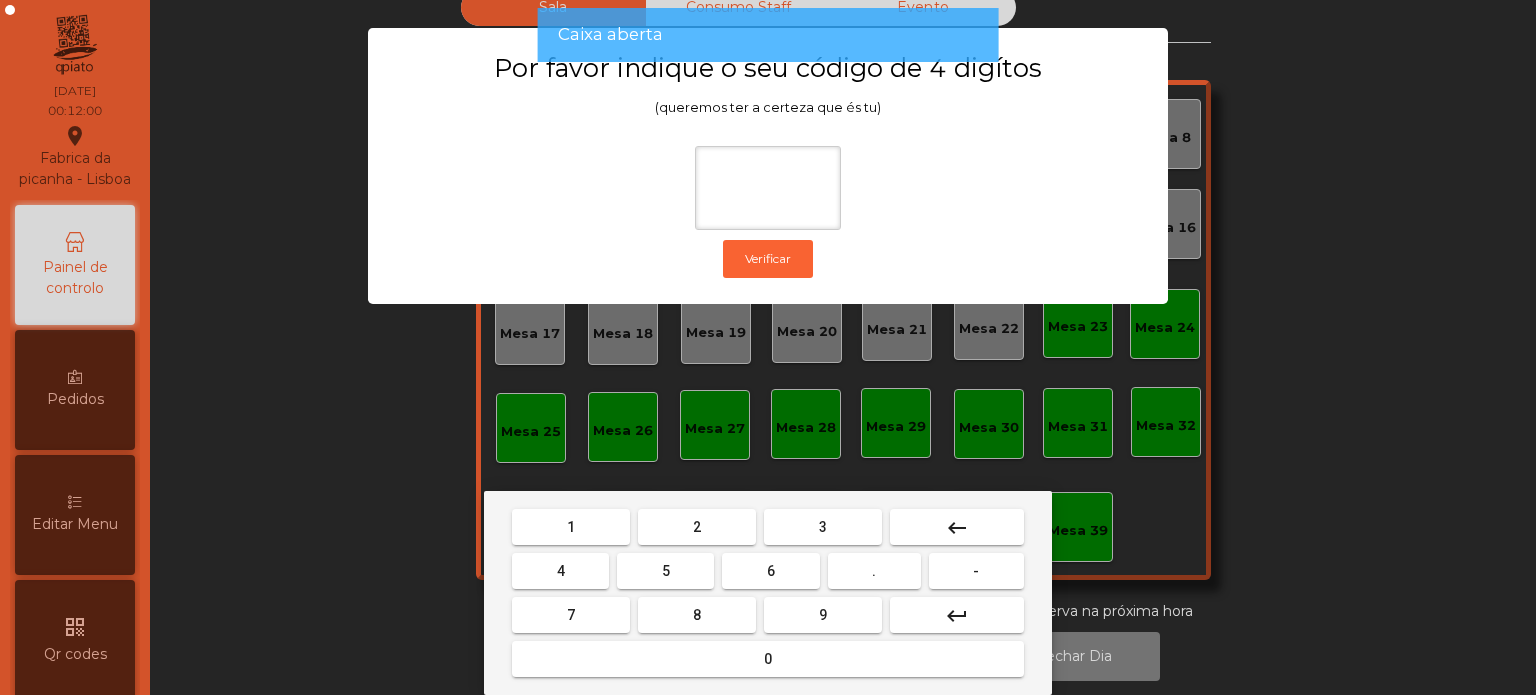 click on "1" at bounding box center (571, 527) 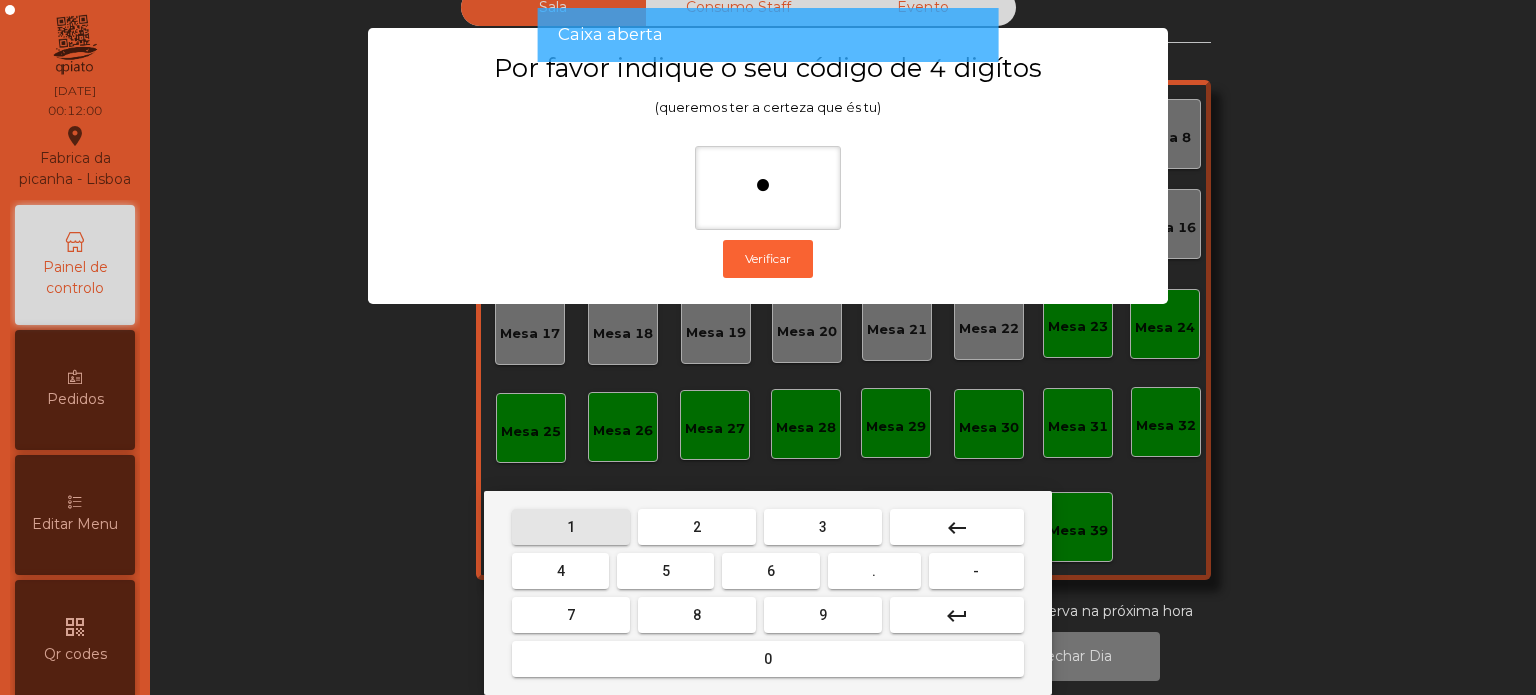 click on "3" at bounding box center [823, 527] 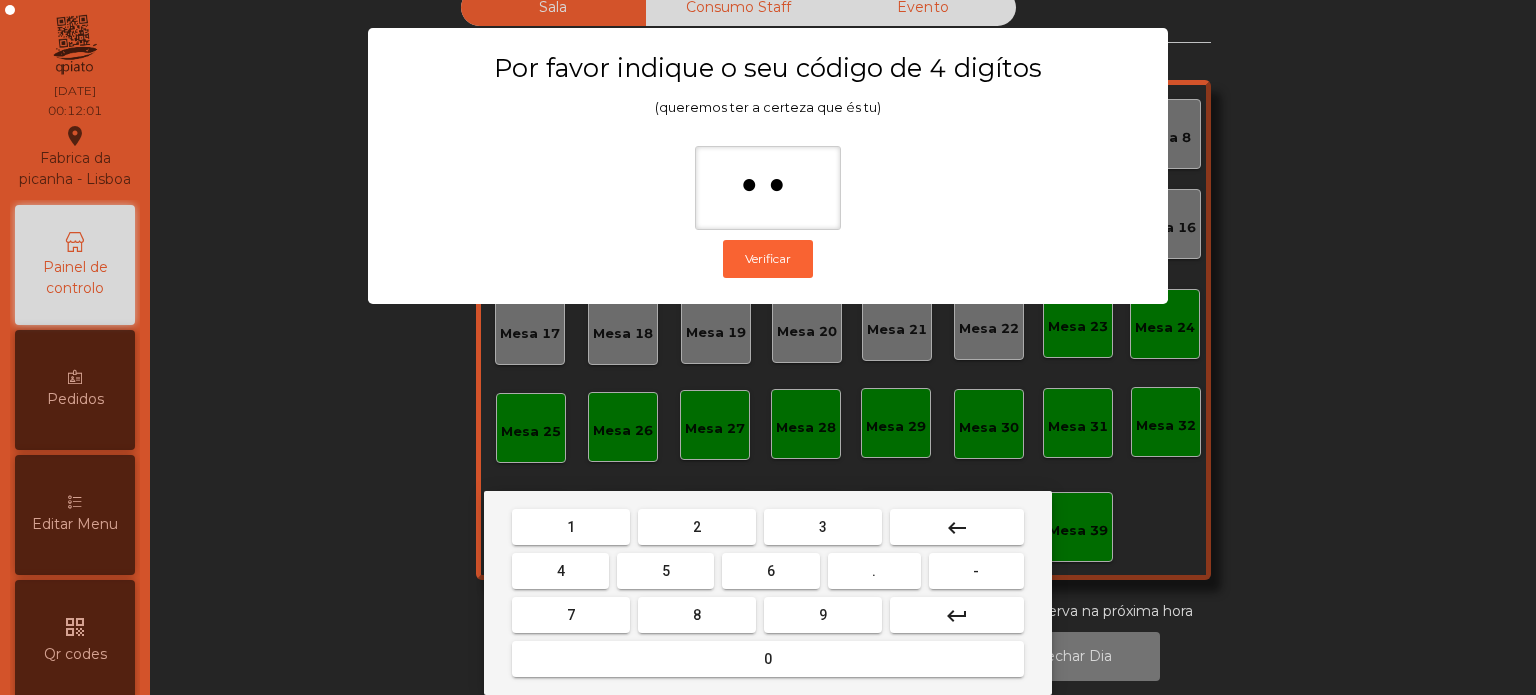 click on "5" at bounding box center (666, 571) 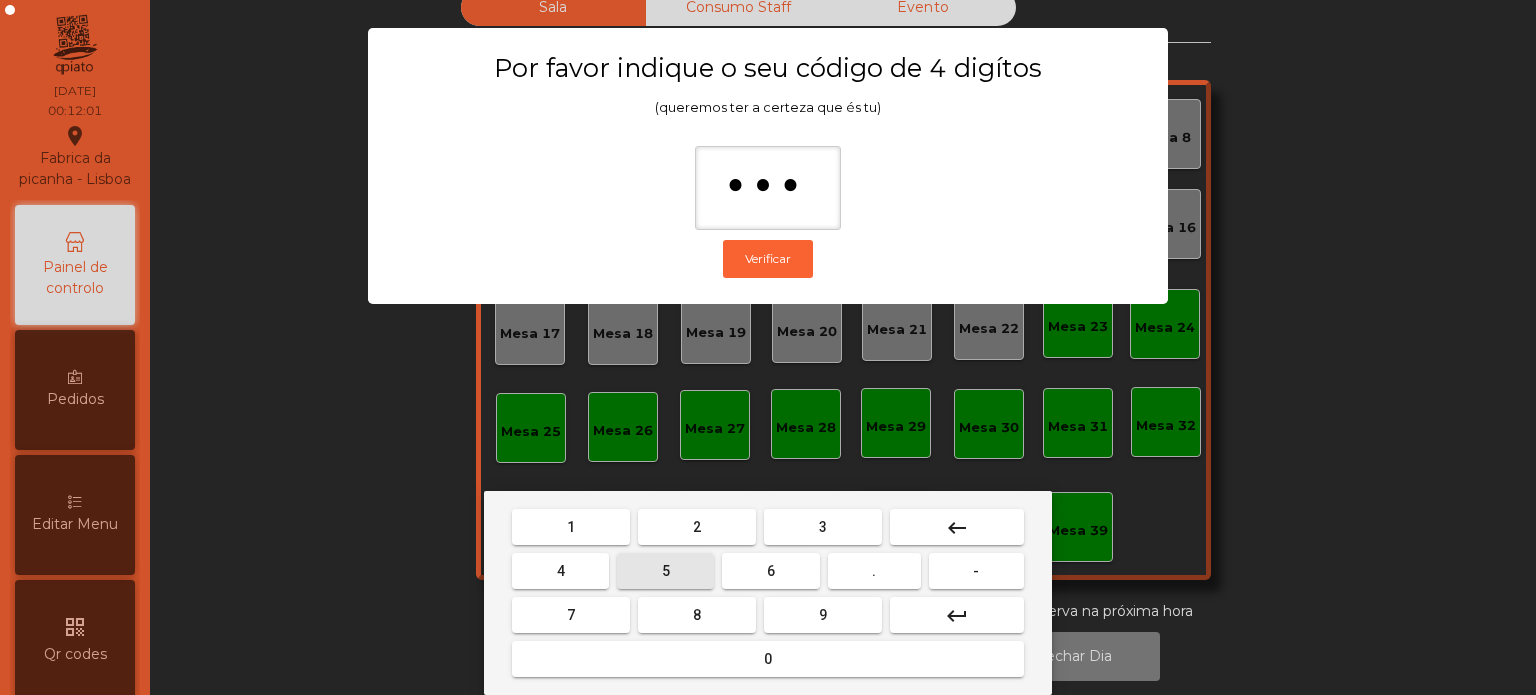 click on "0" at bounding box center (768, 659) 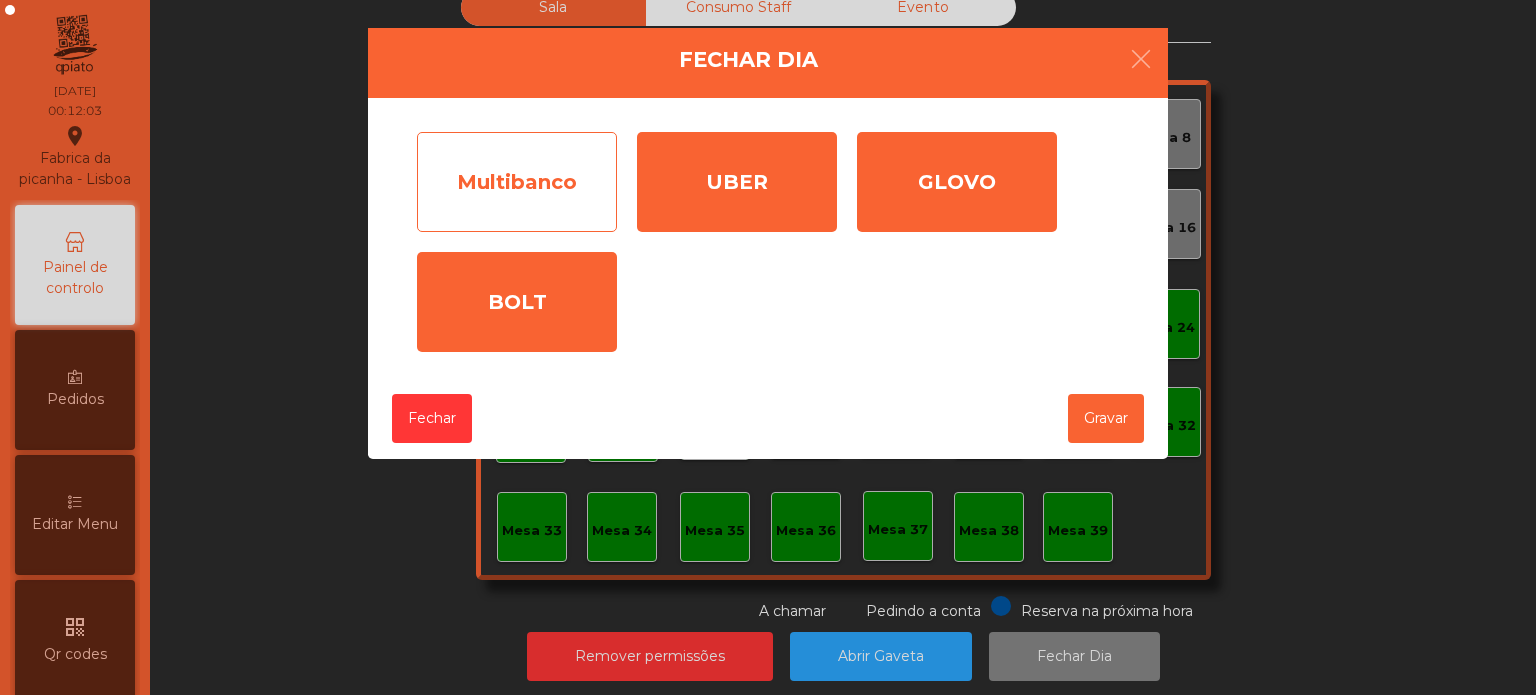 click on "Multibanco" 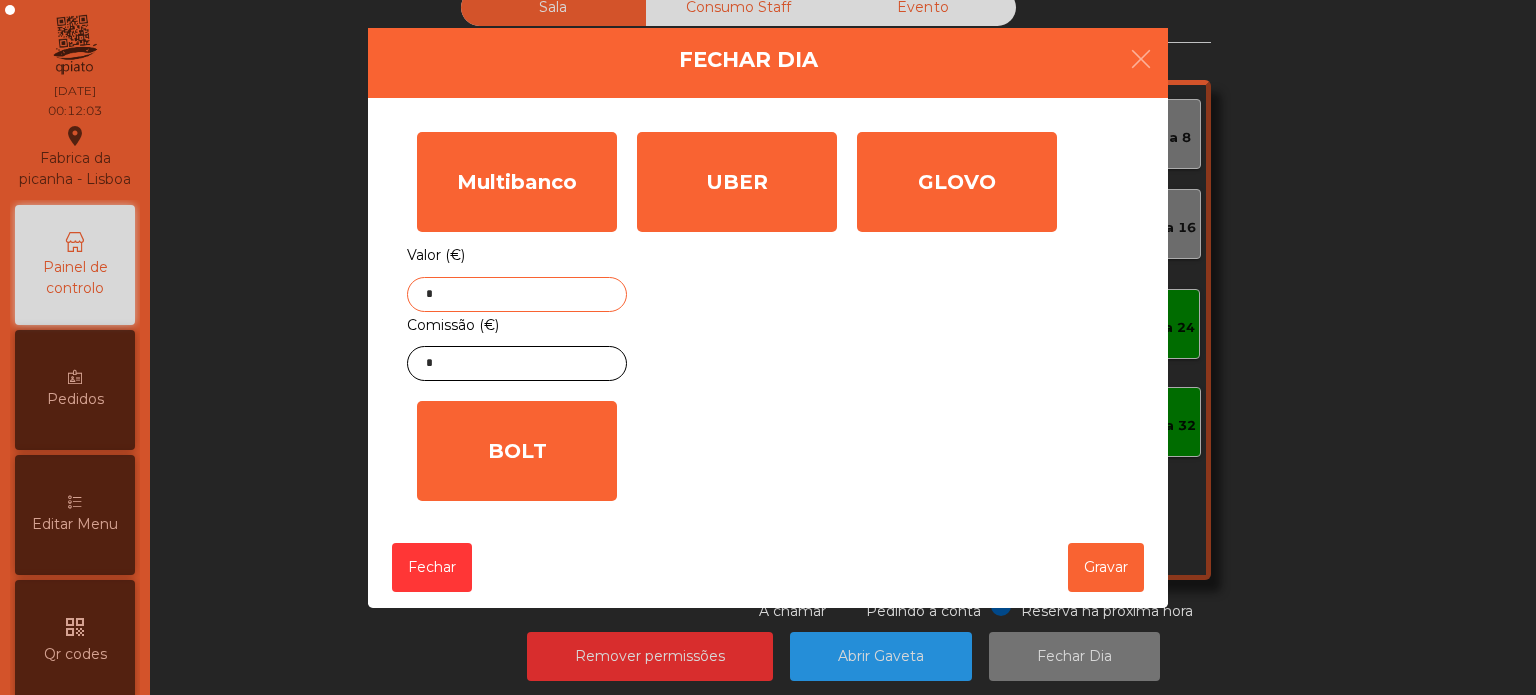 click on "*" 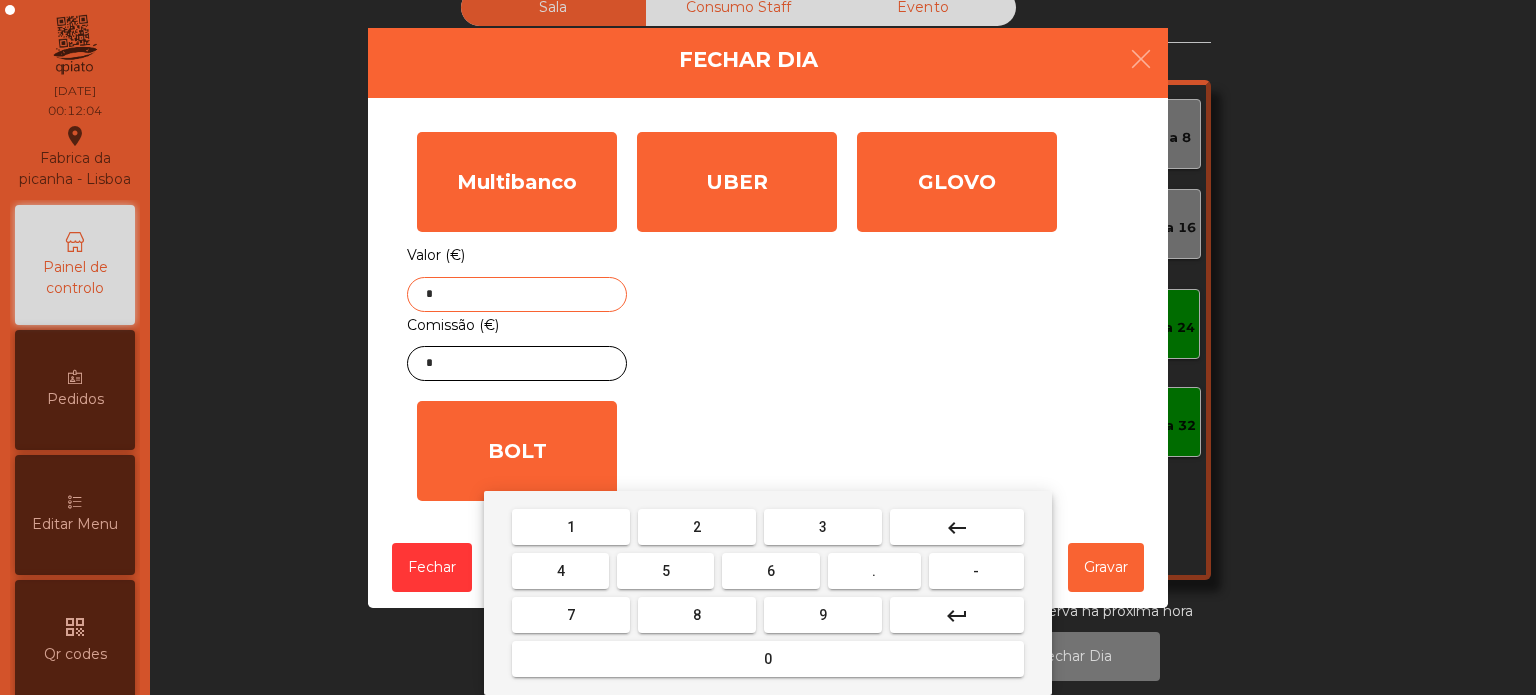 click on "keyboard_backspace" at bounding box center (957, 527) 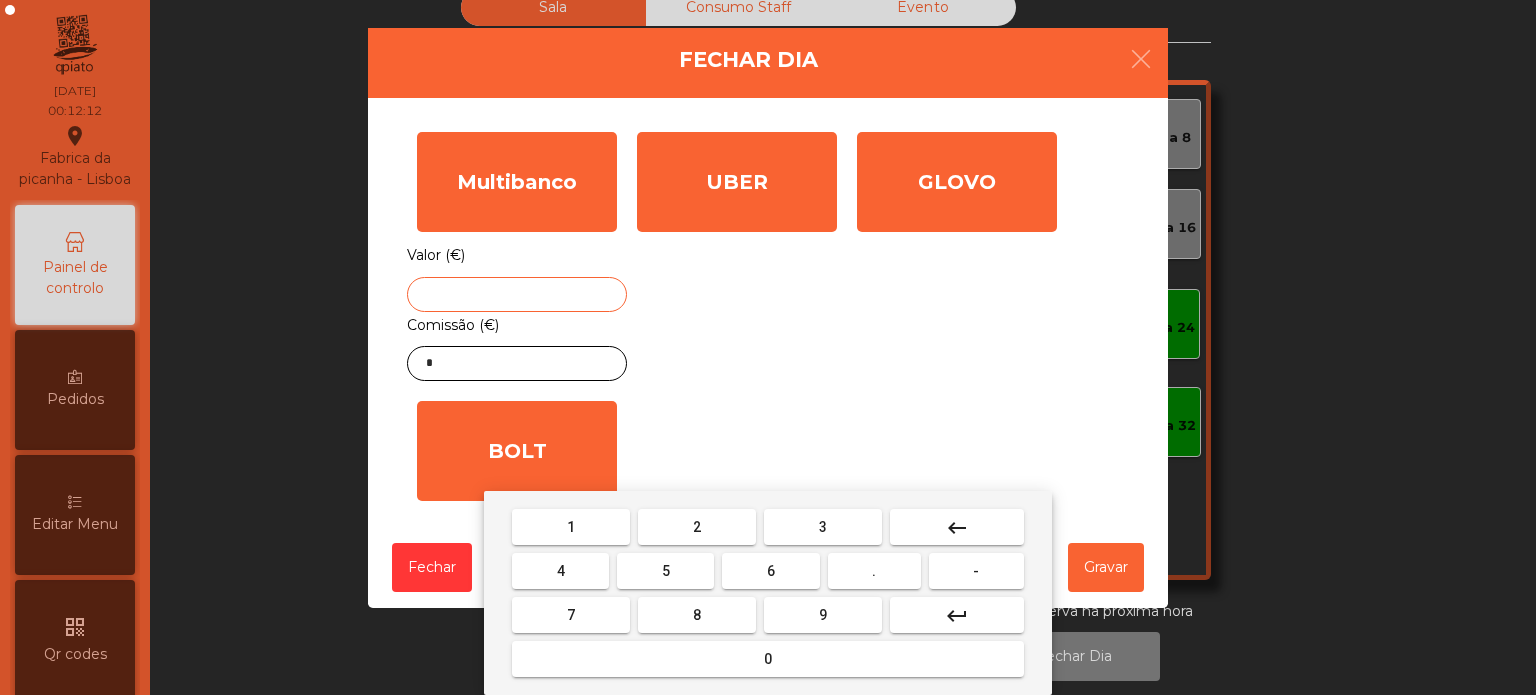 click on "7" at bounding box center (571, 615) 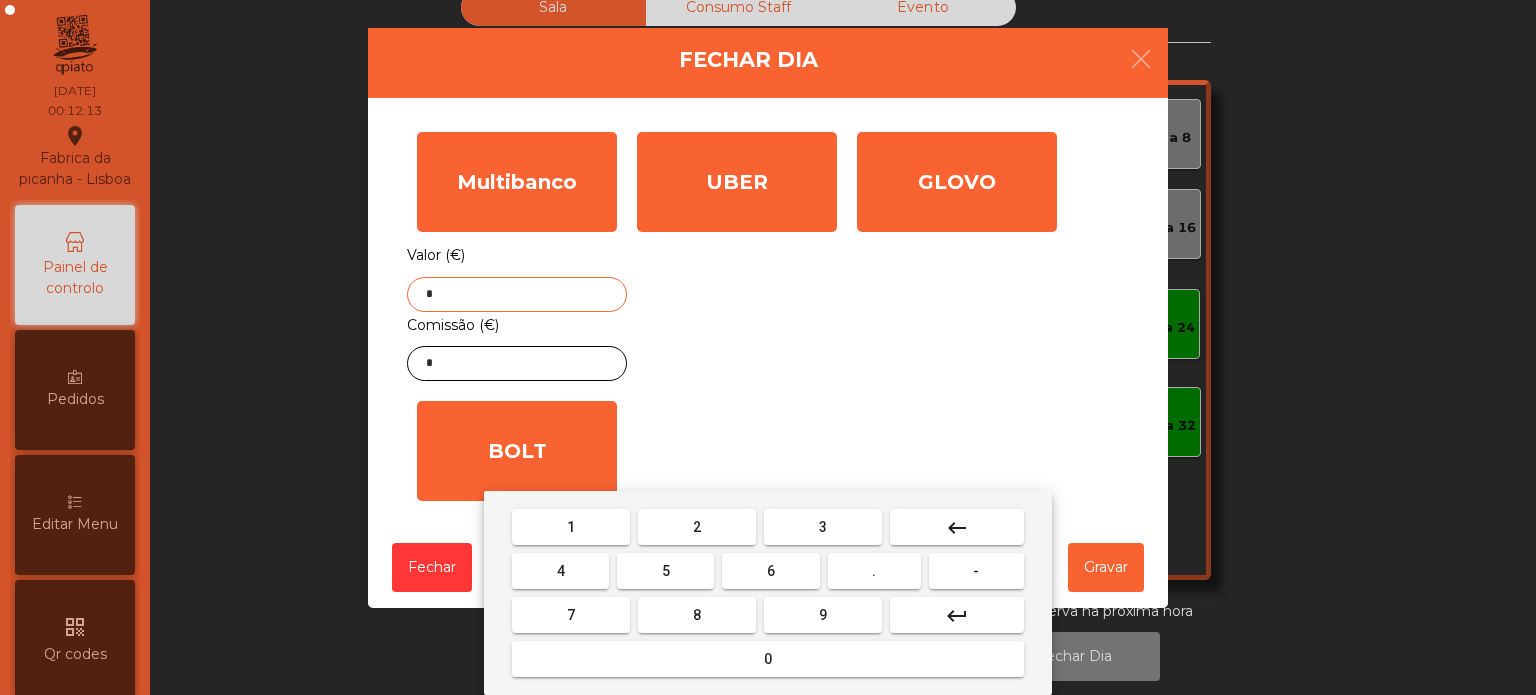 click on "9" at bounding box center (823, 615) 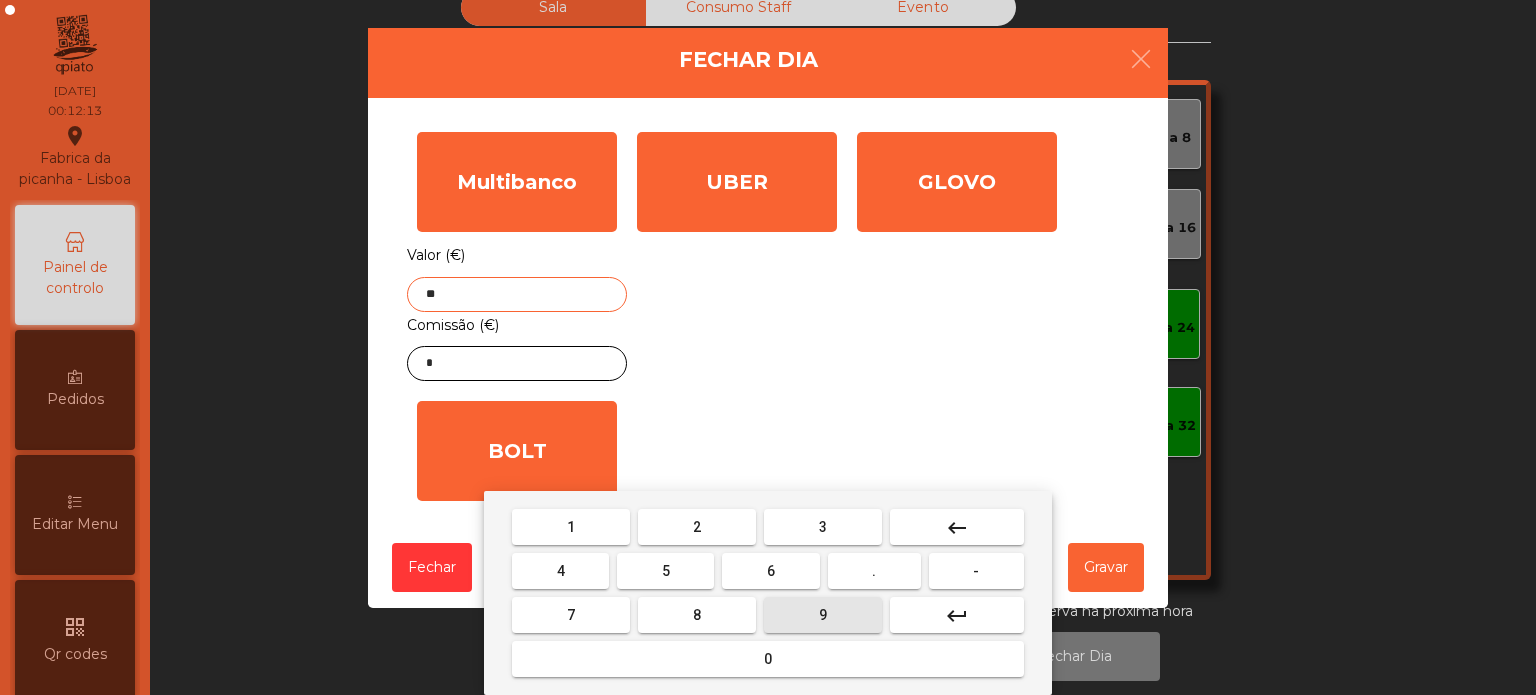click on "4" at bounding box center (561, 571) 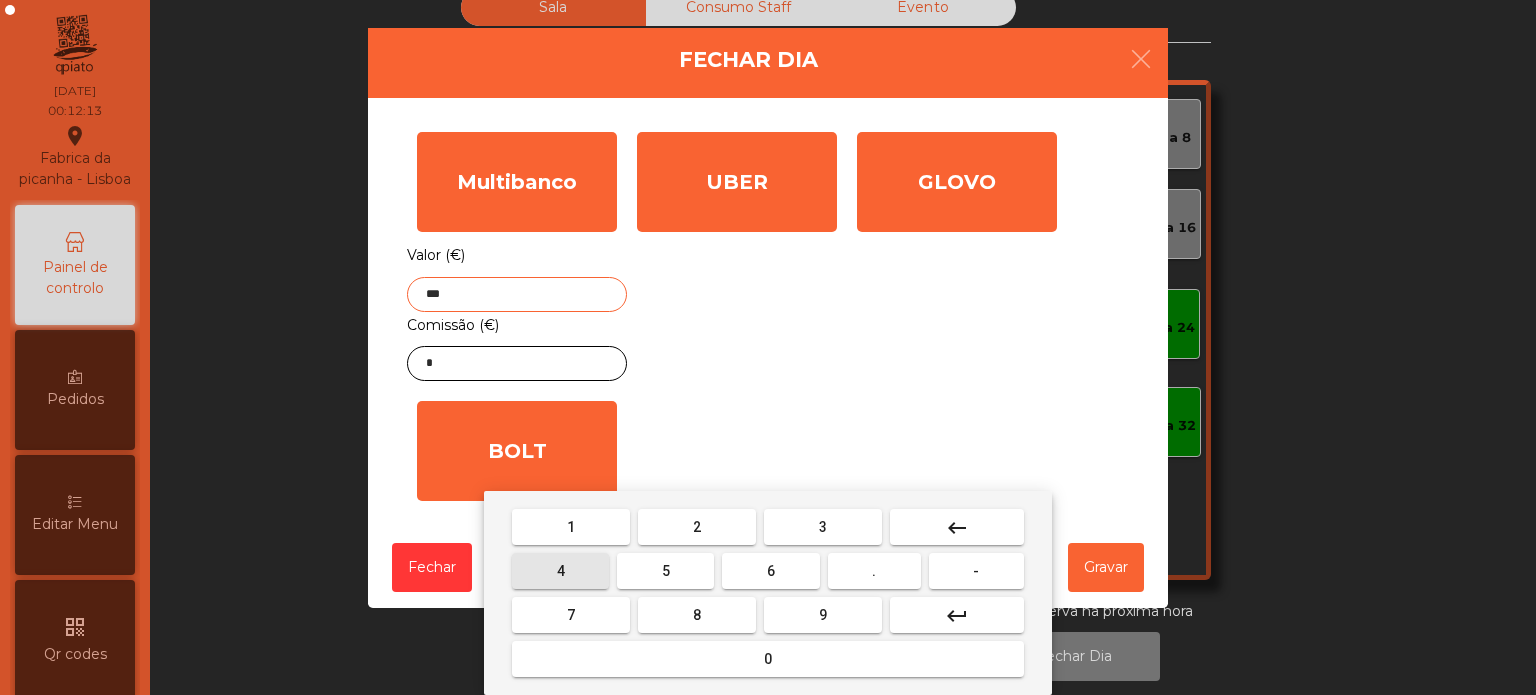 click on "keyboard_return" at bounding box center (957, 615) 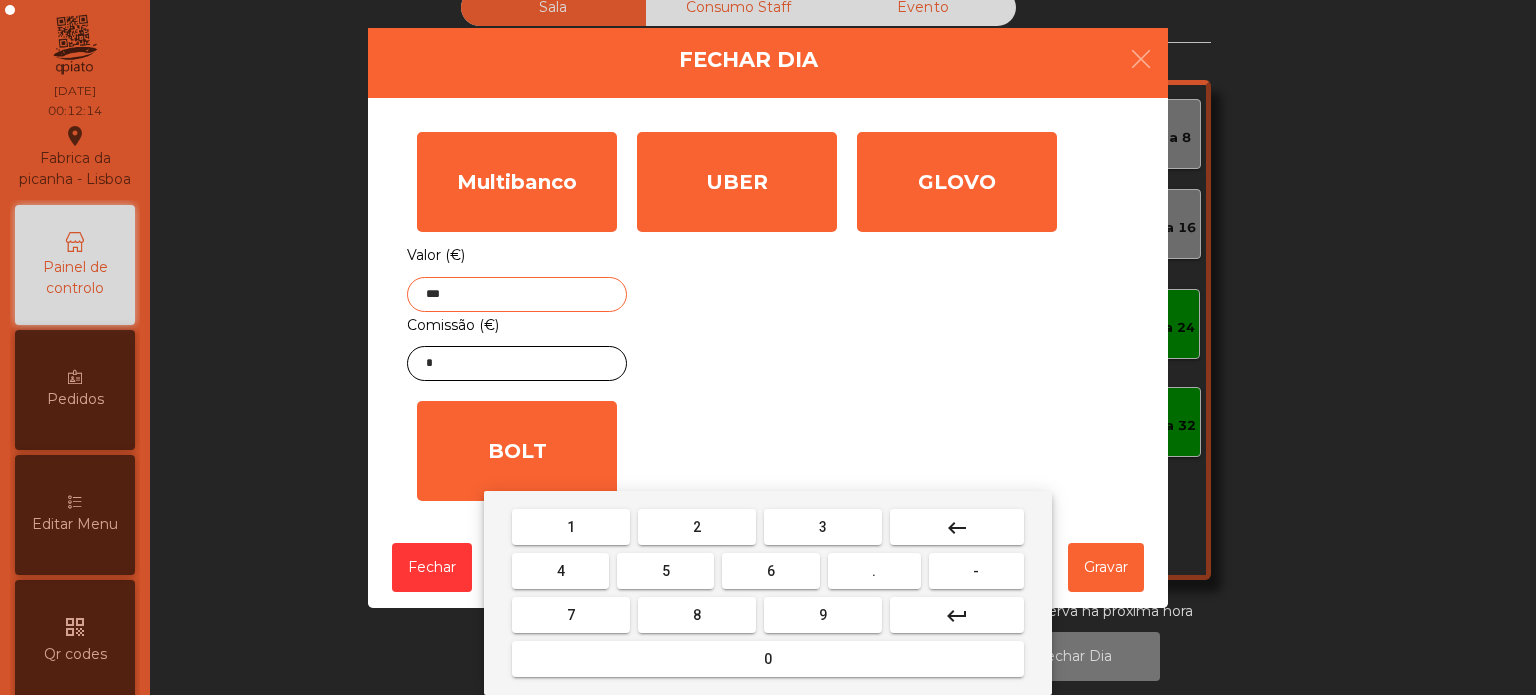 click on "." at bounding box center [874, 571] 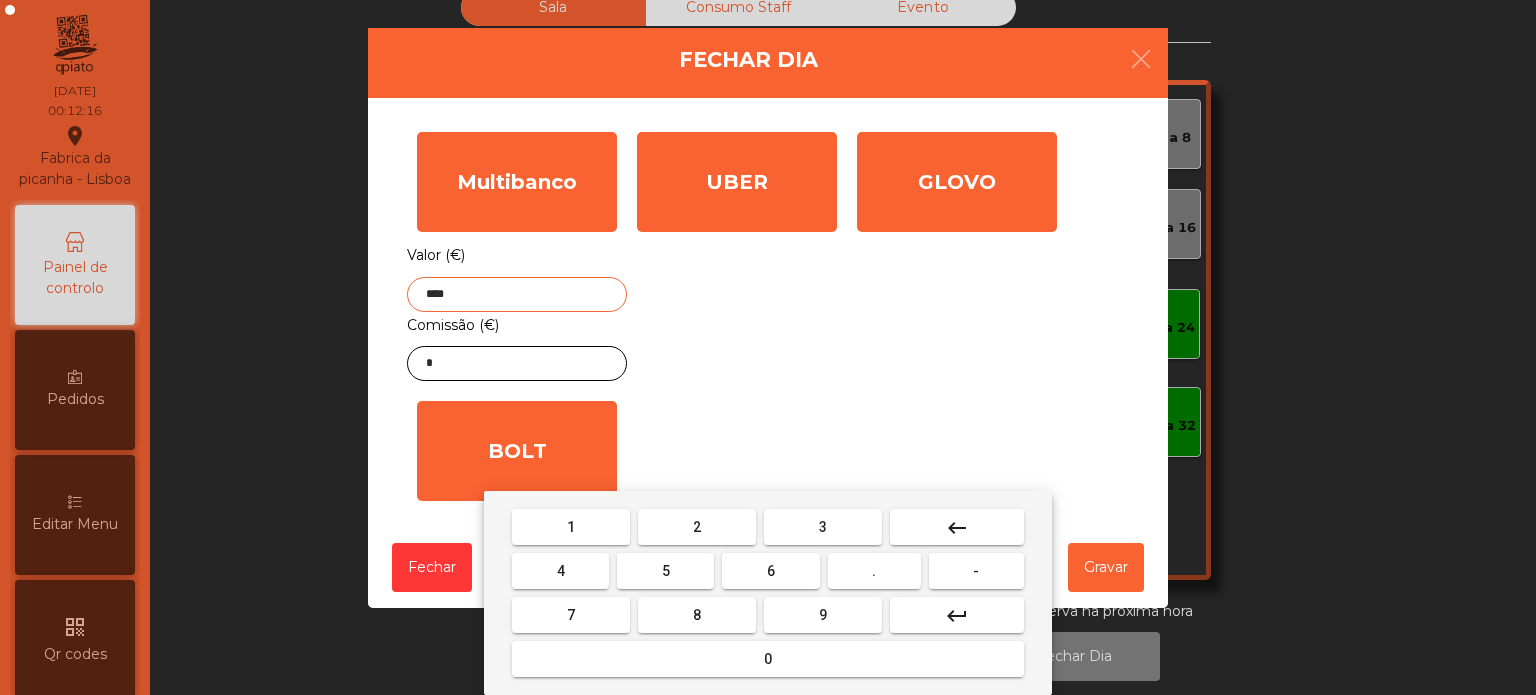 click on "0" at bounding box center (768, 659) 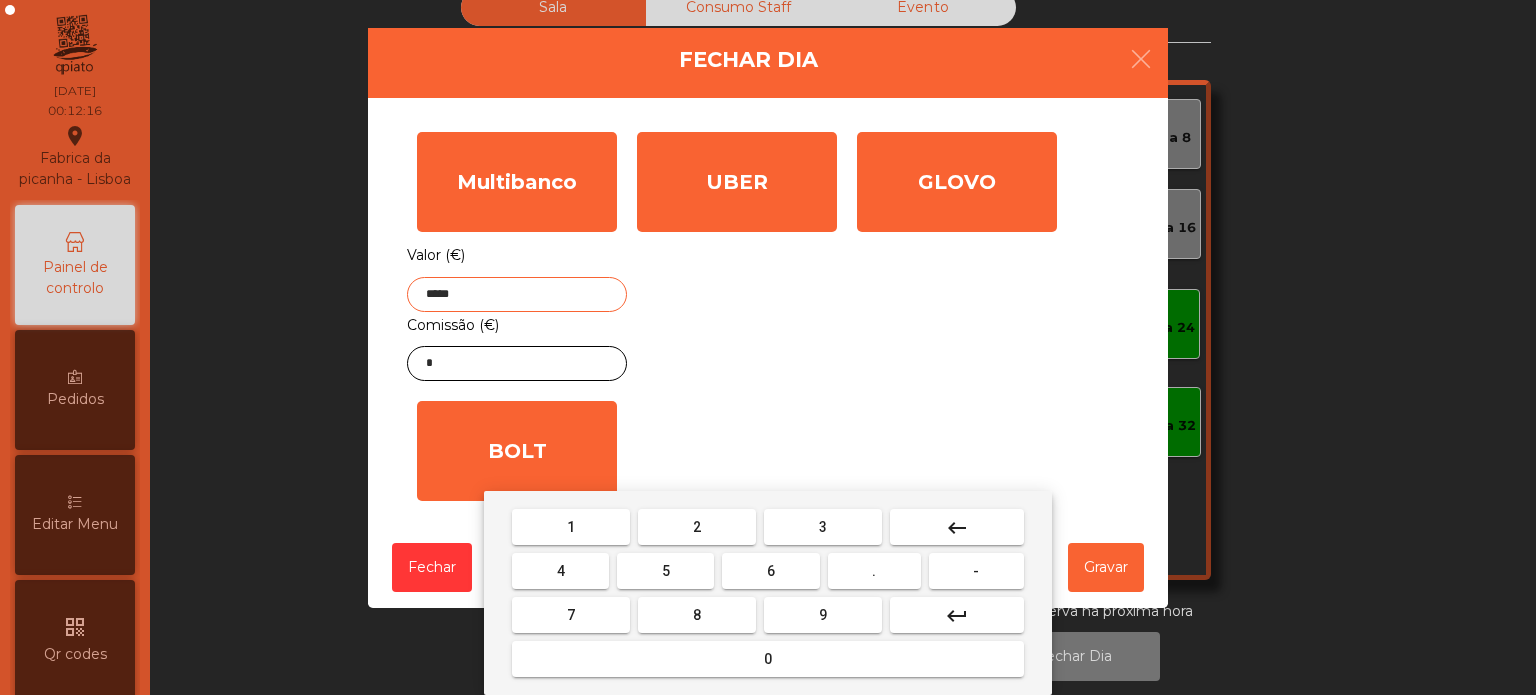 click on "0" at bounding box center (768, 659) 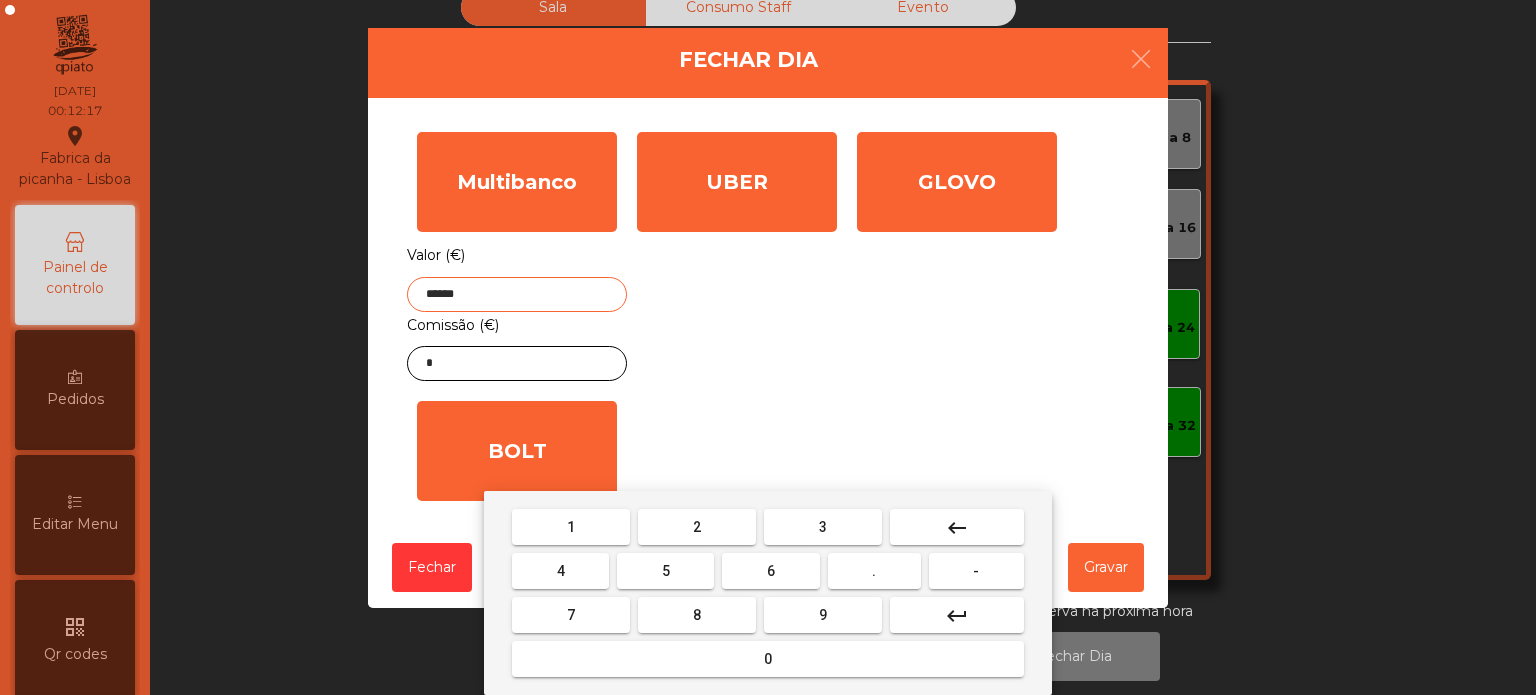 click on "keyboard_backspace" at bounding box center [957, 527] 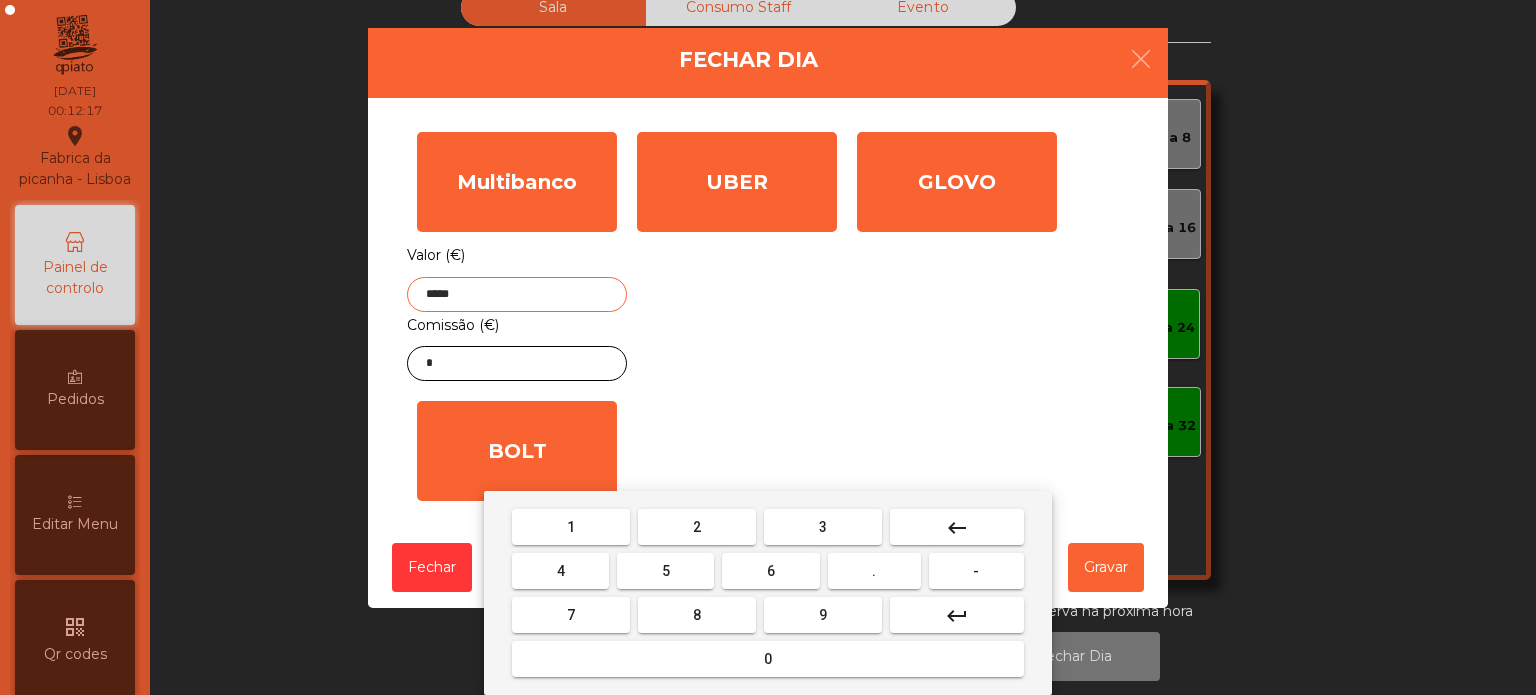 click on "2" at bounding box center [697, 527] 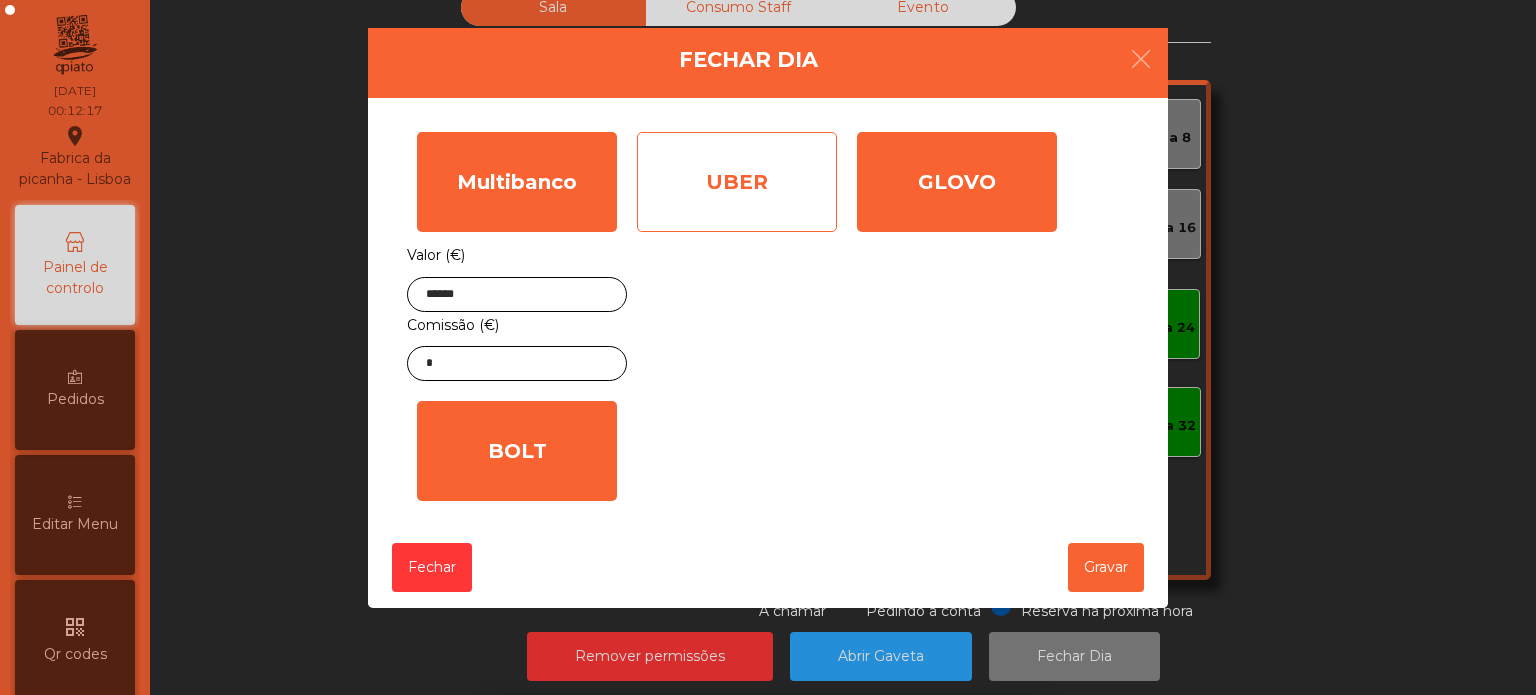 click on "UBER" 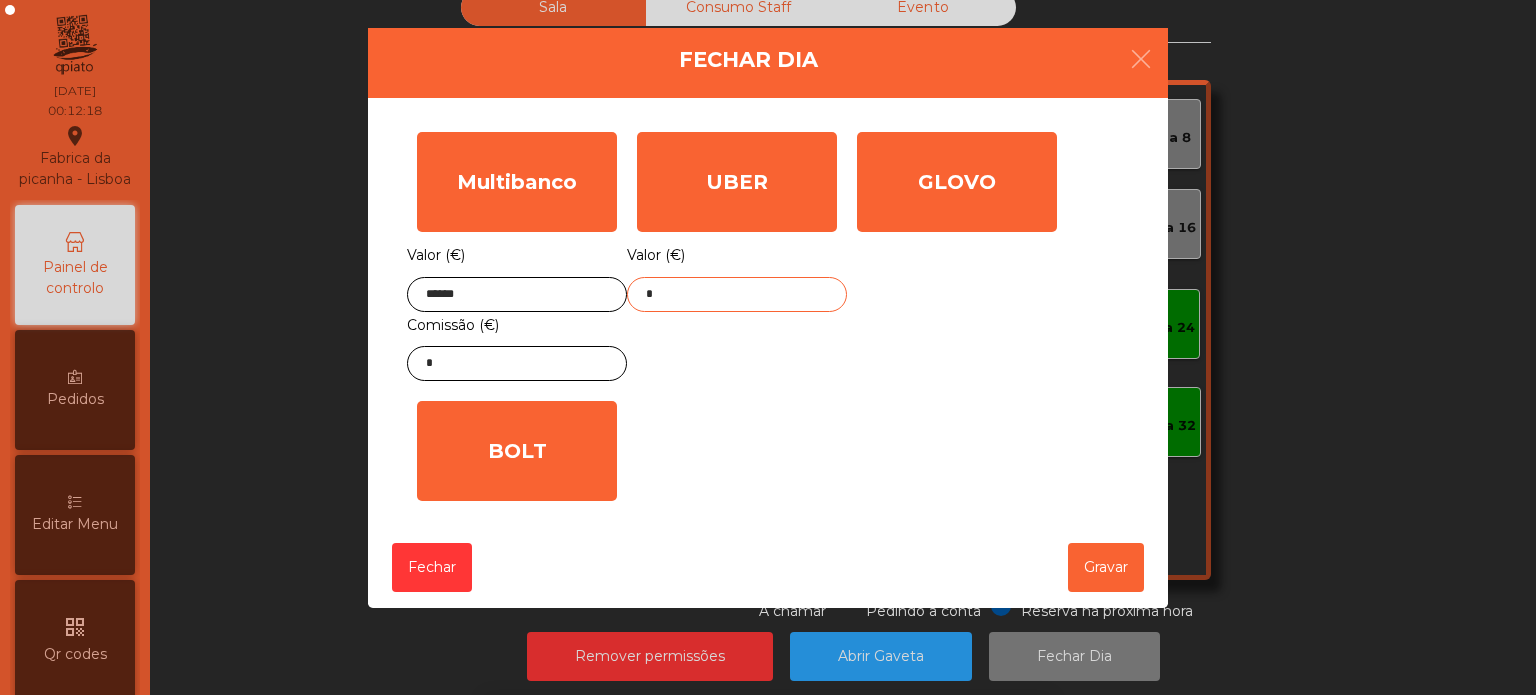 click on "*" 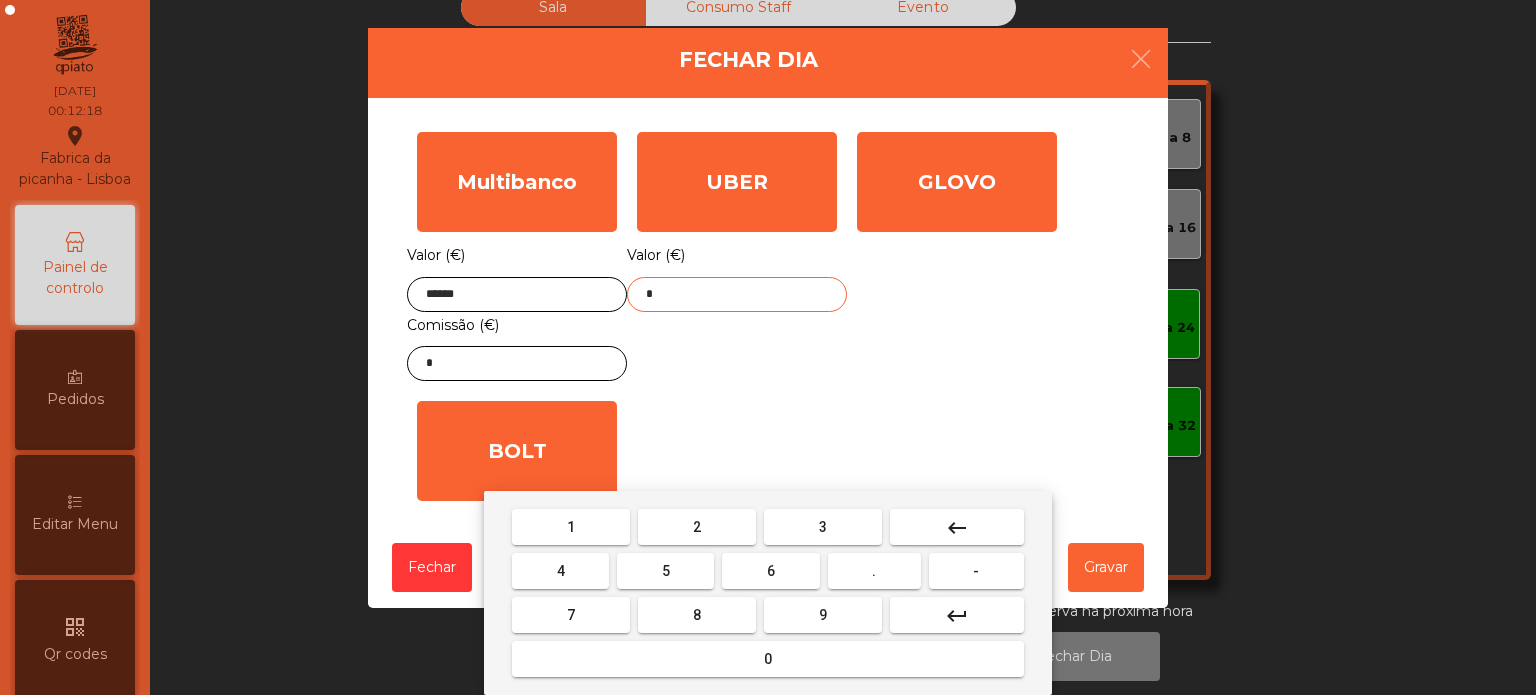 click on "." at bounding box center [874, 571] 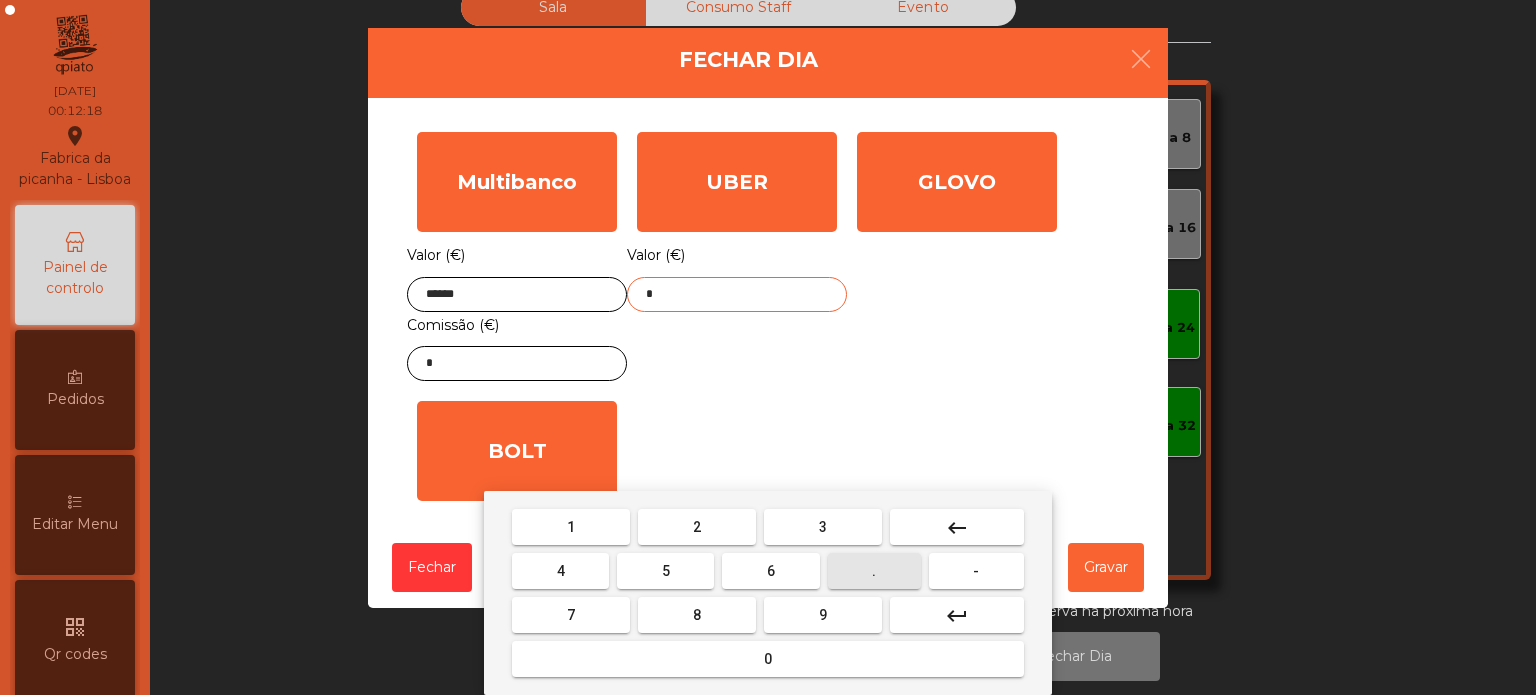 click on "keyboard_backspace" at bounding box center [957, 528] 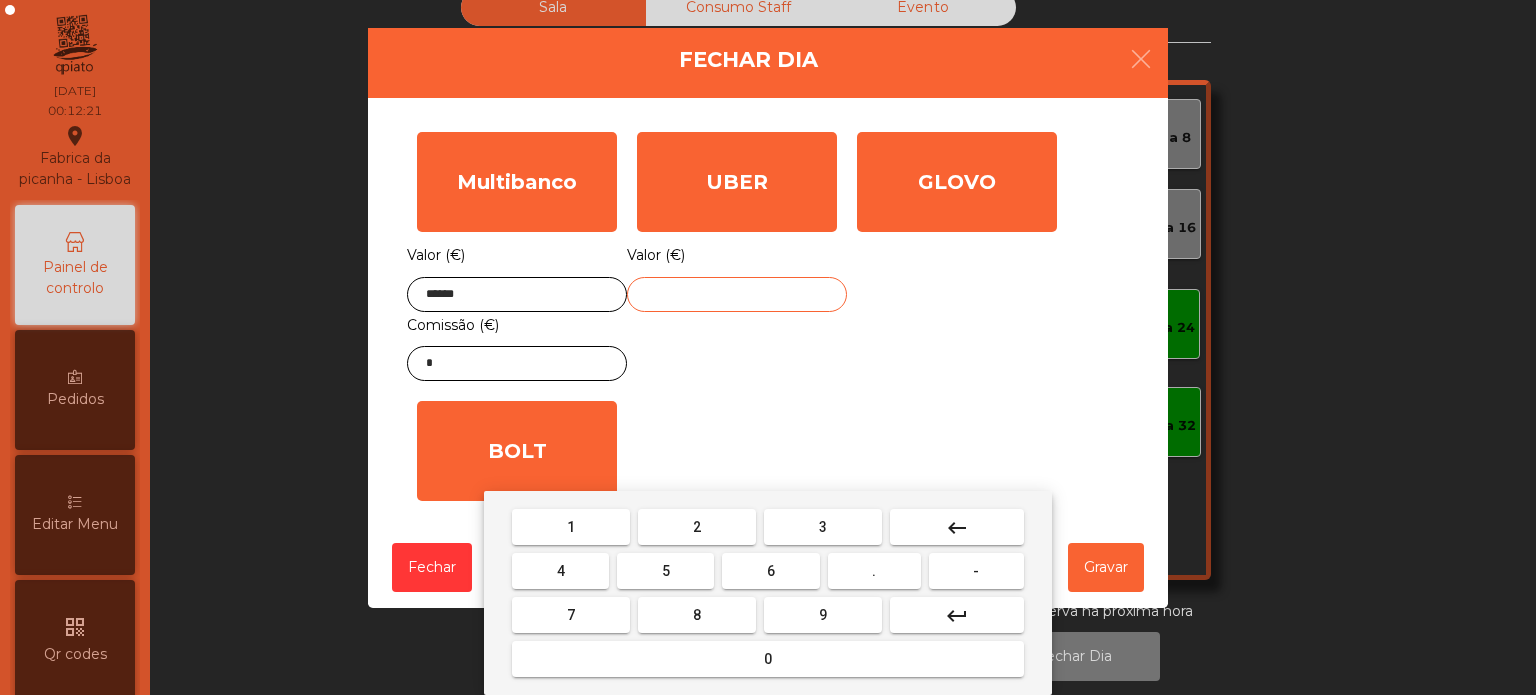 click on "1" at bounding box center (571, 527) 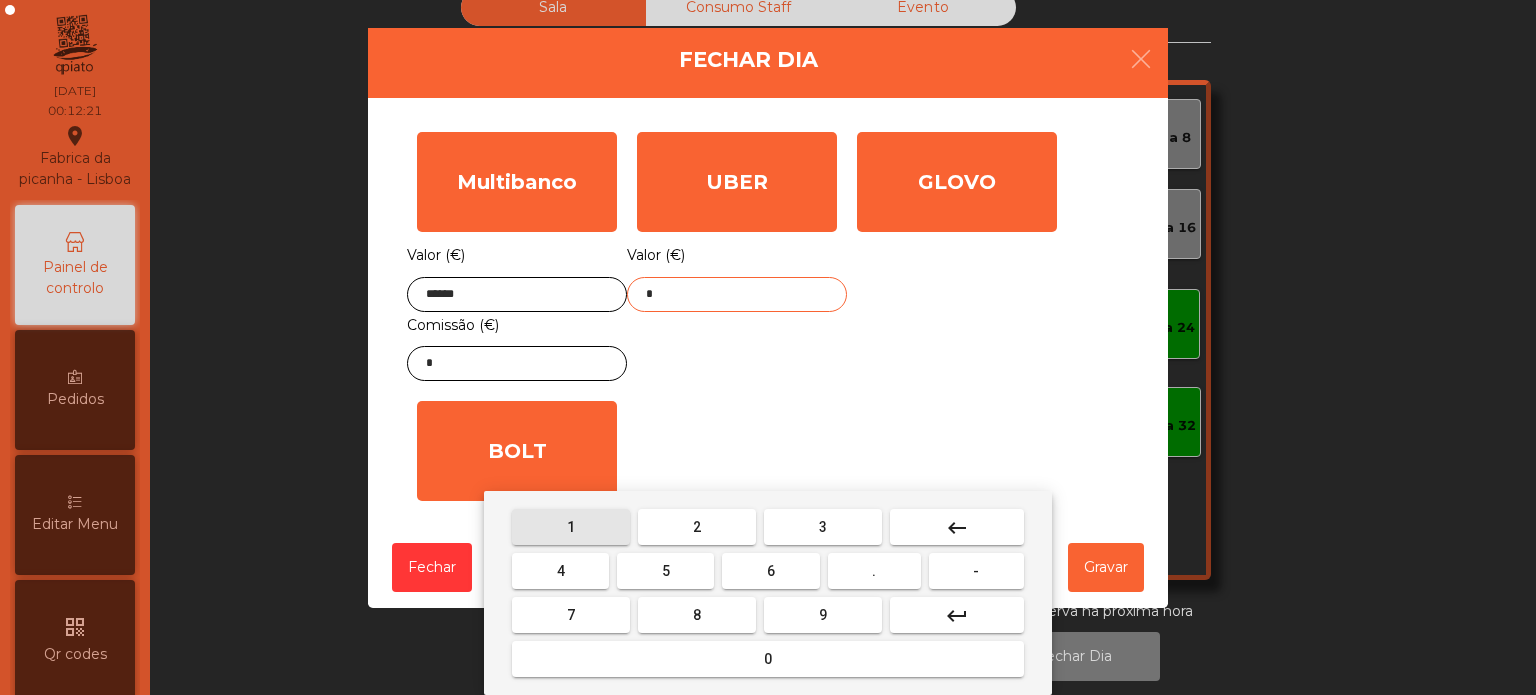 click on "2" at bounding box center [697, 527] 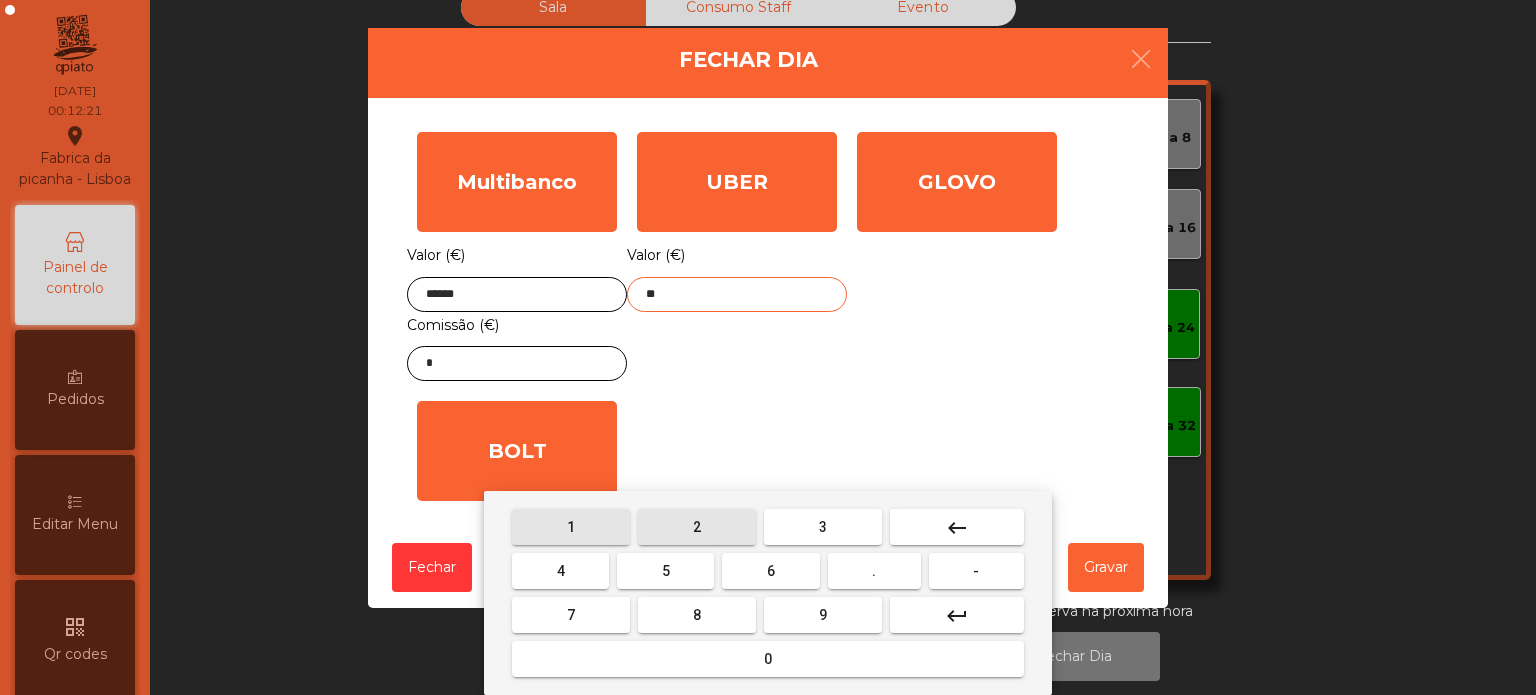 click on "1" at bounding box center (571, 527) 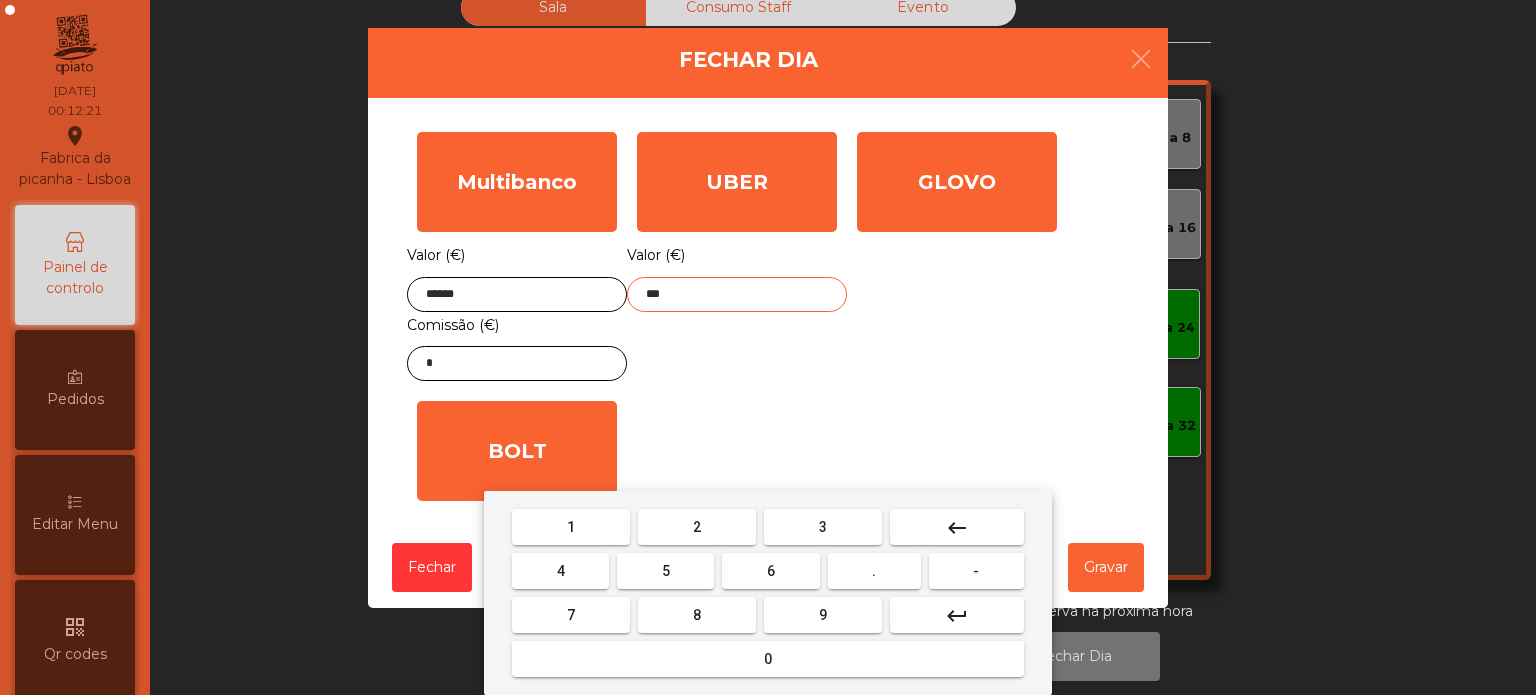 click on "." at bounding box center (874, 571) 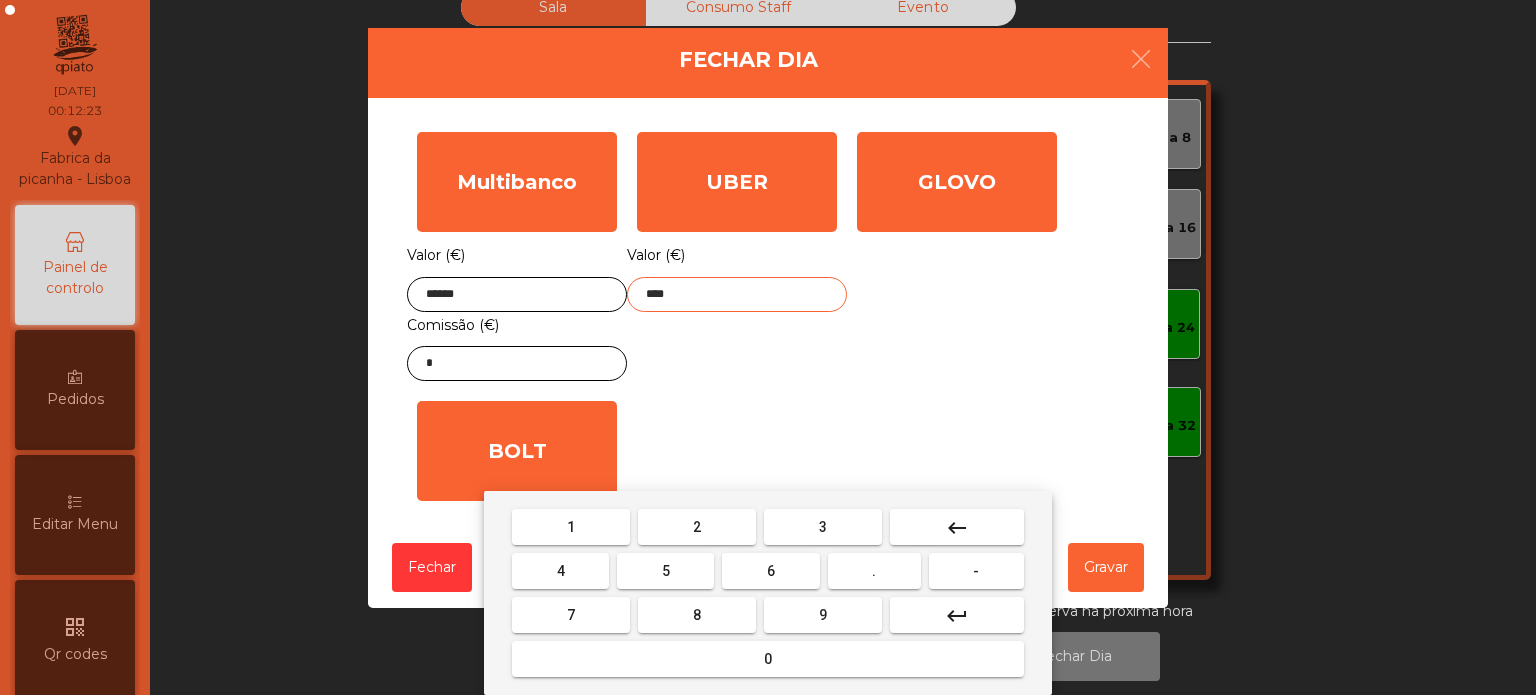 click on "4" at bounding box center (560, 571) 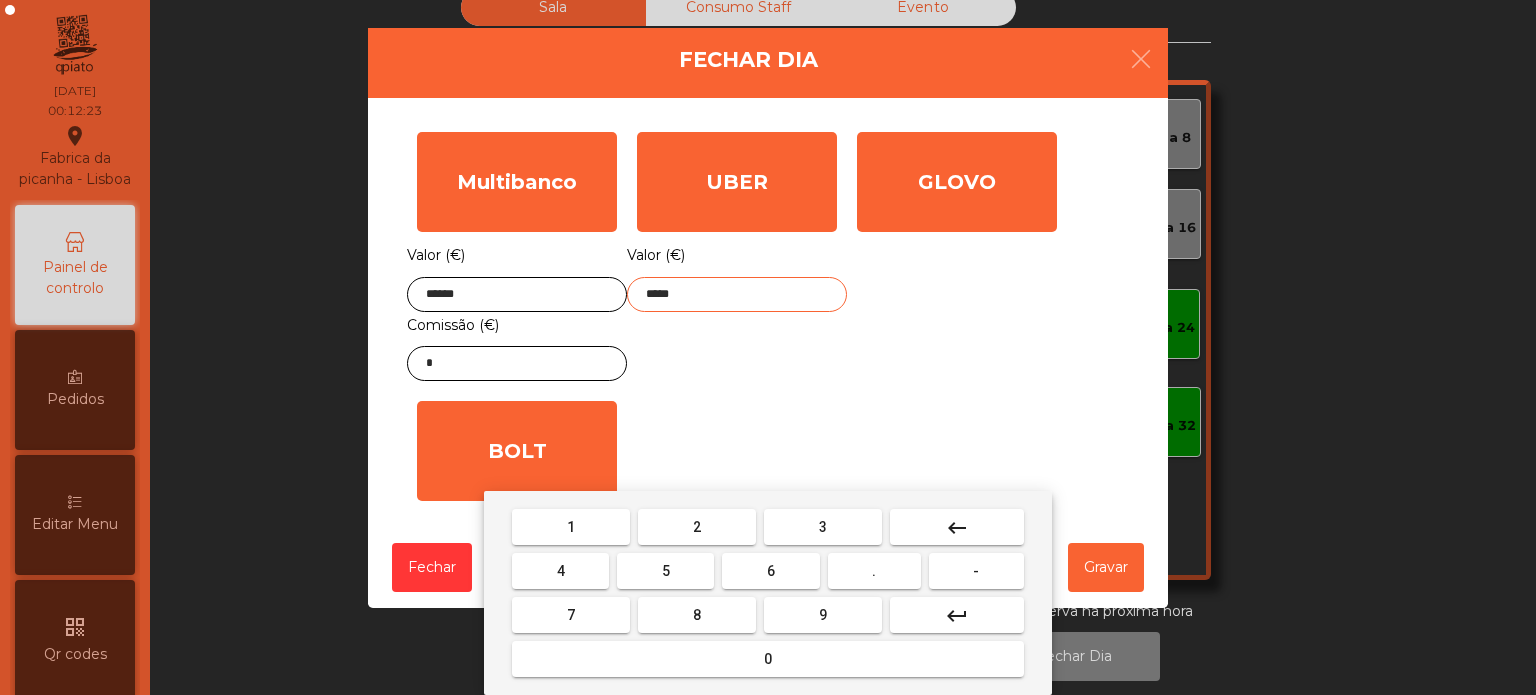 click on "1" at bounding box center [571, 527] 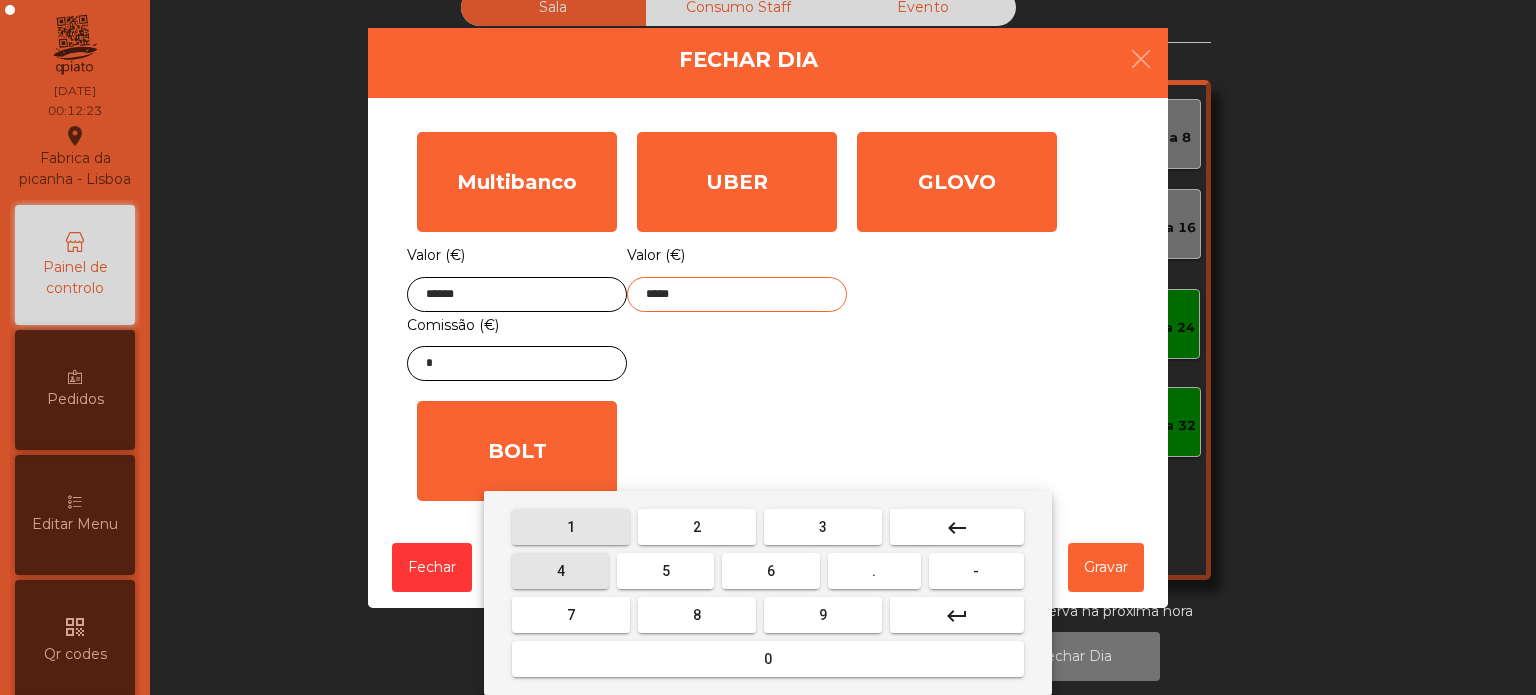 type on "******" 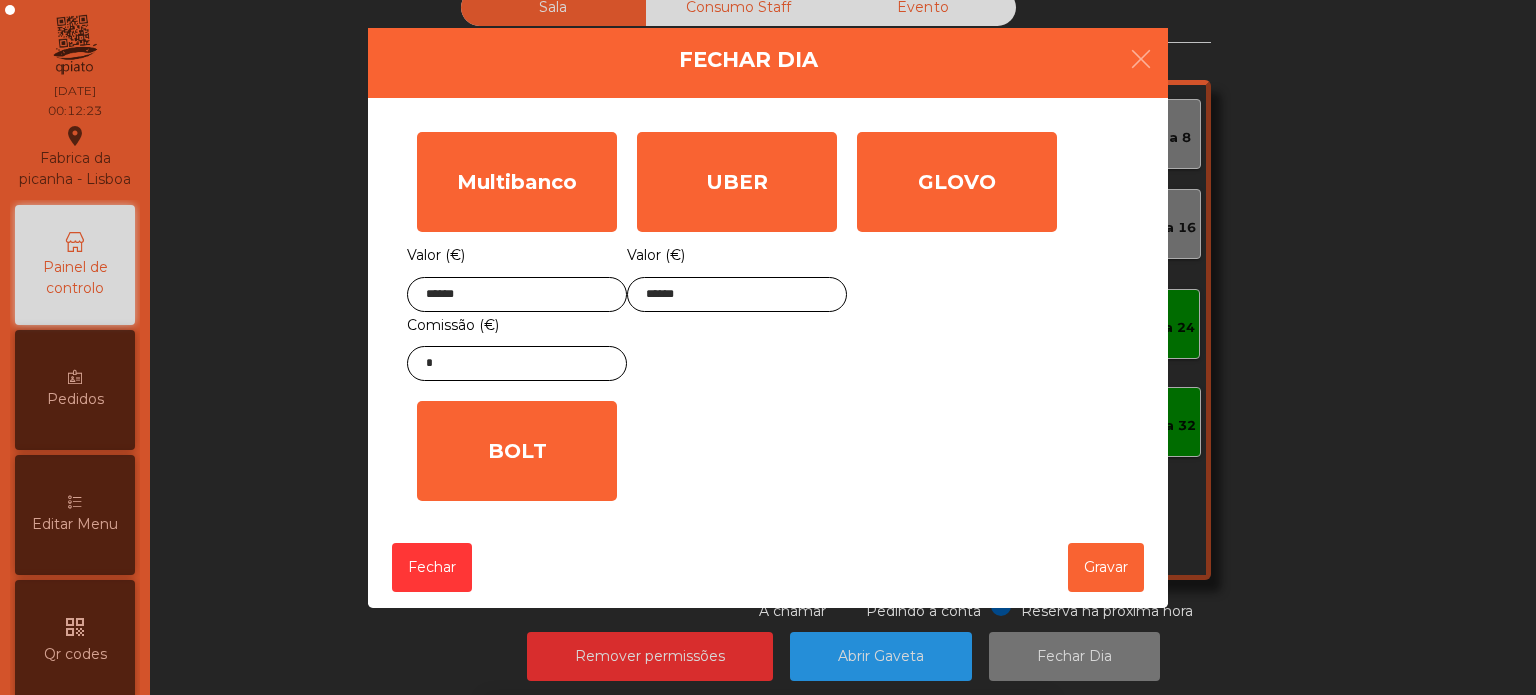 click on "GLOVO" 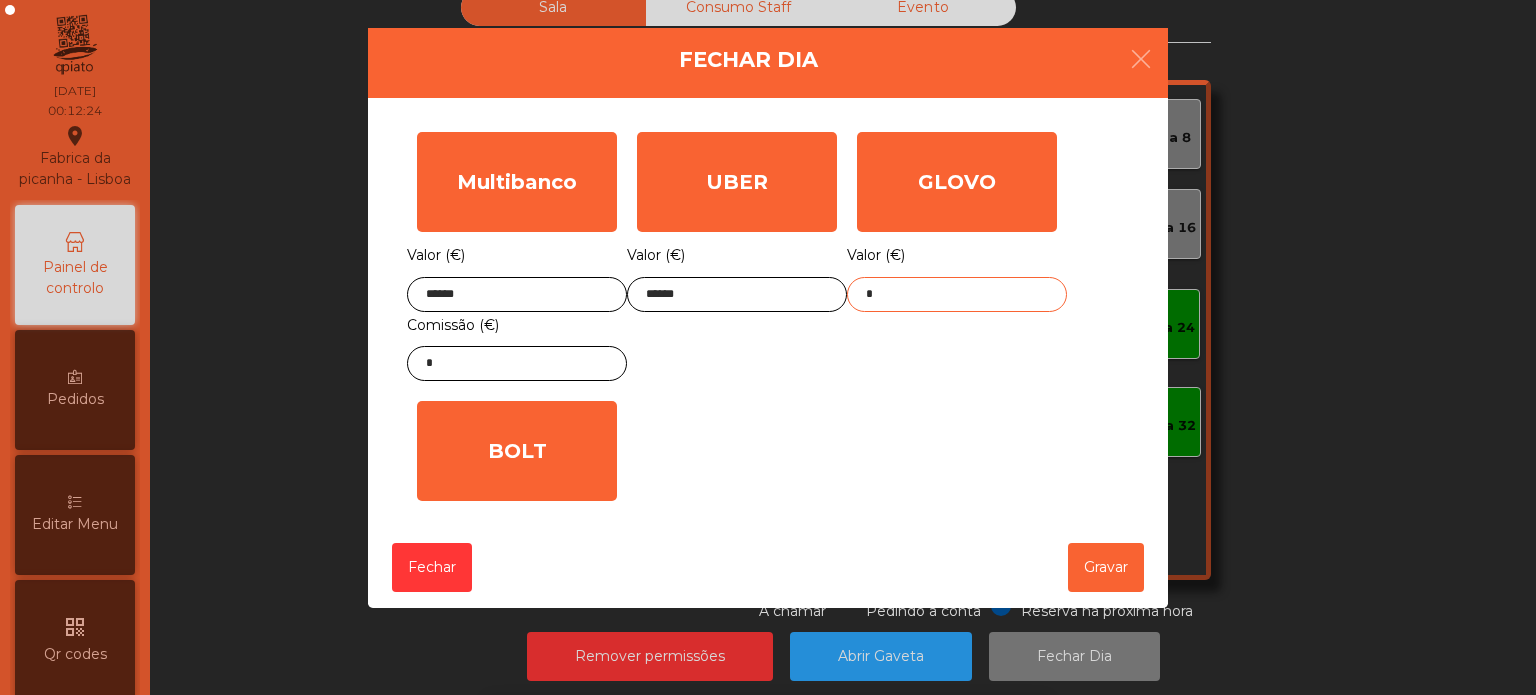 click on "keyboard_backspace" at bounding box center (957, 731) 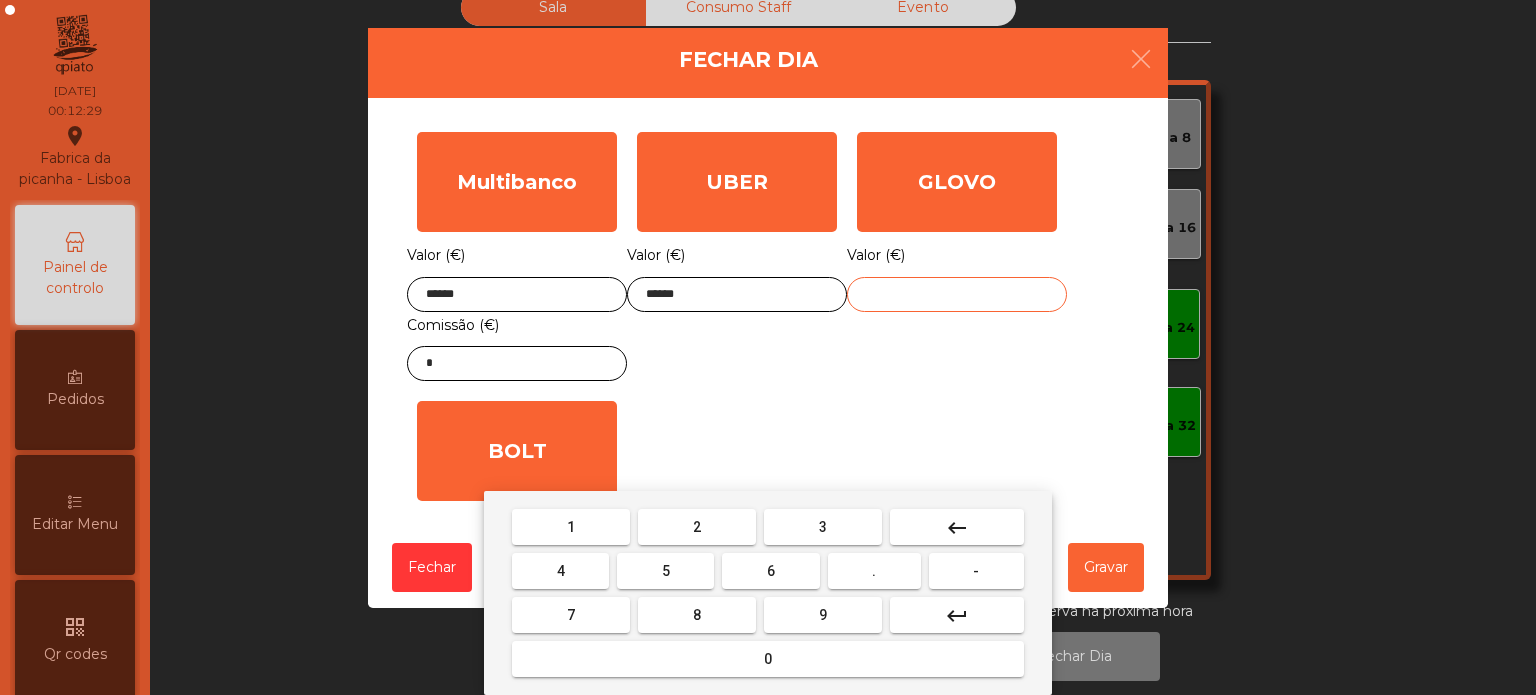 click on "1" at bounding box center (571, 527) 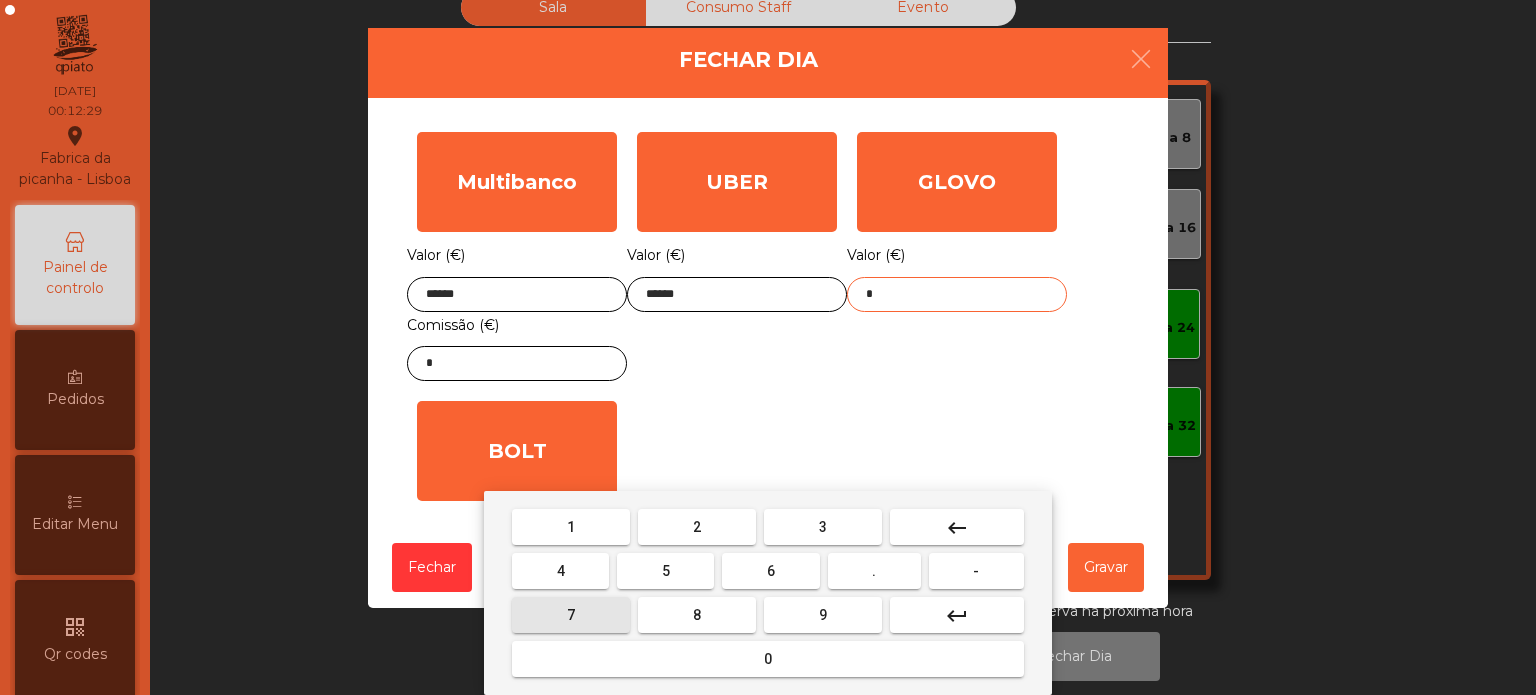 click on "7" at bounding box center (571, 615) 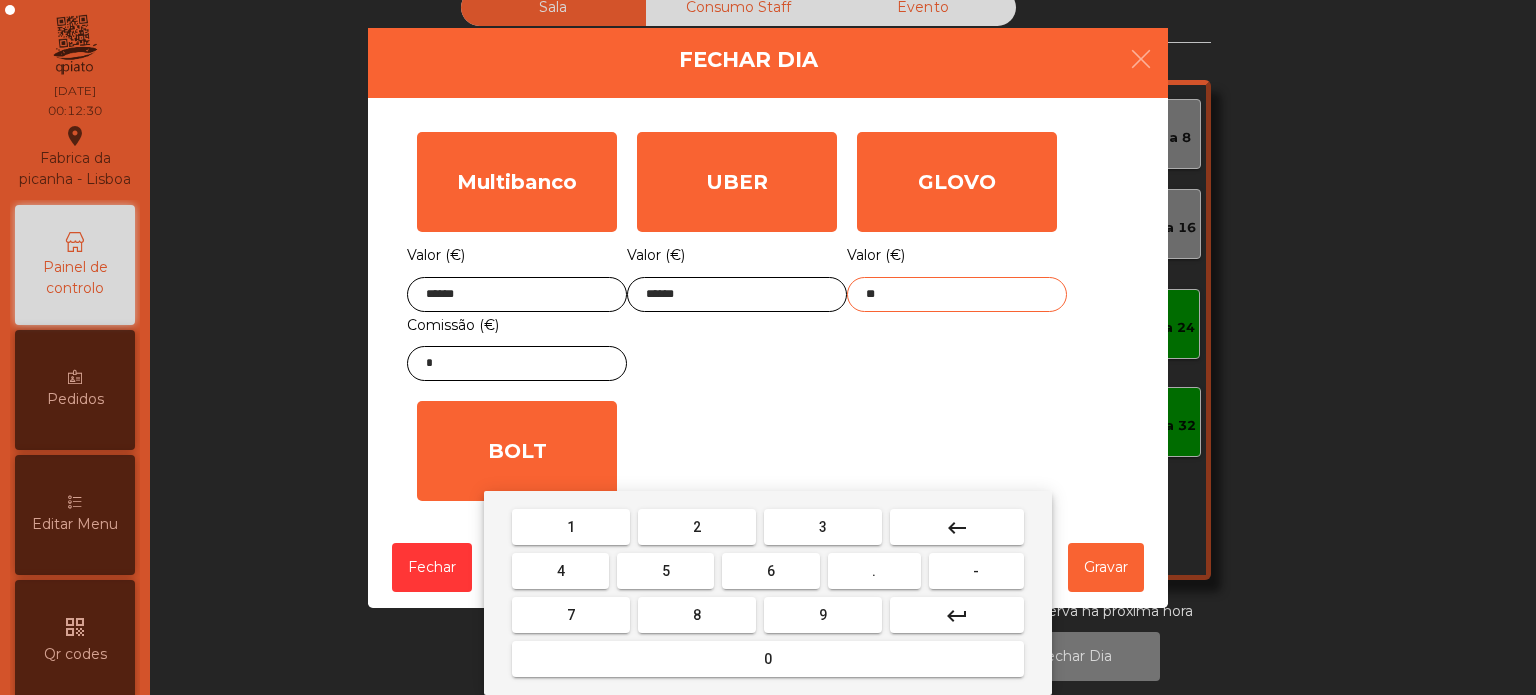 click on "0" at bounding box center [768, 659] 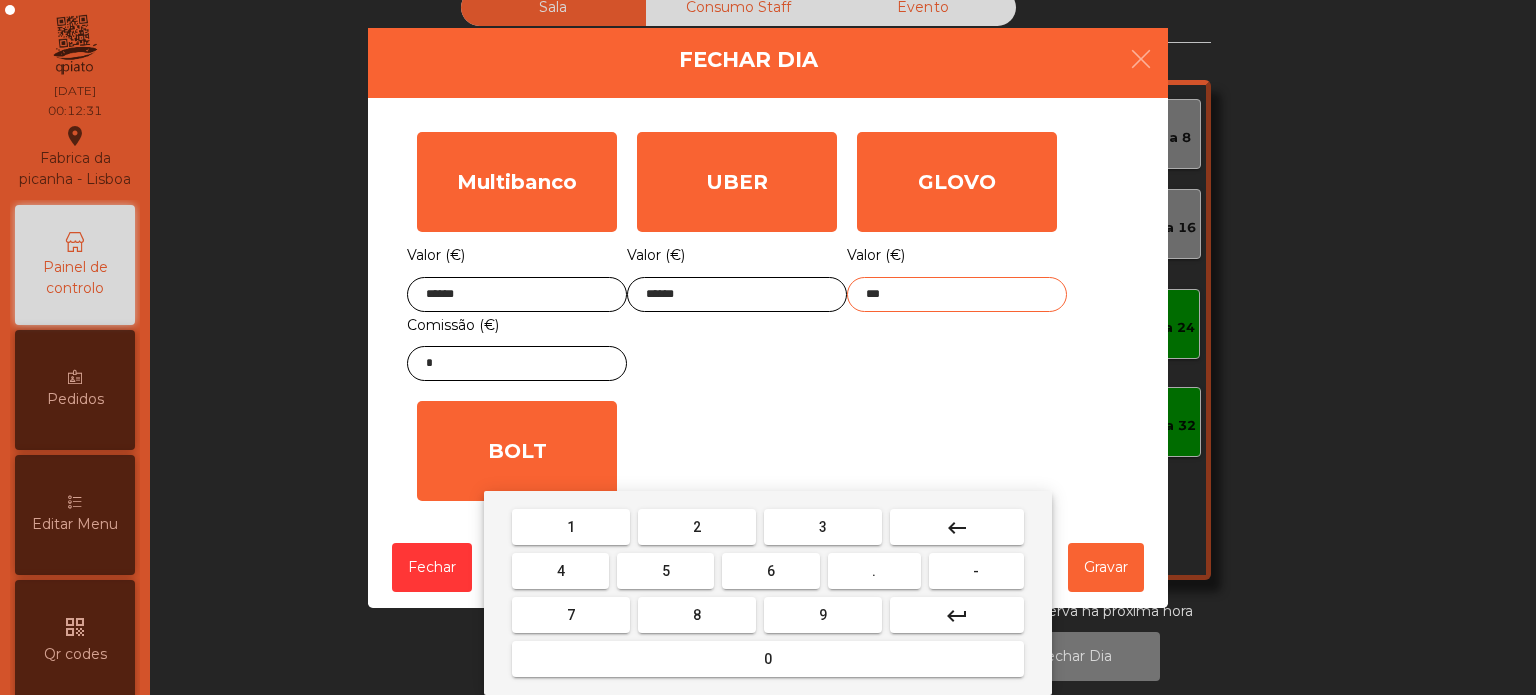 click on "." at bounding box center (874, 571) 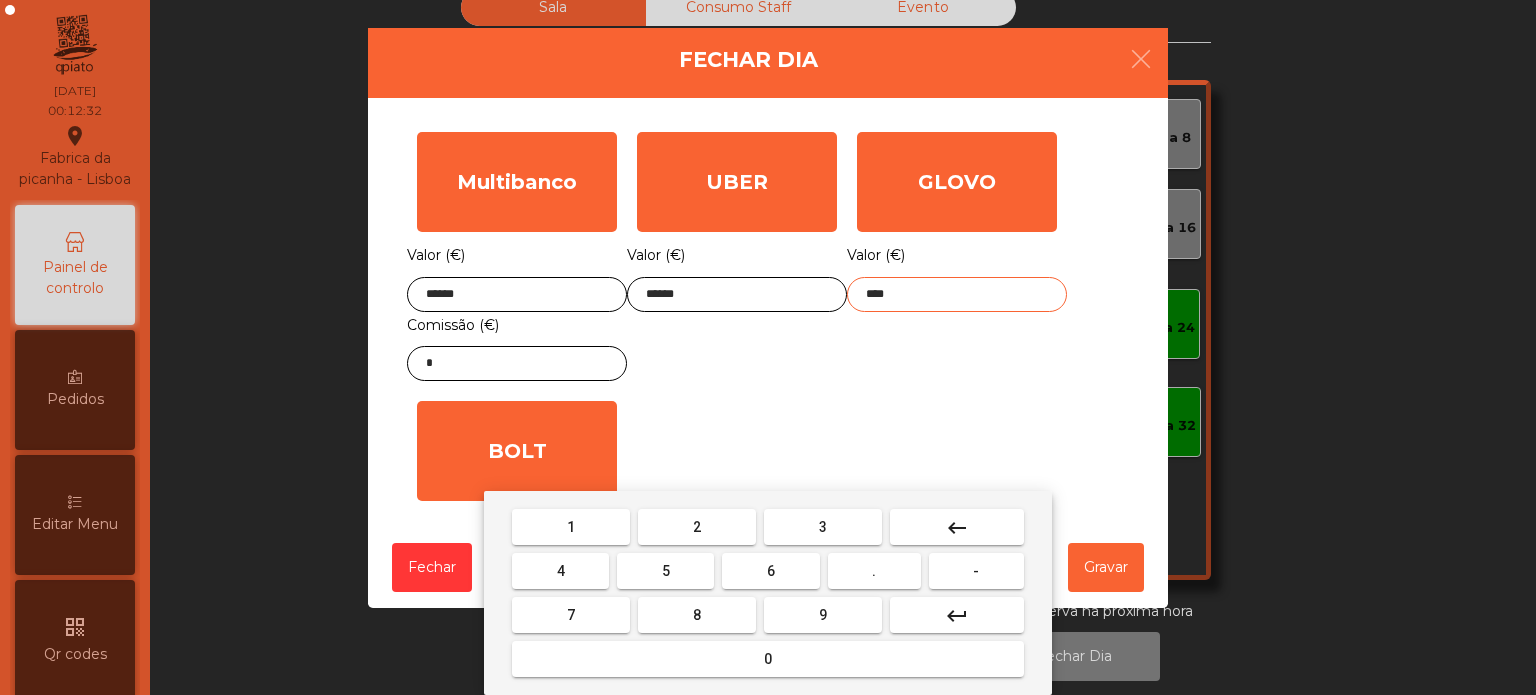 click on "1" at bounding box center (571, 527) 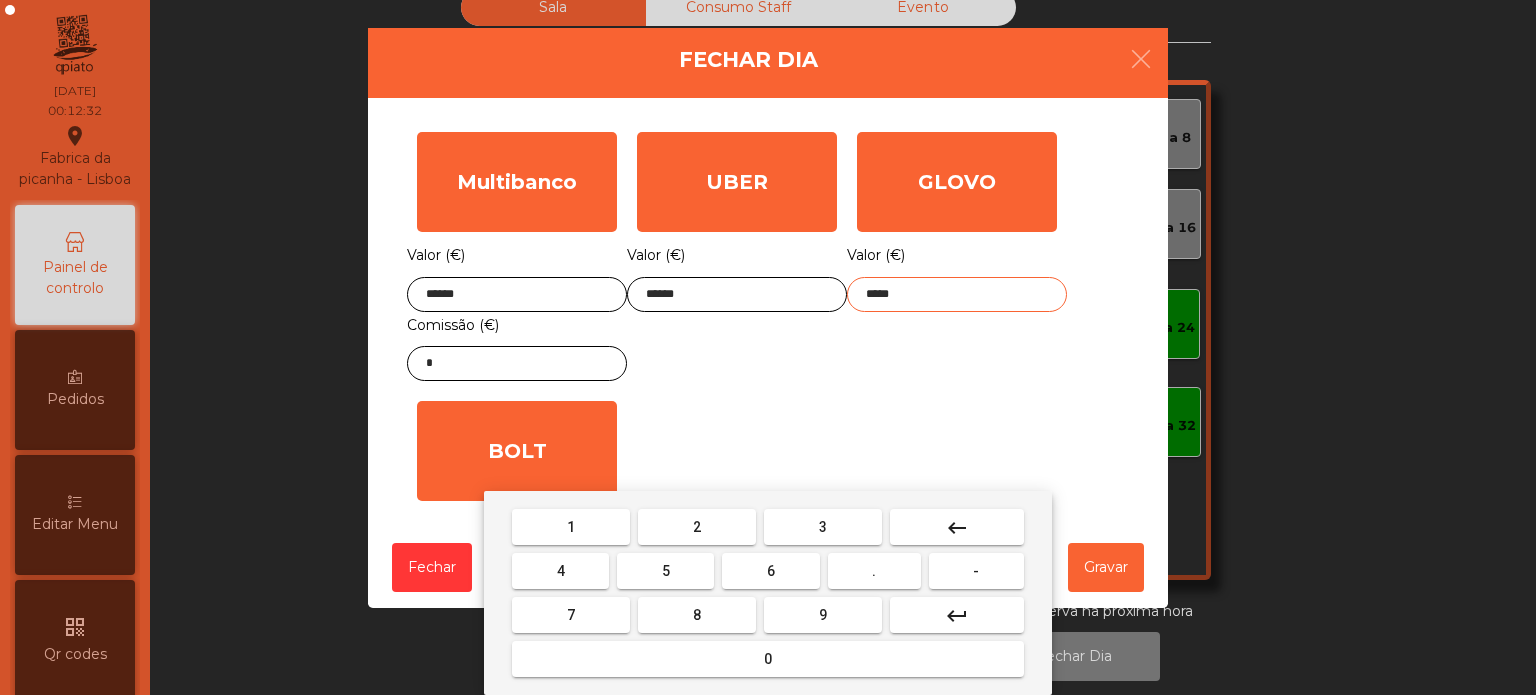 click on "2" at bounding box center (697, 527) 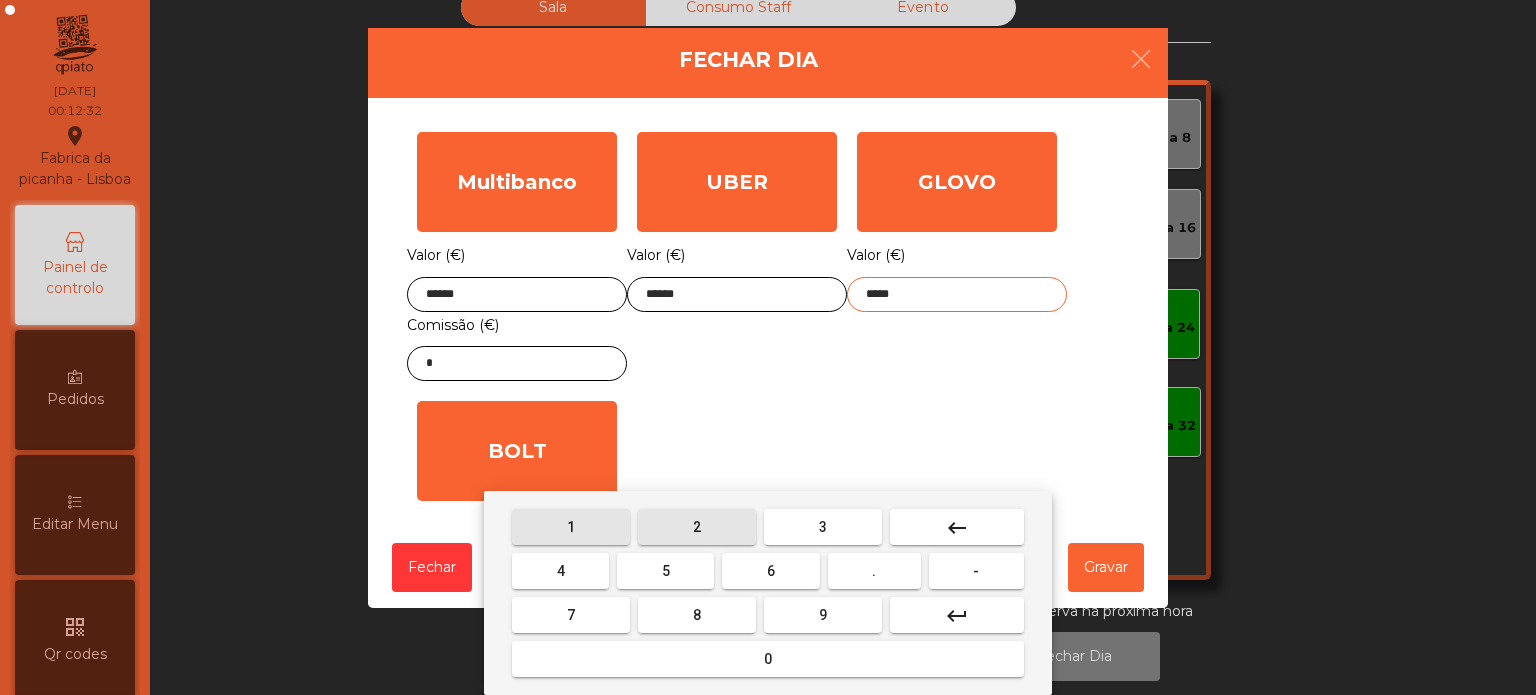 type on "******" 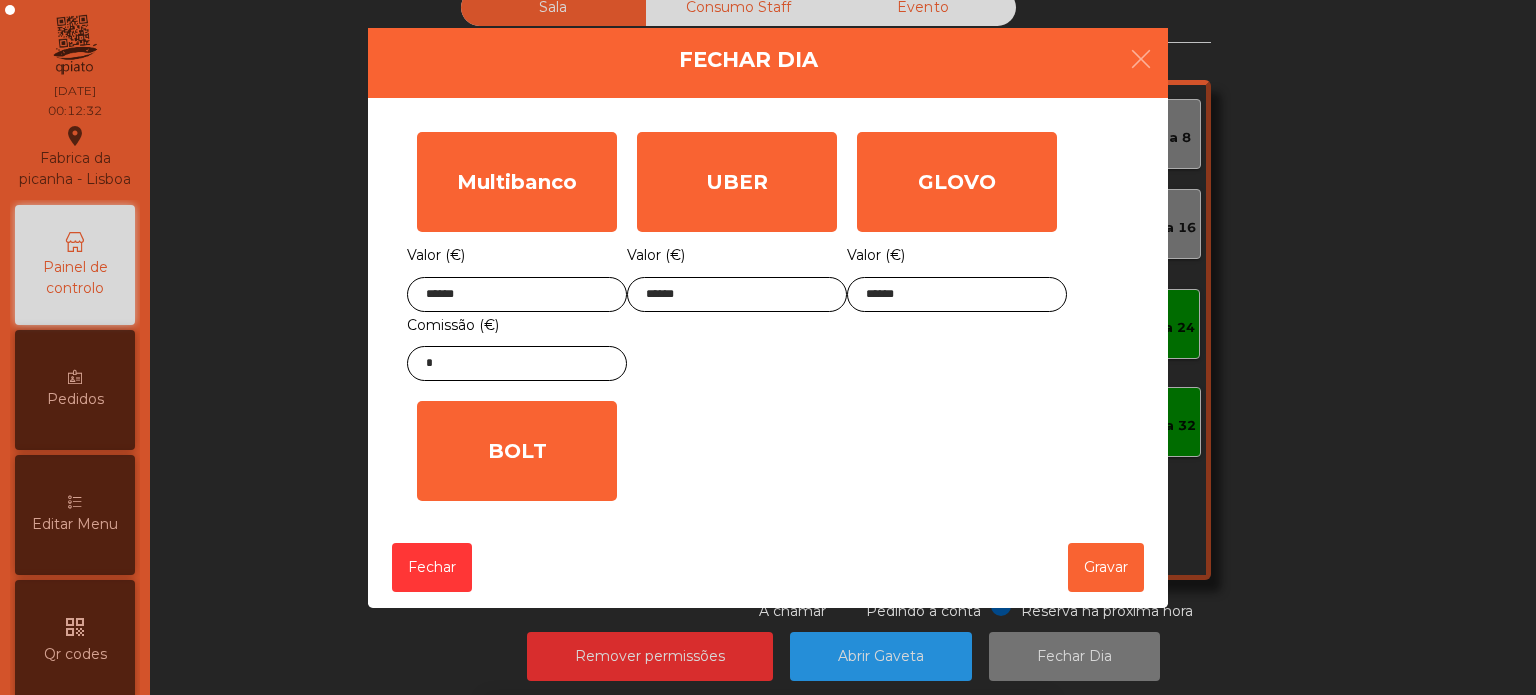 click on "1 2 3 keyboard_backspace 4 5 6 . - 7 8 9 keyboard_return 0" at bounding box center (768, 593) 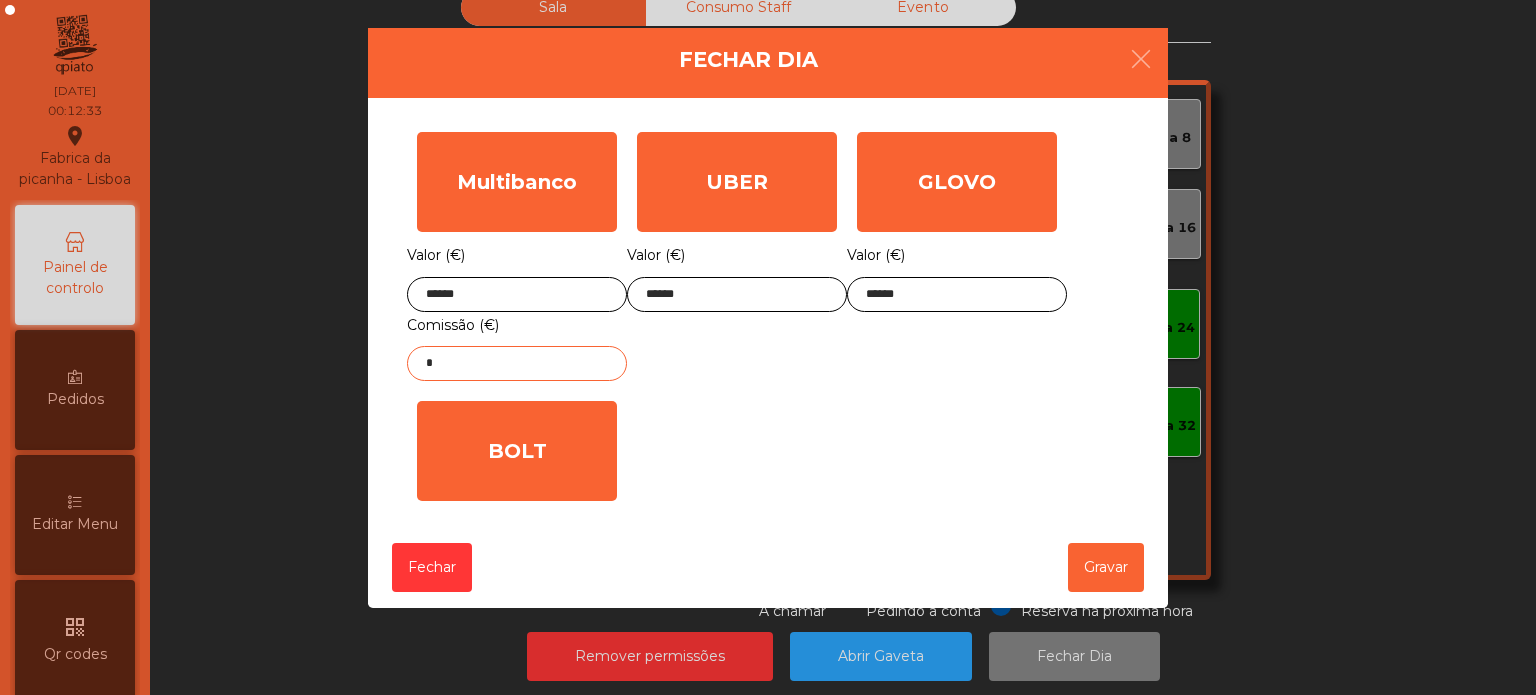 click on "*" 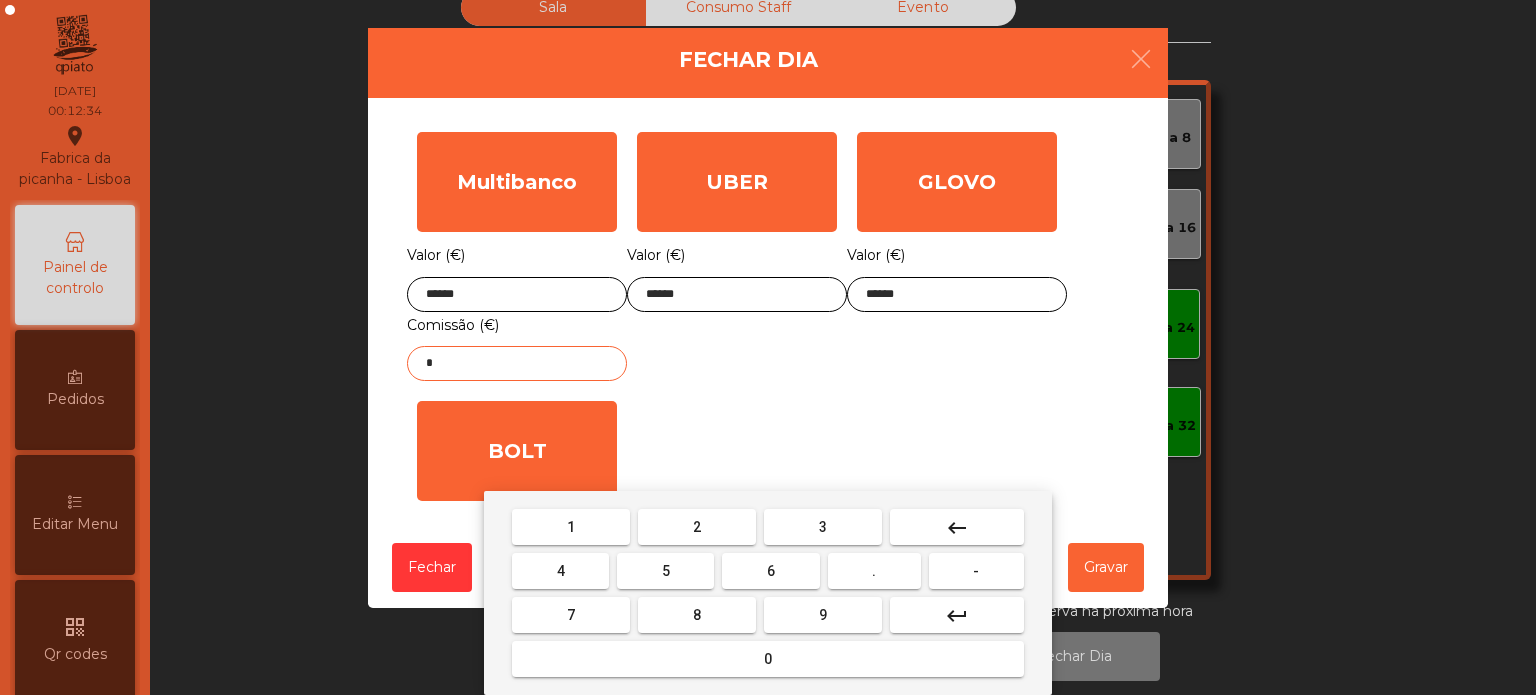 click on "keyboard_backspace" at bounding box center [957, 528] 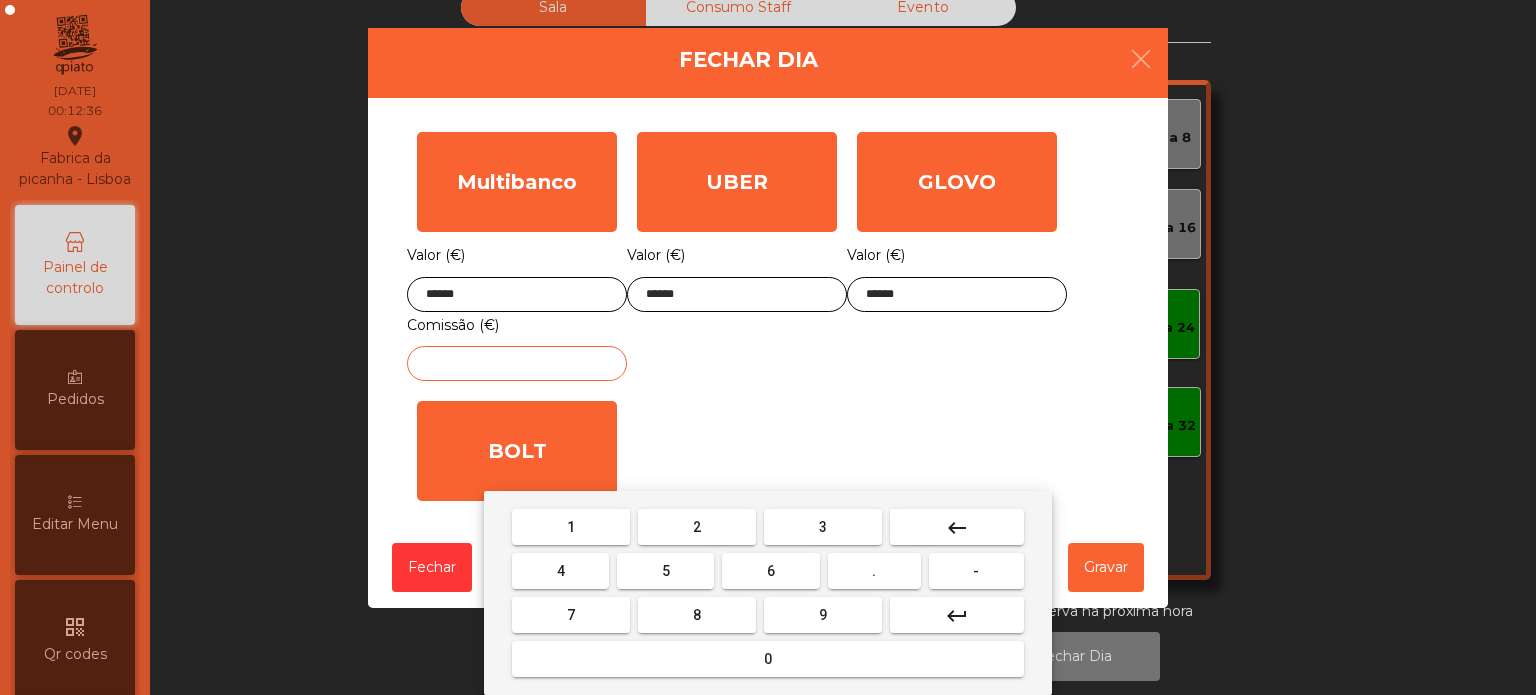 click on "2" at bounding box center [697, 527] 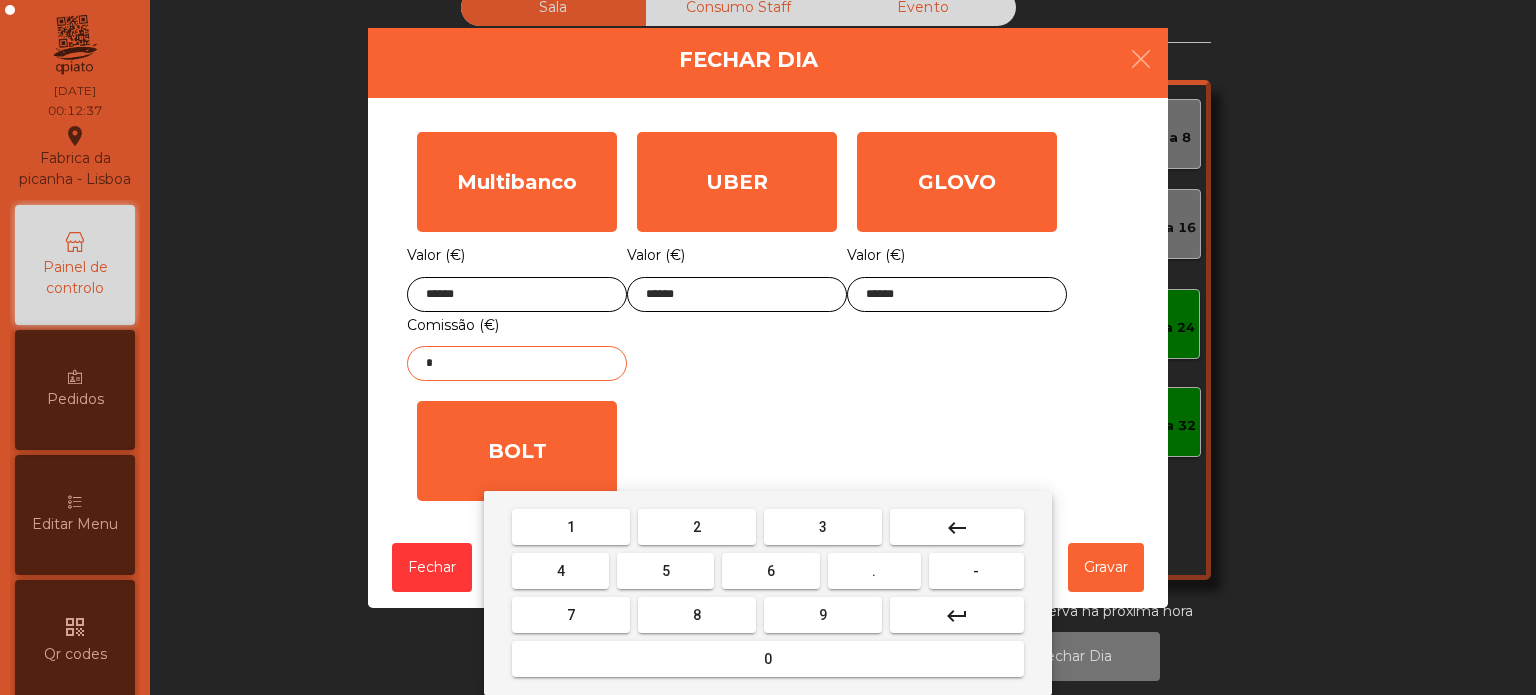 click on "." at bounding box center [874, 571] 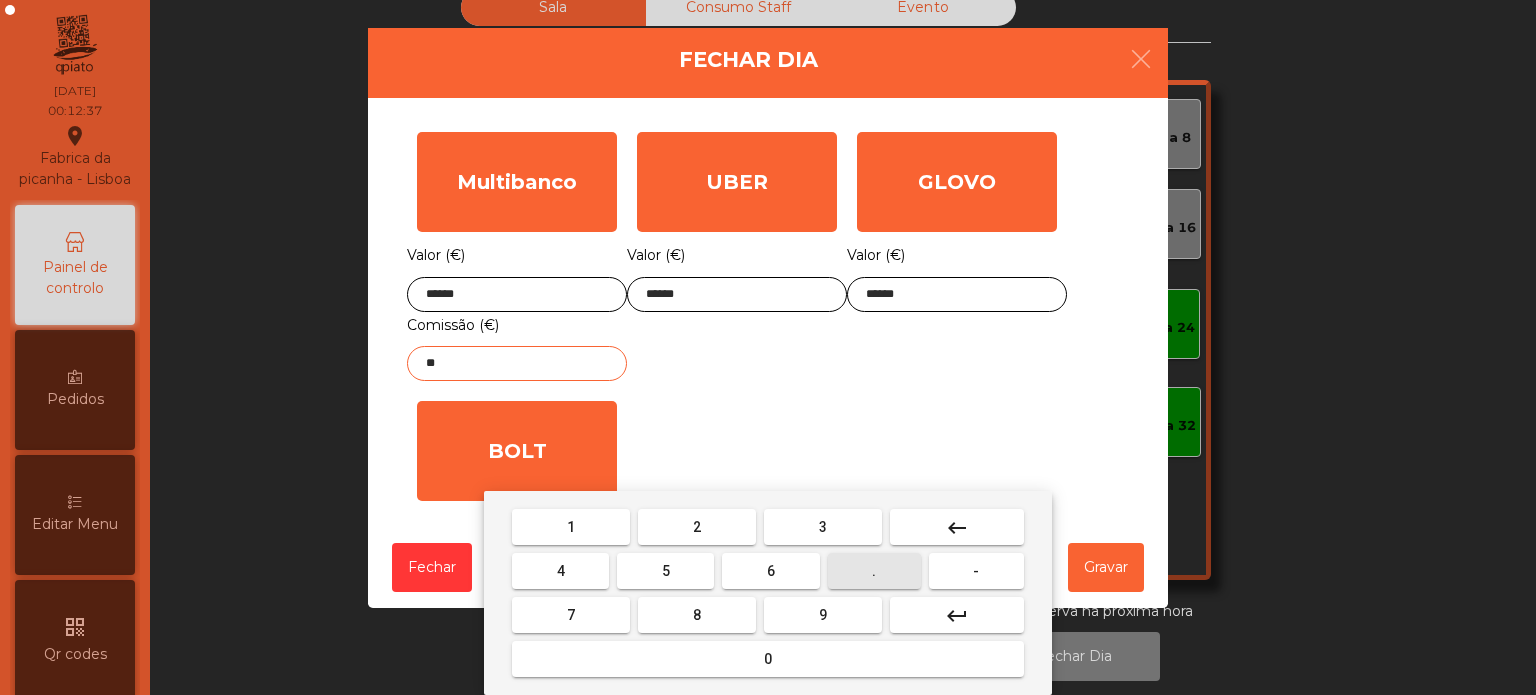 click on "9" at bounding box center (823, 615) 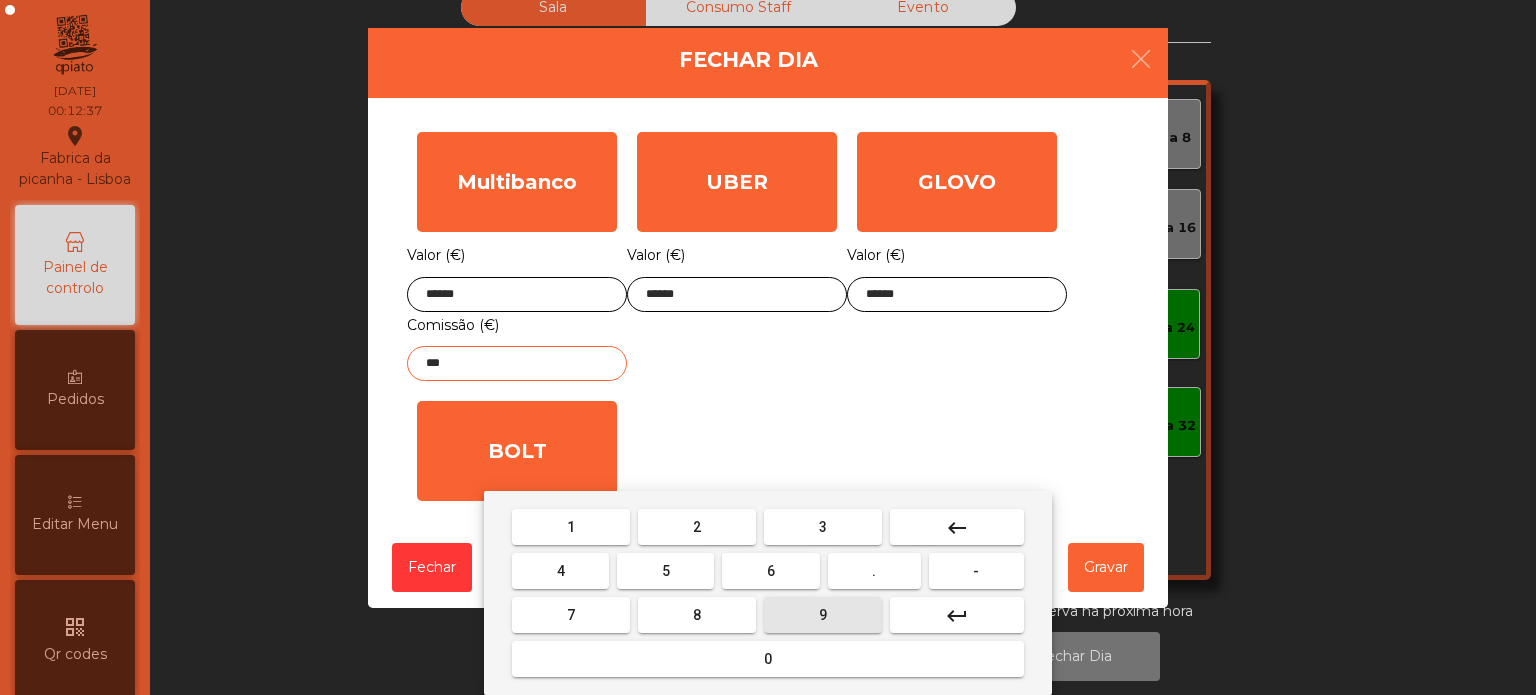click on "3" at bounding box center [823, 527] 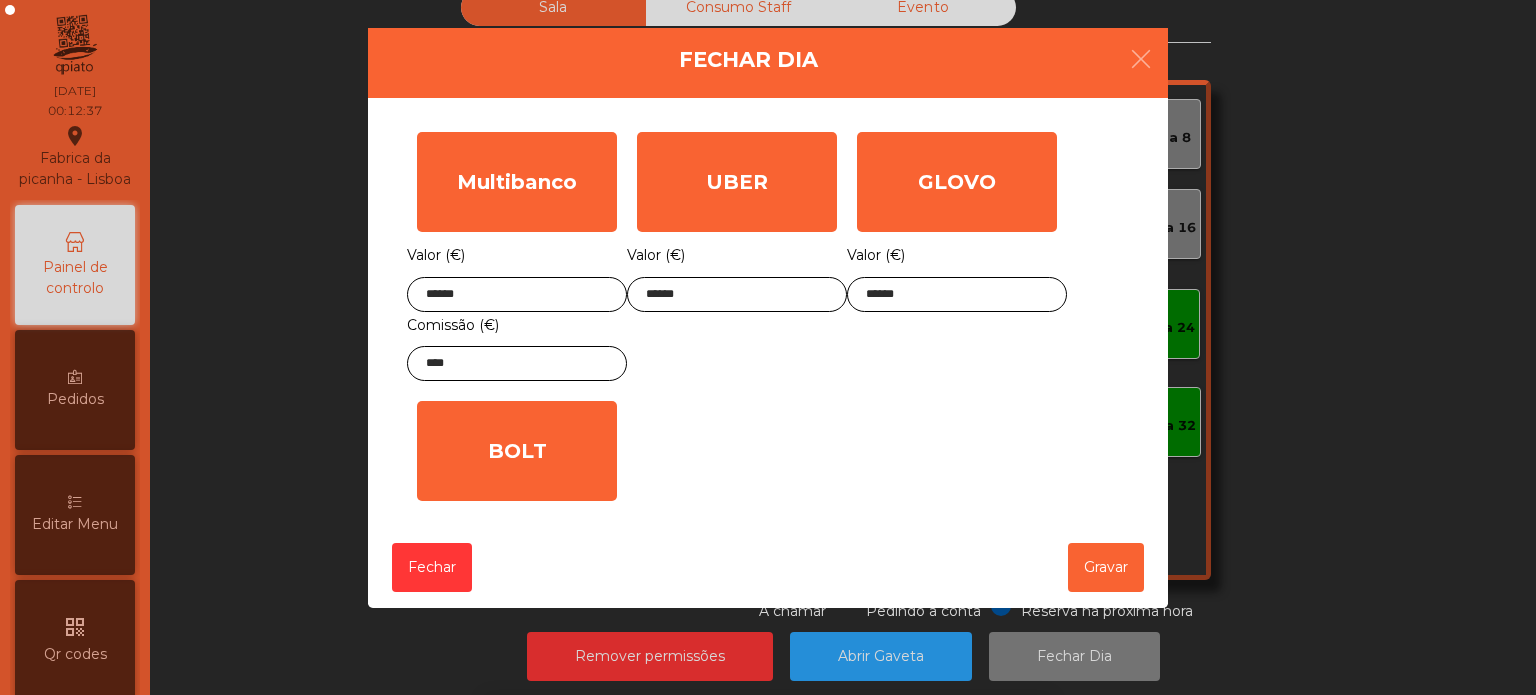 click on "1 2 3 keyboard_backspace 4 5 6 . - 7 8 9 keyboard_return 0" at bounding box center [768, 593] 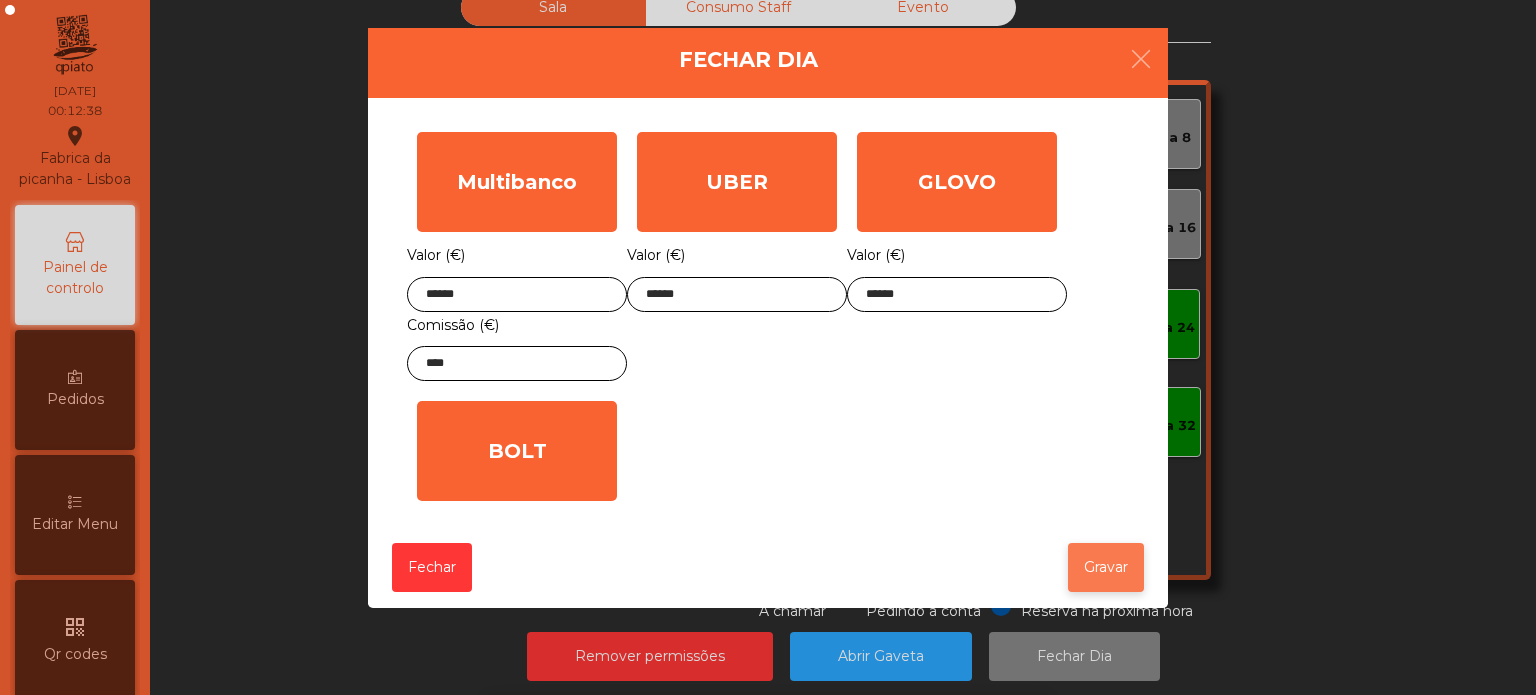 click on "Gravar" 